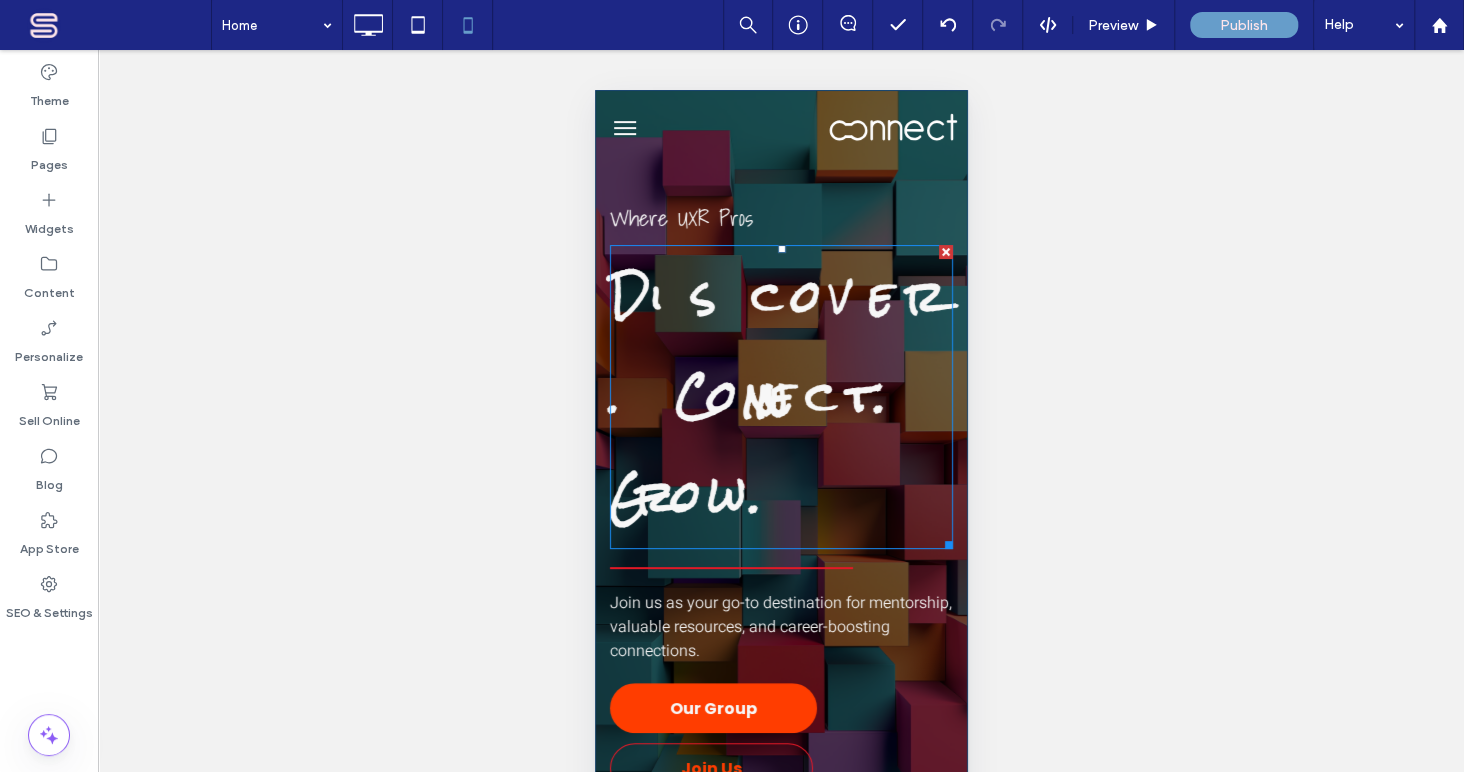 scroll, scrollTop: 0, scrollLeft: 0, axis: both 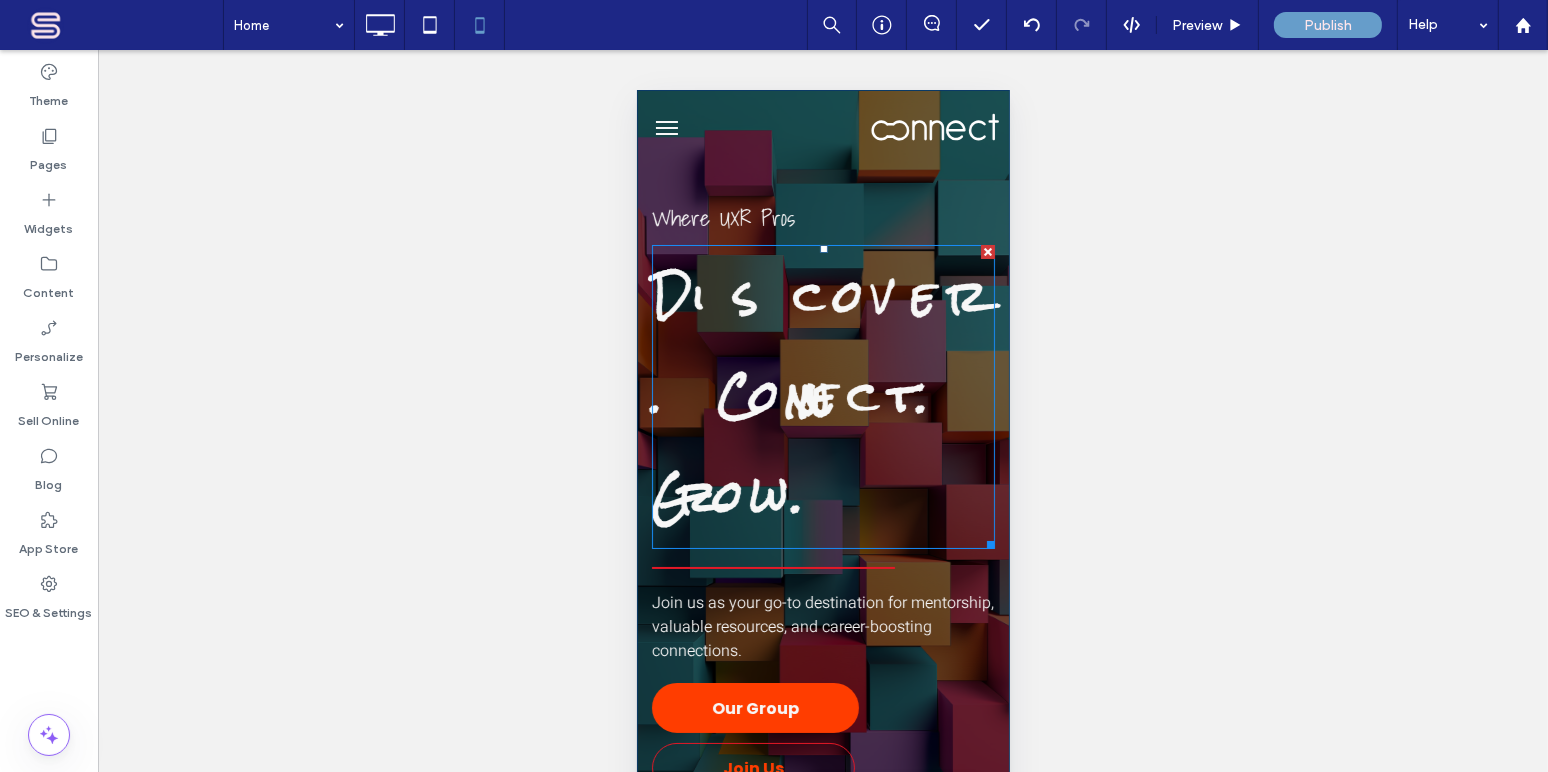 click on "Discover. Connect. Grow." at bounding box center [817, 395] 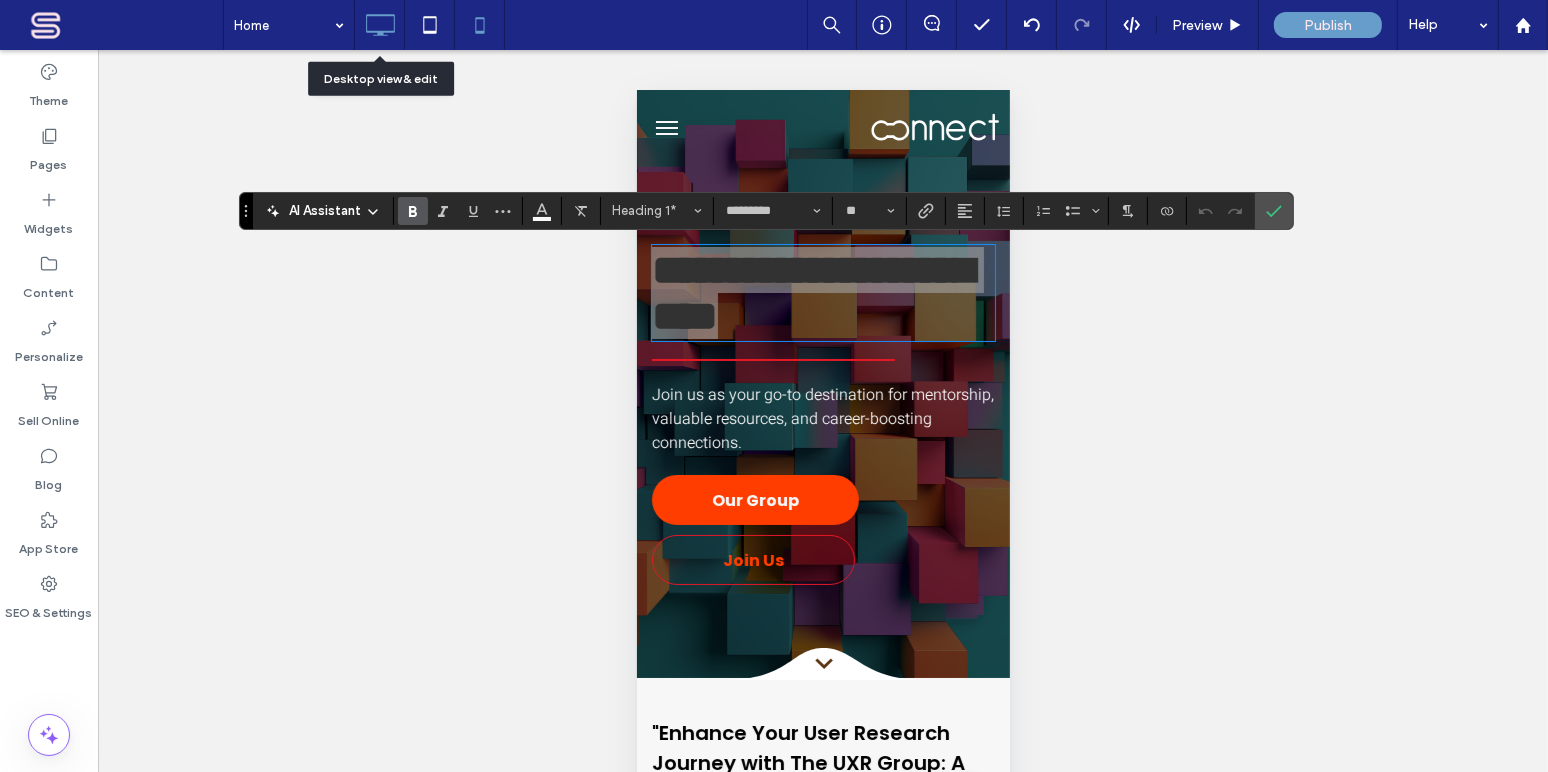 click 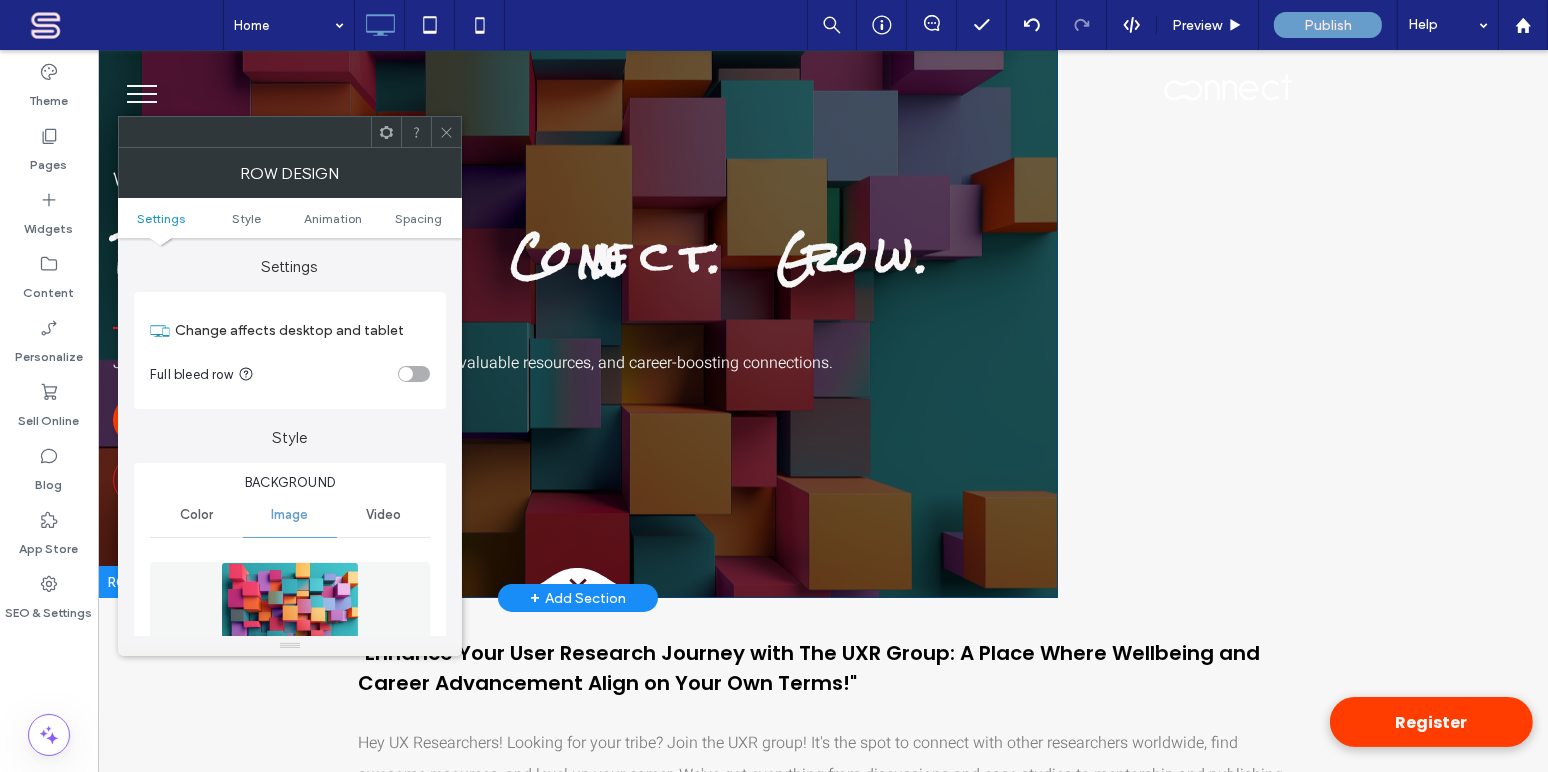 click 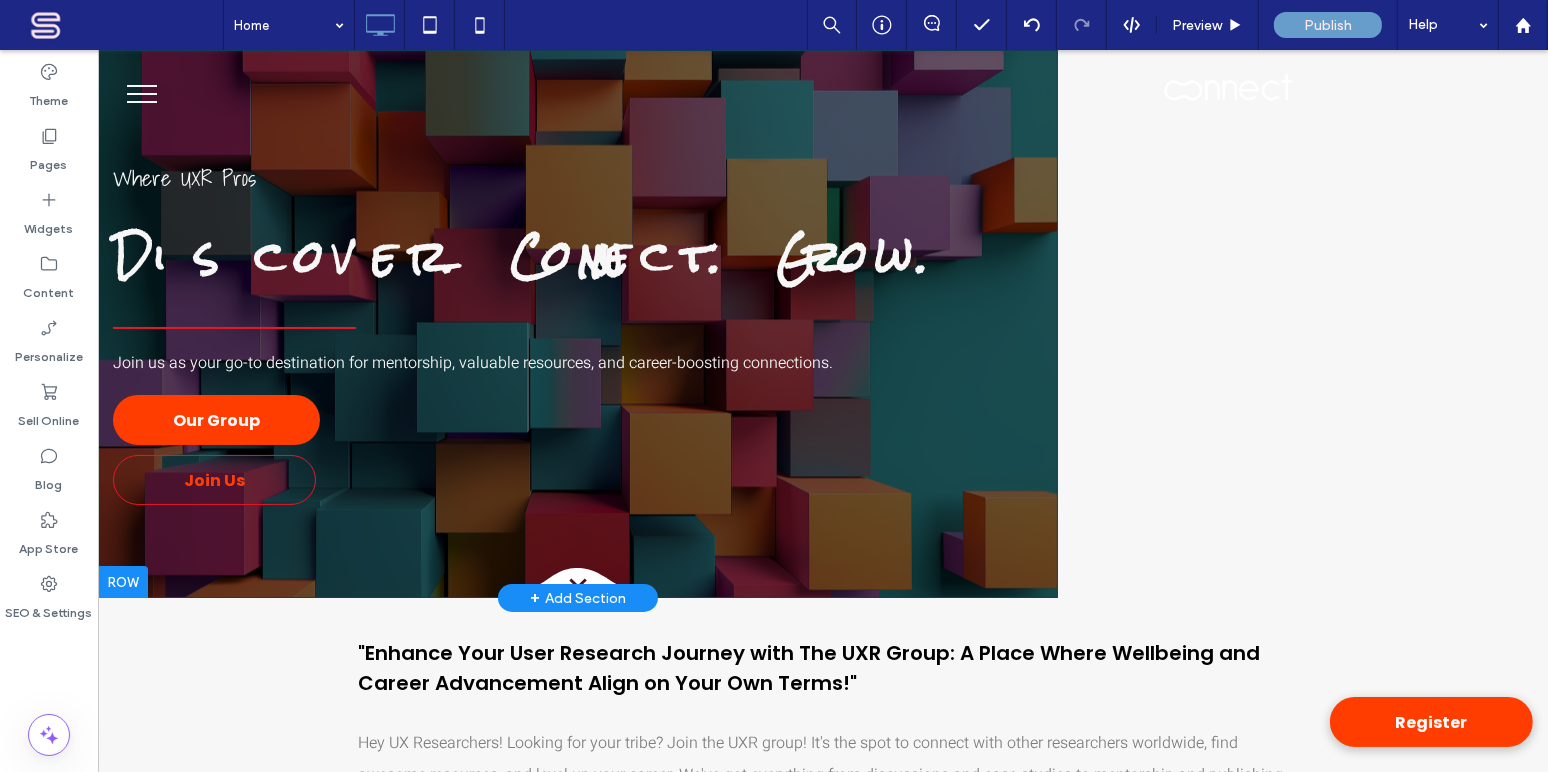 click on "Home Preview Publish Help" at bounding box center [885, 25] 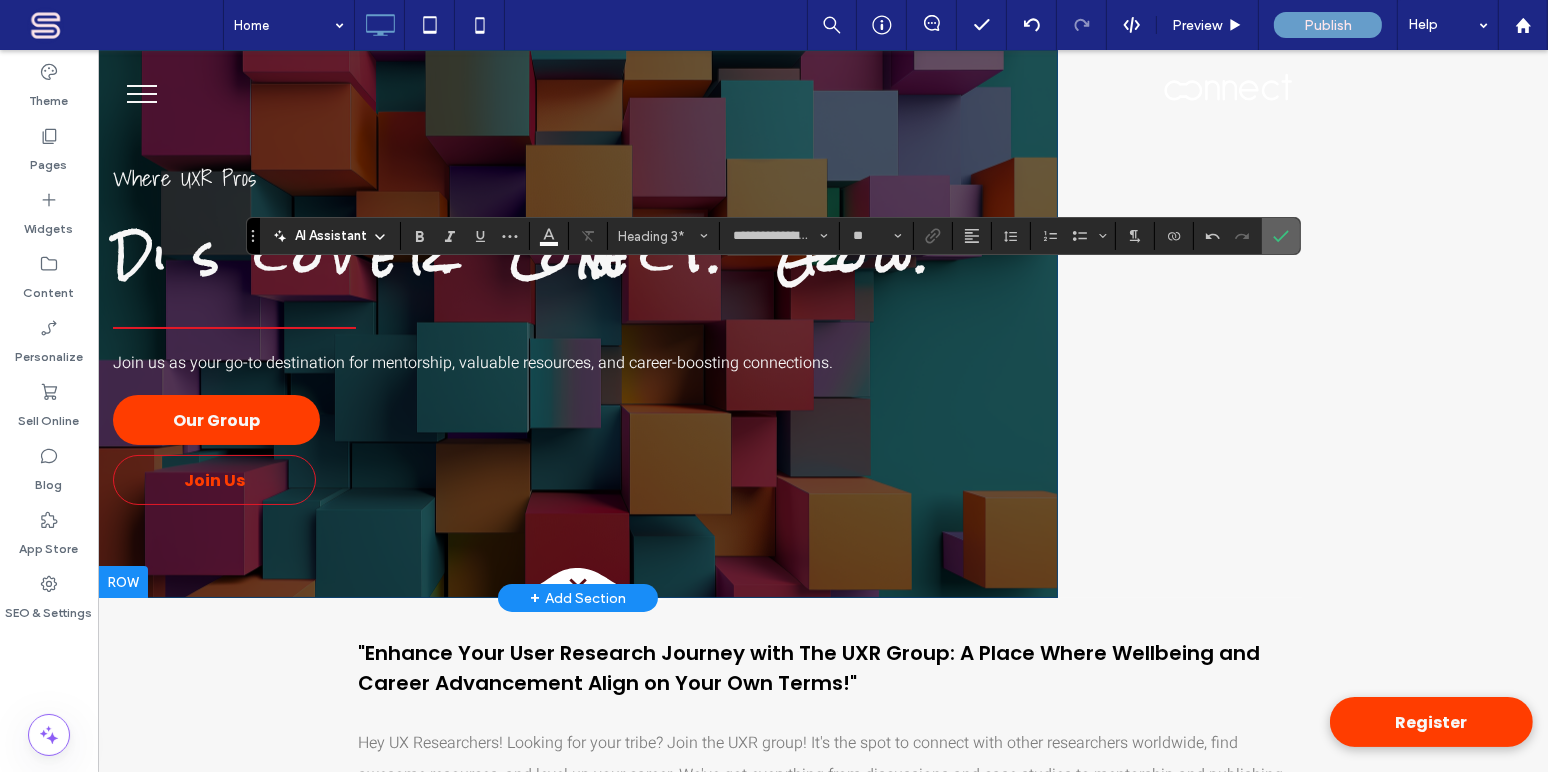 click 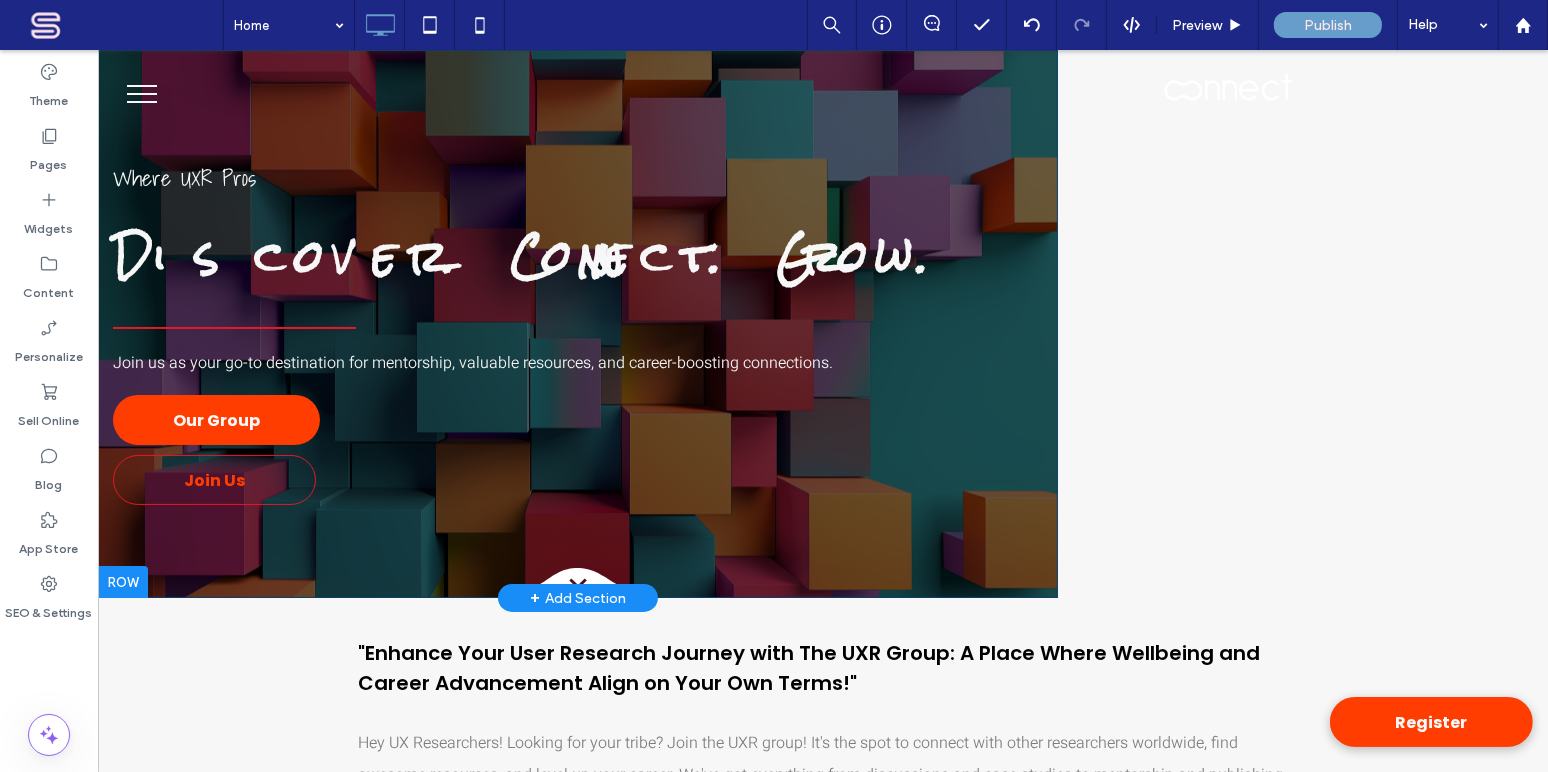 click on "Home Preview Publish Help" at bounding box center (885, 25) 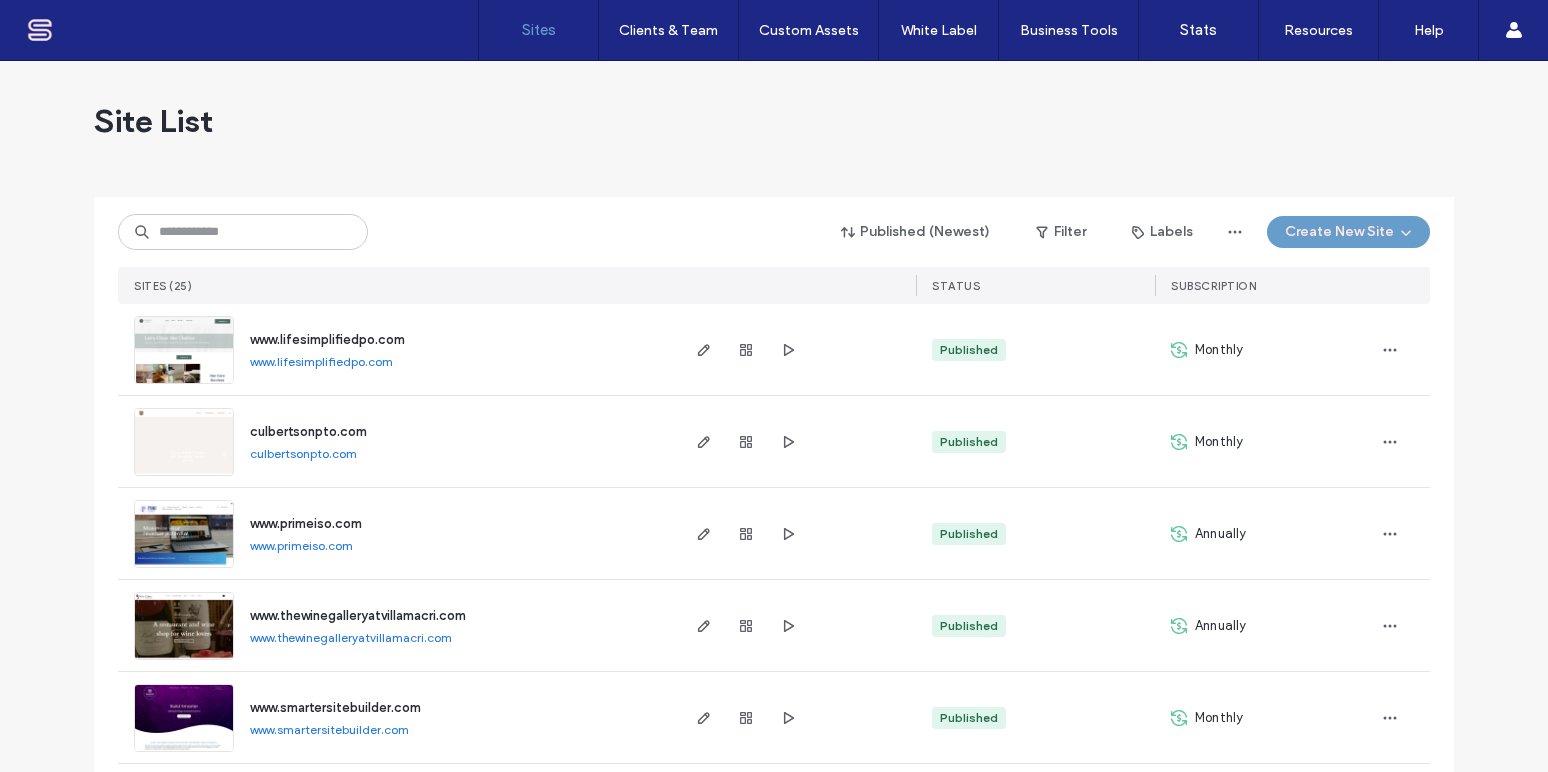 scroll, scrollTop: 0, scrollLeft: 0, axis: both 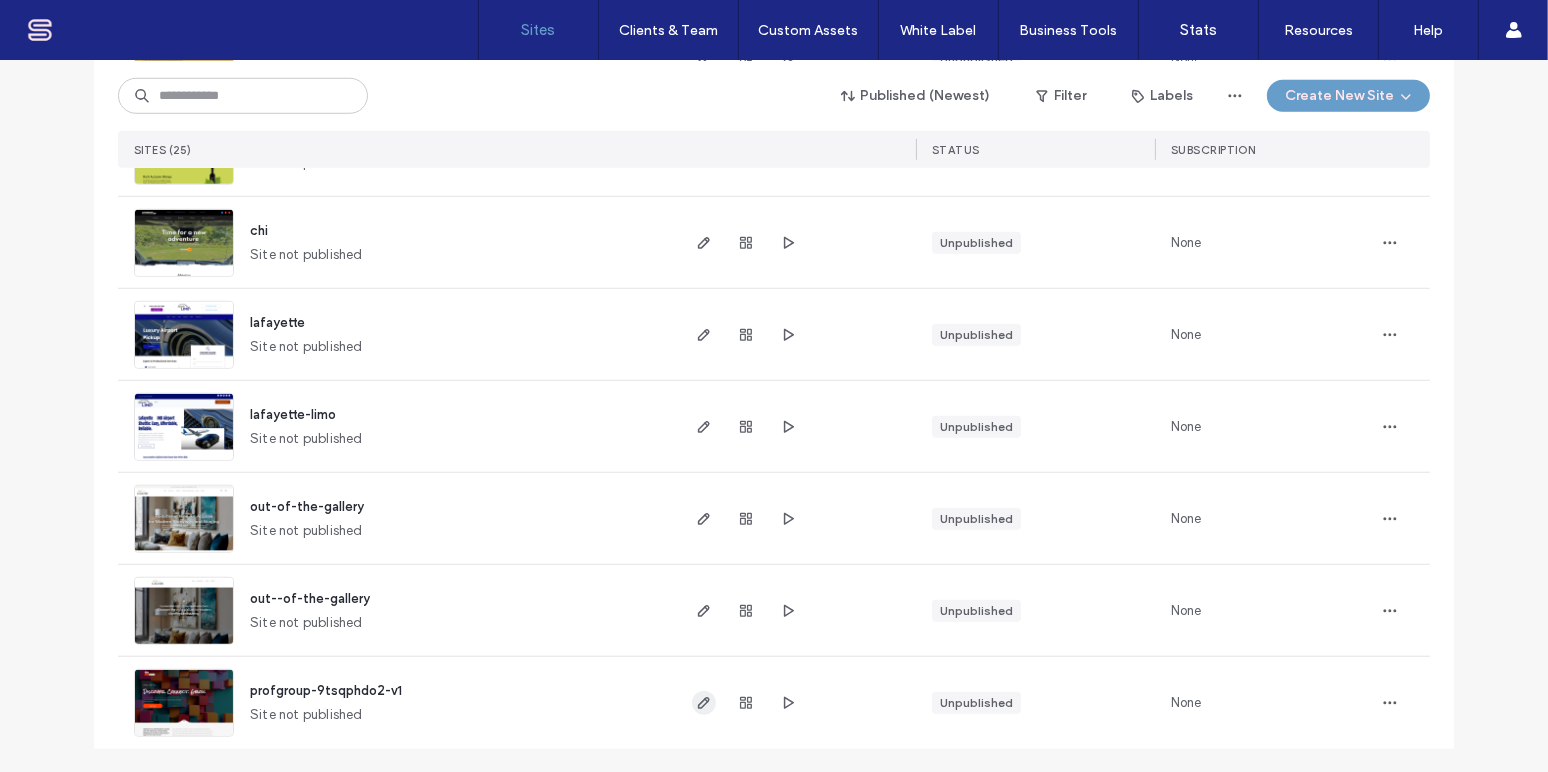 click 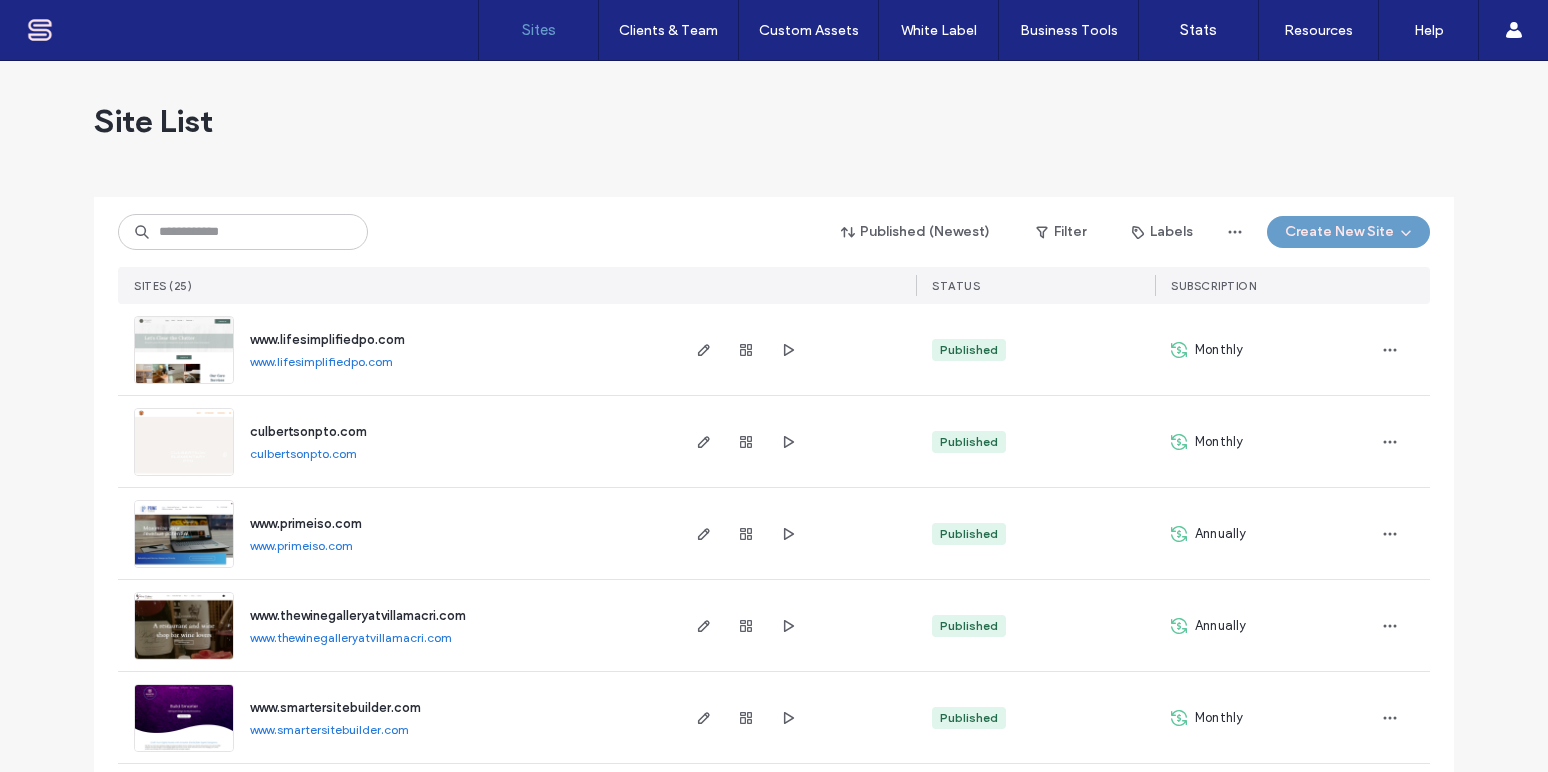 scroll, scrollTop: 0, scrollLeft: 0, axis: both 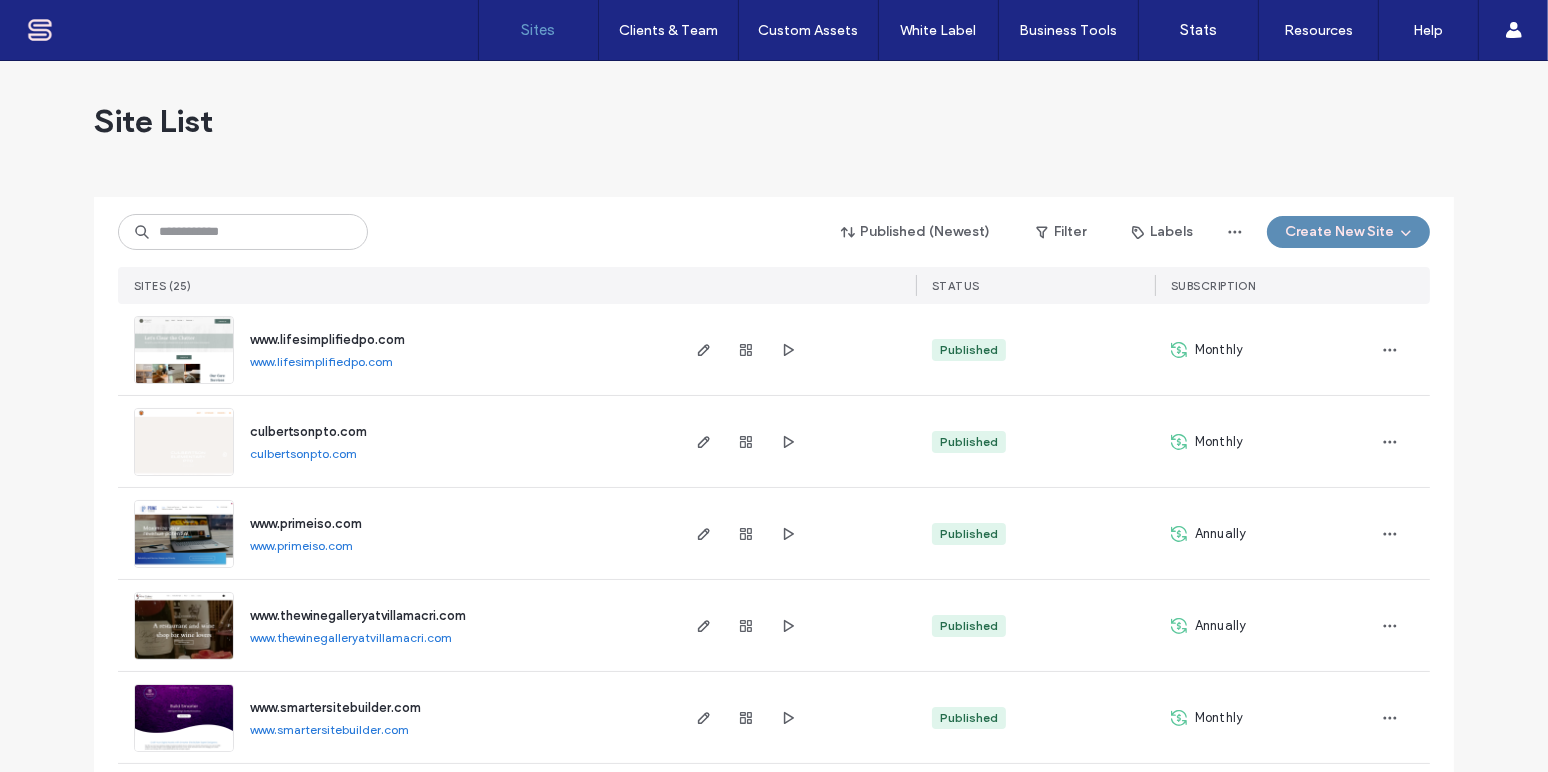 click on "Create New Site" at bounding box center (1348, 232) 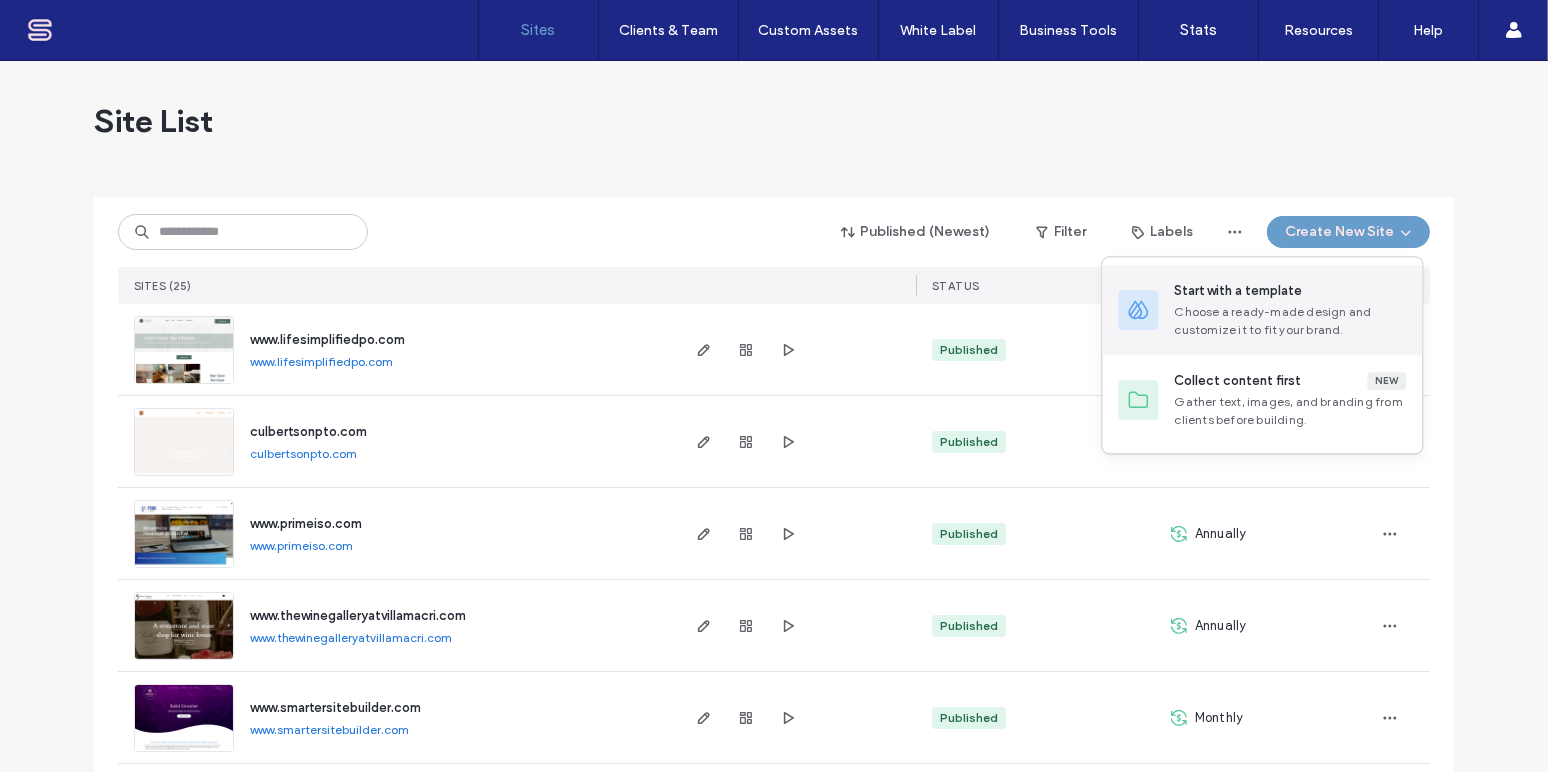 click on "Choose a ready-made design and customize it to fit your brand." at bounding box center [1290, 321] 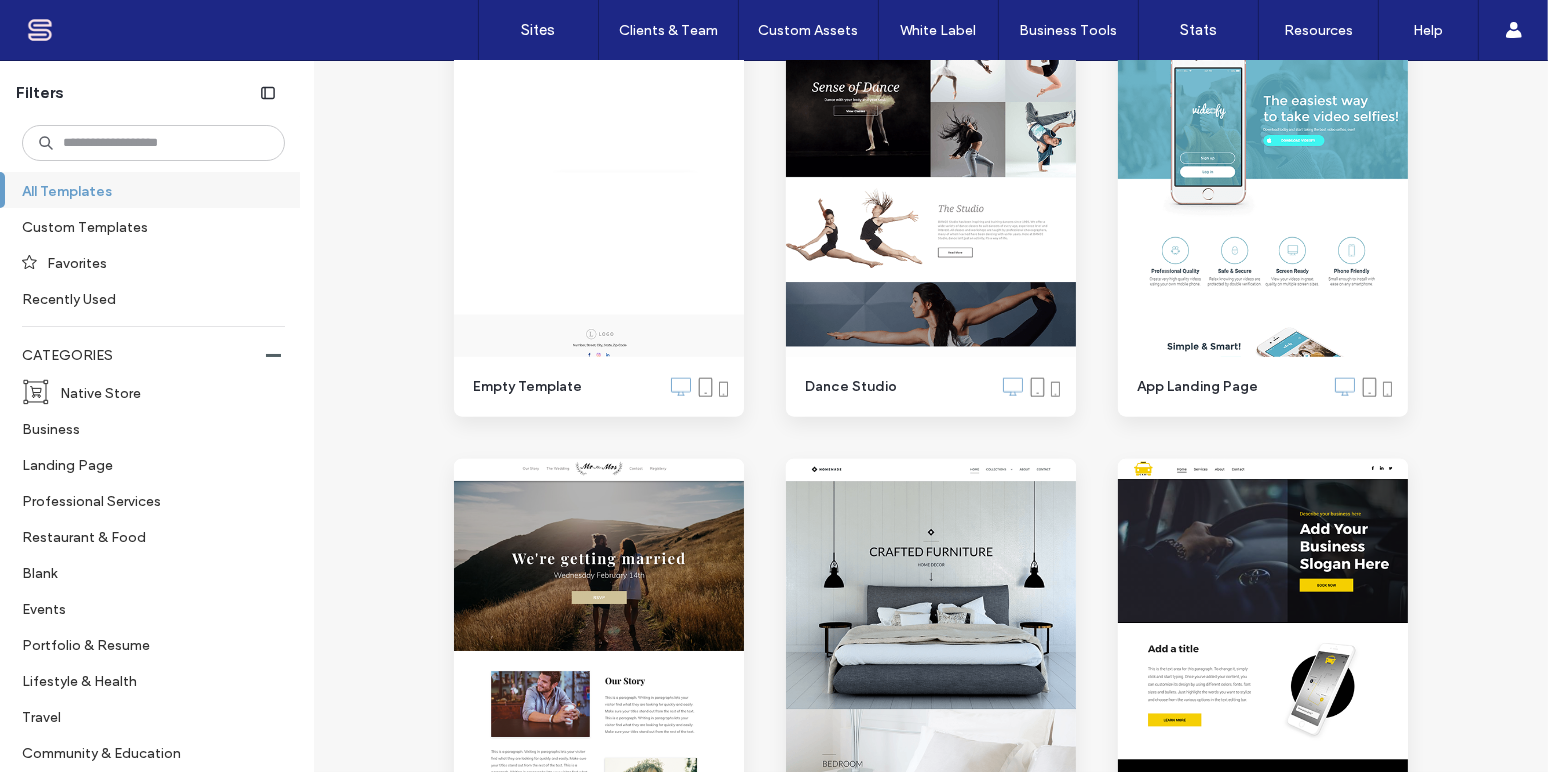 scroll, scrollTop: 10909, scrollLeft: 0, axis: vertical 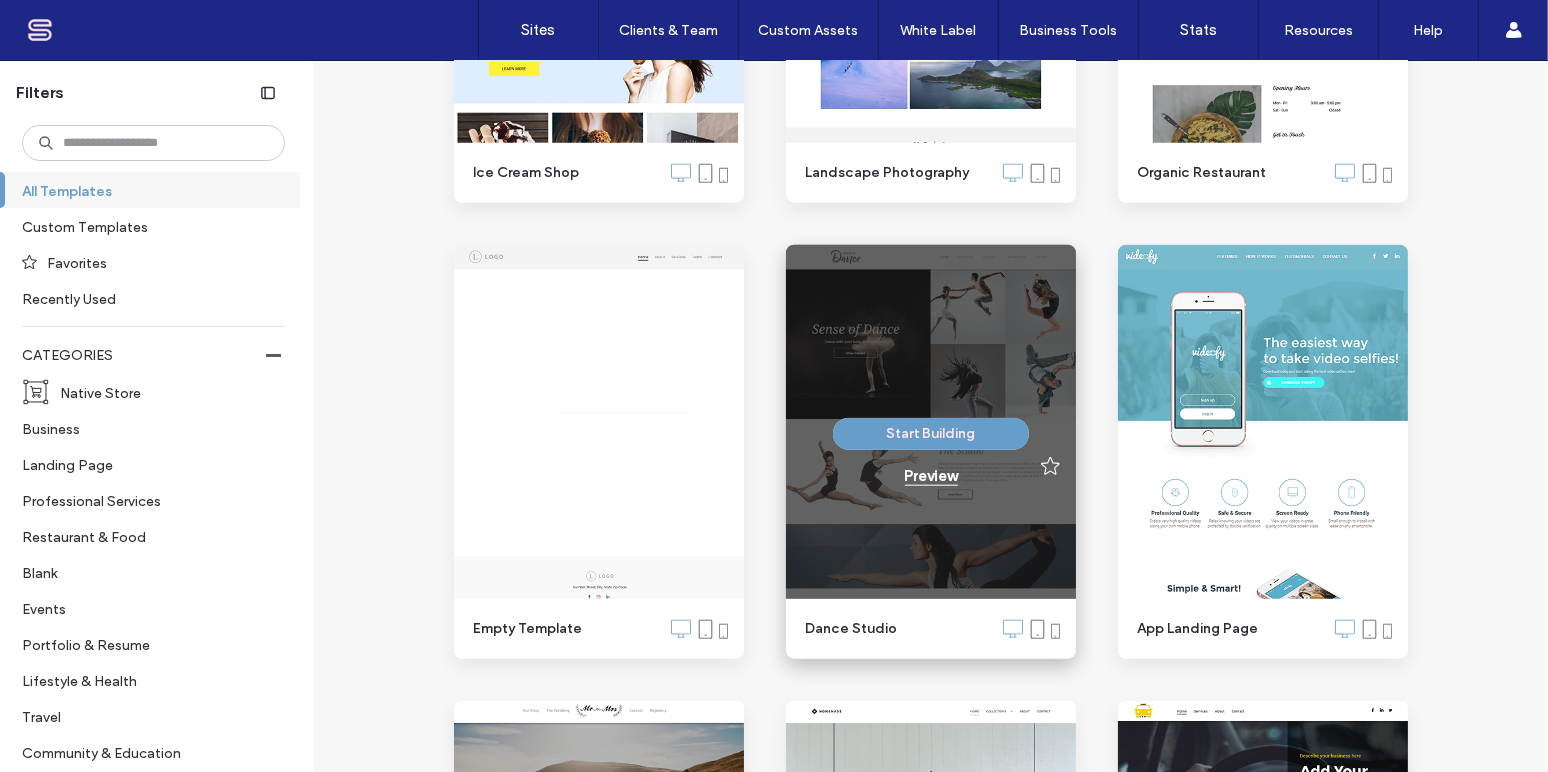 click on "Preview" at bounding box center [931, 476] 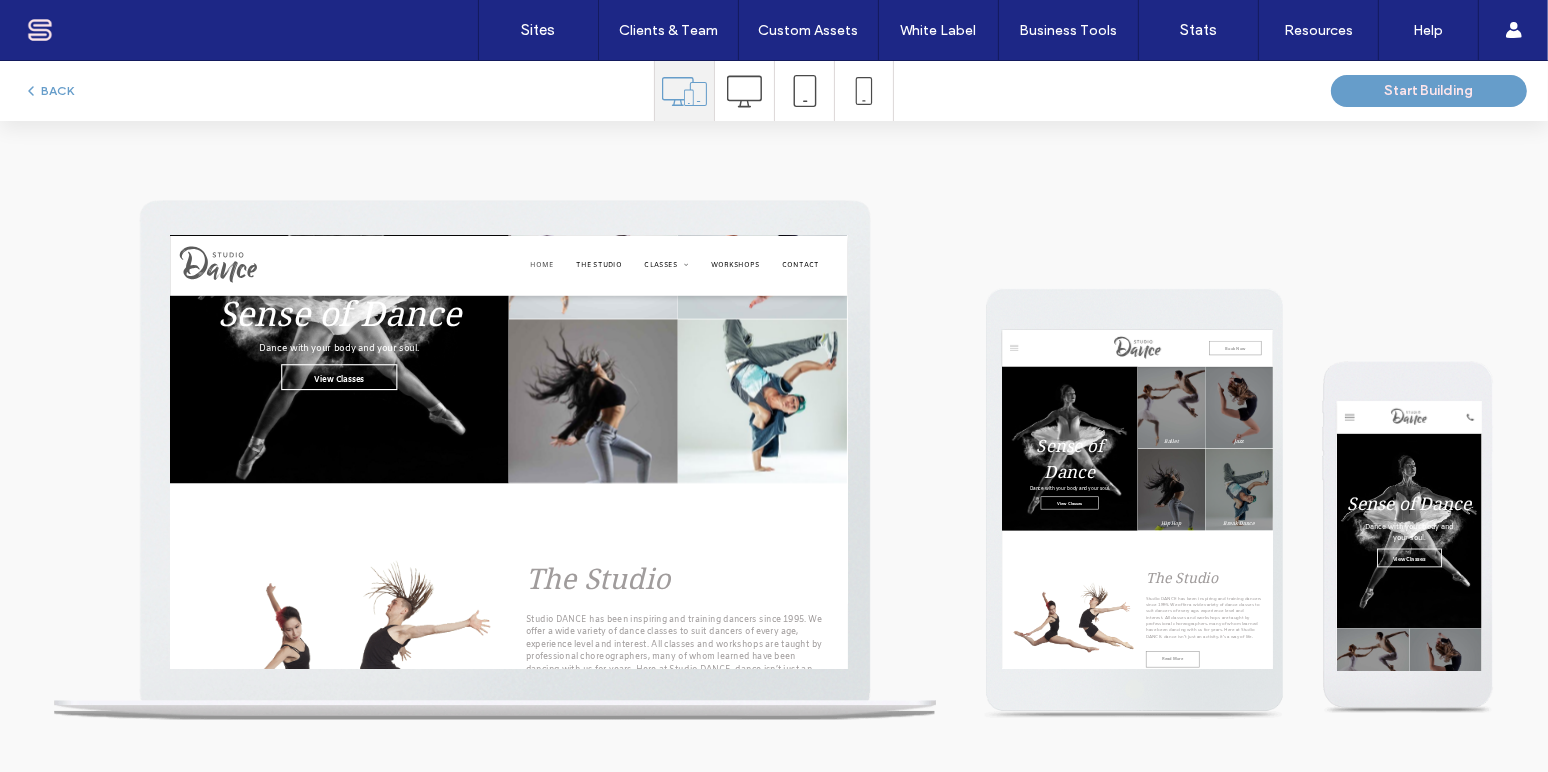 scroll, scrollTop: 0, scrollLeft: 0, axis: both 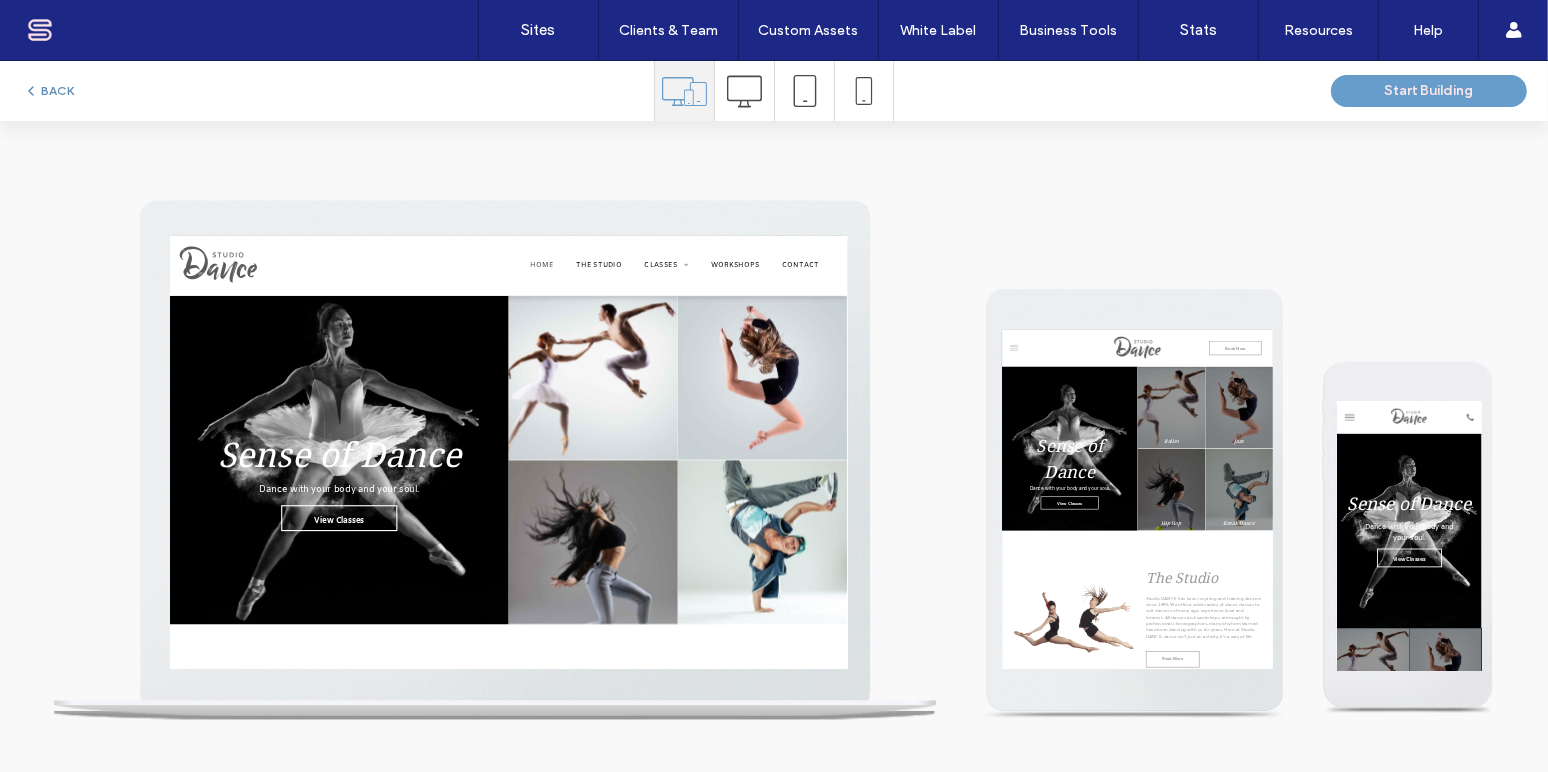 click on "BACK" at bounding box center (48, 91) 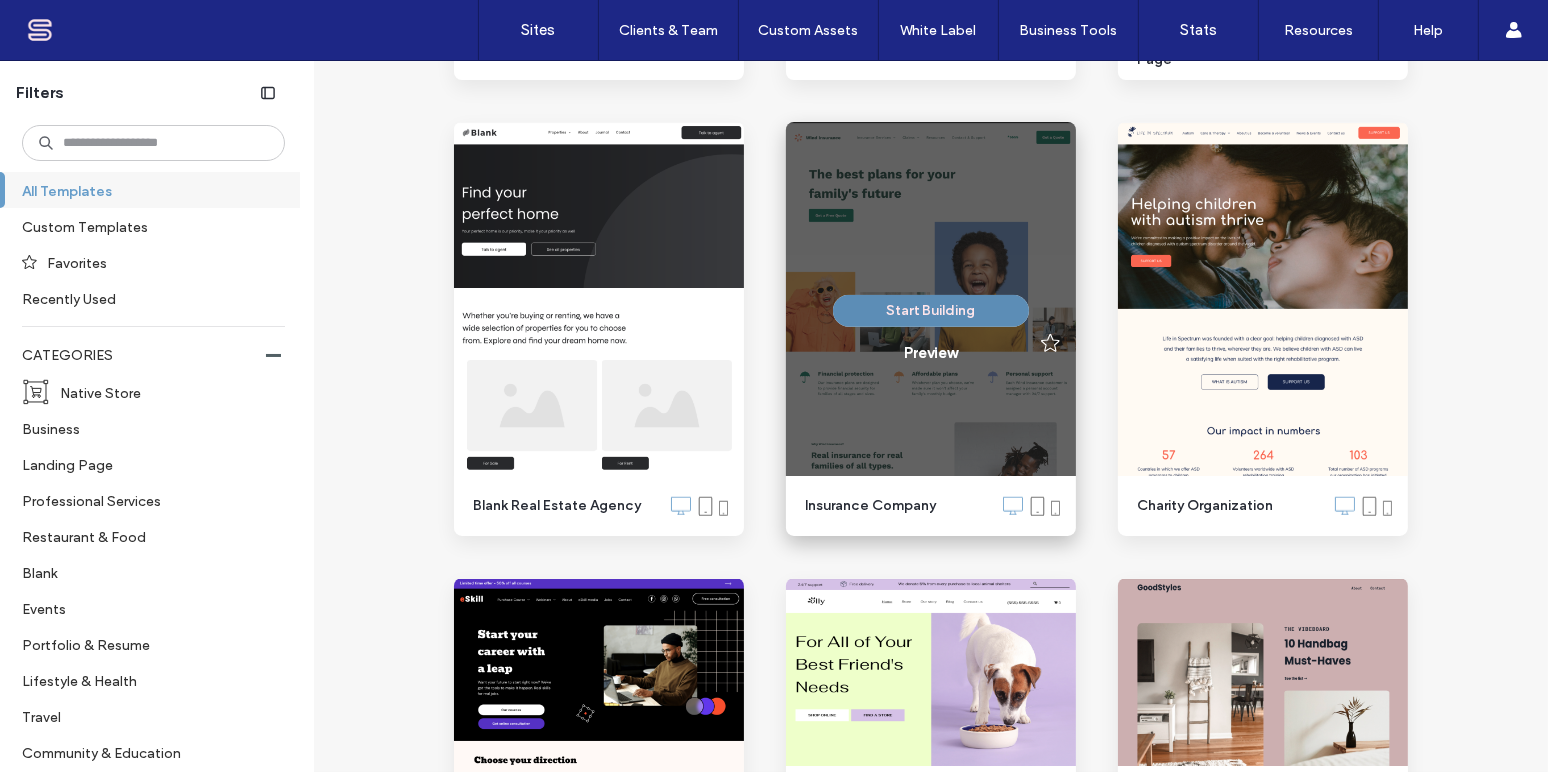 scroll, scrollTop: 1939, scrollLeft: 0, axis: vertical 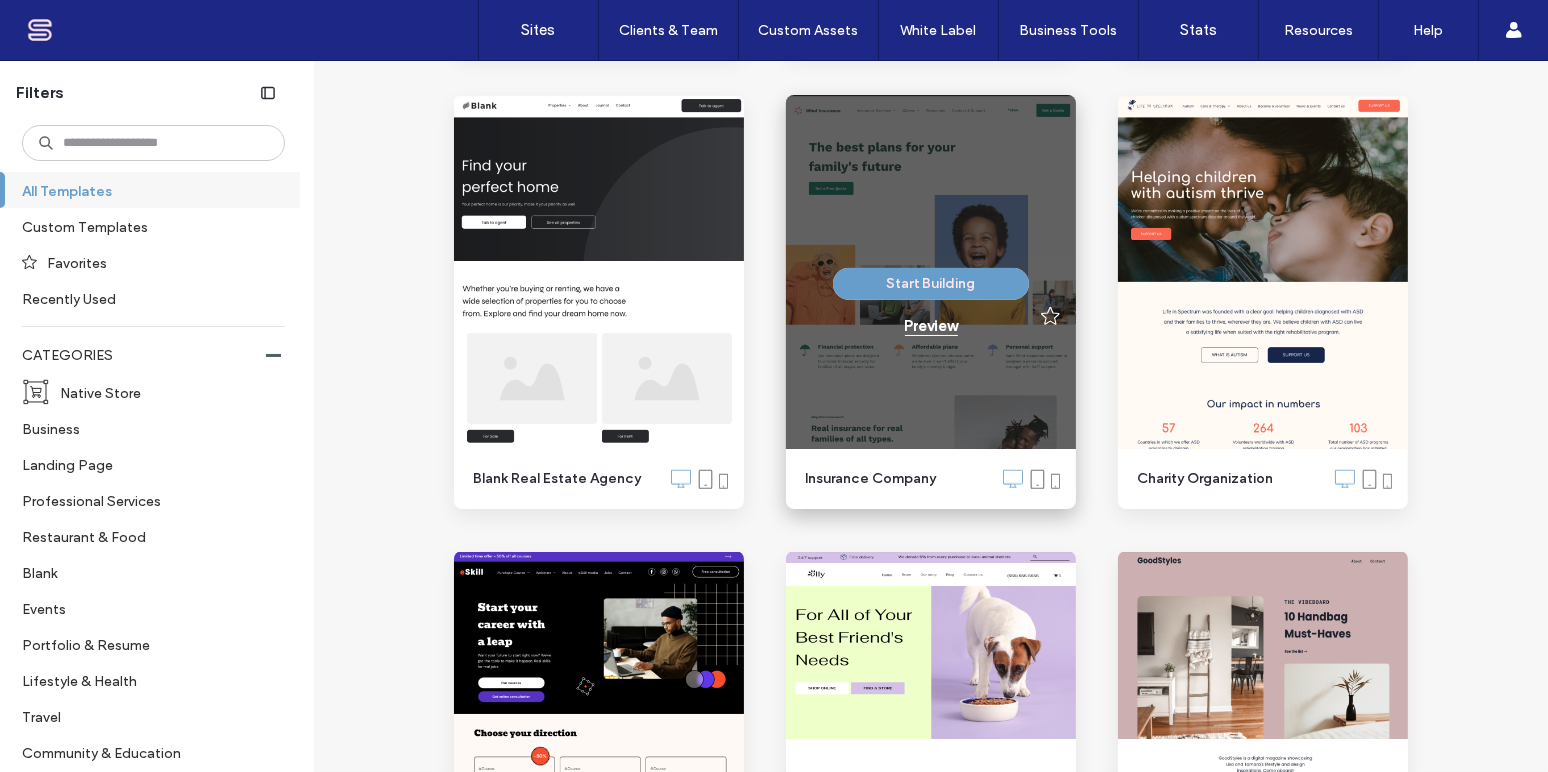 click on "Preview" at bounding box center [931, 326] 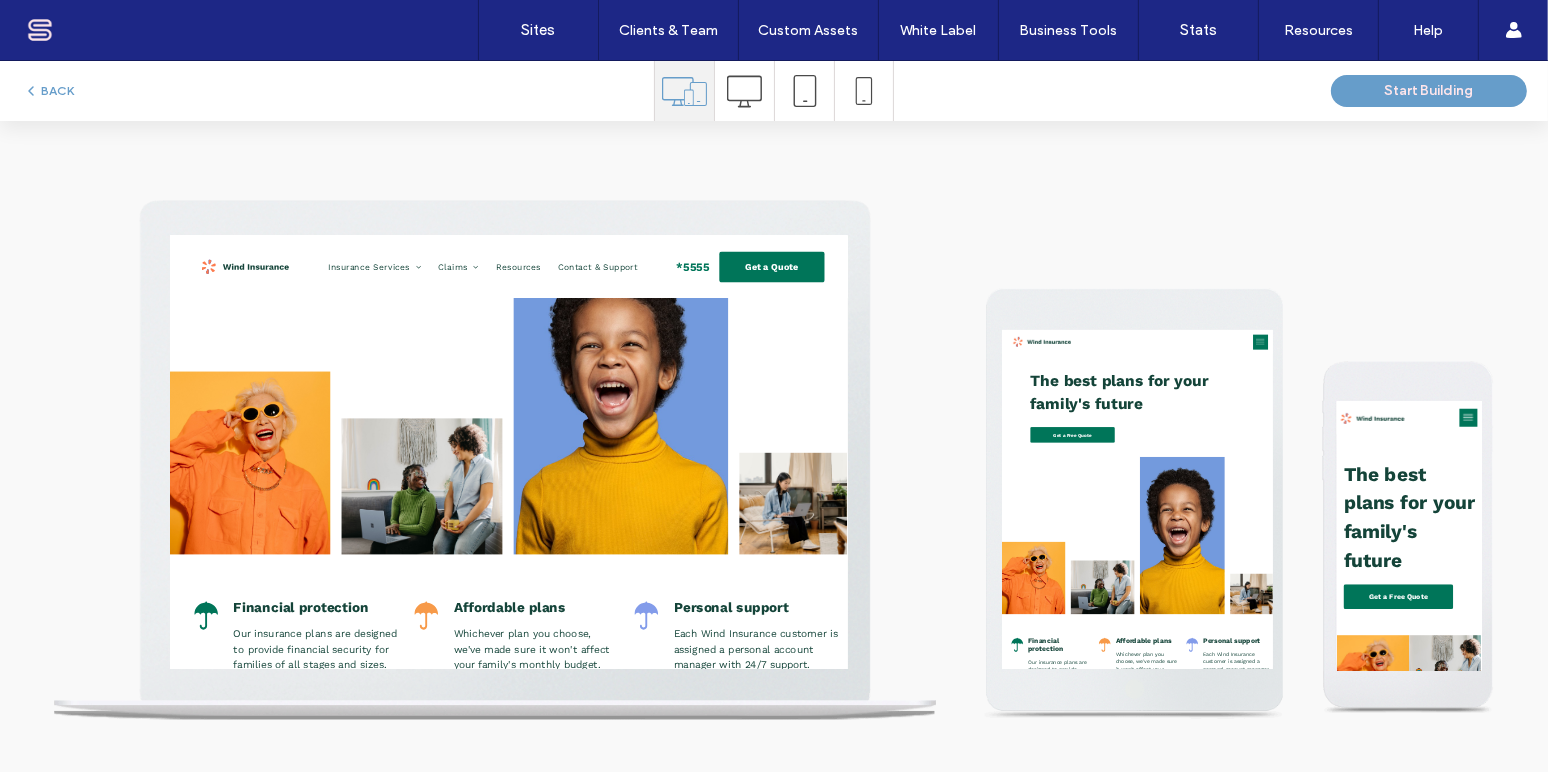 scroll, scrollTop: 0, scrollLeft: 0, axis: both 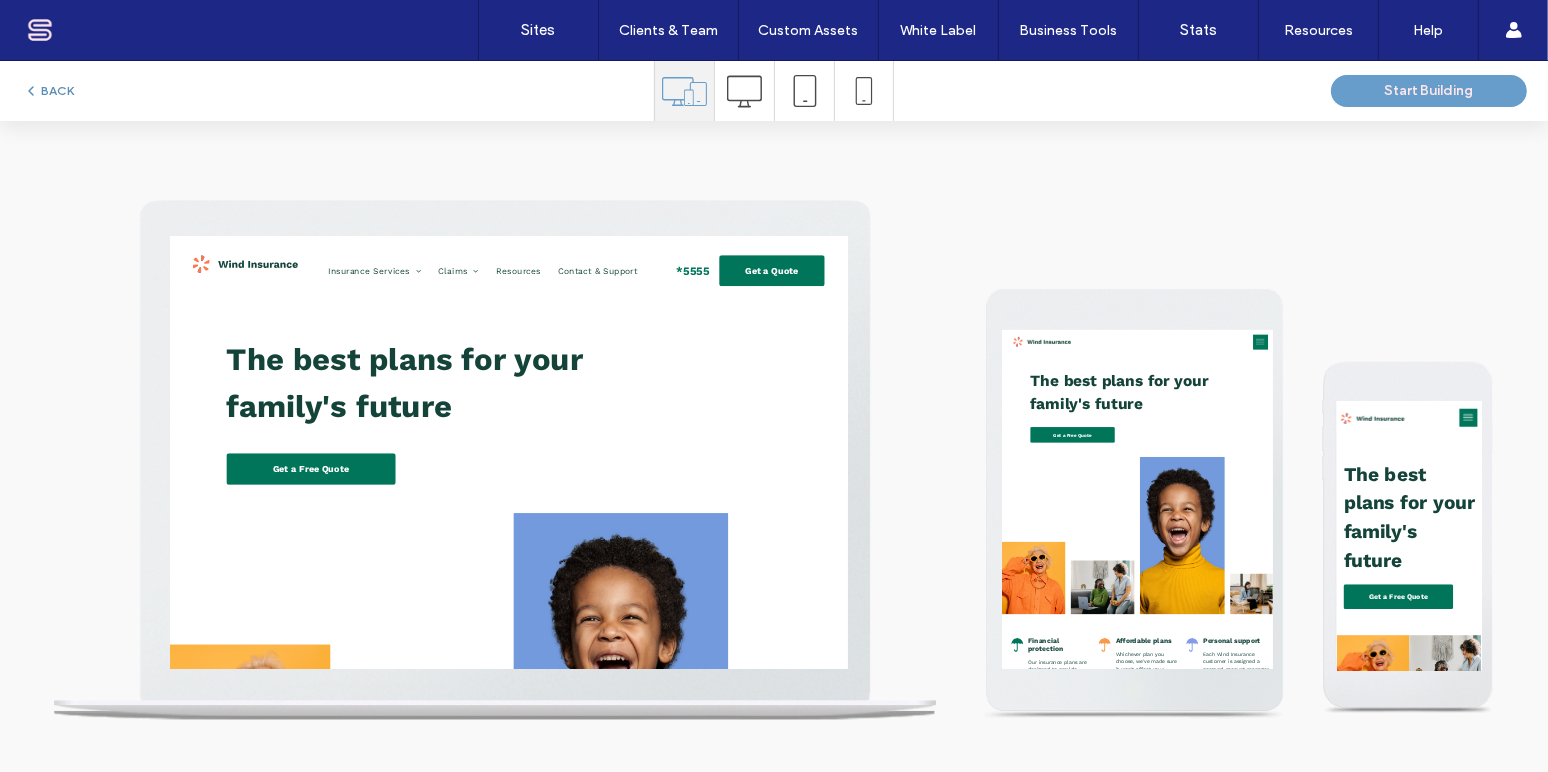 click on "BACK" at bounding box center [48, 91] 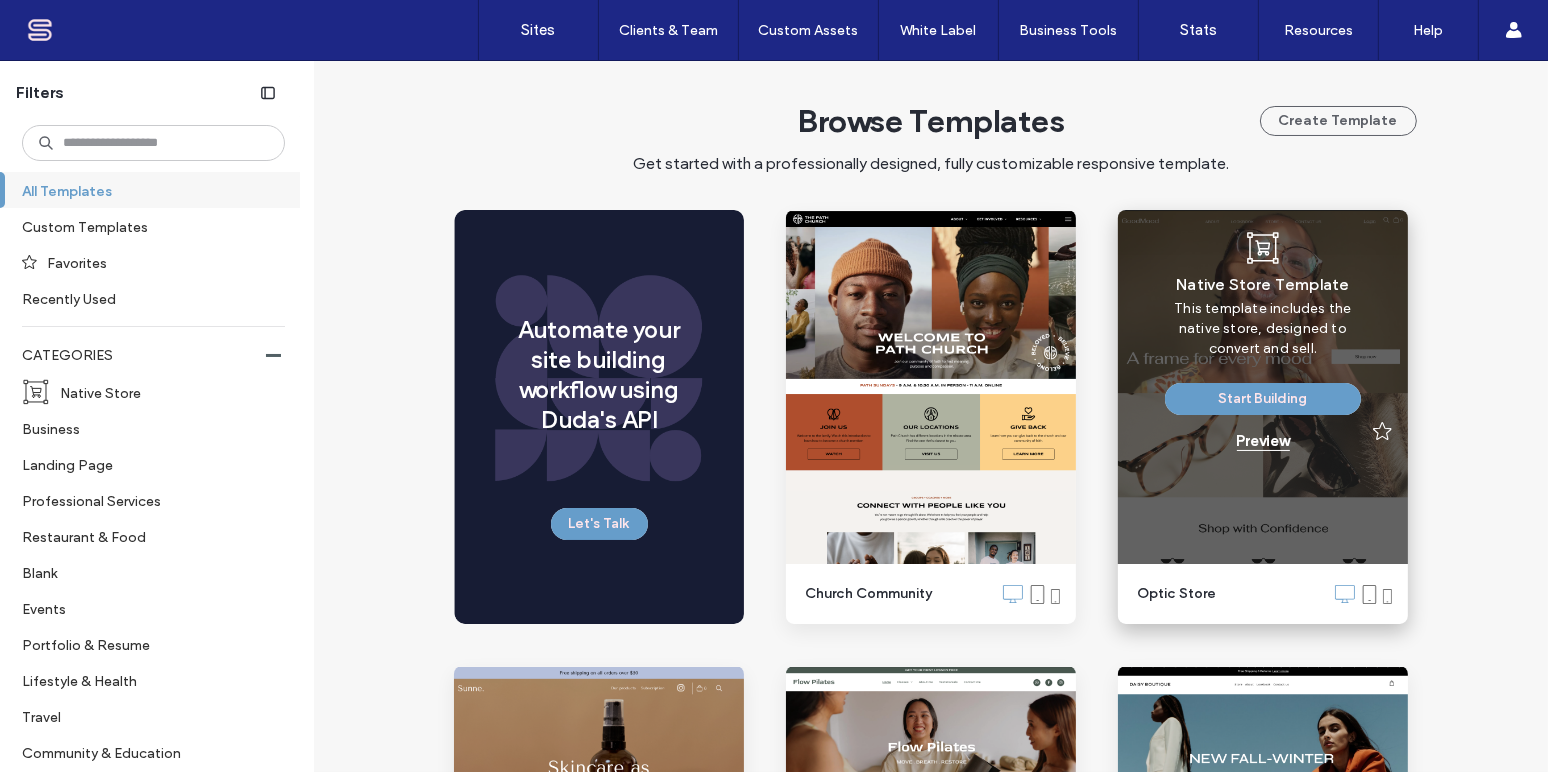 click on "Preview" at bounding box center [1263, 441] 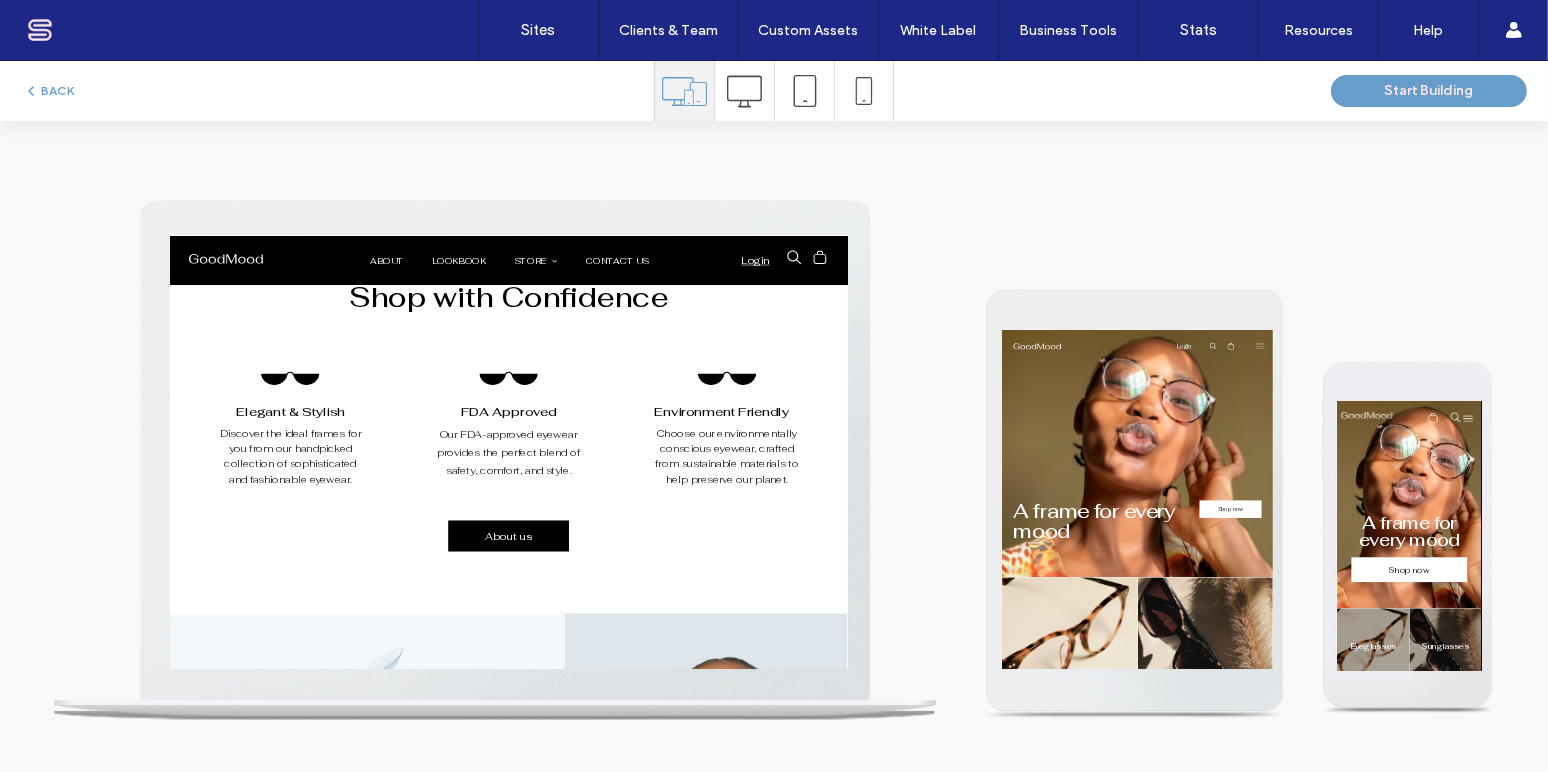 scroll, scrollTop: 1454, scrollLeft: 0, axis: vertical 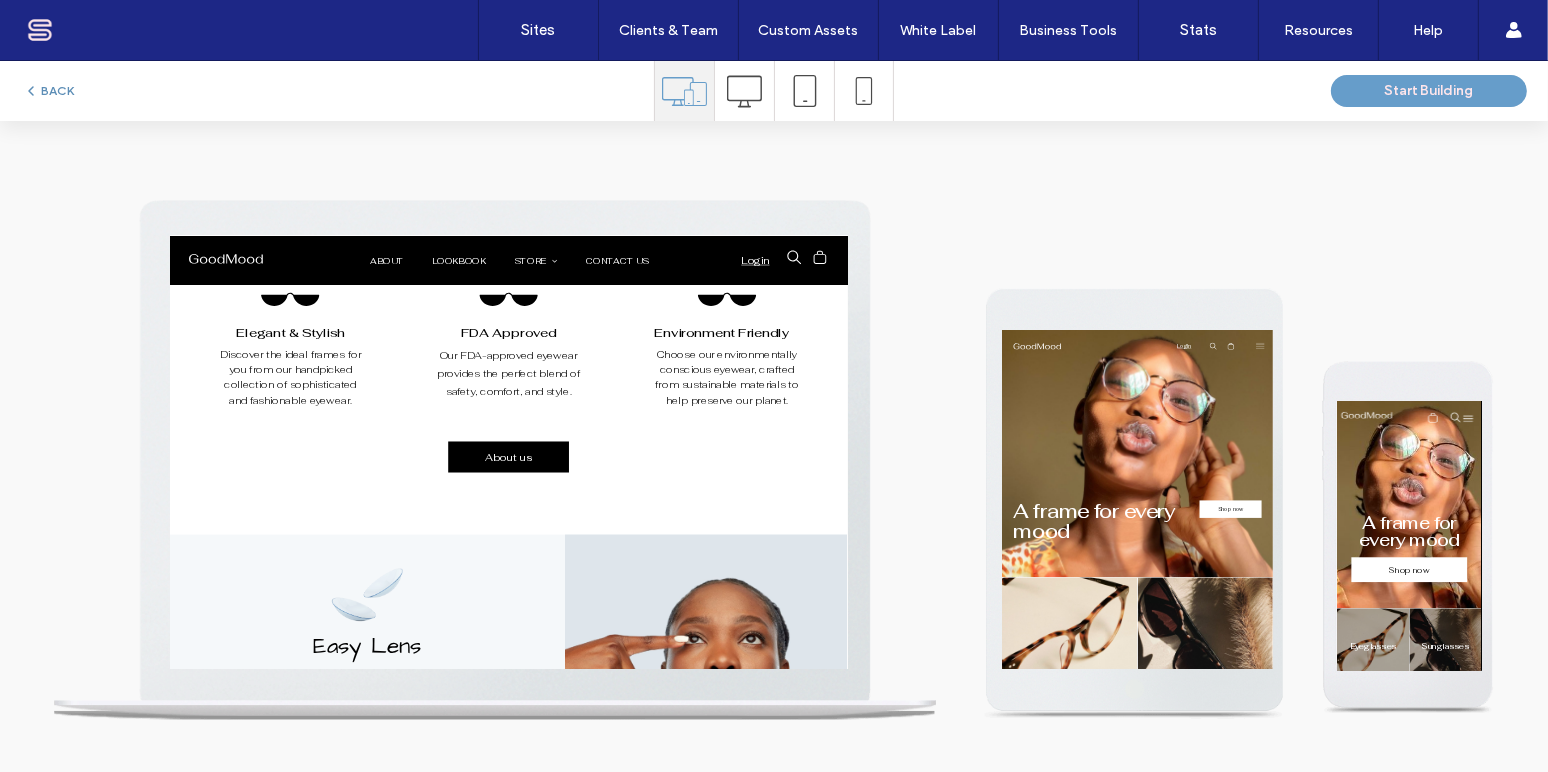 click on "BACK" at bounding box center (48, 91) 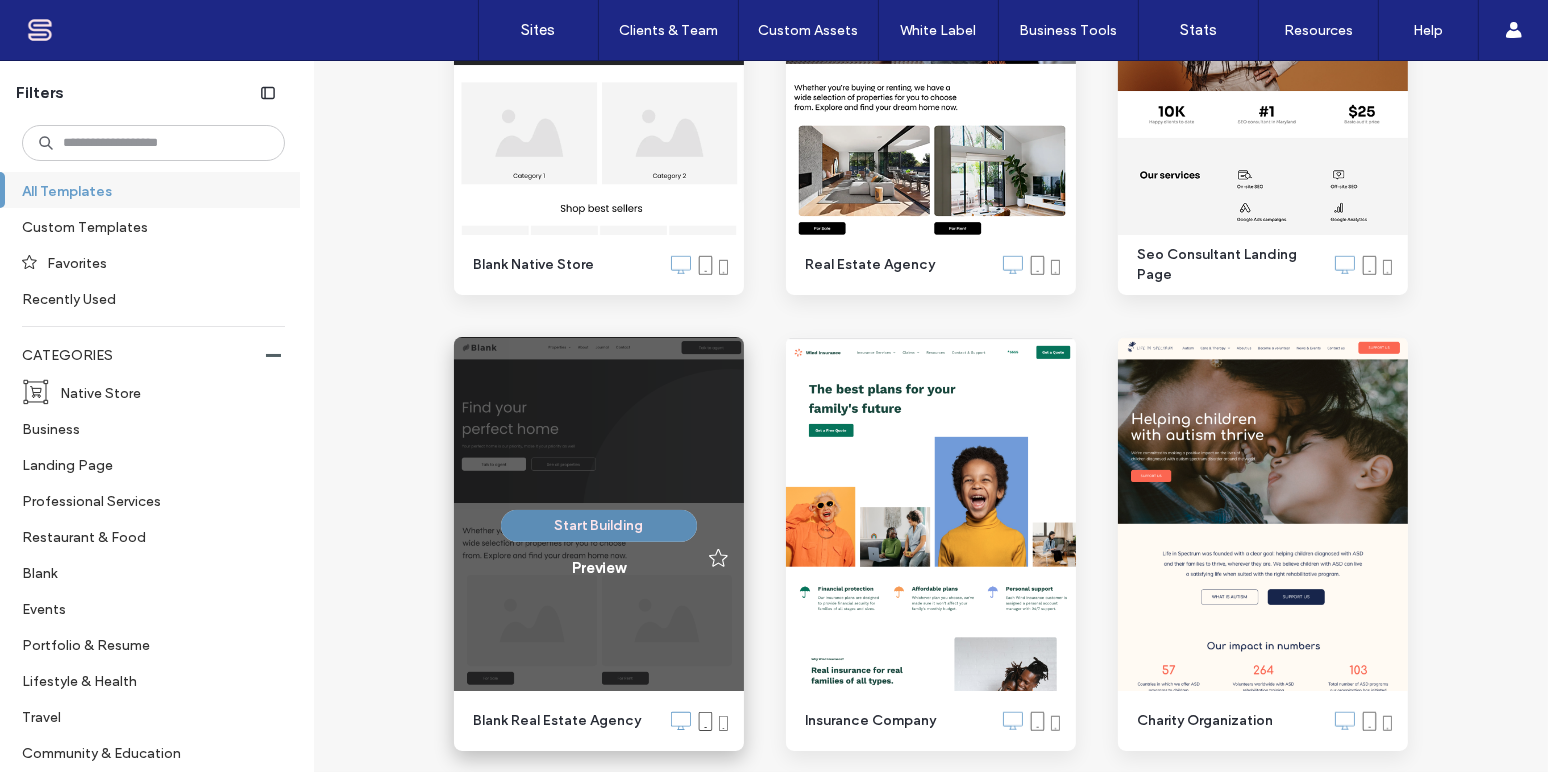 scroll, scrollTop: 2424, scrollLeft: 0, axis: vertical 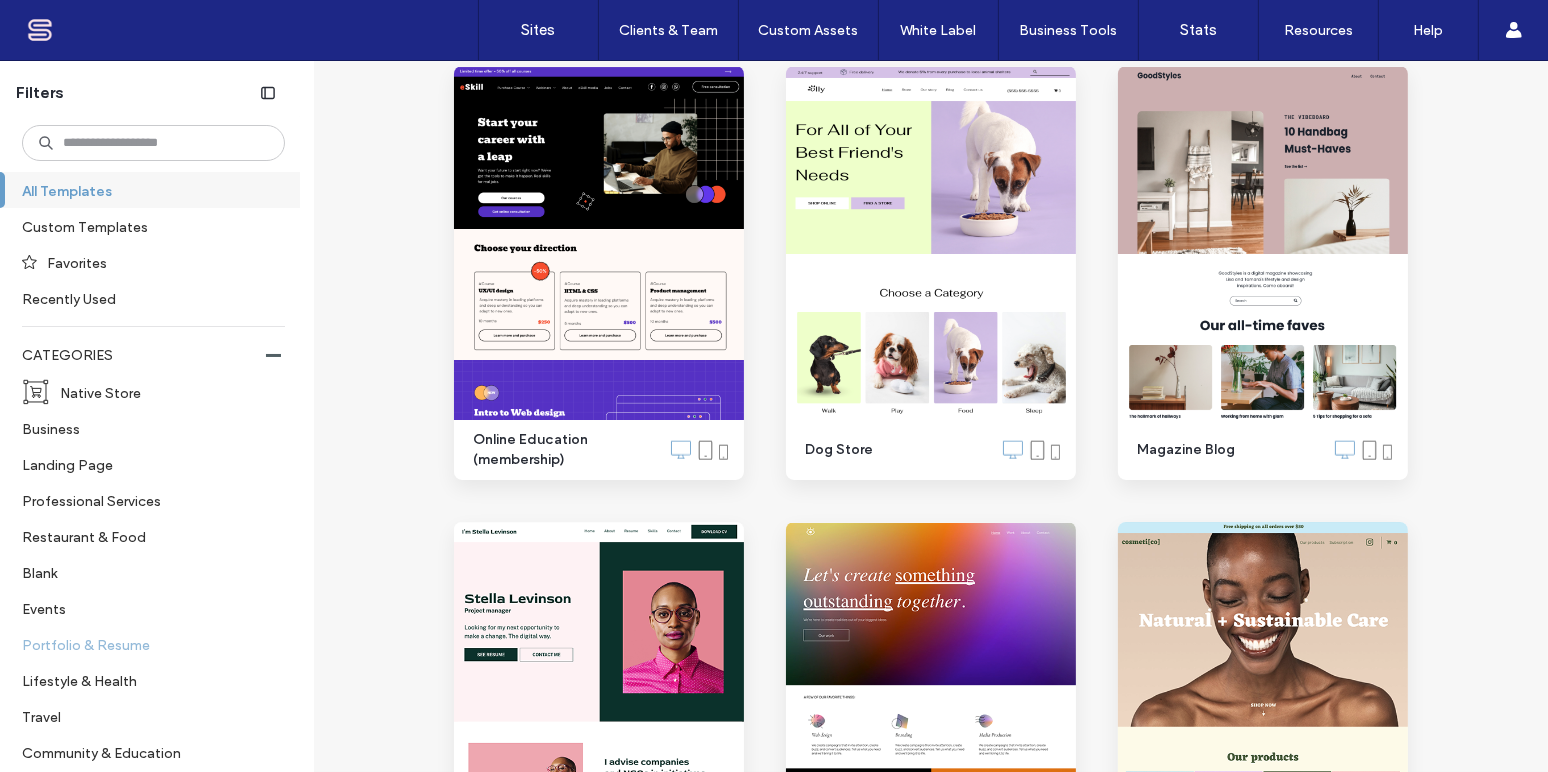 click on "Portfolio & Resume" at bounding box center (145, 644) 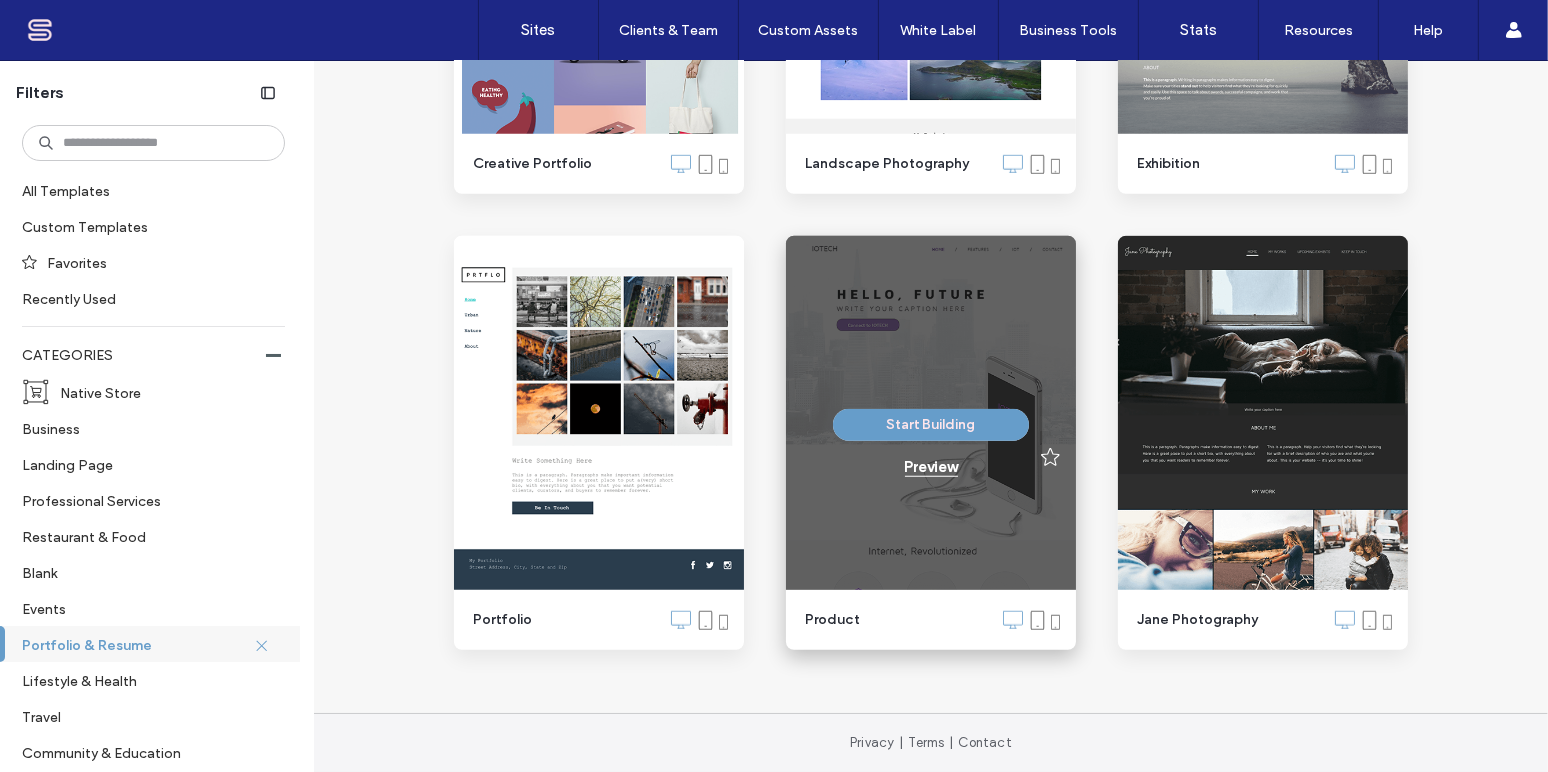 click on "Preview" at bounding box center (931, 467) 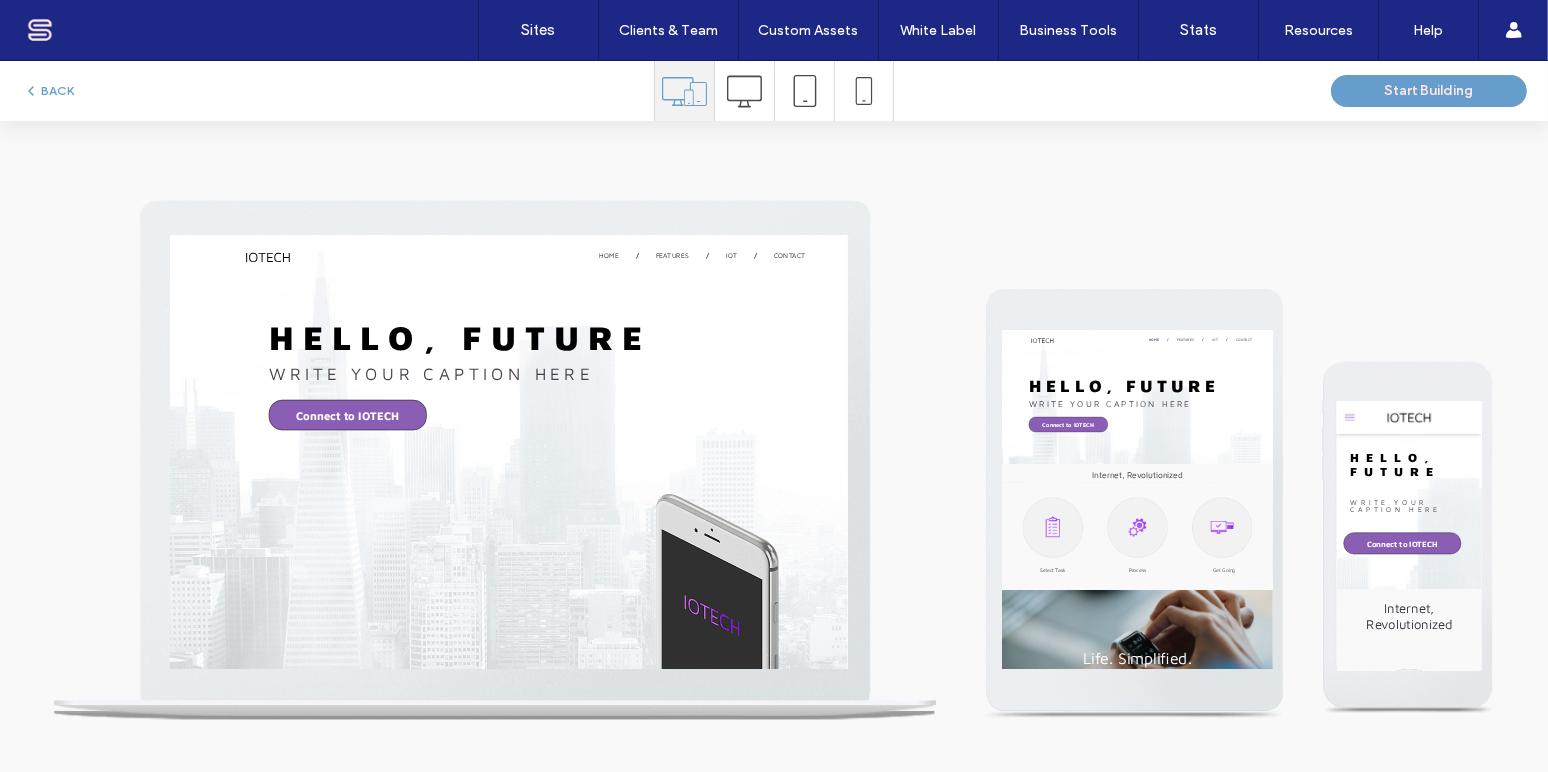 scroll, scrollTop: 0, scrollLeft: 0, axis: both 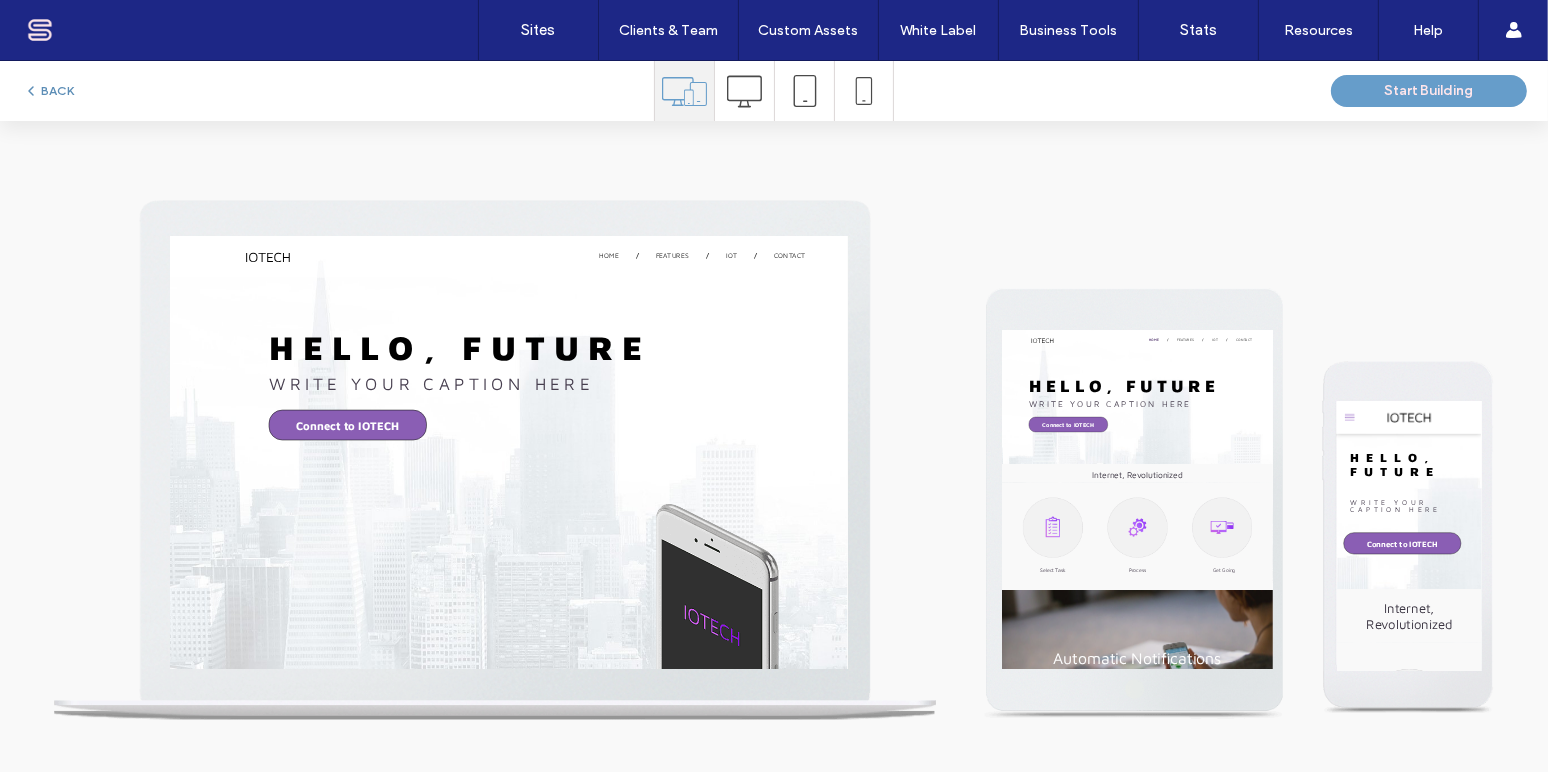 click on "BACK" at bounding box center (48, 91) 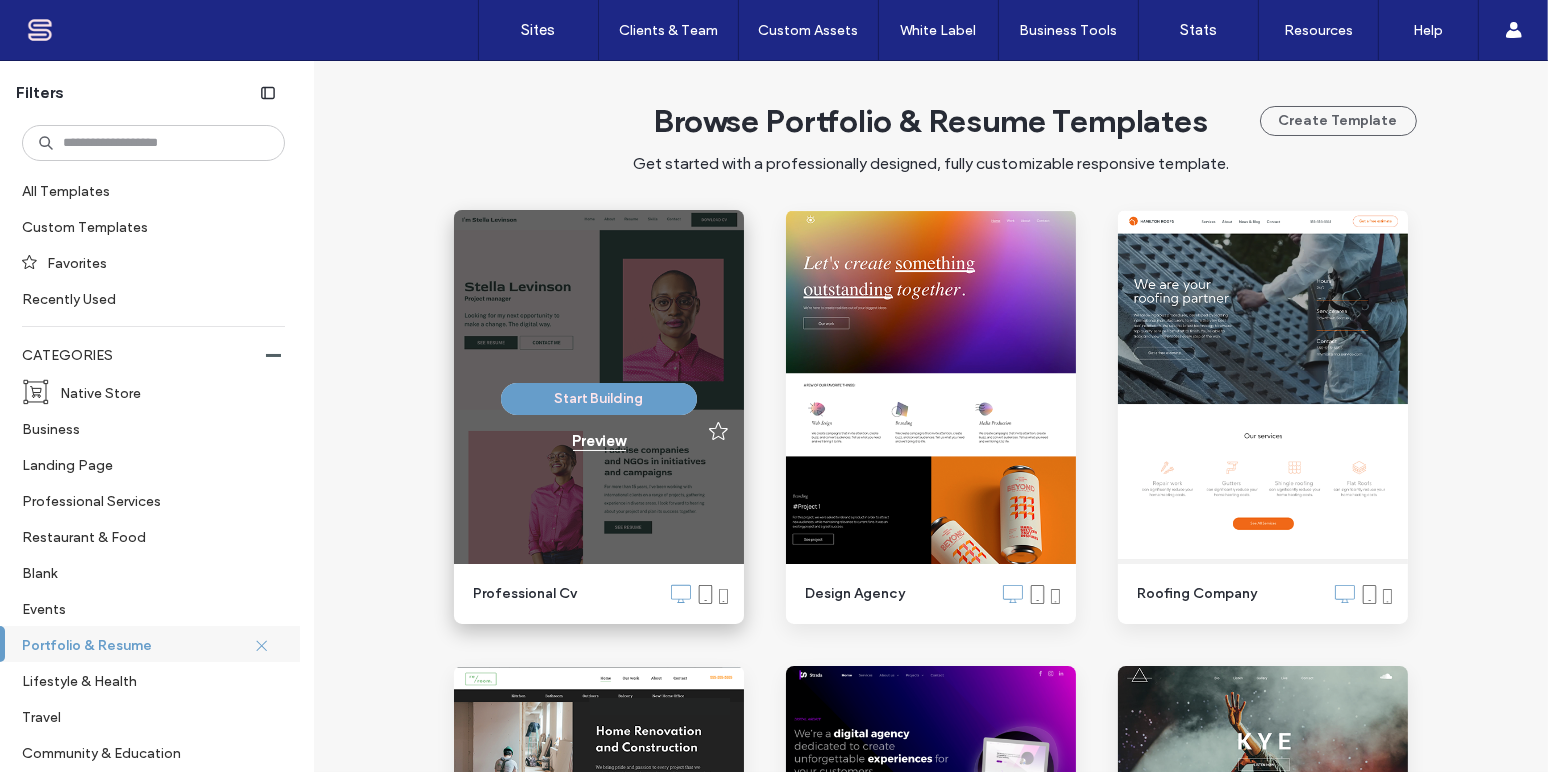 click on "Preview" at bounding box center (599, 441) 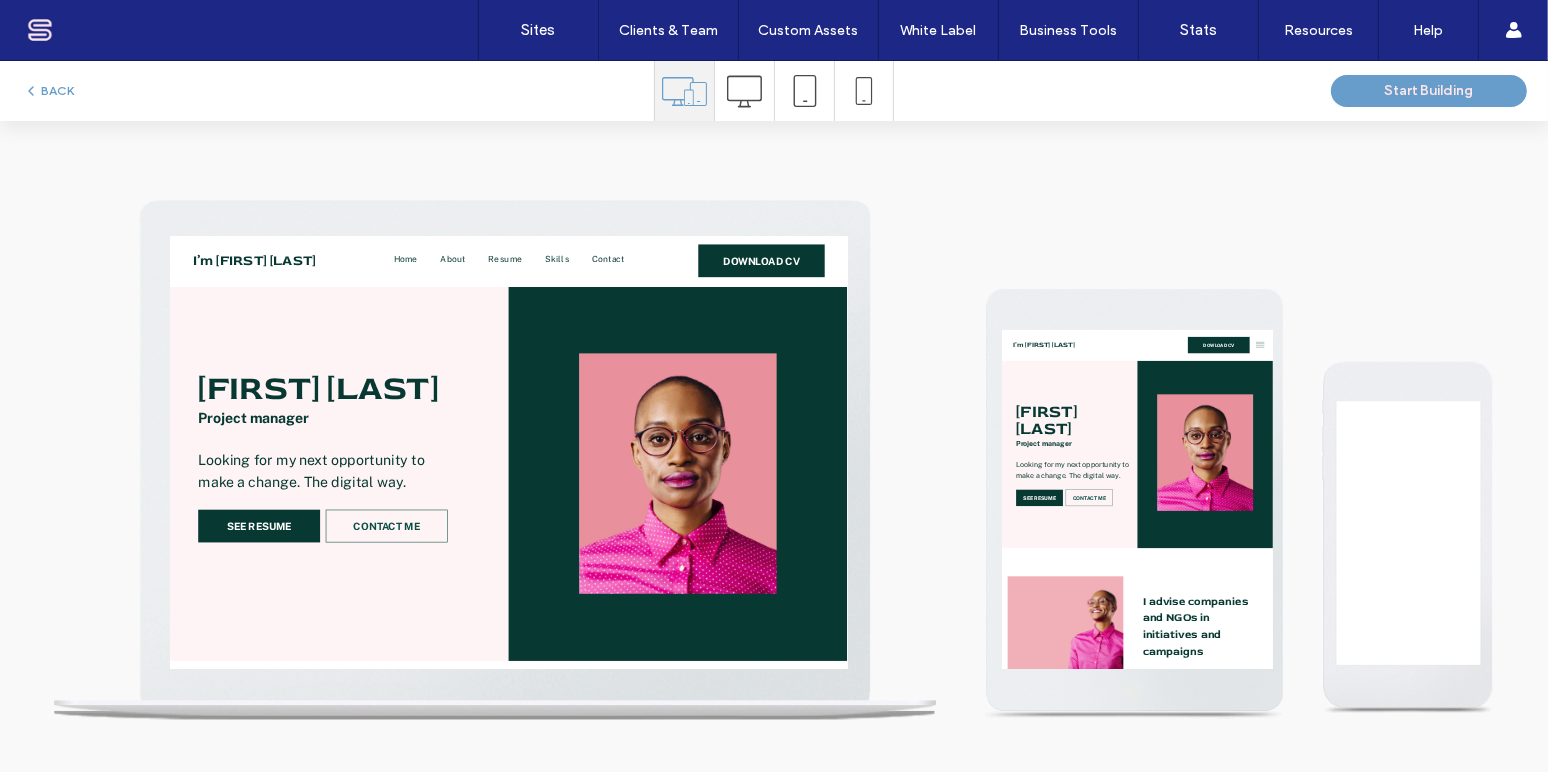 scroll, scrollTop: 0, scrollLeft: 0, axis: both 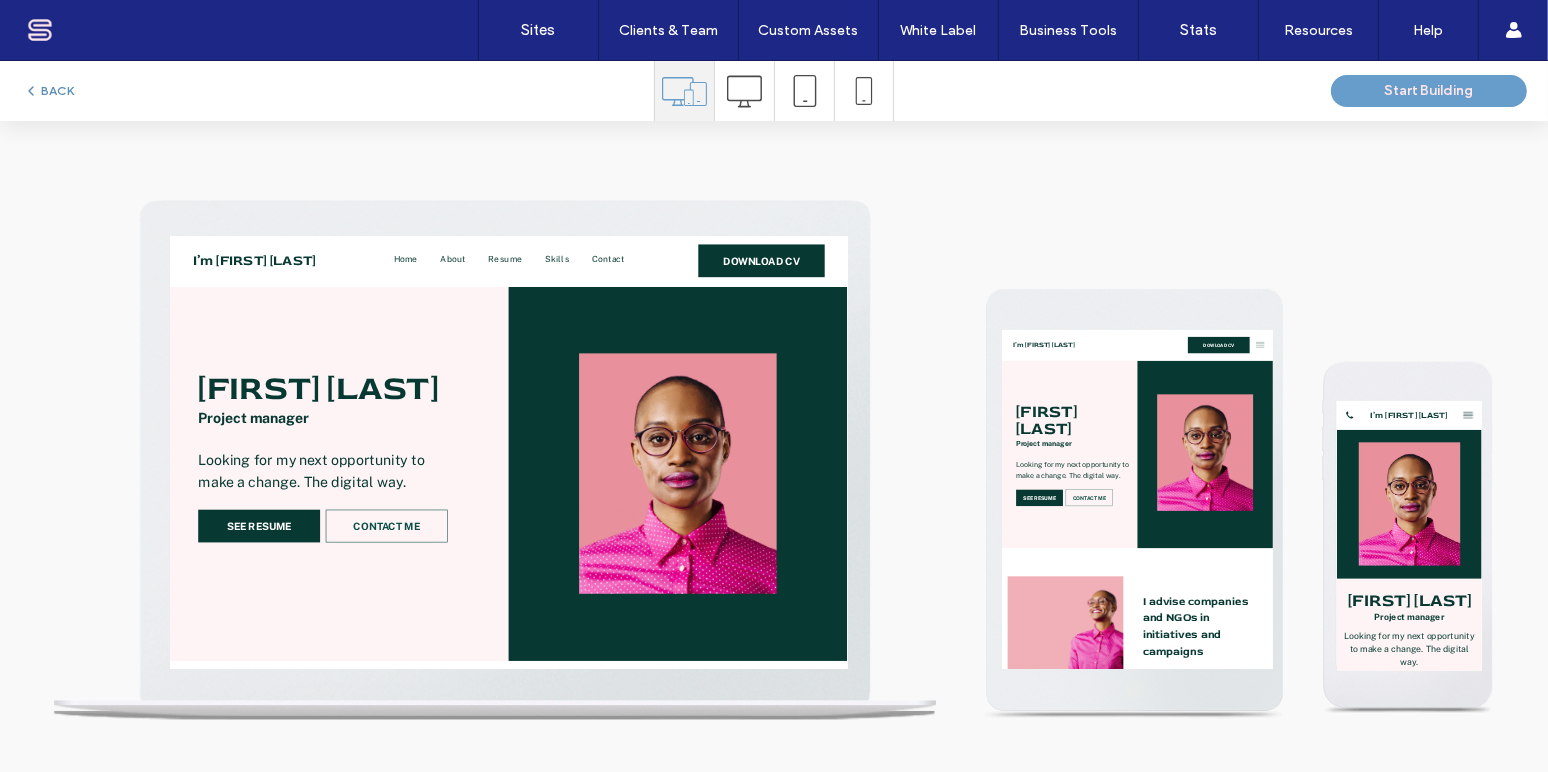 click on "BACK" at bounding box center [48, 91] 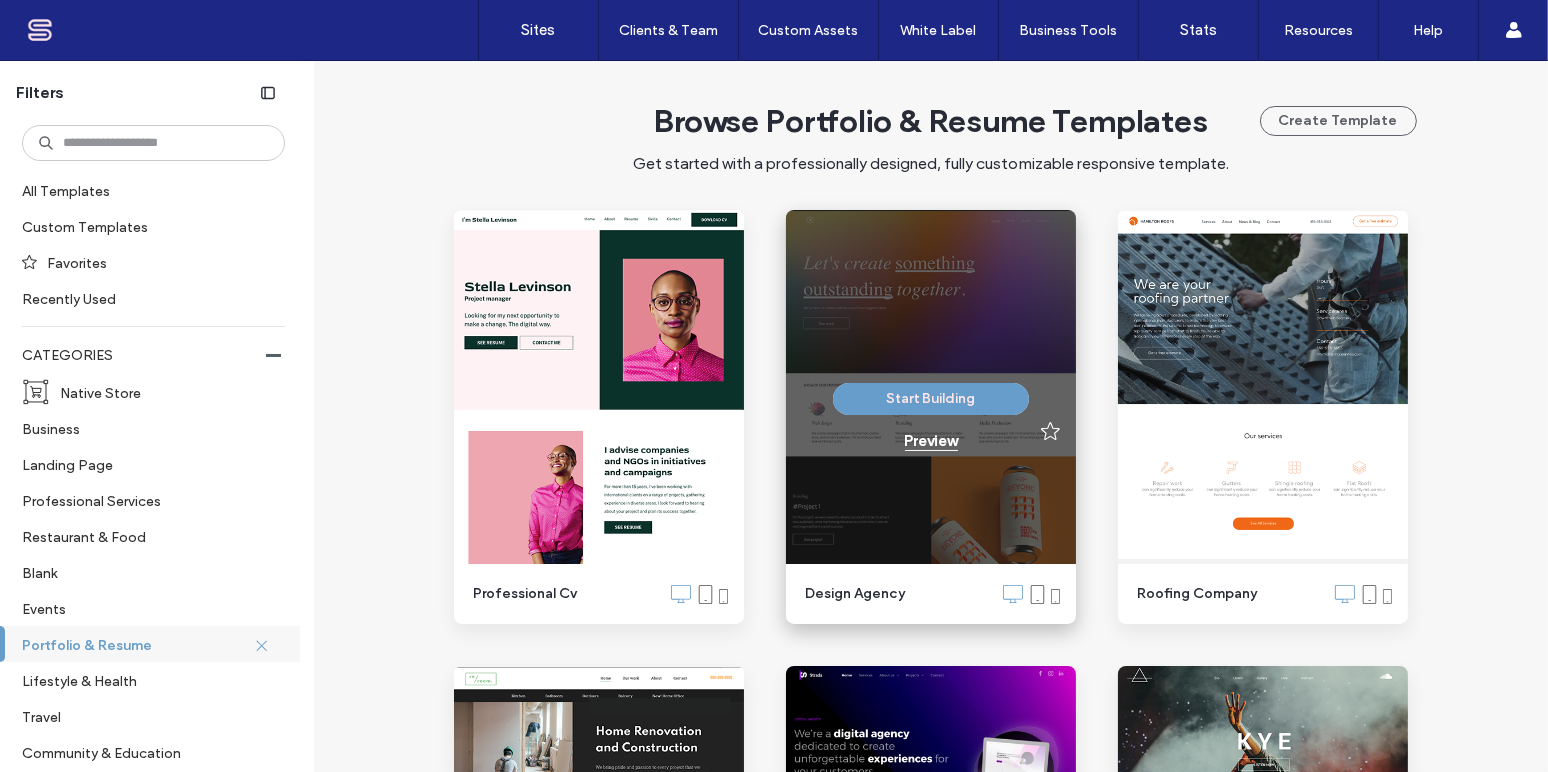 click on "Preview" at bounding box center [931, 441] 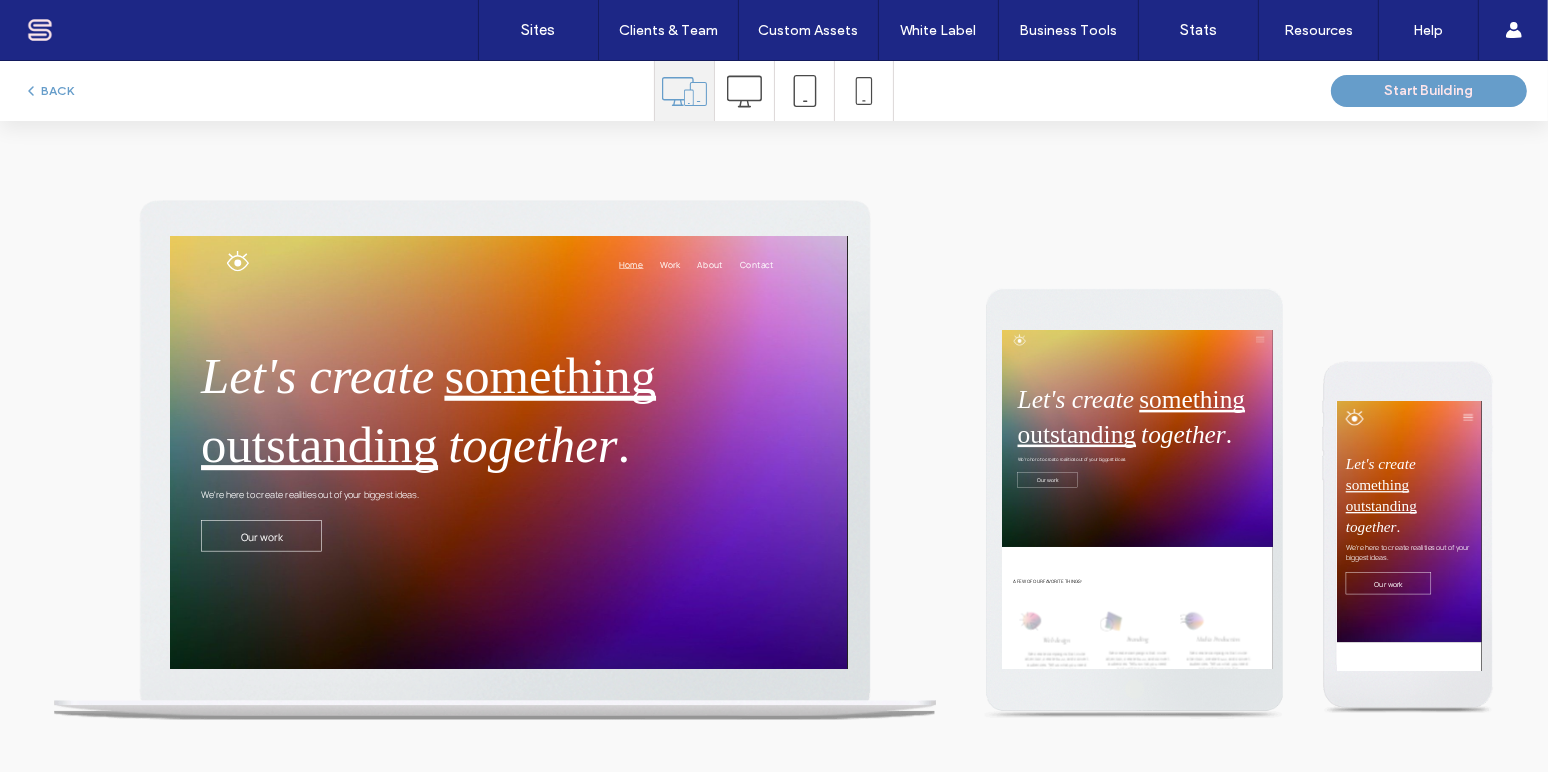 scroll, scrollTop: 0, scrollLeft: 0, axis: both 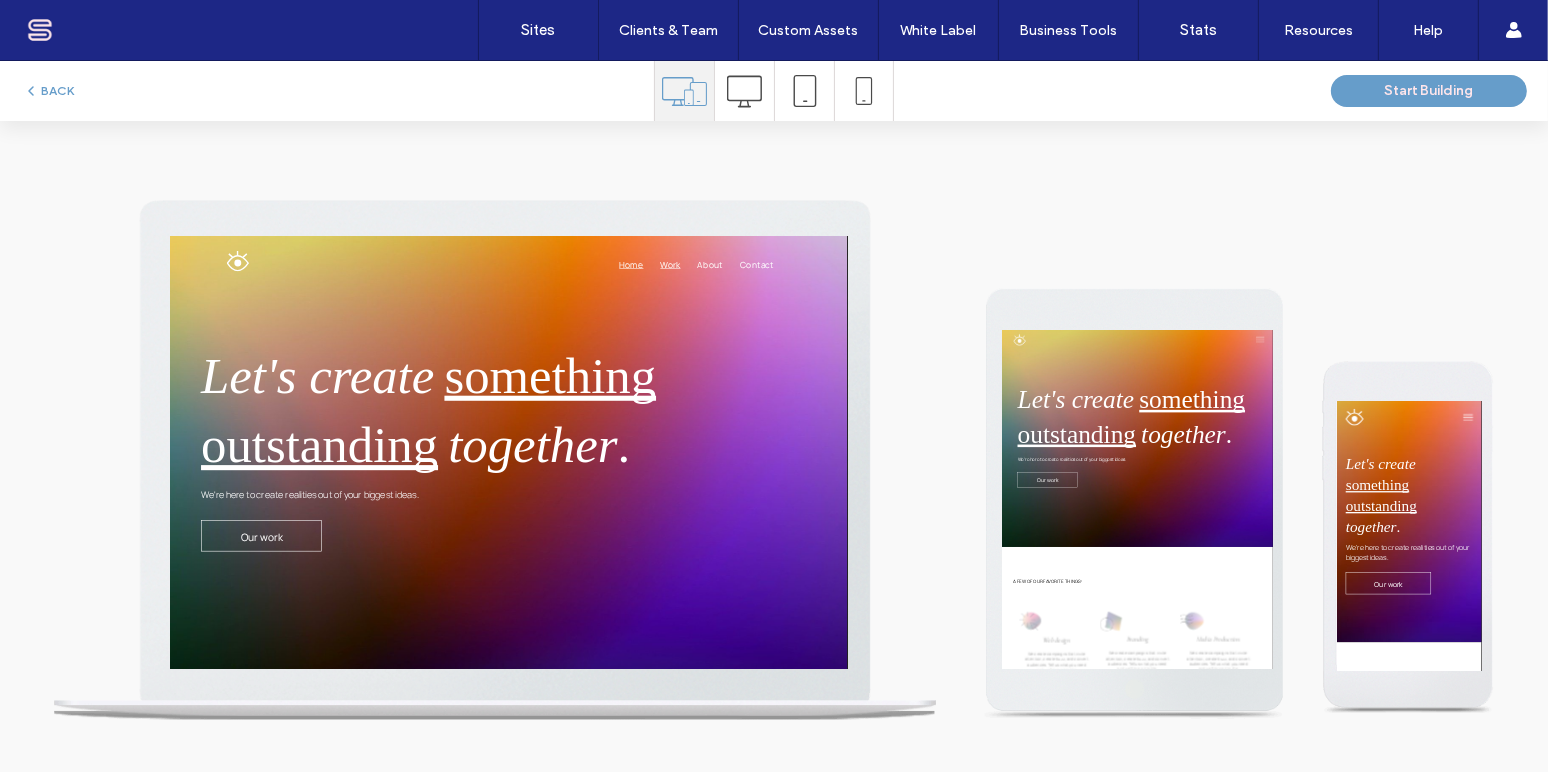 click on "Work" at bounding box center [1056, 286] 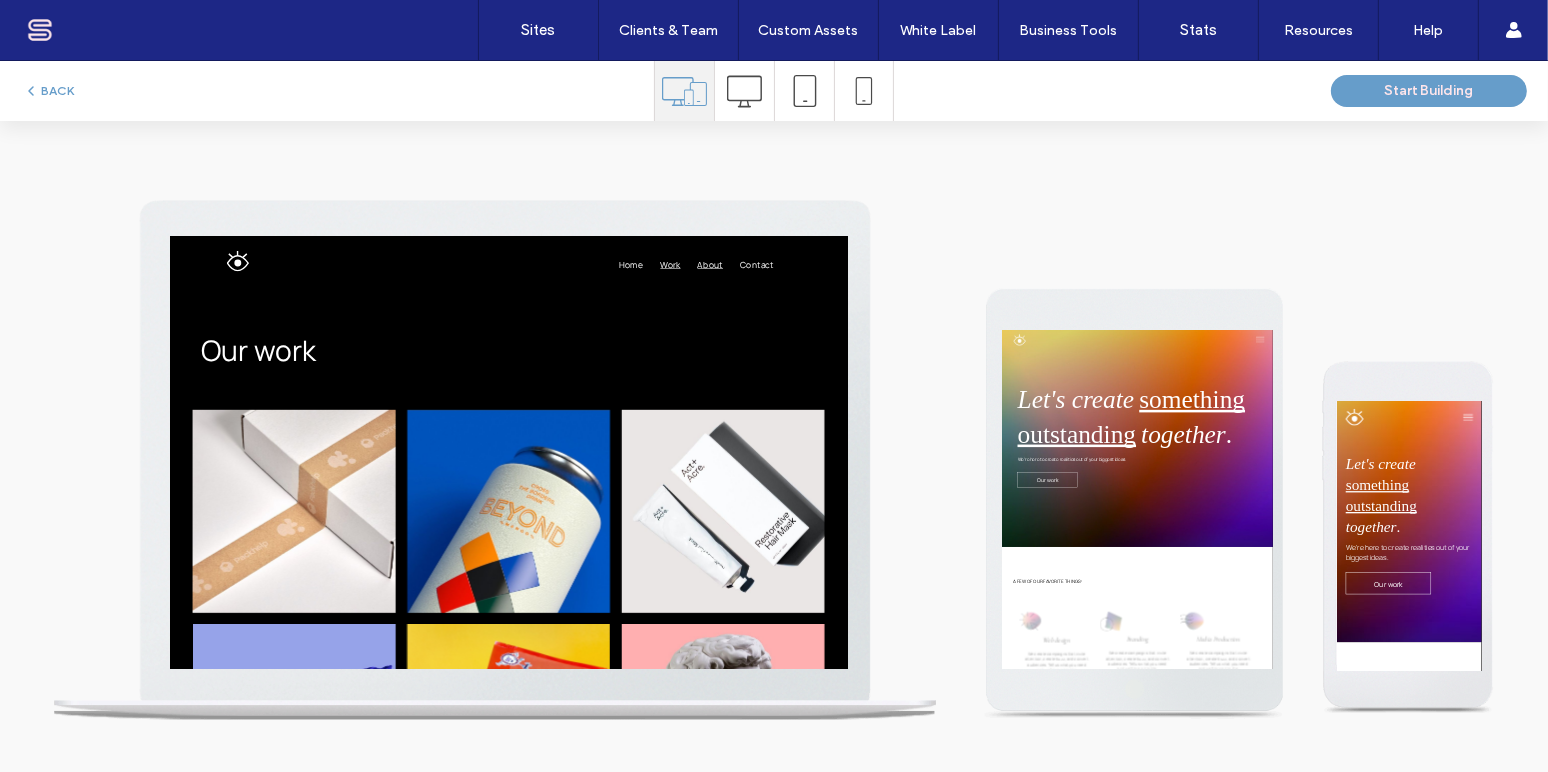 click on "About" at bounding box center (1126, 286) 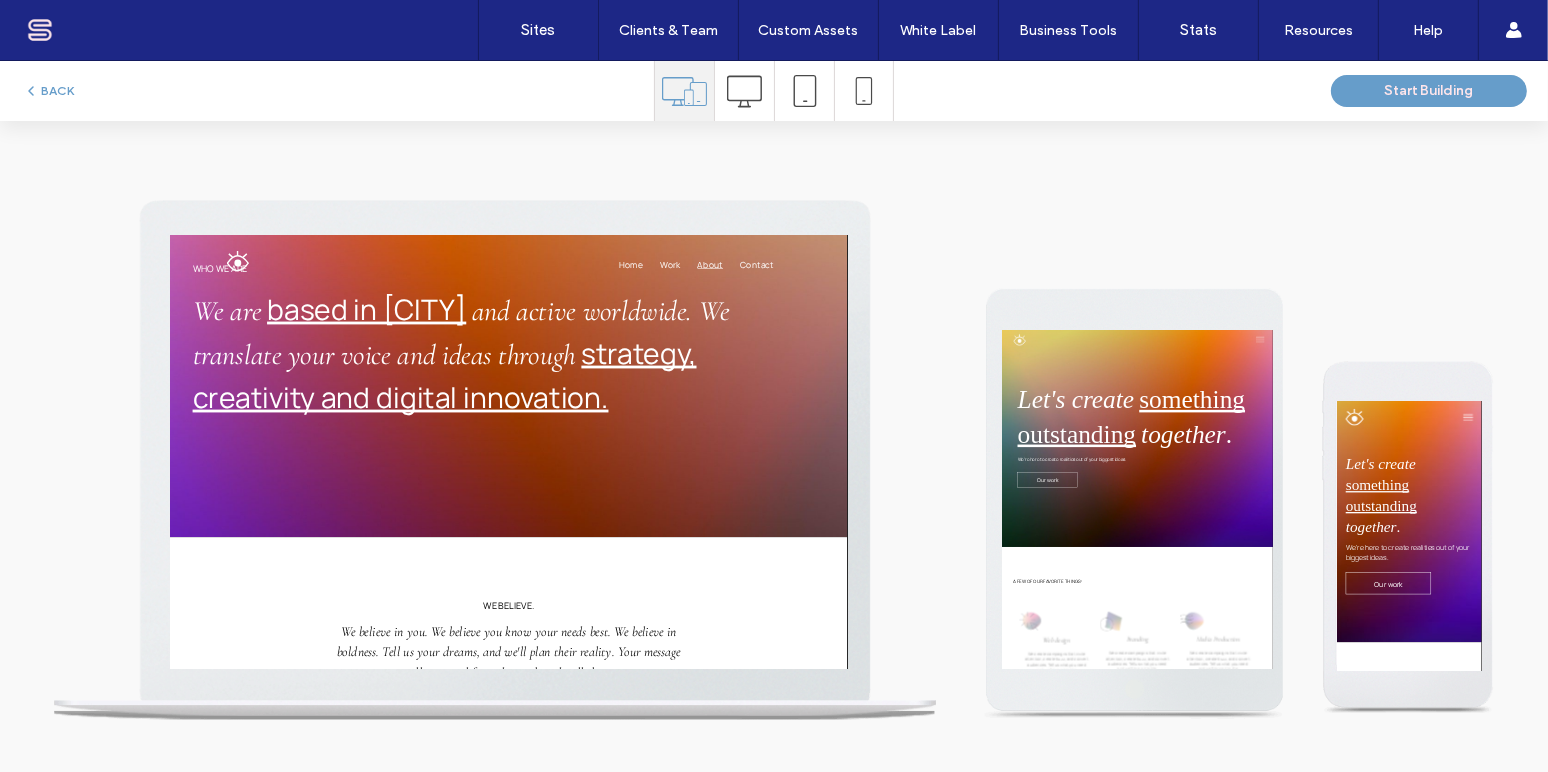 scroll, scrollTop: 0, scrollLeft: 0, axis: both 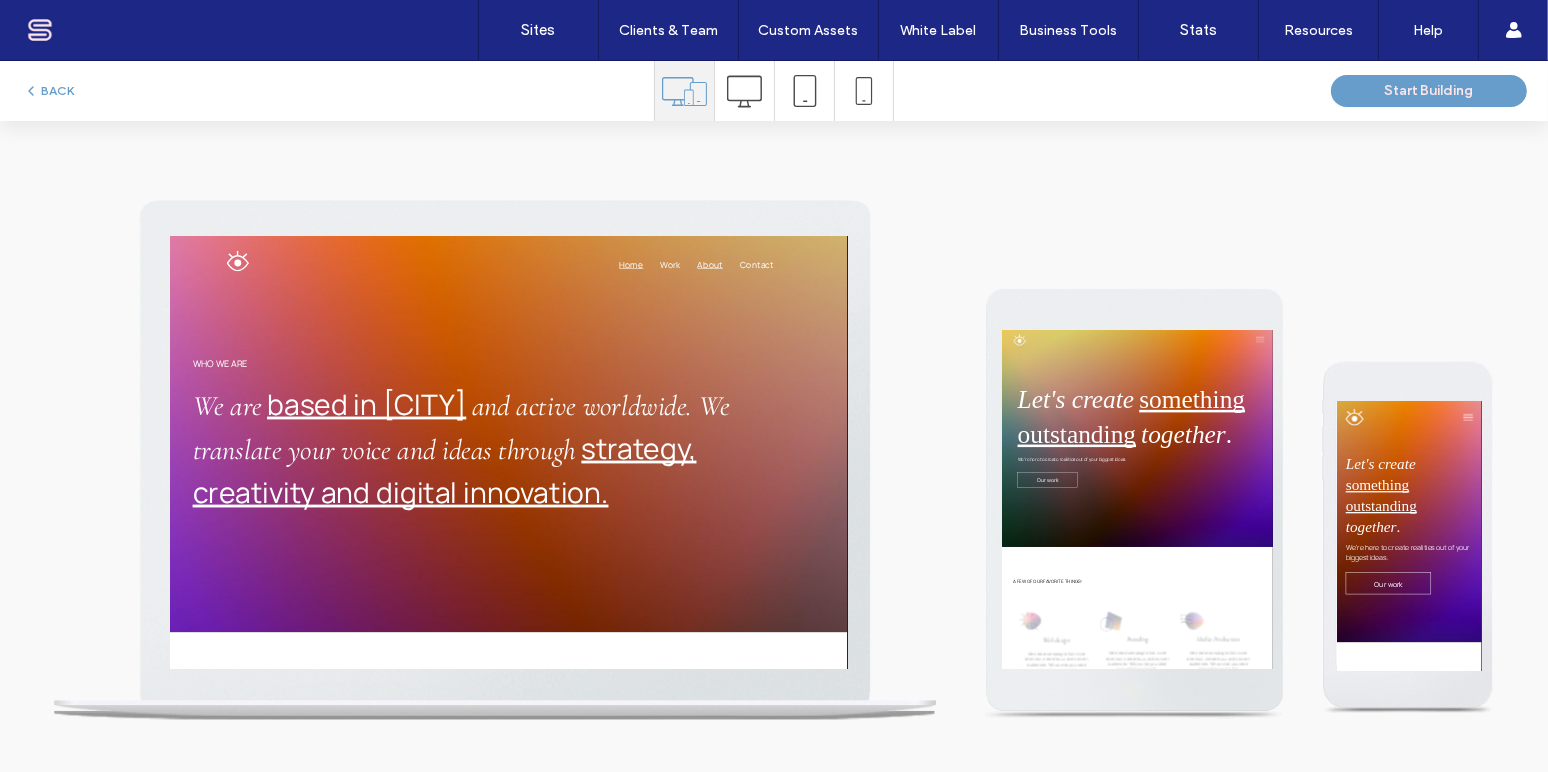 click on "Home" at bounding box center (986, 286) 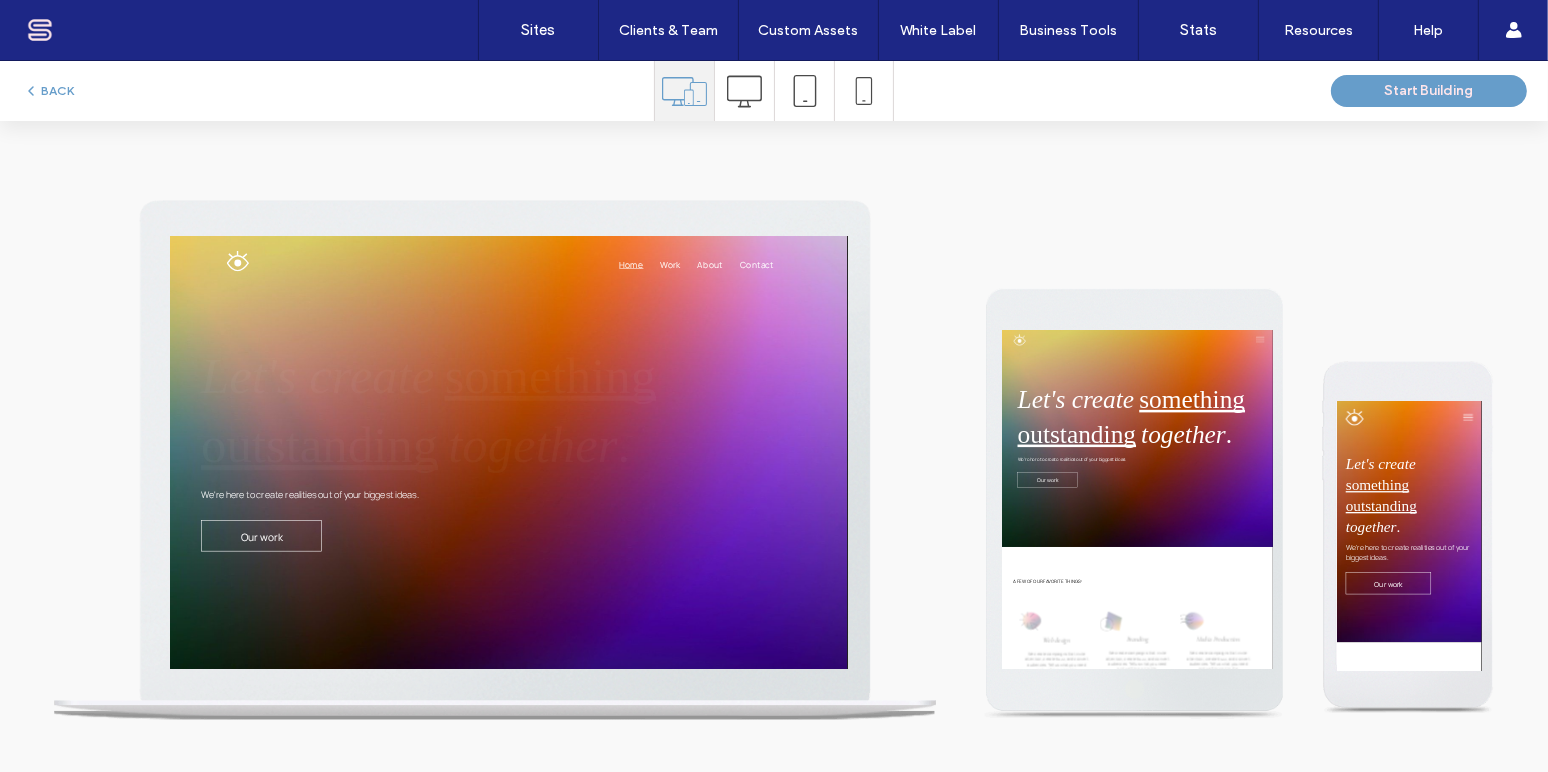 scroll, scrollTop: 0, scrollLeft: 0, axis: both 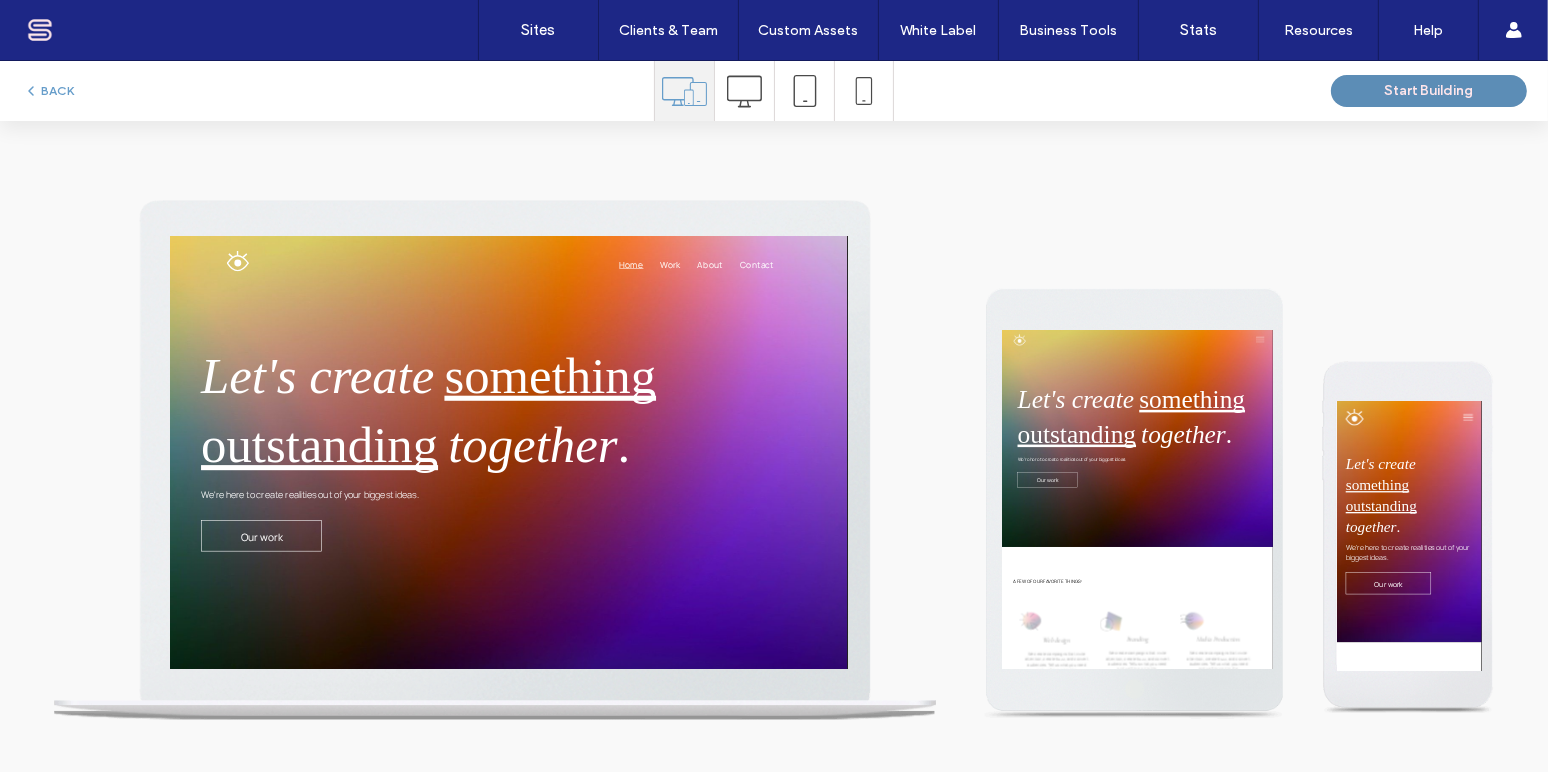 click on "Start Building" at bounding box center [1429, 91] 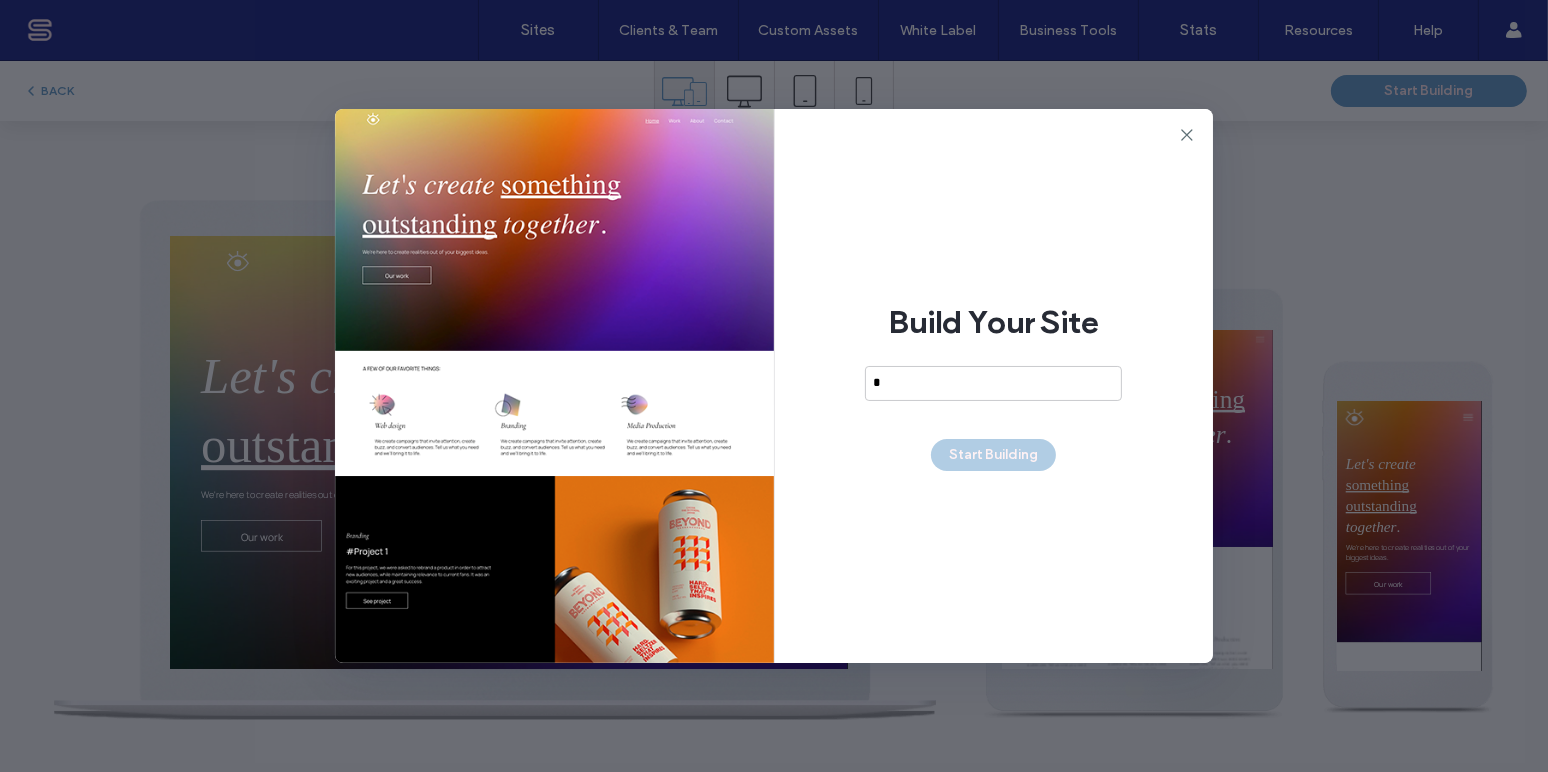 drag, startPoint x: 886, startPoint y: 381, endPoint x: 874, endPoint y: 381, distance: 12 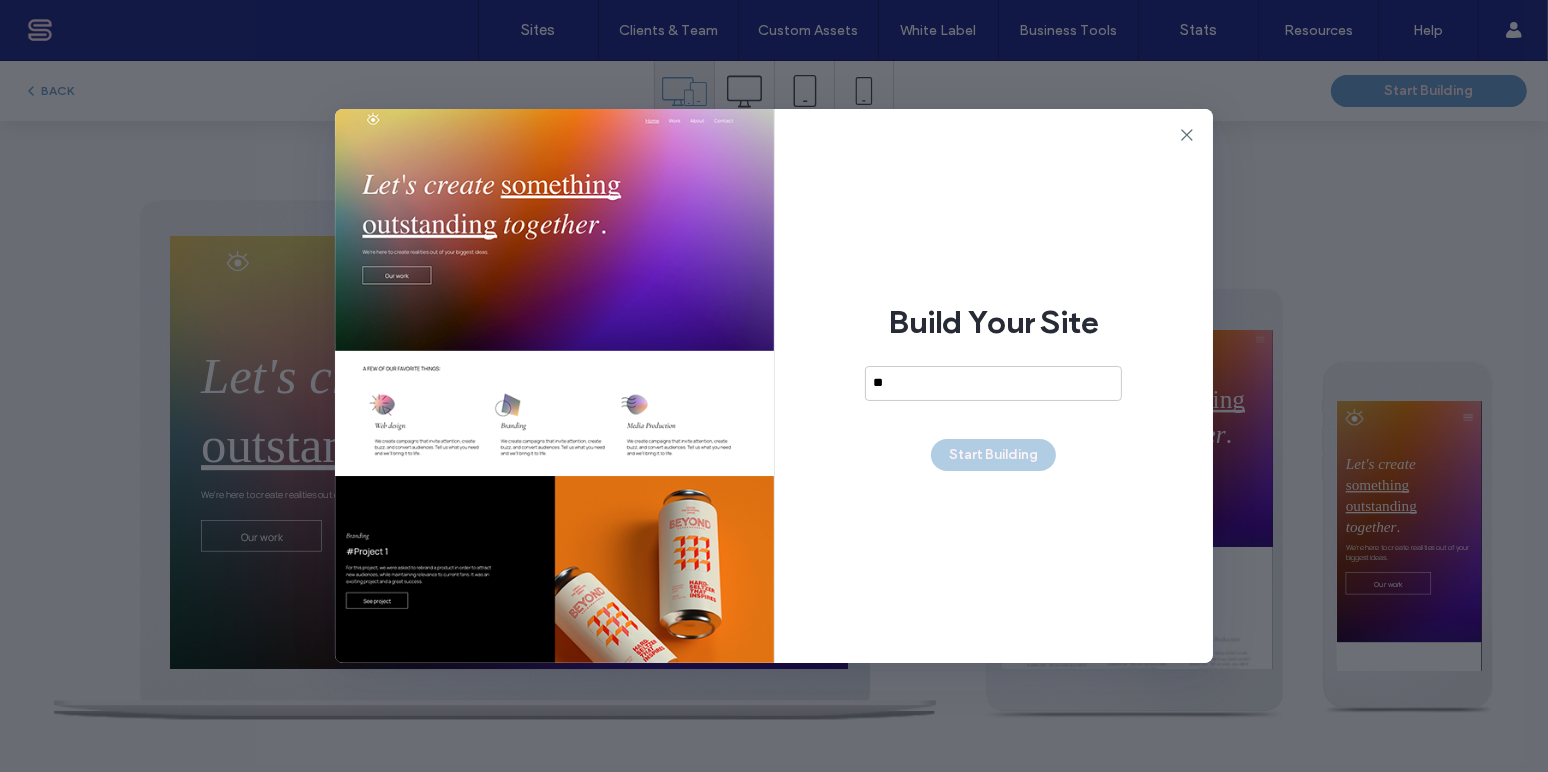 click on "**" at bounding box center [993, 383] 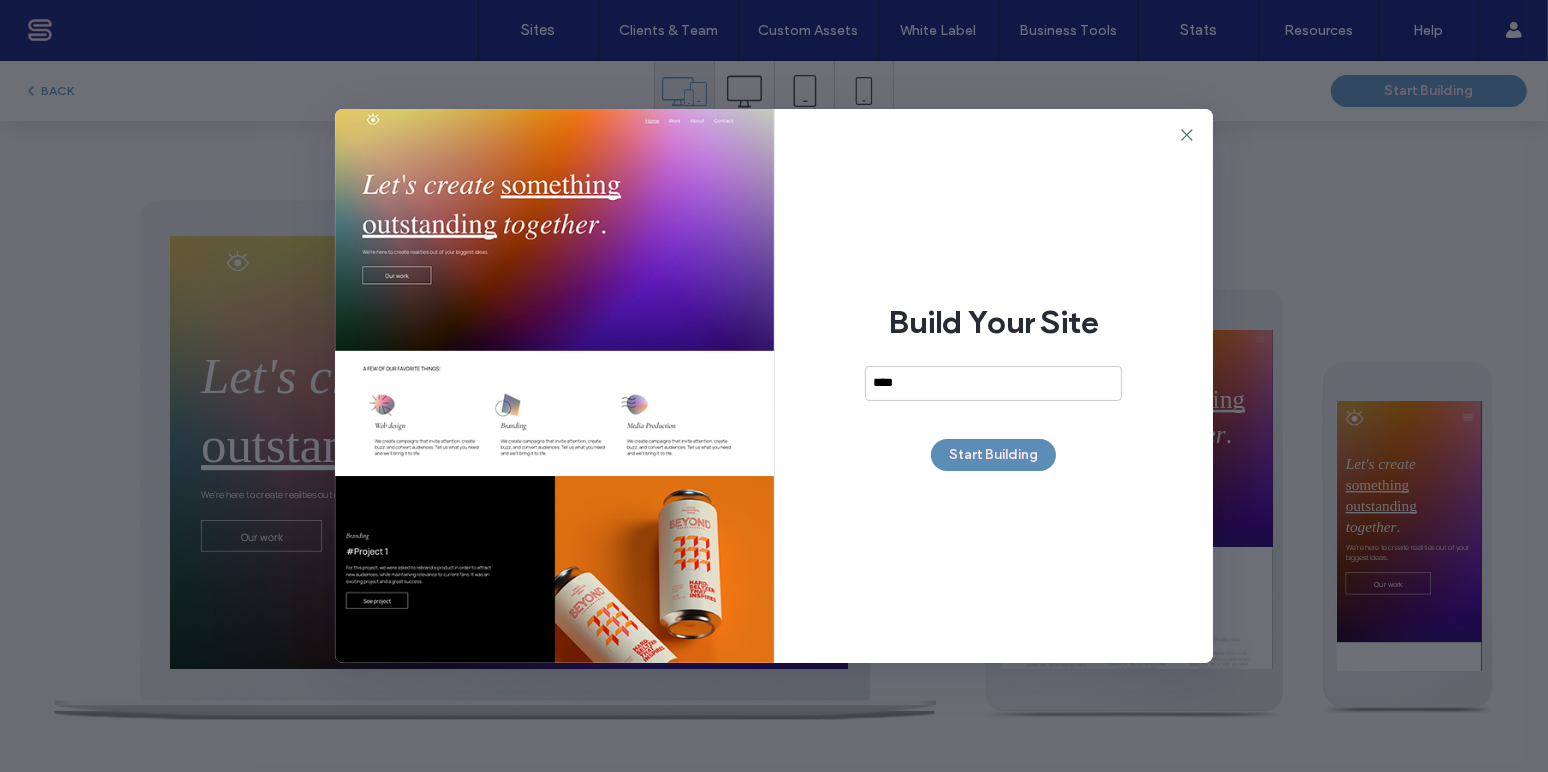 type on "****" 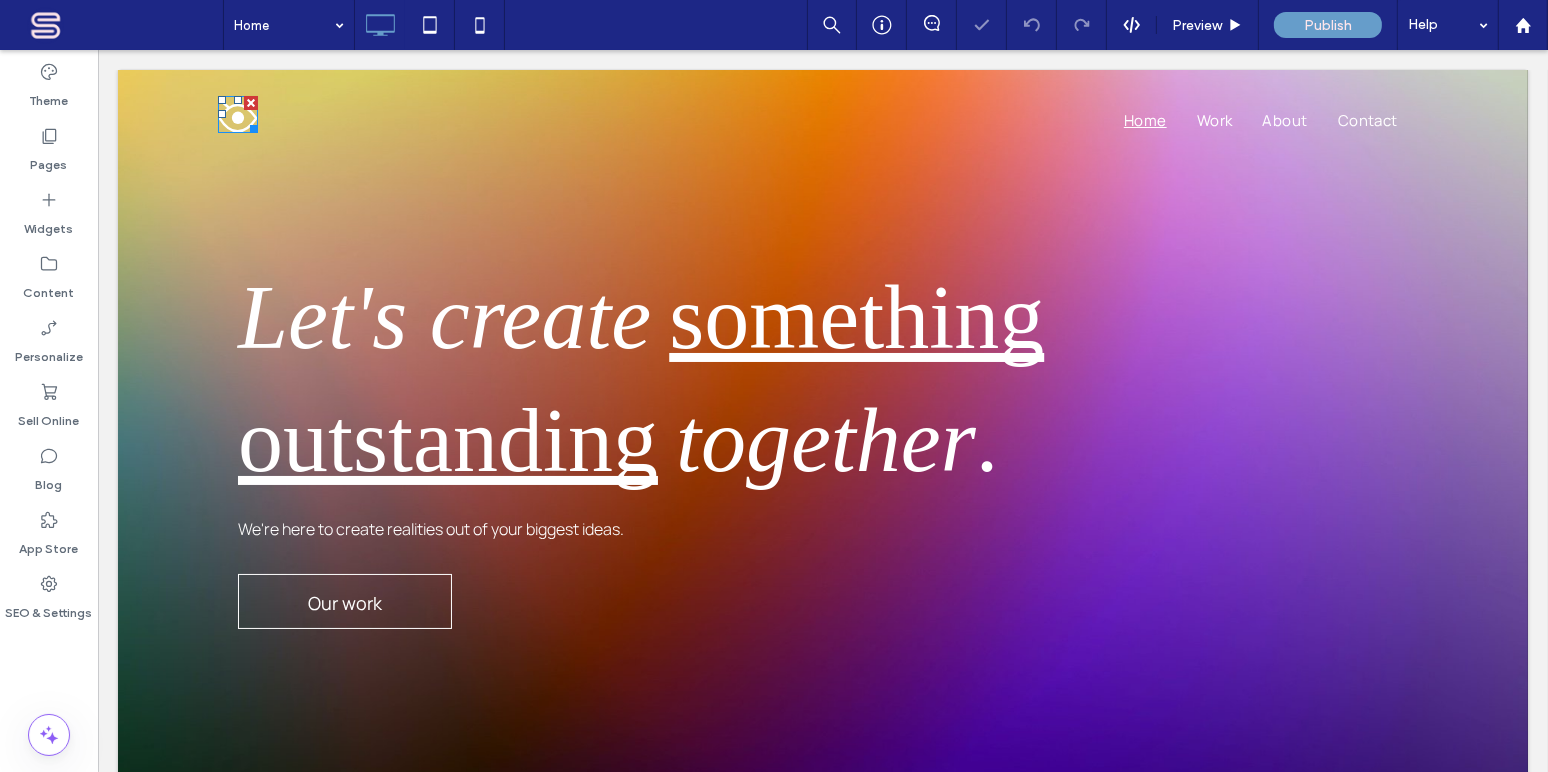 scroll, scrollTop: 0, scrollLeft: 0, axis: both 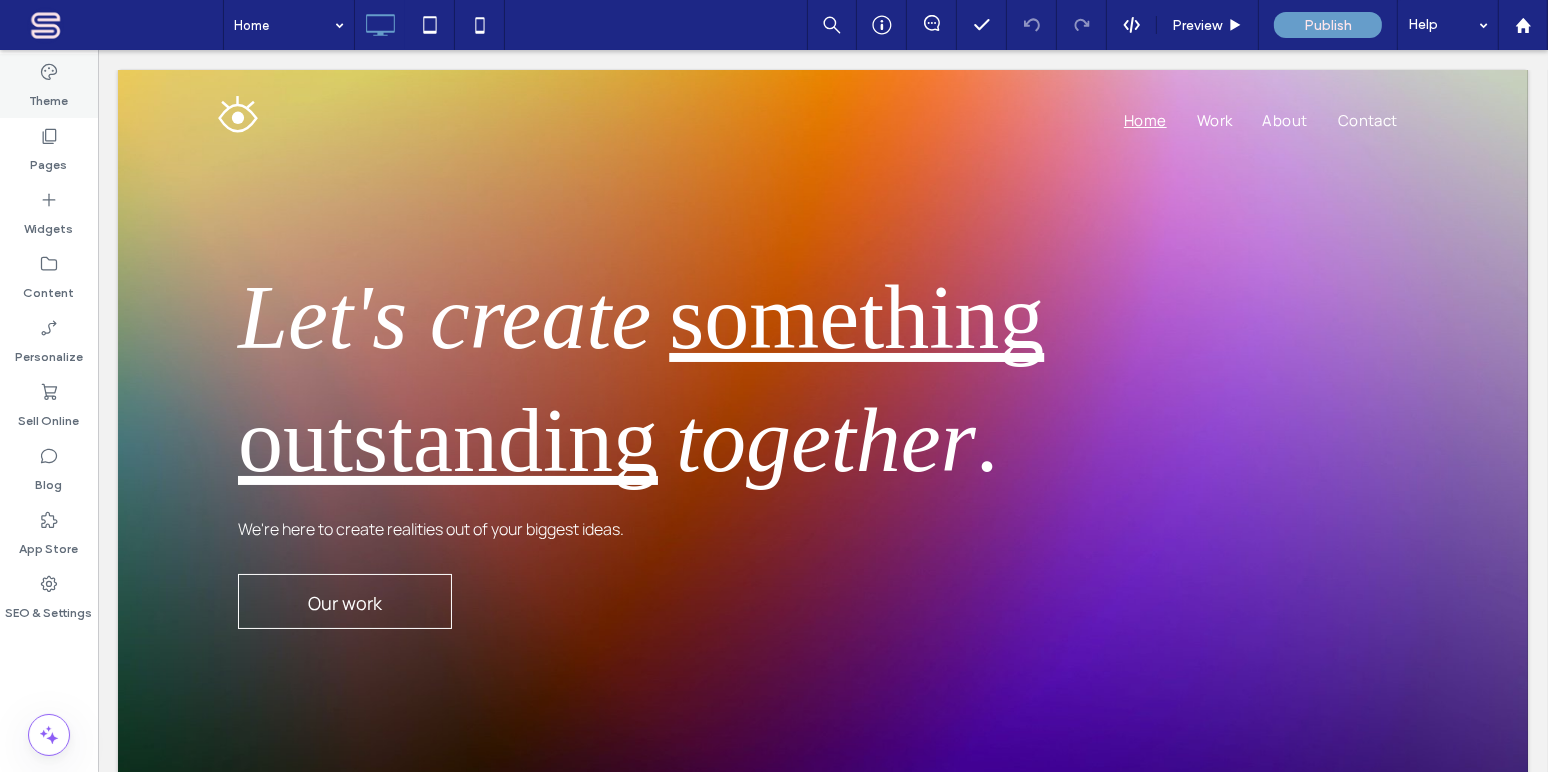 click on "Theme" at bounding box center [49, 96] 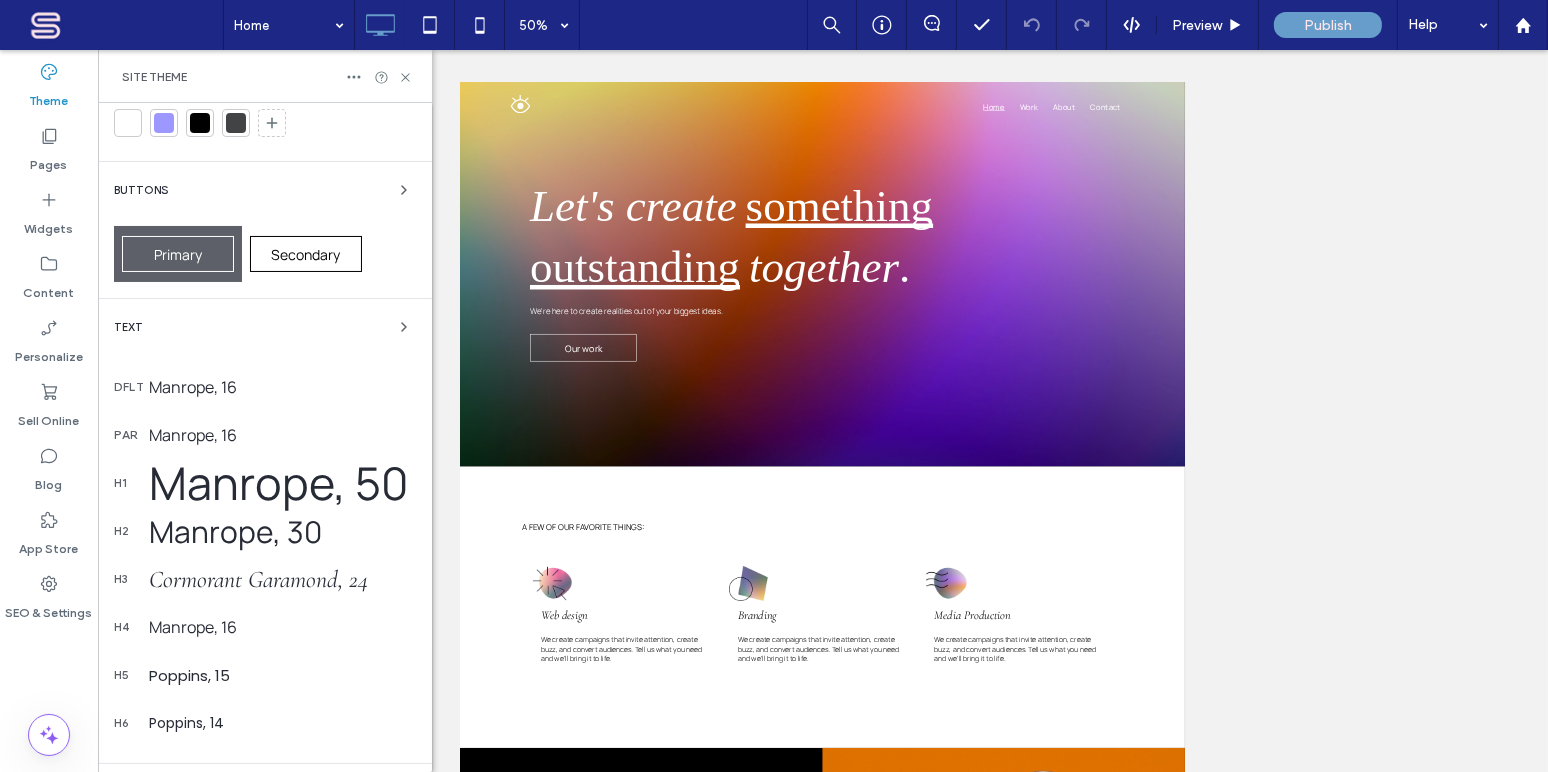 scroll, scrollTop: 242, scrollLeft: 0, axis: vertical 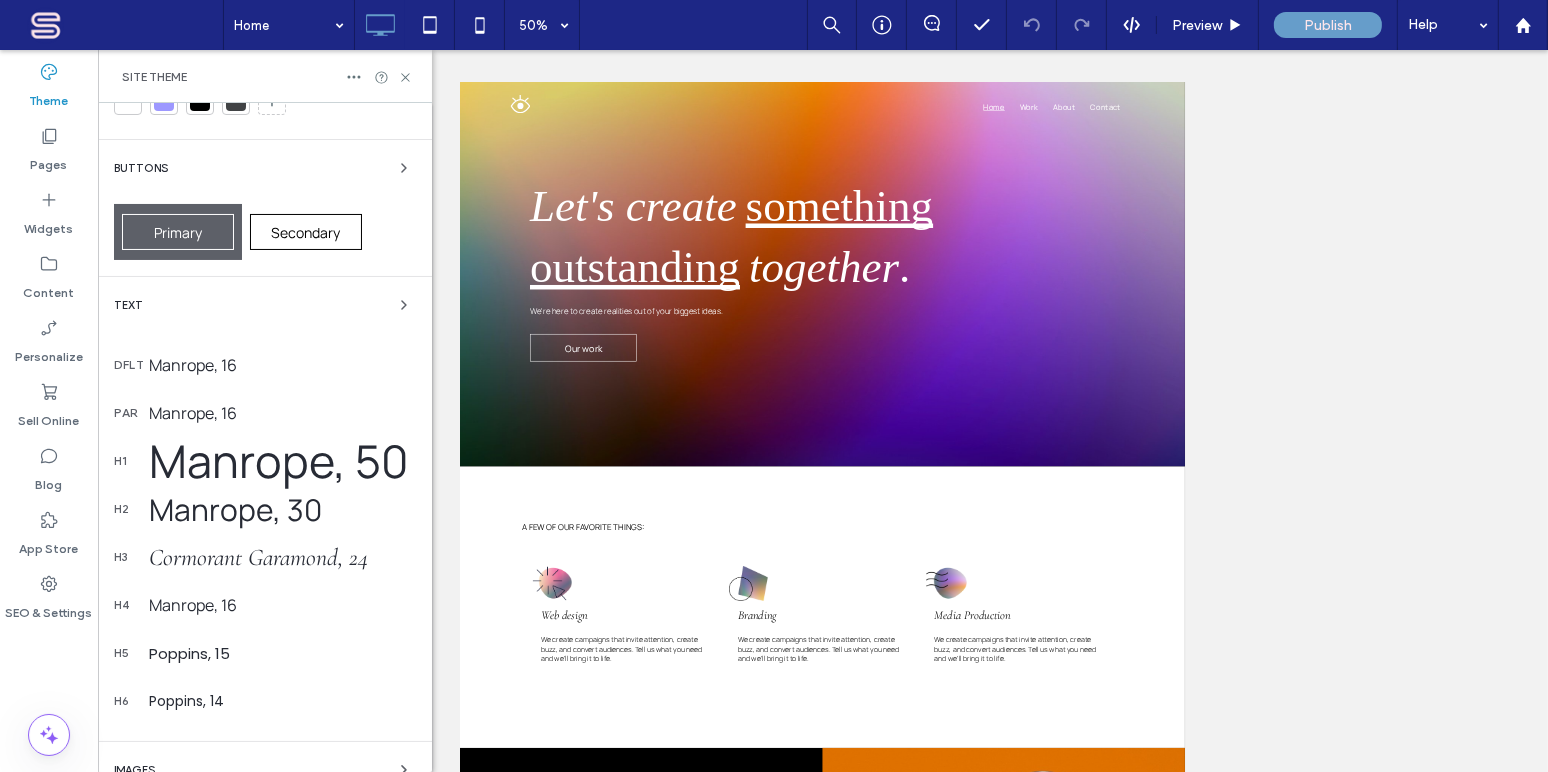 click on "Text" at bounding box center [265, 305] 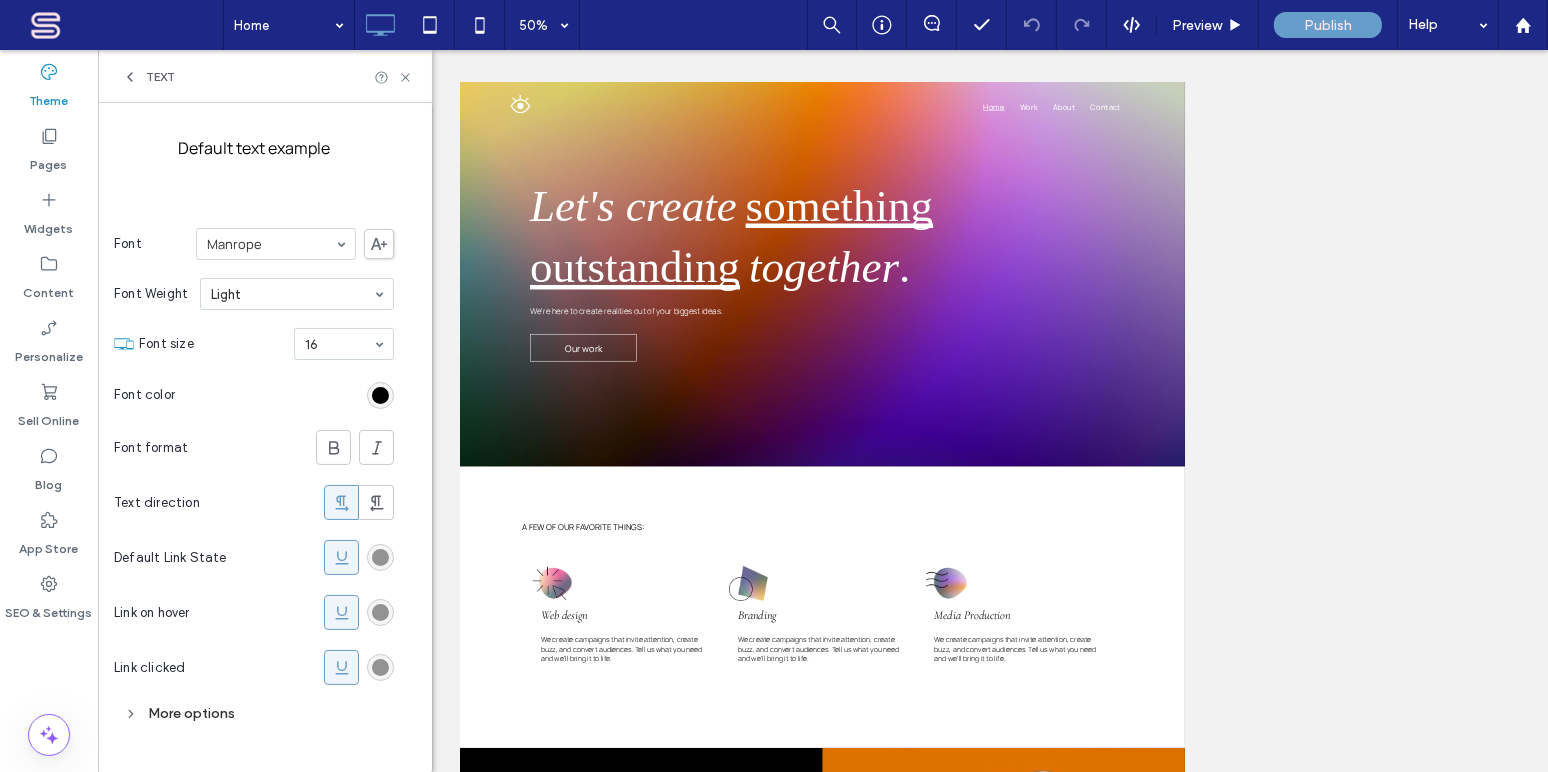 scroll, scrollTop: 220, scrollLeft: 0, axis: vertical 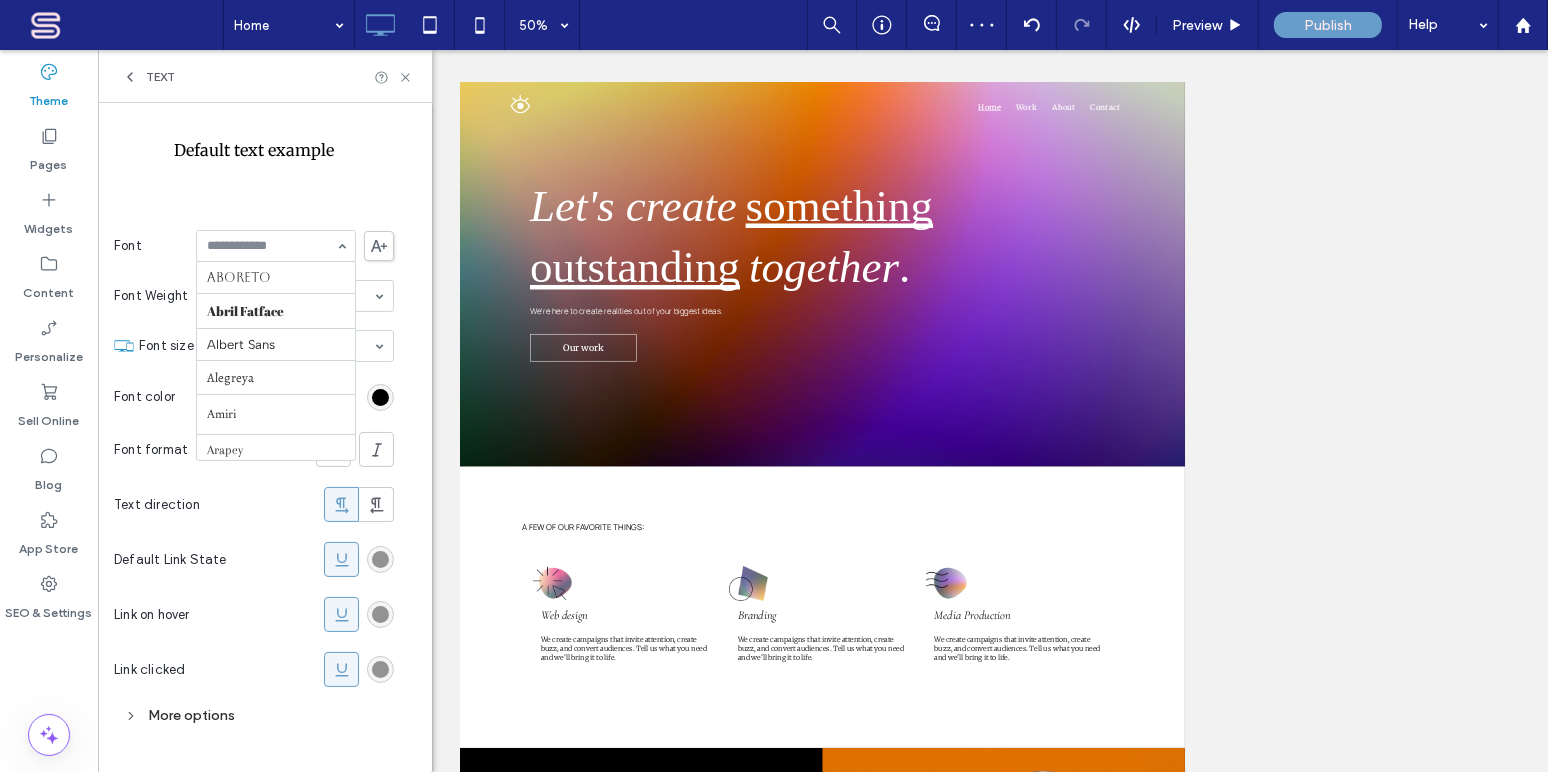 click on "Aboreto Abril Fatface Albert Sans Alegreya Amiri Arapey Arial Barlow Be Vietnam Bebas Neue Comfortaa Cormorant Garamond Dancing Script DM Sans DM Serif Display Droid Sans Droid Sans Mono Droid Serif Epilogue Fjalla One Fraunces Georgia Hedvig Letters Serif Heebo Helvetica Inter Jost Lato Libre Baskerville Lora Manrope Marcellus Merriweather Montserrat Muli Mulish Noto Sans Noto Serif Nunito Sans Old Standard TT Open Sans Oswald Outfit Petit Formal Script Playfair Display Poppins Prata Prompt PT Sans Quattrocento Sans Questrial Quicksand Raleway Red Hat Display Red Hat Text Red Rose Roboto Roboto Mono Roboto Slab Rock Salt Rubik Shadows Into Light Slabo 27px Source Sans Pro Space Grotesk Spartan Sulphur Point Tahoma Ubuntu Verdana Vidaloka Work Sans Yeseva One" at bounding box center (276, 246) 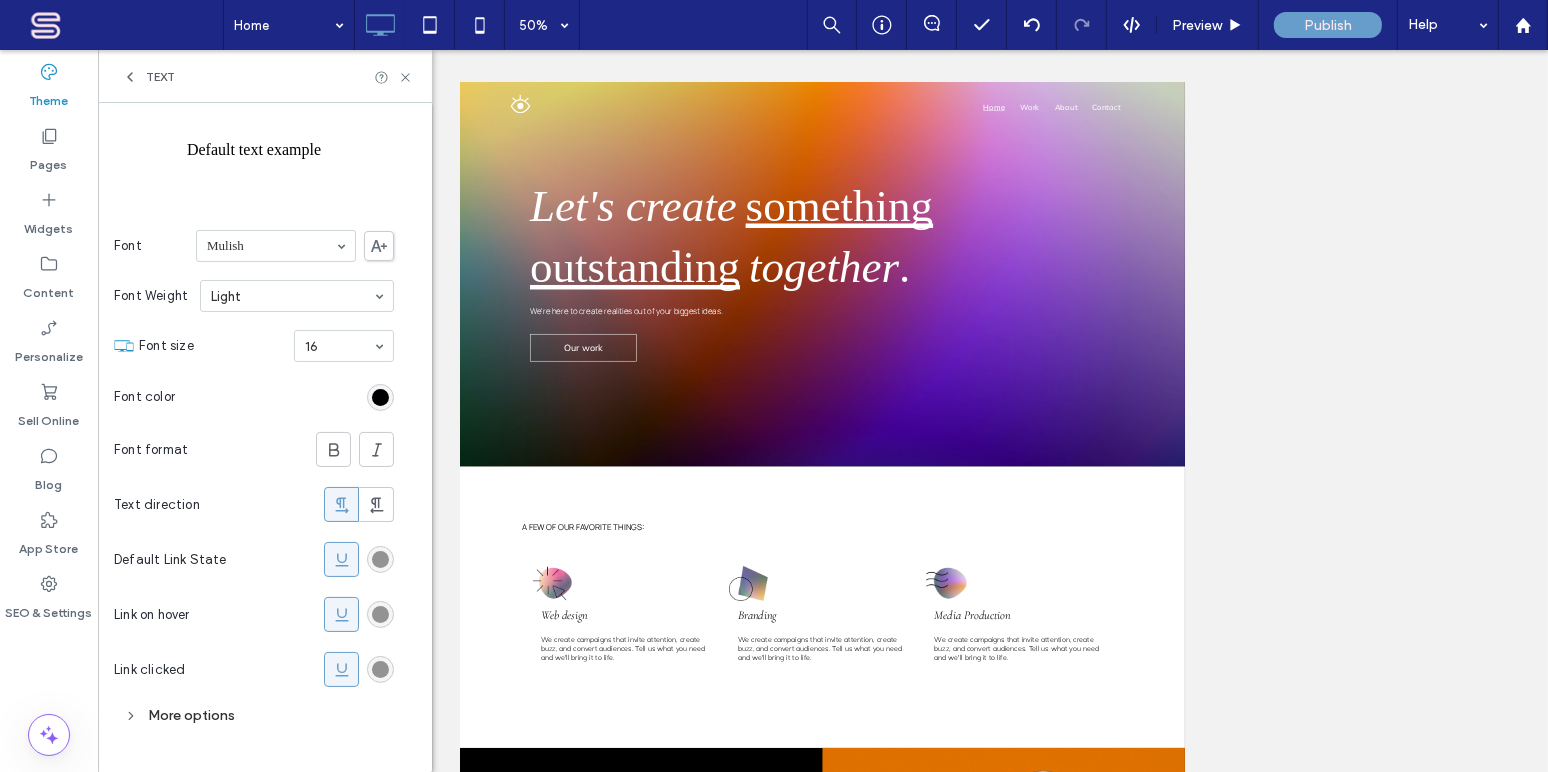 click on "Mulish" at bounding box center [276, 246] 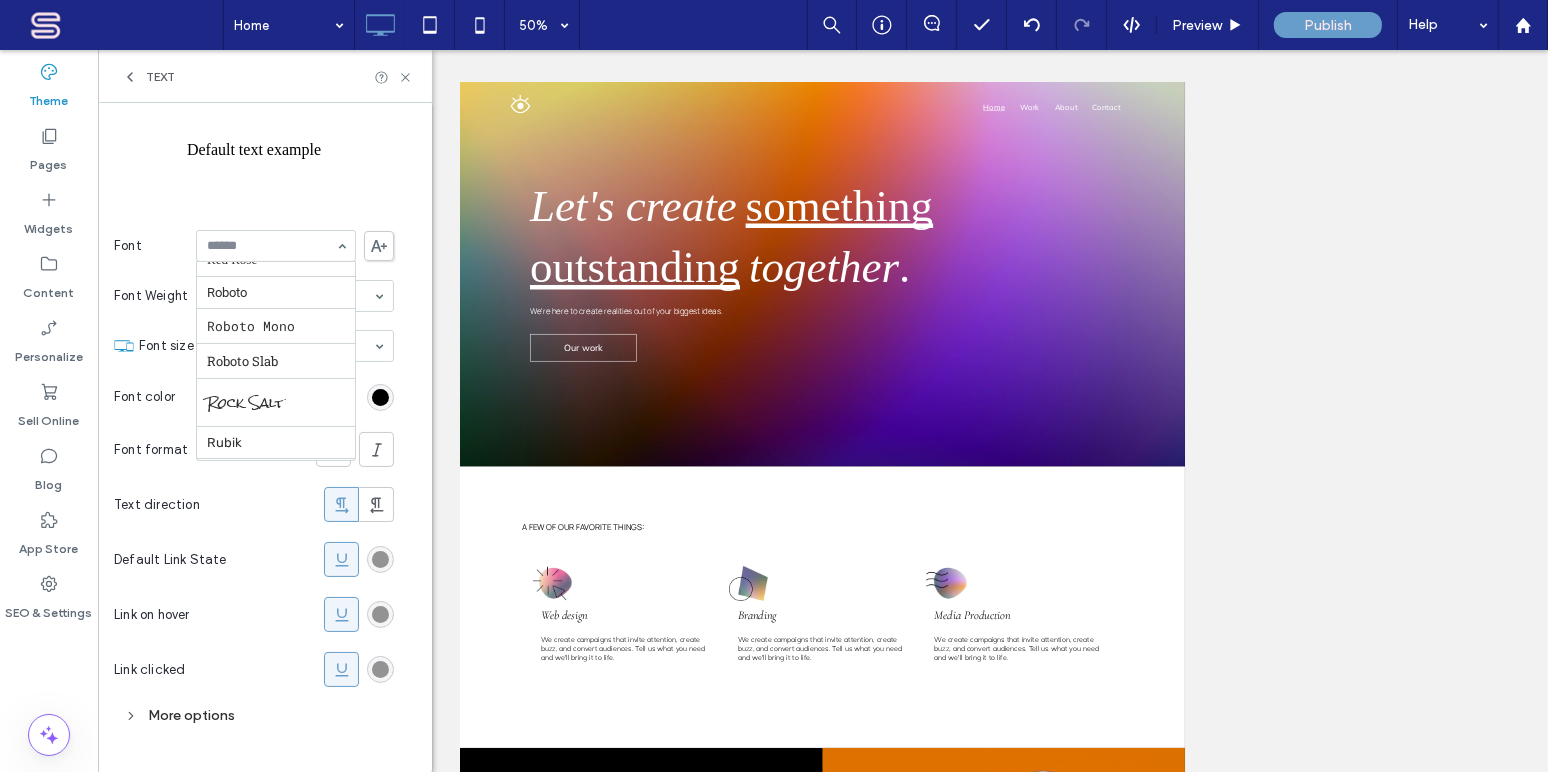 scroll, scrollTop: 1890, scrollLeft: 0, axis: vertical 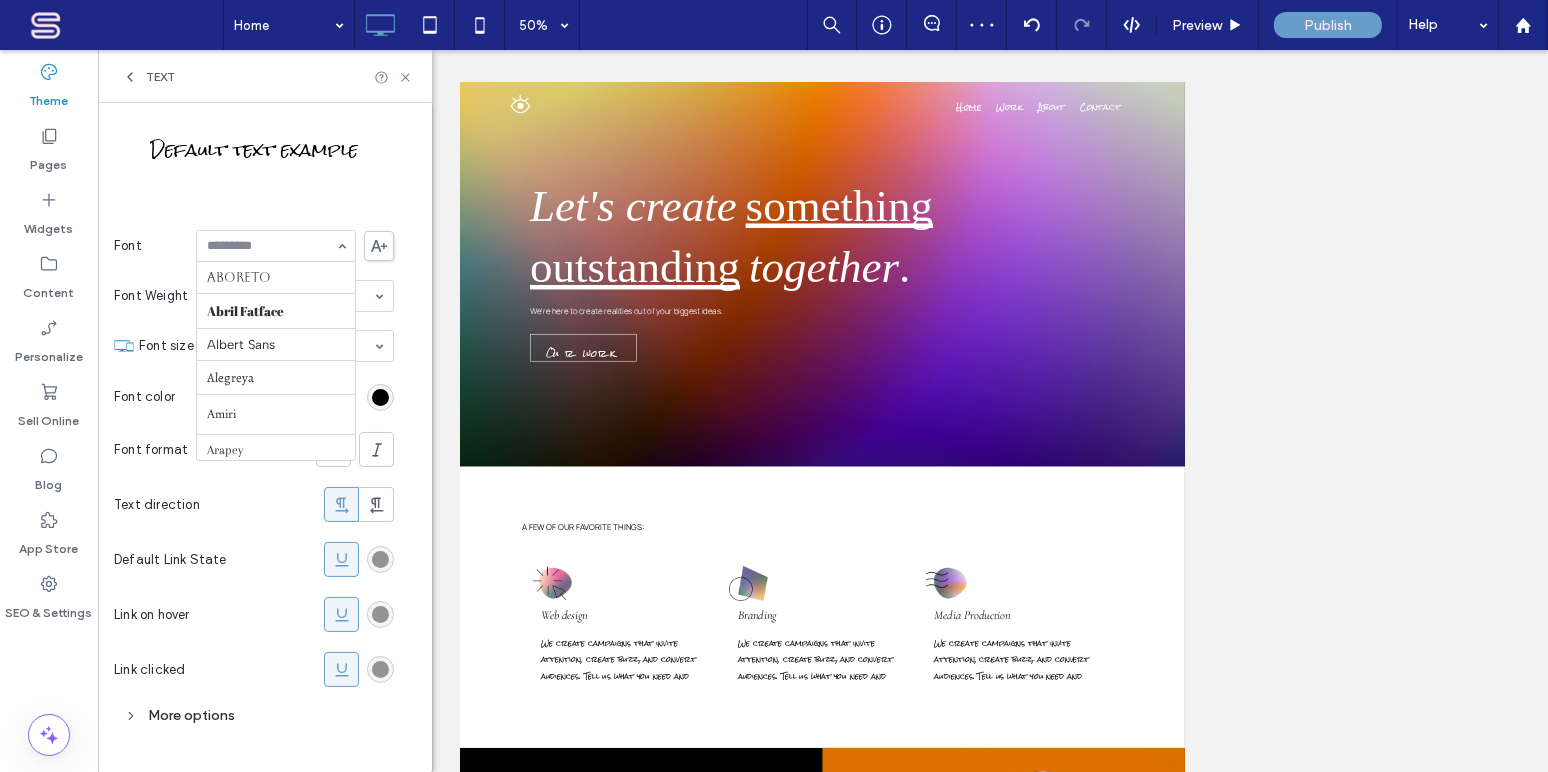 click on "Aboreto Abril Fatface Albert Sans Alegreya Amiri Arapey Arial Barlow Be Vietnam Bebas Neue Comfortaa Cormorant Garamond Dancing Script DM Sans DM Serif Display Droid Sans Droid Sans Mono Droid Serif Epilogue Fjalla One Fraunces Georgia Hedvig Letters Serif Heebo Helvetica Inter Jost Lato Libre Baskerville Lora Manrope Marcellus Merriweather Montserrat Muli Mulish Noto Sans Noto Serif Nunito Sans Old Standard TT Open Sans Oswald Outfit Petit Formal Script Playfair Display Poppins Prata Prompt PT Sans Quattrocento Sans Questrial Quicksand Raleway Red Hat Display Red Hat Text Red Rose Roboto Roboto Mono Roboto Slab Rock Salt Rubik Shadows Into Light Slabo 27px Source Sans Pro Space Grotesk Spartan Sulphur Point Tahoma Ubuntu Verdana Vidaloka Work Sans Yeseva One" at bounding box center (276, 246) 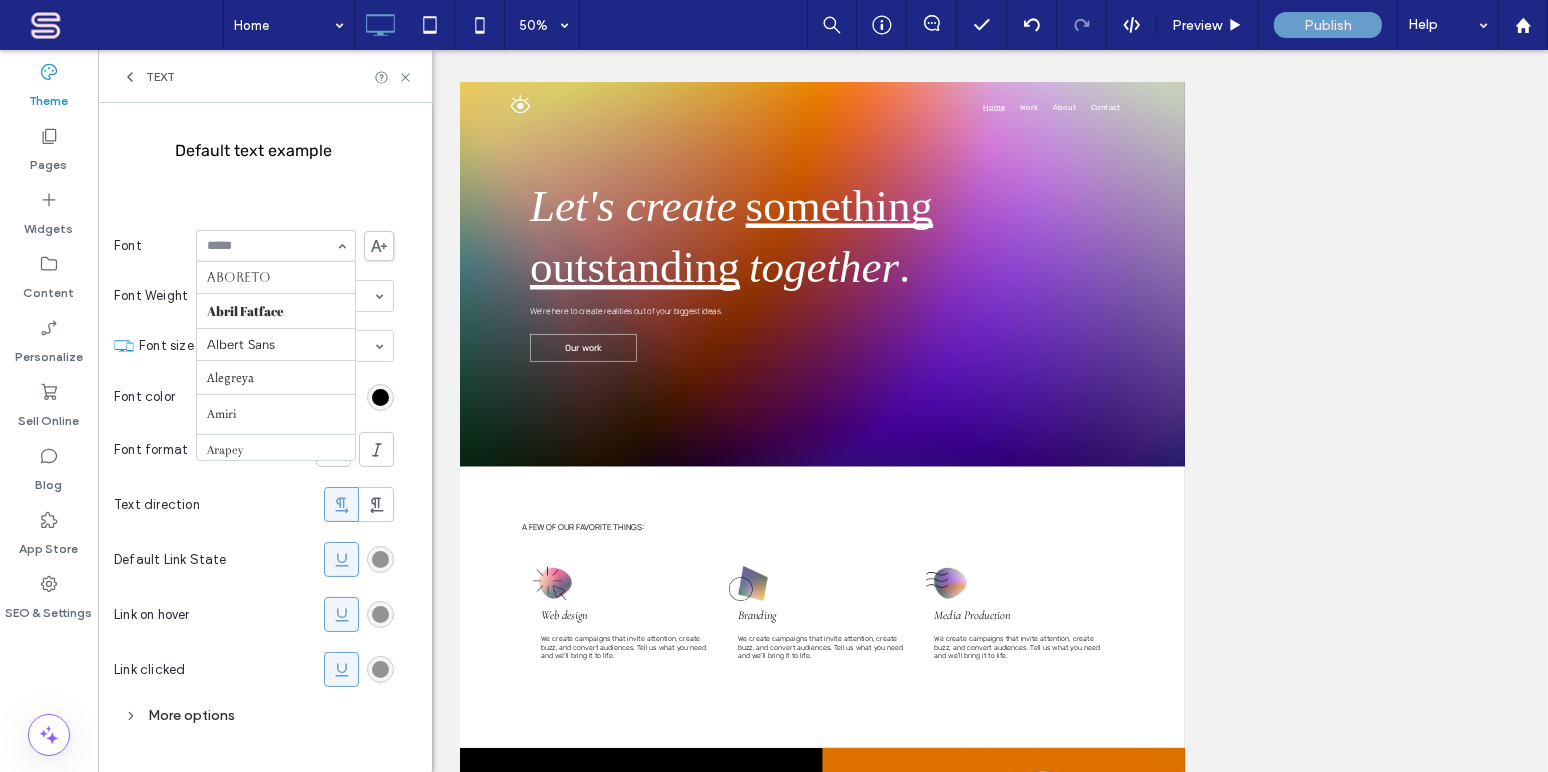 click on "Aboreto Abril Fatface Albert Sans Alegreya Amiri Arapey Arial Barlow Be Vietnam Bebas Neue Comfortaa Cormorant Garamond Dancing Script DM Sans DM Serif Display Droid Sans Droid Sans Mono Droid Serif Epilogue Fjalla One Fraunces Georgia Hedvig Letters Serif Heebo Helvetica Inter Jost Lato Libre Baskerville Lora Manrope Marcellus Merriweather Montserrat Muli Mulish Noto Sans Noto Serif Nunito Sans Old Standard TT Open Sans Oswald Outfit Petit Formal Script Playfair Display Poppins Prata Prompt PT Sans Quattrocento Sans Questrial Quicksand Raleway Red Hat Display Red Hat Text Red Rose Roboto Roboto Mono Roboto Slab Rock Salt Rubik Shadows Into Light Slabo 27px Source Sans Pro Space Grotesk Spartan Sulphur Point Tahoma Ubuntu Verdana Vidaloka Work Sans Yeseva One" at bounding box center [276, 246] 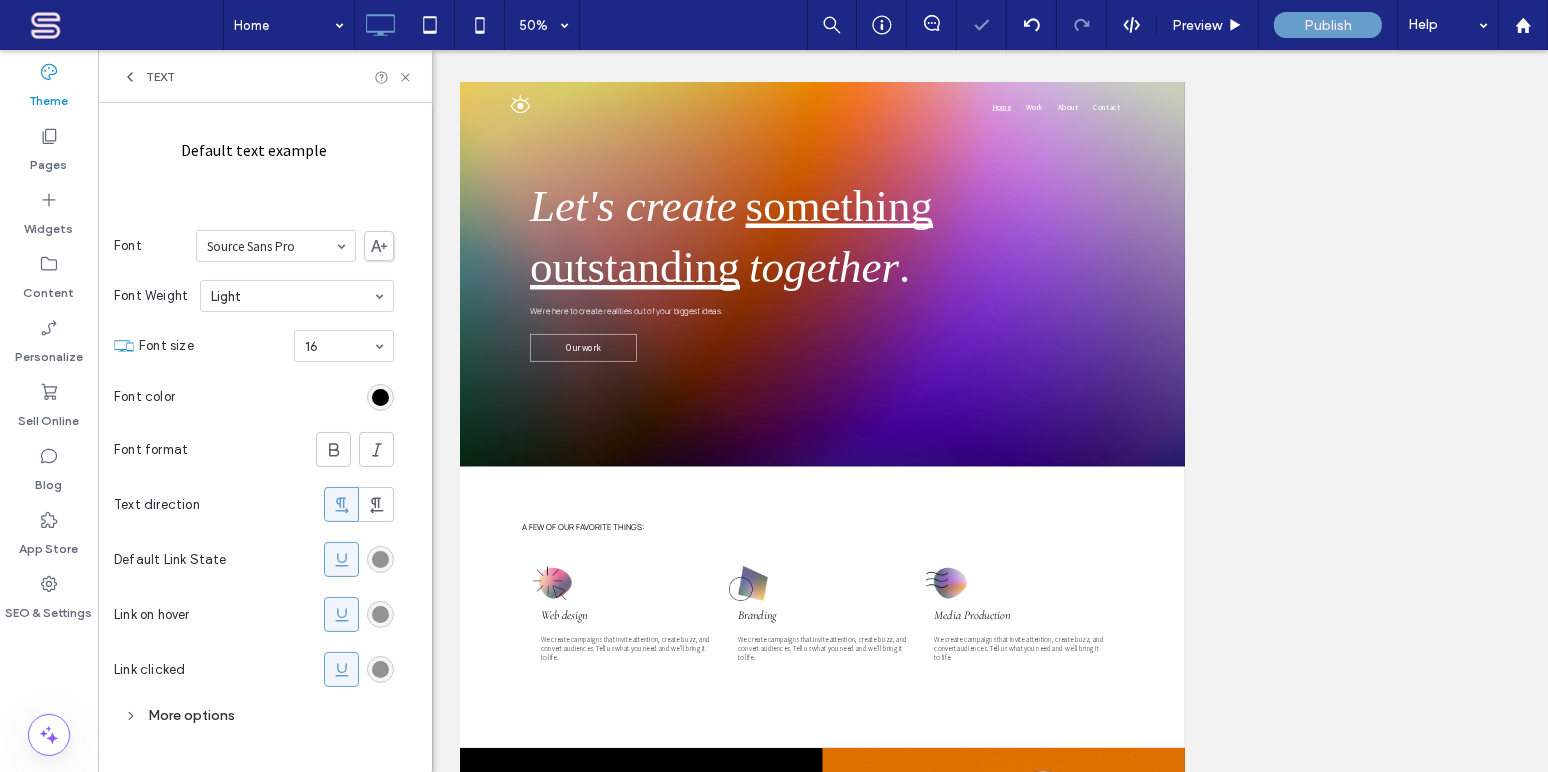 click on "Source Sans Pro" at bounding box center [276, 246] 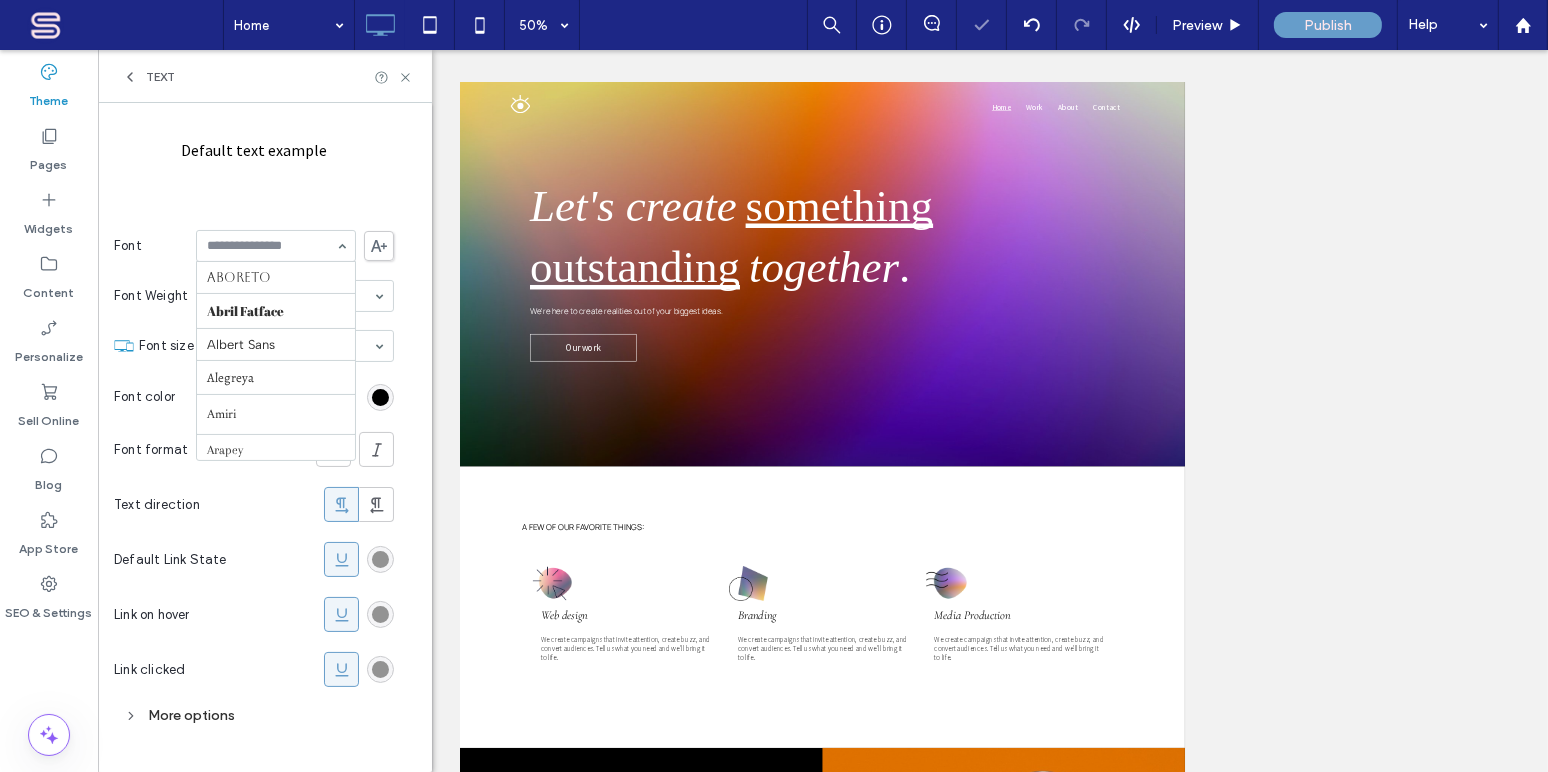 scroll, scrollTop: 2131, scrollLeft: 0, axis: vertical 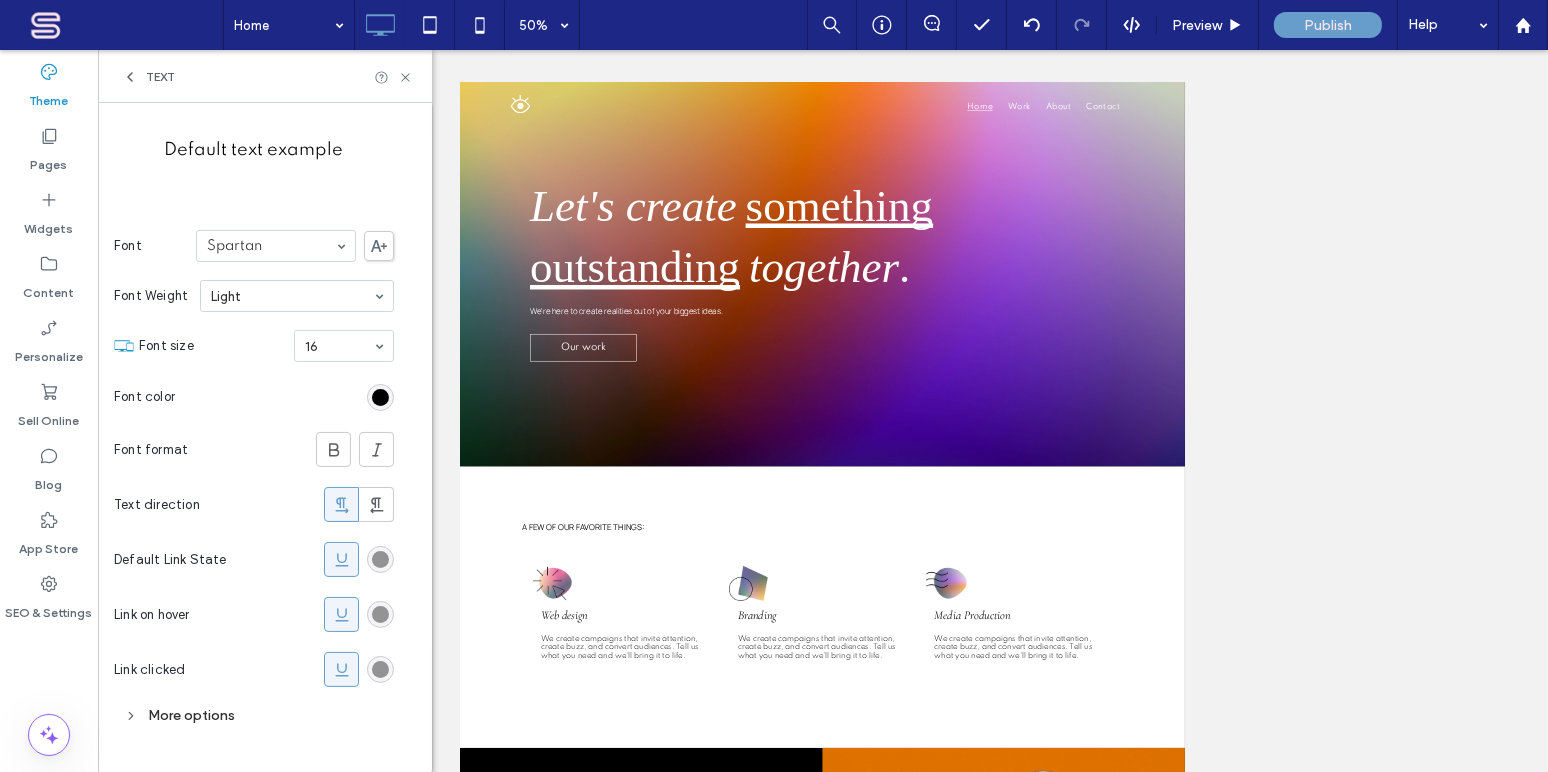click on "Spartan" at bounding box center [276, 246] 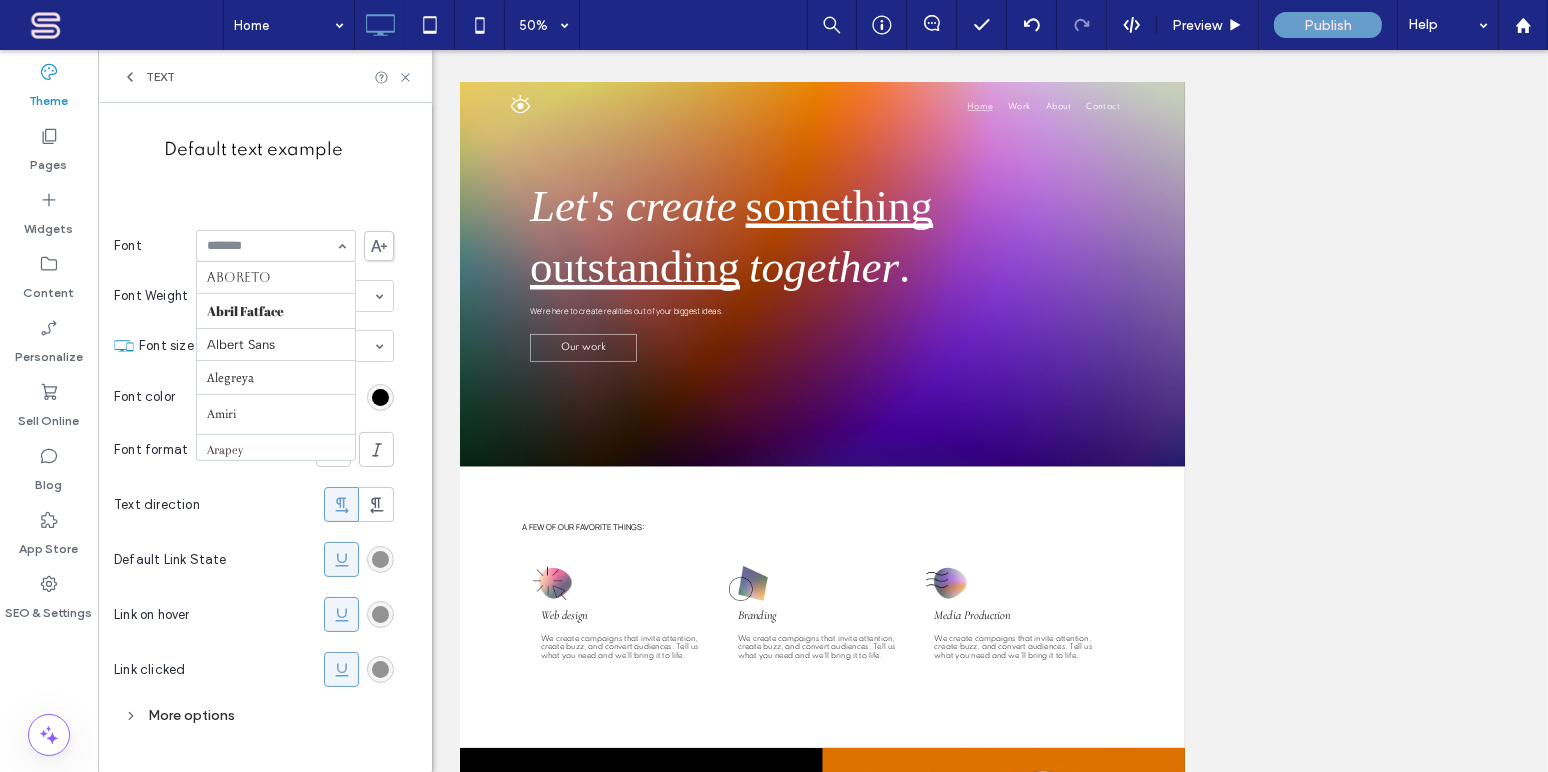 scroll, scrollTop: 2199, scrollLeft: 0, axis: vertical 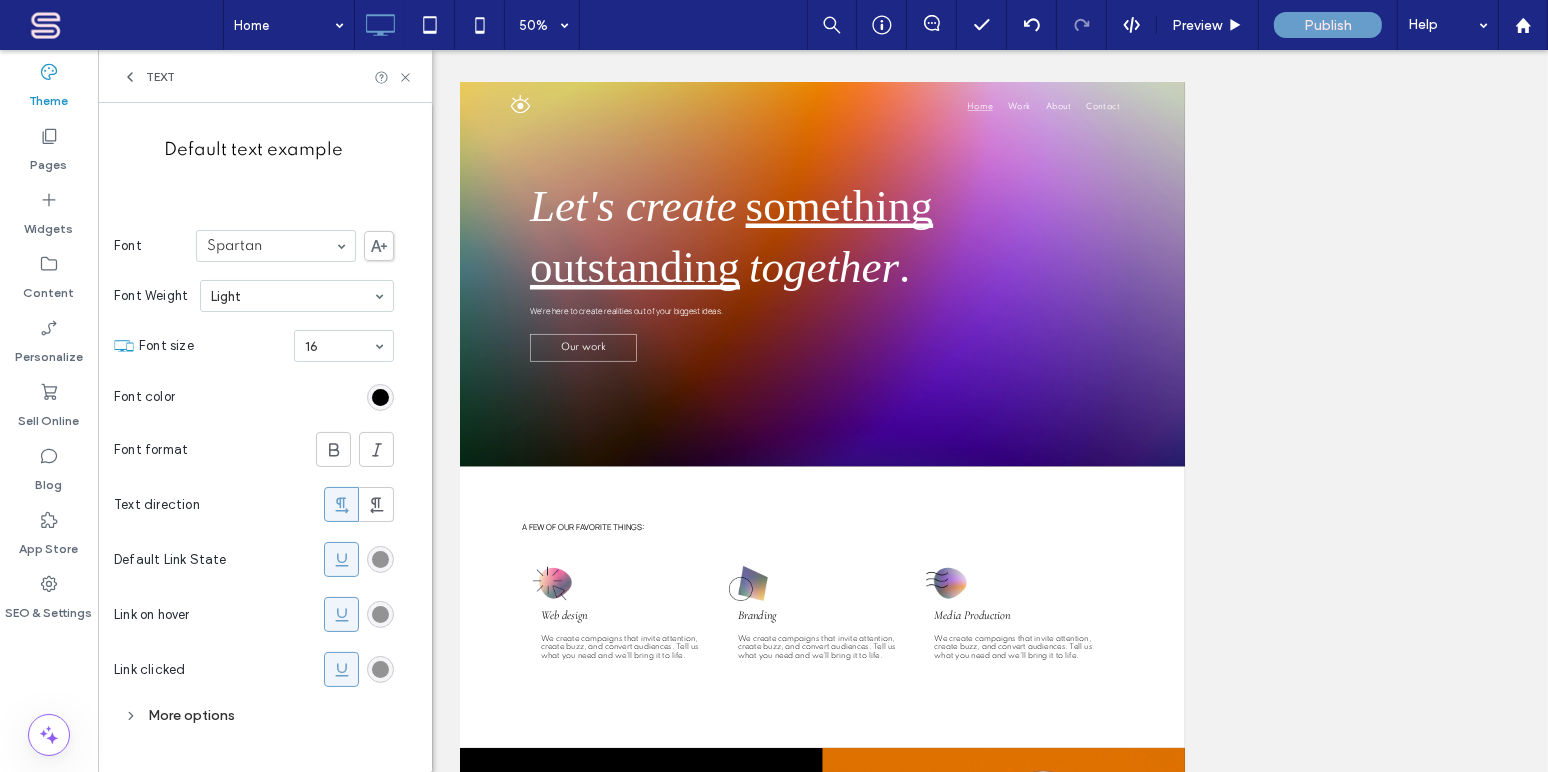 click on "Spartan" at bounding box center [276, 246] 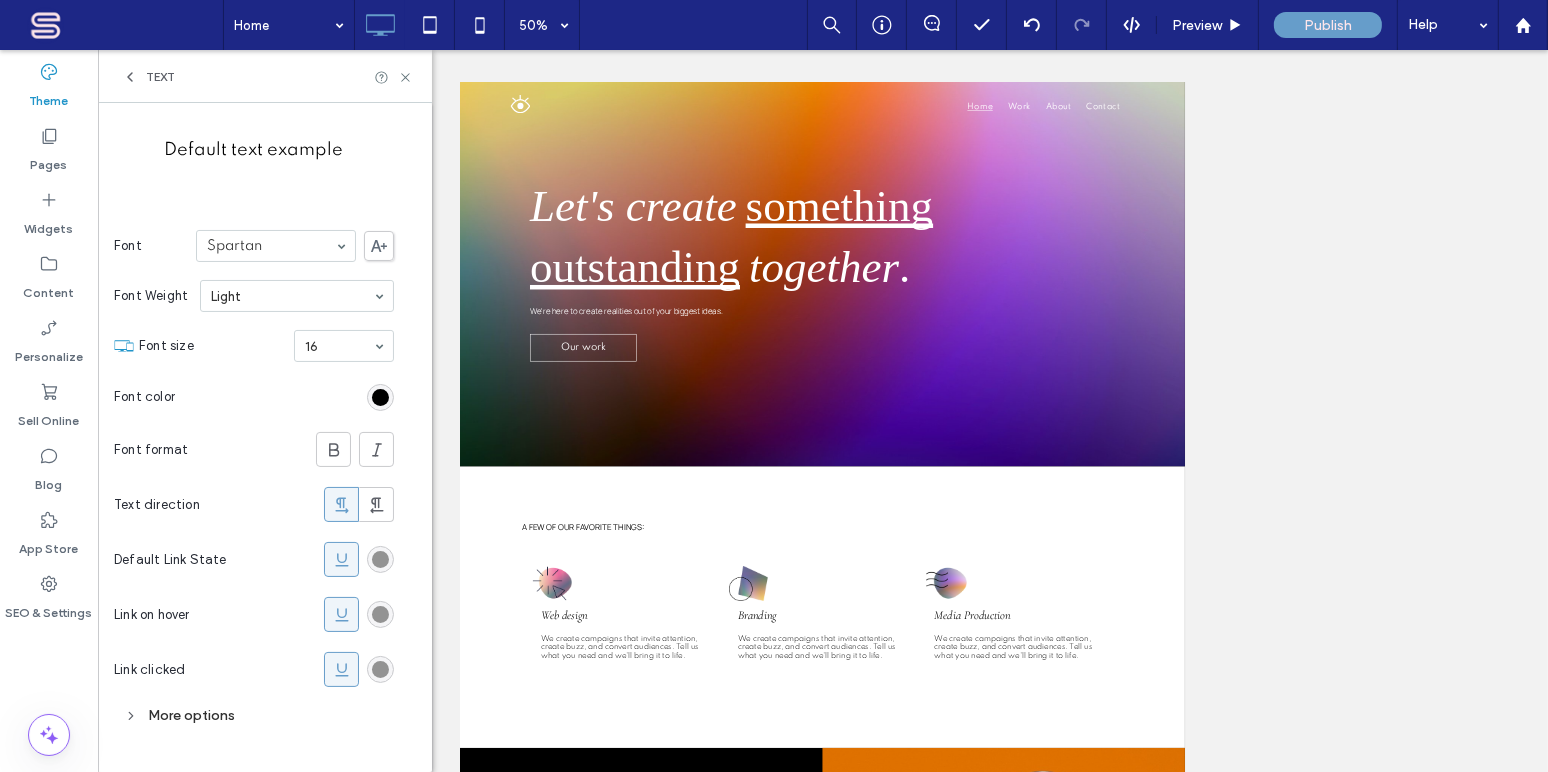 click 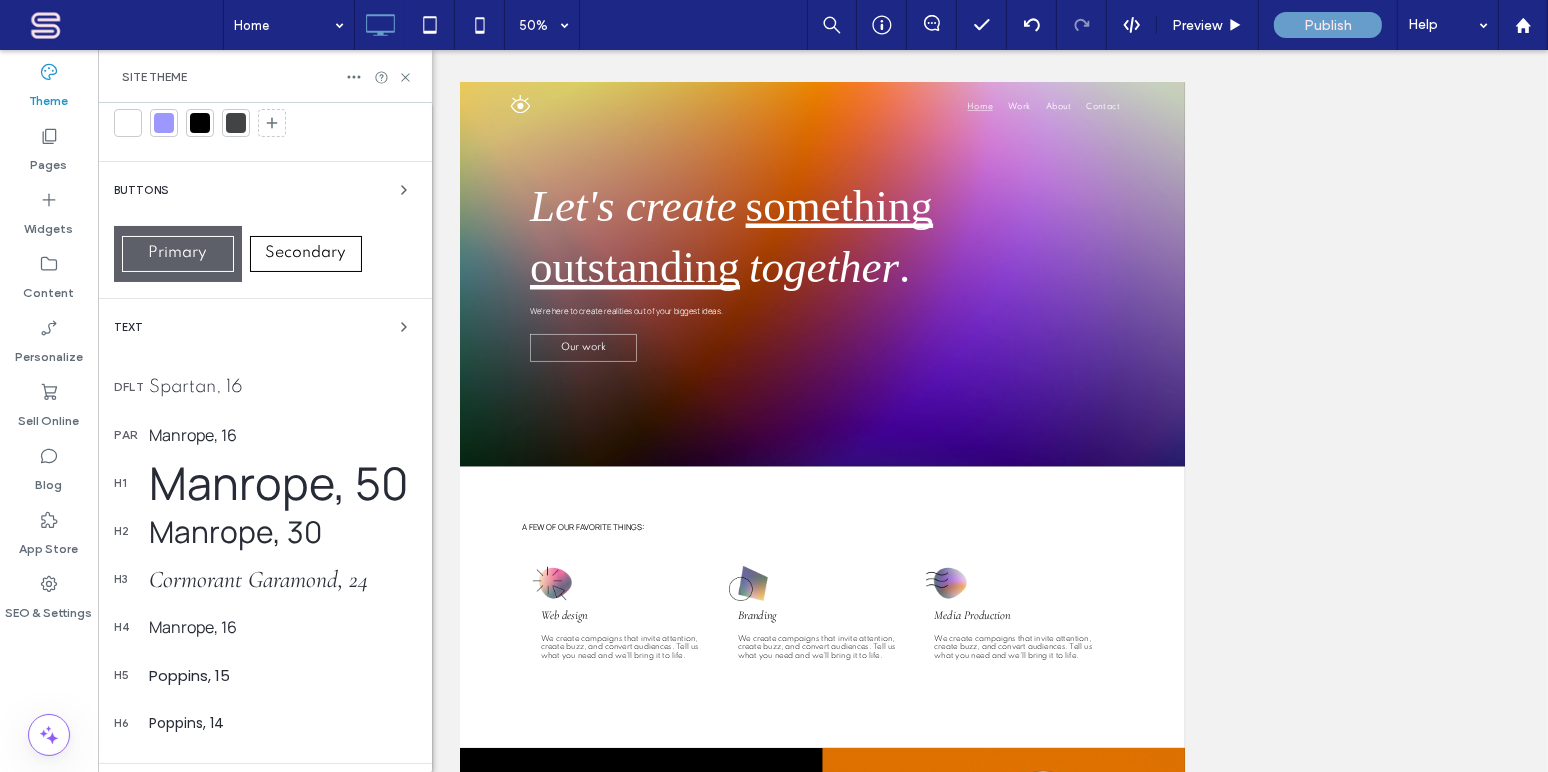 click on "Manrope, 50" at bounding box center (282, 483) 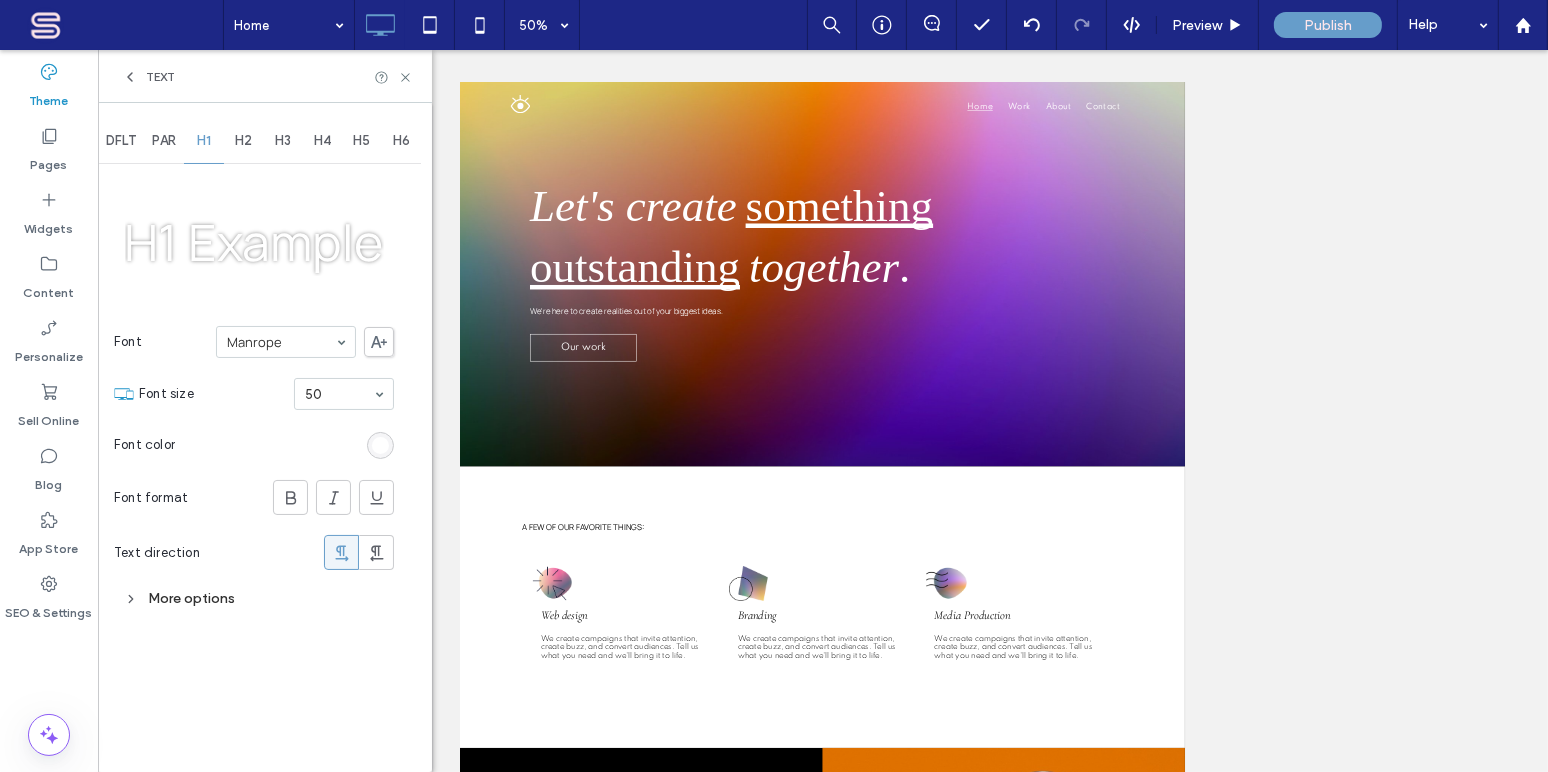scroll, scrollTop: 0, scrollLeft: 0, axis: both 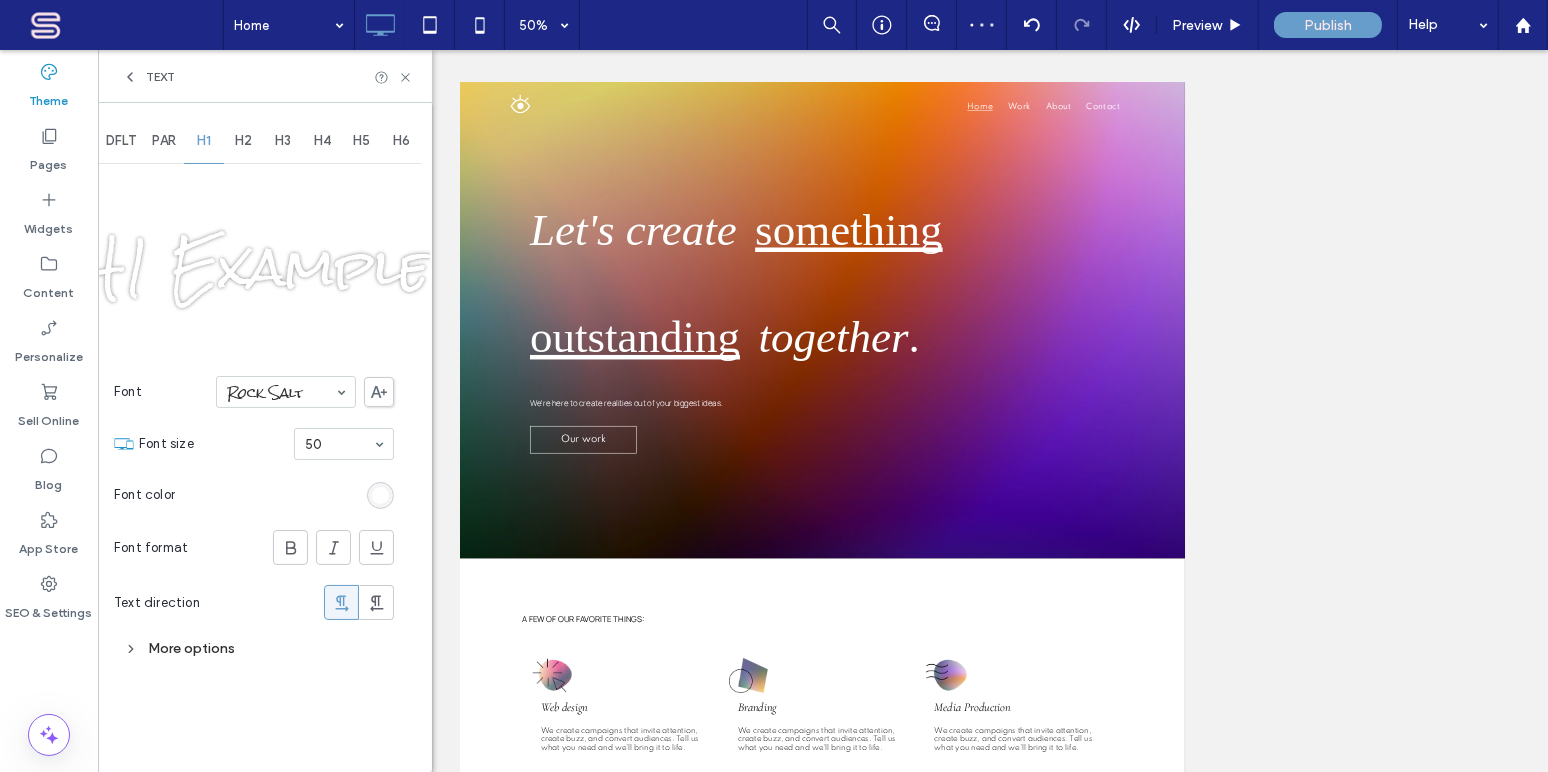 click on "Rock Salt" at bounding box center [286, 392] 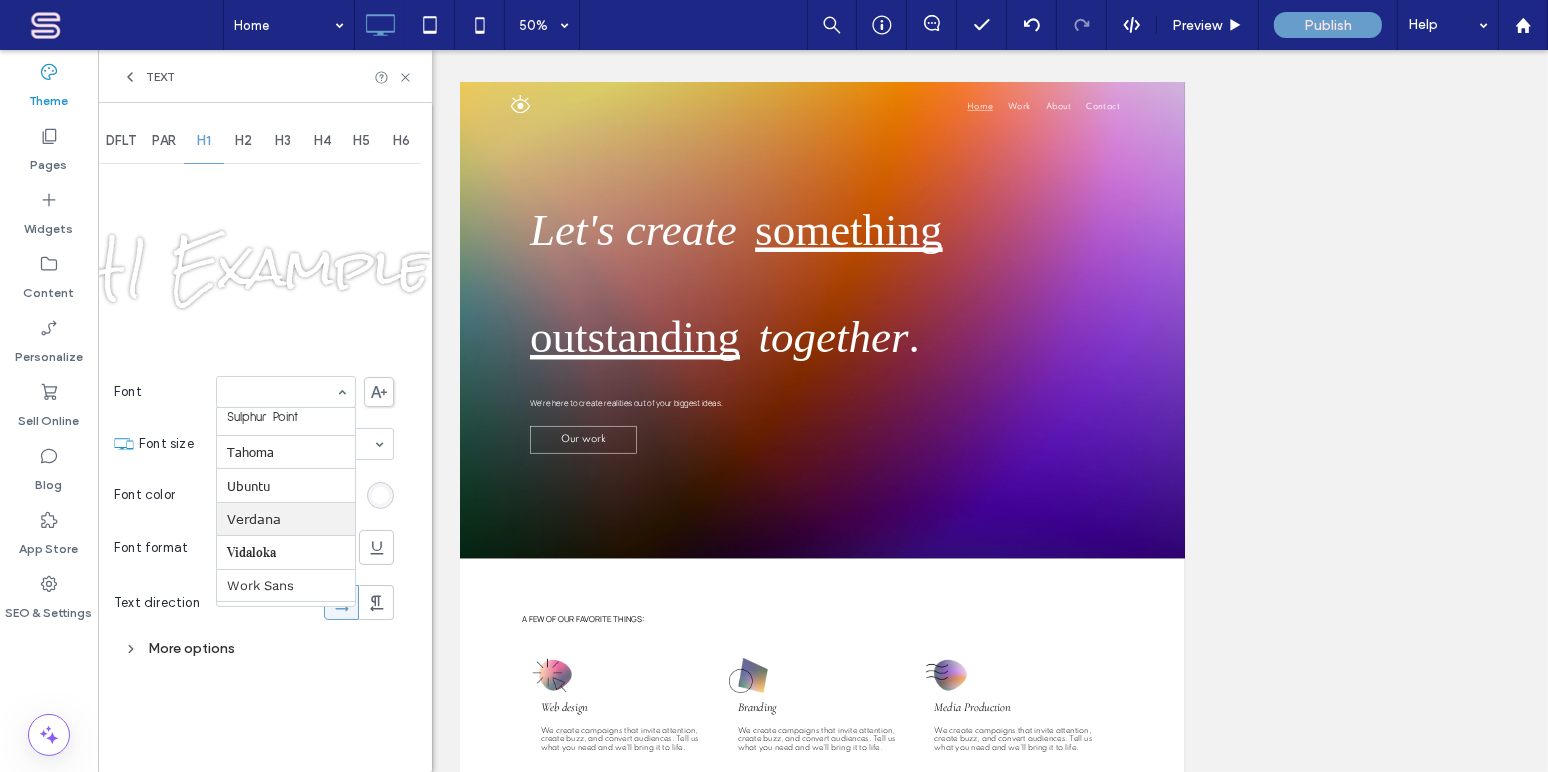scroll, scrollTop: 2324, scrollLeft: 0, axis: vertical 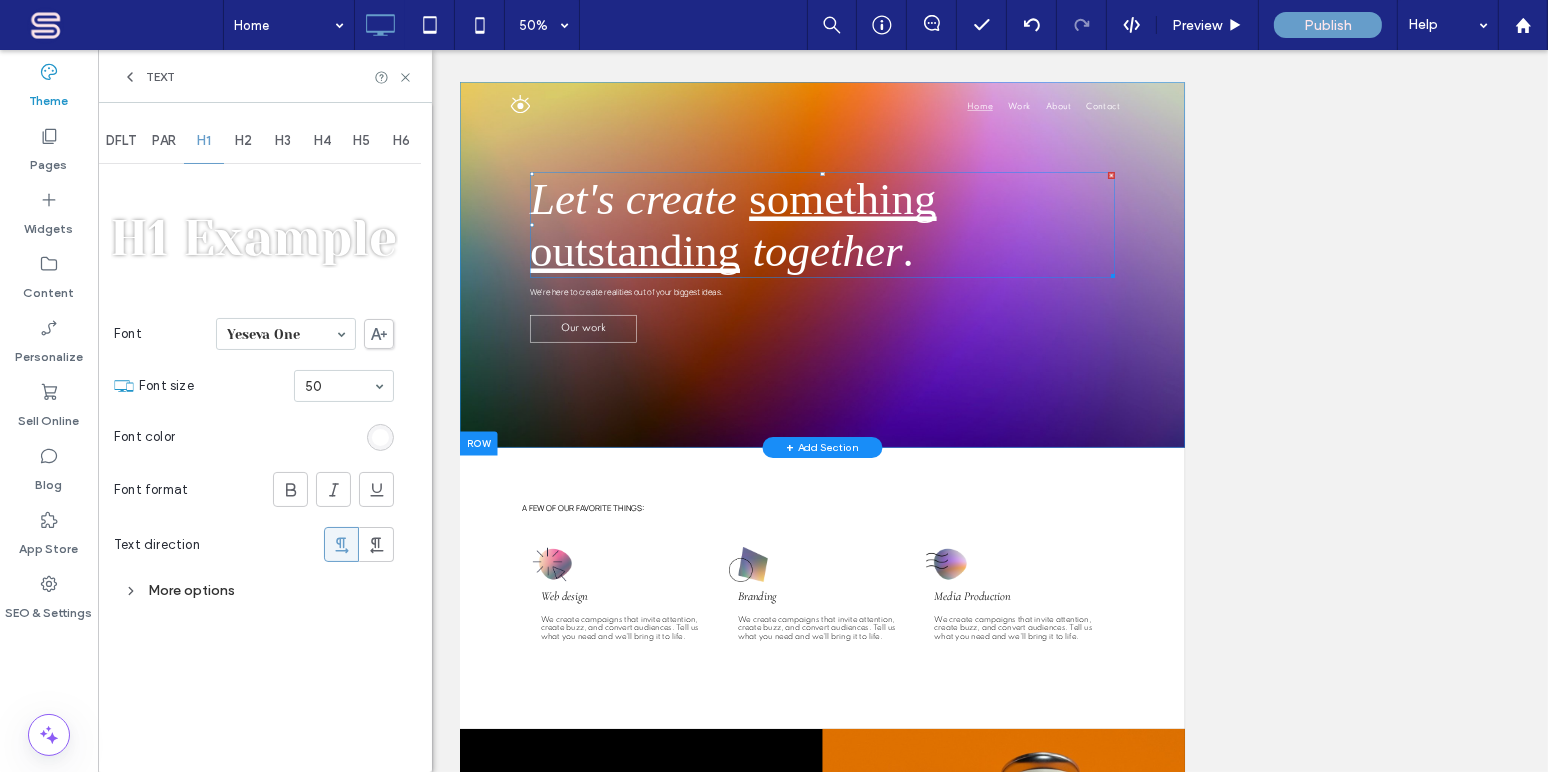 click on "something outstanding" at bounding box center (1006, 366) 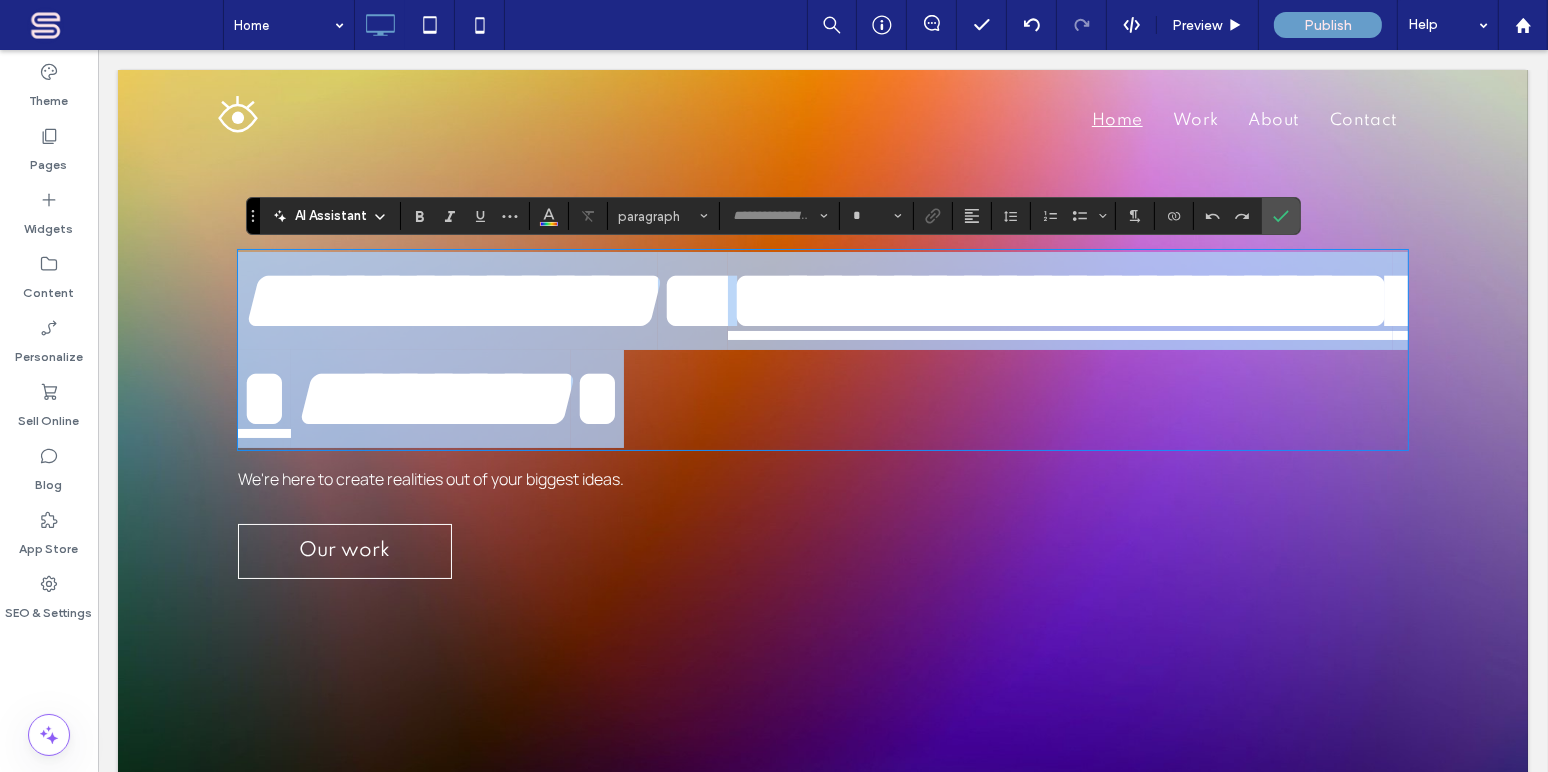 type on "**" 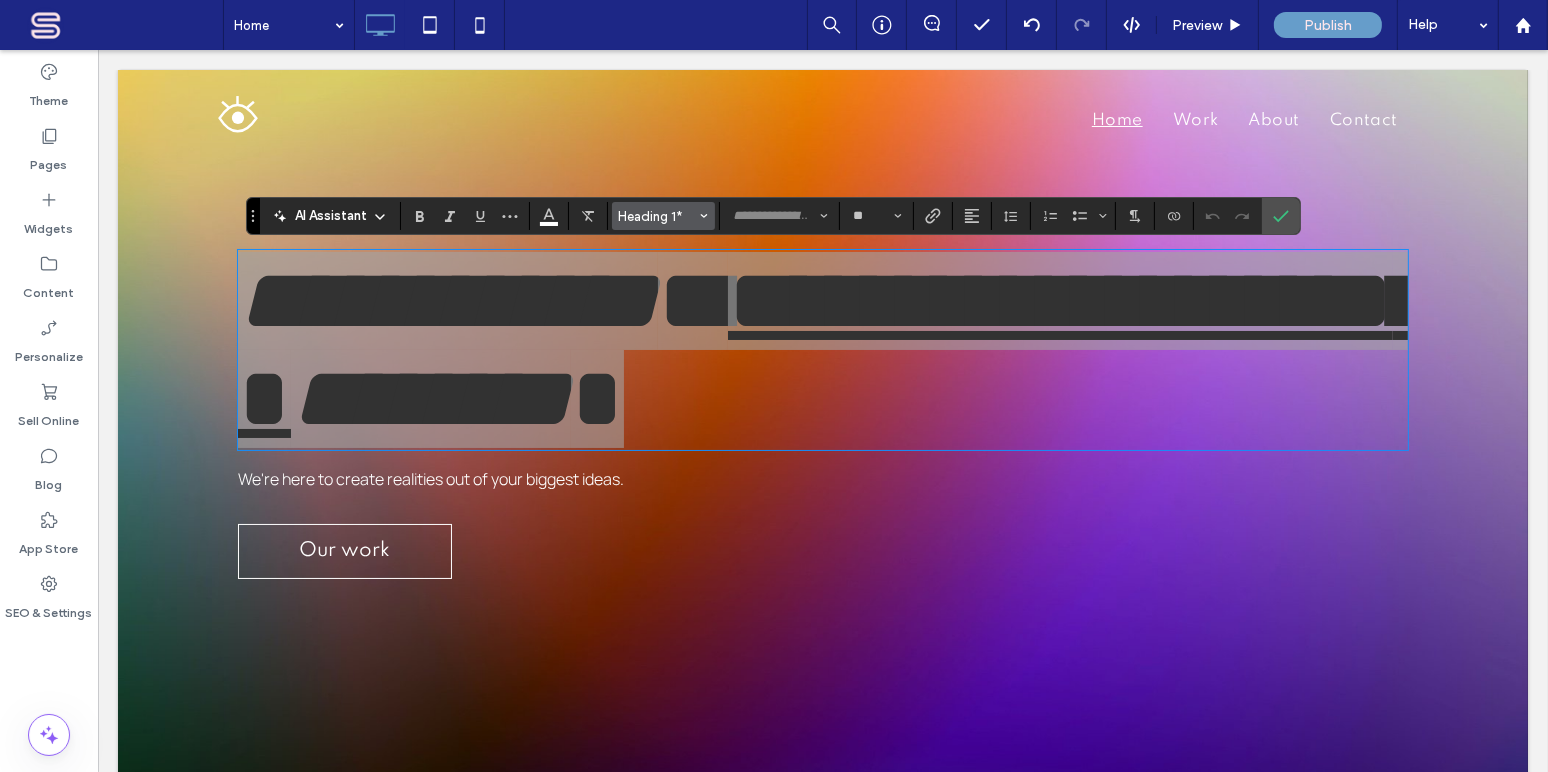 click on "Heading 1*" at bounding box center [658, 216] 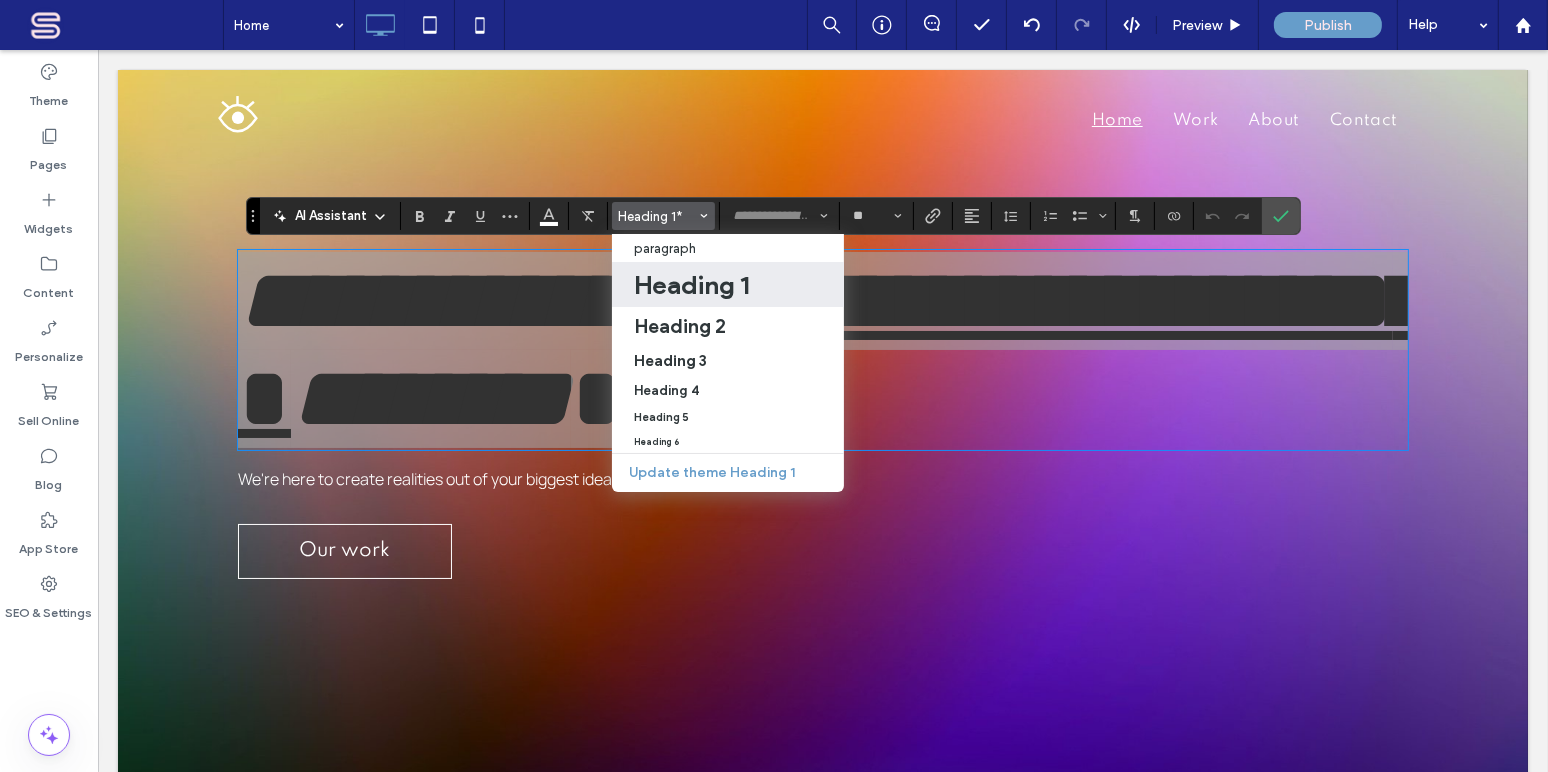 click on "Heading 1" at bounding box center (691, 285) 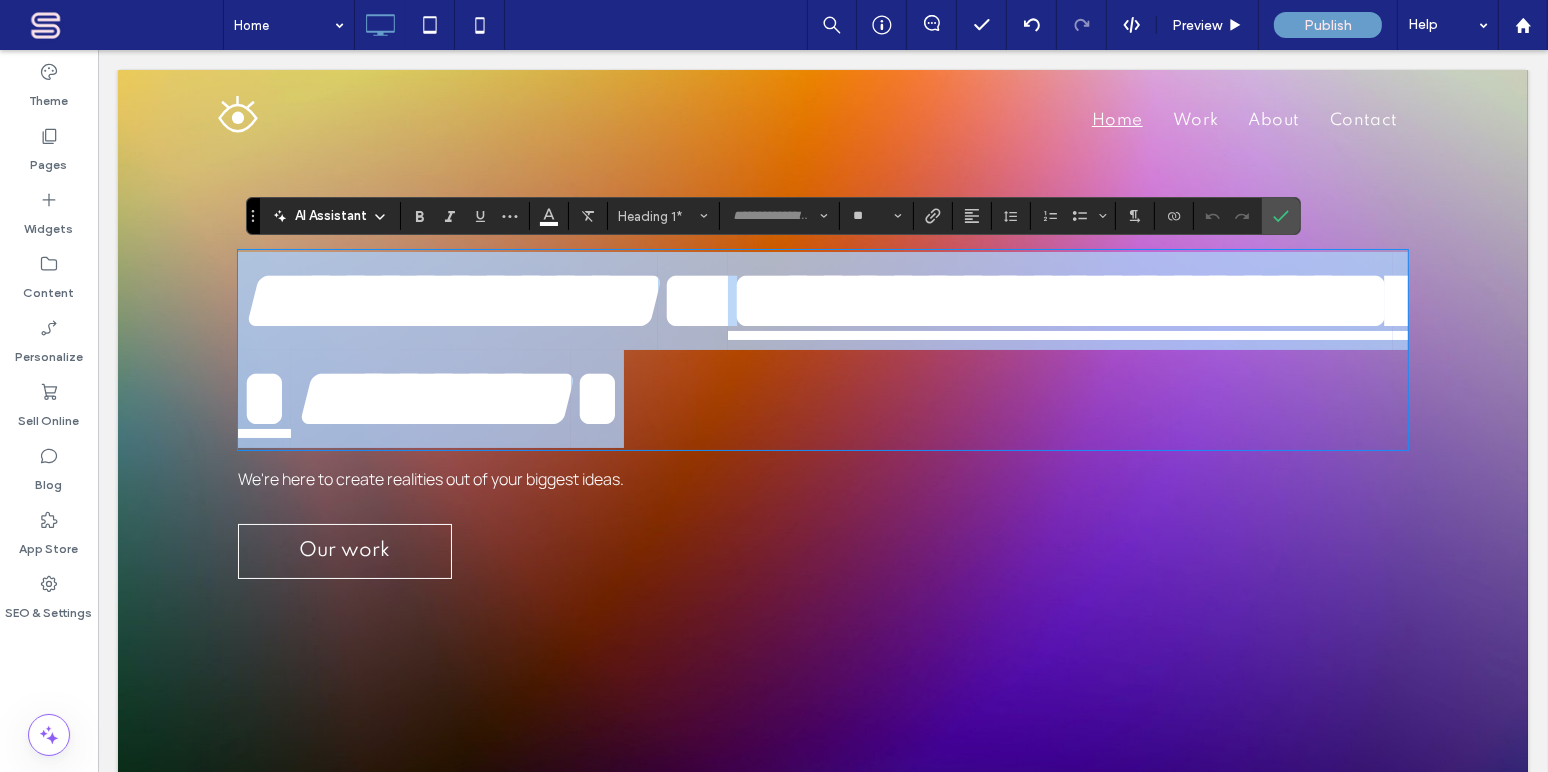 type on "**********" 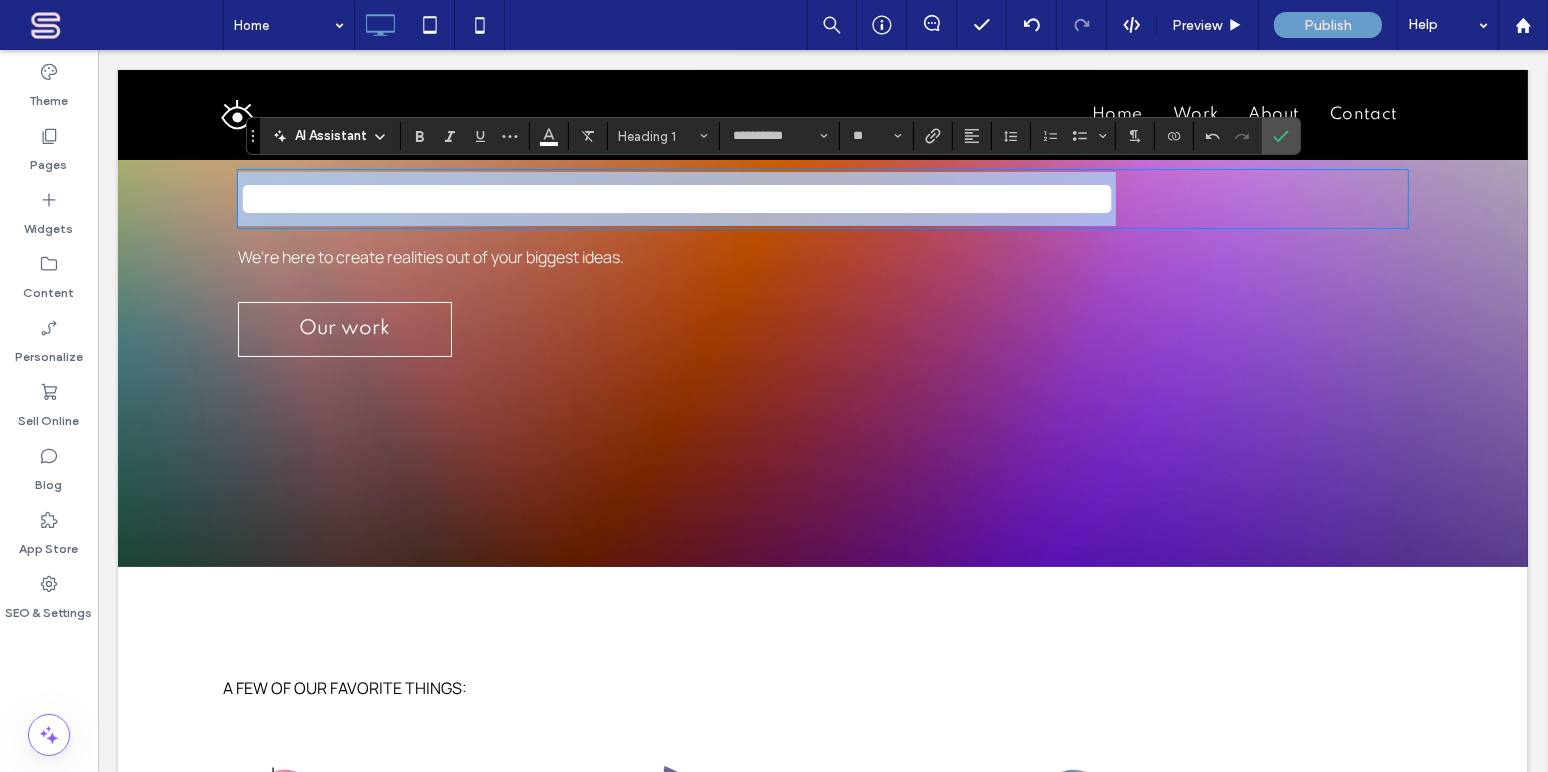 scroll, scrollTop: 0, scrollLeft: 0, axis: both 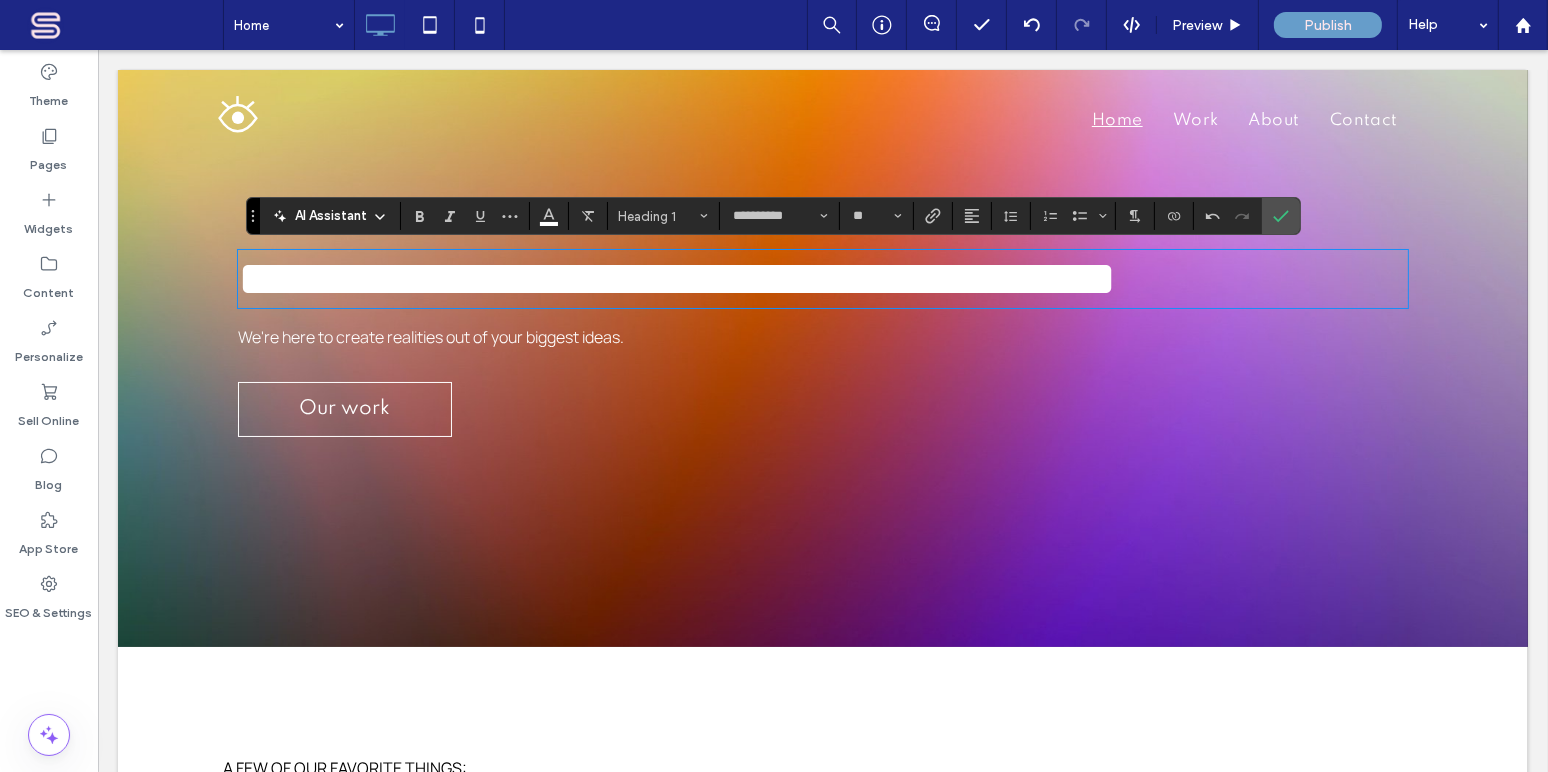 click on "Home
Work
About
Contact" at bounding box center (952, 121) 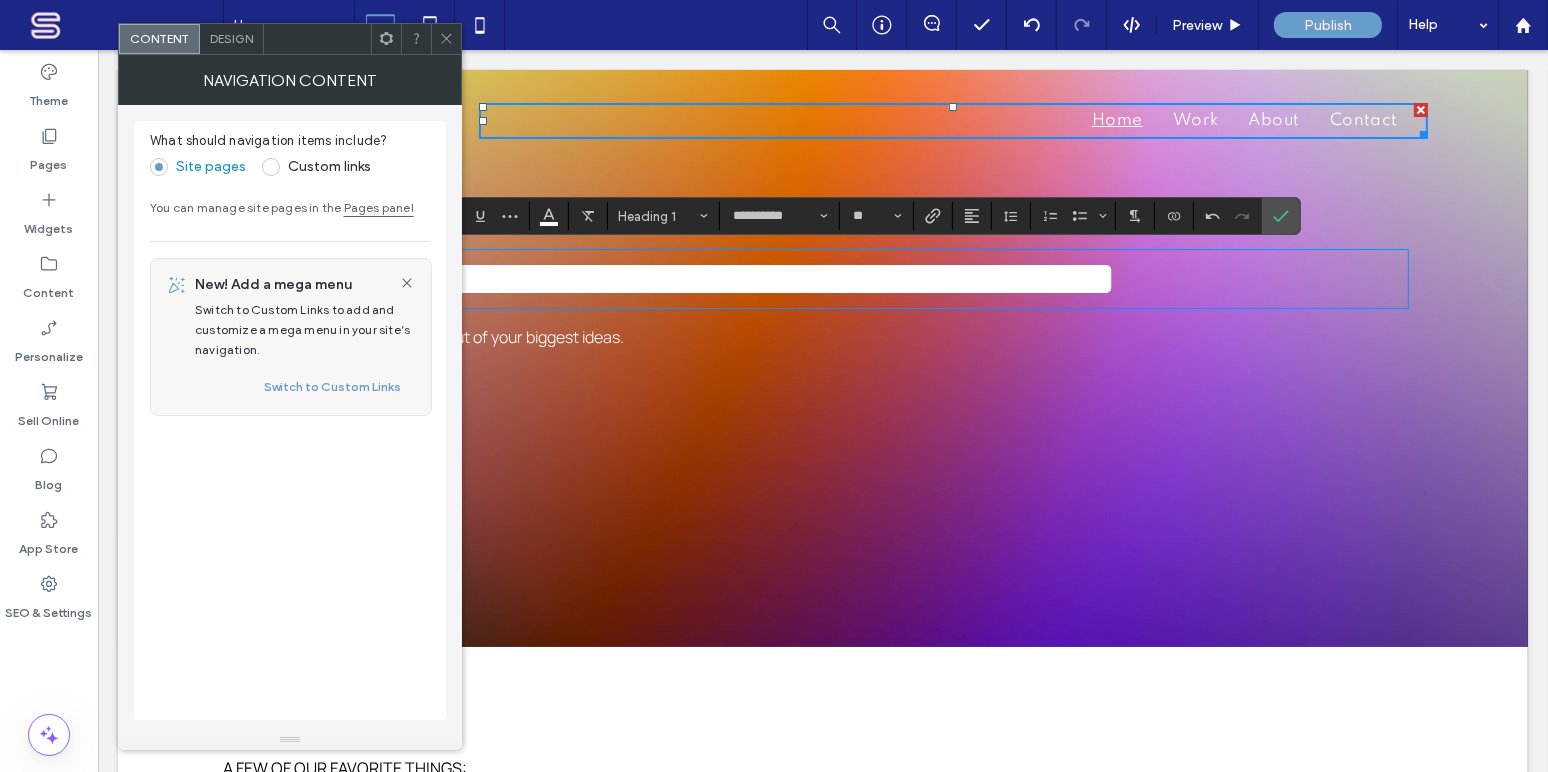 click on "**********" at bounding box center [822, 2092] 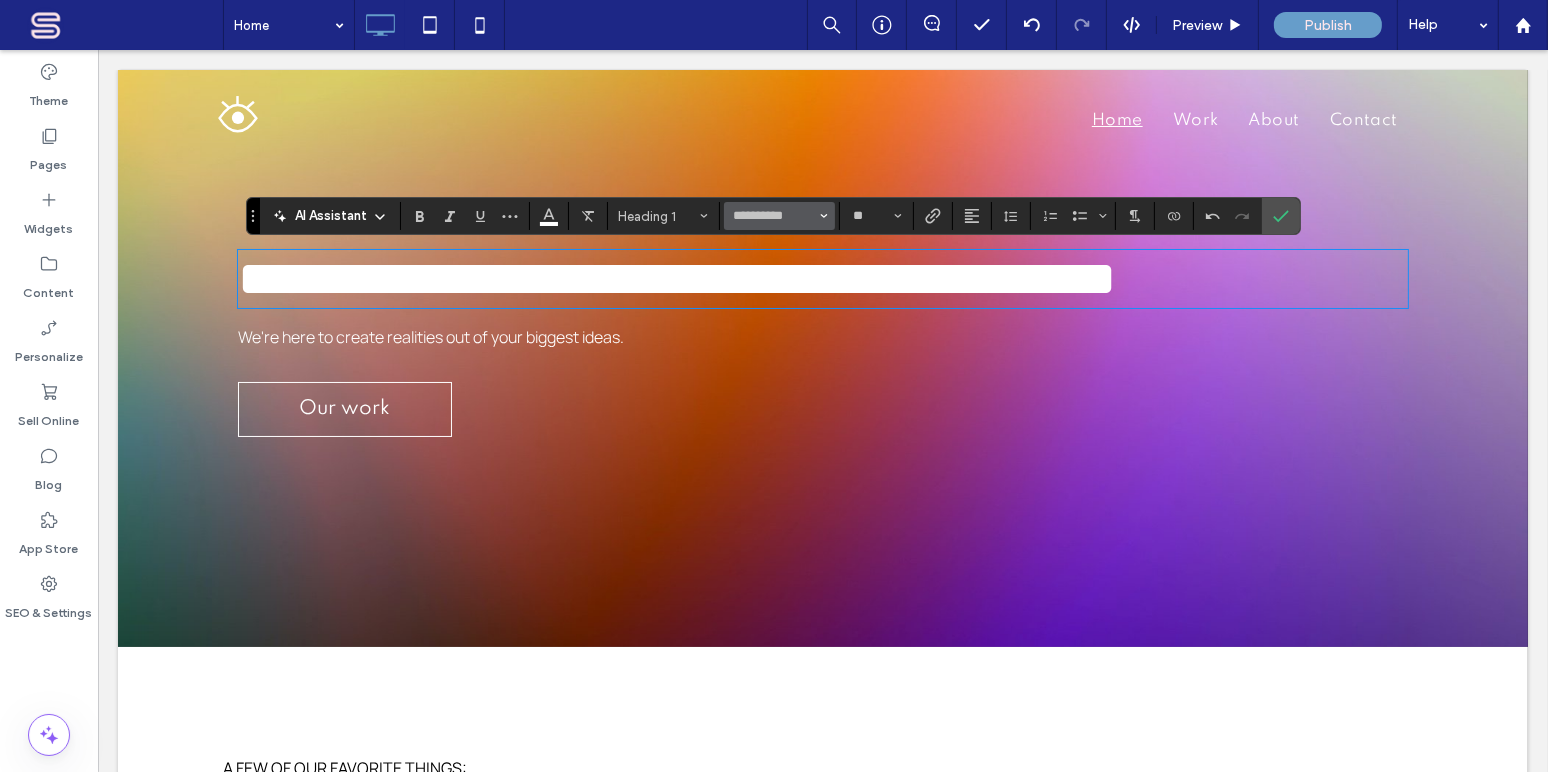 click on "**********" at bounding box center [779, 216] 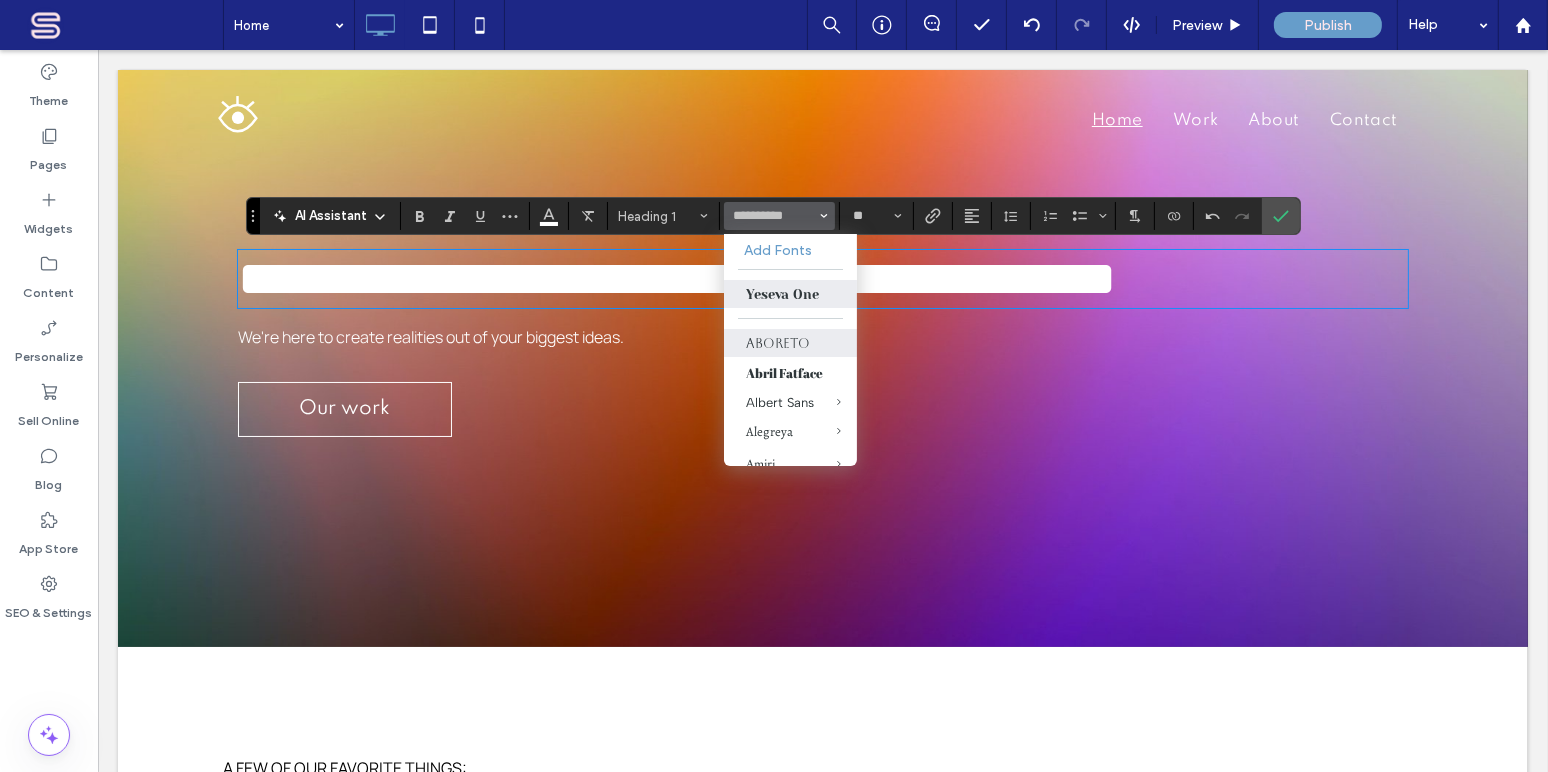 click on "Aboreto" at bounding box center [790, 343] 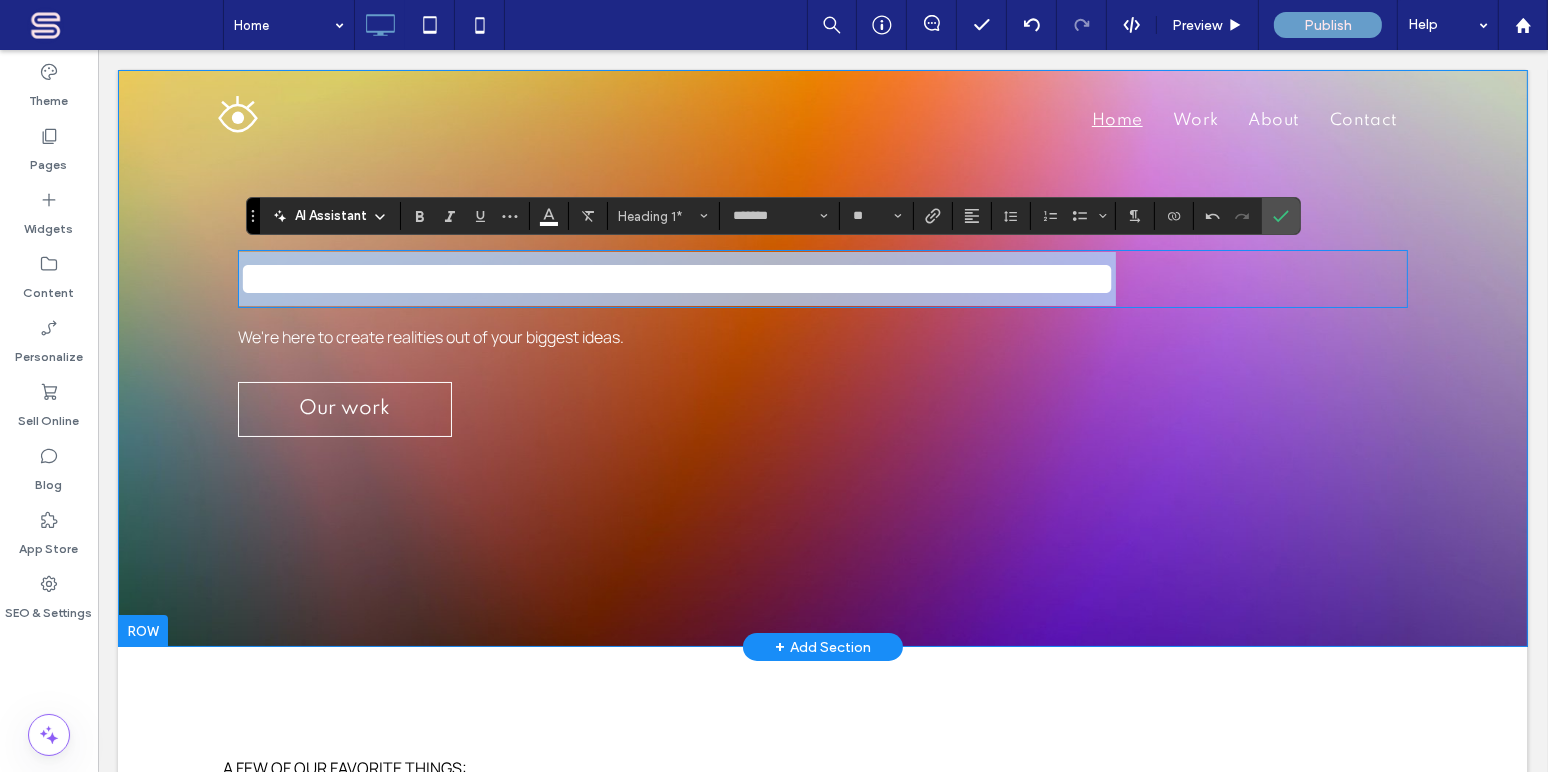 click on "**********" at bounding box center [822, 279] 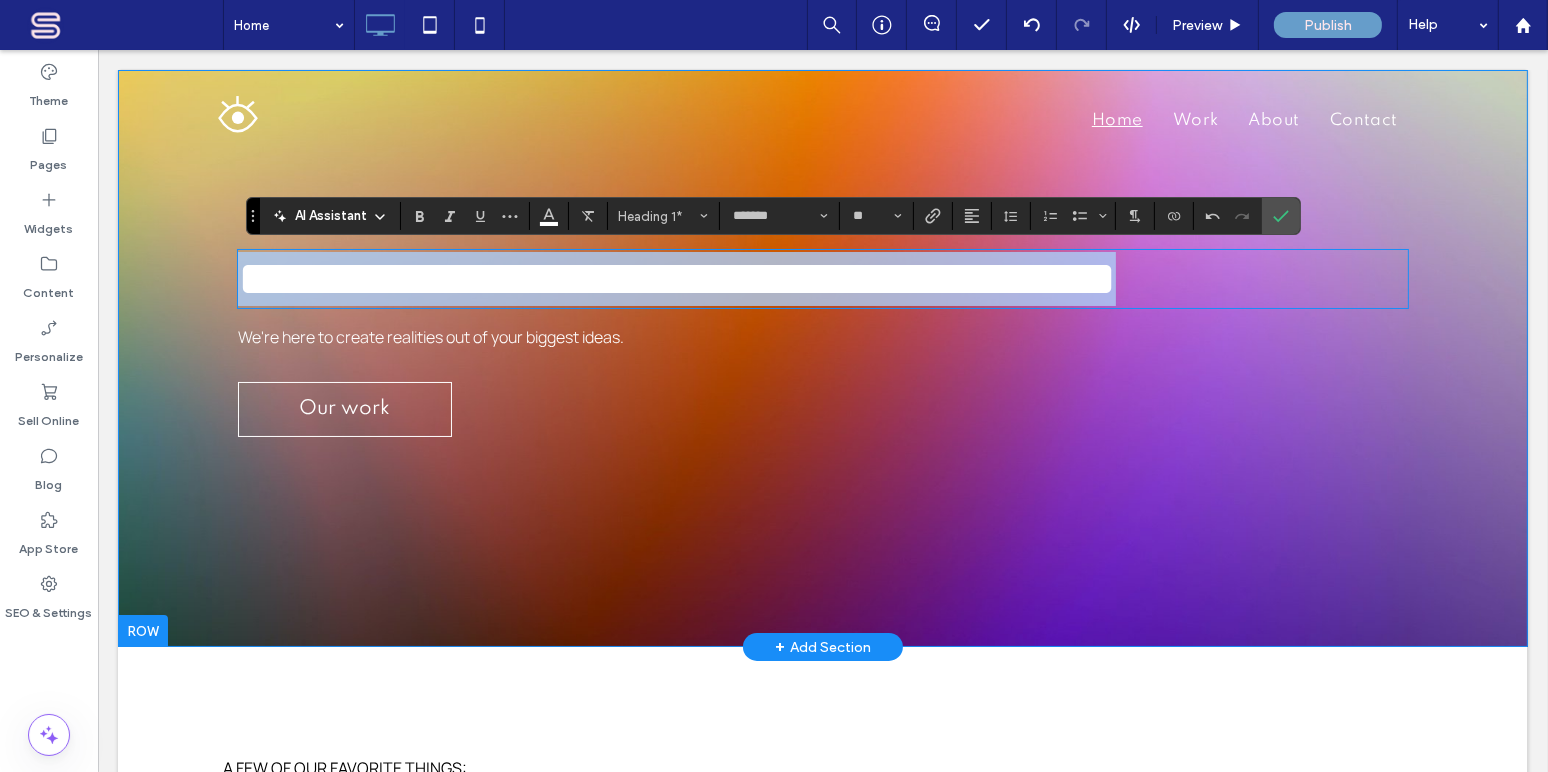 click on "**********" at bounding box center [822, 348] 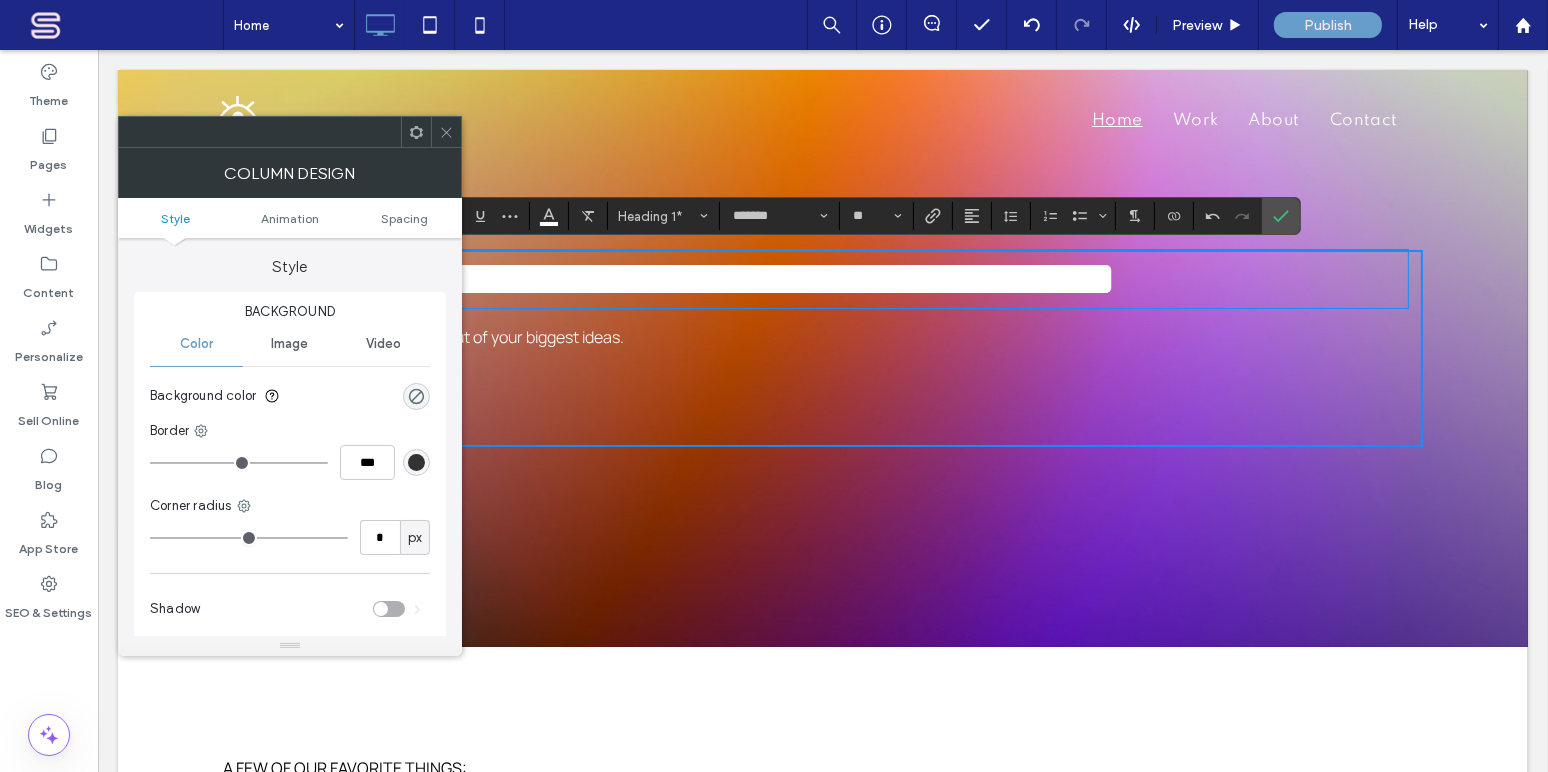 click on "**********" at bounding box center (822, 358) 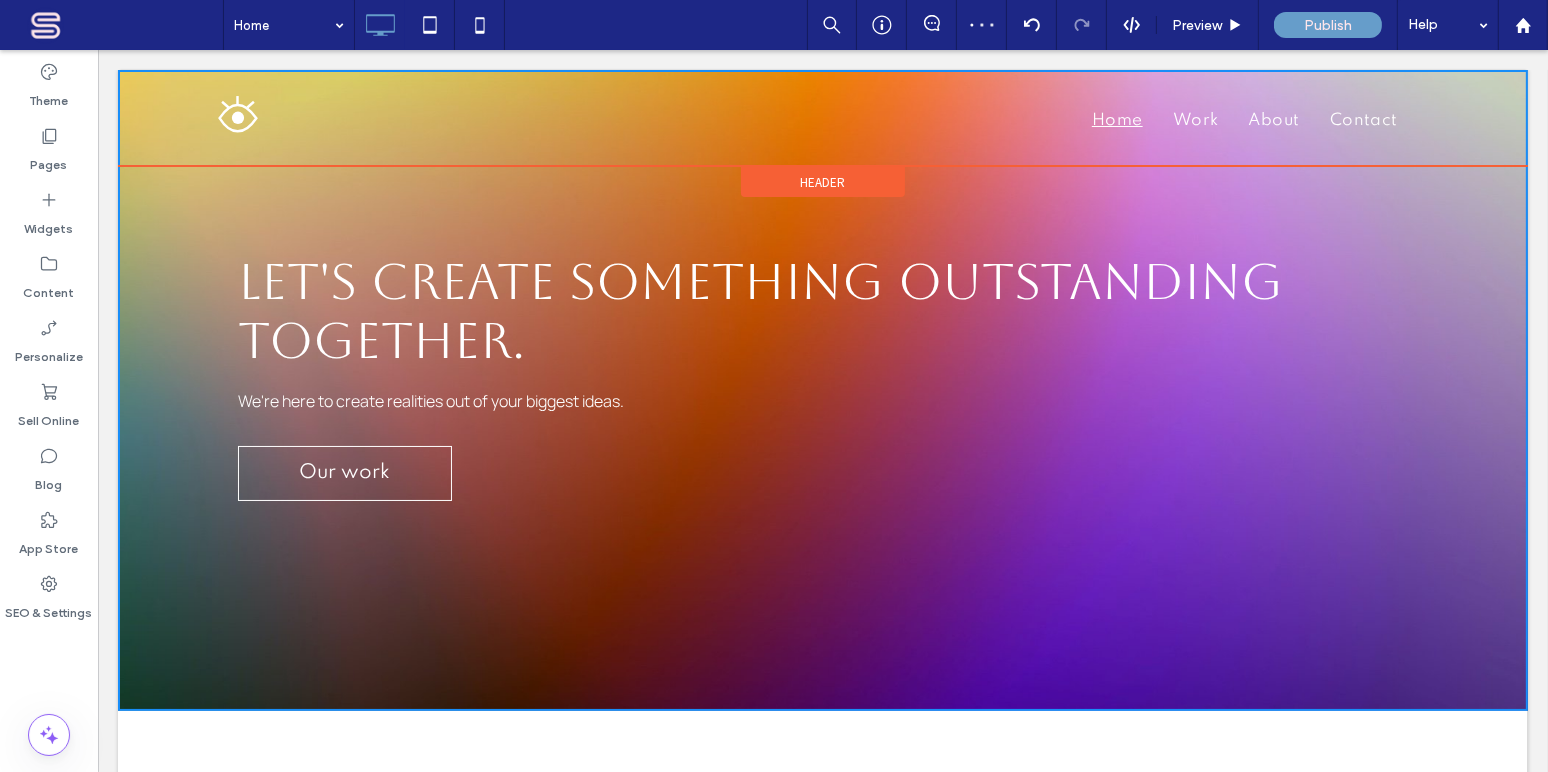 click on "Click To Paste
Home
Work
About
Contact
Click To Paste
Header" at bounding box center [822, 118] 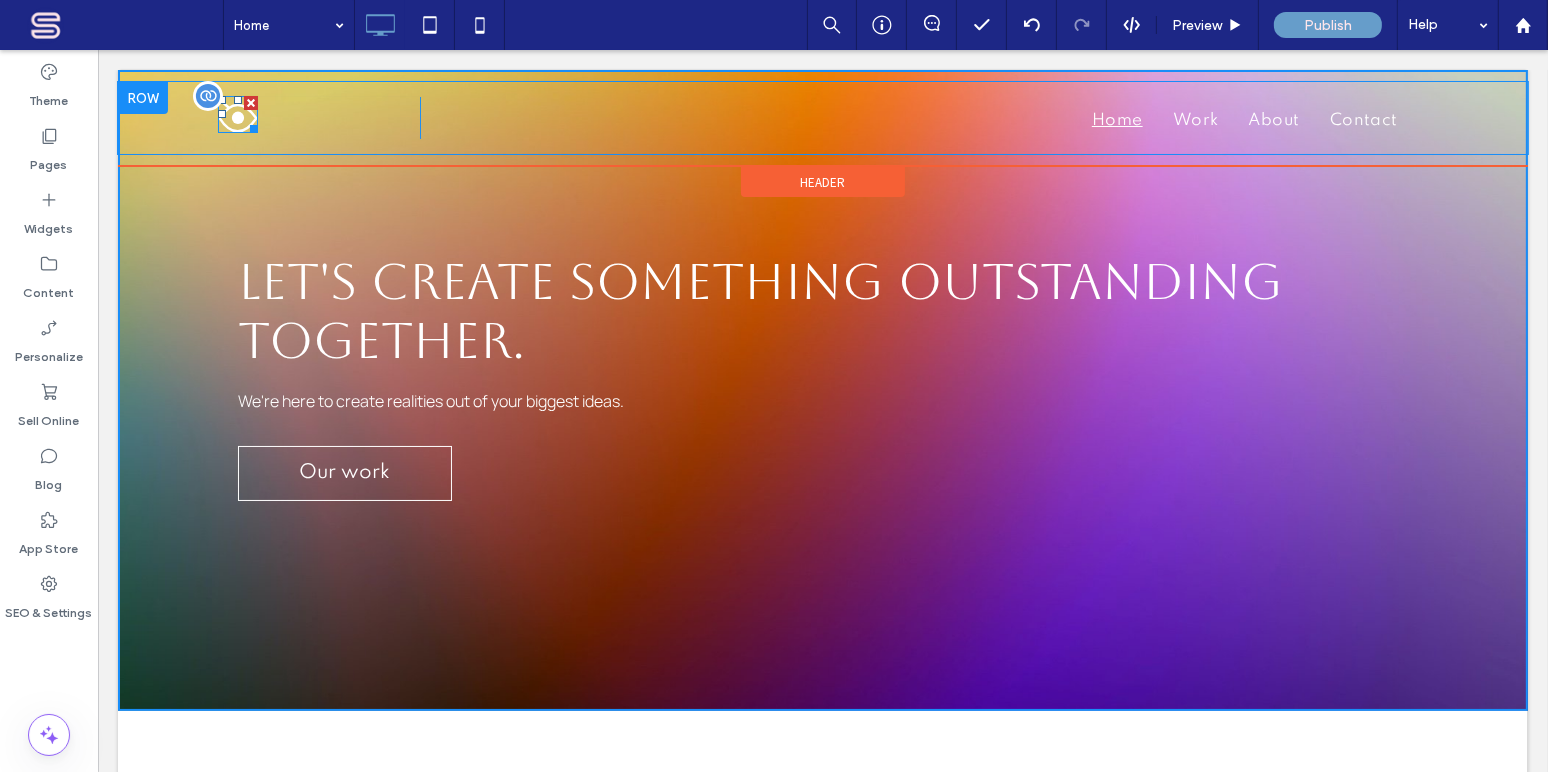 click at bounding box center [237, 114] 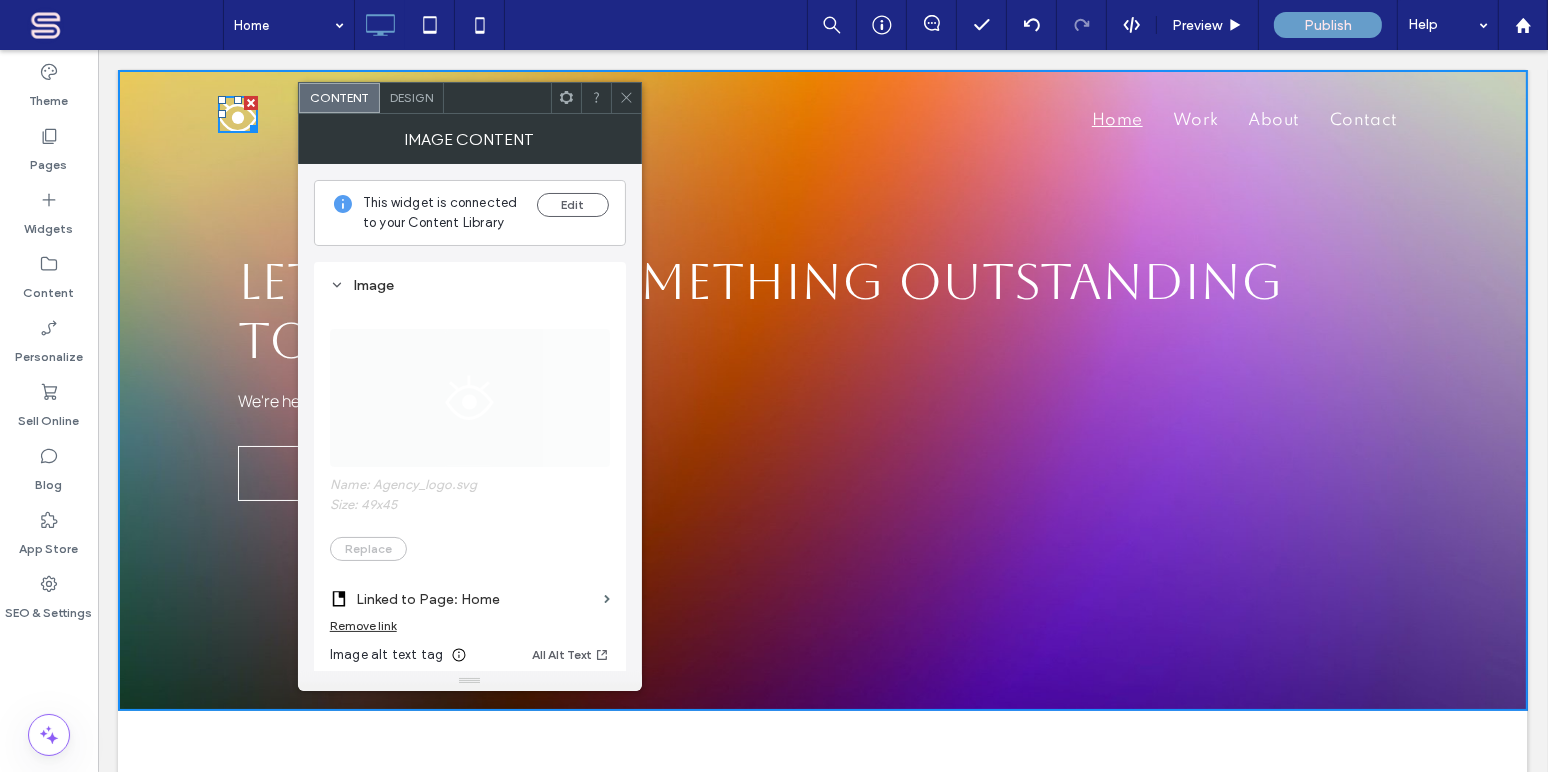 click on "Name: Agency_logo.svg Size: 49x45 Replace" at bounding box center (470, 435) 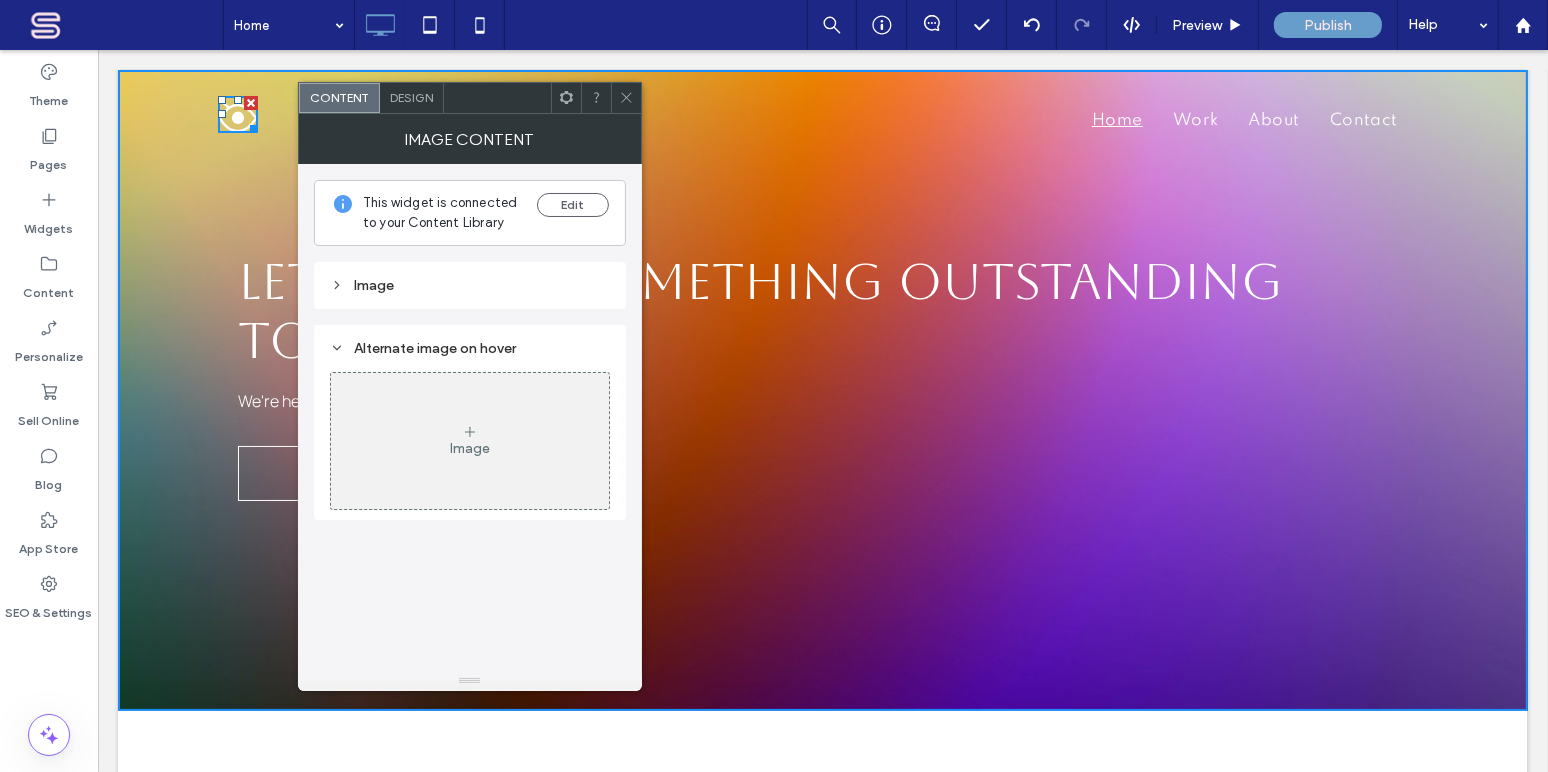 click on "Image" at bounding box center (470, 448) 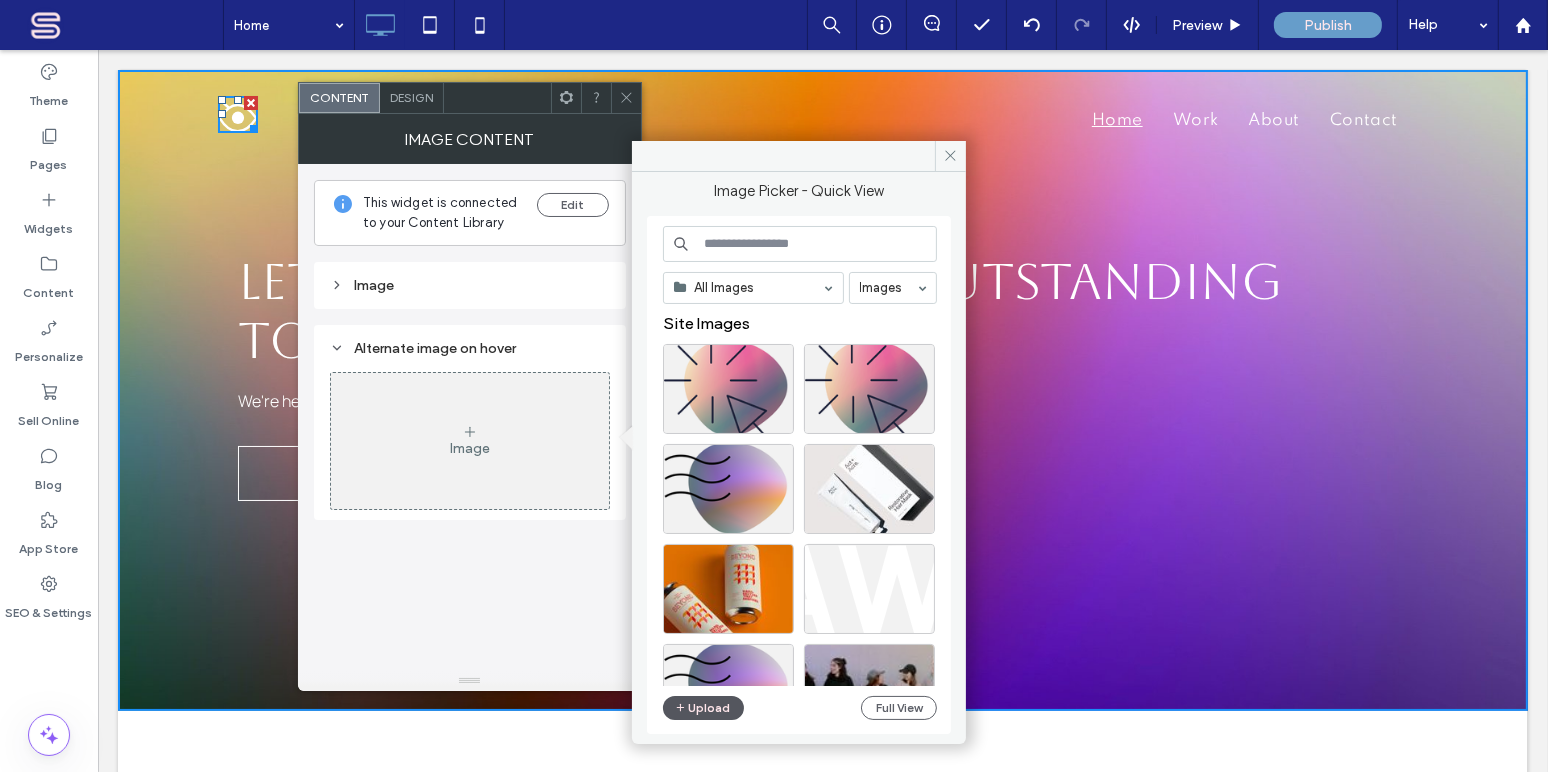 click on "Upload" at bounding box center [704, 708] 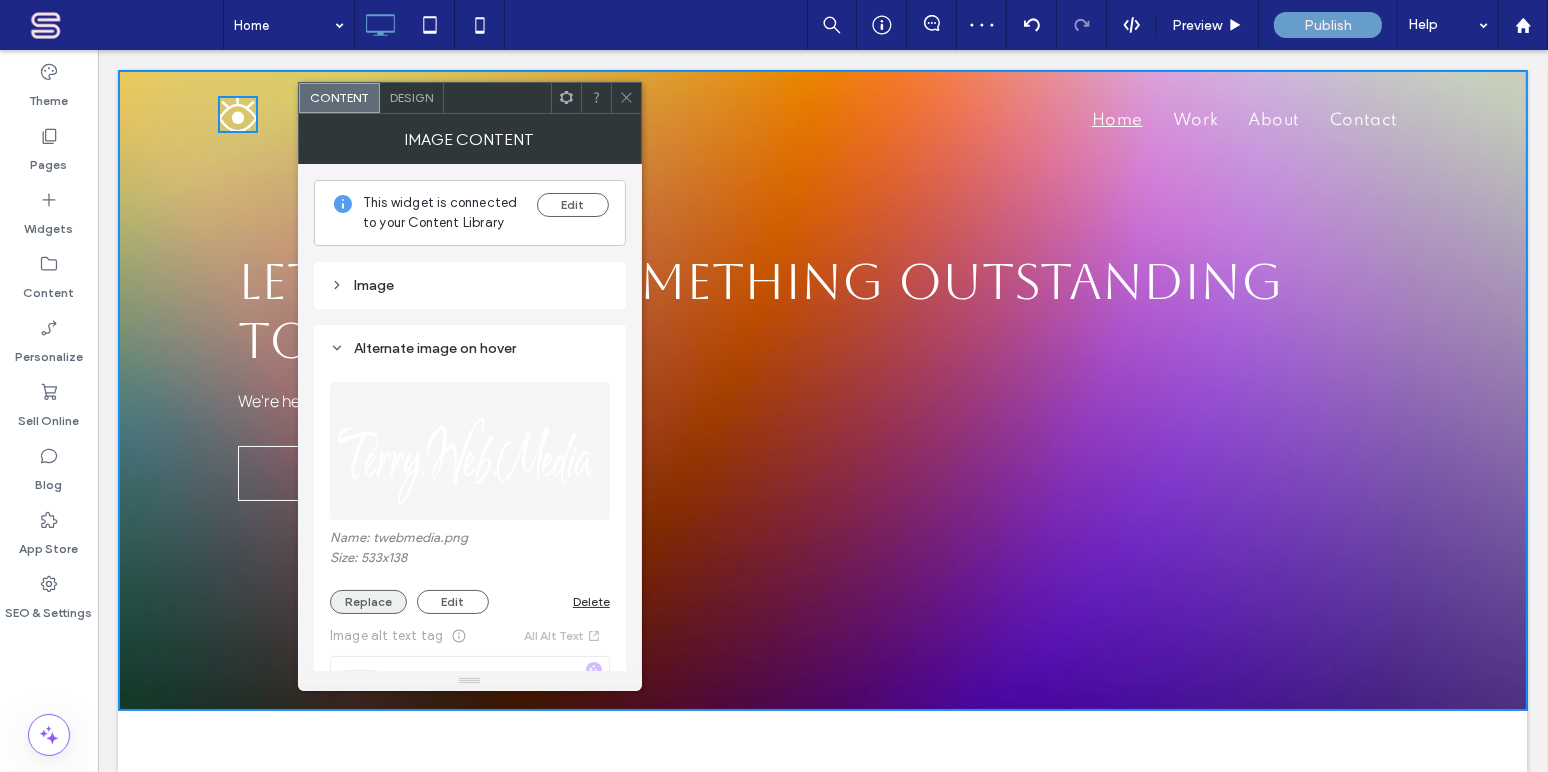 click on "Replace" at bounding box center (368, 602) 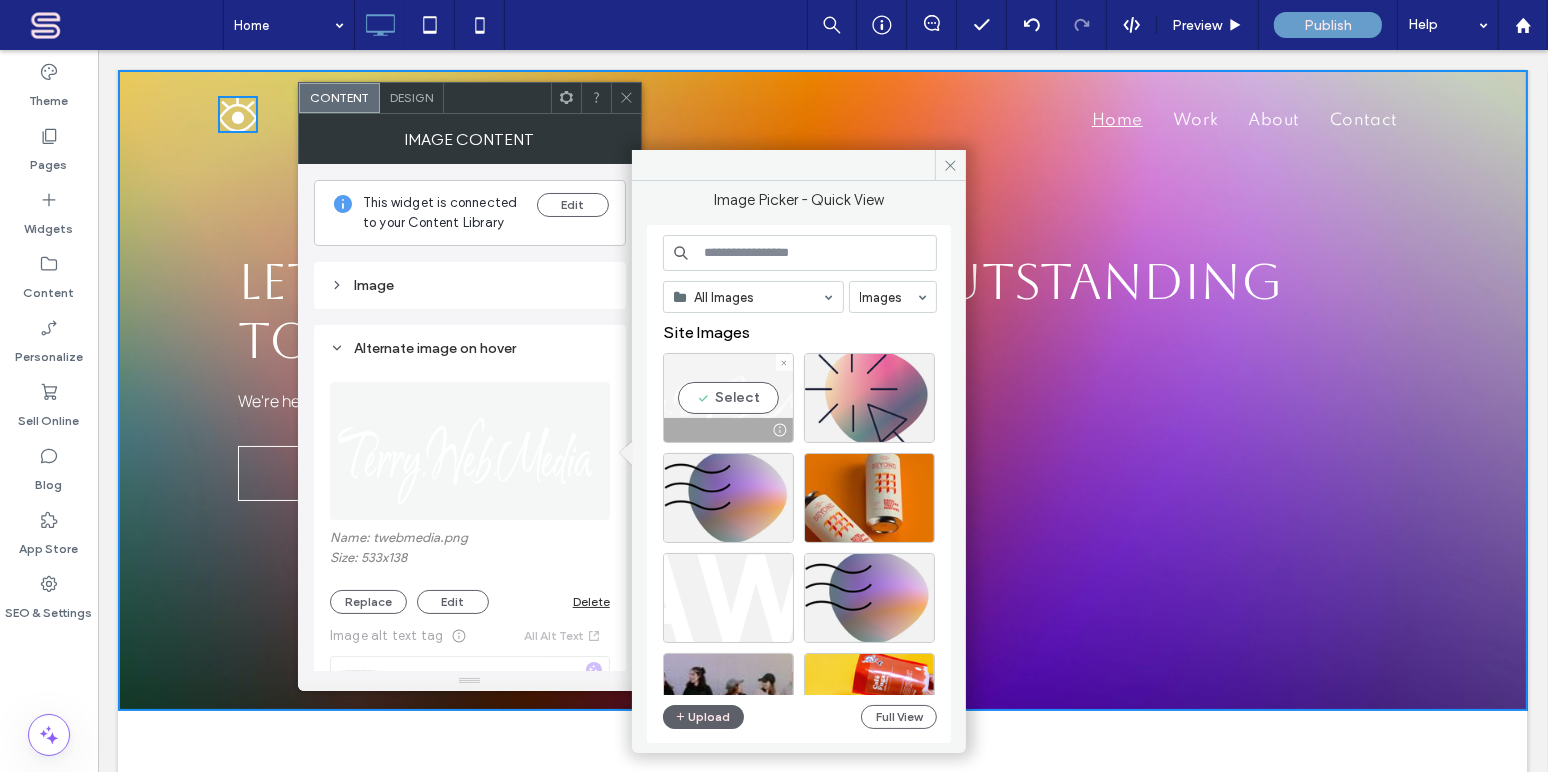 click on "Select" at bounding box center [728, 398] 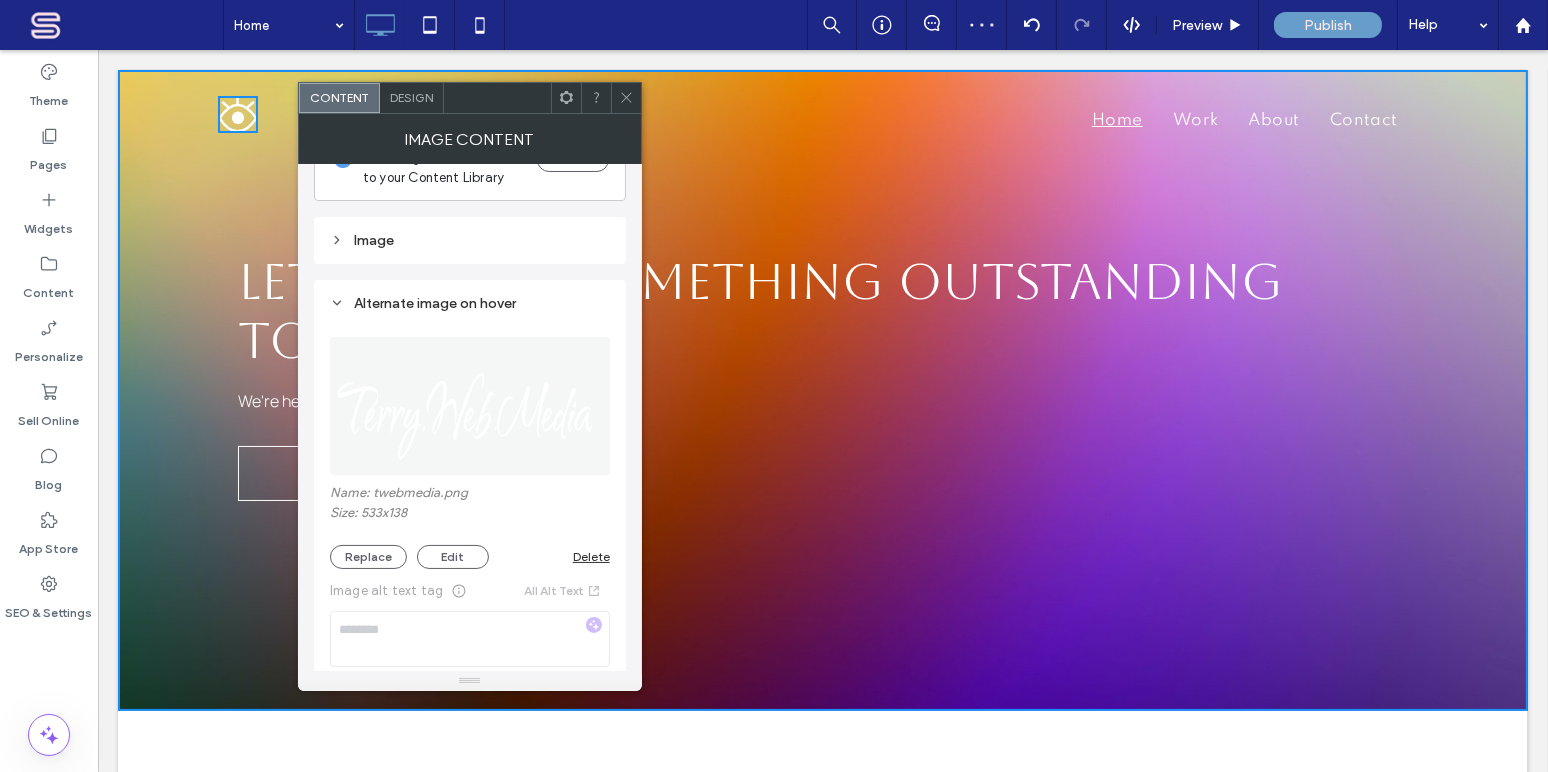 scroll, scrollTop: 70, scrollLeft: 0, axis: vertical 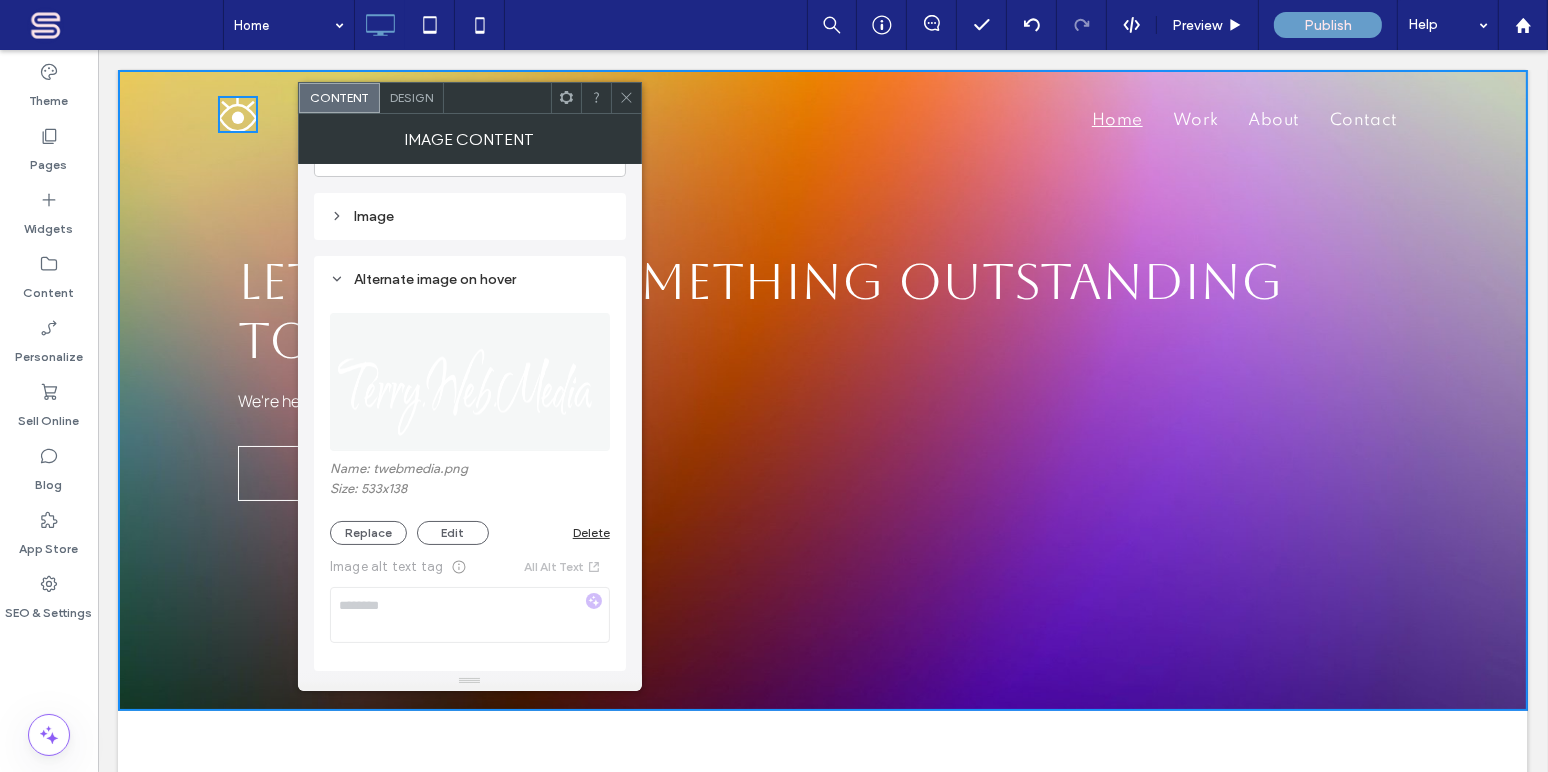 click 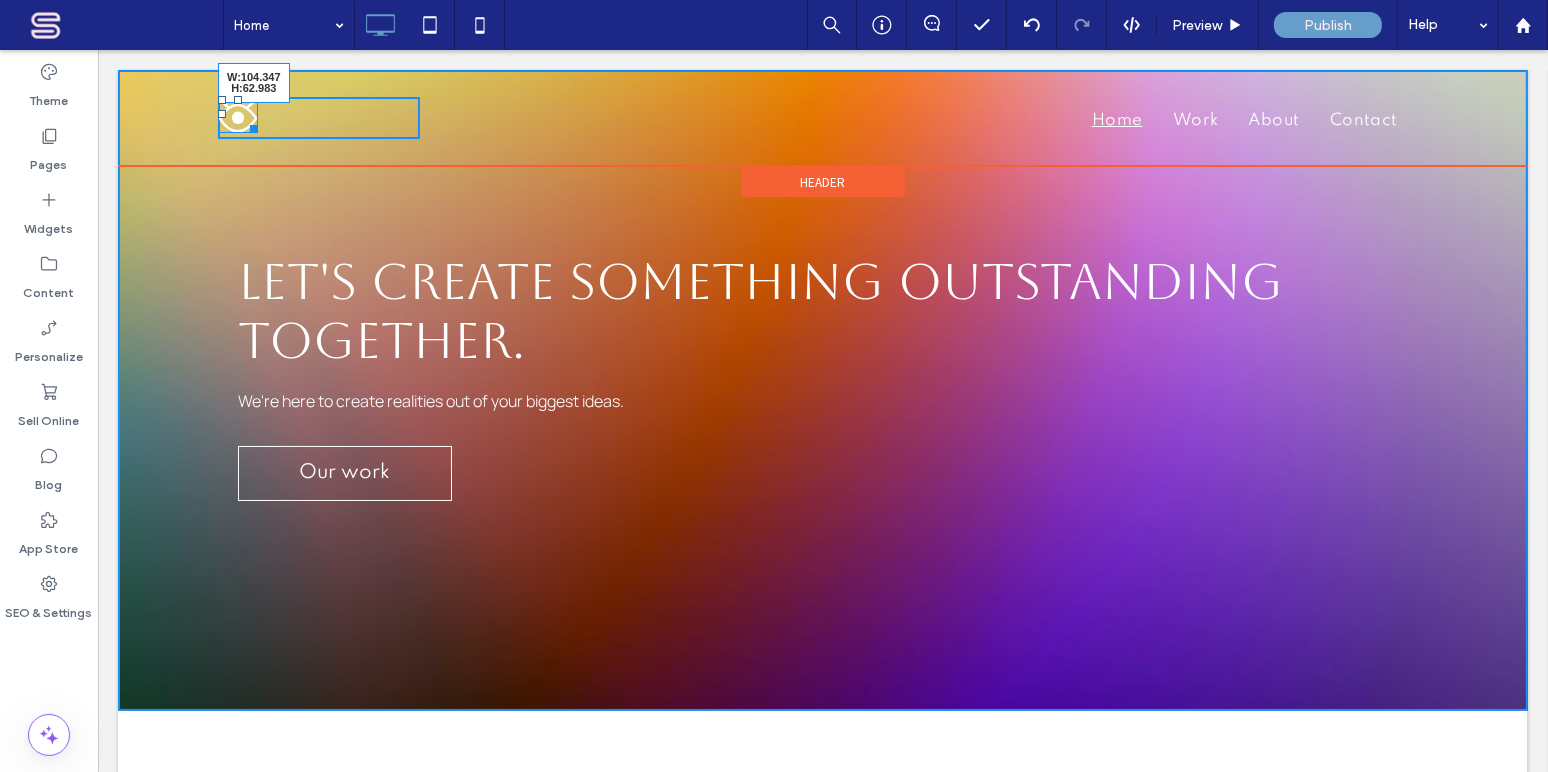 drag, startPoint x: 249, startPoint y: 113, endPoint x: 384, endPoint y: 152, distance: 140.52046 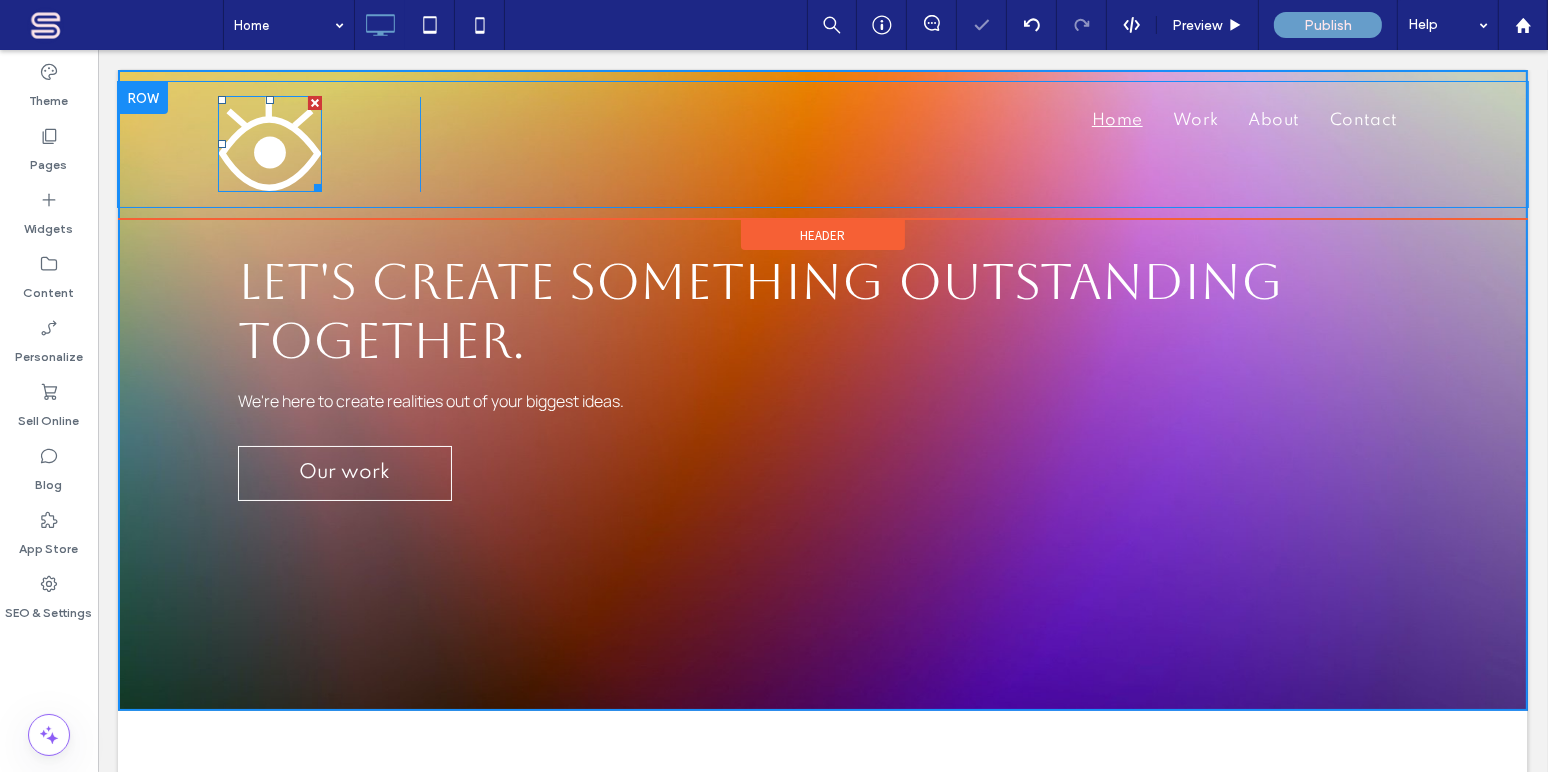 click on "Click To Paste
Home
Work
About
Contact
Click To Paste" at bounding box center [822, 144] 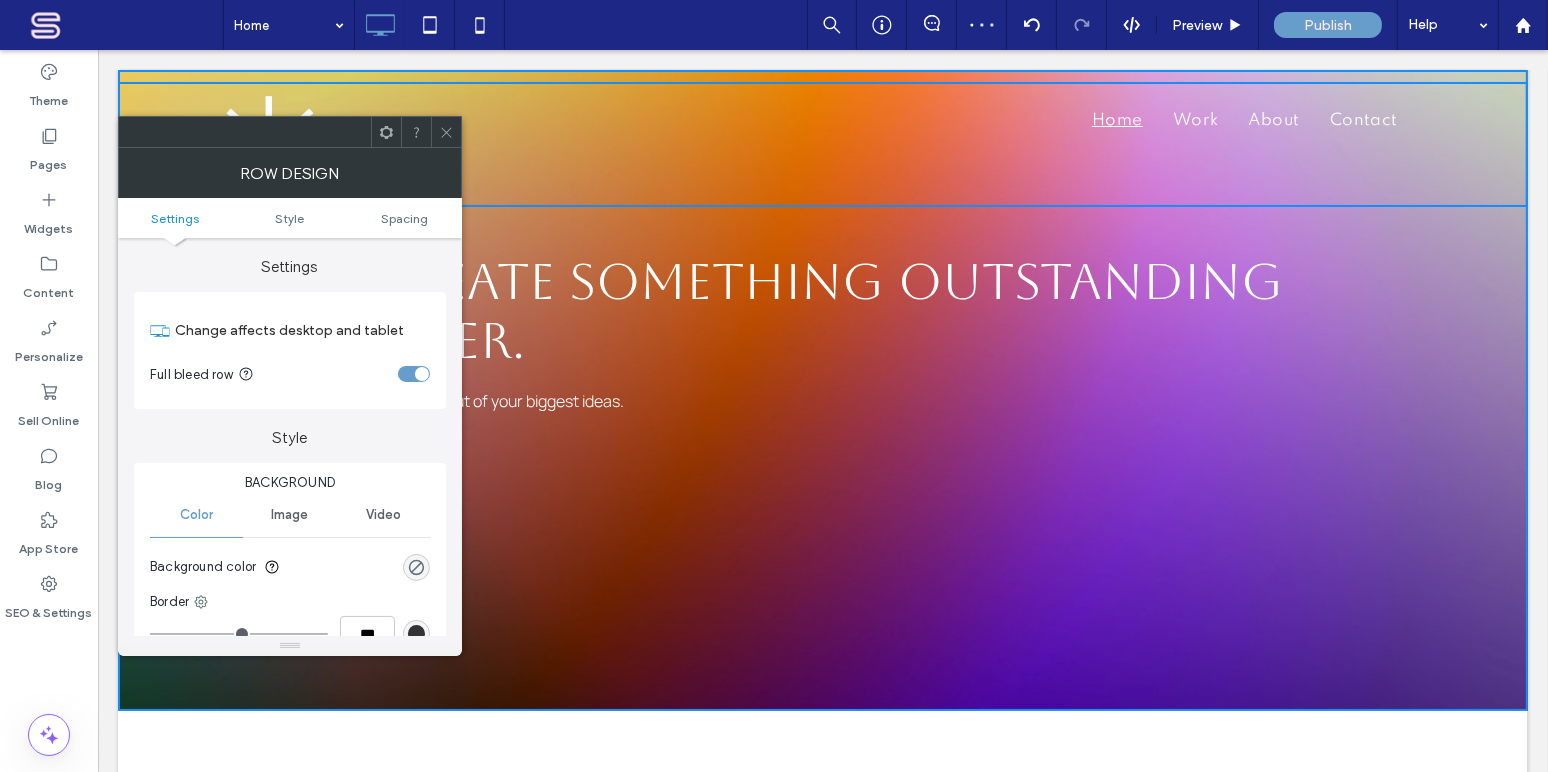 click 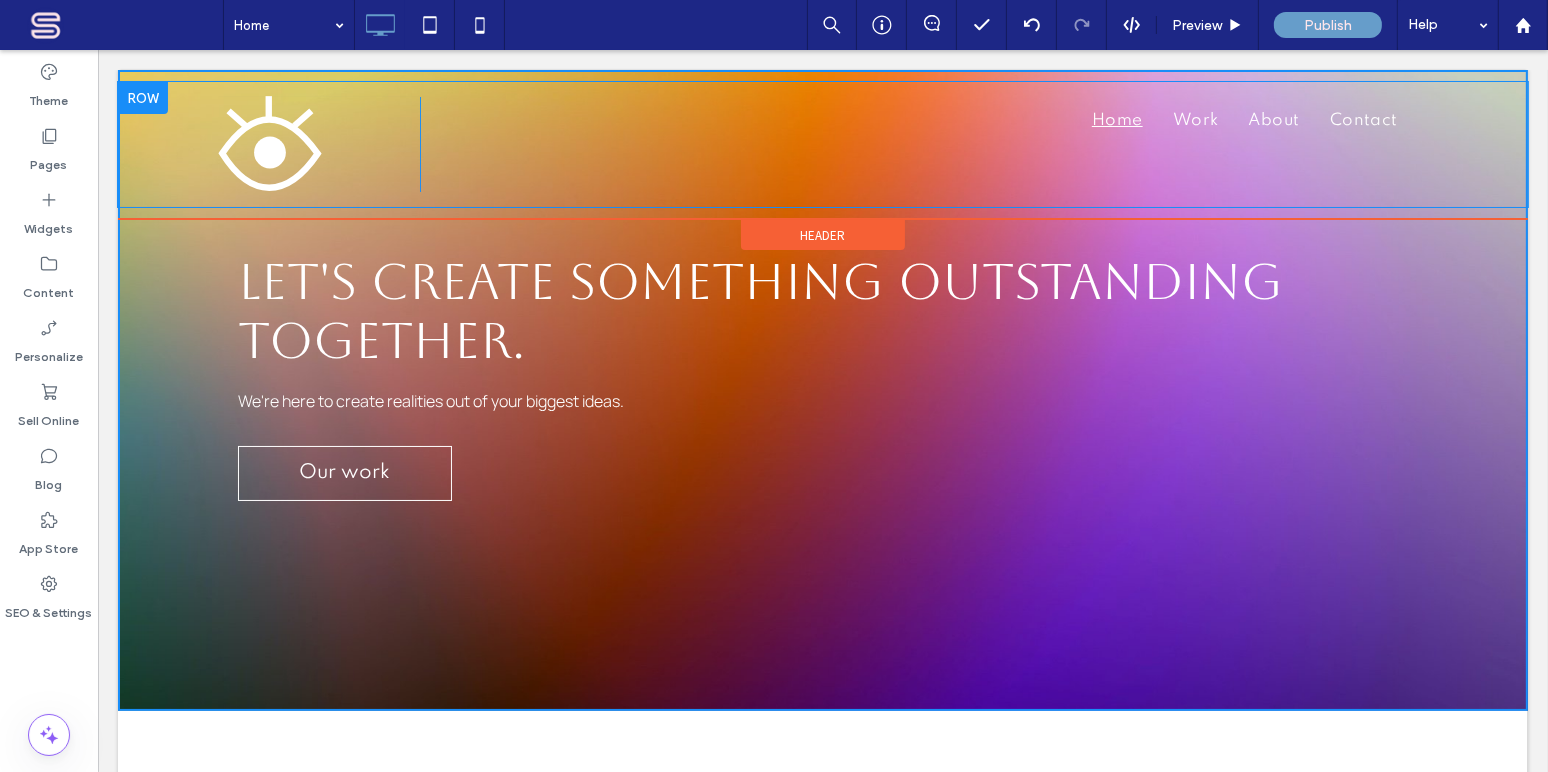 click on "Click To Paste" at bounding box center (318, 144) 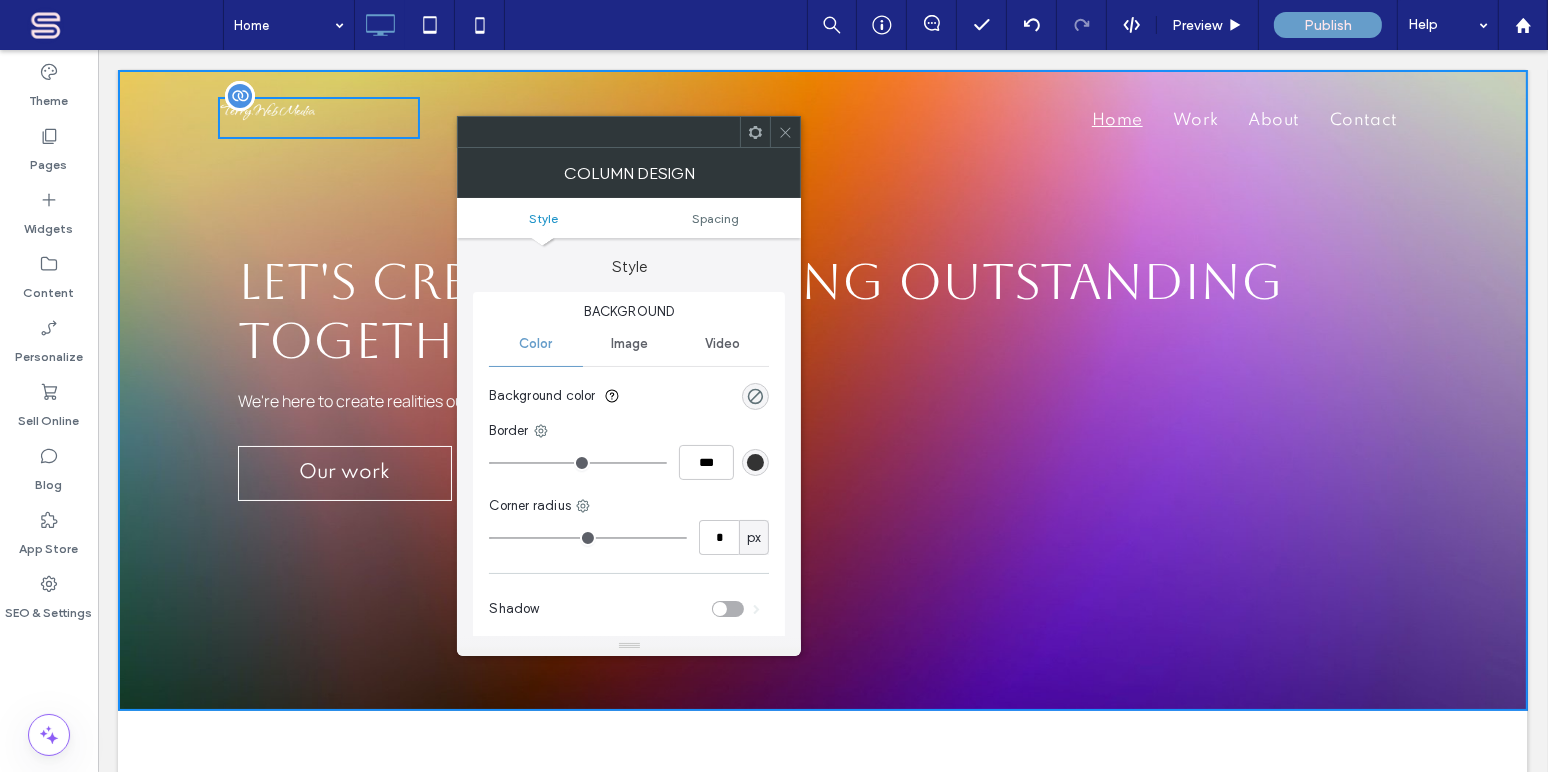 click at bounding box center [269, 109] 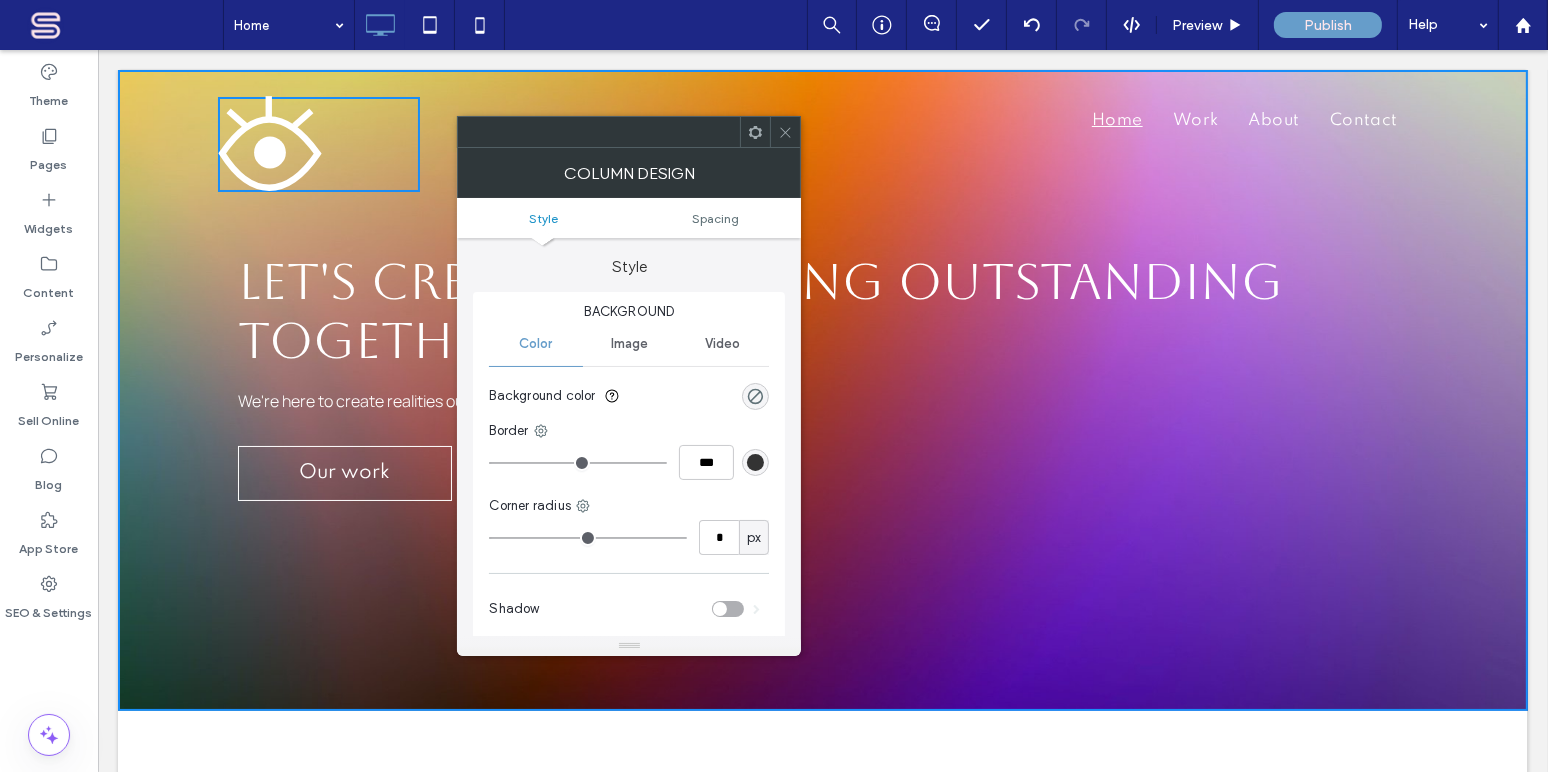 click on "Click To Paste" at bounding box center [318, 144] 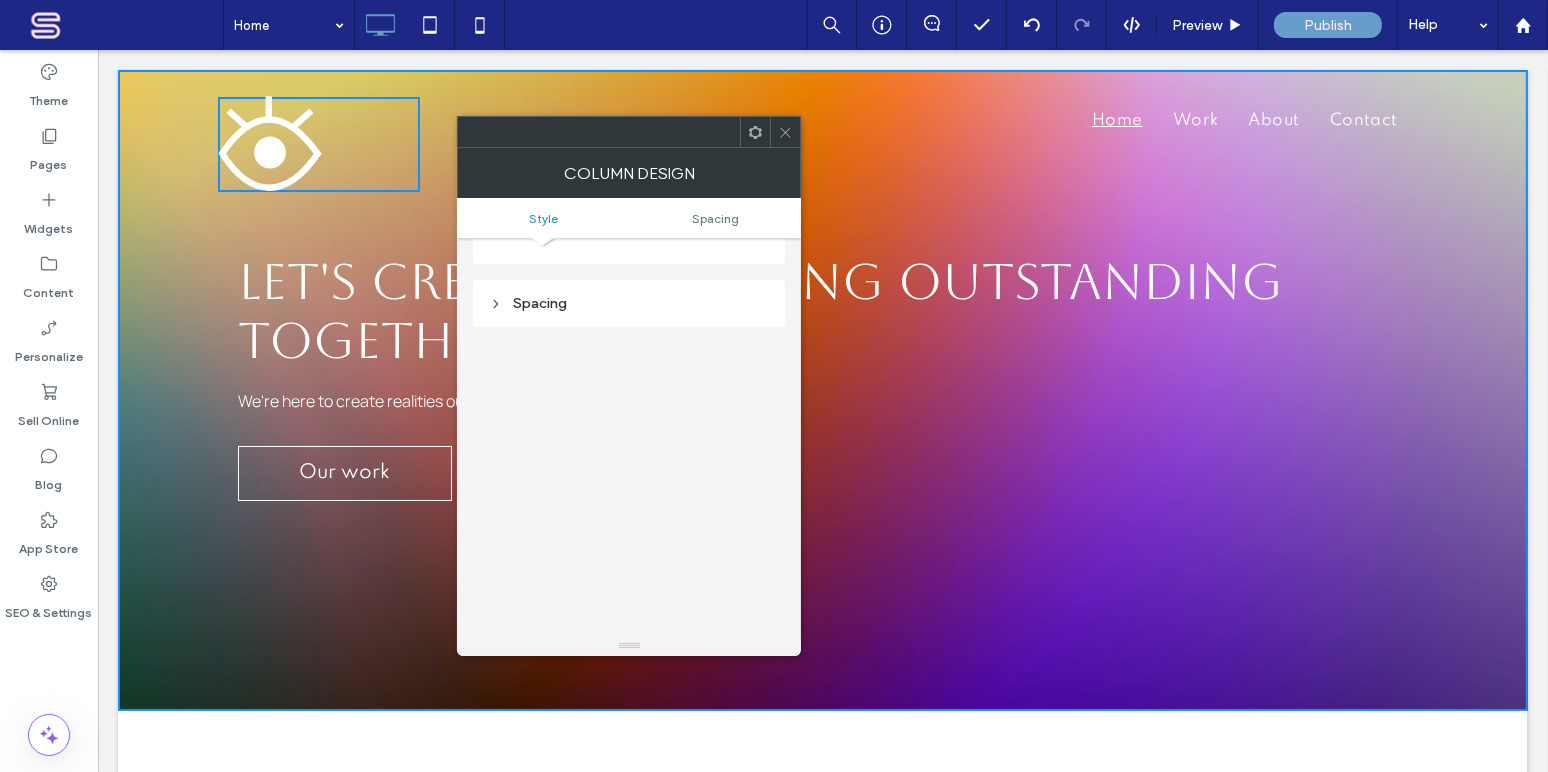 scroll, scrollTop: 405, scrollLeft: 0, axis: vertical 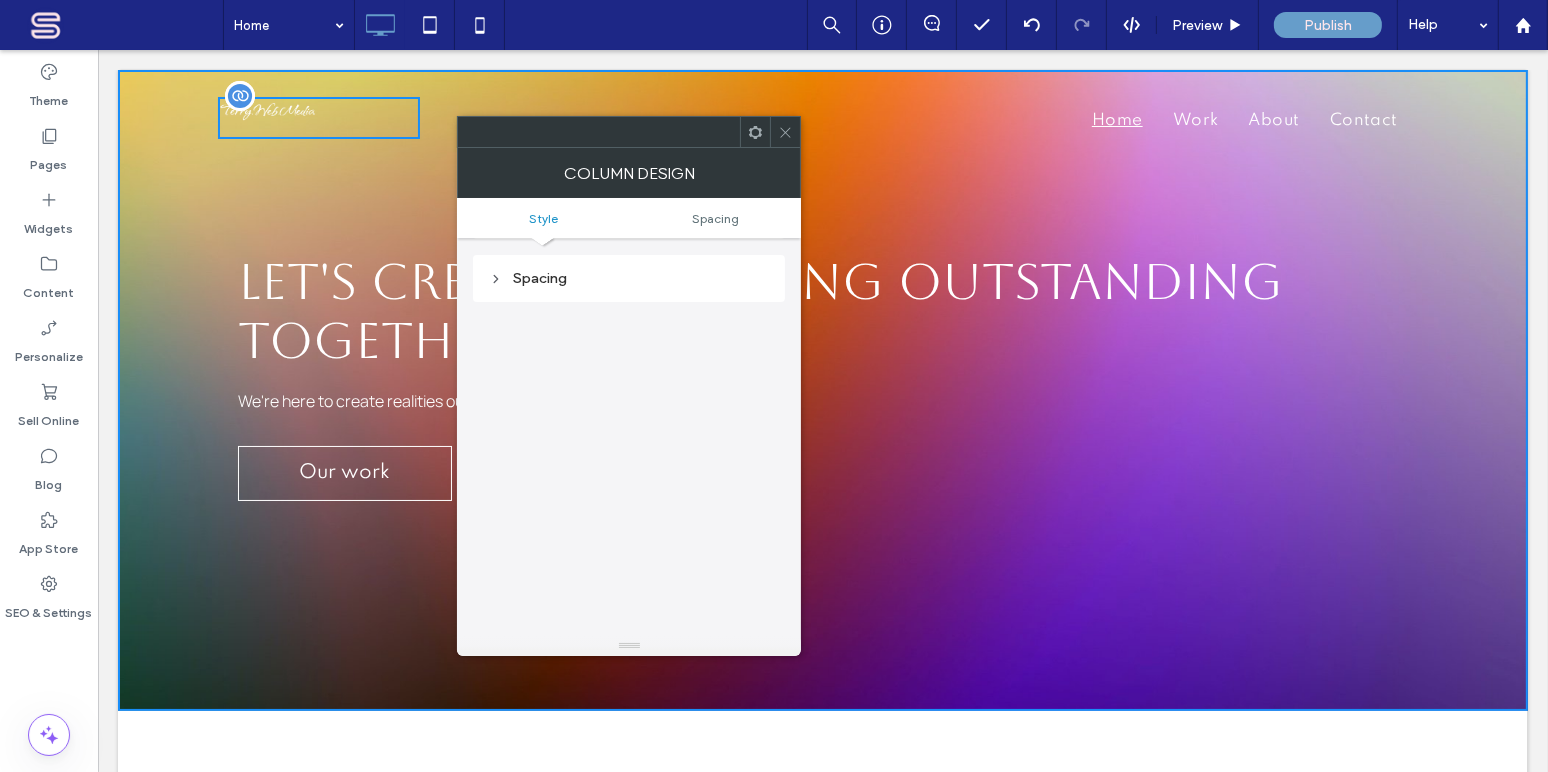 click on "Click To Paste
Home
Work
About
Contact
Click To Paste
Header" at bounding box center [822, 118] 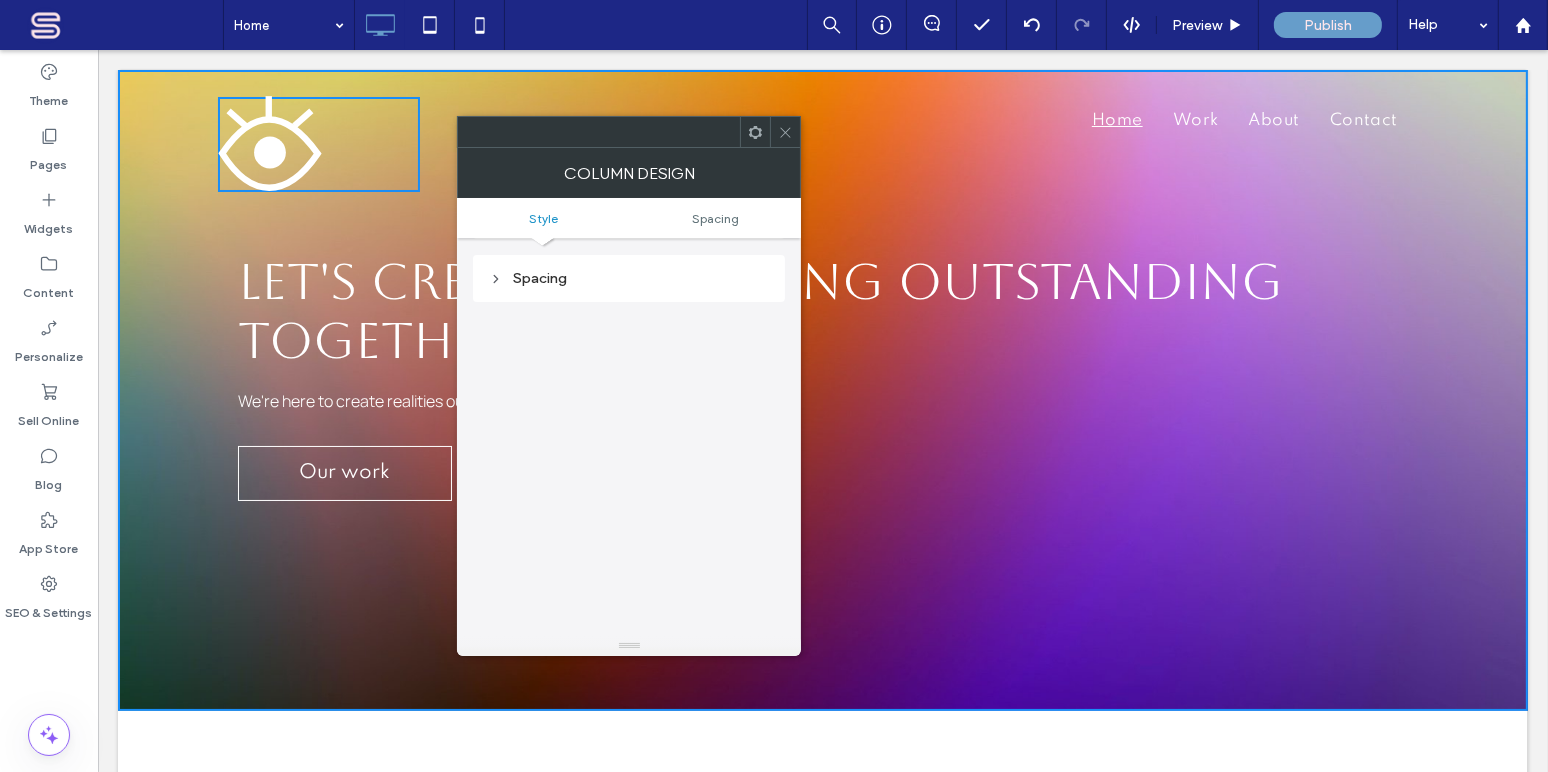 click 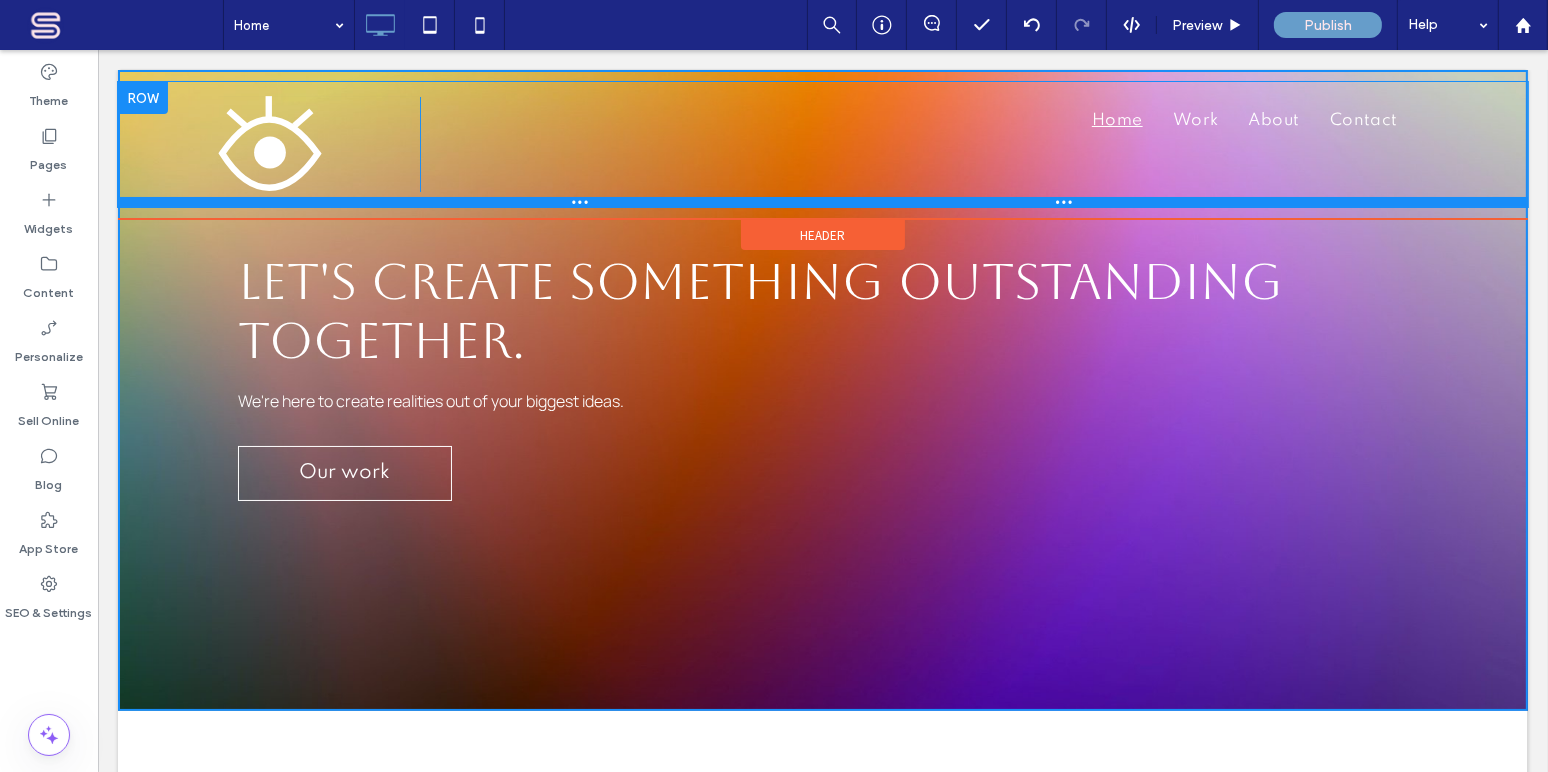 click at bounding box center [822, 202] 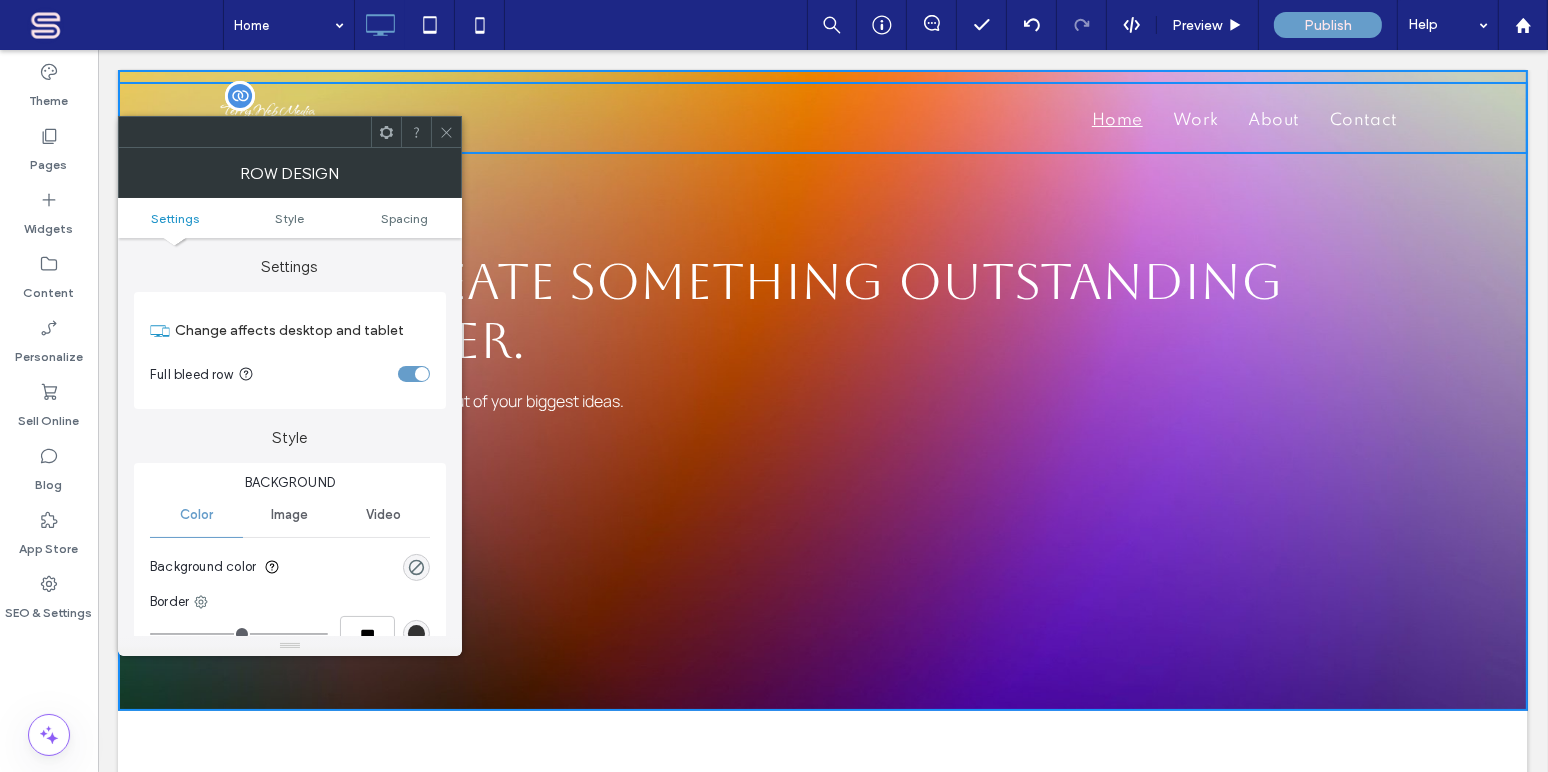 click at bounding box center [269, 109] 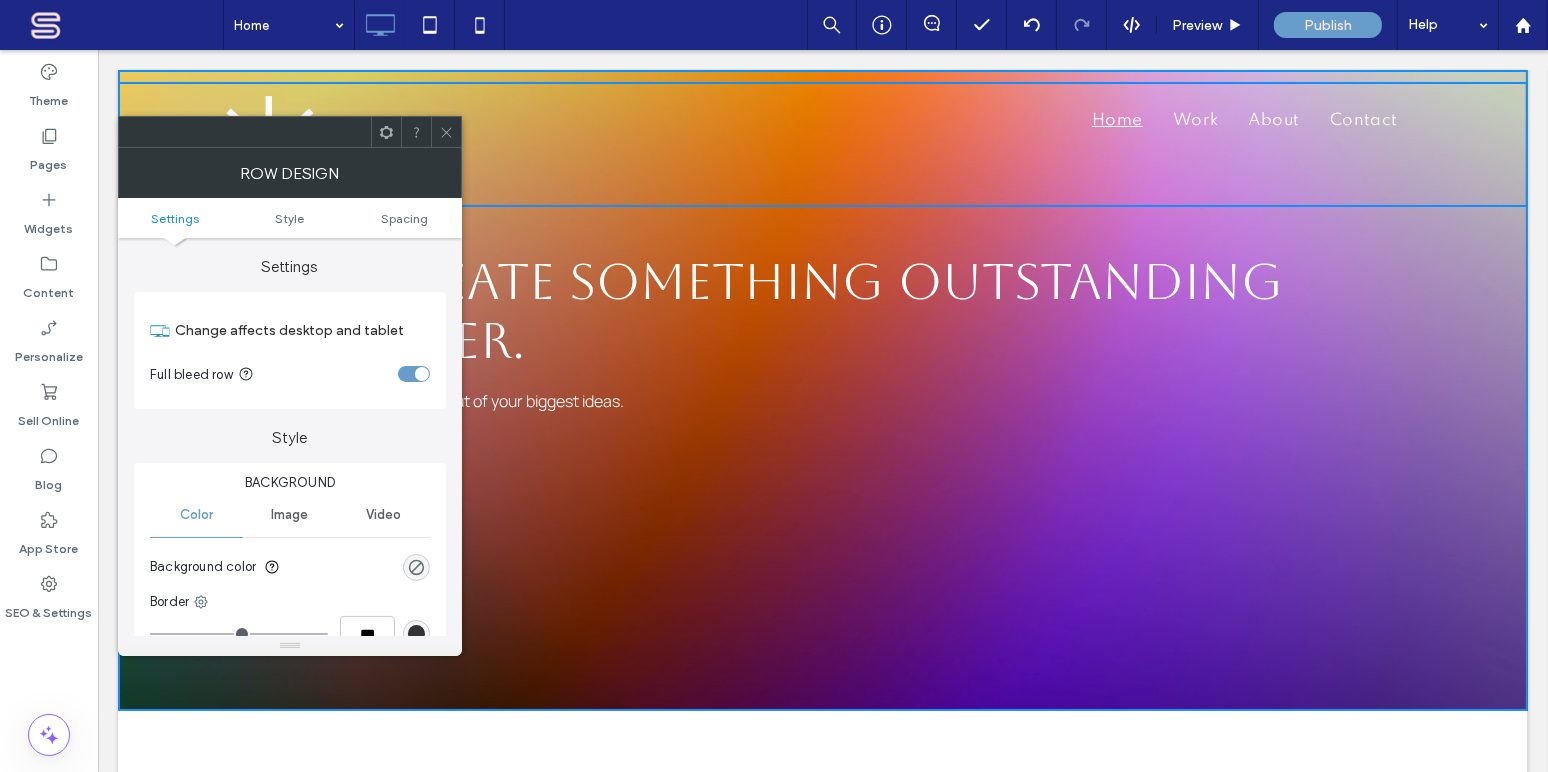 click on "Image" at bounding box center (289, 515) 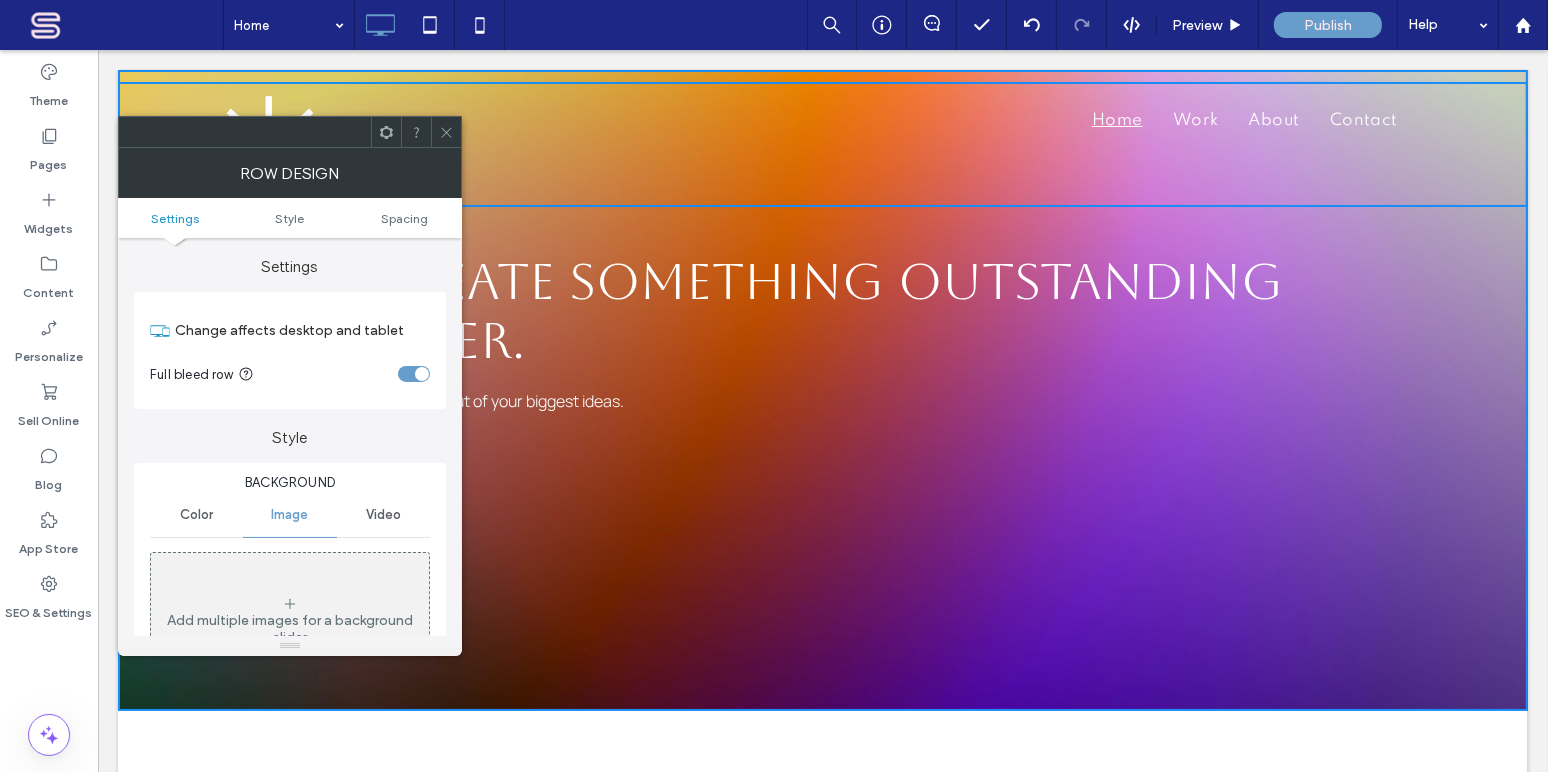 scroll, scrollTop: 242, scrollLeft: 0, axis: vertical 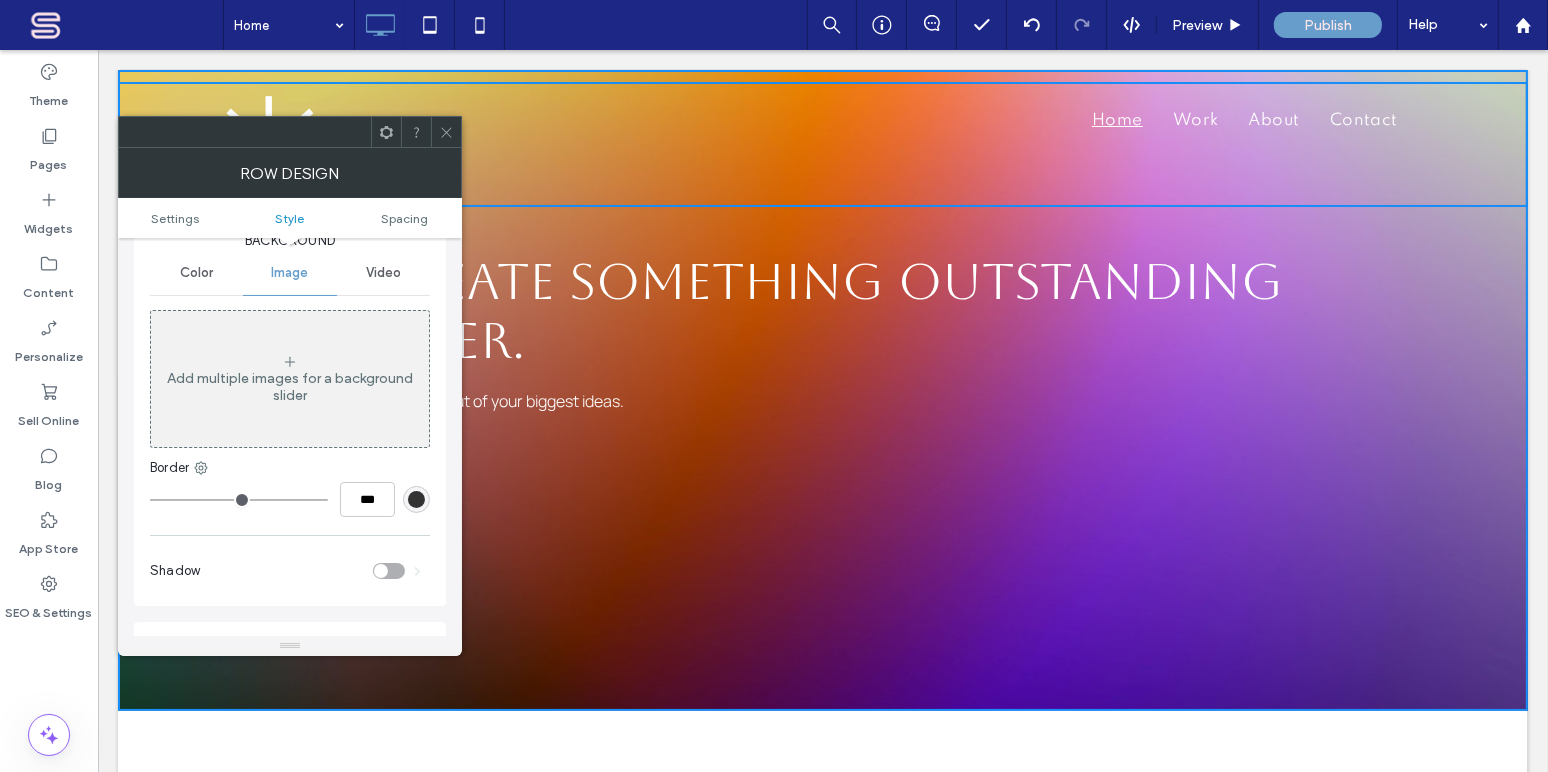 click 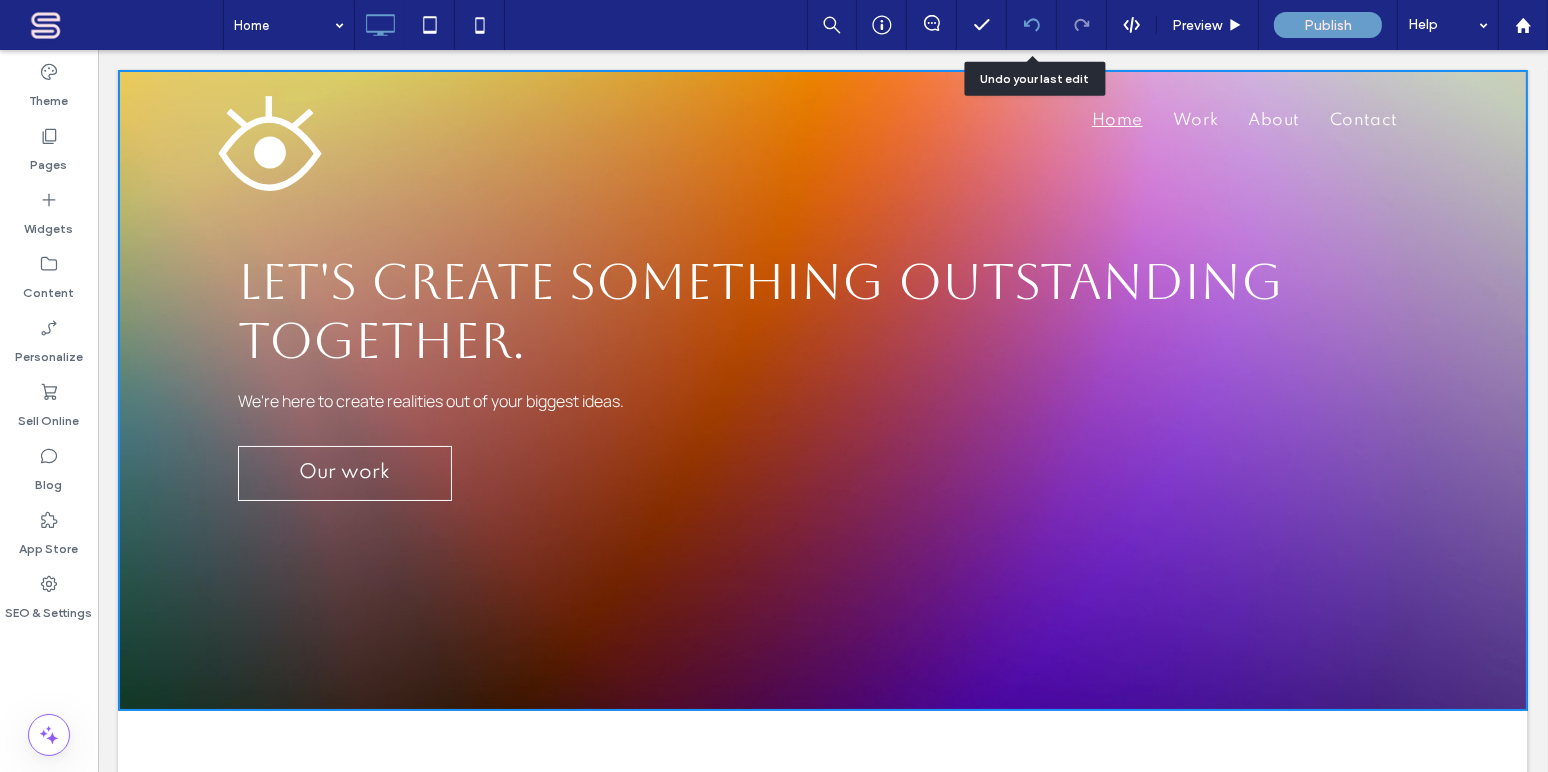 click 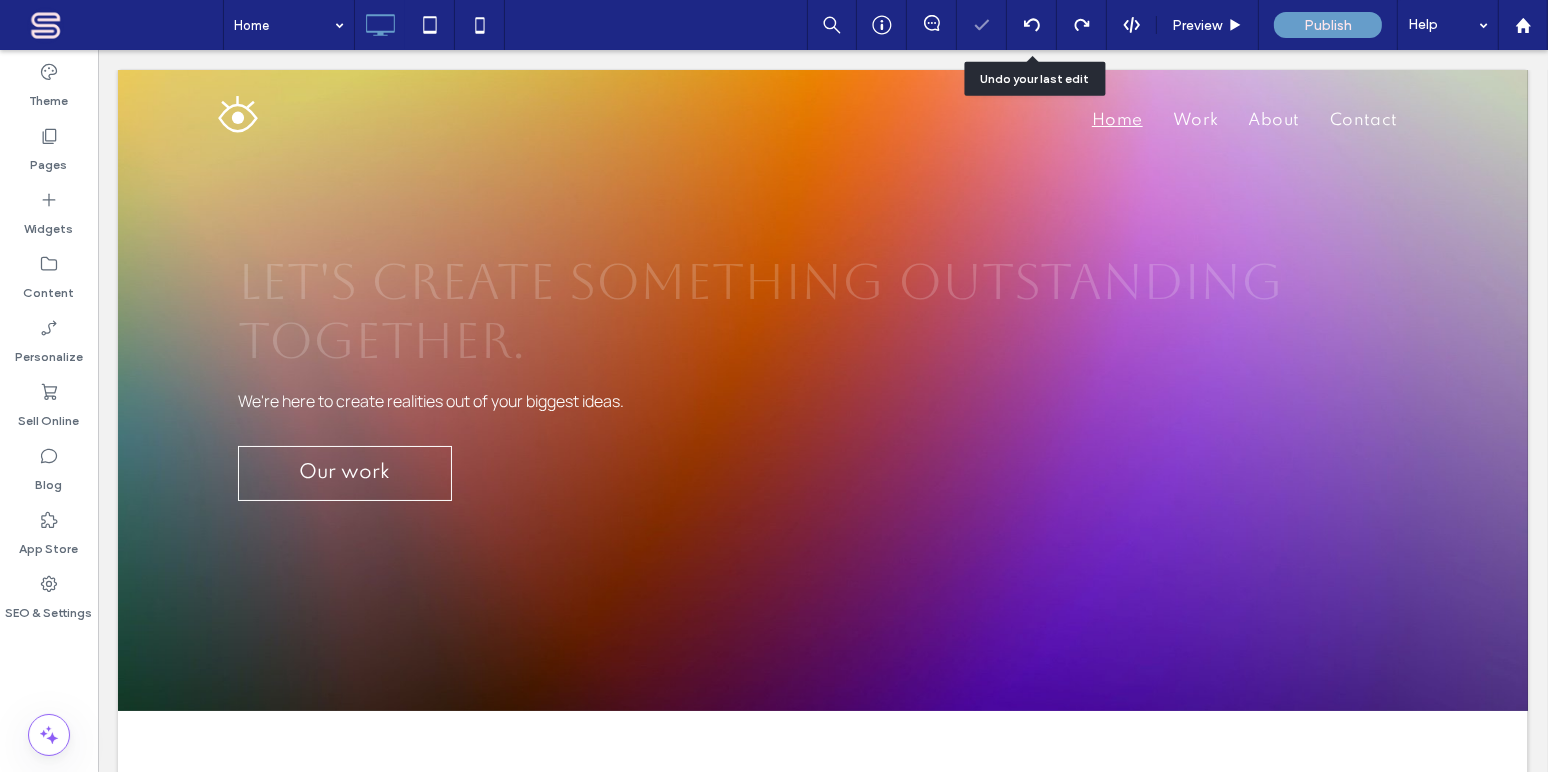 scroll, scrollTop: 0, scrollLeft: 0, axis: both 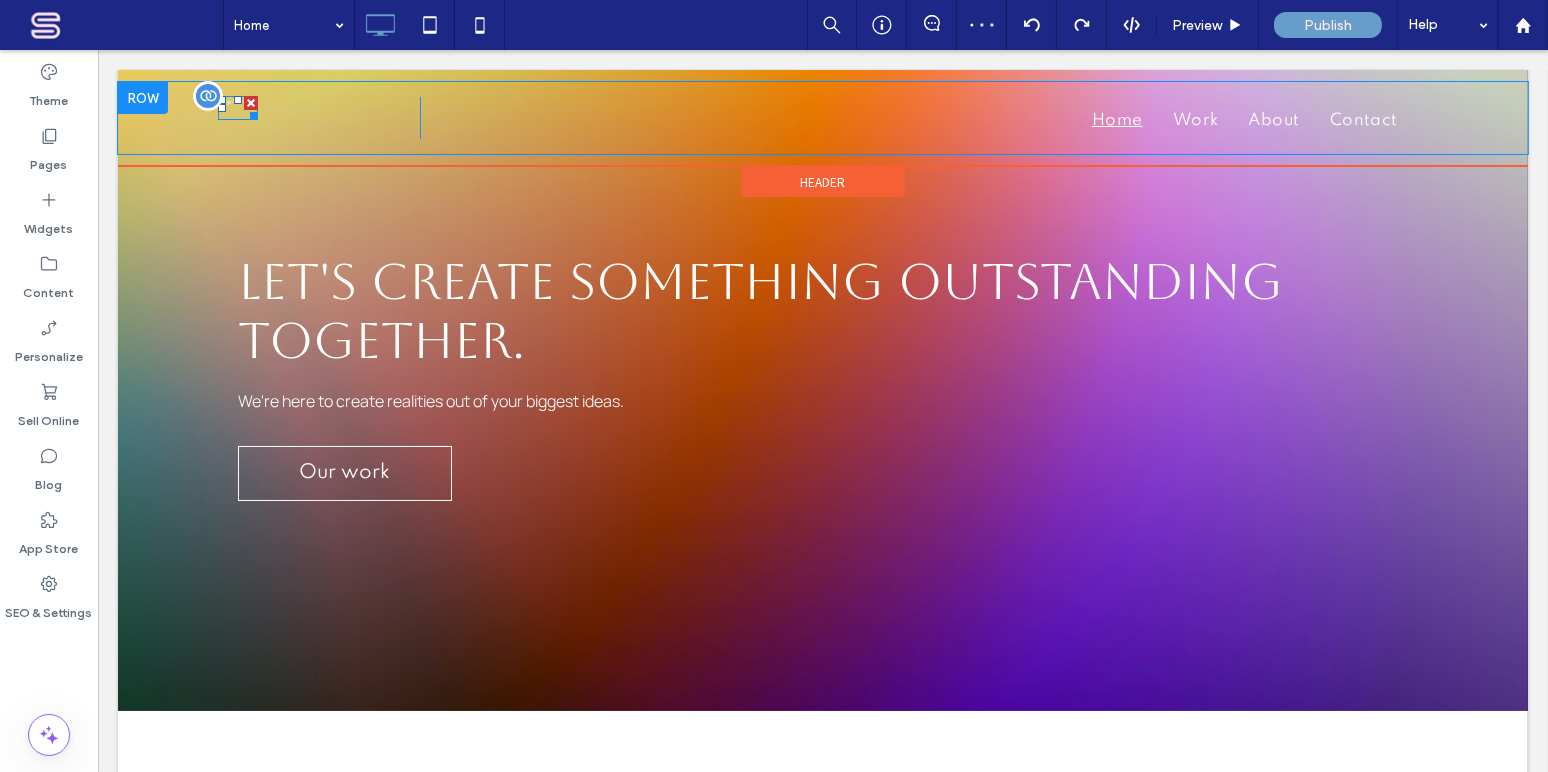 click at bounding box center (237, 108) 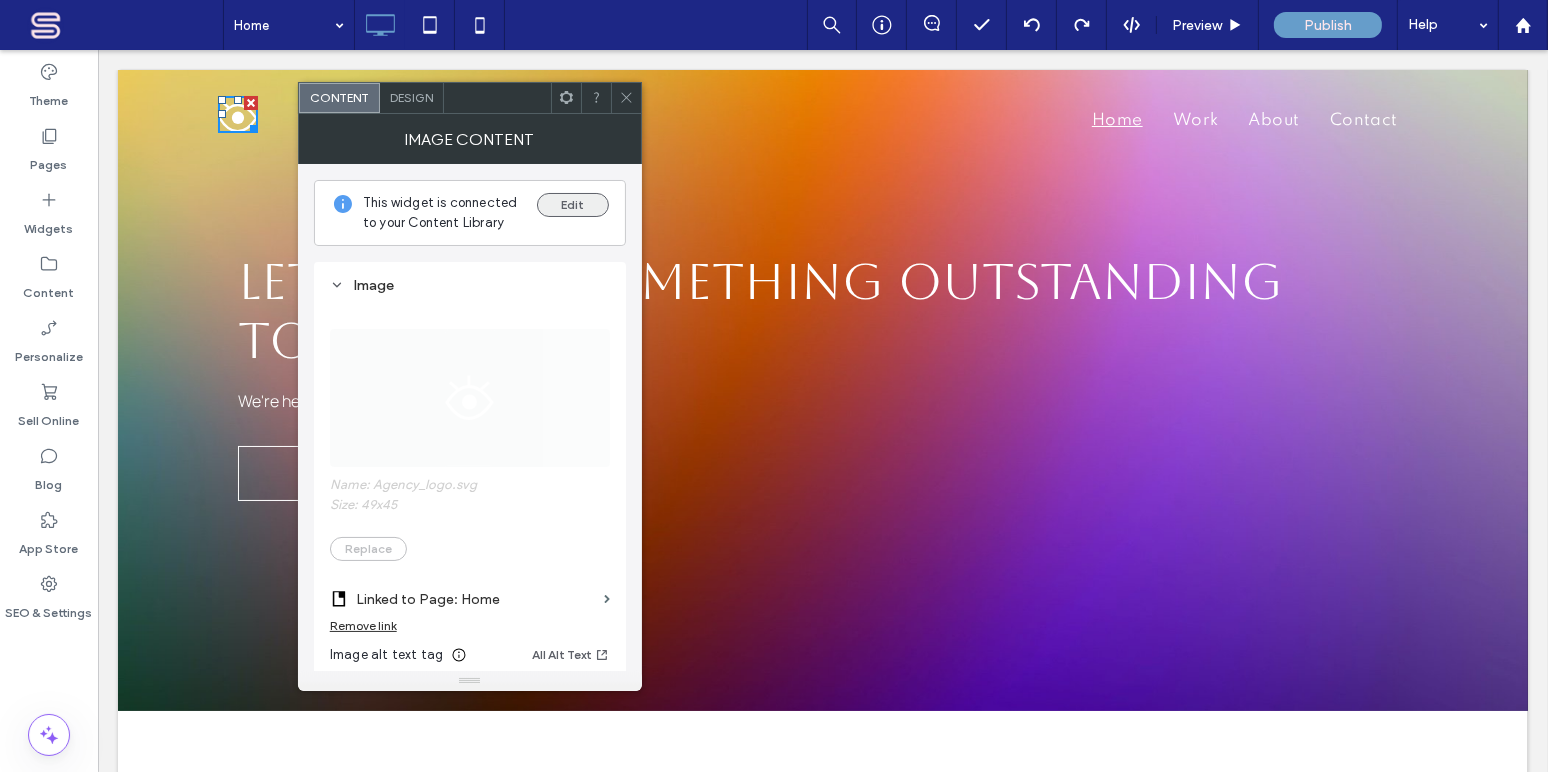 click on "Edit" at bounding box center (573, 205) 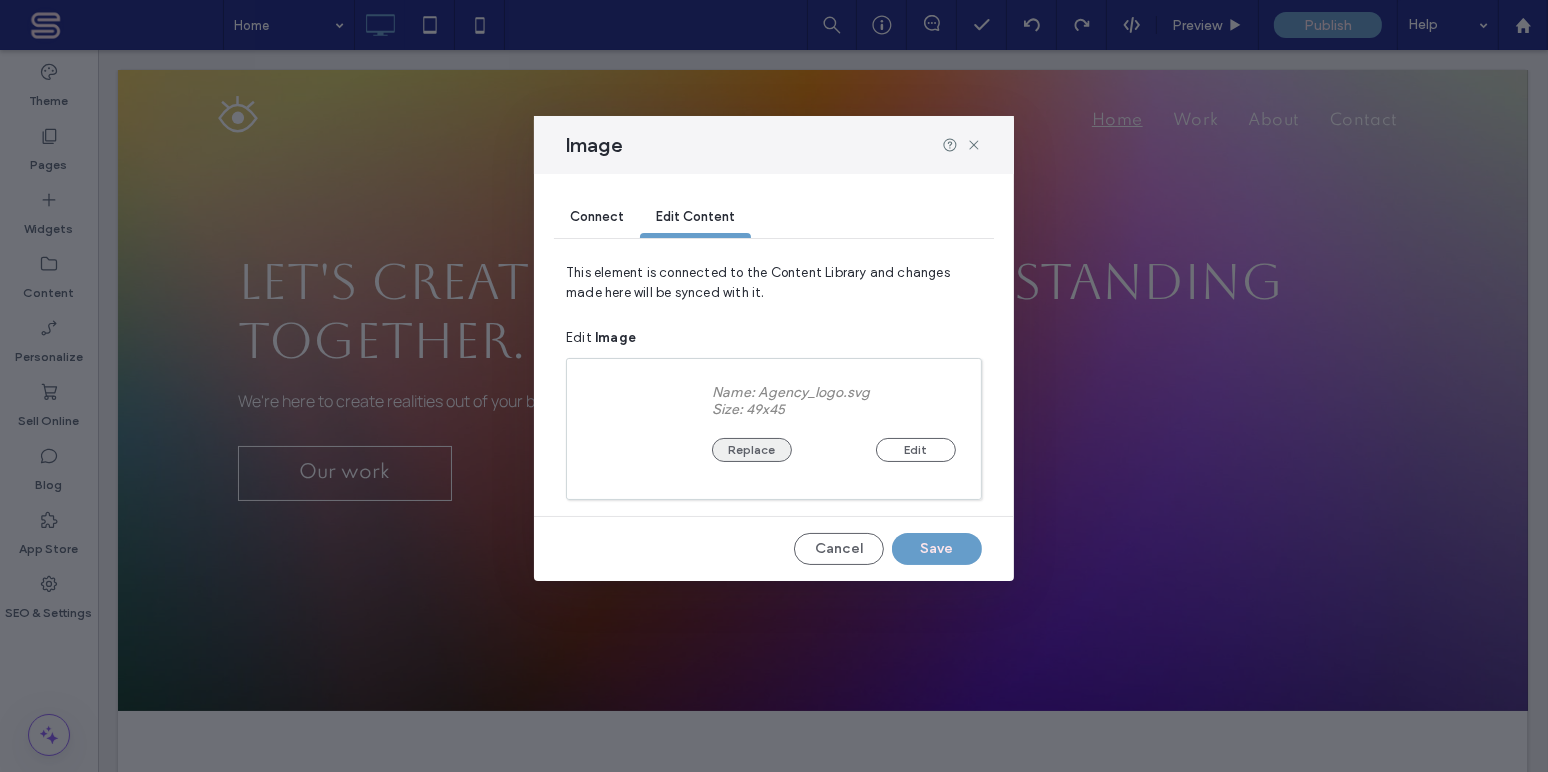 click on "Replace" at bounding box center [752, 450] 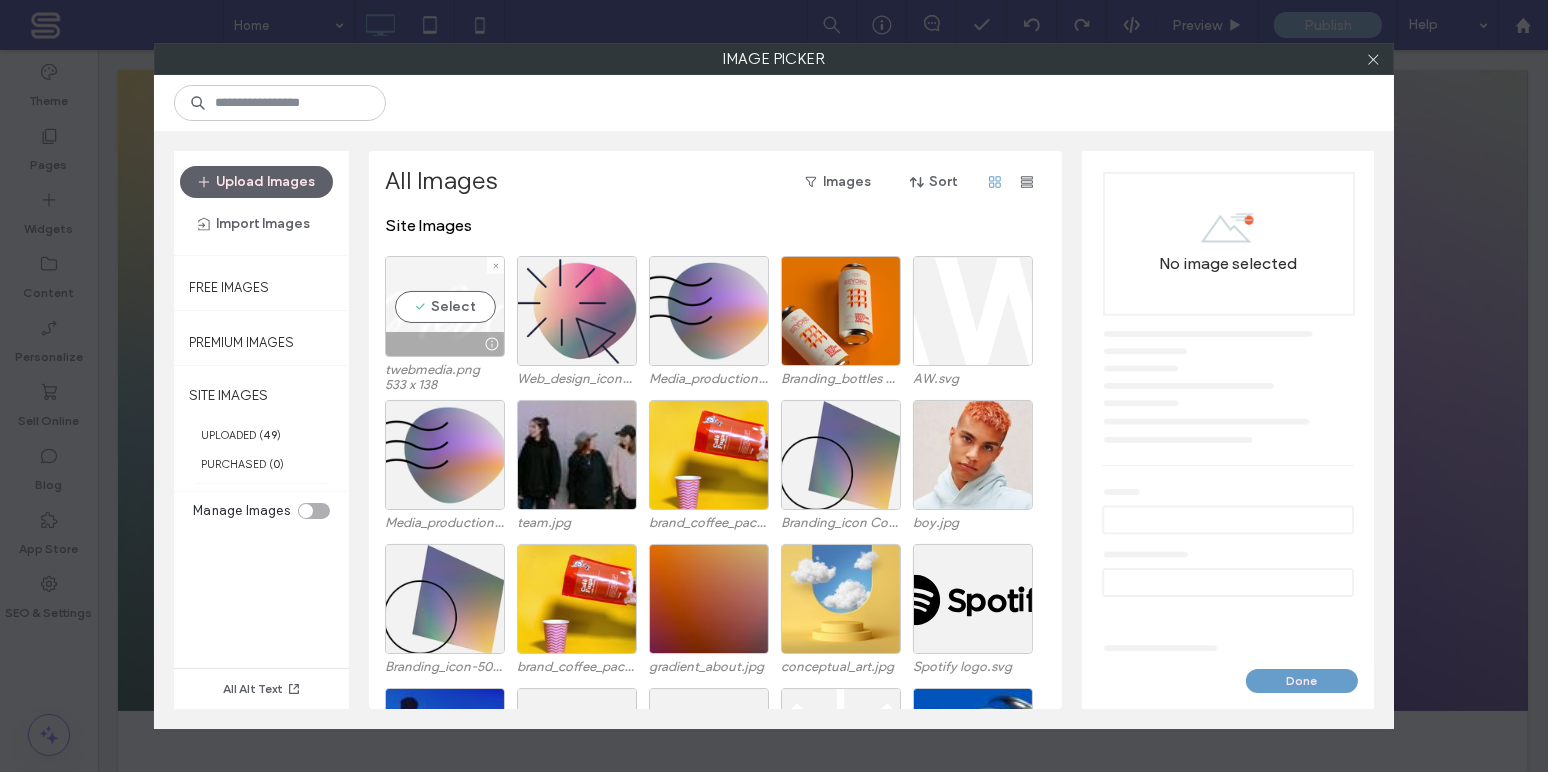 click on "Select" at bounding box center [445, 306] 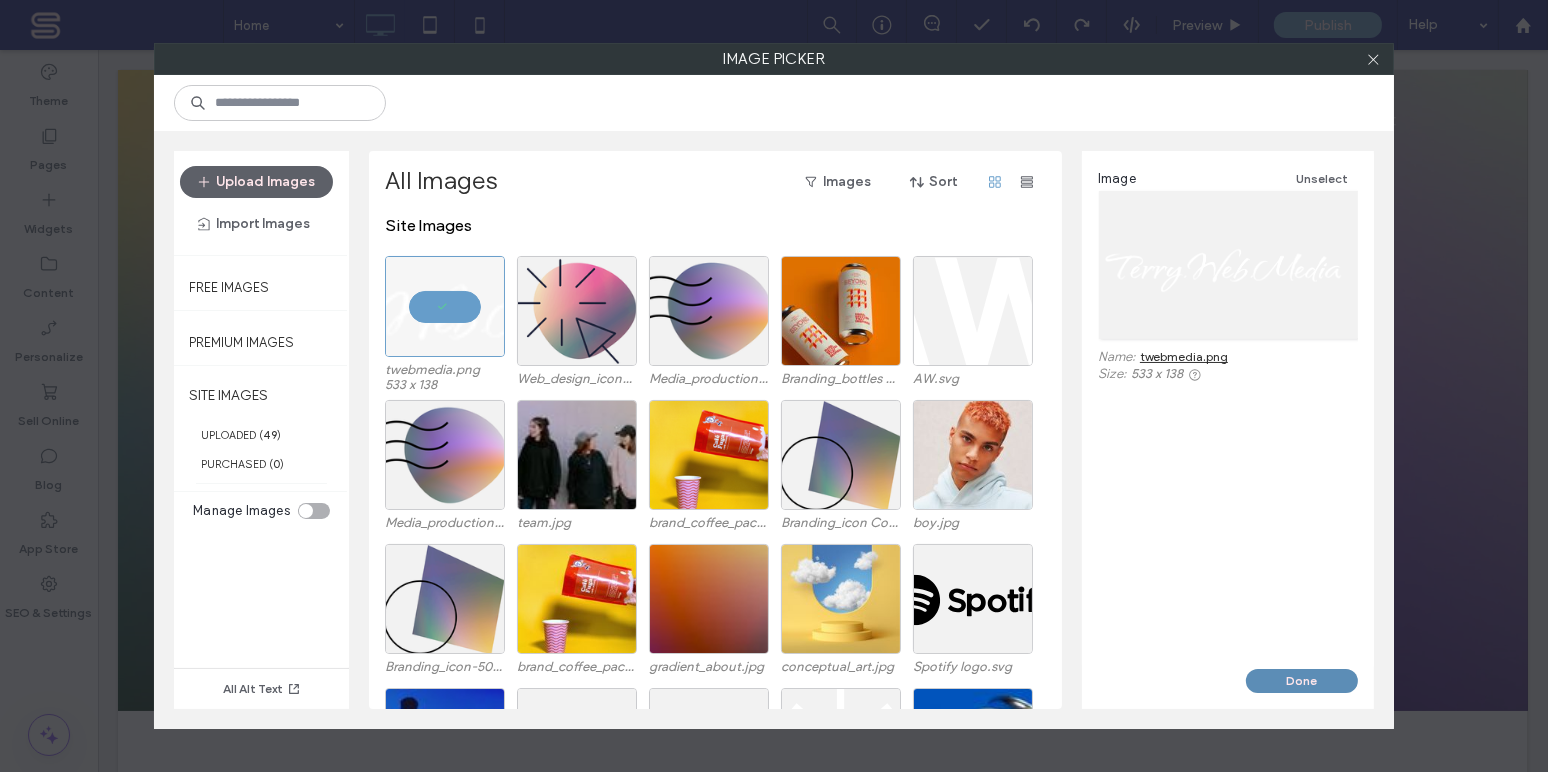 click on "Done" at bounding box center [1302, 681] 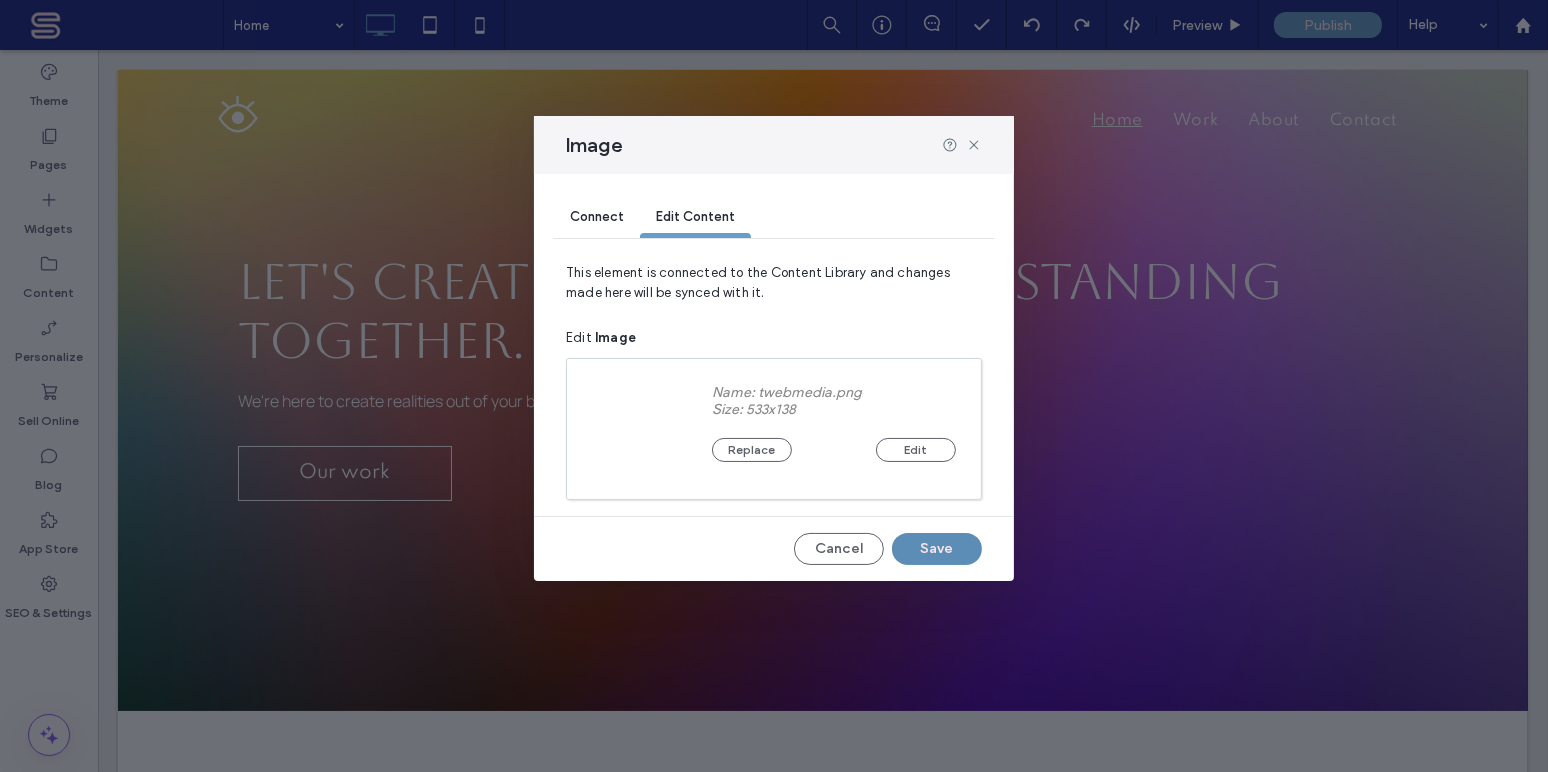 click on "Save" at bounding box center [937, 549] 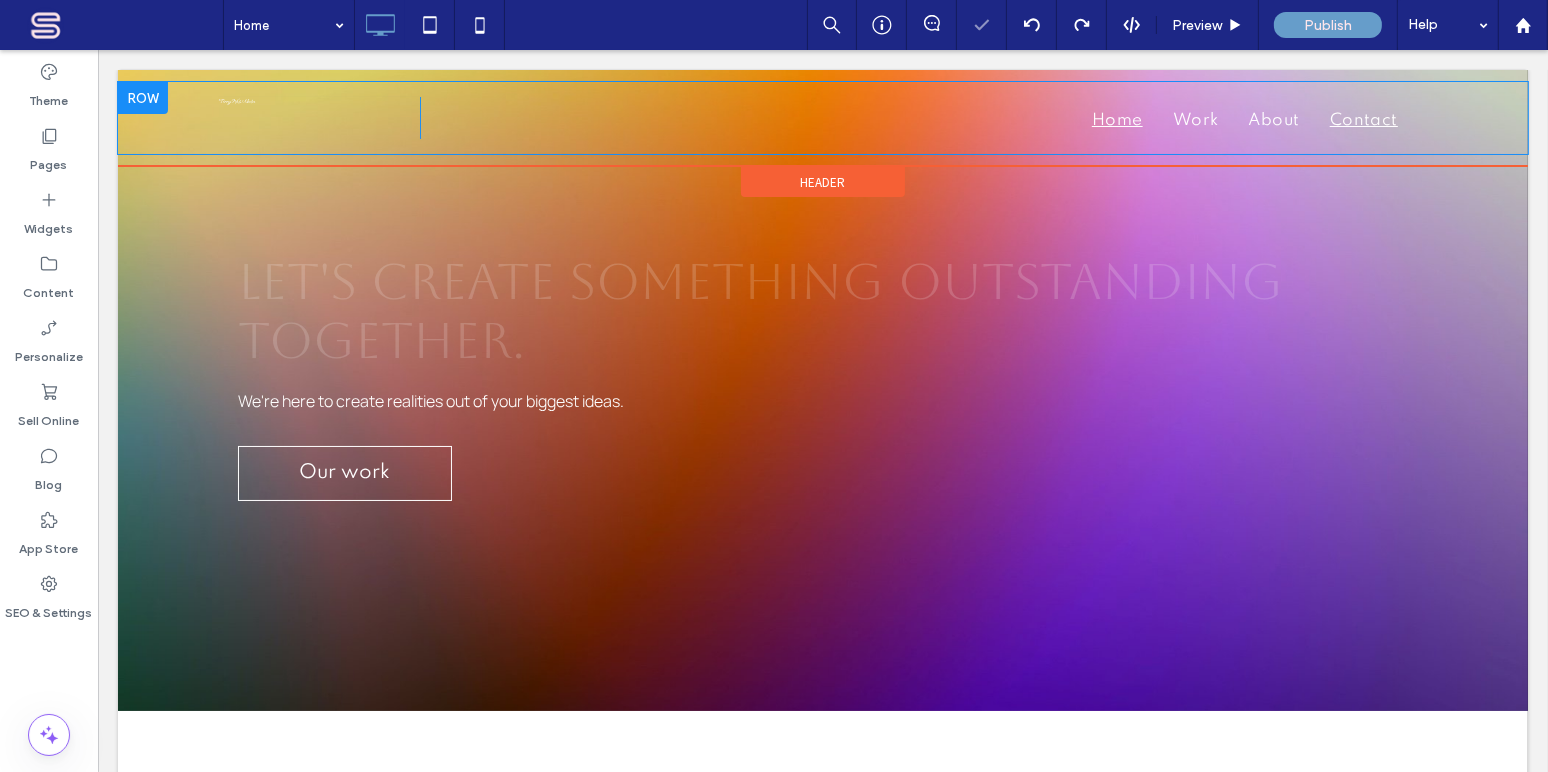 scroll, scrollTop: 0, scrollLeft: 0, axis: both 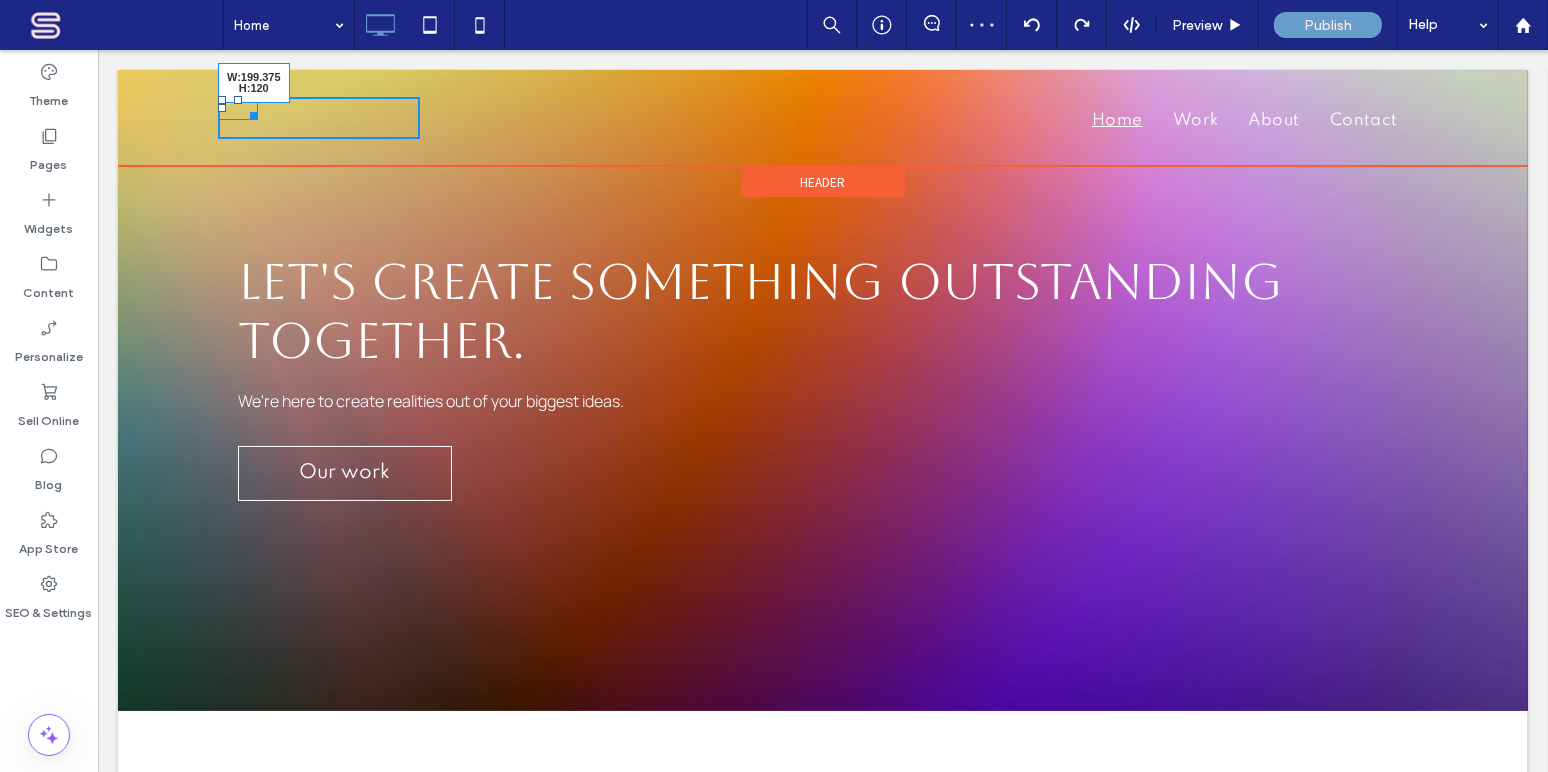 drag, startPoint x: 252, startPoint y: 117, endPoint x: 551, endPoint y: 221, distance: 316.57068 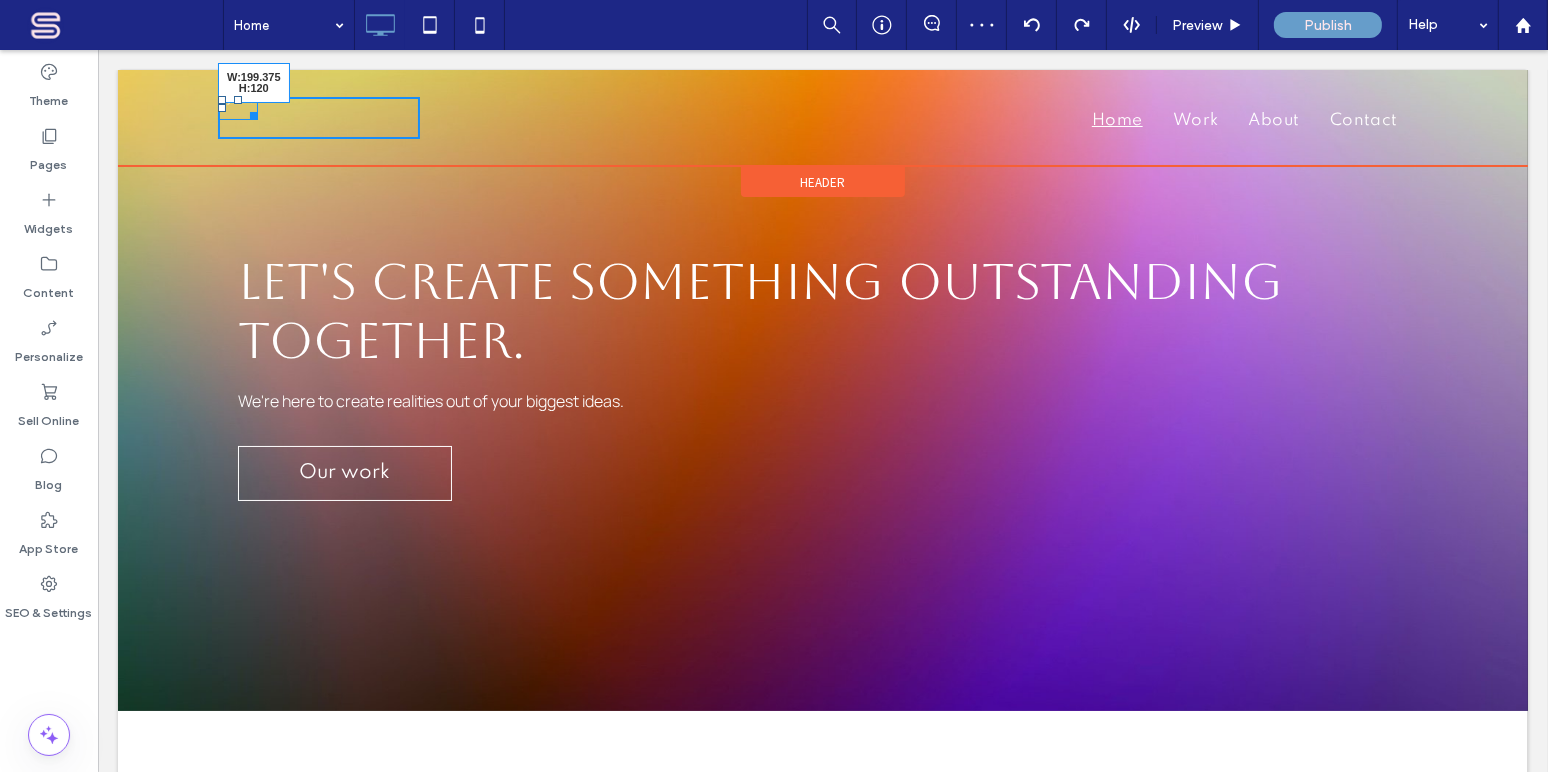 click on "W:199.375 H:120
Click To Paste
Home
Work
About
Contact
Click To Paste" at bounding box center [822, 118] 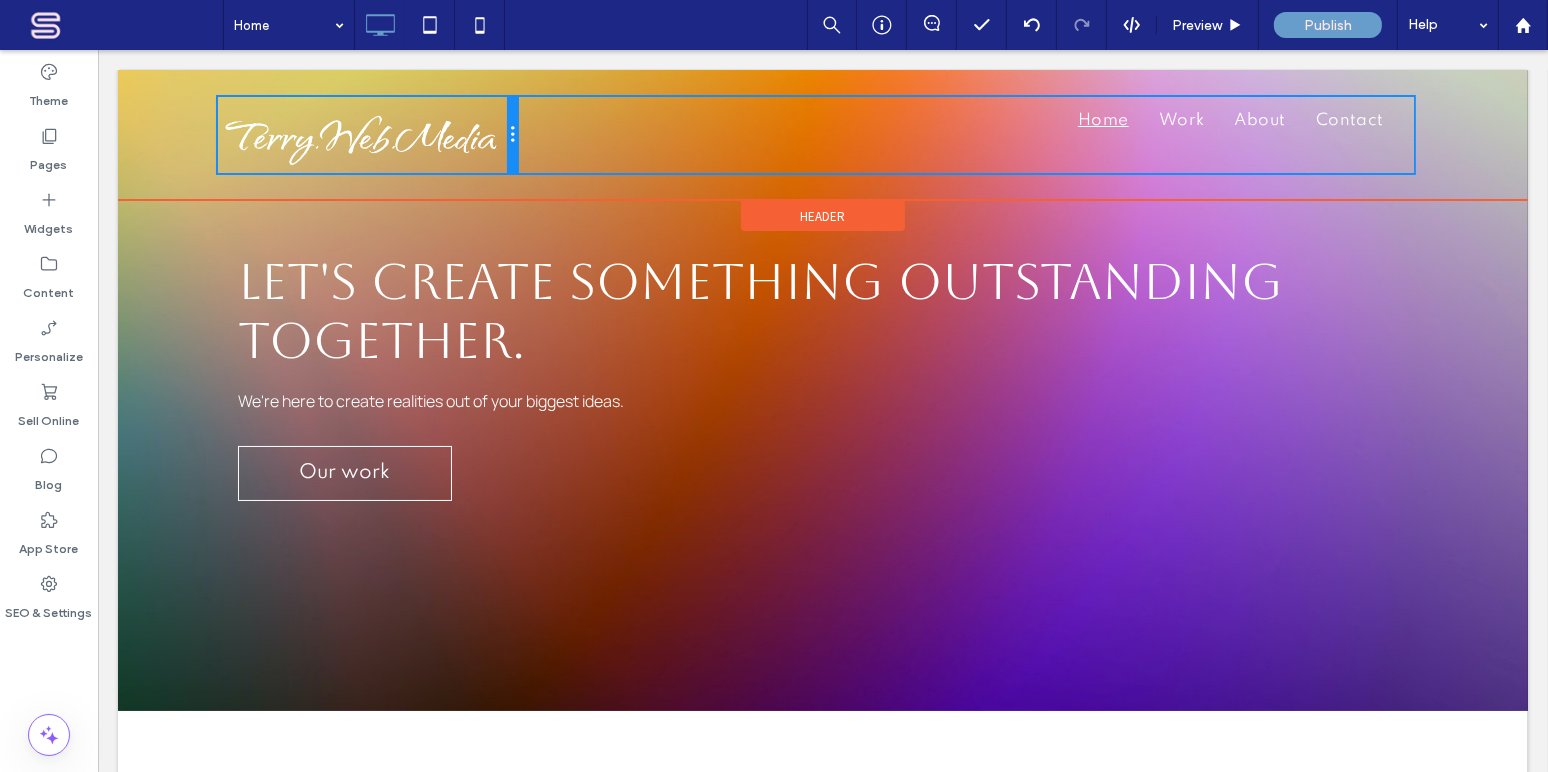 drag, startPoint x: 411, startPoint y: 139, endPoint x: 511, endPoint y: 167, distance: 103.84604 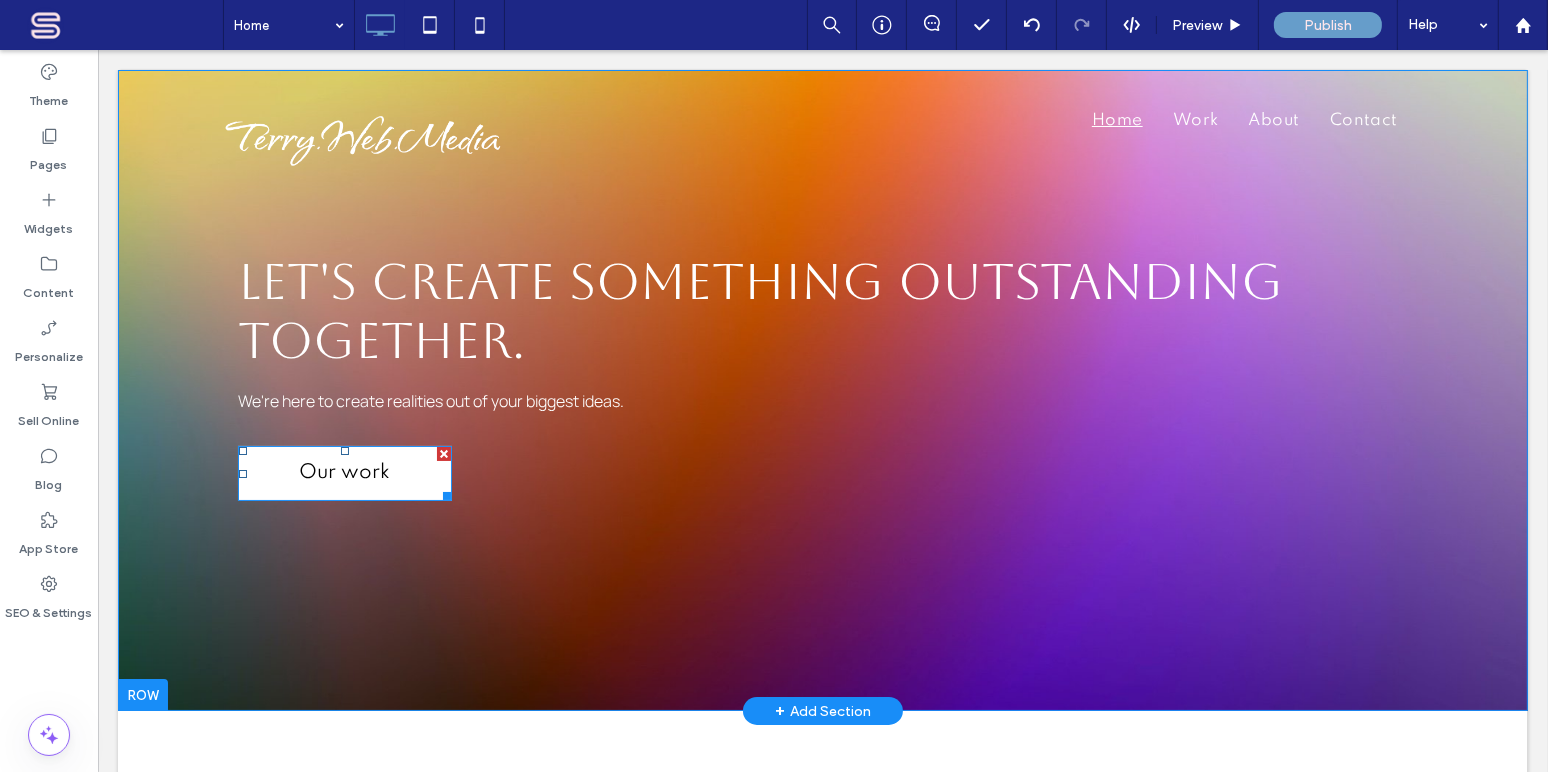click on "Our work" at bounding box center (344, 473) 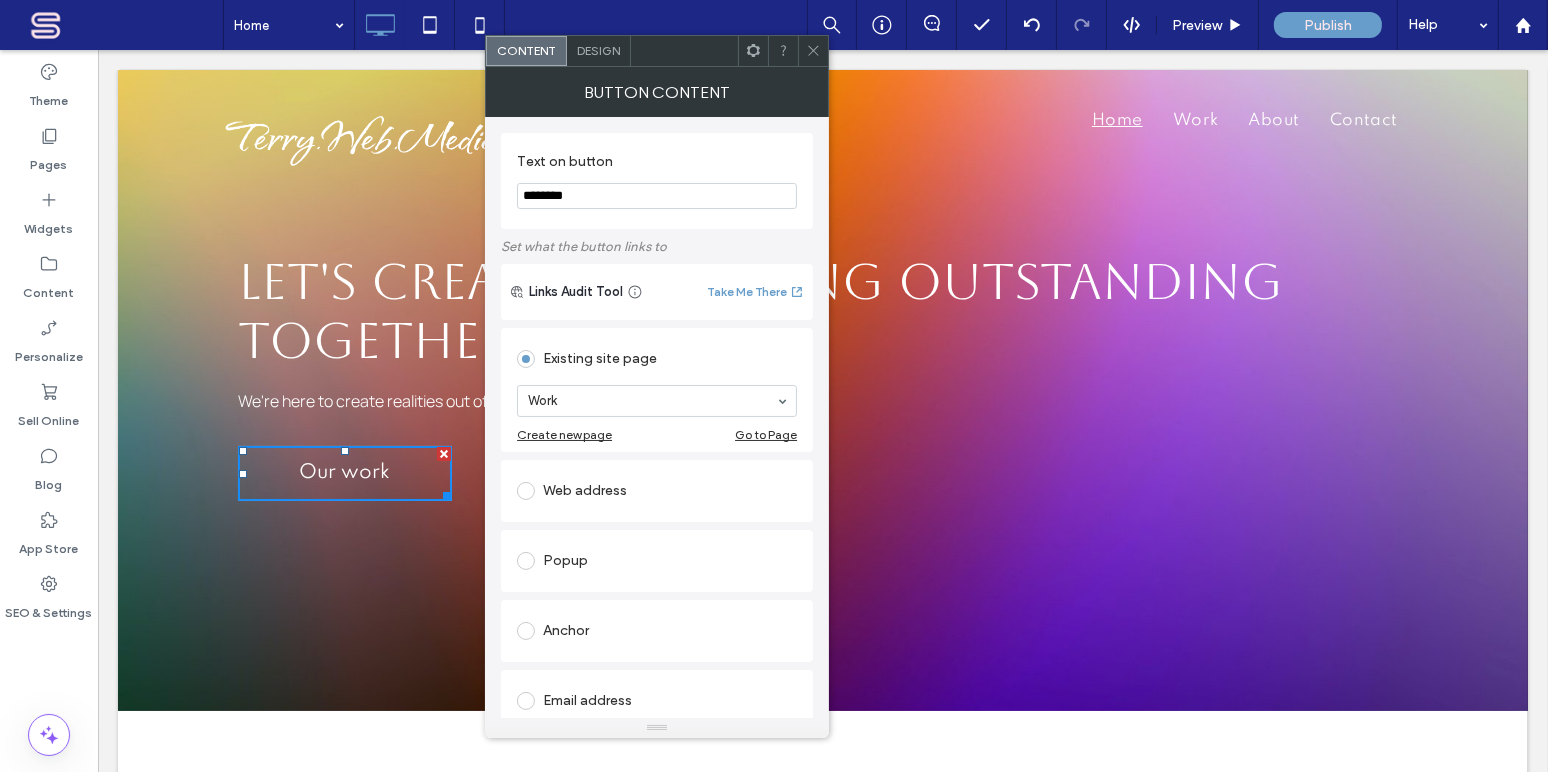 drag, startPoint x: 548, startPoint y: 197, endPoint x: 496, endPoint y: 191, distance: 52.34501 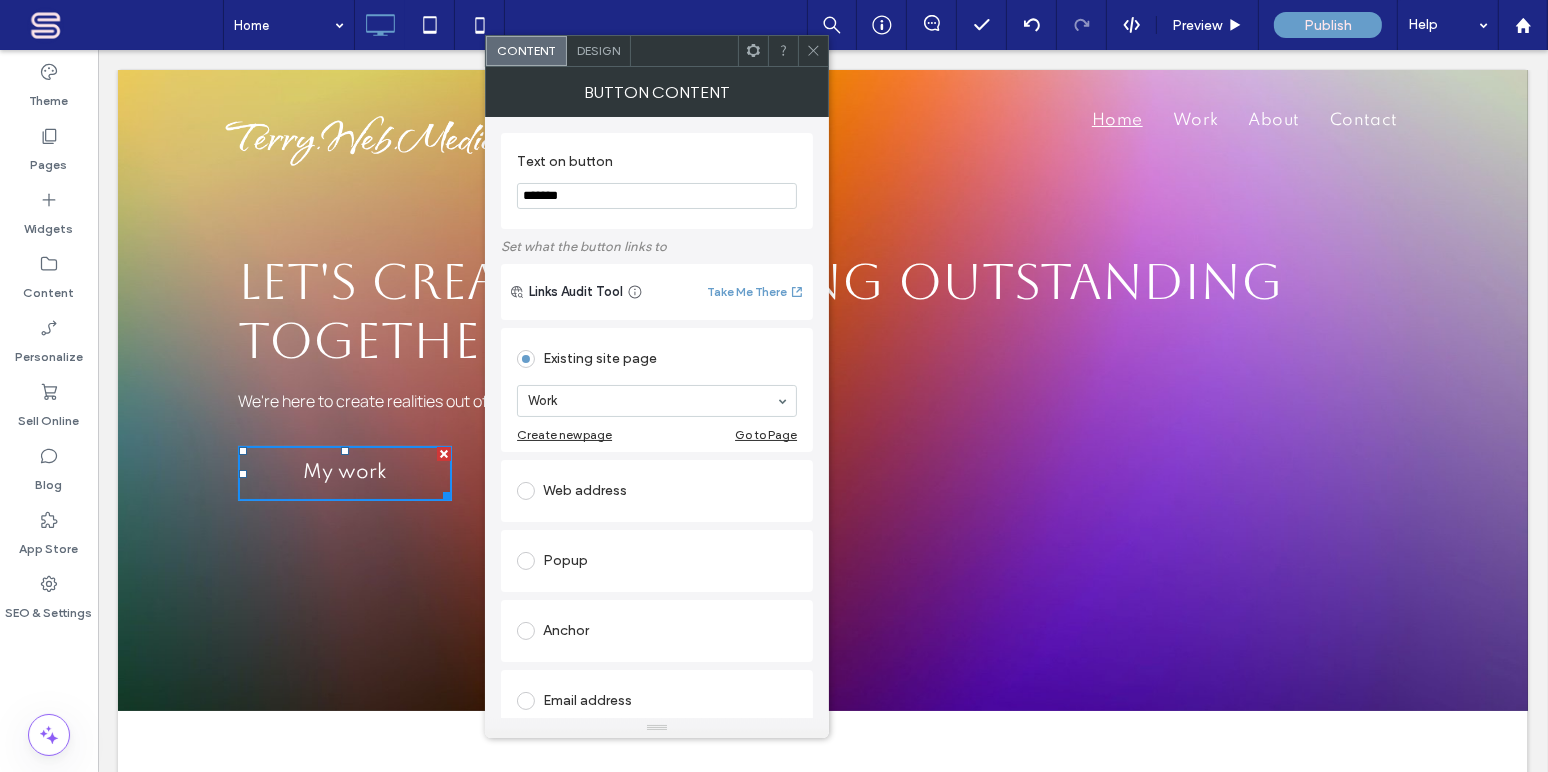 type on "*******" 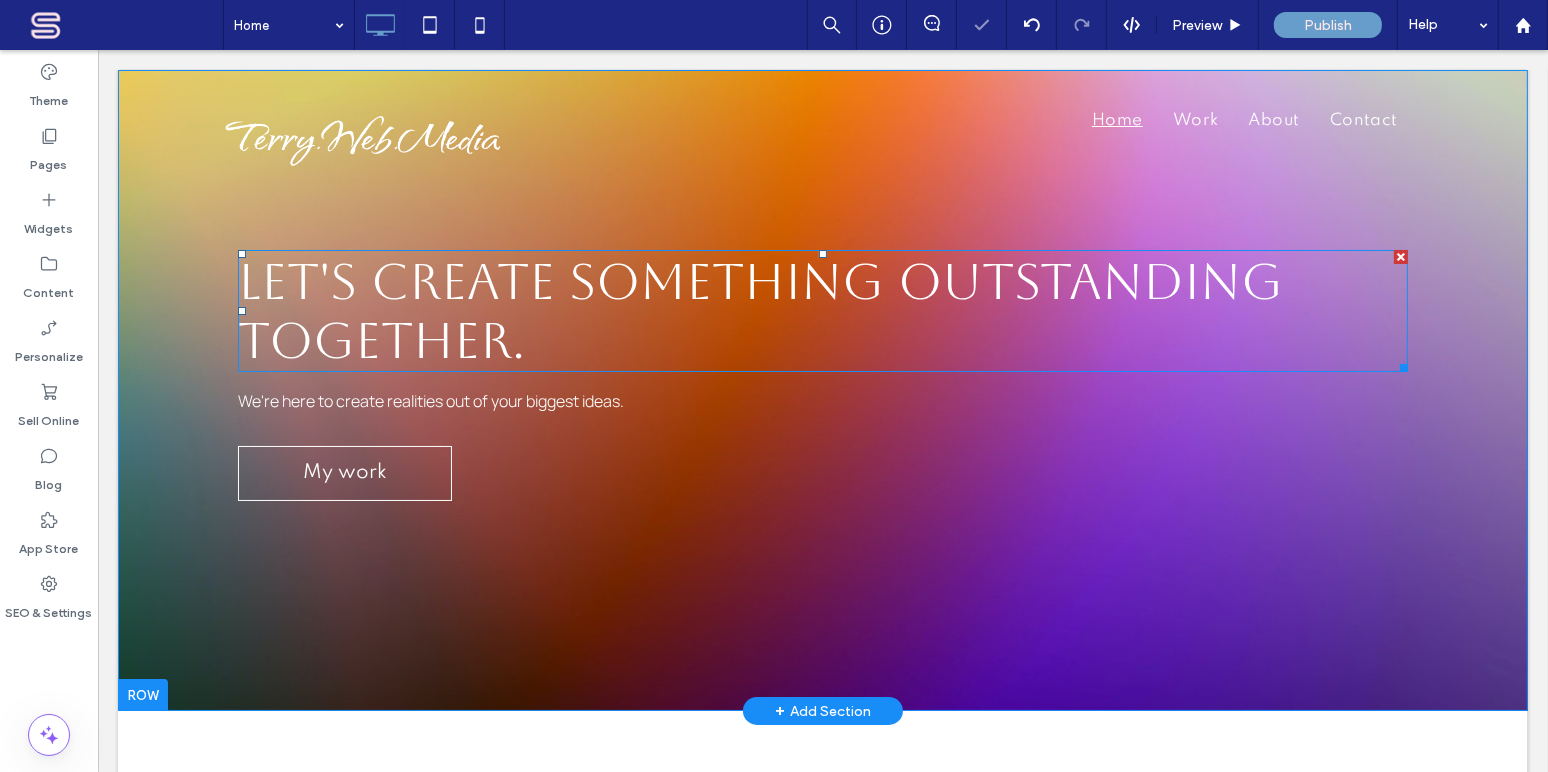 click on "Let's create something outstanding together." at bounding box center (759, 311) 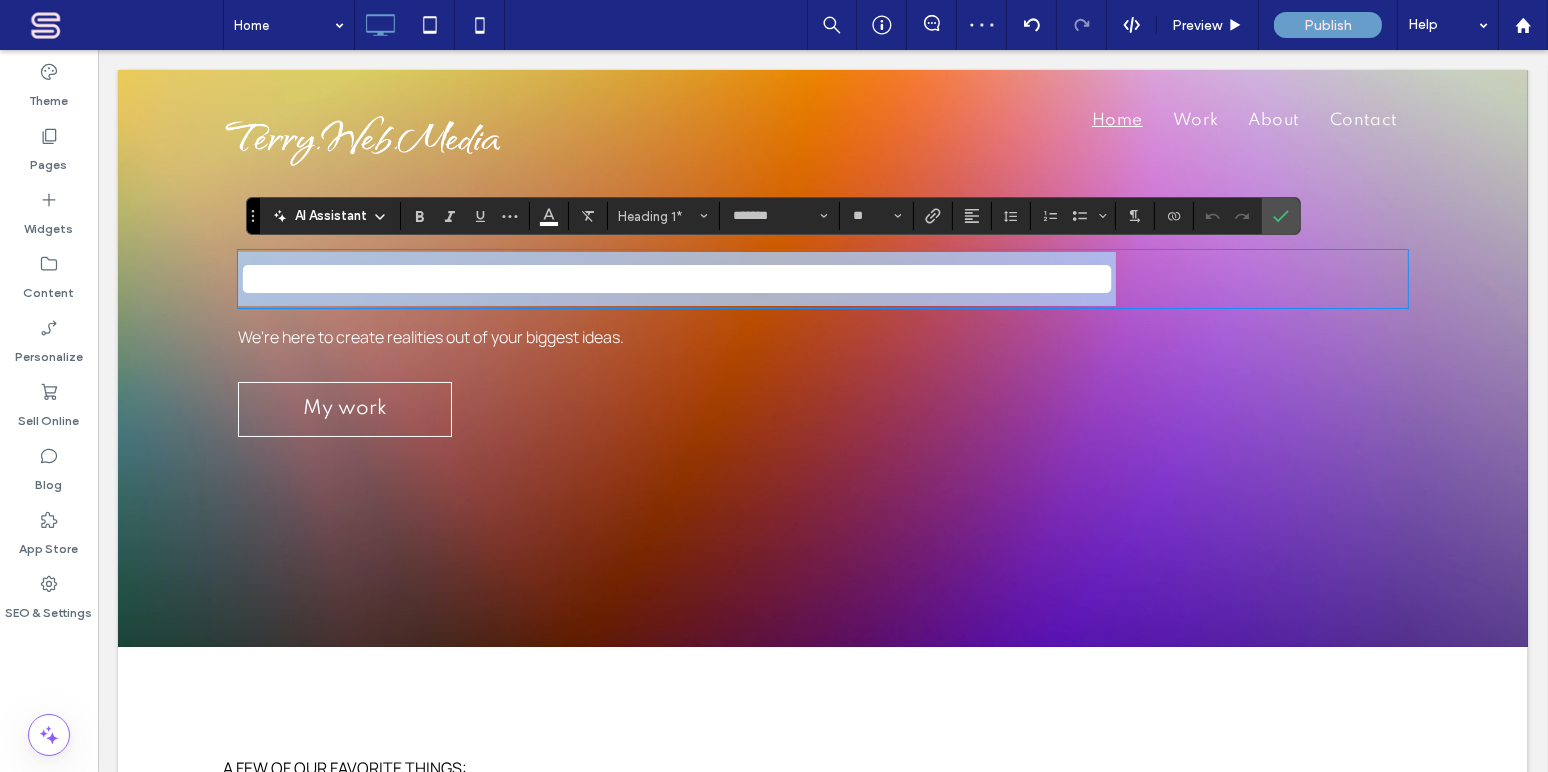click on "**********" at bounding box center (676, 278) 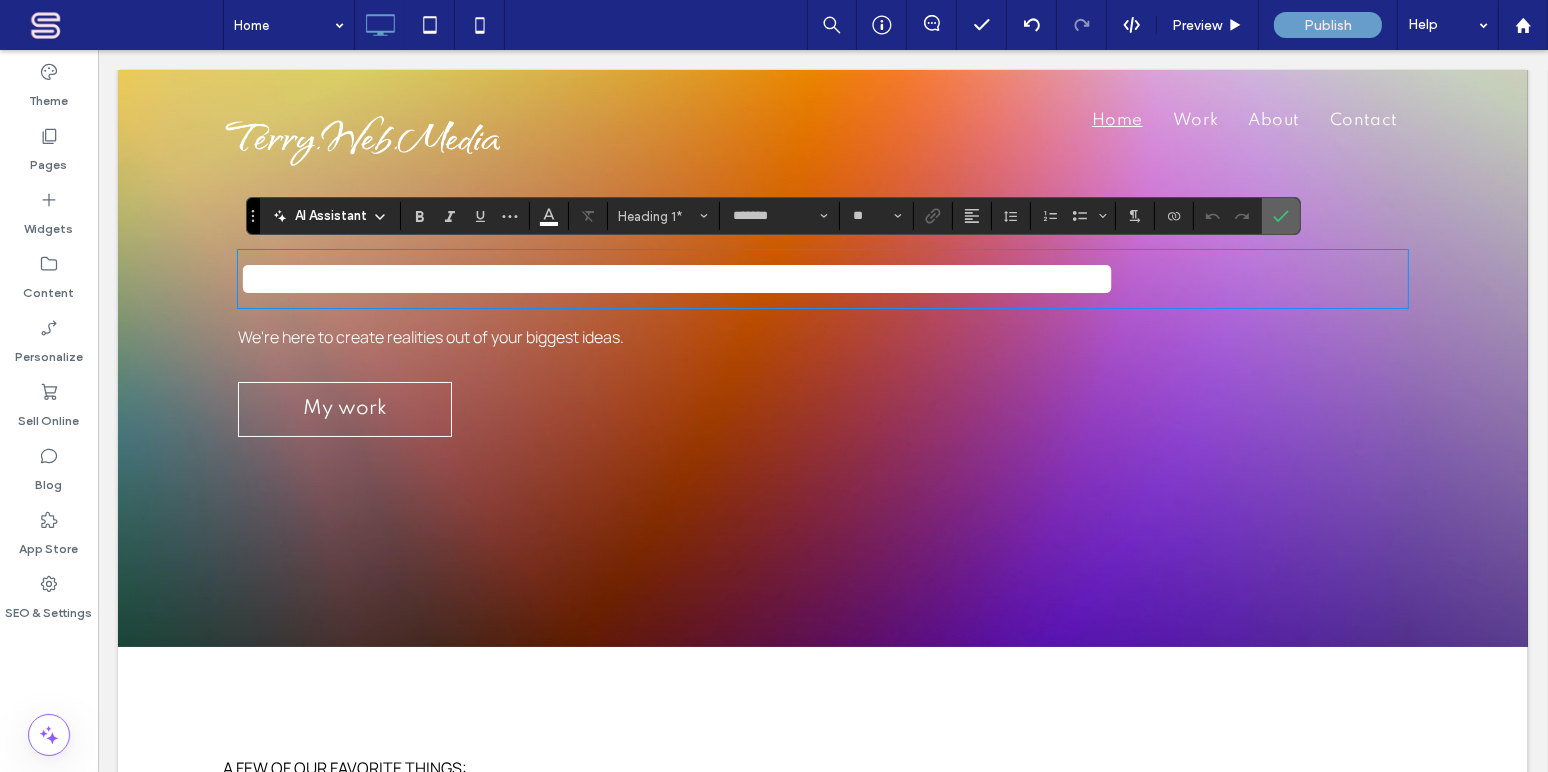 click 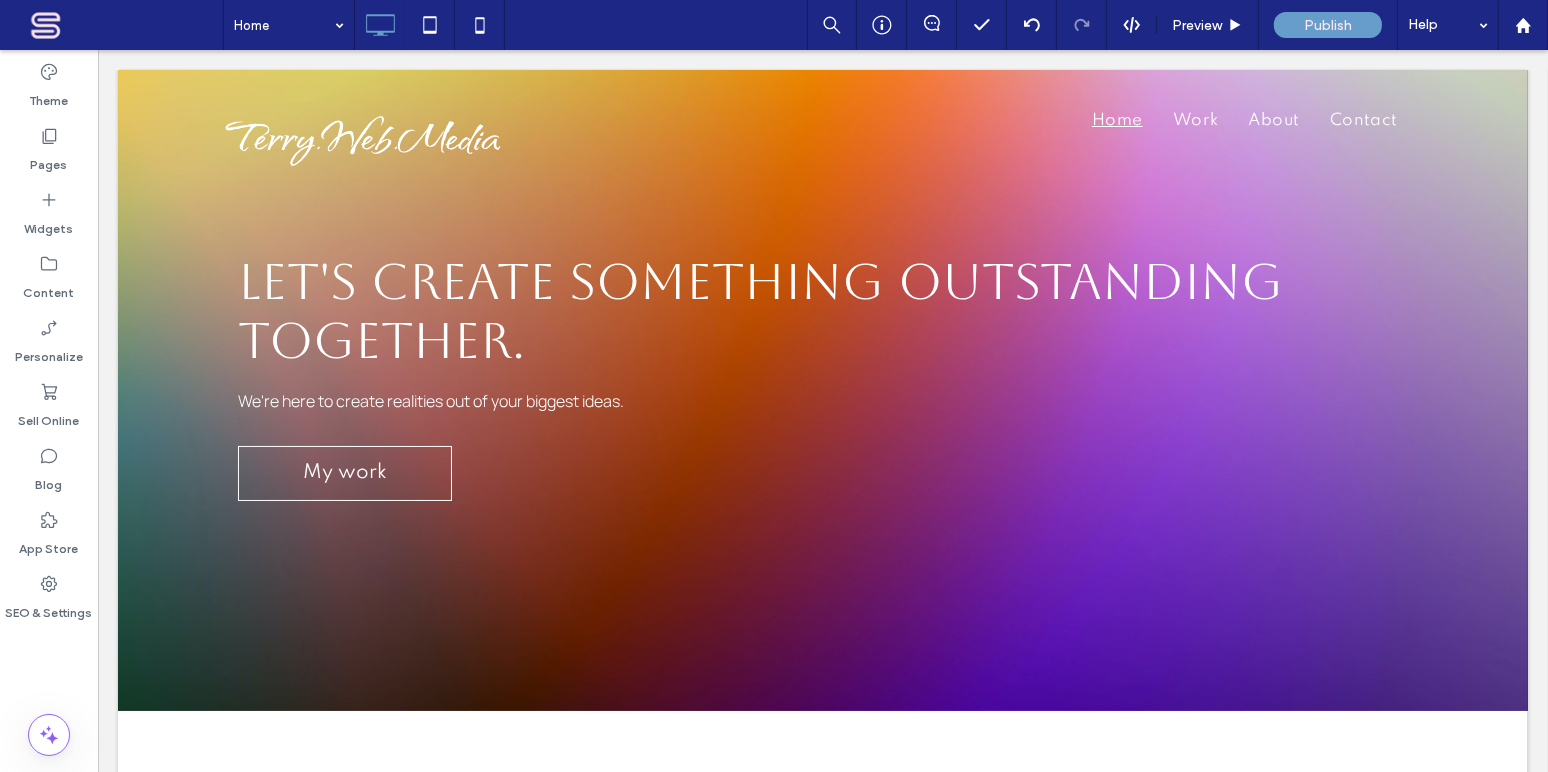 click on "Click To Paste
Row
Home
Work
About
Contact
Click To Paste
Row
Click To Paste
Row
Menu
Click To Paste
Header
Click To Paste
Home
Work
About
Contact
Click To Paste
Header
Let's create something outstanding together.
We're here to create realities out of your biggest ideas.
My work
Click To Paste
Row + Add Section
A few of our favorite things:
Web design
Button
Branding" at bounding box center [822, 2120] 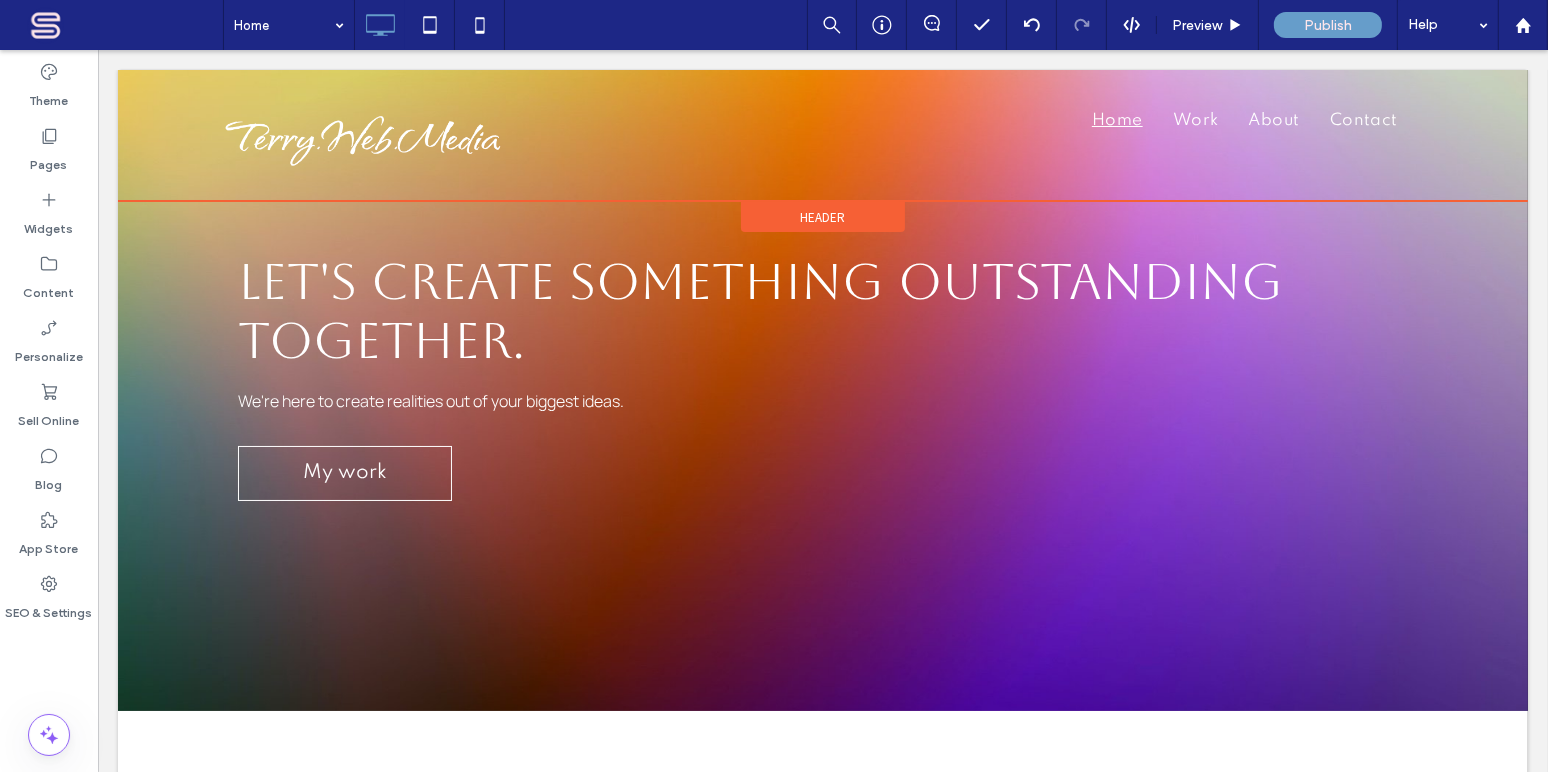 click on "Click To Paste
Home
Work
About
Contact
Click To Paste
Header" at bounding box center [822, 135] 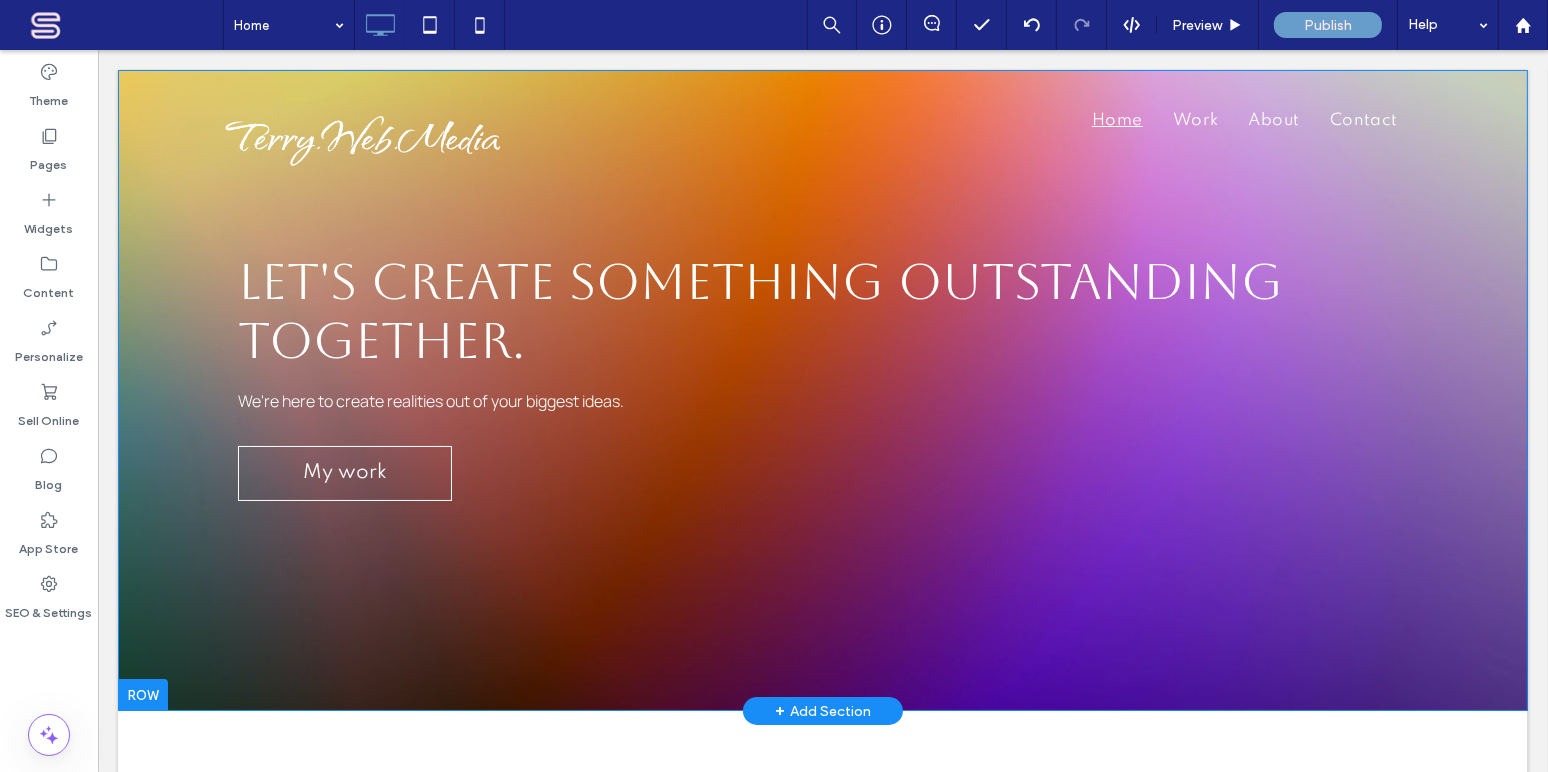 click at bounding box center (142, 695) 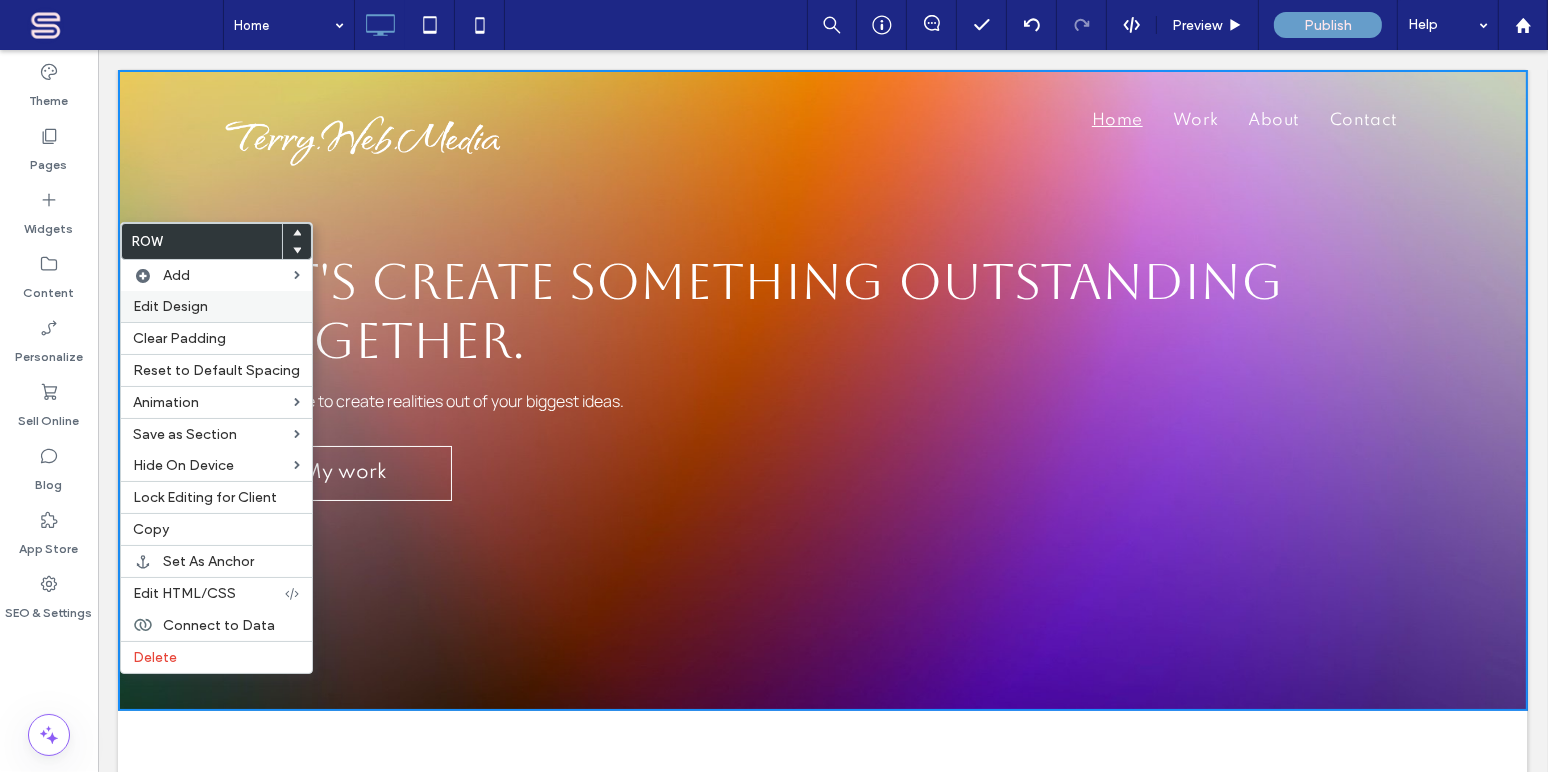 click on "Edit Design" at bounding box center (170, 306) 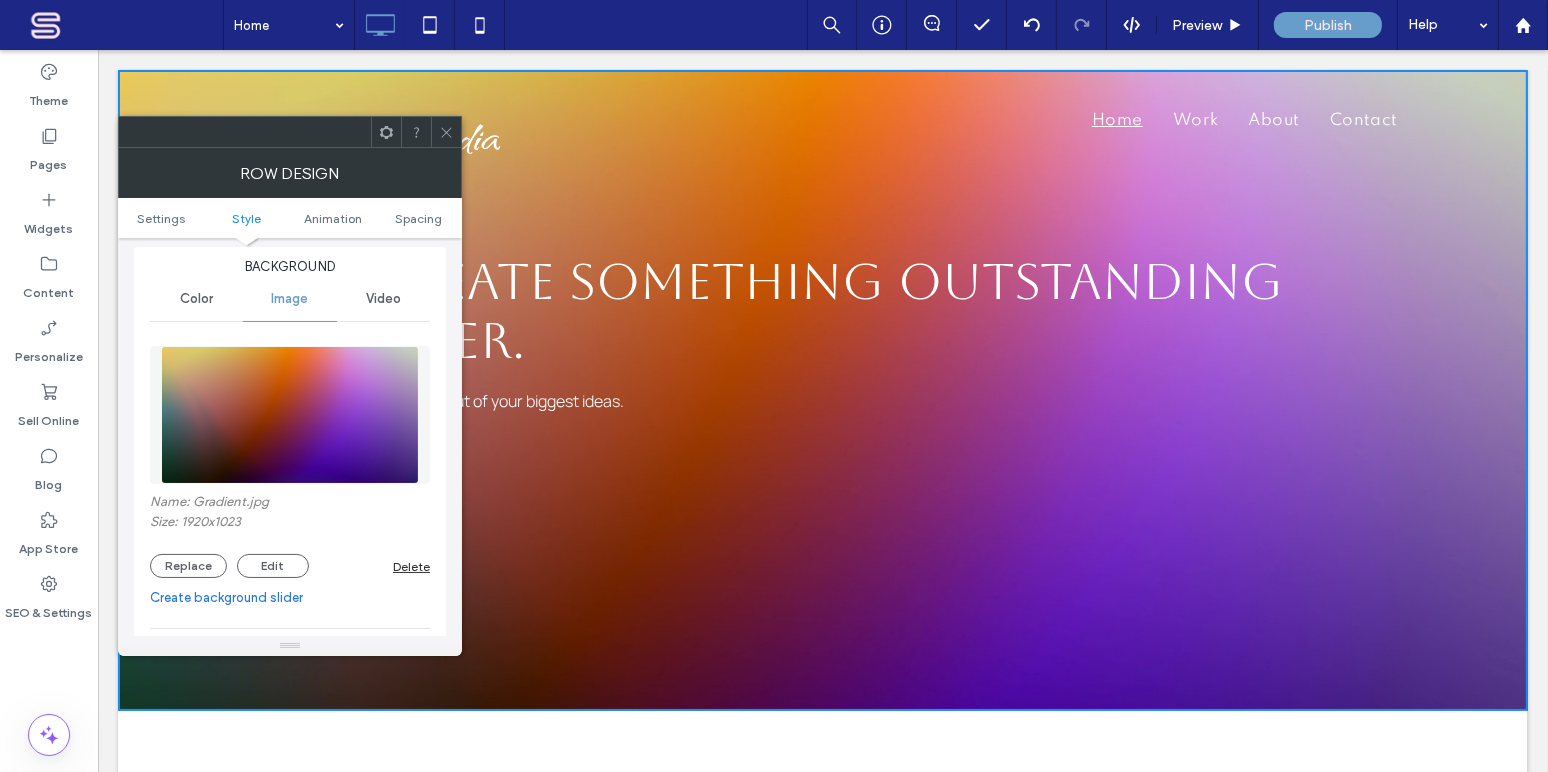 scroll, scrollTop: 242, scrollLeft: 0, axis: vertical 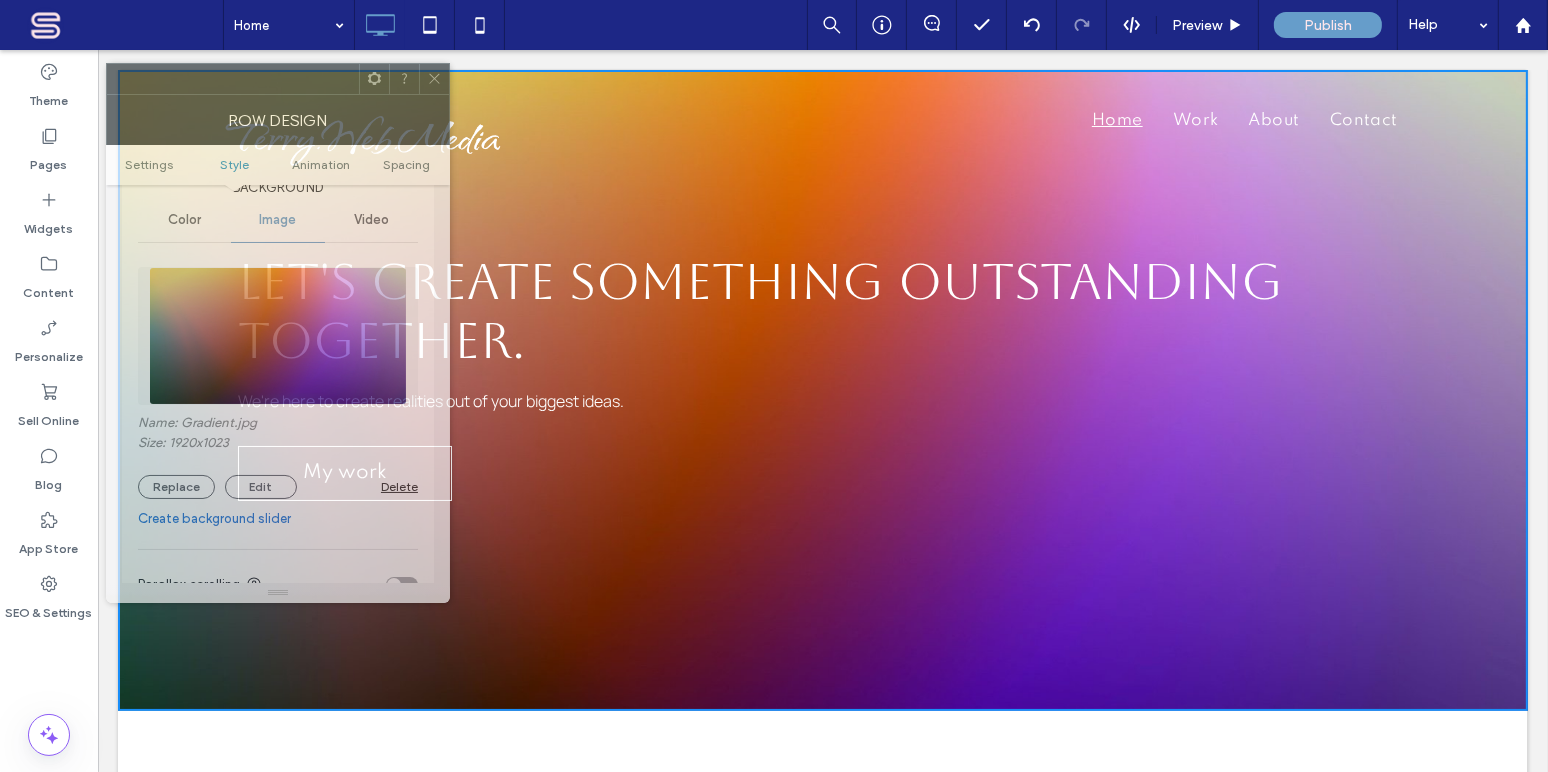 drag, startPoint x: 282, startPoint y: 142, endPoint x: 270, endPoint y: 89, distance: 54.34151 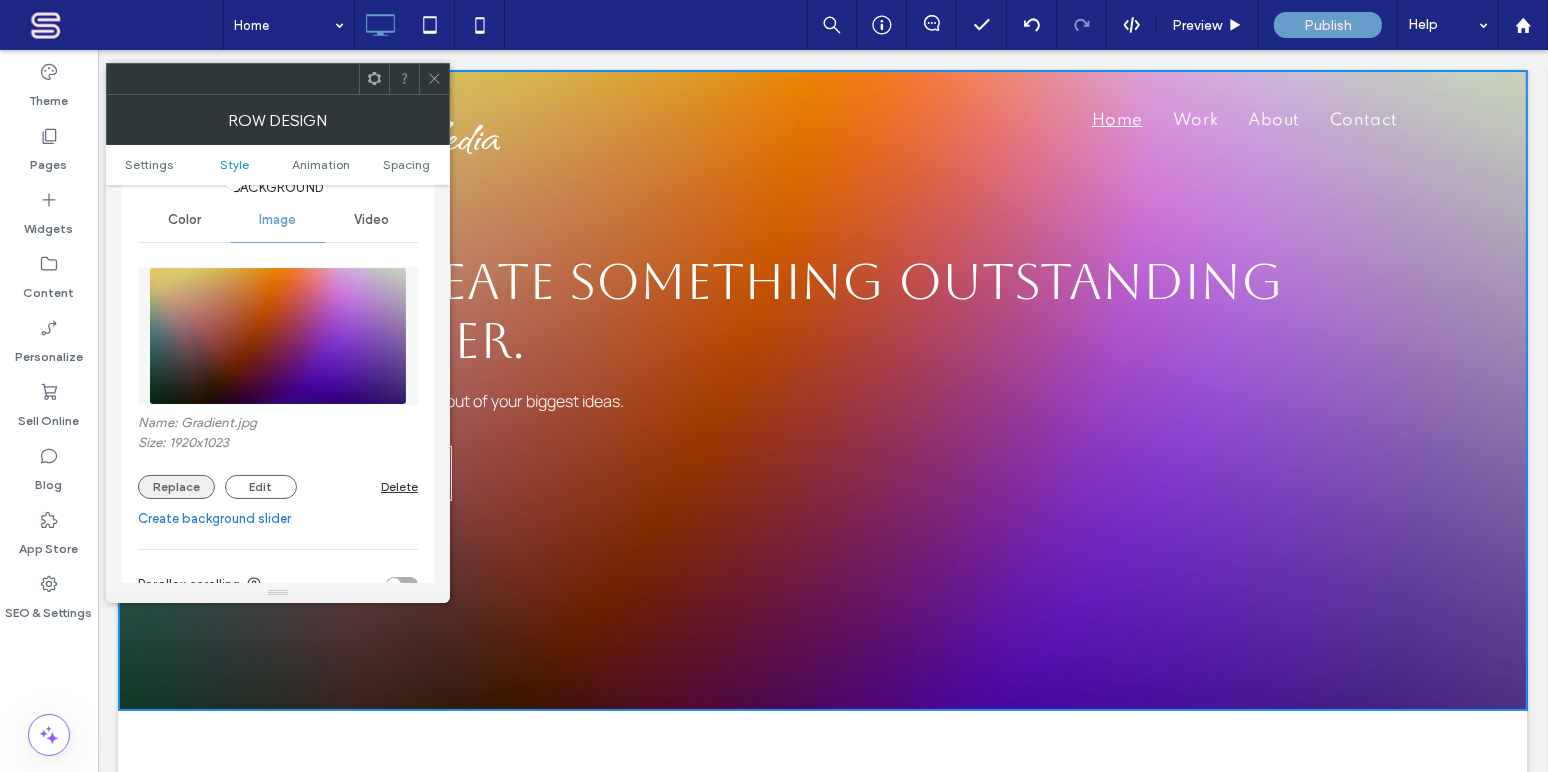 click on "Replace" at bounding box center (176, 487) 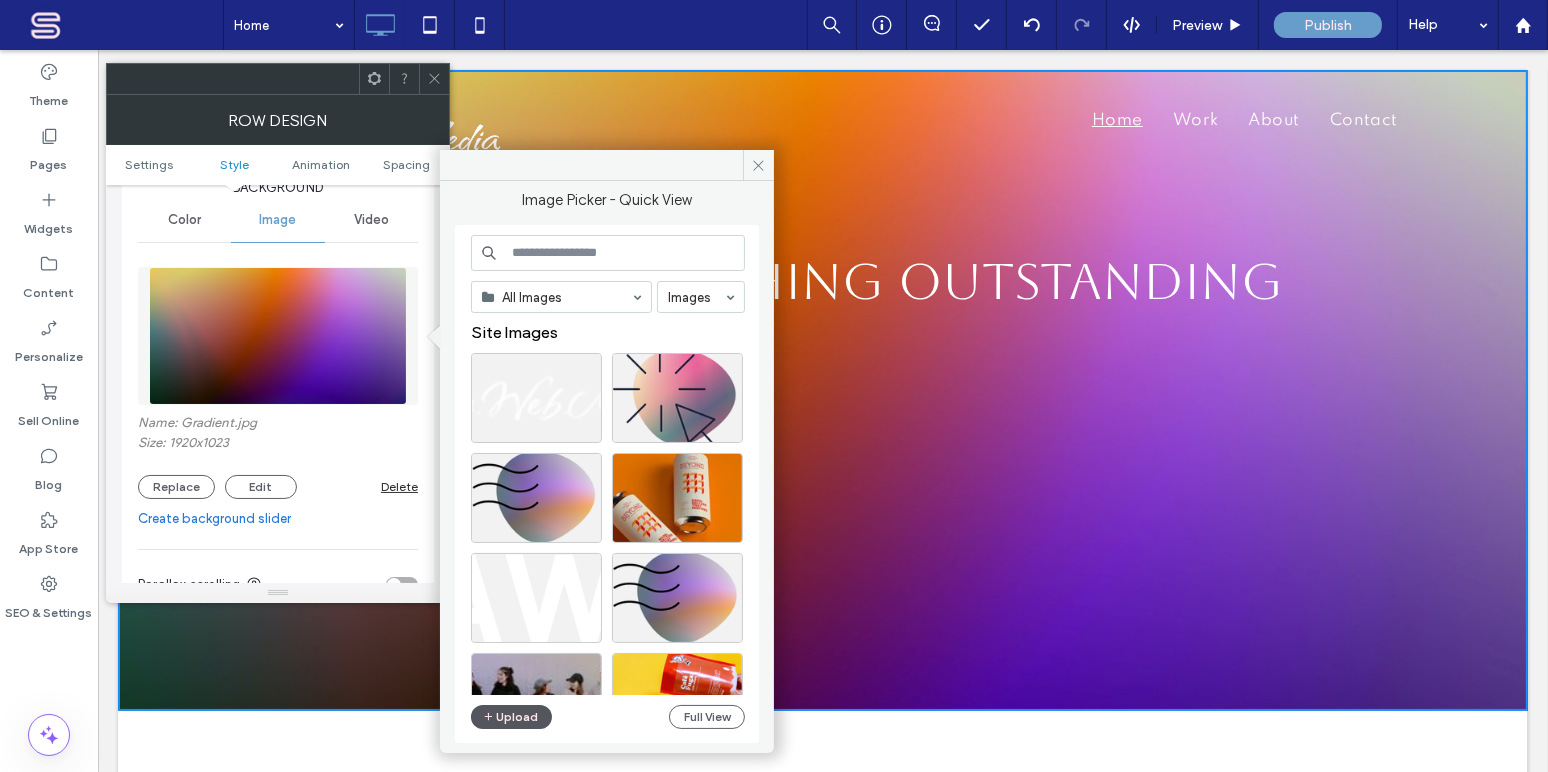 click on "Upload" at bounding box center [512, 717] 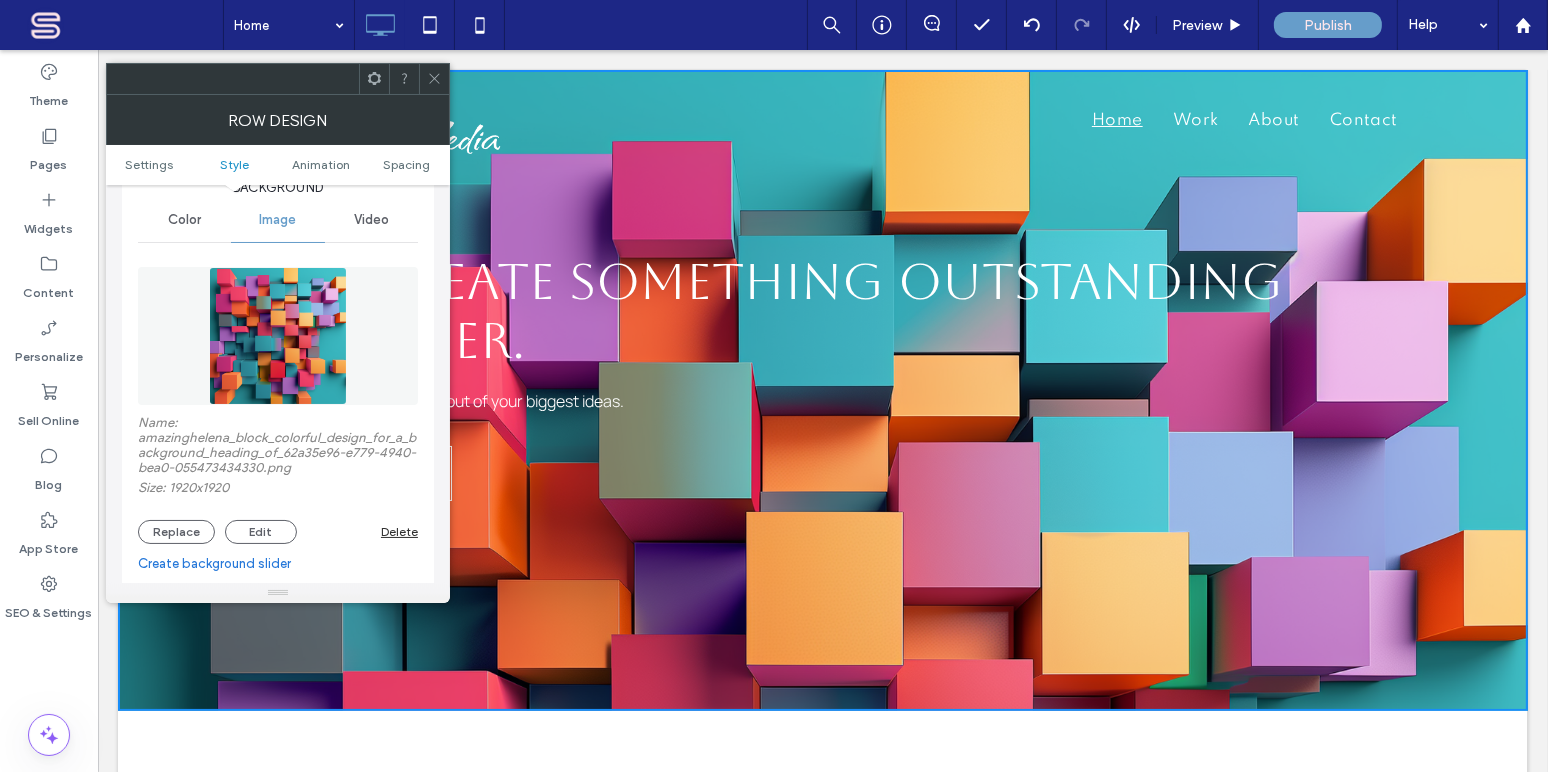 click 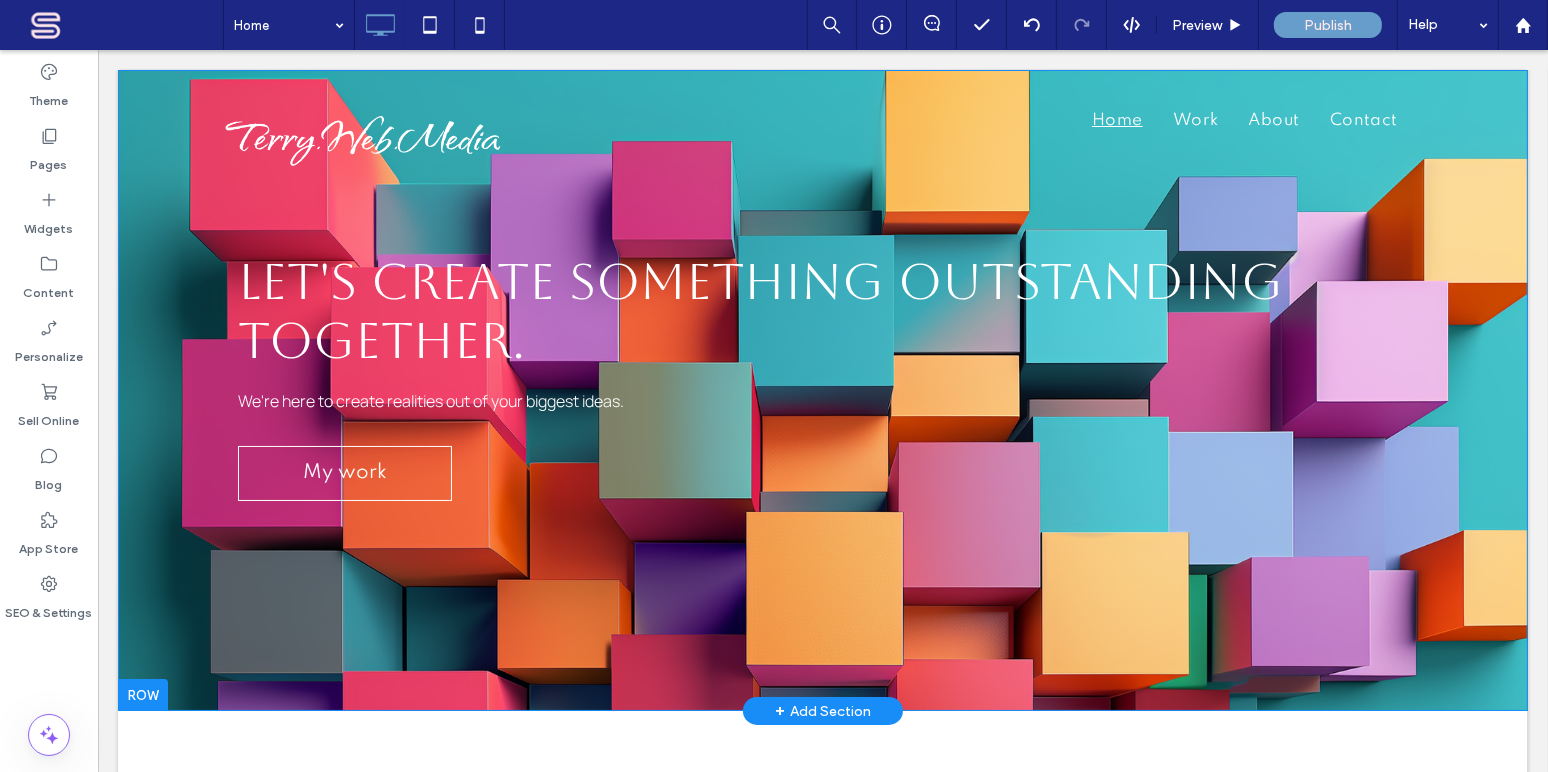 click at bounding box center (142, 695) 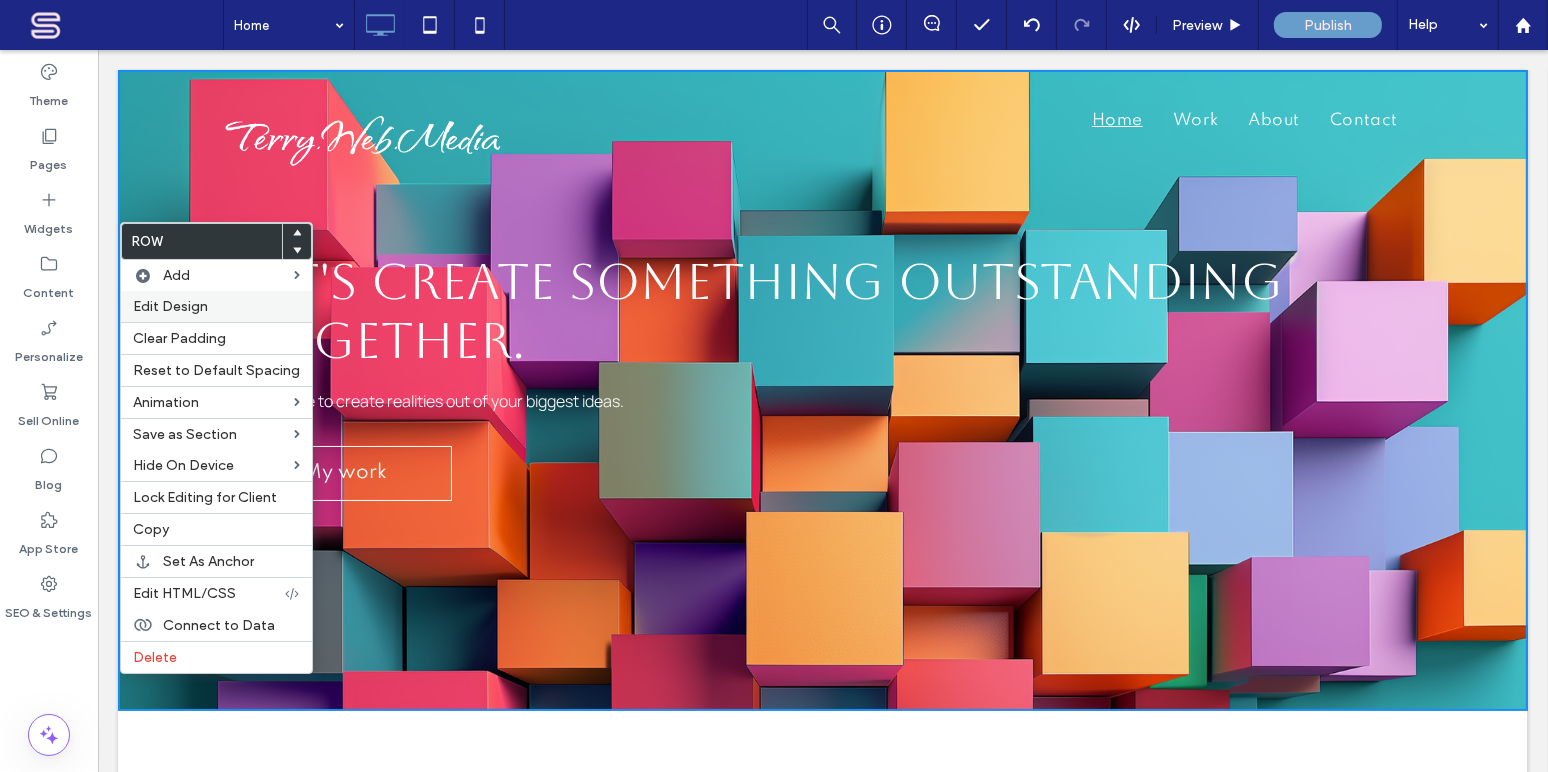 click on "Edit Design" at bounding box center (170, 306) 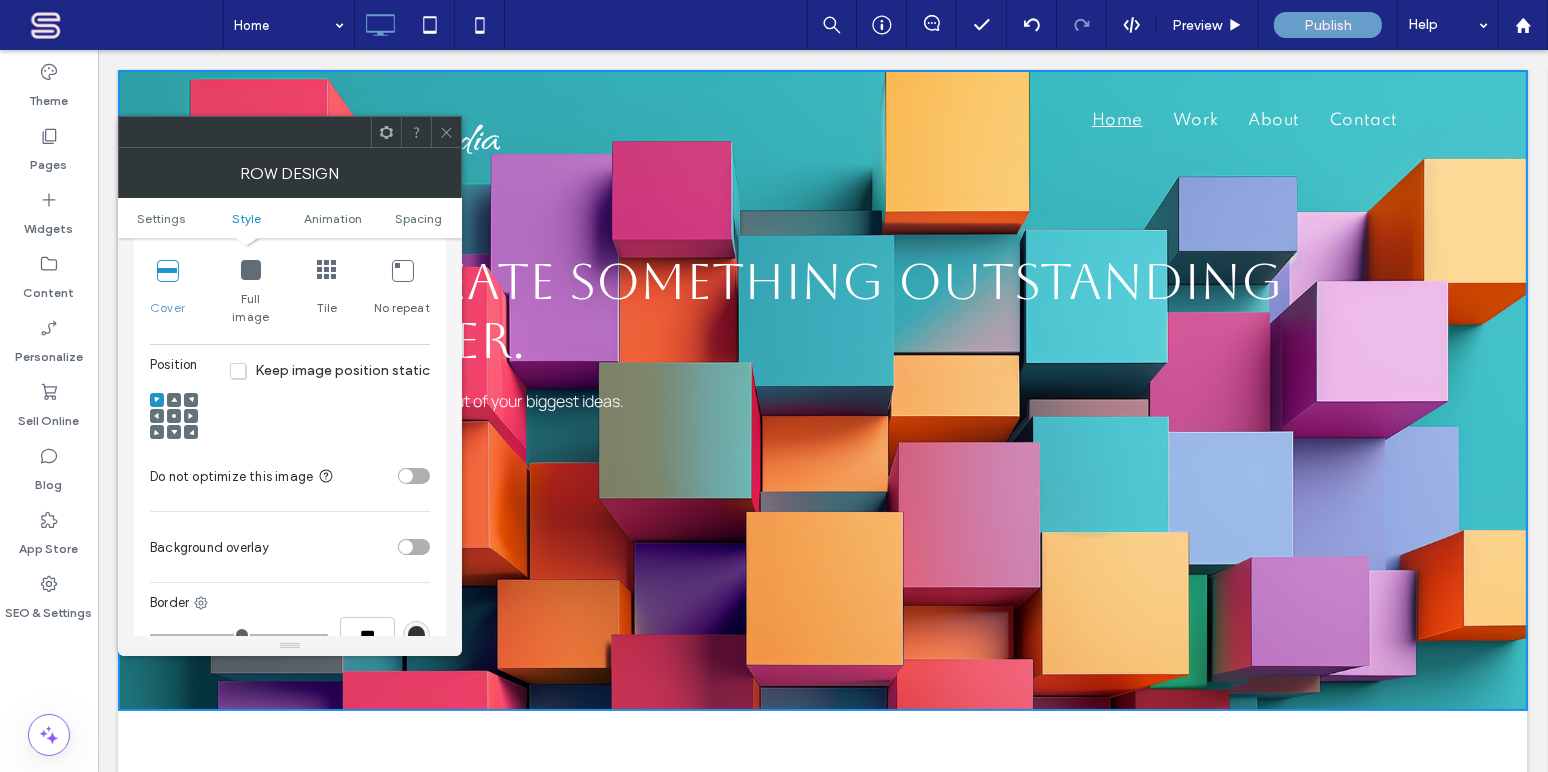 scroll, scrollTop: 727, scrollLeft: 0, axis: vertical 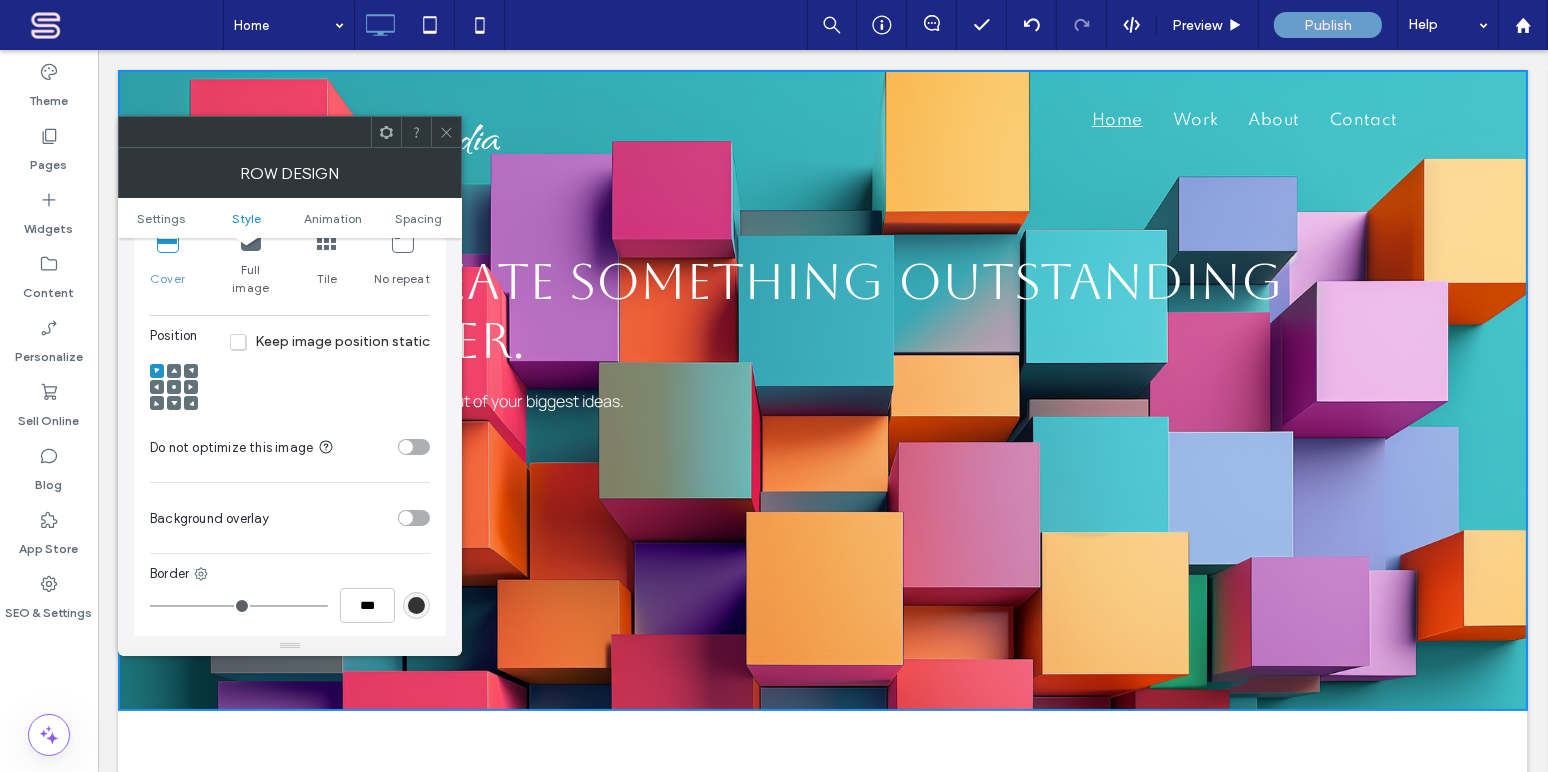 click at bounding box center (414, 518) 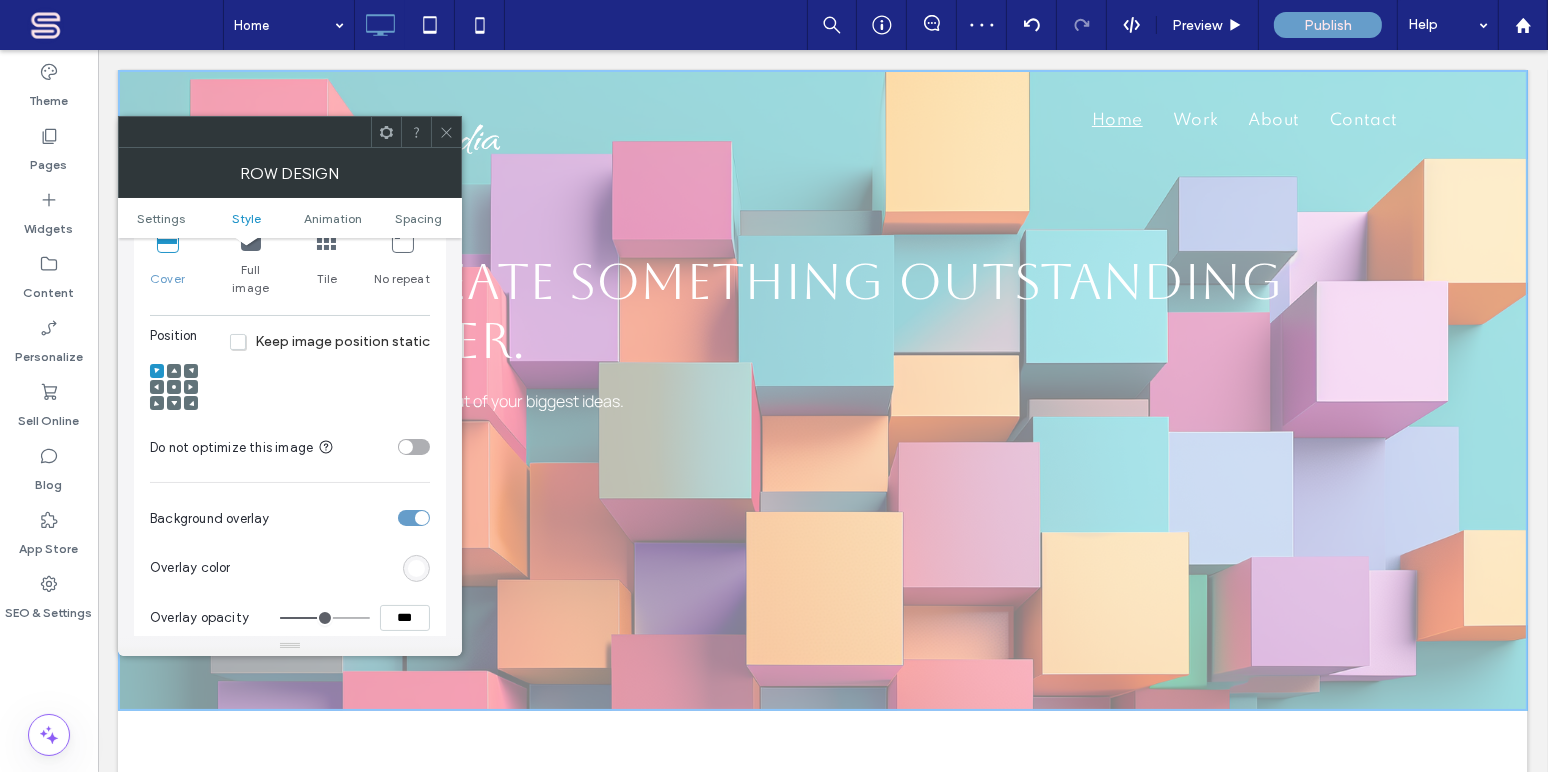 click at bounding box center [416, 568] 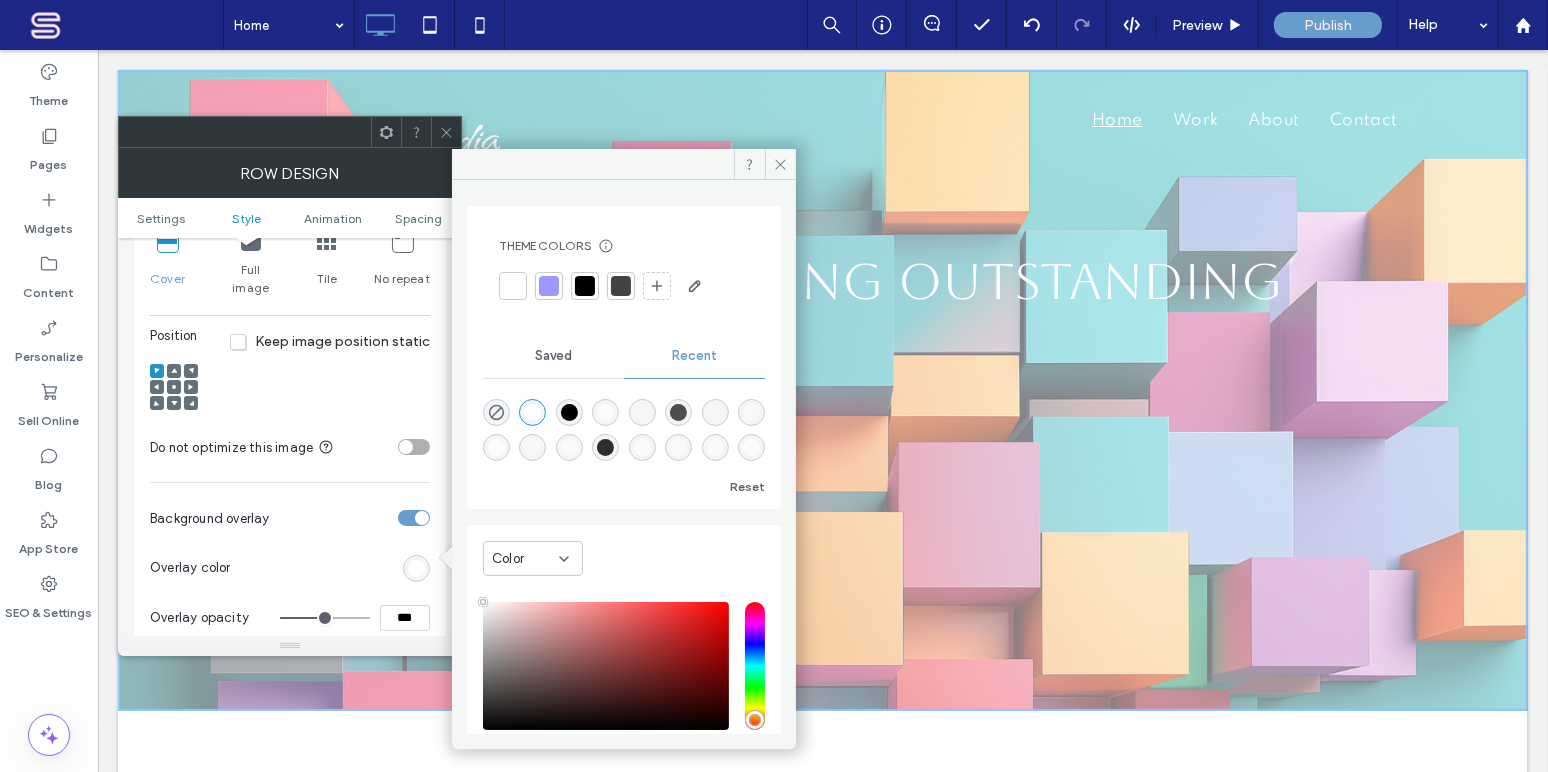 click at bounding box center (569, 412) 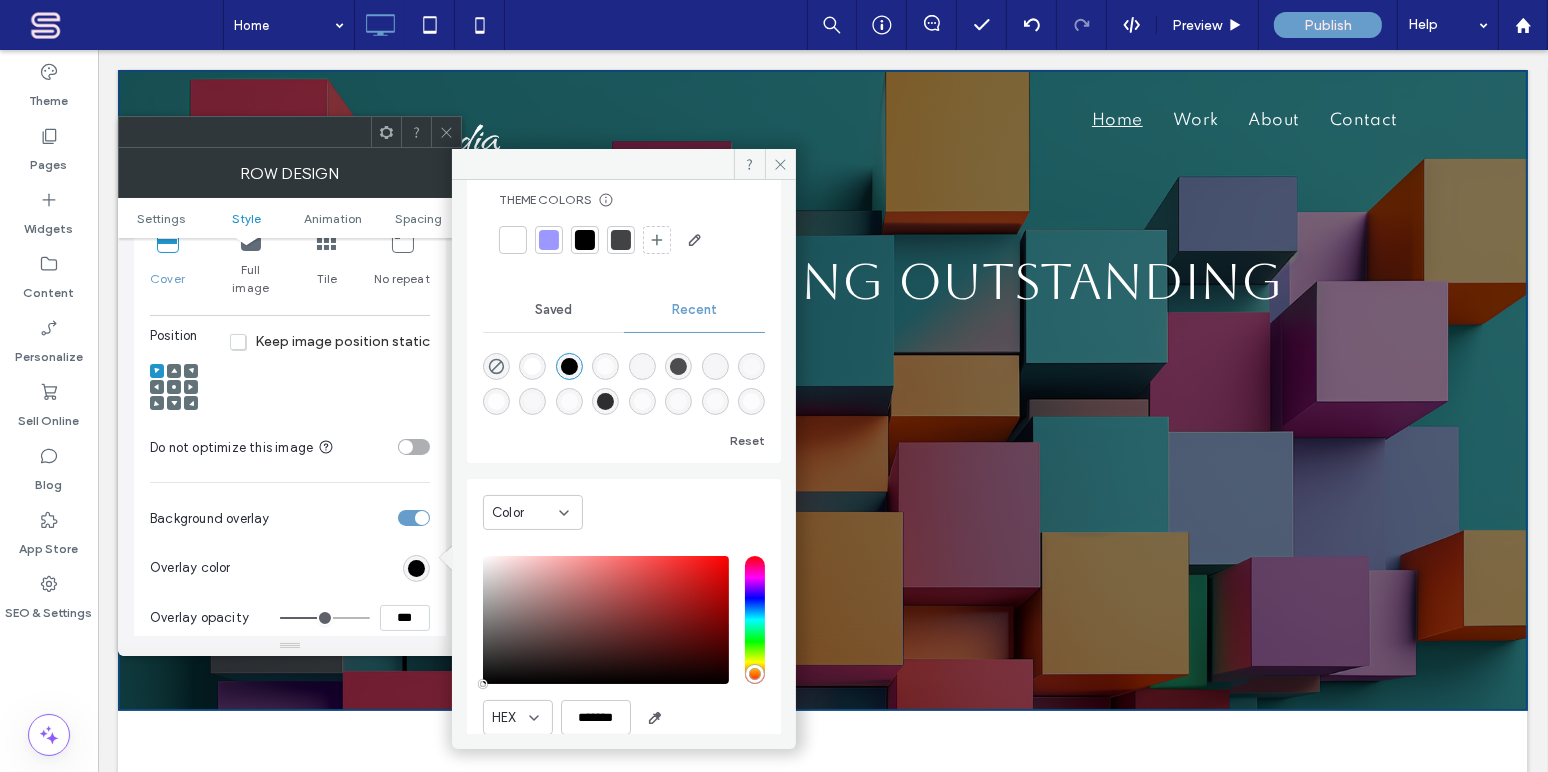 scroll, scrollTop: 71, scrollLeft: 0, axis: vertical 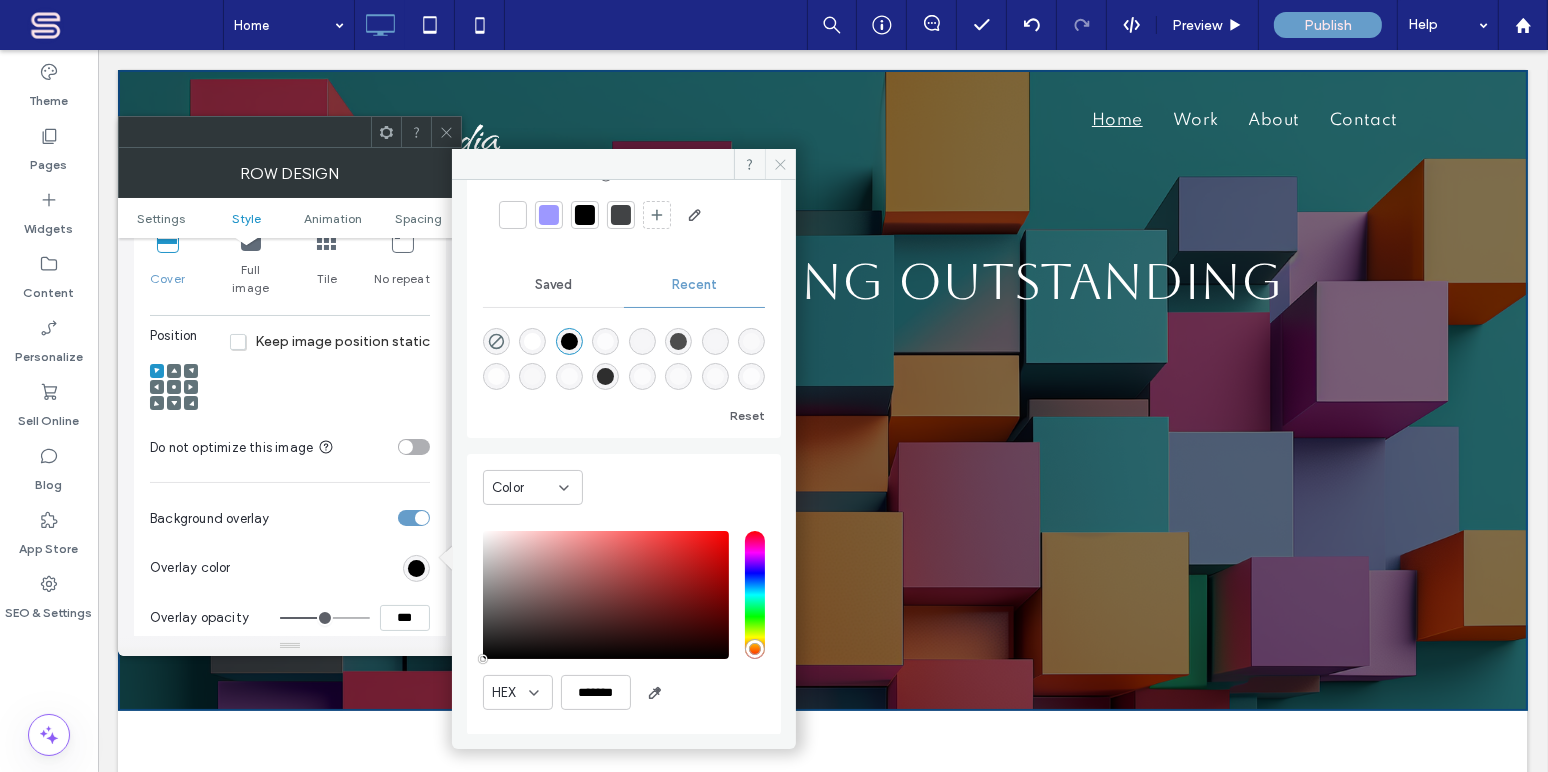 drag, startPoint x: 777, startPoint y: 162, endPoint x: 675, endPoint y: 116, distance: 111.89281 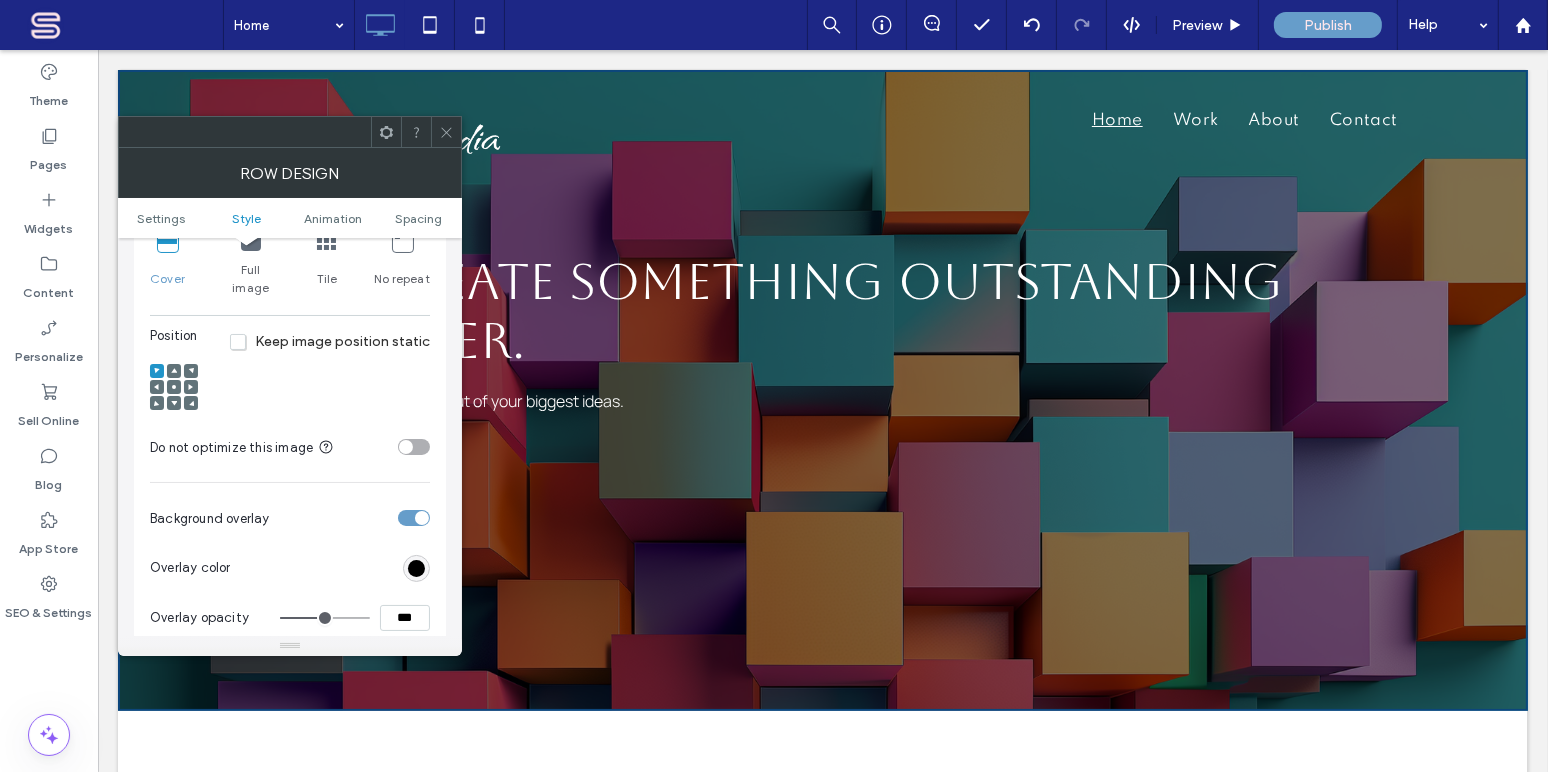 type on "**" 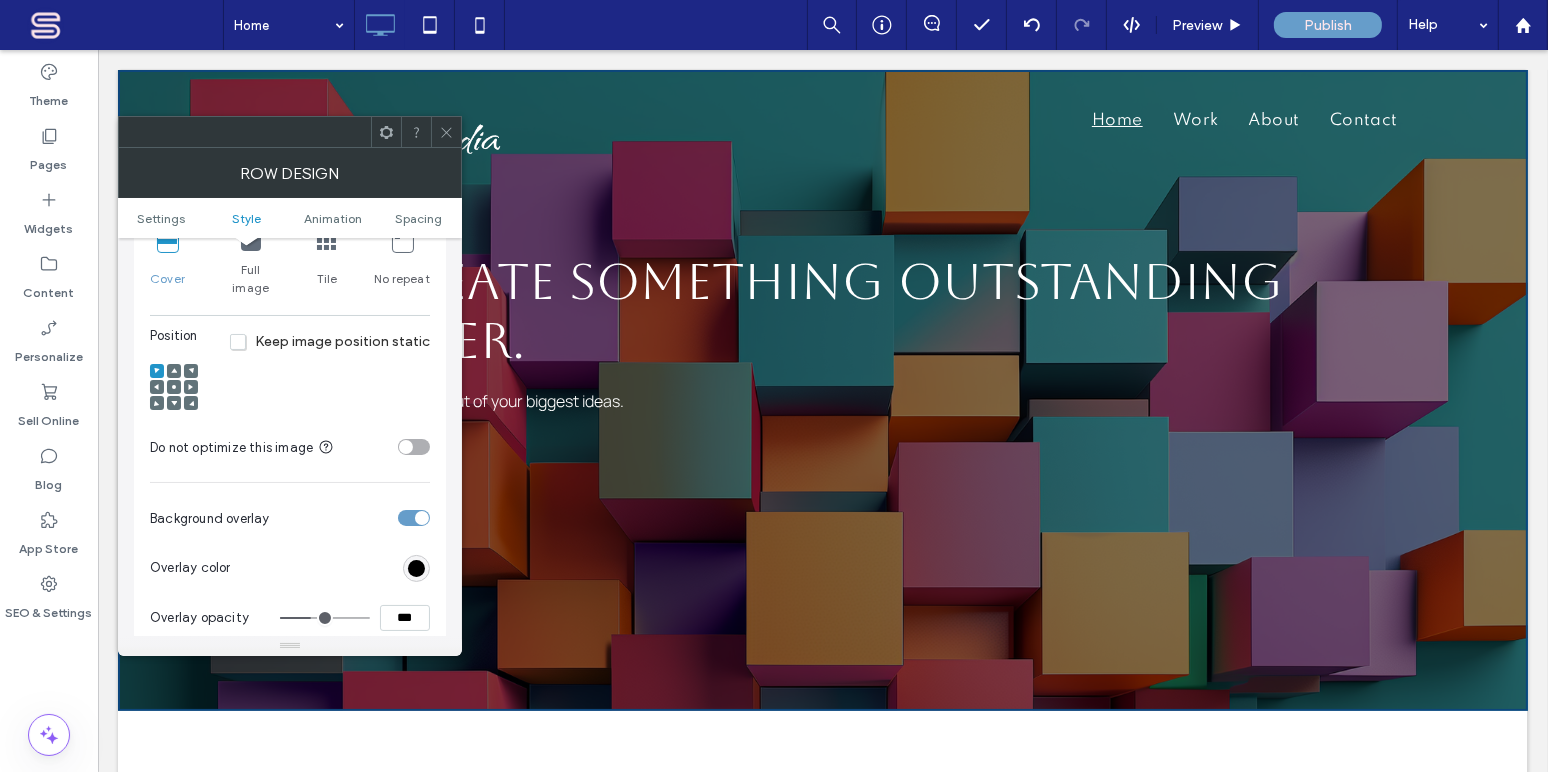 type on "**" 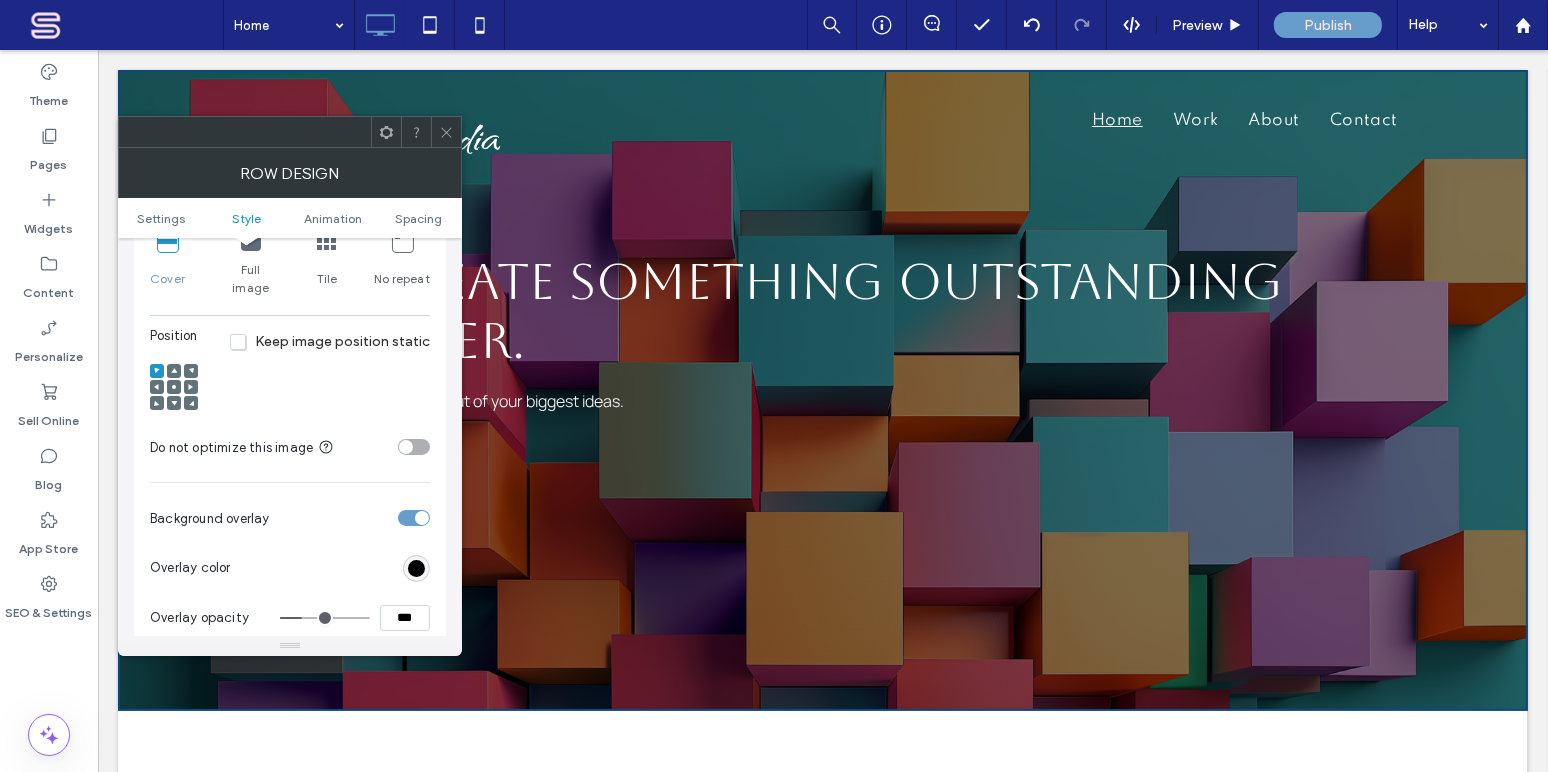 type on "**" 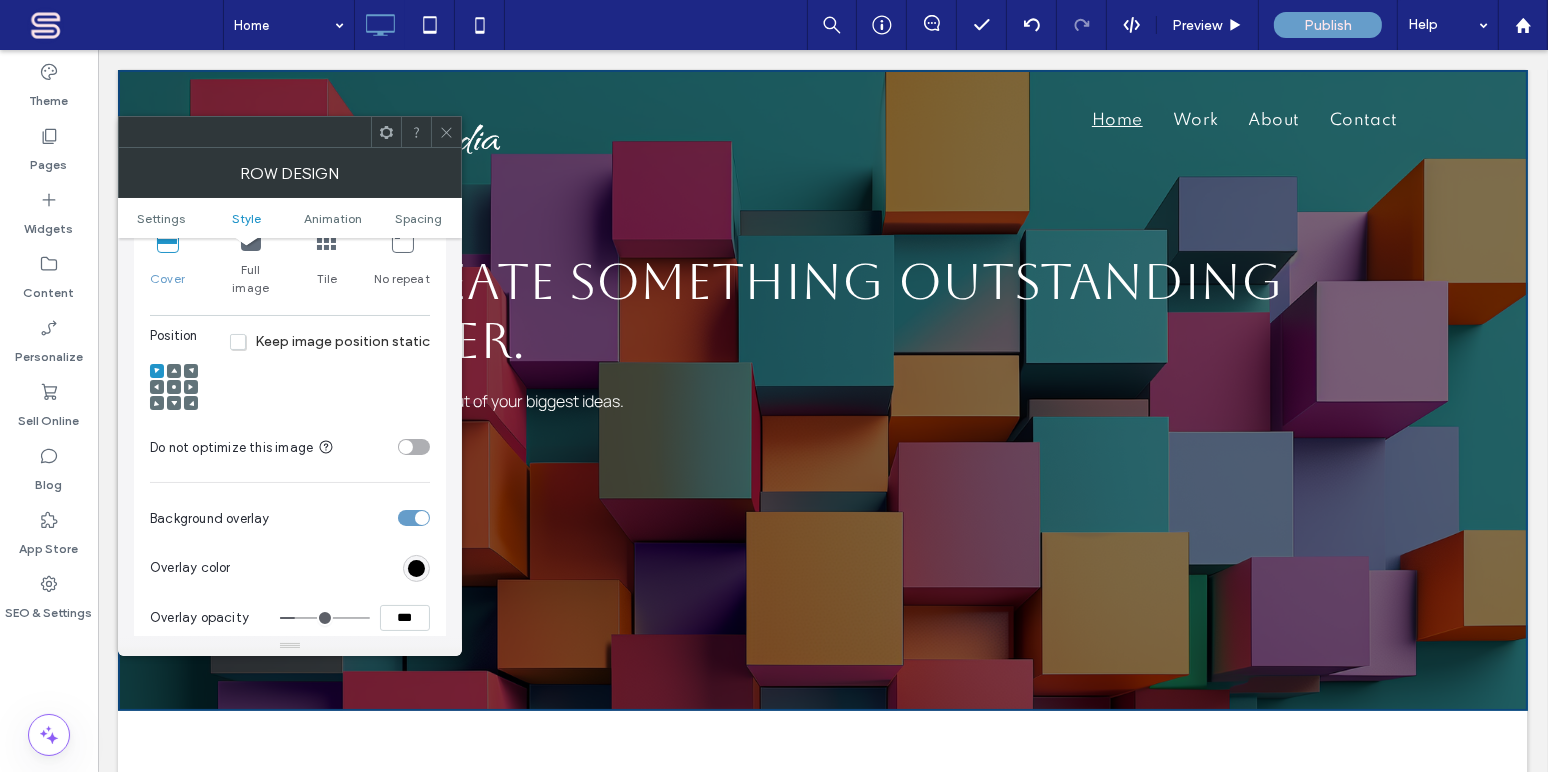 type on "**" 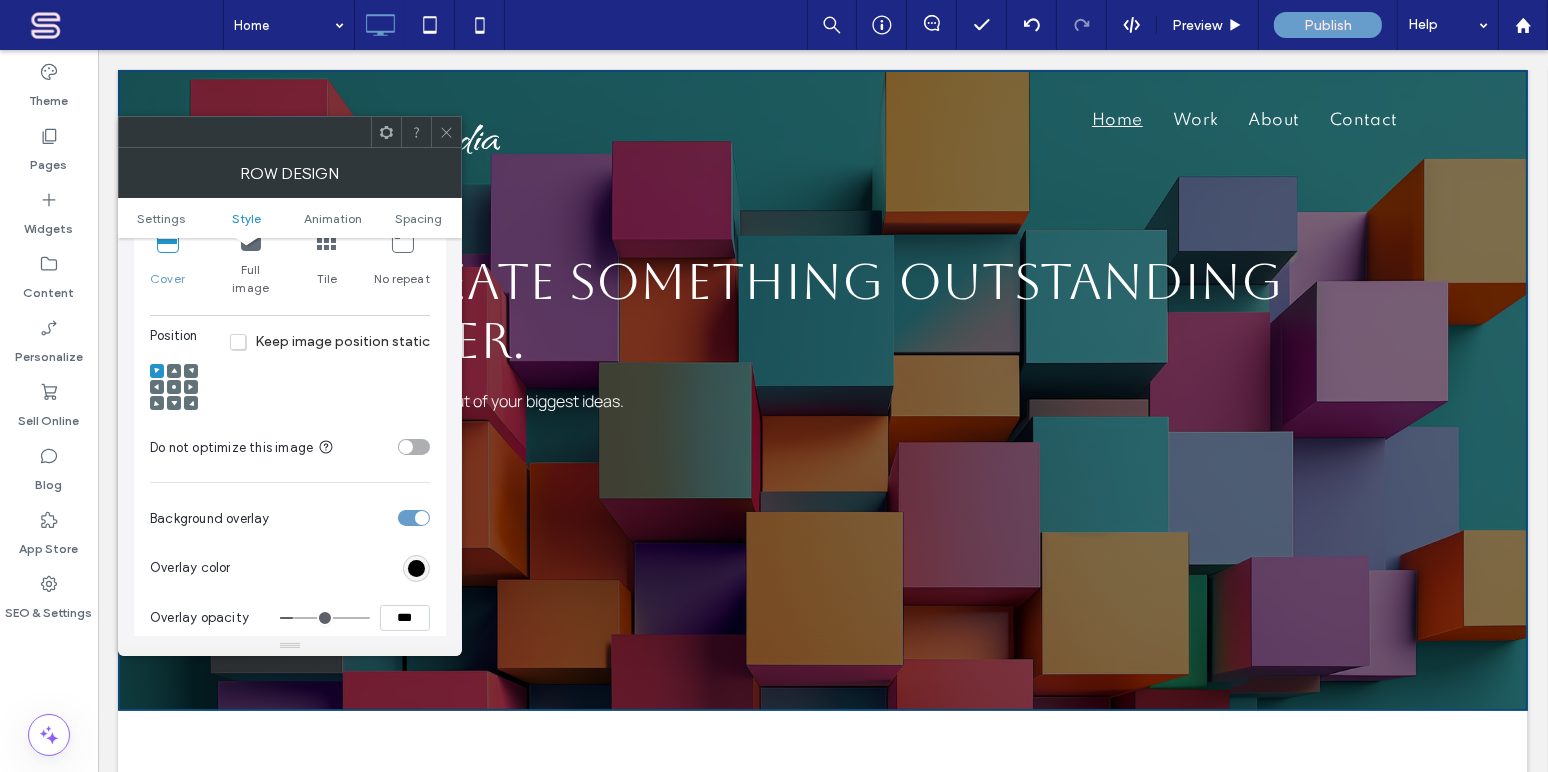 type on "**" 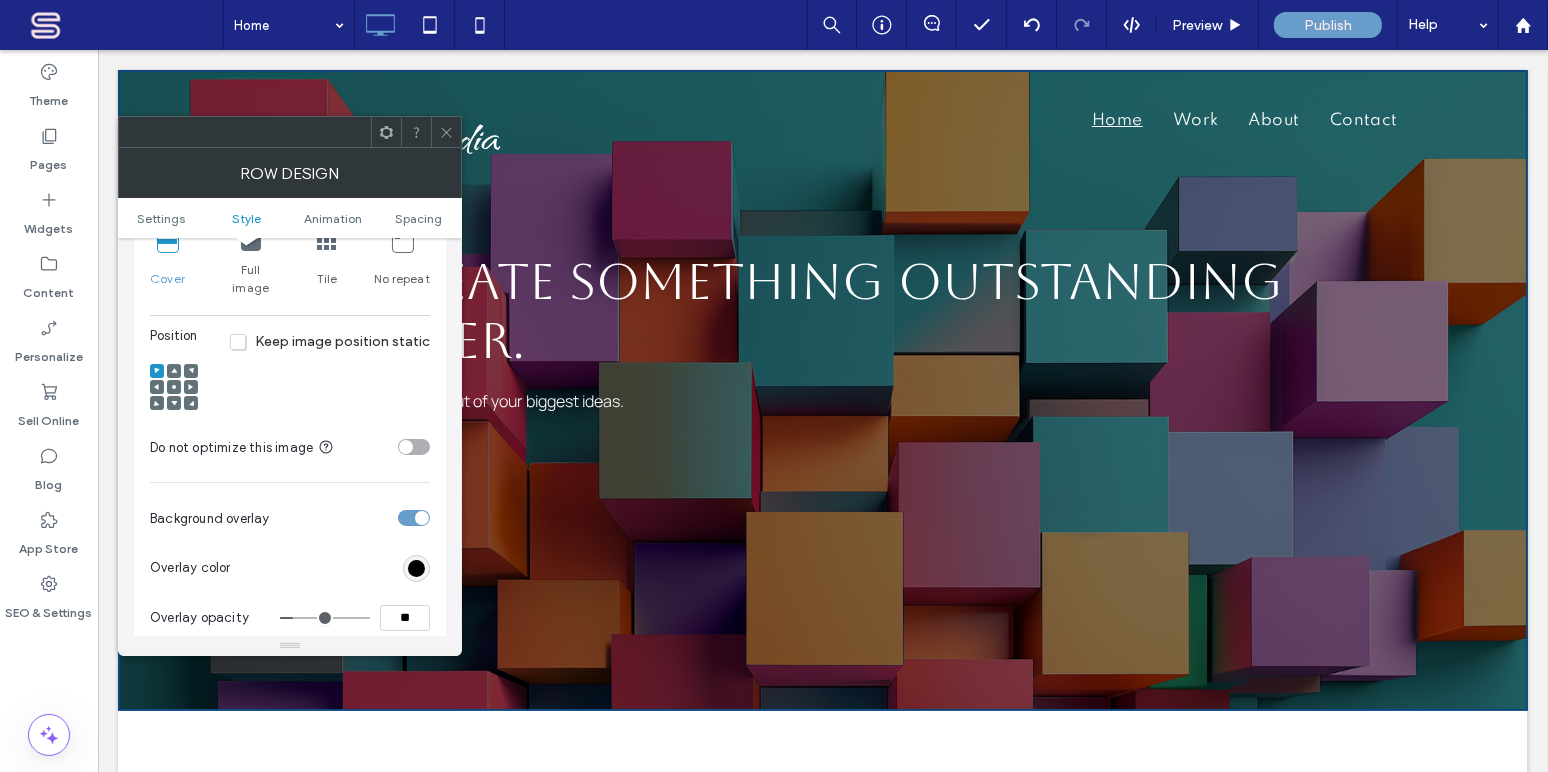 type on "*" 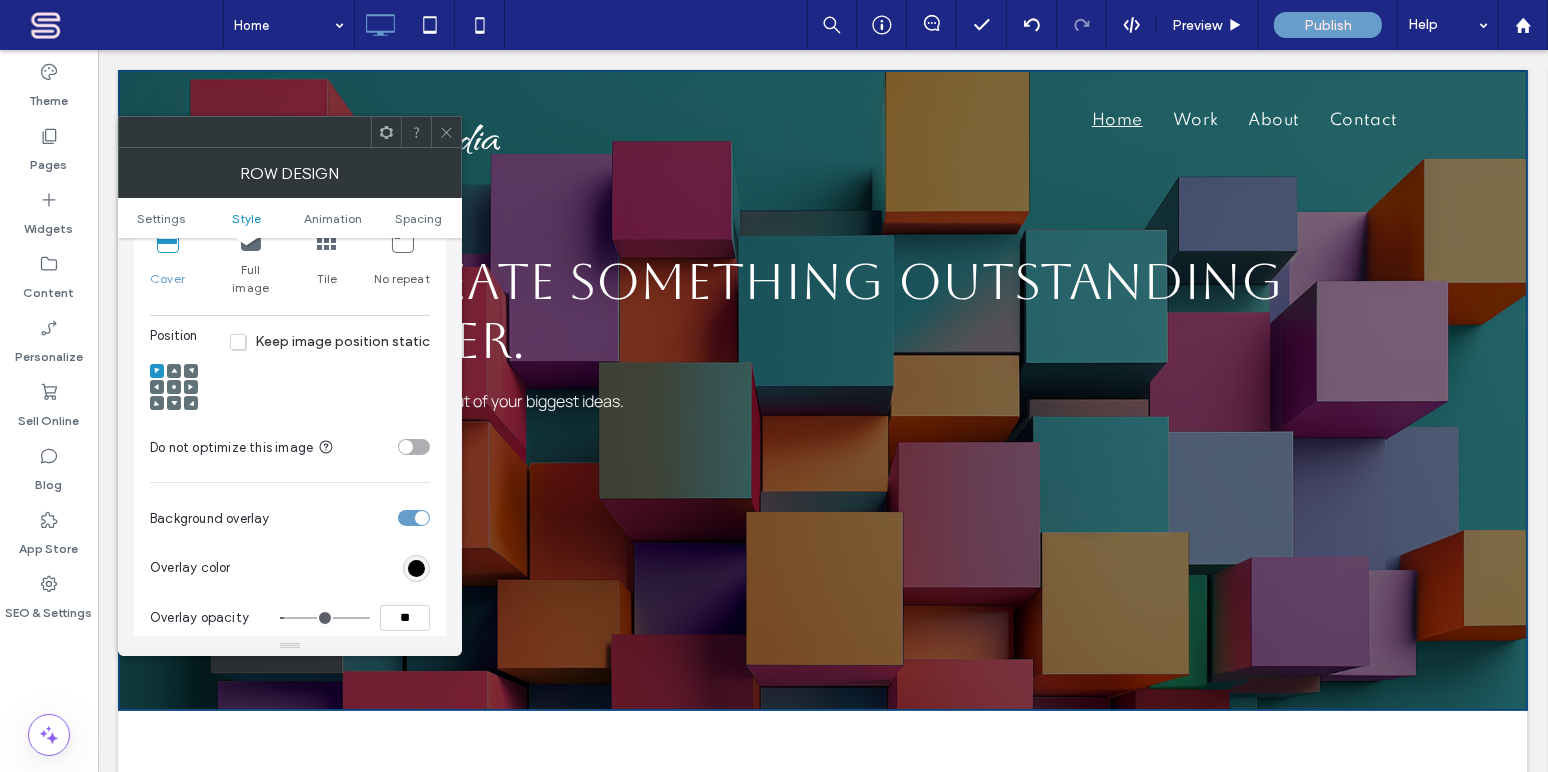 drag, startPoint x: 324, startPoint y: 606, endPoint x: 291, endPoint y: 606, distance: 33 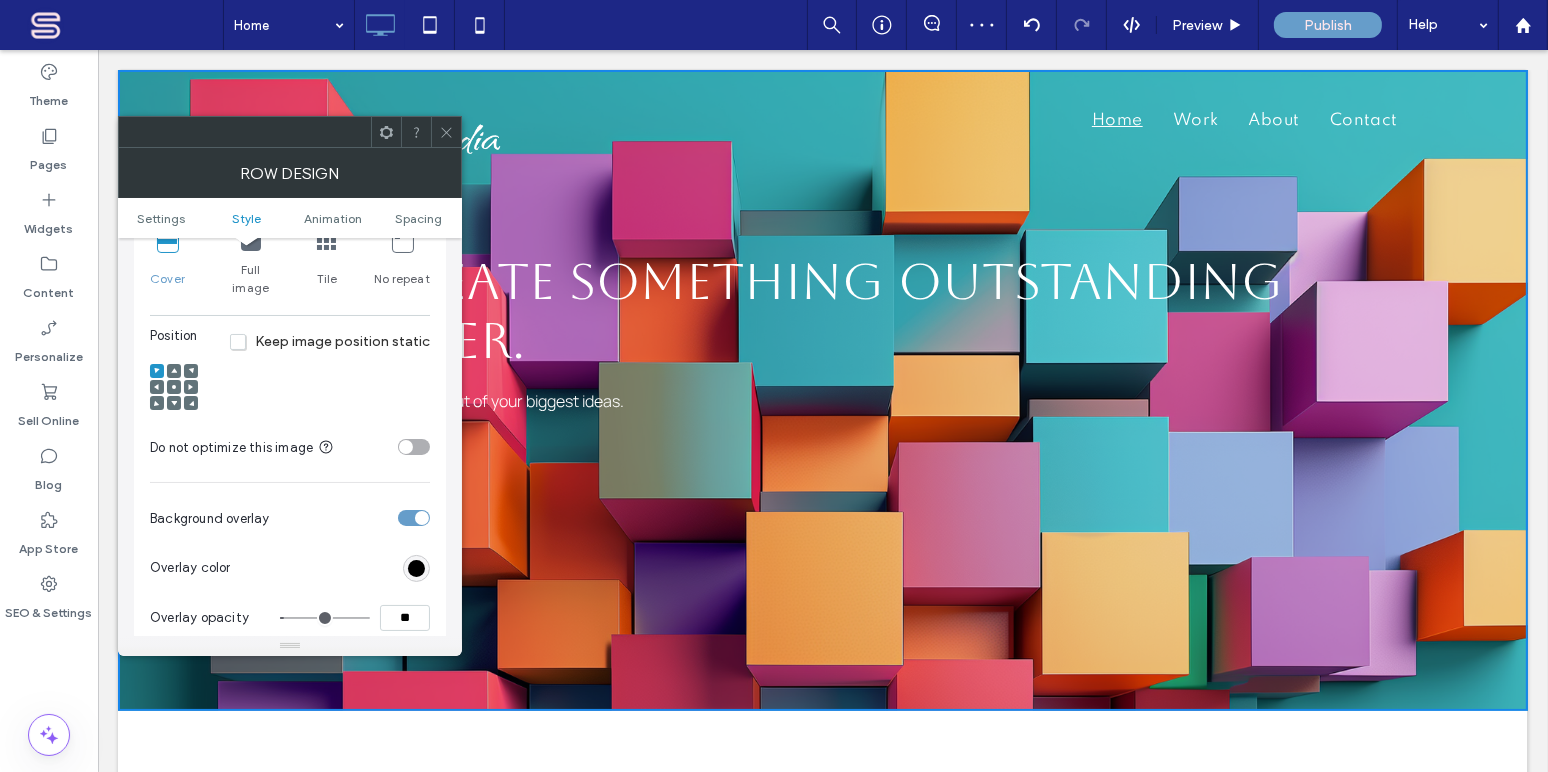 type on "*" 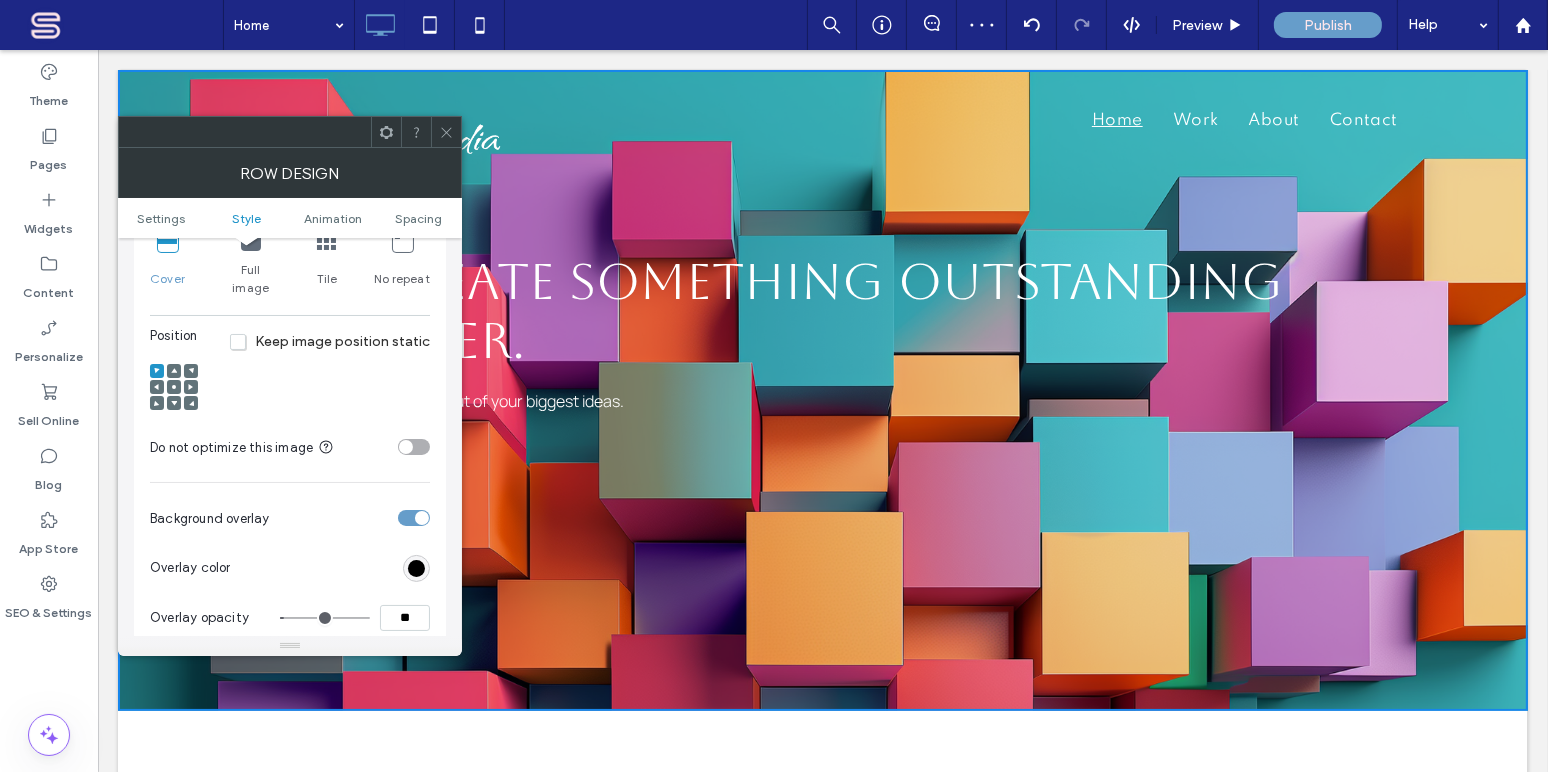 type on "**" 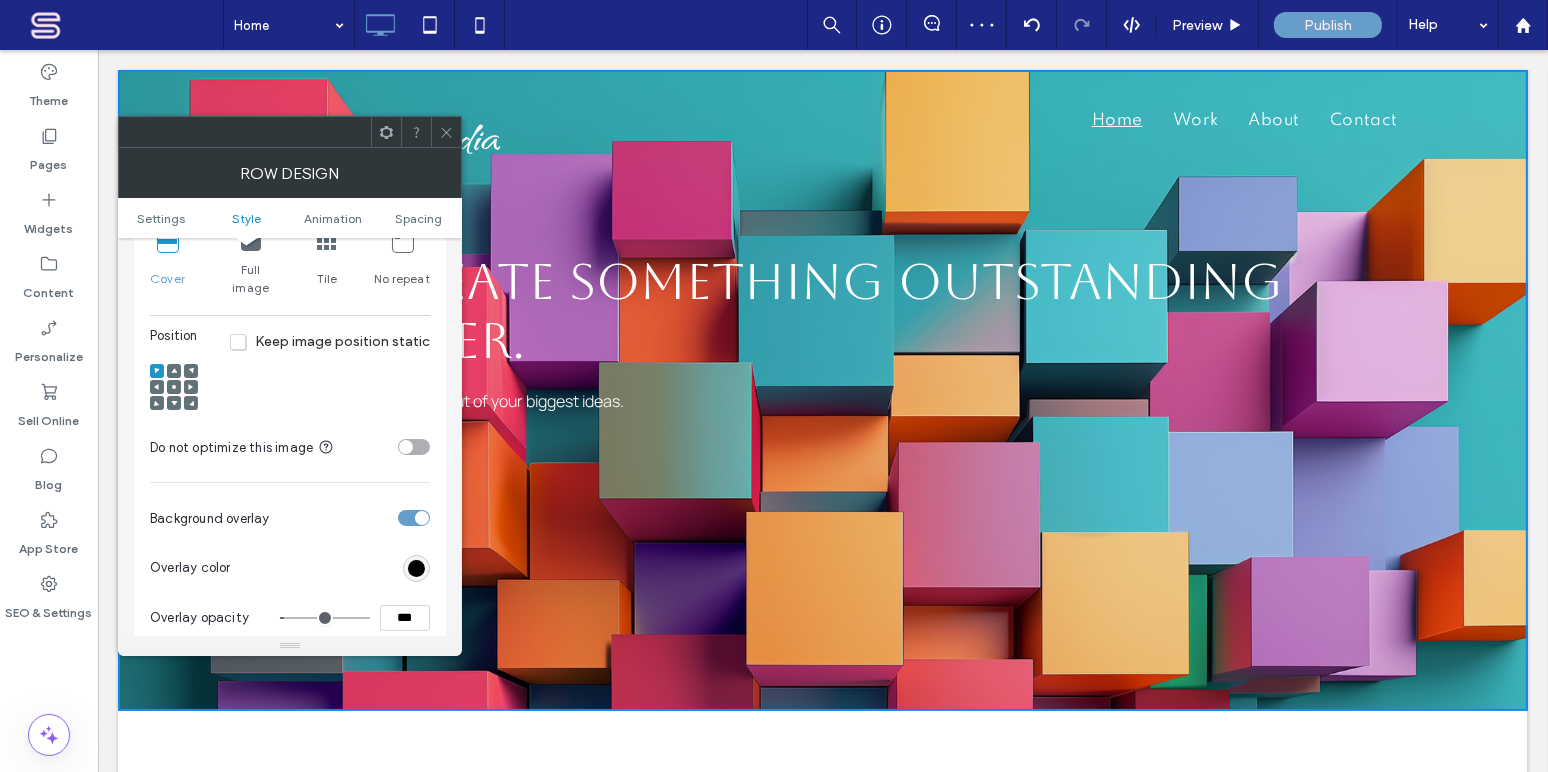 type on "**" 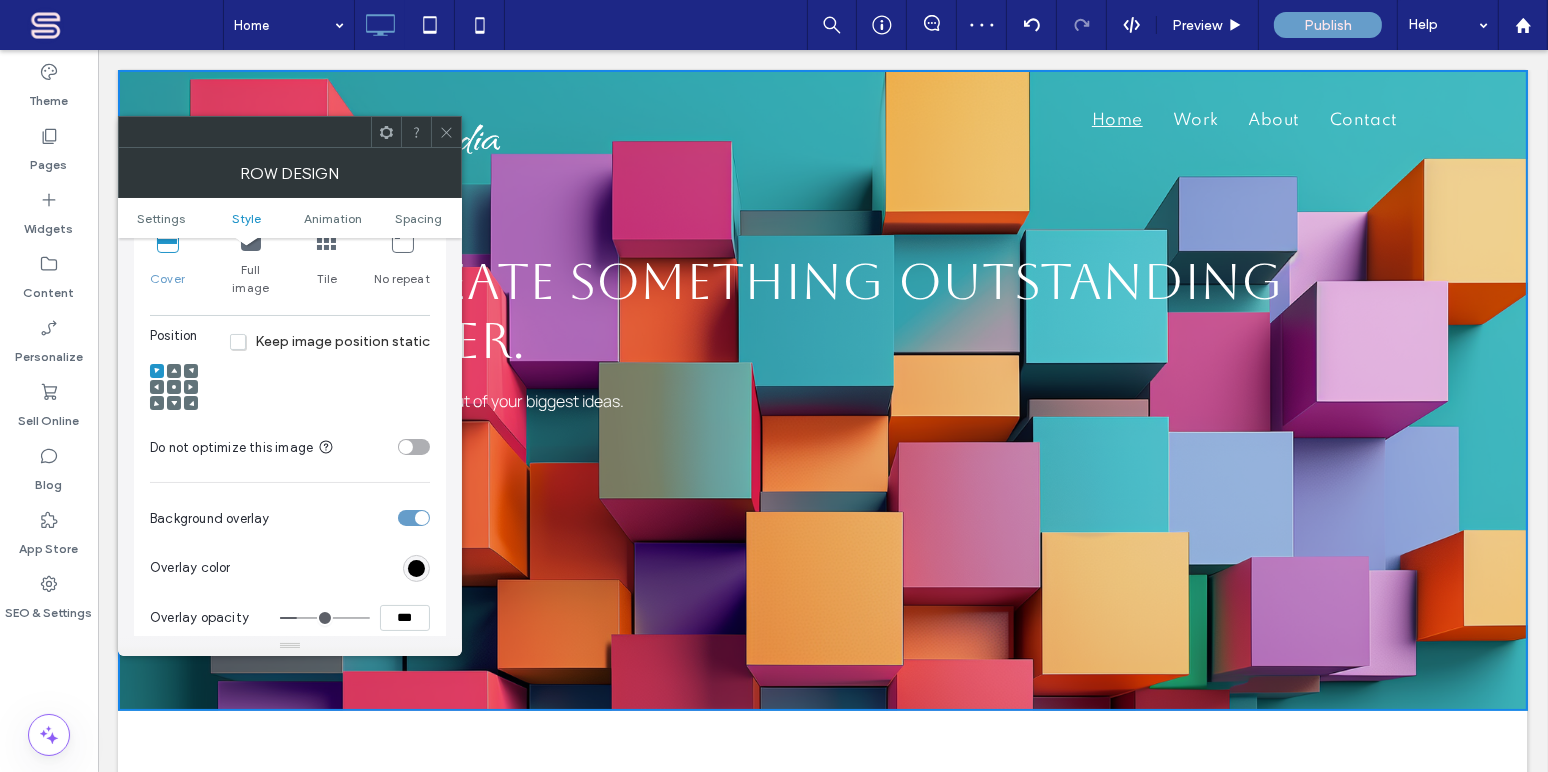 type on "**" 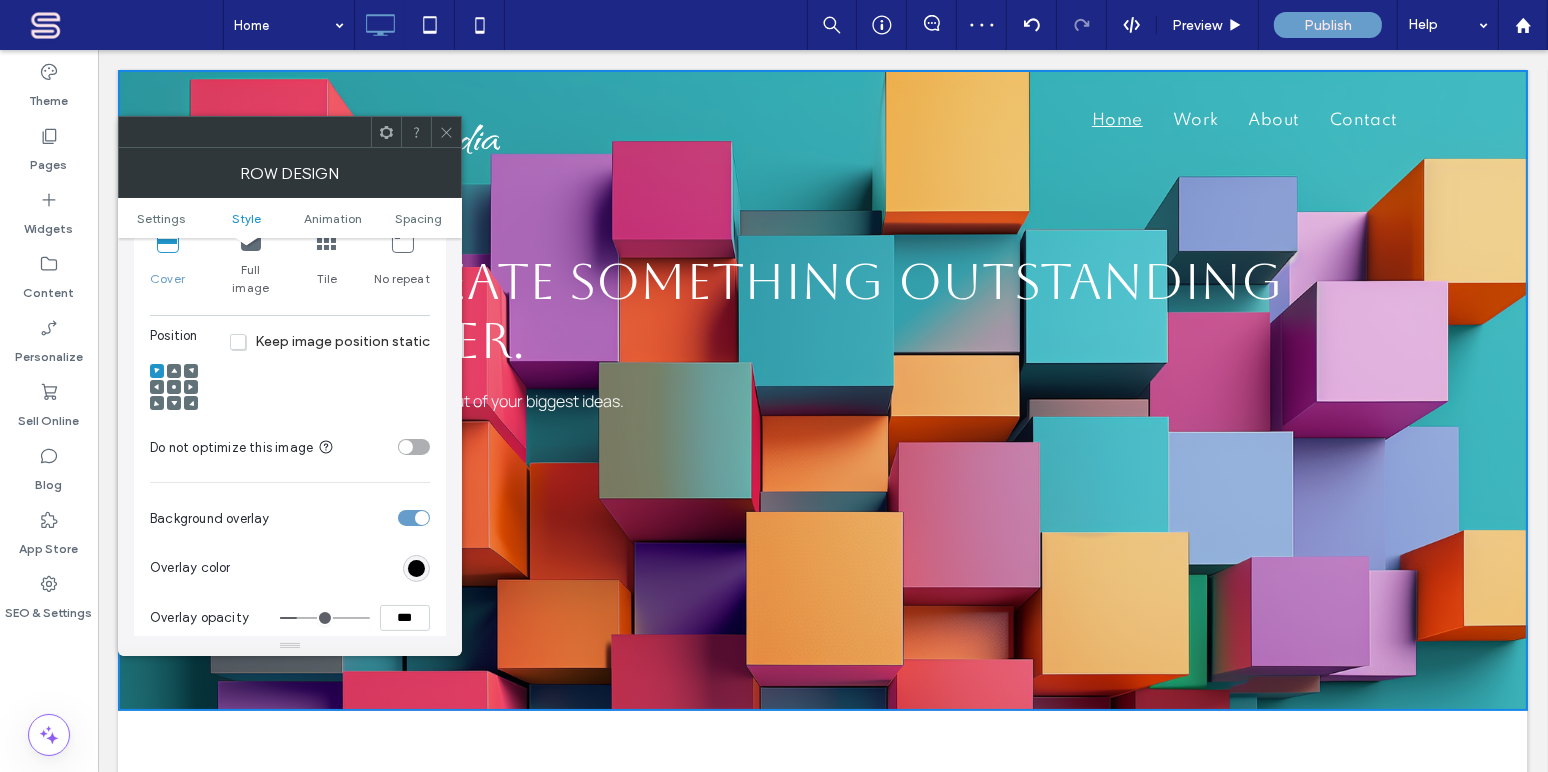 type on "***" 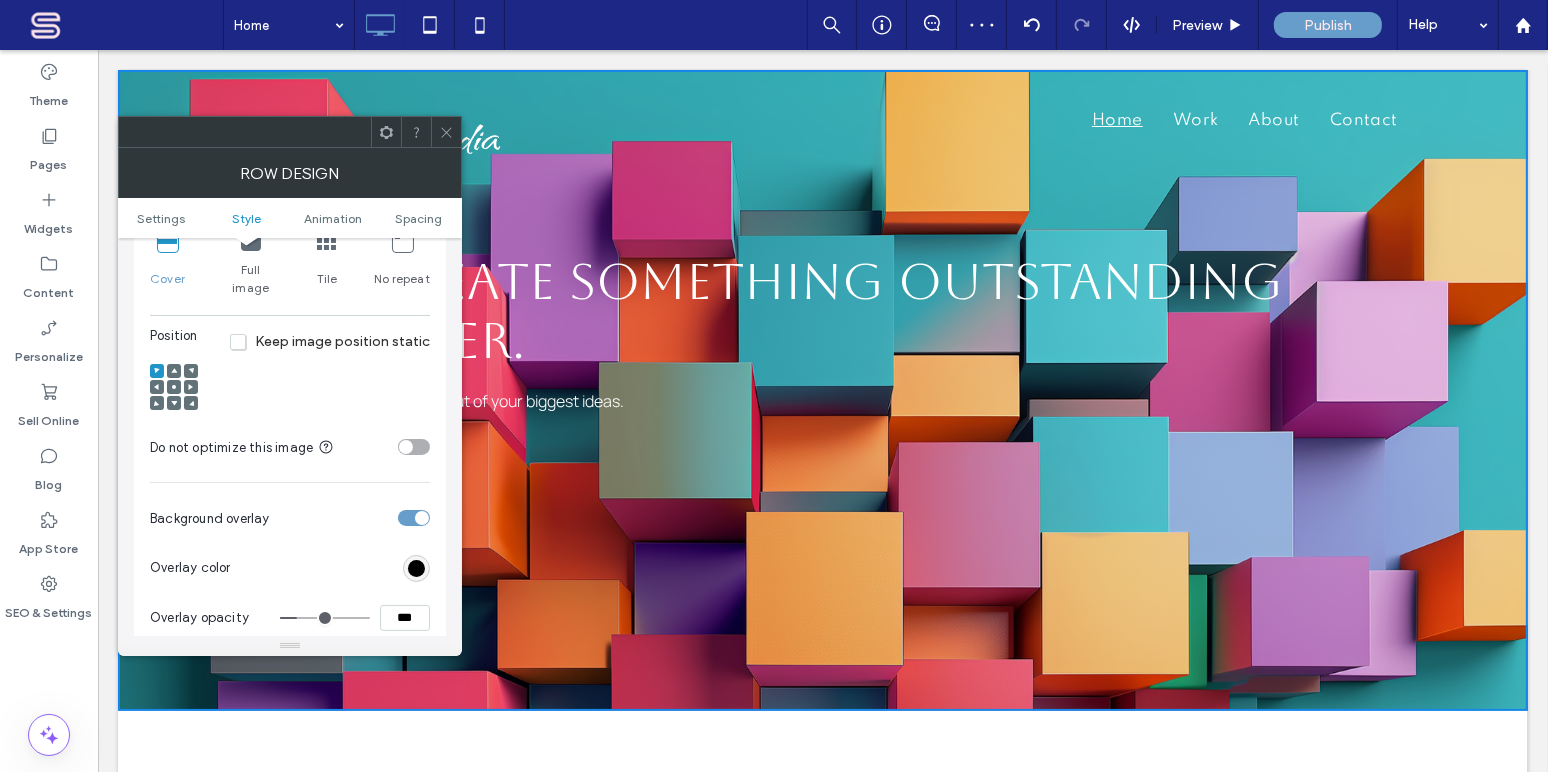 type on "**" 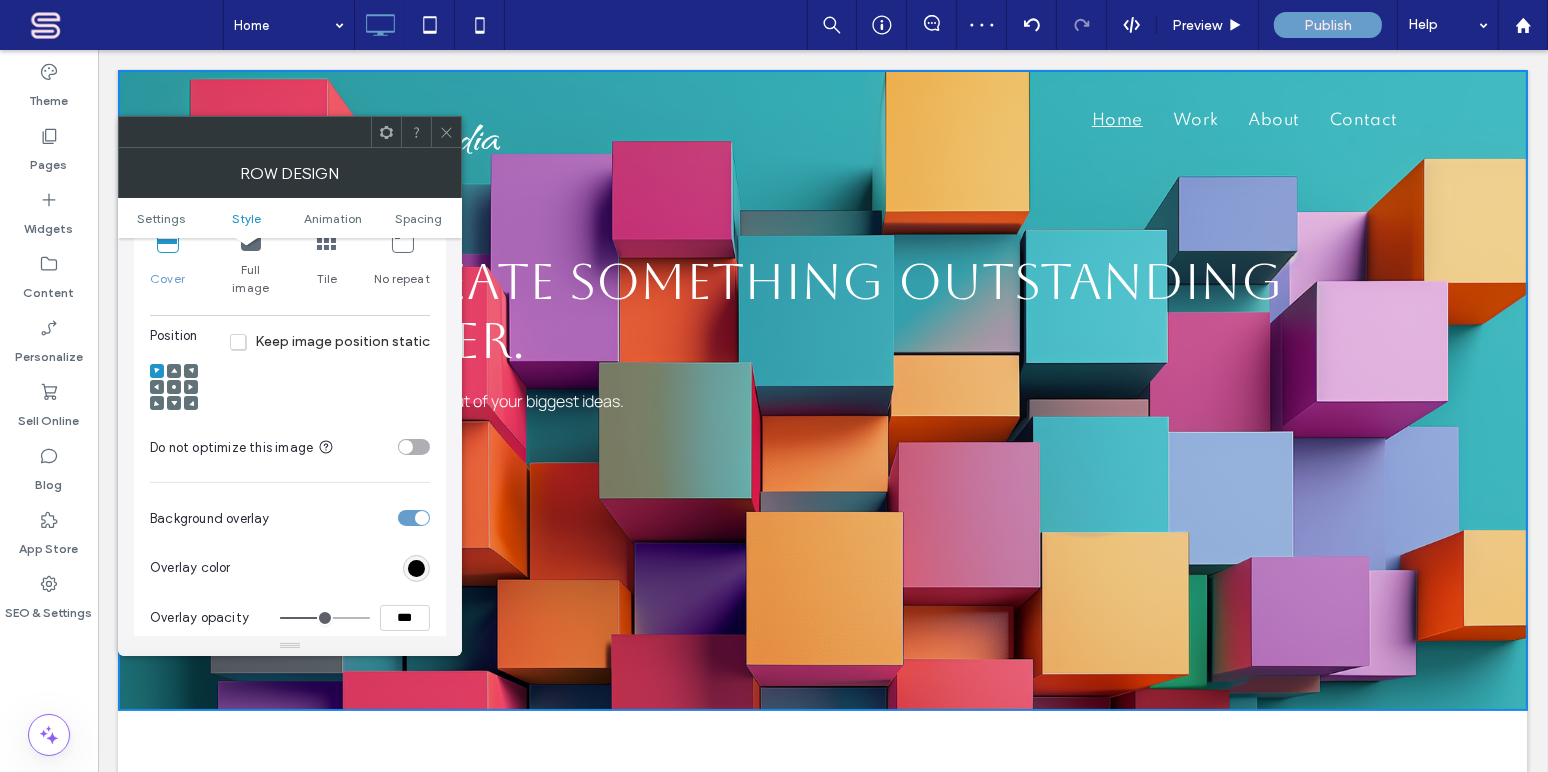 type on "**" 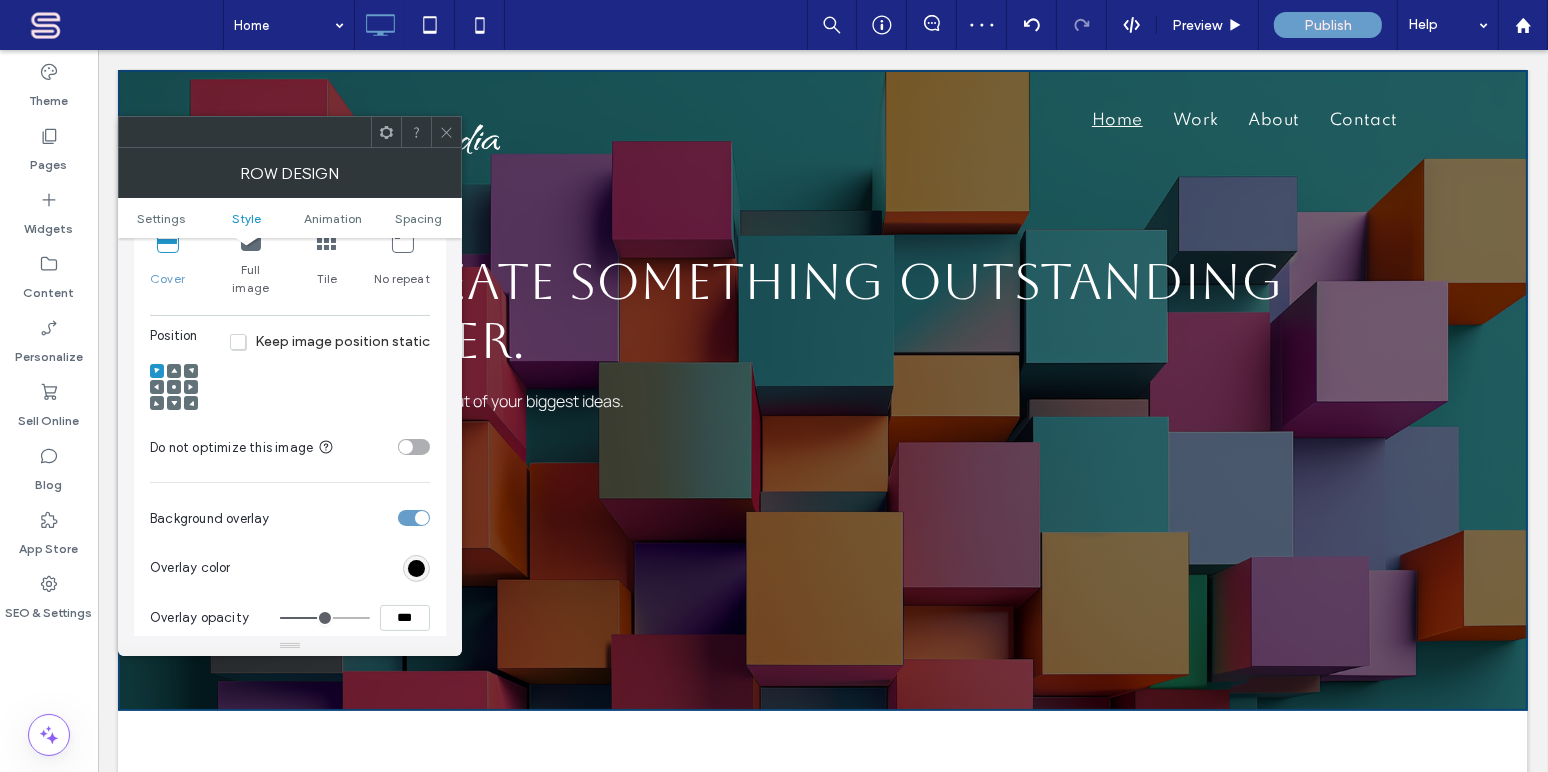 type on "**" 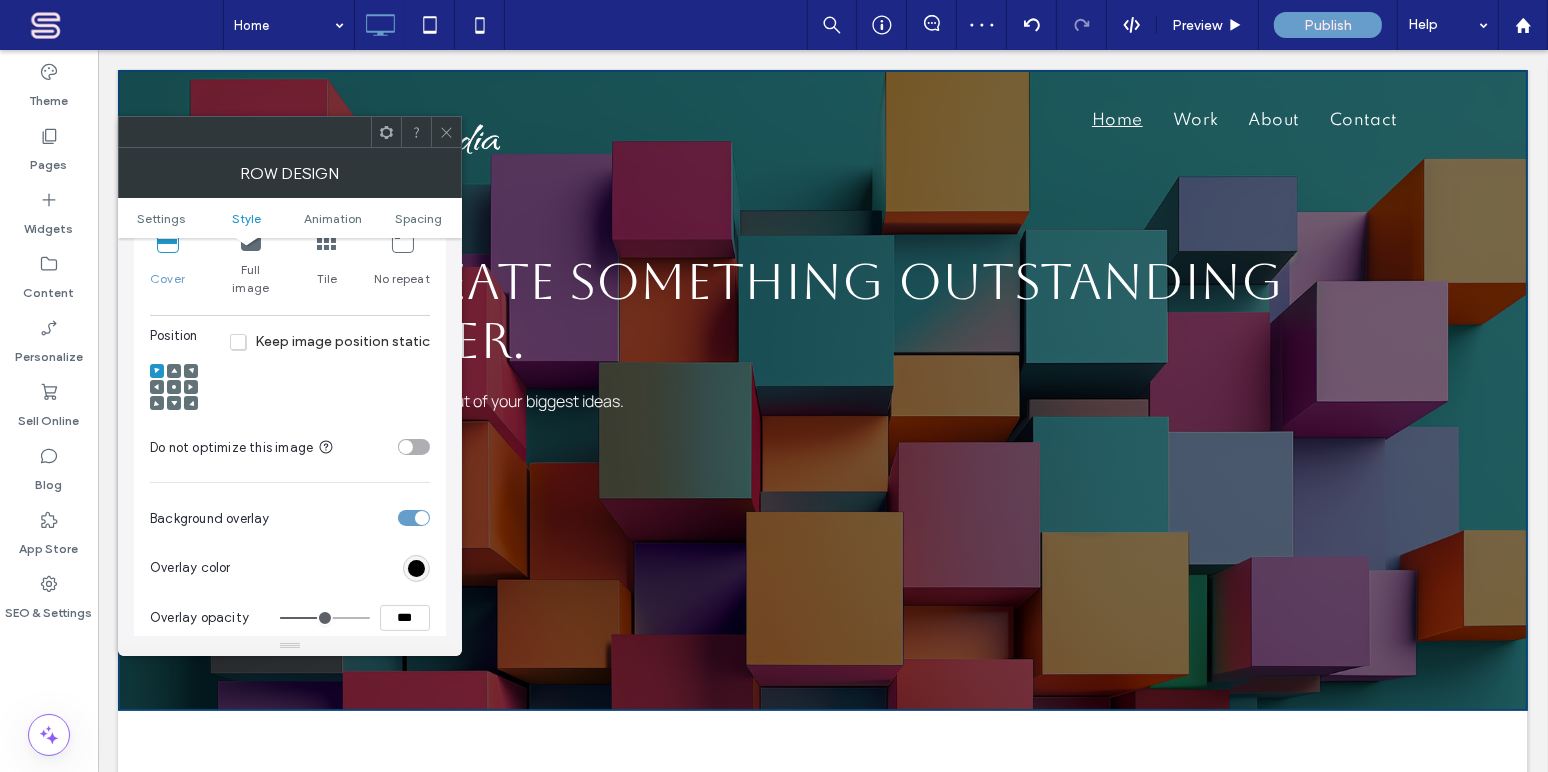 type on "**" 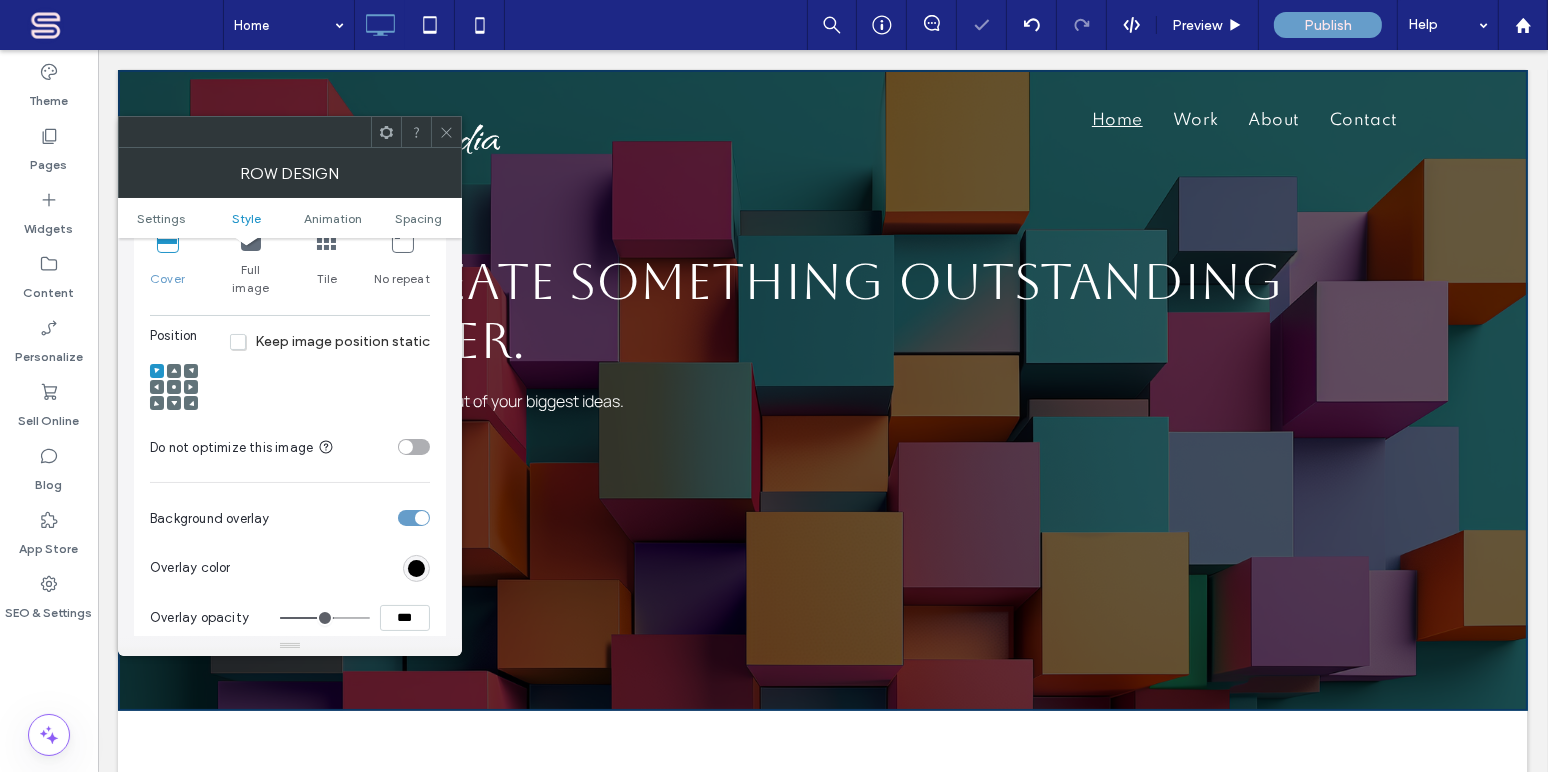 click 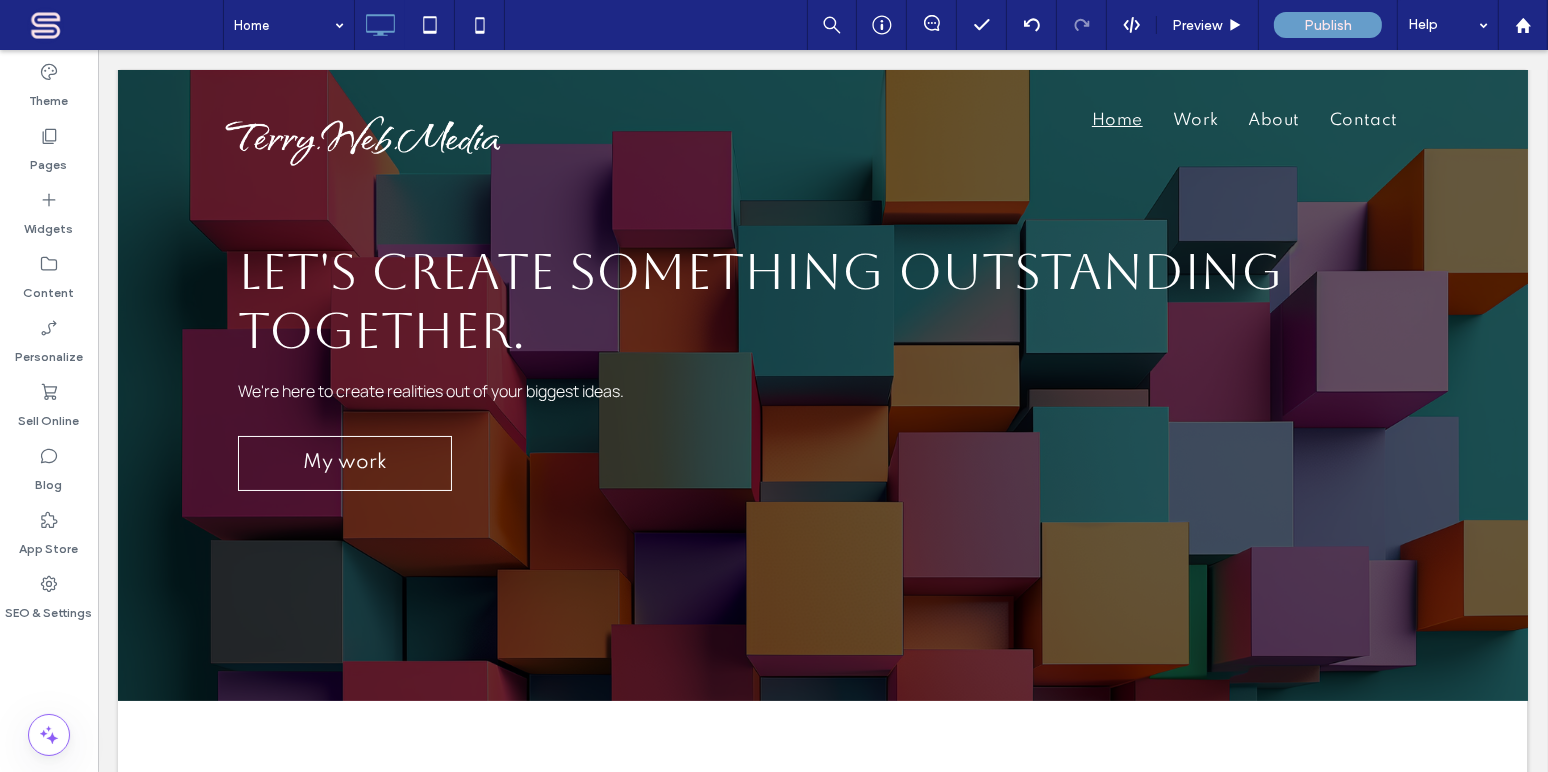 scroll, scrollTop: 0, scrollLeft: 0, axis: both 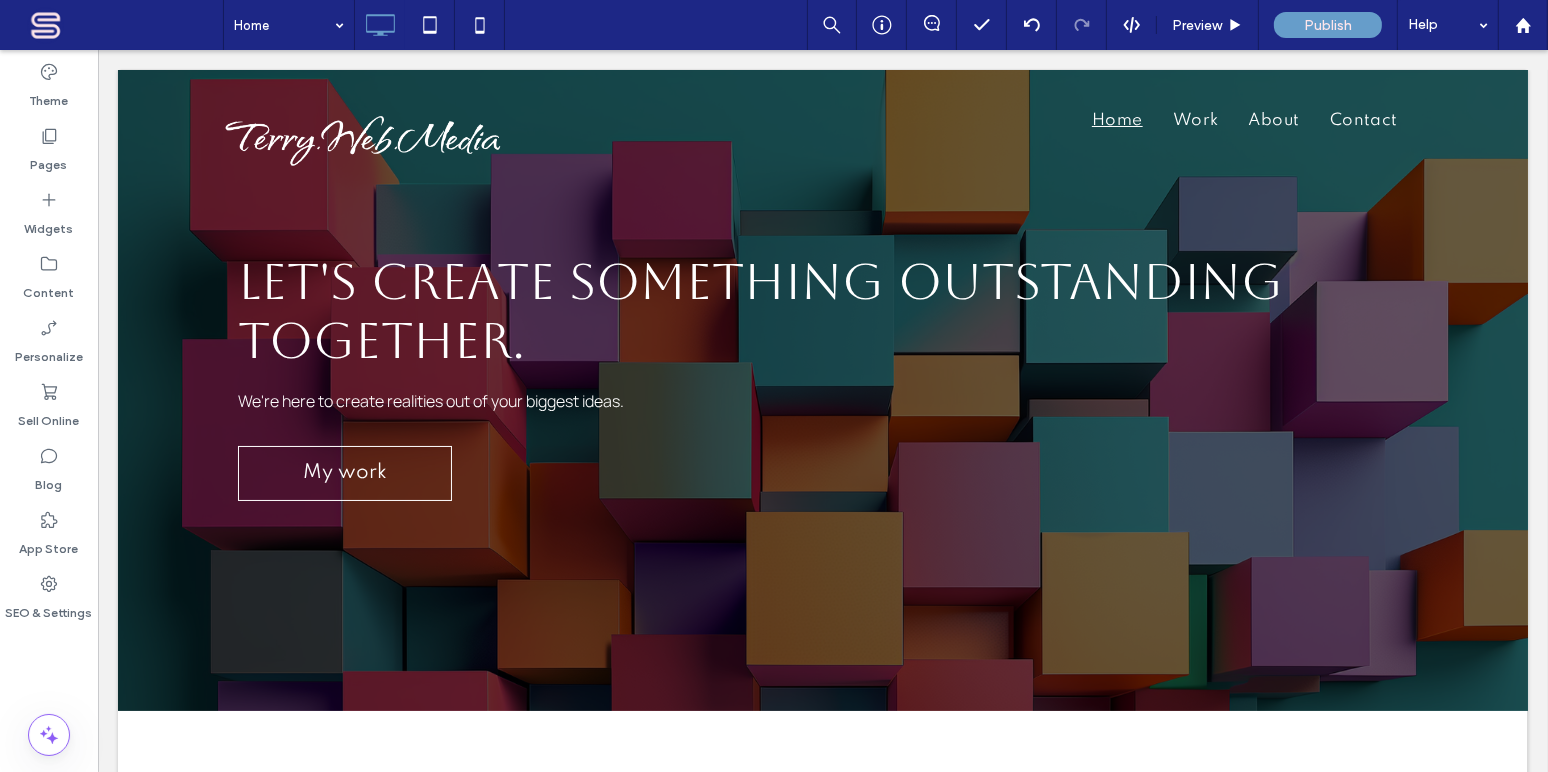 click on "Home Preview Publish Help" at bounding box center [885, 25] 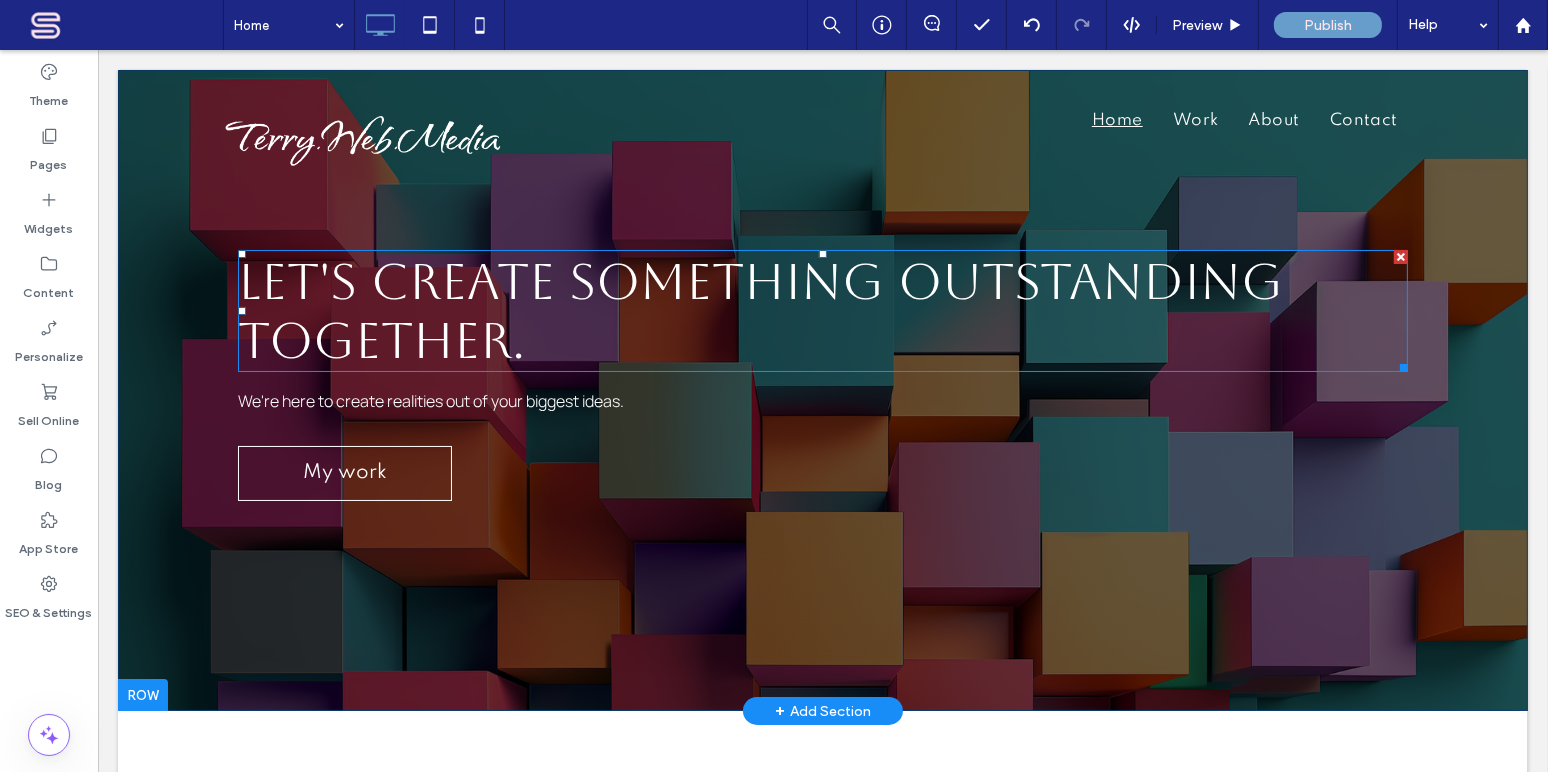 click on "Let's create something outstanding together." at bounding box center (759, 311) 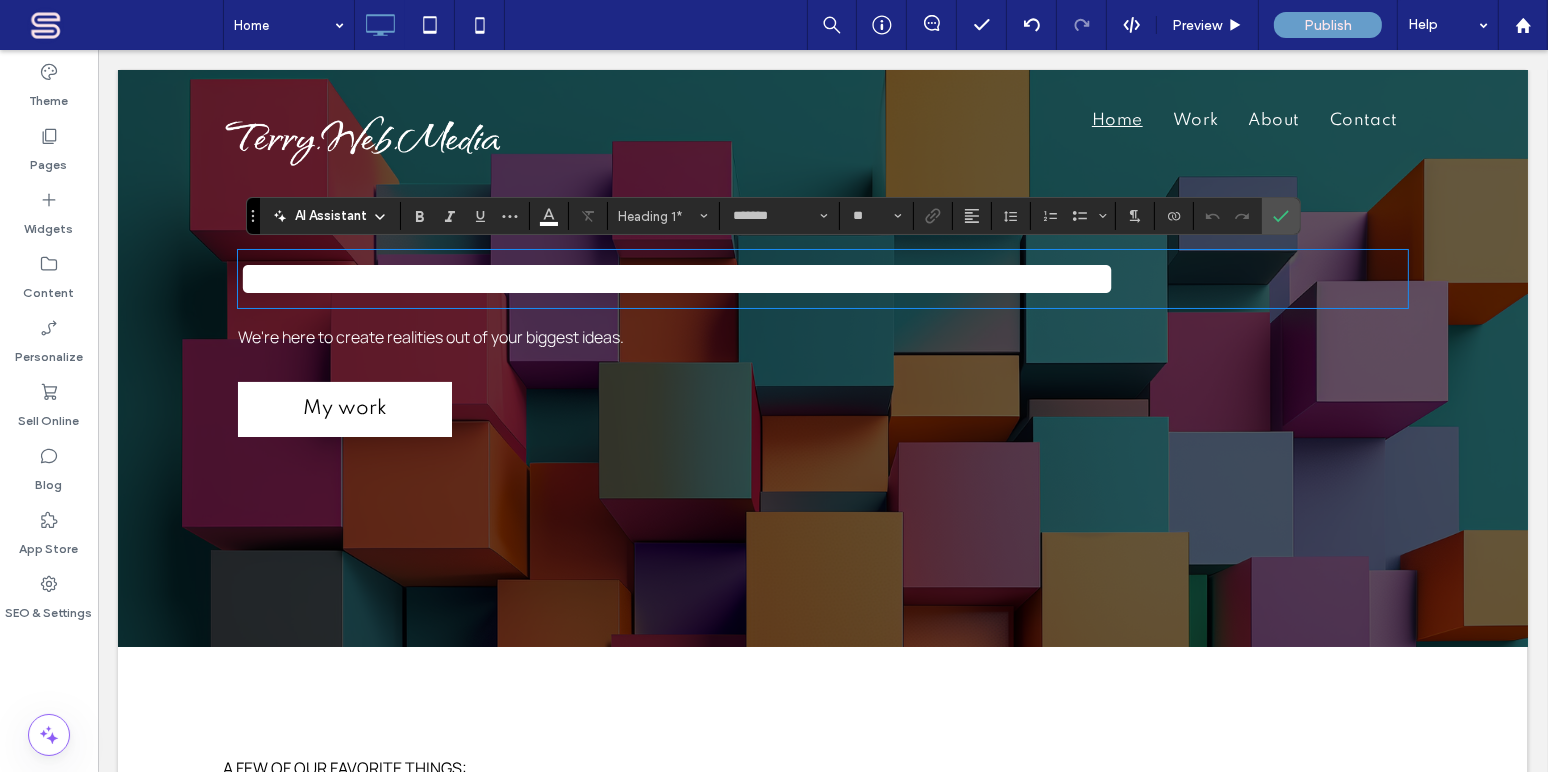 click on "My work" at bounding box center [344, 409] 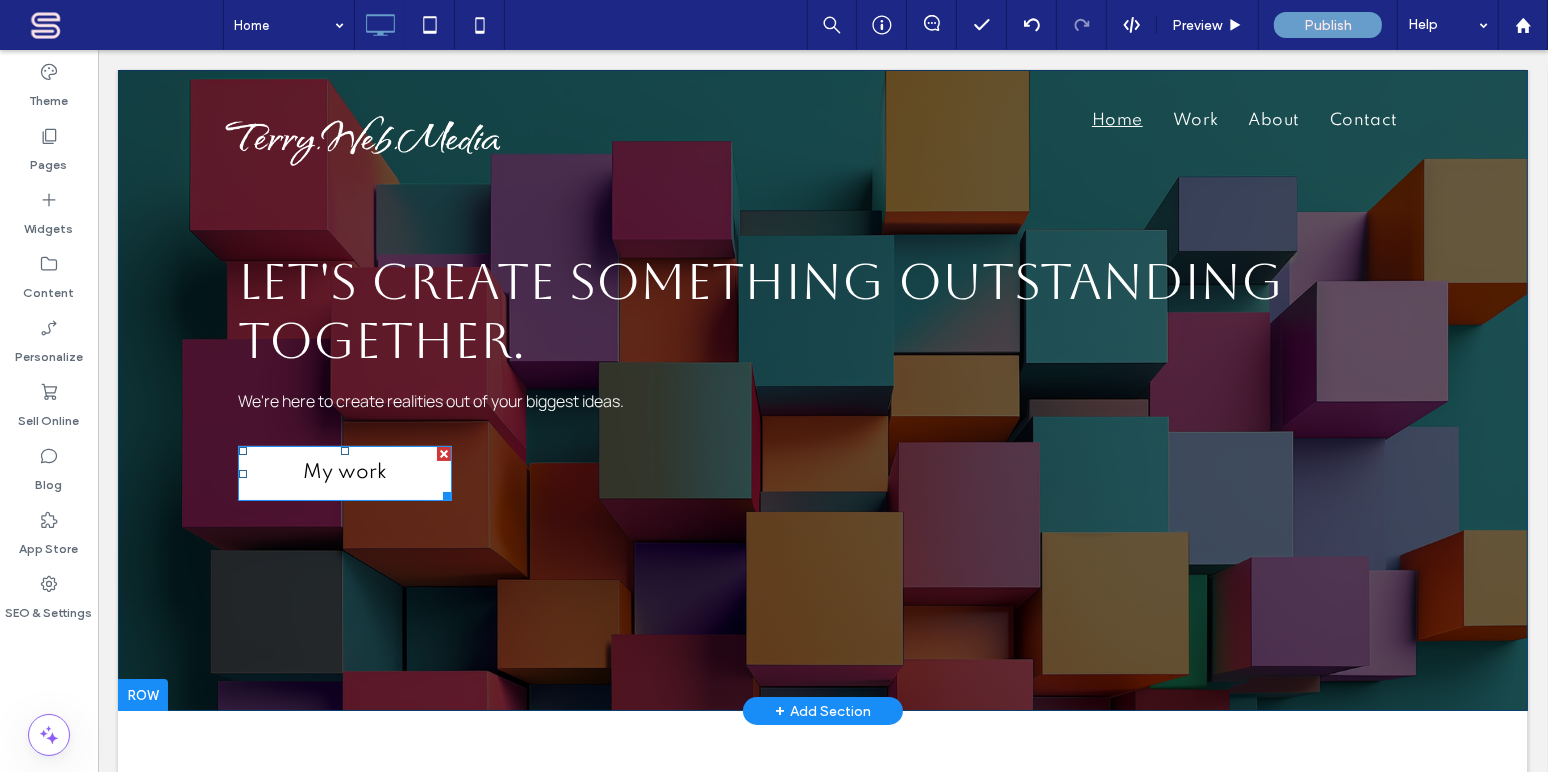click on "My work" at bounding box center [344, 473] 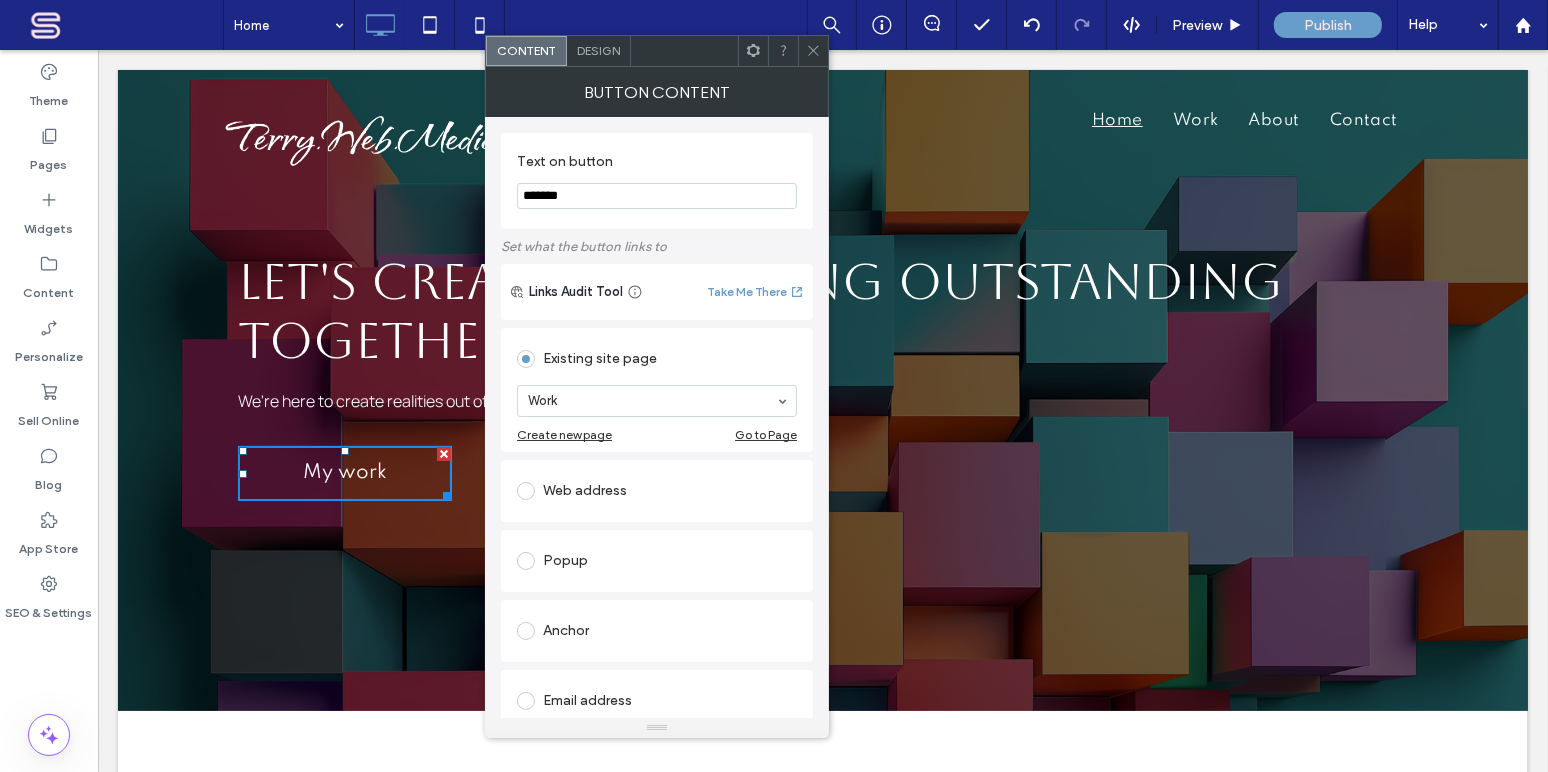 click 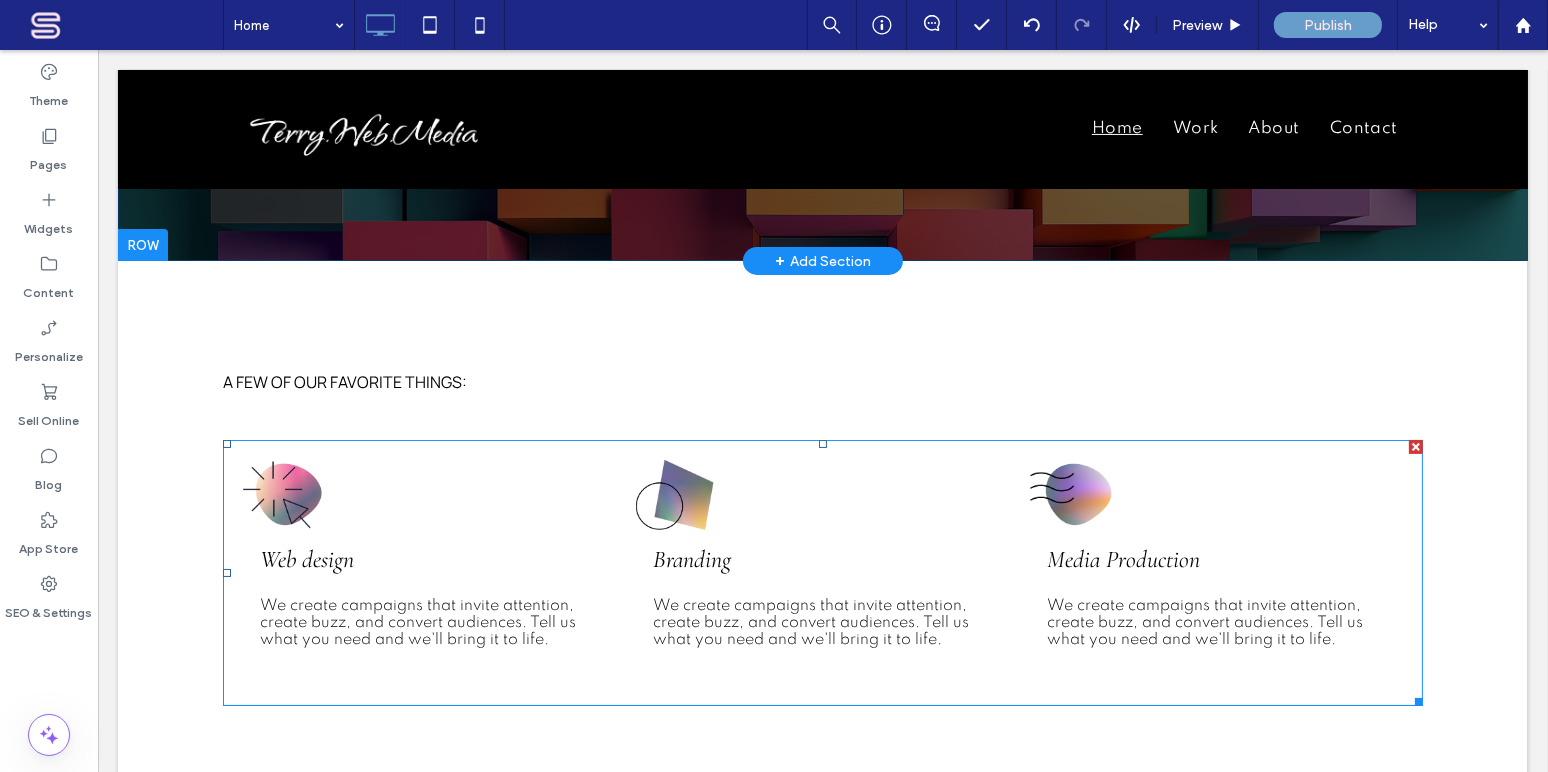 scroll, scrollTop: 484, scrollLeft: 0, axis: vertical 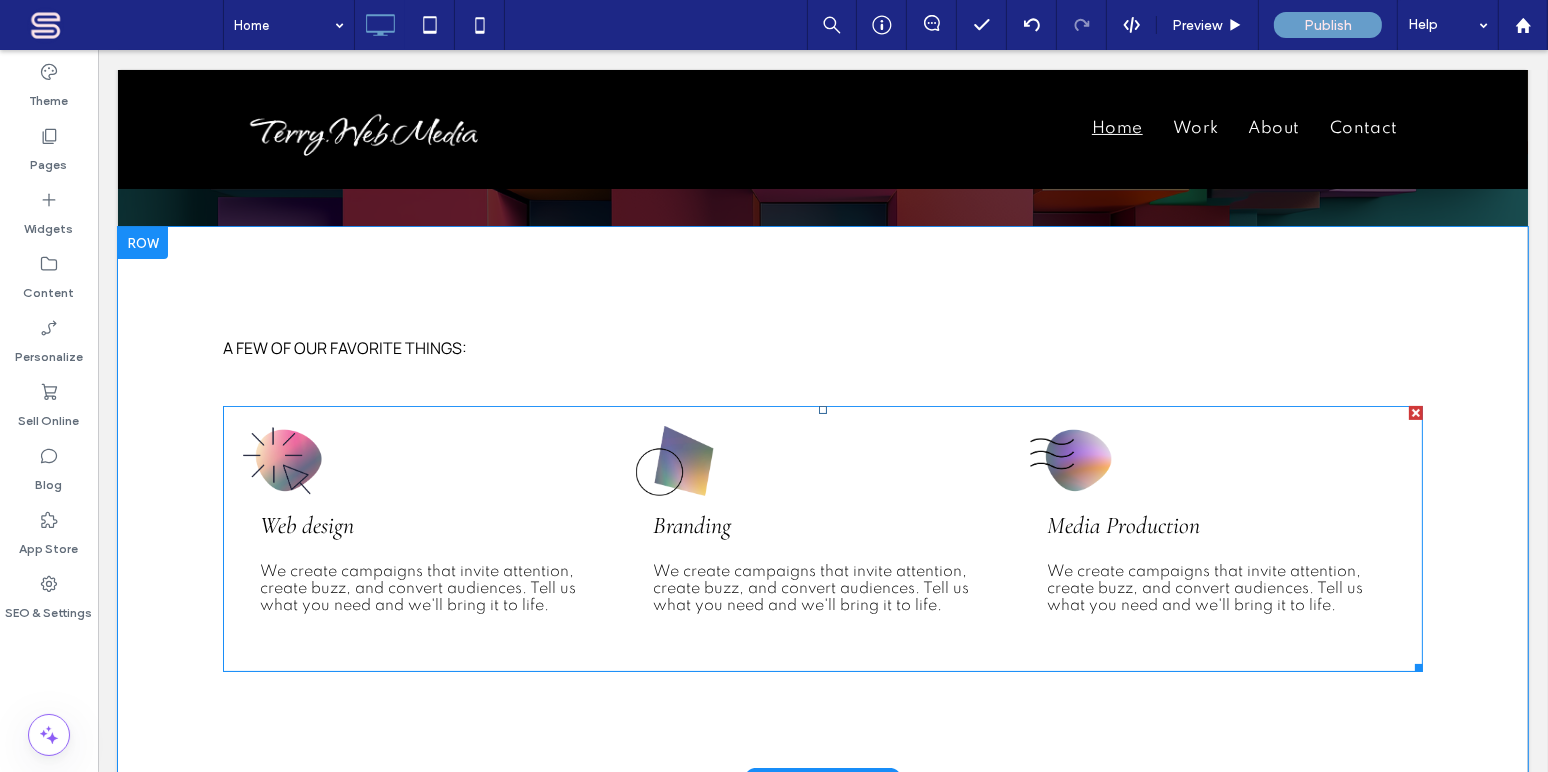 click at bounding box center (428, 461) 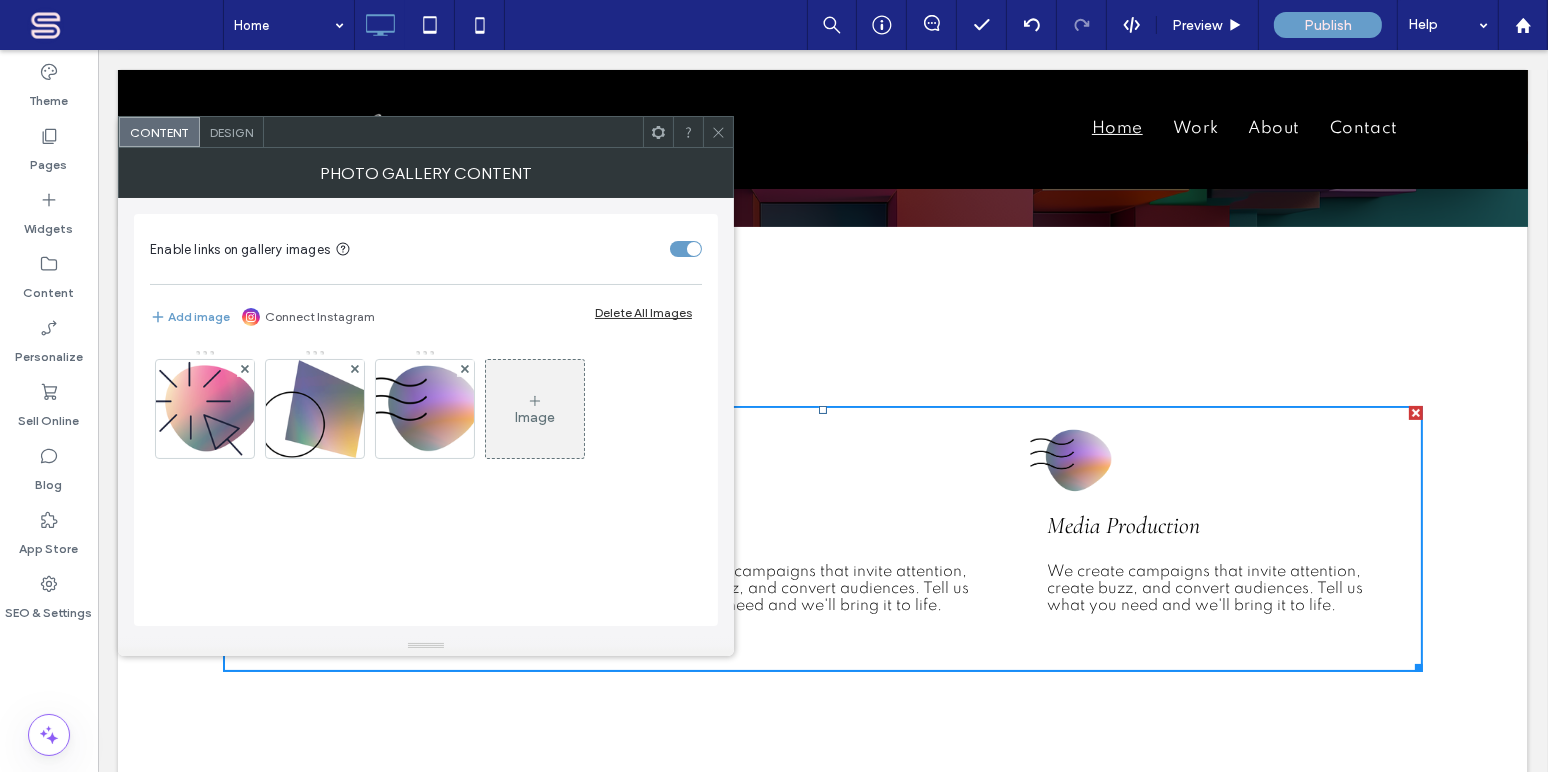 click at bounding box center (718, 132) 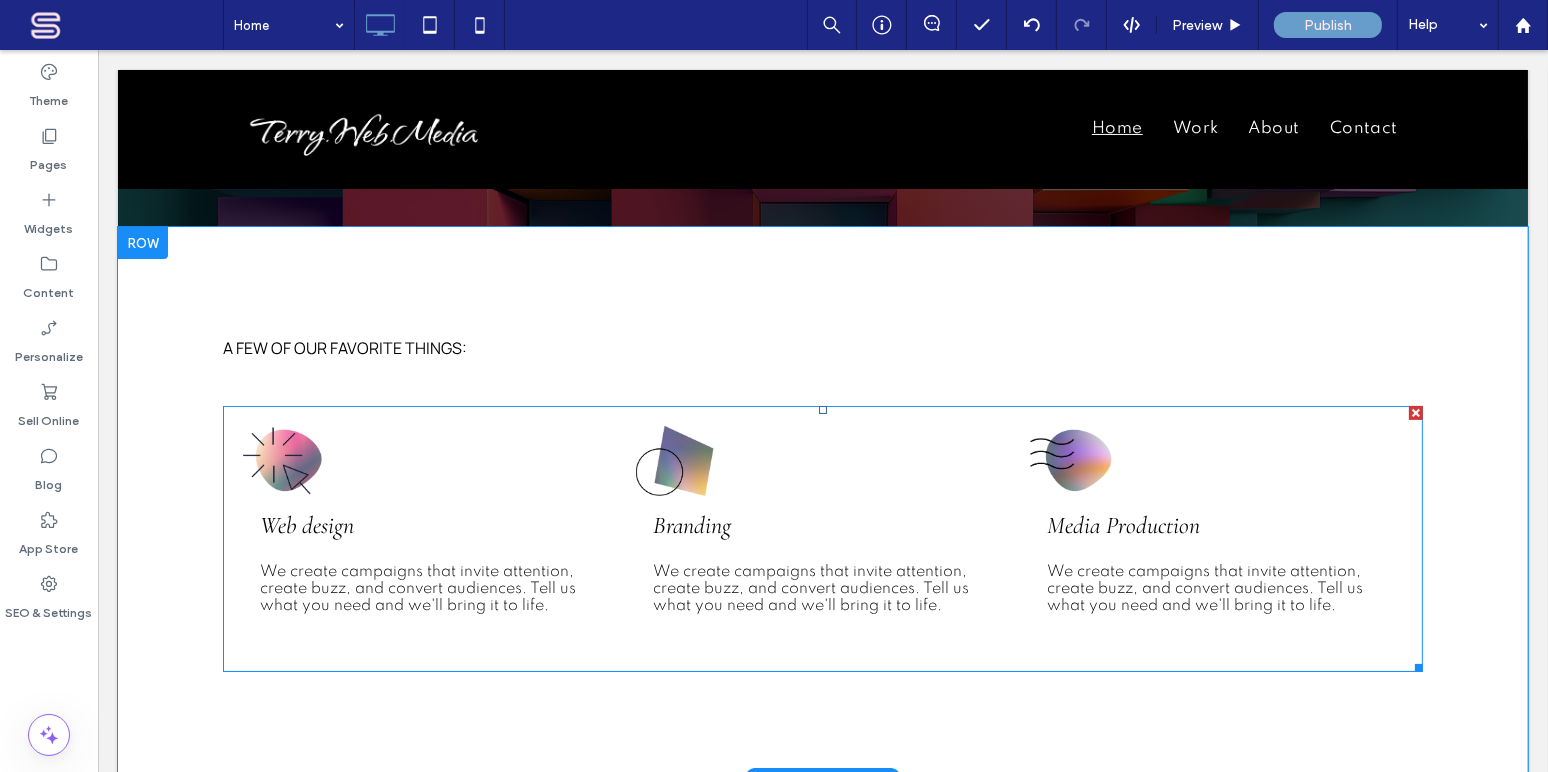 click on "We create campaigns that invite attention, create buzz, and convert audiences. Tell us what you need and we'll bring it to life." at bounding box center (428, 589) 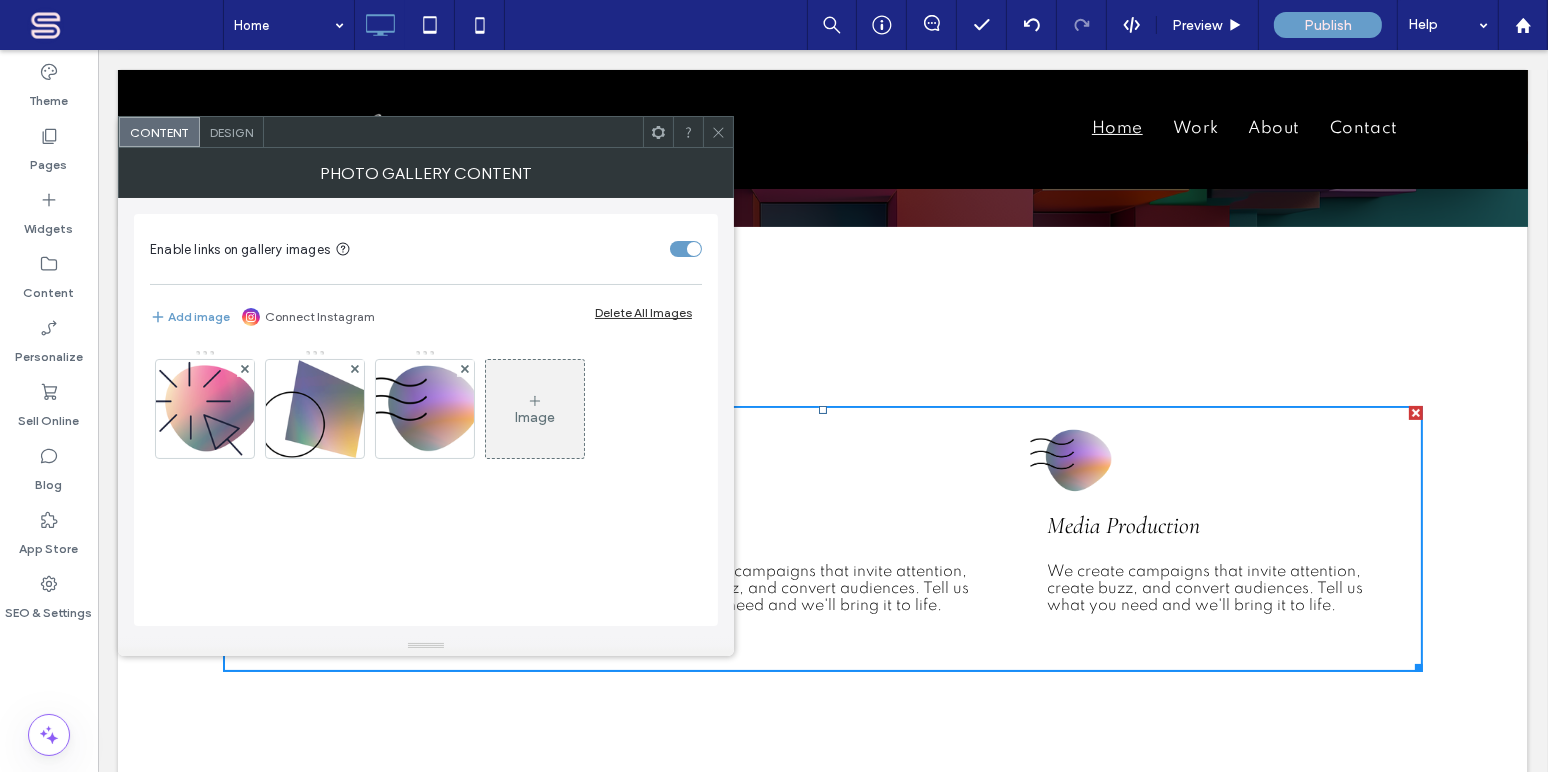 click 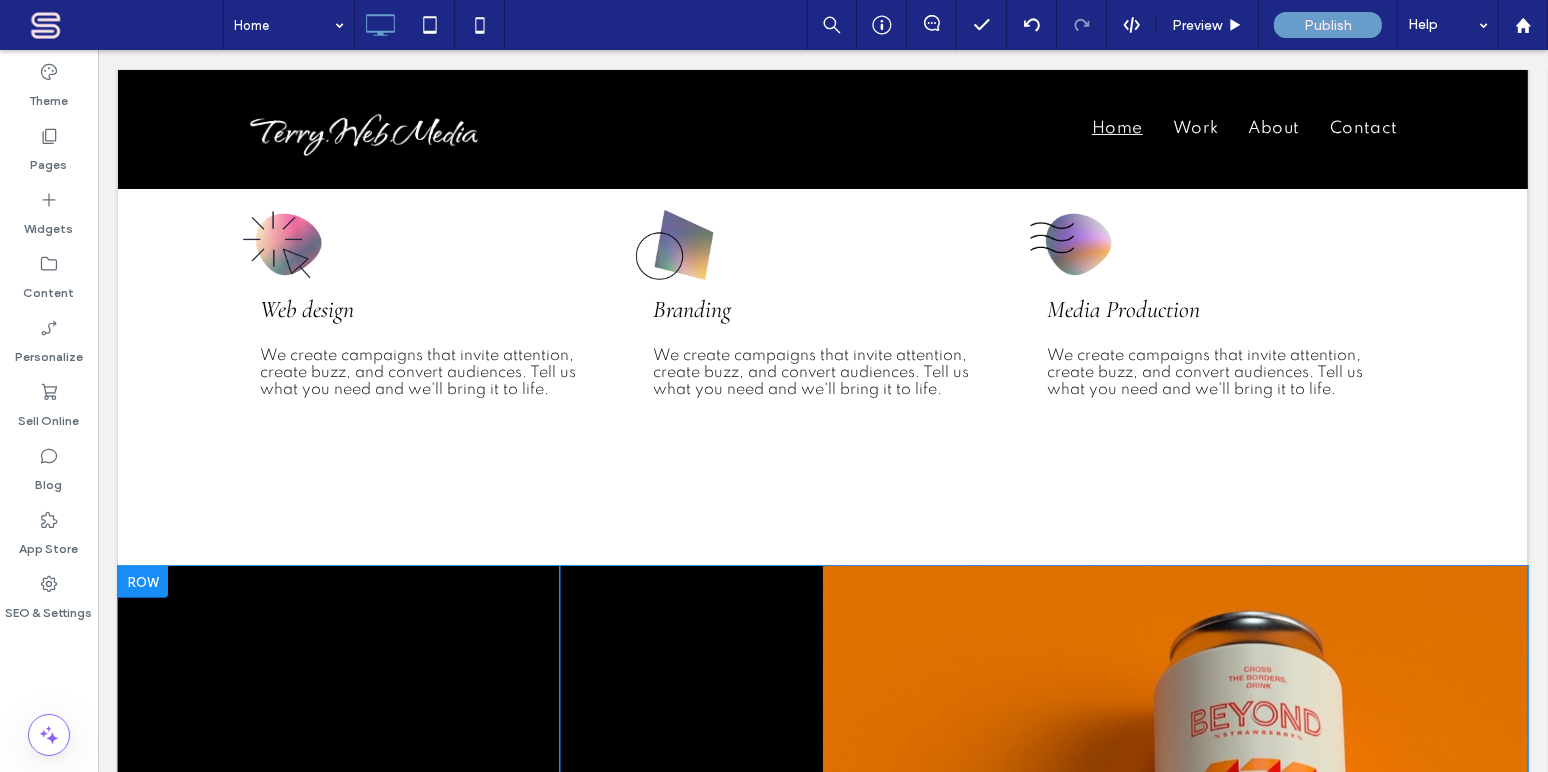 scroll, scrollTop: 727, scrollLeft: 0, axis: vertical 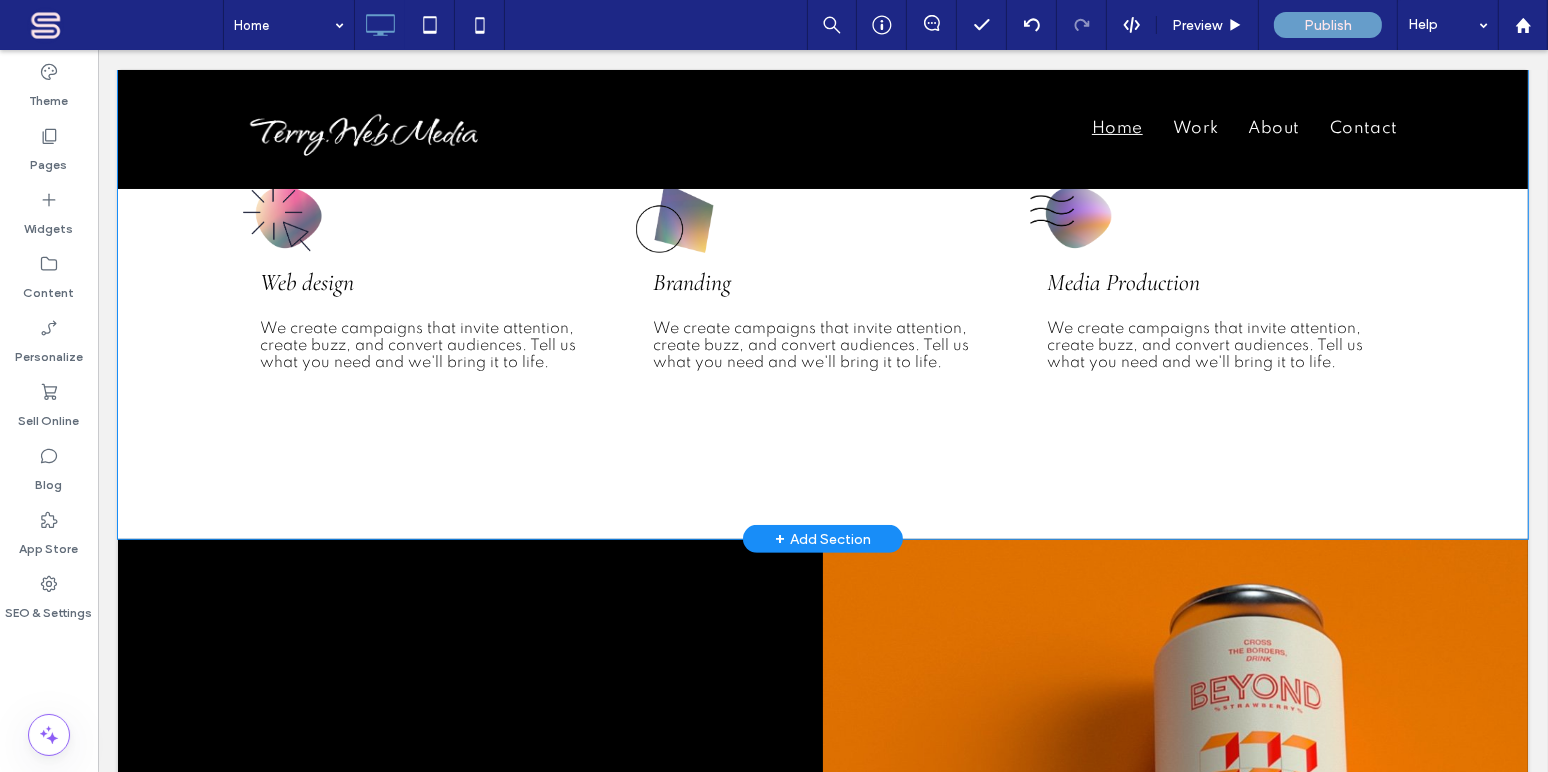 click on "+" at bounding box center (779, 539) 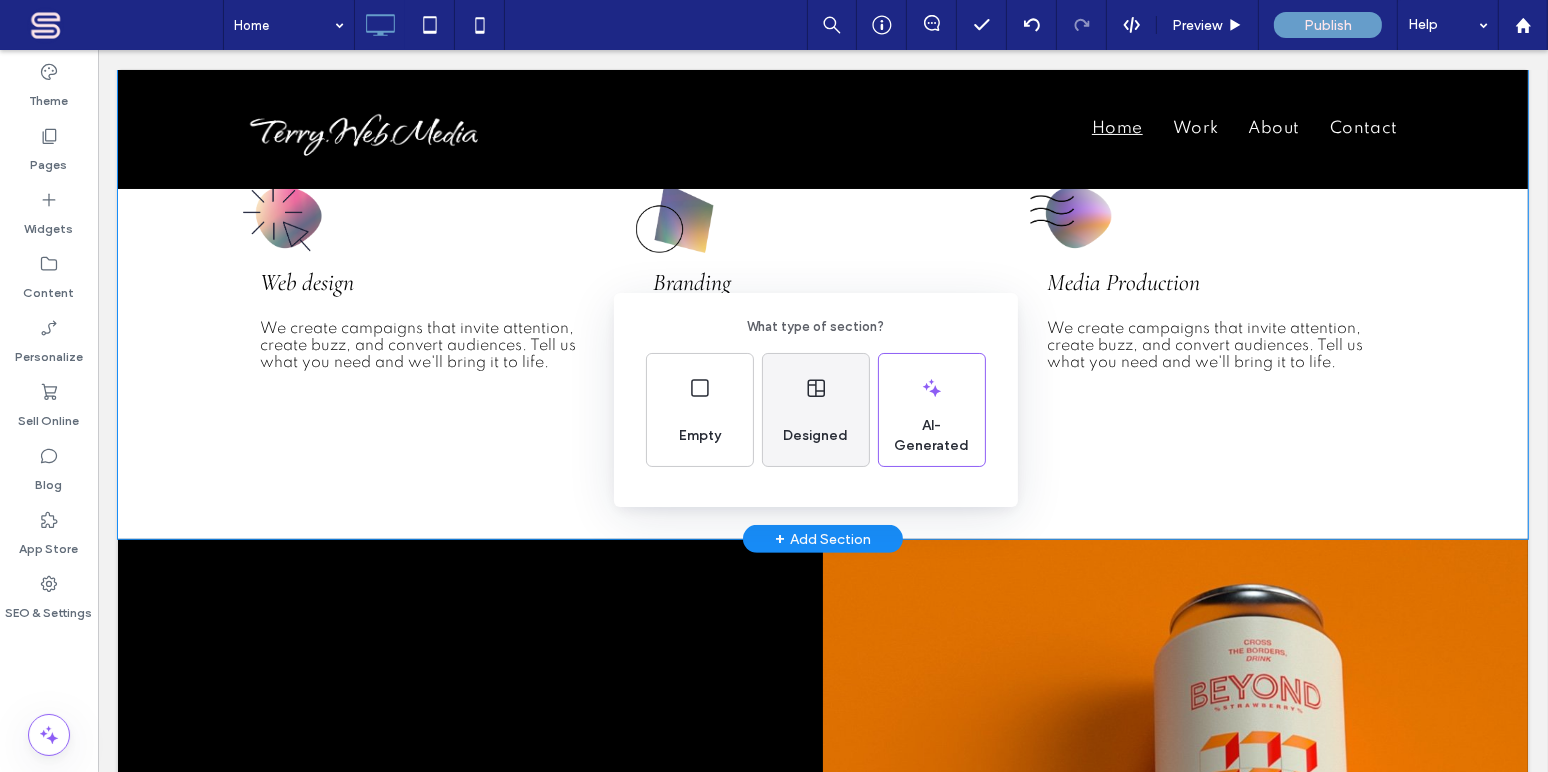click on "Designed" at bounding box center (816, 410) 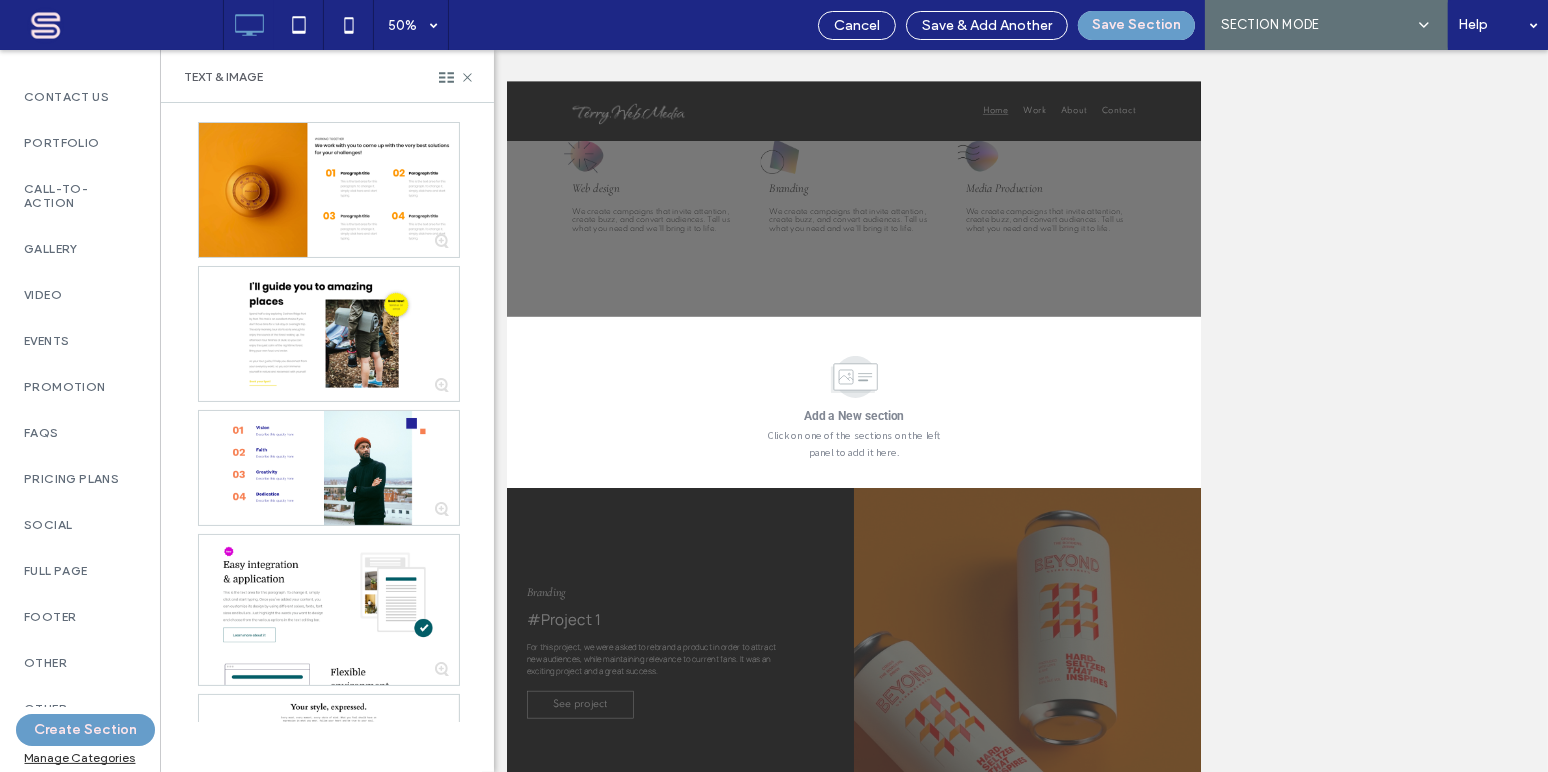 scroll, scrollTop: 878, scrollLeft: 0, axis: vertical 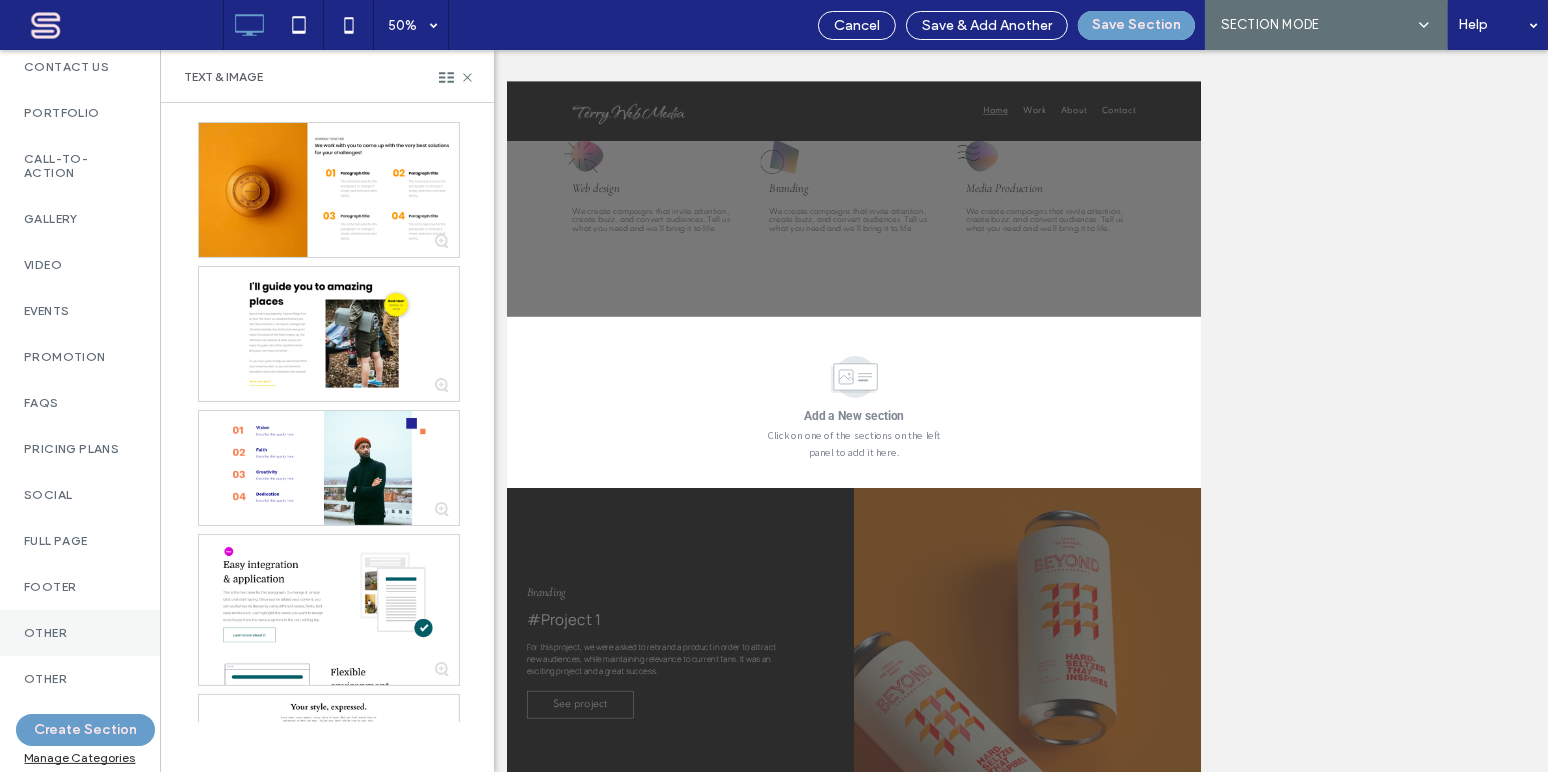 click on "Other" at bounding box center (80, 633) 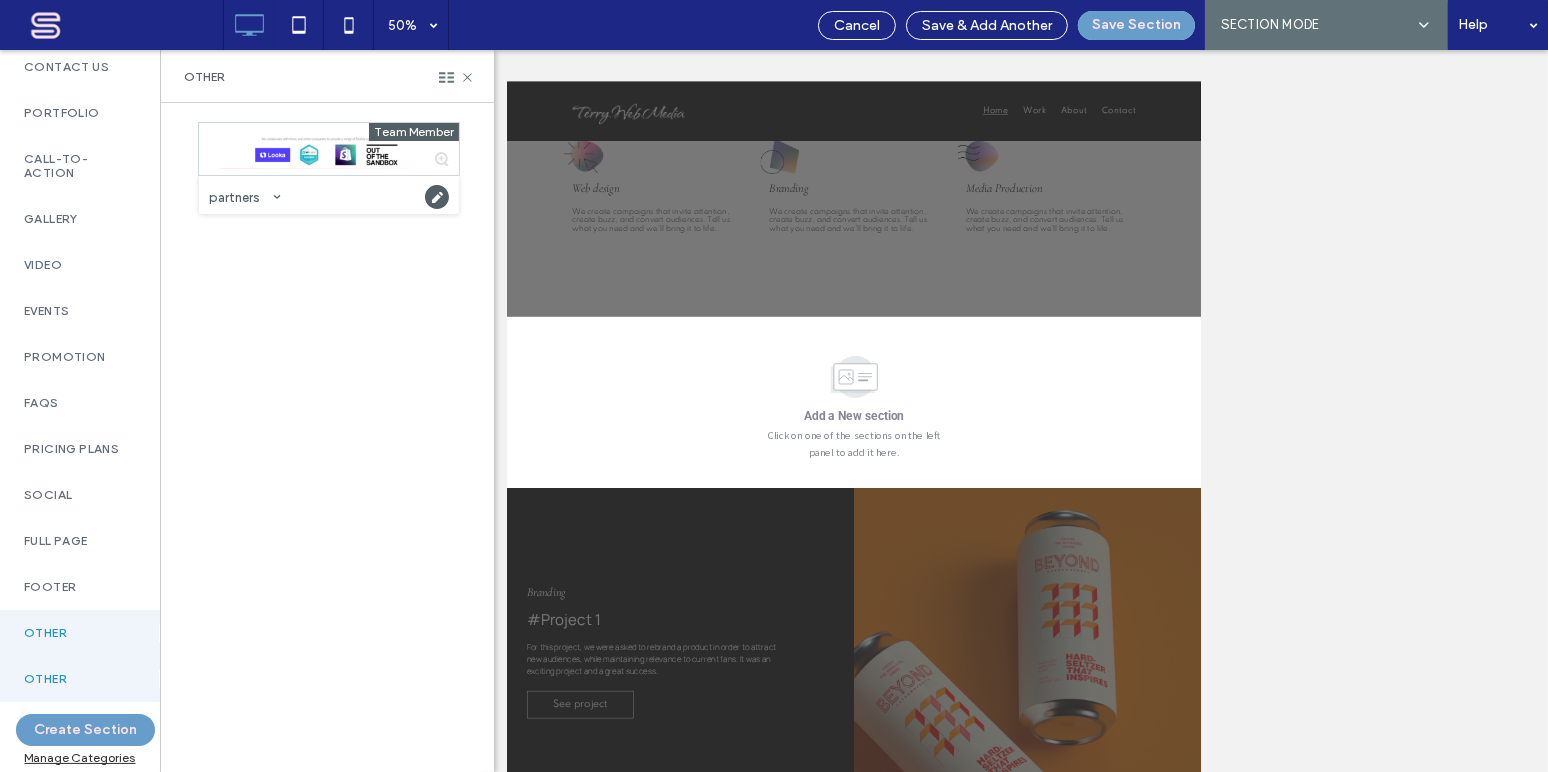click on "Other" at bounding box center [80, 633] 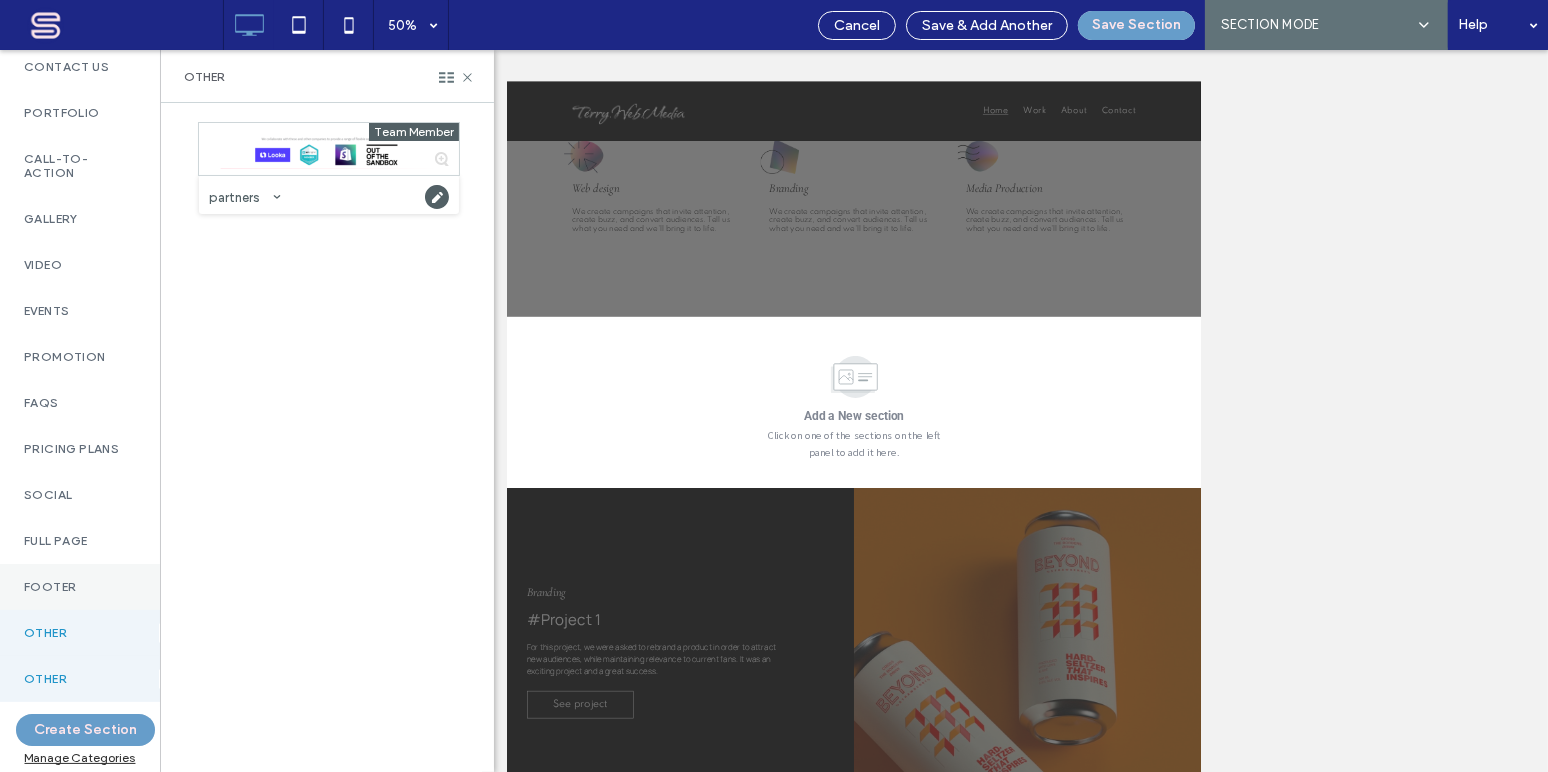 click on "Footer" at bounding box center [80, 587] 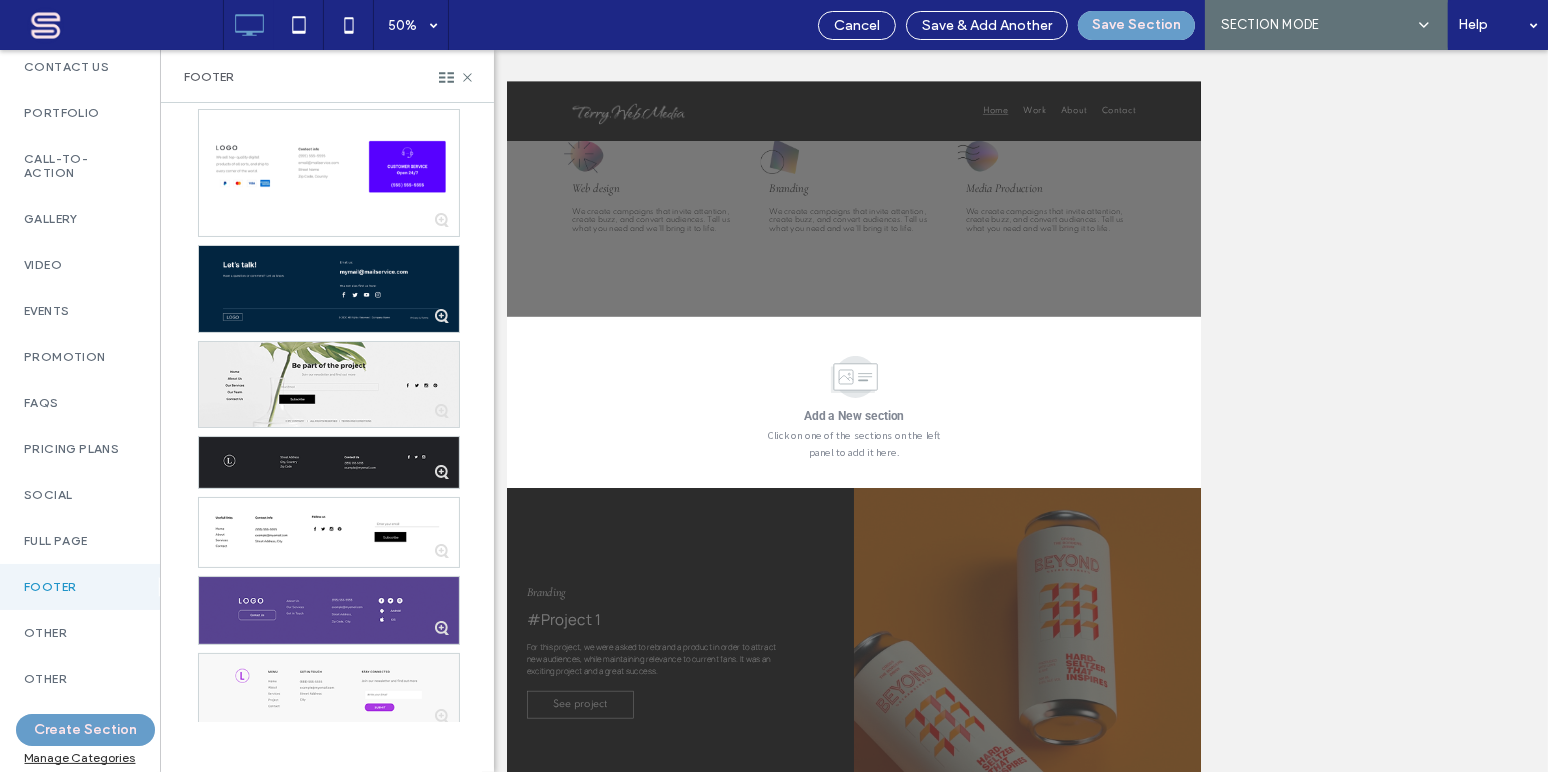 scroll, scrollTop: 0, scrollLeft: 0, axis: both 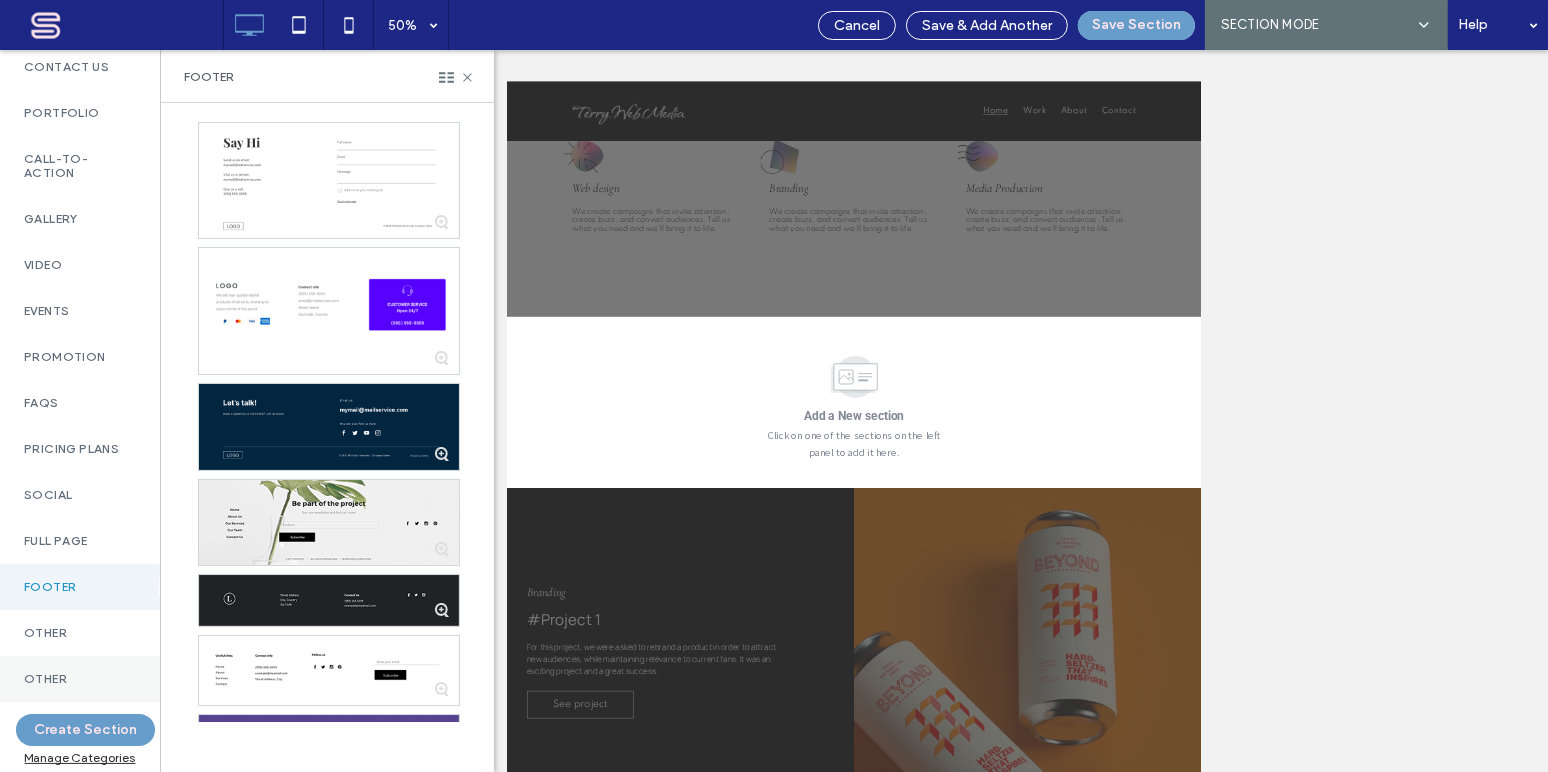 click on "Other" at bounding box center [80, 633] 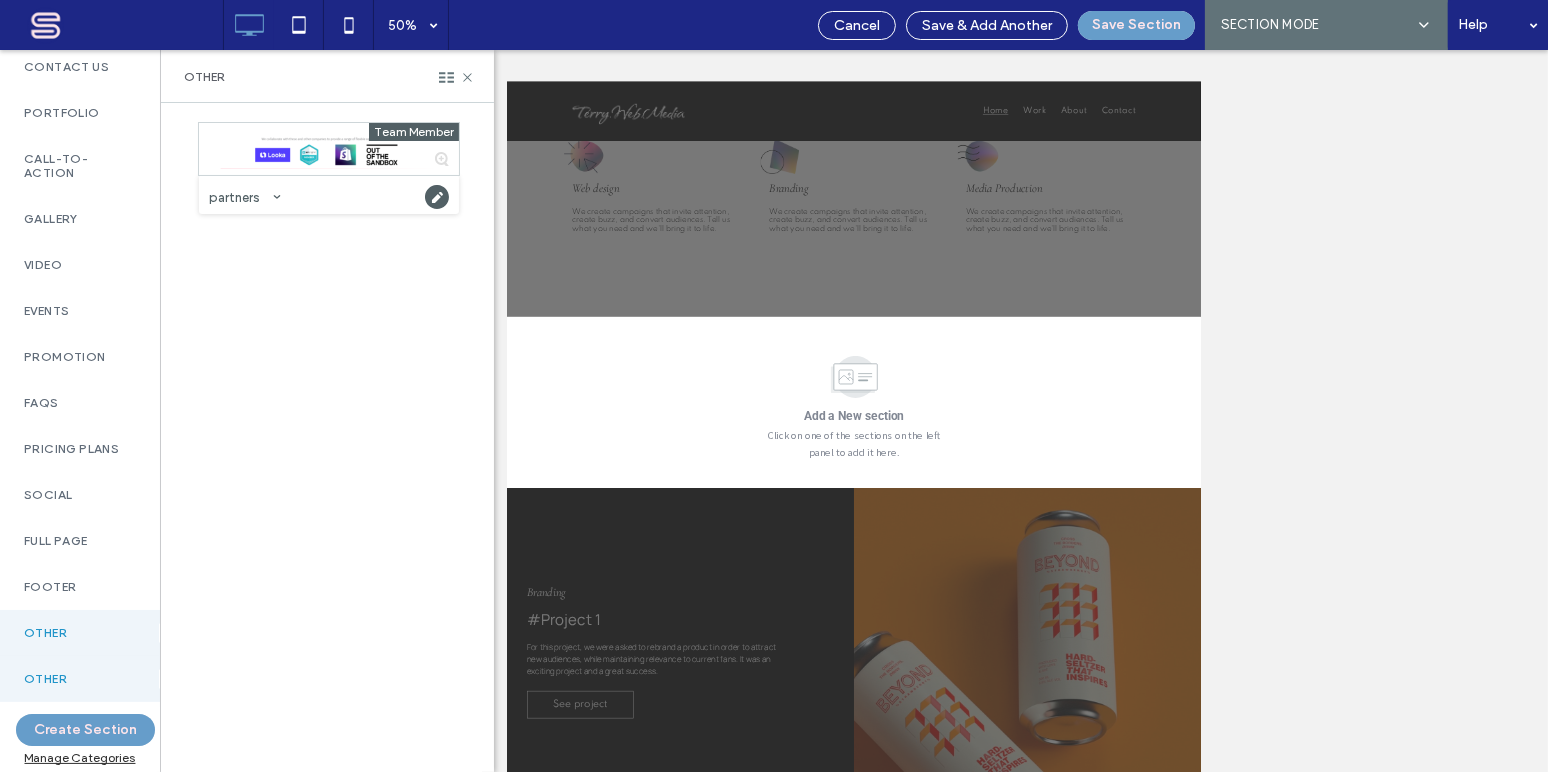 click on "Other" at bounding box center [80, 633] 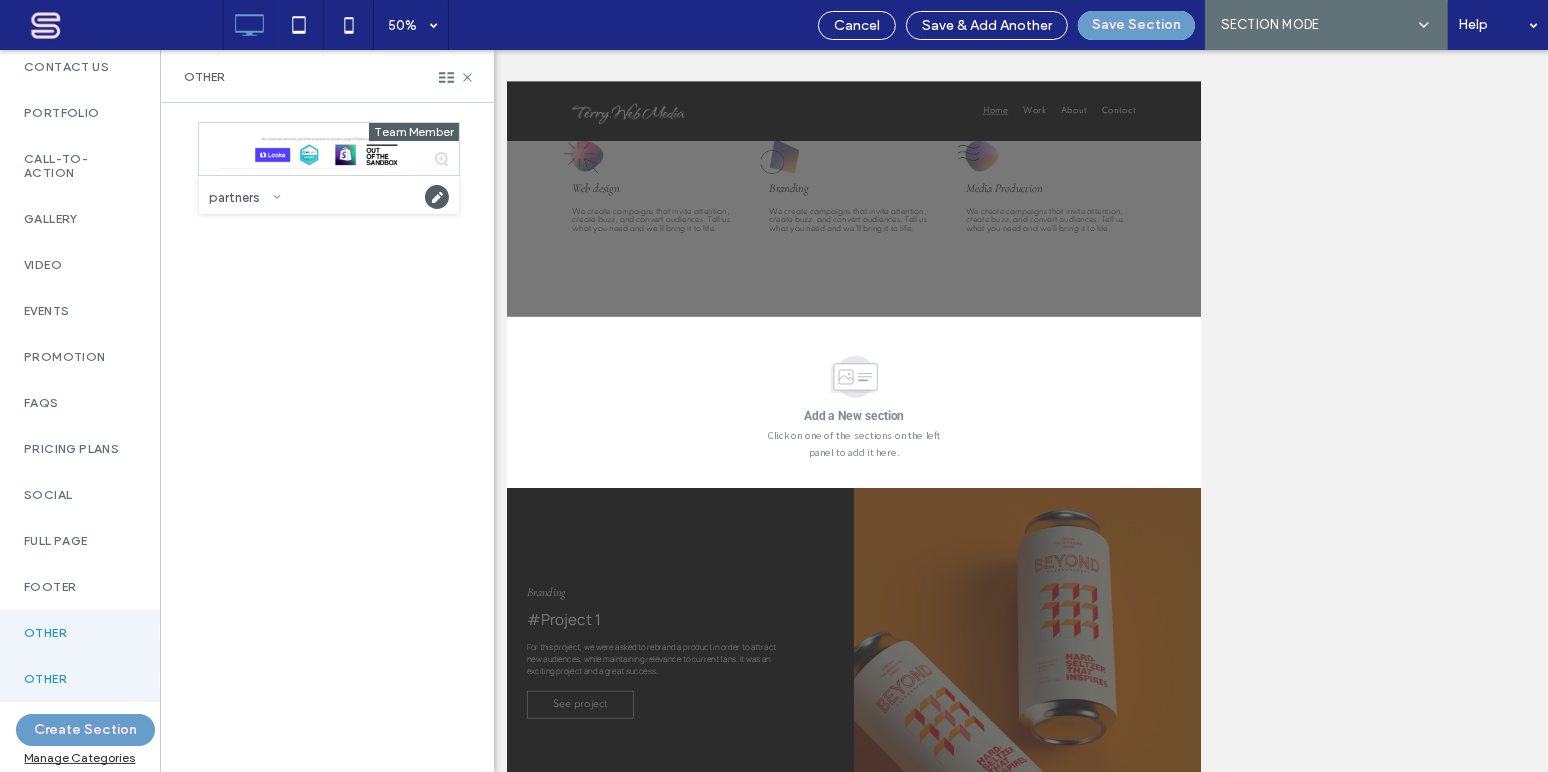 click 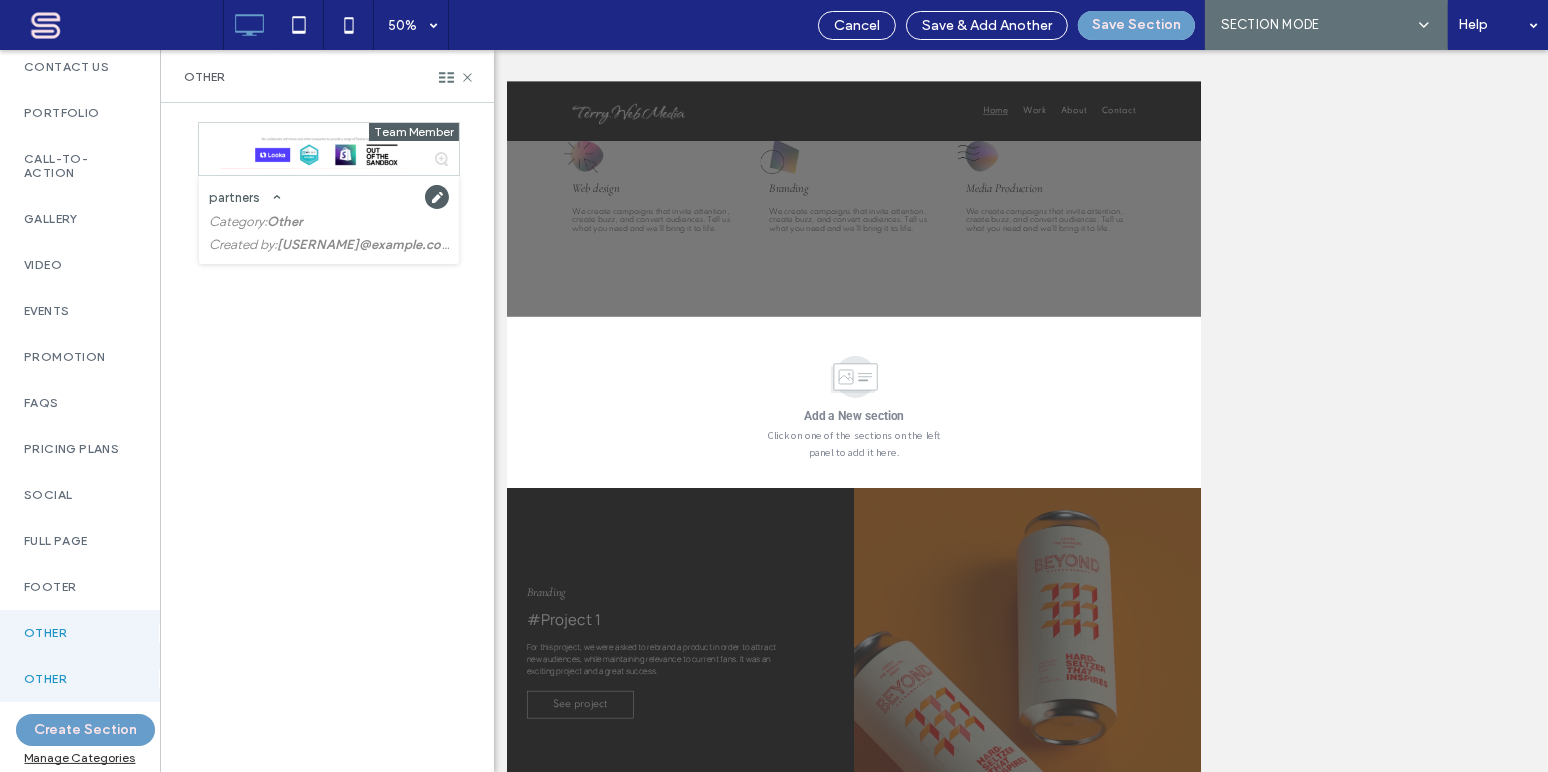 click on "Team Member partners Category:  Other Created by:  terry@pisosllc.com" at bounding box center [321, 412] 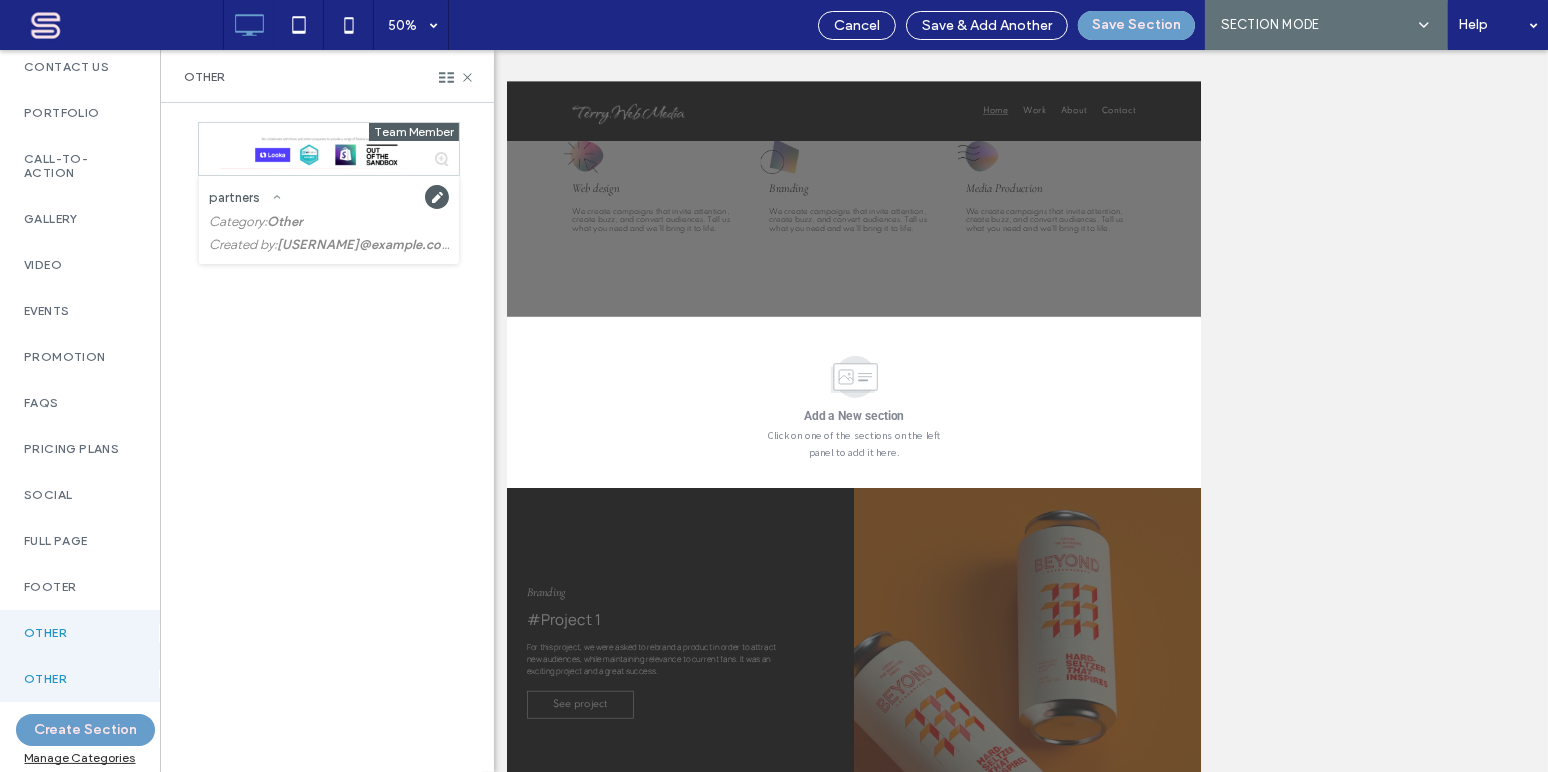 click 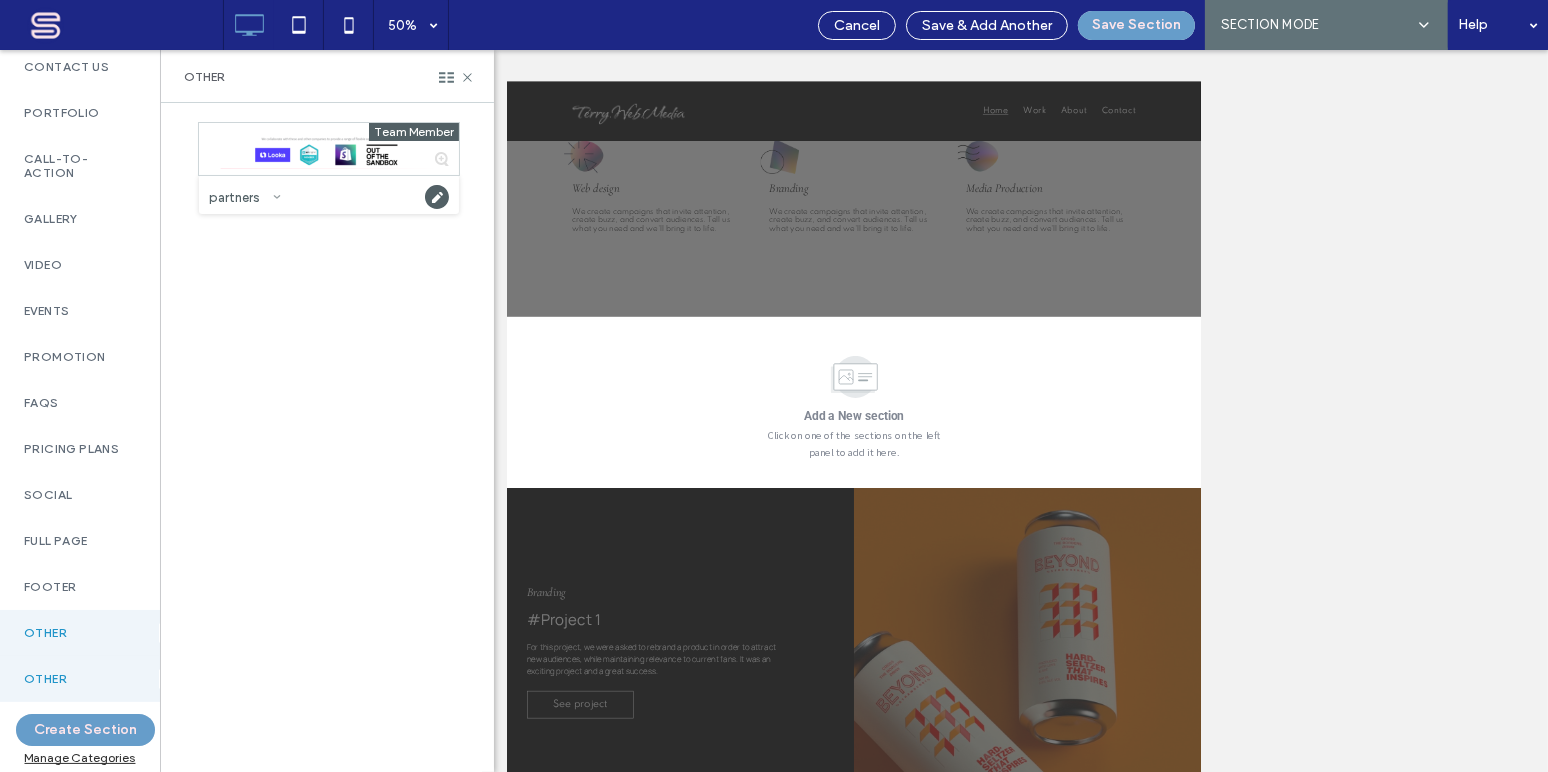 click 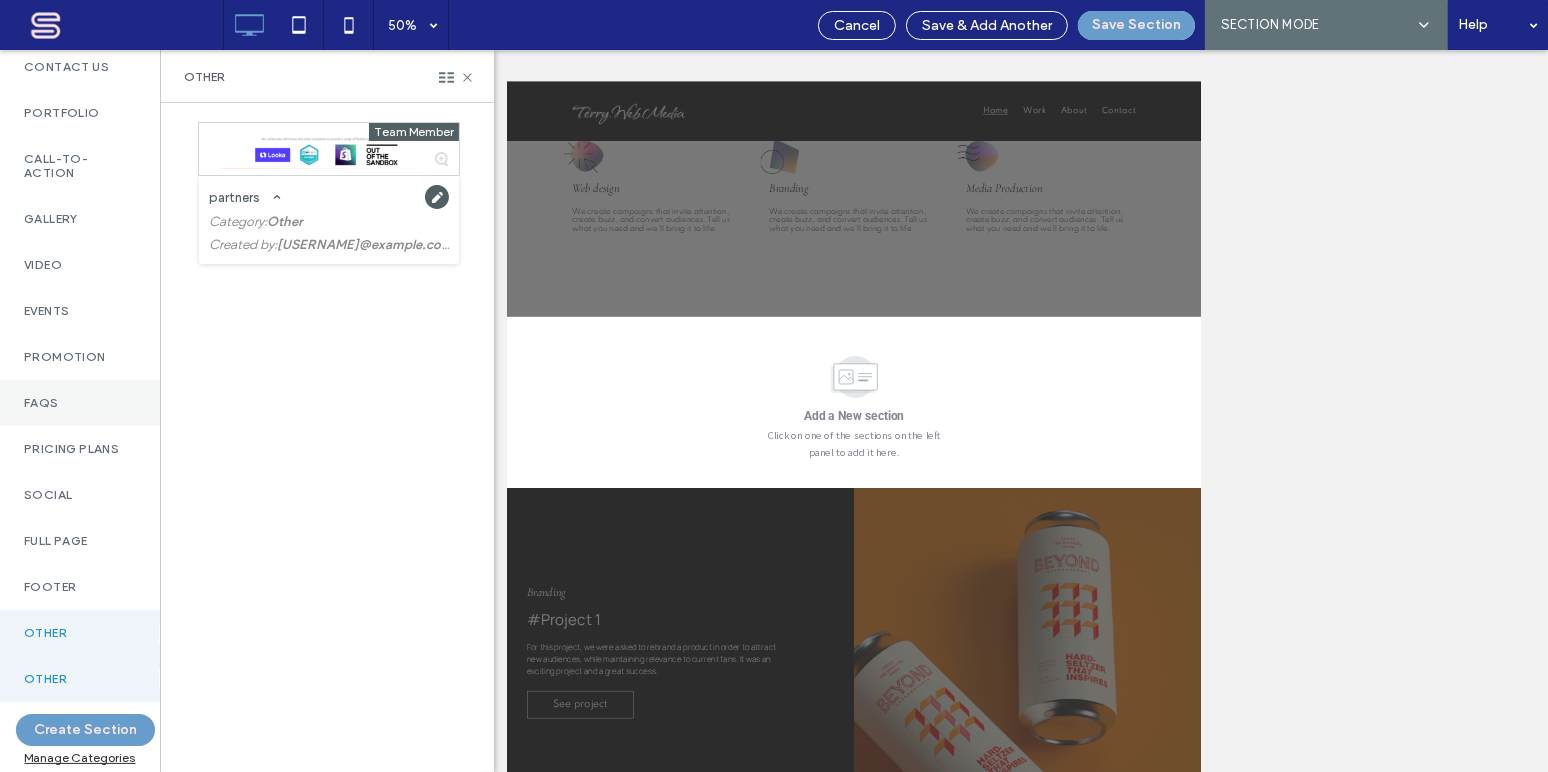 click on "FAQs" at bounding box center (80, 403) 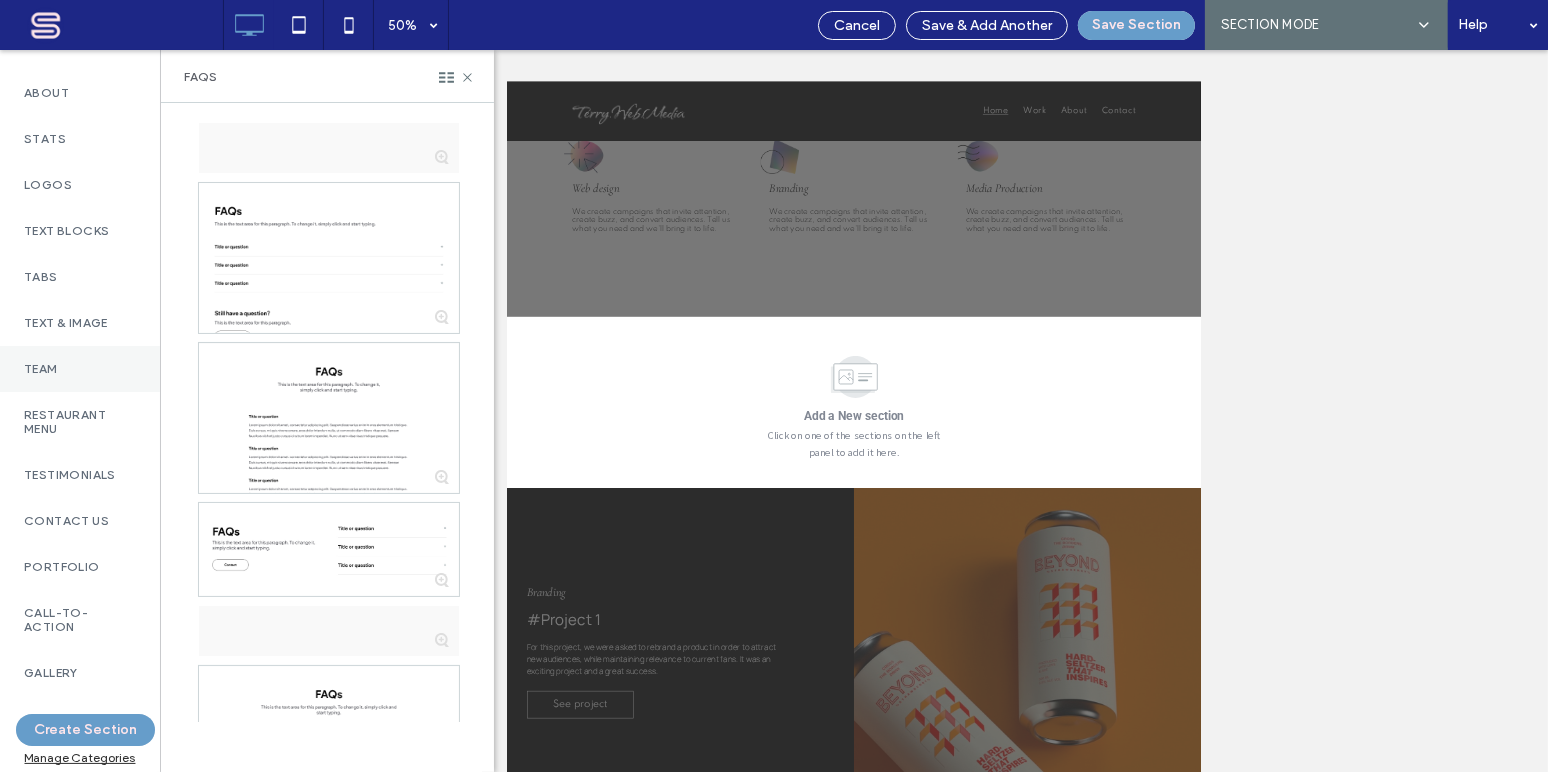 scroll, scrollTop: 393, scrollLeft: 0, axis: vertical 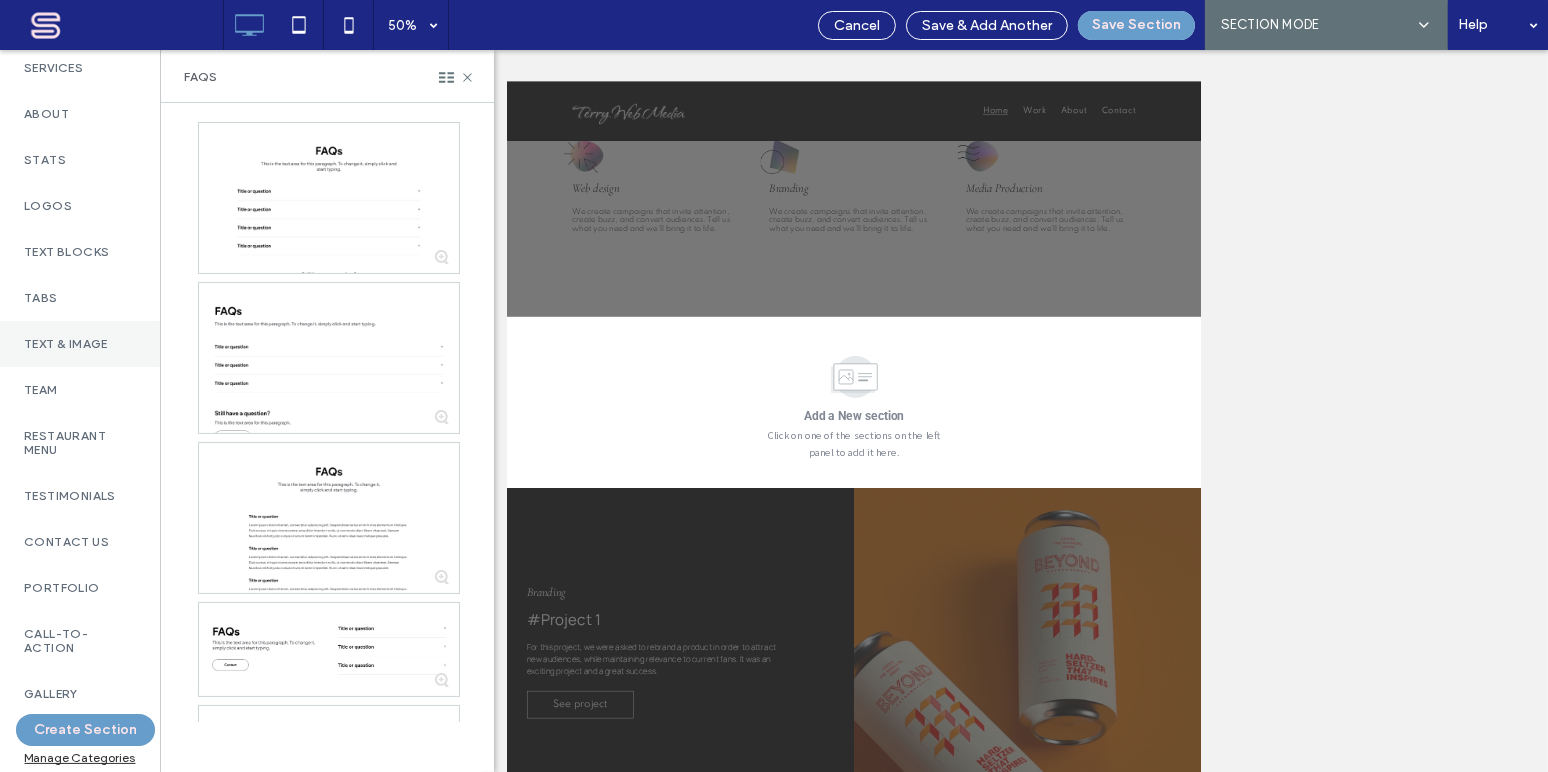 click on "Text & Image" at bounding box center (80, 344) 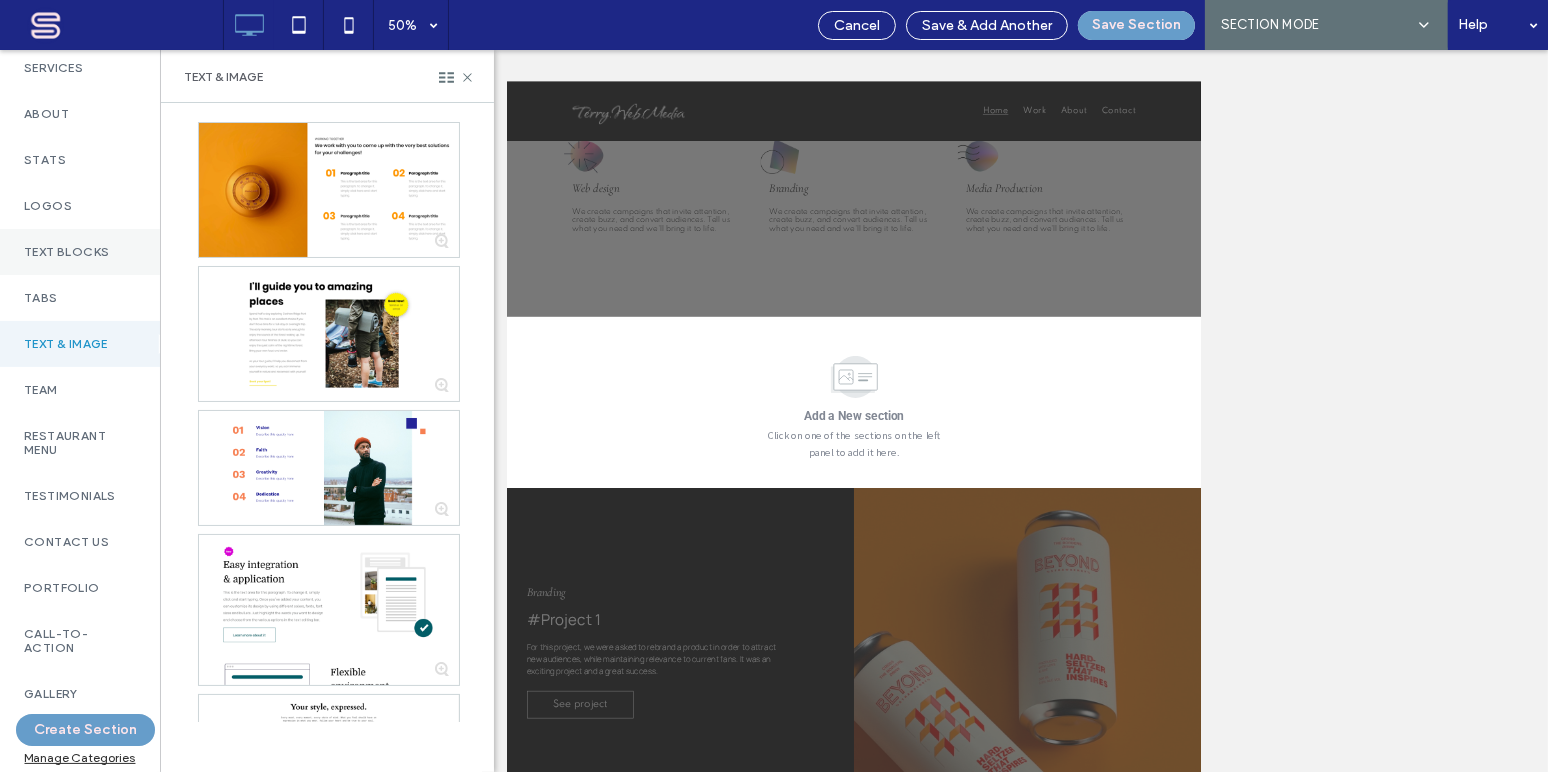 click on "Text Blocks" at bounding box center (80, 252) 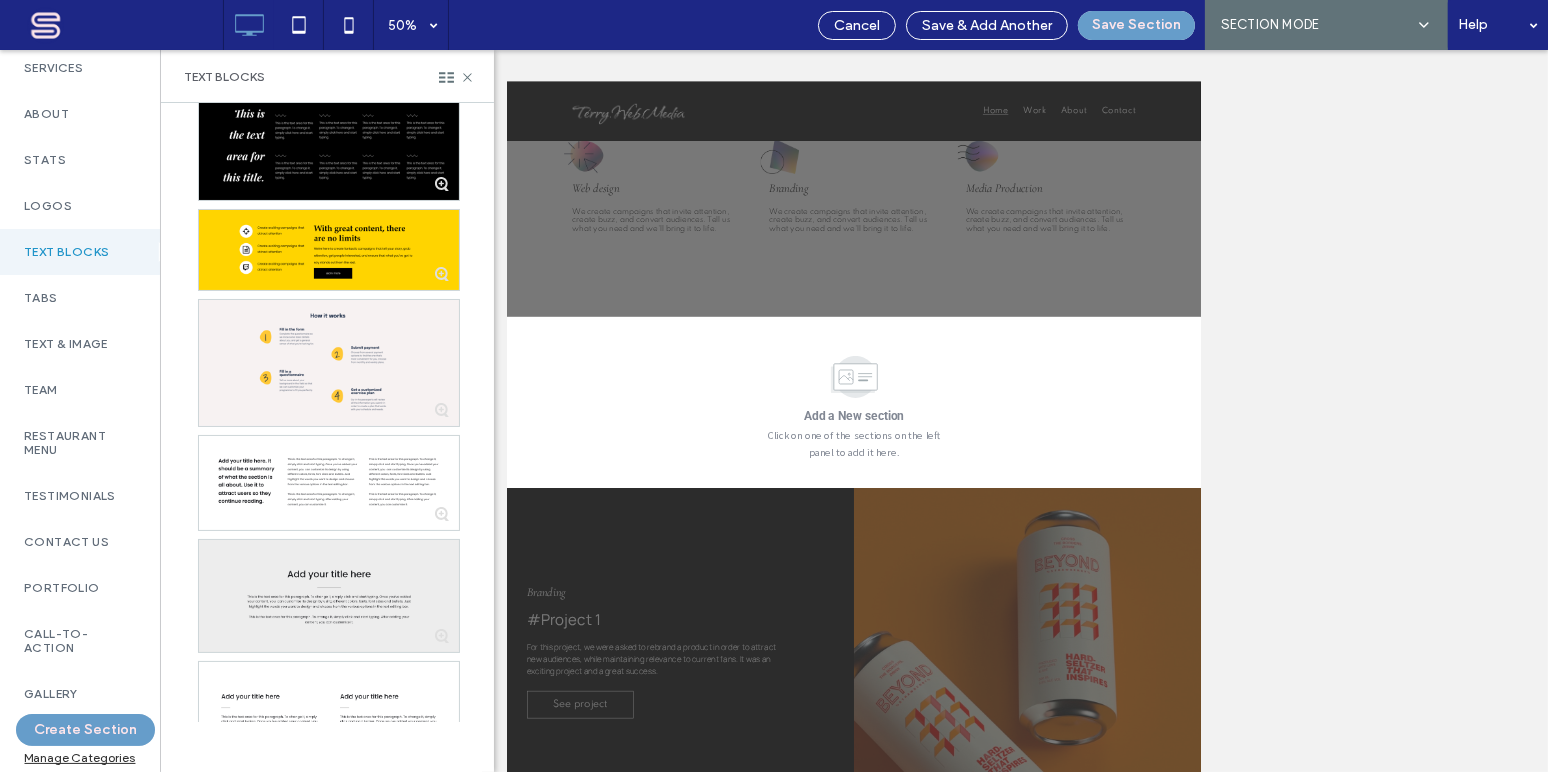 scroll, scrollTop: 0, scrollLeft: 0, axis: both 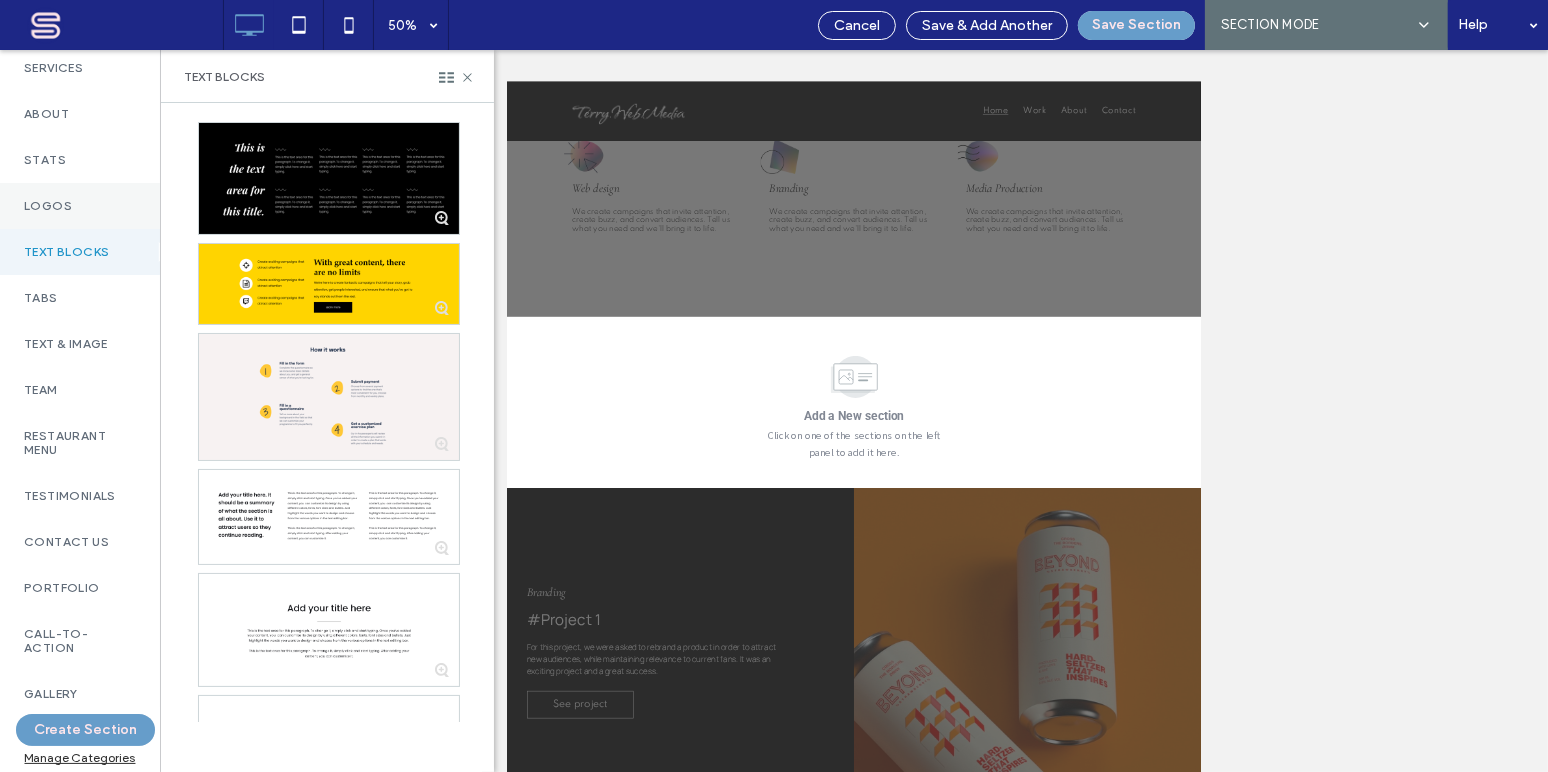 click on "Logos" at bounding box center (80, 206) 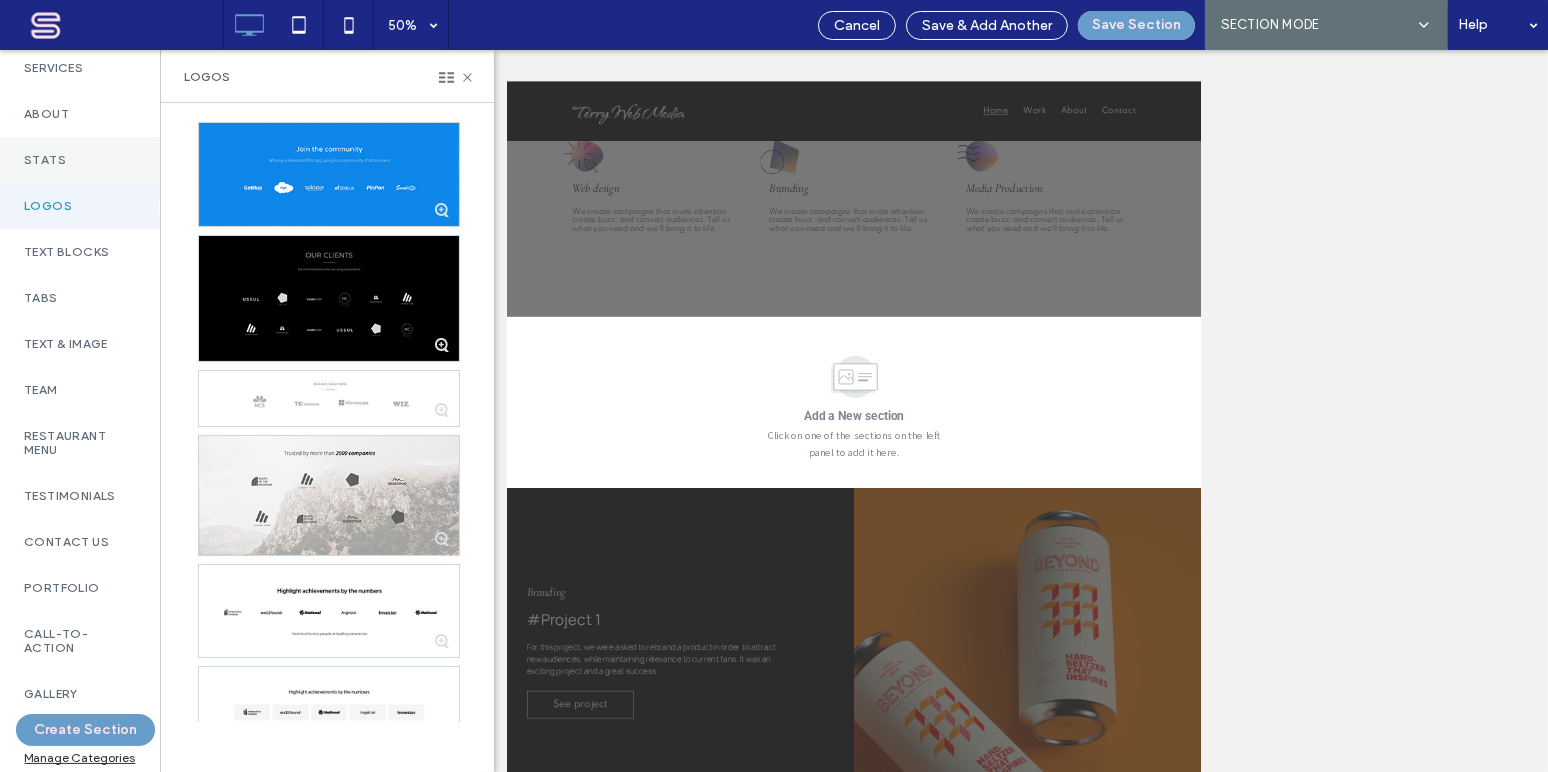 click on "Stats" at bounding box center [80, 160] 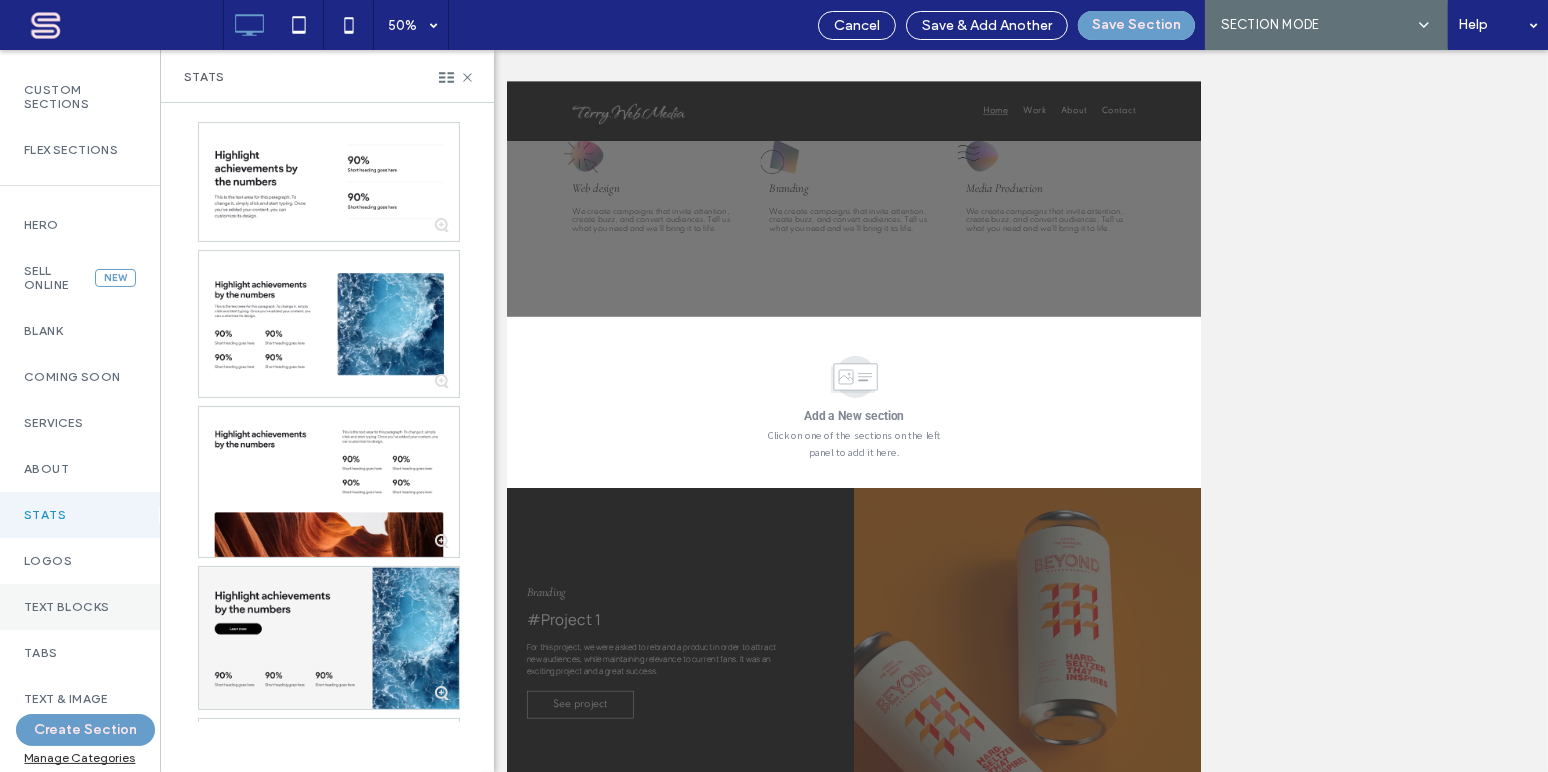 scroll, scrollTop: 0, scrollLeft: 0, axis: both 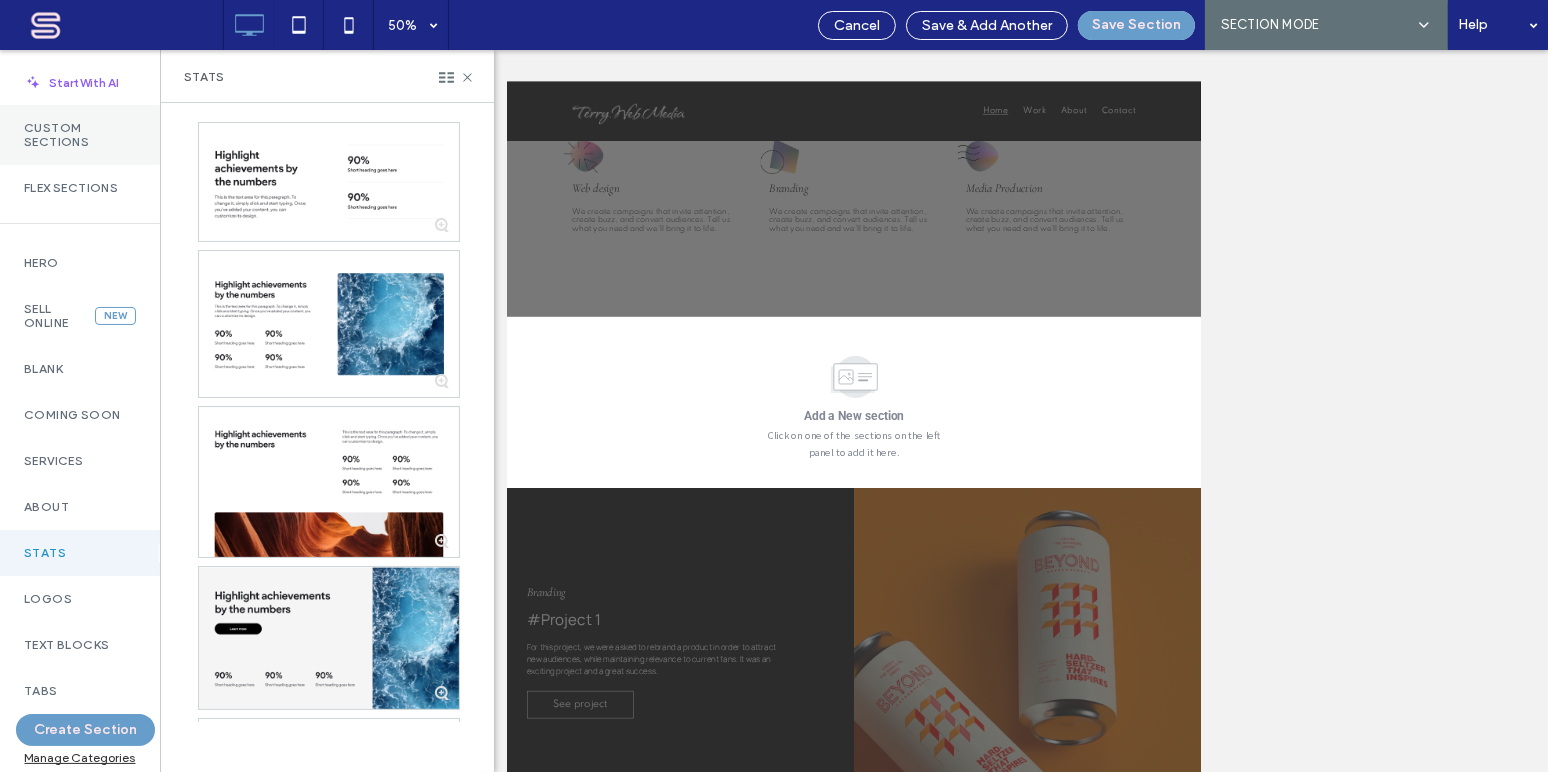 click on "Custom Sections" at bounding box center [80, 135] 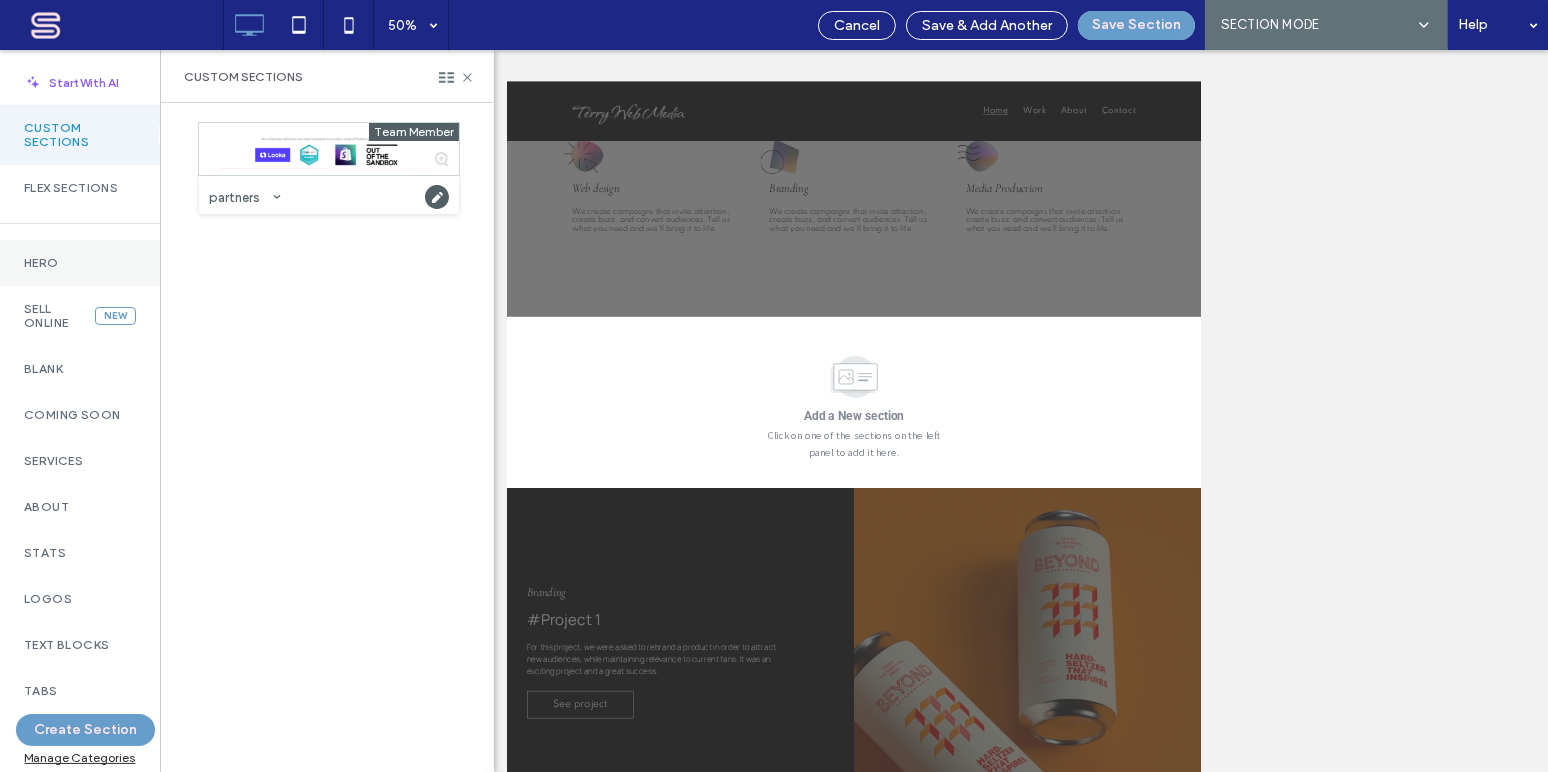 click on "Hero" at bounding box center (80, 263) 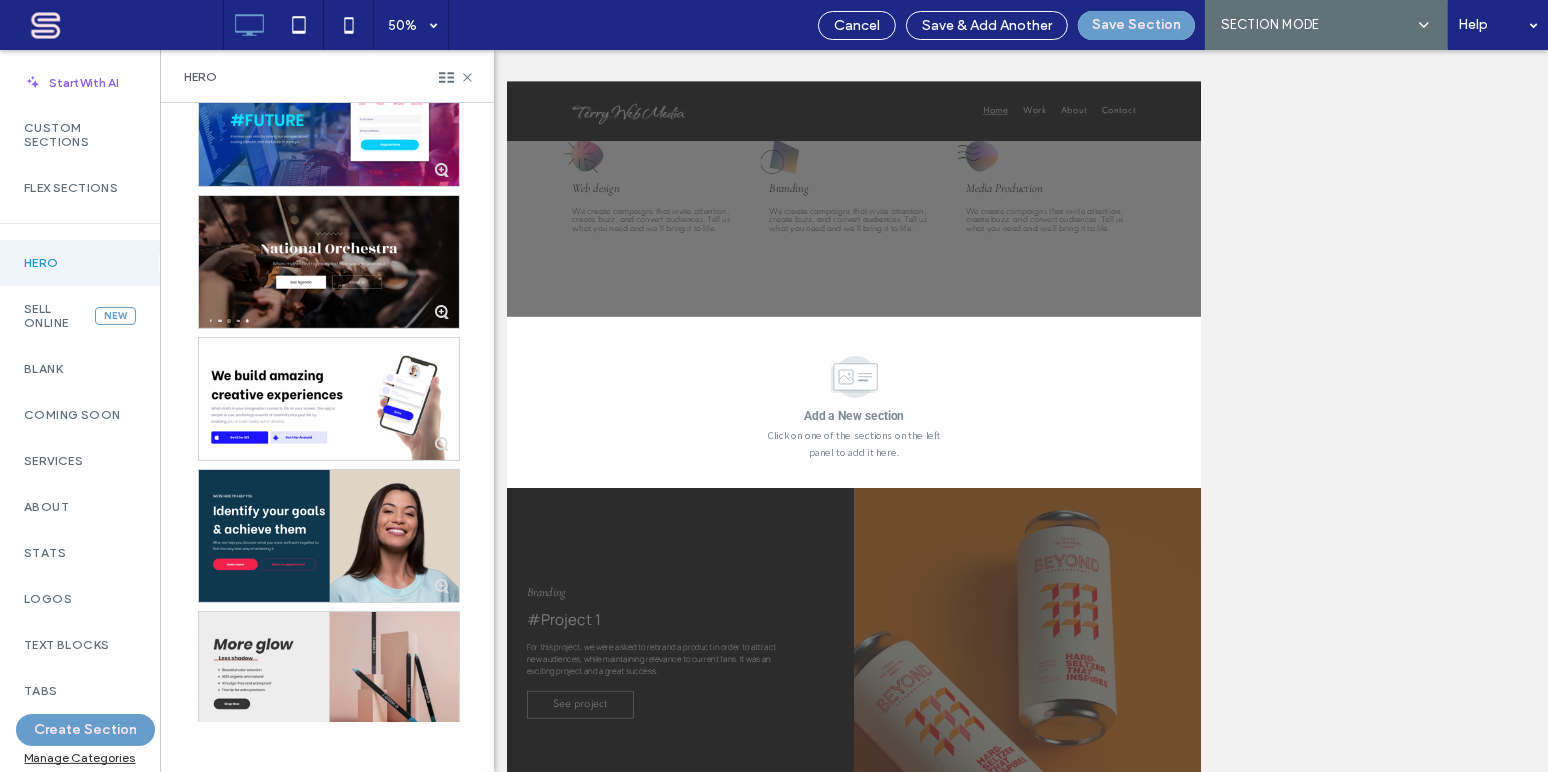 scroll, scrollTop: 1454, scrollLeft: 0, axis: vertical 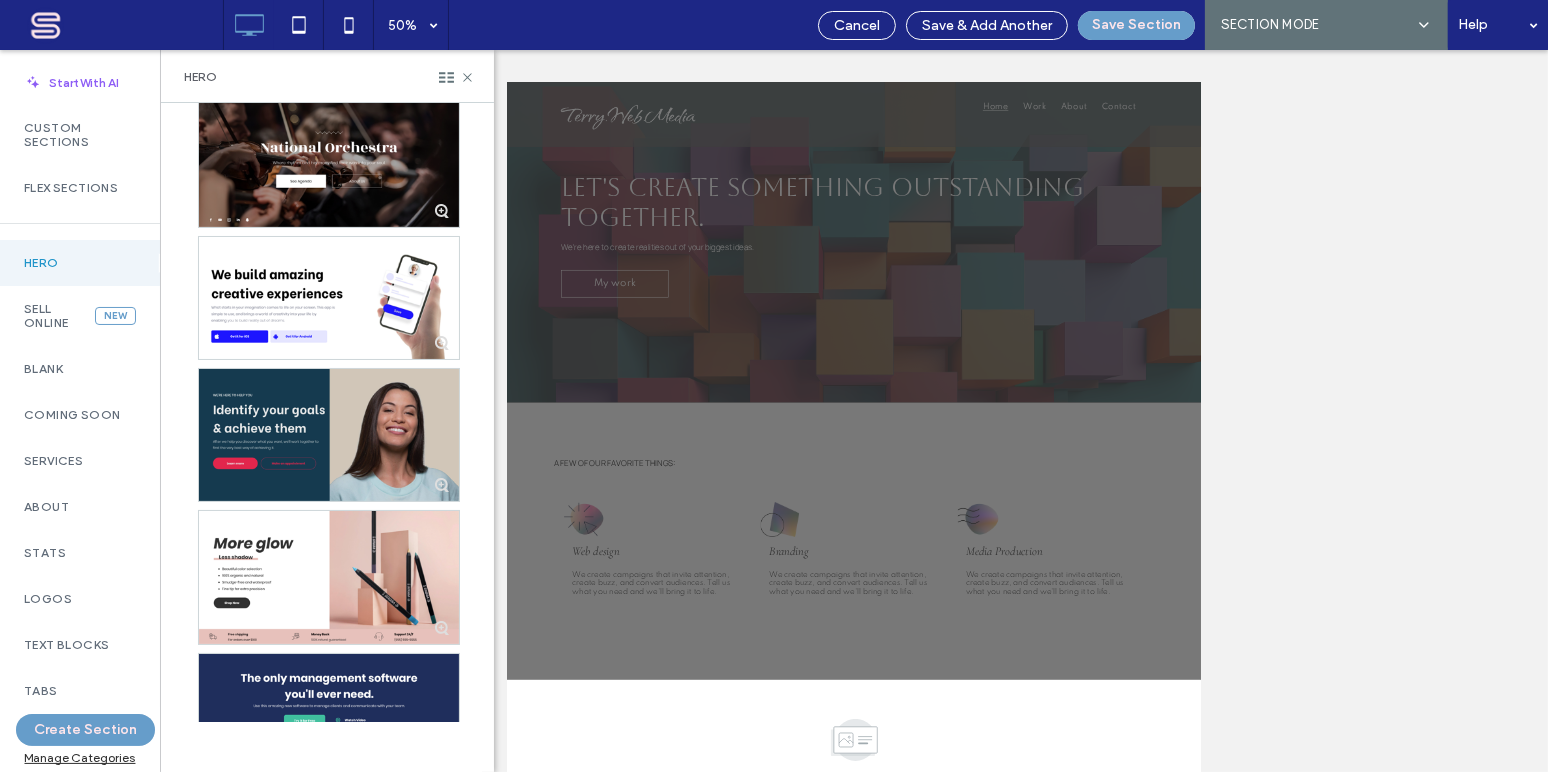 click at bounding box center (329, 435) 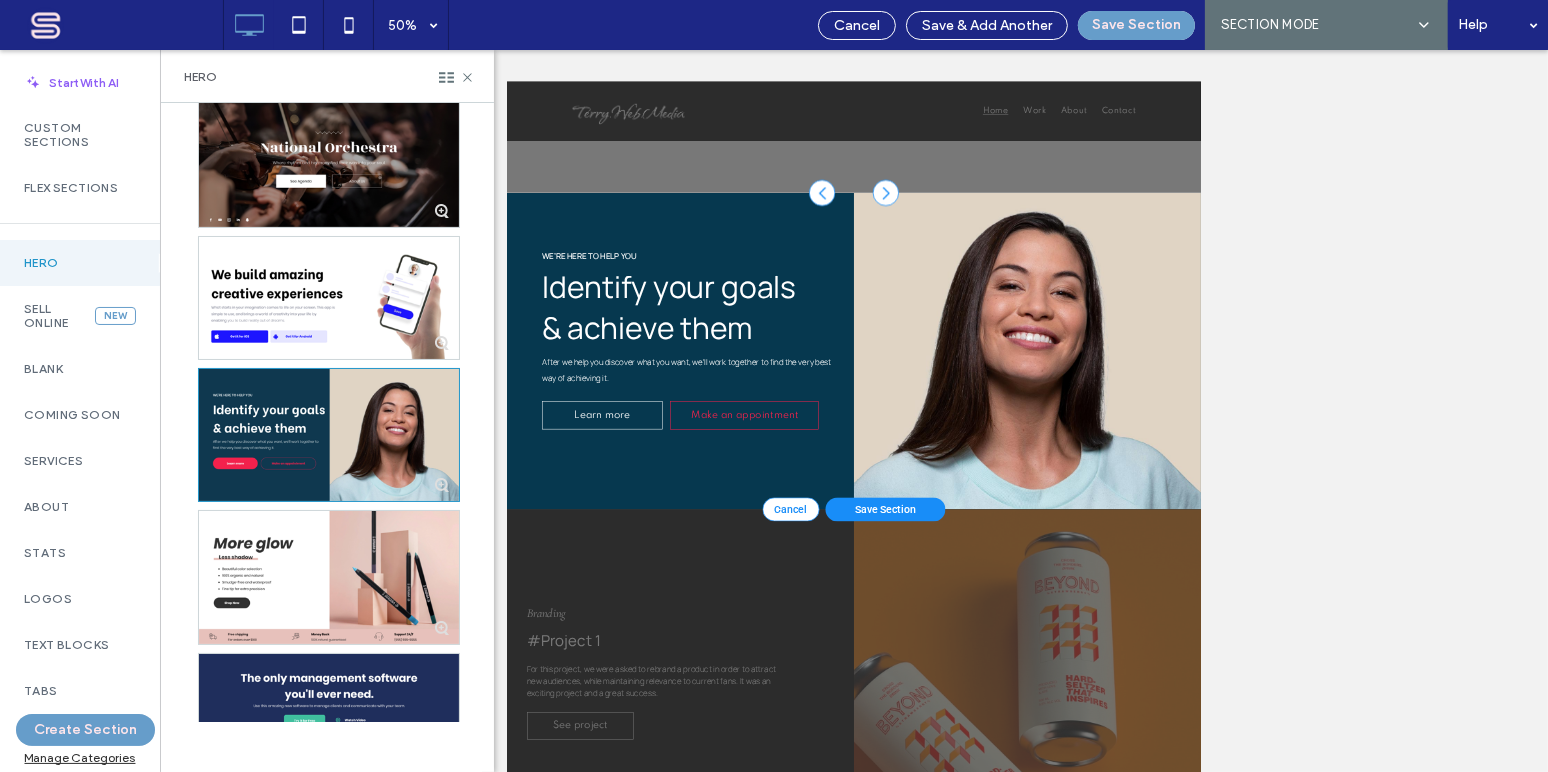 scroll, scrollTop: 1034, scrollLeft: 0, axis: vertical 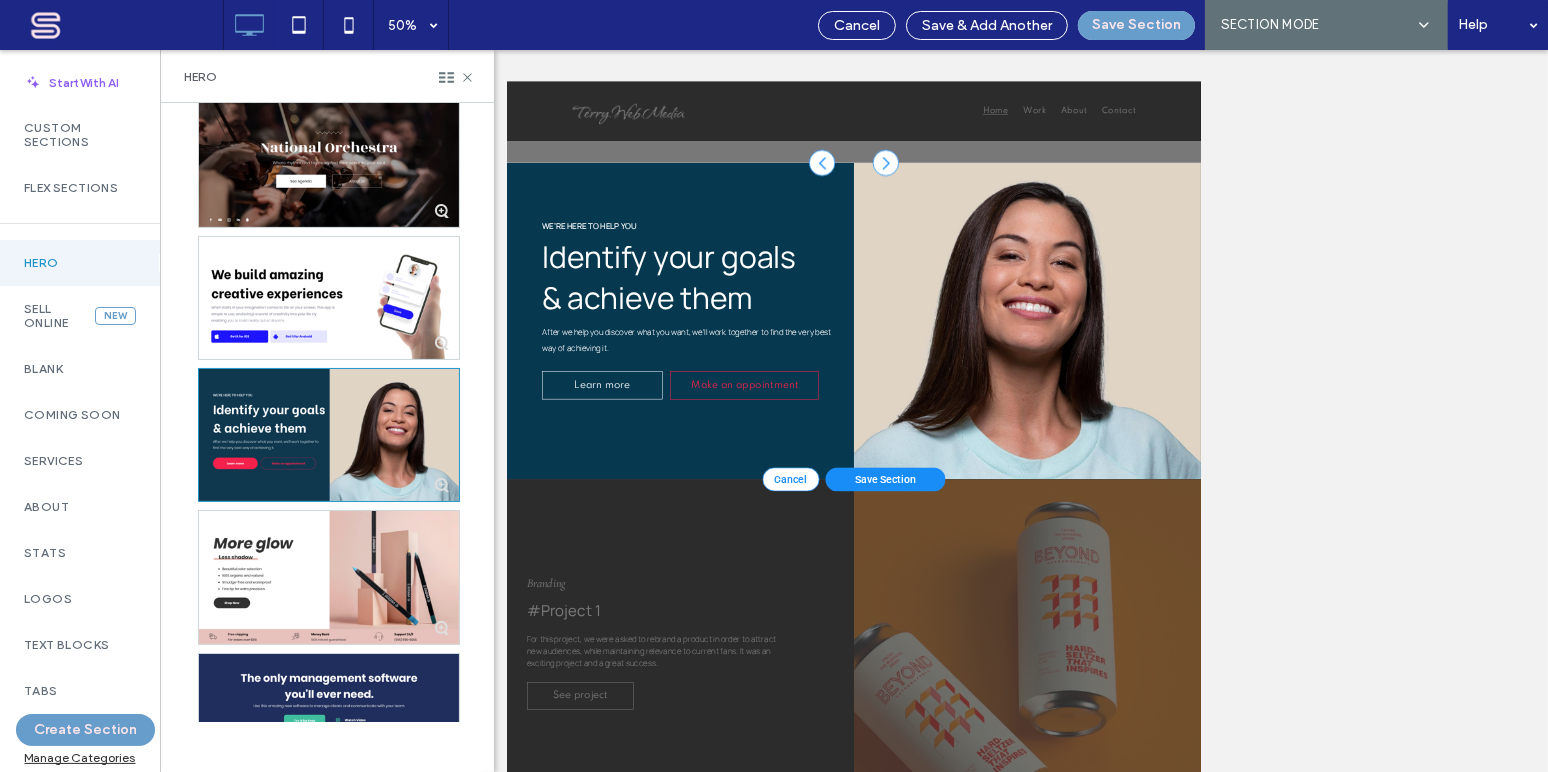 click on "Save Section" at bounding box center (1263, 876) 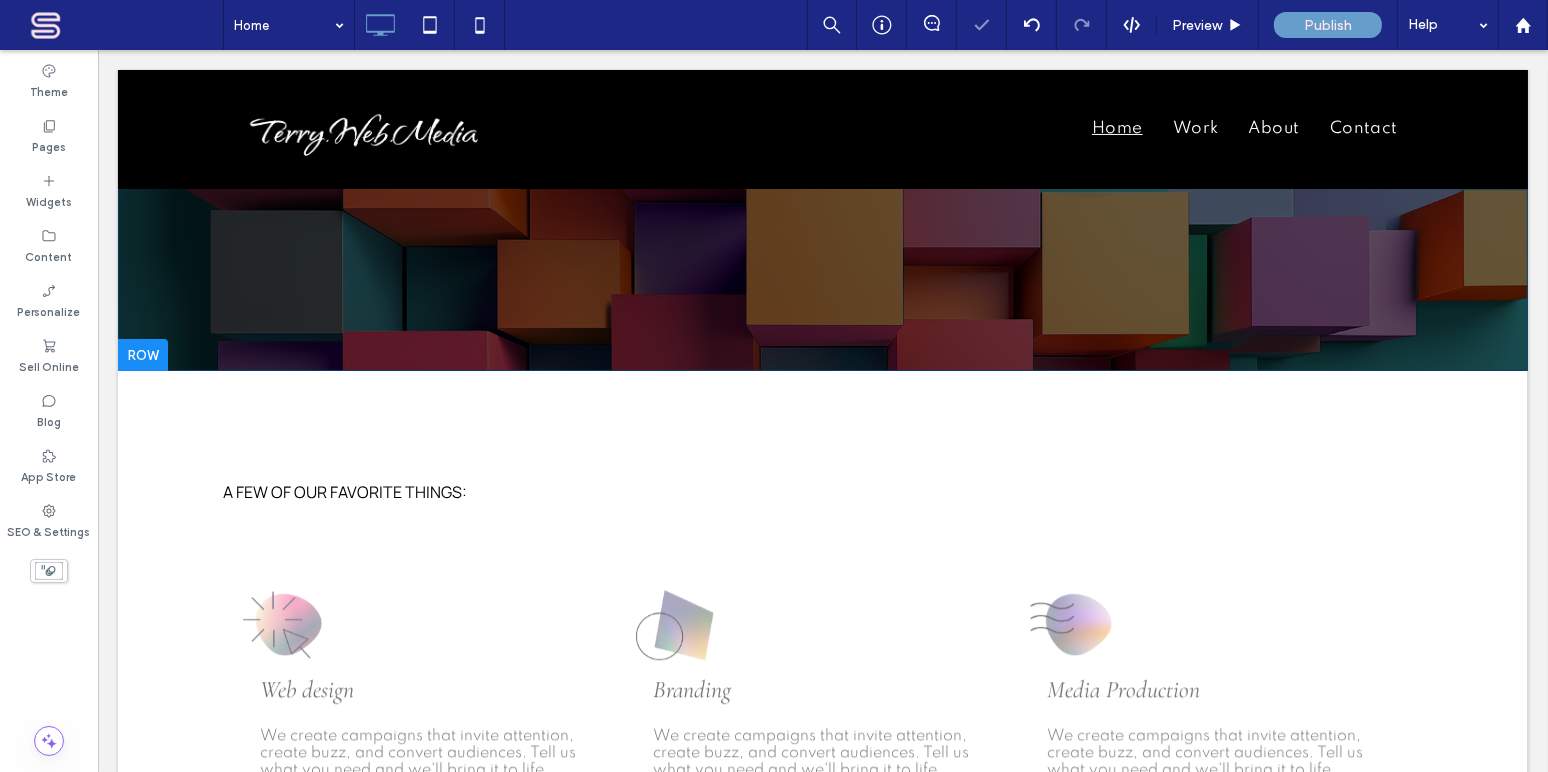 scroll, scrollTop: 307, scrollLeft: 0, axis: vertical 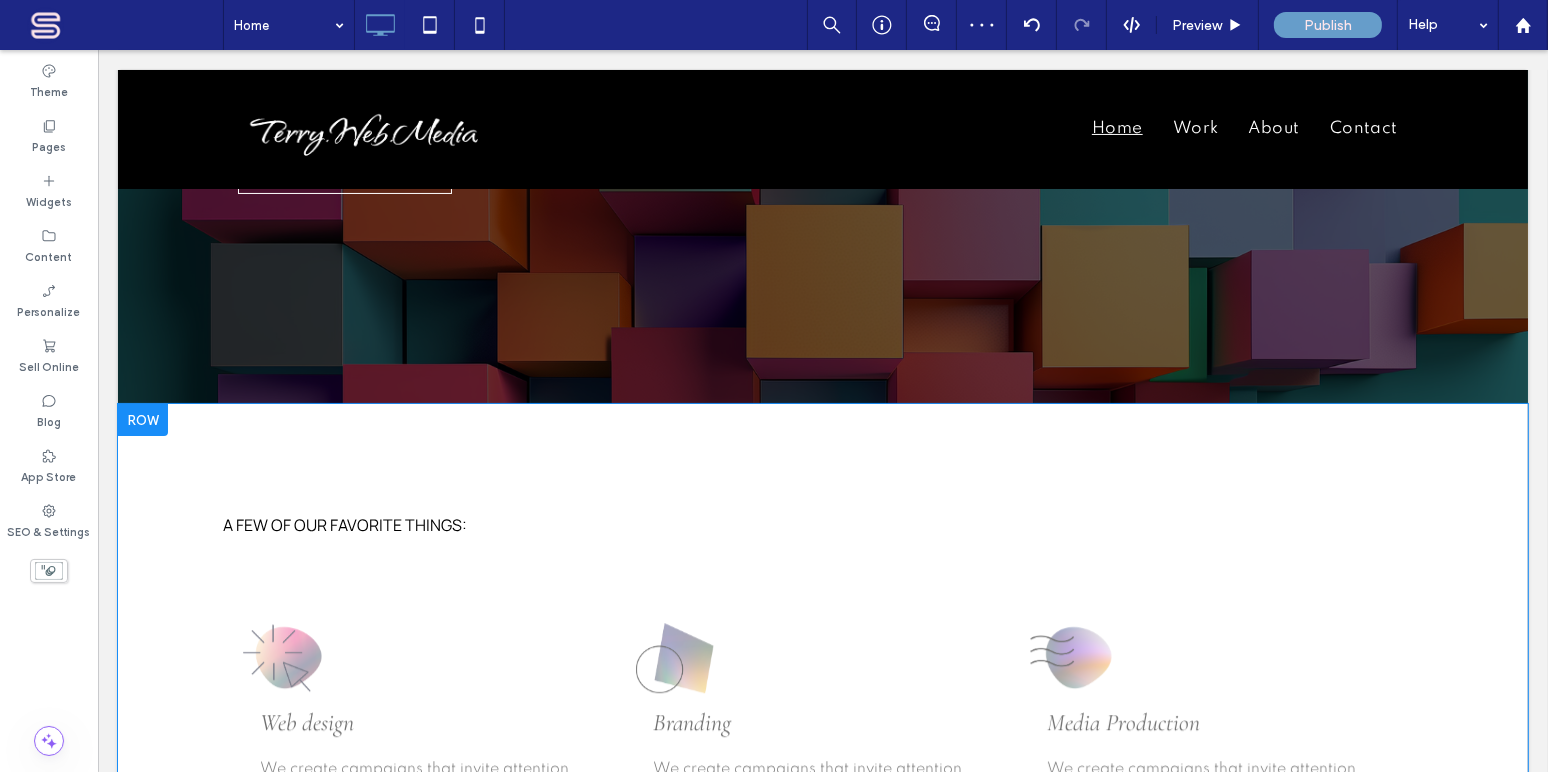 click at bounding box center (142, 420) 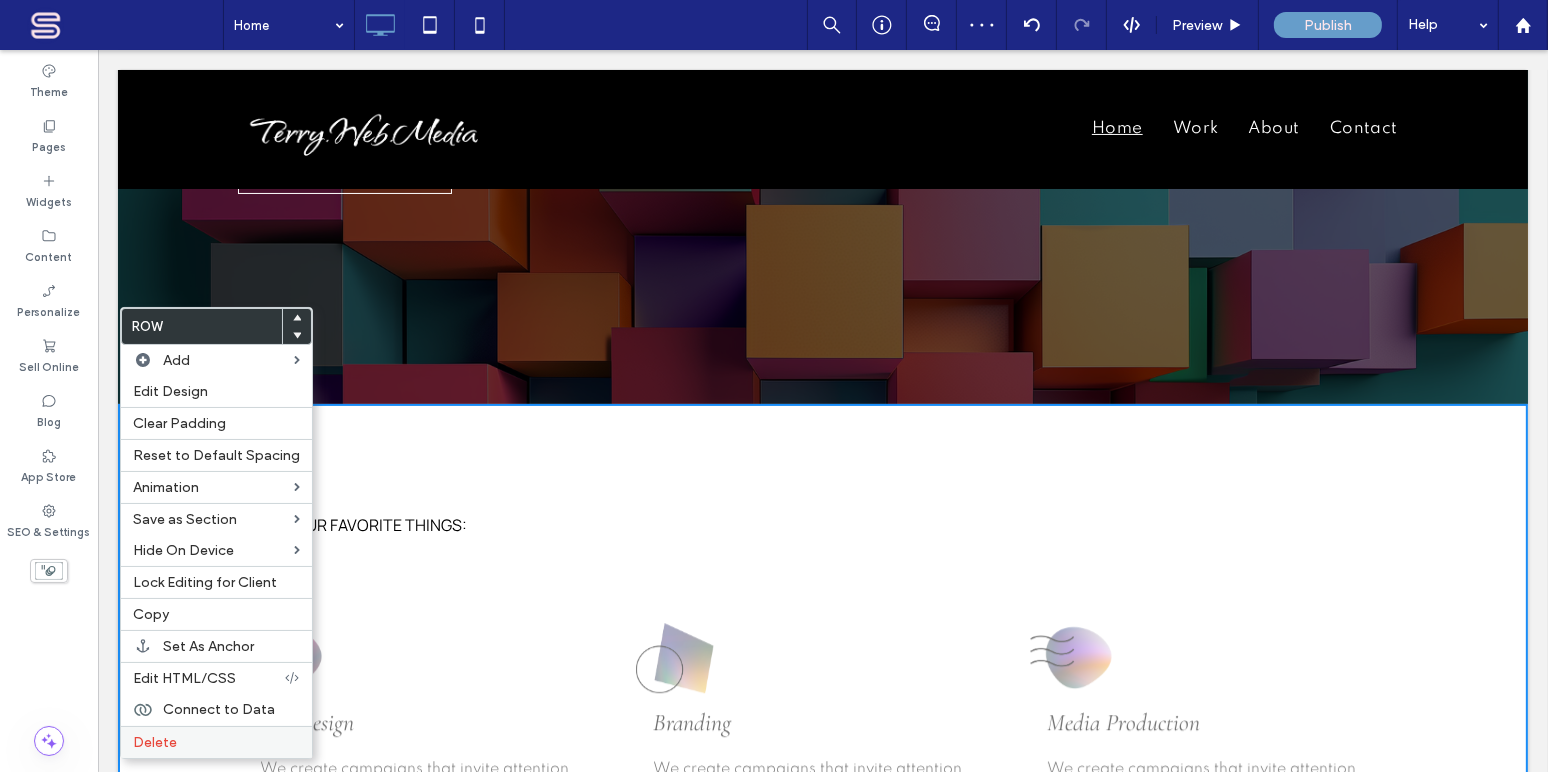 click on "Delete" at bounding box center [155, 742] 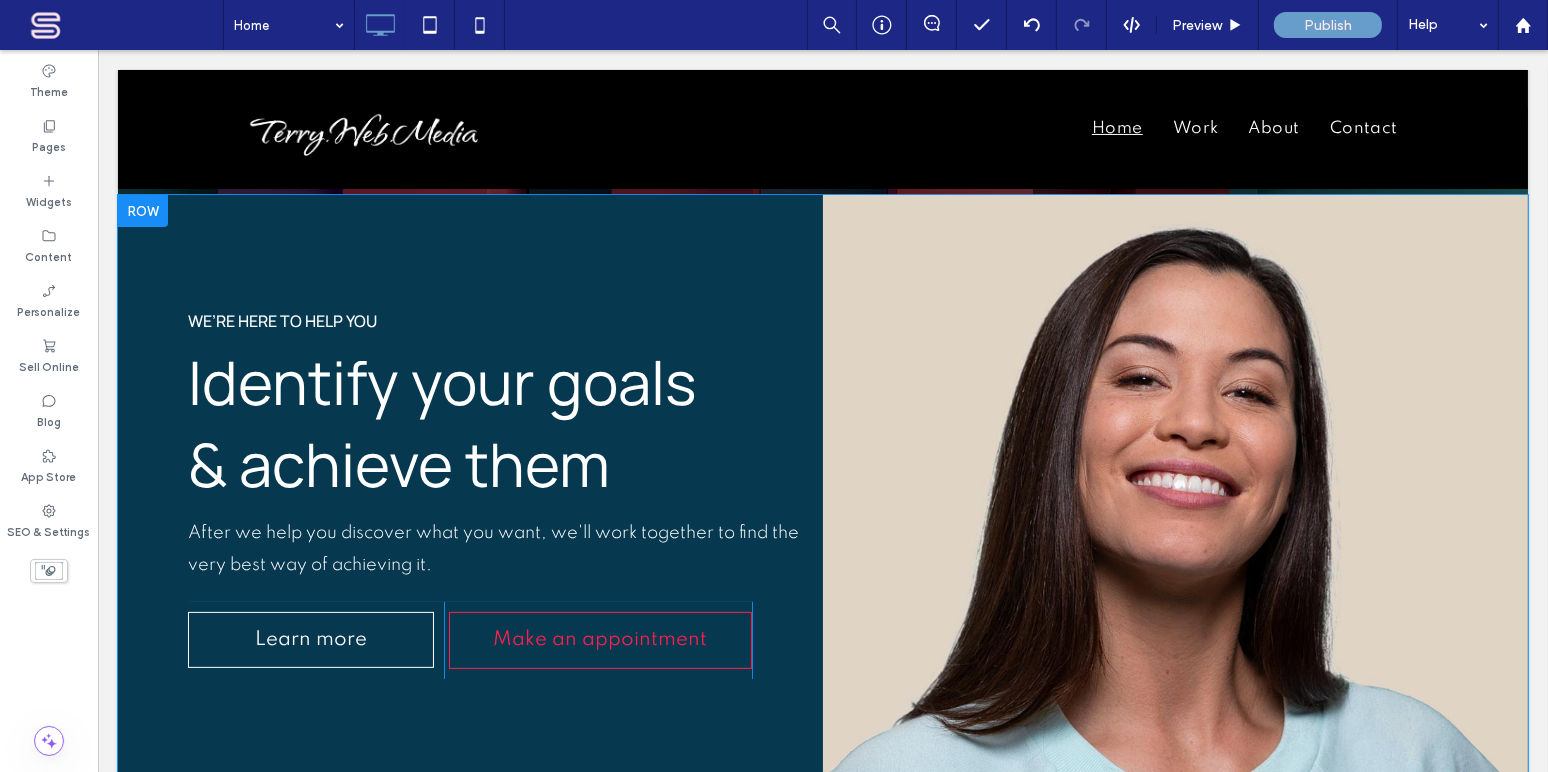 scroll, scrollTop: 550, scrollLeft: 0, axis: vertical 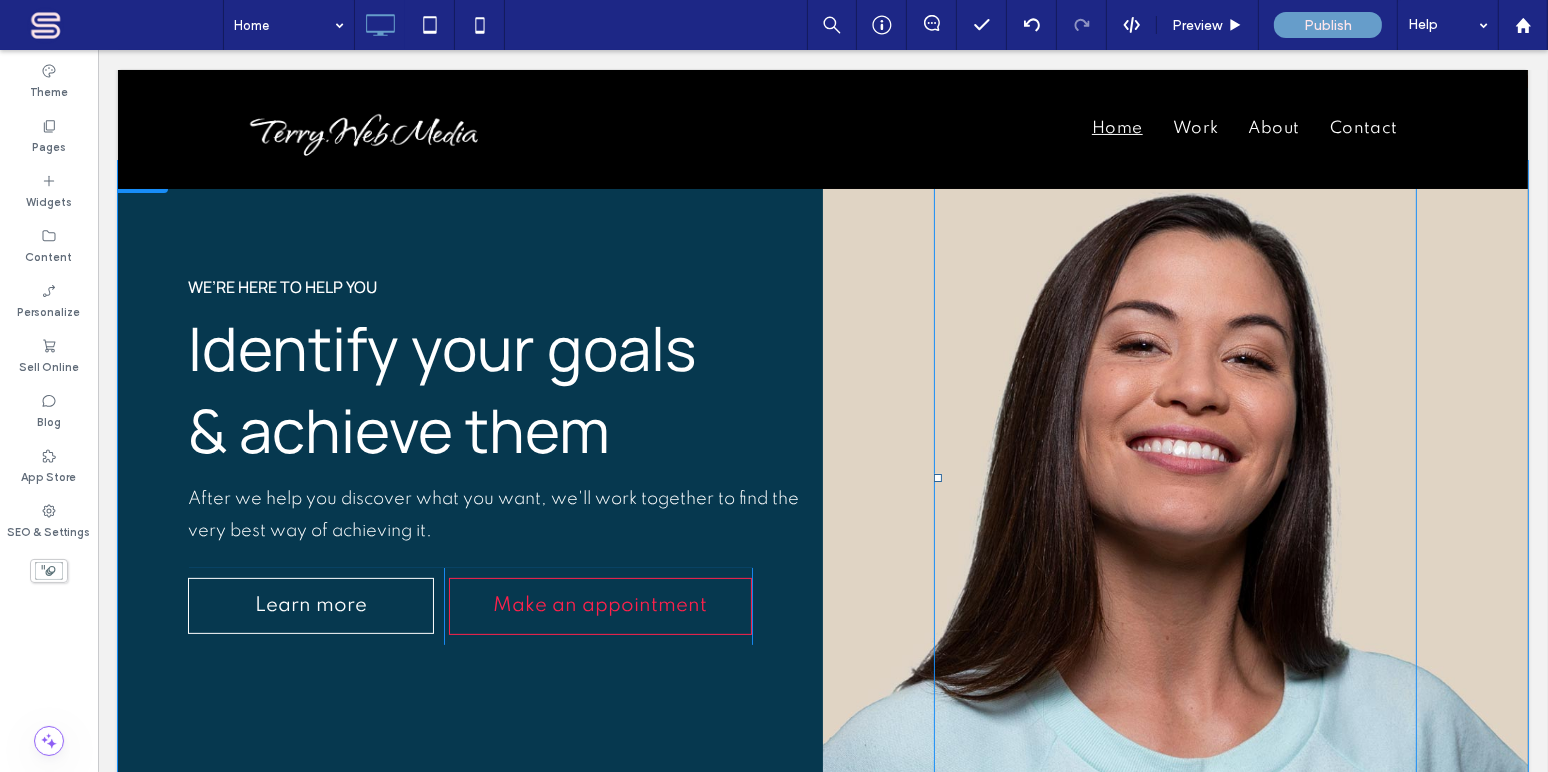 click at bounding box center (1174, 477) 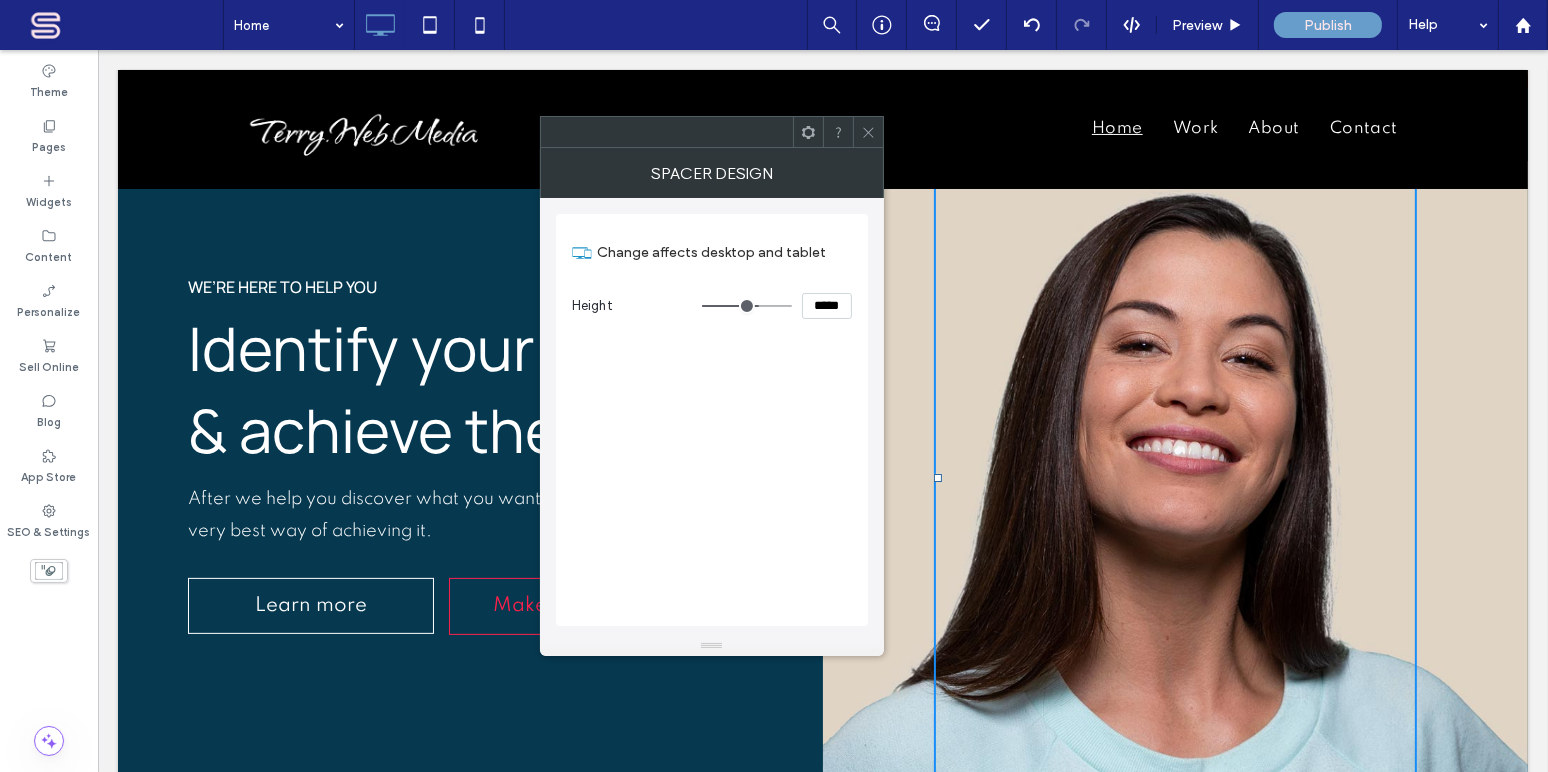 click on "Click To Paste" at bounding box center [1174, 477] 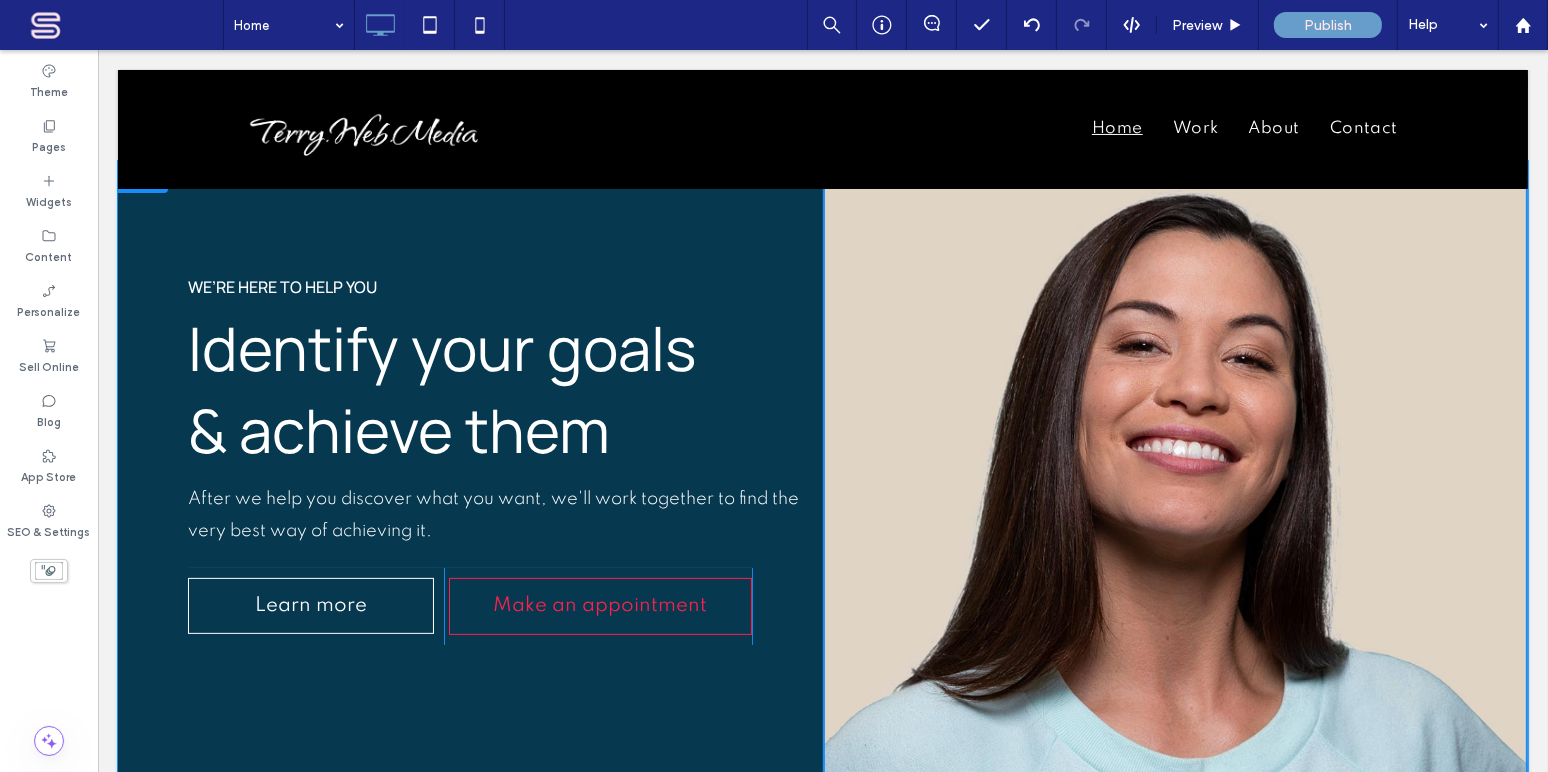 click on "Click To Paste" at bounding box center (1174, 477) 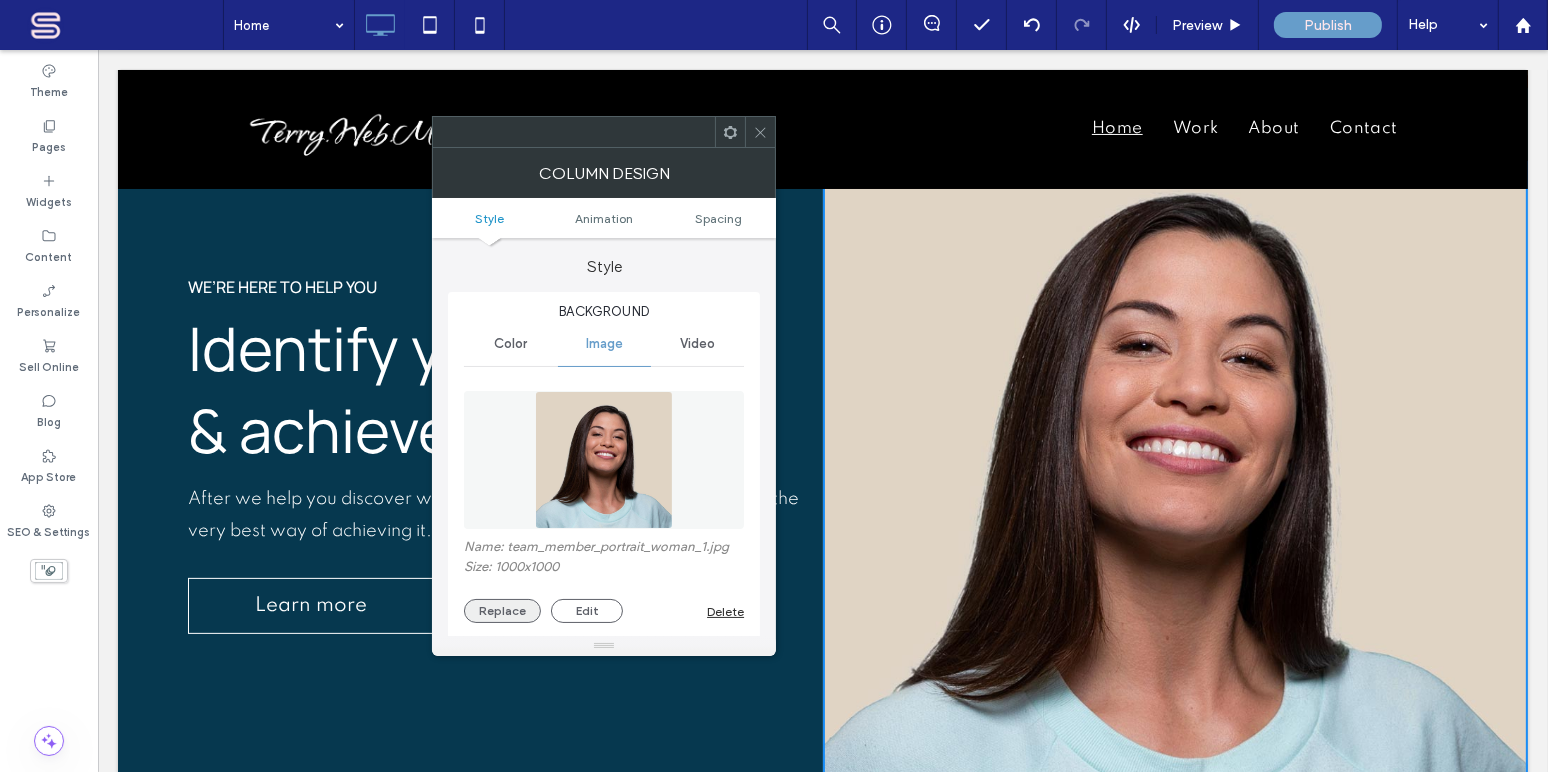 click on "Replace" at bounding box center [502, 611] 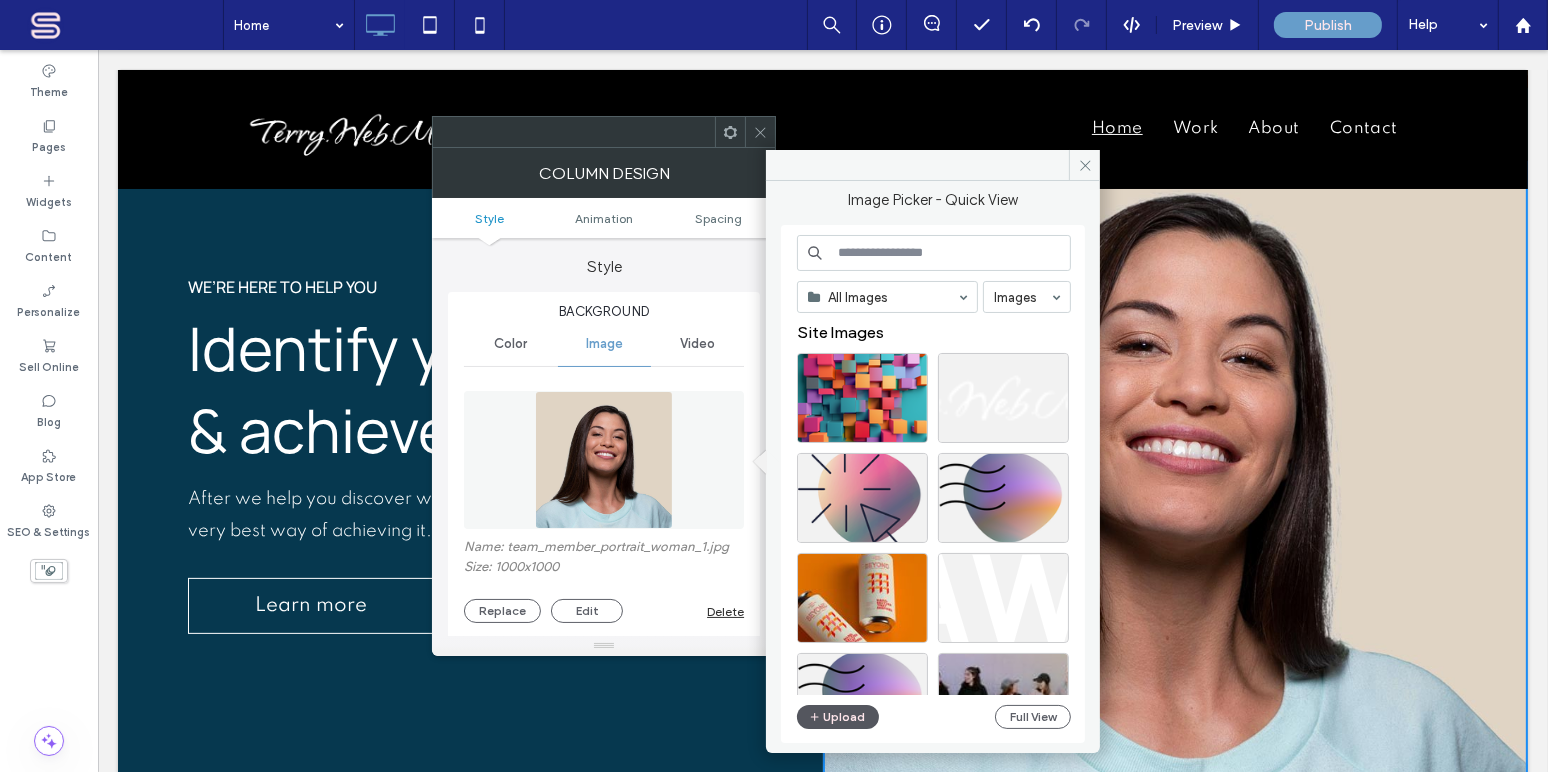 click on "Upload" at bounding box center [838, 717] 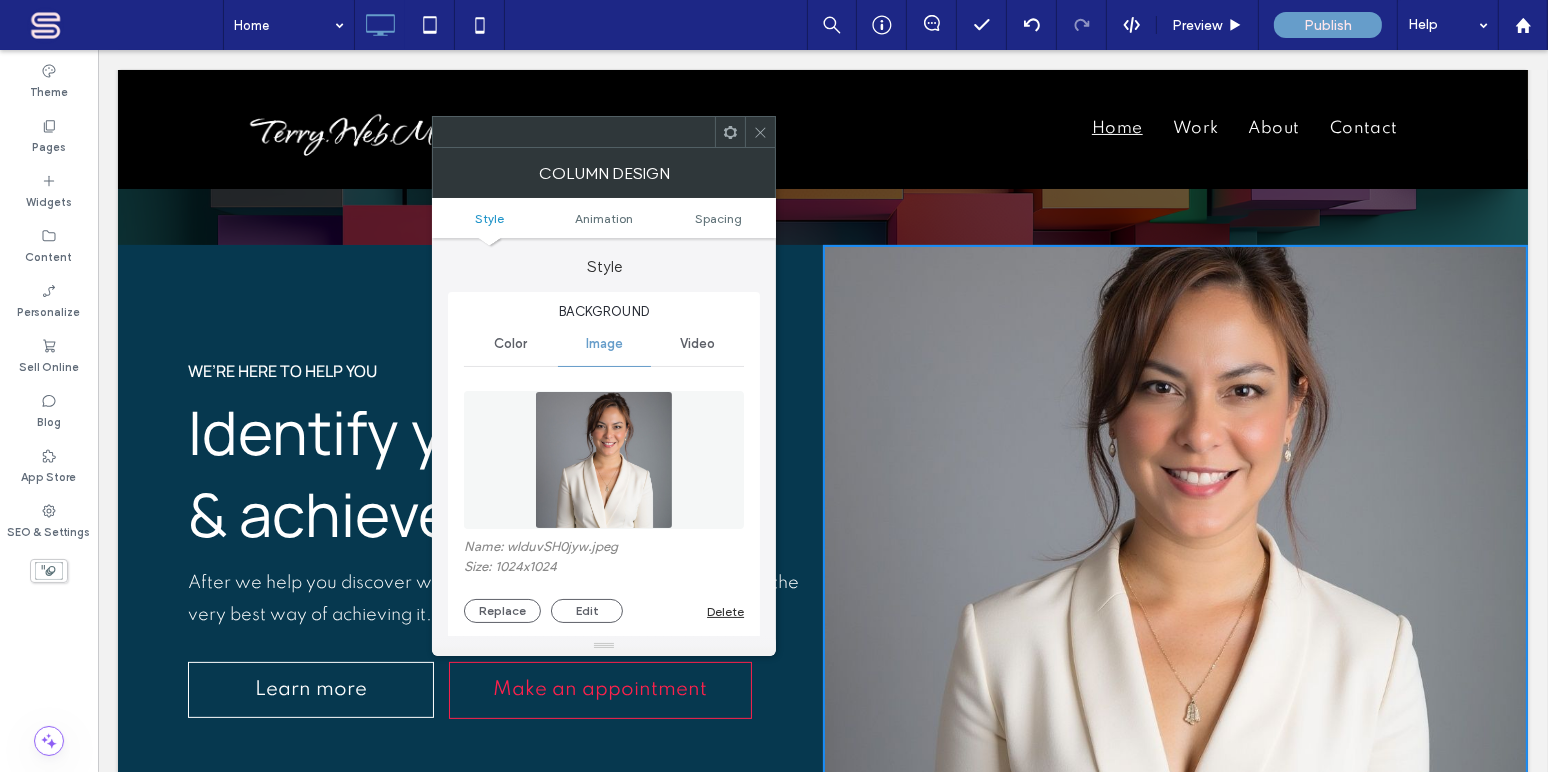 scroll, scrollTop: 410, scrollLeft: 0, axis: vertical 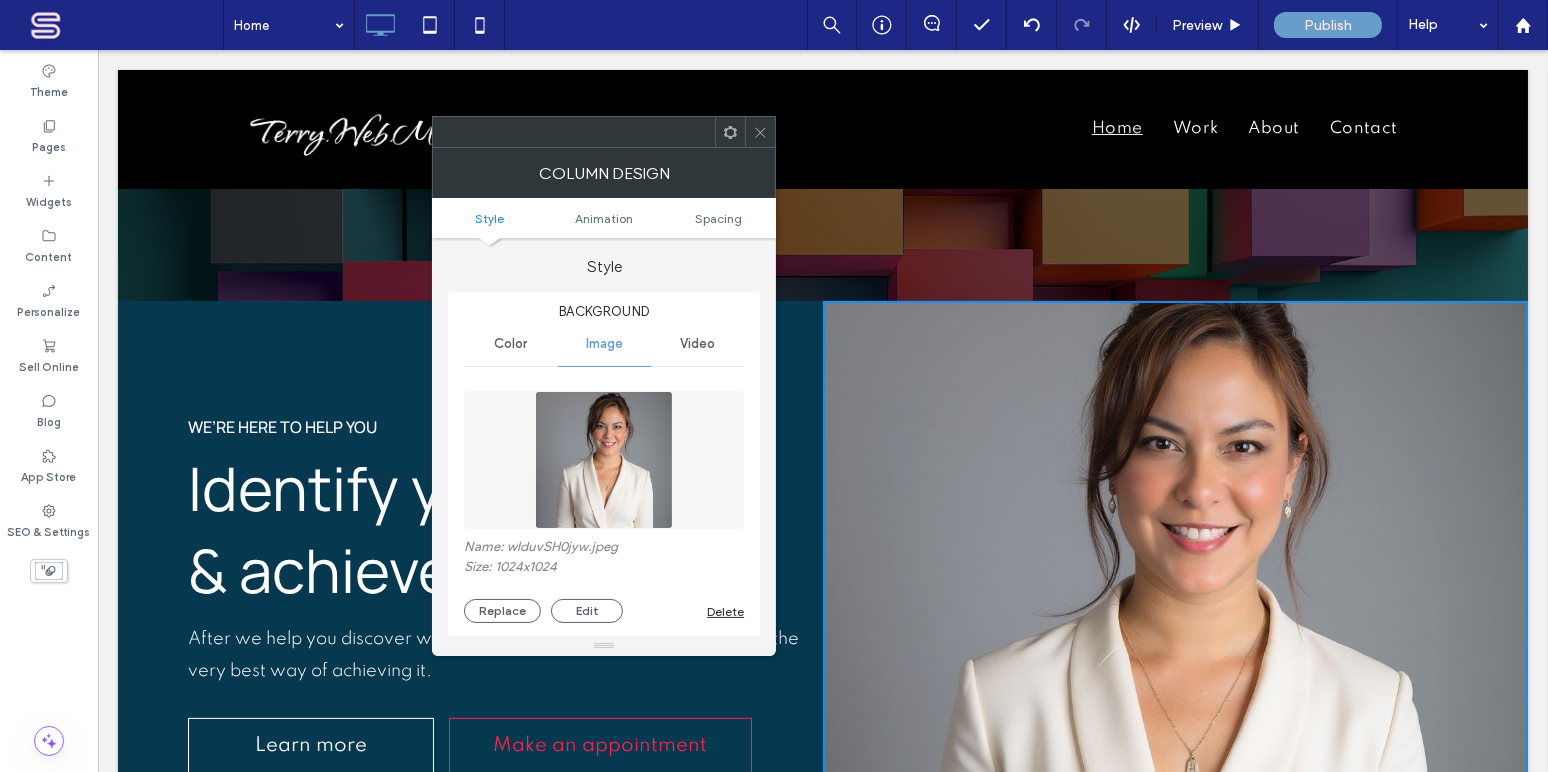 click 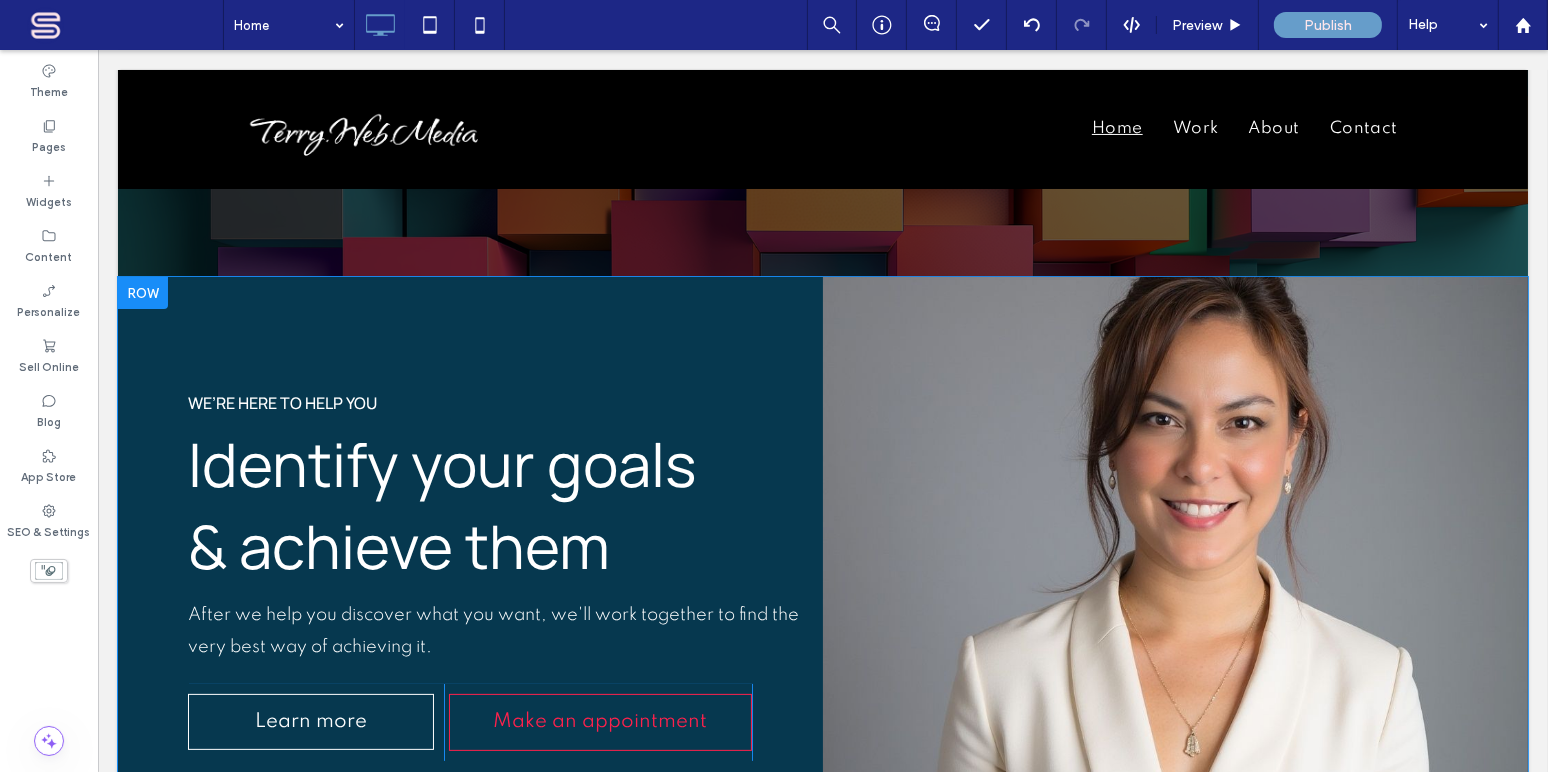 scroll, scrollTop: 410, scrollLeft: 0, axis: vertical 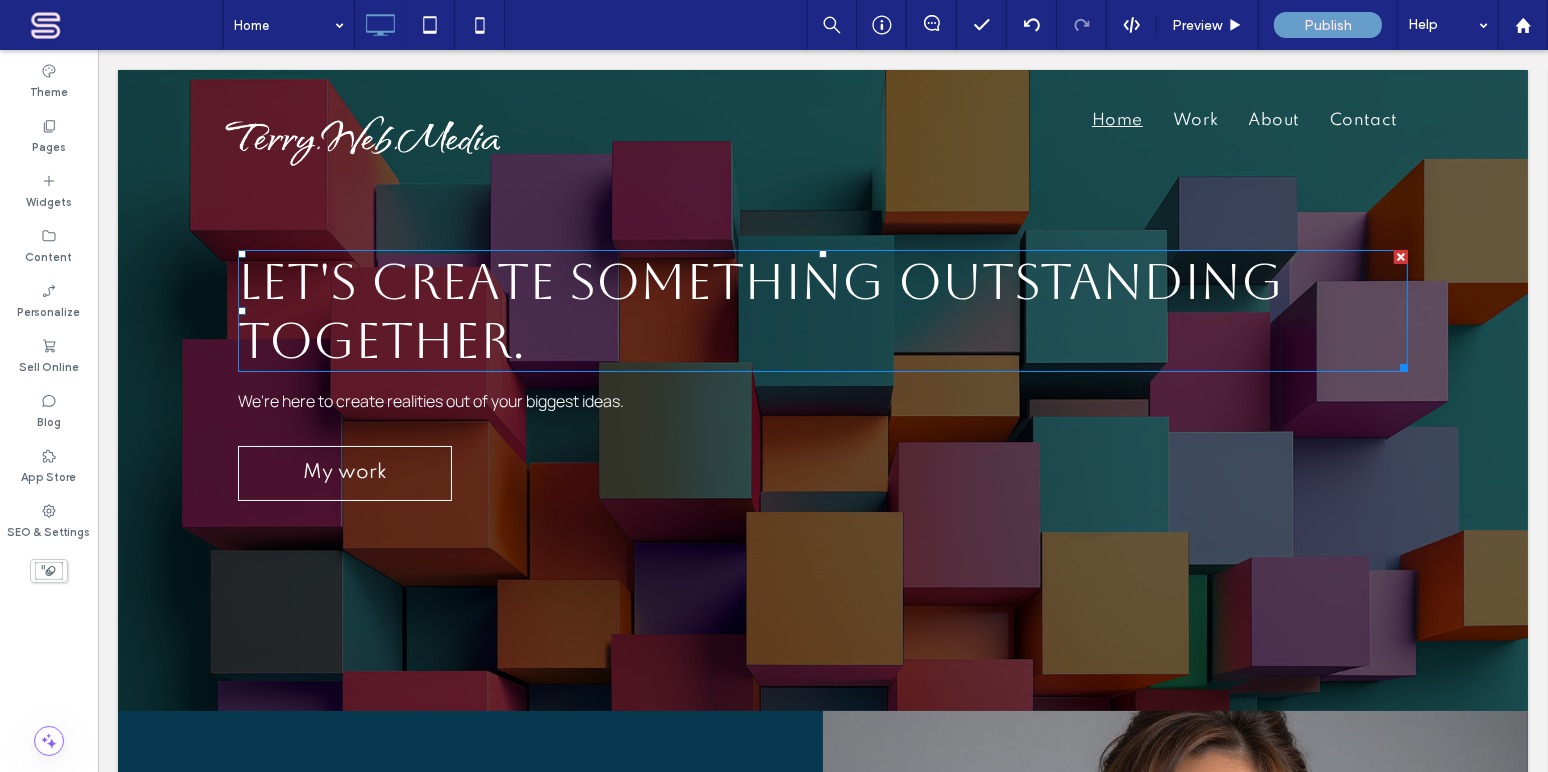 click on "Let's create something outstanding together." at bounding box center (759, 311) 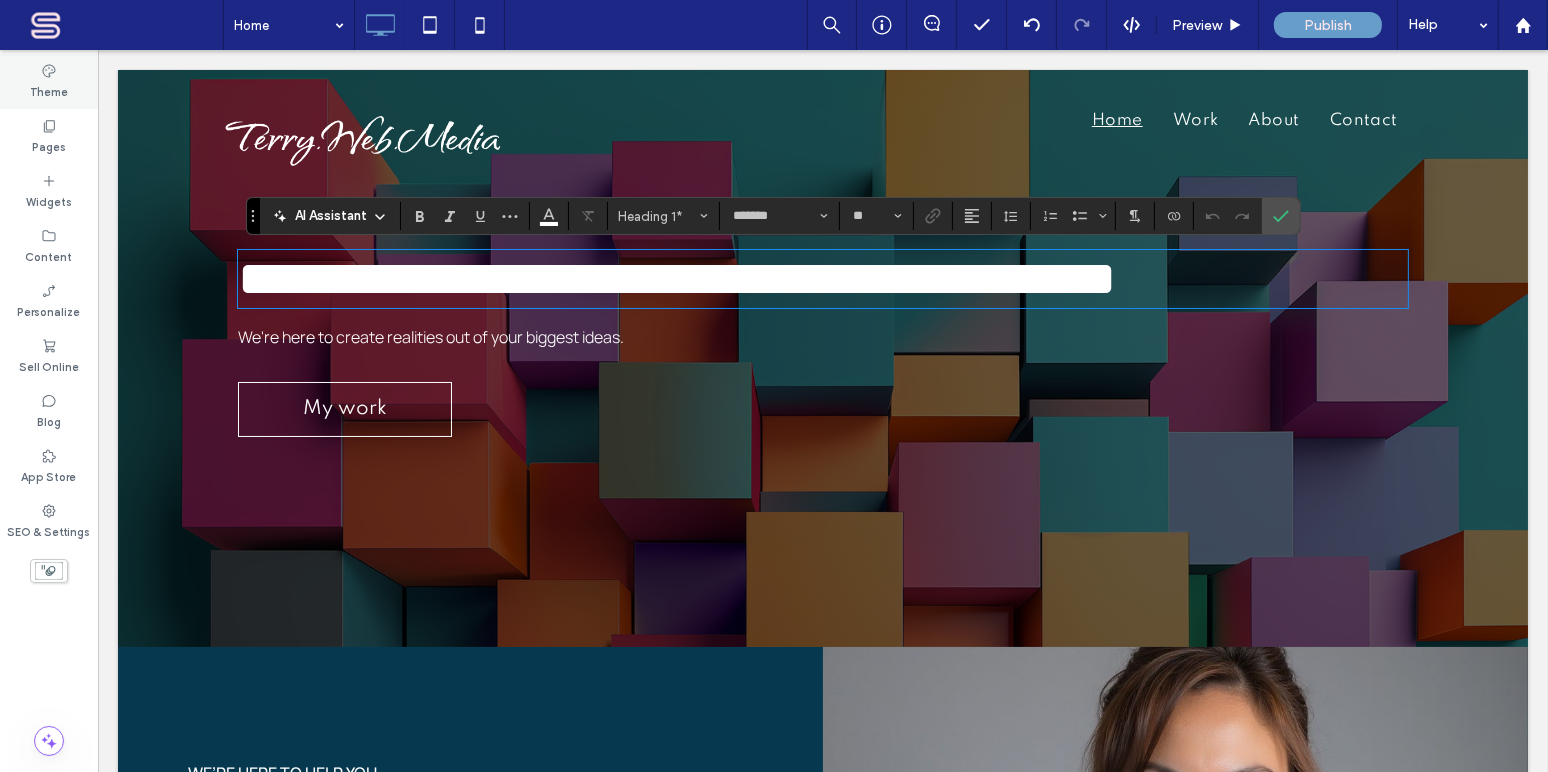click on "Theme" at bounding box center [49, 90] 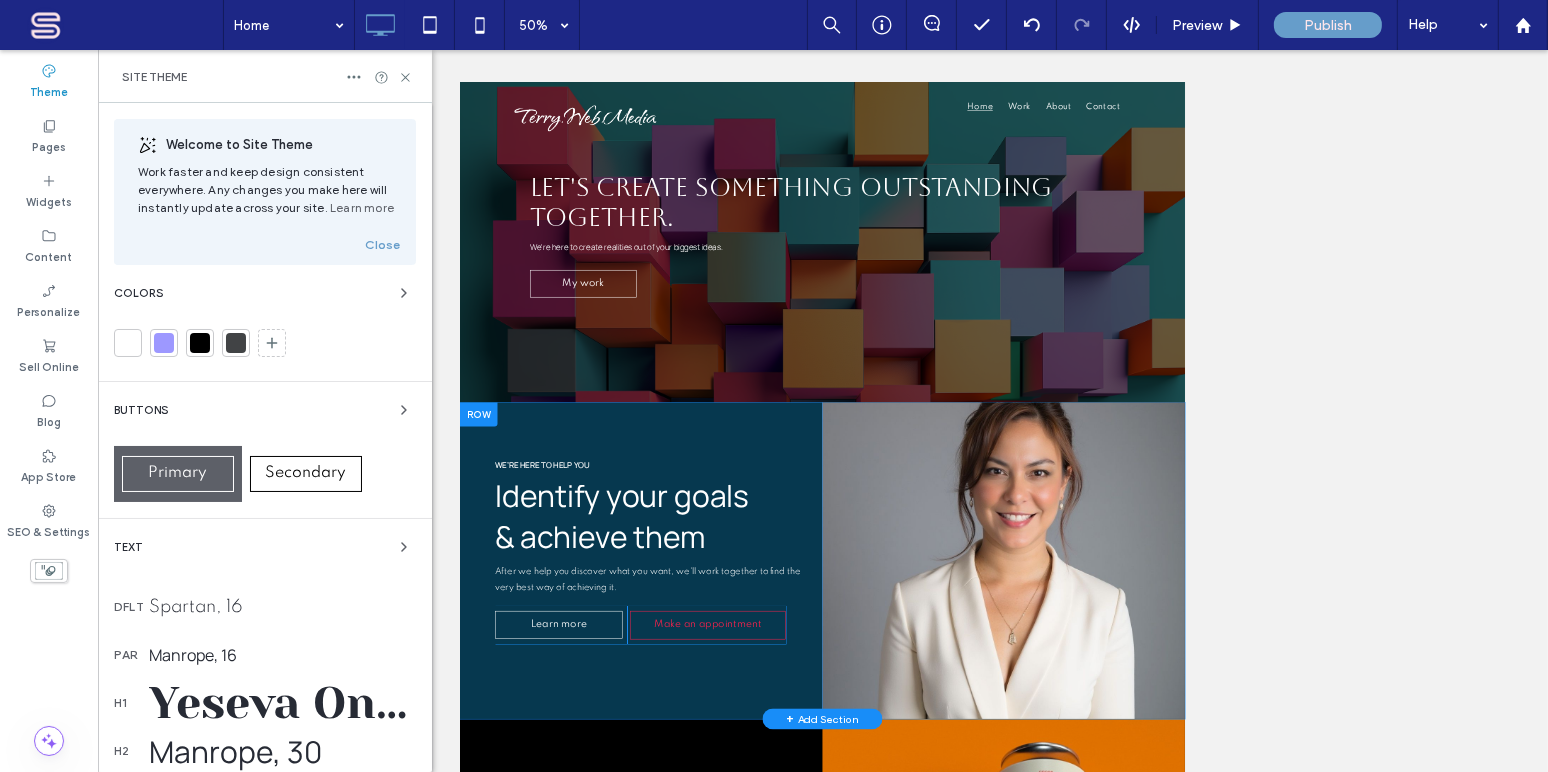click at bounding box center (497, 746) 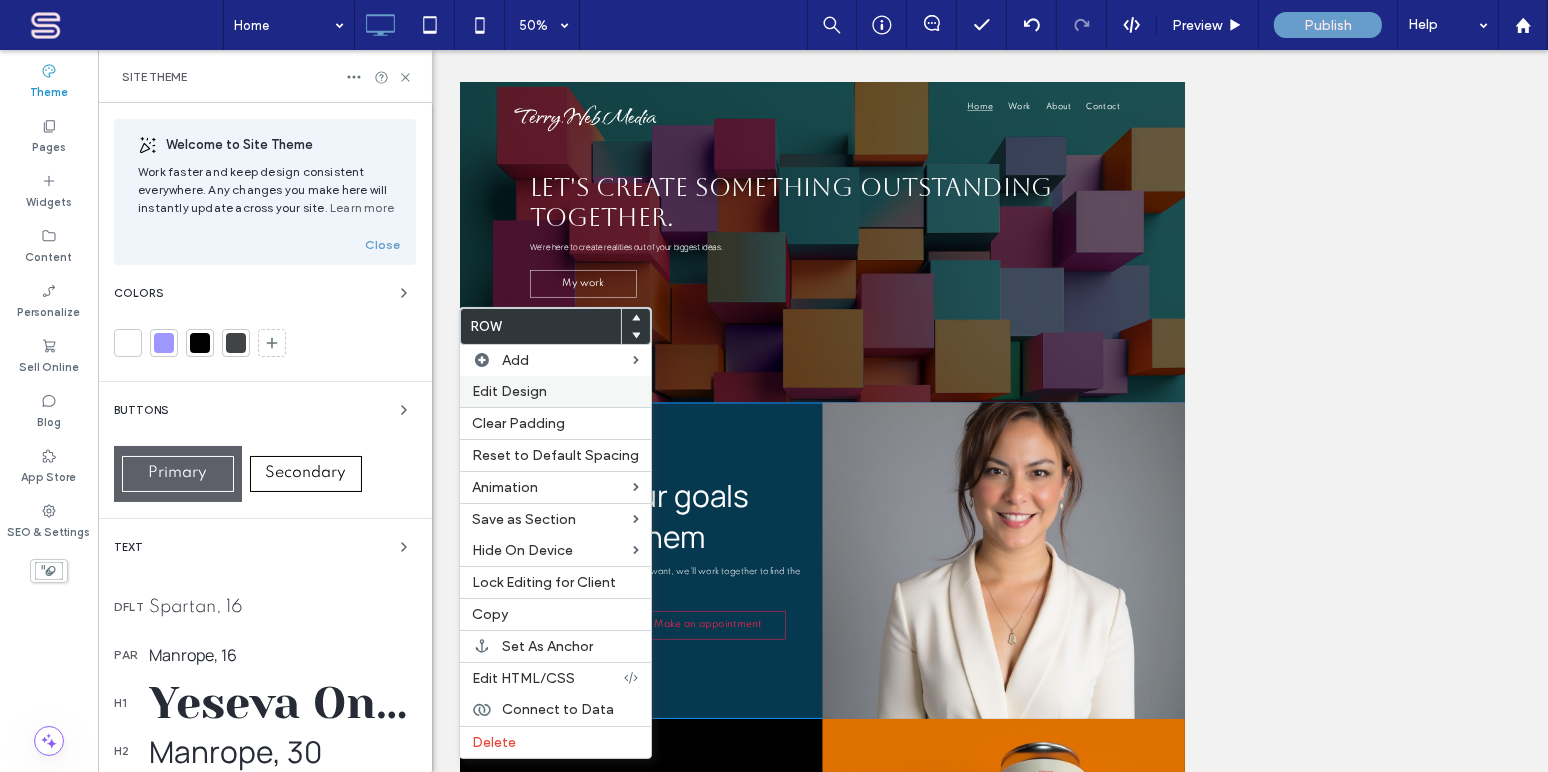 click on "Edit Design" at bounding box center [509, 391] 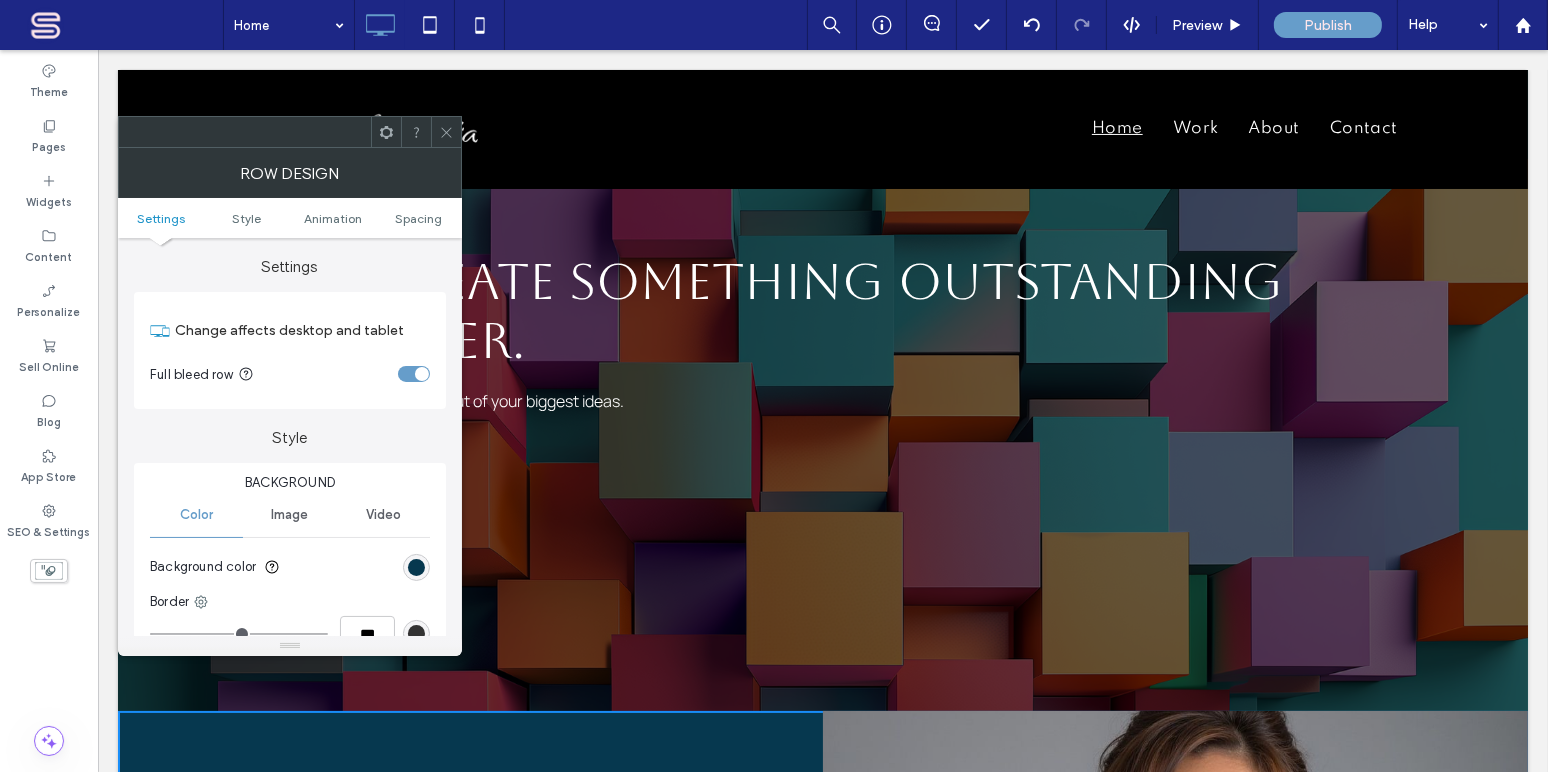 scroll, scrollTop: 621, scrollLeft: 0, axis: vertical 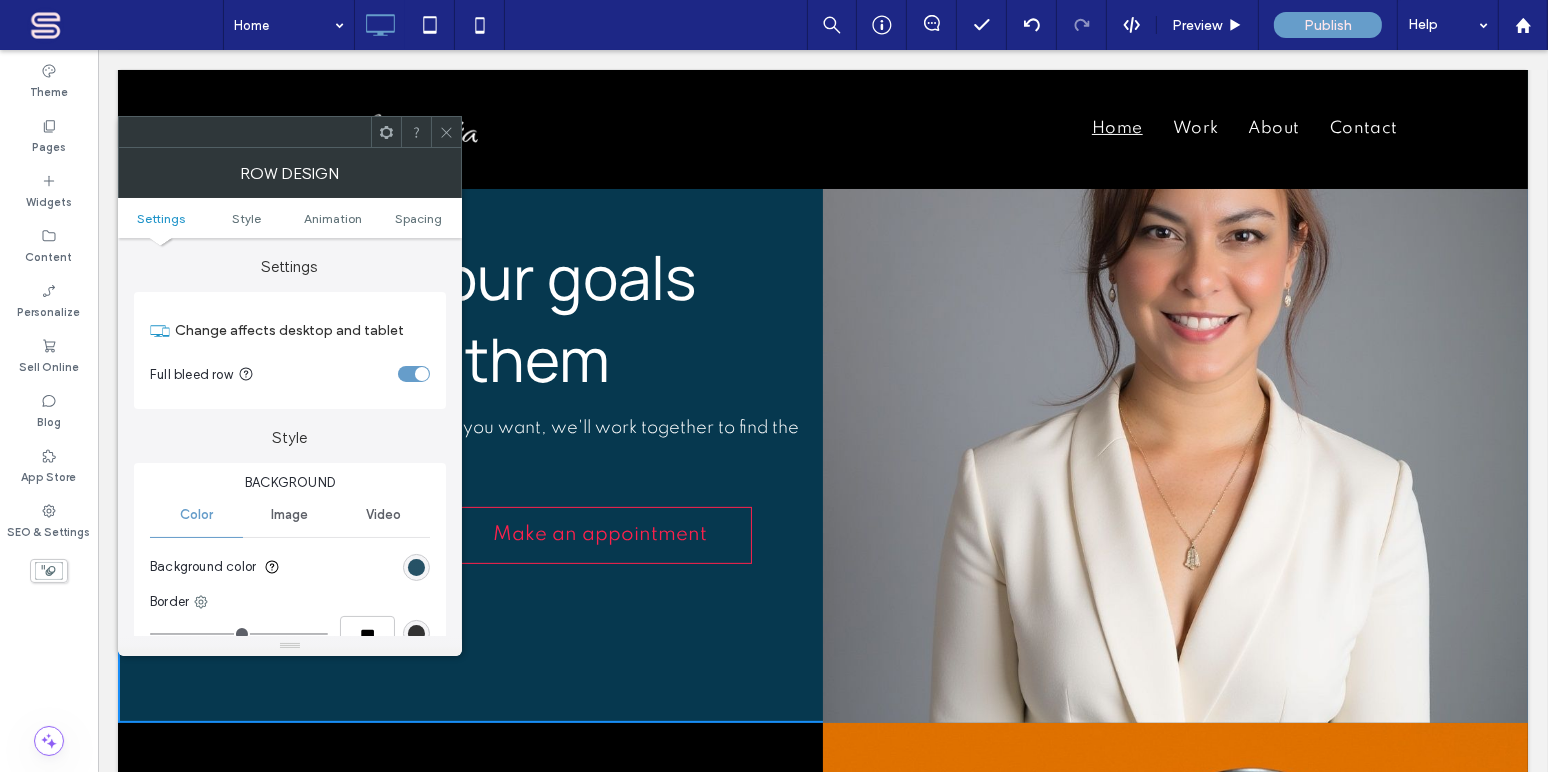 click at bounding box center (416, 567) 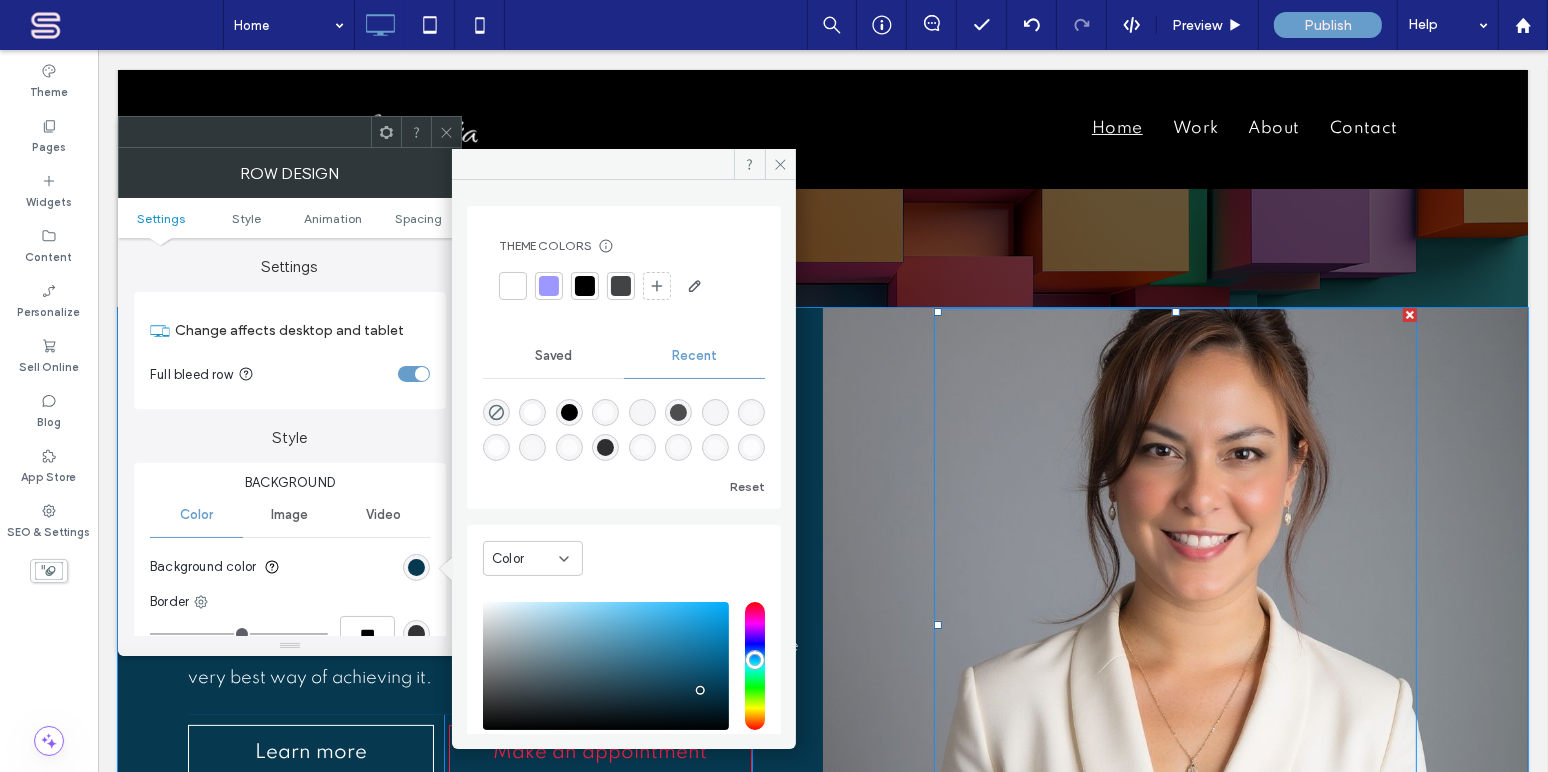 scroll, scrollTop: 379, scrollLeft: 0, axis: vertical 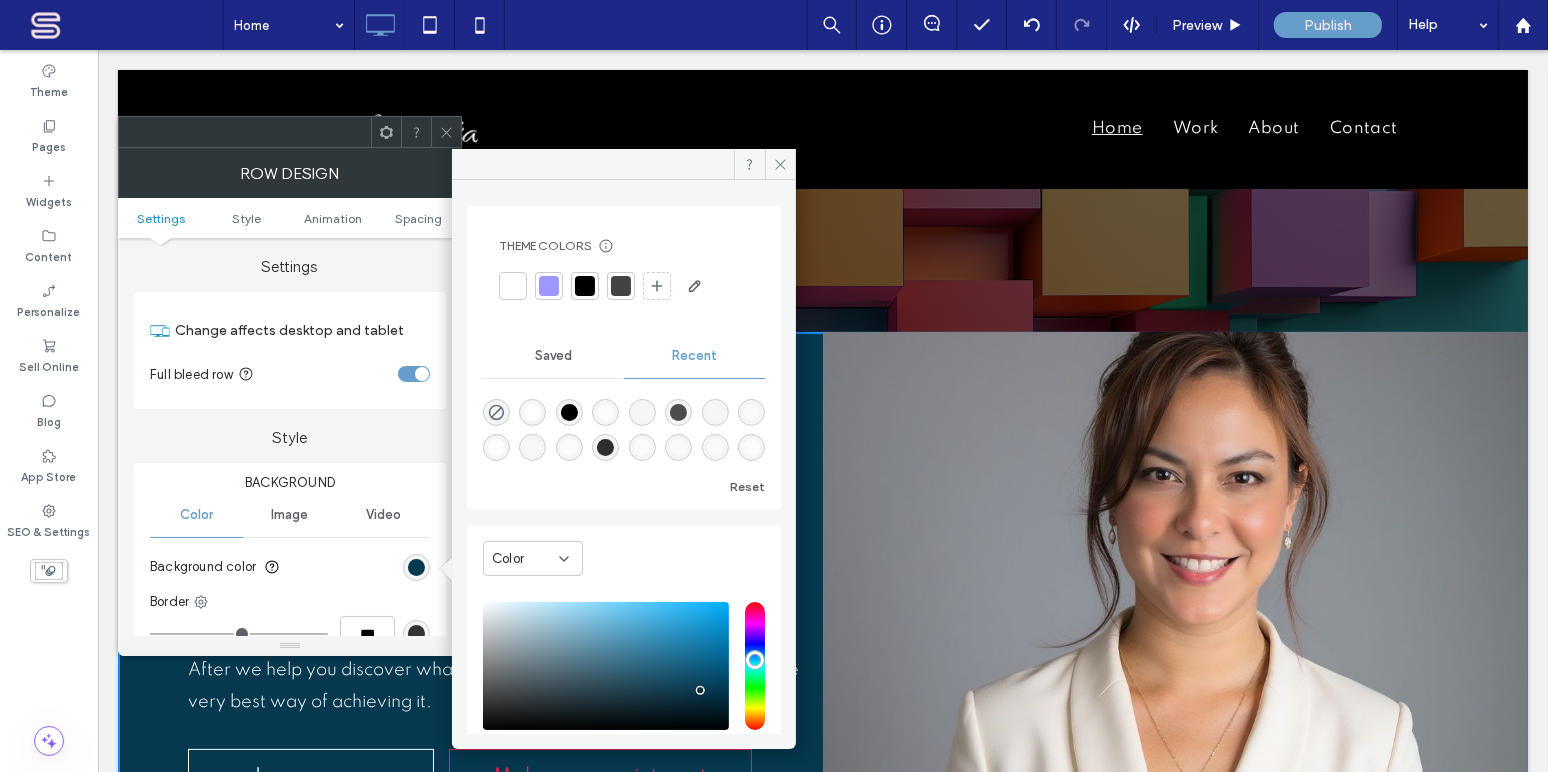 type on "***" 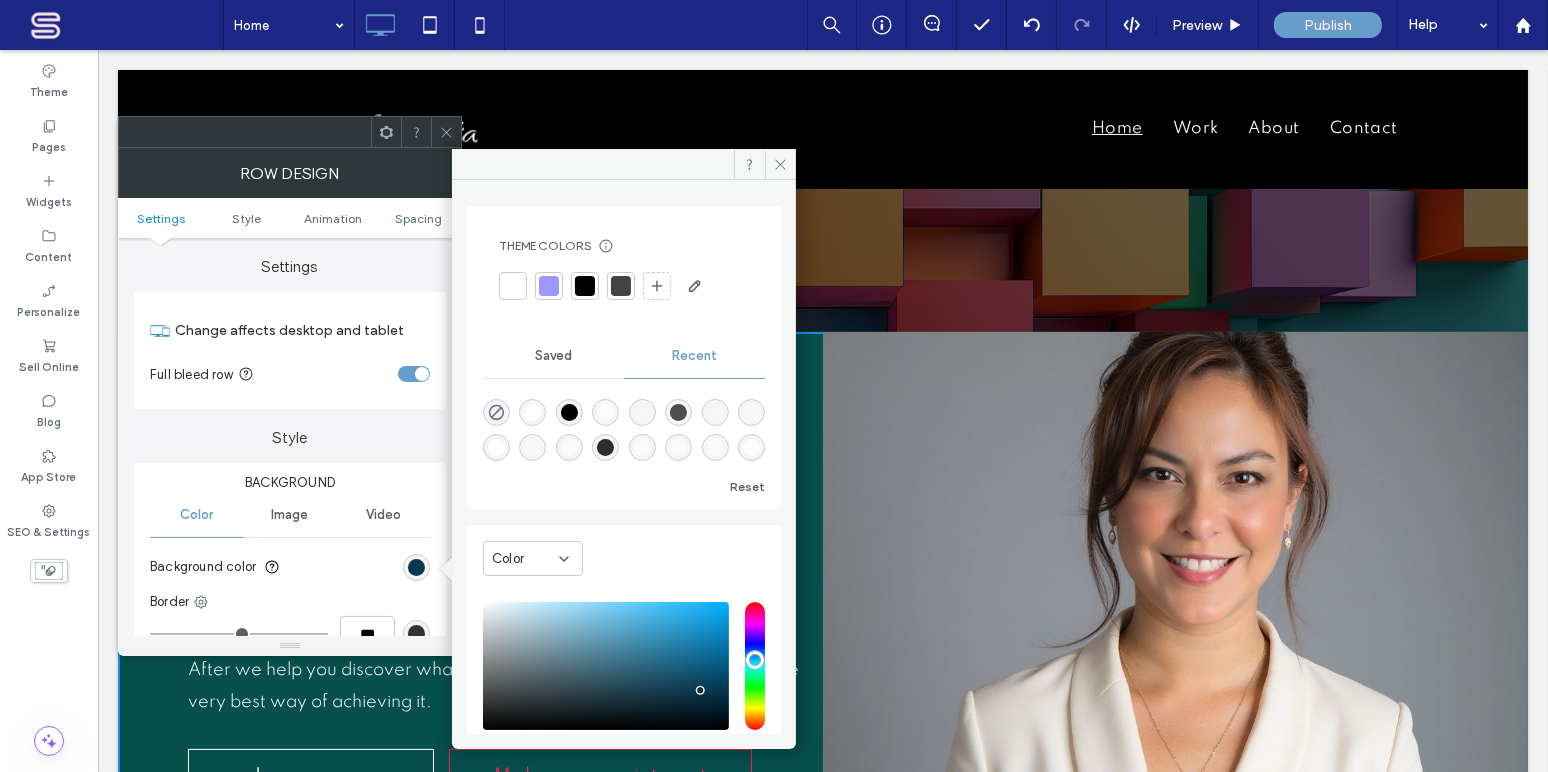 type on "*******" 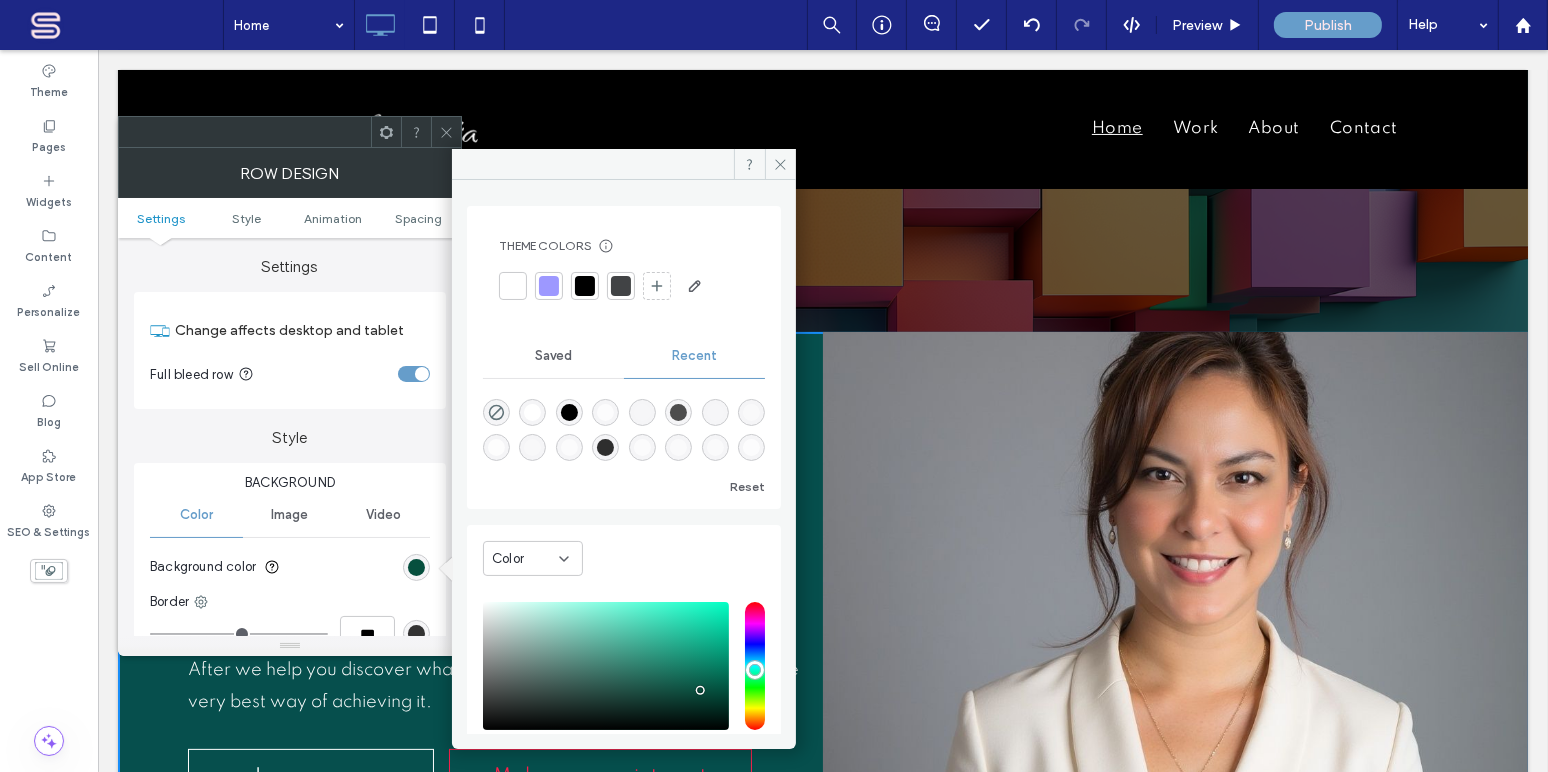 type on "***" 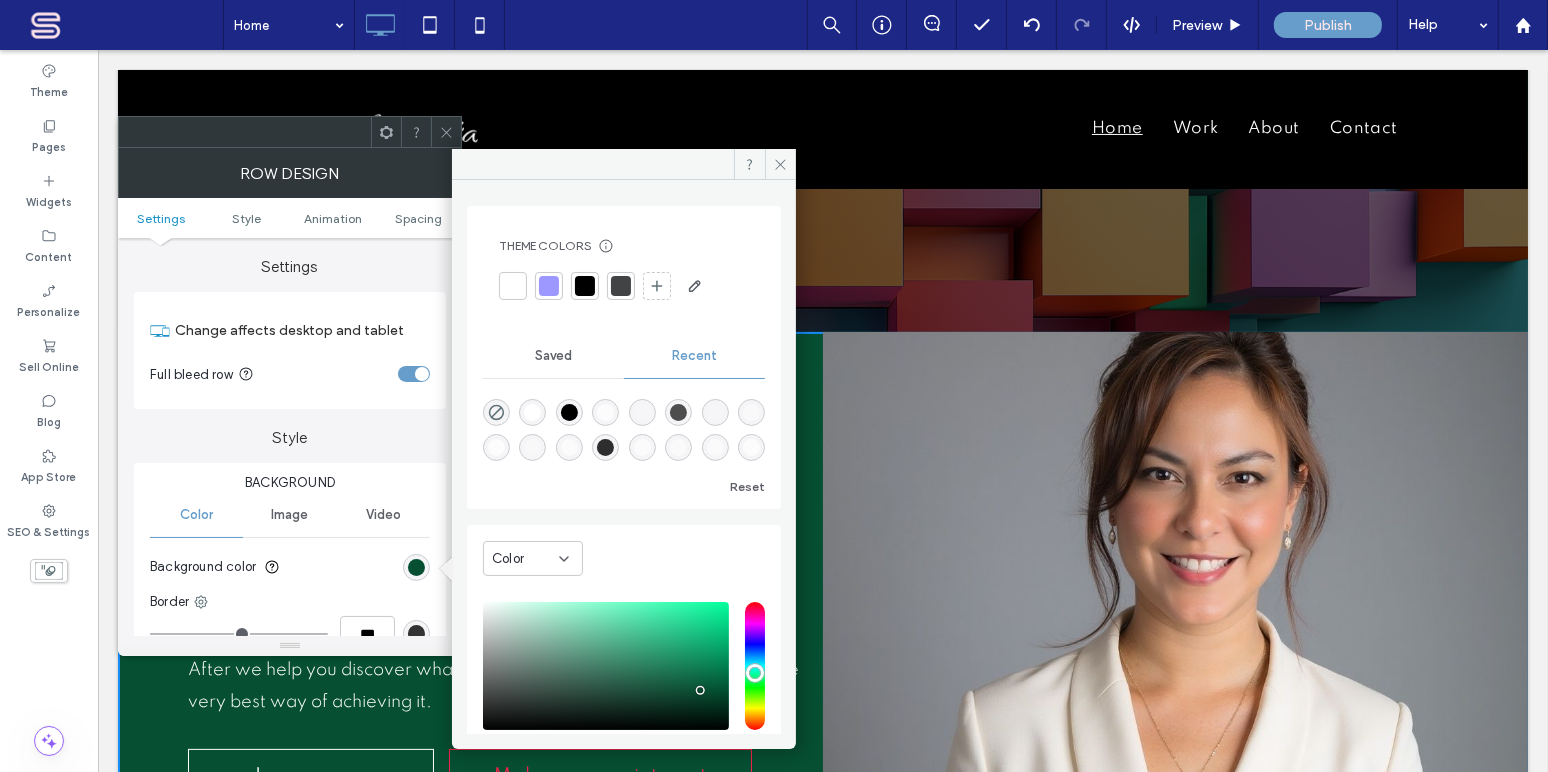 type on "***" 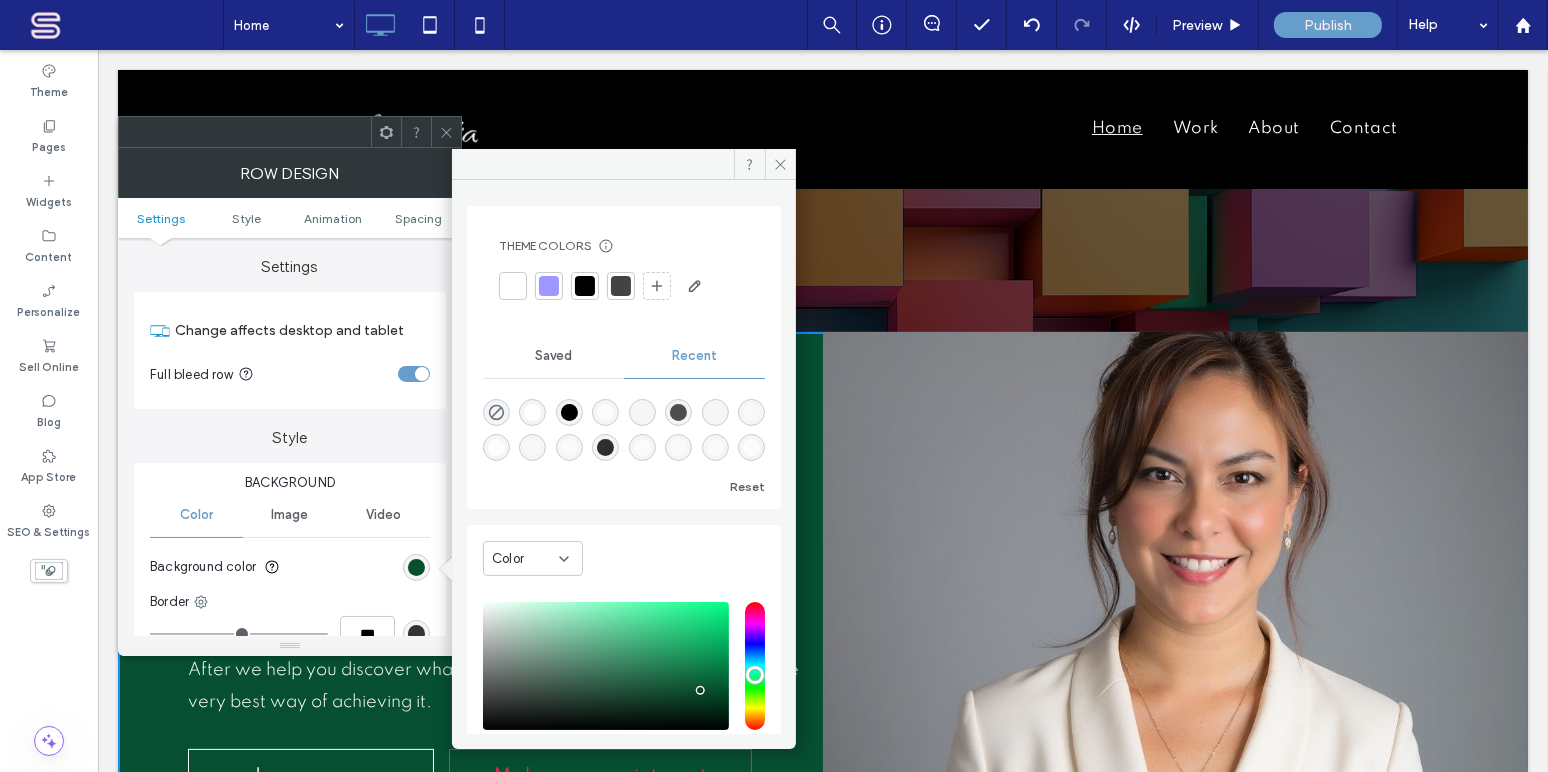 type on "***" 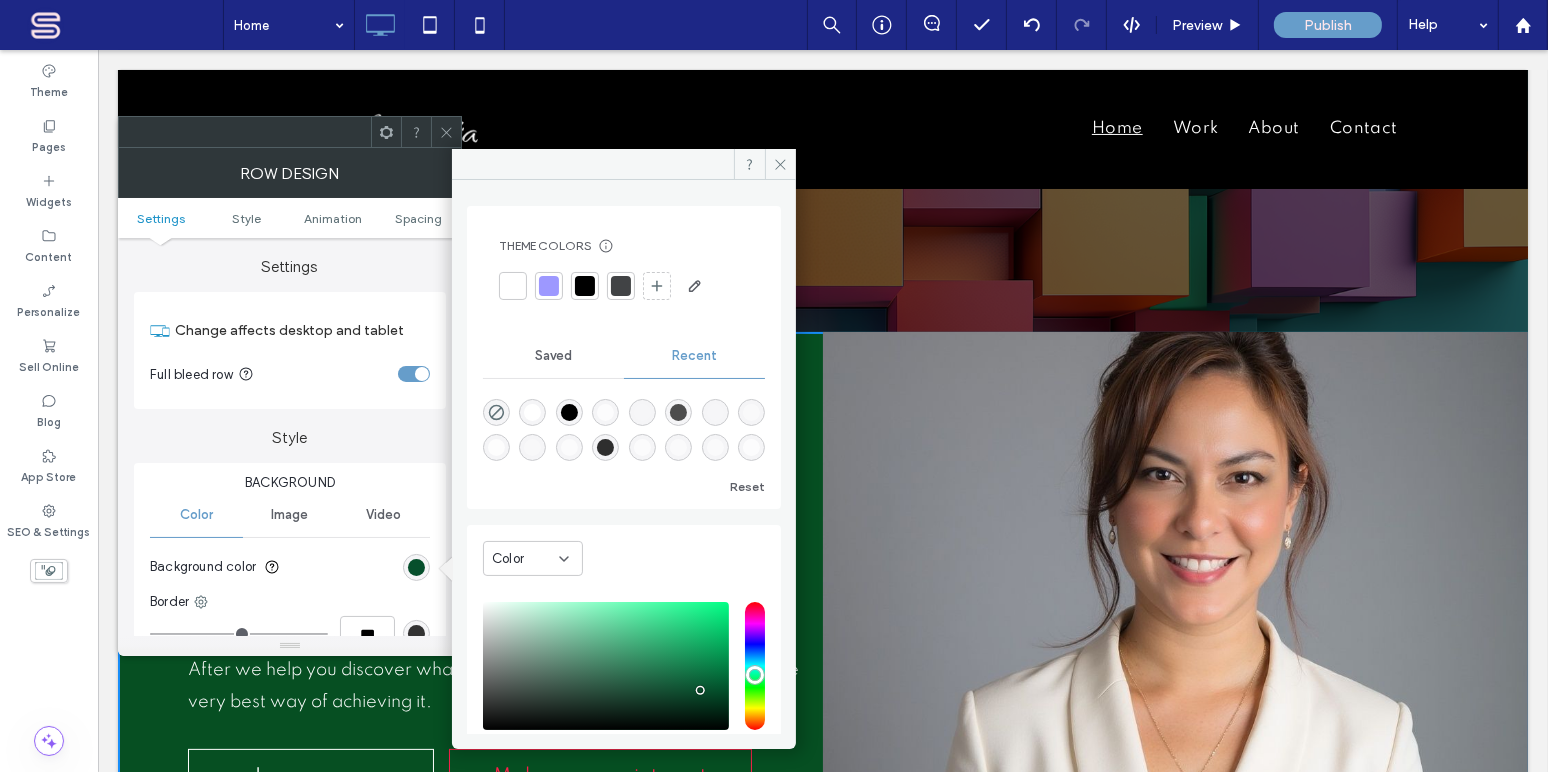type on "***" 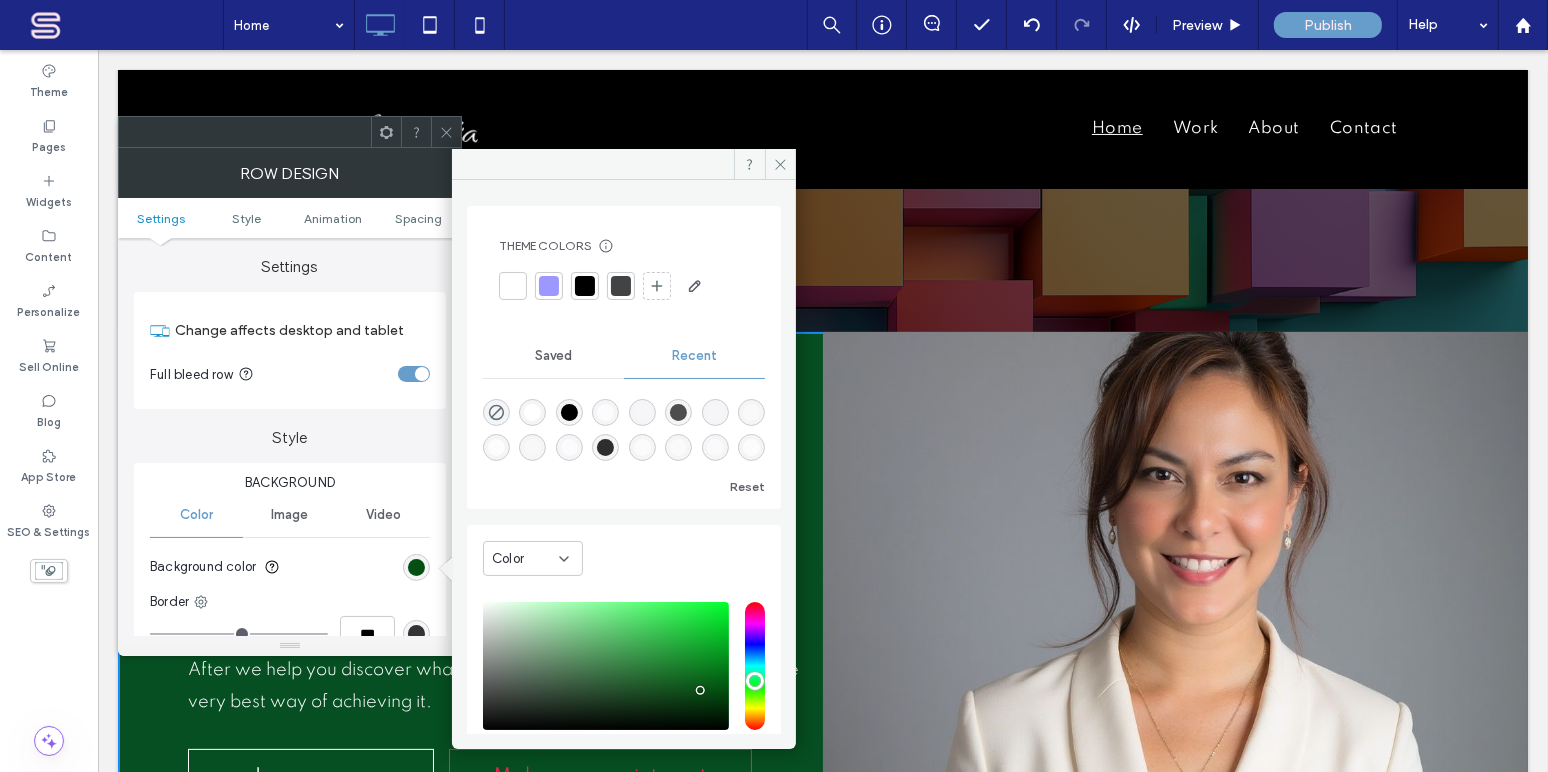 type on "*******" 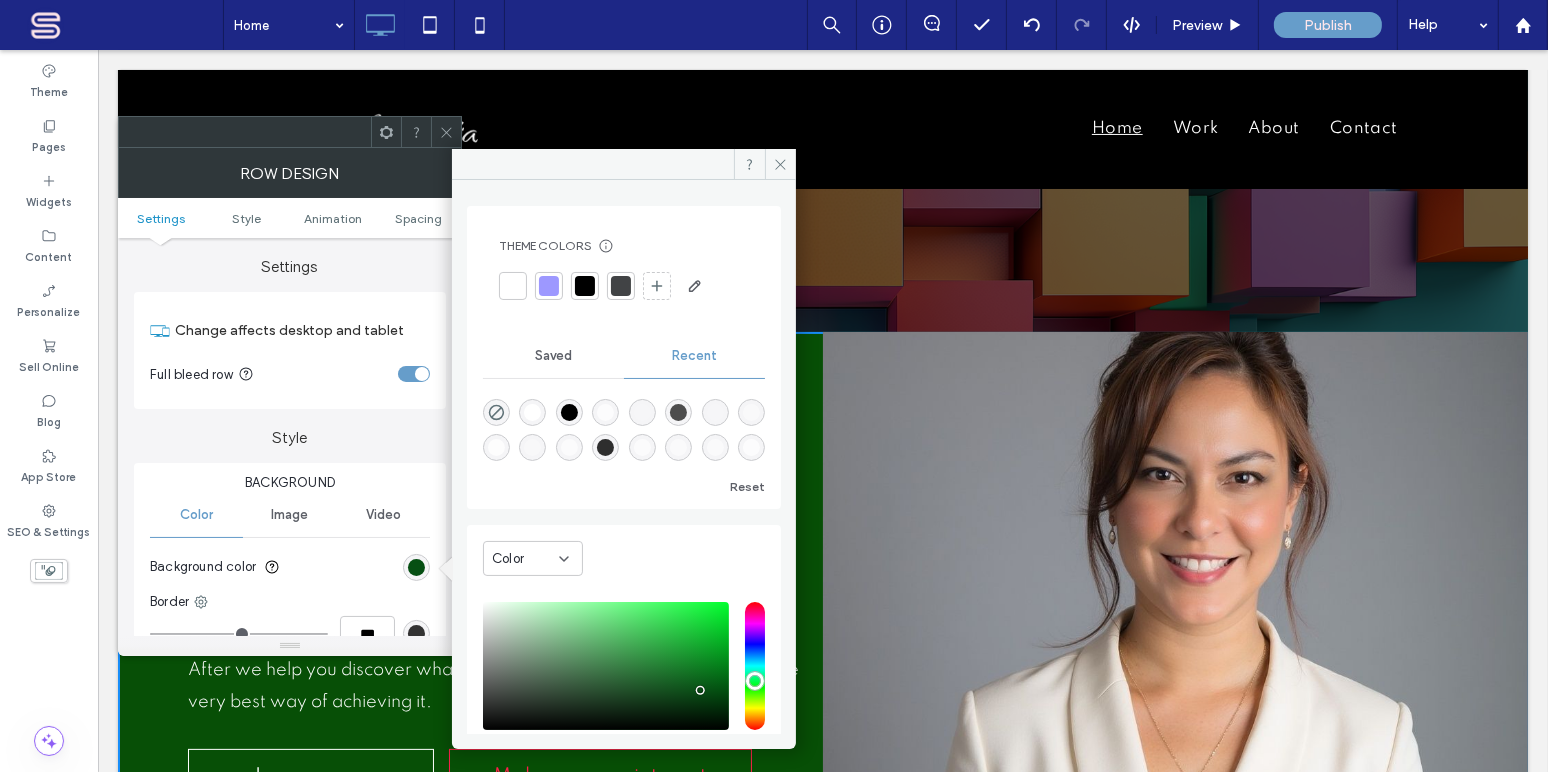 type on "***" 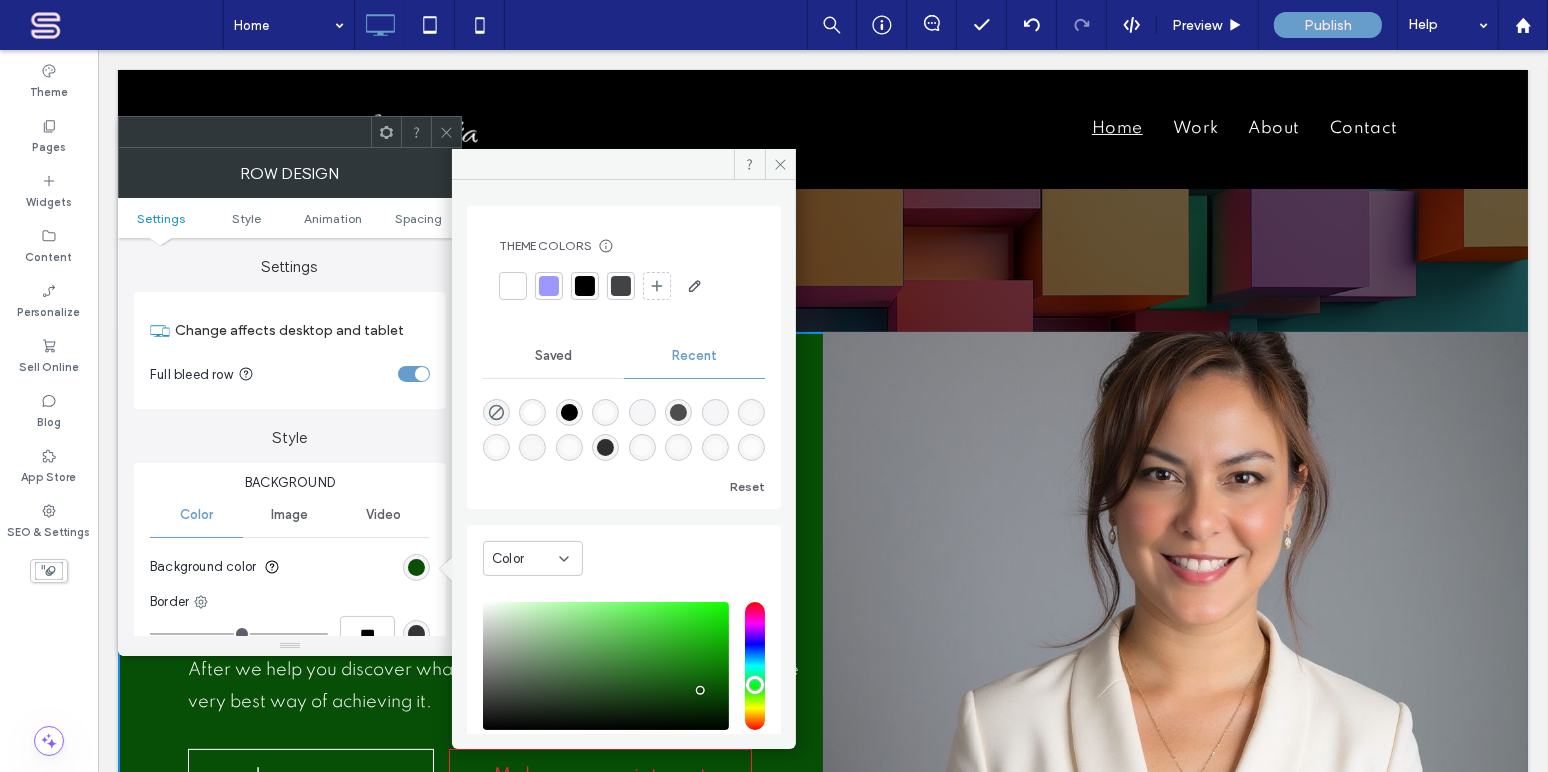 type on "***" 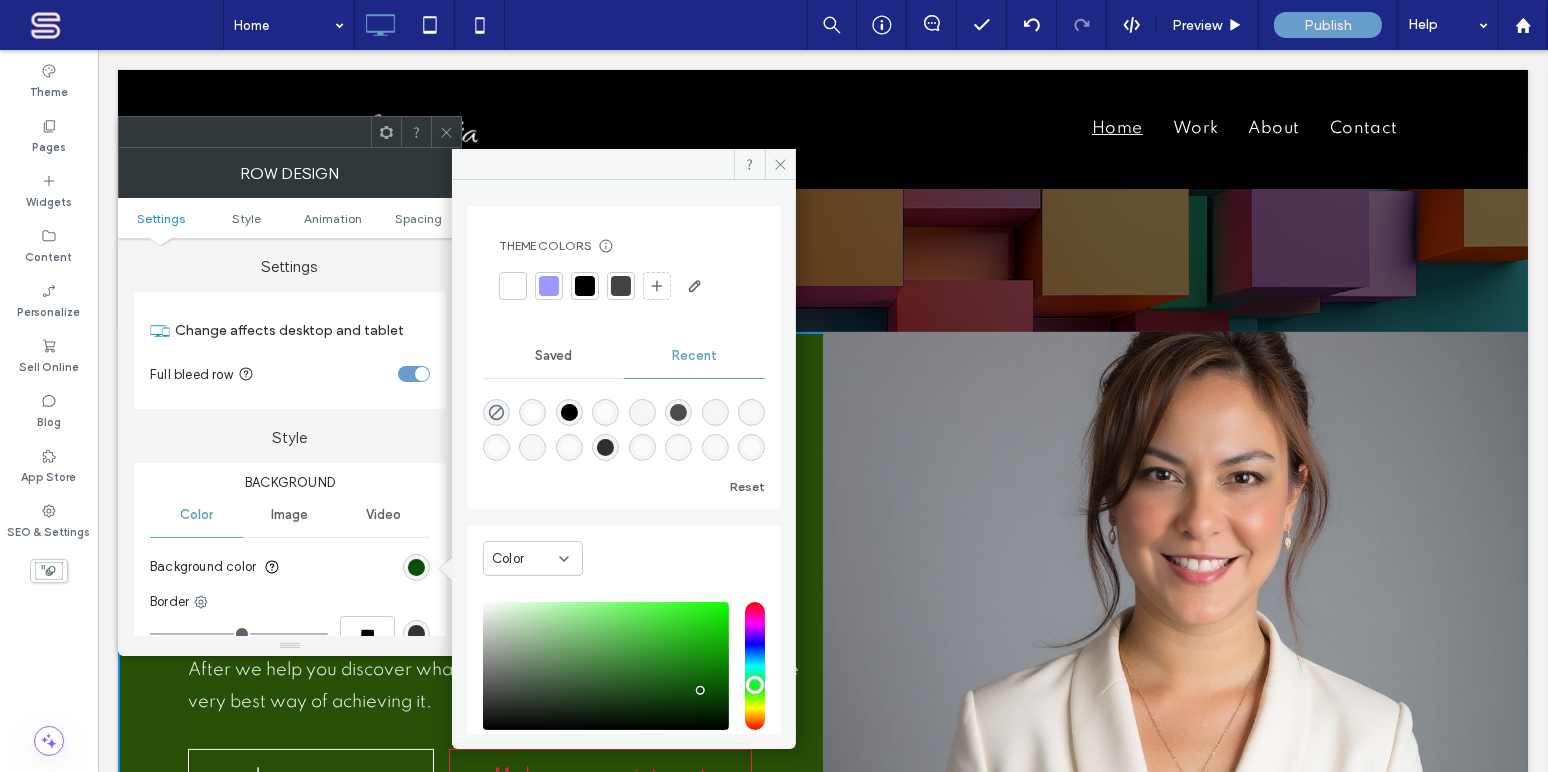 type on "**" 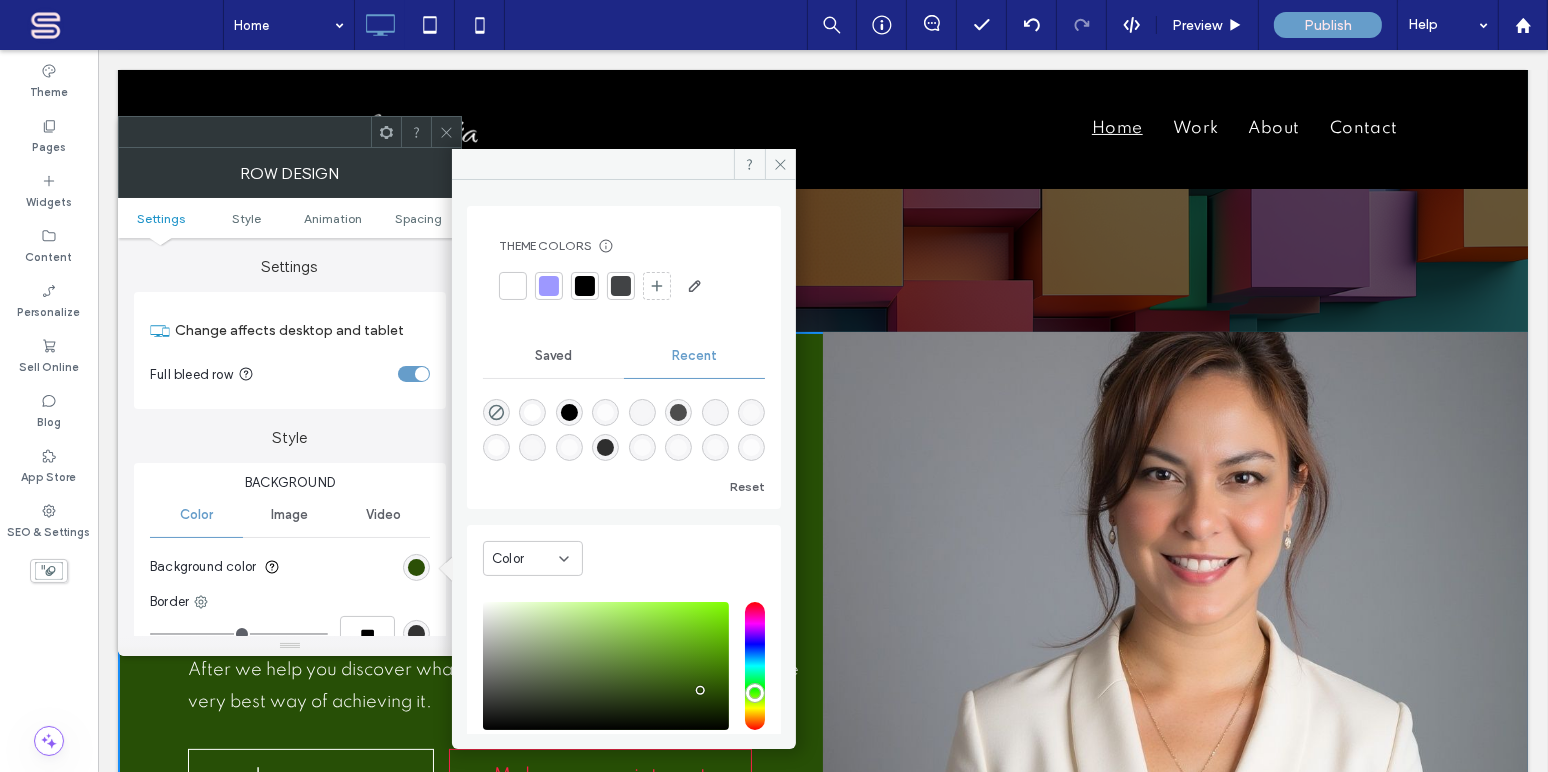 type on "*******" 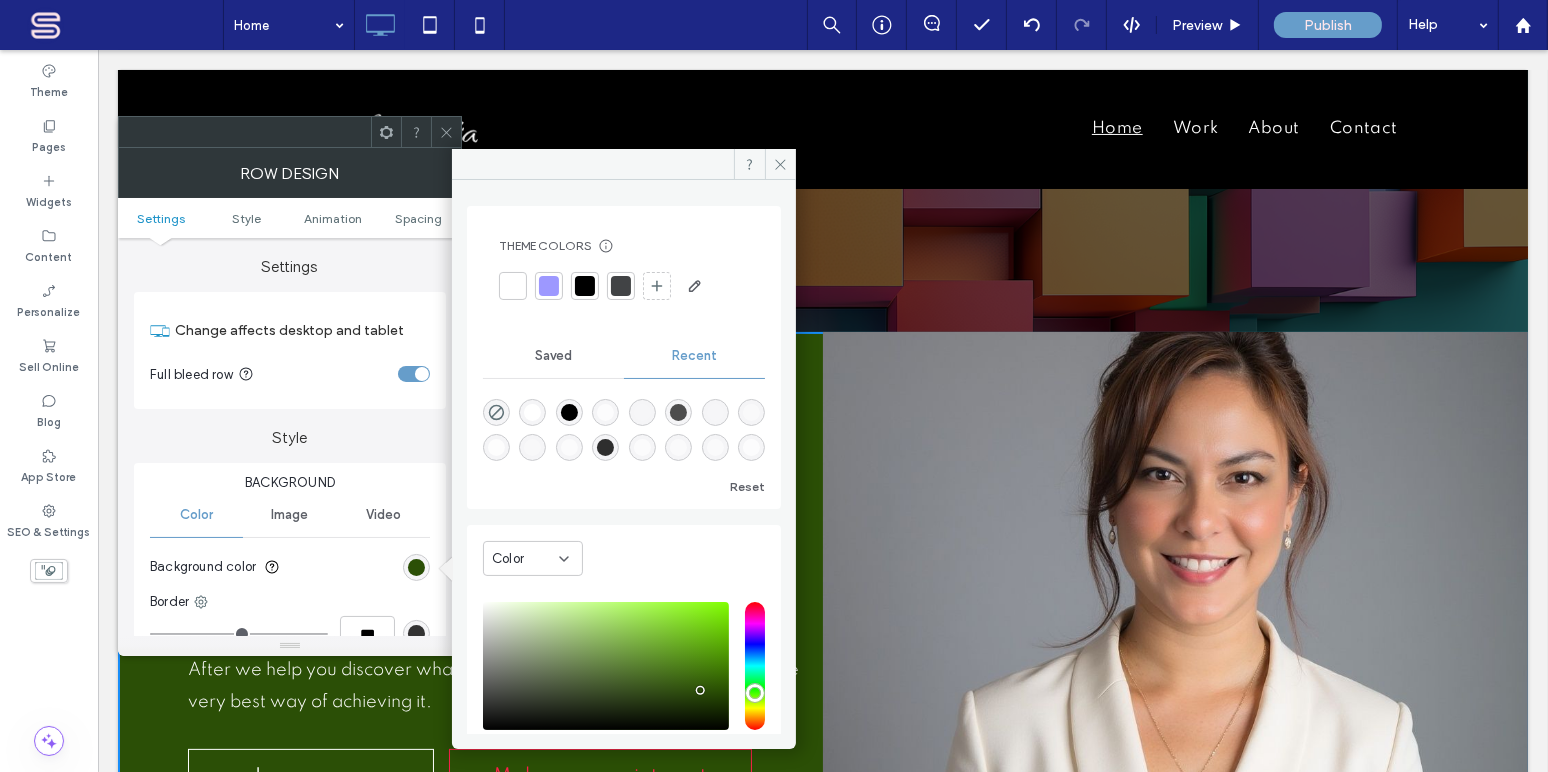 type on "**" 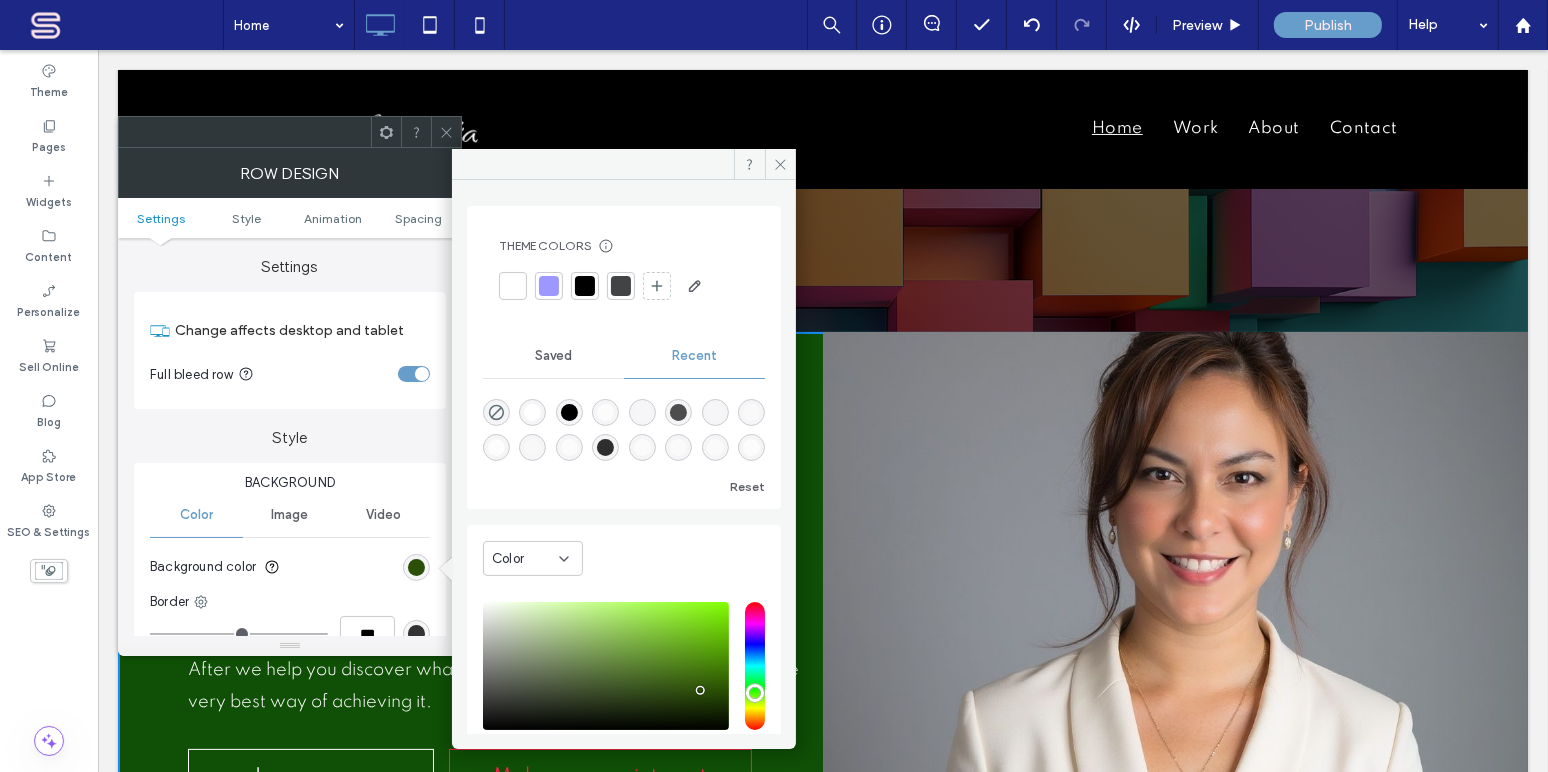 type on "*******" 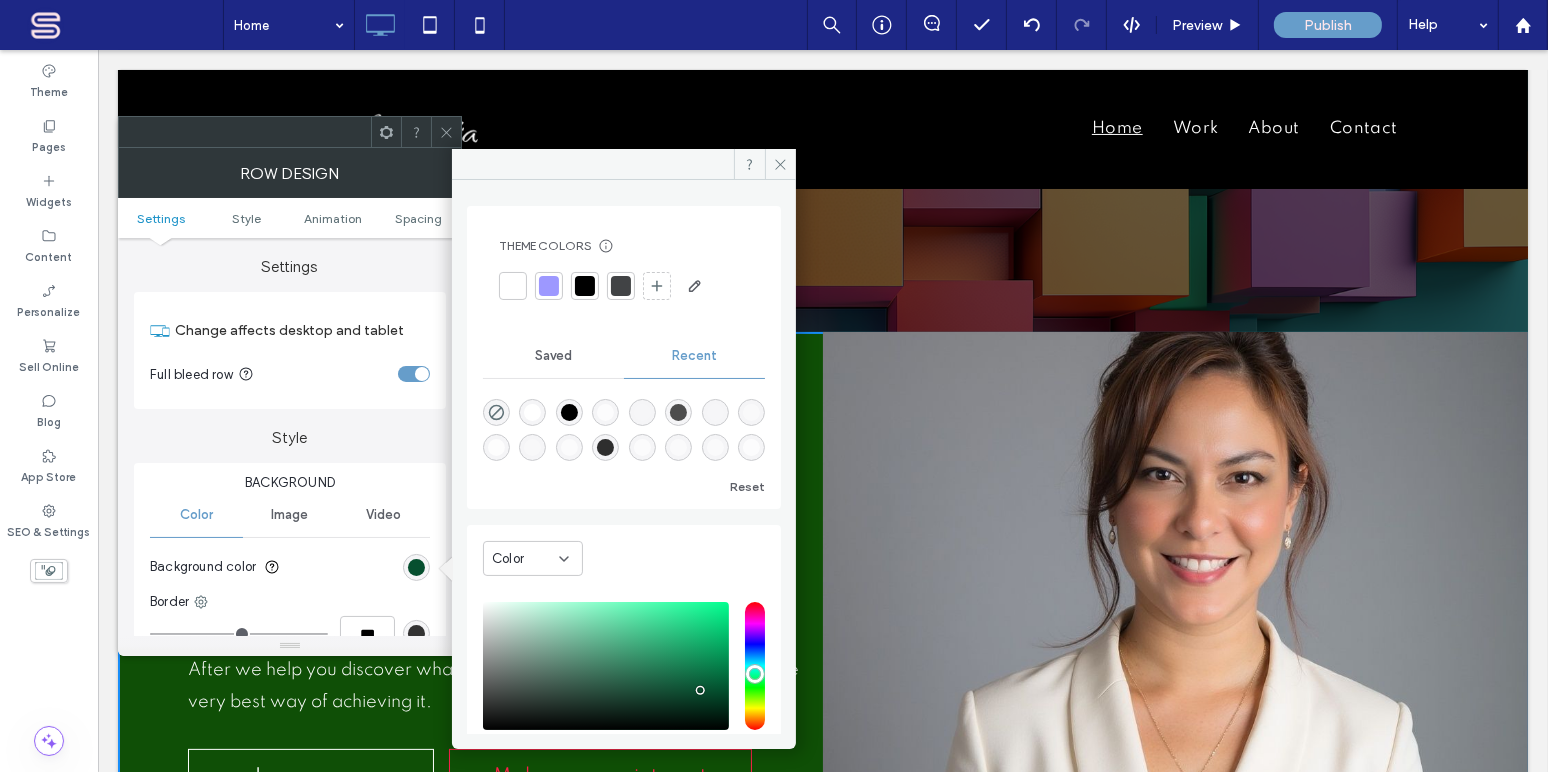 type on "***" 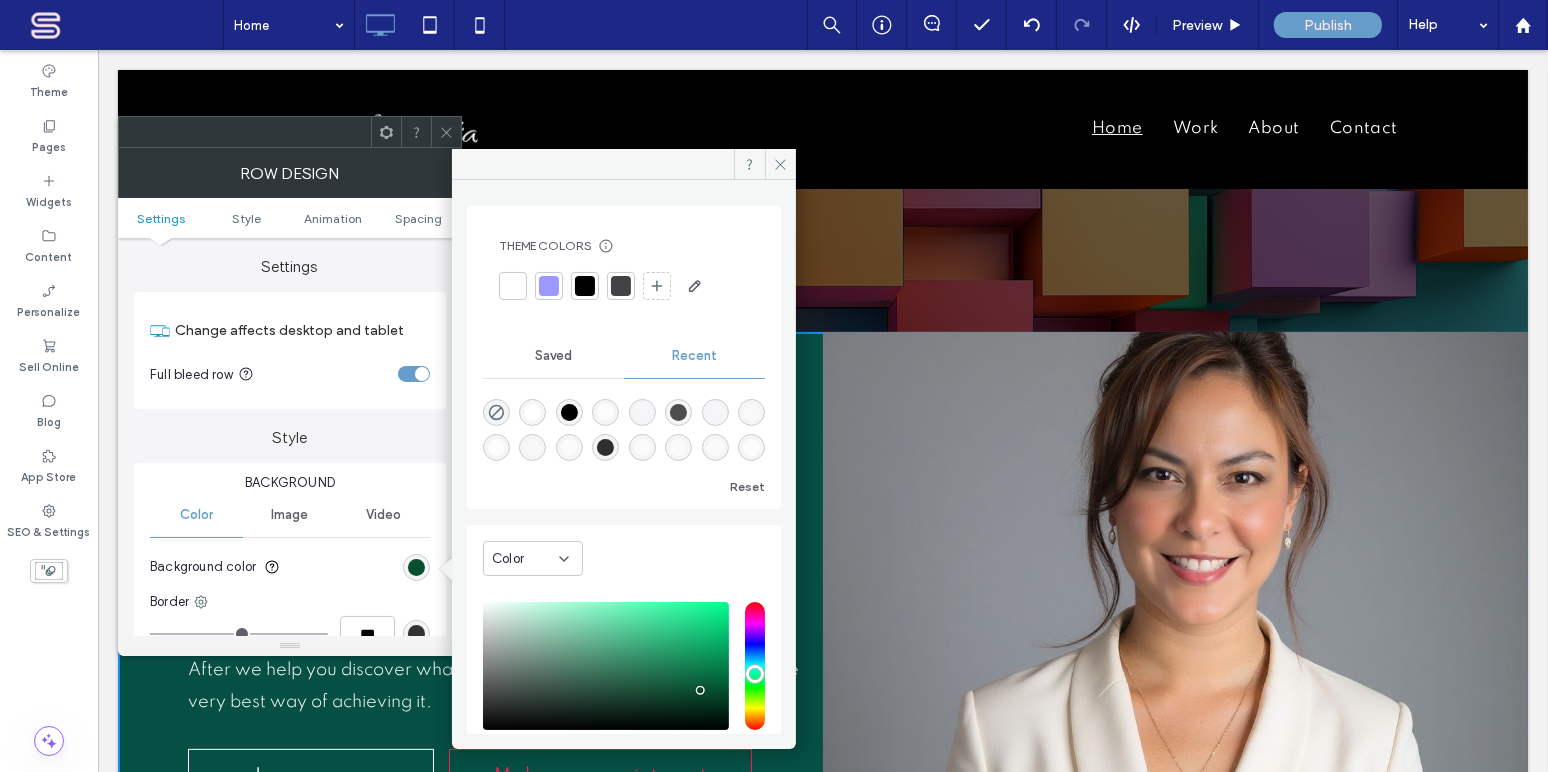 type on "***" 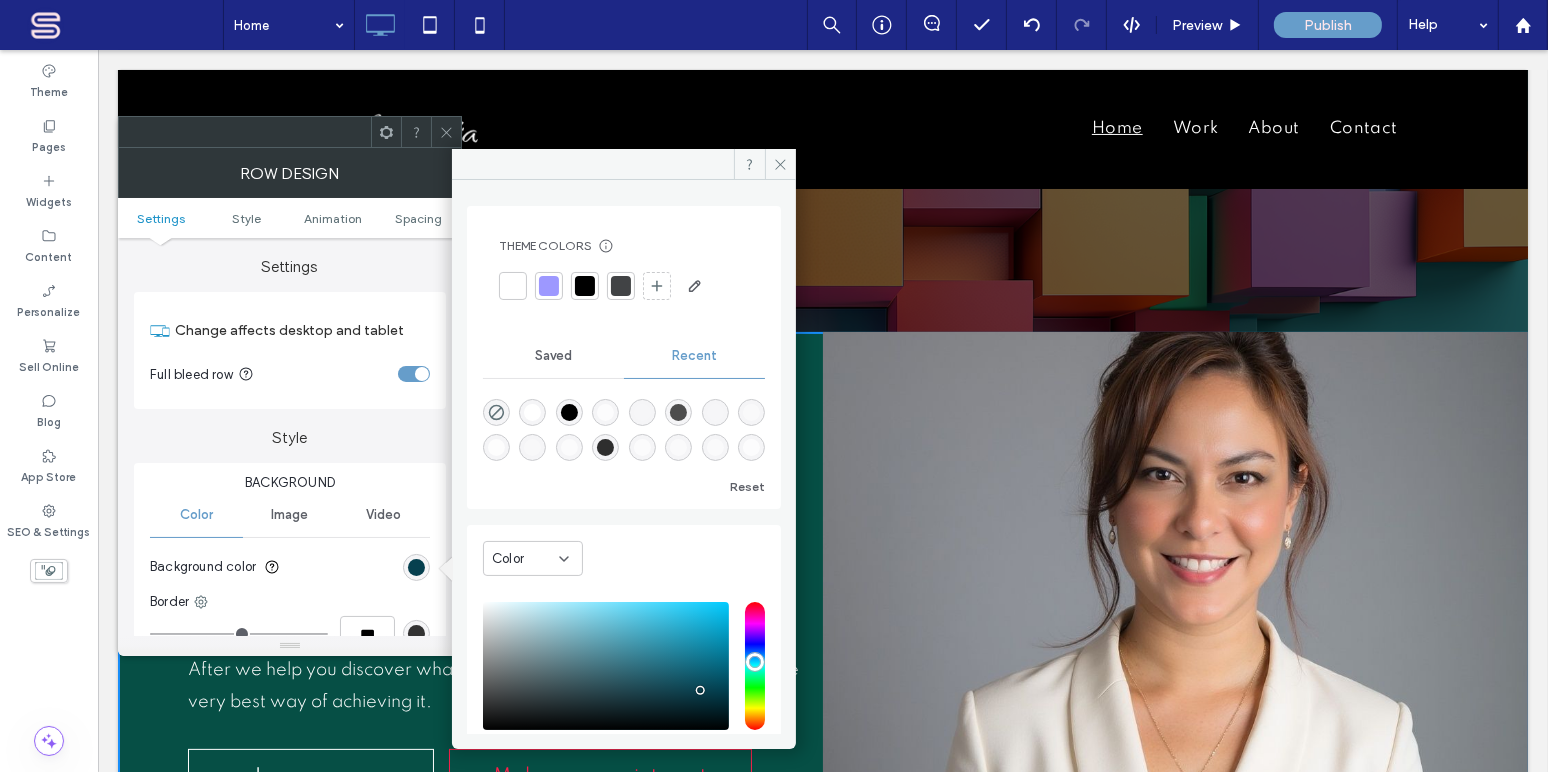 type on "*******" 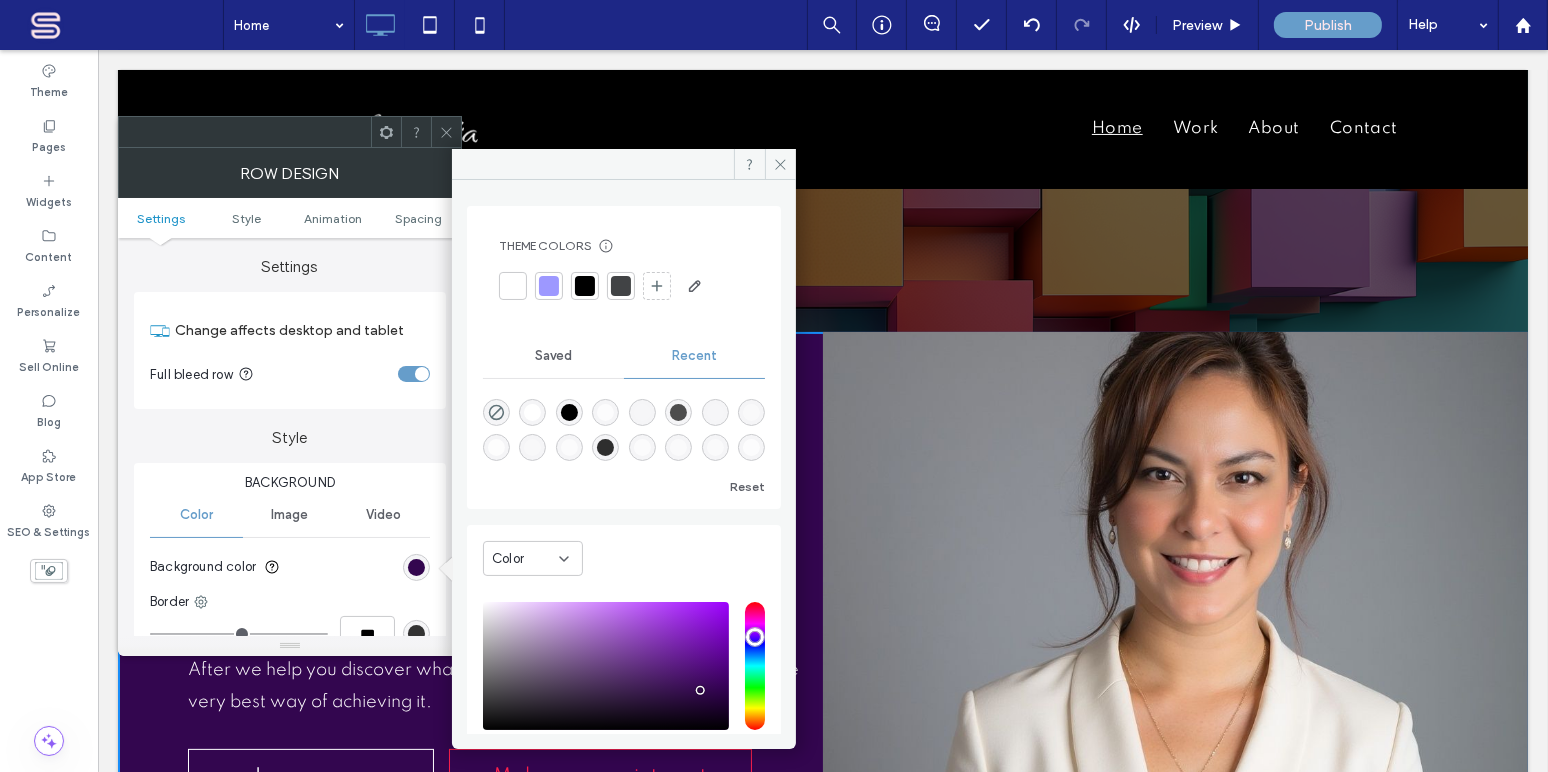 drag, startPoint x: 740, startPoint y: 662, endPoint x: 742, endPoint y: 635, distance: 27.073973 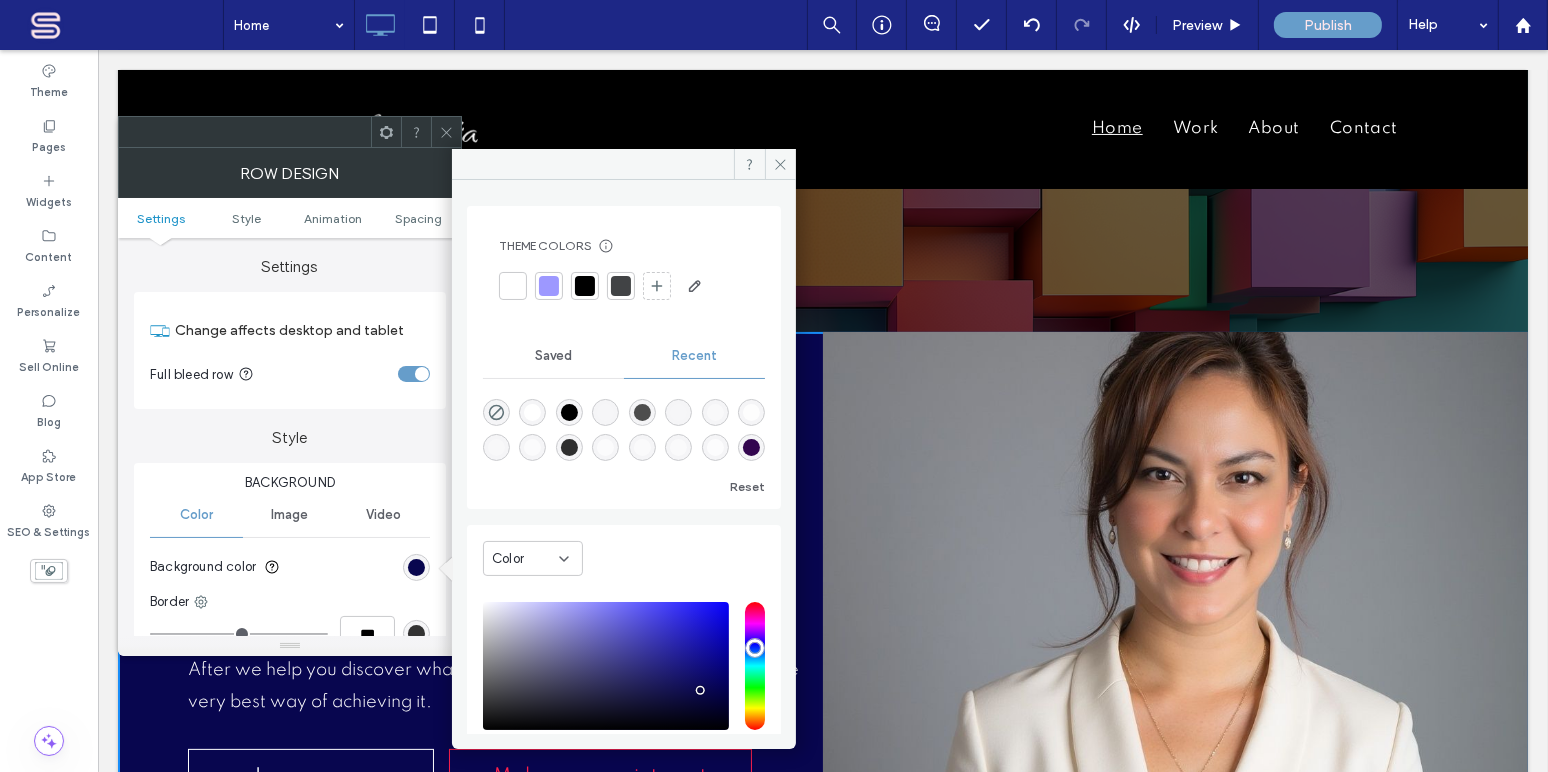 drag, startPoint x: 744, startPoint y: 635, endPoint x: 739, endPoint y: 646, distance: 12.083046 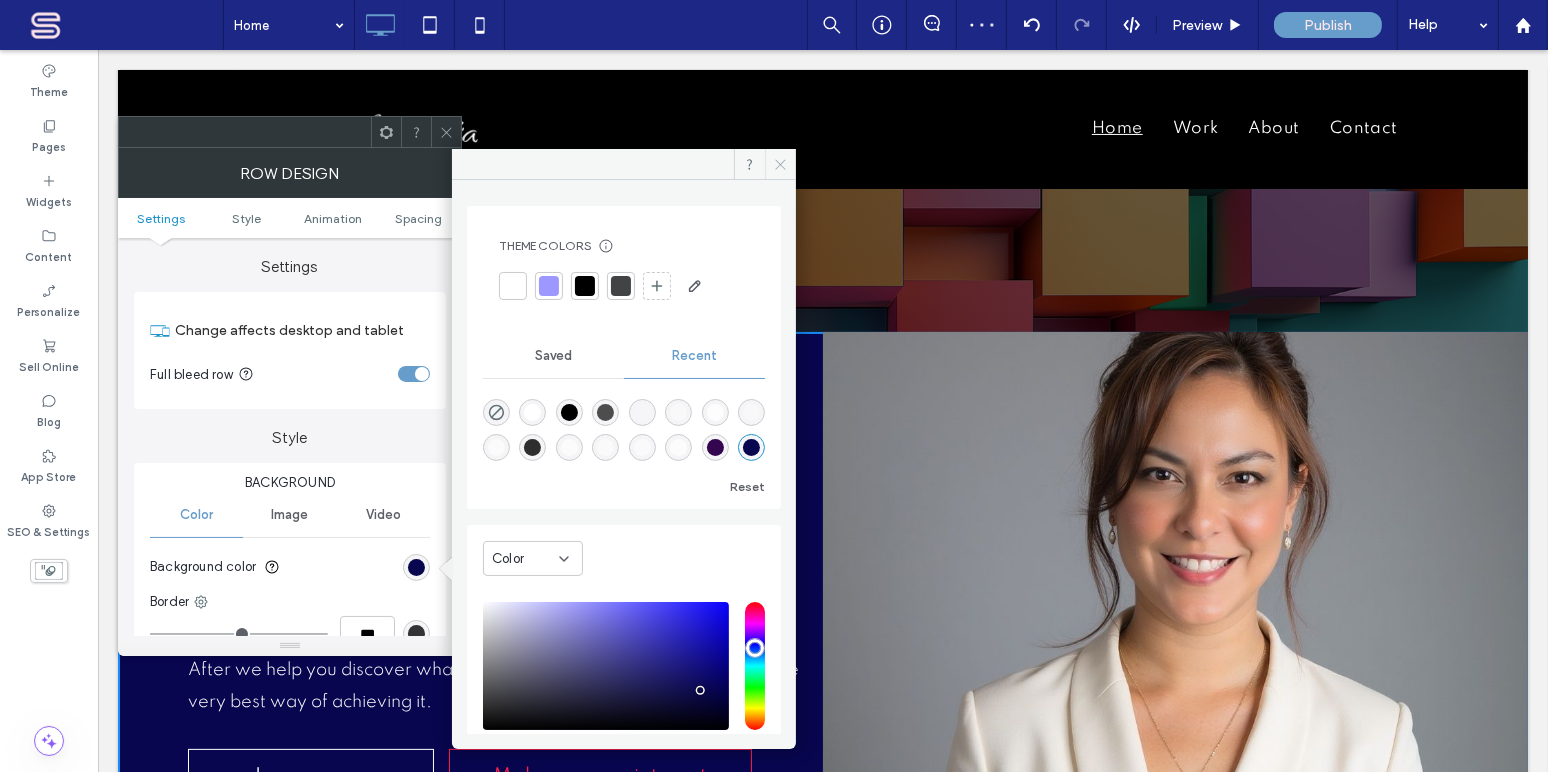 drag, startPoint x: 780, startPoint y: 163, endPoint x: 594, endPoint y: 108, distance: 193.96133 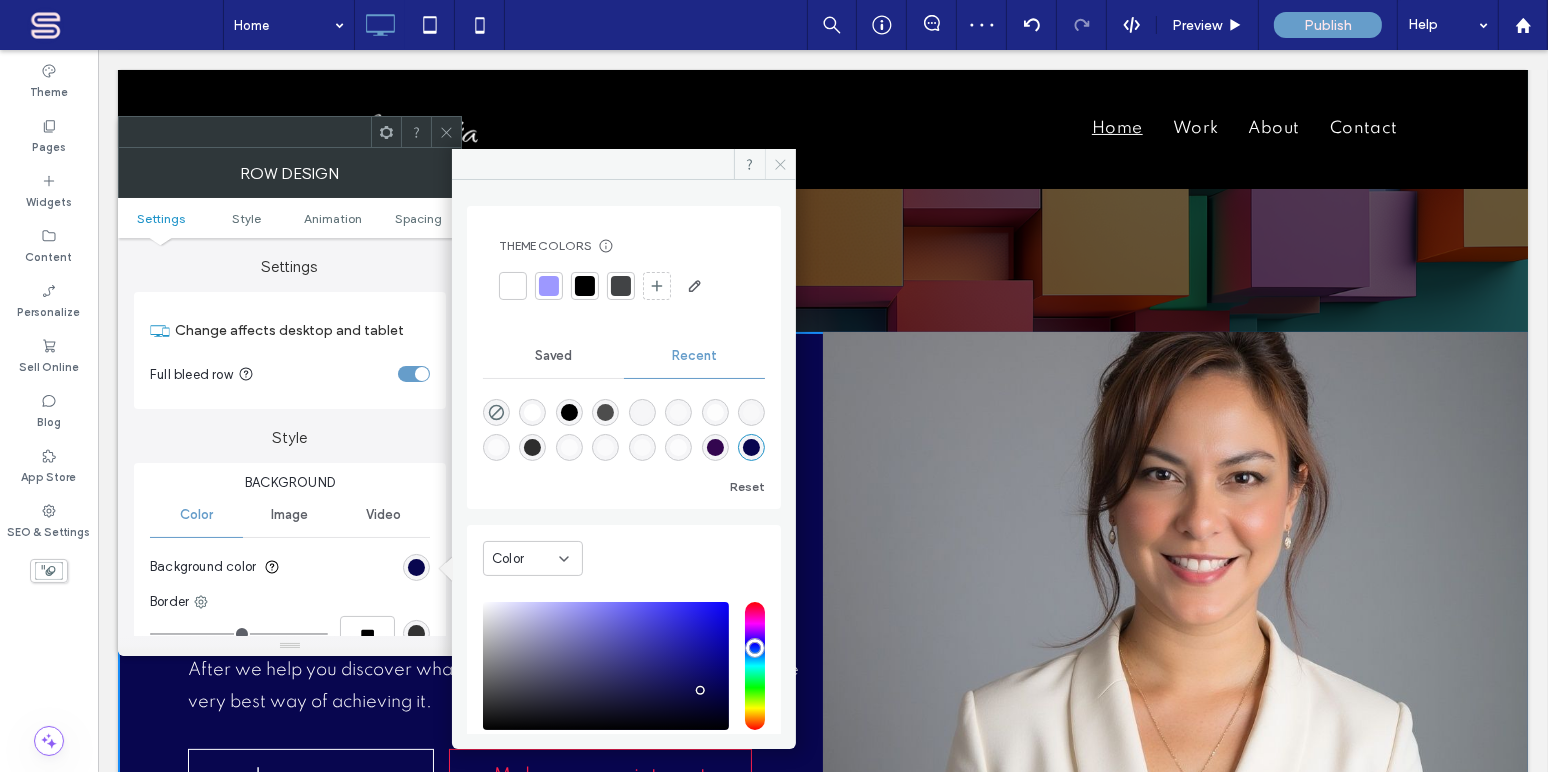 click 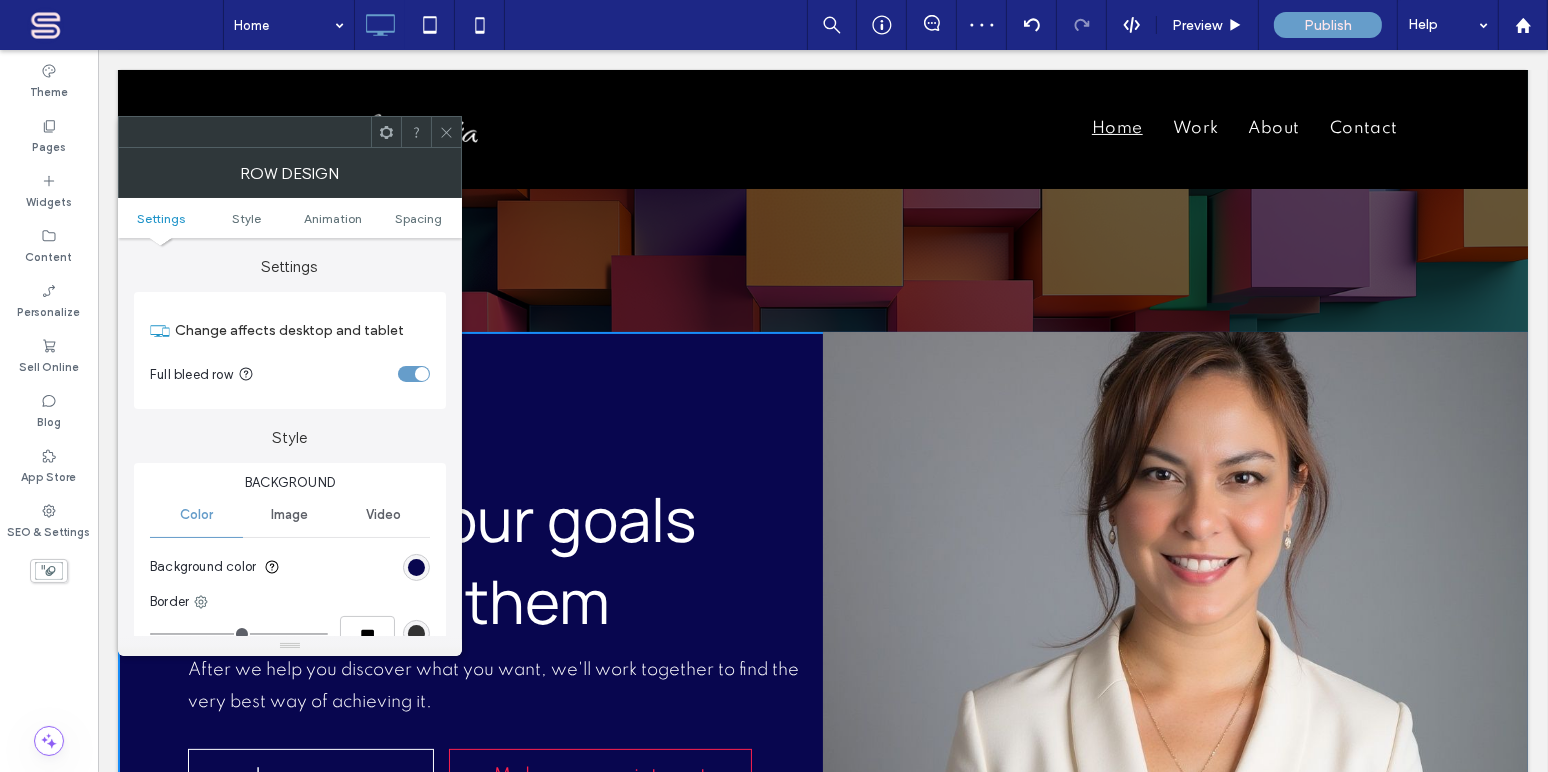 click 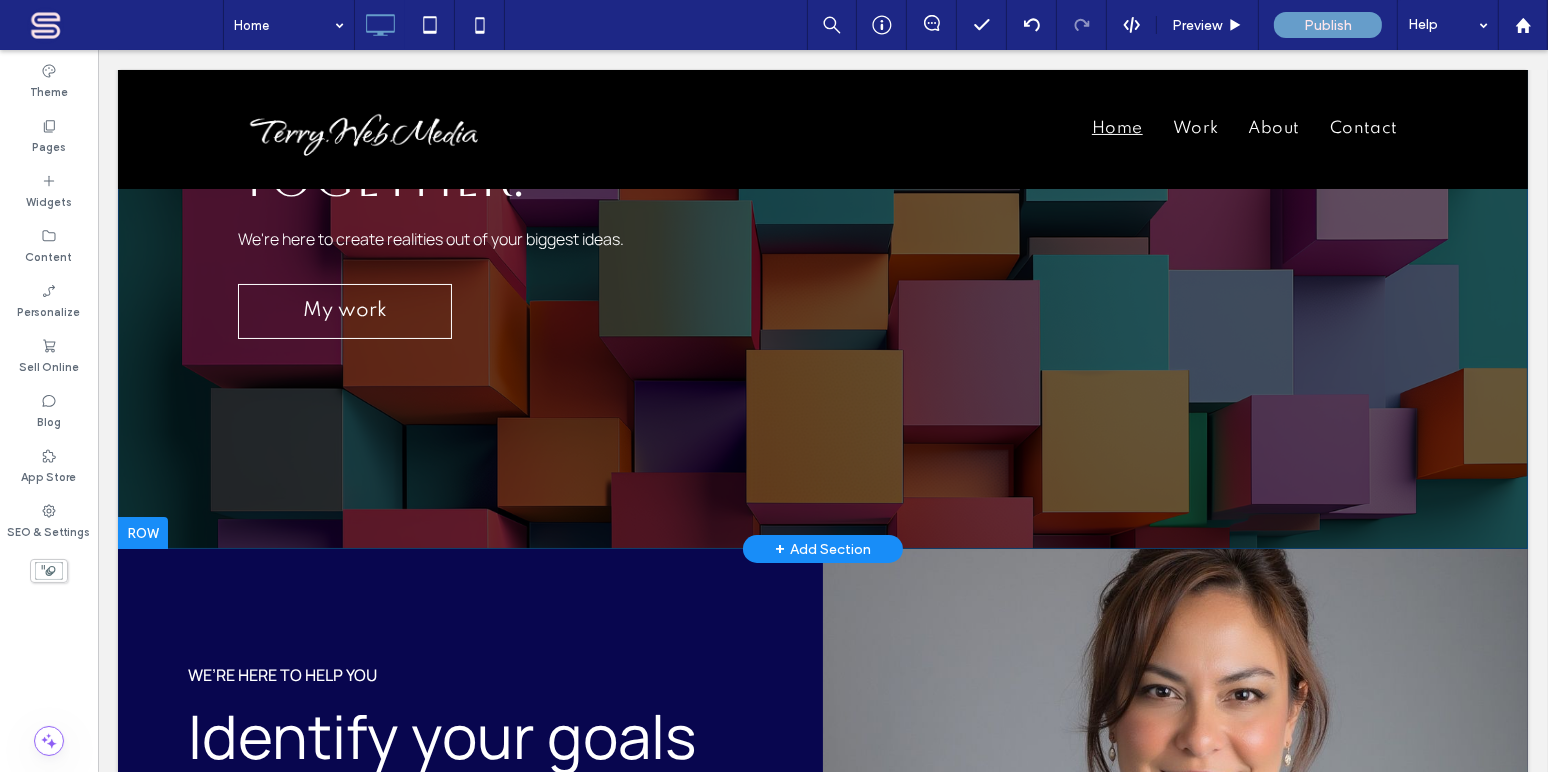 scroll, scrollTop: 137, scrollLeft: 0, axis: vertical 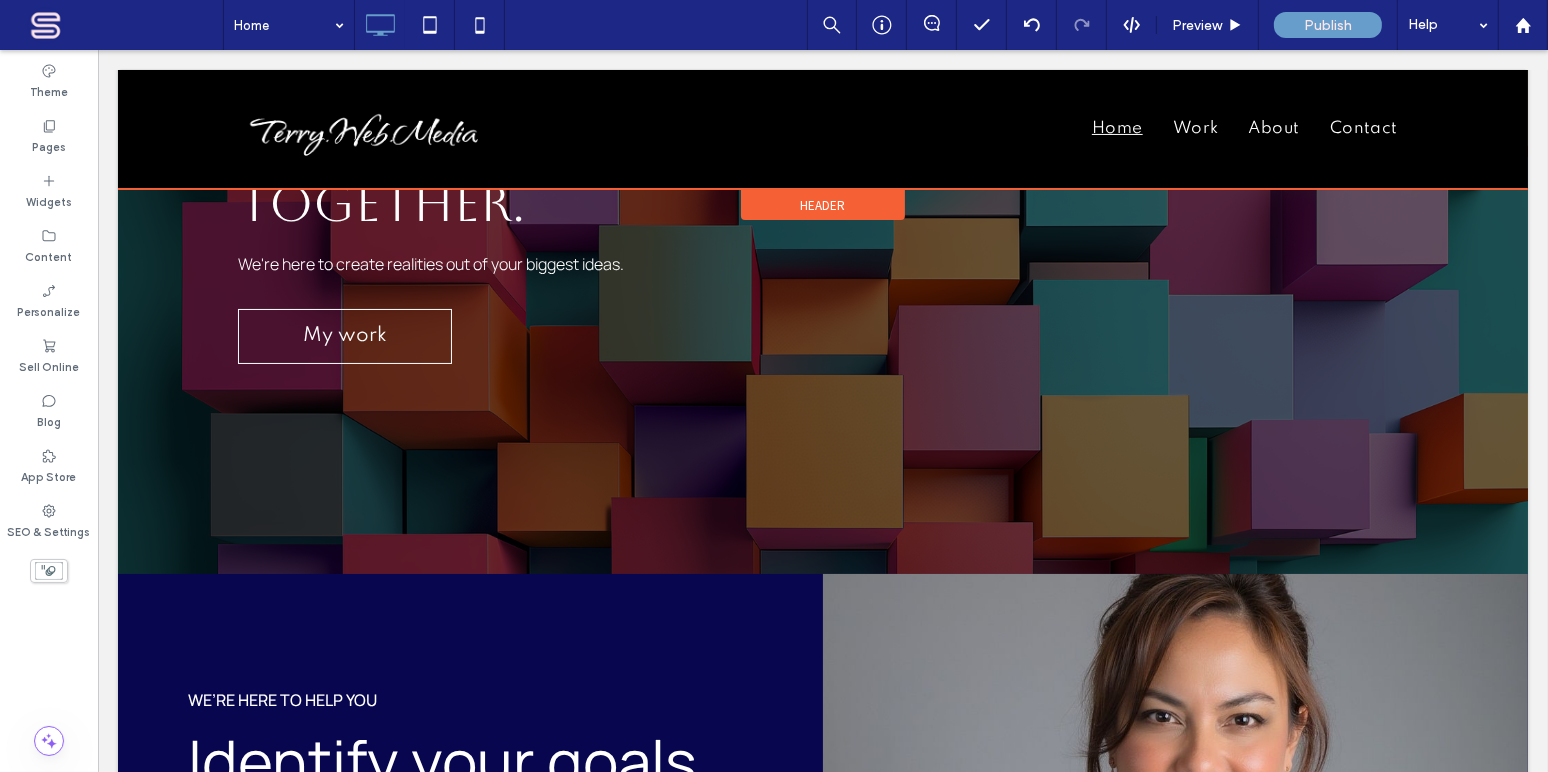 click at bounding box center [822, 129] 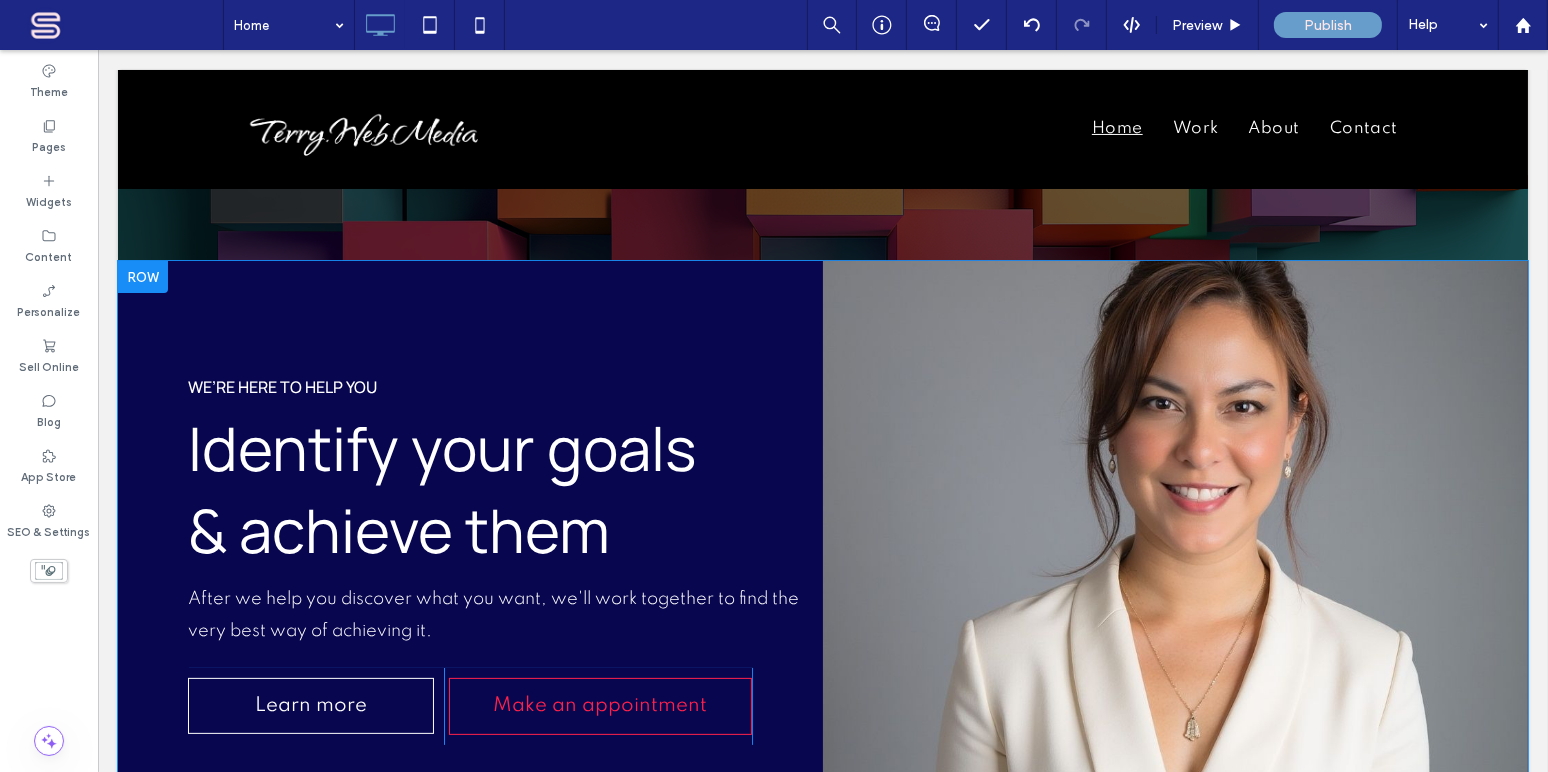 scroll, scrollTop: 484, scrollLeft: 0, axis: vertical 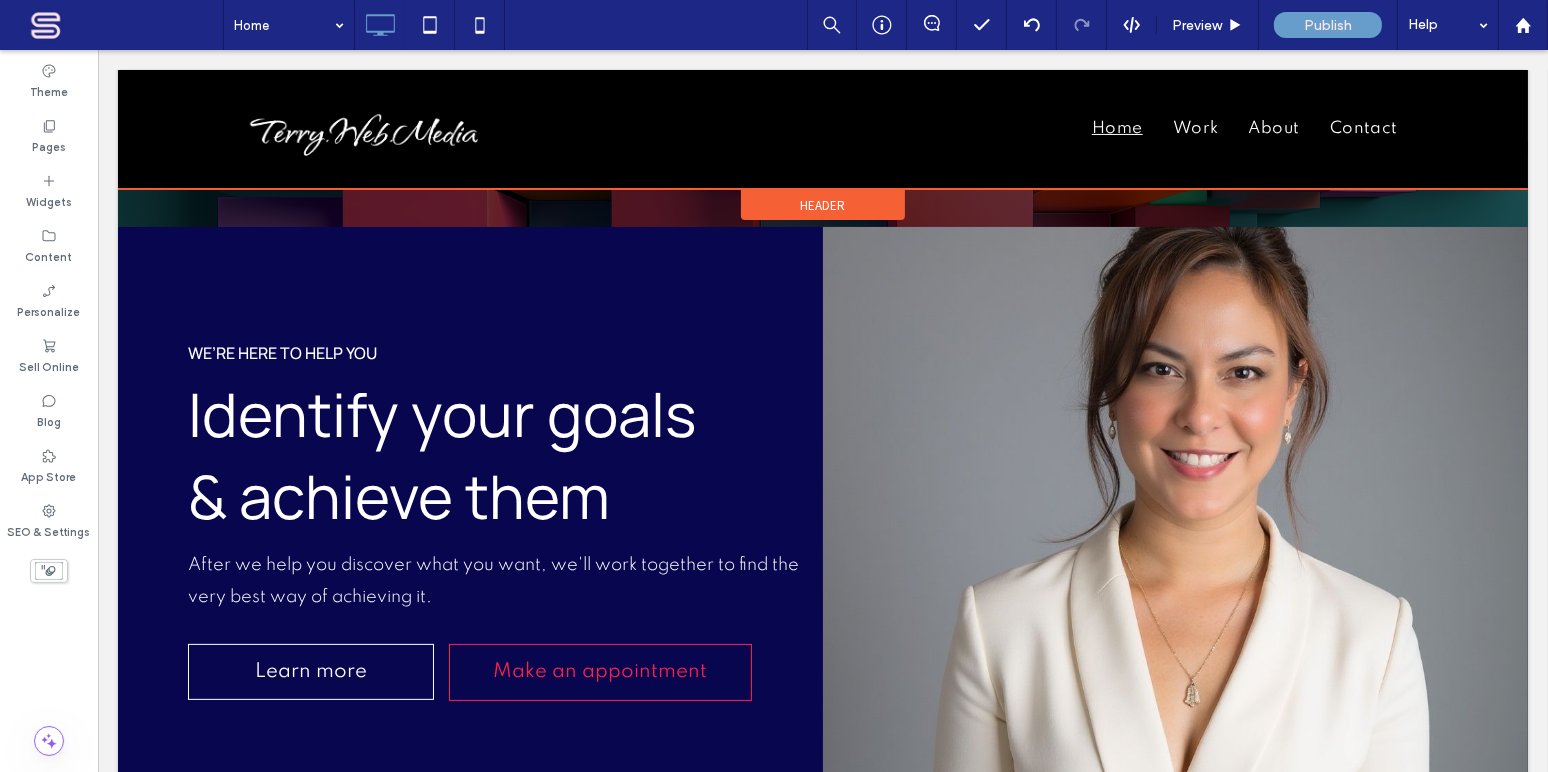 click on "Header" at bounding box center (822, 205) 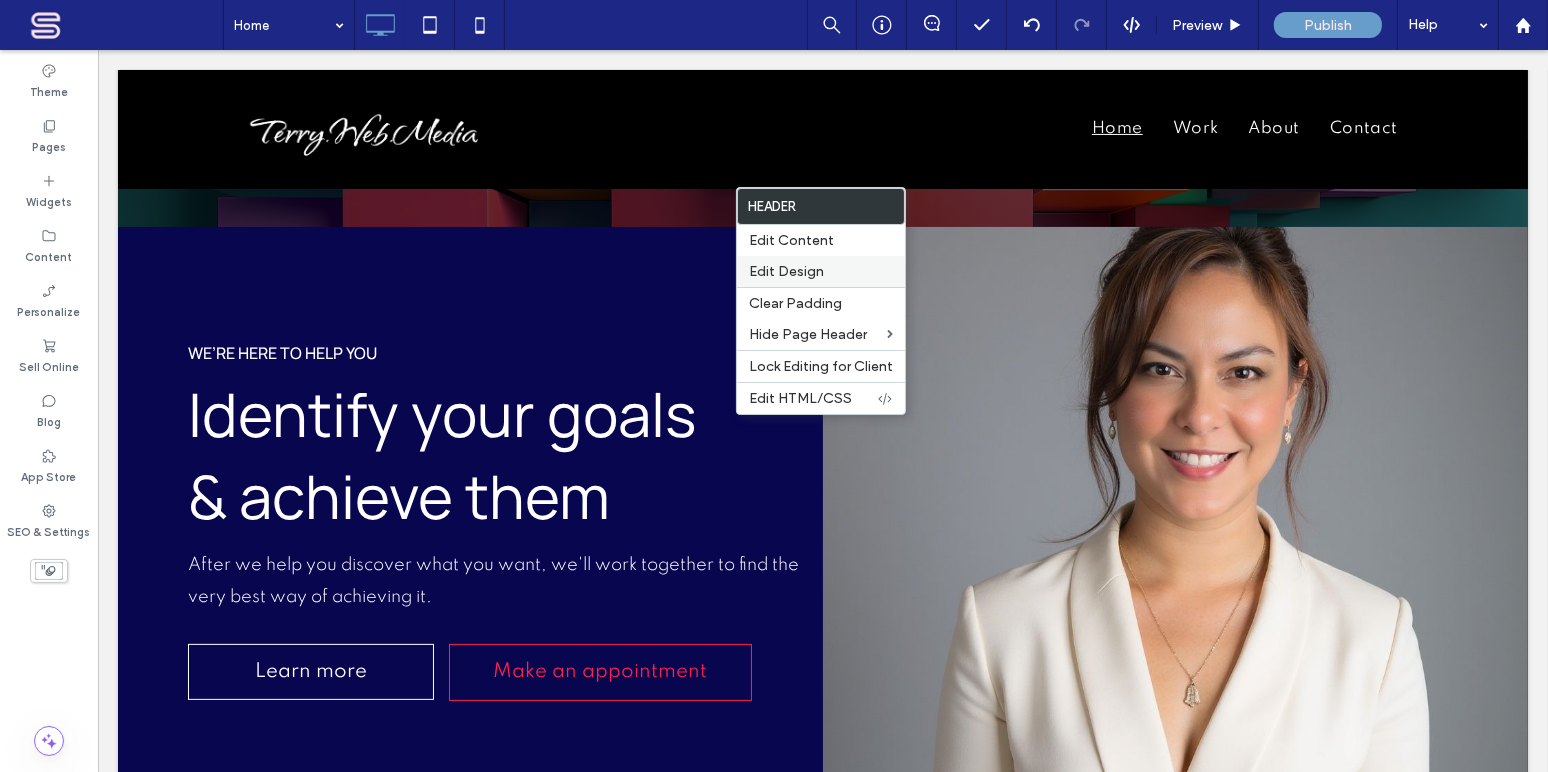 click on "Edit Design" at bounding box center (786, 271) 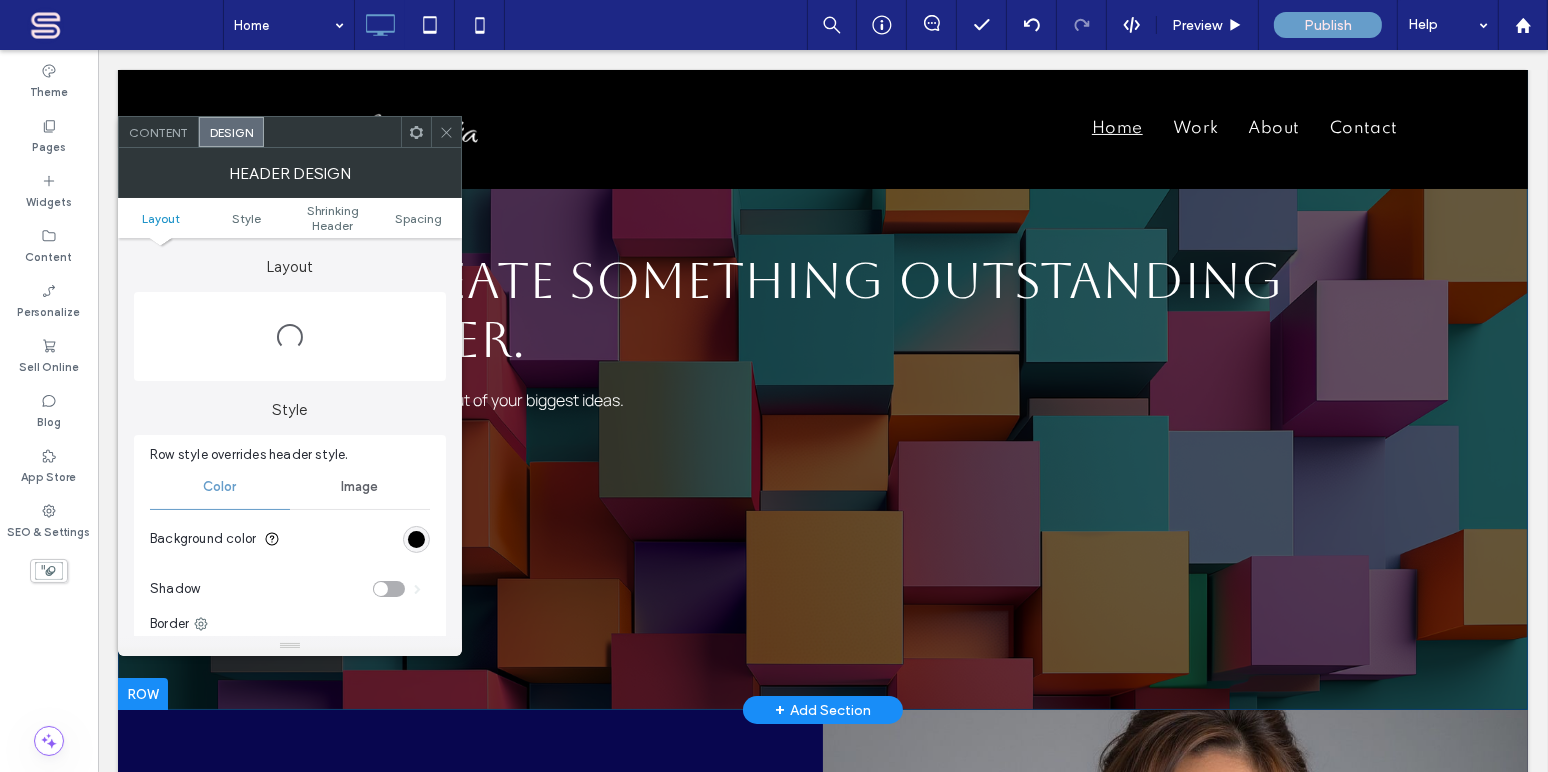 scroll, scrollTop: 0, scrollLeft: 0, axis: both 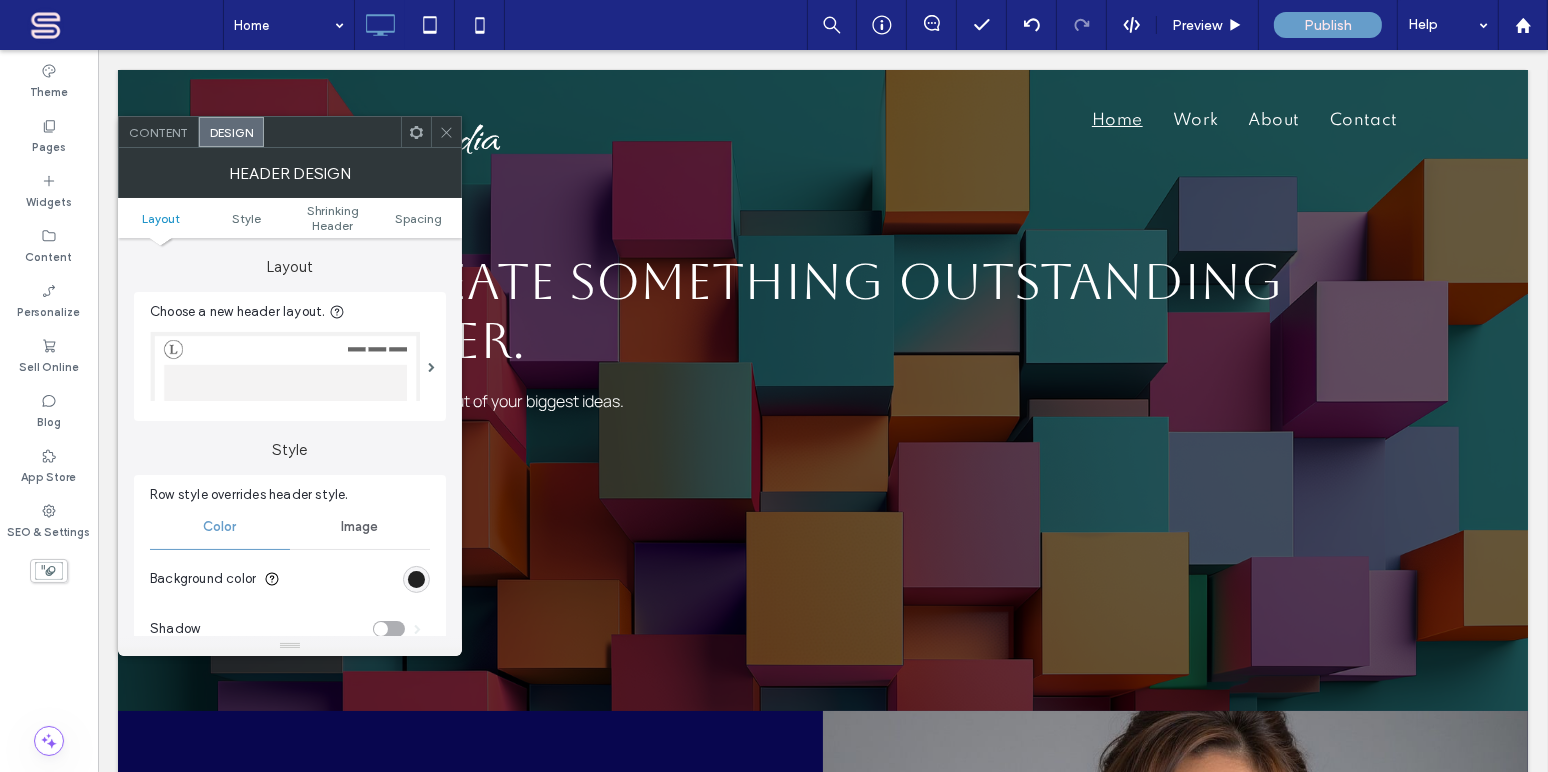 click at bounding box center [416, 579] 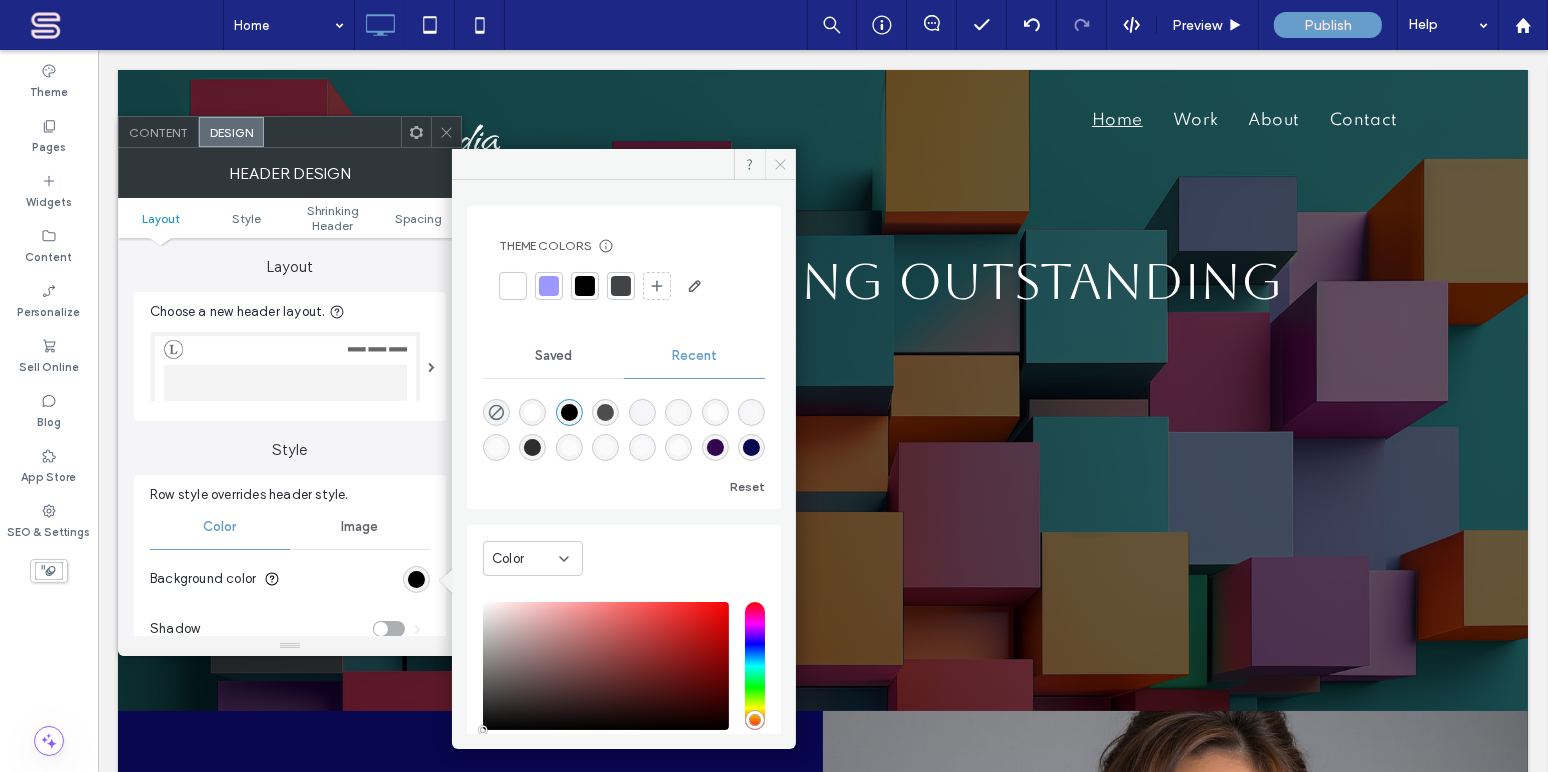 click 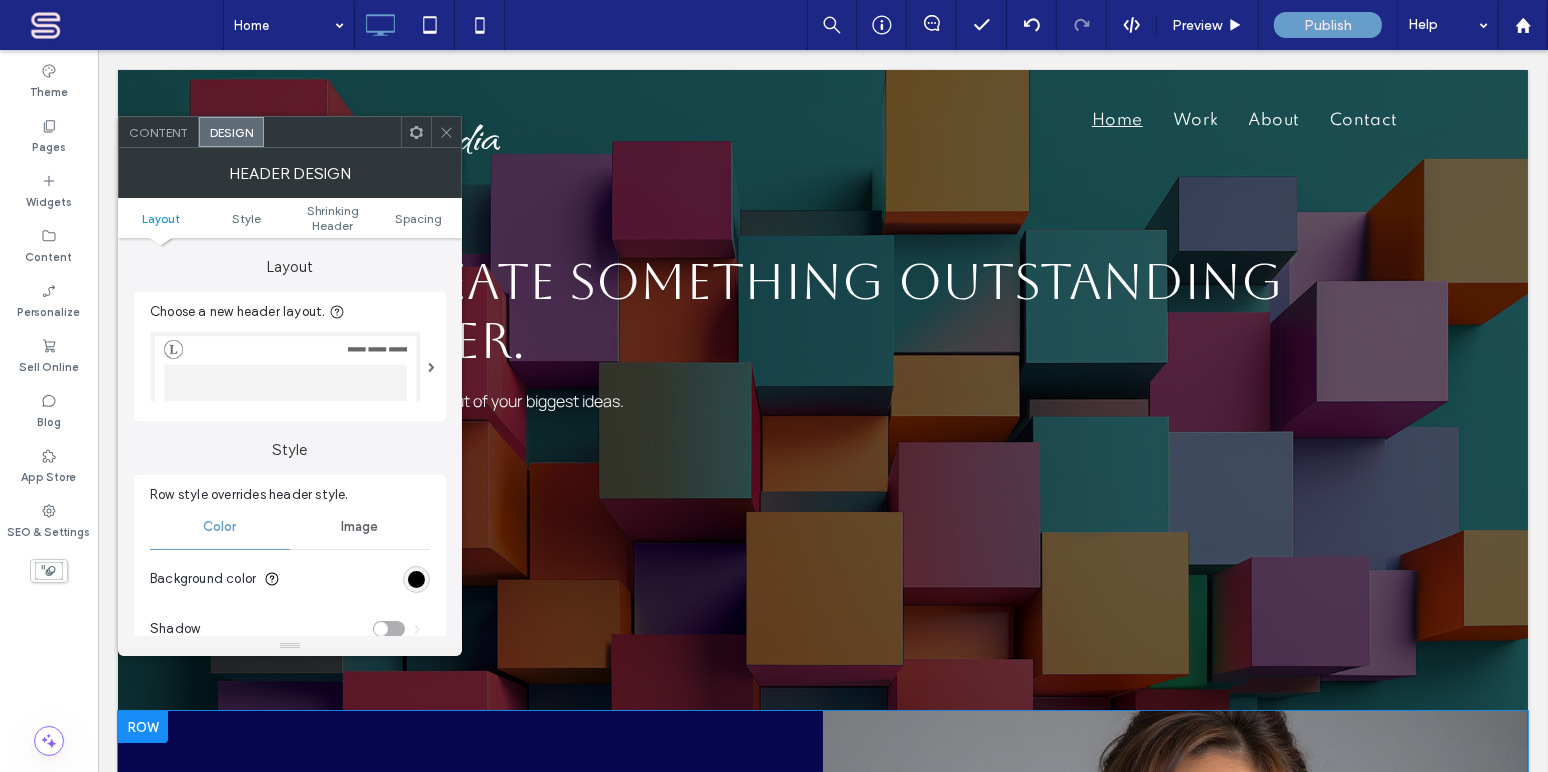 click on "WE’RE HERE TO HELP YOU   Identify your goals & achieve them     After we help you discover what you want, we'll work together to find the very best way of achieving it.
Learn more
Click To Paste
Make an appointment
Click To Paste
Click To Paste
Click To Paste" at bounding box center (469, 1027) 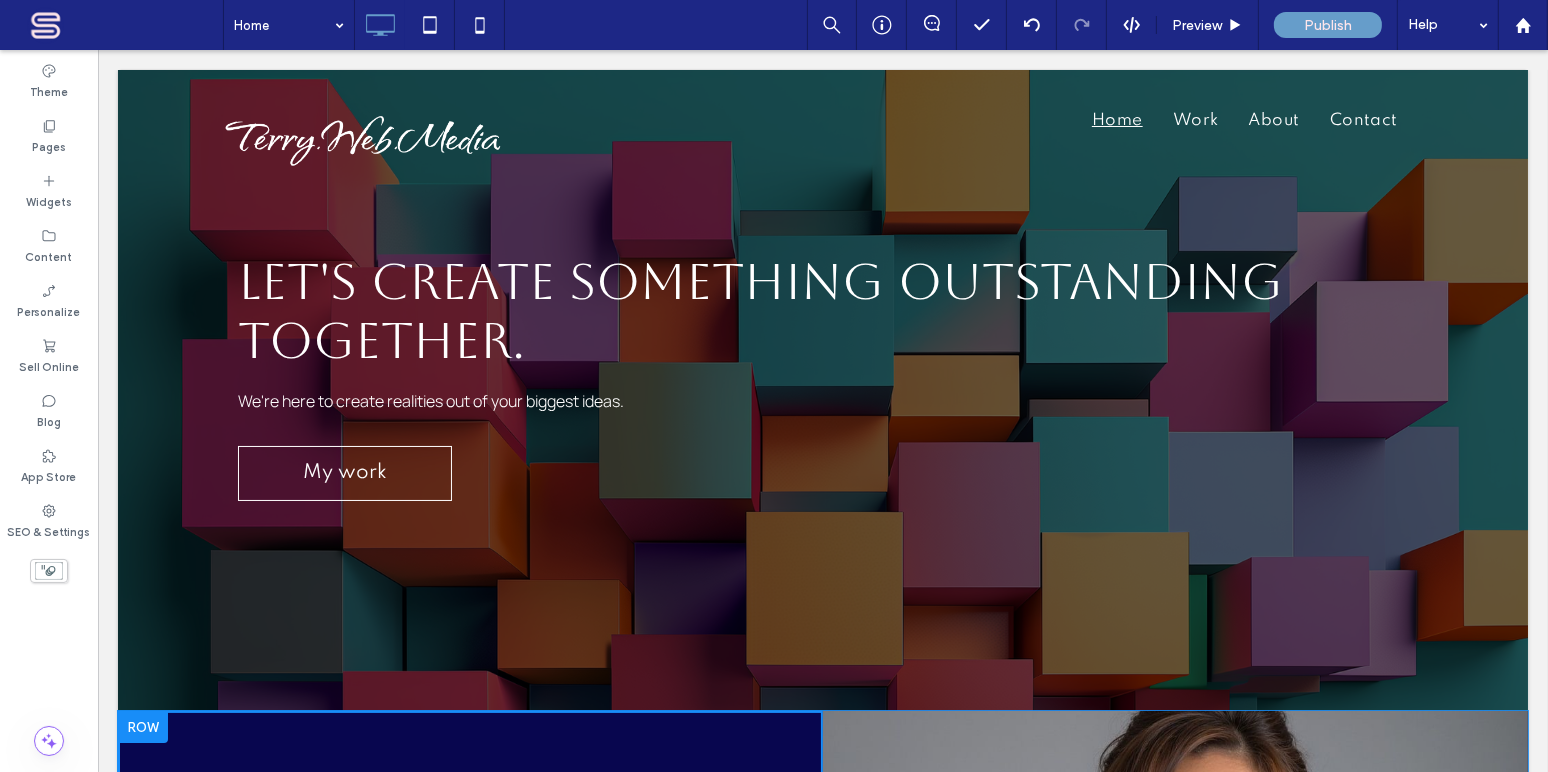 click at bounding box center (142, 727) 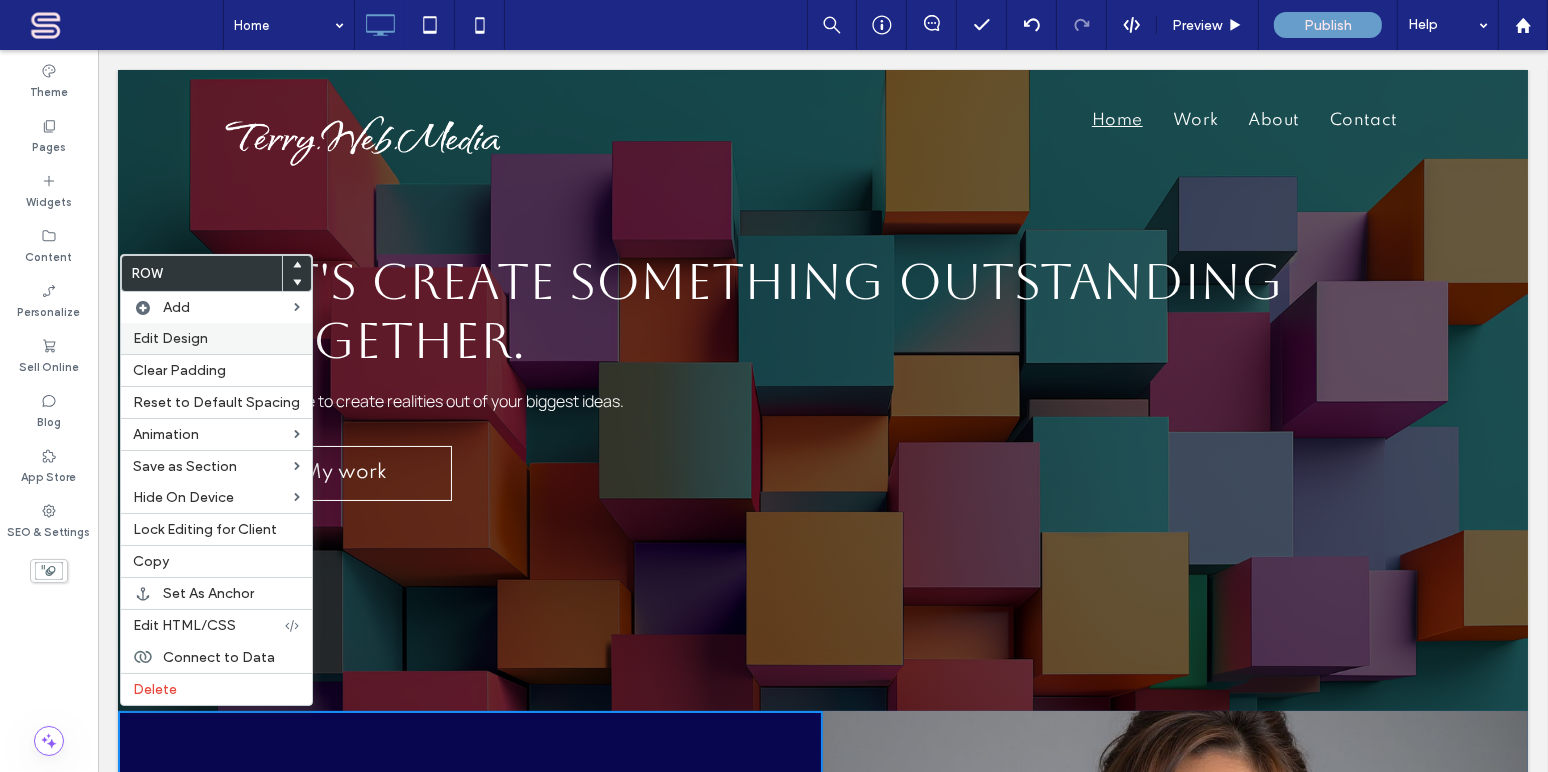 click on "Edit Design" at bounding box center [170, 338] 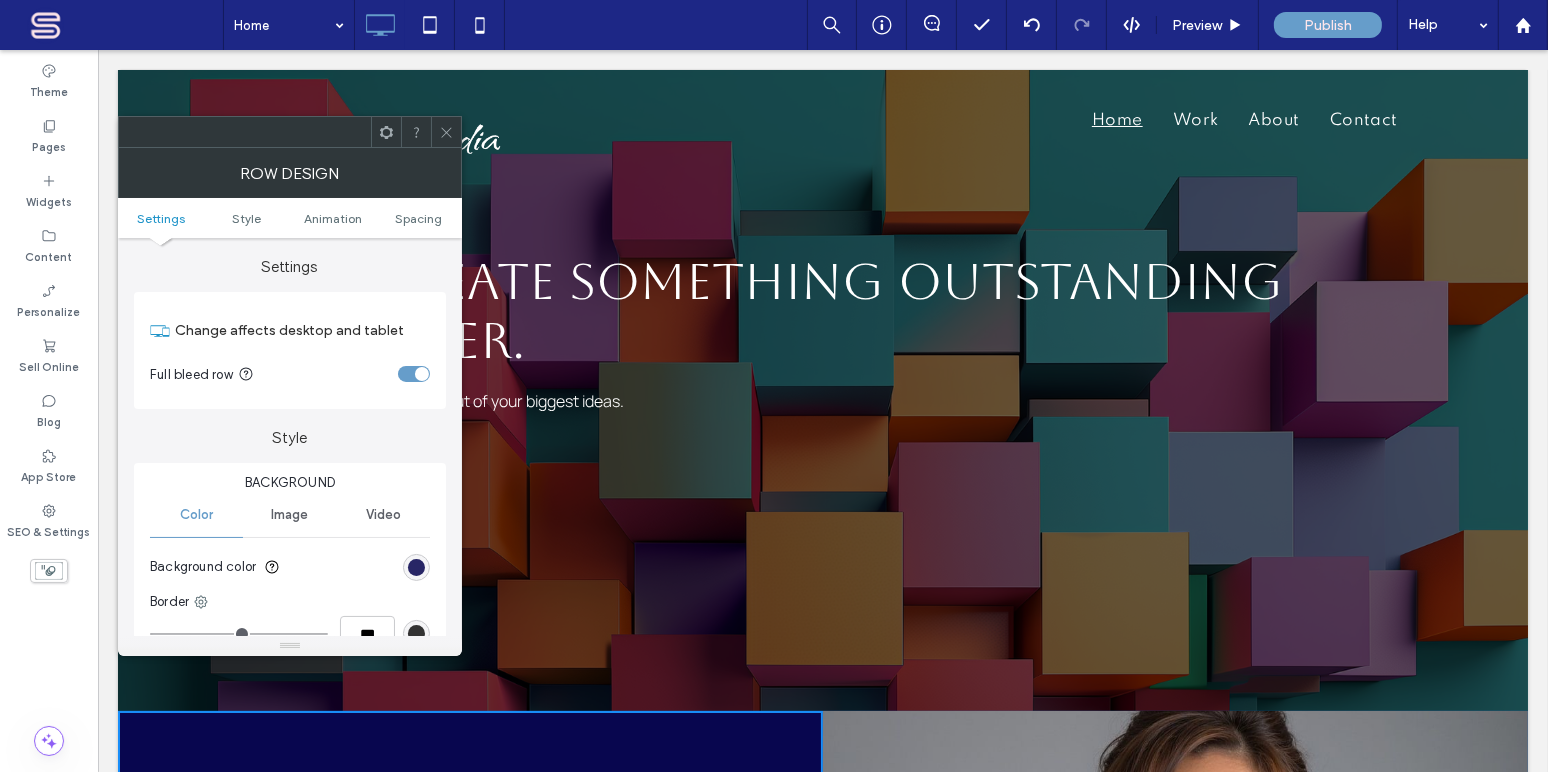 click at bounding box center (416, 567) 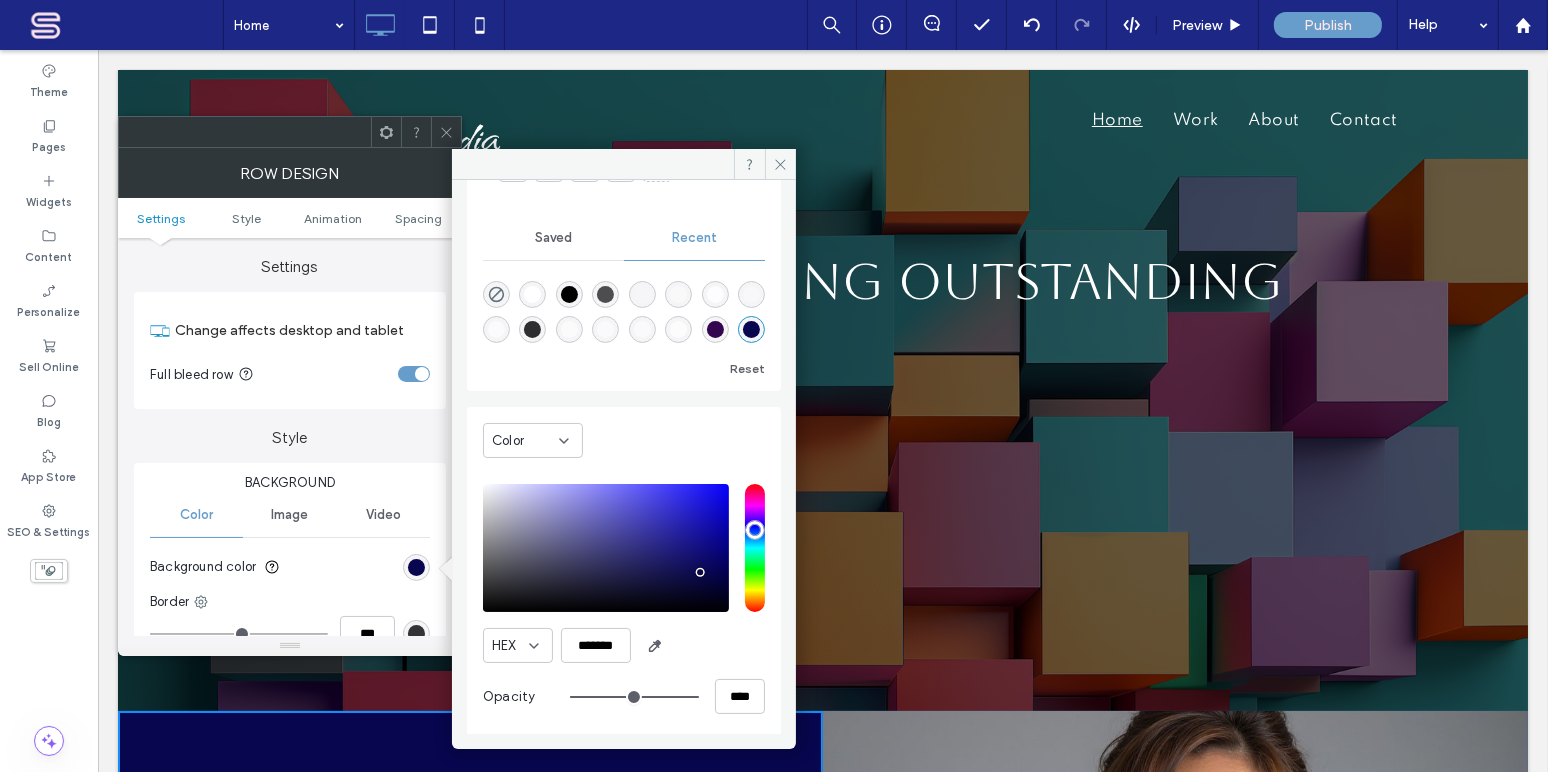 scroll, scrollTop: 122, scrollLeft: 0, axis: vertical 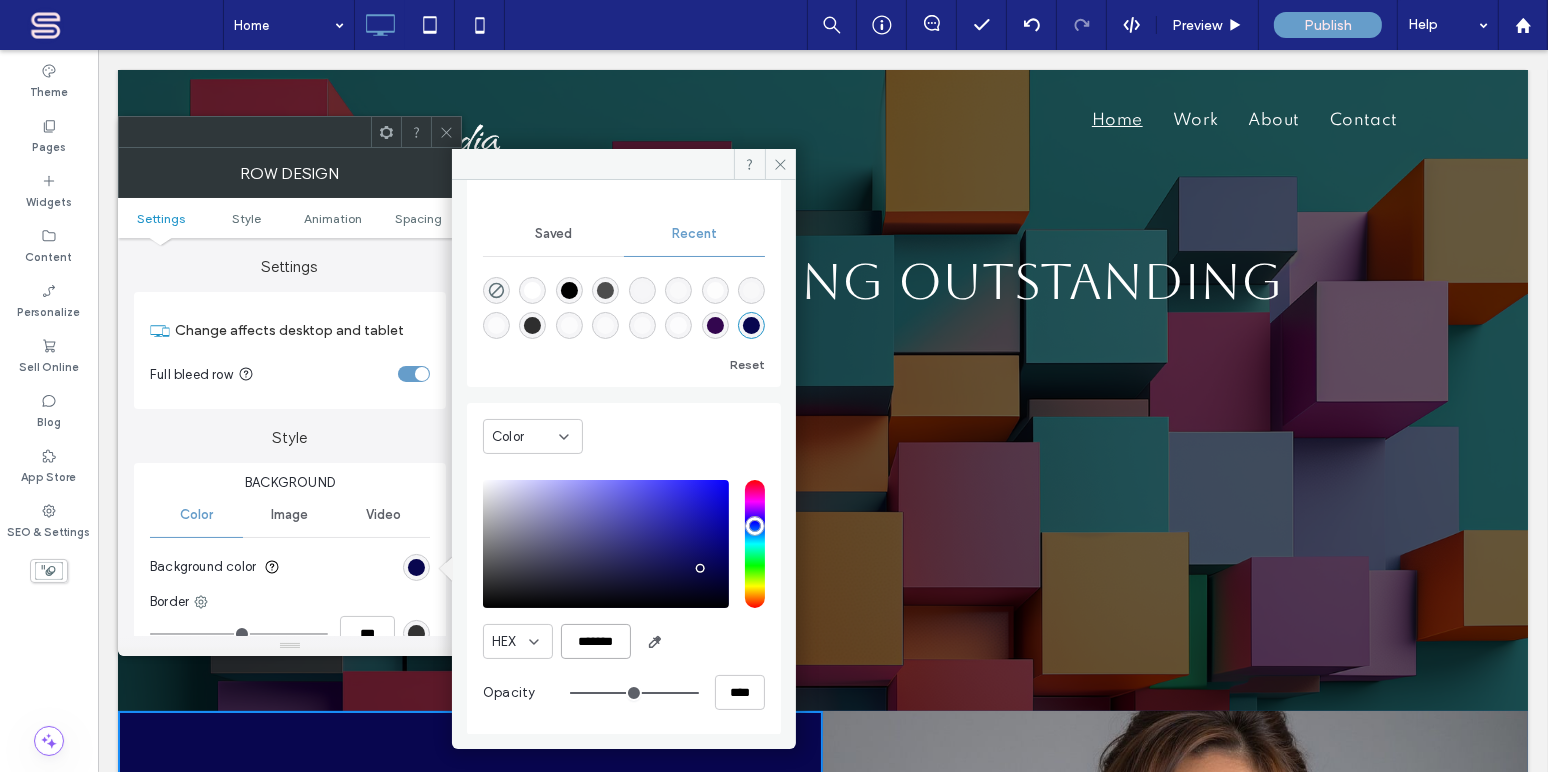 click on "*******" at bounding box center [596, 641] 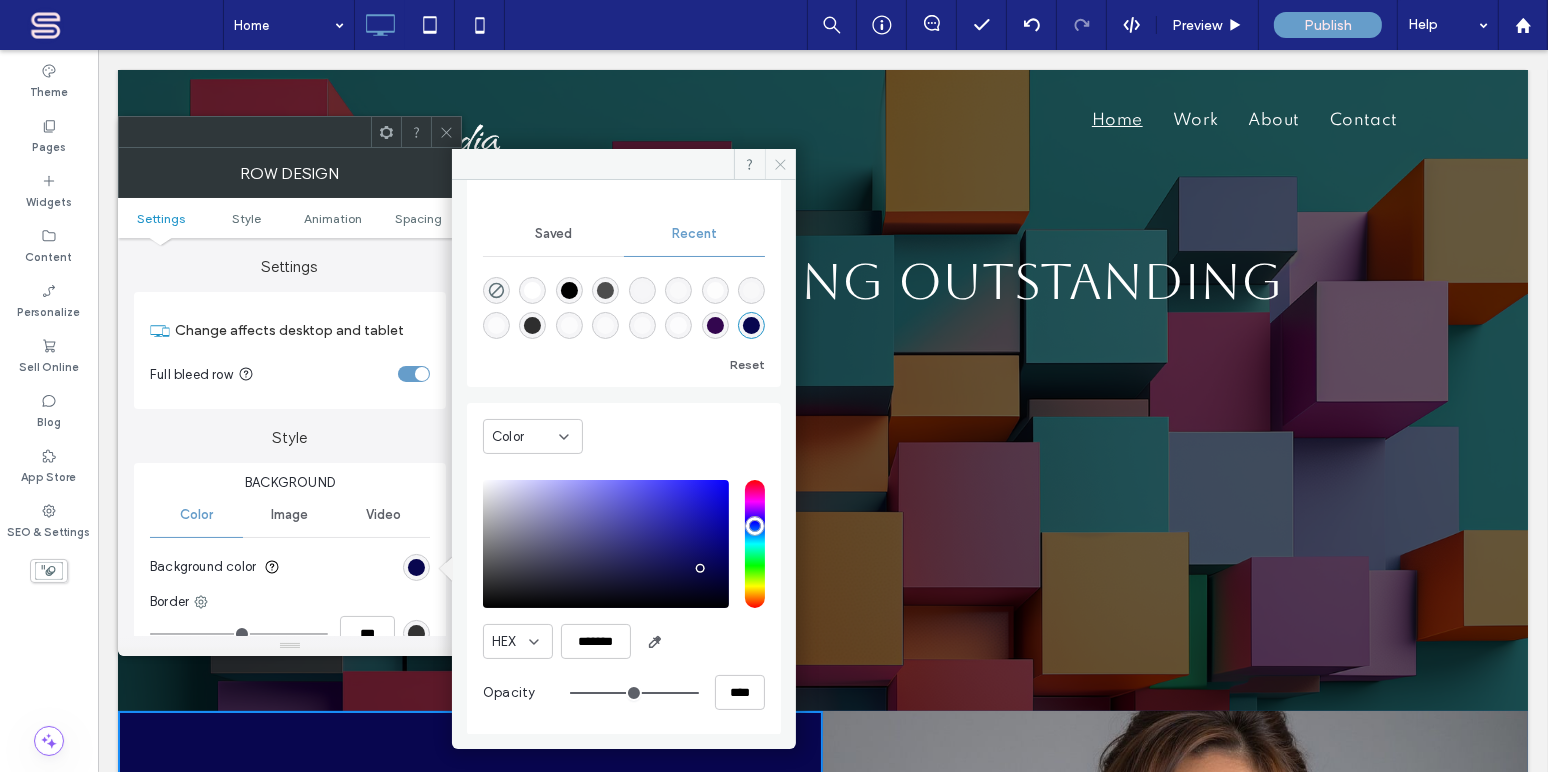 drag, startPoint x: 783, startPoint y: 163, endPoint x: 595, endPoint y: 140, distance: 189.40169 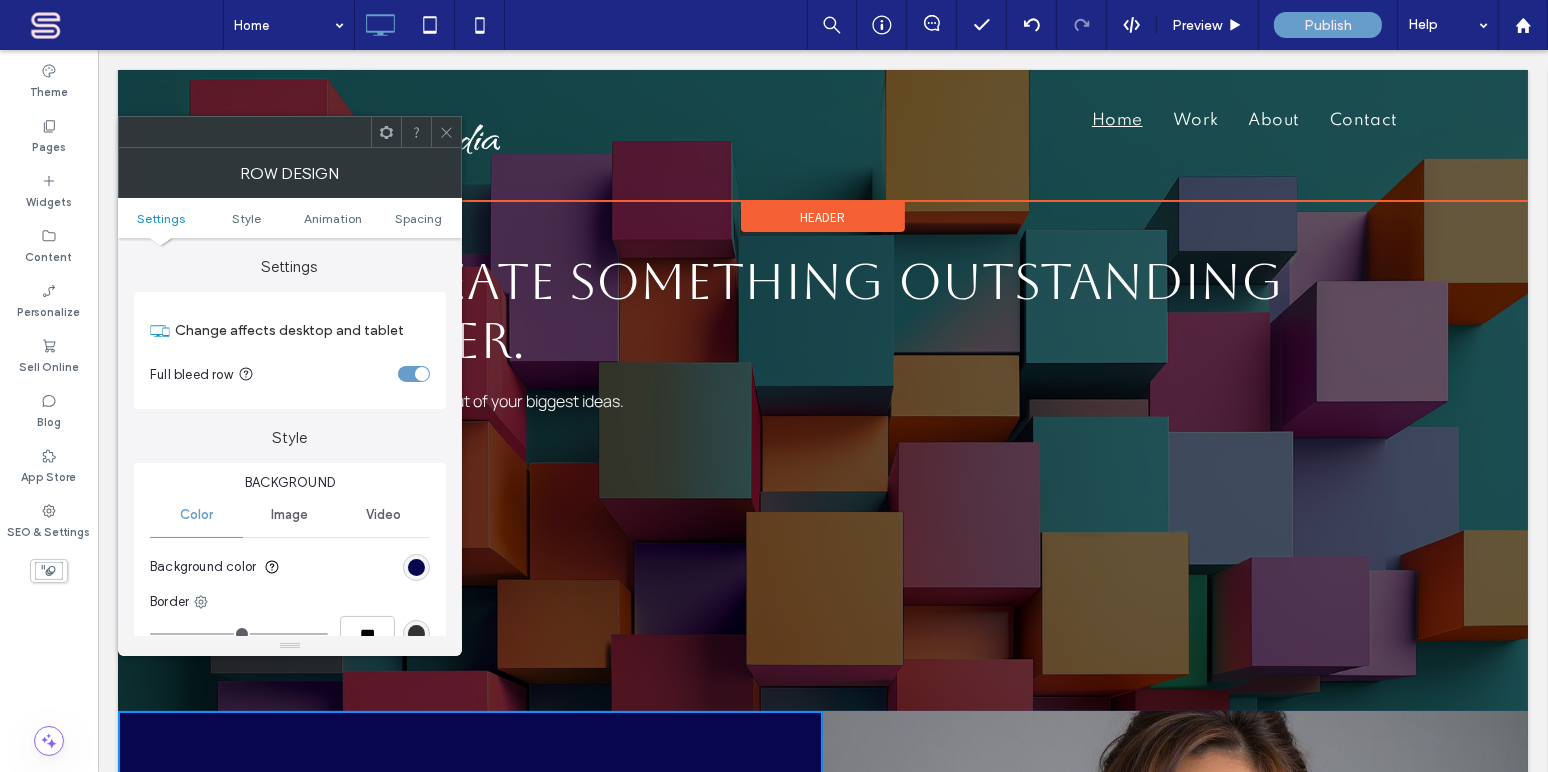click on "Header" at bounding box center (822, 217) 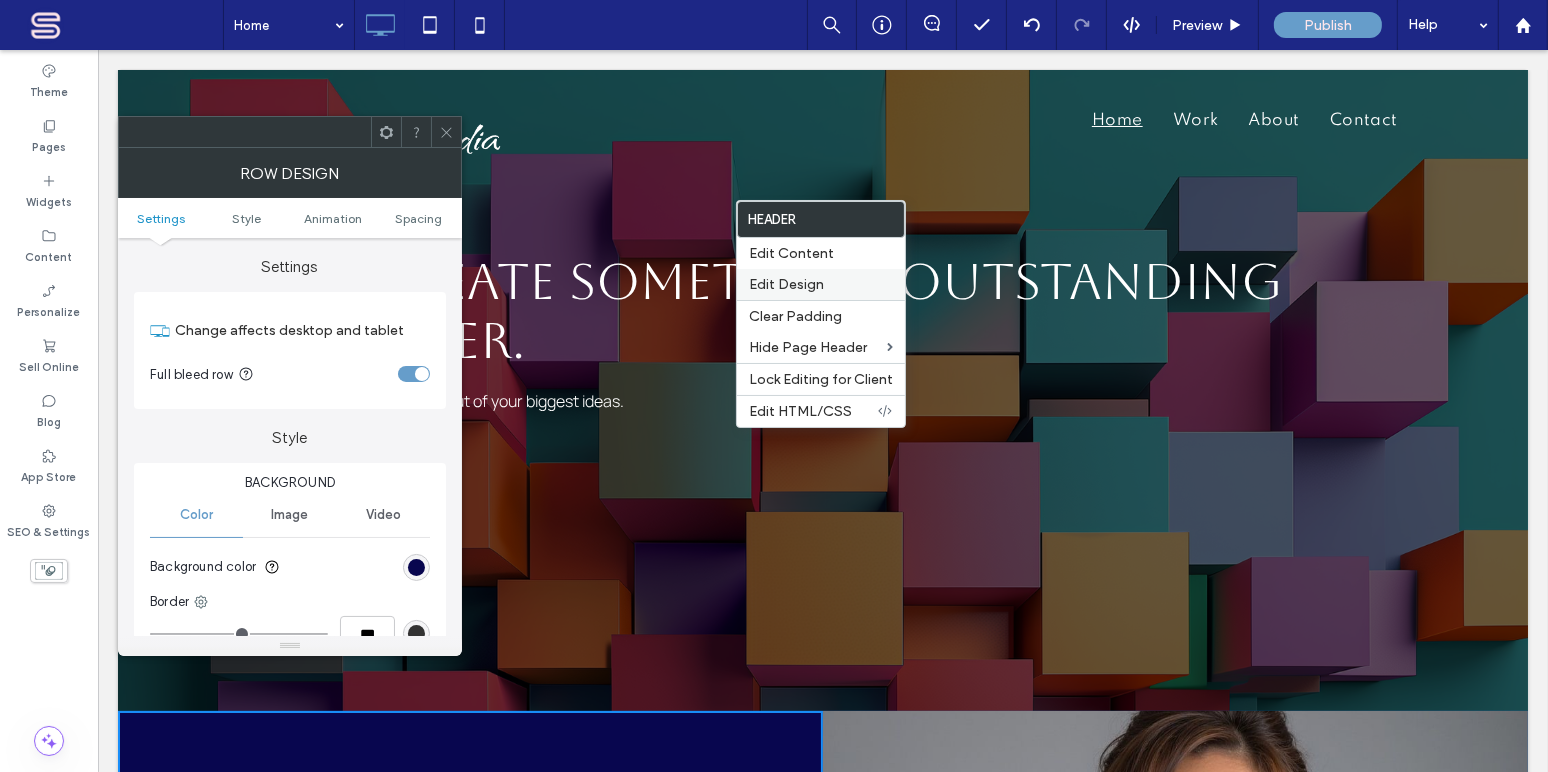 click on "Edit Design" at bounding box center (786, 284) 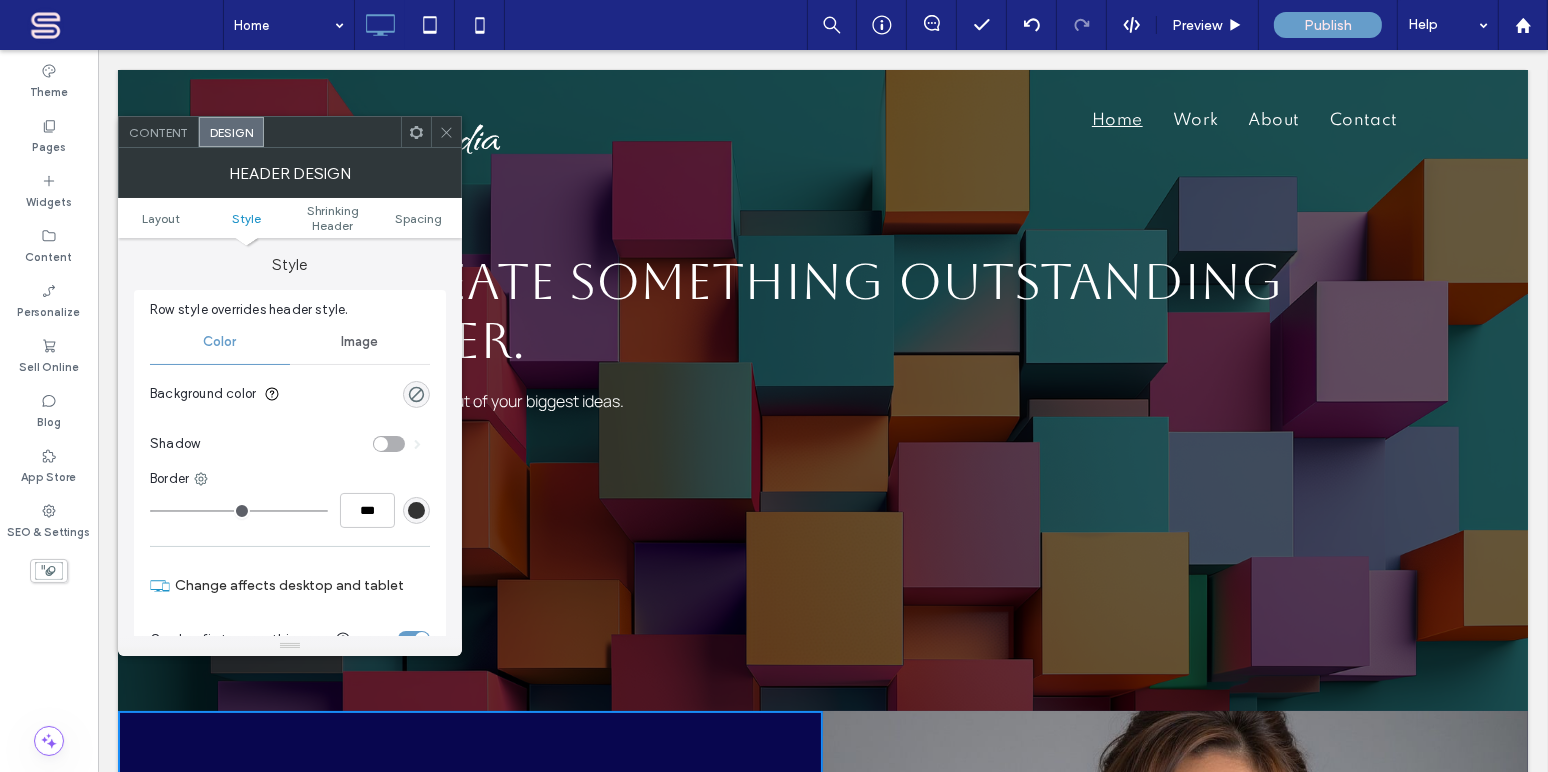 scroll, scrollTop: 0, scrollLeft: 0, axis: both 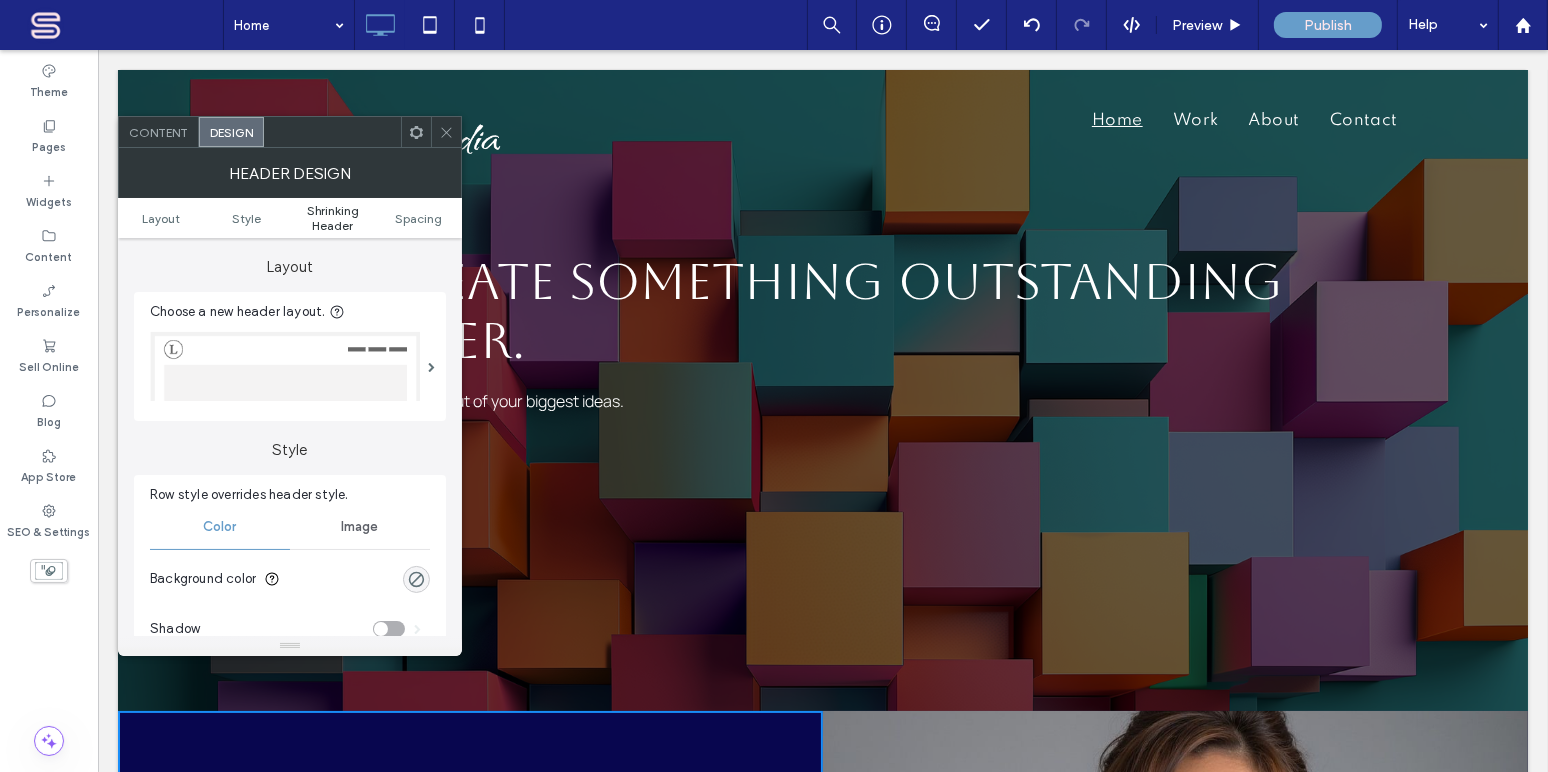 click on "Shrinking Header" at bounding box center [333, 218] 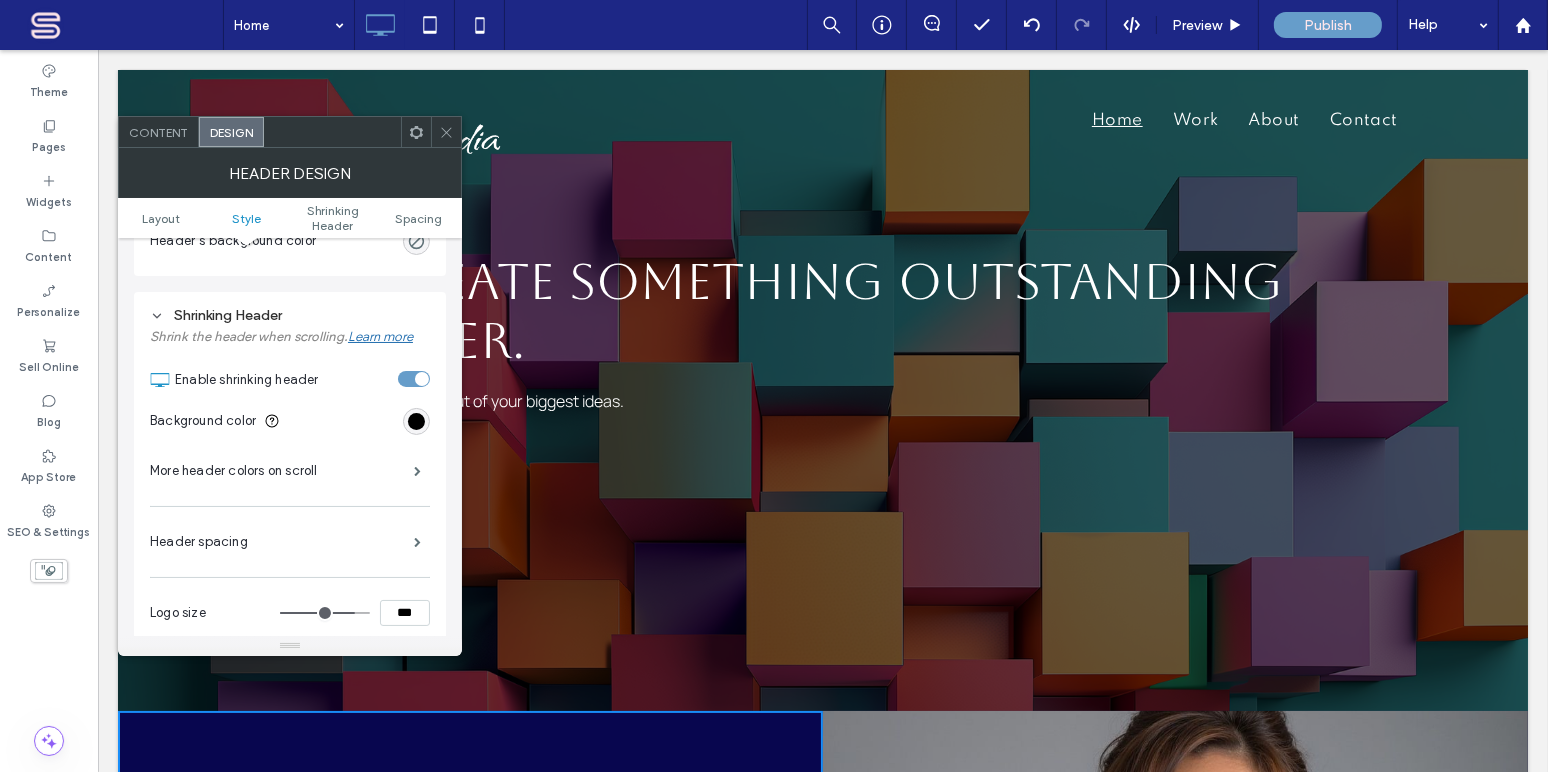 scroll, scrollTop: 670, scrollLeft: 0, axis: vertical 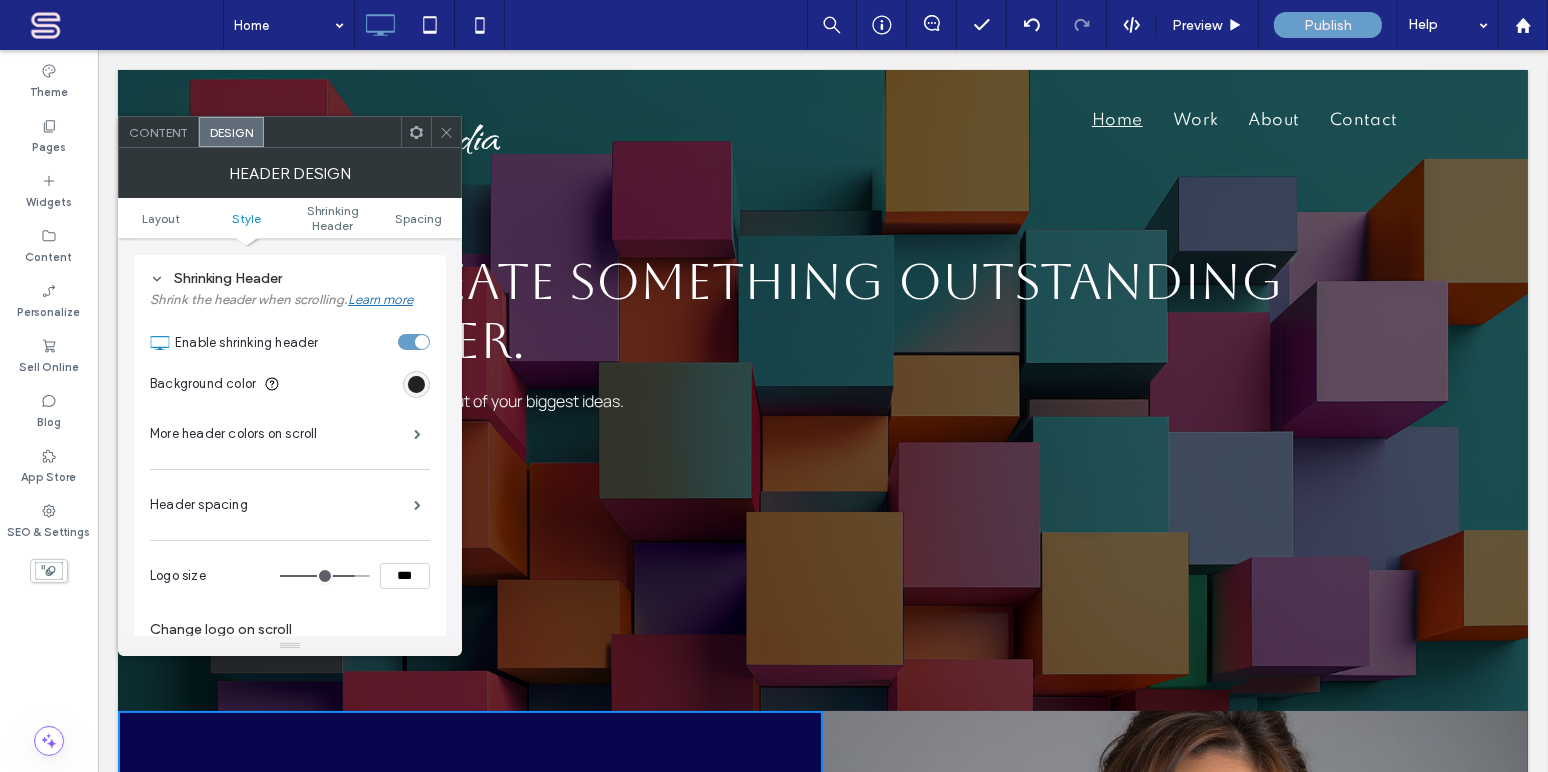 click at bounding box center [416, 384] 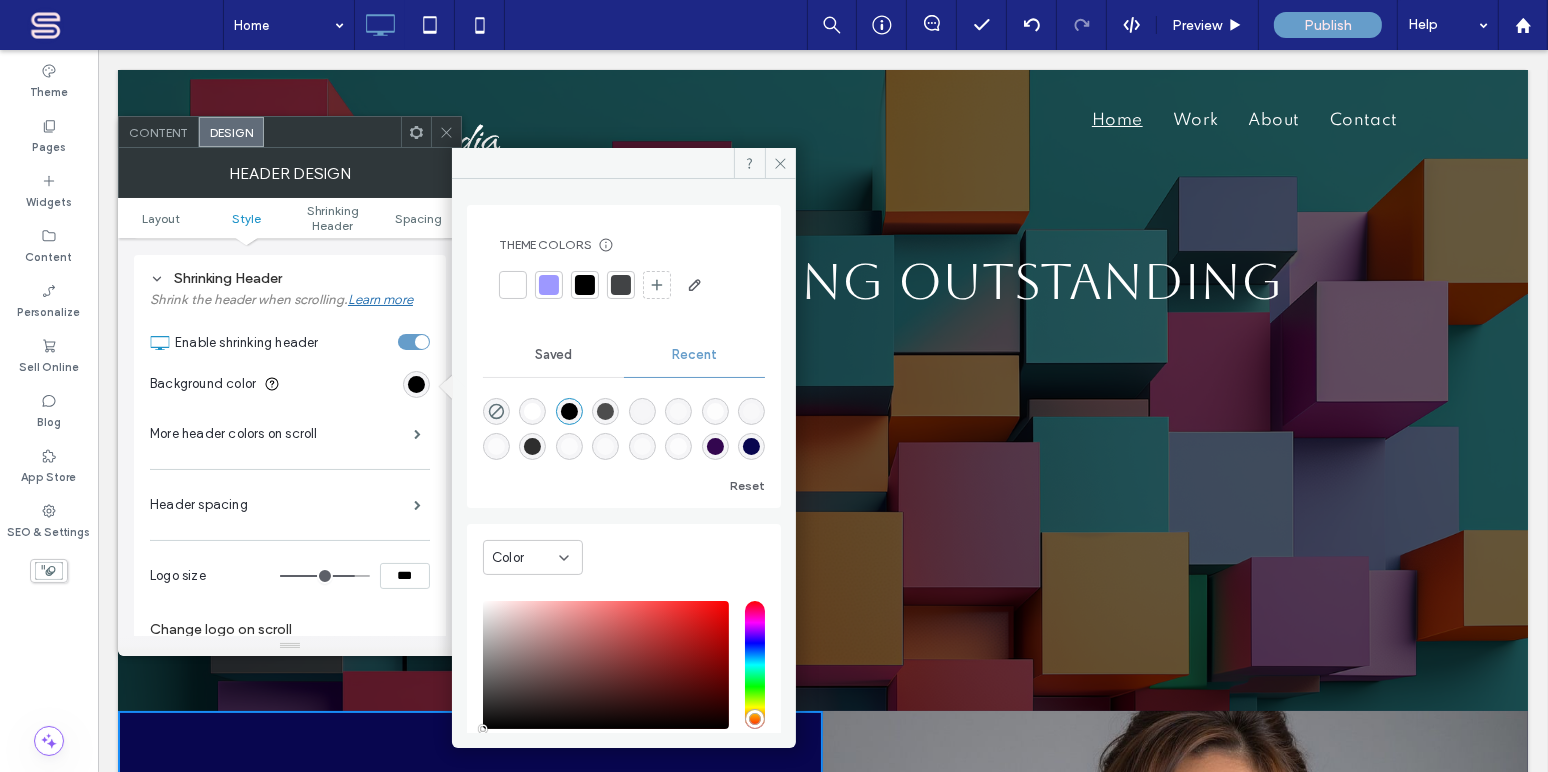 scroll, scrollTop: 122, scrollLeft: 0, axis: vertical 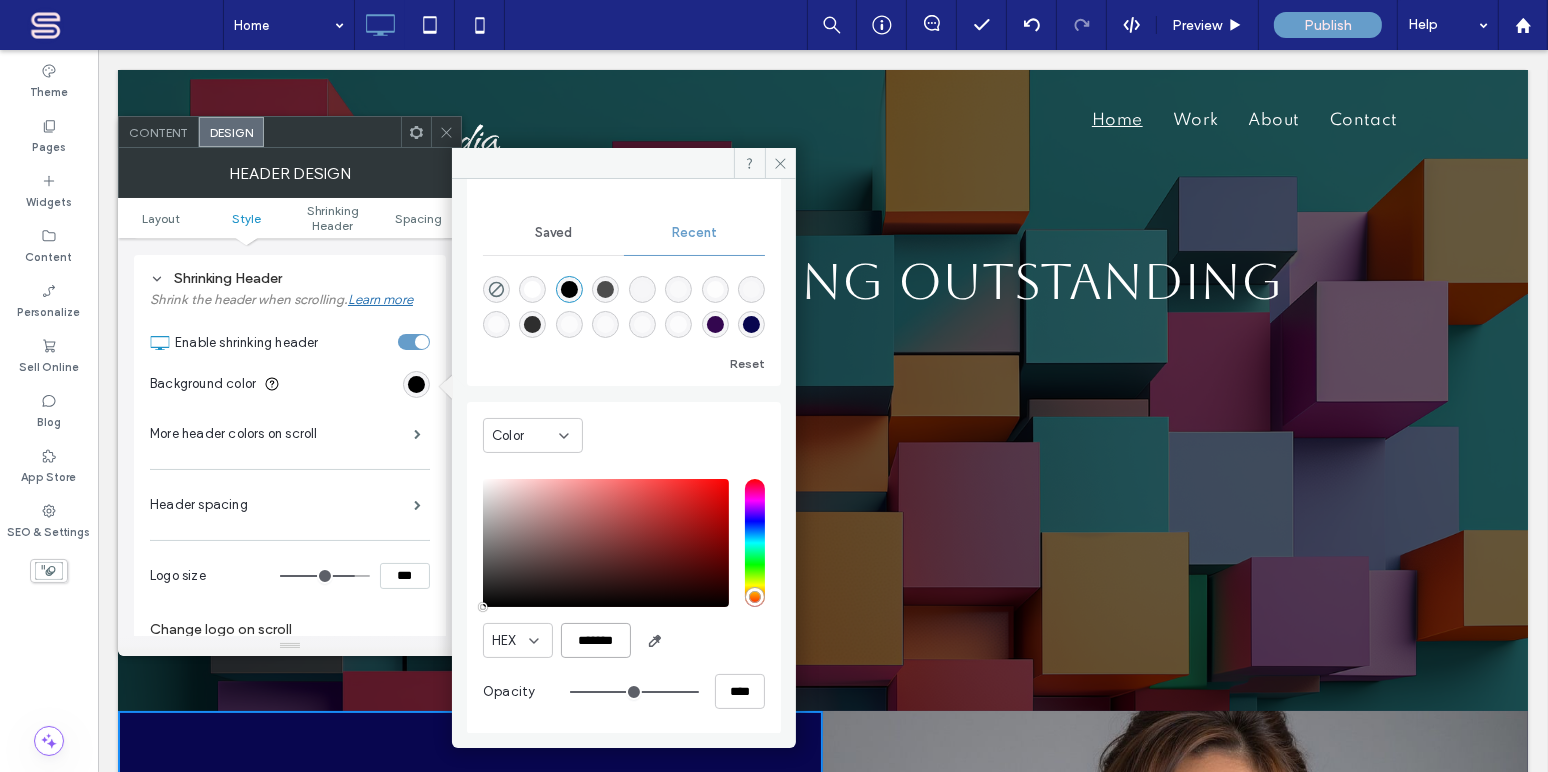 click on "*******" at bounding box center (596, 640) 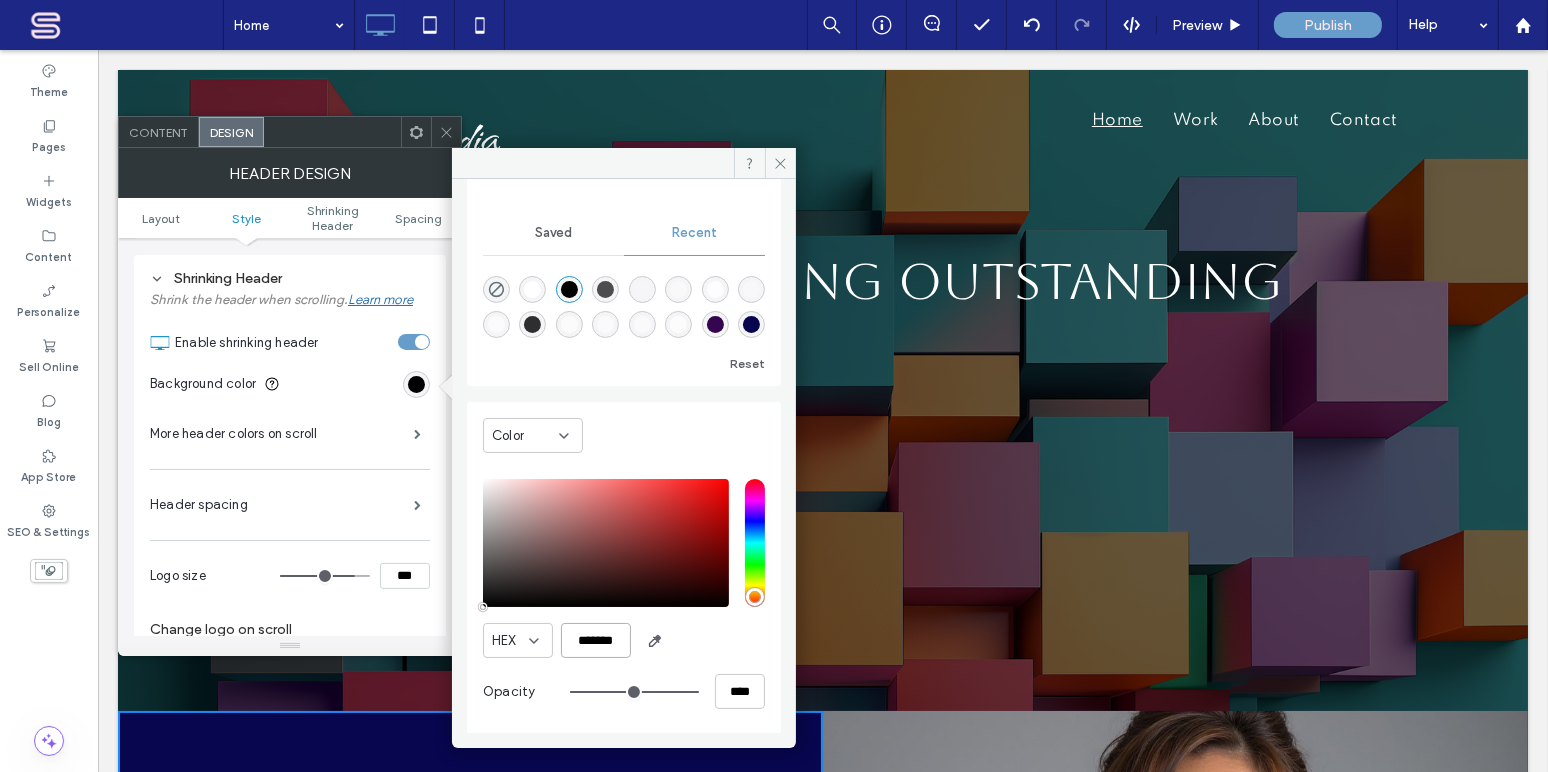 paste 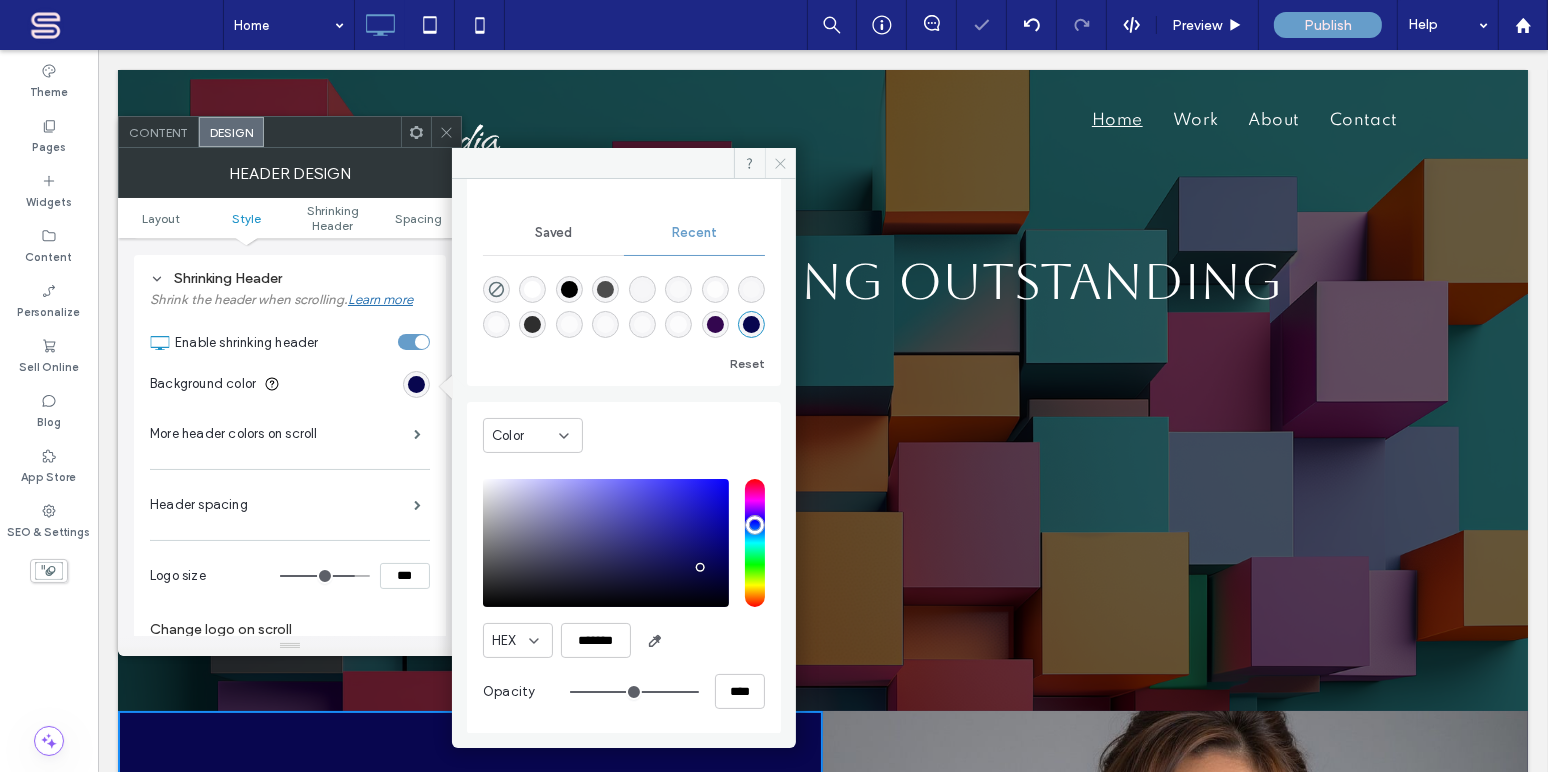 drag, startPoint x: 779, startPoint y: 156, endPoint x: 664, endPoint y: 140, distance: 116.10771 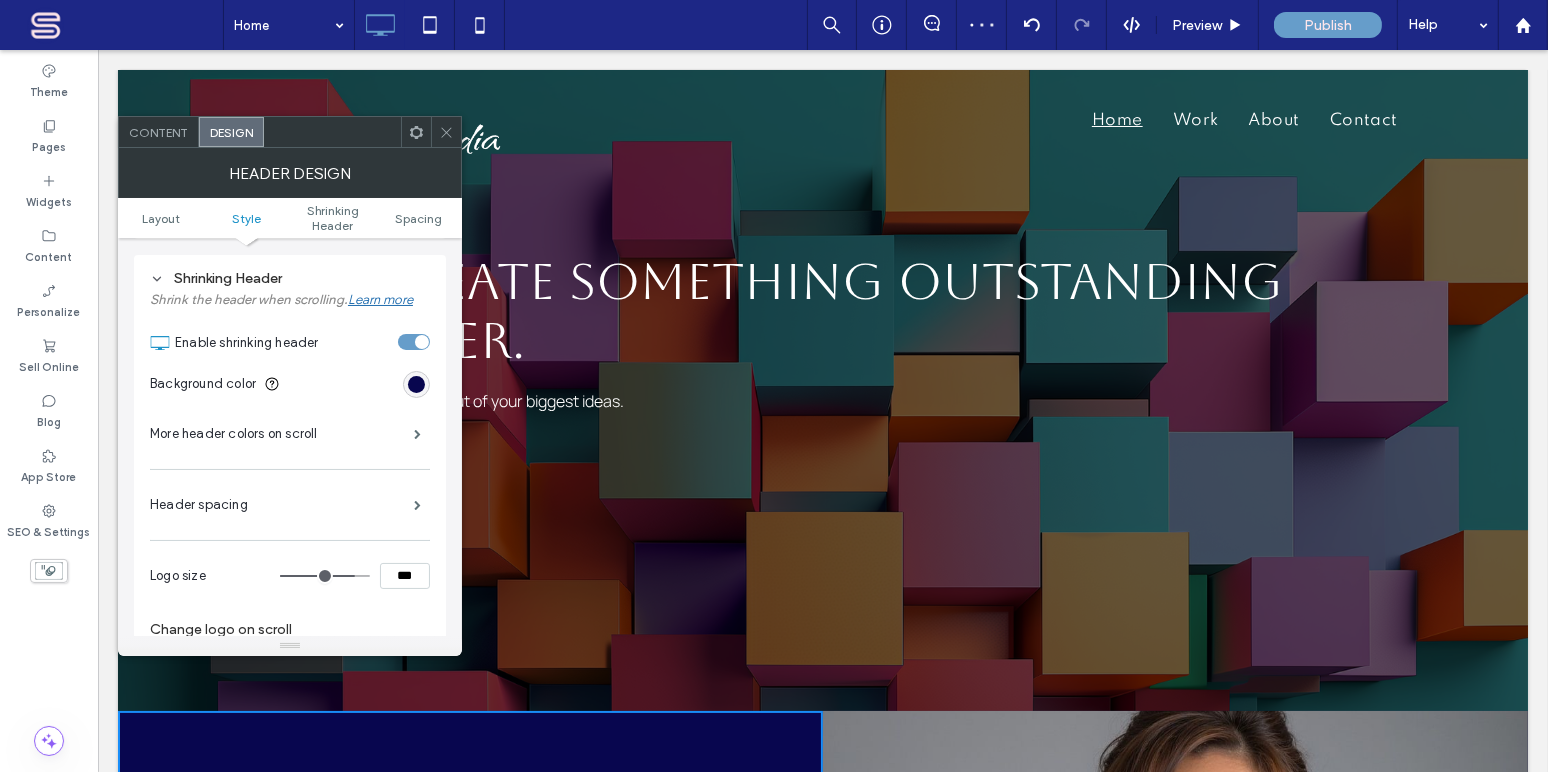 click 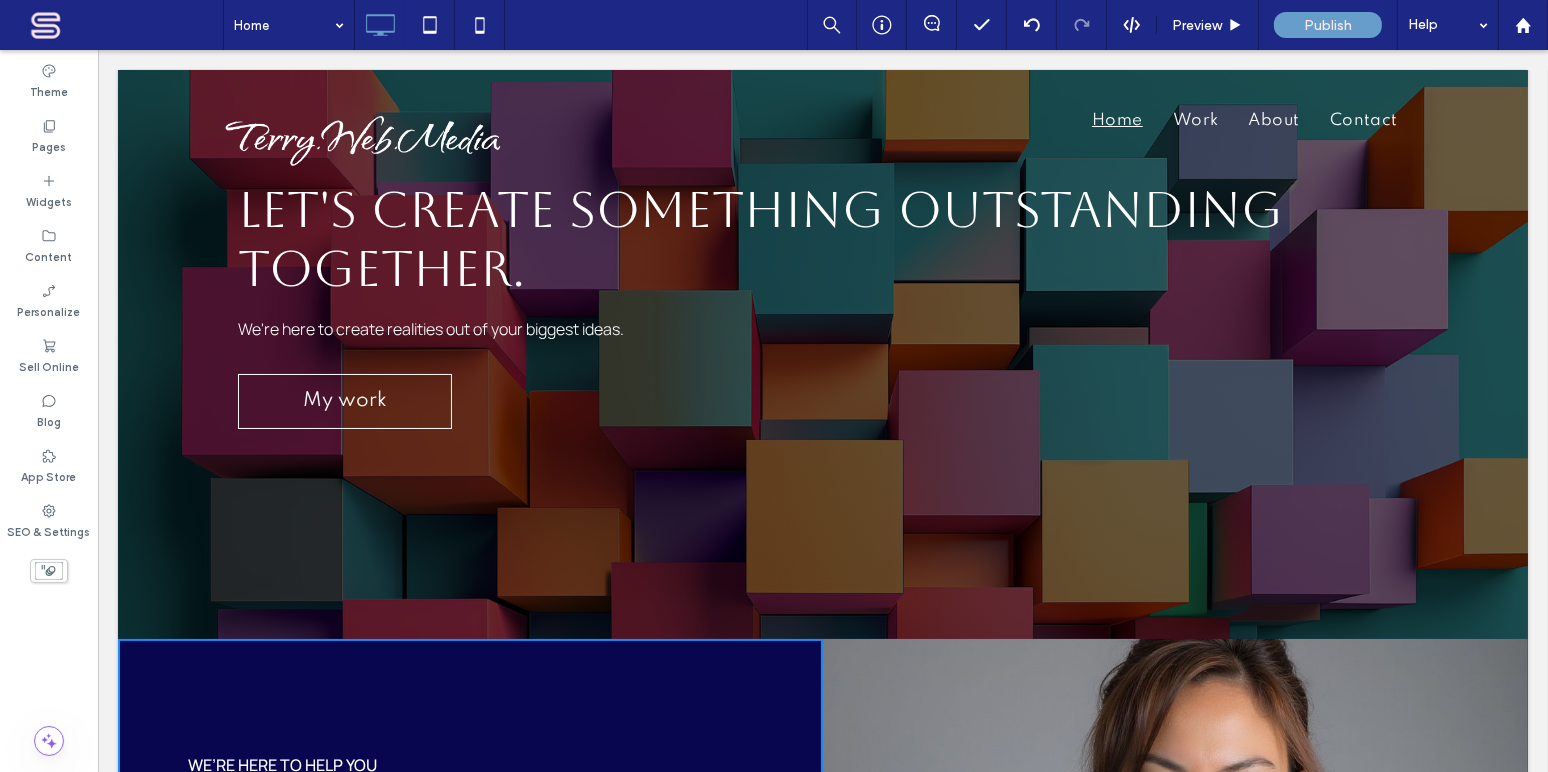 scroll, scrollTop: 0, scrollLeft: 0, axis: both 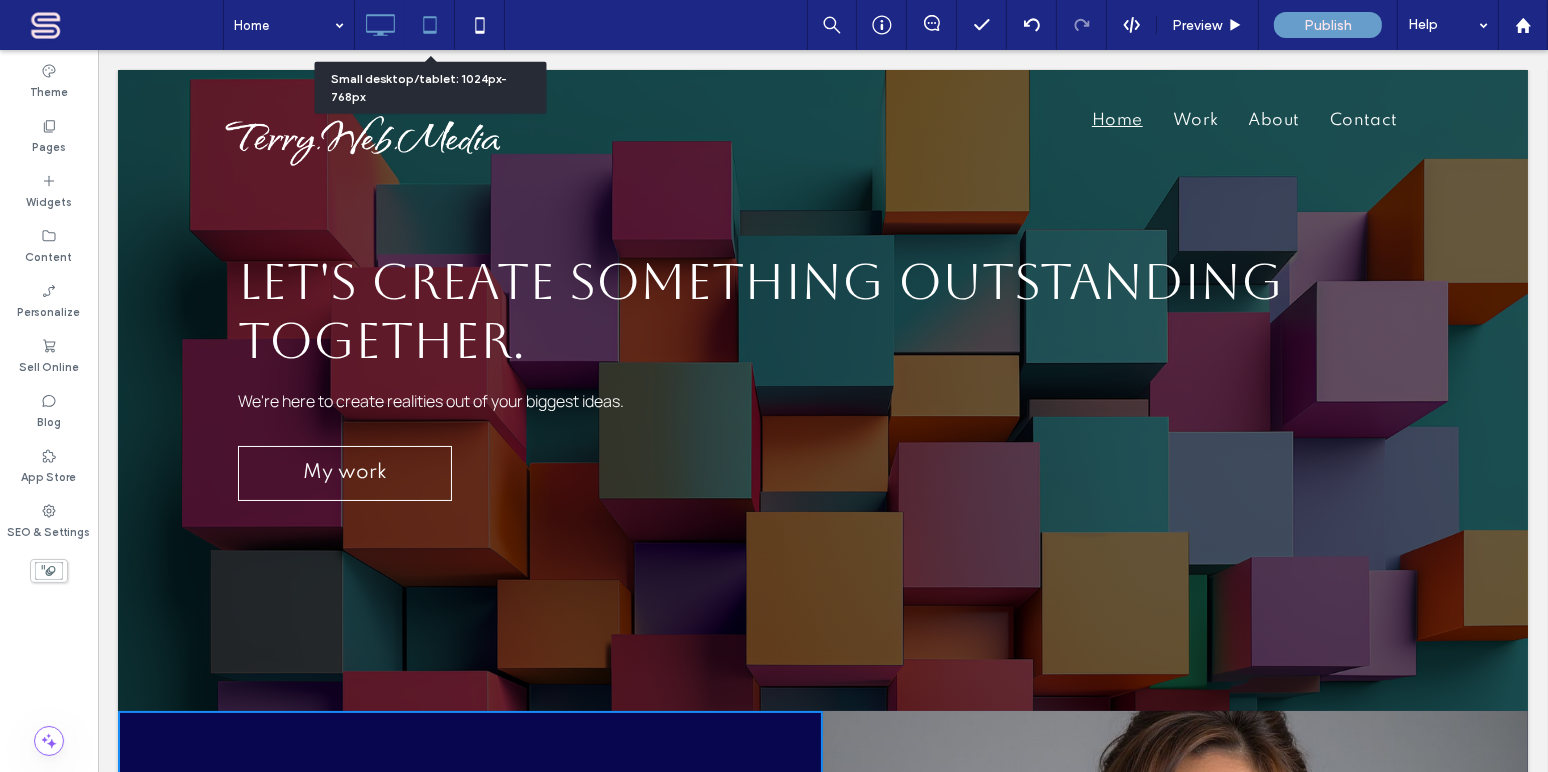 click 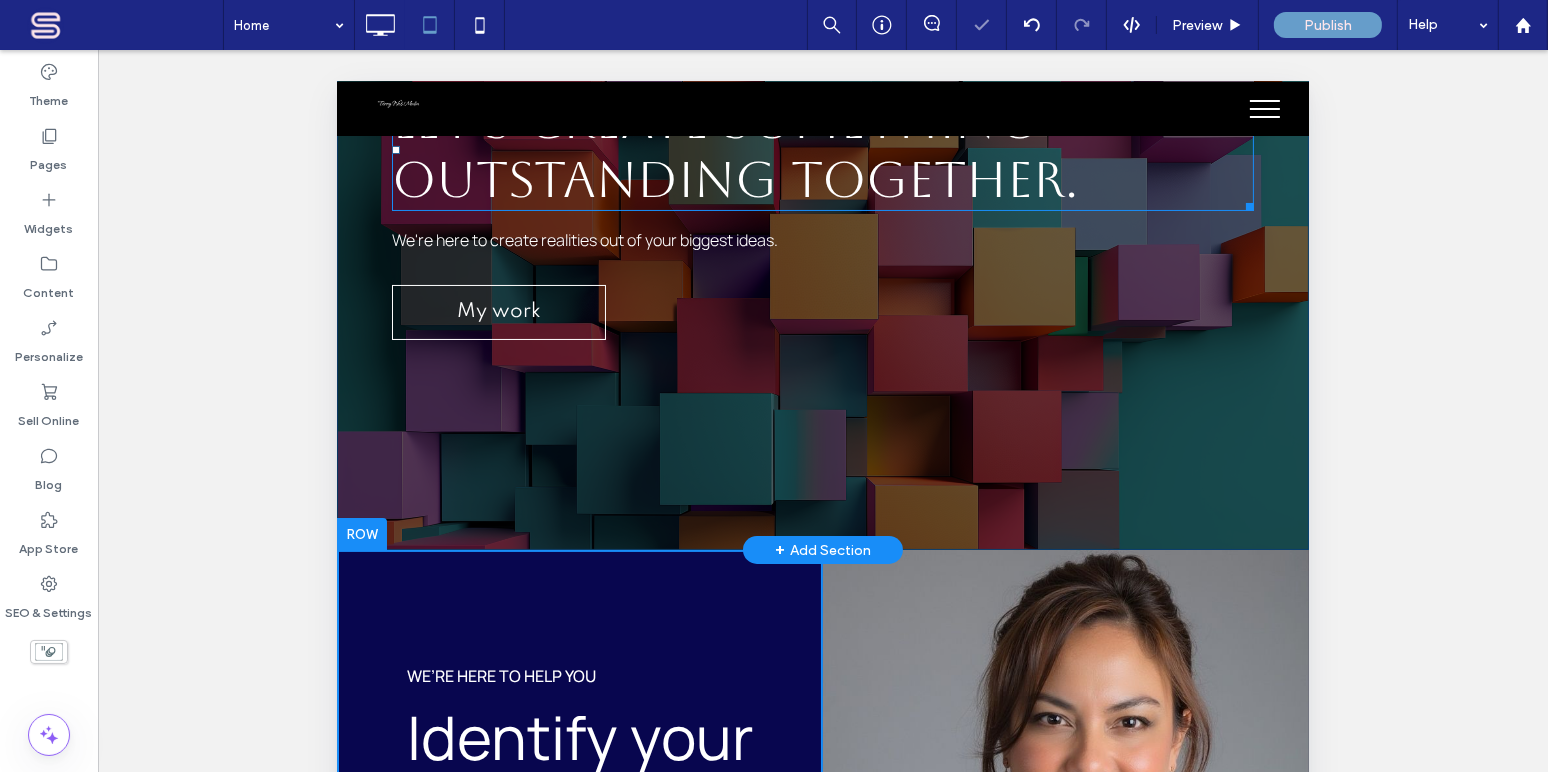 scroll, scrollTop: 242, scrollLeft: 0, axis: vertical 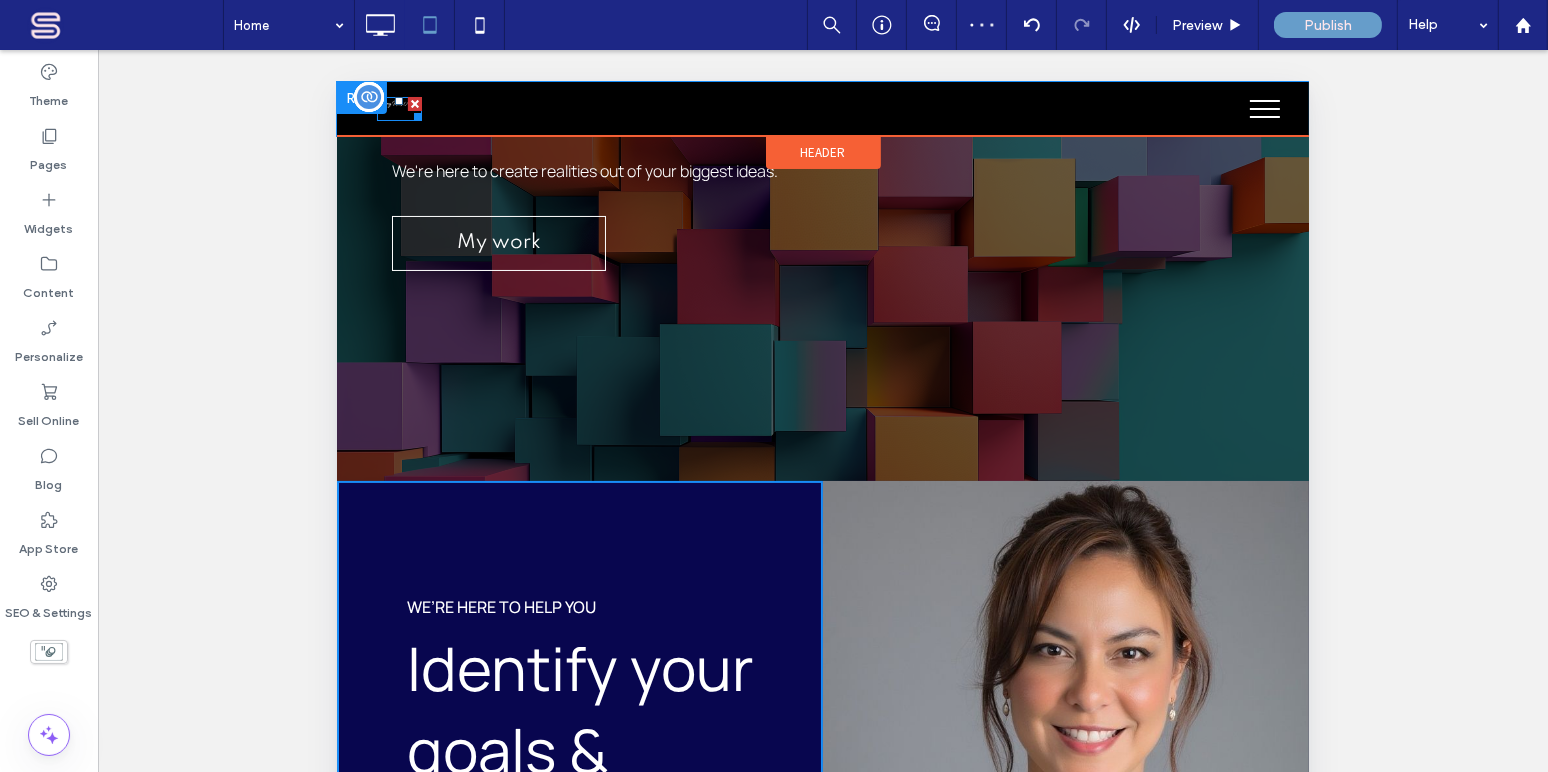 click at bounding box center [398, 102] 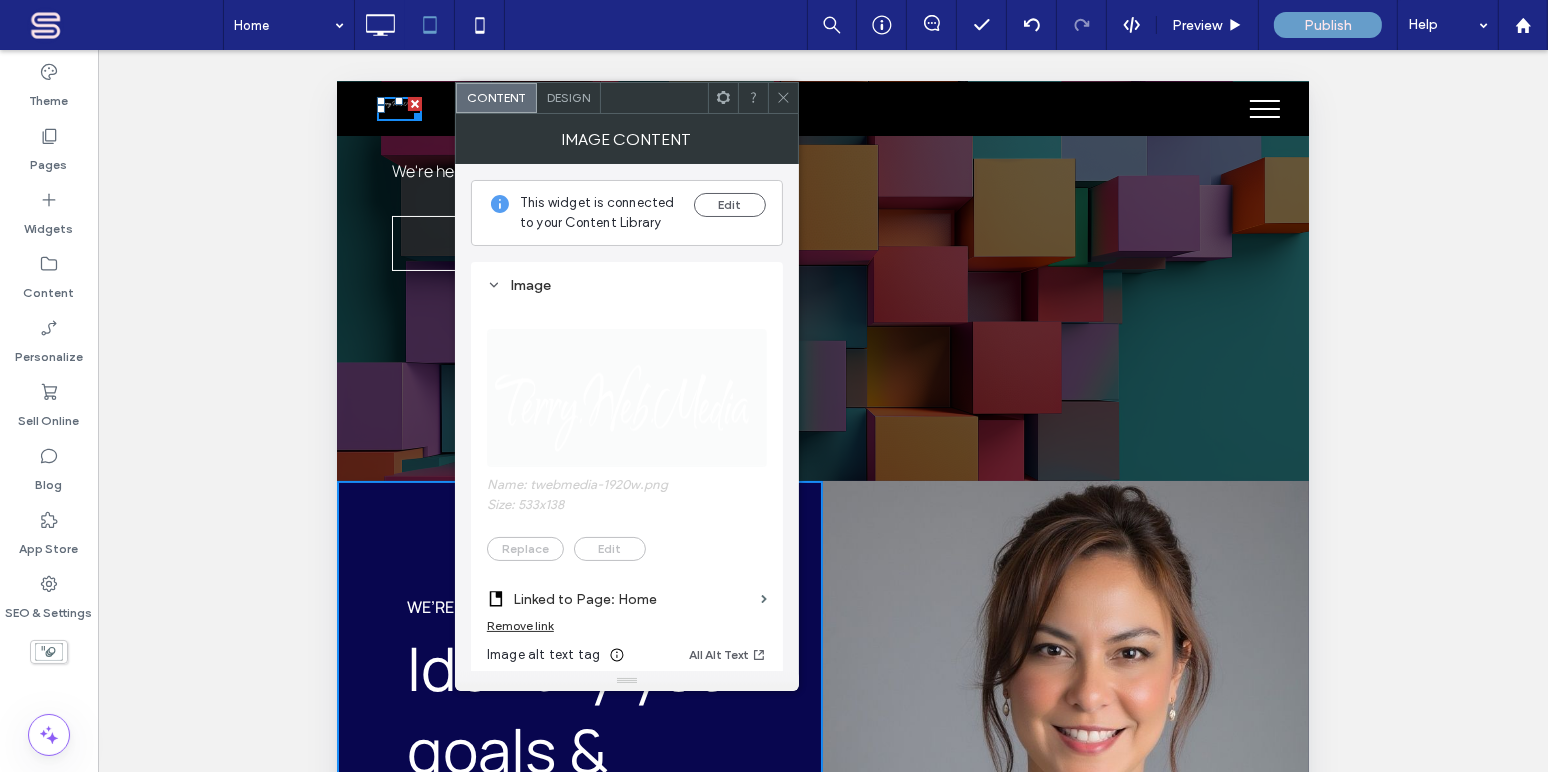 click 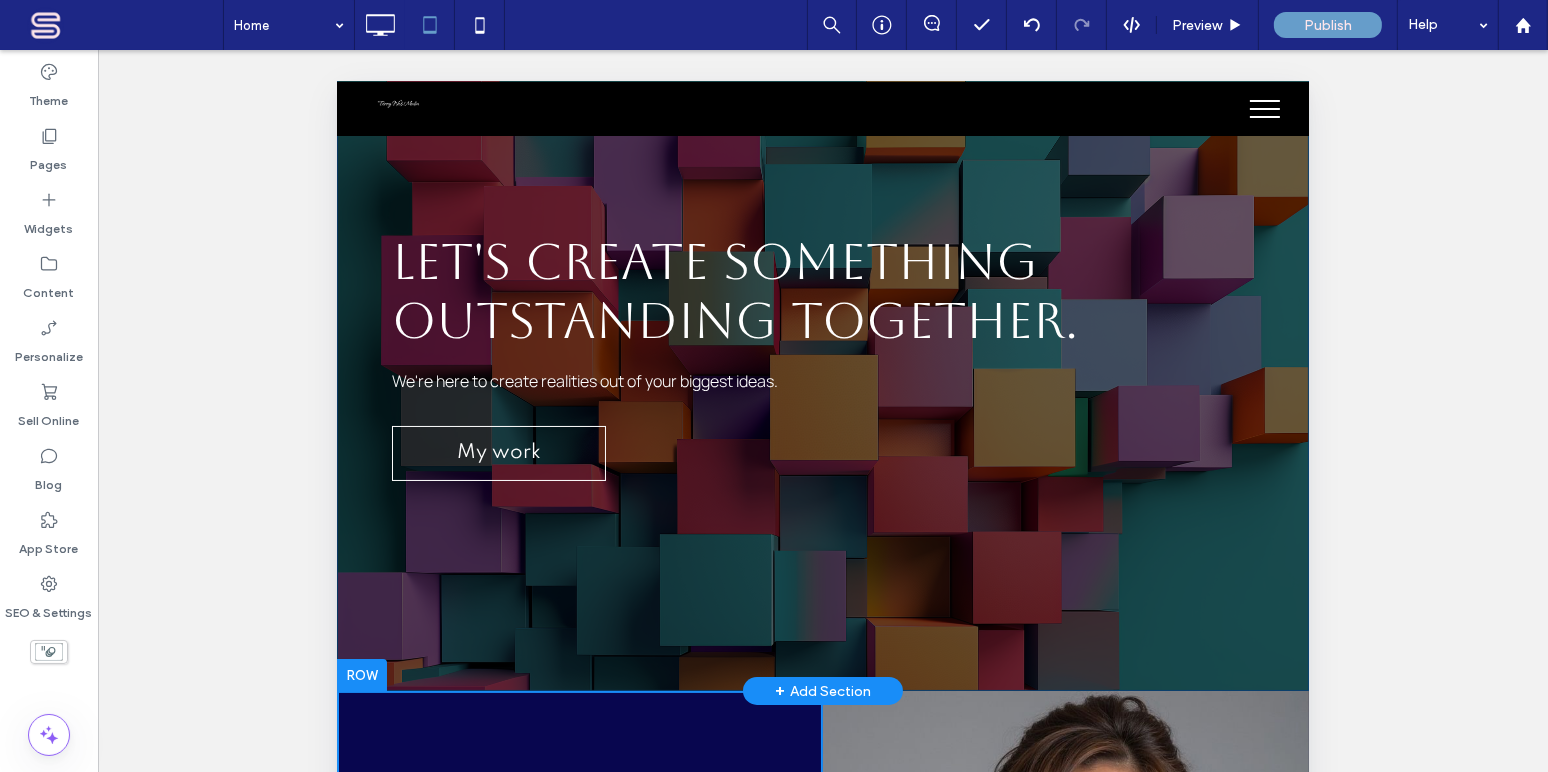 scroll, scrollTop: 0, scrollLeft: 0, axis: both 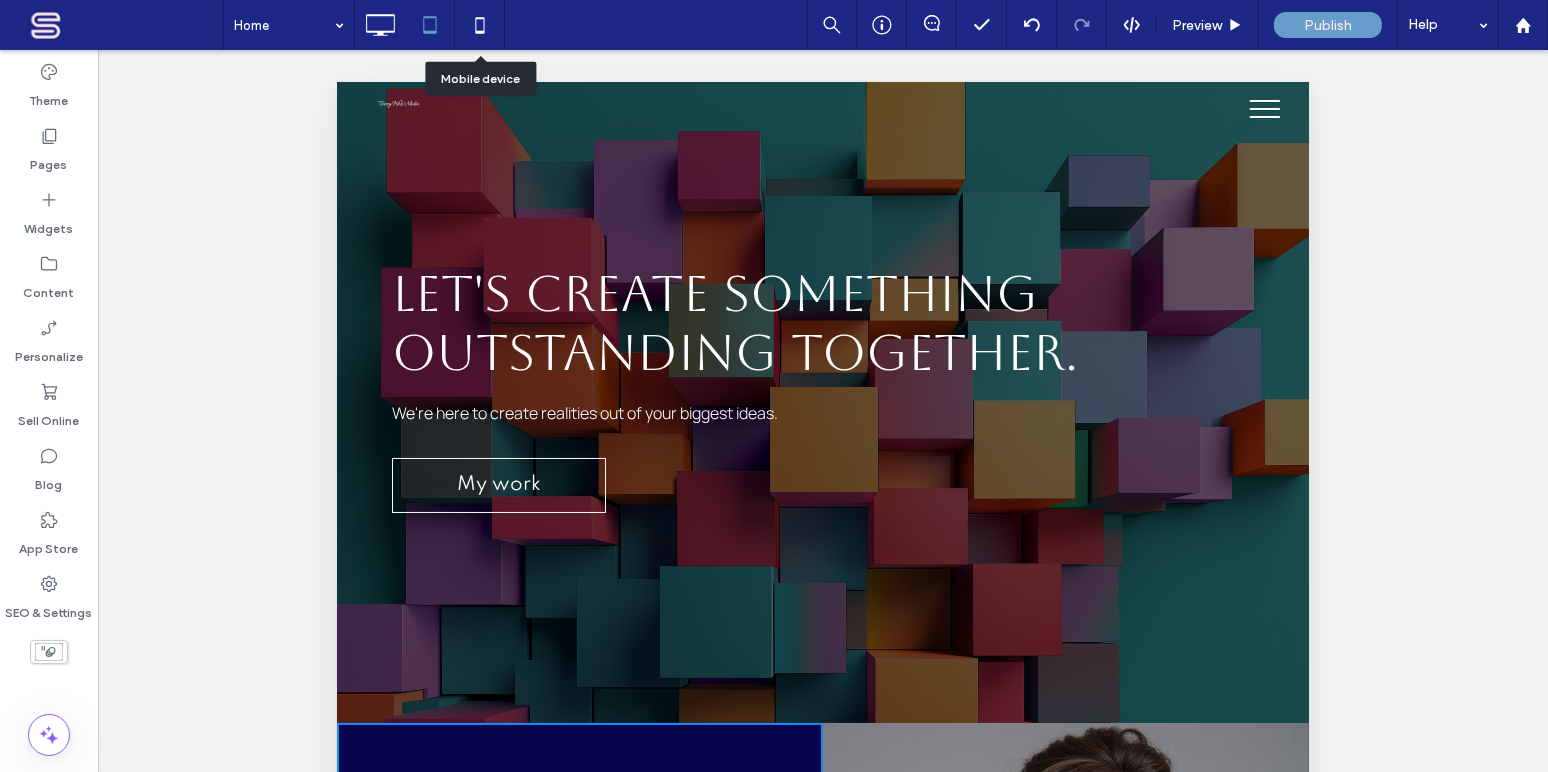 drag, startPoint x: 484, startPoint y: 28, endPoint x: 486, endPoint y: 60, distance: 32.06244 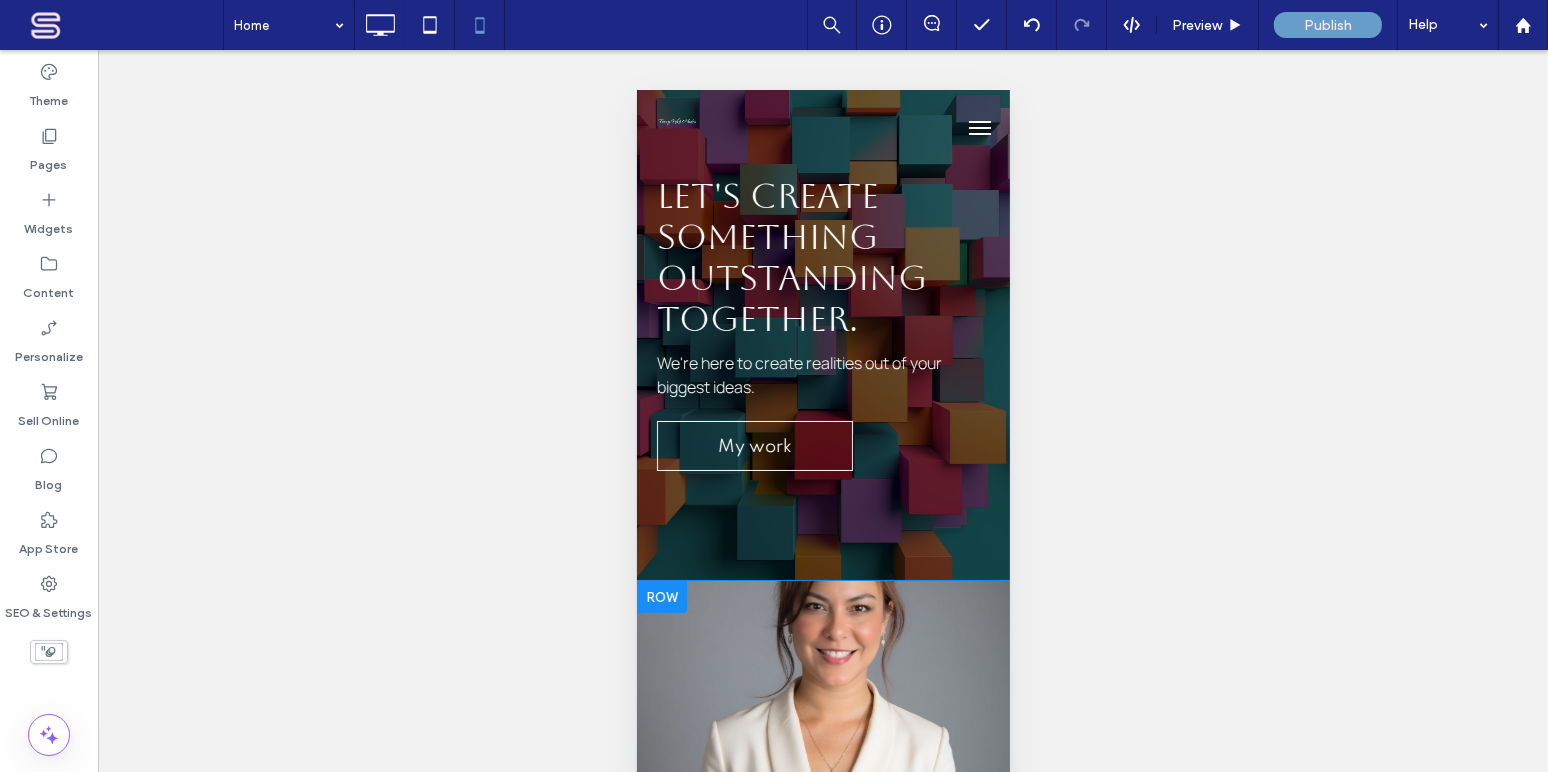 scroll, scrollTop: 0, scrollLeft: 0, axis: both 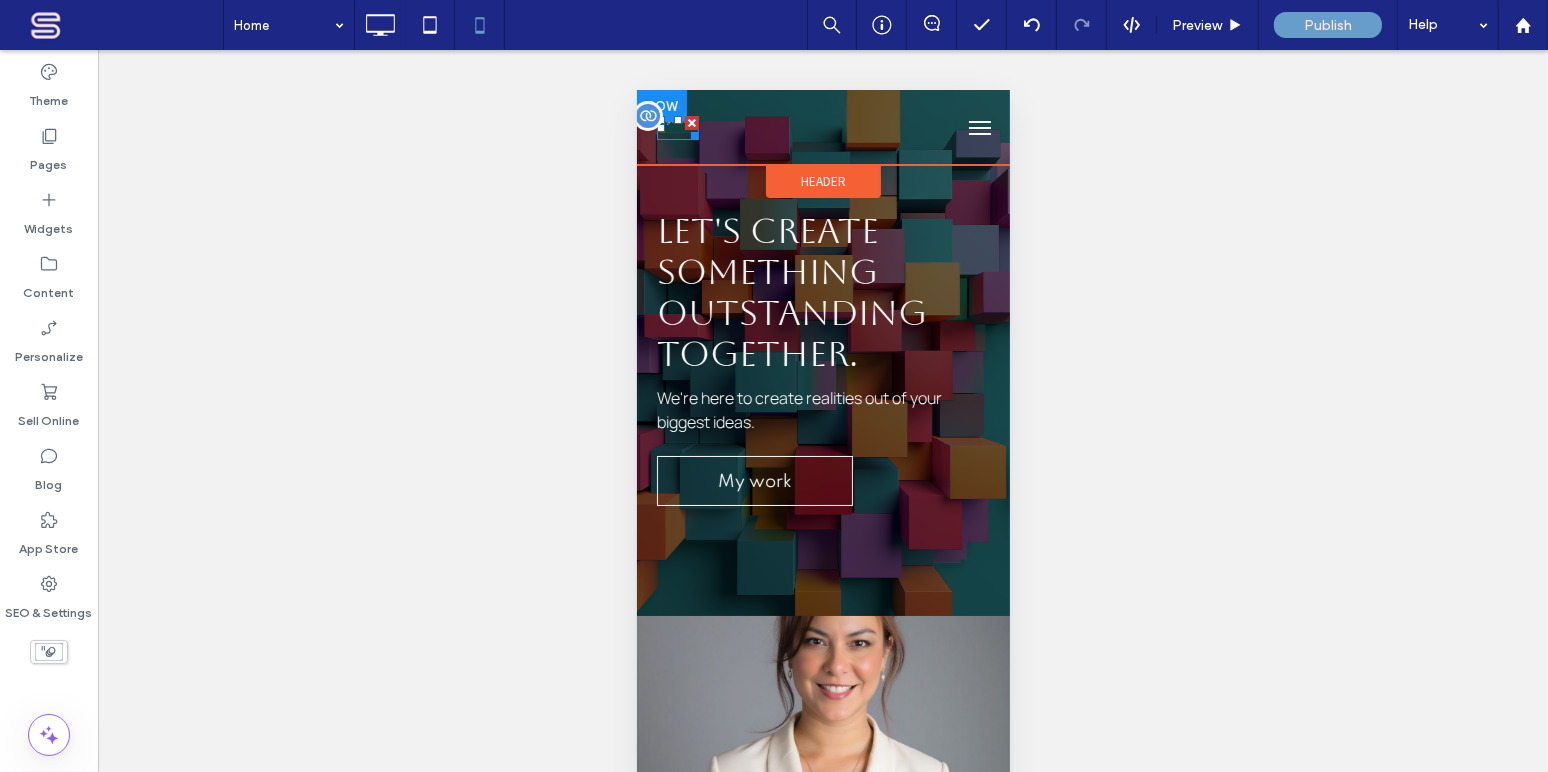 click at bounding box center (677, 127) 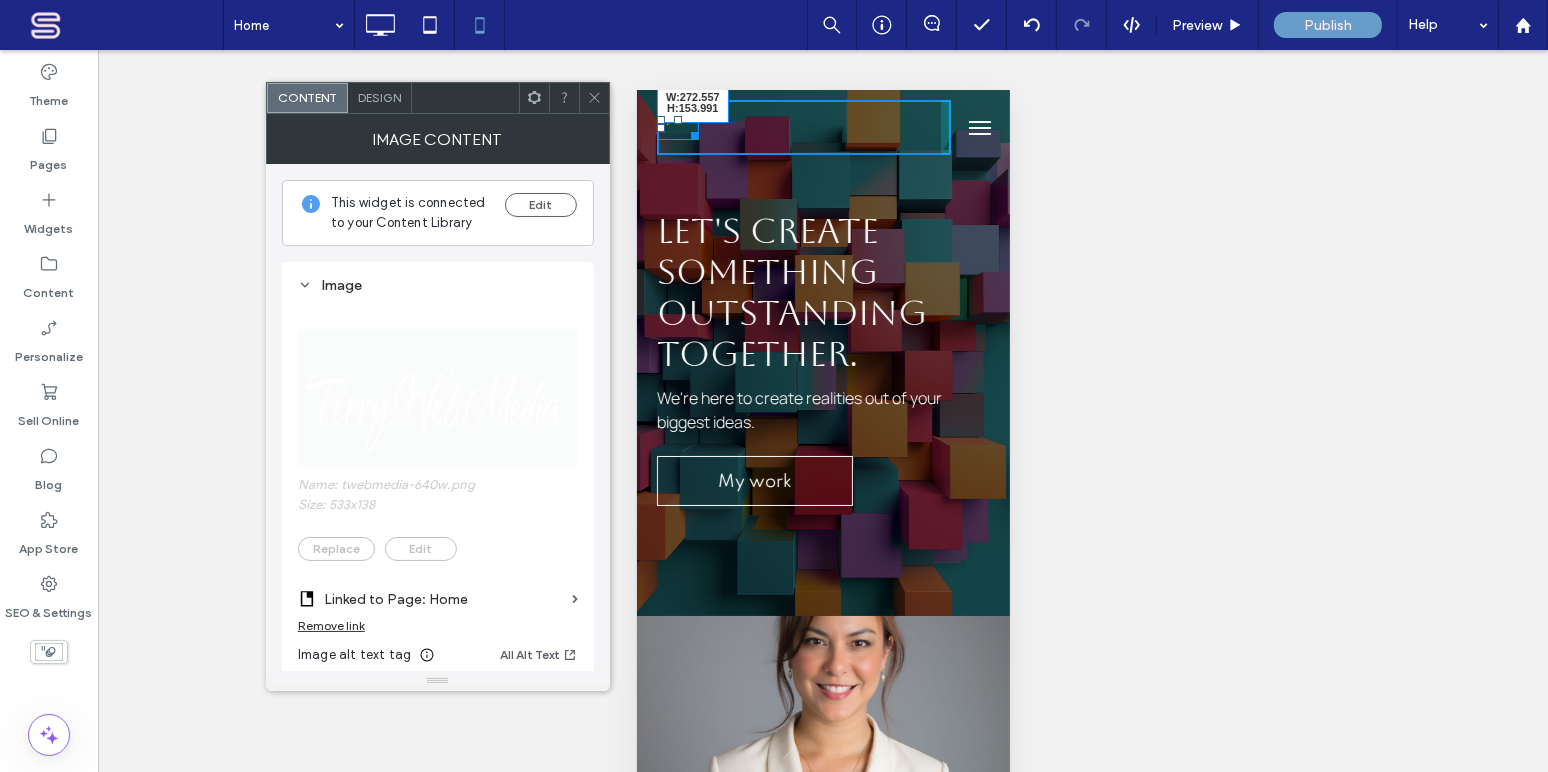 drag, startPoint x: 692, startPoint y: 132, endPoint x: 1647, endPoint y: 352, distance: 980.01276 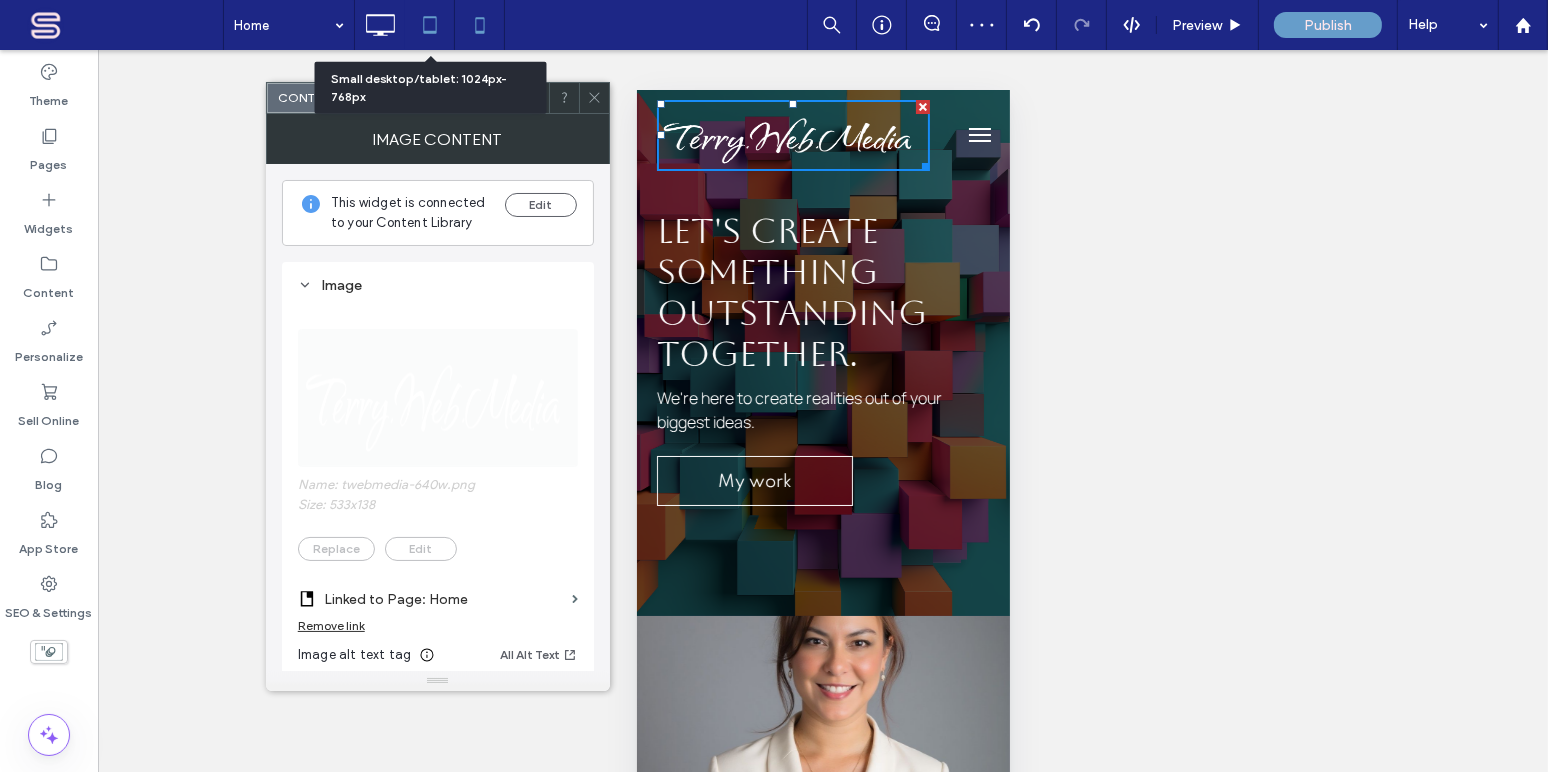 click 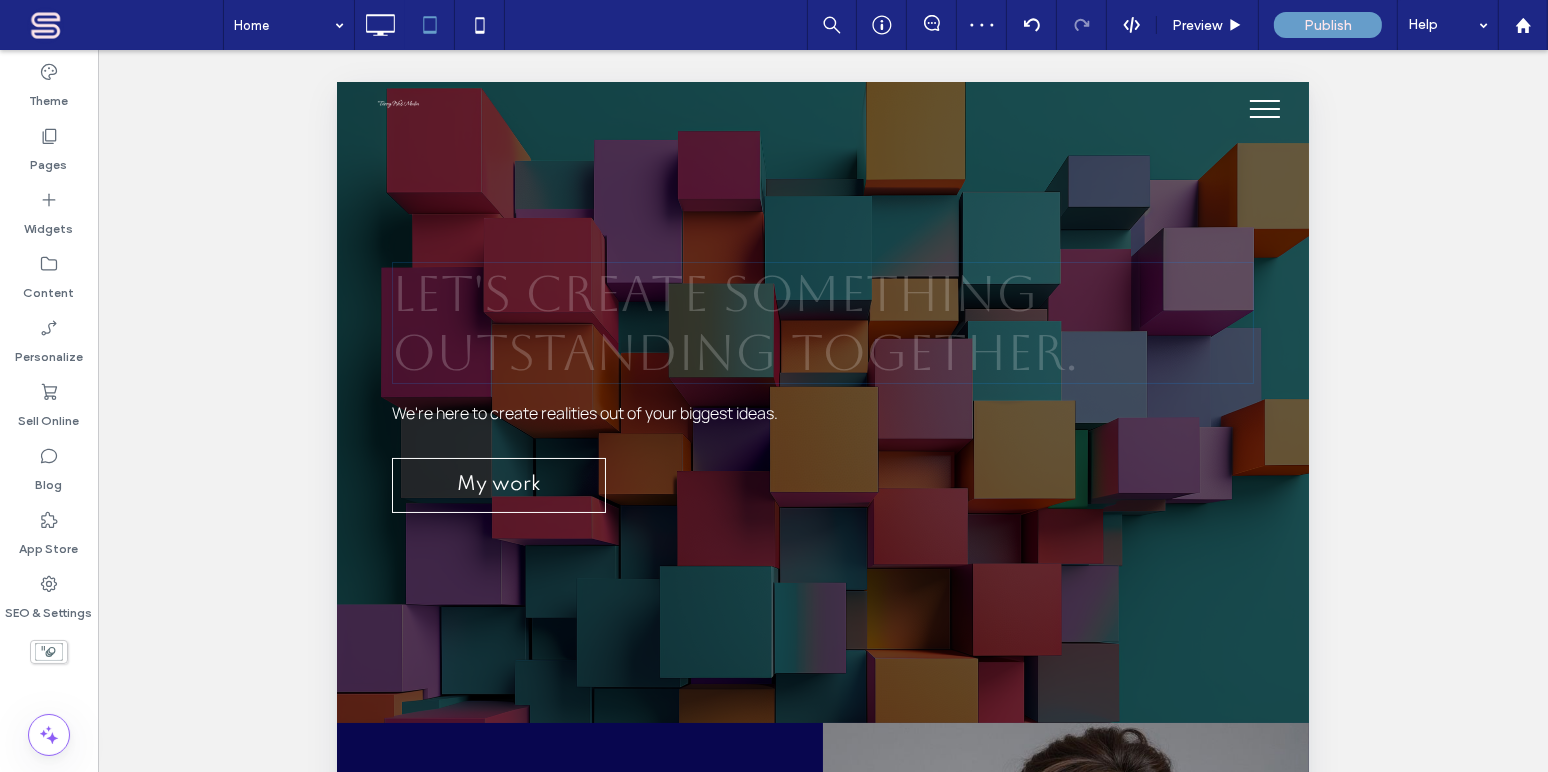 scroll, scrollTop: 0, scrollLeft: 0, axis: both 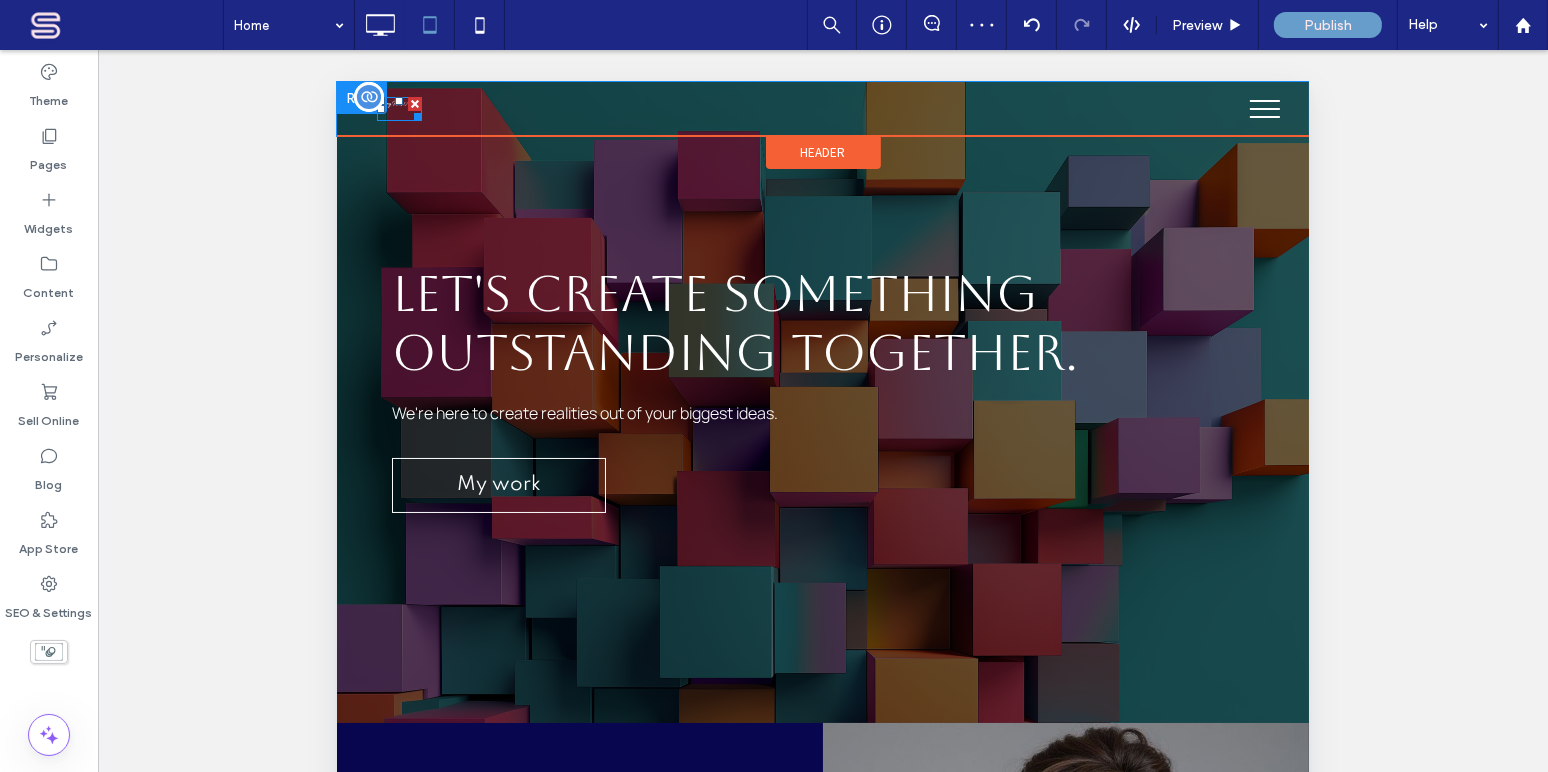 click at bounding box center (398, 100) 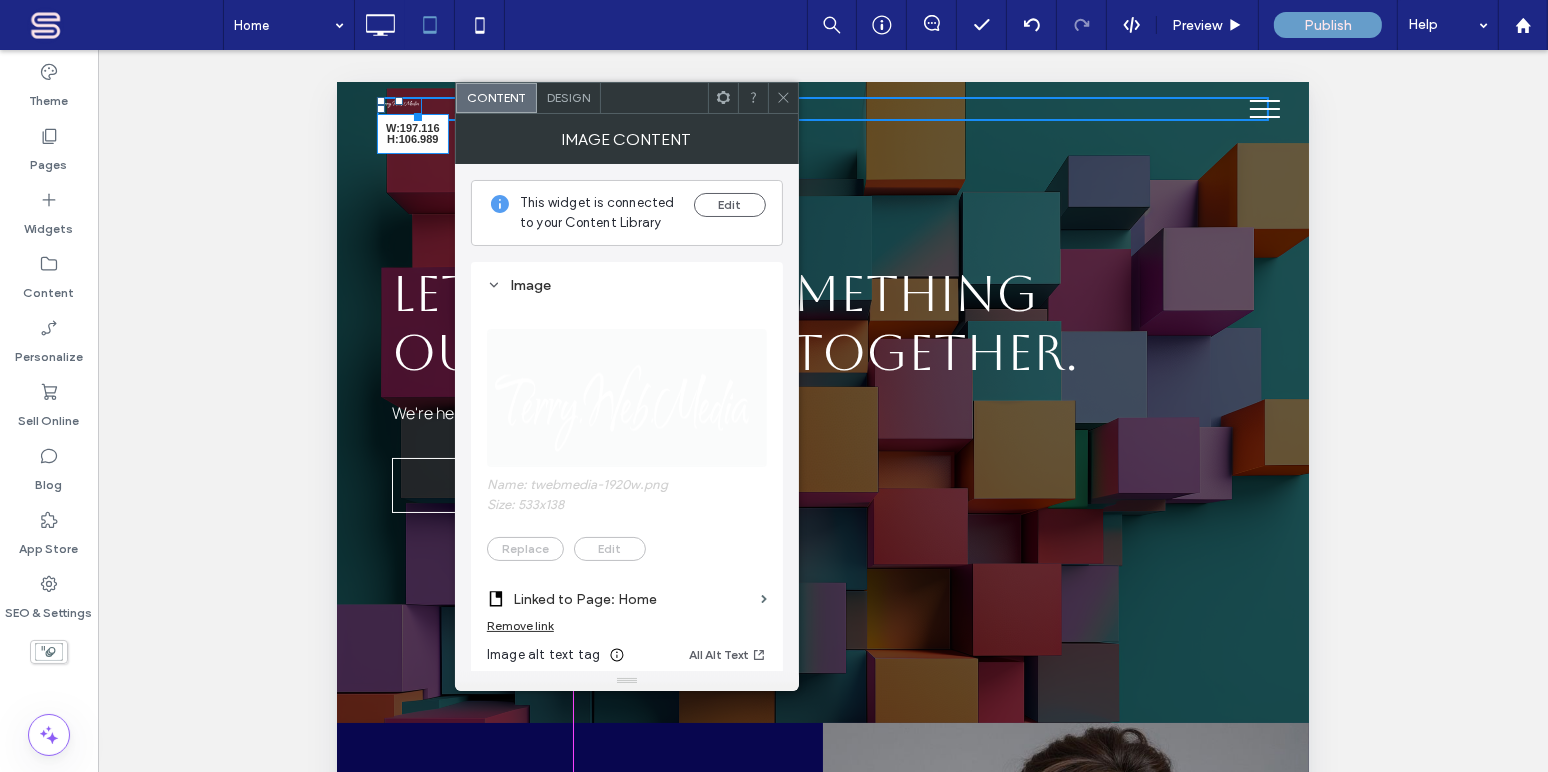 drag, startPoint x: 413, startPoint y: 112, endPoint x: 719, endPoint y: 195, distance: 317.05676 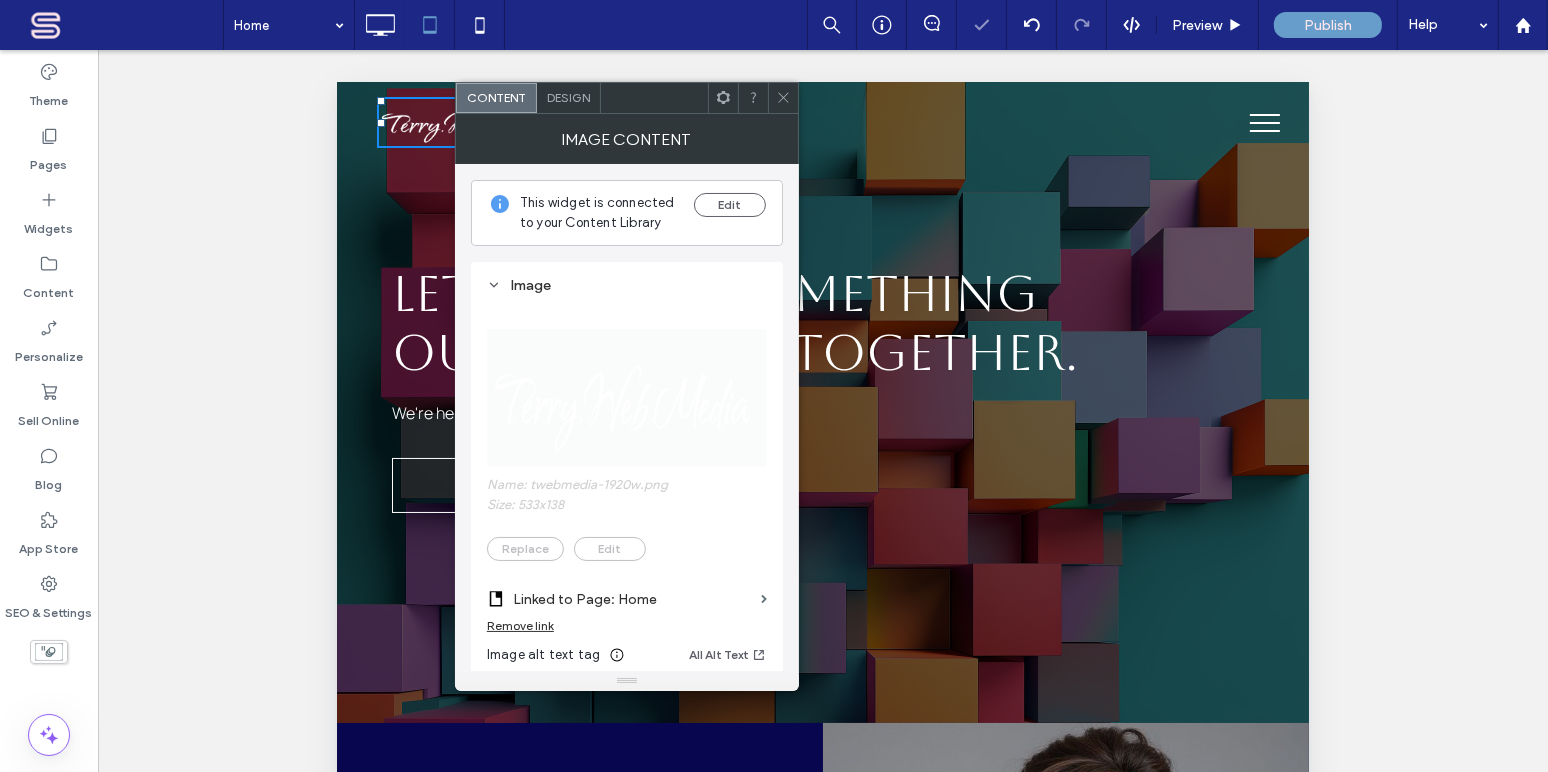 click on "Unhide?
Yes
Unhide?
Yes" at bounding box center [823, 436] 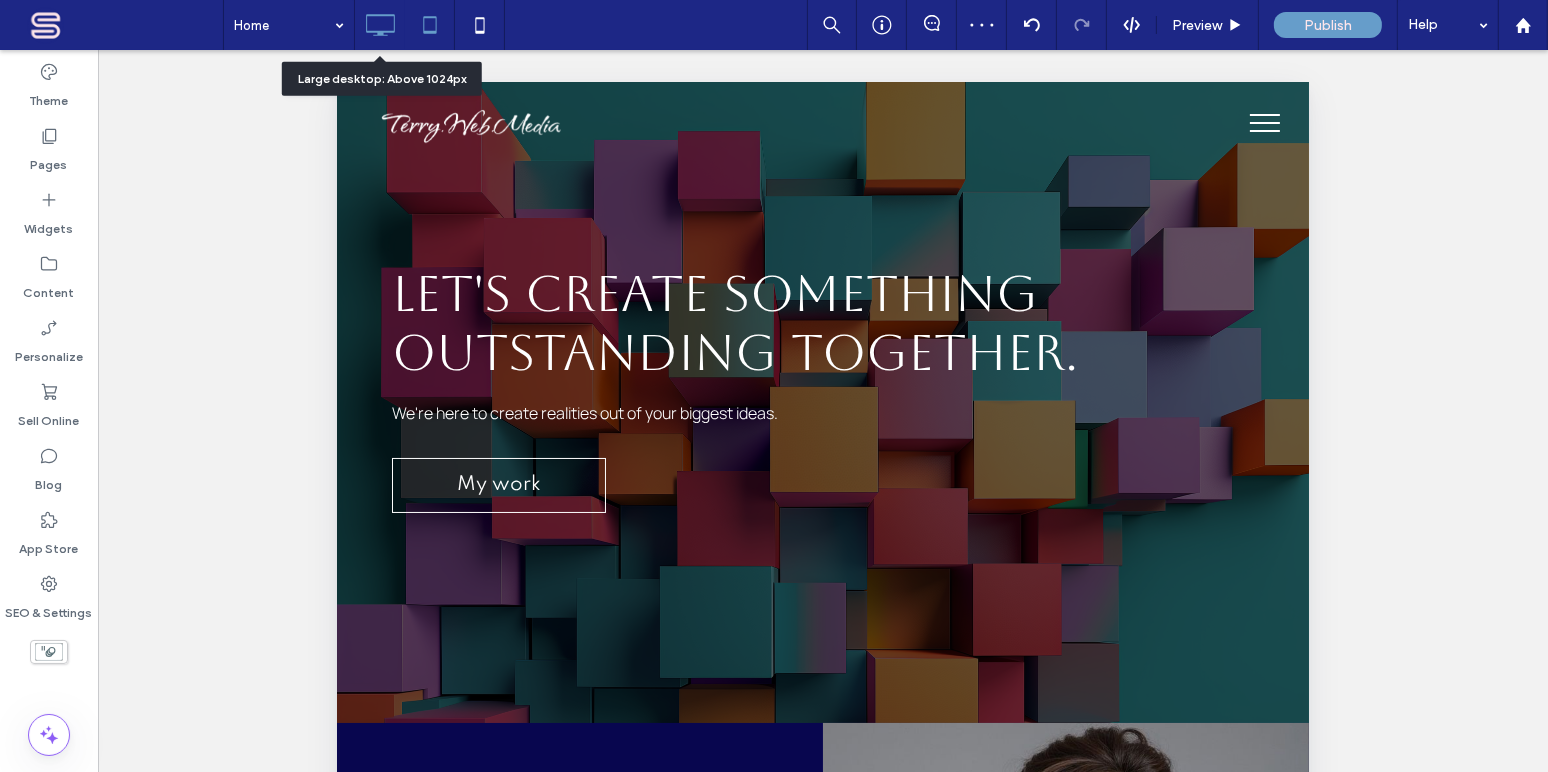 click 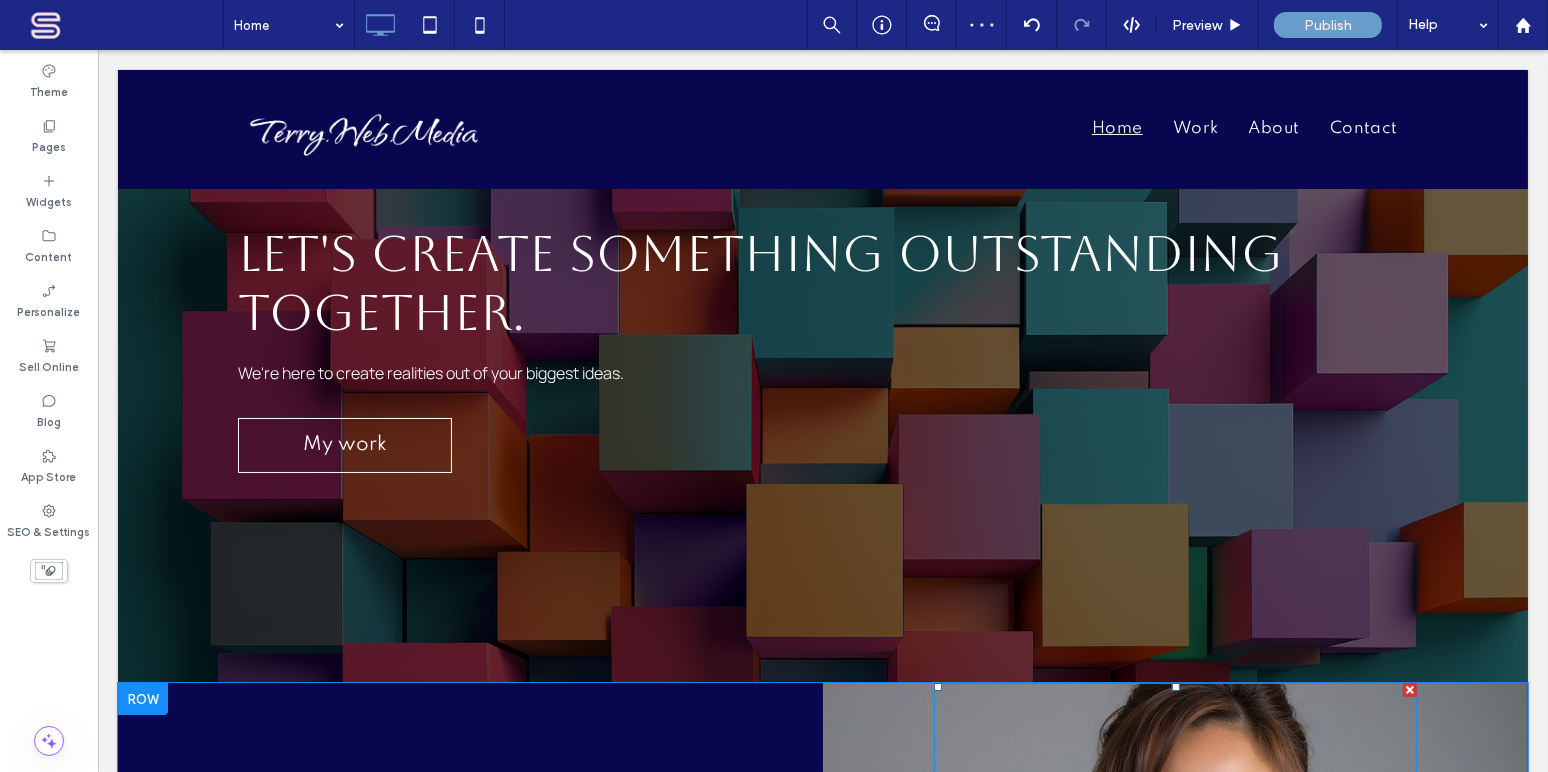 scroll, scrollTop: 0, scrollLeft: 0, axis: both 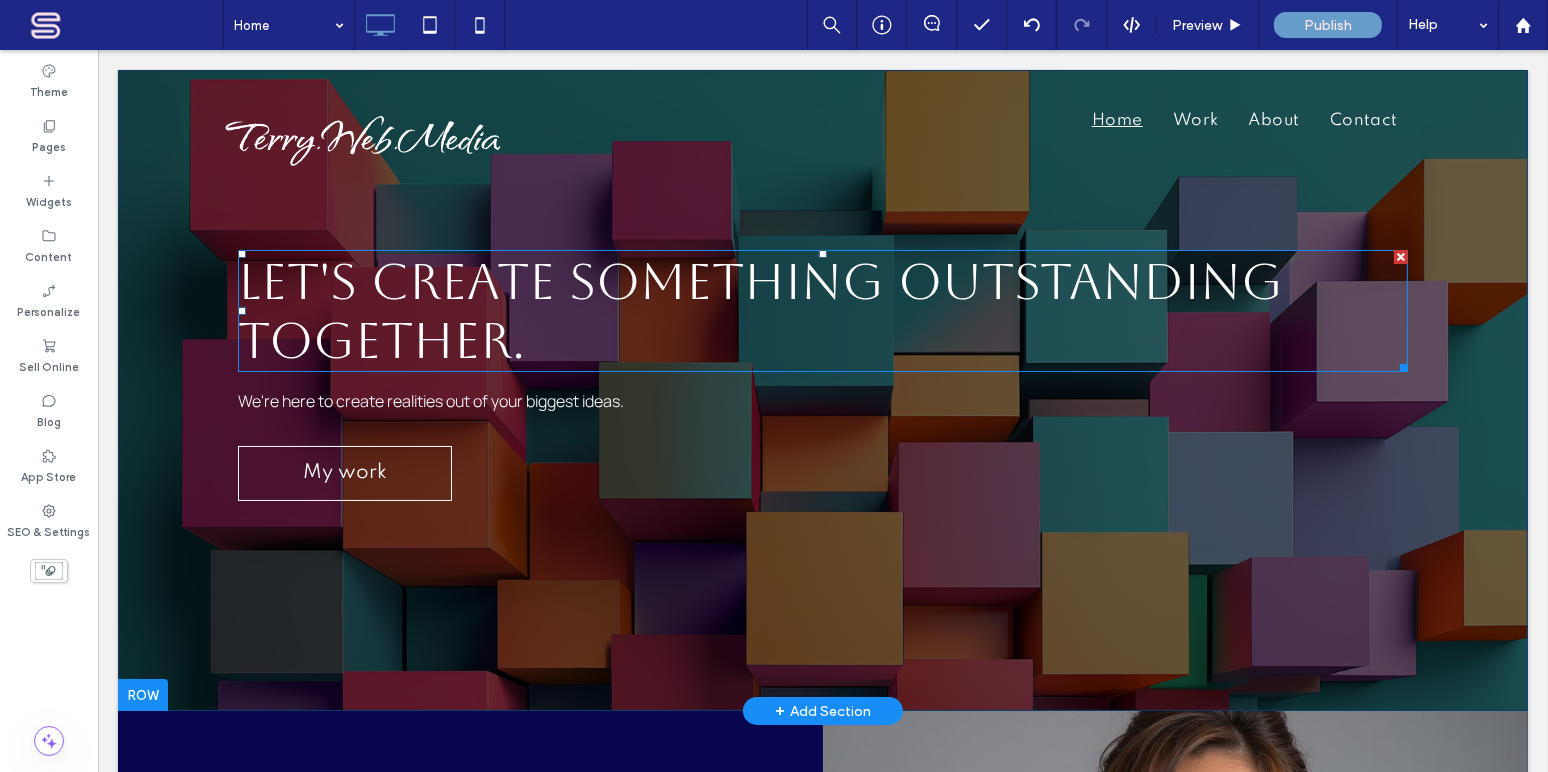 click on "Let's create something outstanding together." at bounding box center (759, 311) 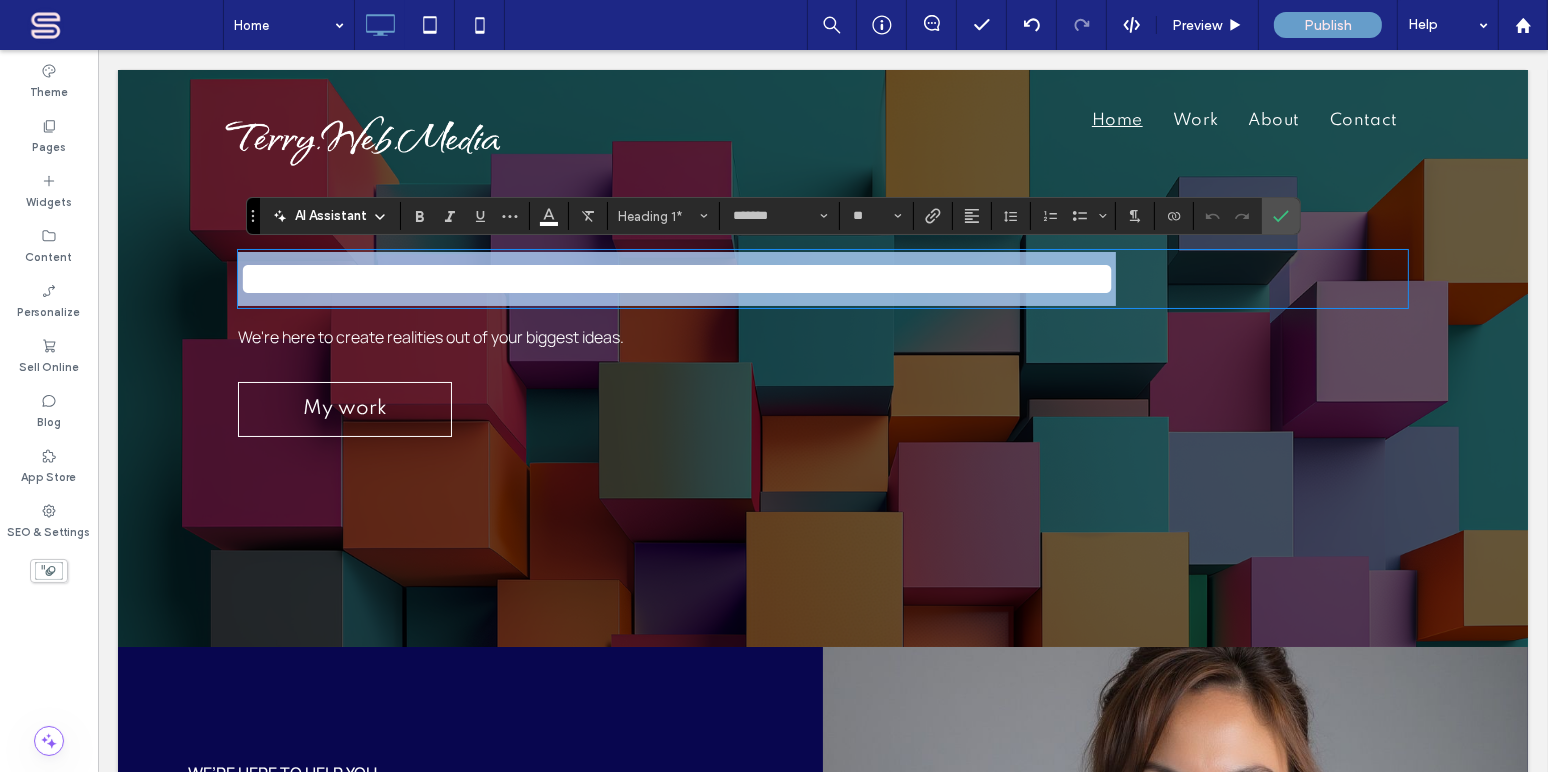click on "**********" at bounding box center (676, 278) 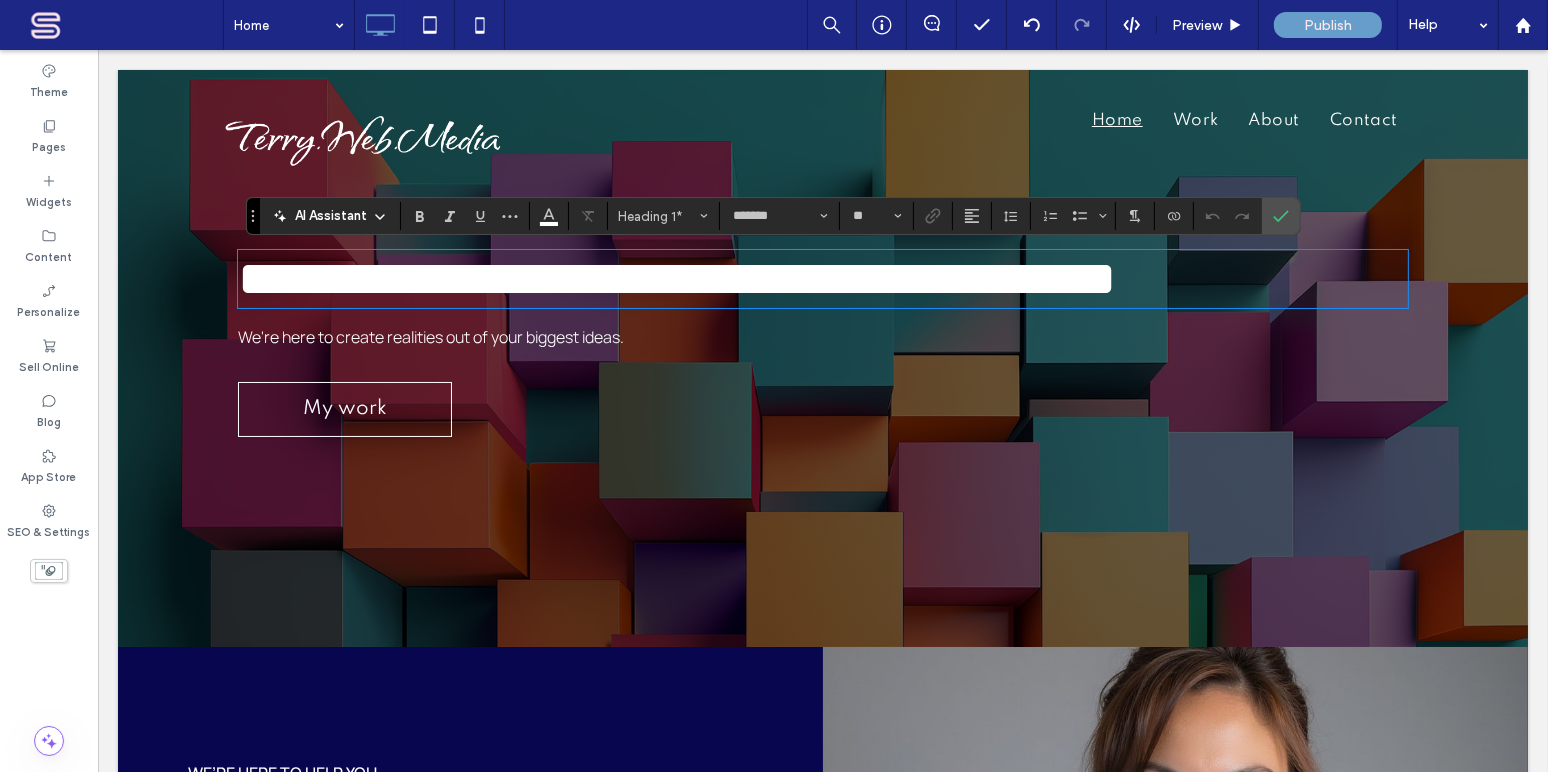 click on "**********" at bounding box center (822, 358) 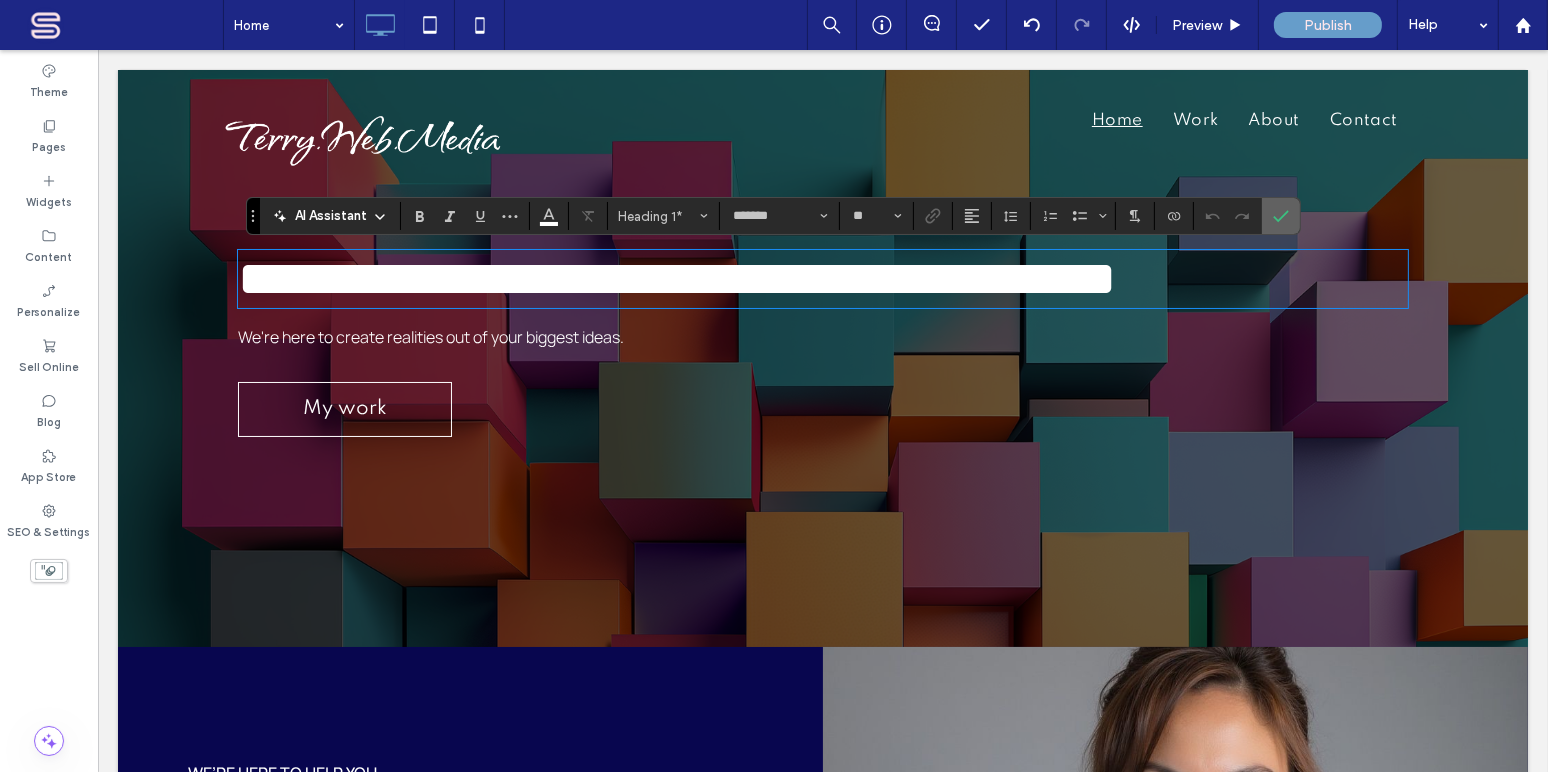 click 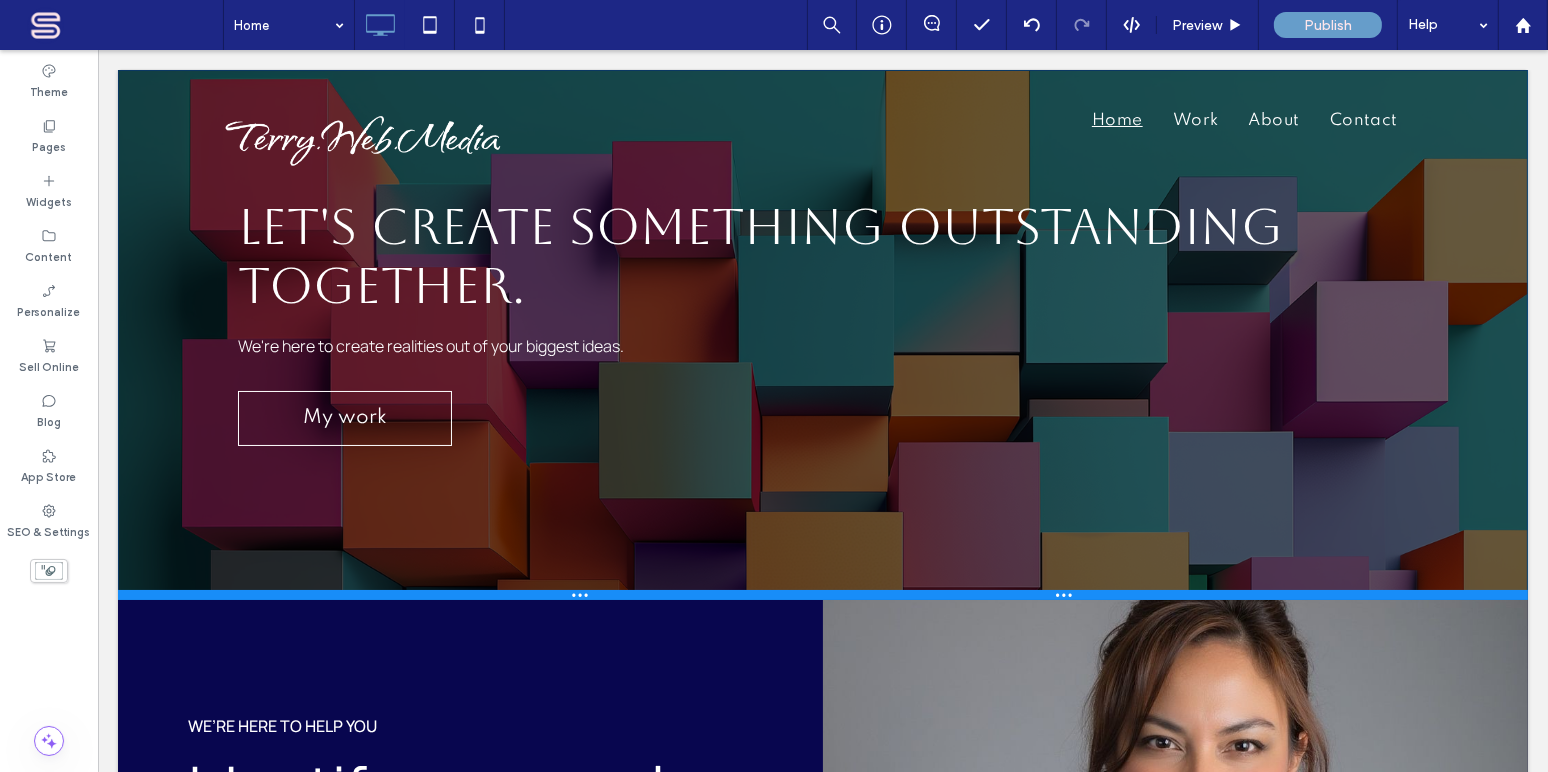drag, startPoint x: 695, startPoint y: 705, endPoint x: 833, endPoint y: 437, distance: 301.4432 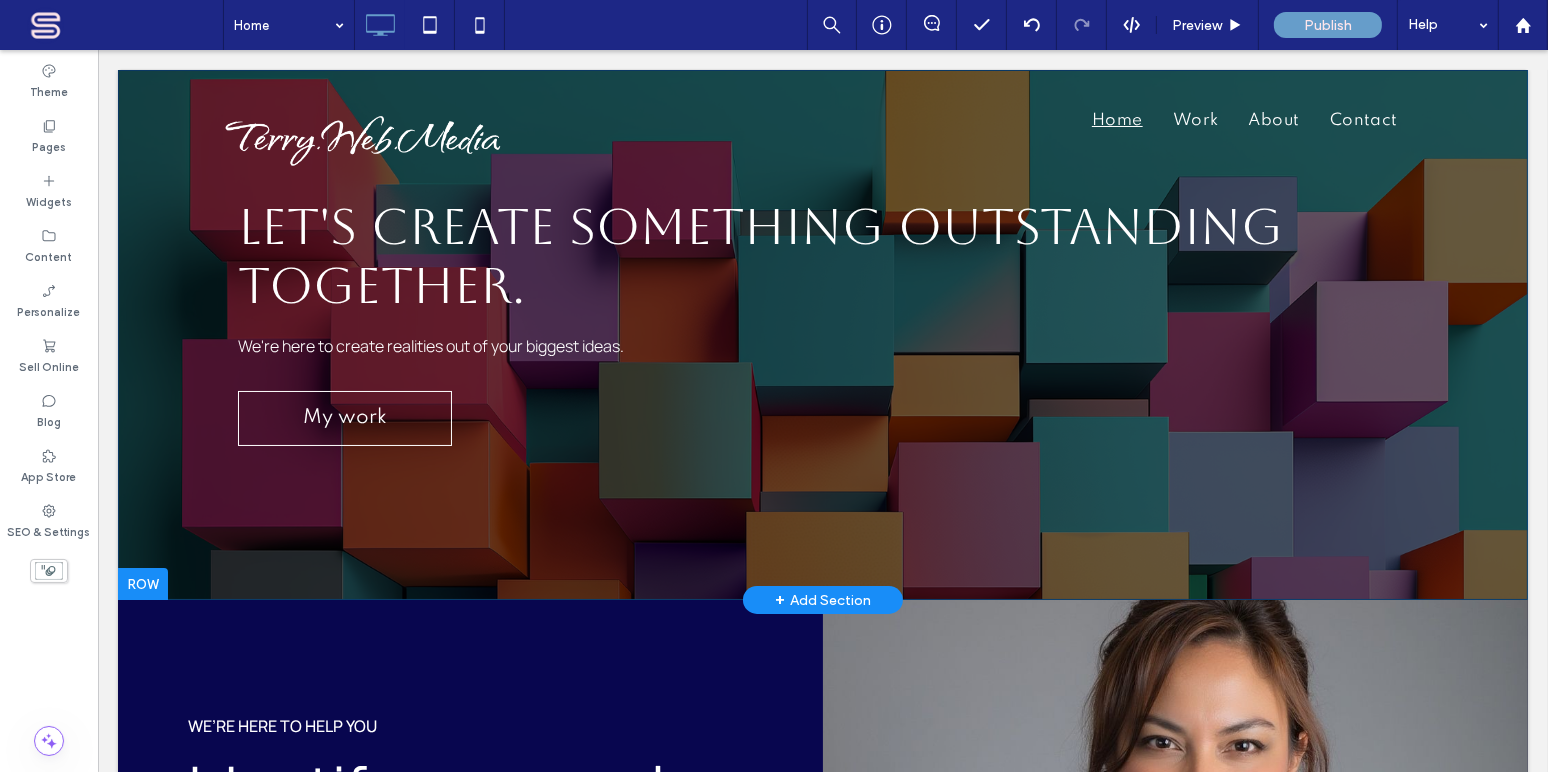 click on "Let's create something outstanding together.
We're here to create realities out of your biggest ideas.
My work
Click To Paste
Row + Add Section" at bounding box center [822, 335] 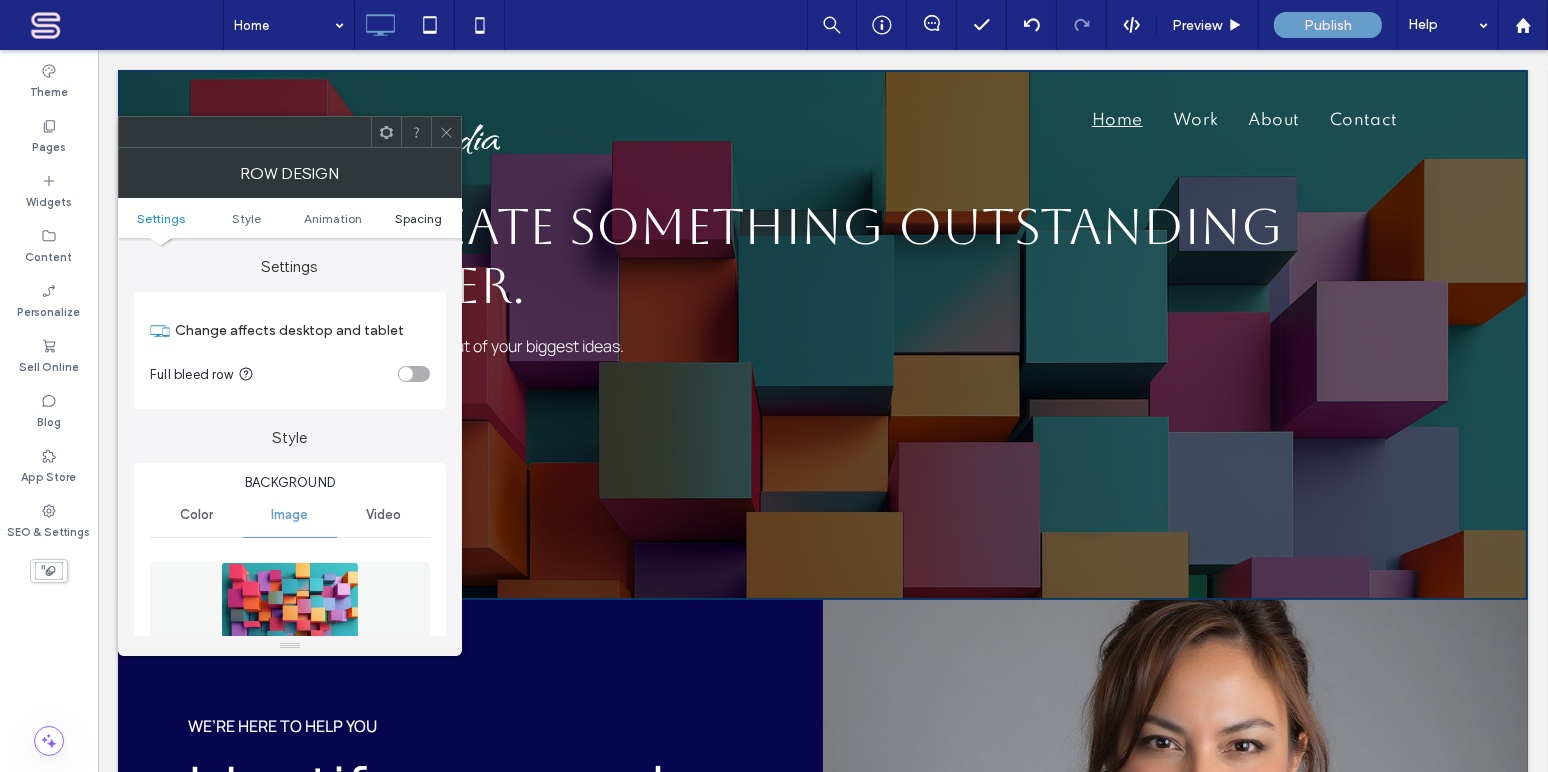 click on "Spacing" at bounding box center (418, 218) 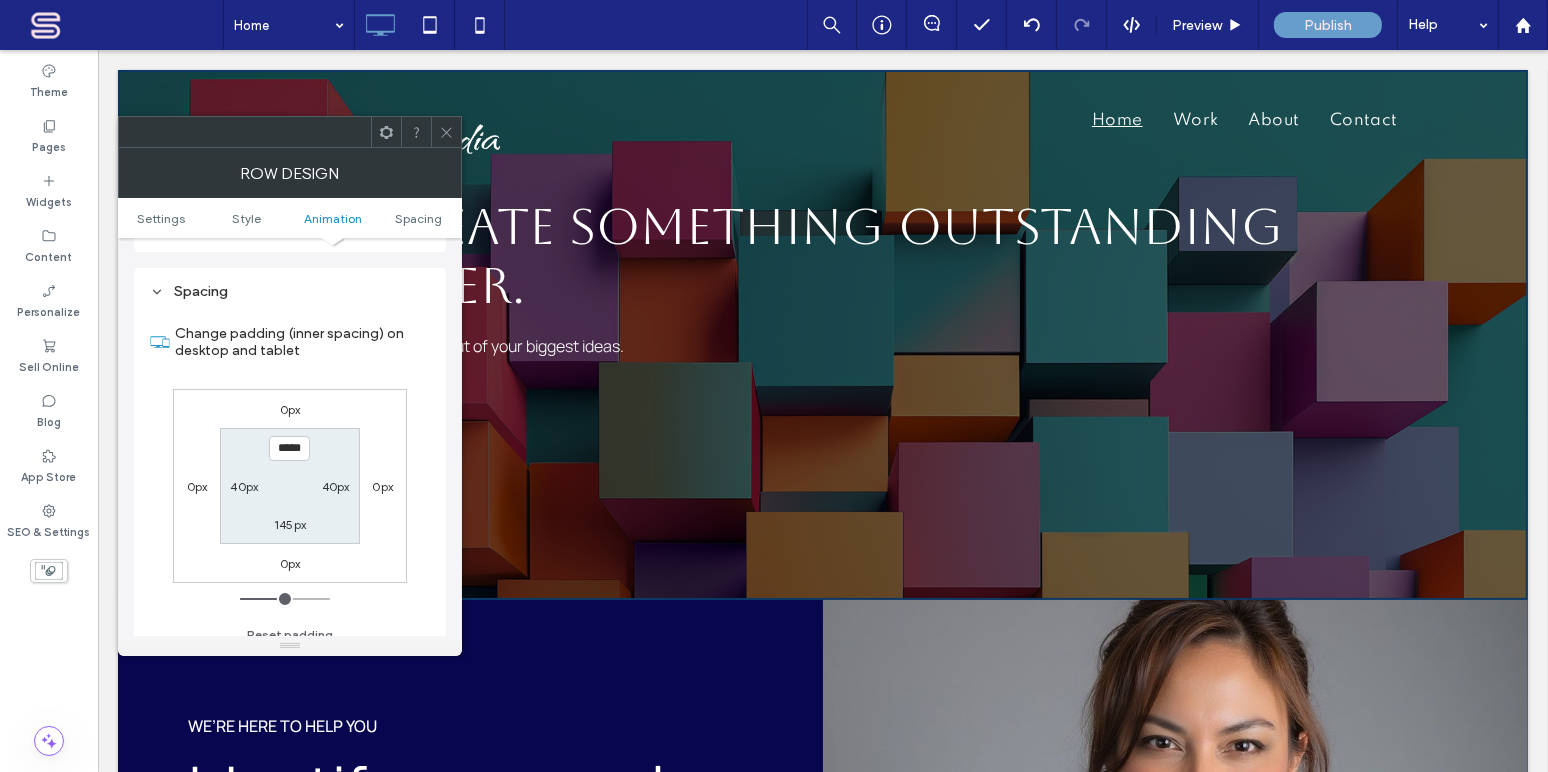 scroll, scrollTop: 1352, scrollLeft: 0, axis: vertical 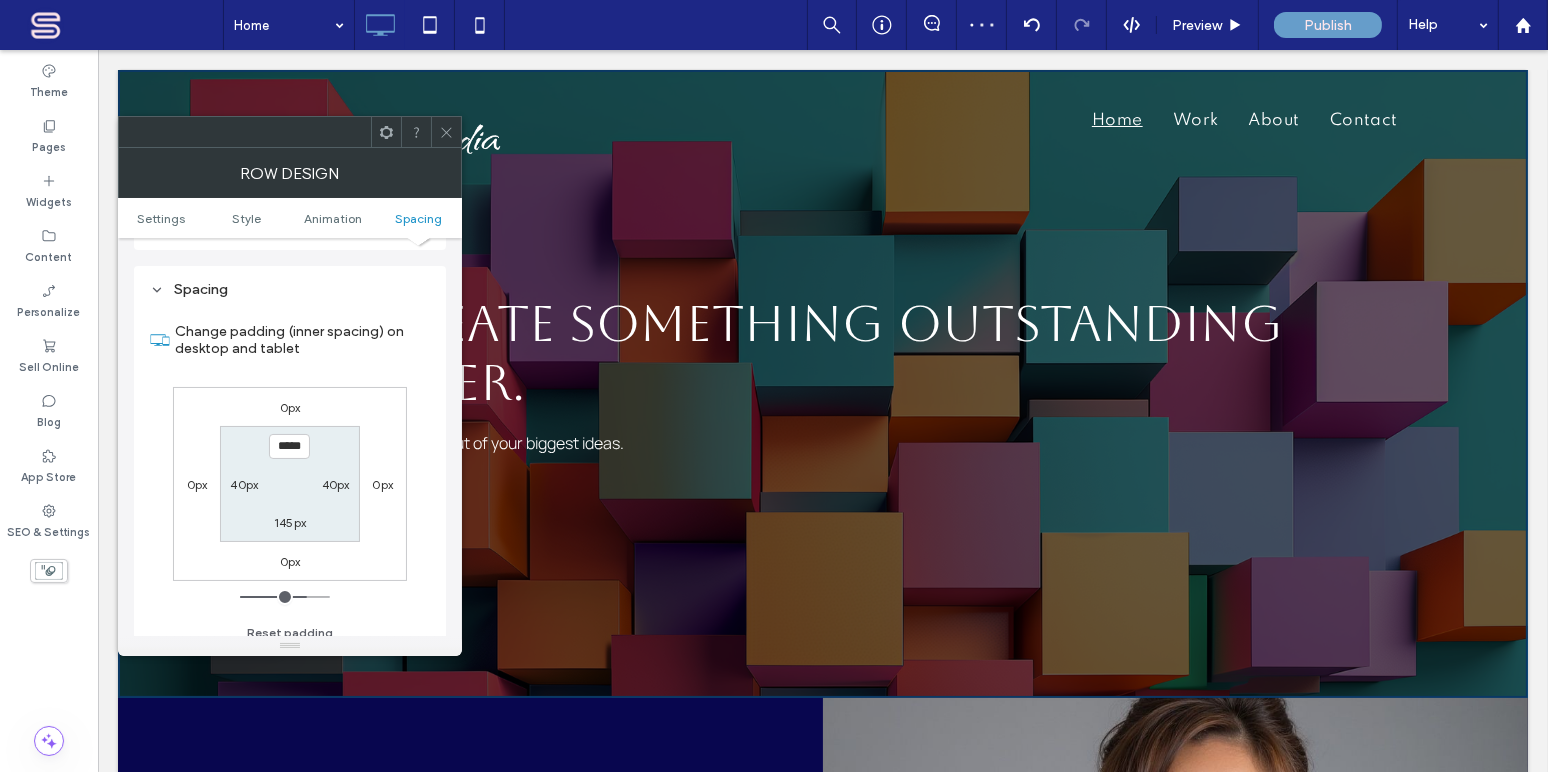 drag, startPoint x: 278, startPoint y: 582, endPoint x: 302, endPoint y: 574, distance: 25.298222 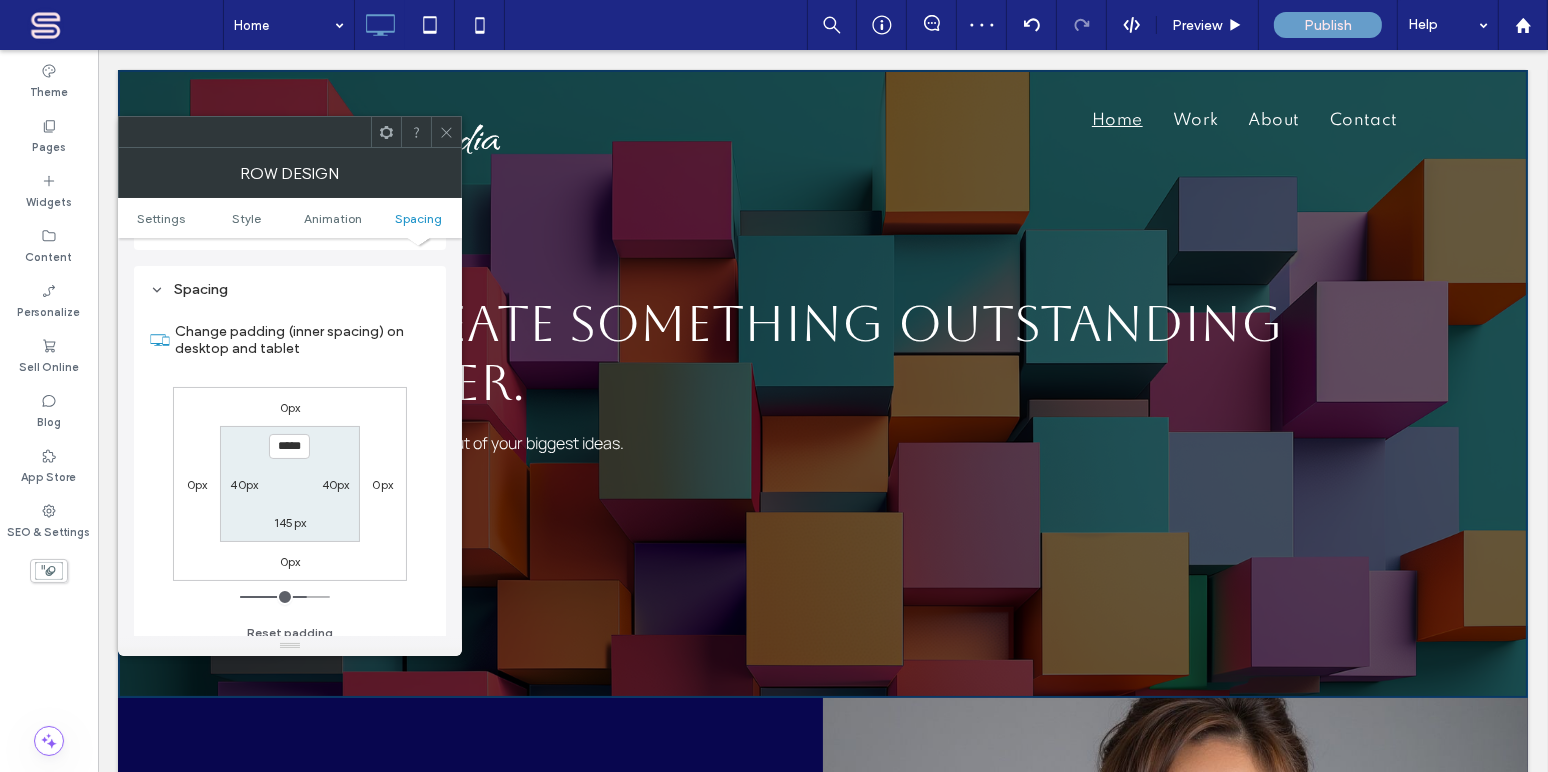 click at bounding box center (285, 597) 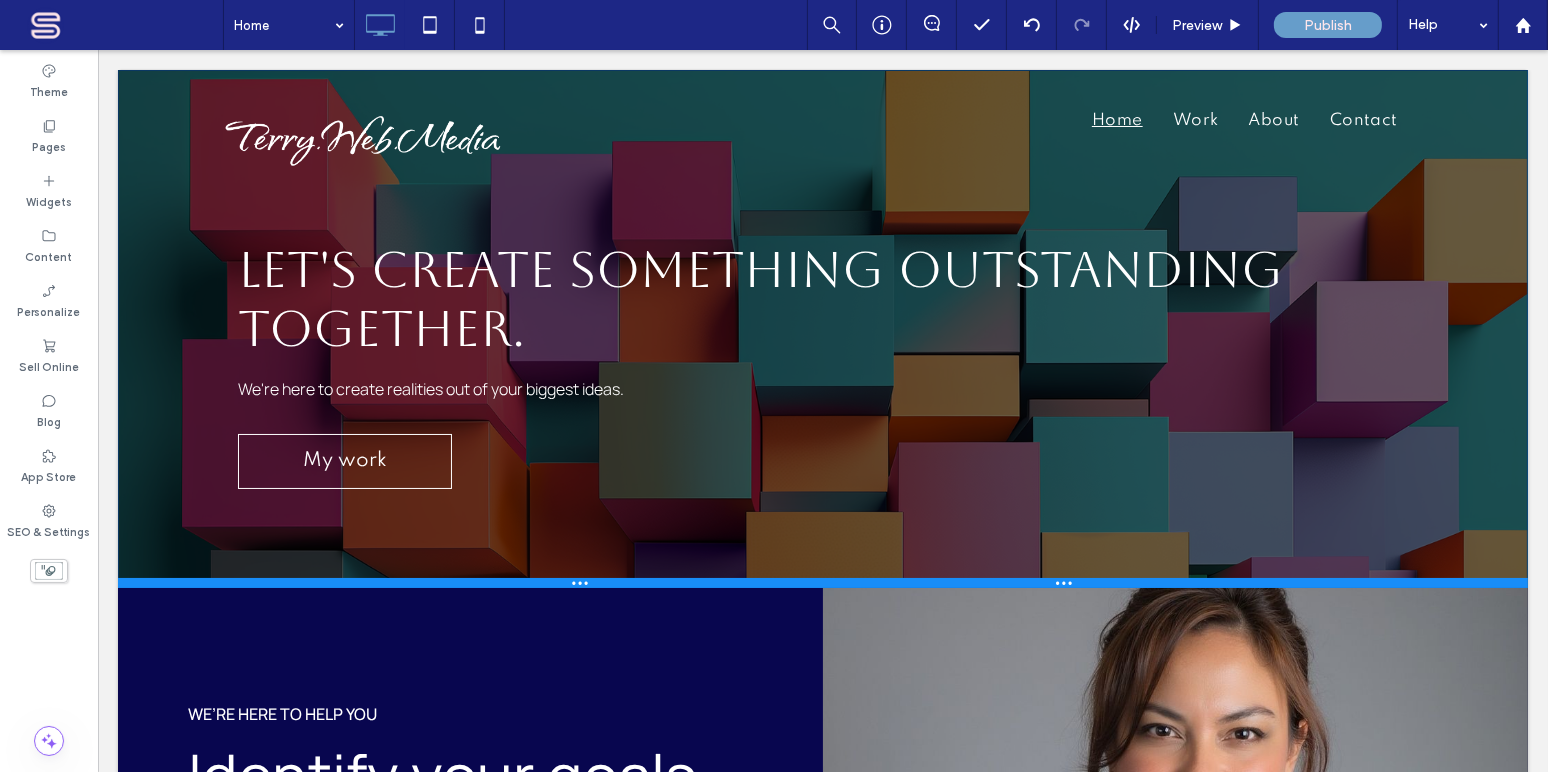 drag, startPoint x: 466, startPoint y: 690, endPoint x: 504, endPoint y: 581, distance: 115.43397 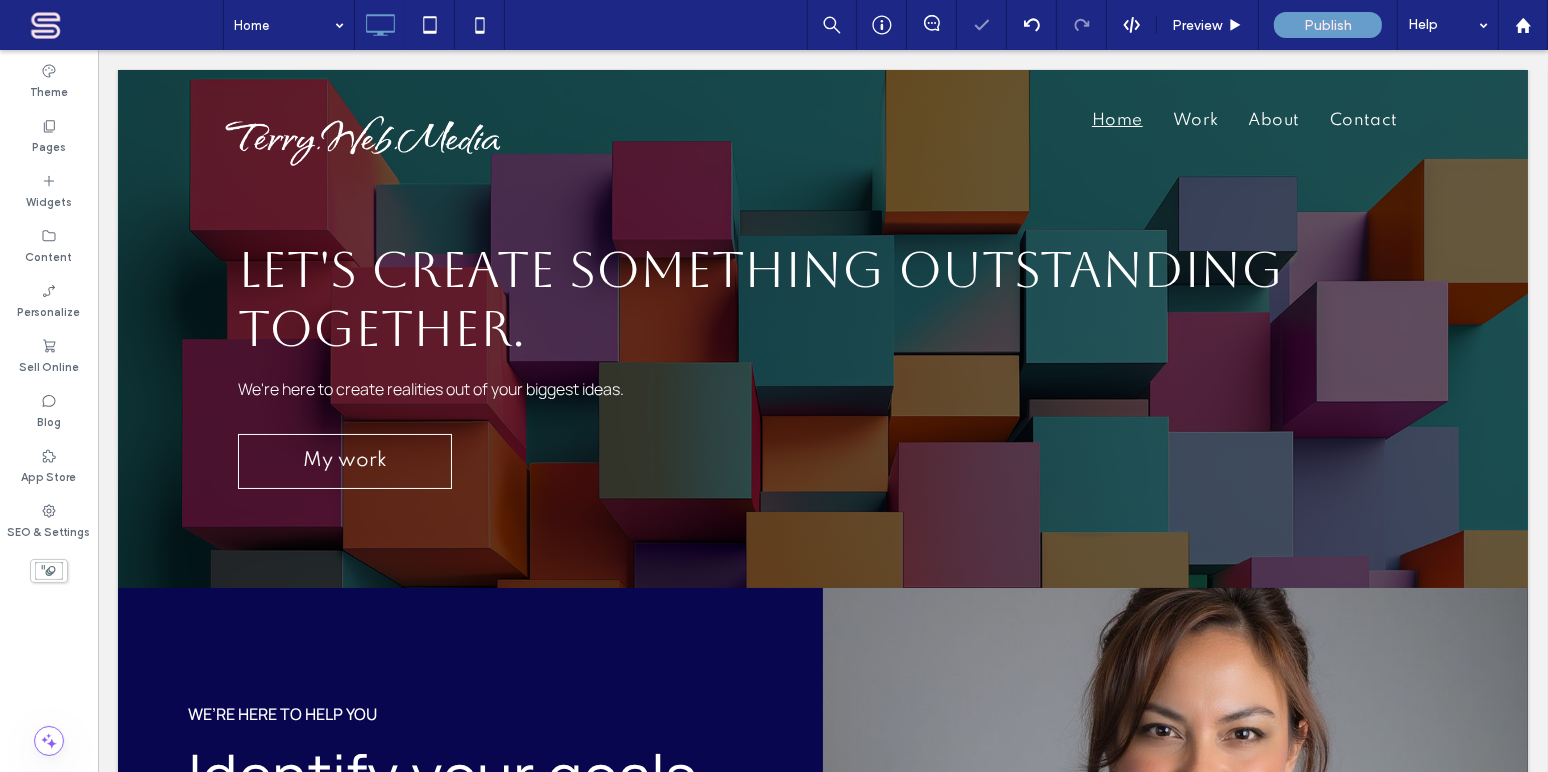click on "Click To Paste
Row
Home
Work
About
Contact
Click To Paste
Row
Click To Paste
Row
Menu
Click To Paste
Header
Click To Paste
Home
Work
About
Contact
Click To Paste
Header
Let's create something outstanding together.
We're here to create realities out of your biggest ideas.
My work
Click To Paste
Row + Add Section
WE’RE HERE TO HELP YOU   Identify your goals & achieve them
Learn more
Click To Paste
Make an appointment" at bounding box center (822, 2097) 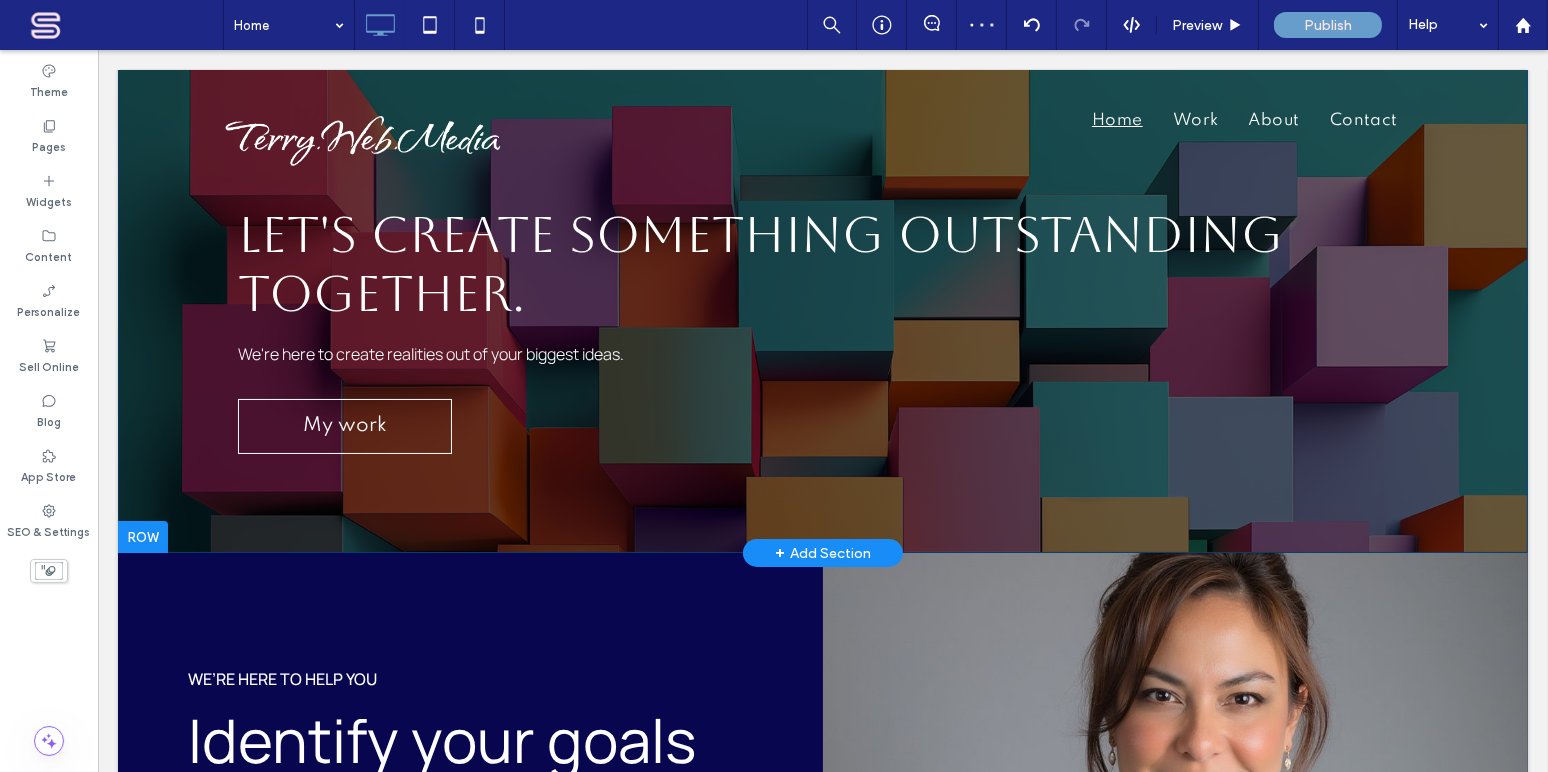scroll, scrollTop: 0, scrollLeft: 0, axis: both 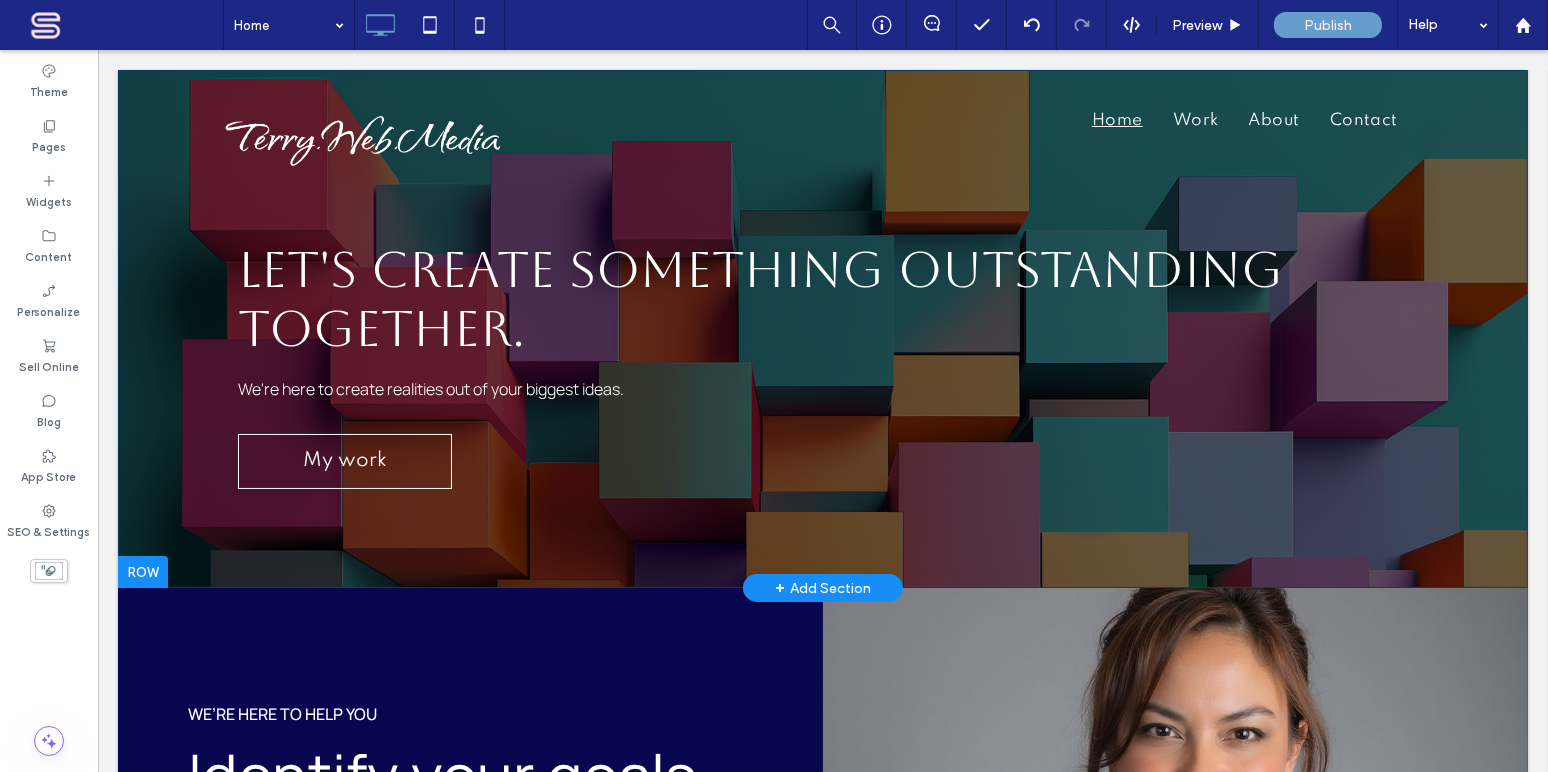 click on "Let's create something outstanding together.
We're here to create realities out of your biggest ideas.
My work
Click To Paste
Row + Add Section" at bounding box center [822, 329] 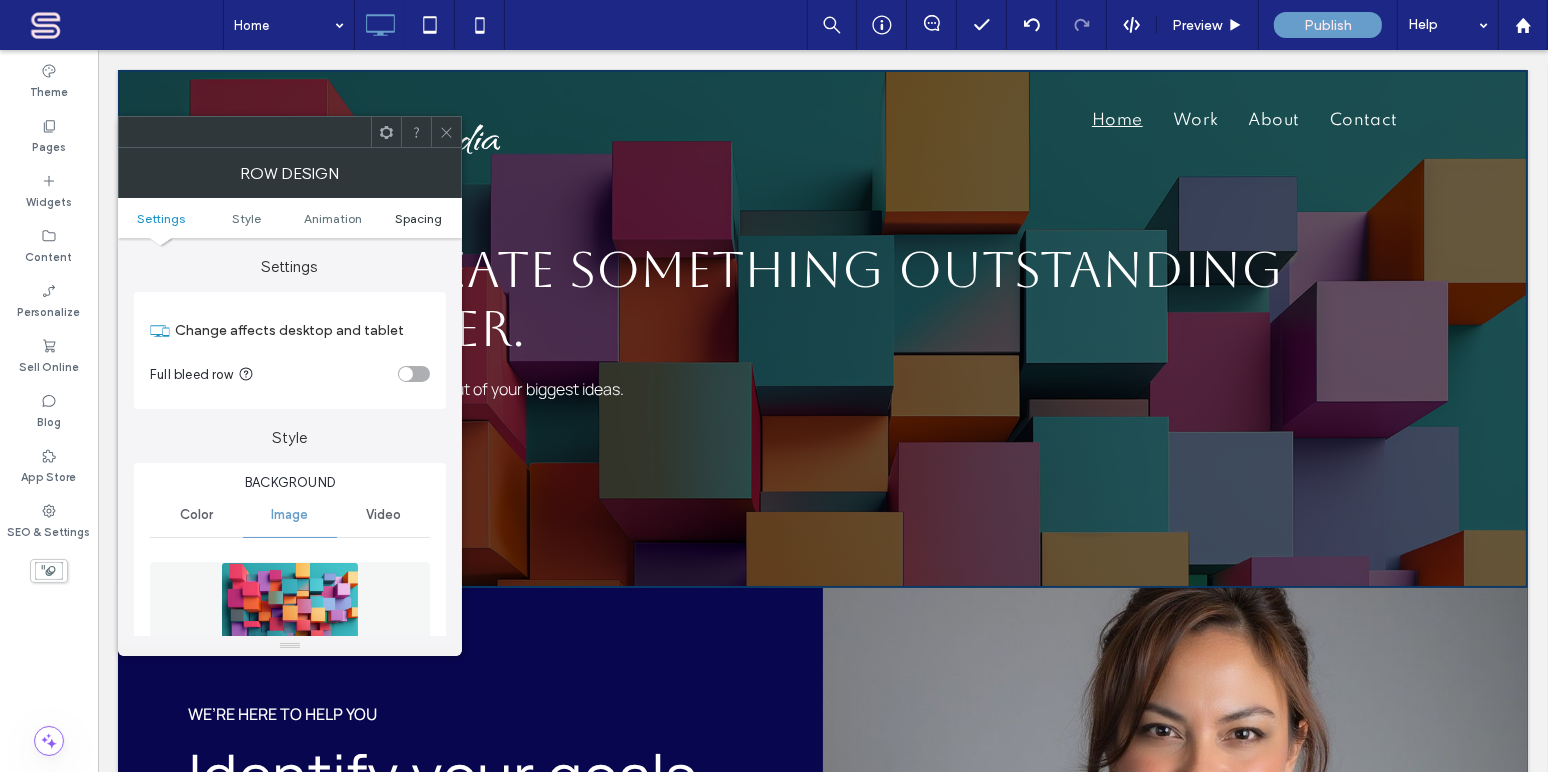 click on "Spacing" at bounding box center [418, 218] 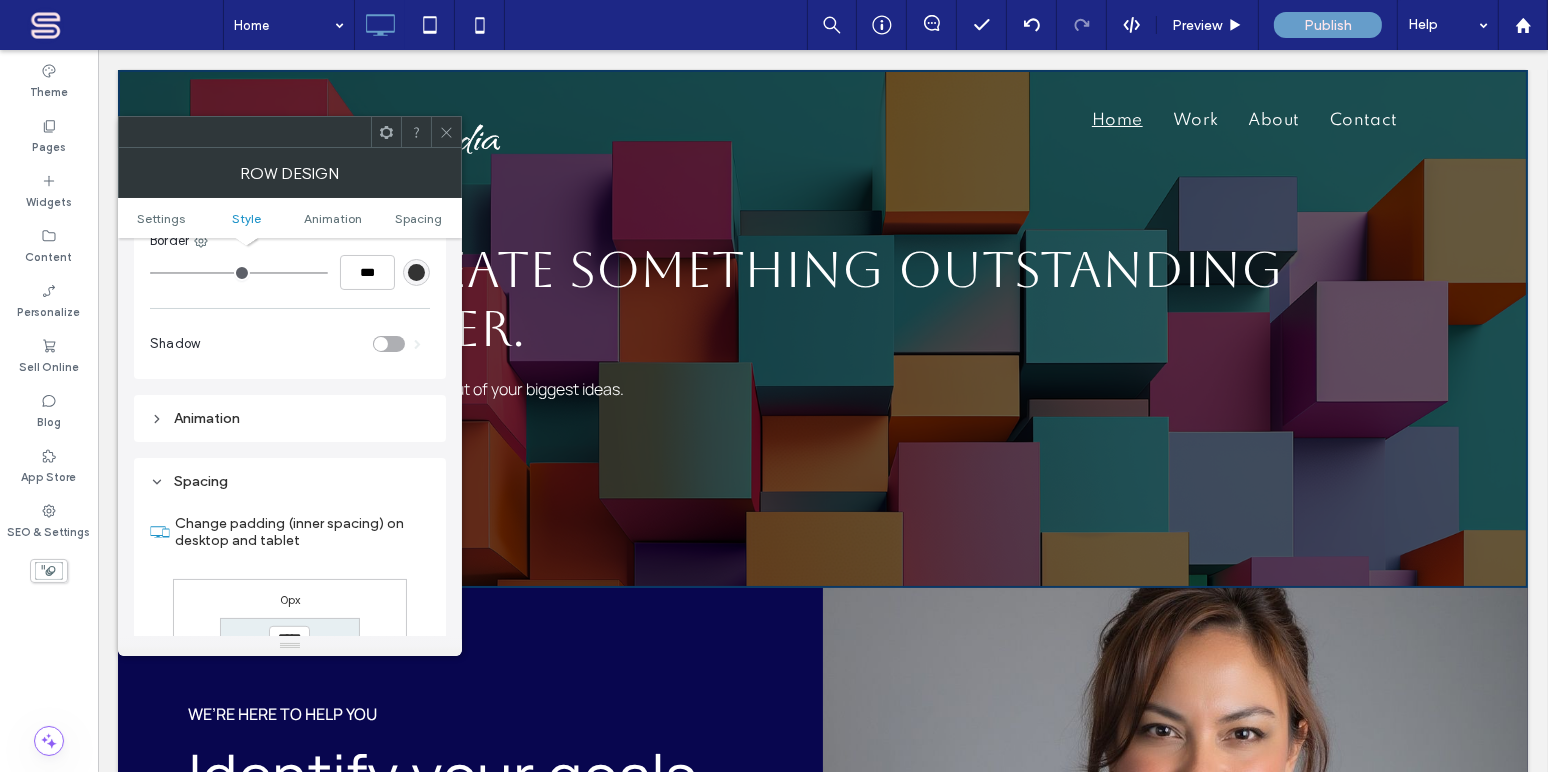 scroll, scrollTop: 1352, scrollLeft: 0, axis: vertical 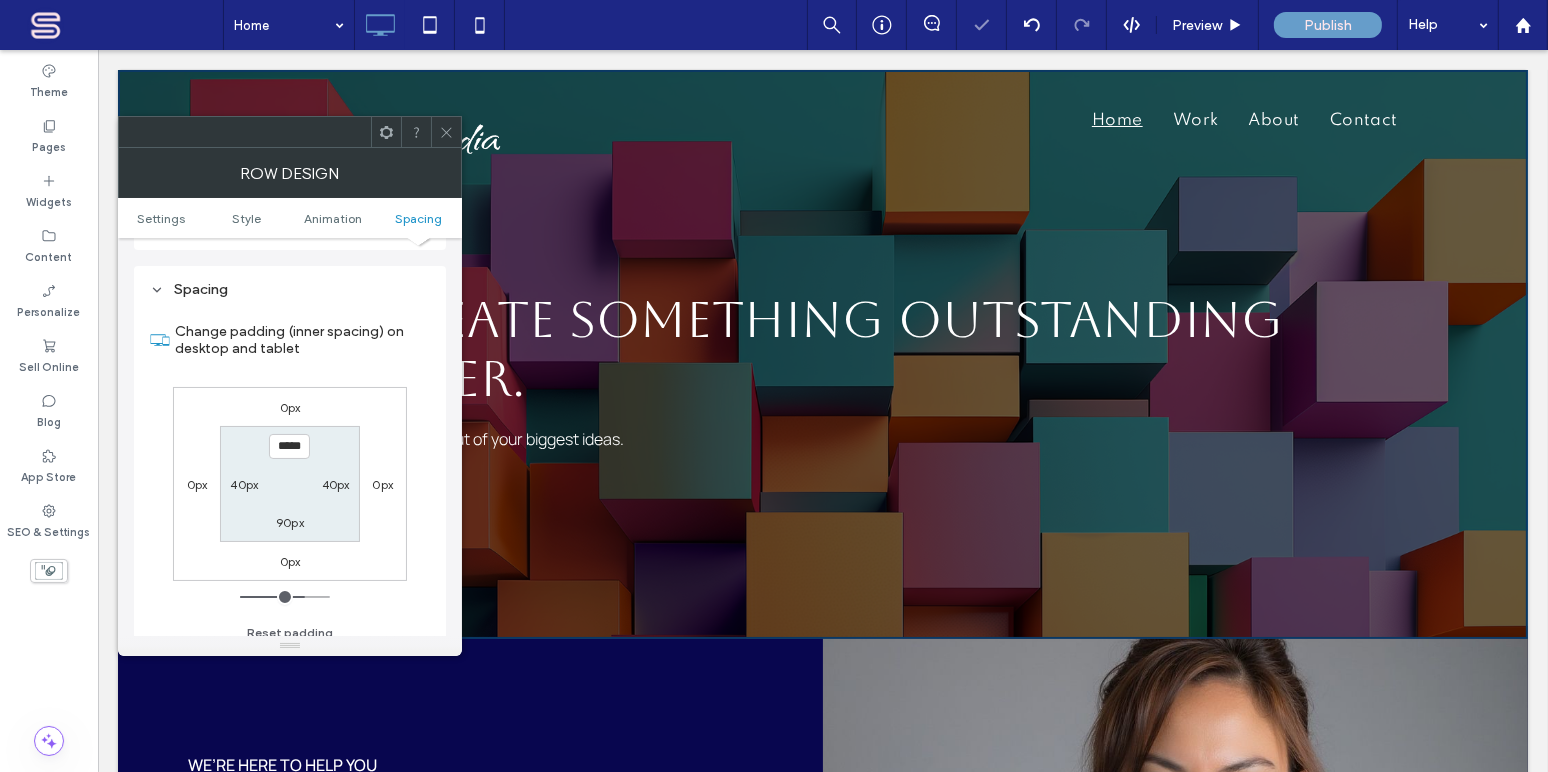 drag, startPoint x: 291, startPoint y: 581, endPoint x: 301, endPoint y: 570, distance: 14.866069 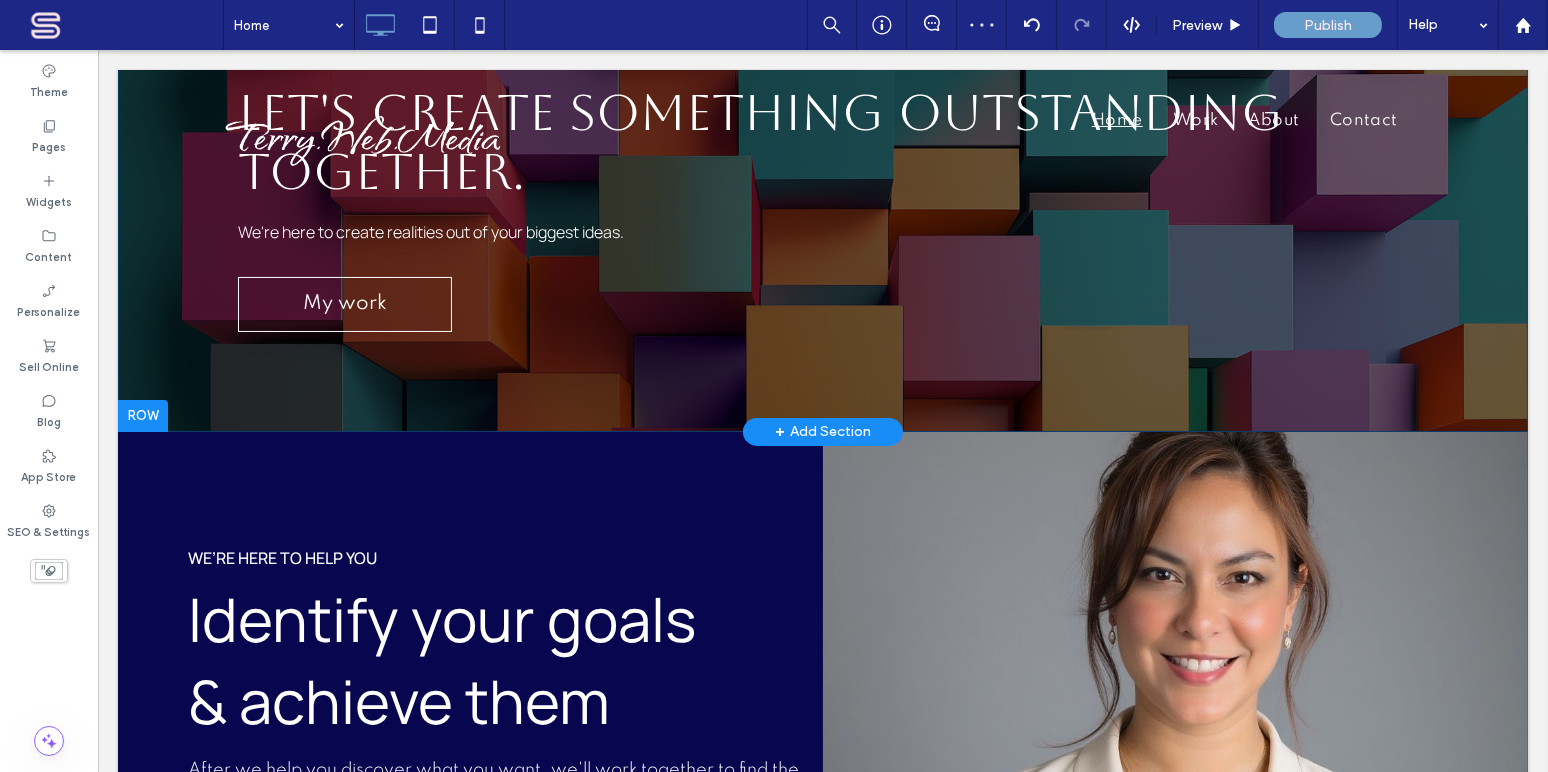 scroll, scrollTop: 242, scrollLeft: 0, axis: vertical 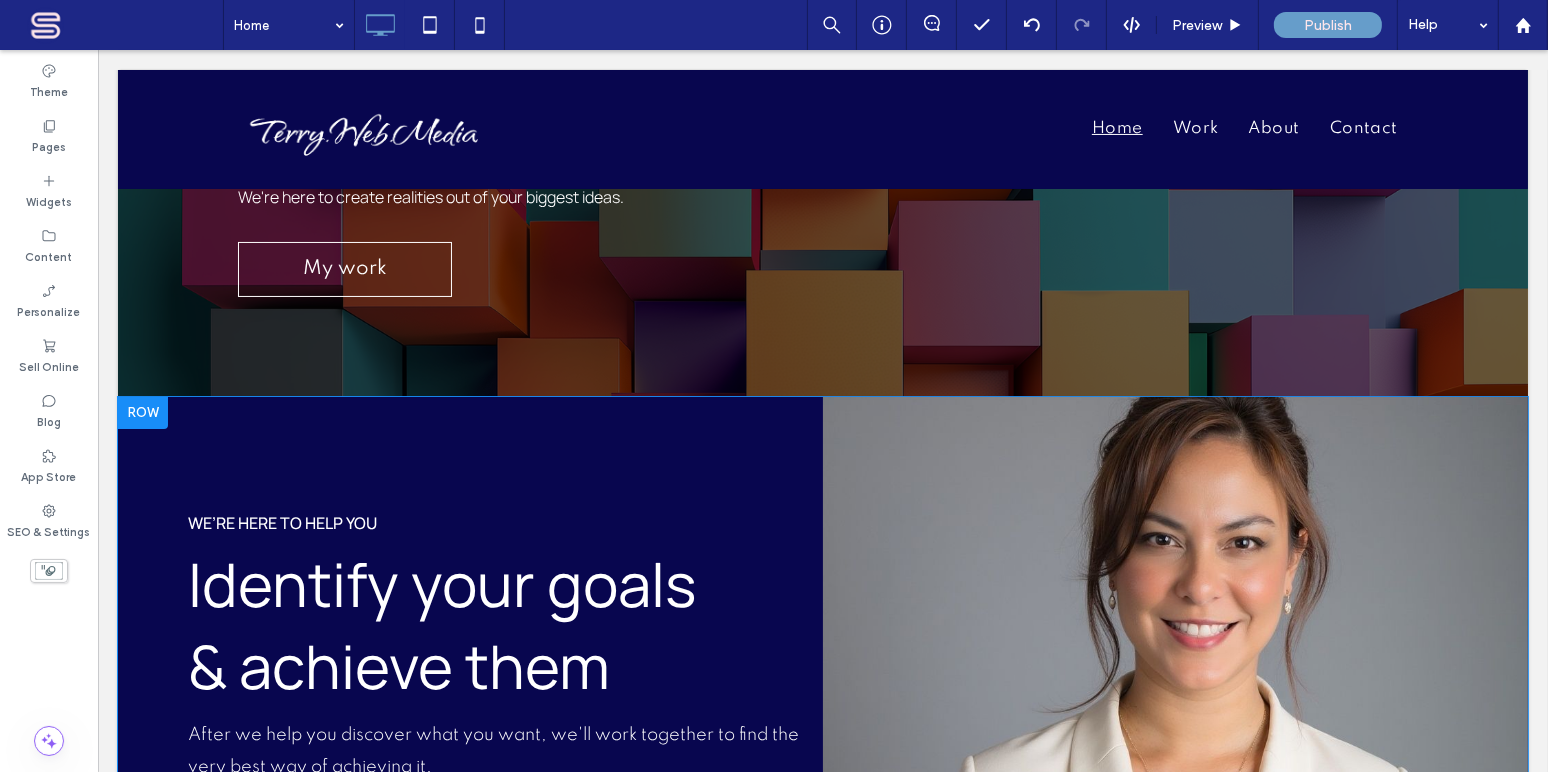 click on "Click To Paste" at bounding box center [1174, 713] 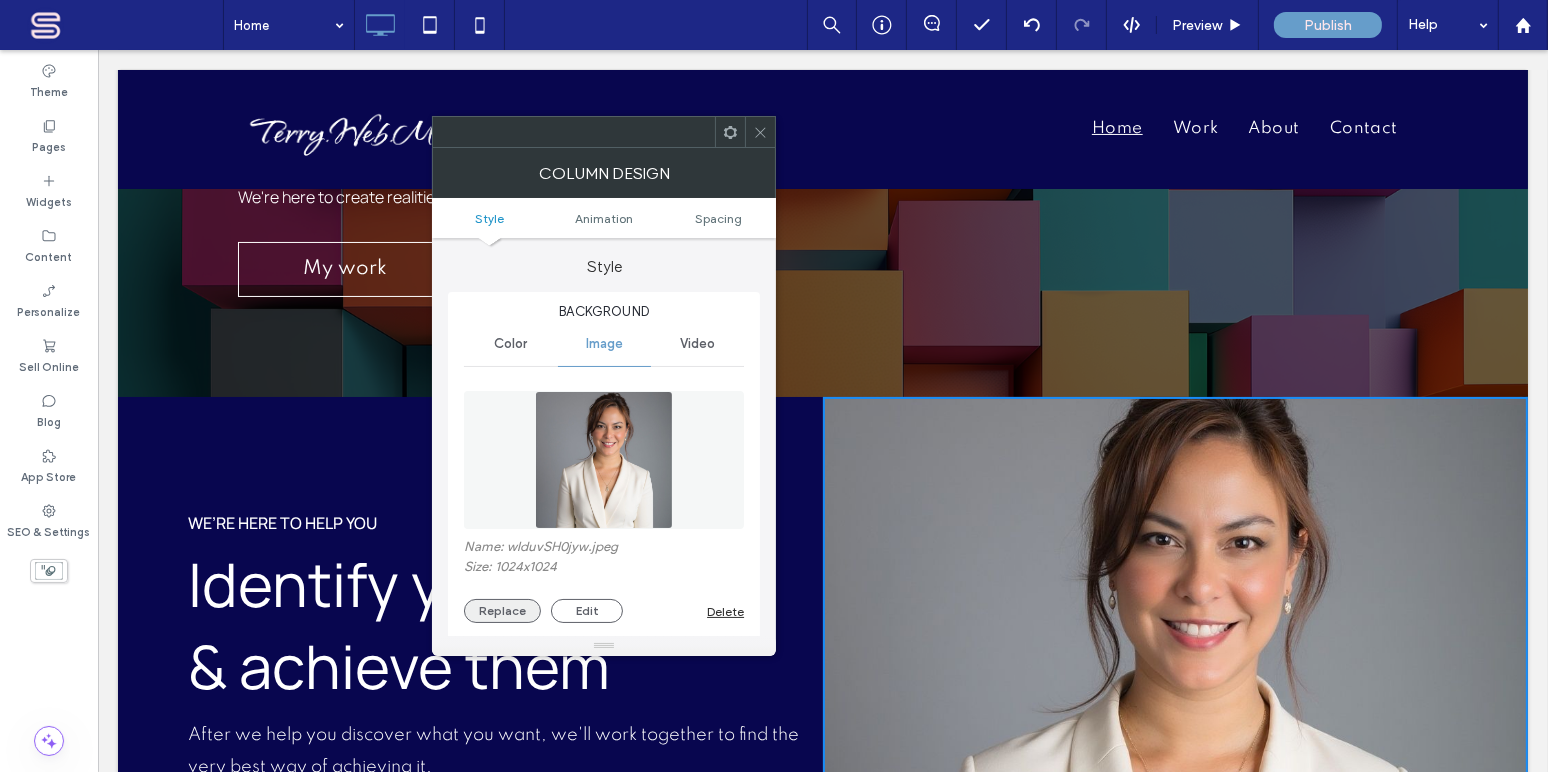 click on "Replace" at bounding box center [502, 611] 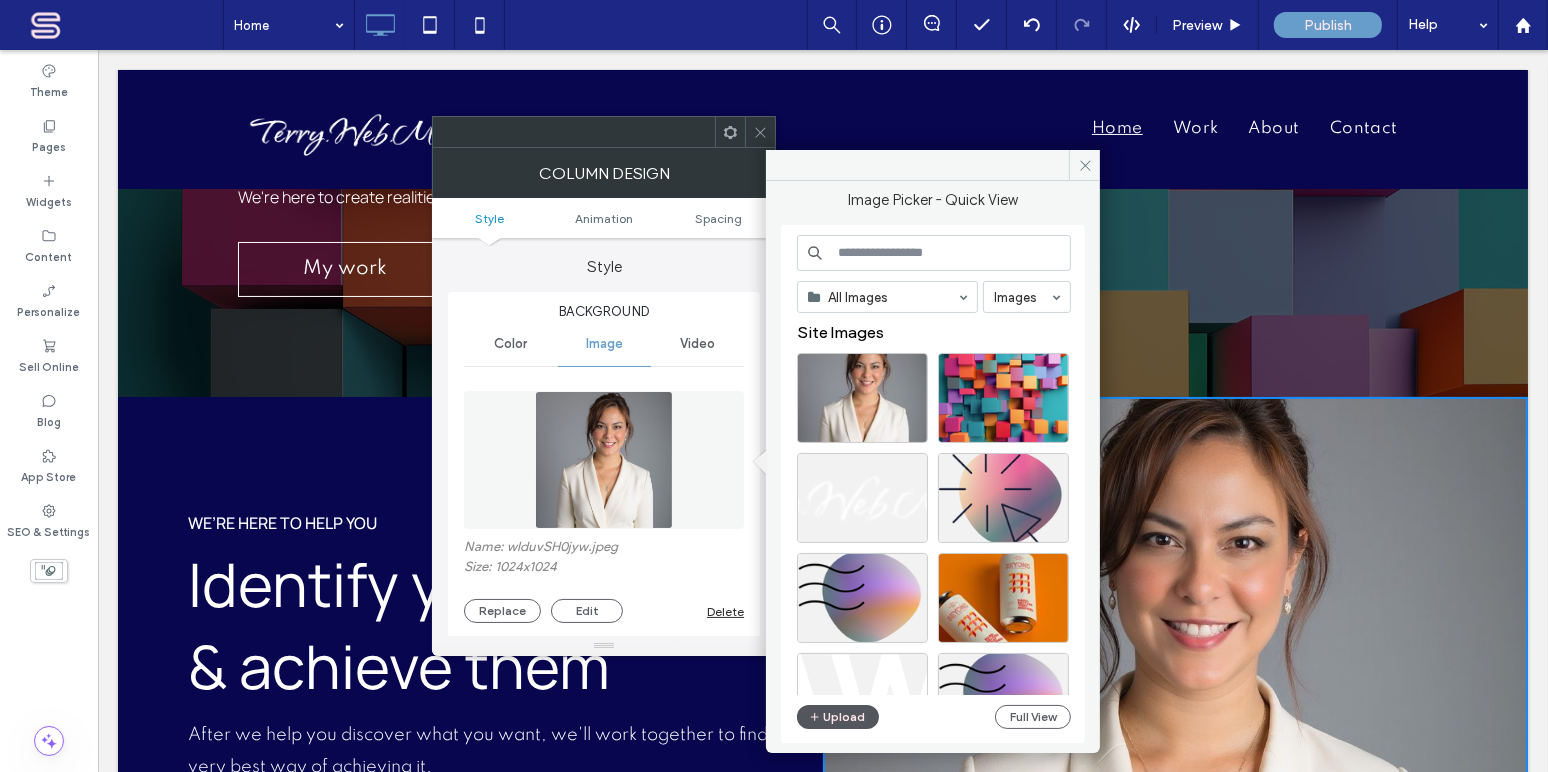 click on "Upload" at bounding box center (838, 717) 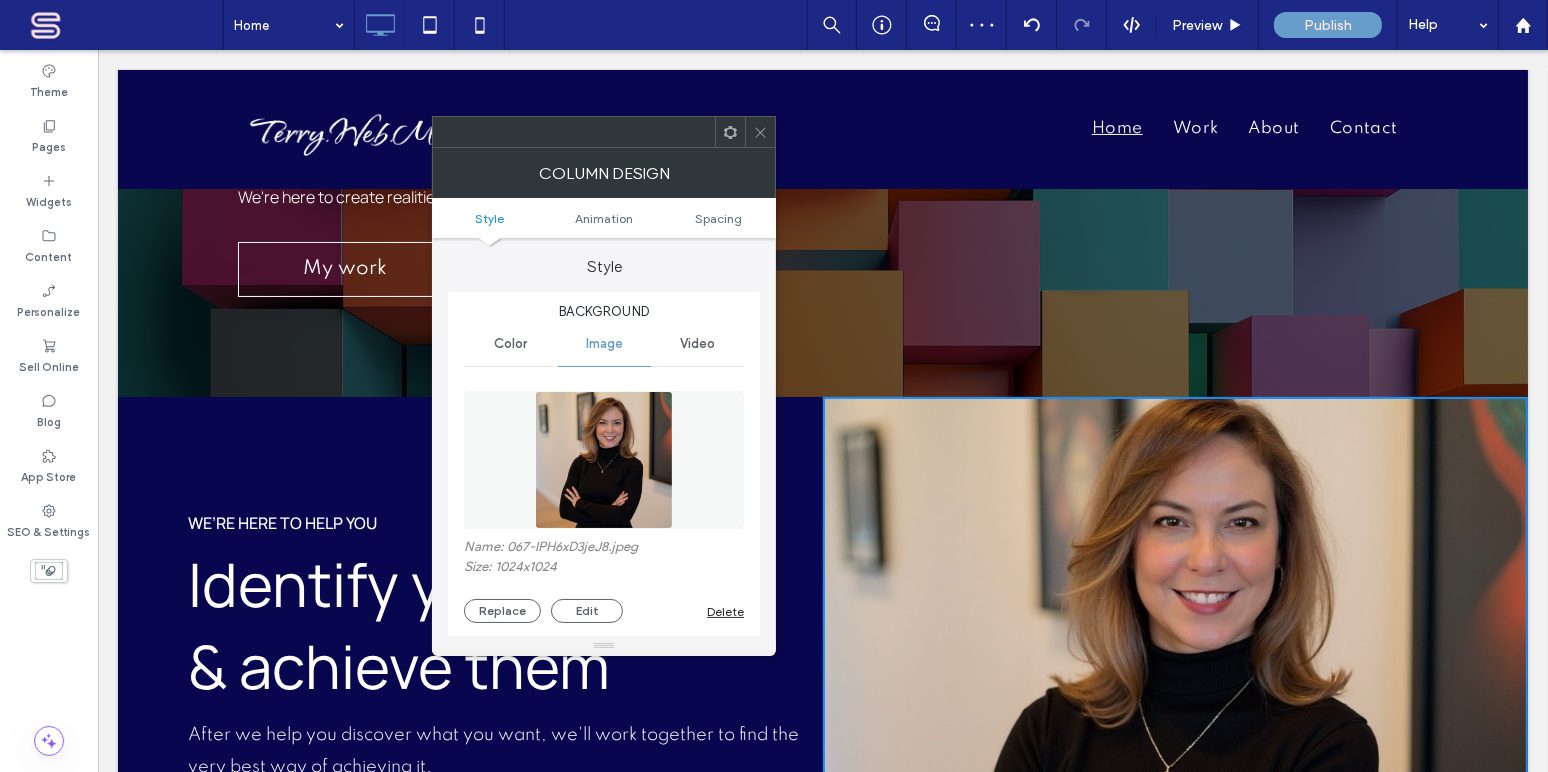 click 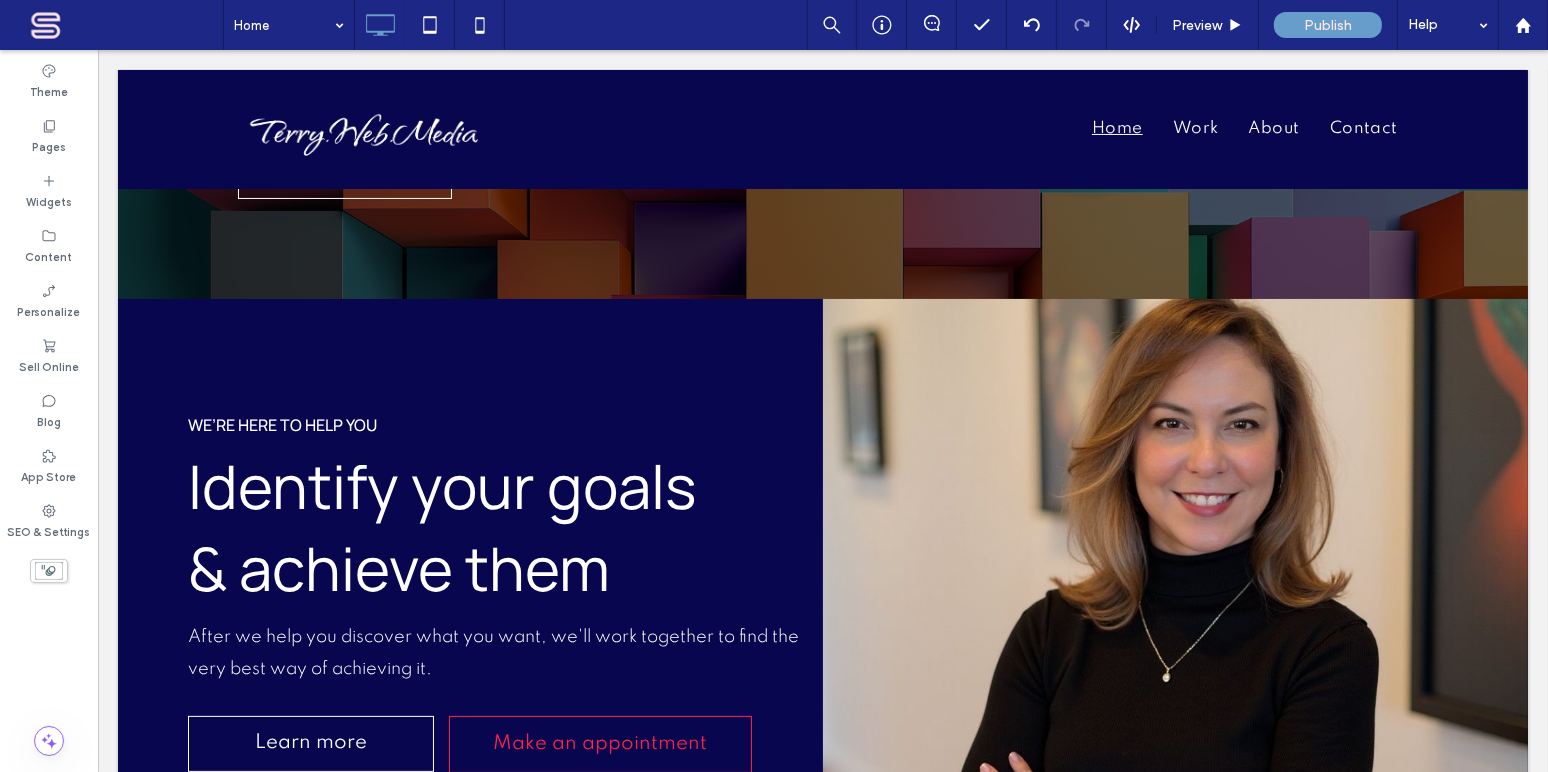 scroll, scrollTop: 297, scrollLeft: 0, axis: vertical 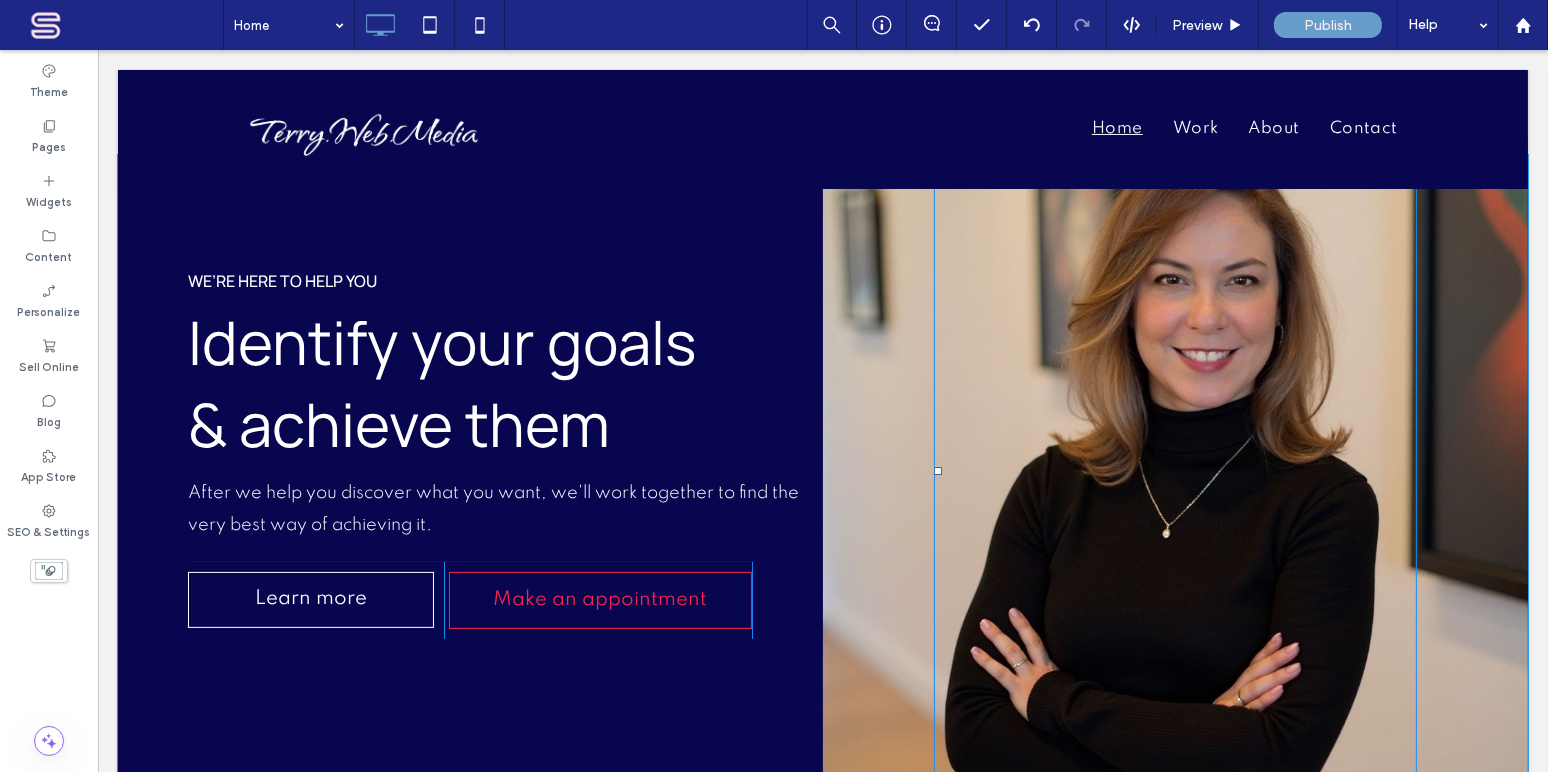 click at bounding box center (1174, 471) 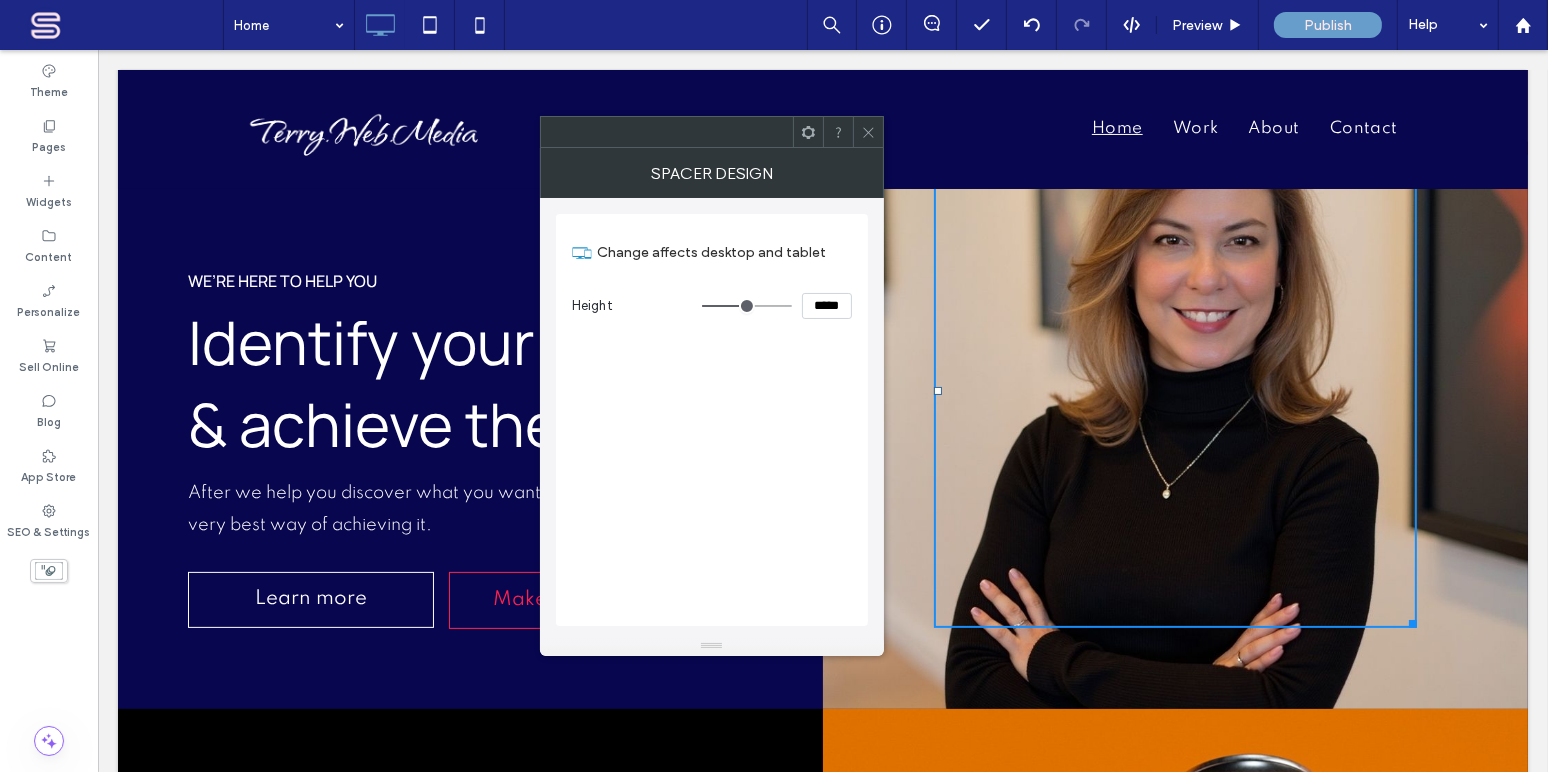 click at bounding box center [747, 306] 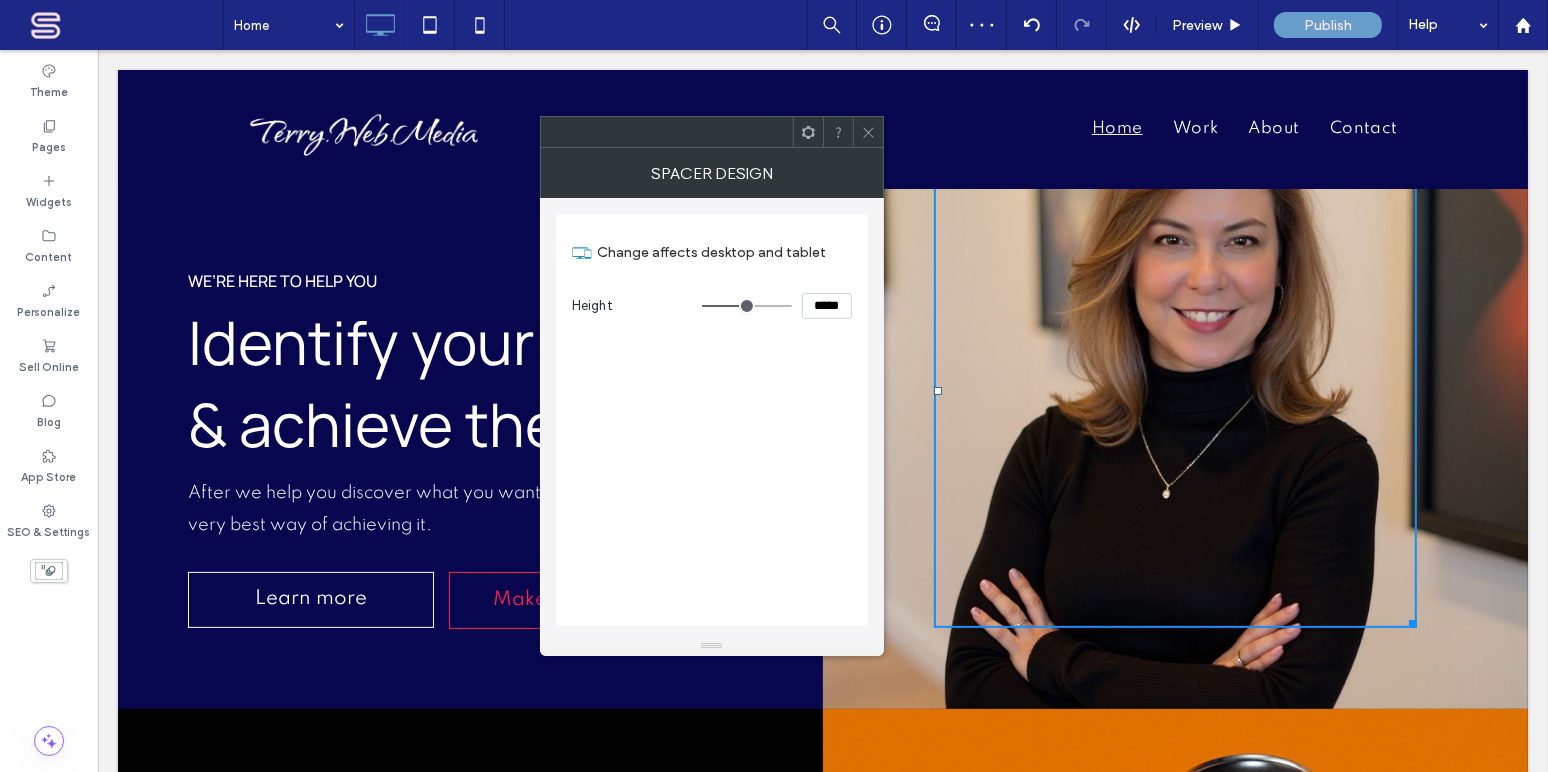 click 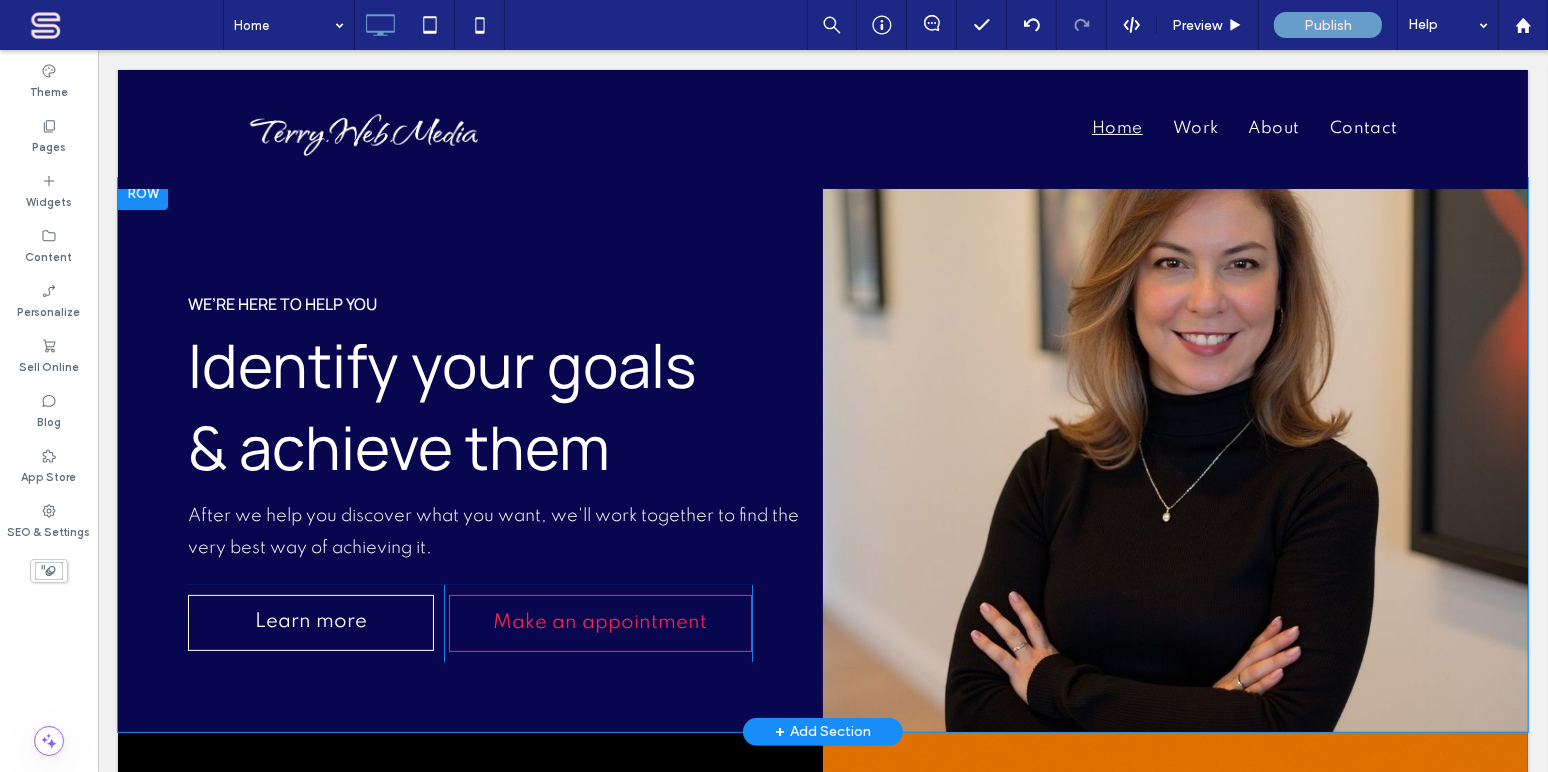 scroll, scrollTop: 484, scrollLeft: 0, axis: vertical 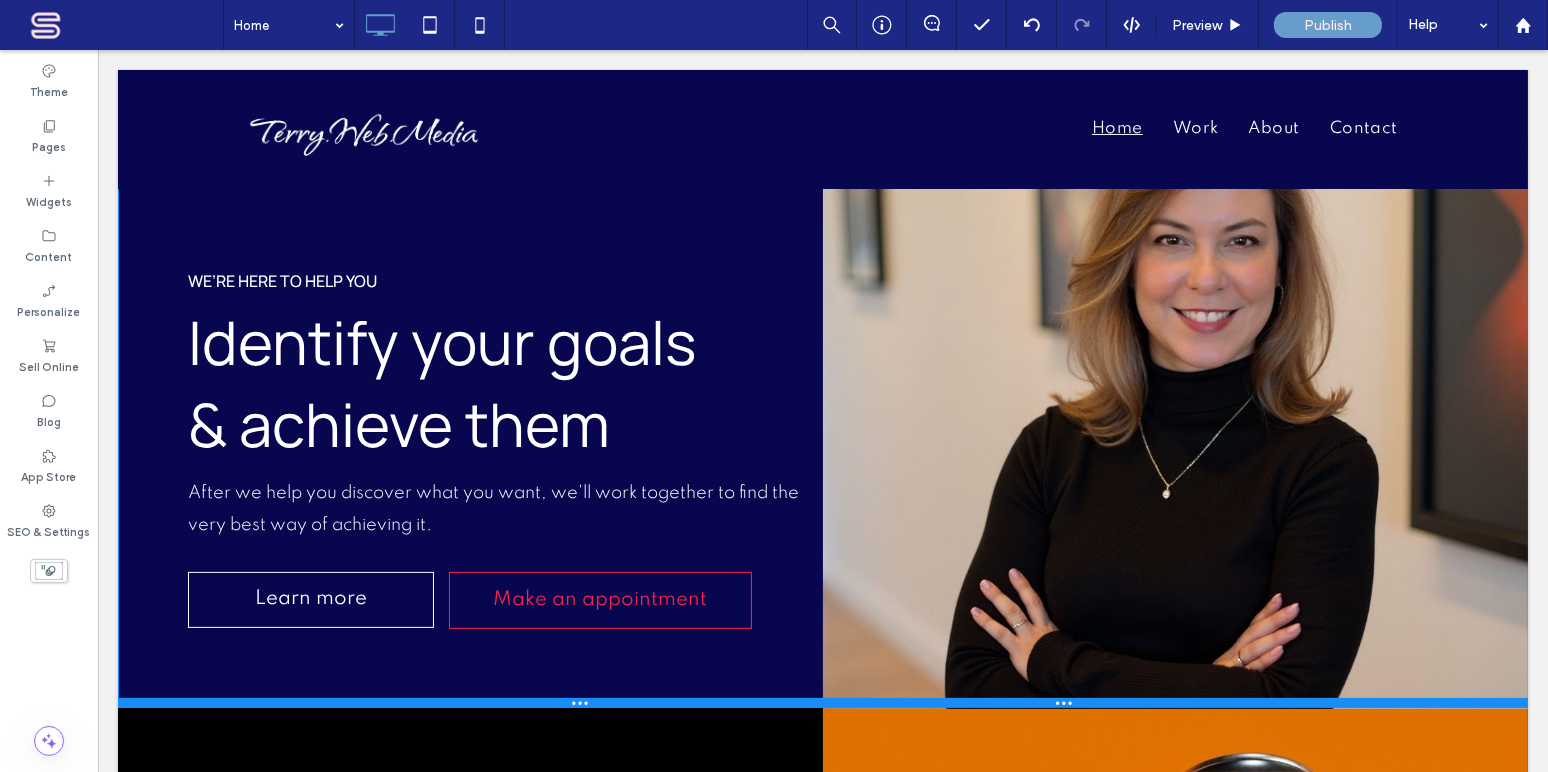 drag, startPoint x: 932, startPoint y: 700, endPoint x: 933, endPoint y: 690, distance: 10.049875 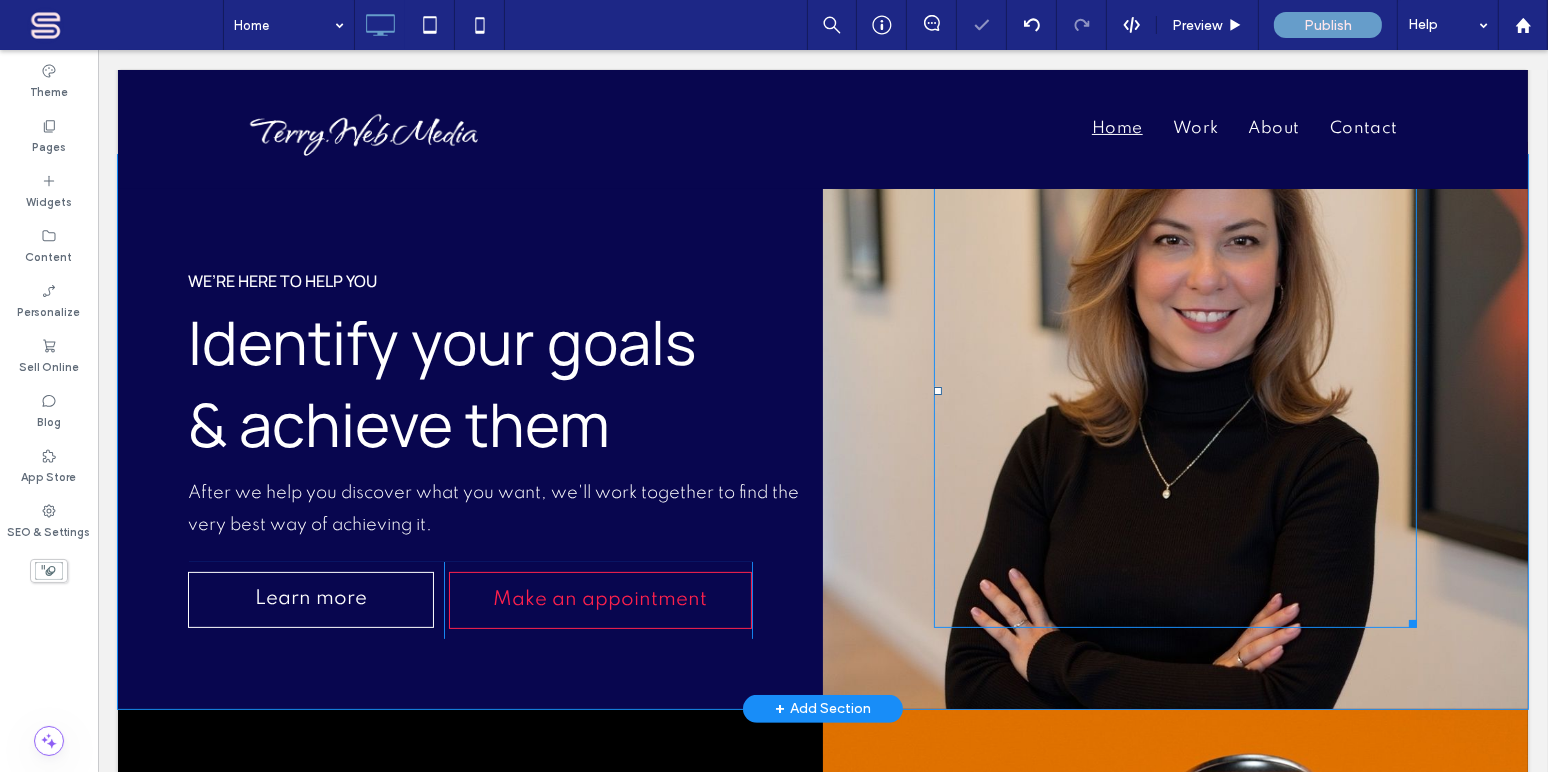 click at bounding box center (1174, 391) 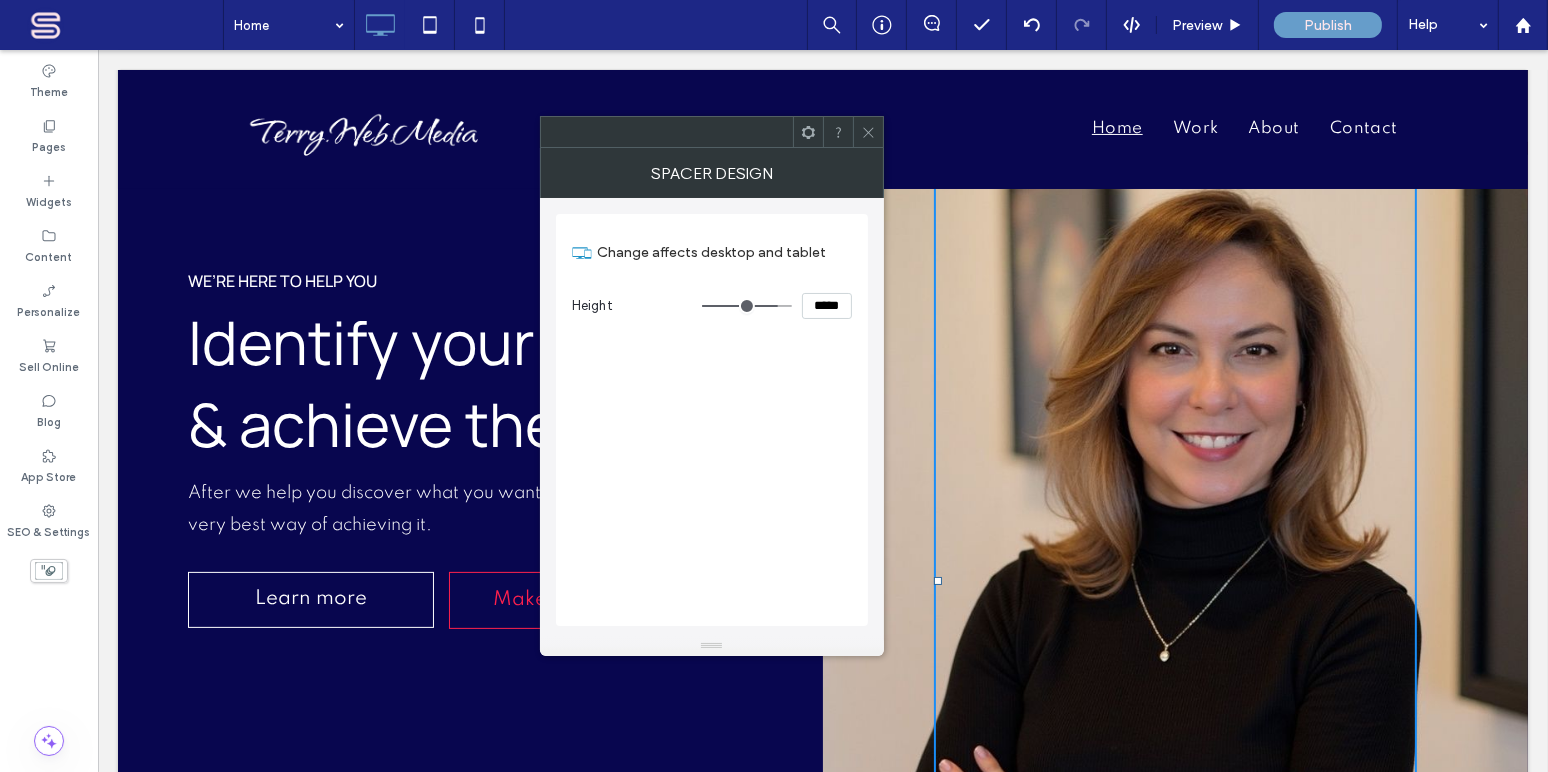 drag, startPoint x: 745, startPoint y: 304, endPoint x: 772, endPoint y: 299, distance: 27.45906 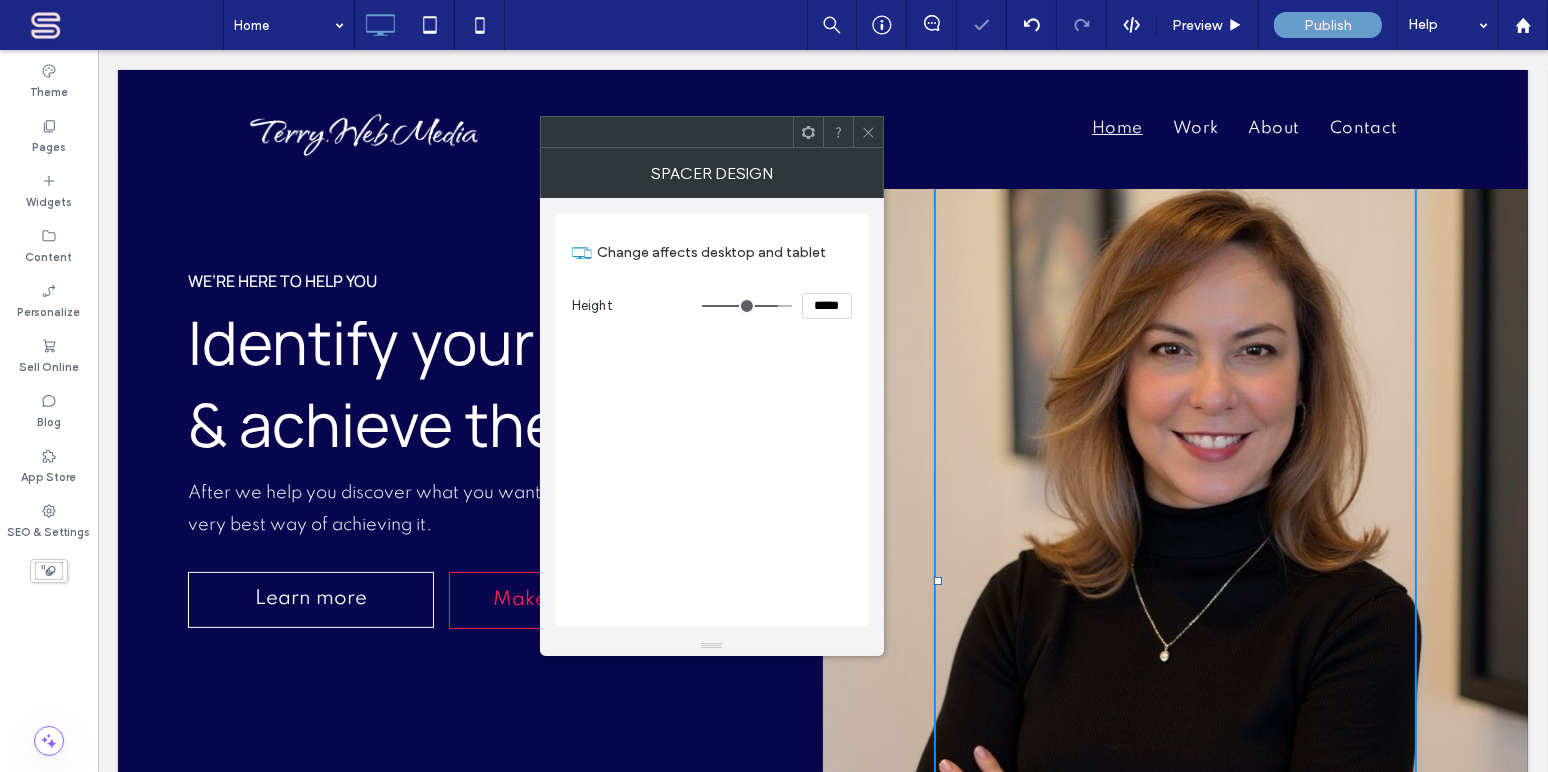 drag, startPoint x: 869, startPoint y: 132, endPoint x: 801, endPoint y: 260, distance: 144.94136 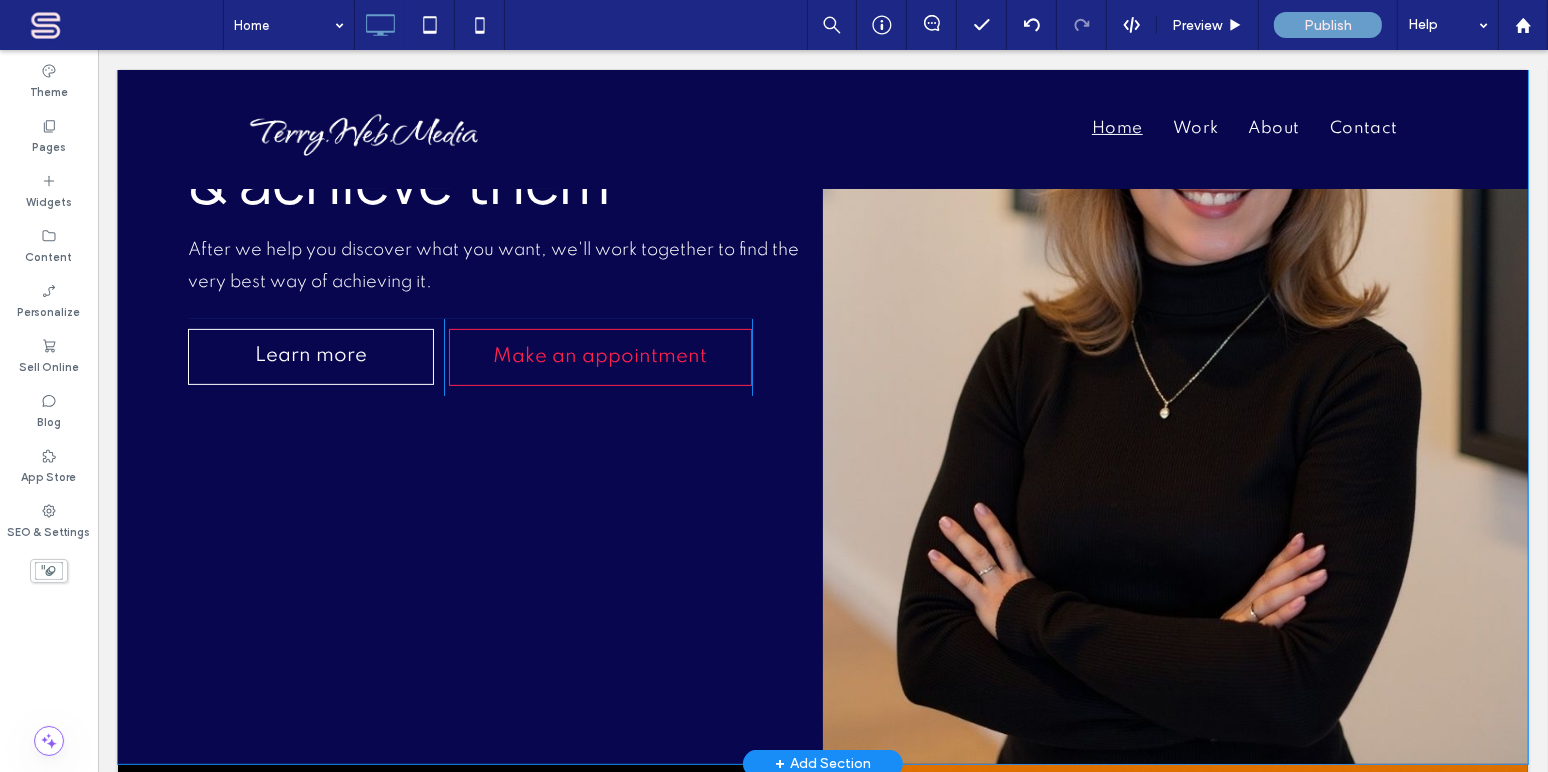 scroll, scrollTop: 970, scrollLeft: 0, axis: vertical 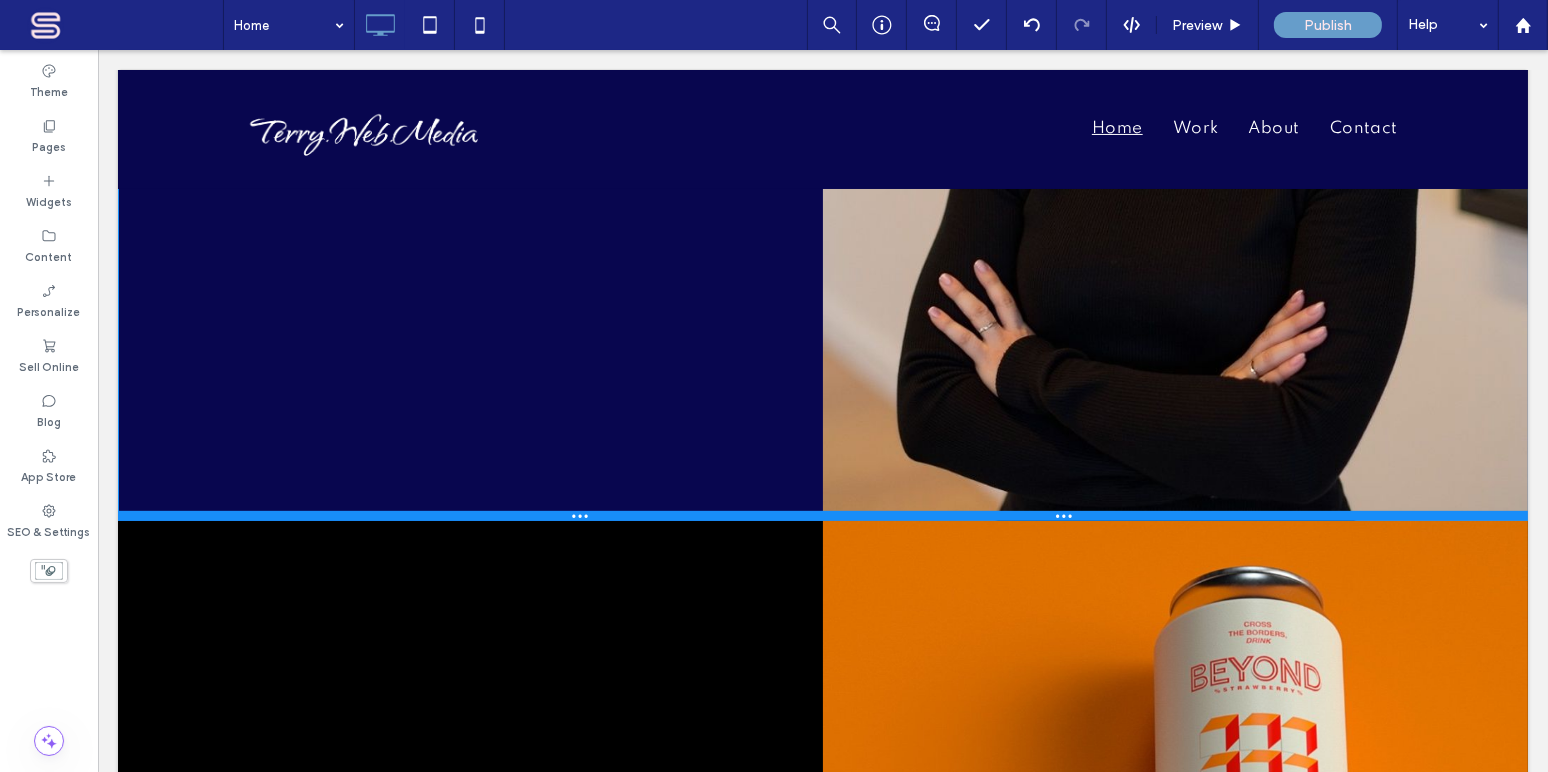 drag, startPoint x: 689, startPoint y: 518, endPoint x: 703, endPoint y: 457, distance: 62.58594 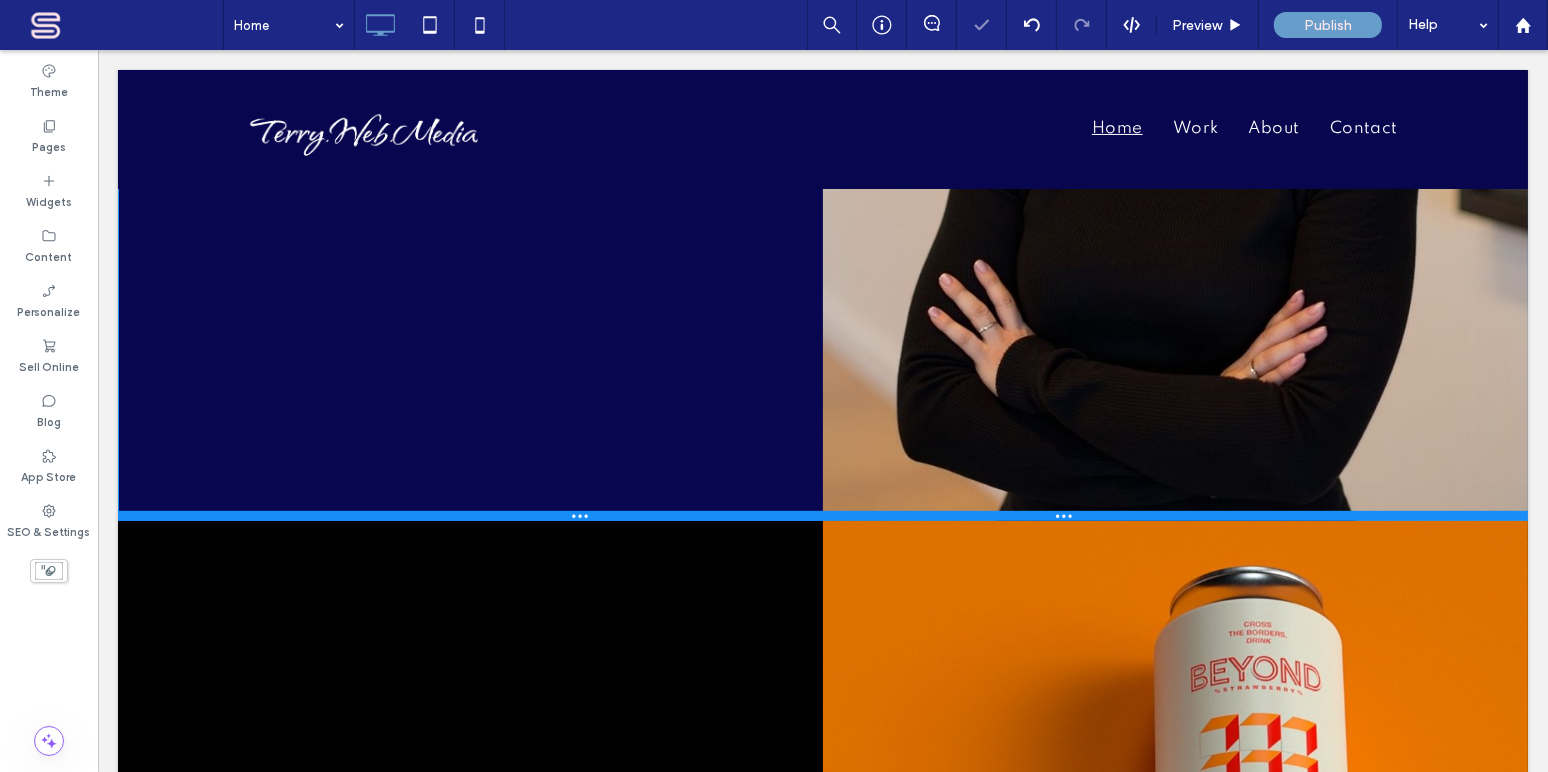 drag, startPoint x: 929, startPoint y: 514, endPoint x: 931, endPoint y: 484, distance: 30.066593 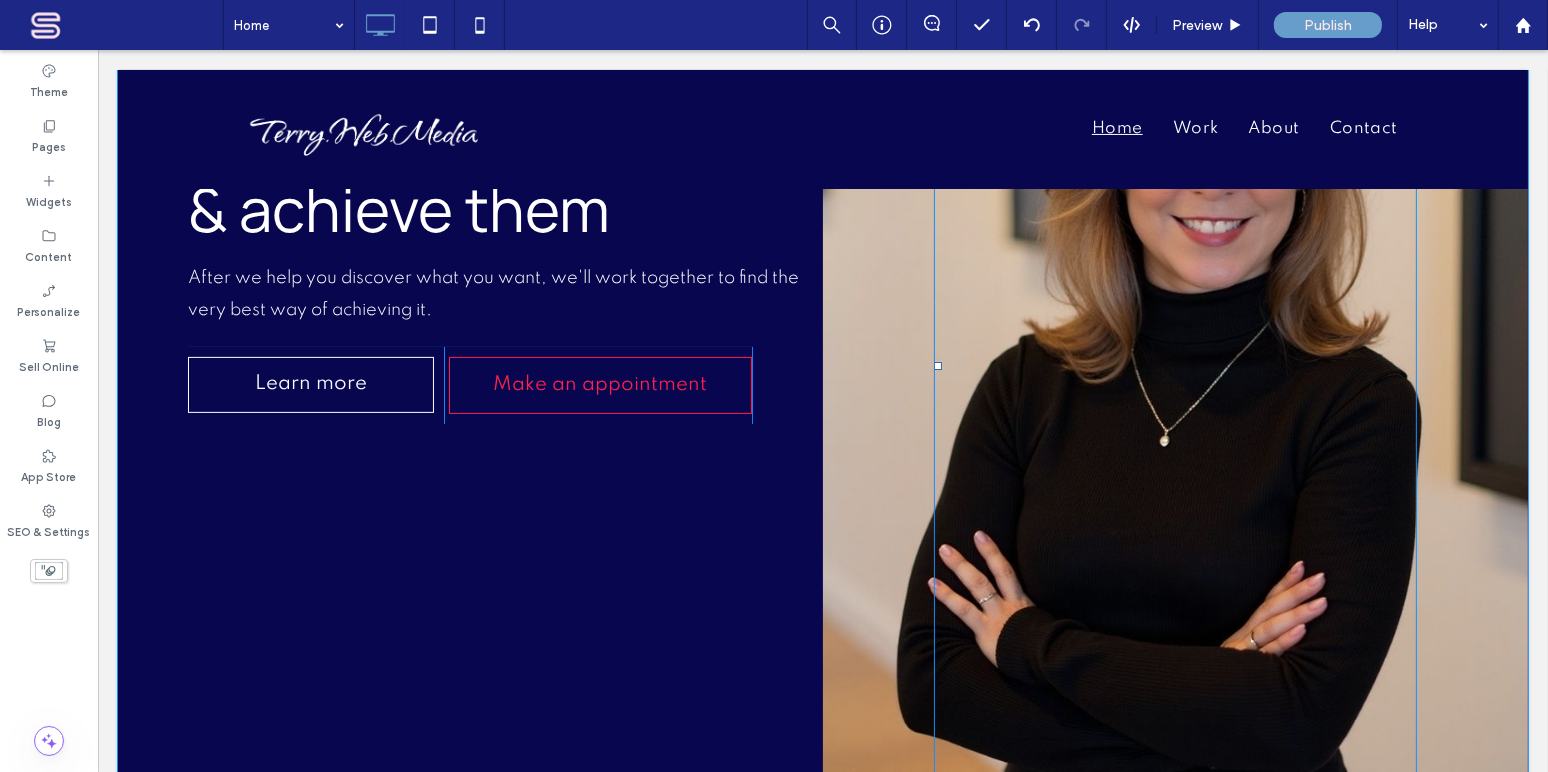 scroll, scrollTop: 727, scrollLeft: 0, axis: vertical 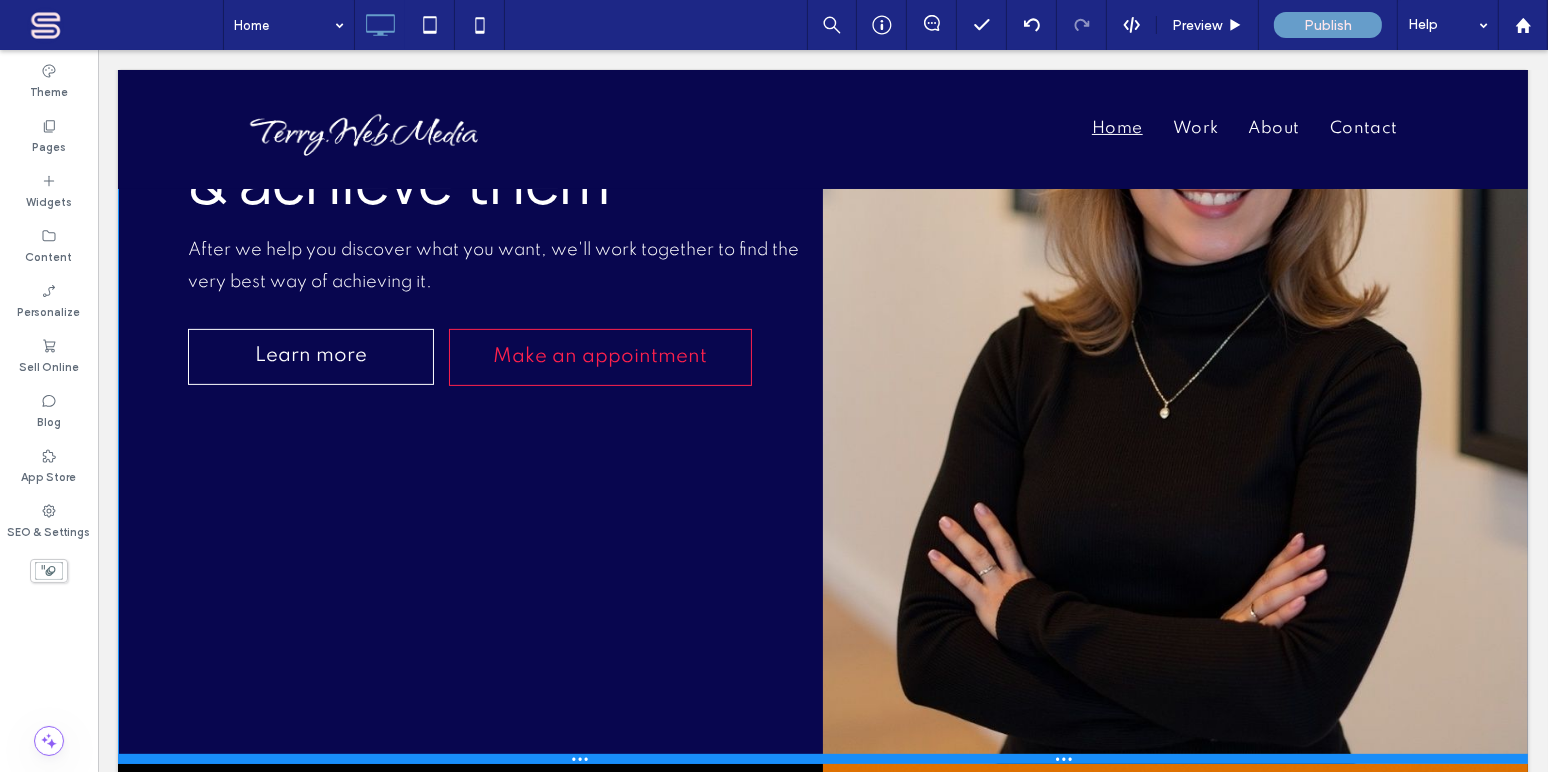 drag, startPoint x: 955, startPoint y: 758, endPoint x: 979, endPoint y: 702, distance: 60.926186 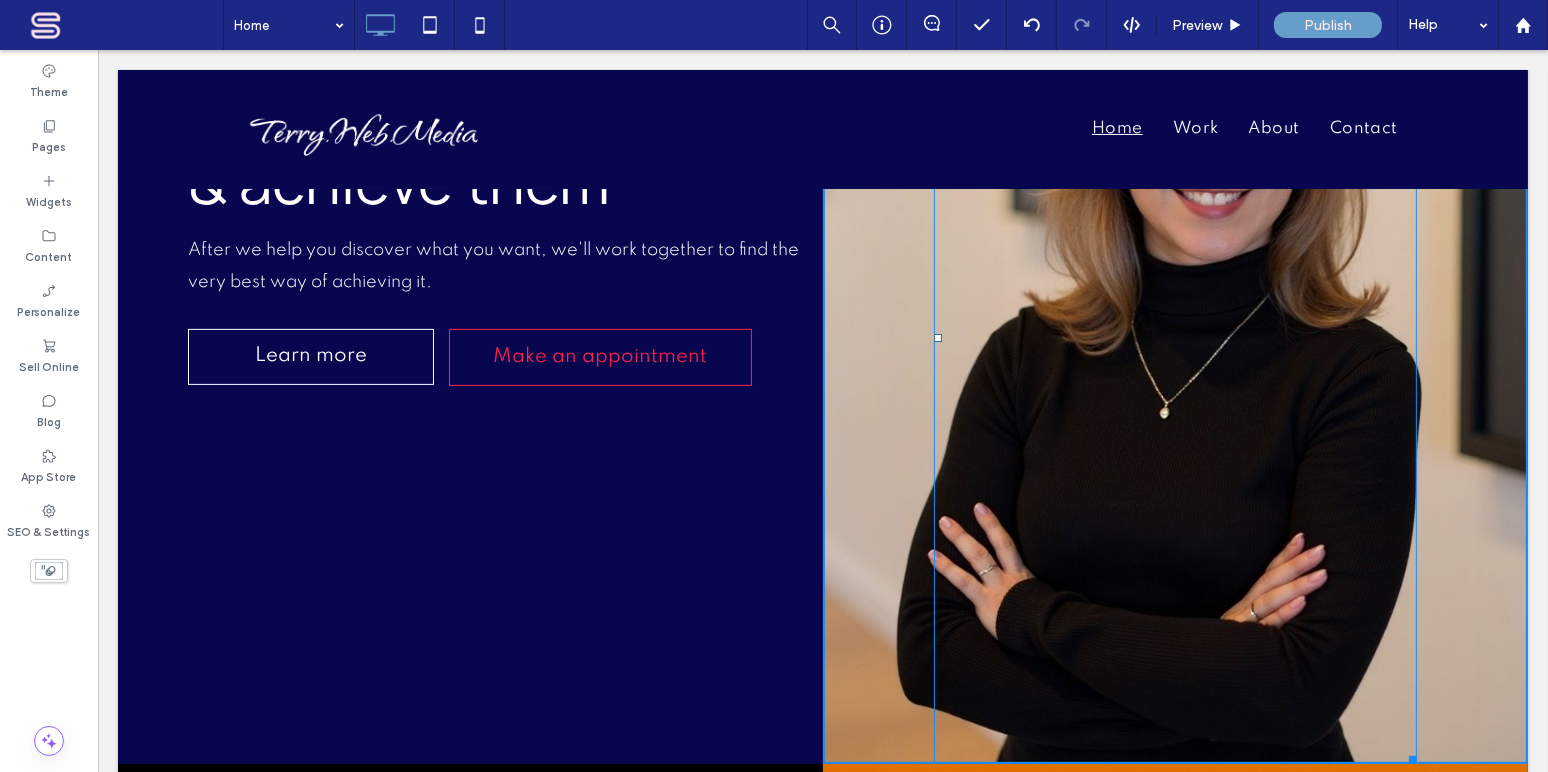 drag, startPoint x: 1399, startPoint y: 756, endPoint x: 1377, endPoint y: 453, distance: 303.79764 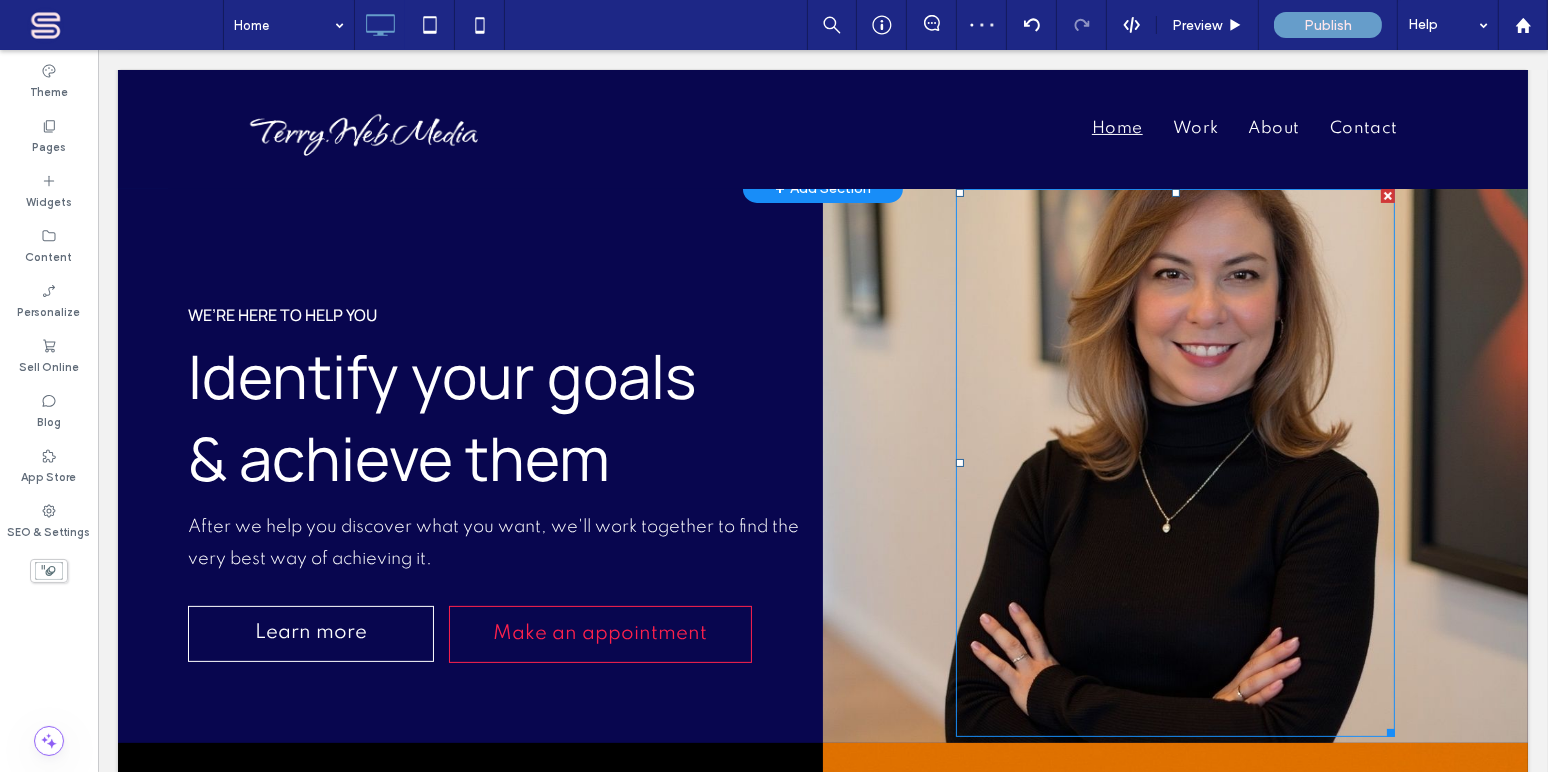 scroll, scrollTop: 484, scrollLeft: 0, axis: vertical 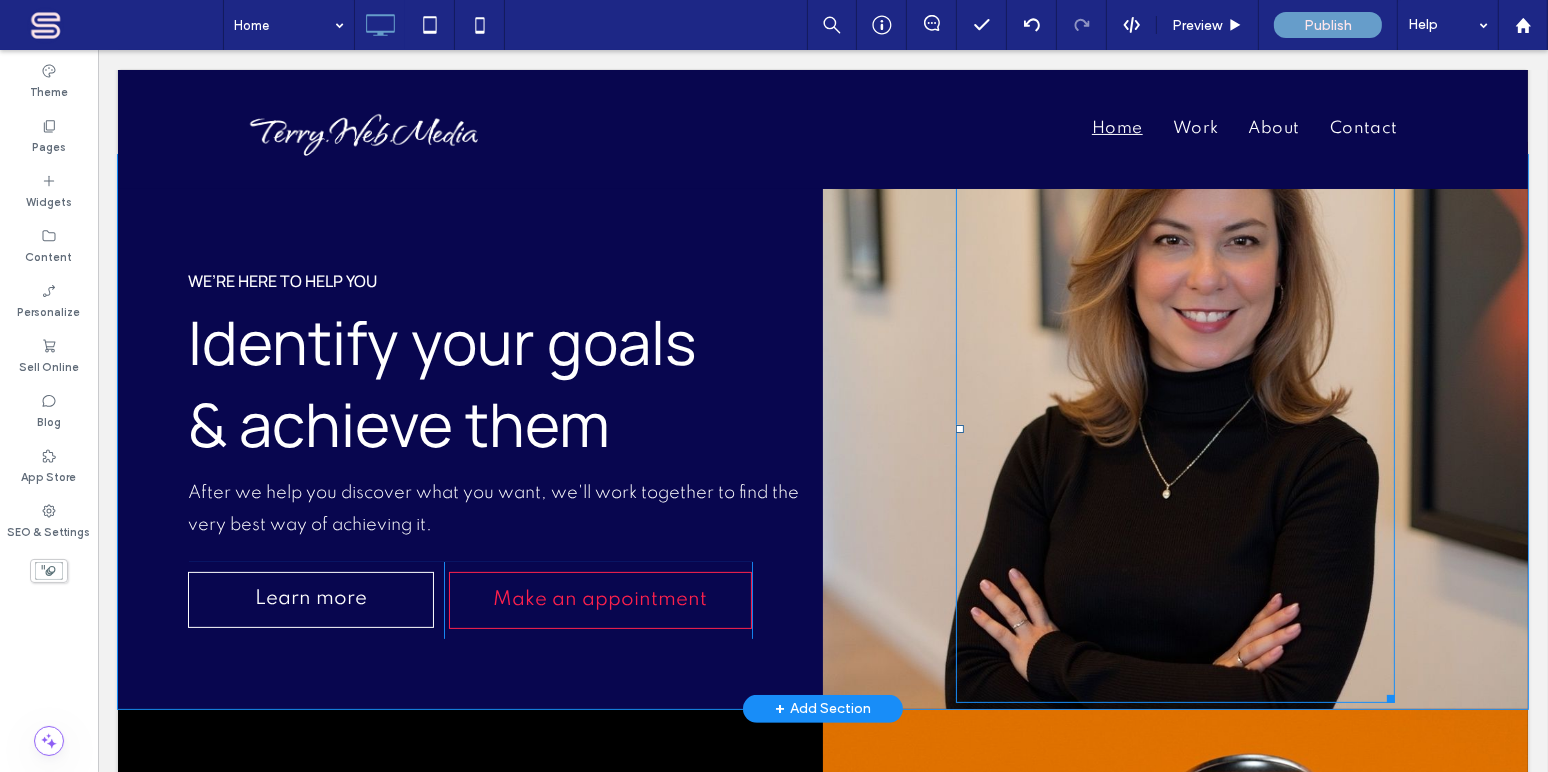 click at bounding box center (1174, 429) 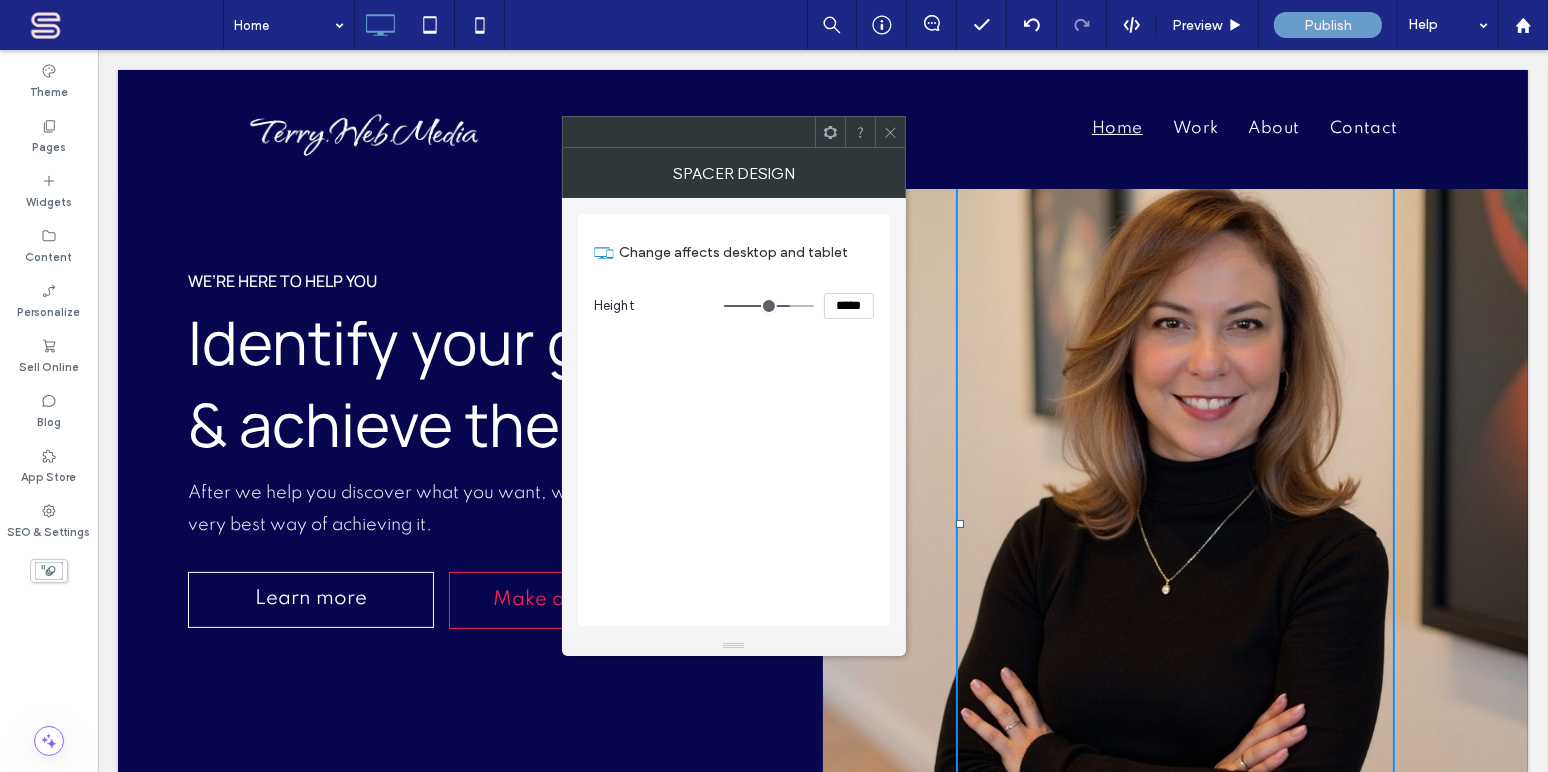 drag, startPoint x: 774, startPoint y: 304, endPoint x: 786, endPoint y: 301, distance: 12.369317 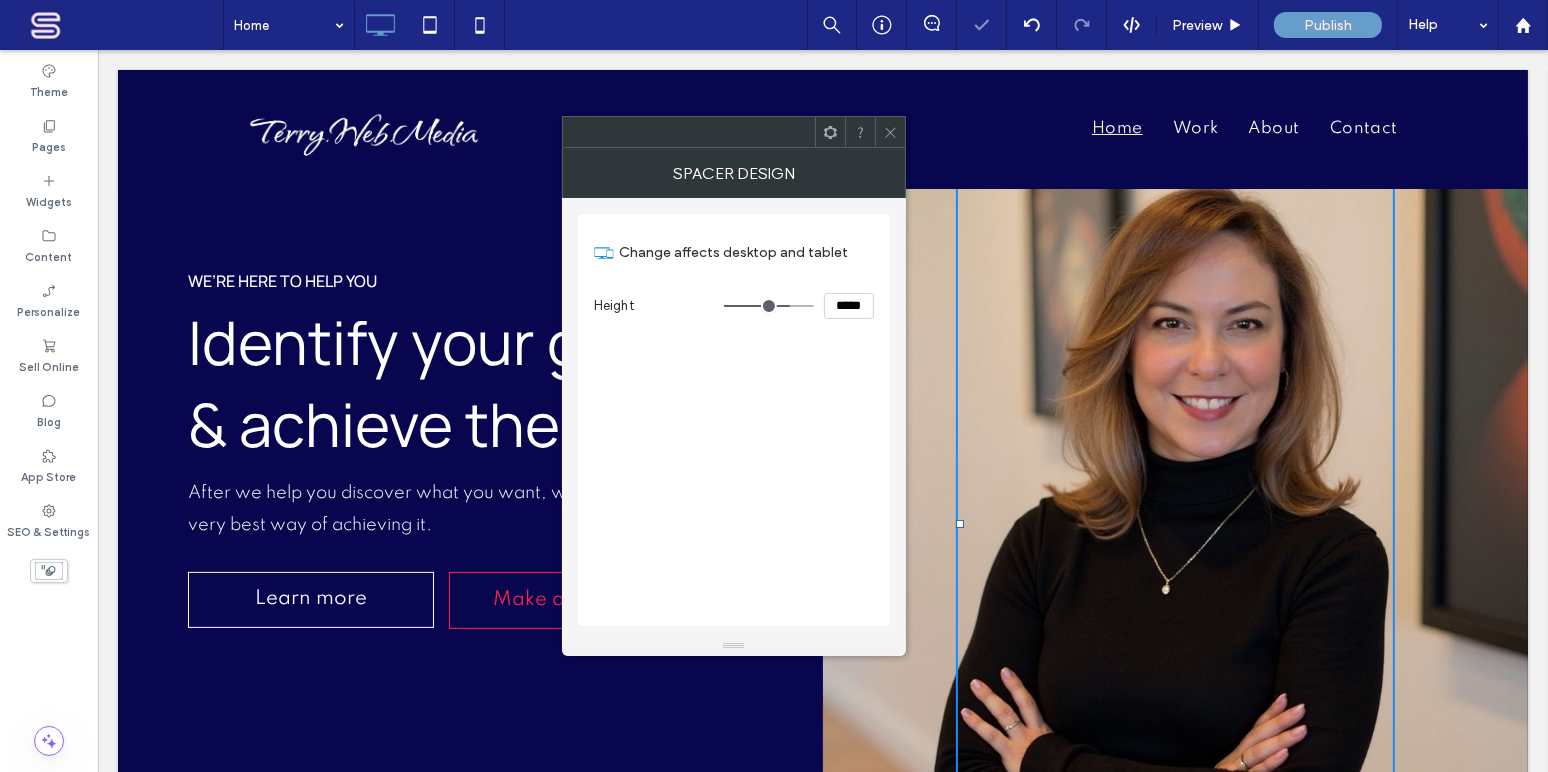 click 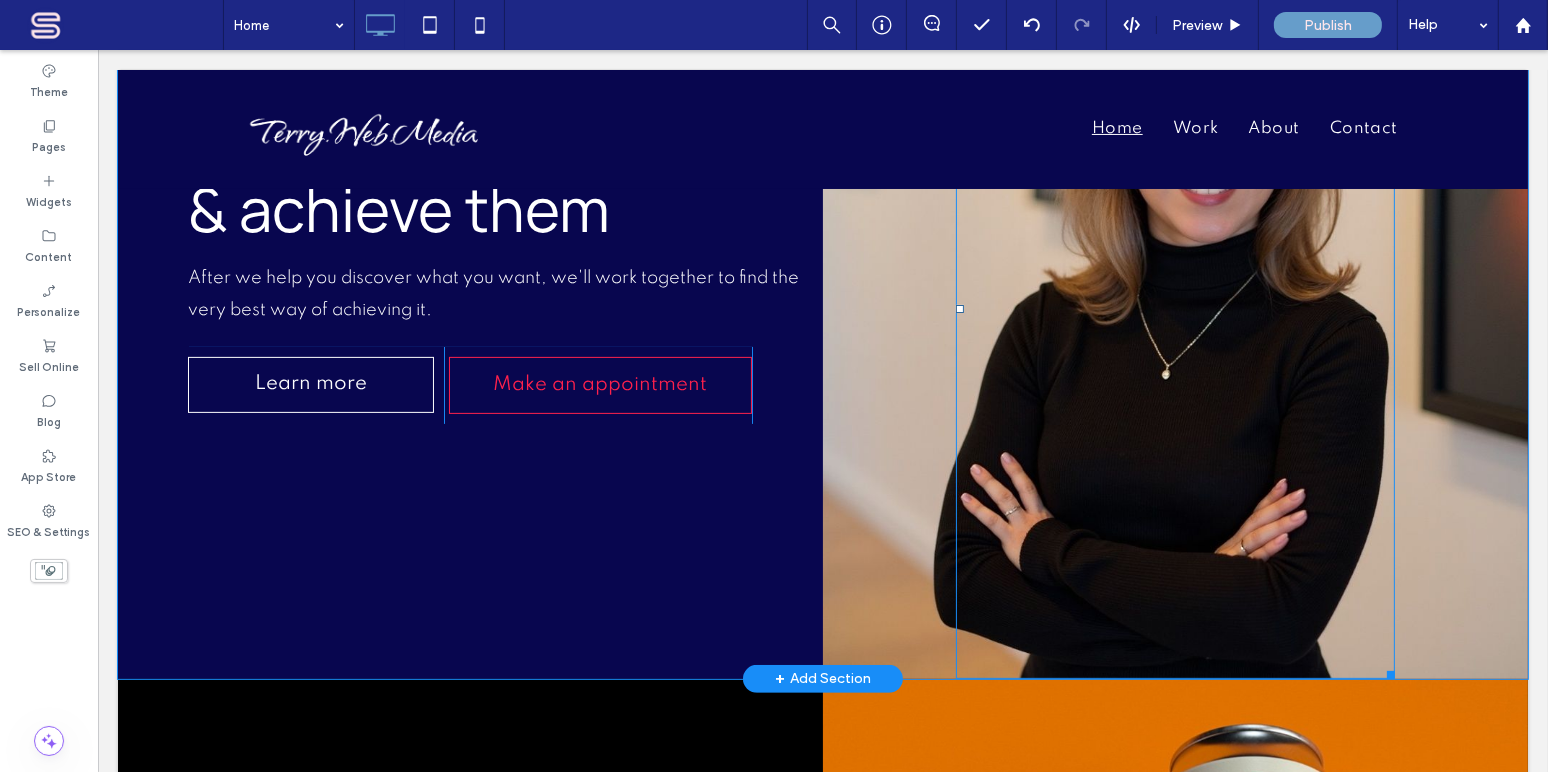 scroll, scrollTop: 727, scrollLeft: 0, axis: vertical 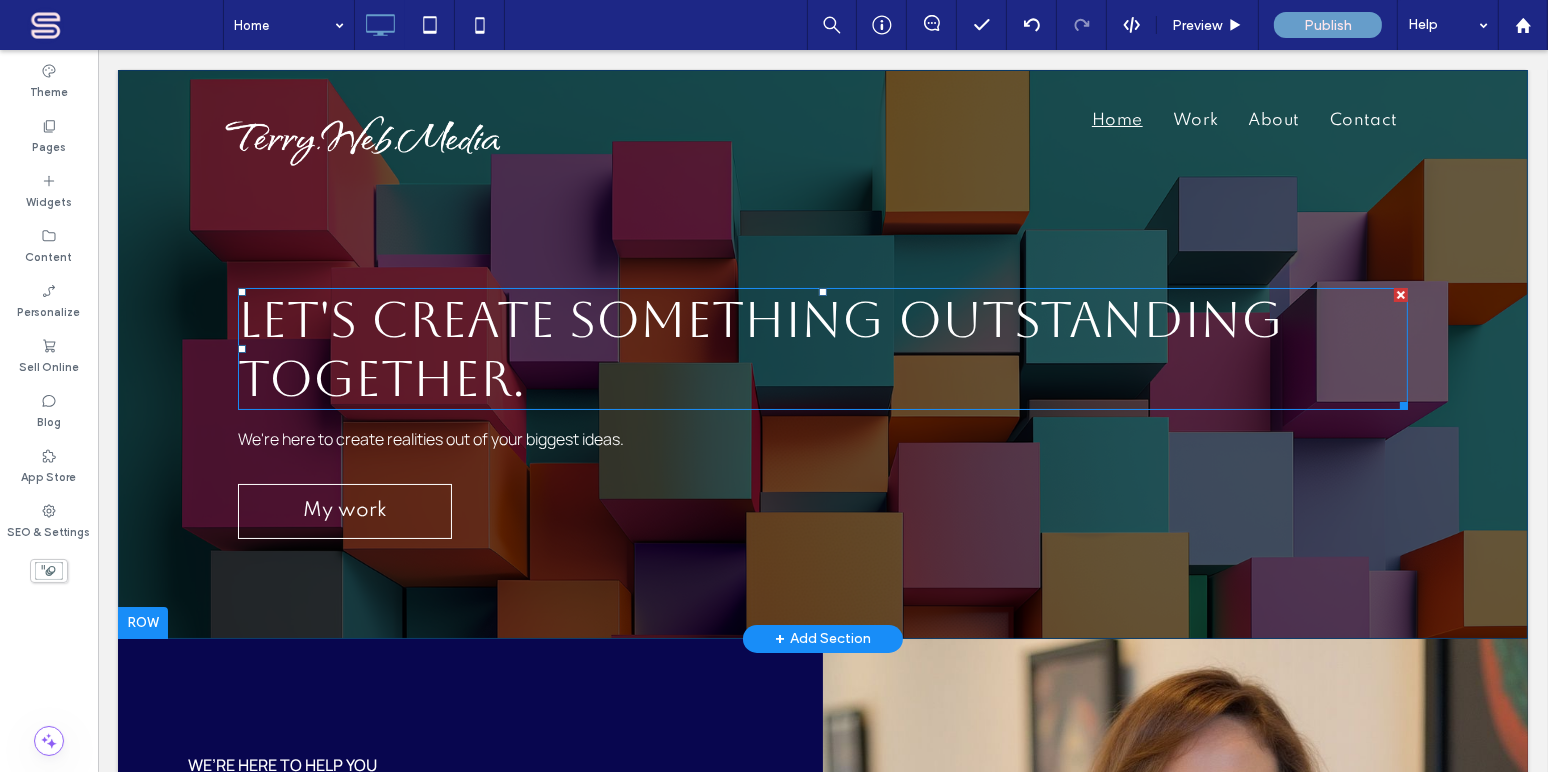click on "Let's create something outstanding together." at bounding box center (759, 349) 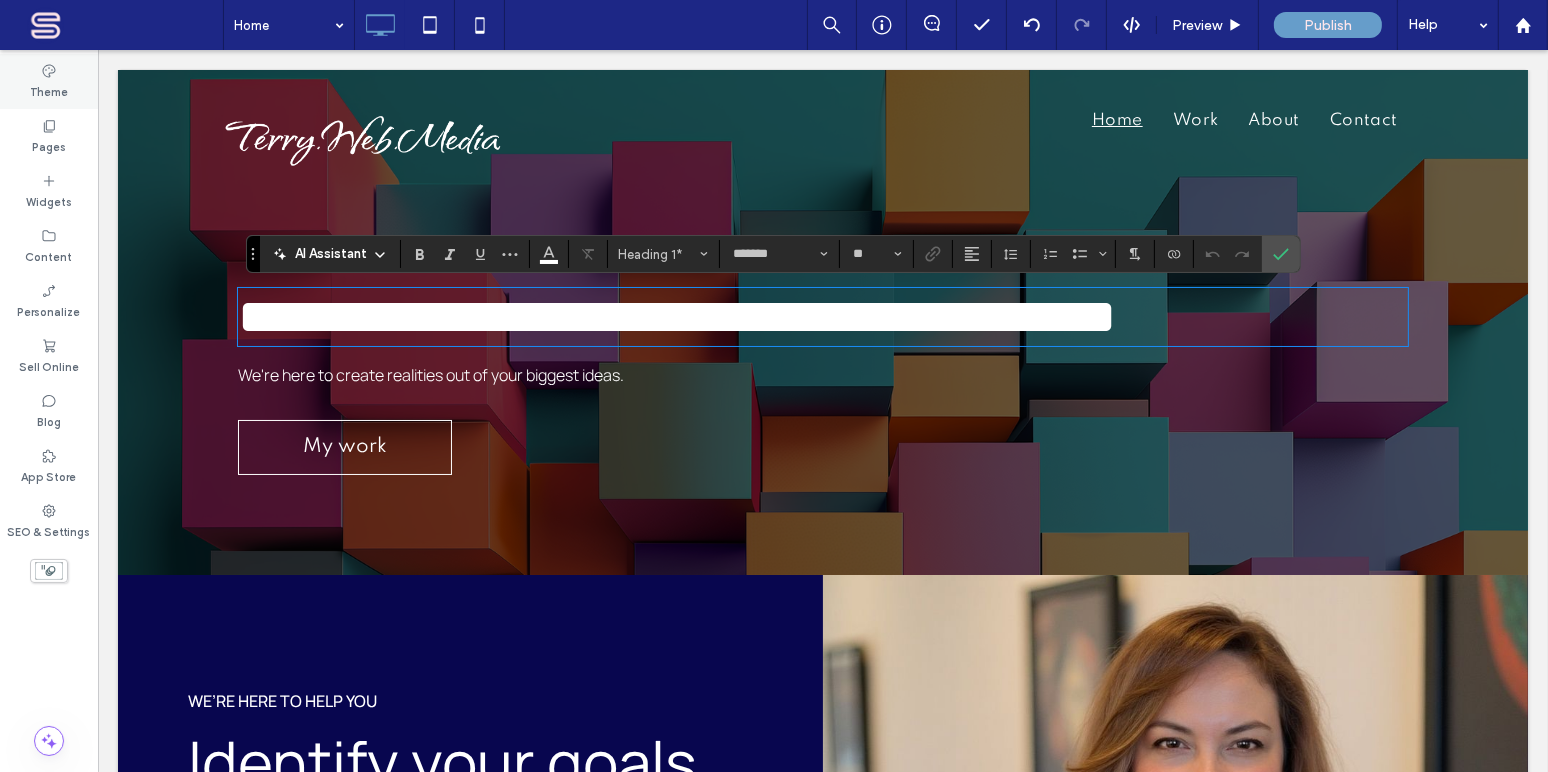 click 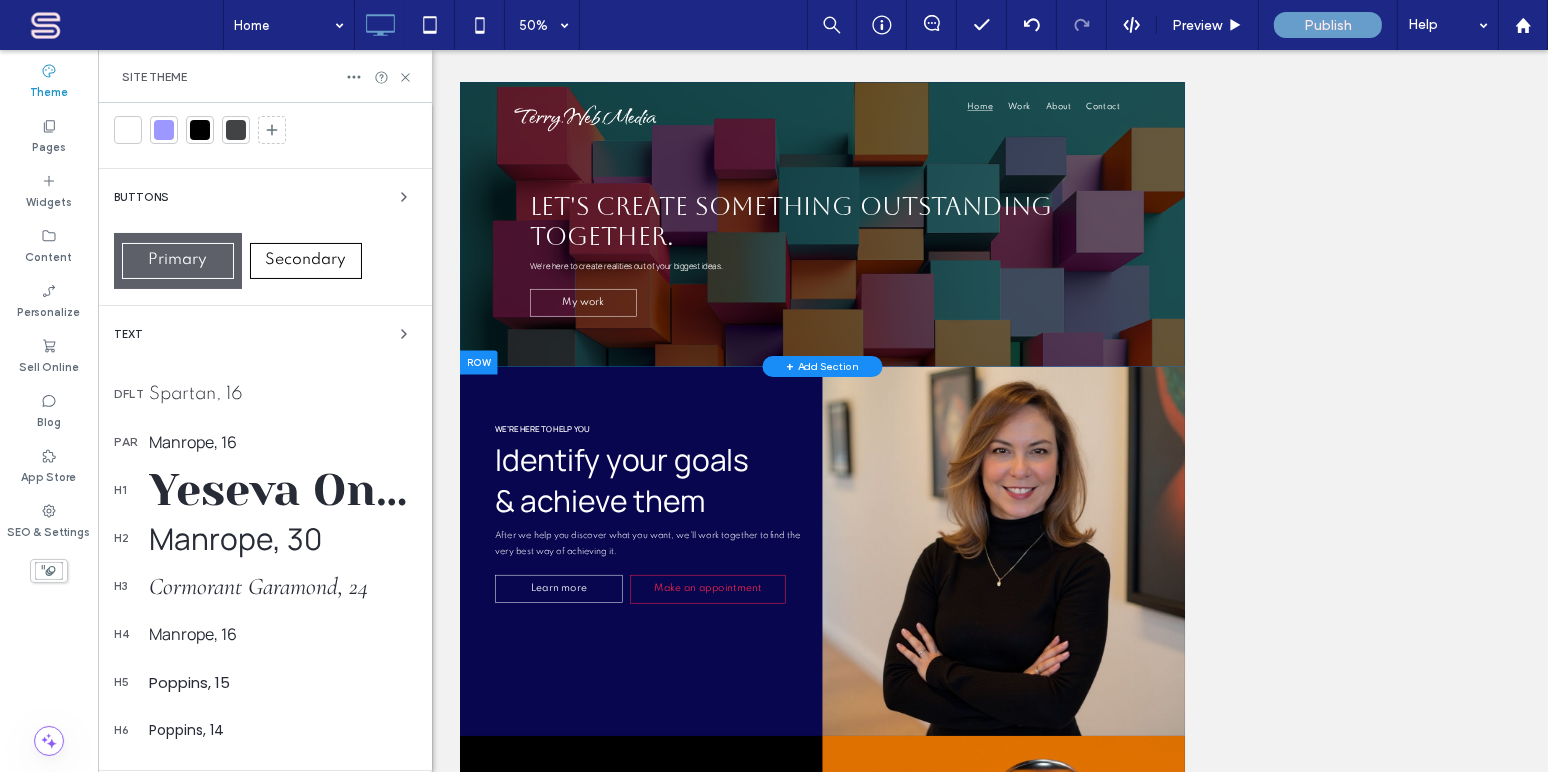 scroll, scrollTop: 242, scrollLeft: 0, axis: vertical 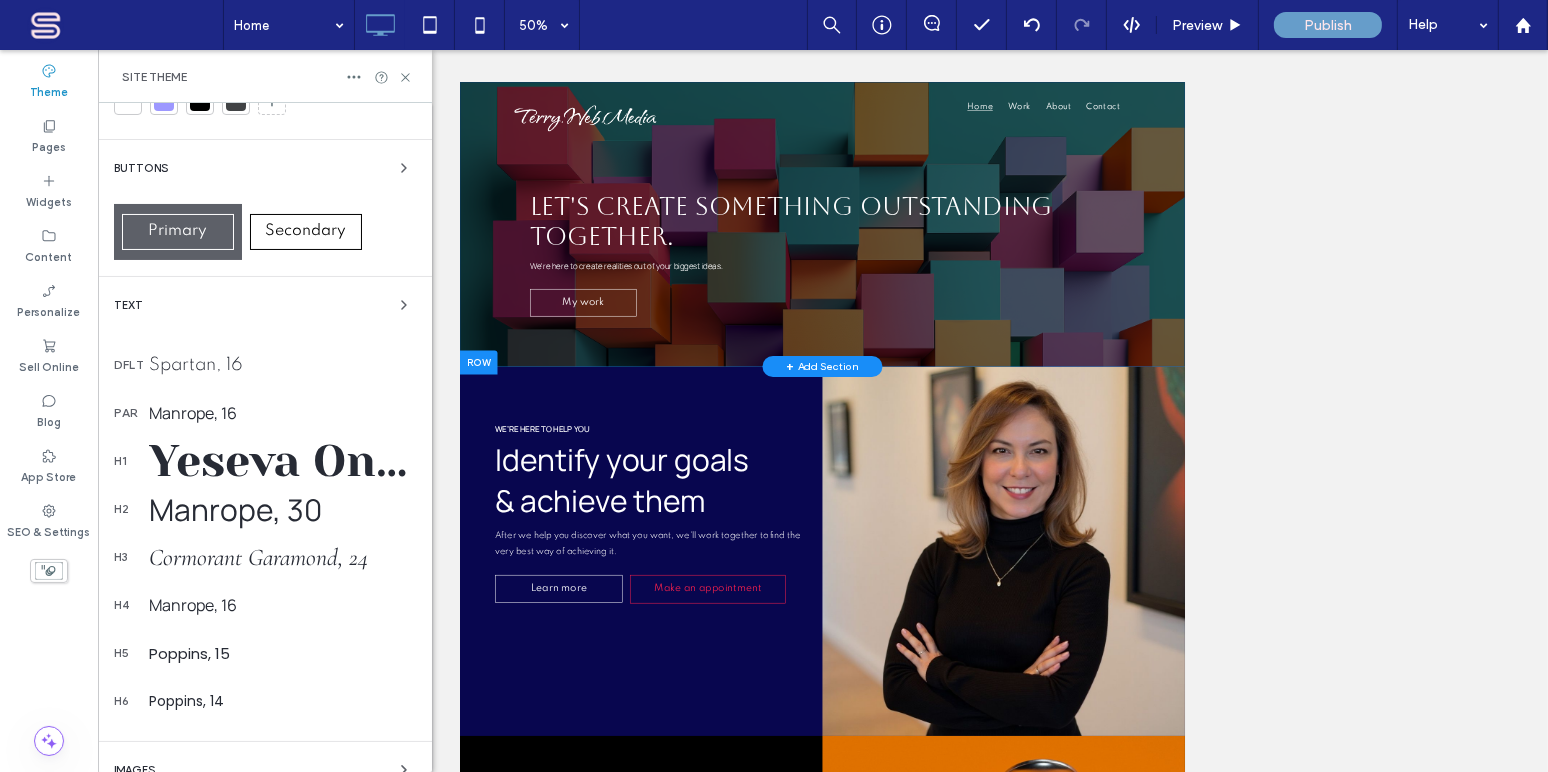 click on "Yeseva One, 50" at bounding box center (282, 461) 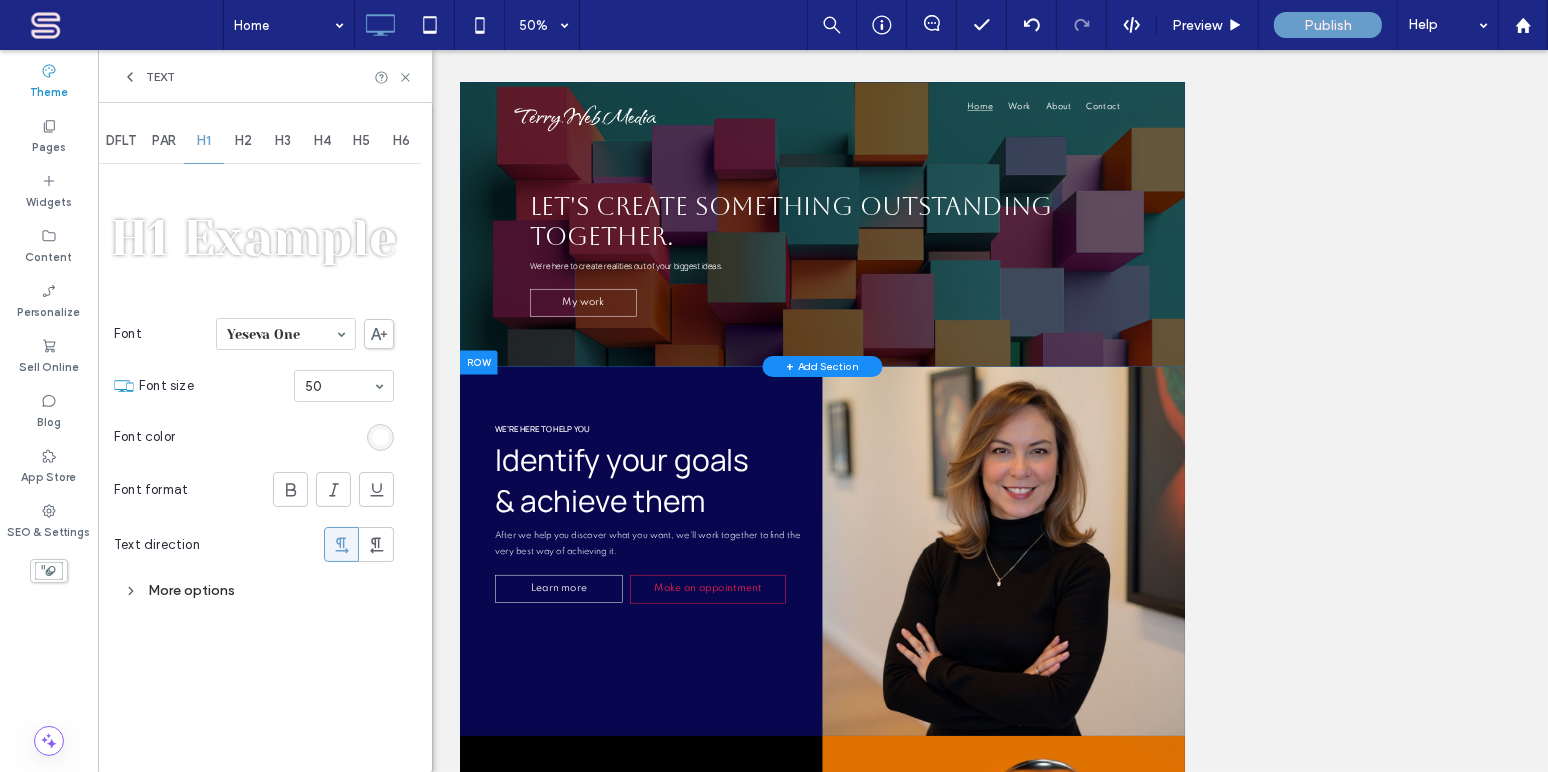scroll, scrollTop: 0, scrollLeft: 0, axis: both 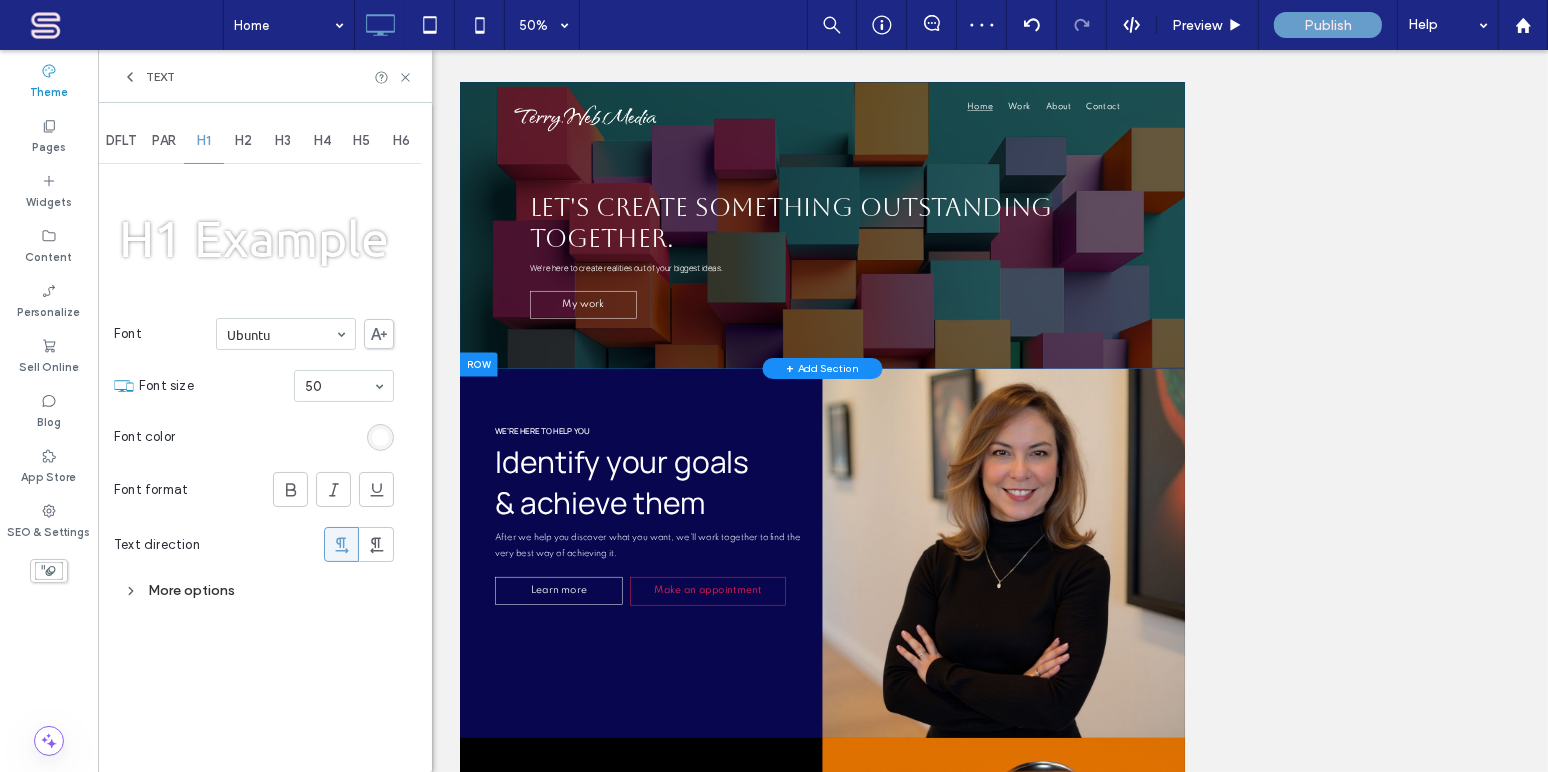 click on "Ubuntu" at bounding box center [286, 334] 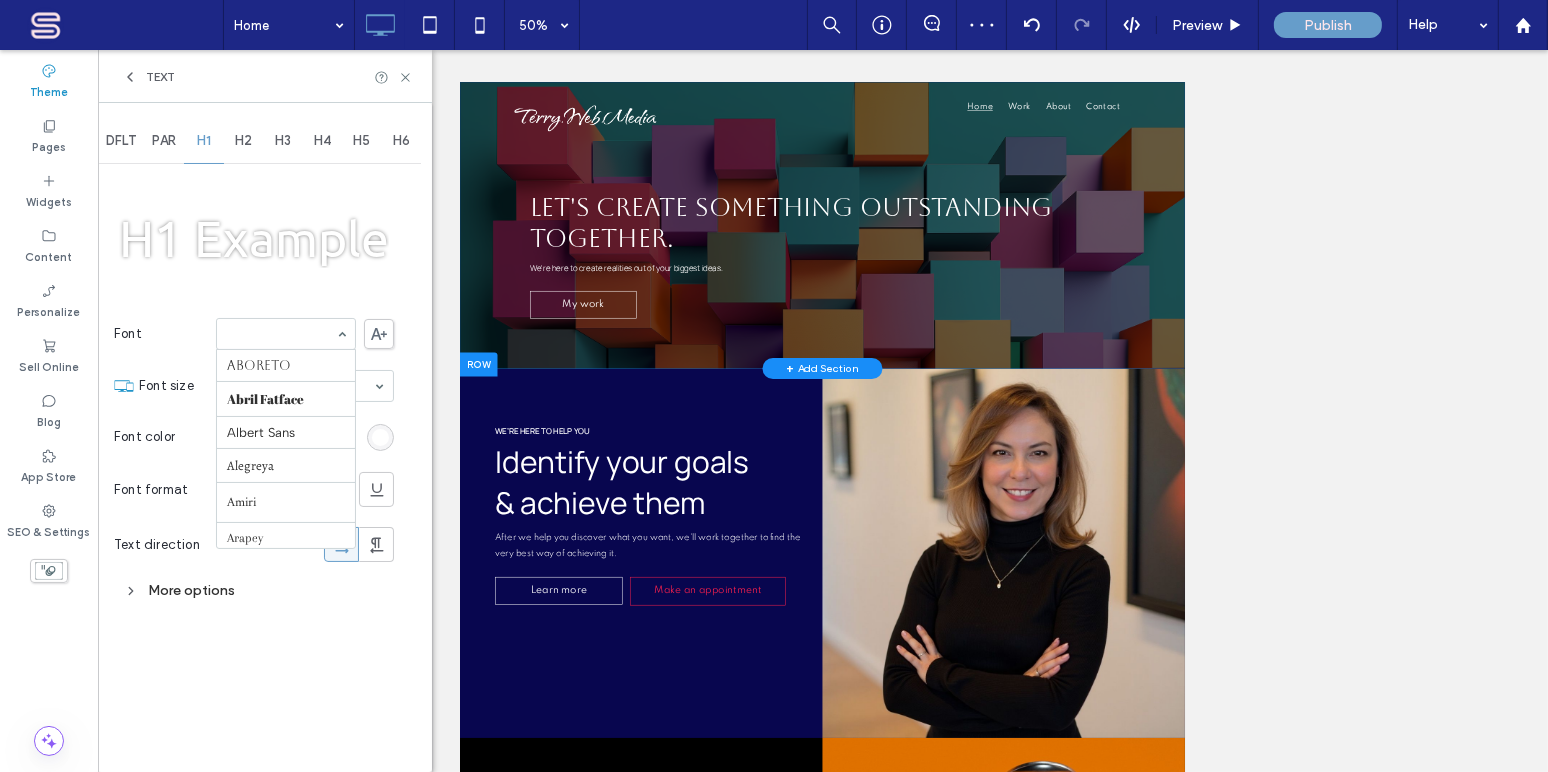 scroll, scrollTop: 2324, scrollLeft: 0, axis: vertical 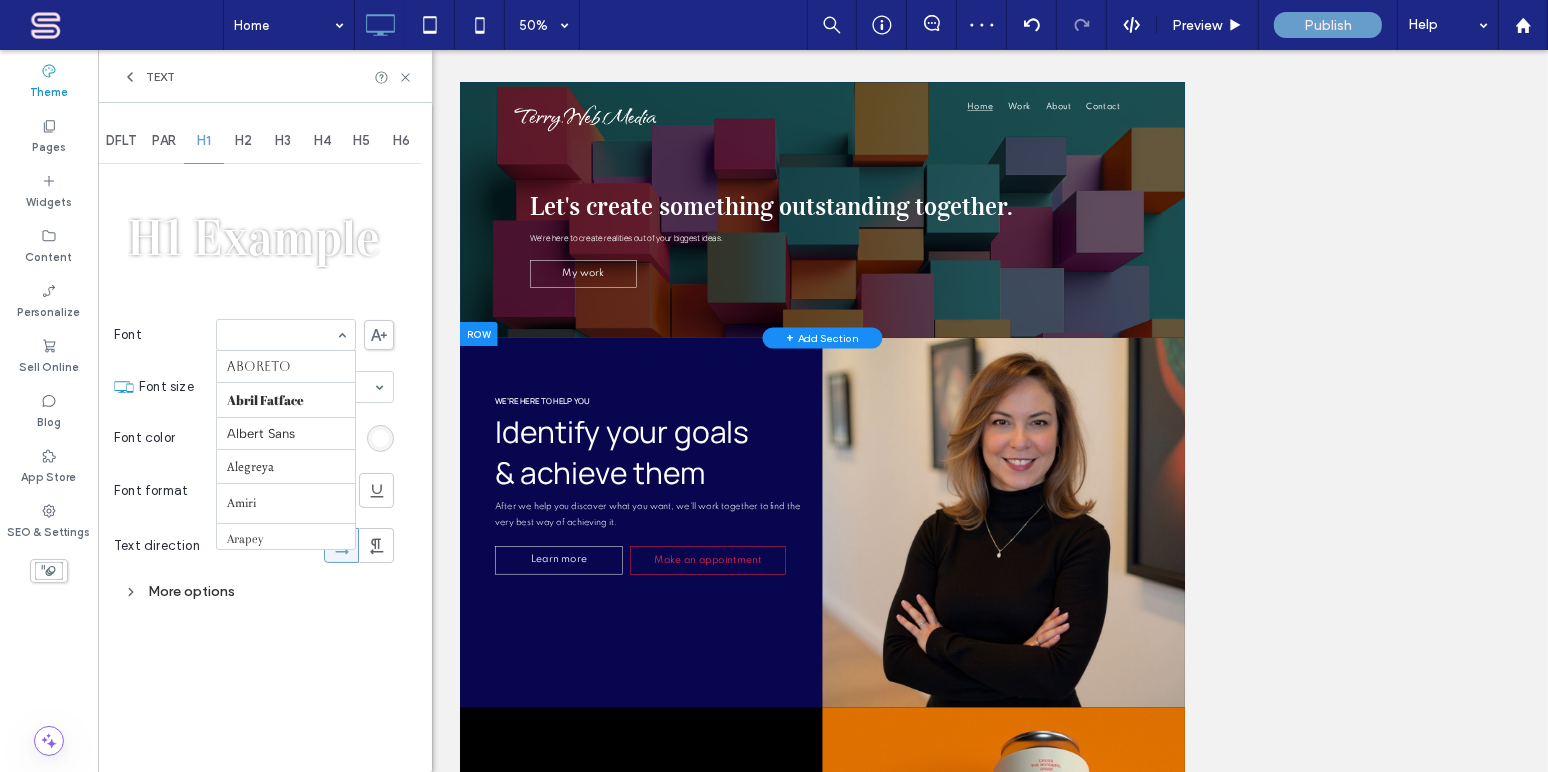 click on "Aboreto Abril Fatface Albert Sans Alegreya Amiri Arapey Arial Barlow Be Vietnam Bebas Neue Comfortaa Cormorant Garamond Dancing Script DM Sans DM Serif Display Droid Sans Droid Sans Mono Droid Serif Epilogue Fjalla One Fraunces Georgia Hedvig Letters Serif Heebo Helvetica Inter Jost Lato Libre Baskerville Lora Manrope Marcellus Merriweather Montserrat Muli Mulish Noto Sans Noto Serif Nunito Sans Old Standard TT Open Sans Oswald Outfit Petit Formal Script Playfair Display Poppins Prata Prompt PT Sans Quattrocento Sans Questrial Quicksand Raleway Red Hat Display Red Hat Text Red Rose Roboto Roboto Mono Roboto Slab Rock Salt Rubik Shadows Into Light Slabo 27px Source Sans Pro Space Grotesk Spartan Sulphur Point Tahoma Ubuntu Verdana Vidaloka Work Sans Yeseva One" at bounding box center [286, 335] 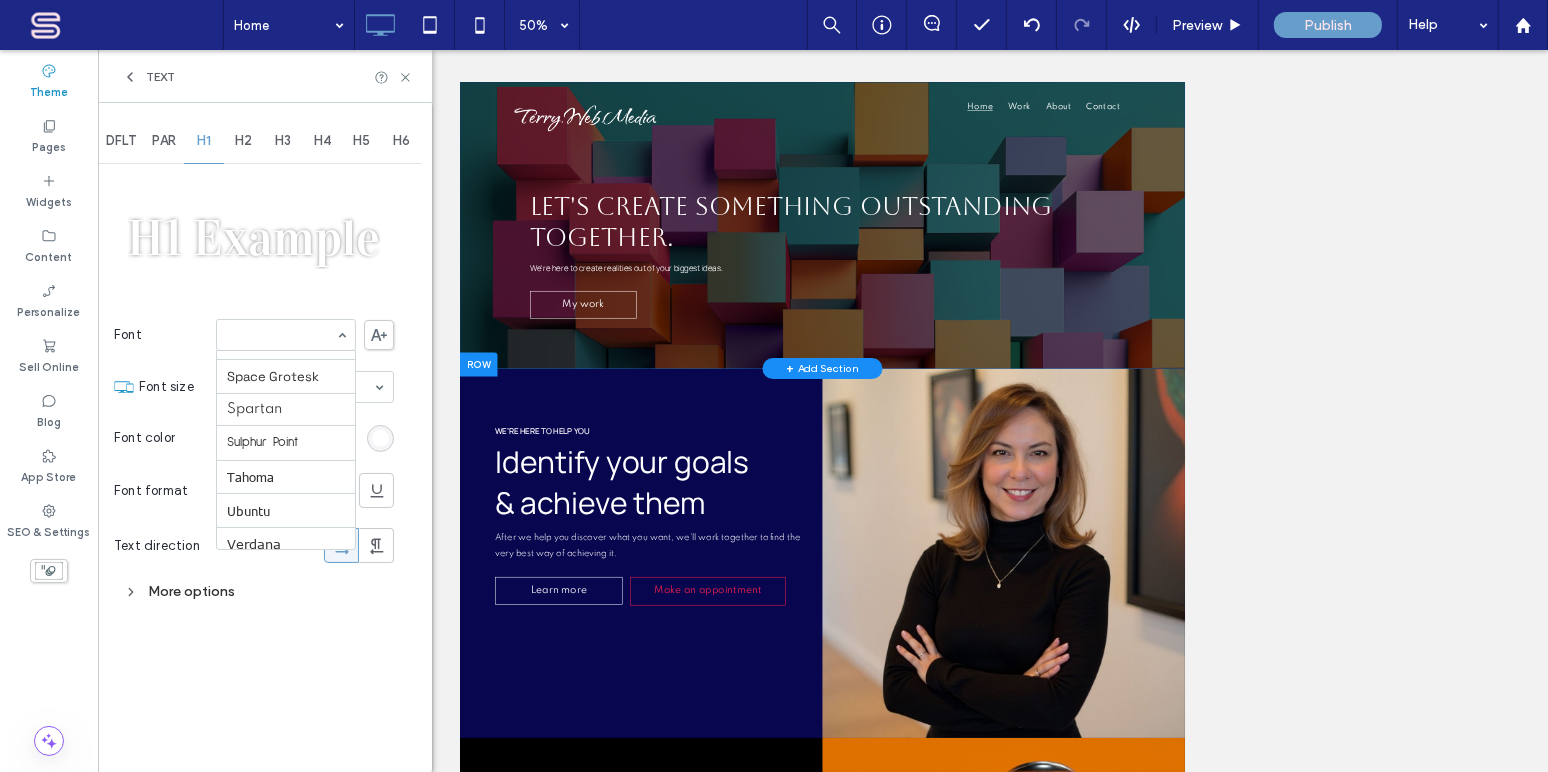 scroll, scrollTop: 2116, scrollLeft: 0, axis: vertical 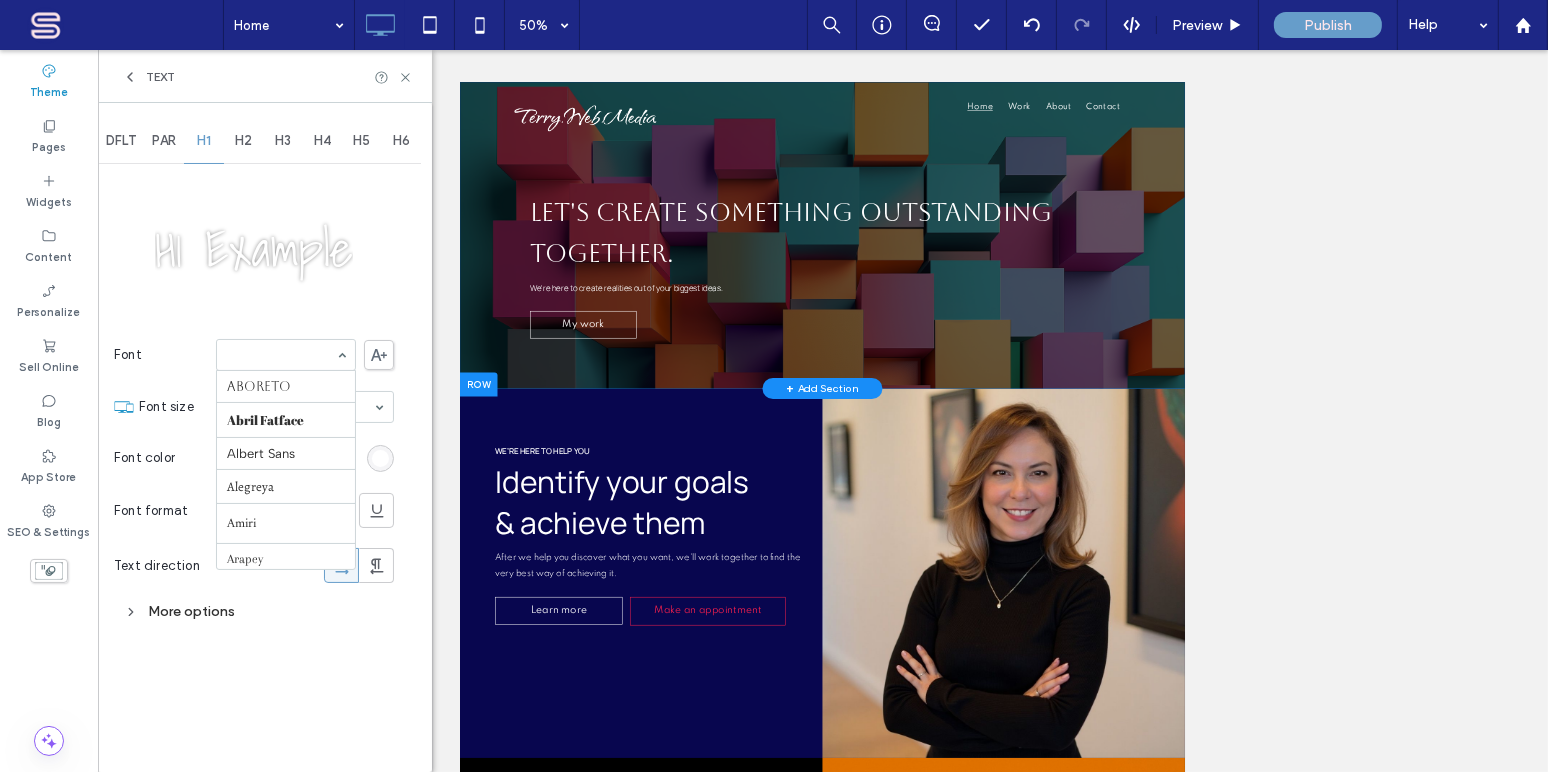 click on "Aboreto Abril Fatface Albert Sans Alegreya Amiri Arapey Arial Barlow Be Vietnam Bebas Neue Comfortaa Cormorant Garamond Dancing Script DM Sans DM Serif Display Droid Sans Droid Sans Mono Droid Serif Epilogue Fjalla One Fraunces Georgia Hedvig Letters Serif Heebo Helvetica Inter Jost Lato Libre Baskerville Lora Manrope Marcellus Merriweather Montserrat Muli Mulish Noto Sans Noto Serif Nunito Sans Old Standard TT Open Sans Oswald Outfit Petit Formal Script Playfair Display Poppins Prata Prompt PT Sans Quattrocento Sans Questrial Quicksand Raleway Red Hat Display Red Hat Text Red Rose Roboto Roboto Mono Roboto Slab Rock Salt Rubik Shadows Into Light Slabo 27px Source Sans Pro Space Grotesk Spartan Sulphur Point Tahoma Ubuntu Verdana Vidaloka Work Sans Yeseva One" at bounding box center [286, 355] 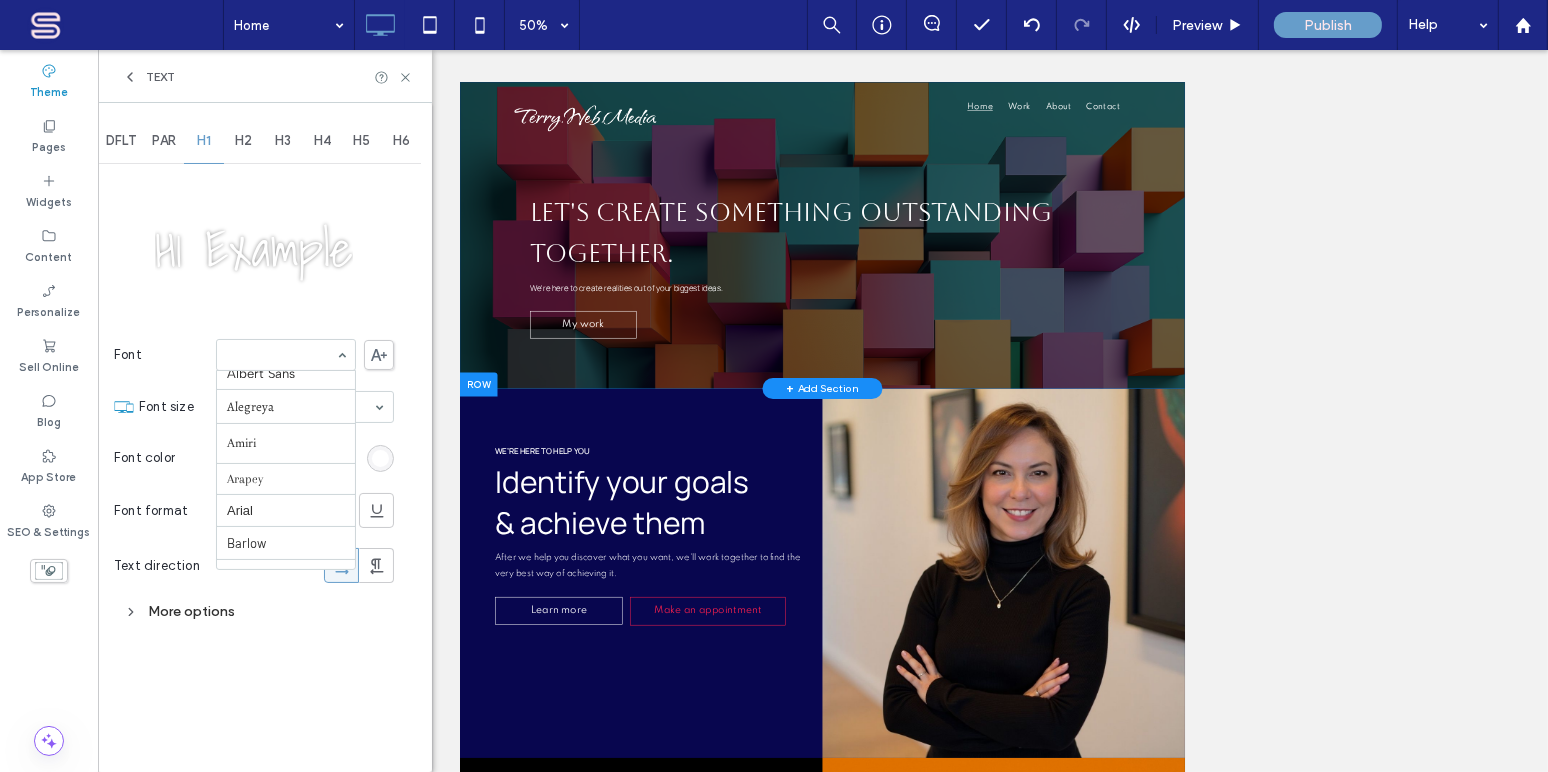 scroll, scrollTop: 0, scrollLeft: 0, axis: both 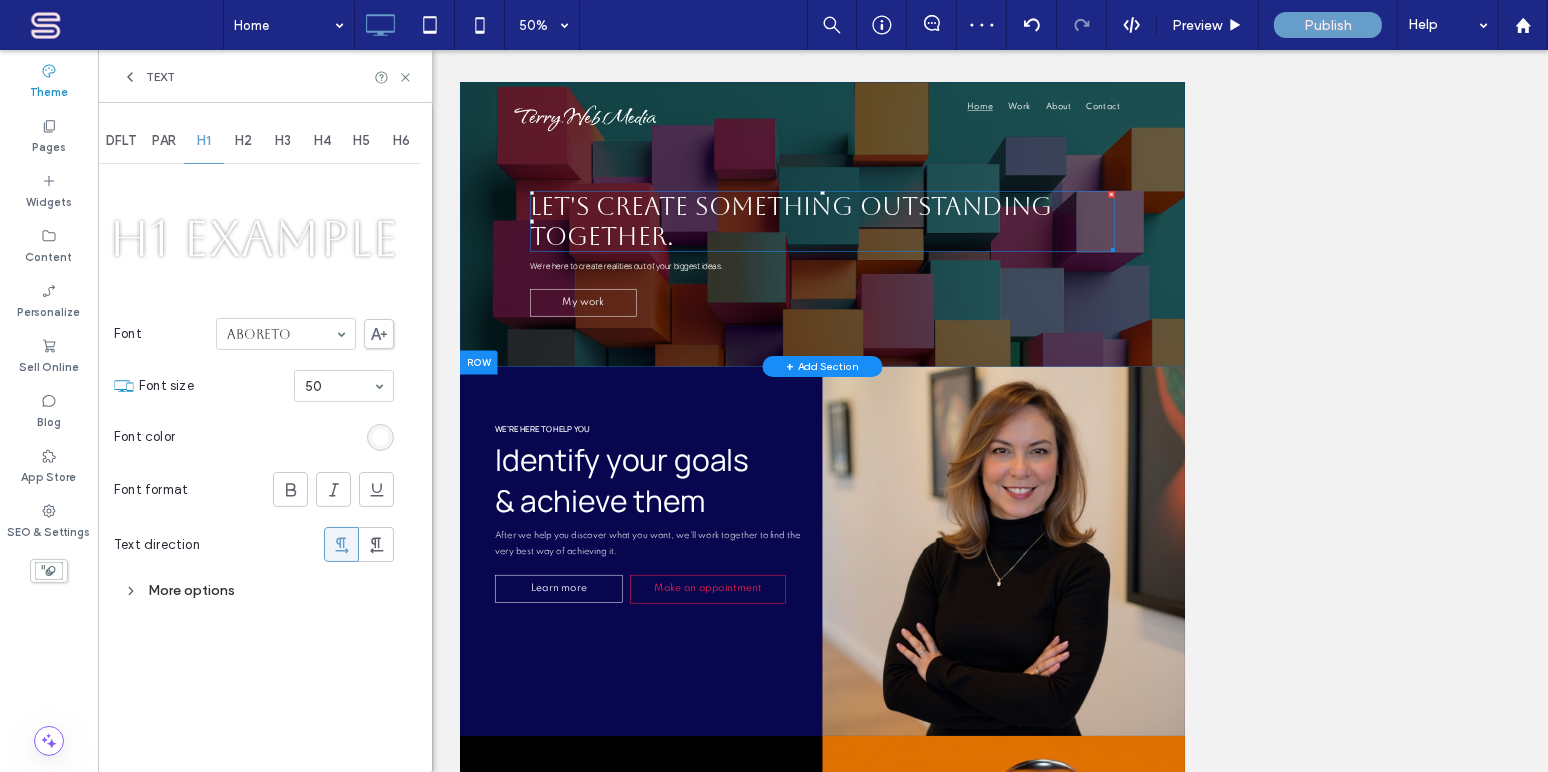 click on "Let's create something outstanding together." at bounding box center [1122, 360] 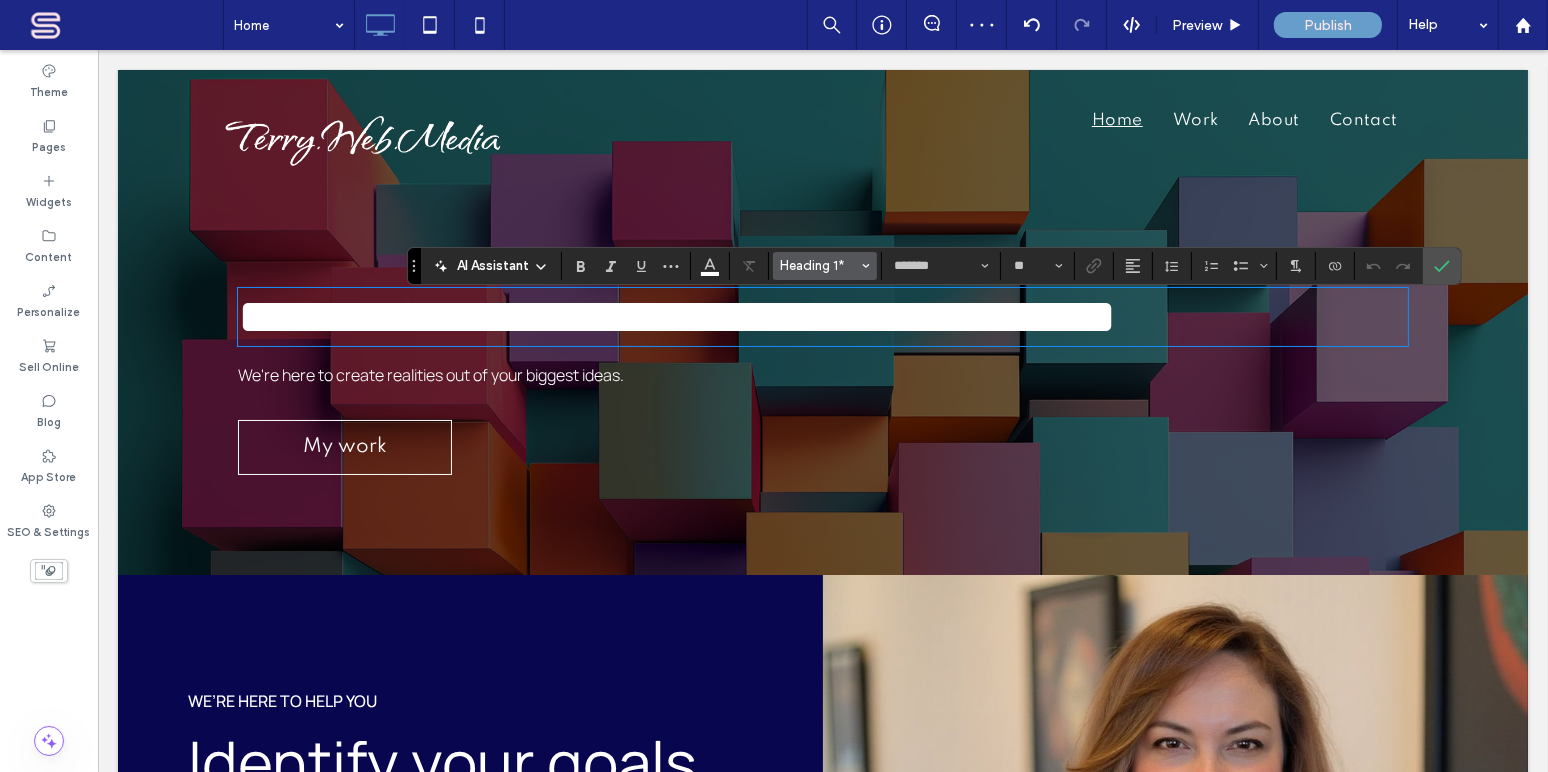 click on "Heading 1*" at bounding box center [819, 265] 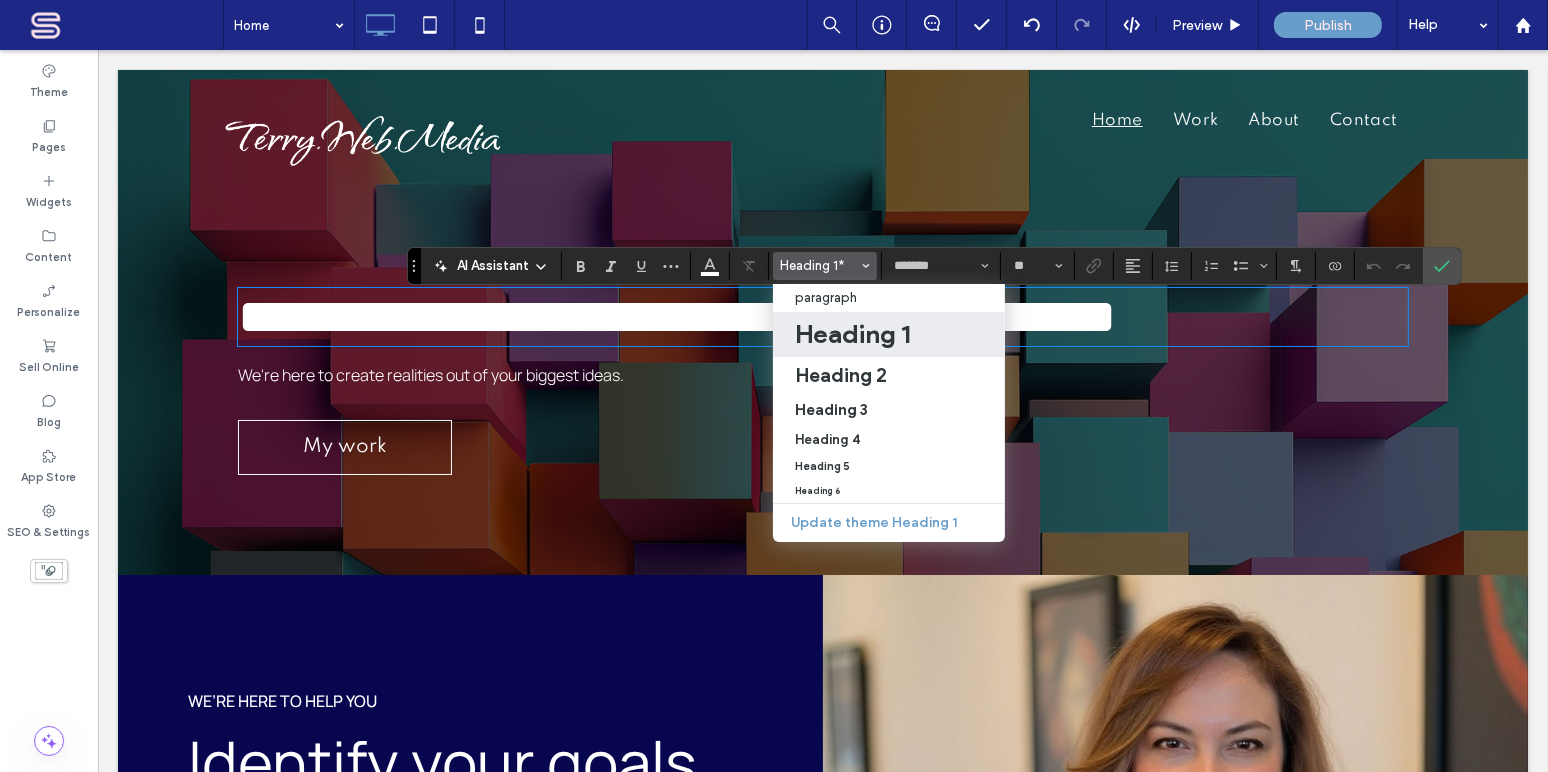 drag, startPoint x: 848, startPoint y: 335, endPoint x: 753, endPoint y: 285, distance: 107.35455 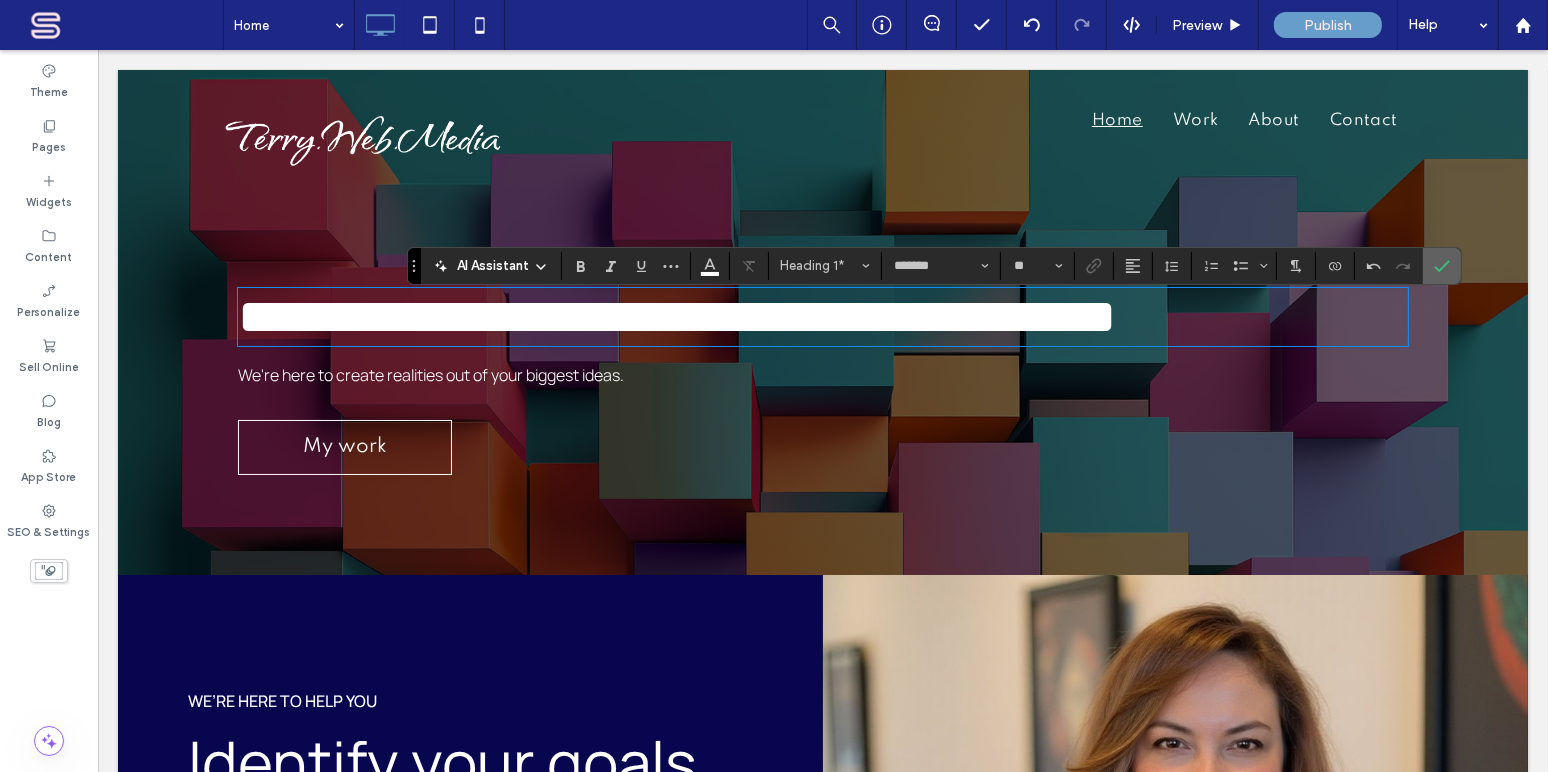 click 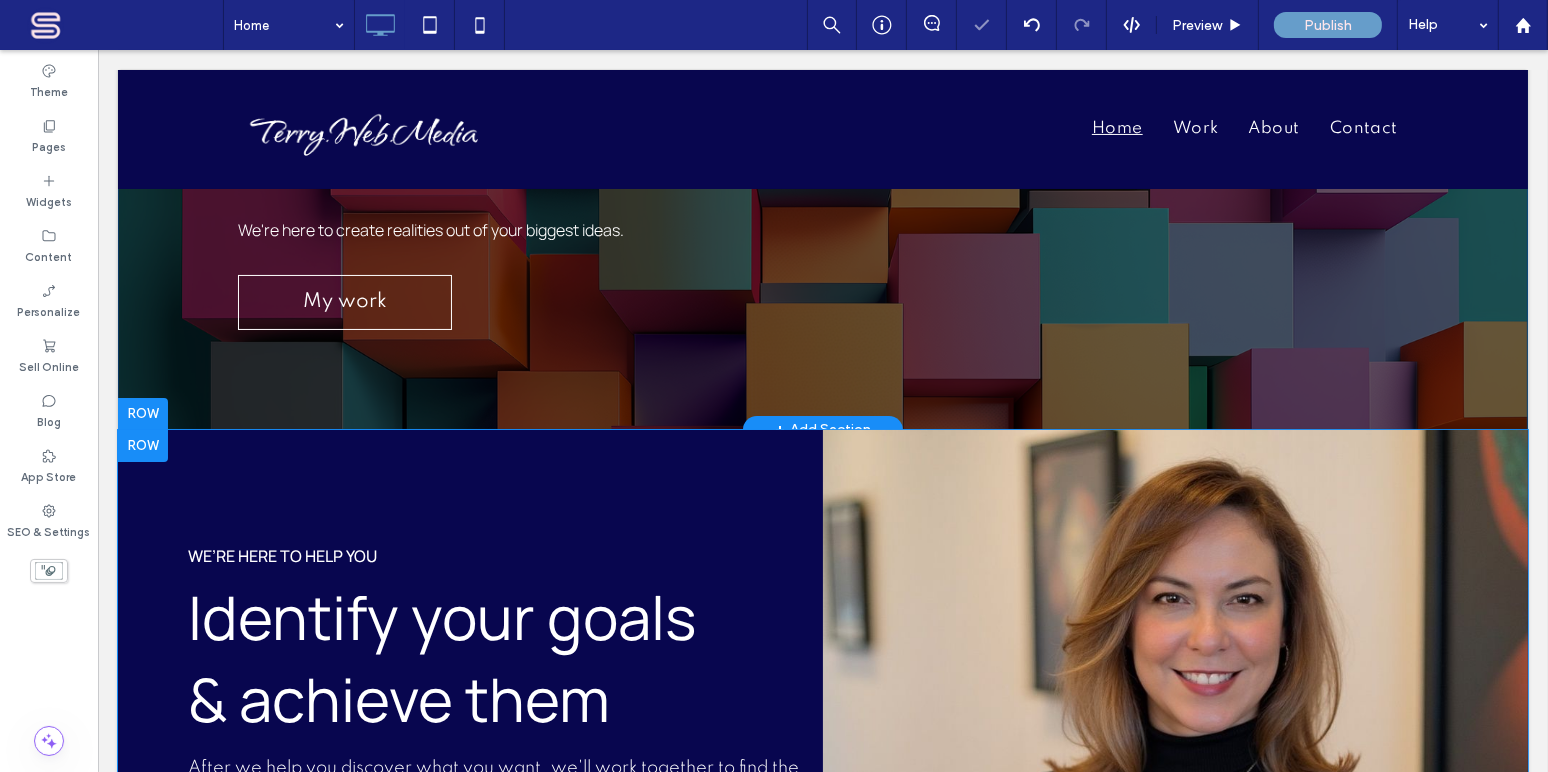 scroll, scrollTop: 242, scrollLeft: 0, axis: vertical 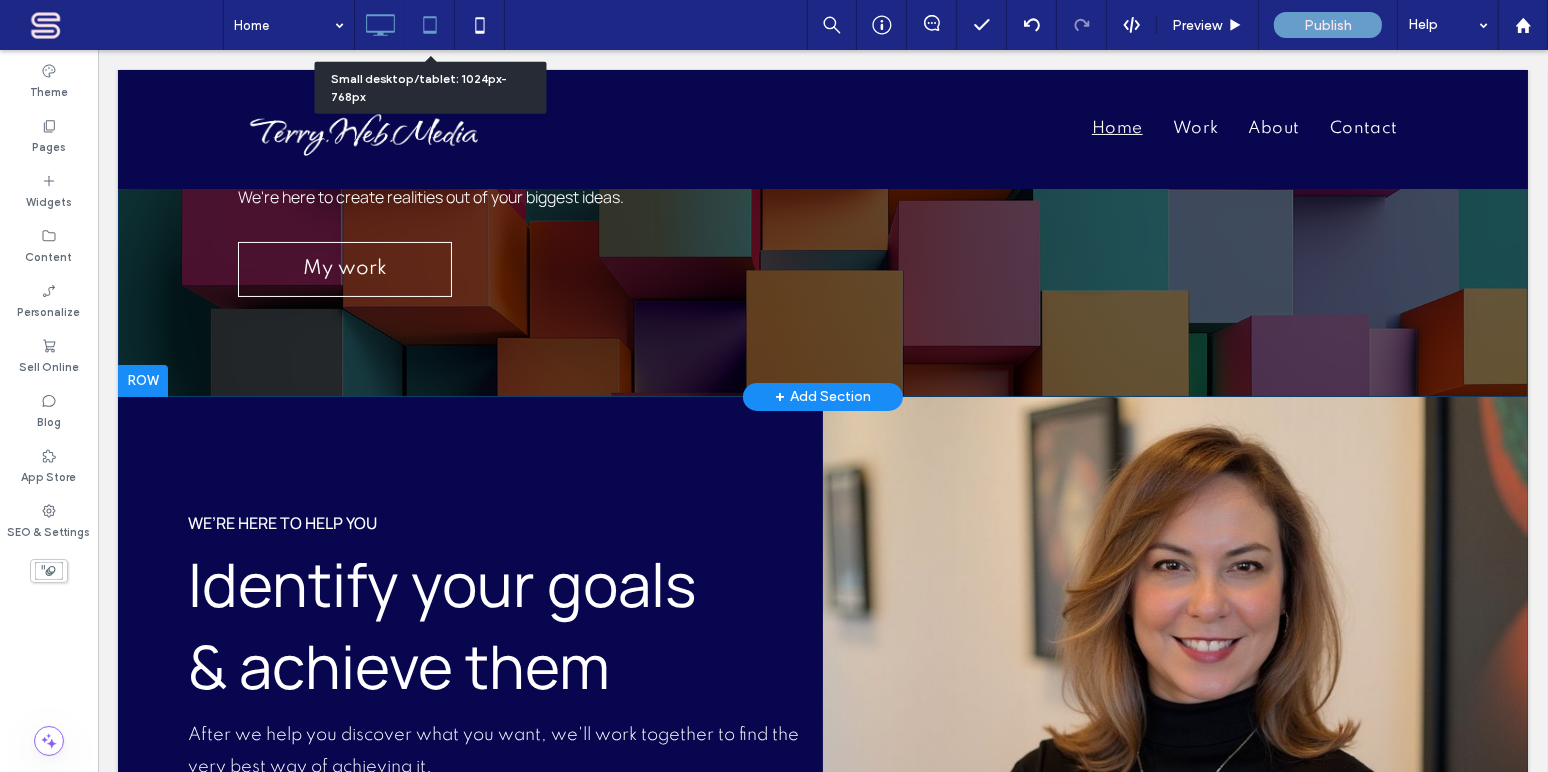 click 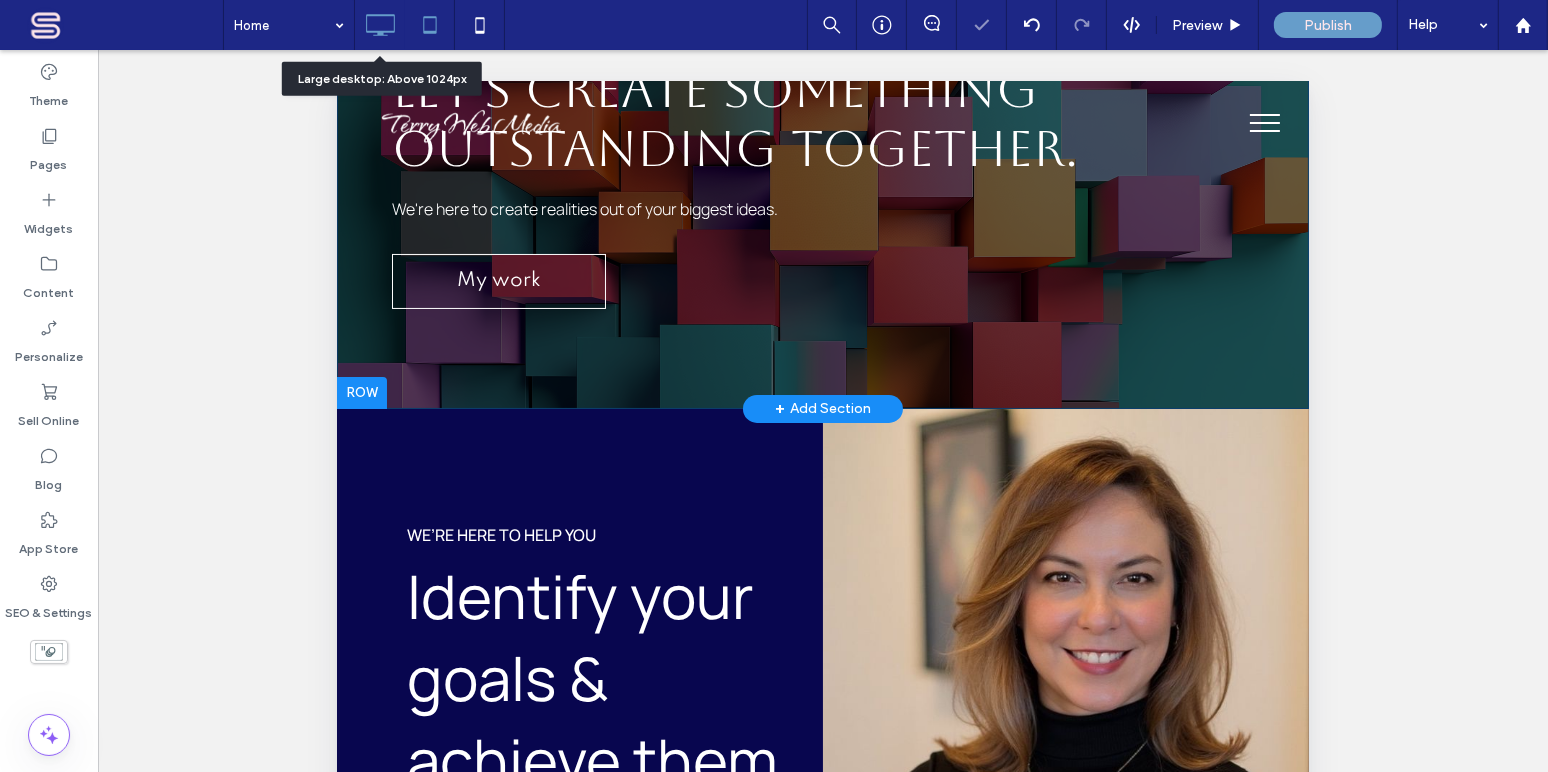 click 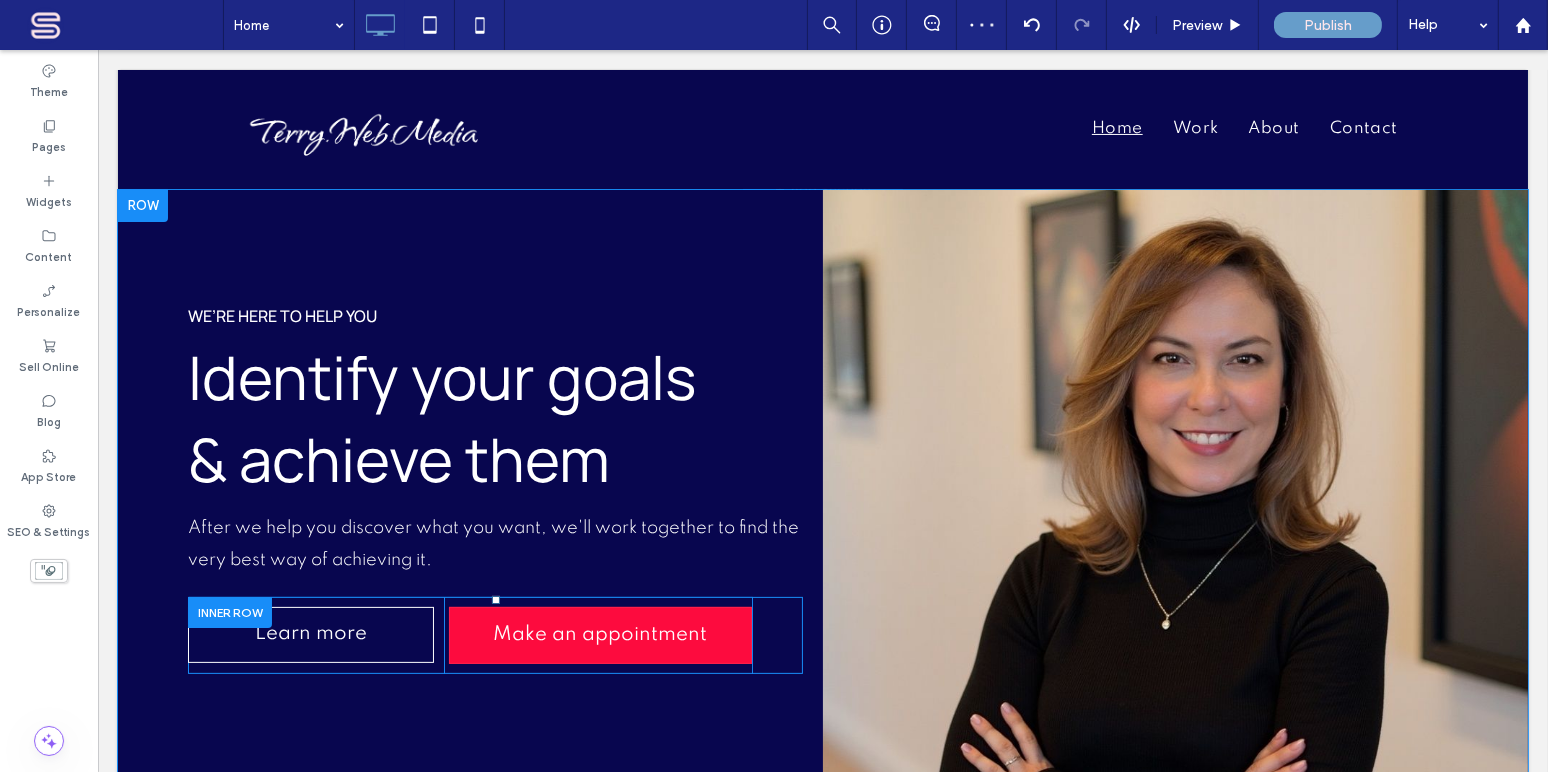 scroll, scrollTop: 0, scrollLeft: 0, axis: both 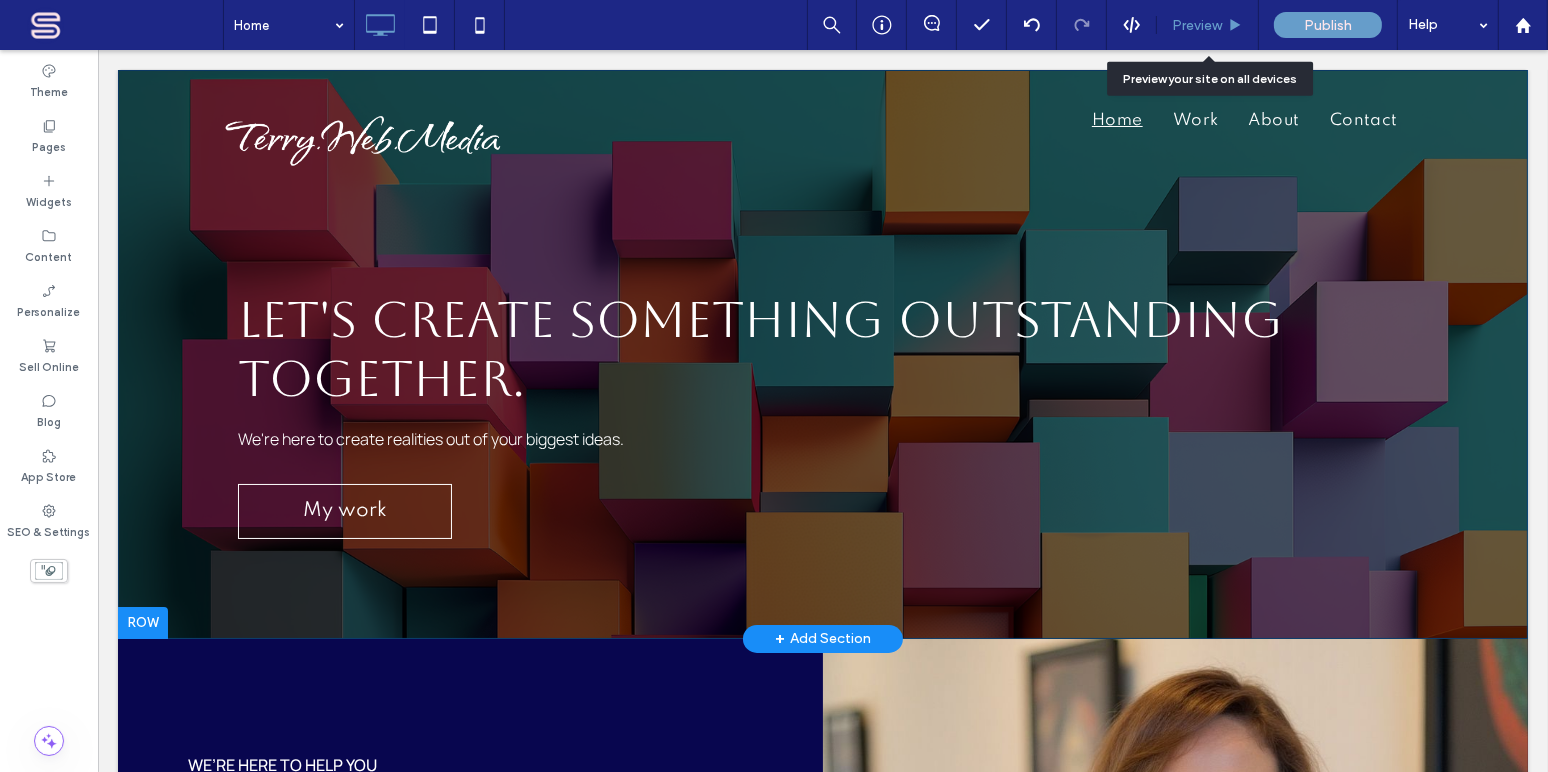 drag, startPoint x: 1201, startPoint y: 24, endPoint x: 1073, endPoint y: 35, distance: 128.47179 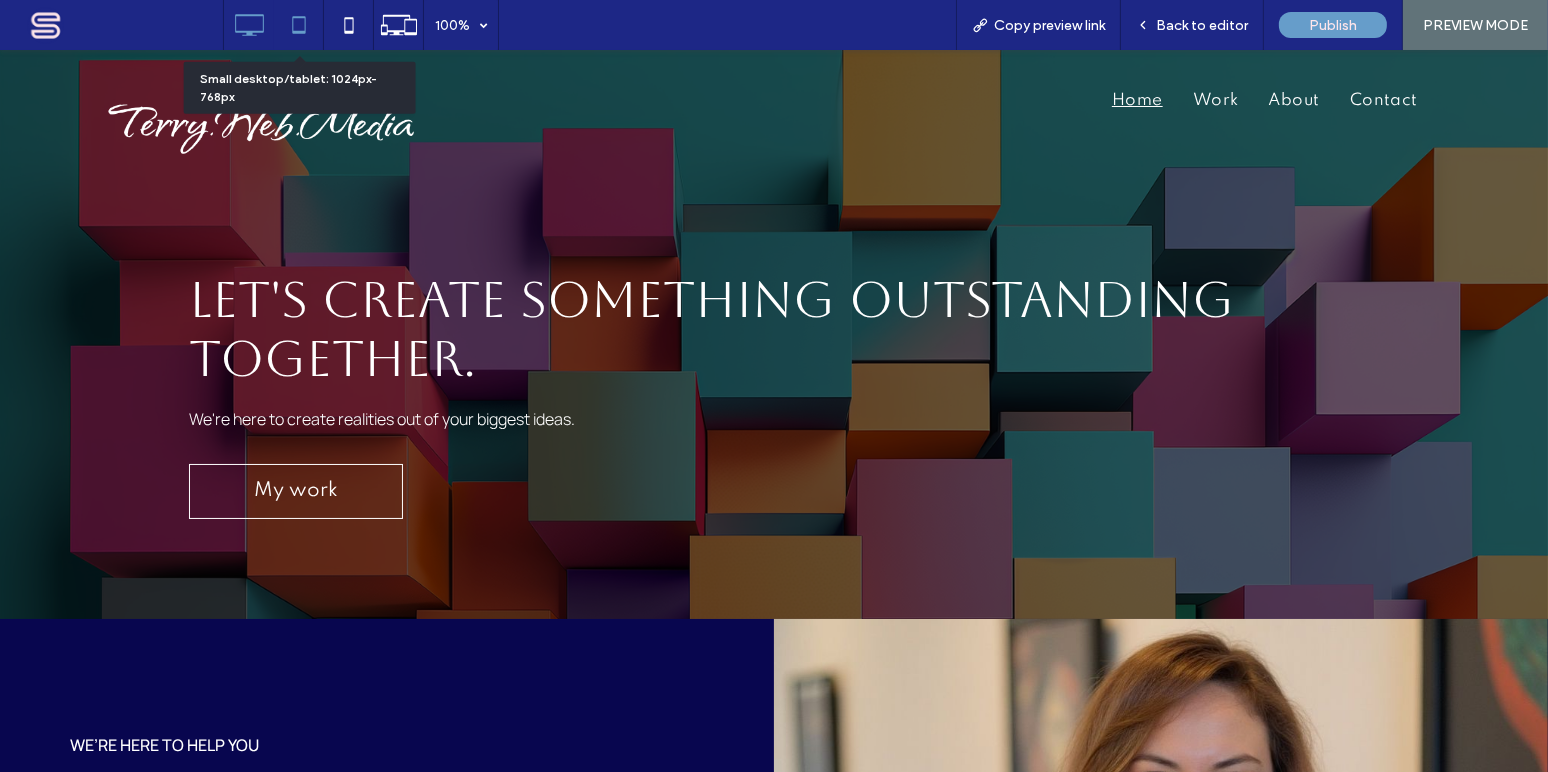 click 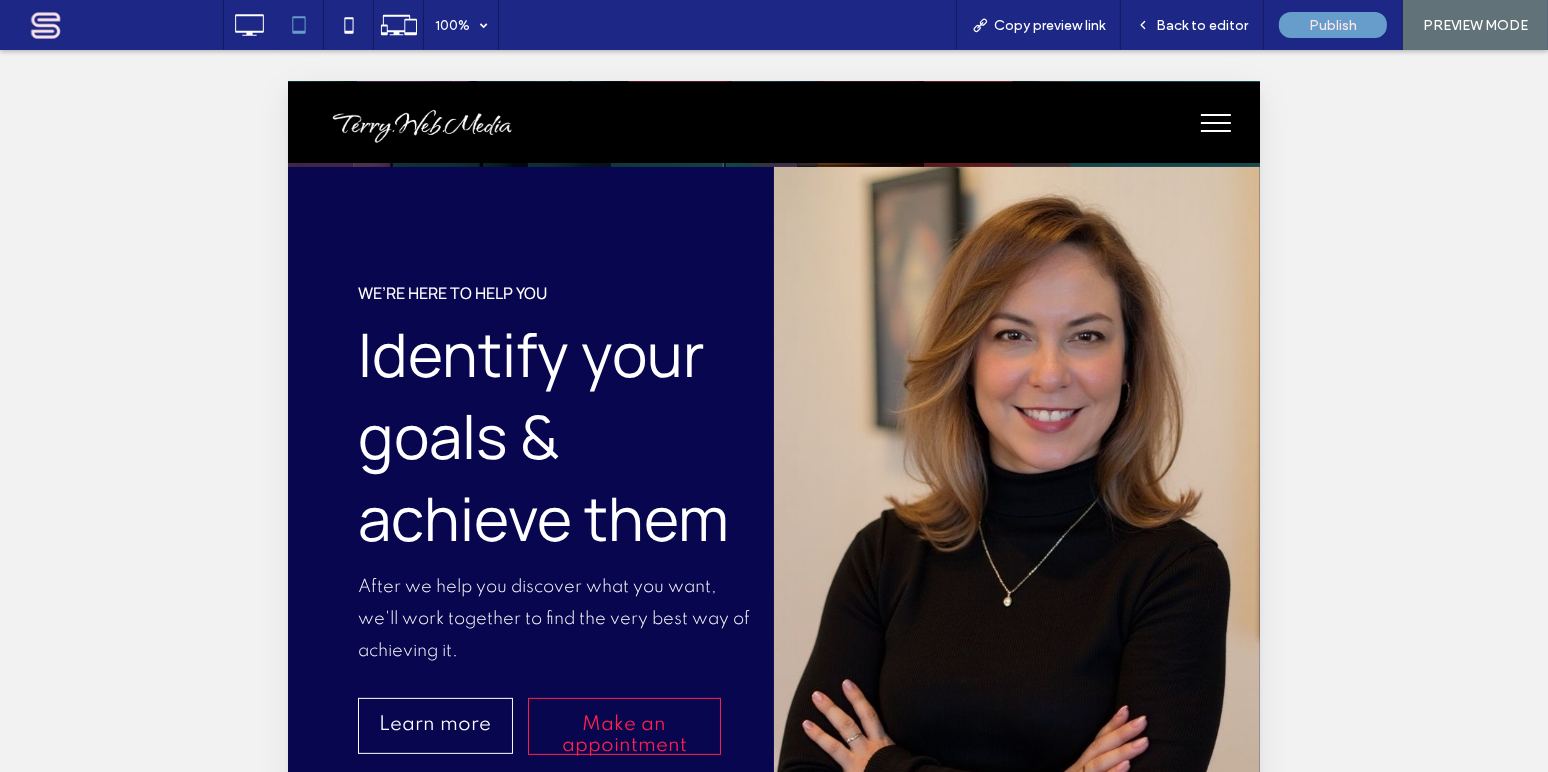 scroll, scrollTop: 0, scrollLeft: 0, axis: both 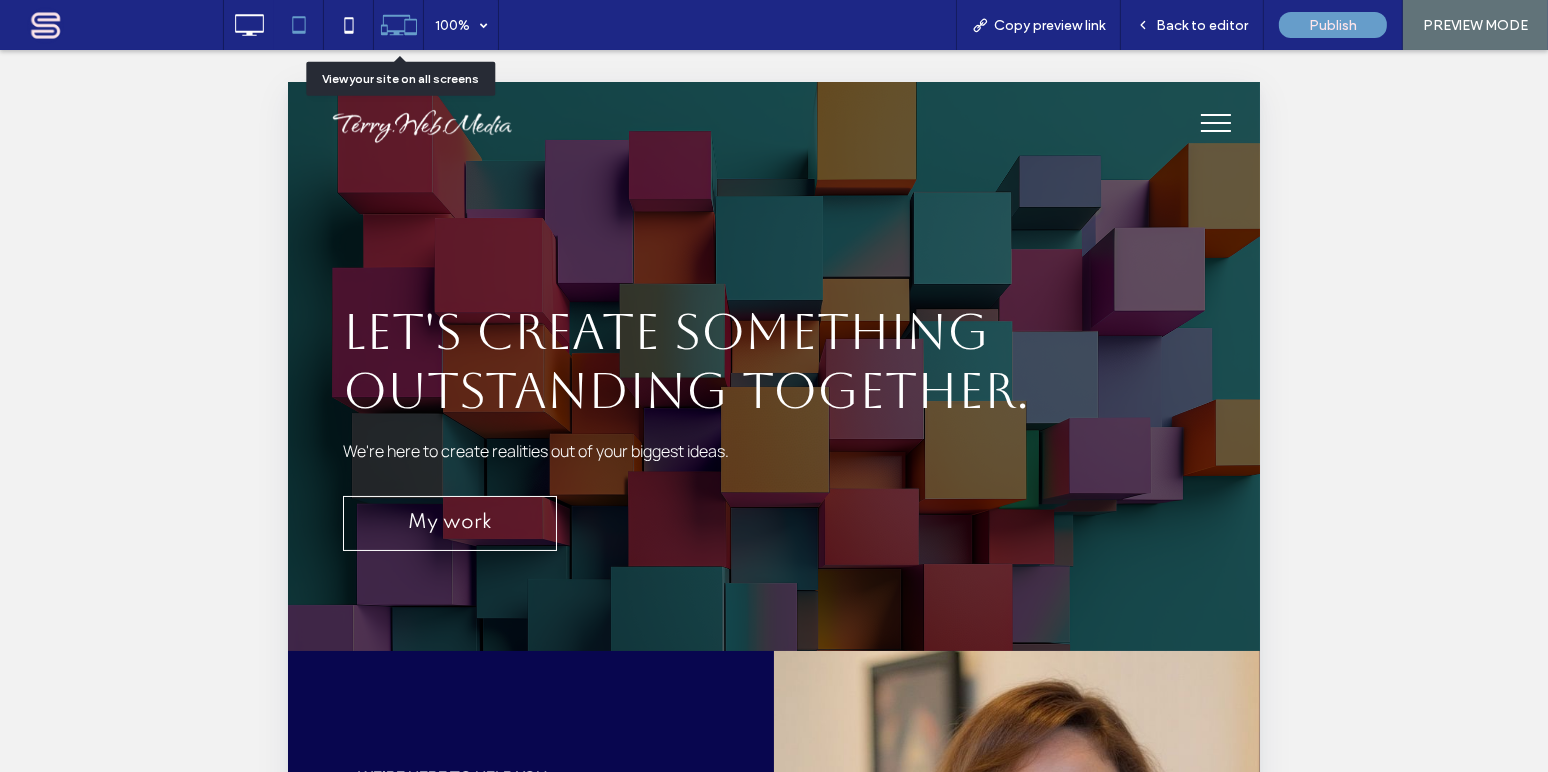click 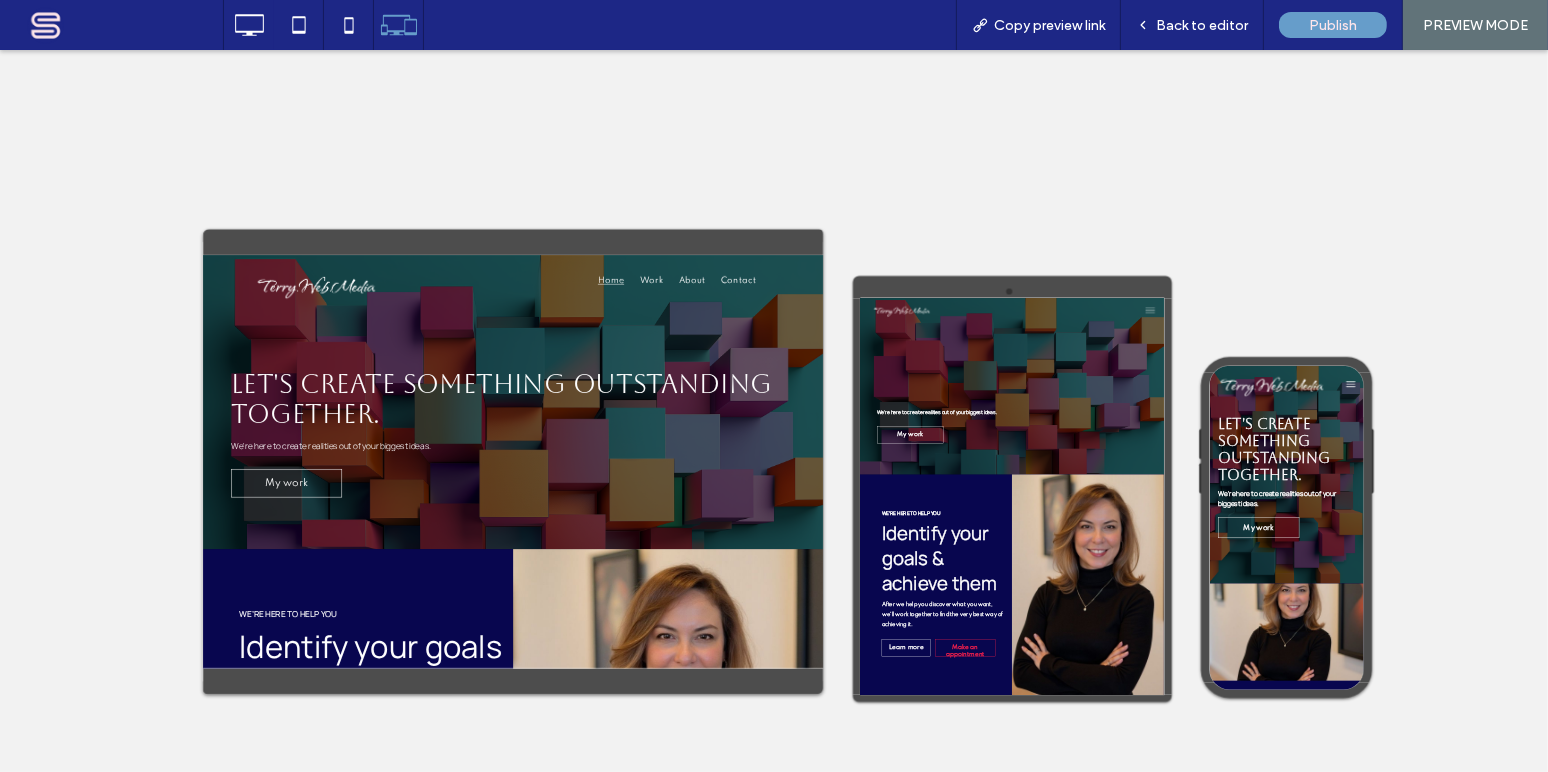scroll, scrollTop: 0, scrollLeft: 0, axis: both 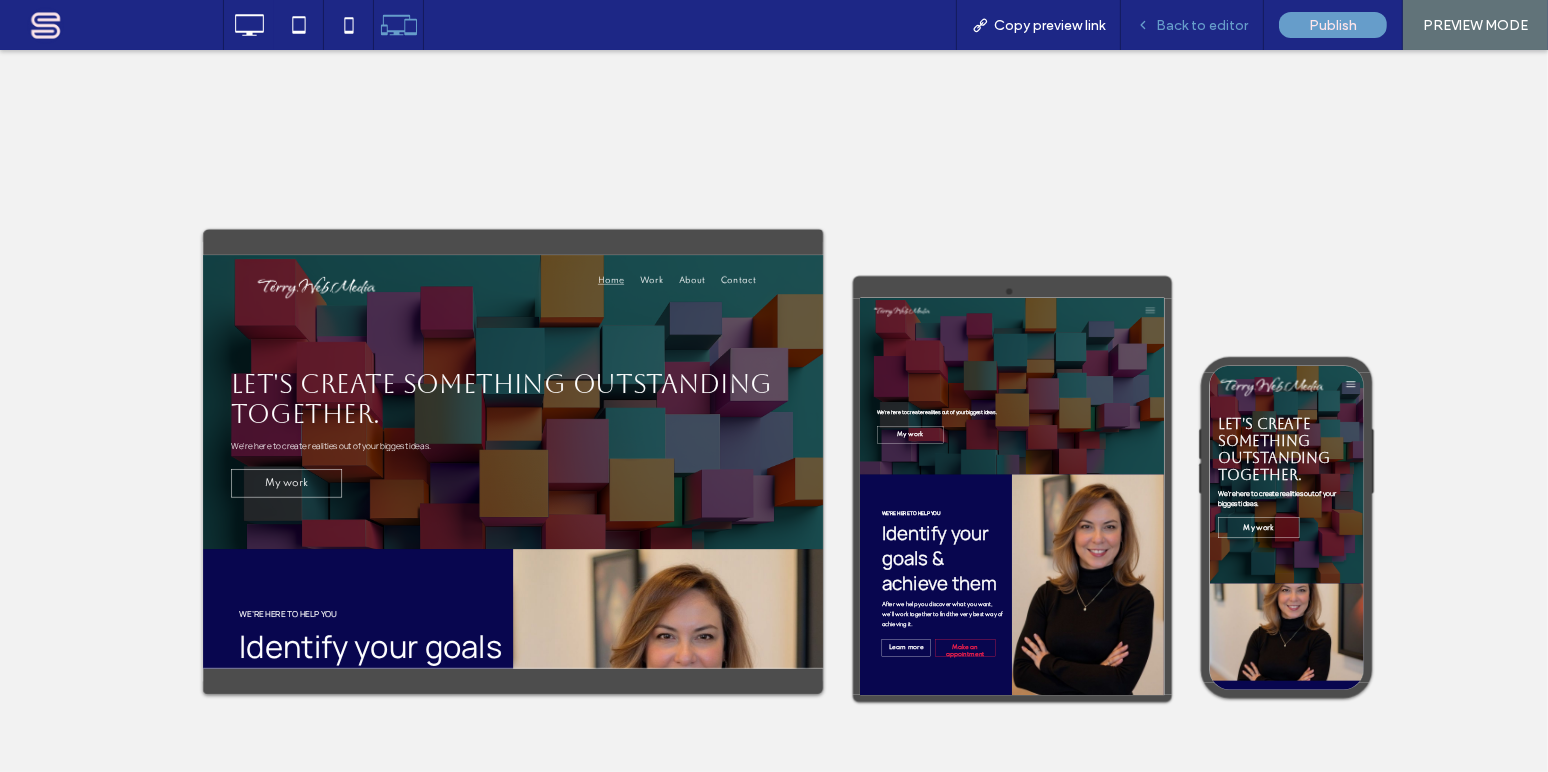 click on "Back to editor" at bounding box center [1202, 25] 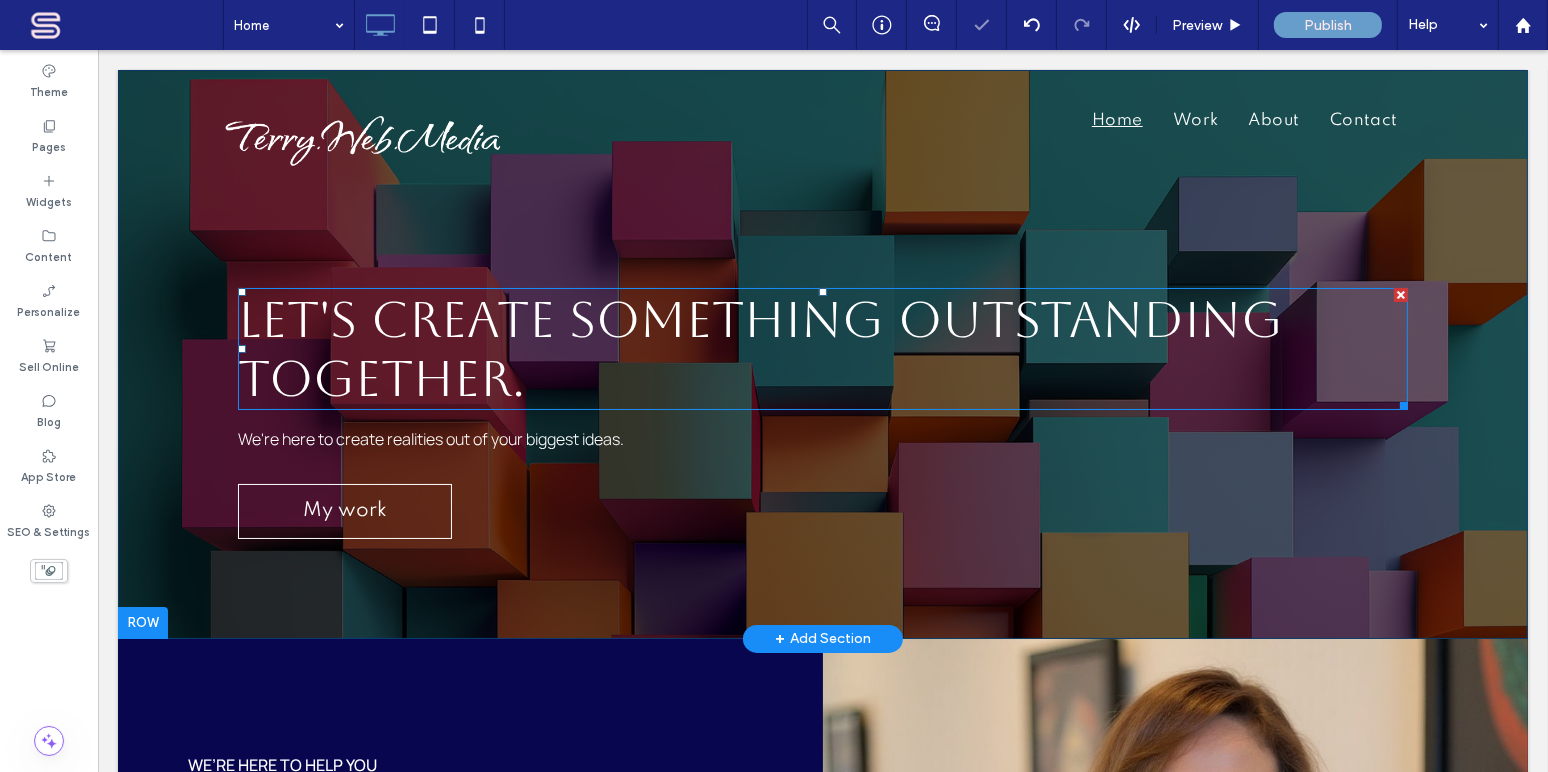 click on "Let's create something outstanding together." at bounding box center (759, 349) 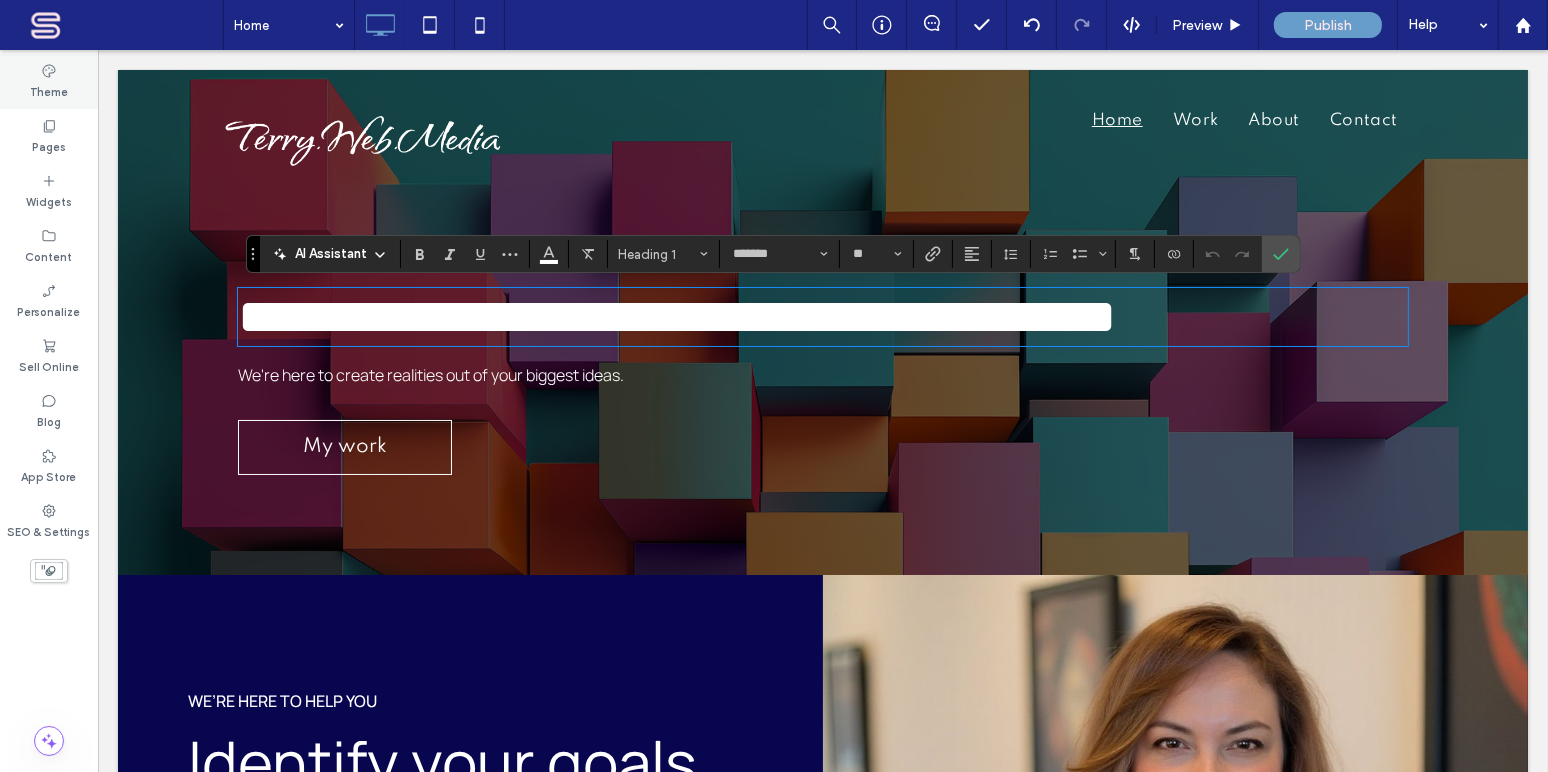 click 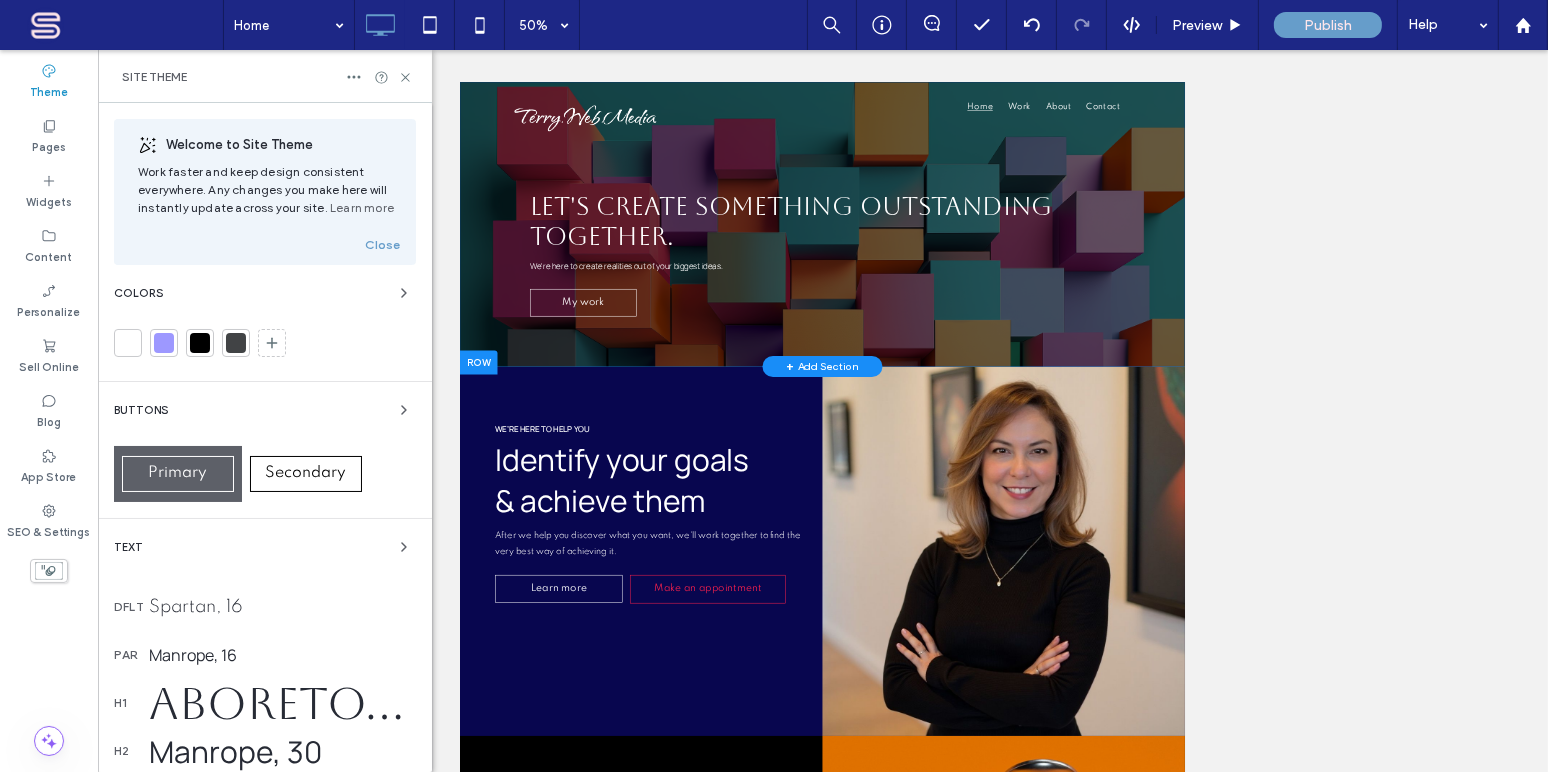click on "Aboreto, 50" at bounding box center (282, 703) 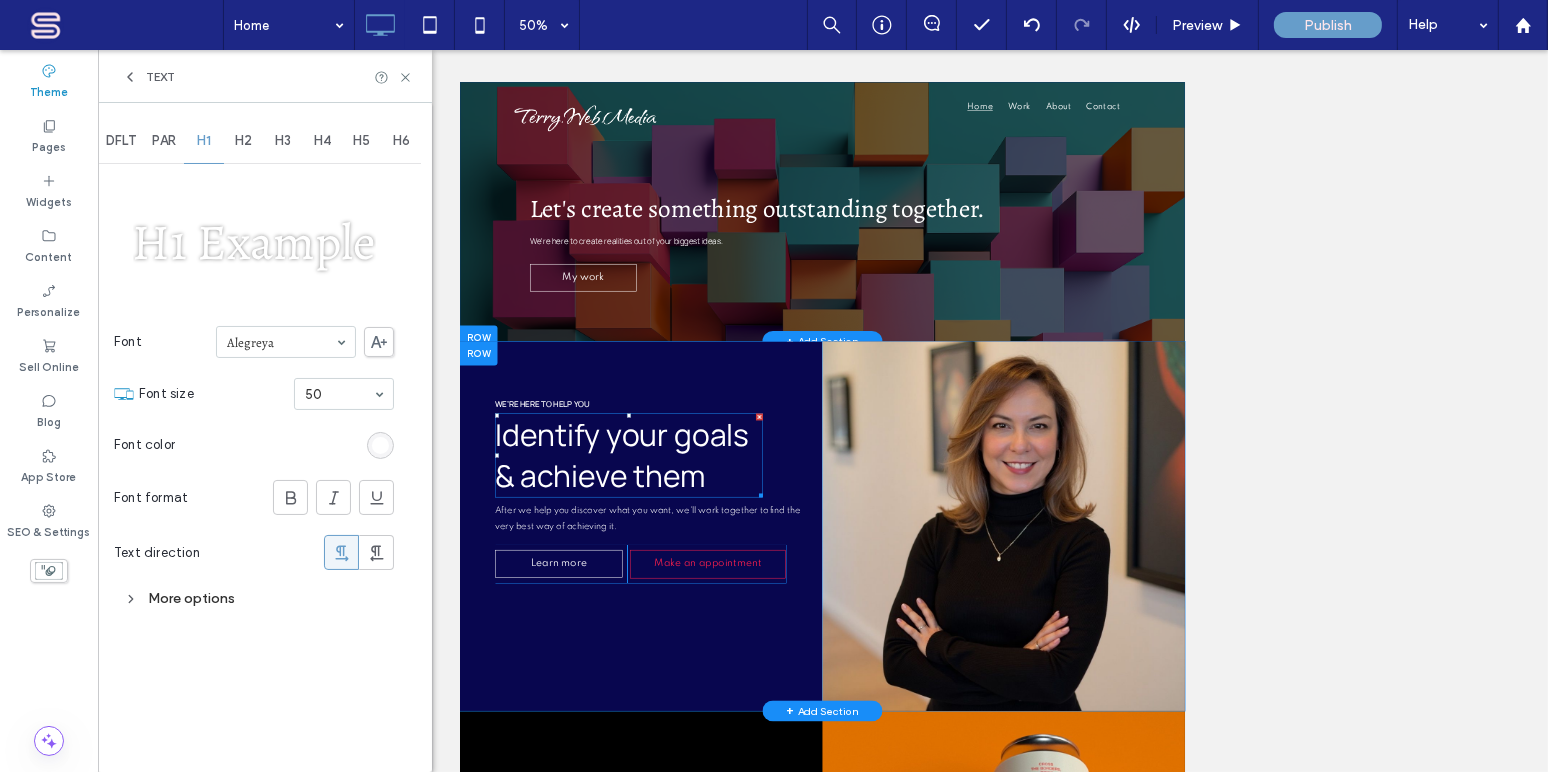 click on "Identify your goals & achieve them" at bounding box center [784, 828] 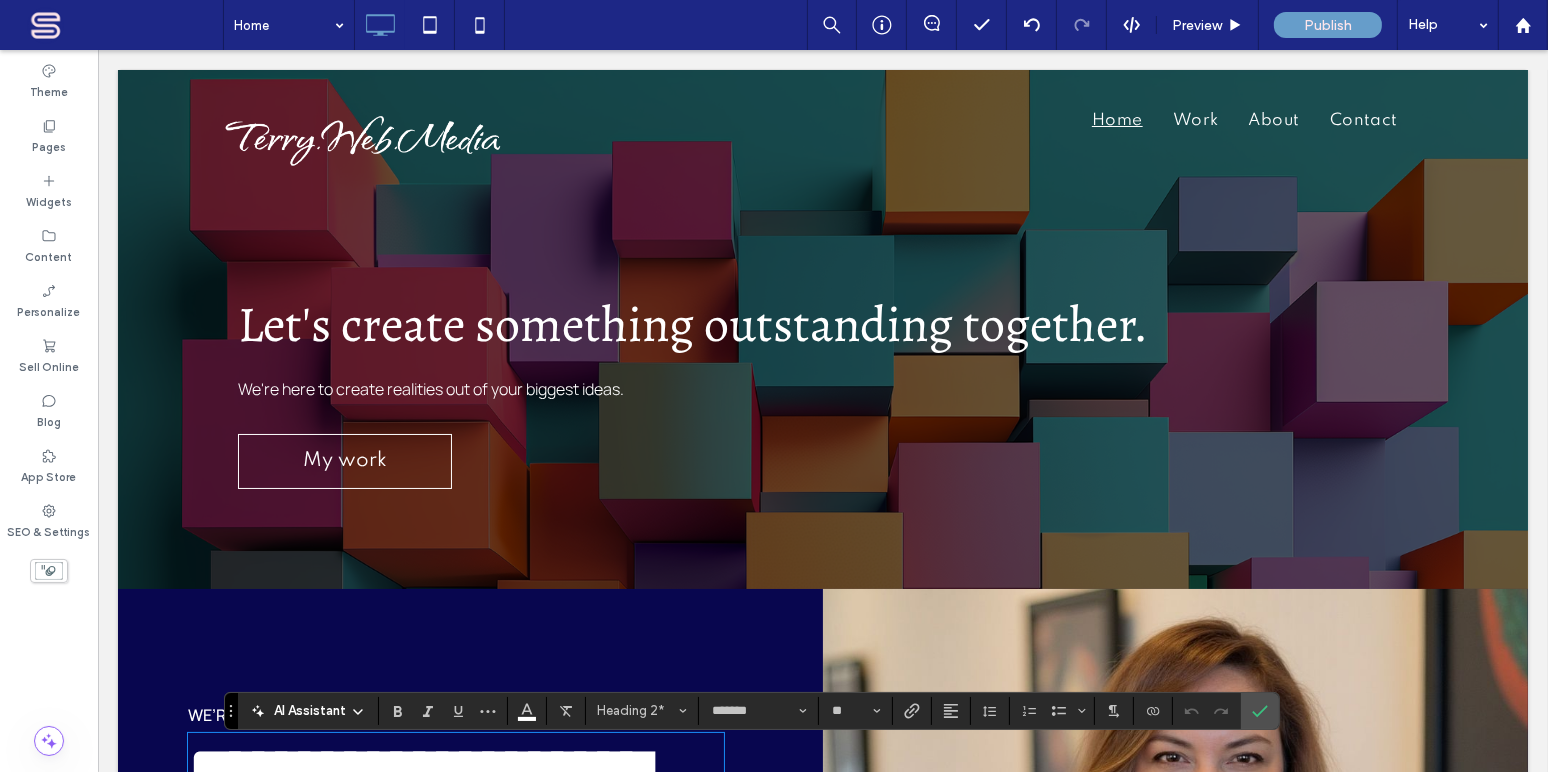 click on "Let's create something outstanding together." at bounding box center (692, 324) 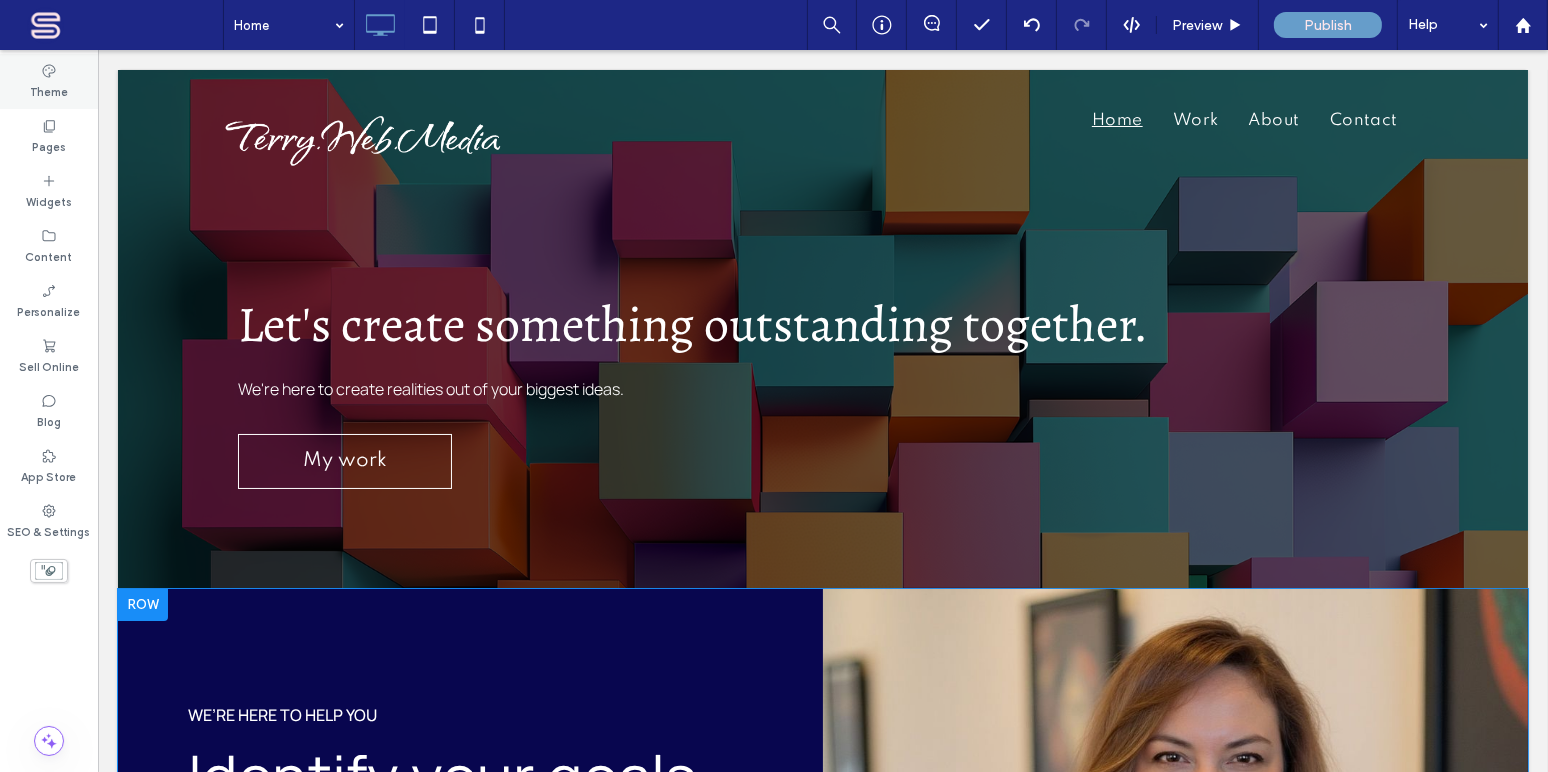 click 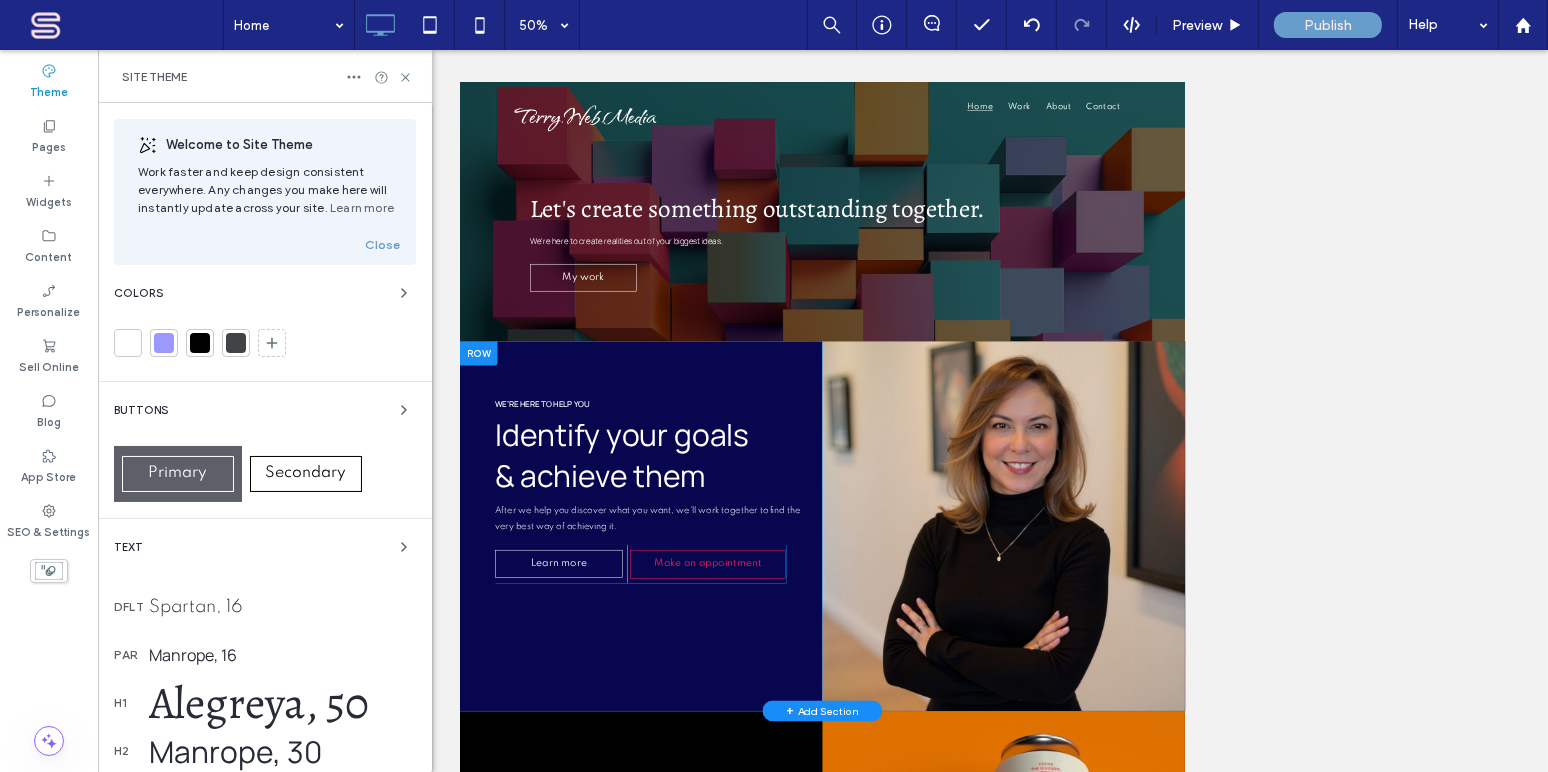 click on "Alegreya, 50" at bounding box center (282, 703) 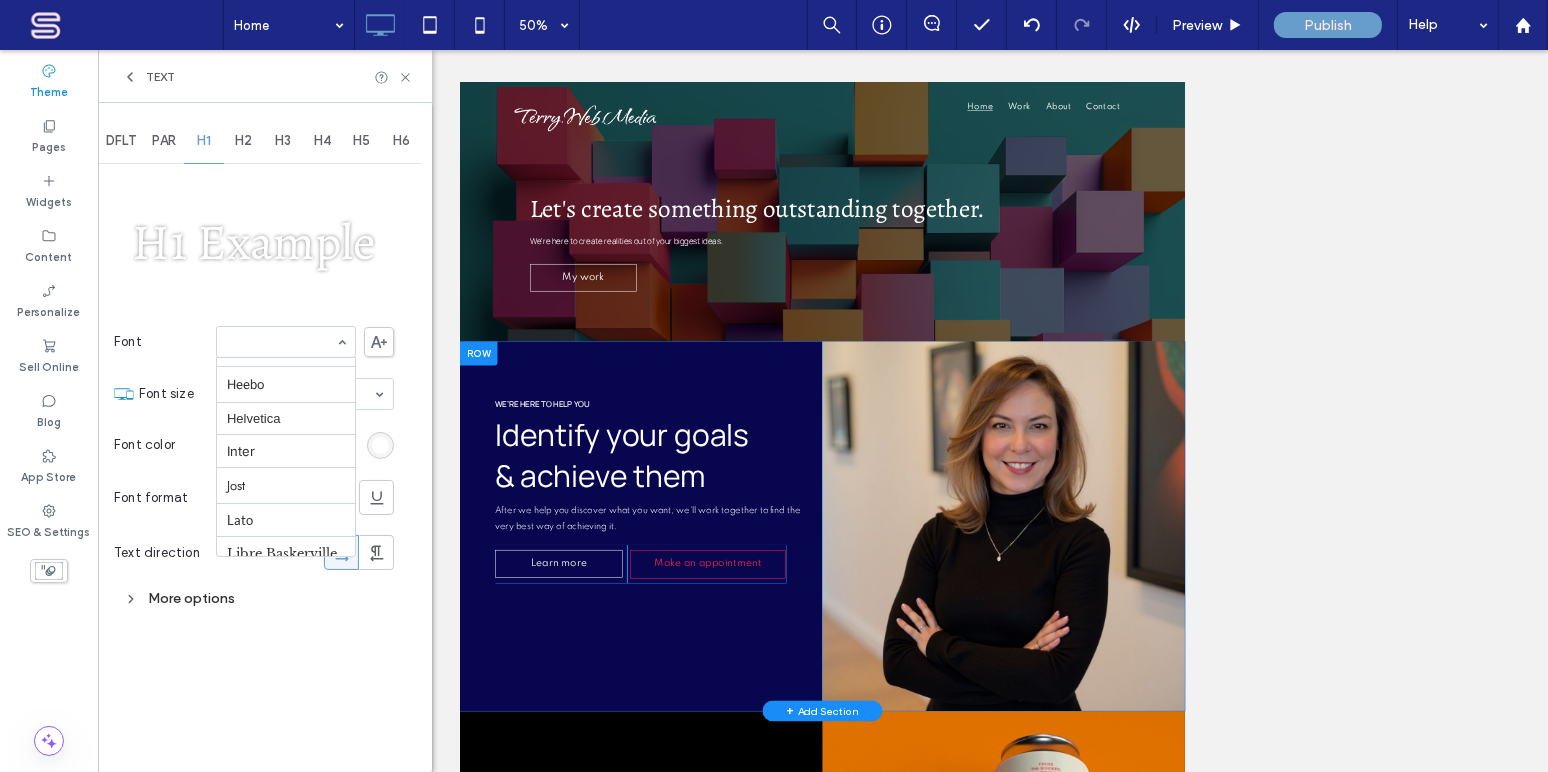 scroll, scrollTop: 826, scrollLeft: 0, axis: vertical 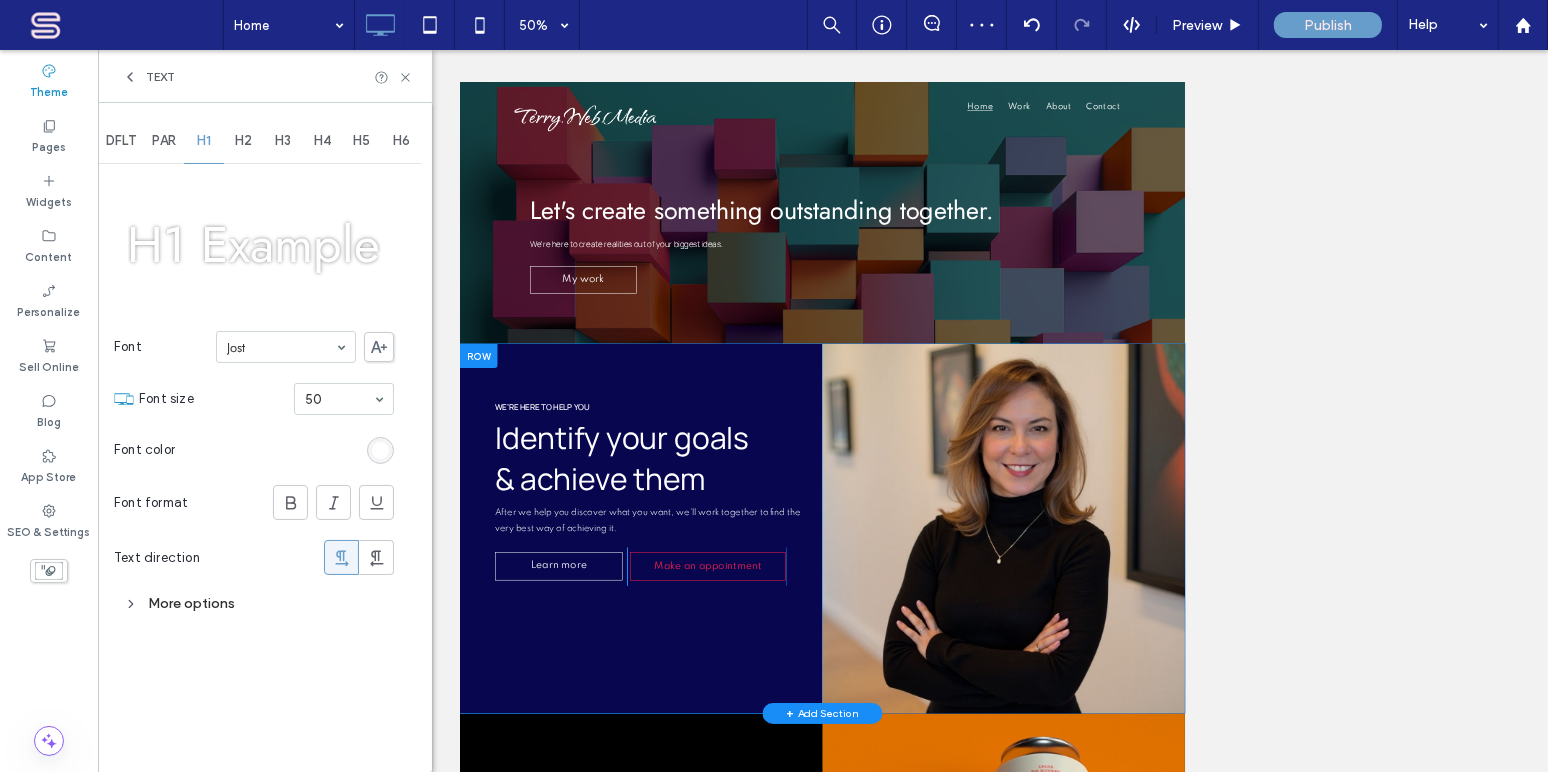 click at bounding box center (281, 347) 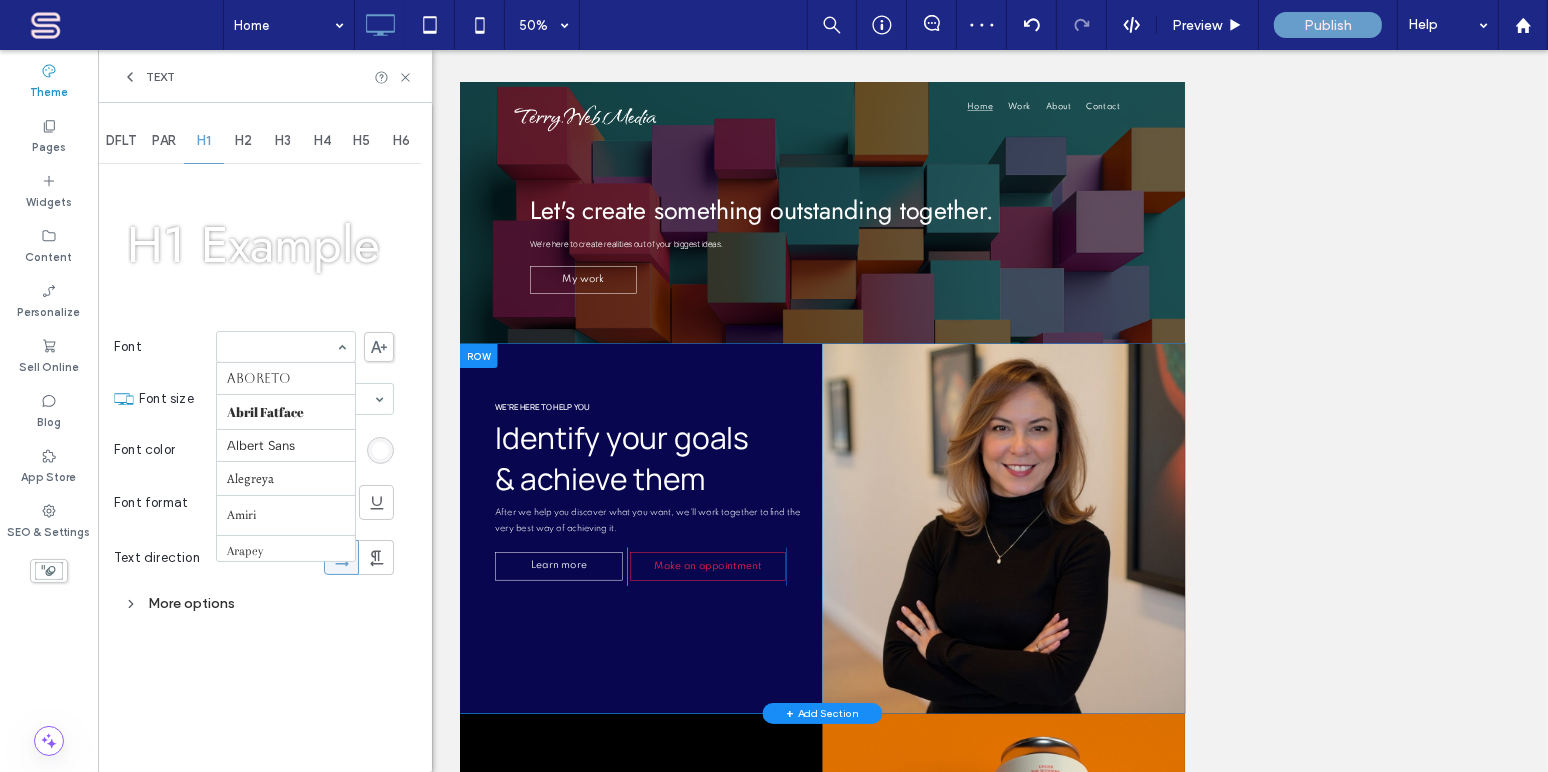scroll, scrollTop: 911, scrollLeft: 0, axis: vertical 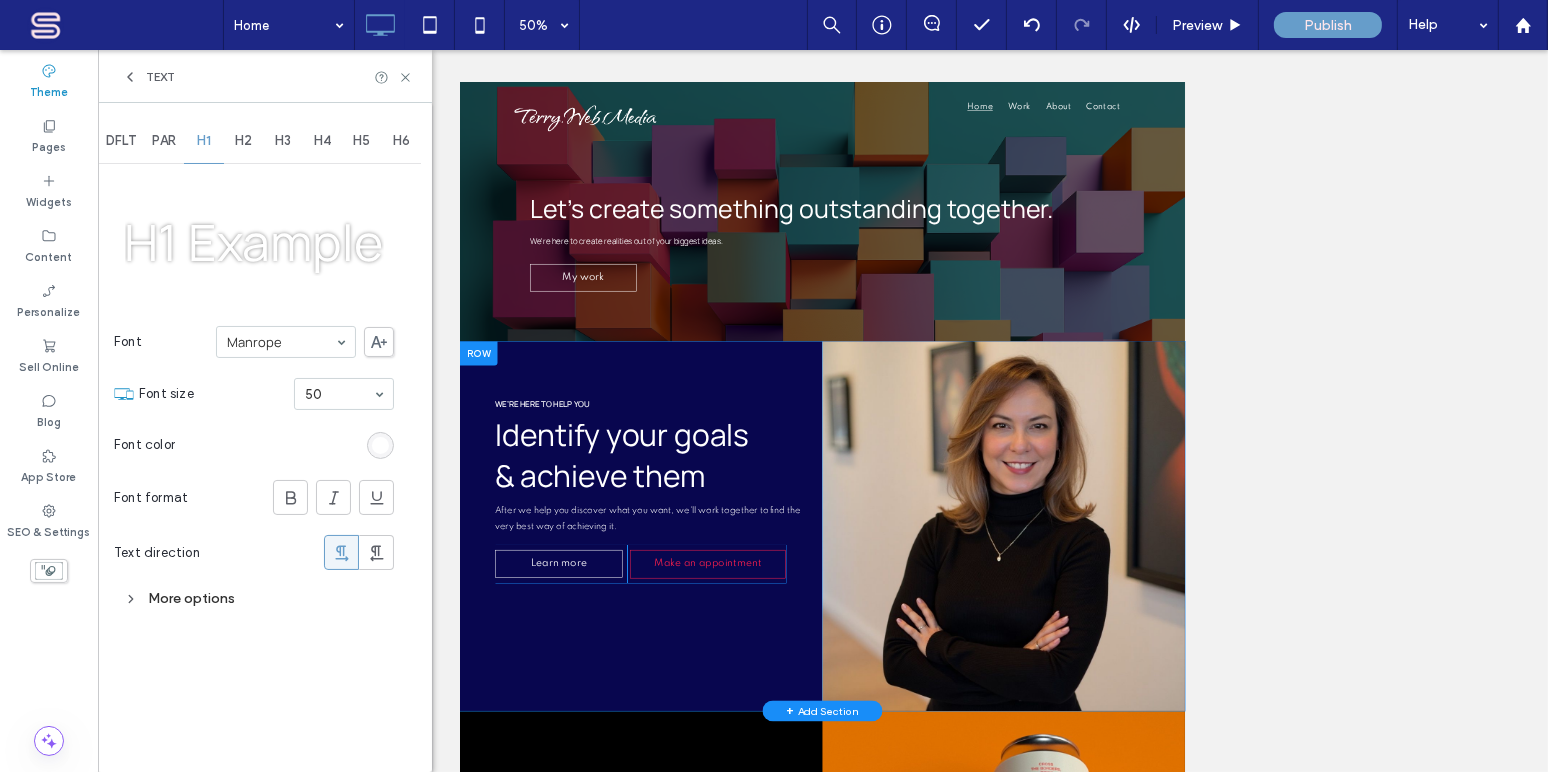 click at bounding box center (281, 342) 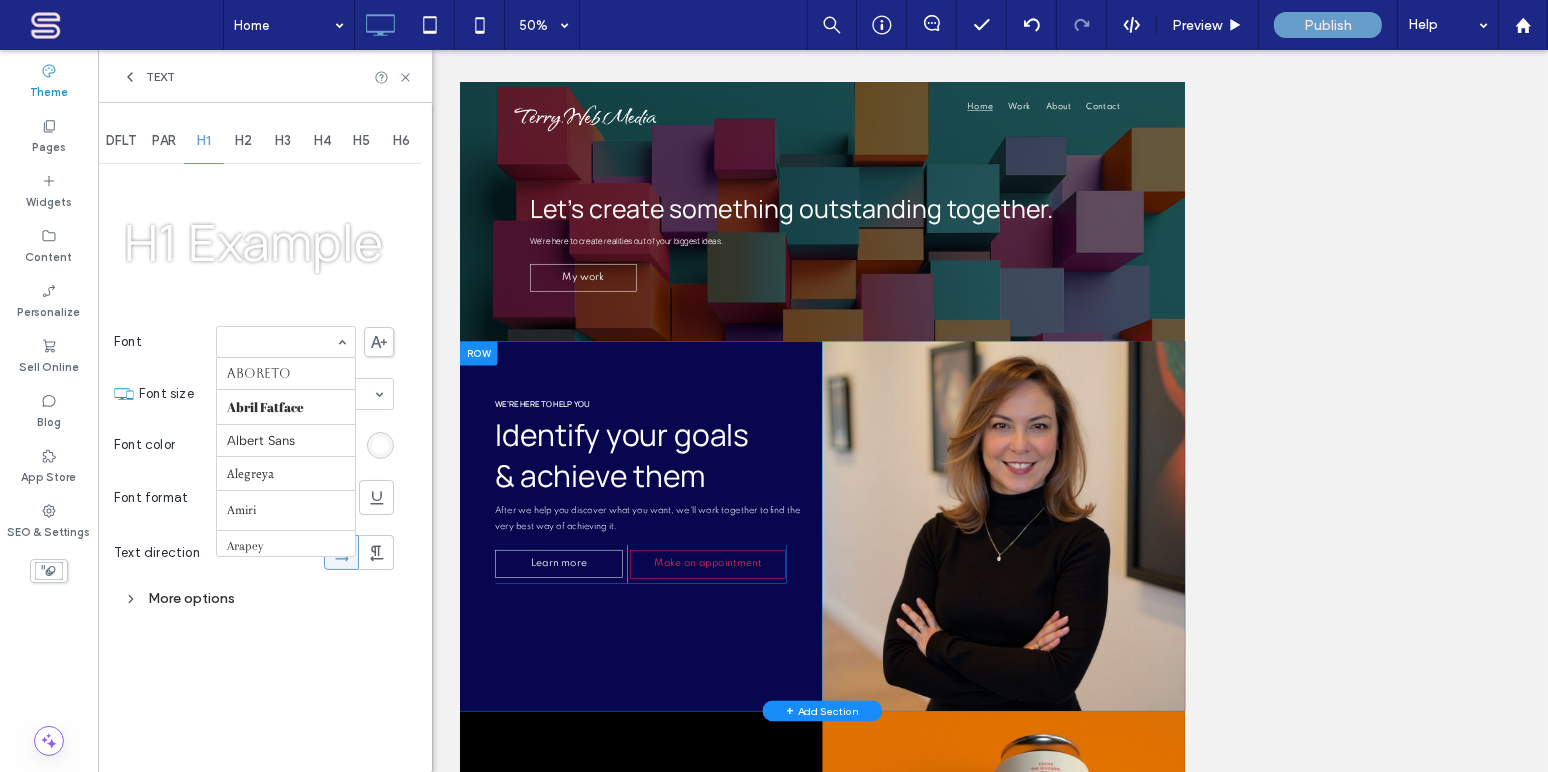 scroll, scrollTop: 1062, scrollLeft: 0, axis: vertical 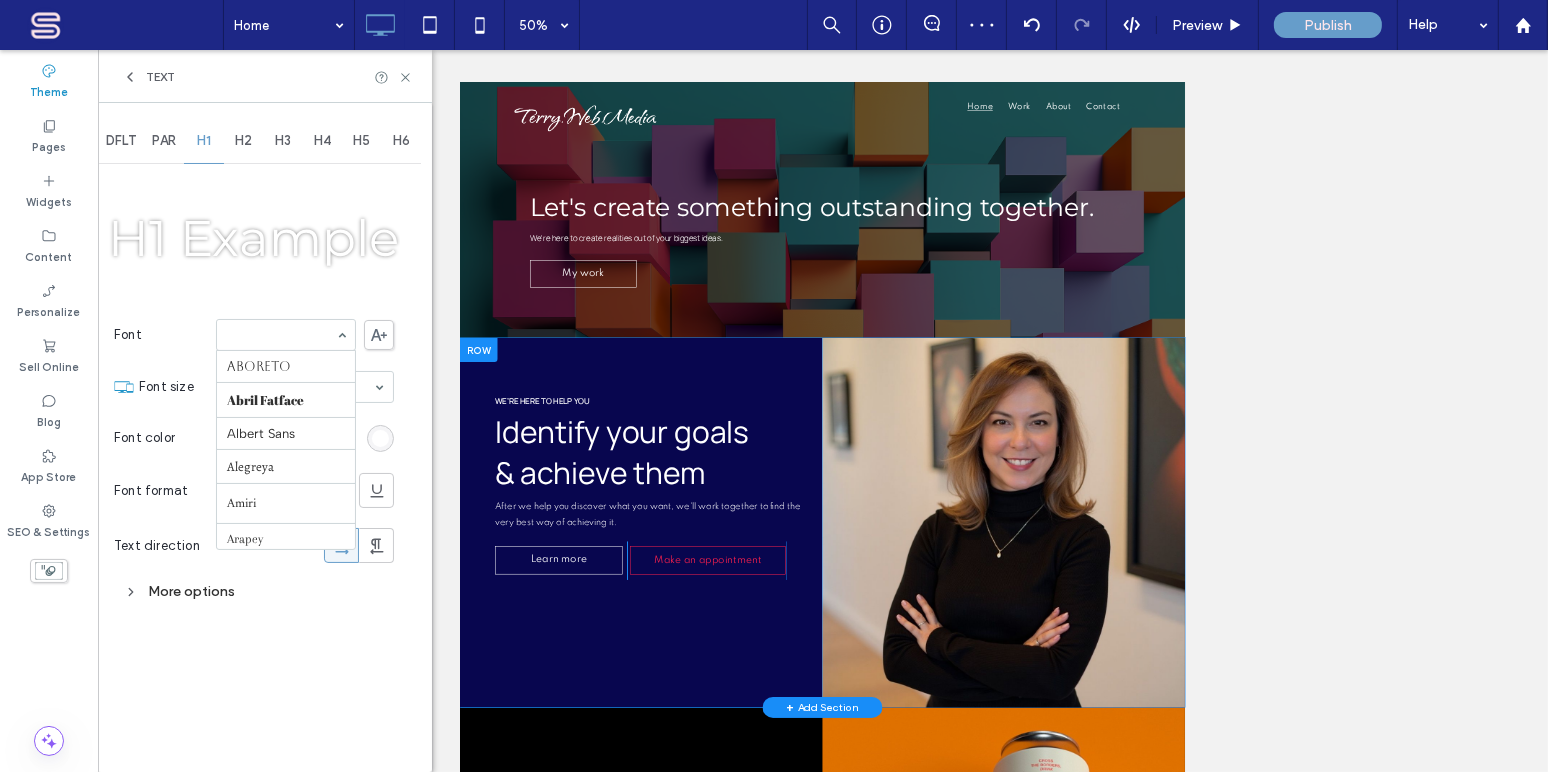 click on "Aboreto Abril Fatface Albert Sans Alegreya Amiri Arapey Arial Barlow Be Vietnam Bebas Neue Comfortaa Cormorant Garamond Dancing Script DM Sans DM Serif Display Droid Sans Droid Sans Mono Droid Serif Epilogue Fjalla One Fraunces Georgia Hedvig Letters Serif Heebo Helvetica Inter Jost Lato Libre Baskerville Lora Manrope Marcellus Merriweather Montserrat Muli Mulish Noto Sans Noto Serif Nunito Sans Old Standard TT Open Sans Oswald Outfit Petit Formal Script Playfair Display Poppins Prata Prompt PT Sans Quattrocento Sans Questrial Quicksand Raleway Red Hat Display Red Hat Text Red Rose Roboto Roboto Mono Roboto Slab Rock Salt Rubik Shadows Into Light Slabo 27px Source Sans Pro Space Grotesk Spartan Sulphur Point Tahoma Ubuntu Verdana Vidaloka Work Sans Yeseva One" at bounding box center (286, 335) 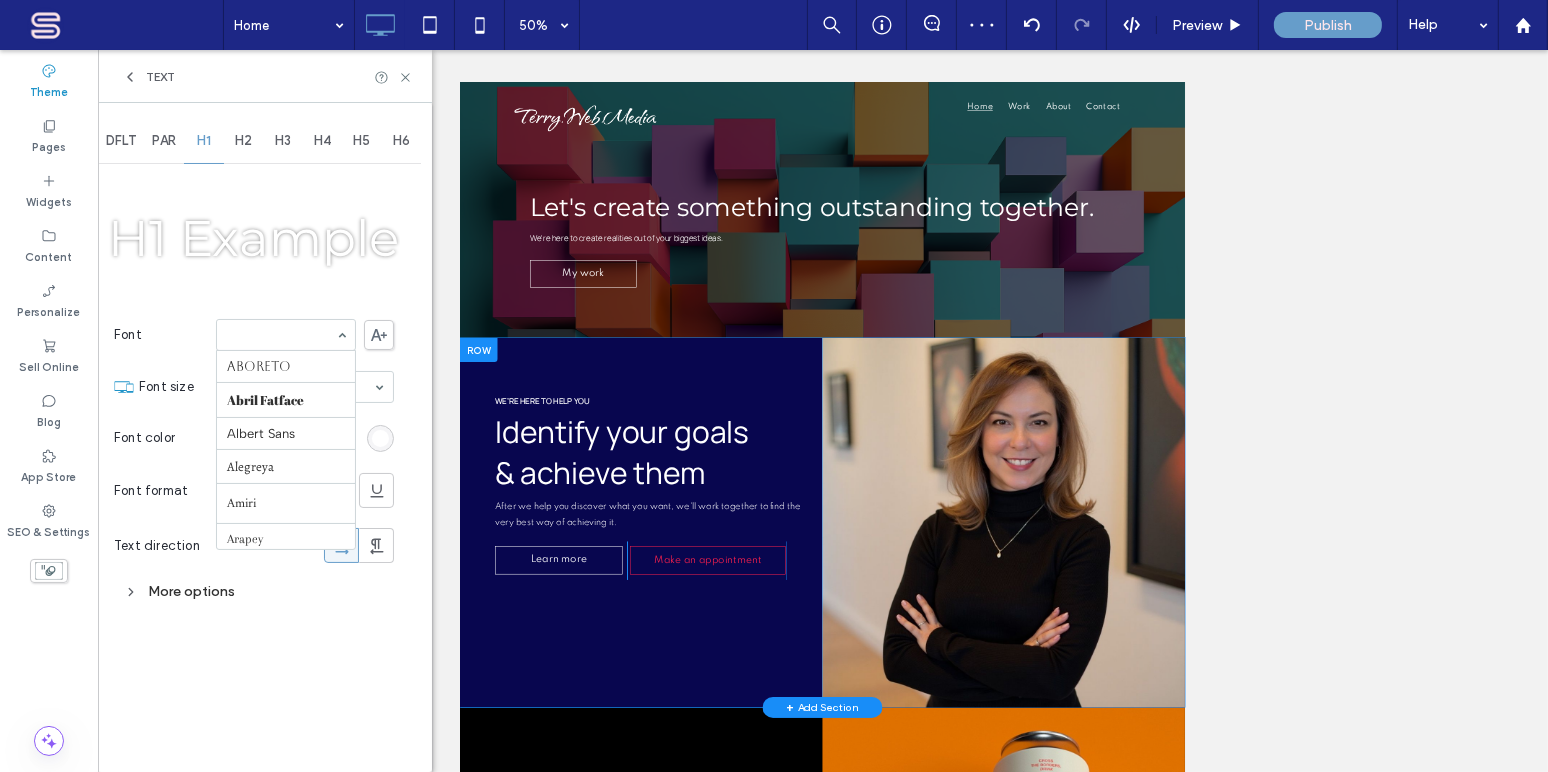 scroll, scrollTop: 1162, scrollLeft: 0, axis: vertical 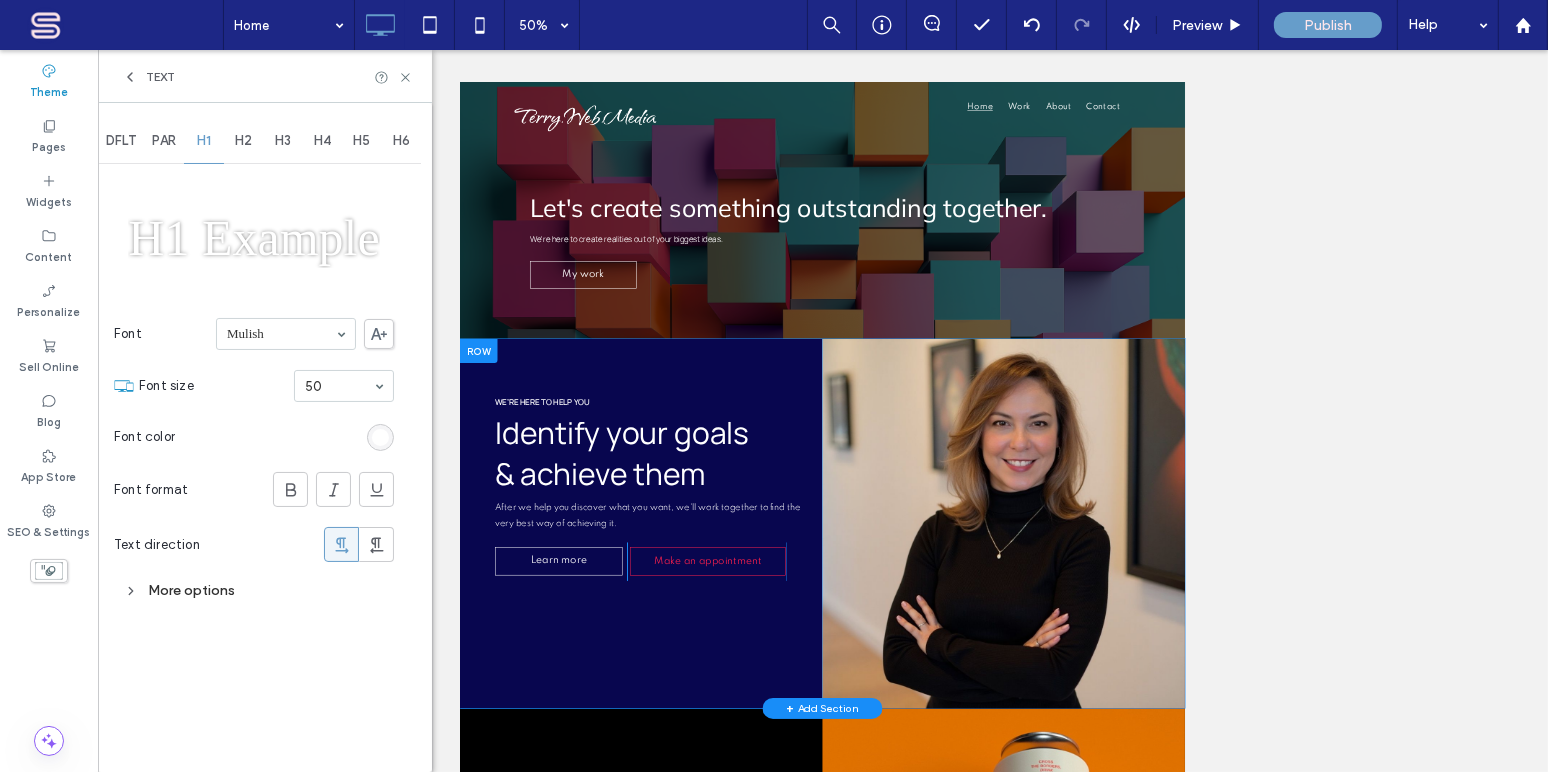 click on "Mulish" at bounding box center (286, 334) 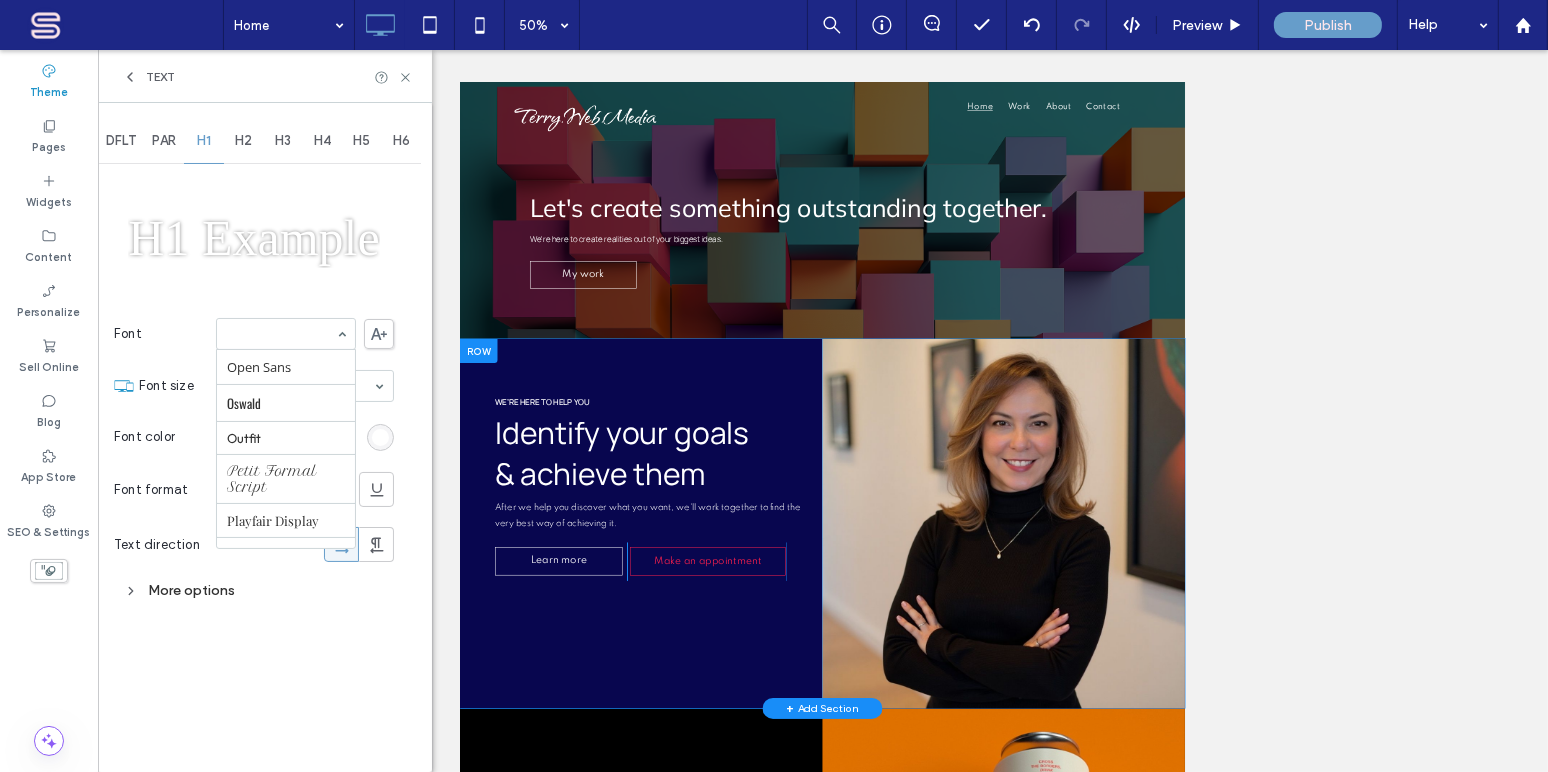 scroll, scrollTop: 1387, scrollLeft: 0, axis: vertical 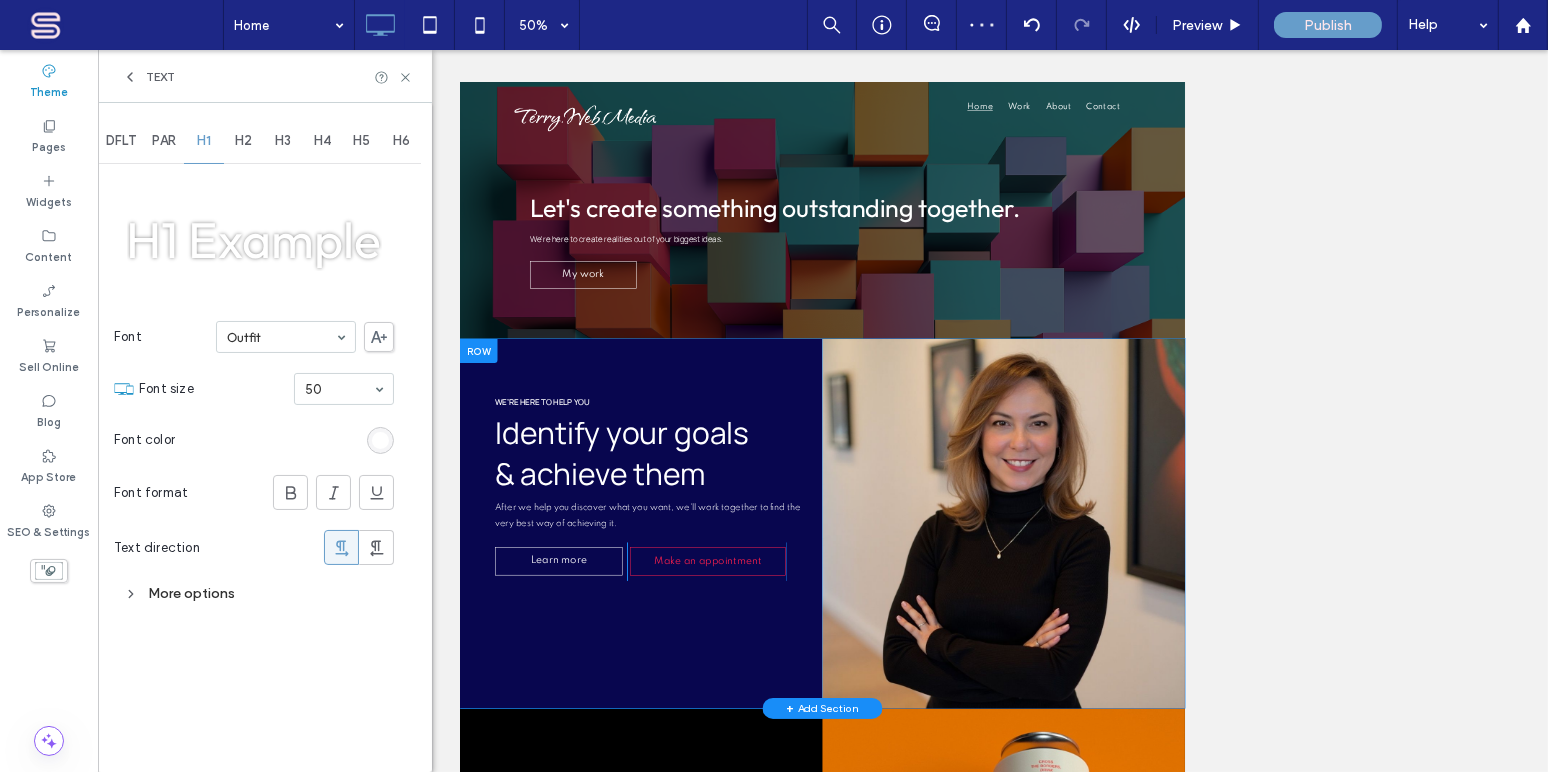 click on "Outfit" at bounding box center (286, 337) 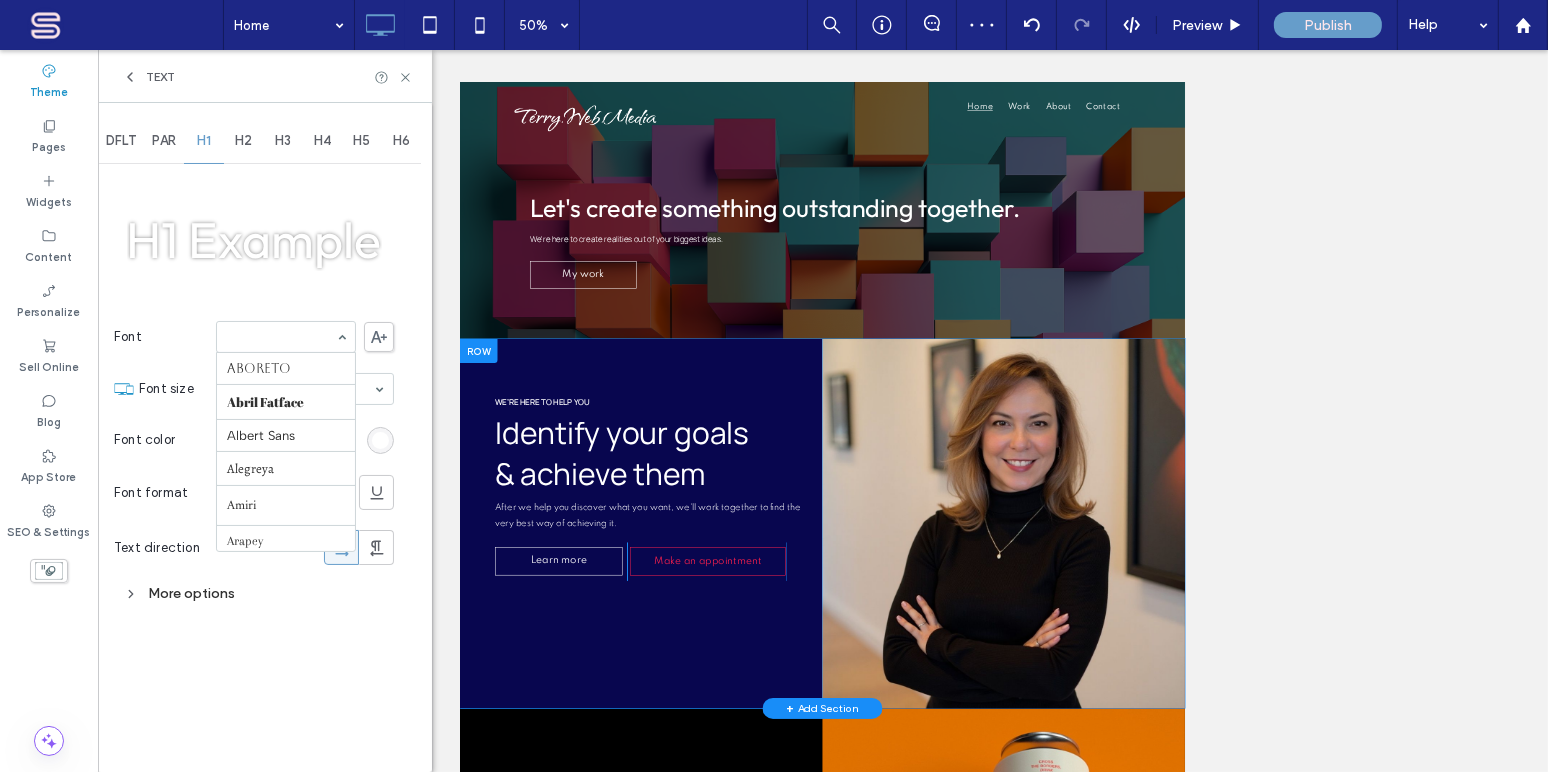 scroll, scrollTop: 1465, scrollLeft: 0, axis: vertical 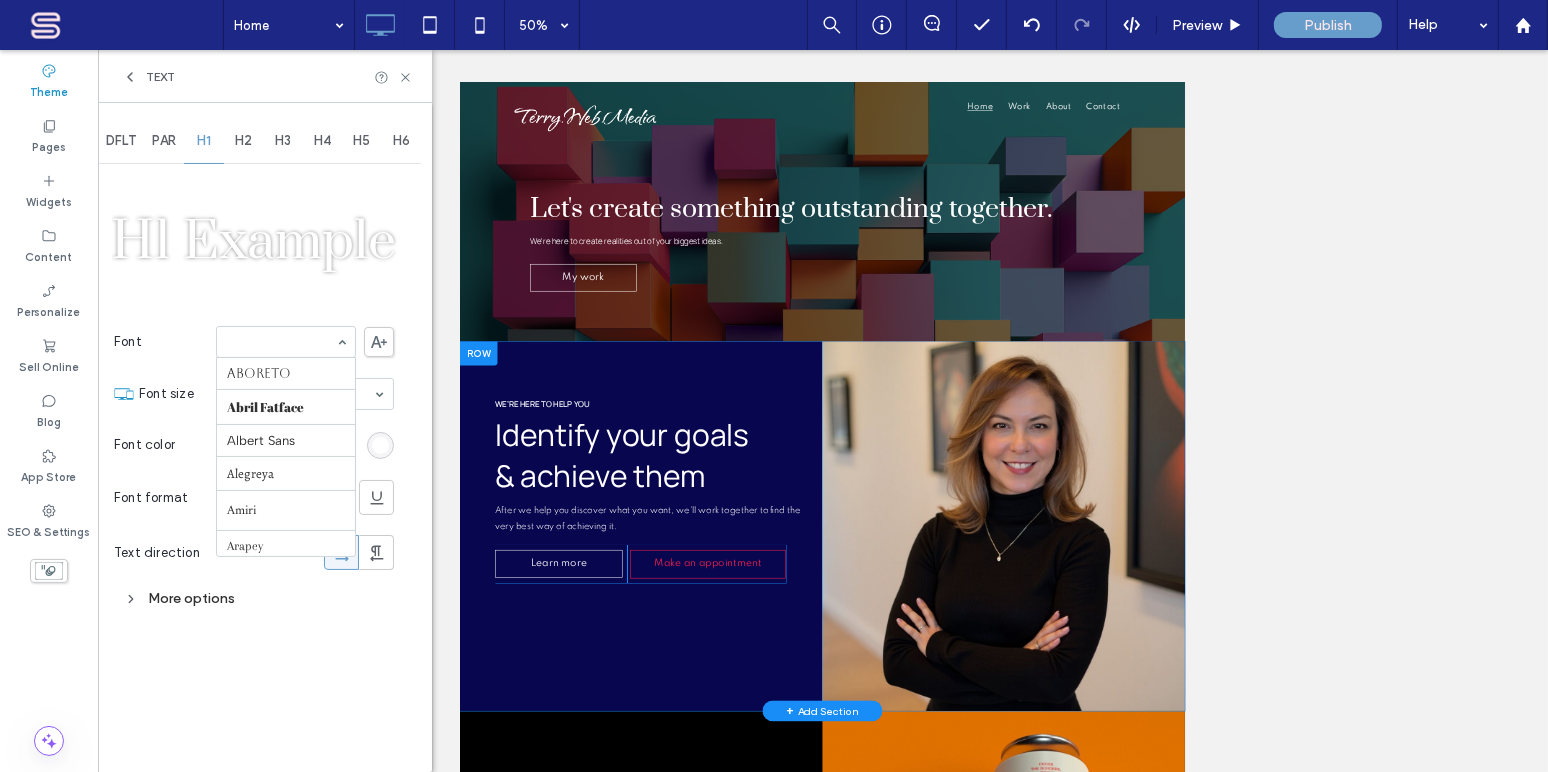 click on "Aboreto Abril Fatface Albert Sans Alegreya Amiri Arapey Arial Barlow Be Vietnam Bebas Neue Comfortaa Cormorant Garamond Dancing Script DM Sans DM Serif Display Droid Sans Droid Sans Mono Droid Serif Epilogue Fjalla One Fraunces Georgia Hedvig Letters Serif Heebo Helvetica Inter Jost Lato Libre Baskerville Lora Manrope Marcellus Merriweather Montserrat Muli Mulish Noto Sans Noto Serif Nunito Sans Old Standard TT Open Sans Oswald Outfit Petit Formal Script Playfair Display Poppins Prata Prompt PT Sans Quattrocento Sans Questrial Quicksand Raleway Red Hat Display Red Hat Text Red Rose Roboto Roboto Mono Roboto Slab Rock Salt Rubik Shadows Into Light Slabo 27px Source Sans Pro Space Grotesk Spartan Sulphur Point Tahoma Ubuntu Verdana Vidaloka Work Sans Yeseva One" at bounding box center [286, 342] 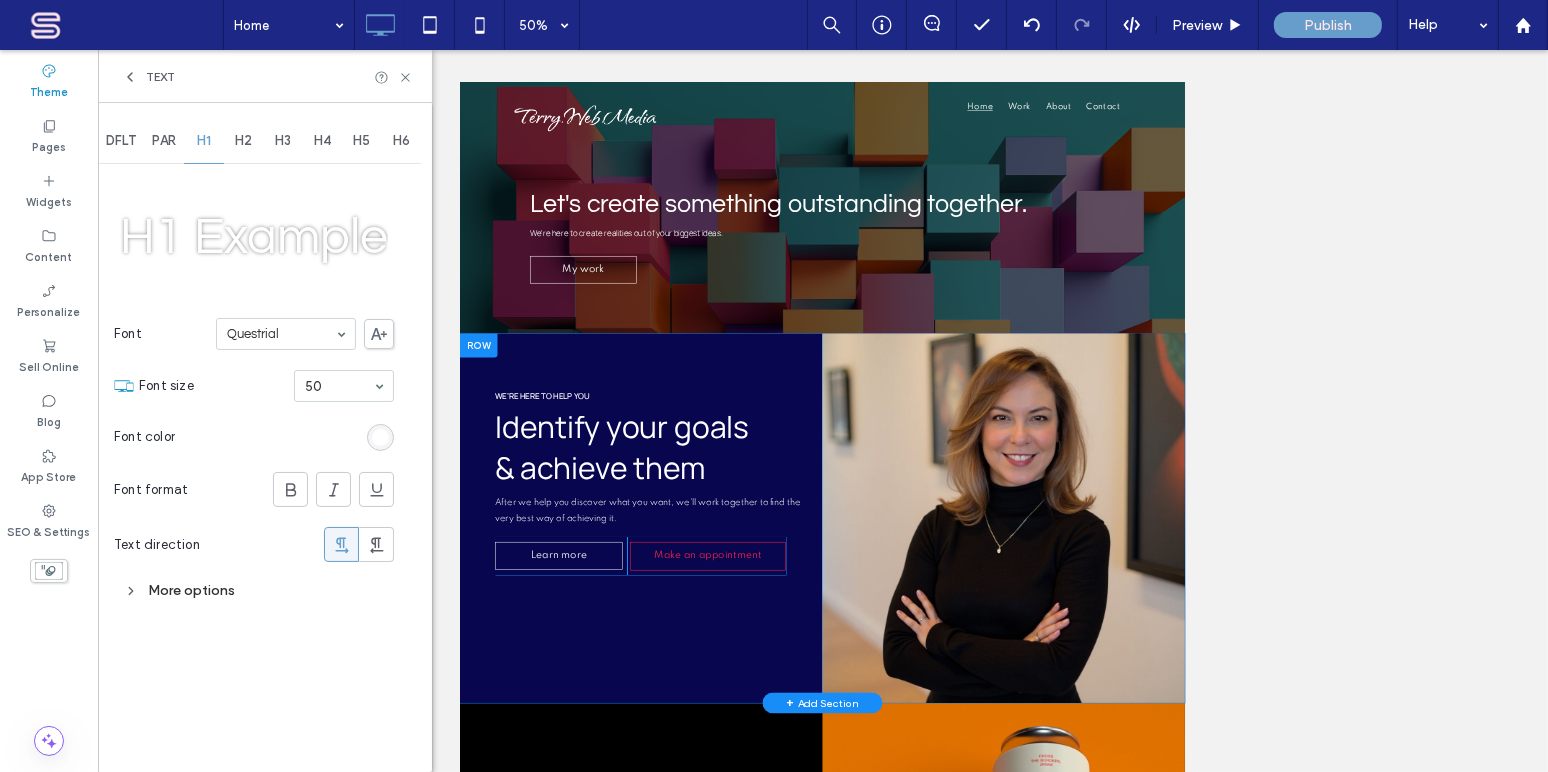 click on "Questrial" at bounding box center (286, 334) 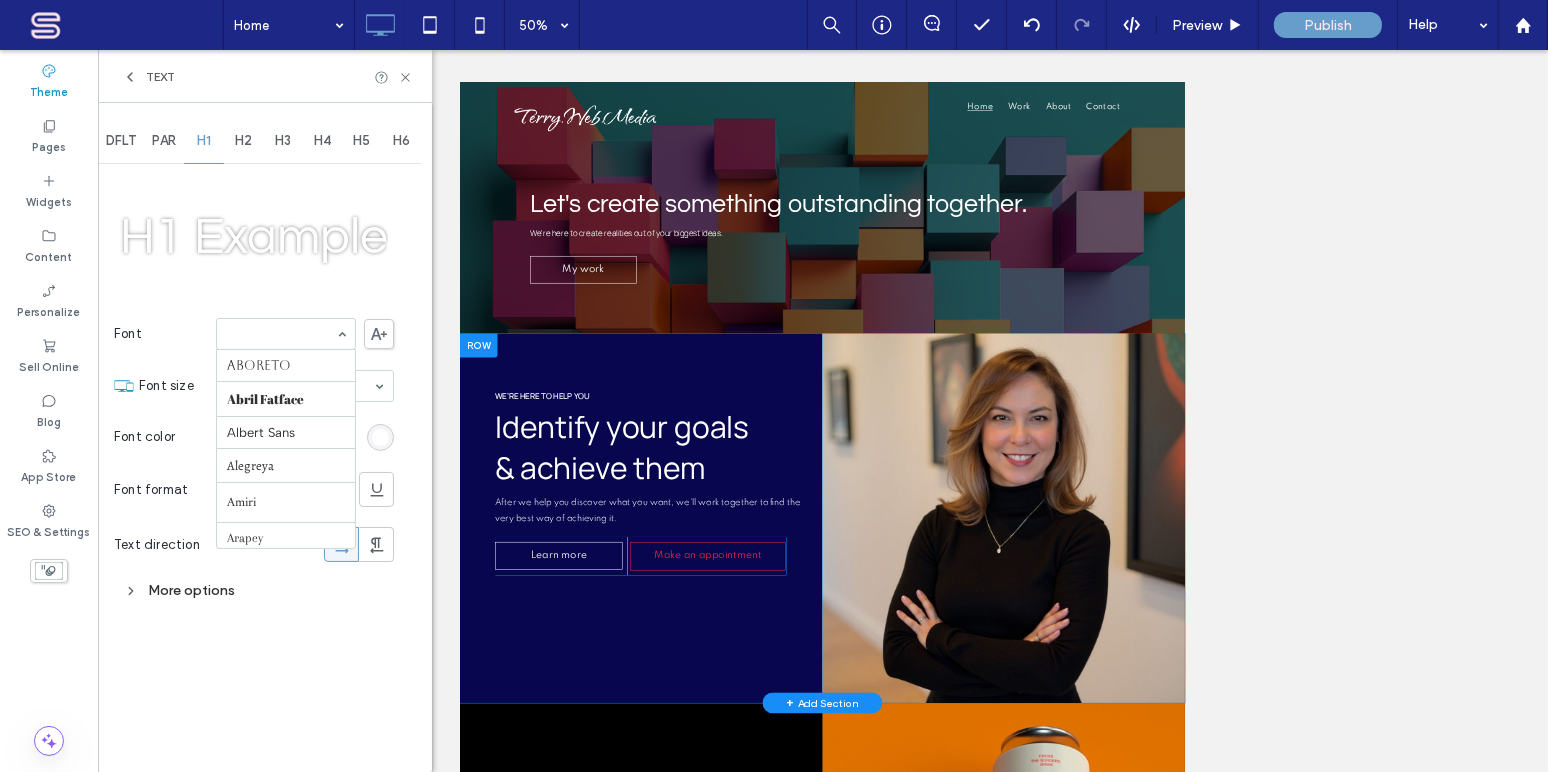 scroll, scrollTop: 1750, scrollLeft: 0, axis: vertical 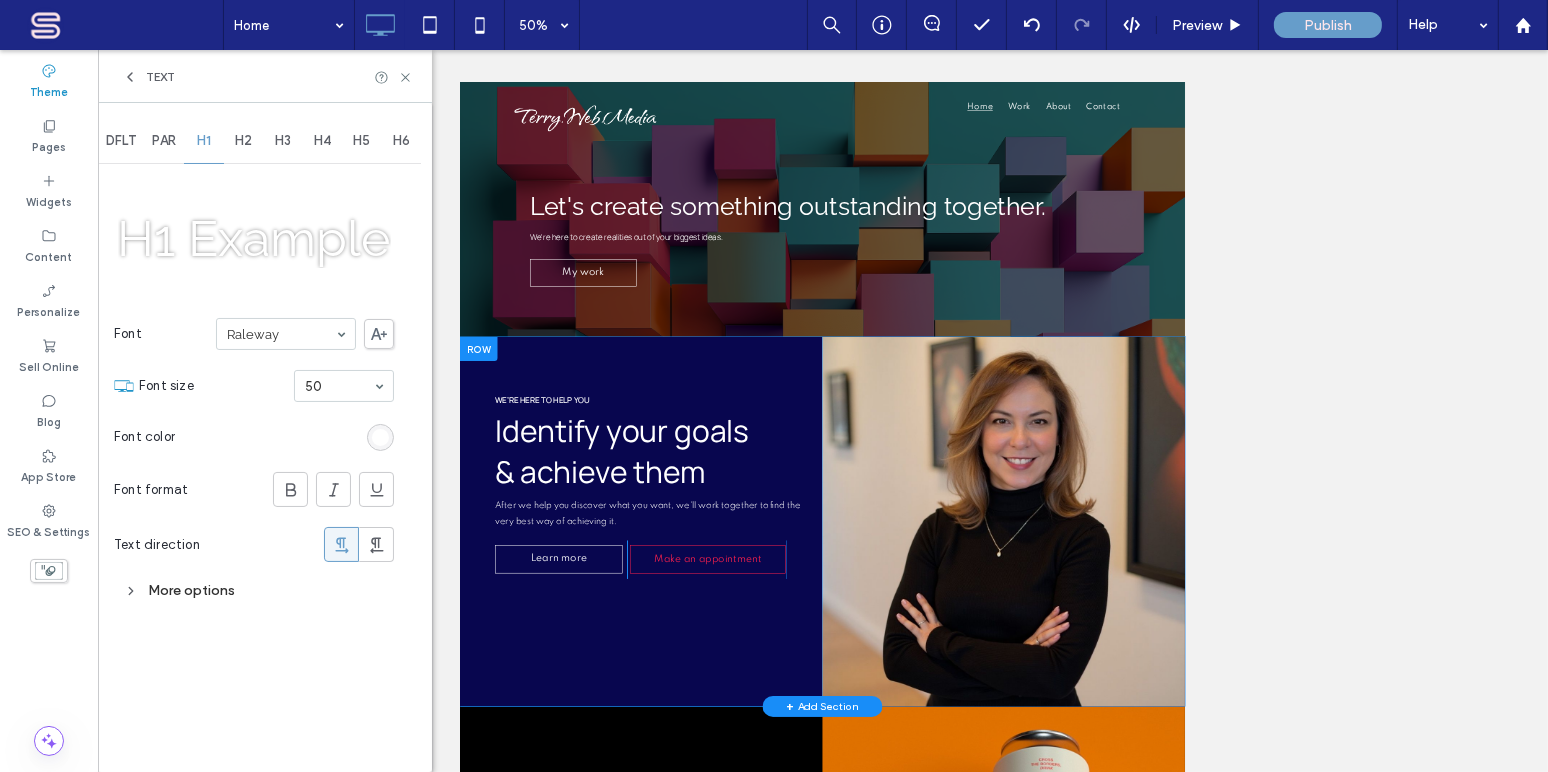 click on "Raleway" at bounding box center (286, 334) 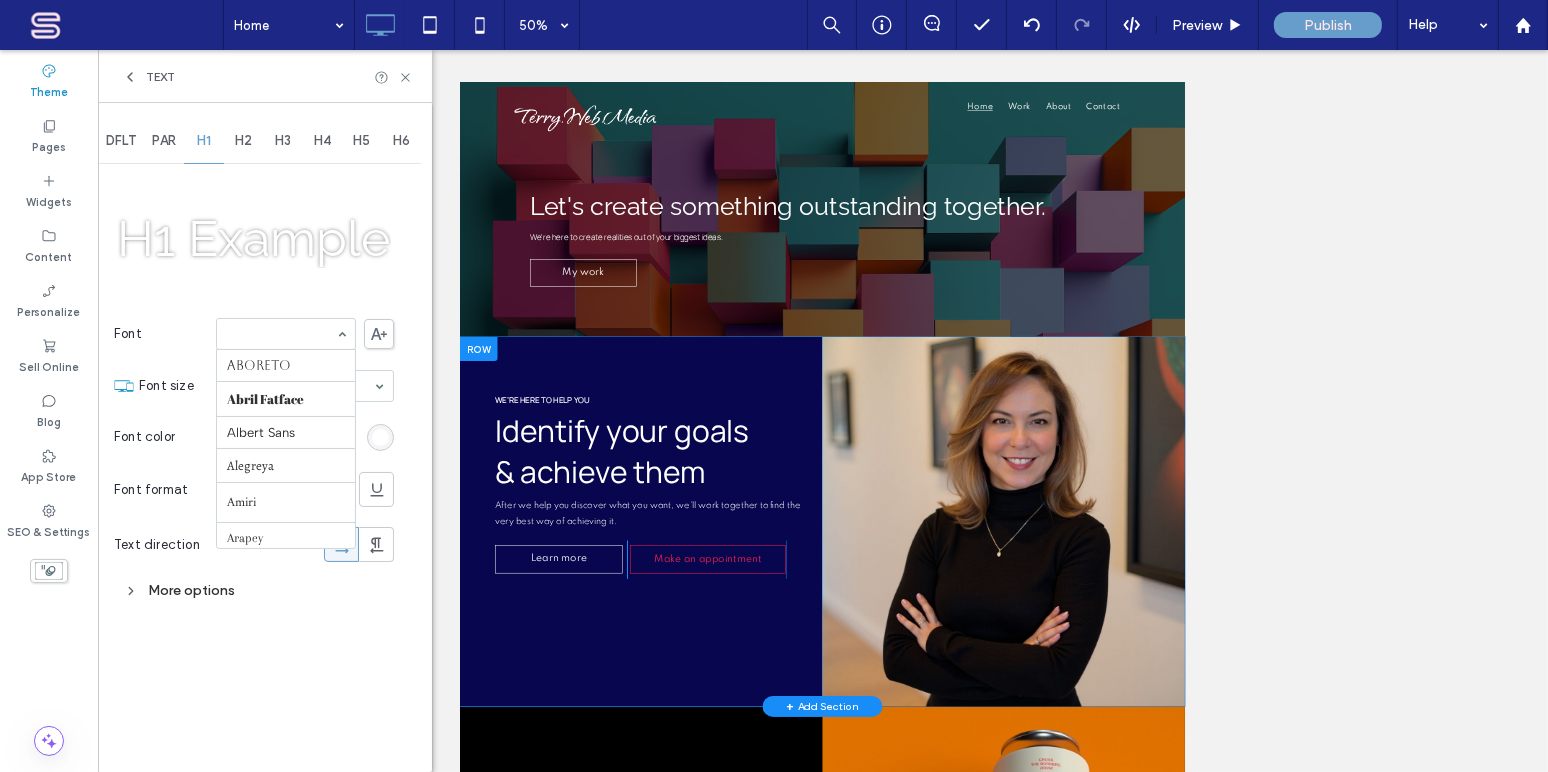 scroll, scrollTop: 1813, scrollLeft: 0, axis: vertical 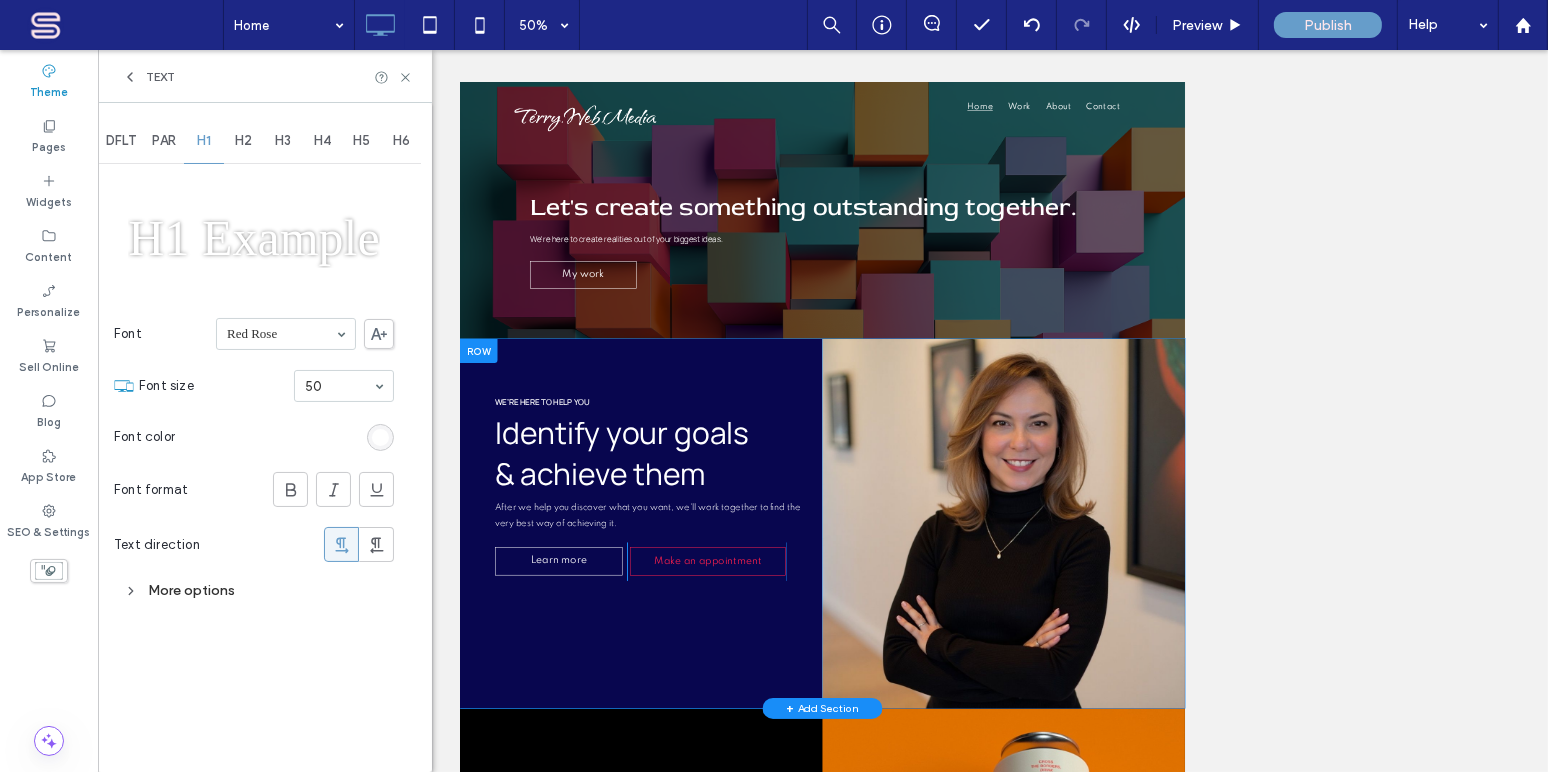 click at bounding box center (281, 334) 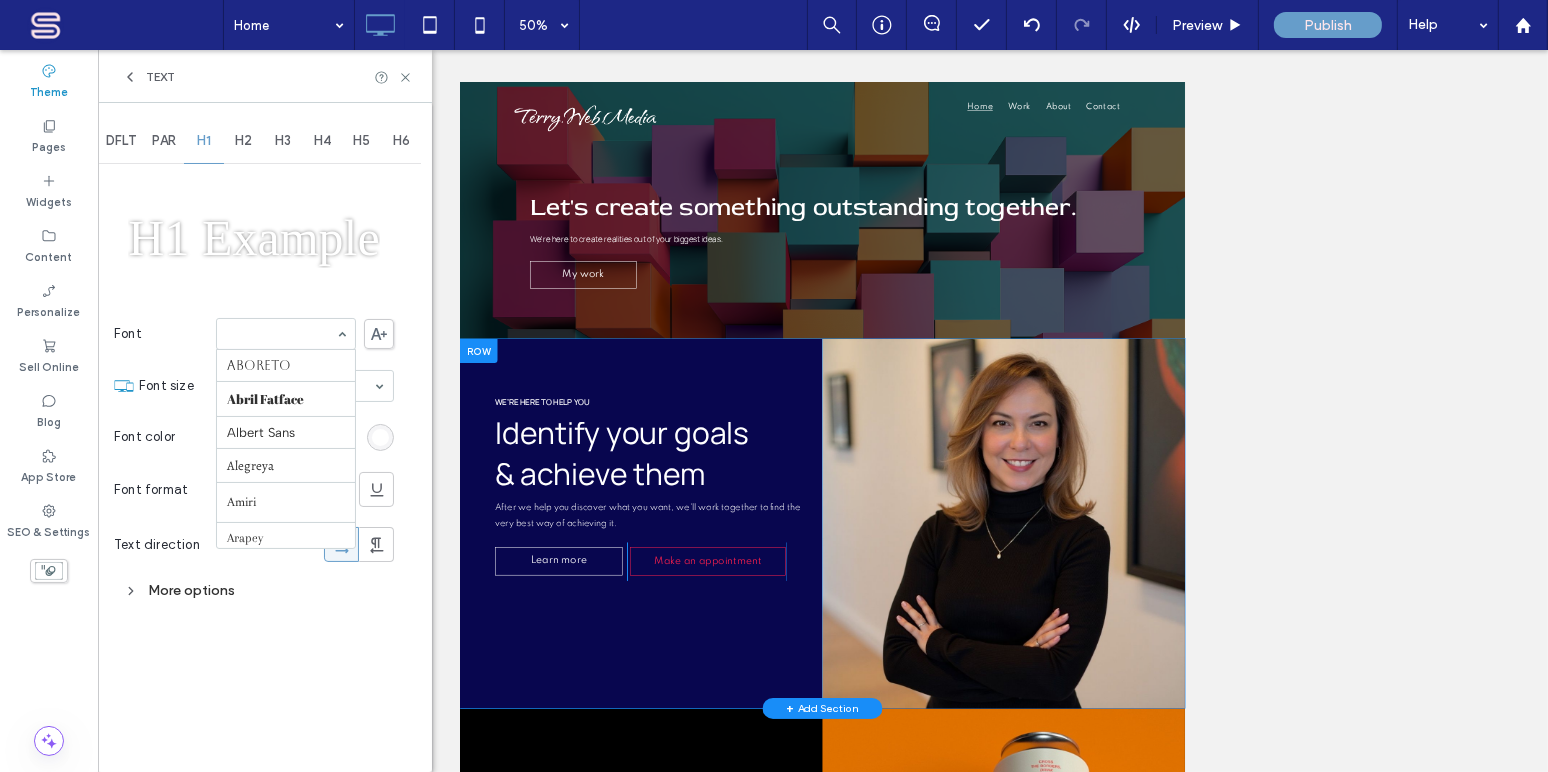 scroll, scrollTop: 1913, scrollLeft: 0, axis: vertical 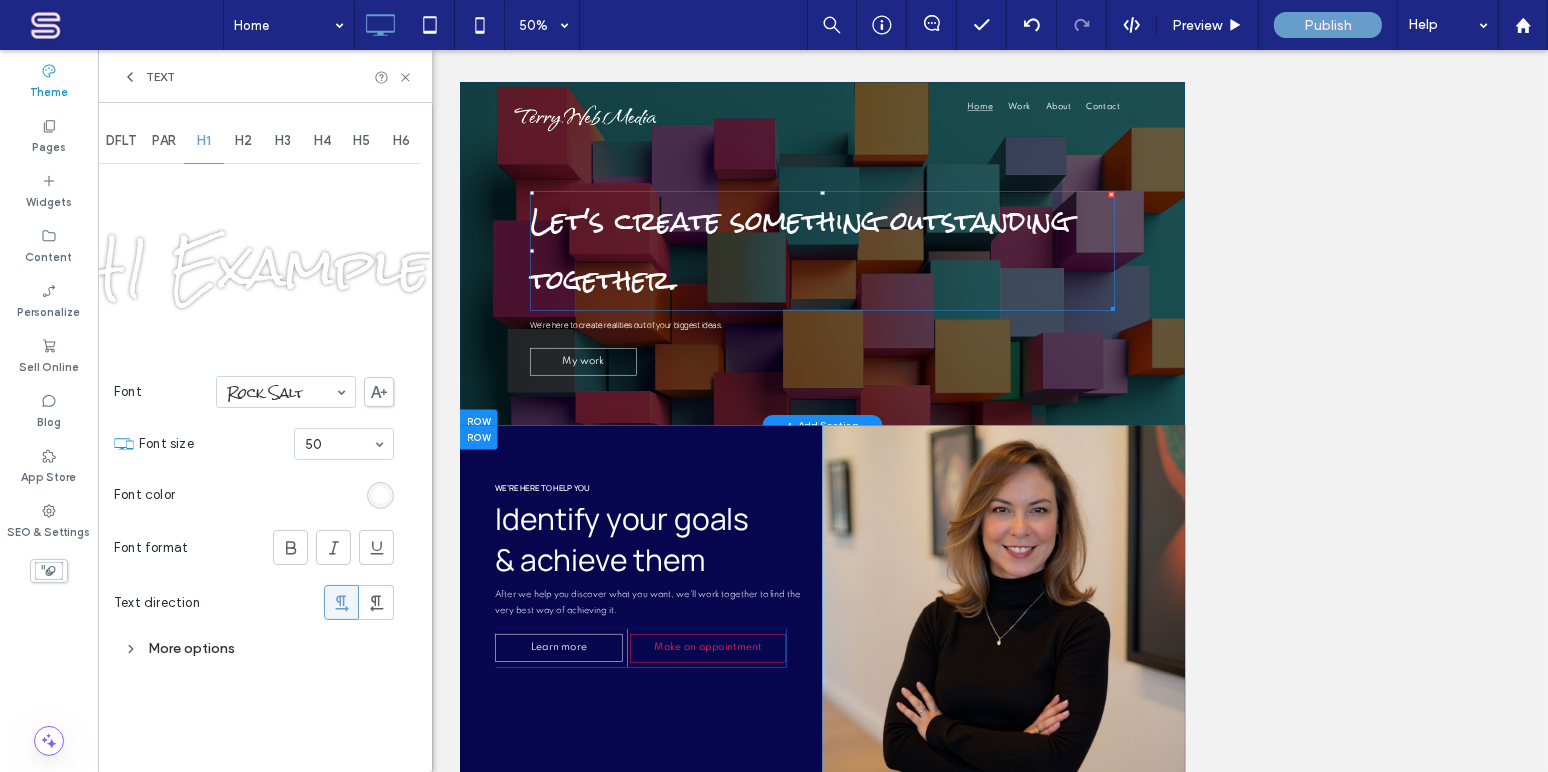click on "Let's create something outstanding together." at bounding box center [1140, 419] 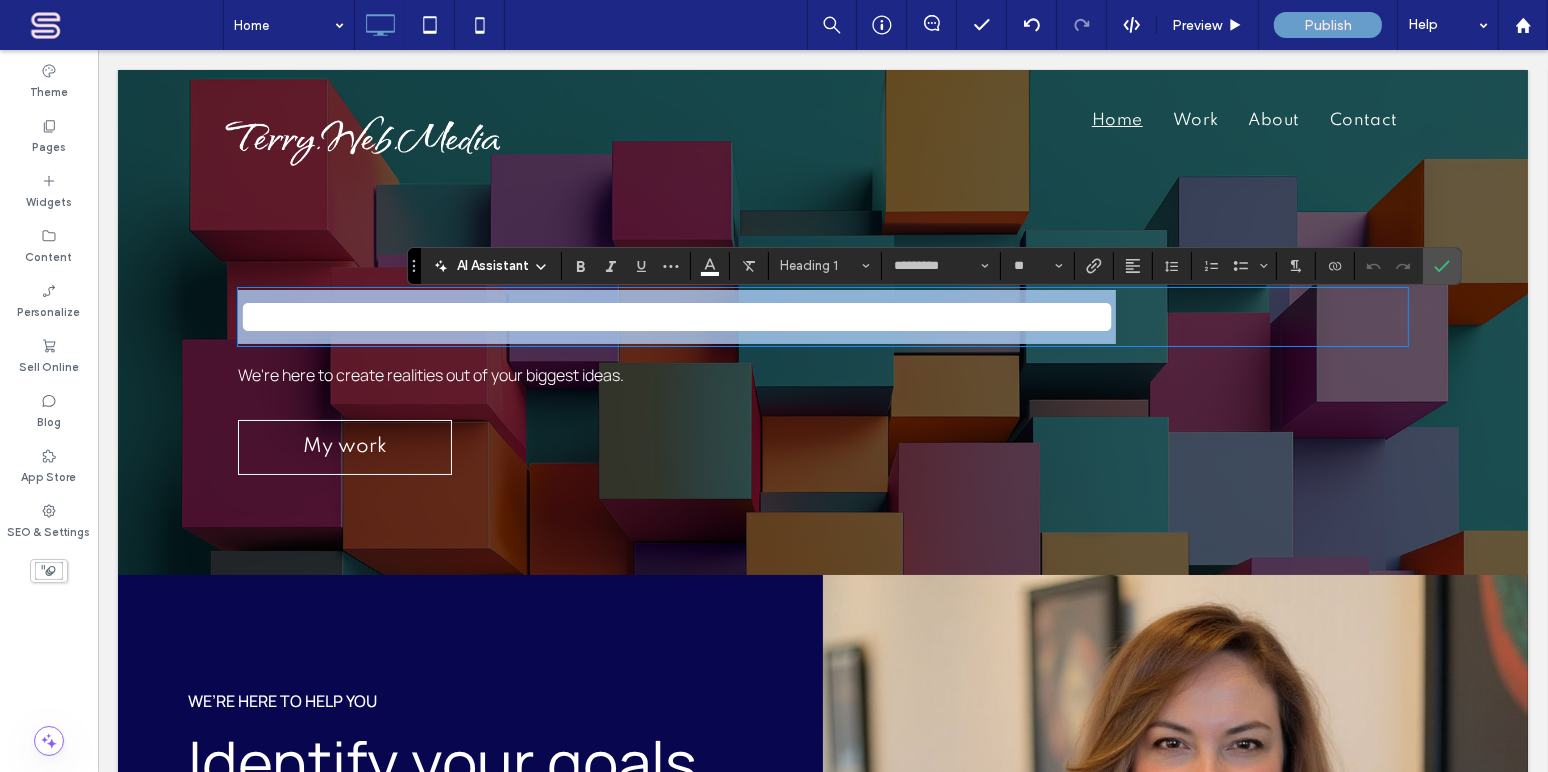 click on "**********" at bounding box center (676, 316) 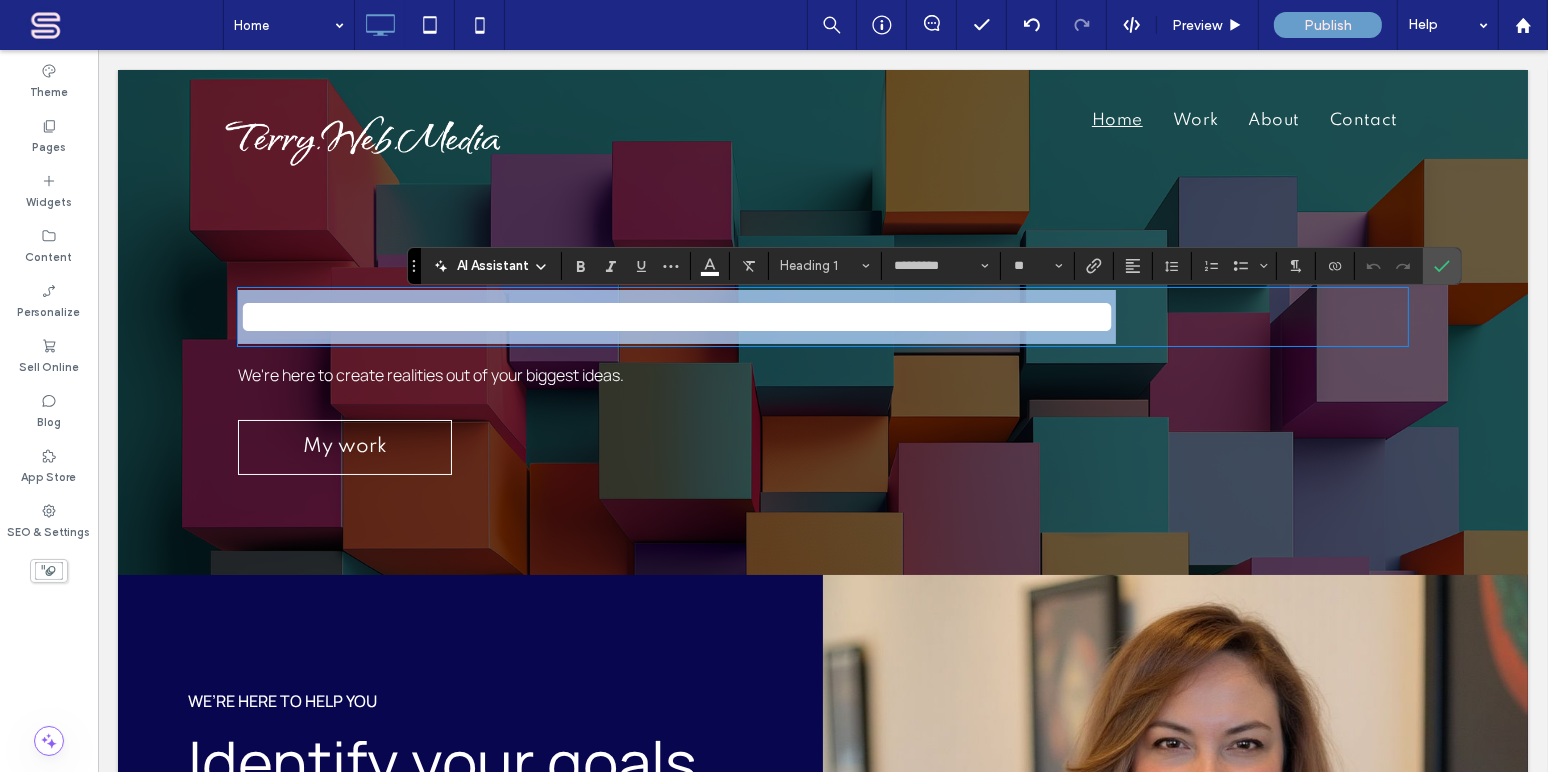 drag, startPoint x: 238, startPoint y: 352, endPoint x: 535, endPoint y: 477, distance: 322.23285 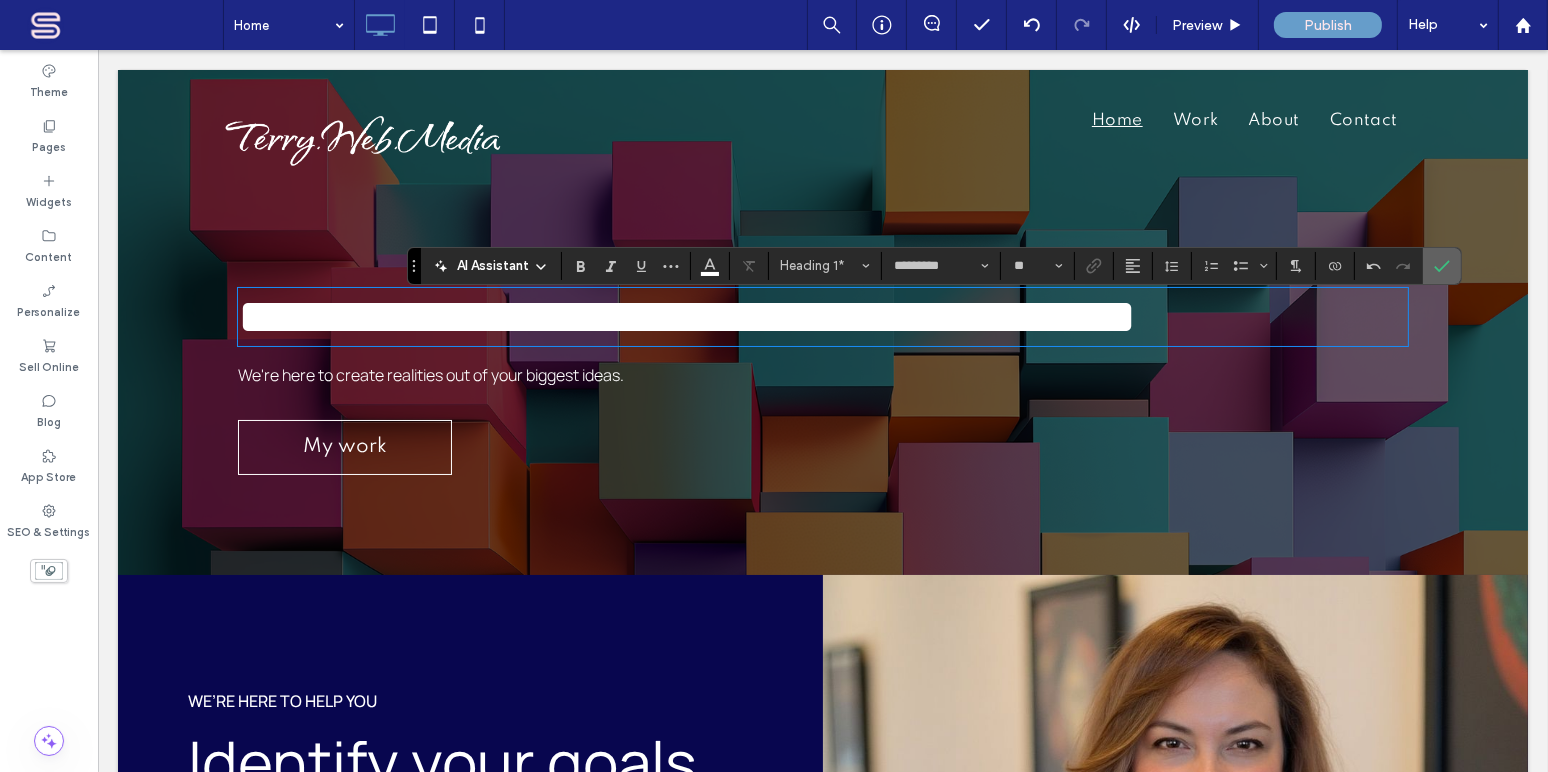 click 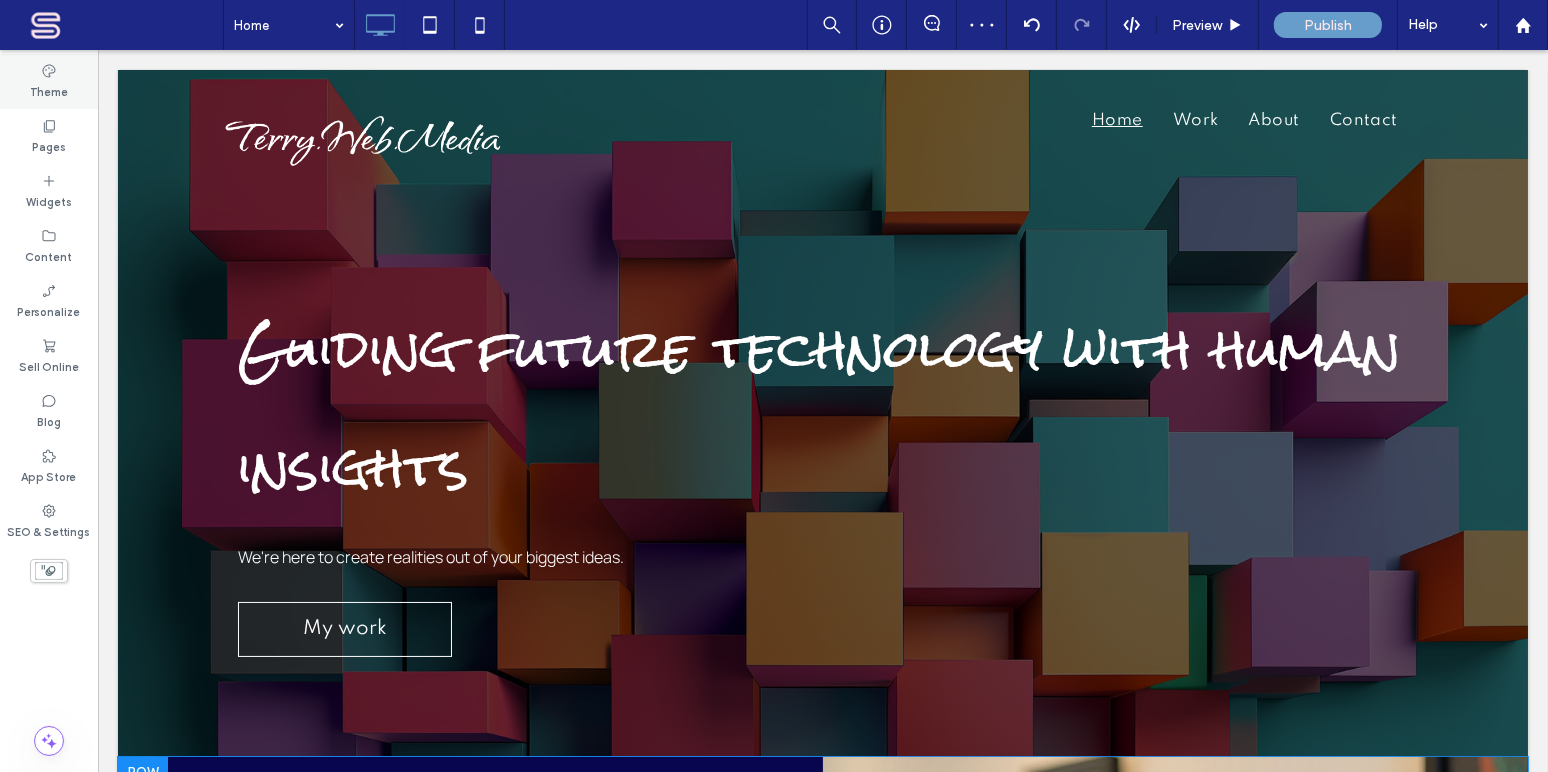 click on "Theme" at bounding box center (49, 90) 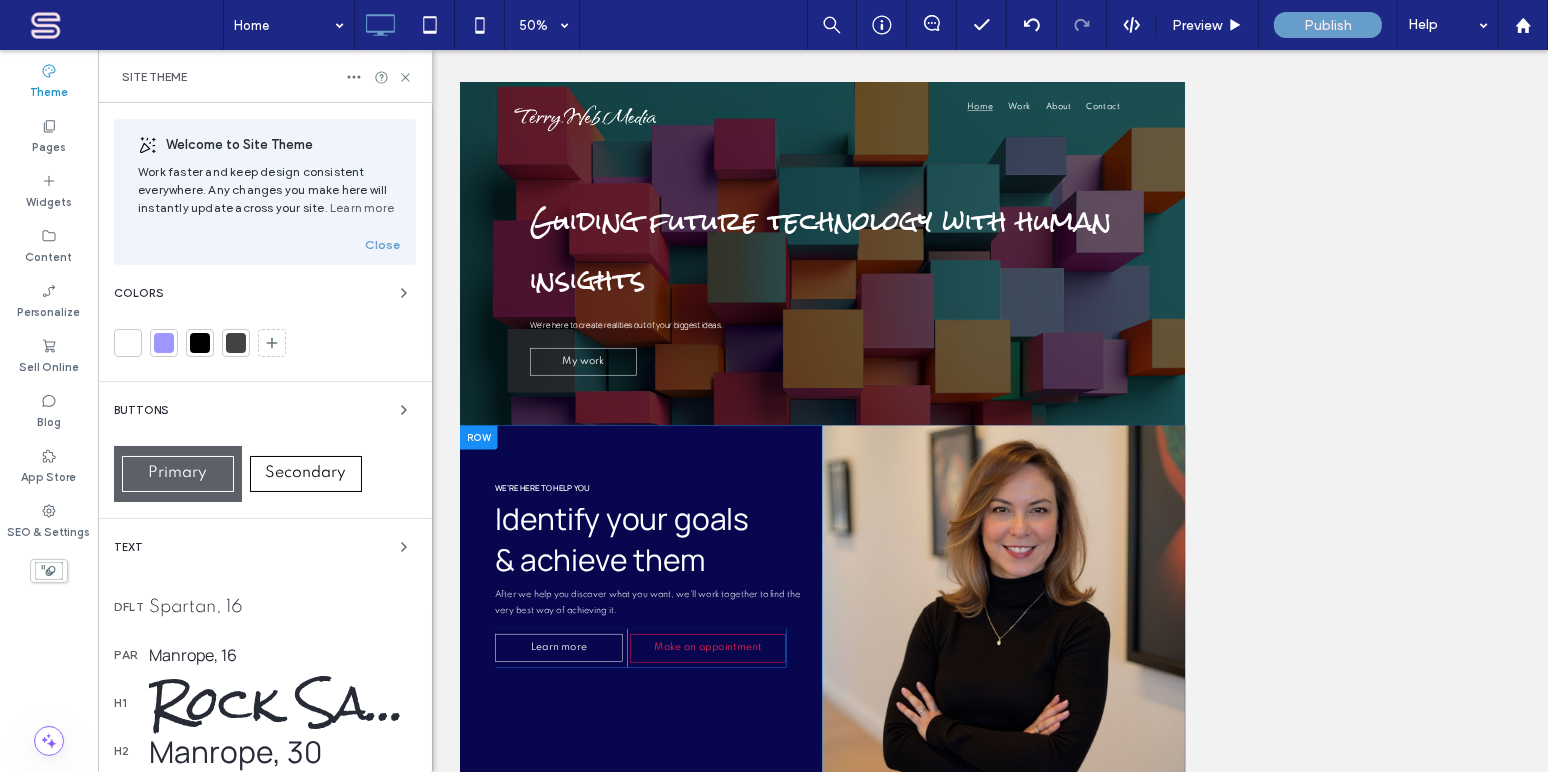 click on "Rock Salt, 50" at bounding box center (282, 703) 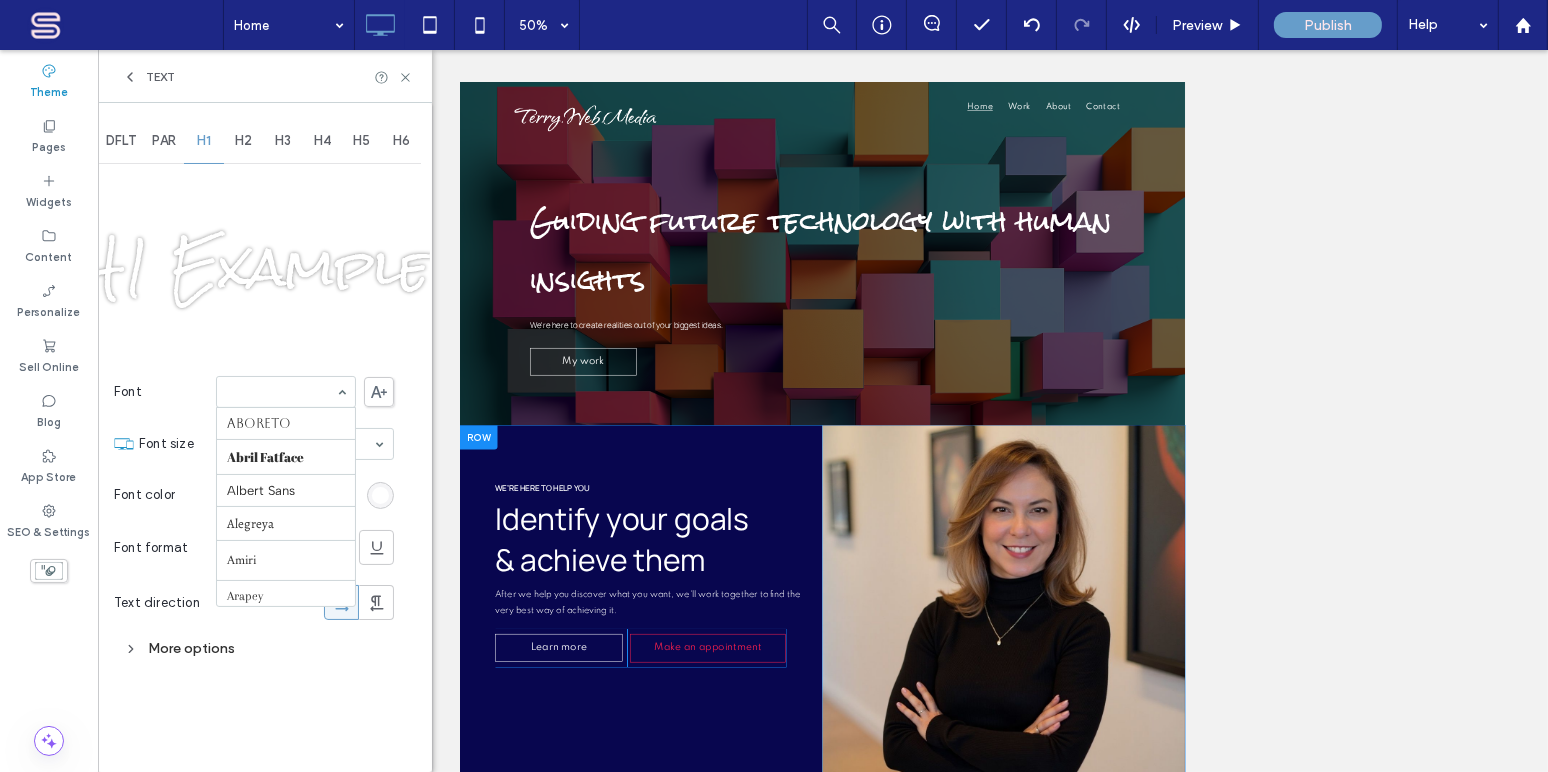 scroll, scrollTop: 2048, scrollLeft: 0, axis: vertical 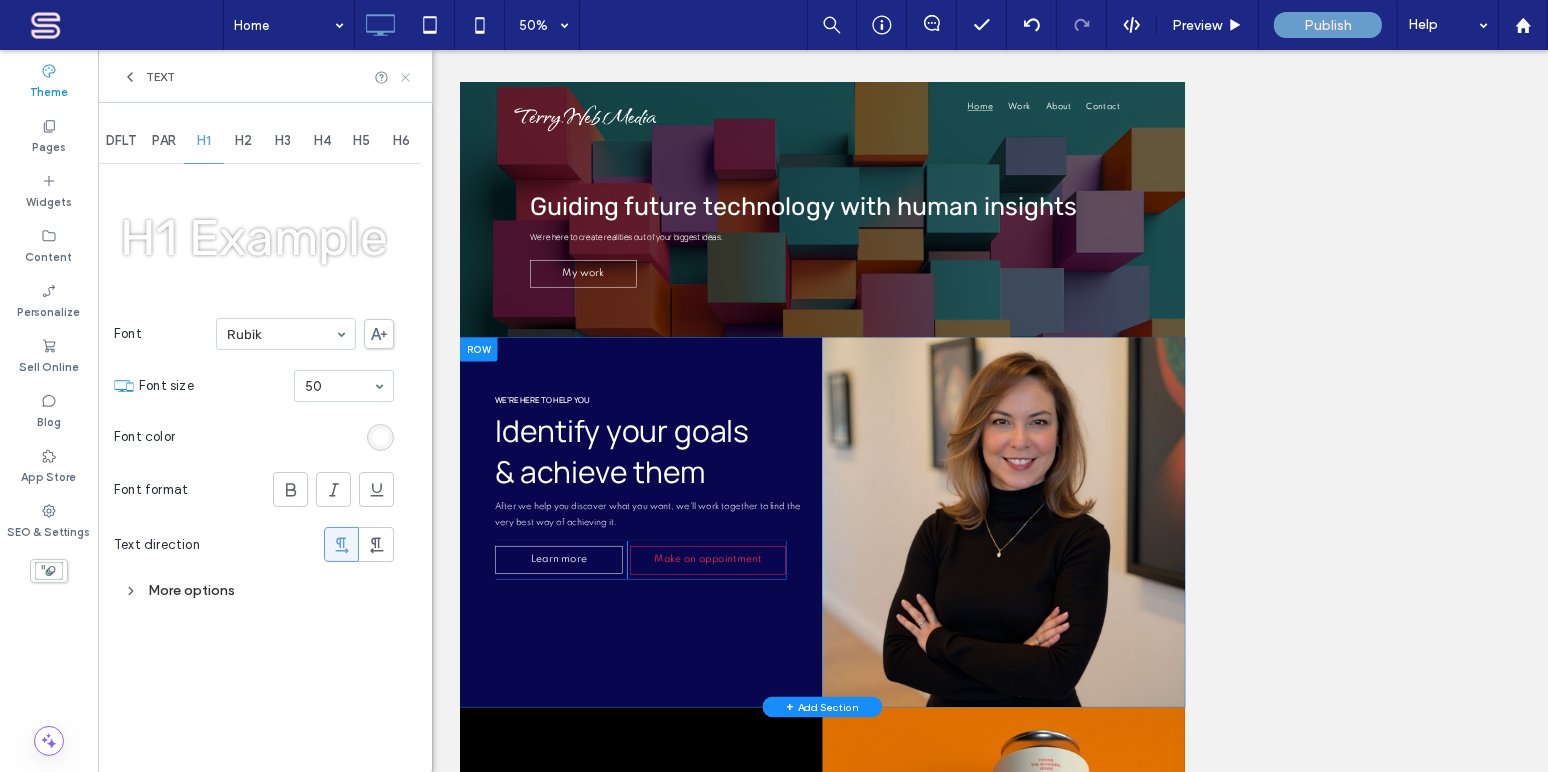click 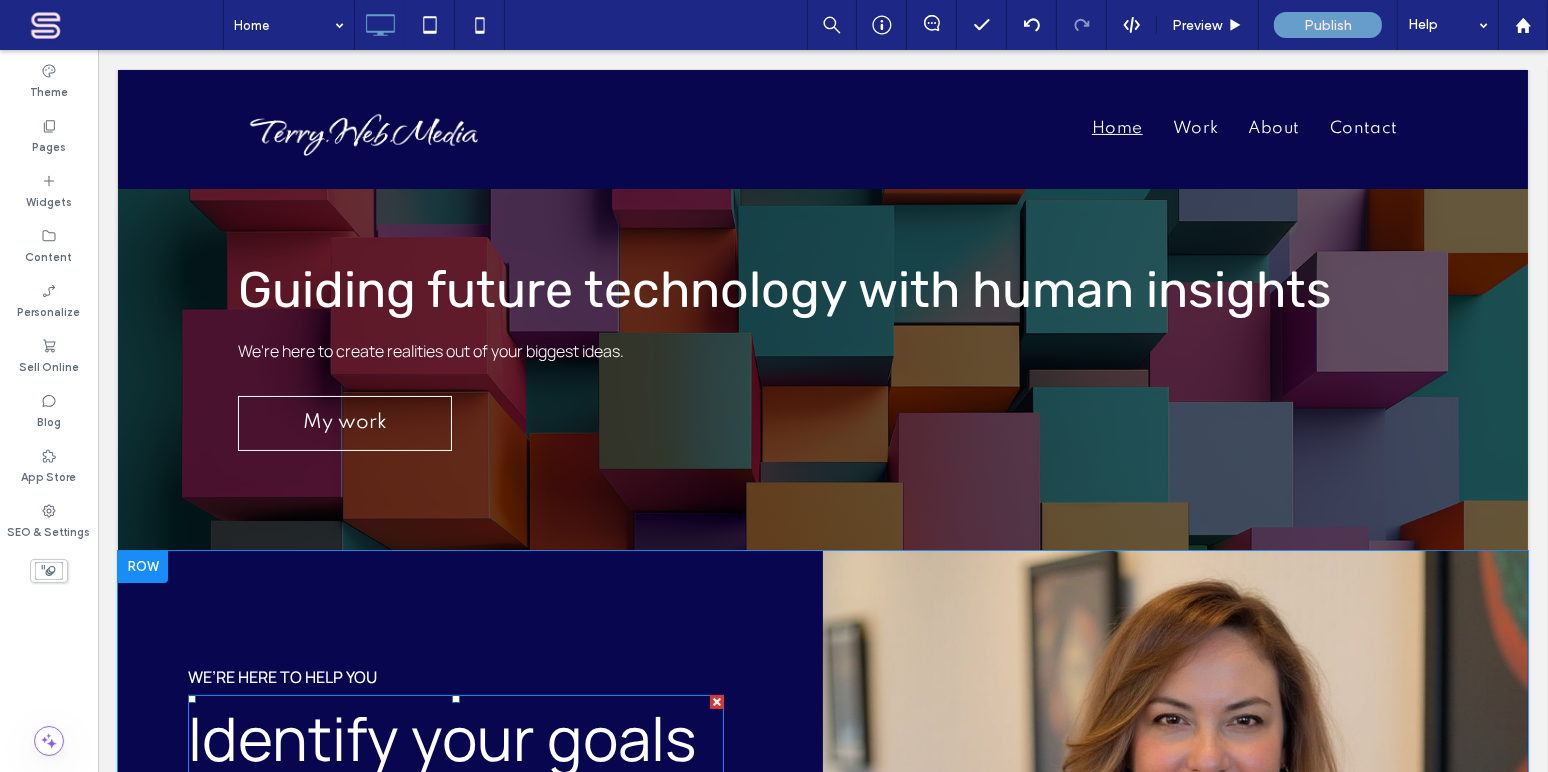 scroll, scrollTop: 0, scrollLeft: 0, axis: both 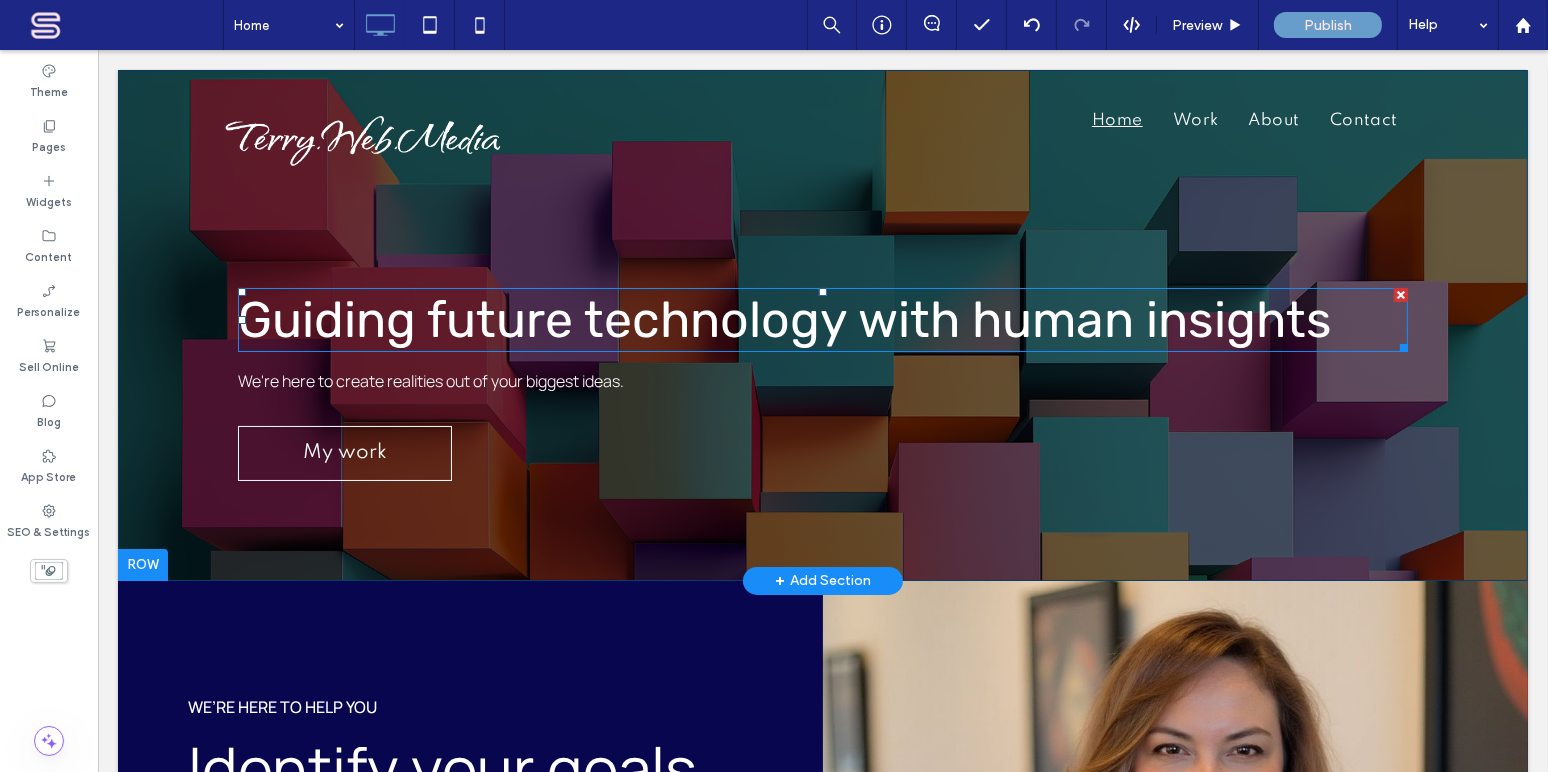 click on "Guiding future technology with human insights" at bounding box center (784, 320) 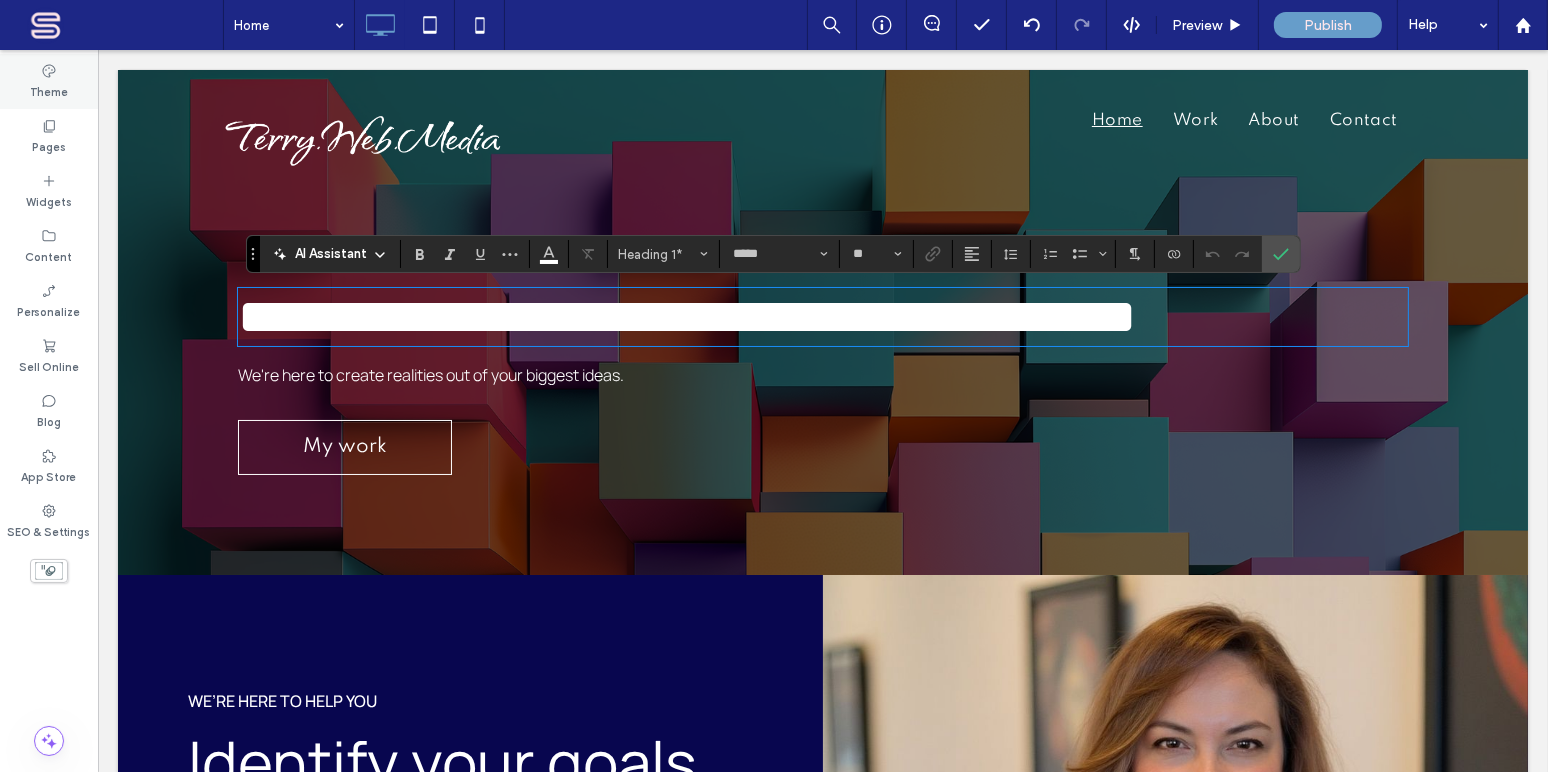 click 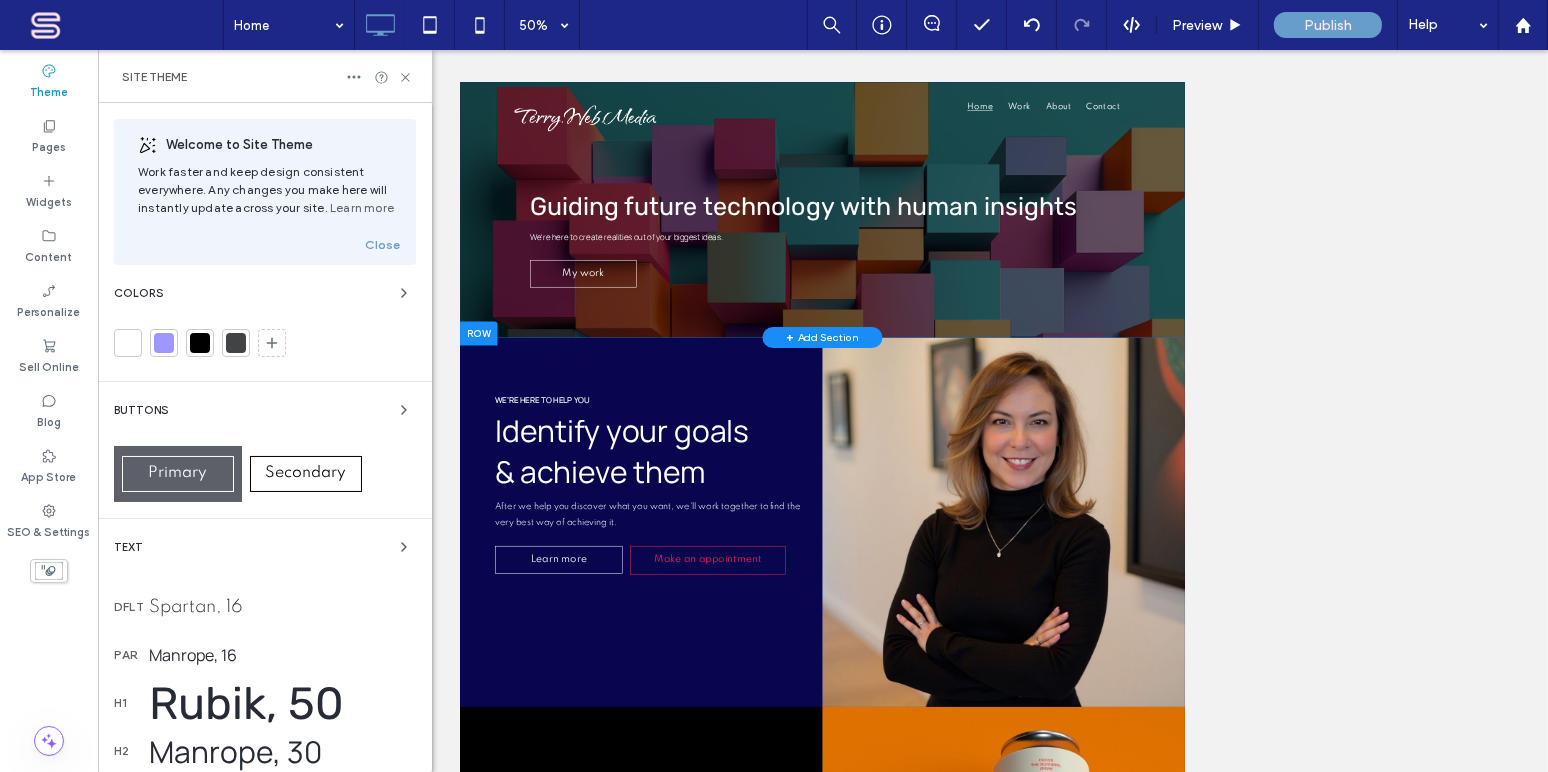 click on "Rubik, 50" at bounding box center [282, 703] 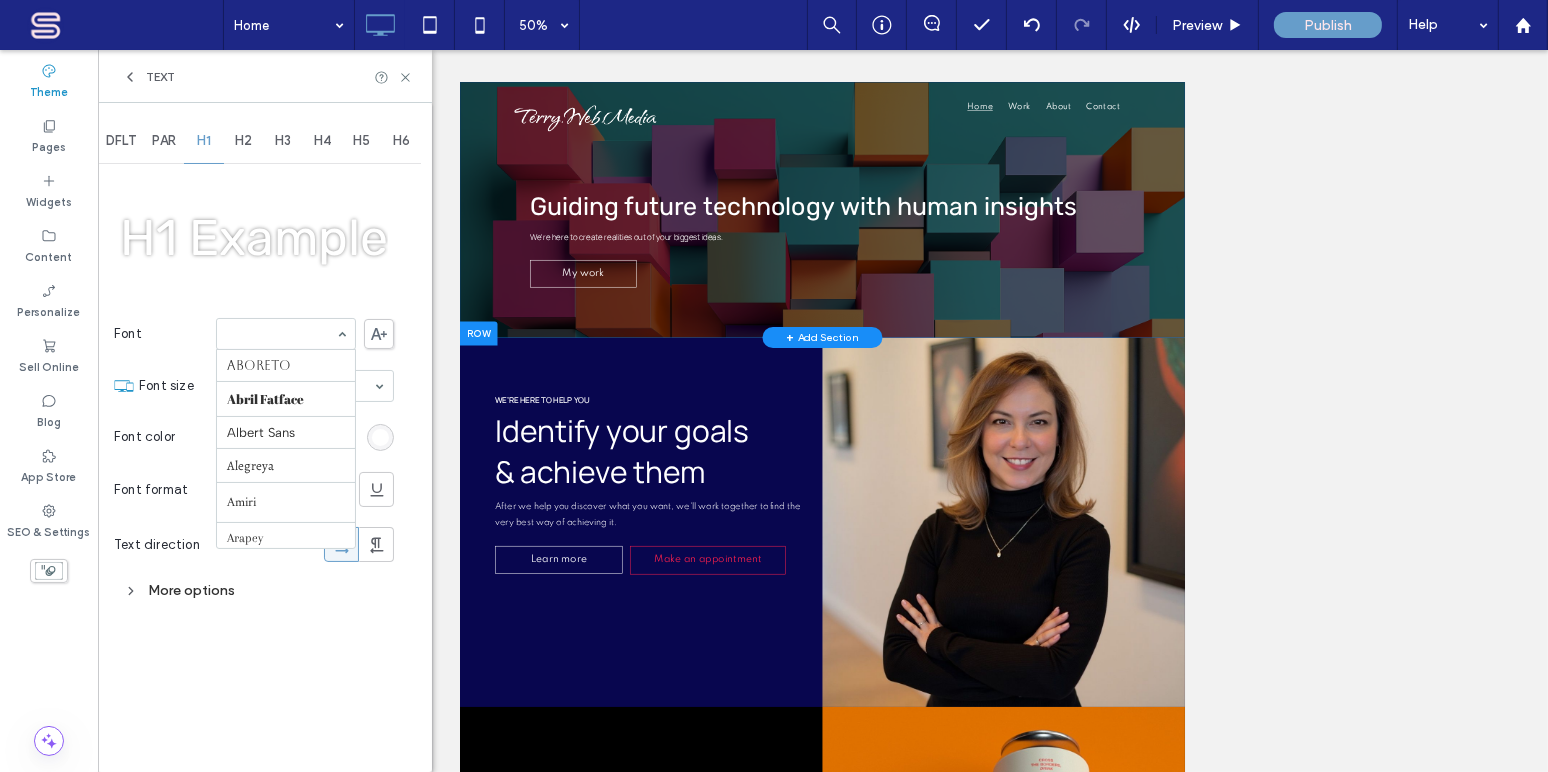 scroll, scrollTop: 2096, scrollLeft: 0, axis: vertical 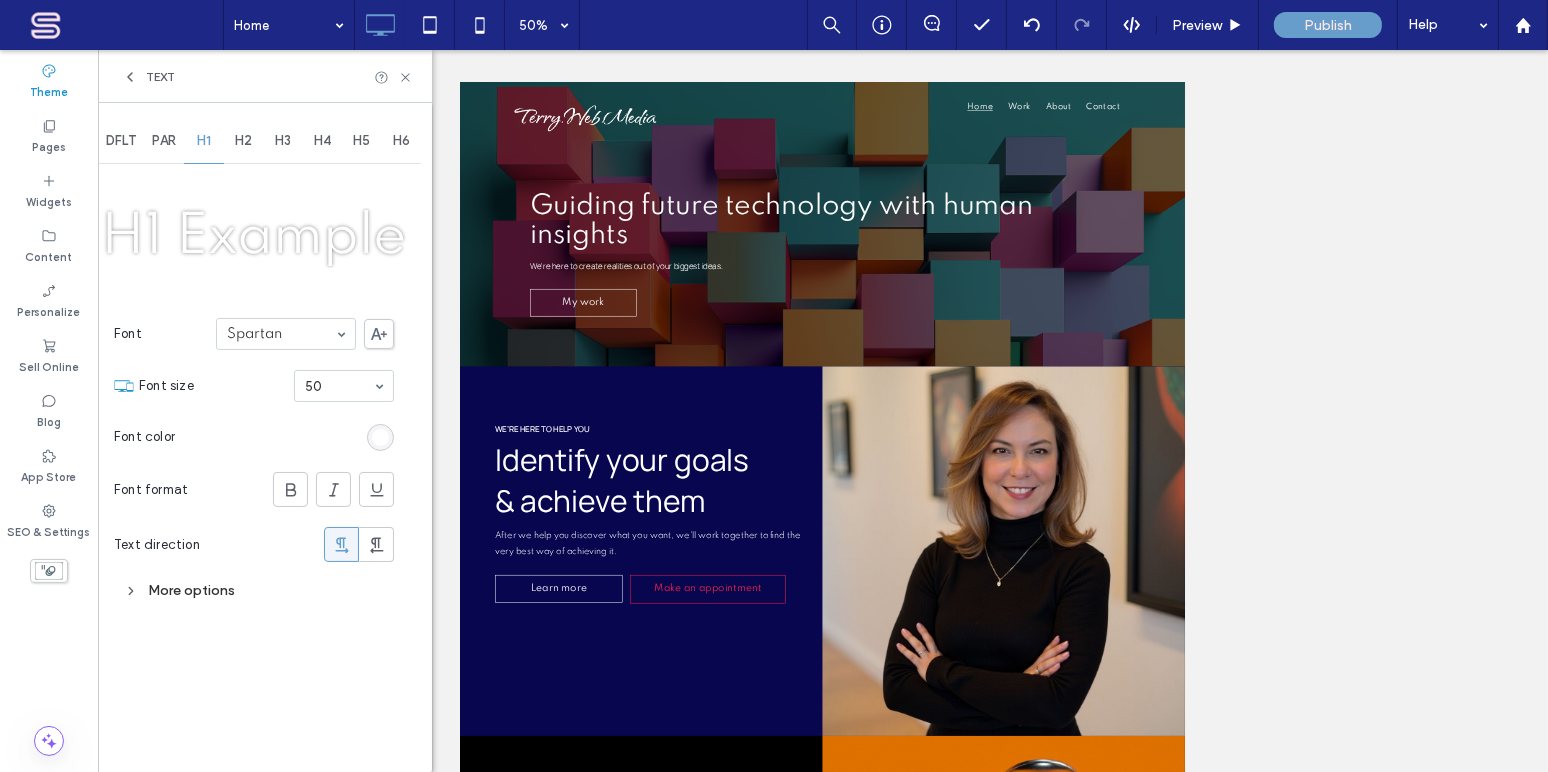 click on "Spartan" at bounding box center (286, 334) 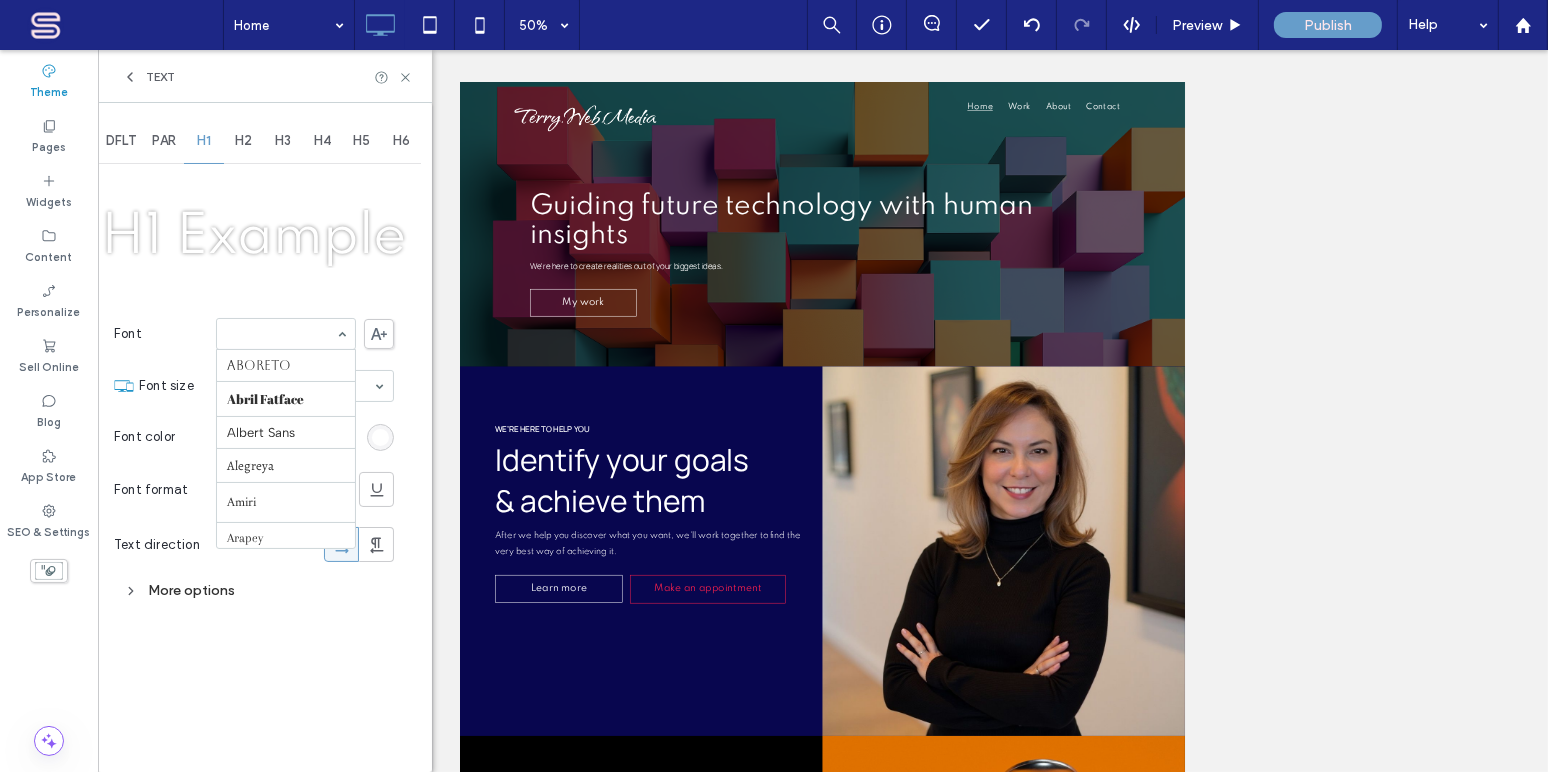 scroll, scrollTop: 2266, scrollLeft: 0, axis: vertical 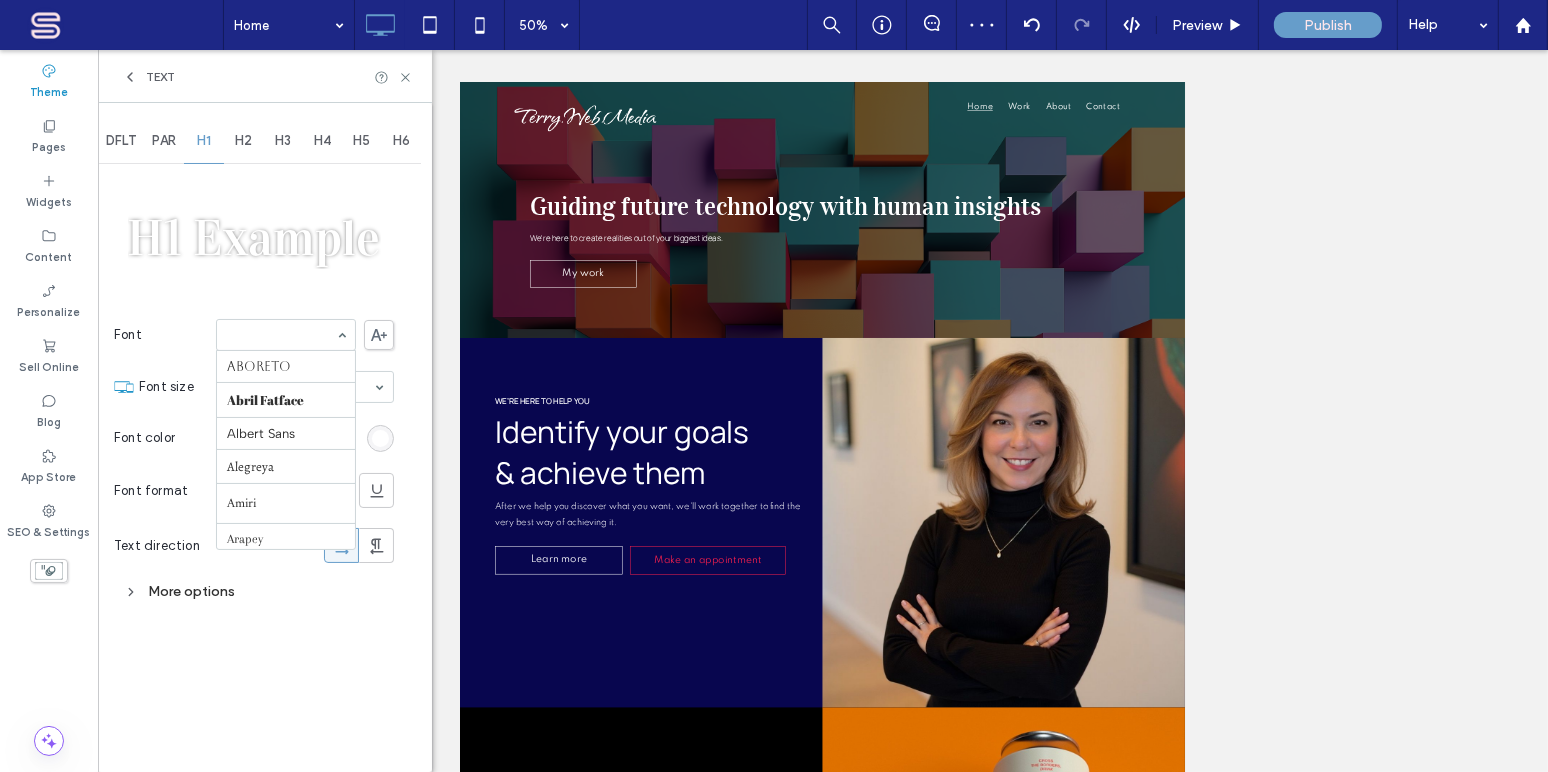 click on "Aboreto Abril Fatface Albert Sans Alegreya Amiri Arapey Arial Barlow Be Vietnam Bebas Neue Comfortaa Cormorant Garamond Dancing Script DM Sans DM Serif Display Droid Sans Droid Sans Mono Droid Serif Epilogue Fjalla One Fraunces Georgia Hedvig Letters Serif Heebo Helvetica Inter Jost Lato Libre Baskerville Lora Manrope Marcellus Merriweather Montserrat Muli Mulish Noto Sans Noto Serif Nunito Sans Old Standard TT Open Sans Oswald Outfit Petit Formal Script Playfair Display Poppins Prata Prompt PT Sans Quattrocento Sans Questrial Quicksand Raleway Red Hat Display Red Hat Text Red Rose Roboto Roboto Mono Roboto Slab Rock Salt Rubik Shadows Into Light Slabo 27px Source Sans Pro Space Grotesk Spartan Sulphur Point Tahoma Ubuntu Verdana Vidaloka Work Sans Yeseva One" at bounding box center [286, 335] 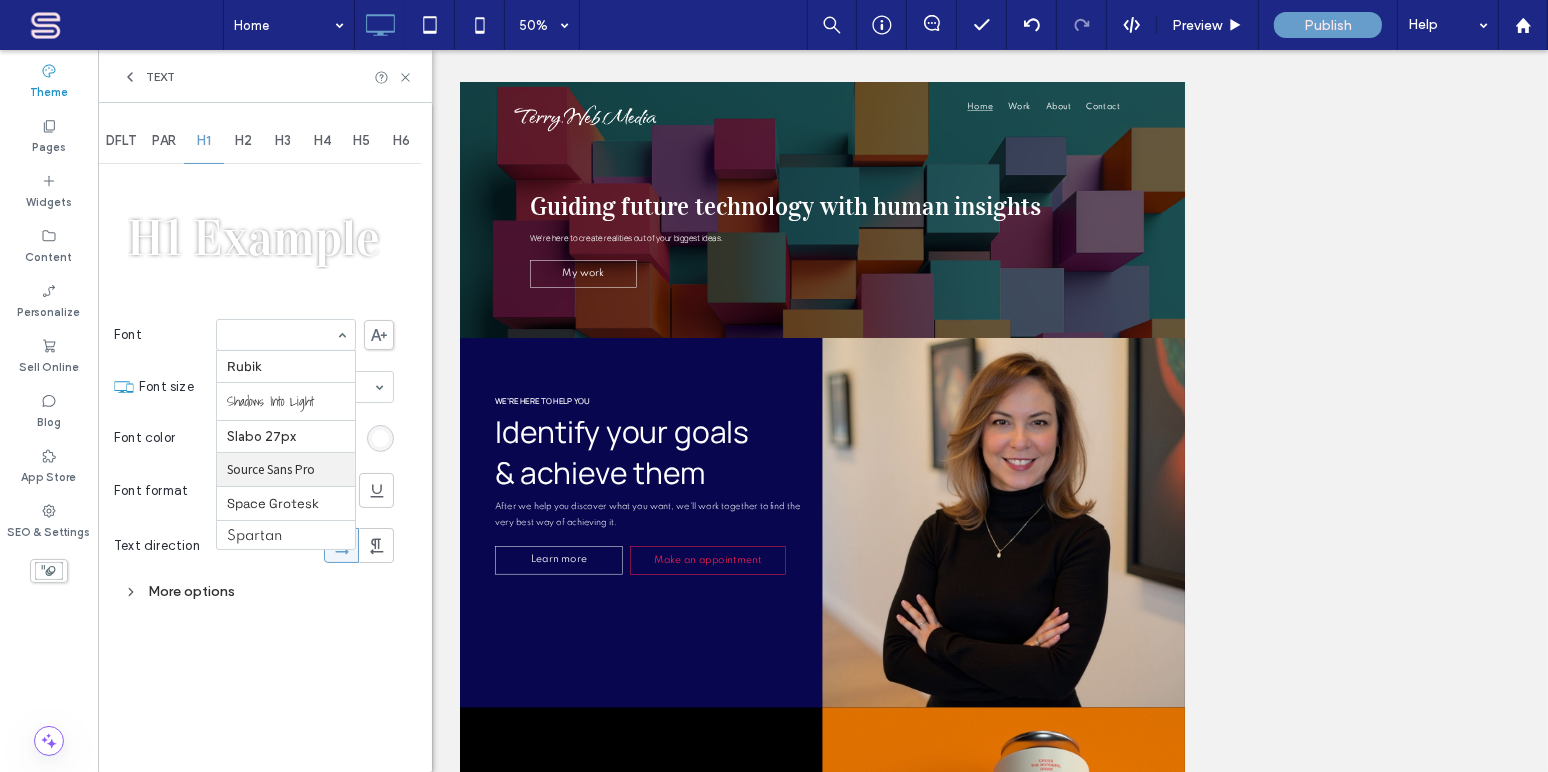 scroll, scrollTop: 2324, scrollLeft: 0, axis: vertical 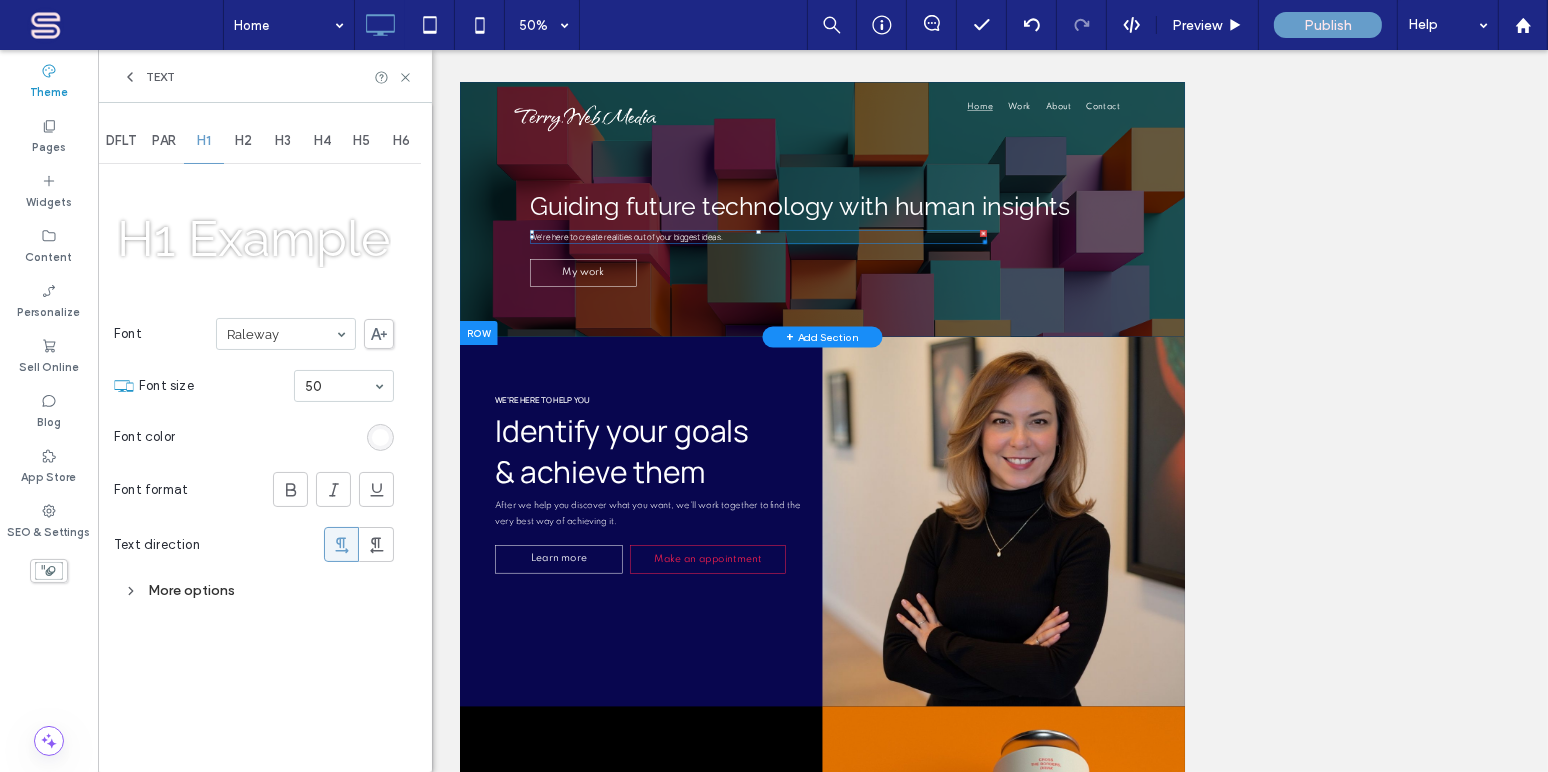 click on "We're here to create realities out of your biggest ideas." at bounding box center [793, 391] 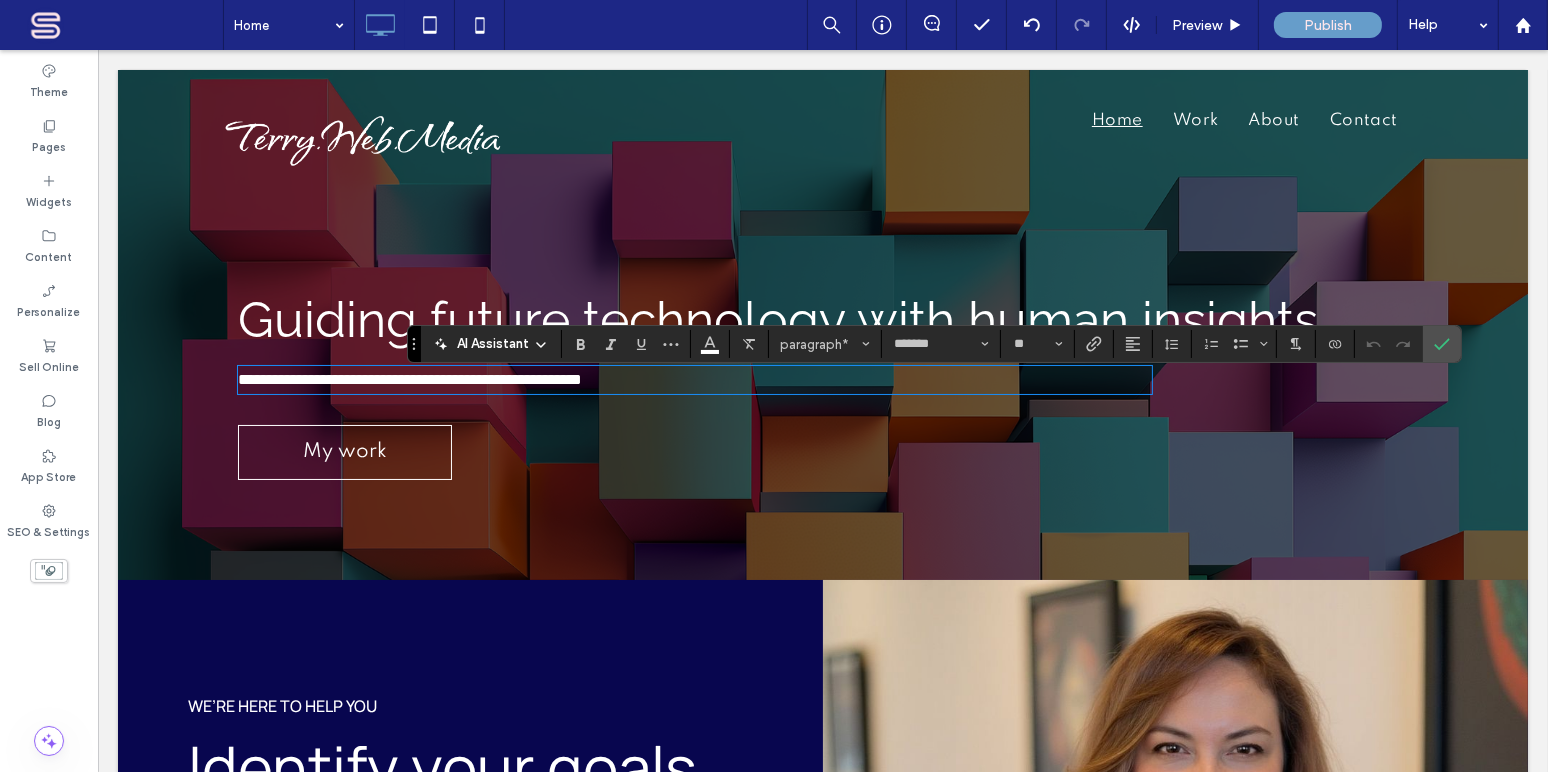 click on "WE’RE HERE TO HELP YOU" at bounding box center [281, 706] 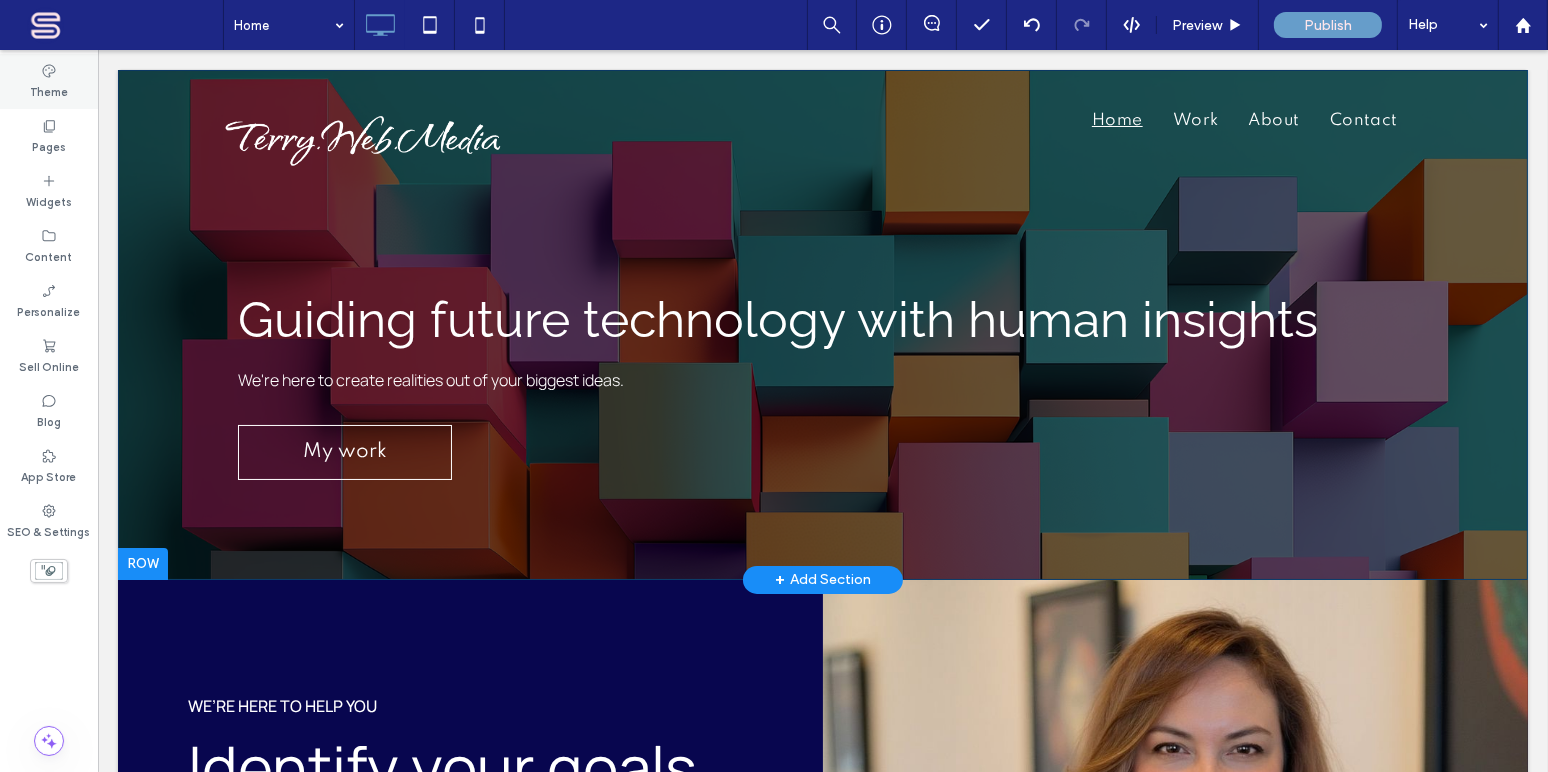 click 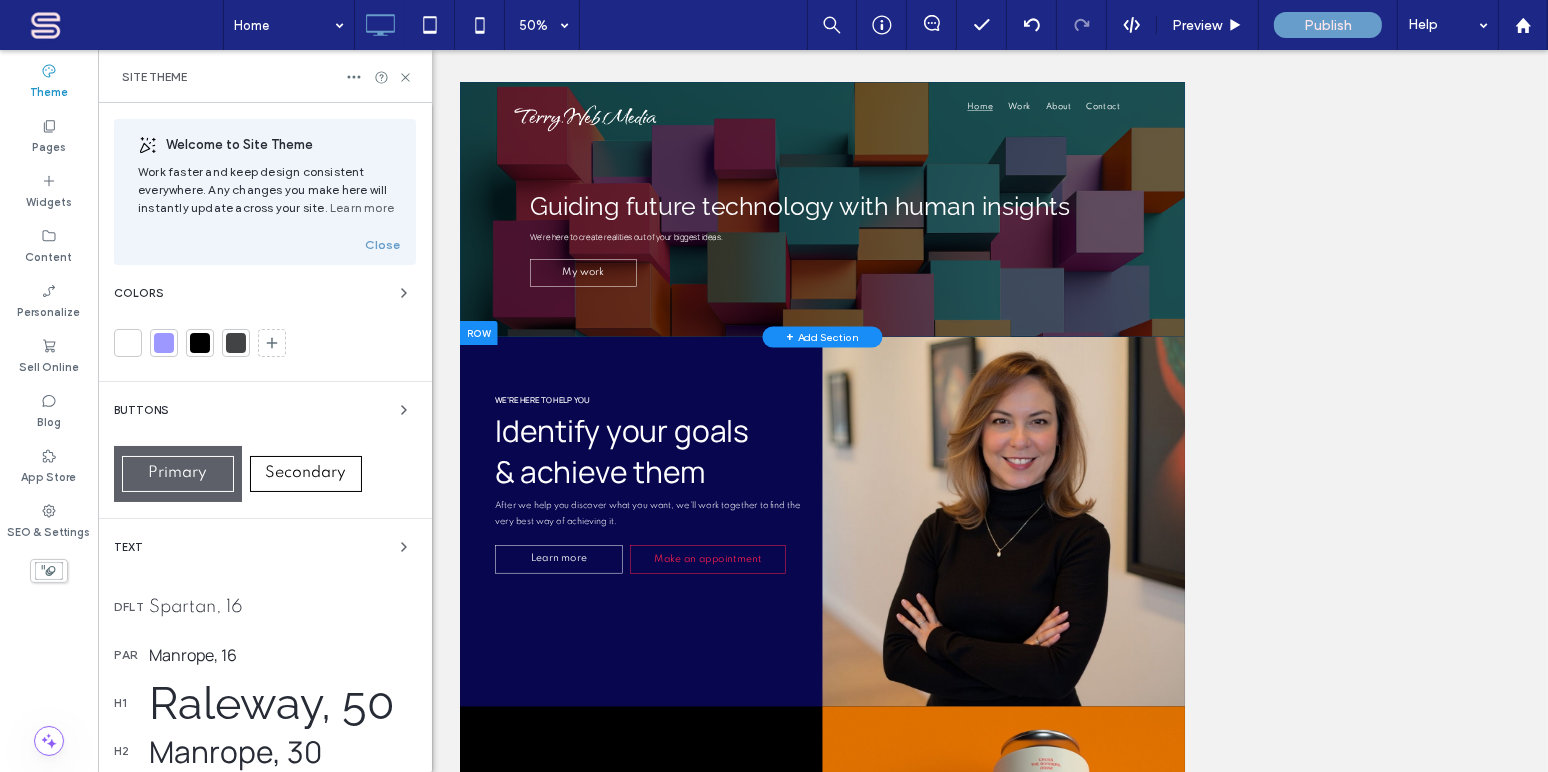 scroll, scrollTop: 242, scrollLeft: 0, axis: vertical 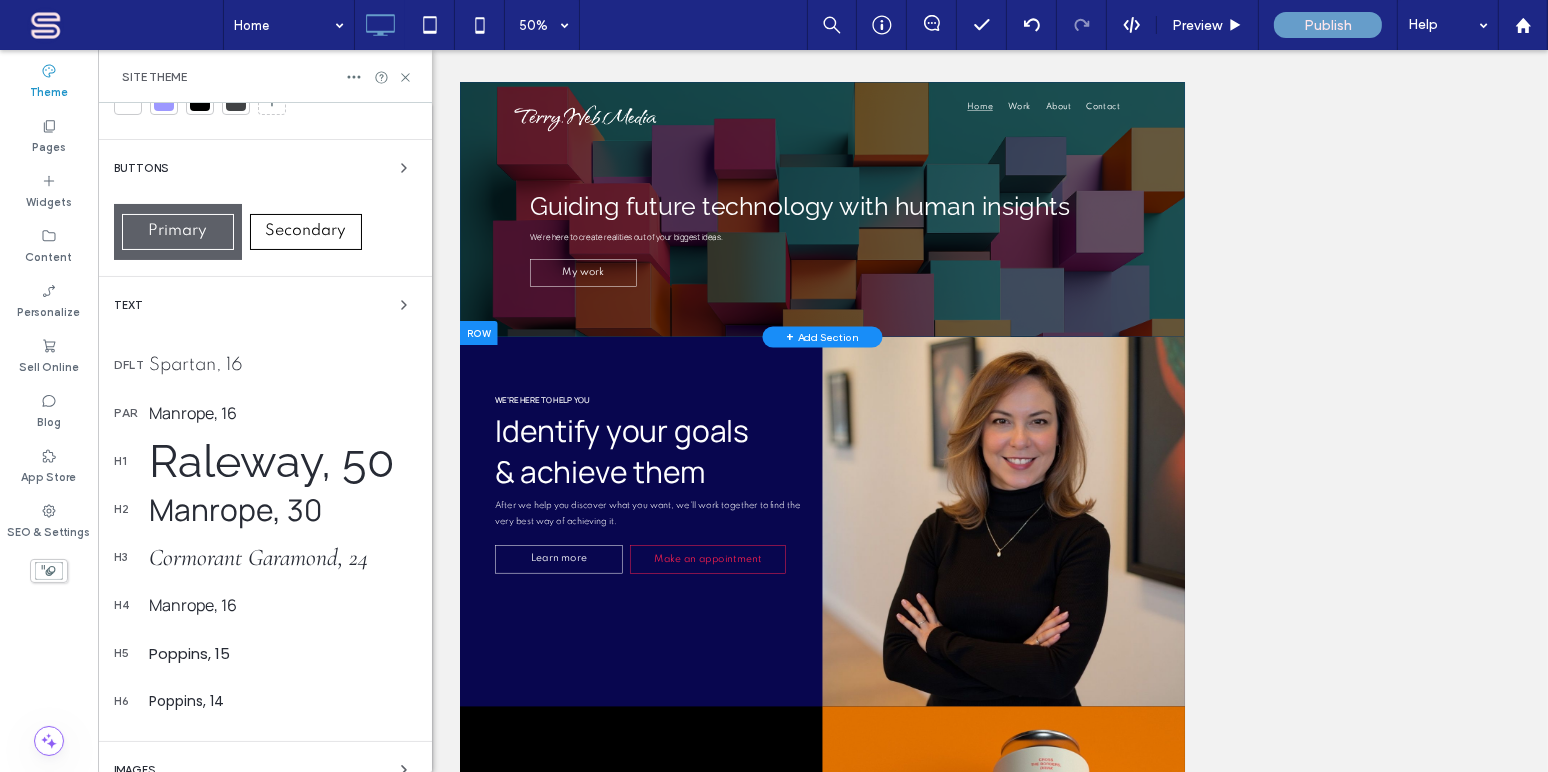 click on "Text" at bounding box center [265, 305] 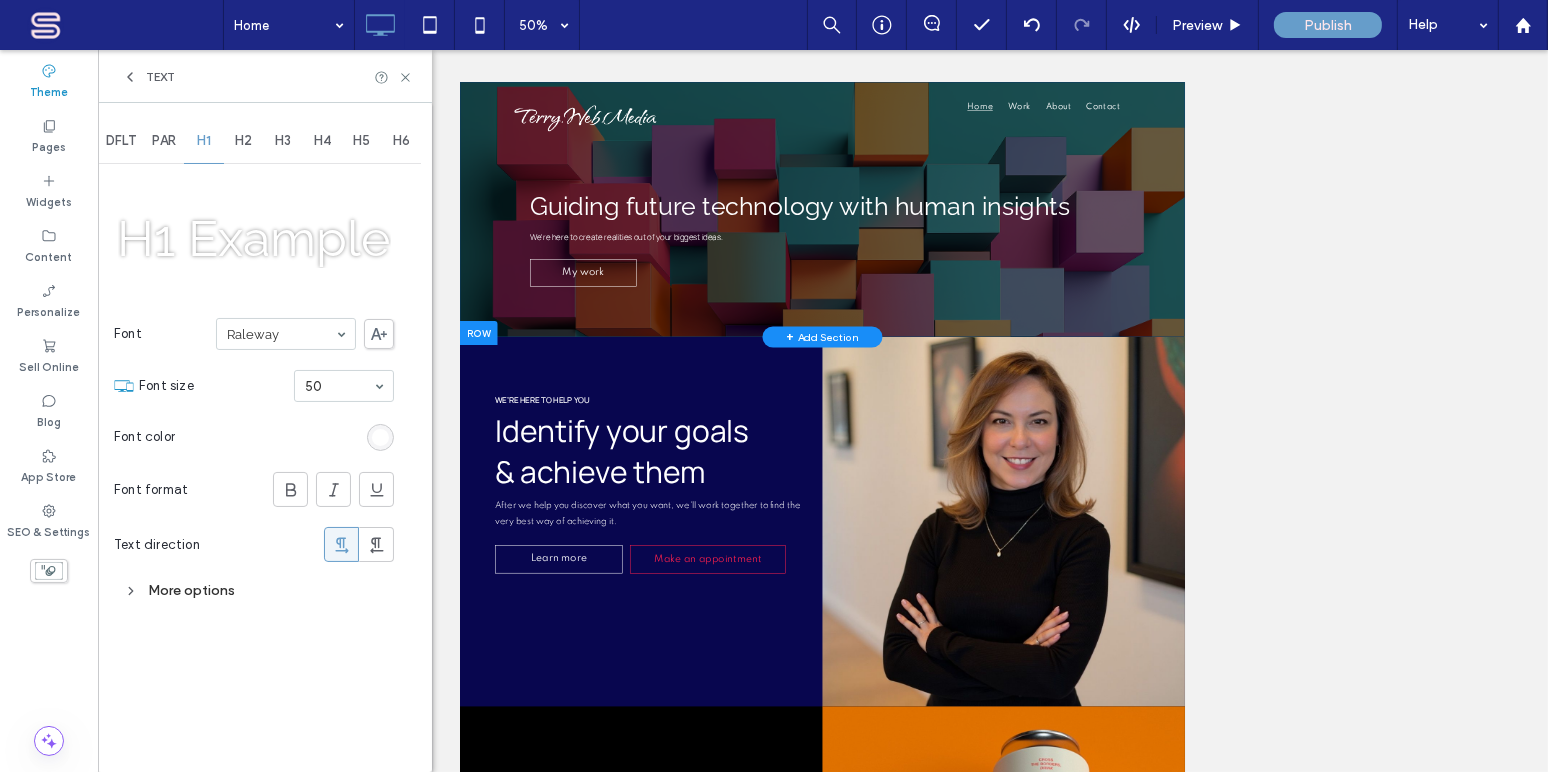 scroll, scrollTop: 0, scrollLeft: 0, axis: both 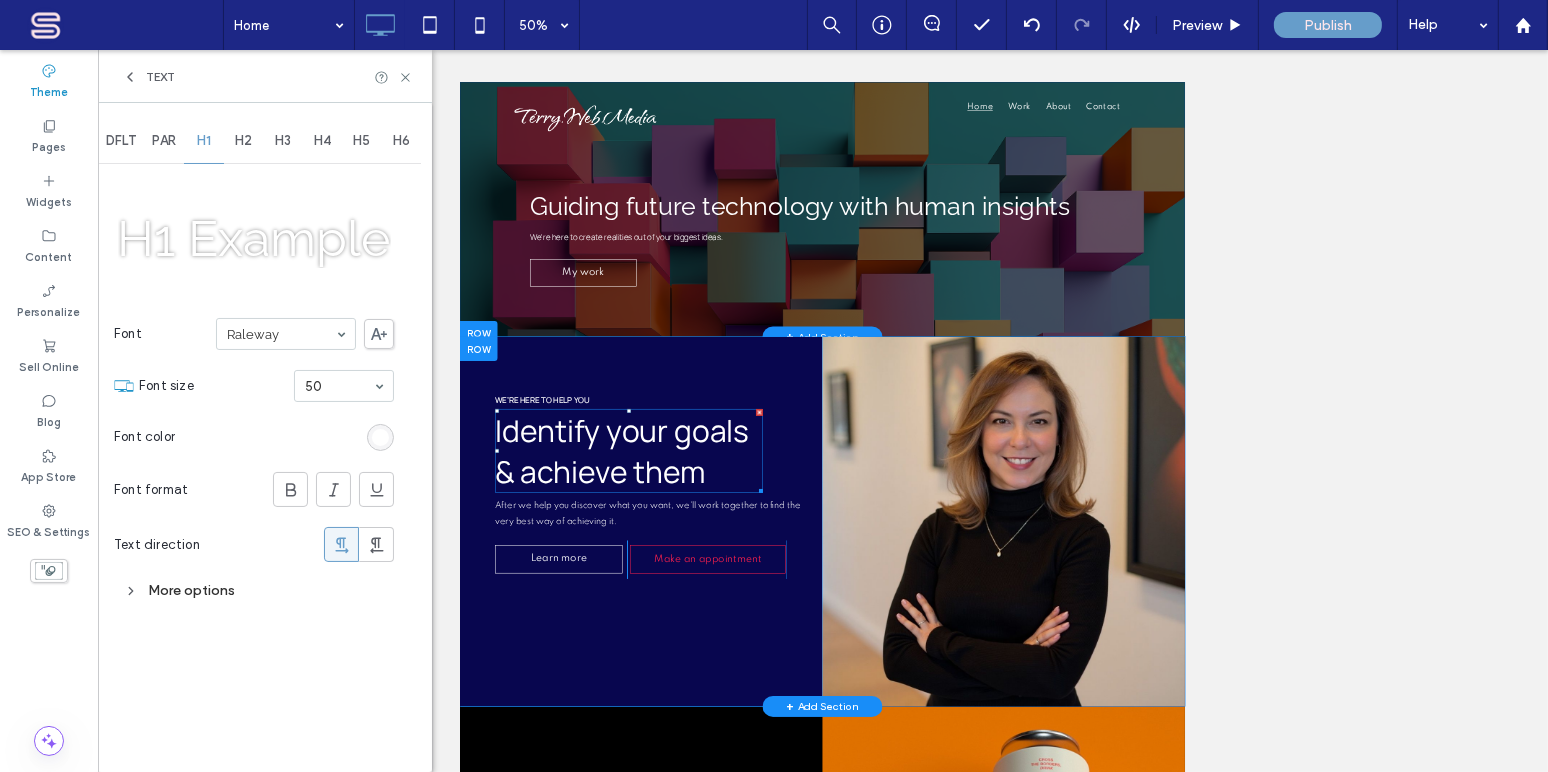 click on "Identify your goals & achieve them" at bounding box center (784, 819) 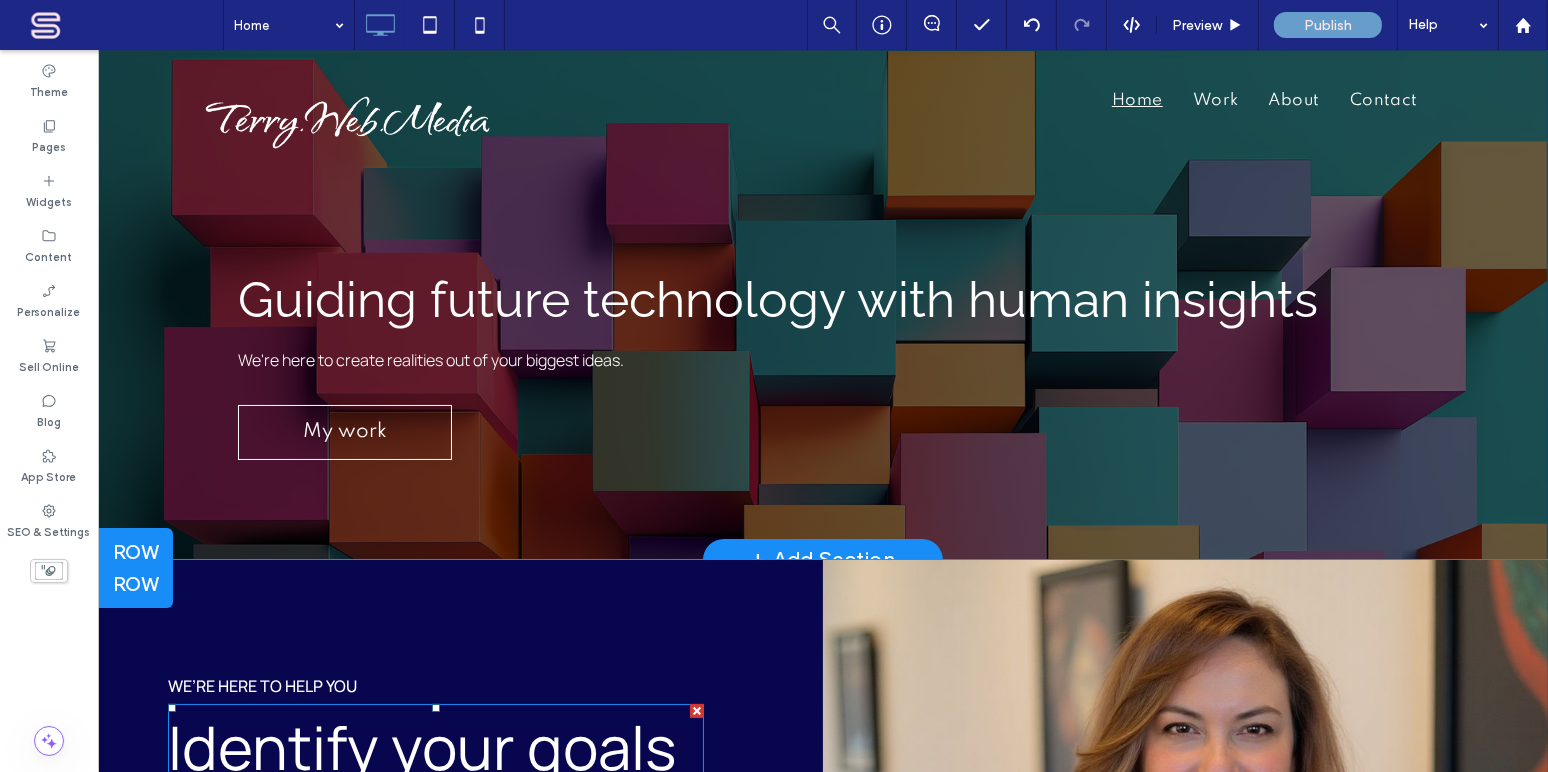 type on "*******" 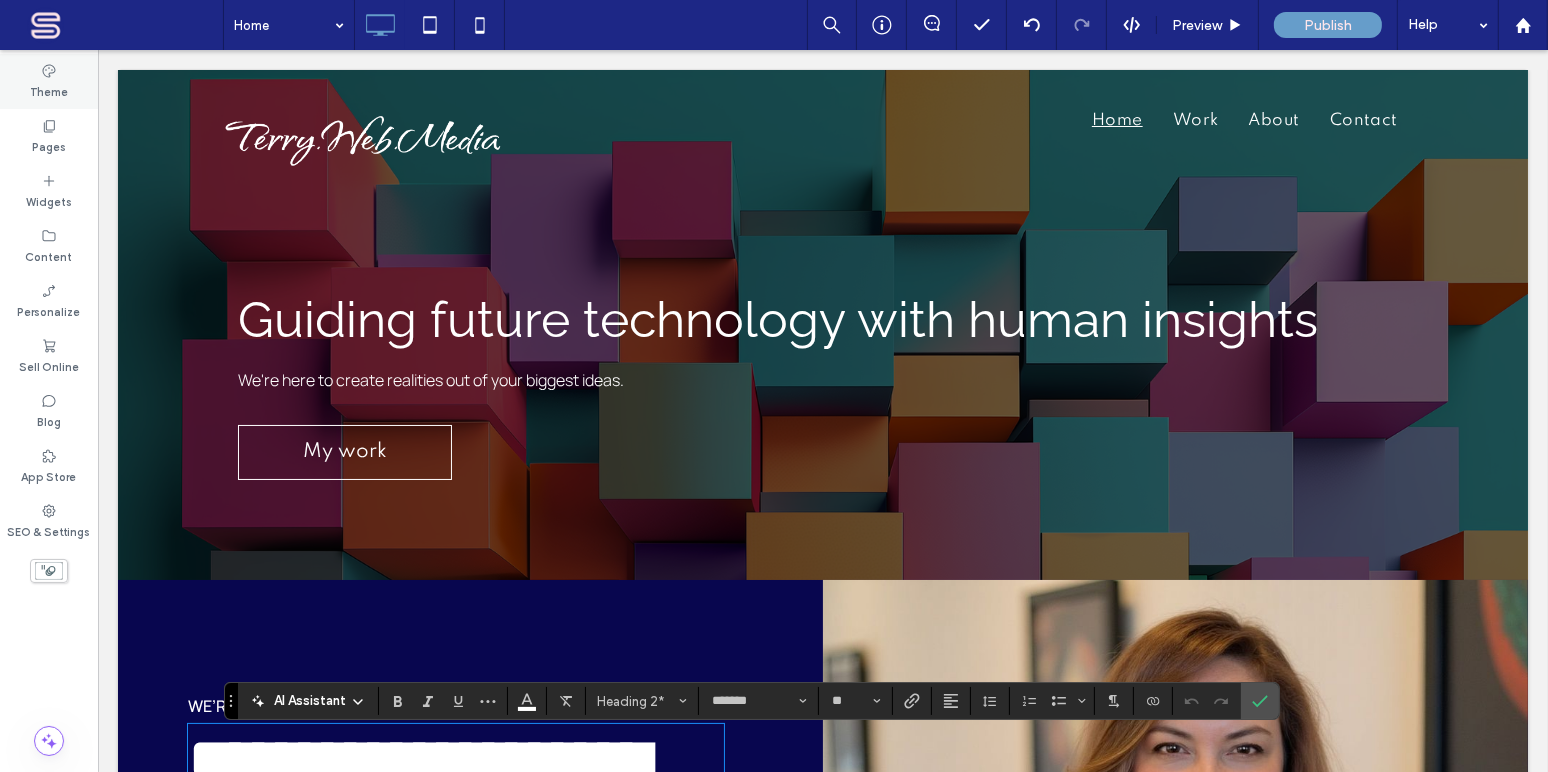 click 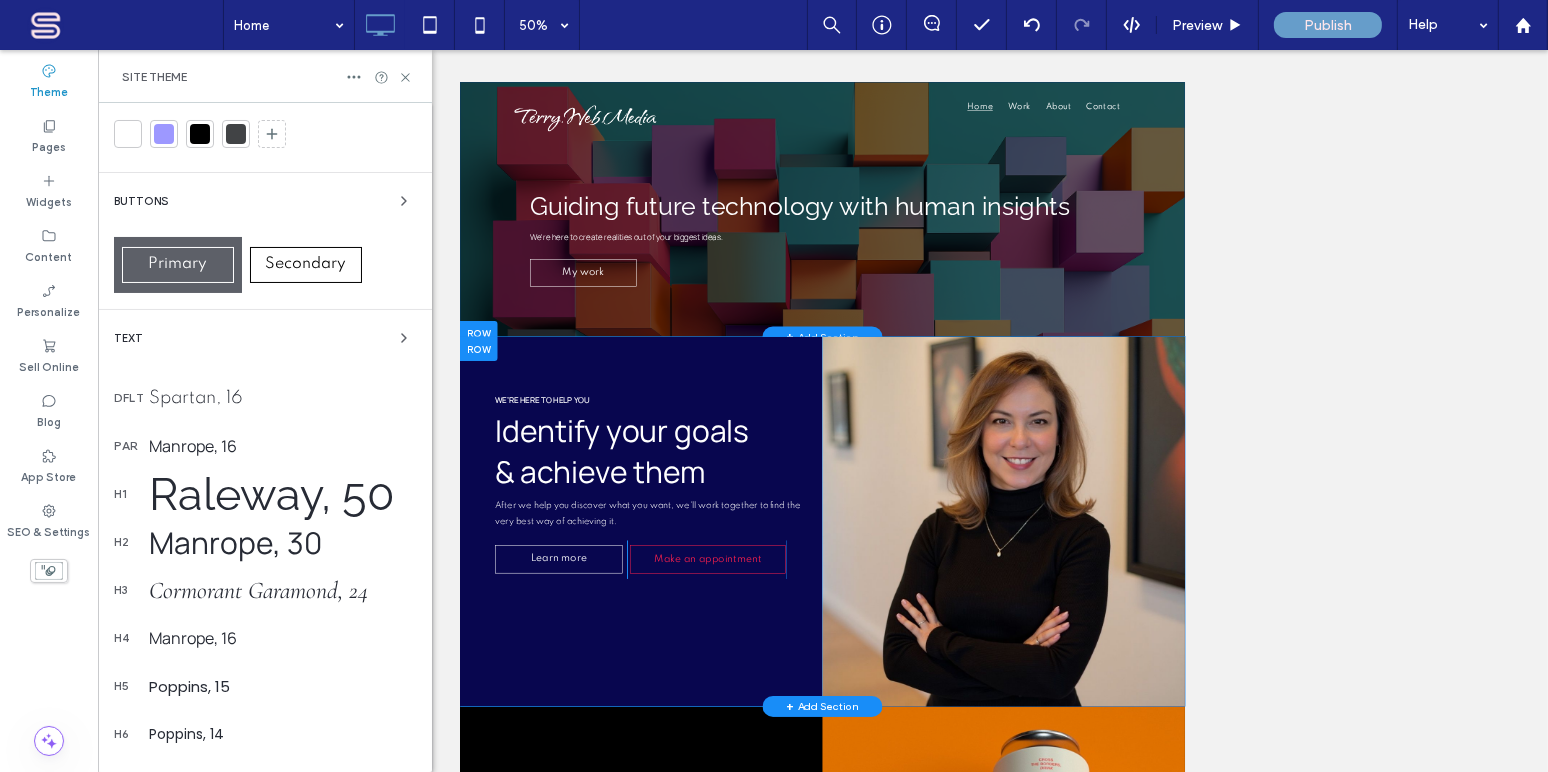 scroll, scrollTop: 242, scrollLeft: 0, axis: vertical 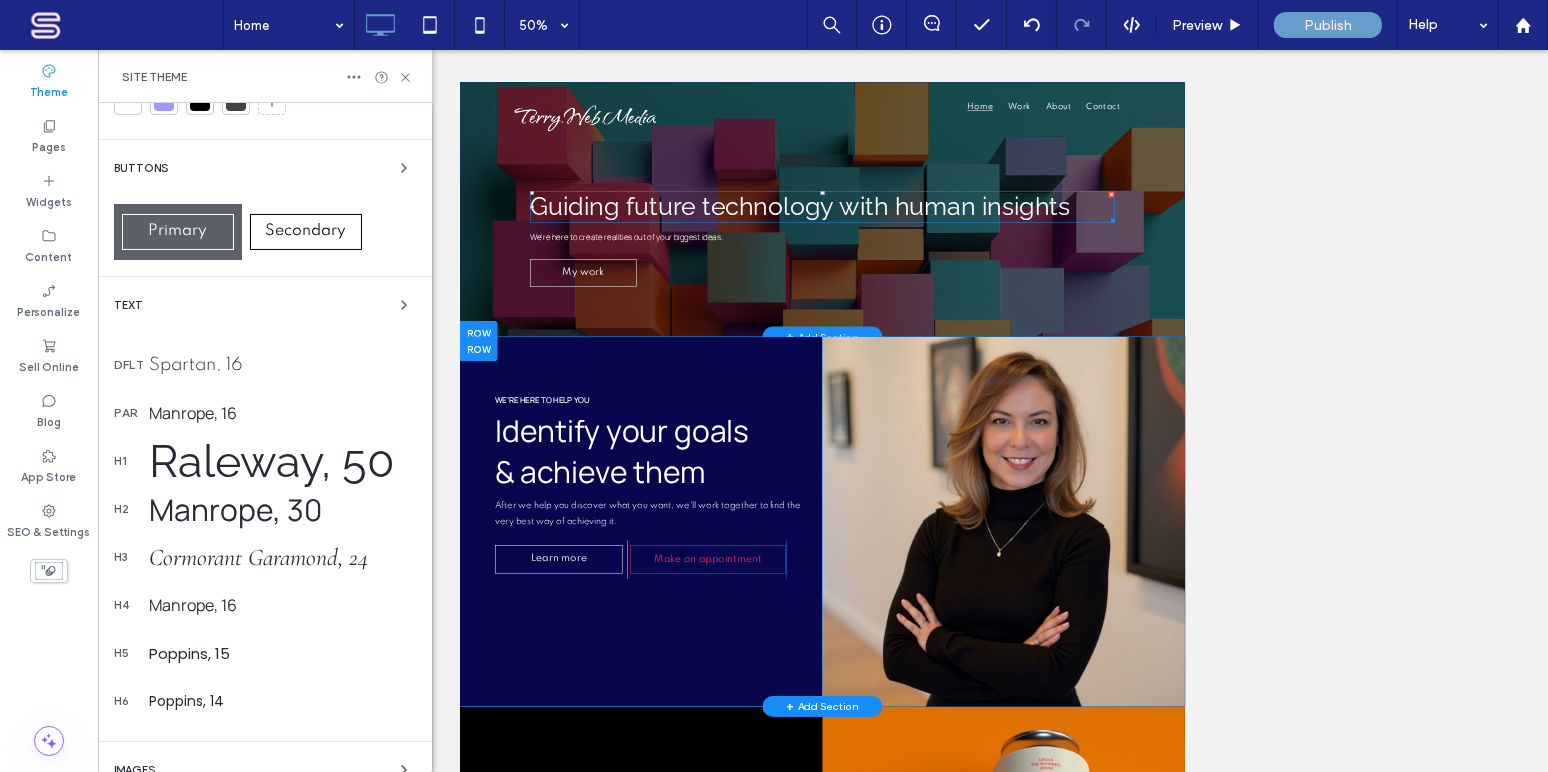 click on "Guiding future technology with human insights" at bounding box center (1140, 330) 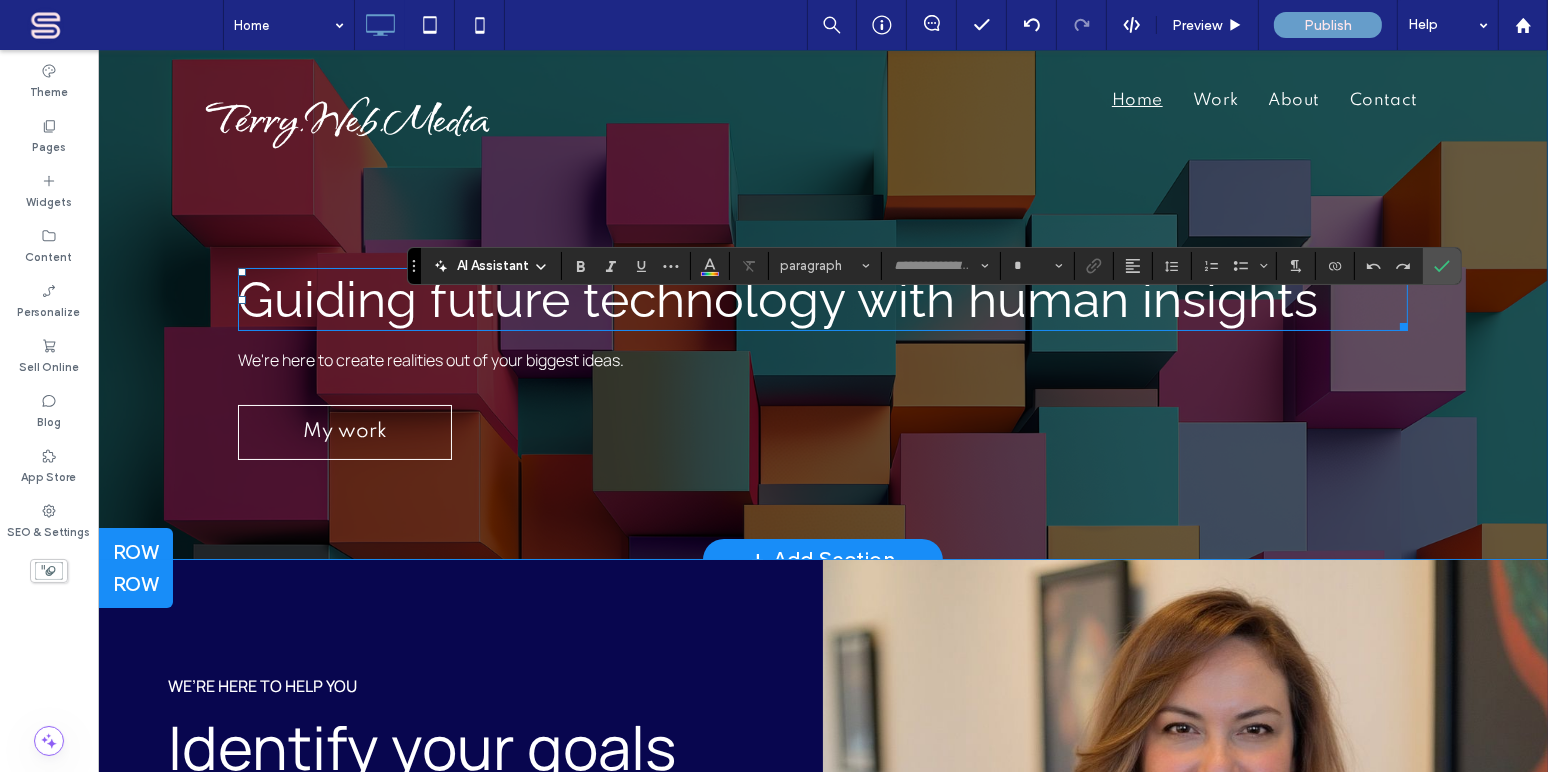 type on "*******" 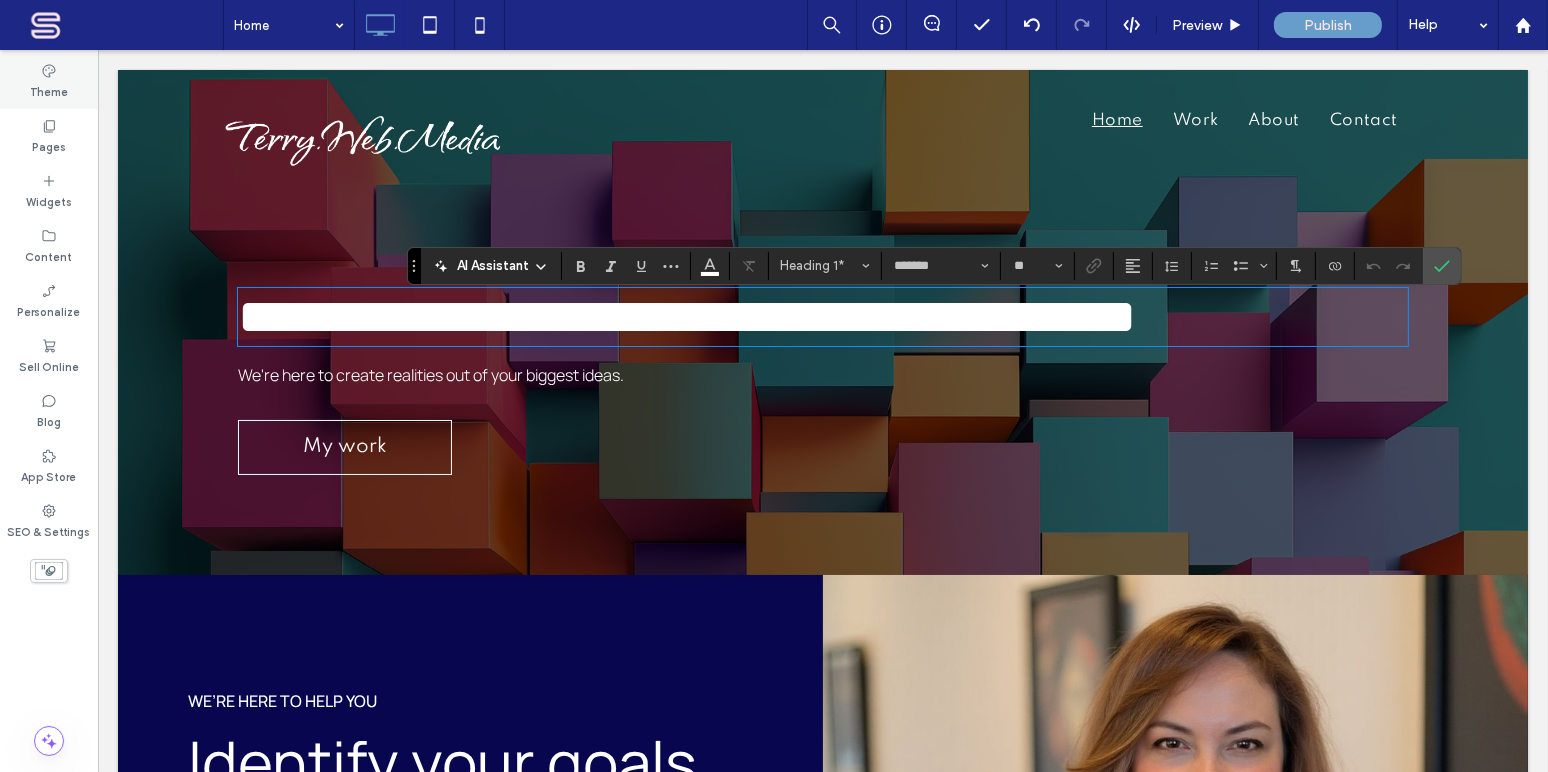 click 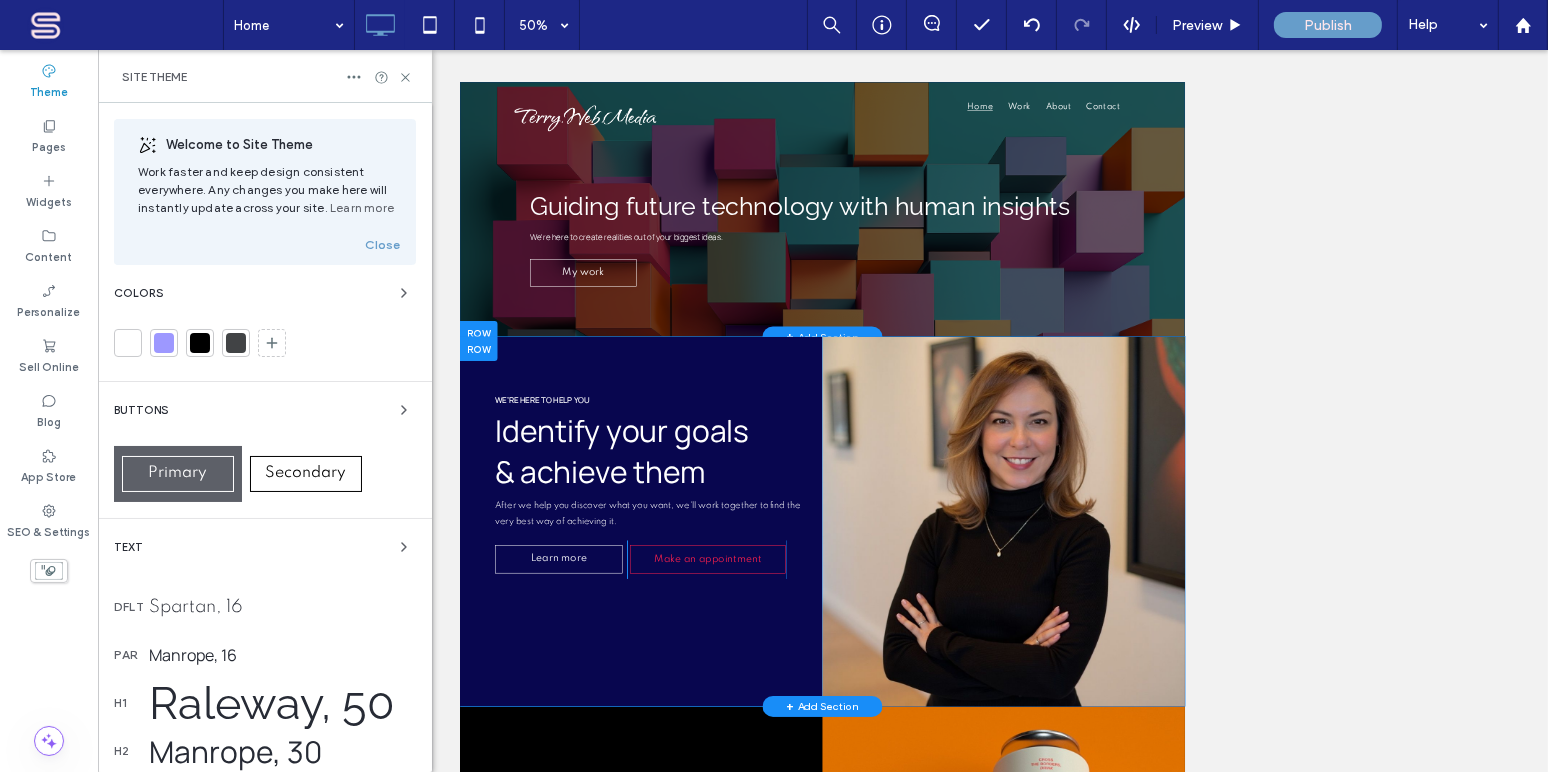 click on "Raleway, 50" at bounding box center (282, 703) 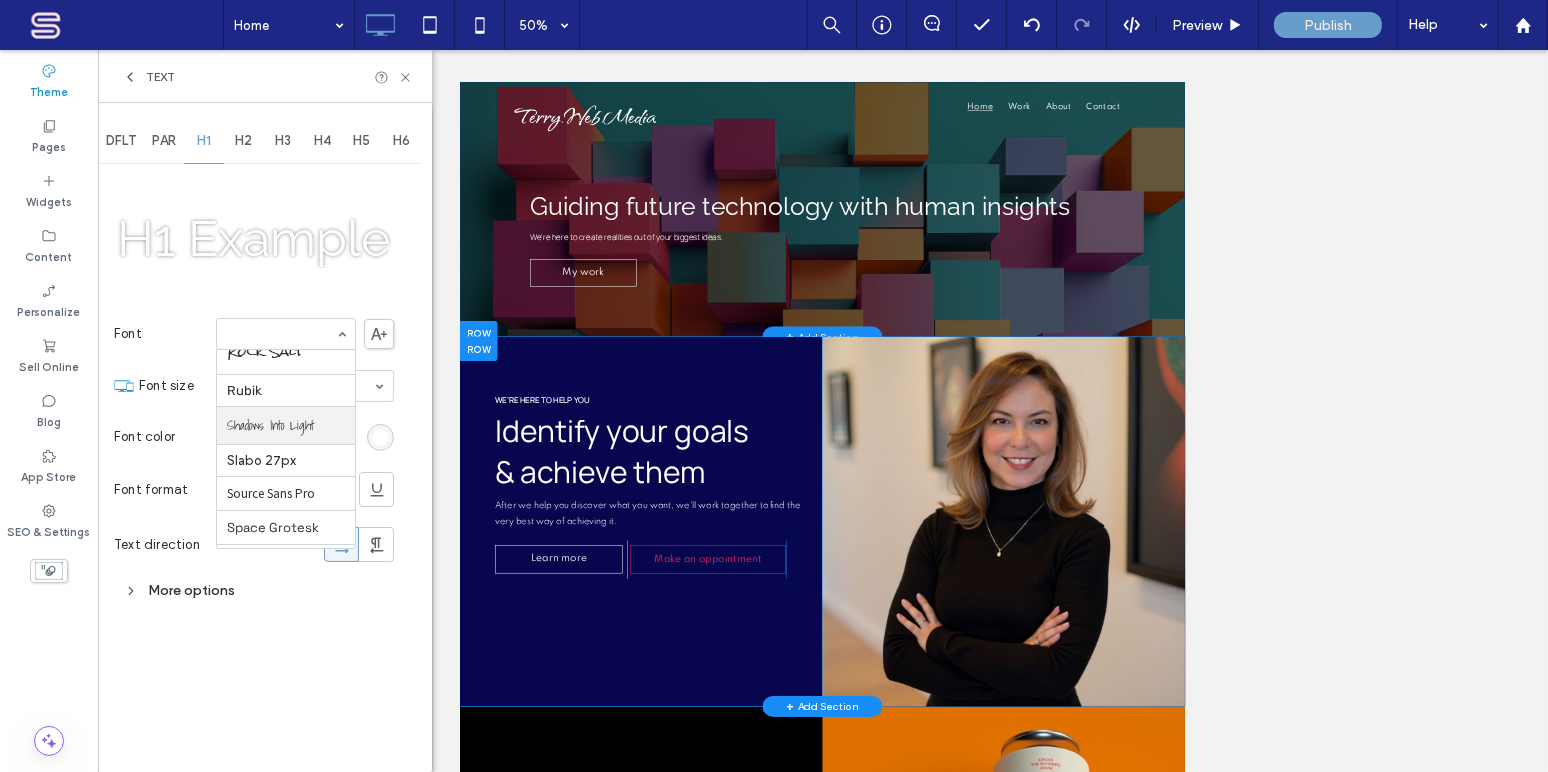 scroll, scrollTop: 2298, scrollLeft: 0, axis: vertical 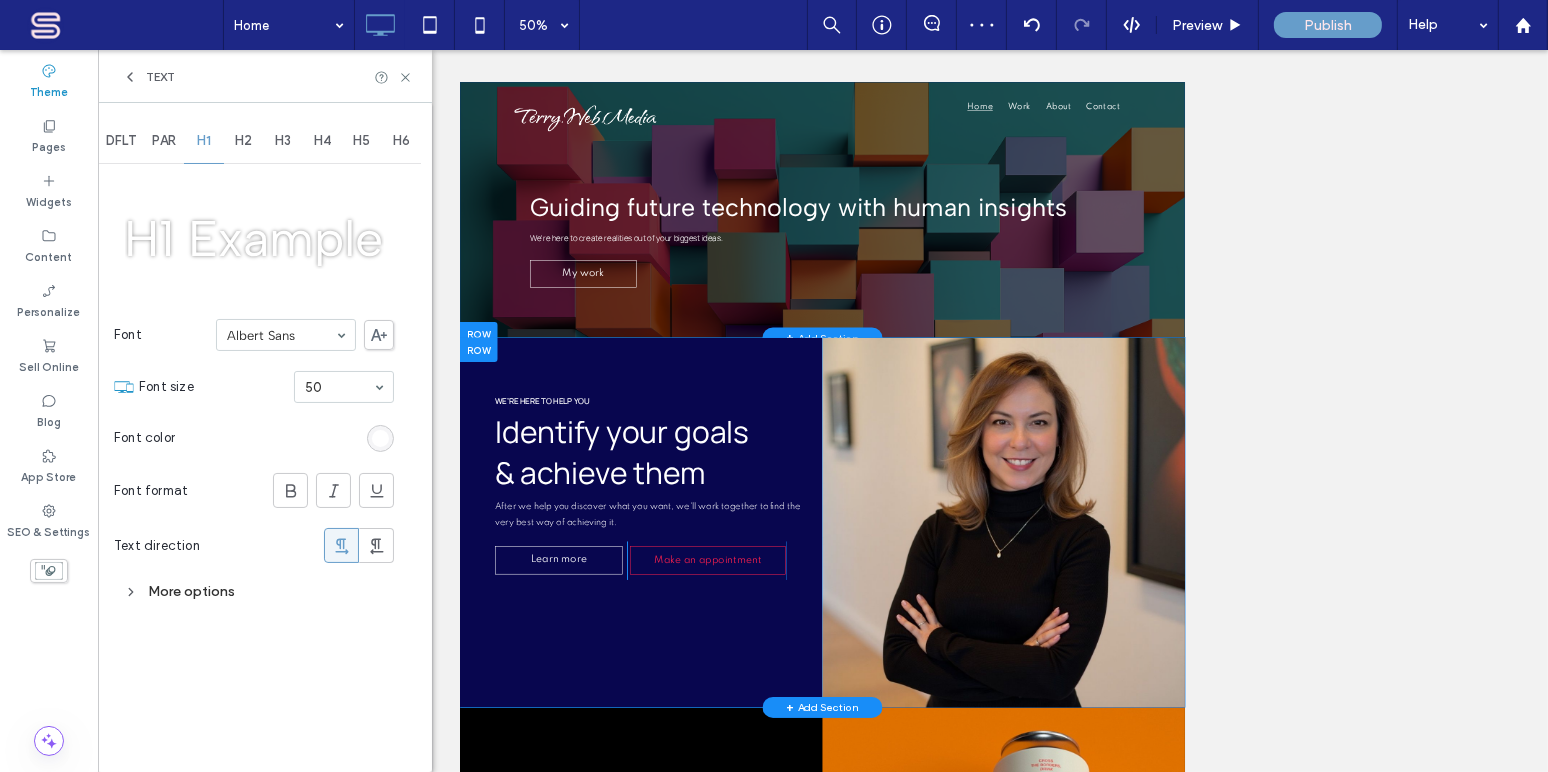 click on "Albert Sans" at bounding box center (286, 335) 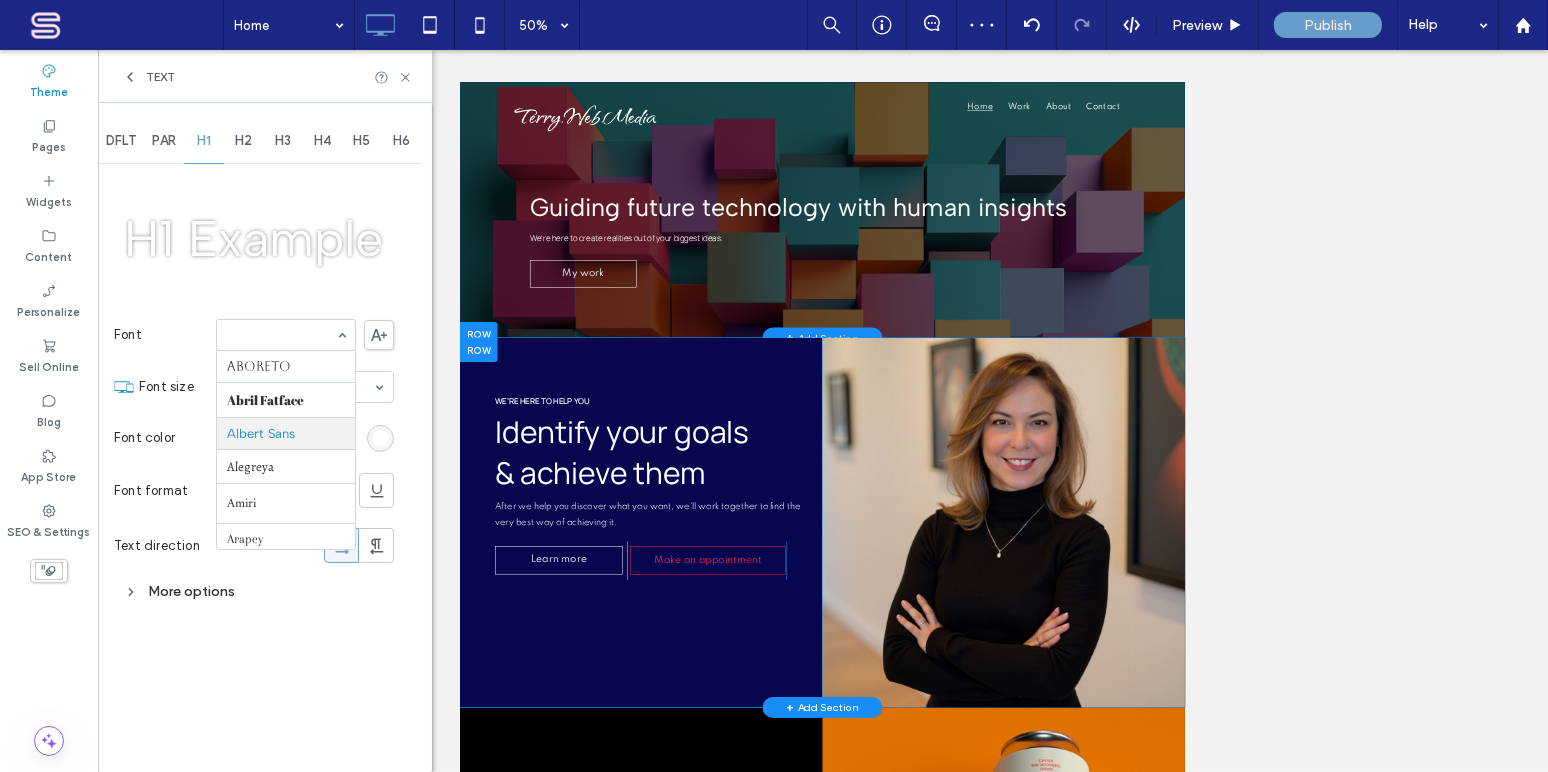 scroll, scrollTop: 66, scrollLeft: 0, axis: vertical 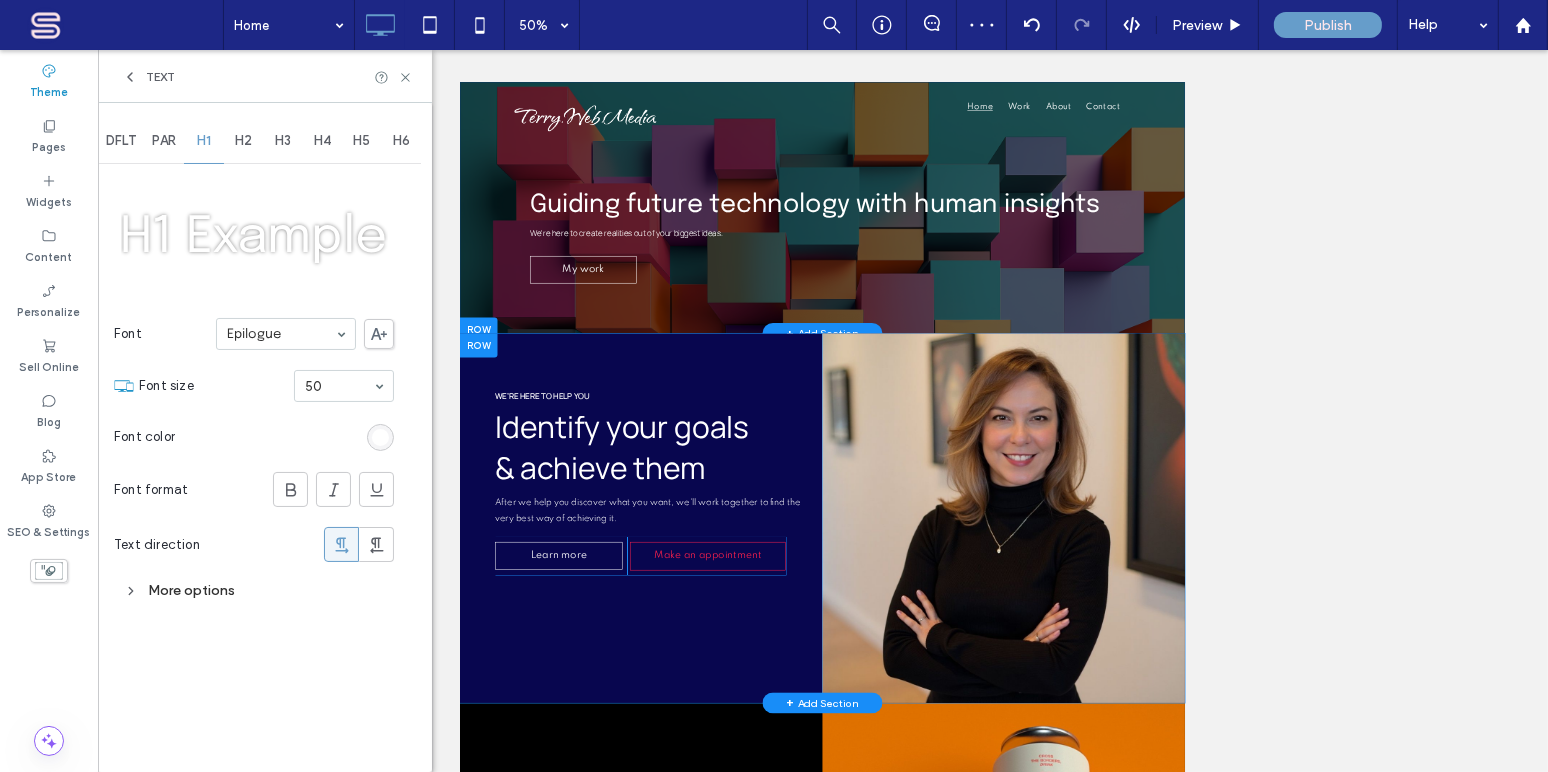 click on "Epilogue" at bounding box center (286, 334) 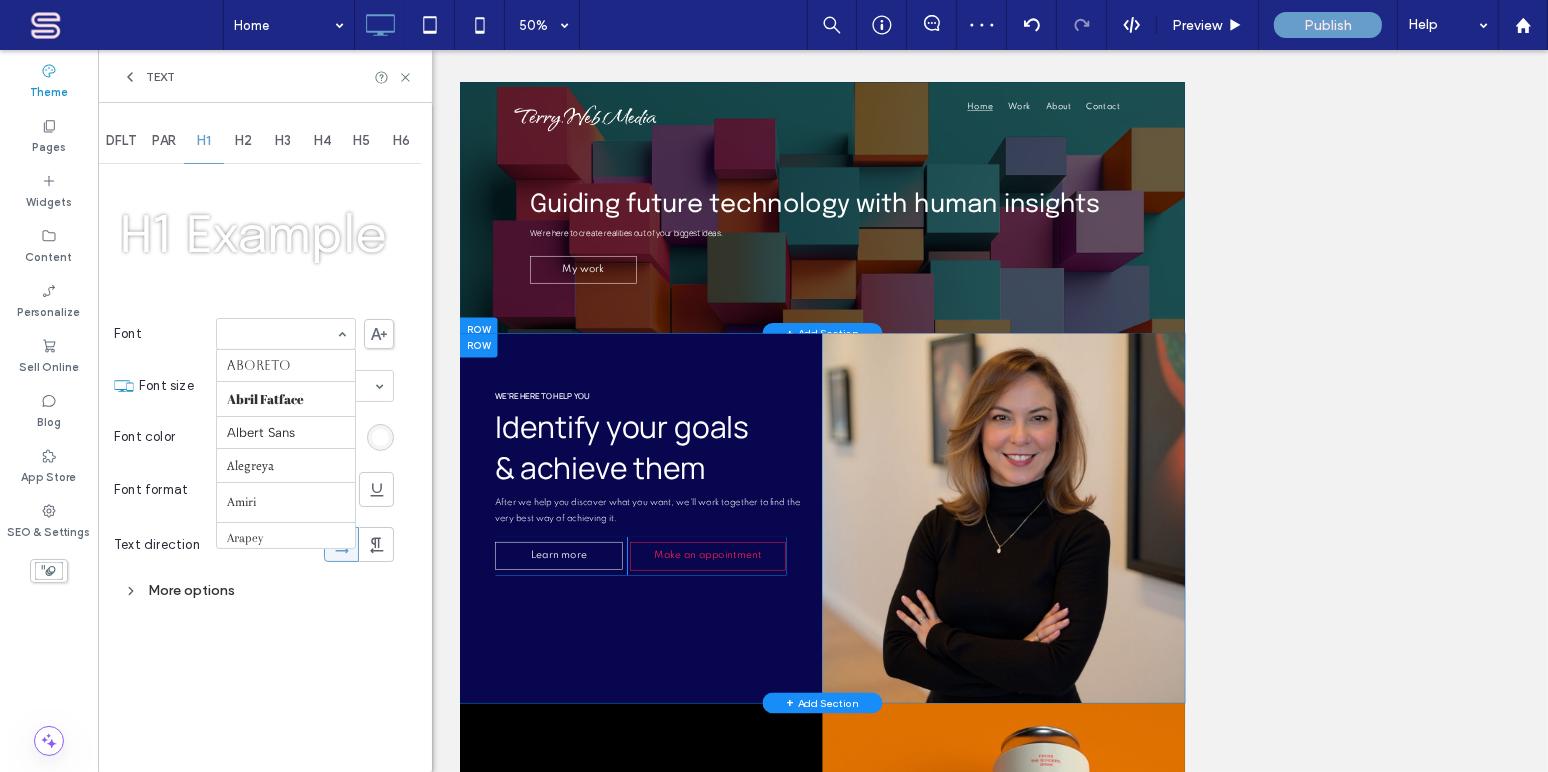 scroll, scrollTop: 631, scrollLeft: 0, axis: vertical 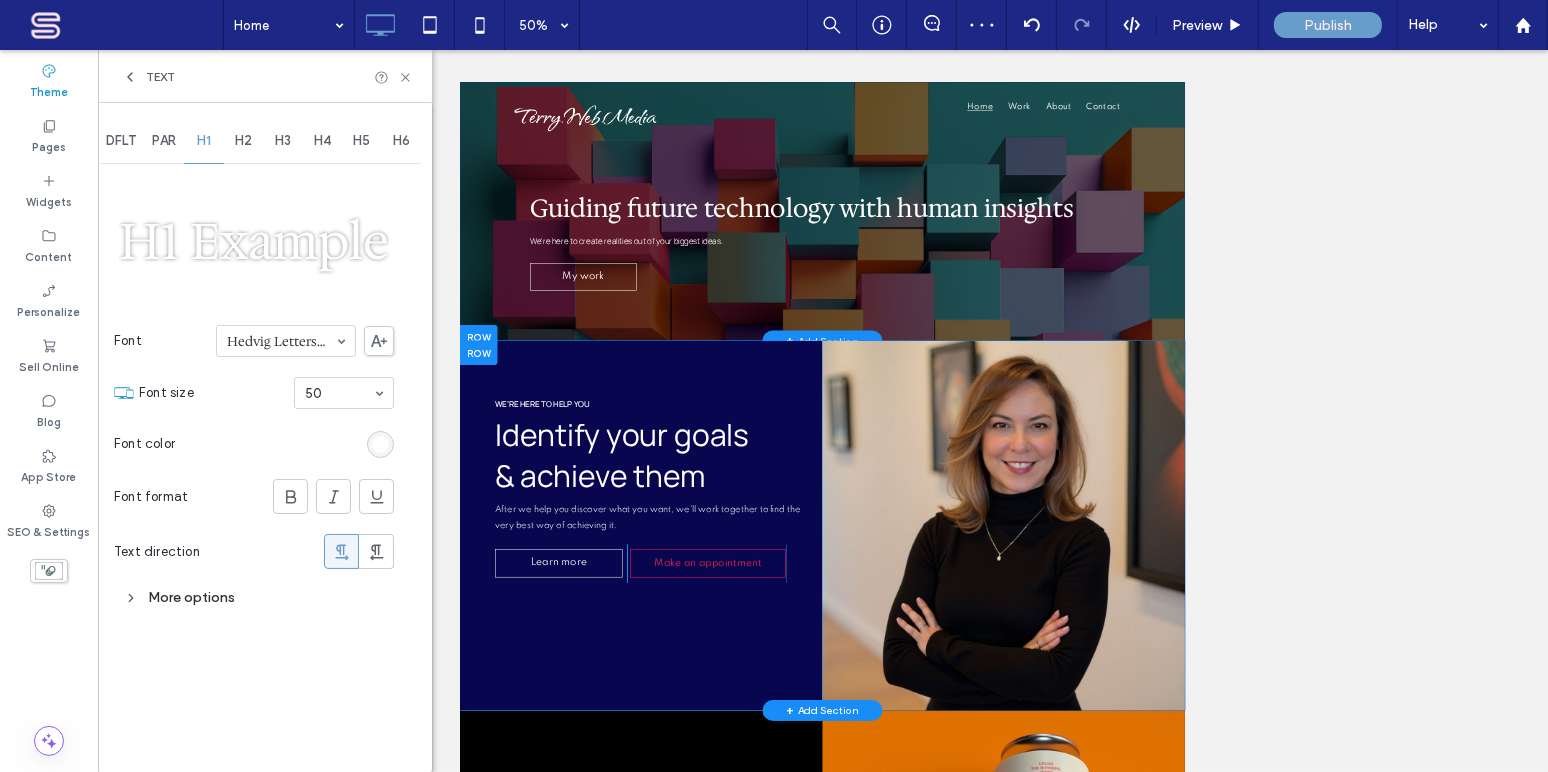 click on "Hedvig Letters Serif" at bounding box center (286, 341) 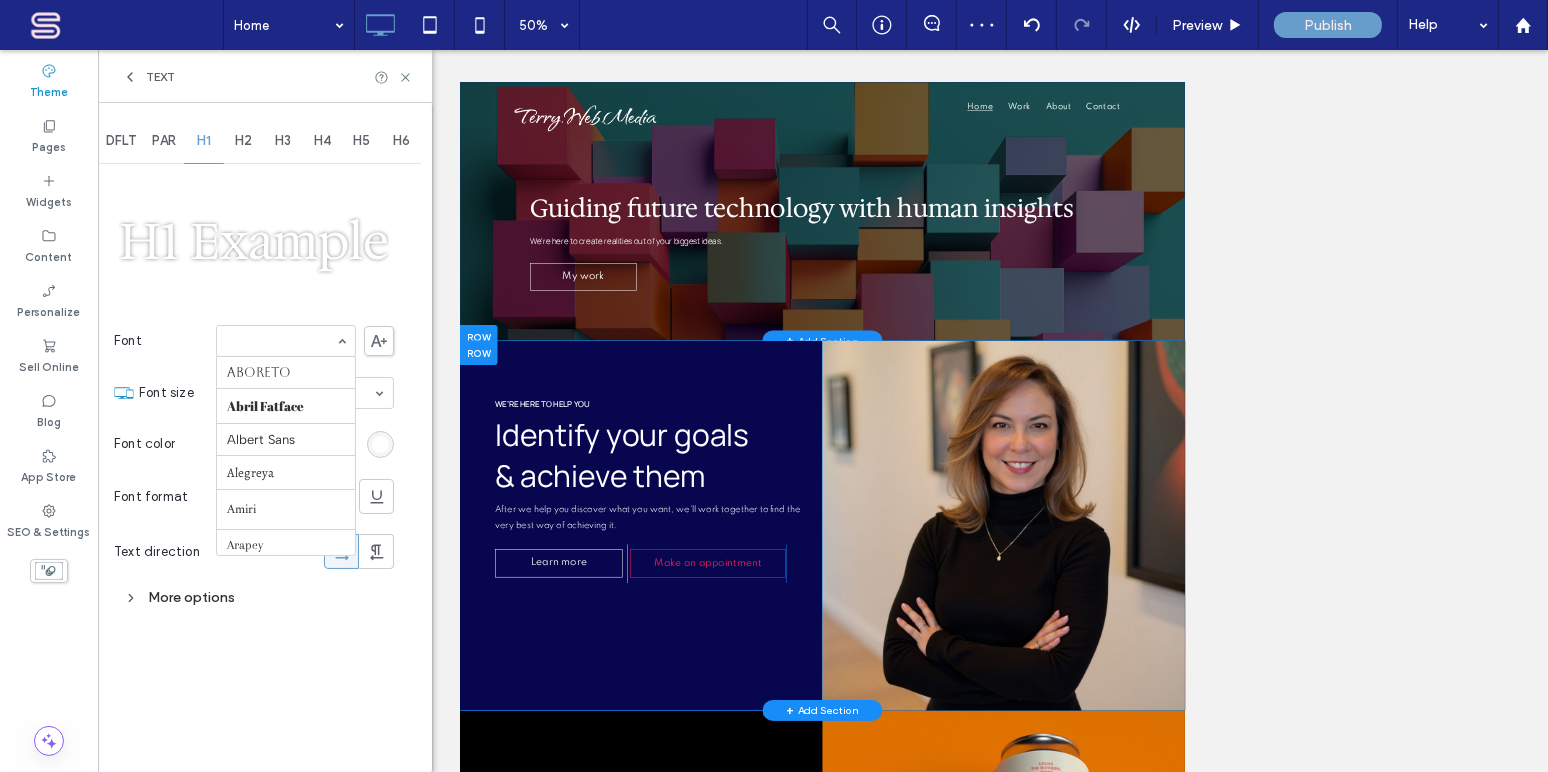 scroll, scrollTop: 759, scrollLeft: 0, axis: vertical 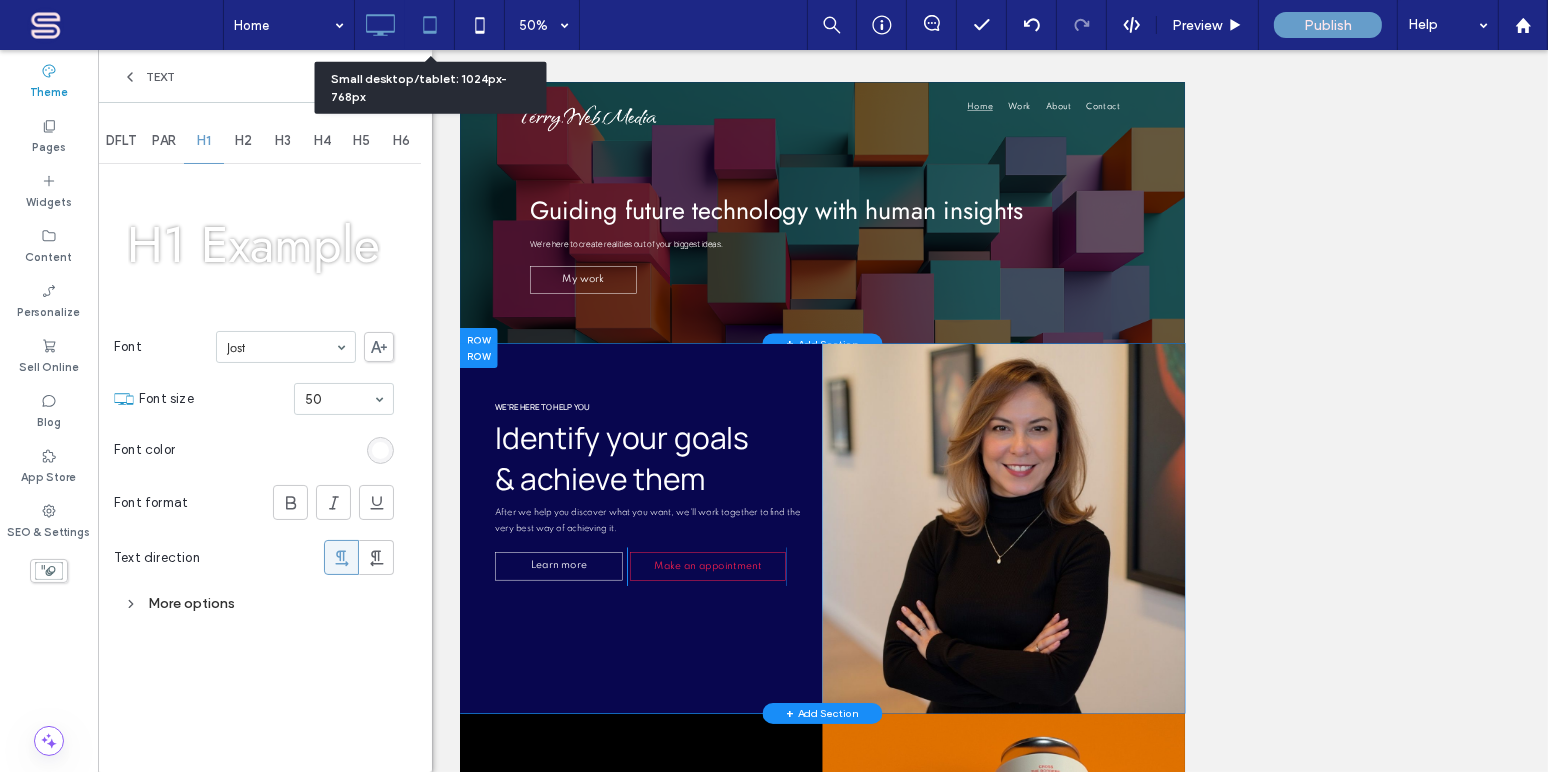 click 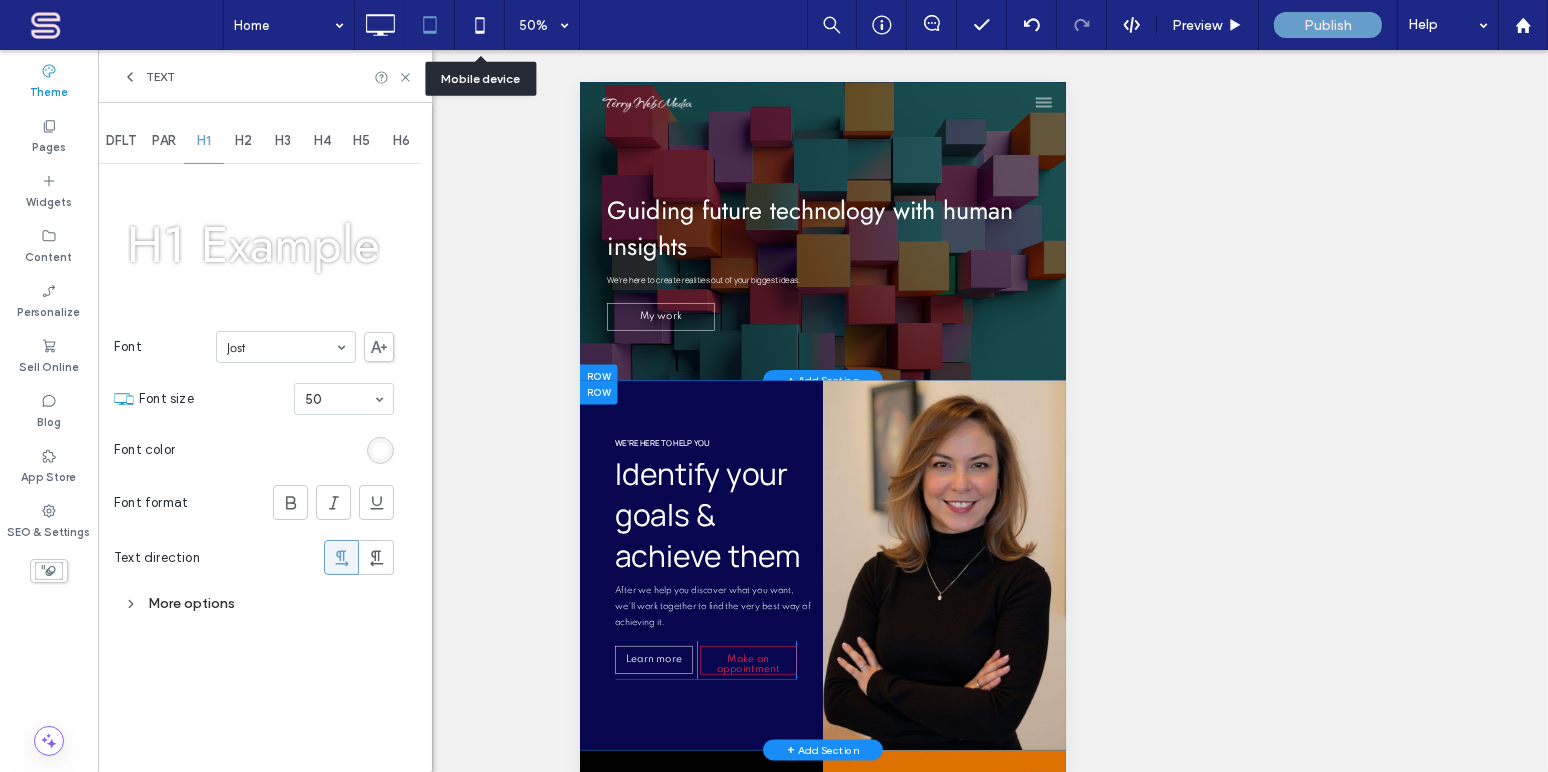 click 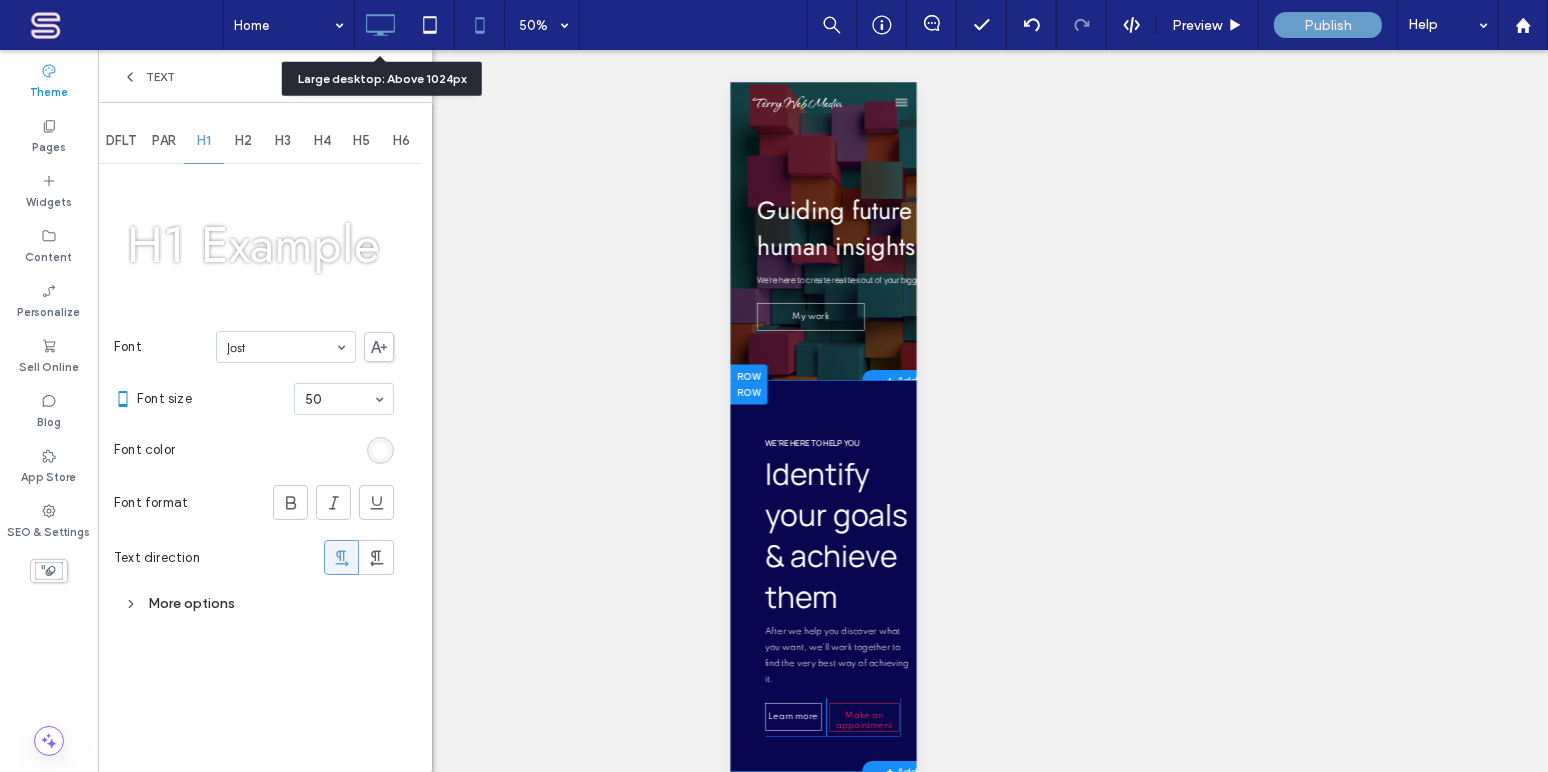 click 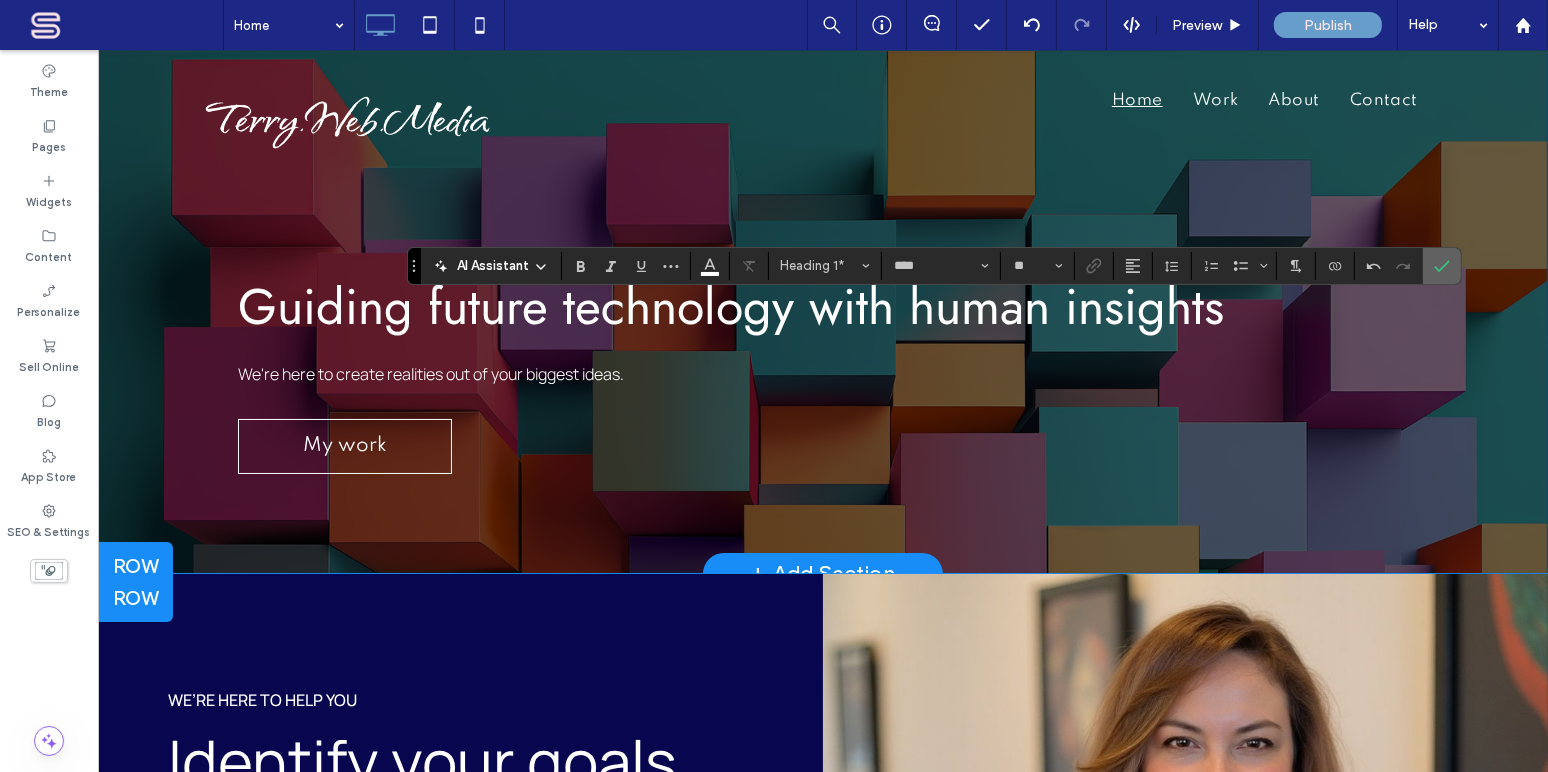 click 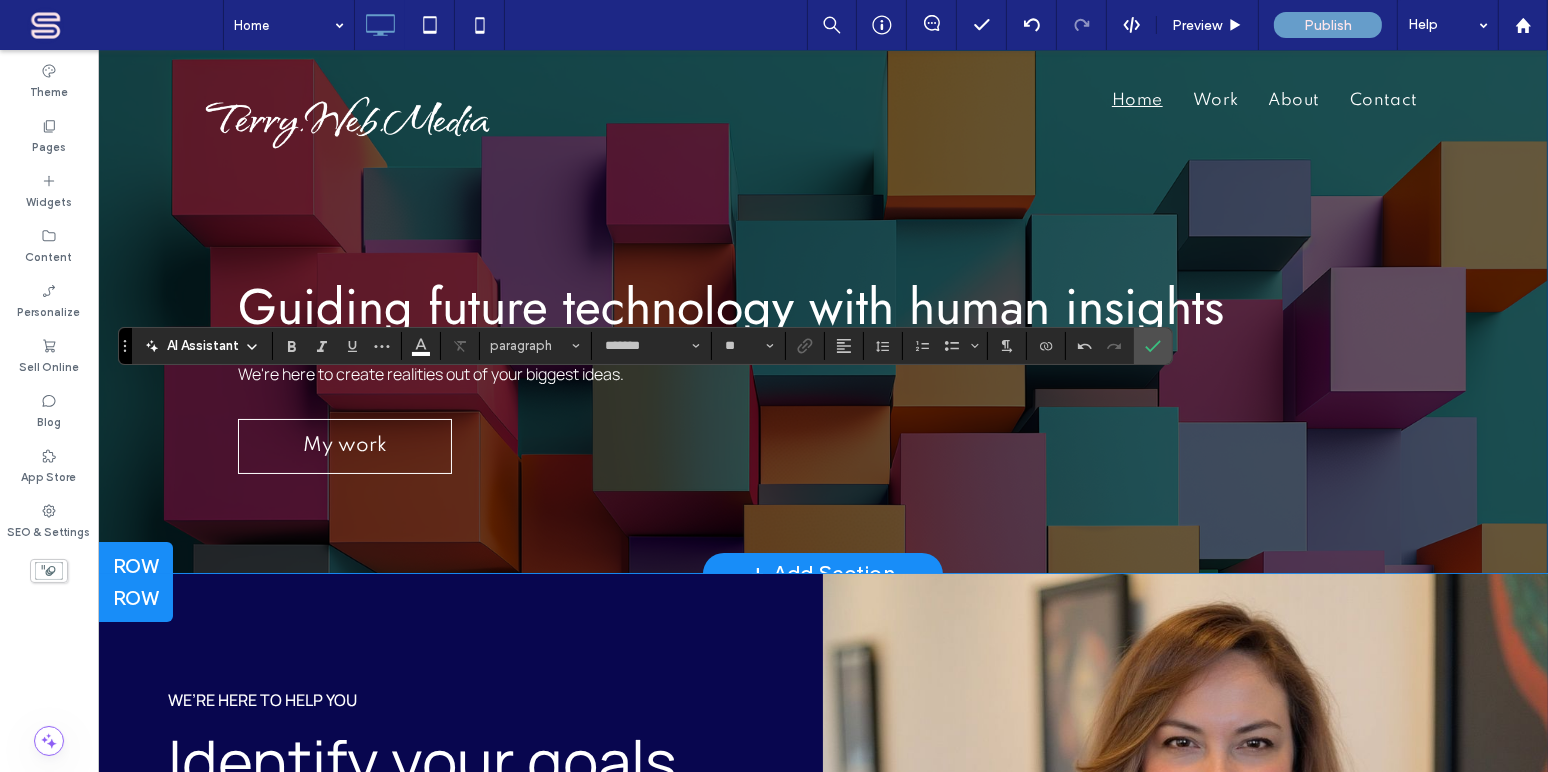 type on "*******" 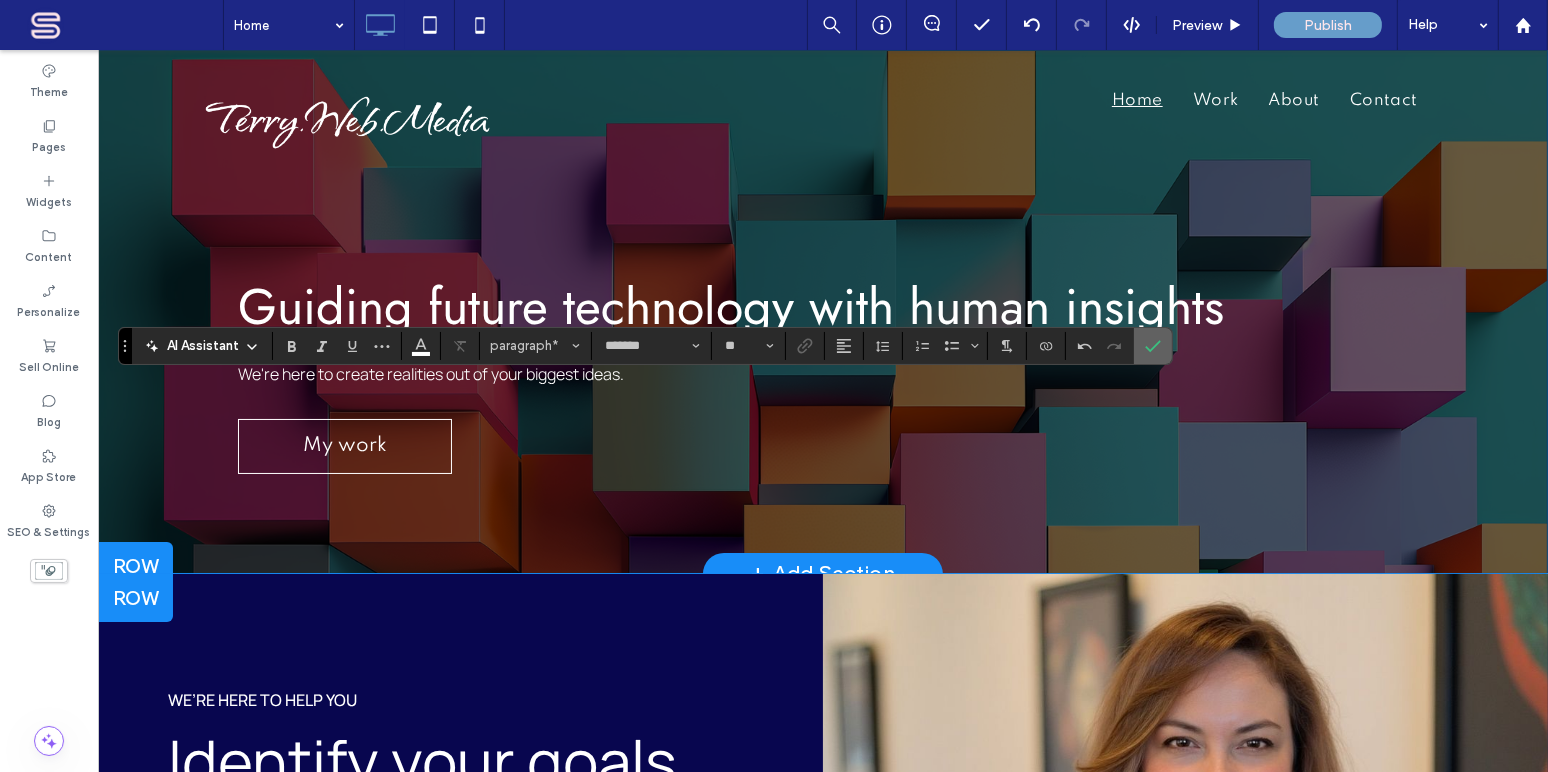 click 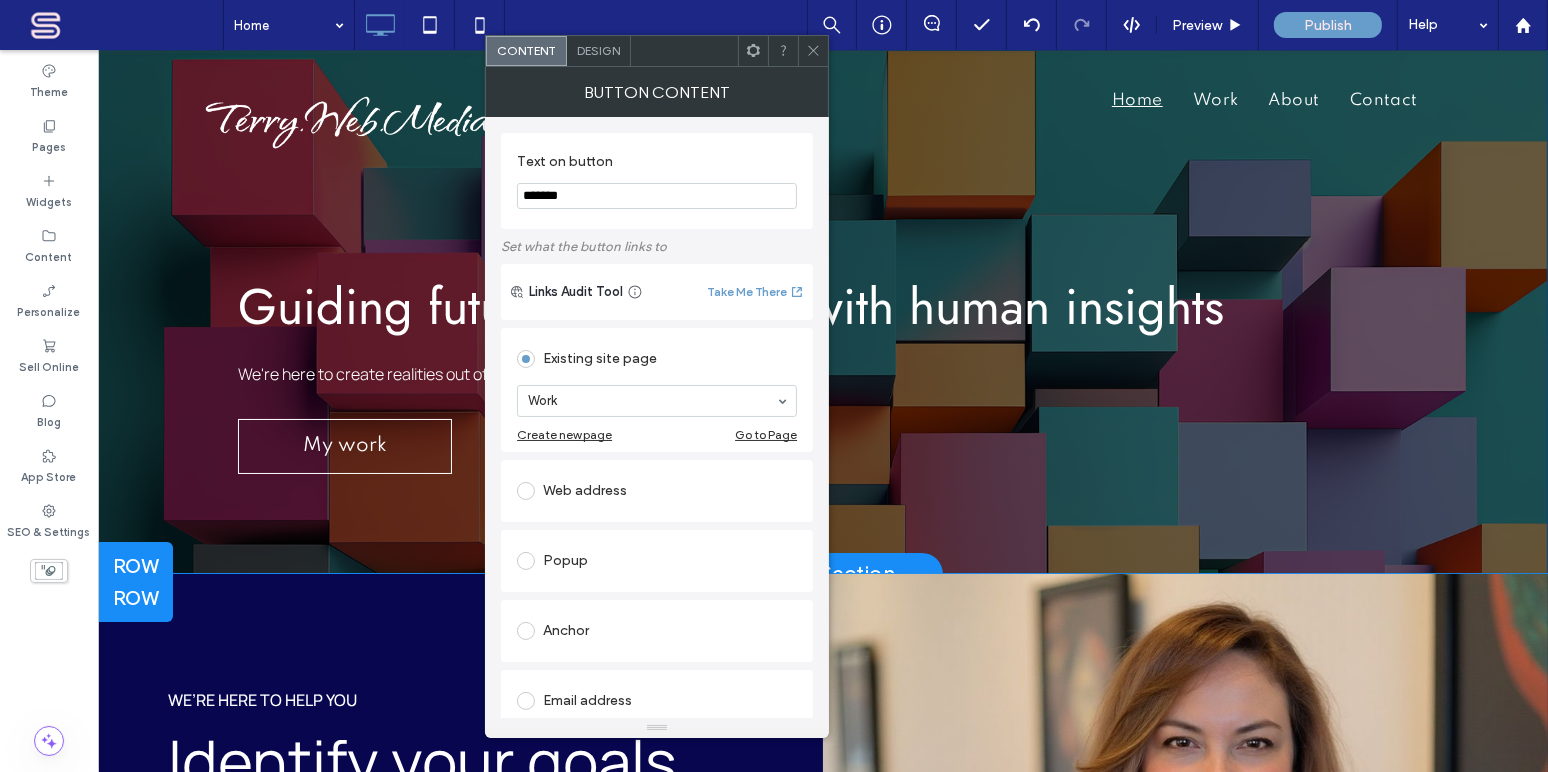 click on "*******" at bounding box center (657, 196) 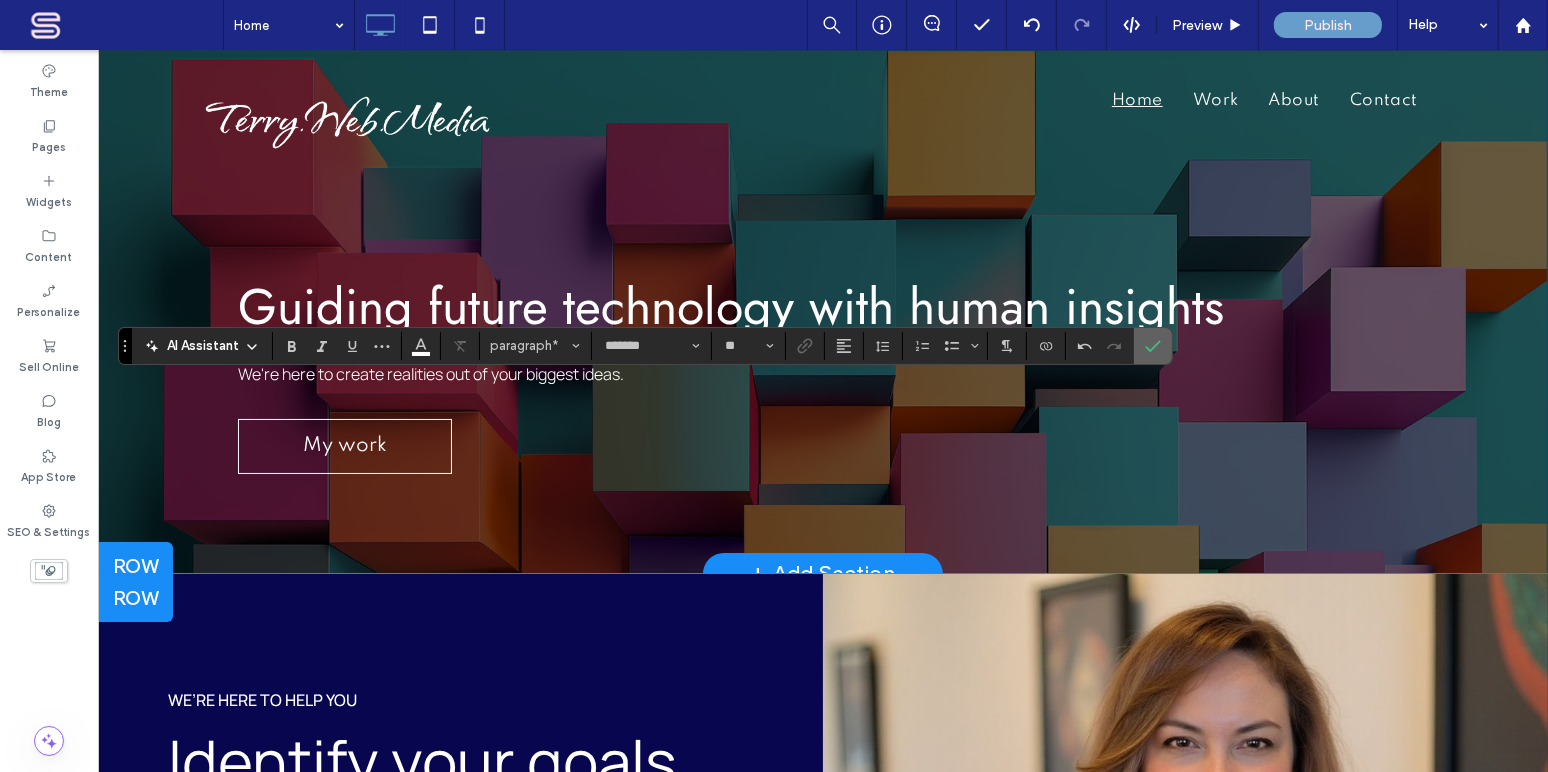 click 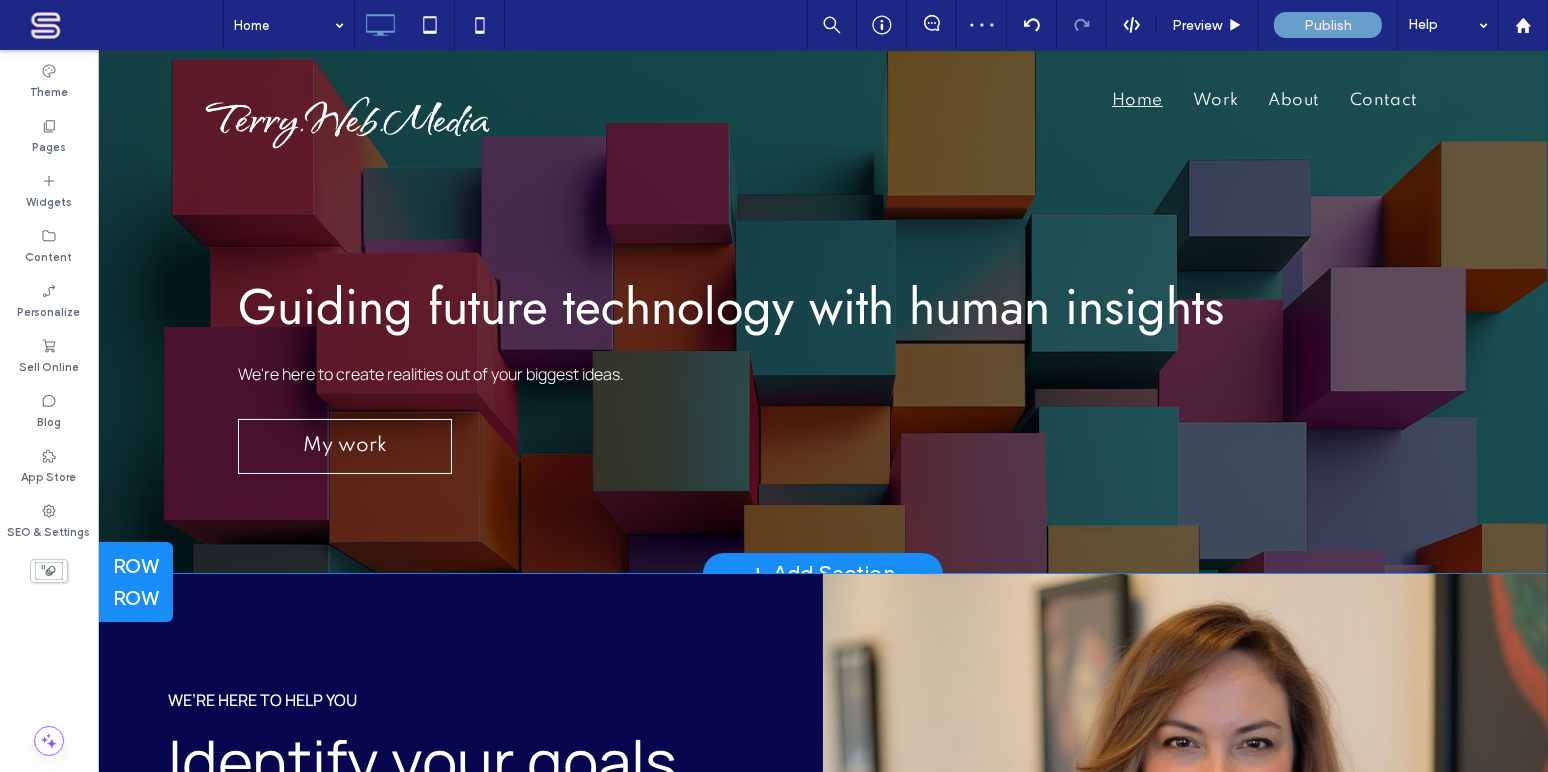 type on "*******" 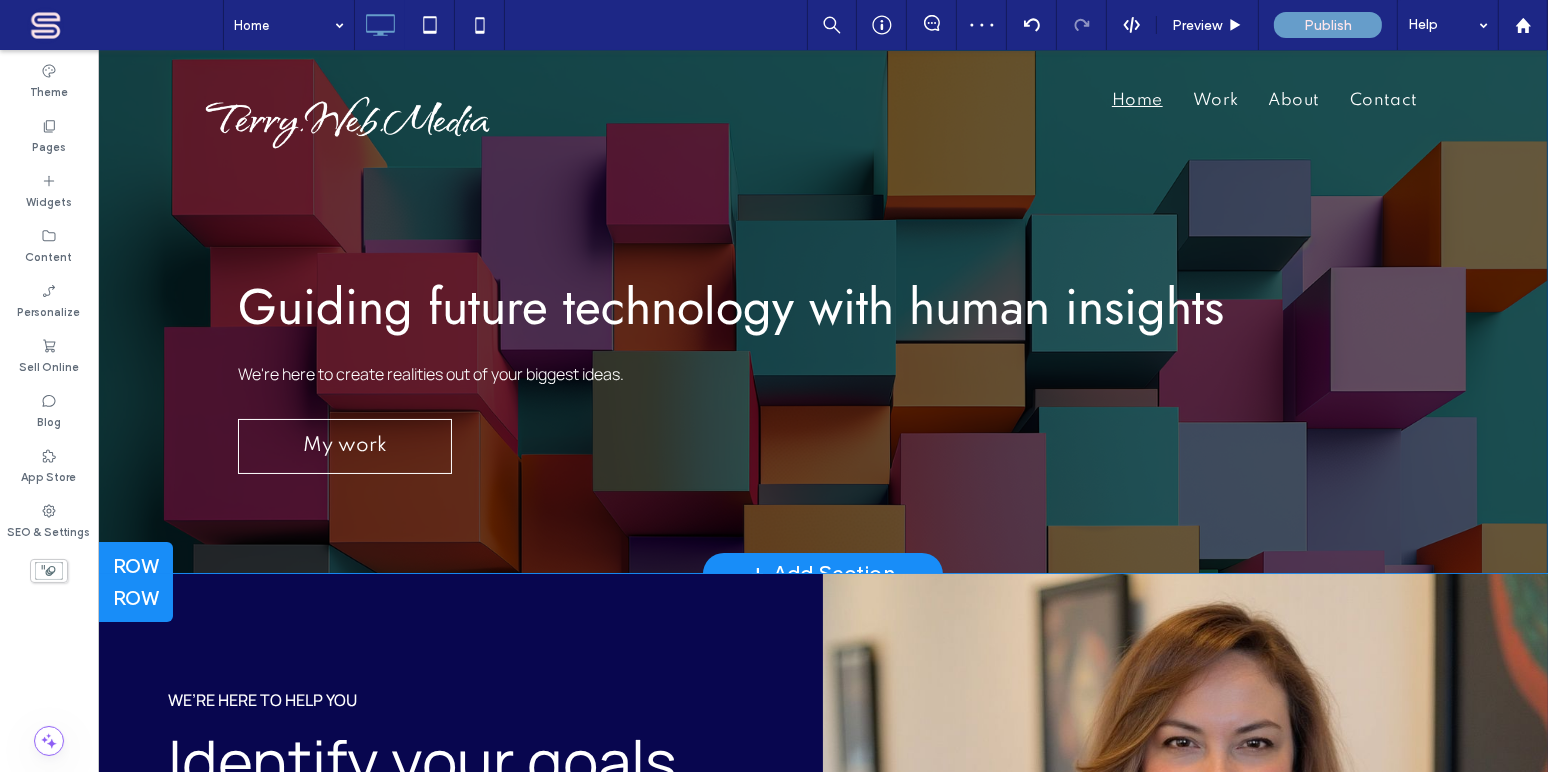 type on "**" 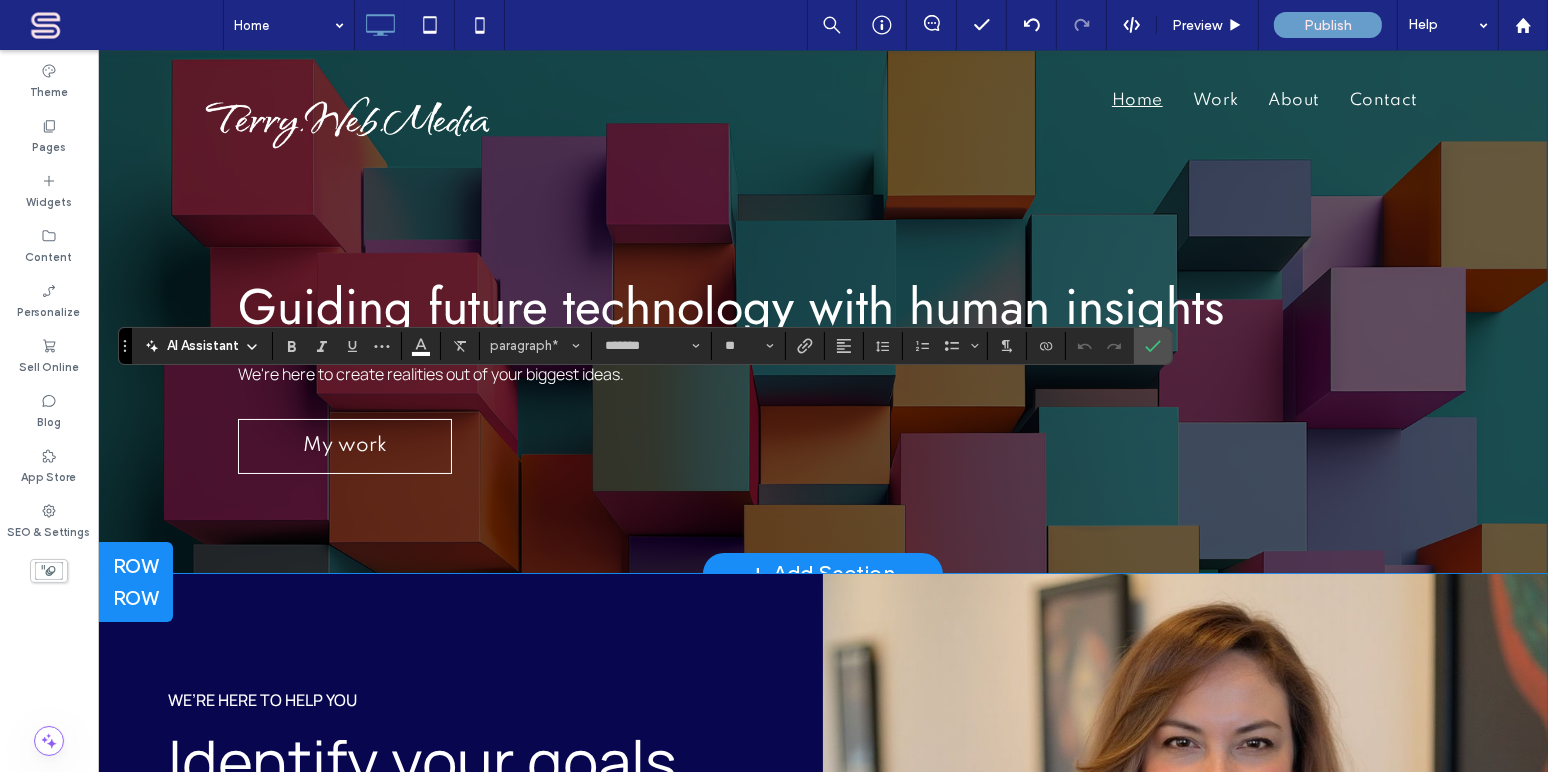 type on "*******" 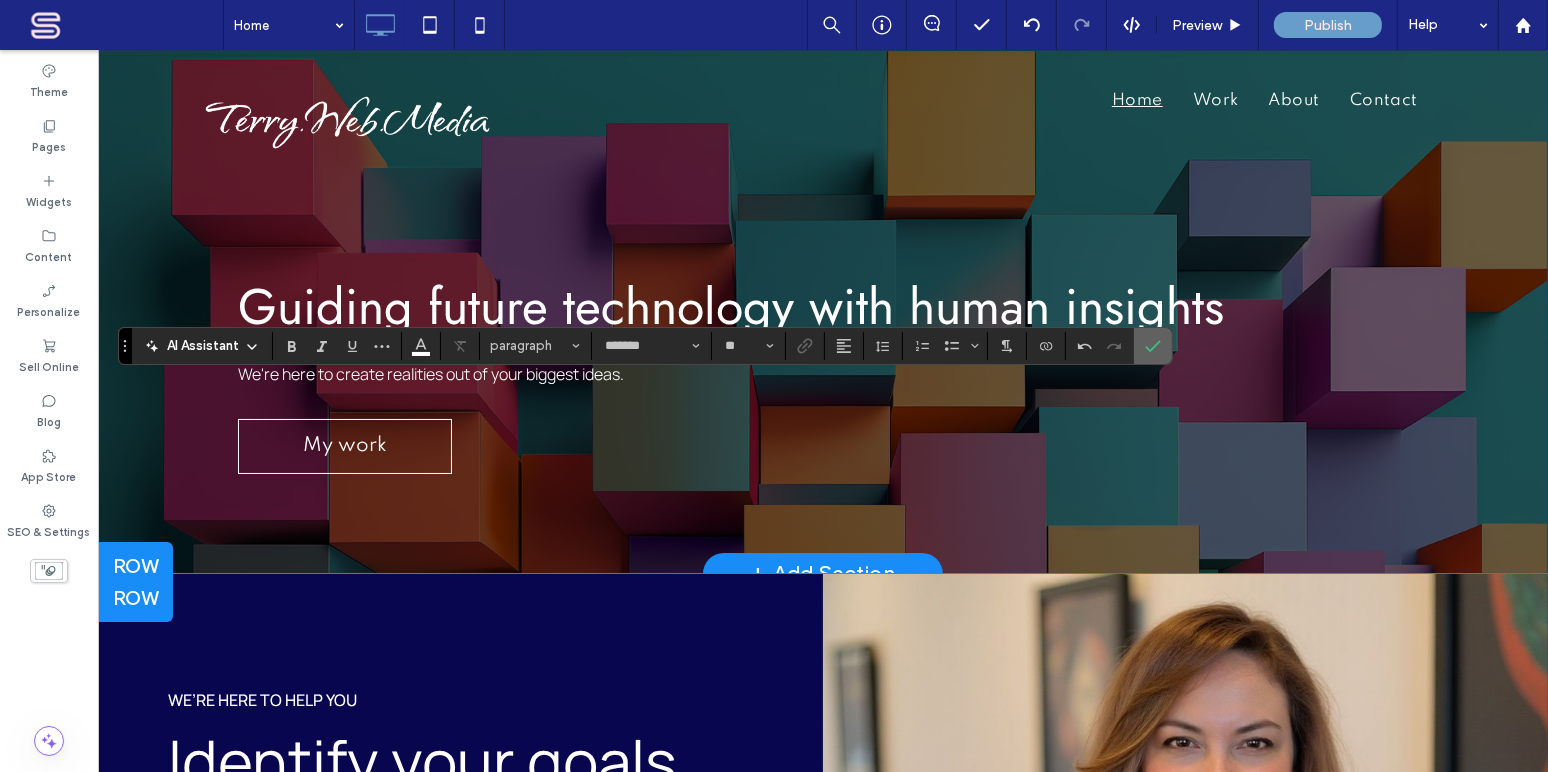 click 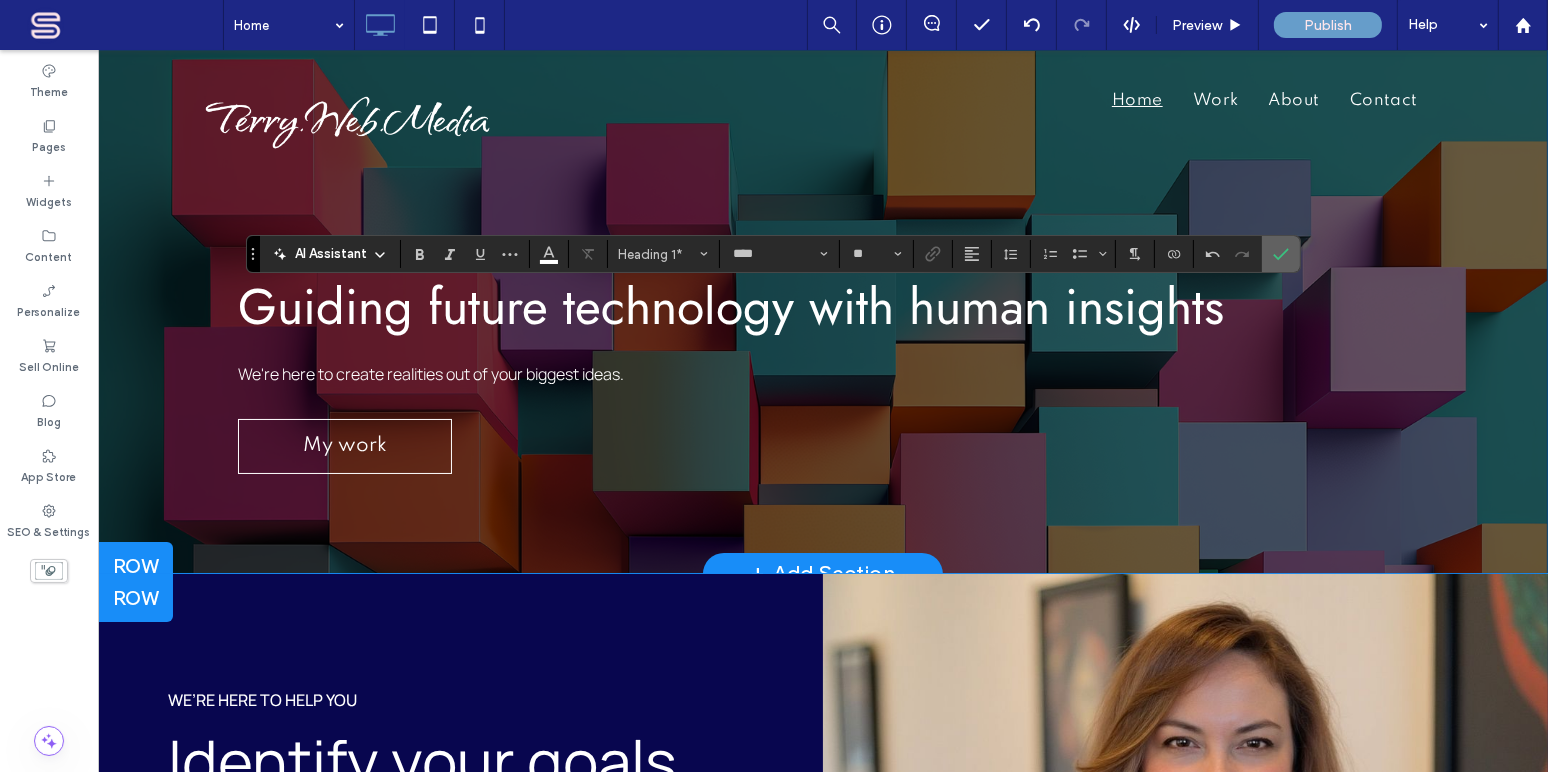 click 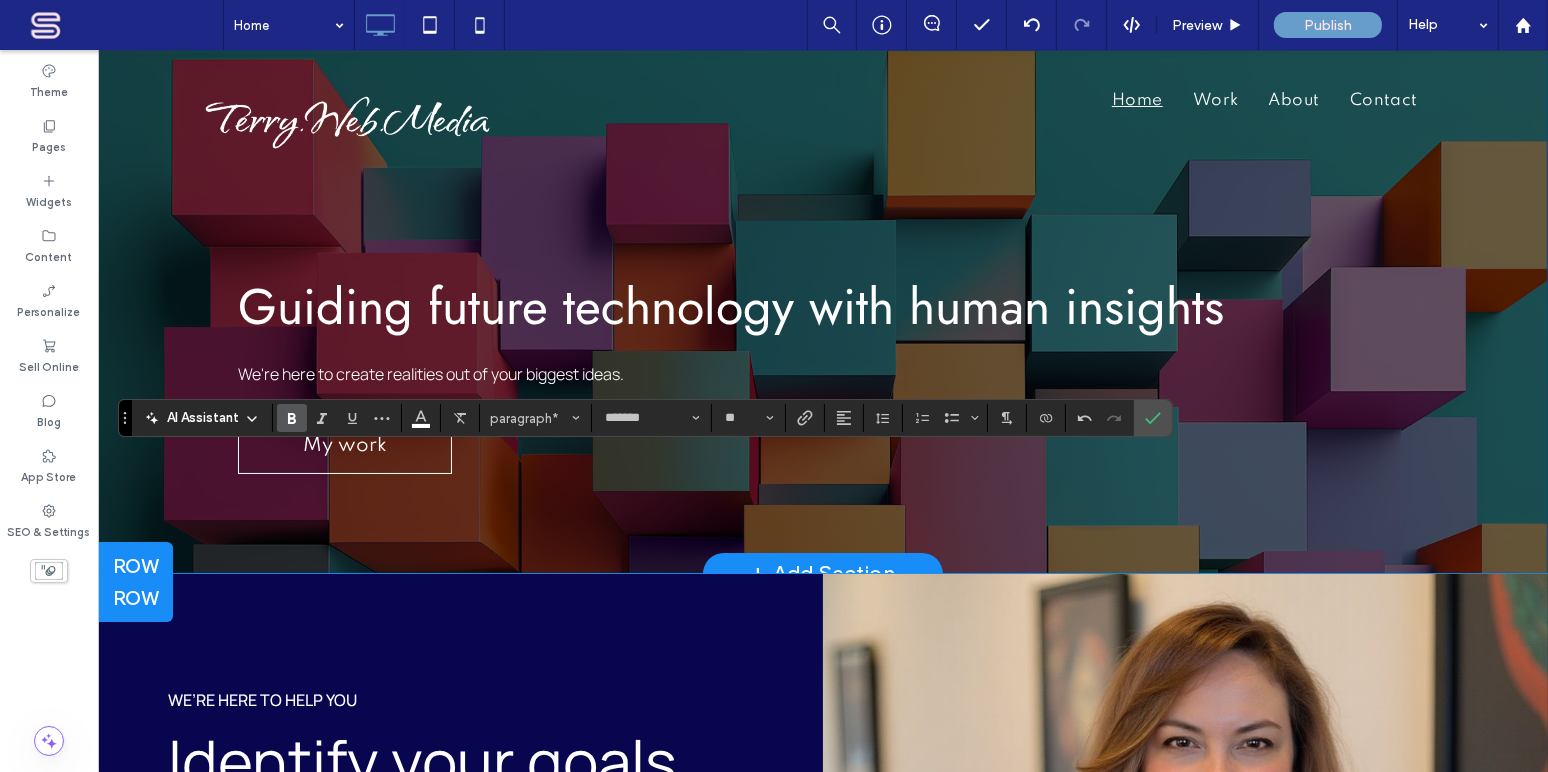 click 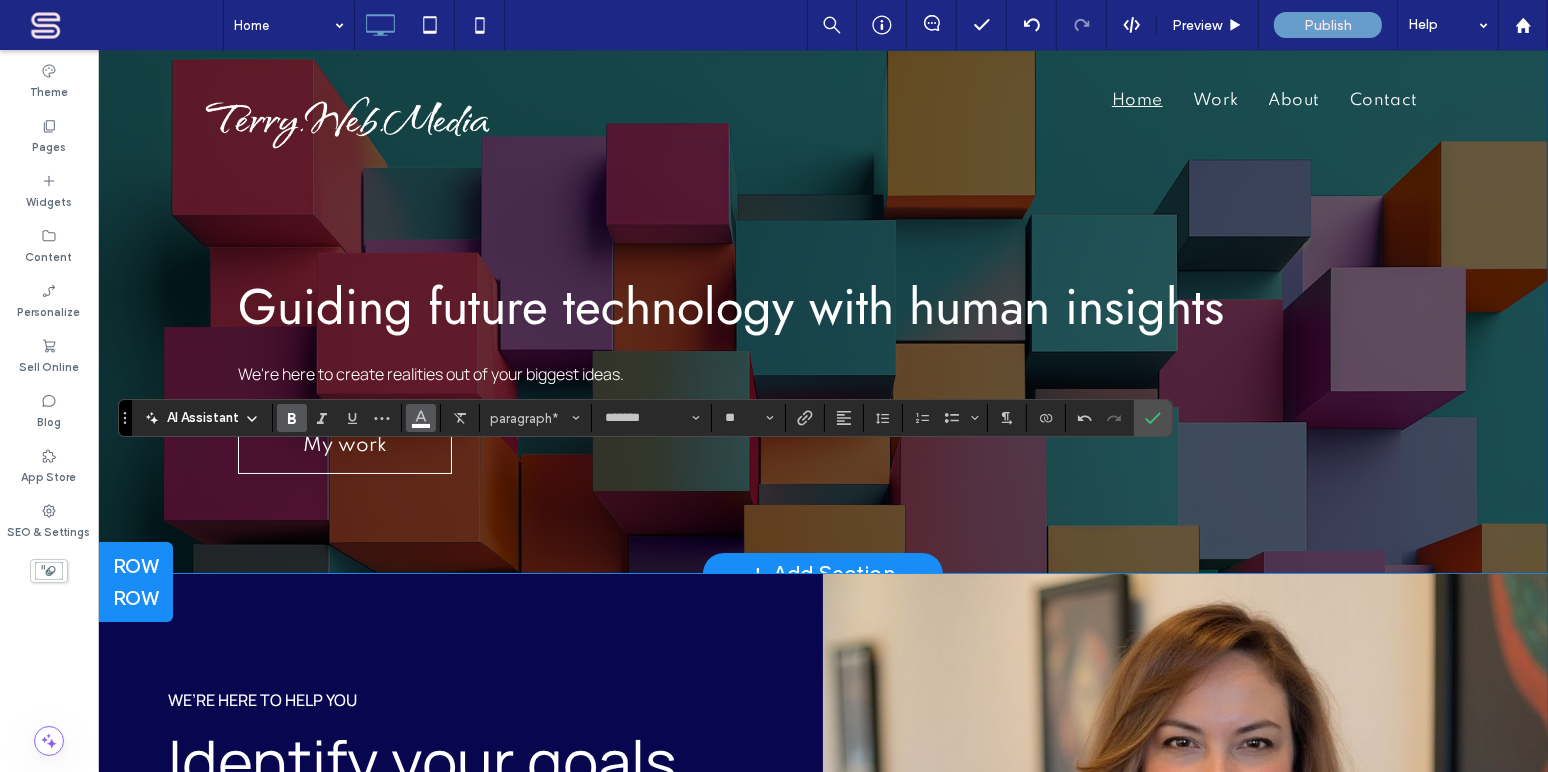 click 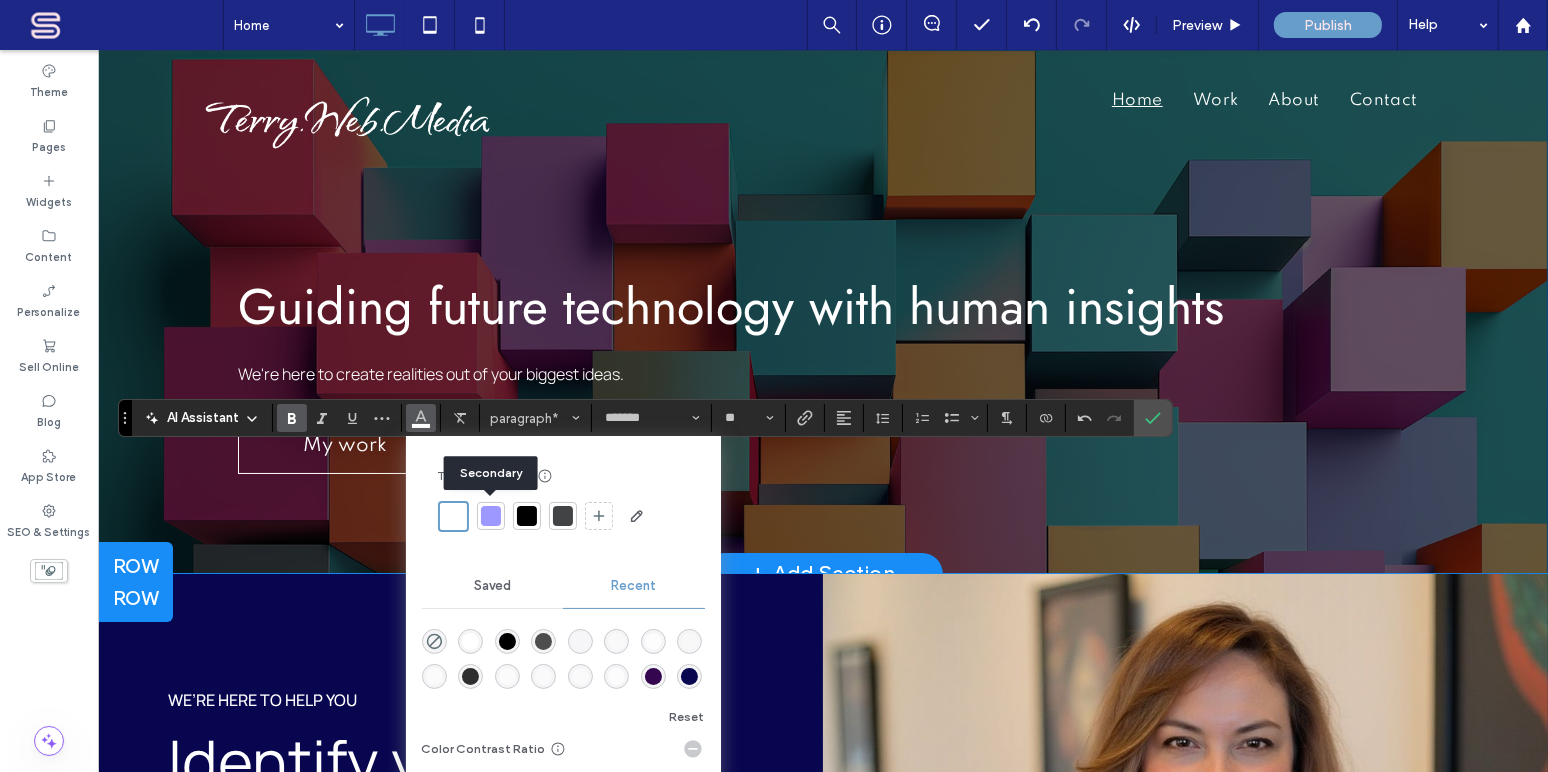 click at bounding box center [491, 516] 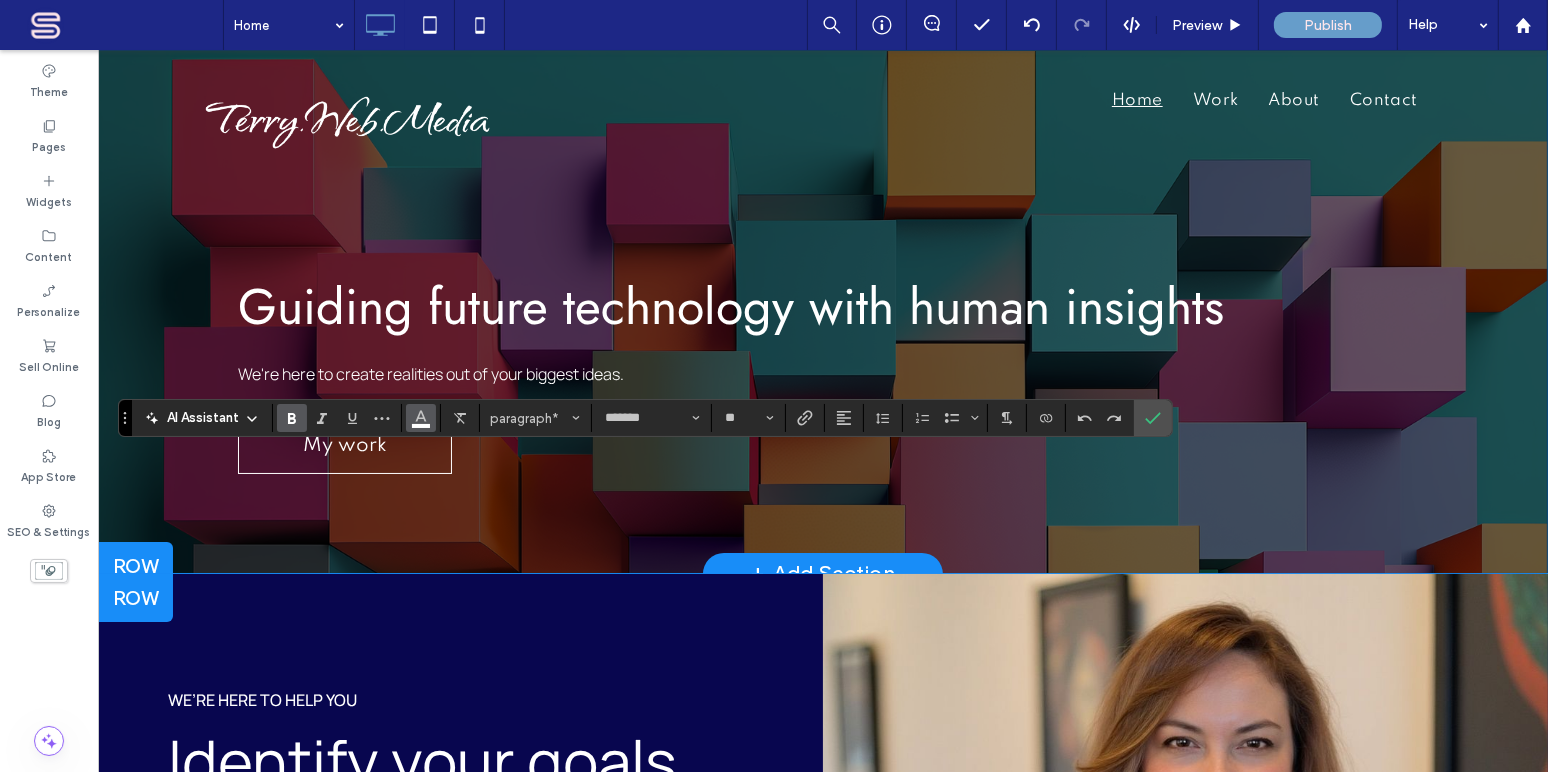 click 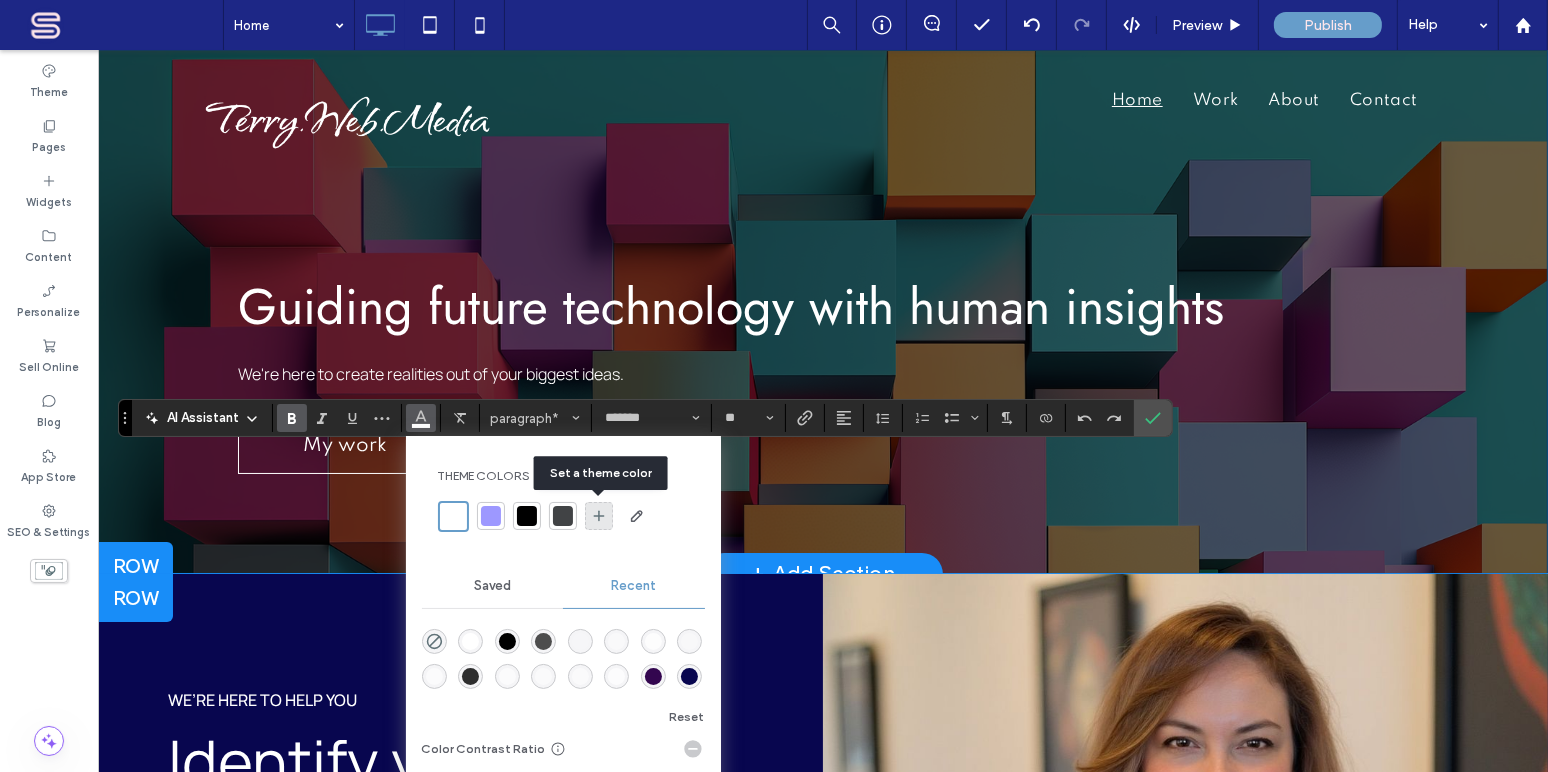 click 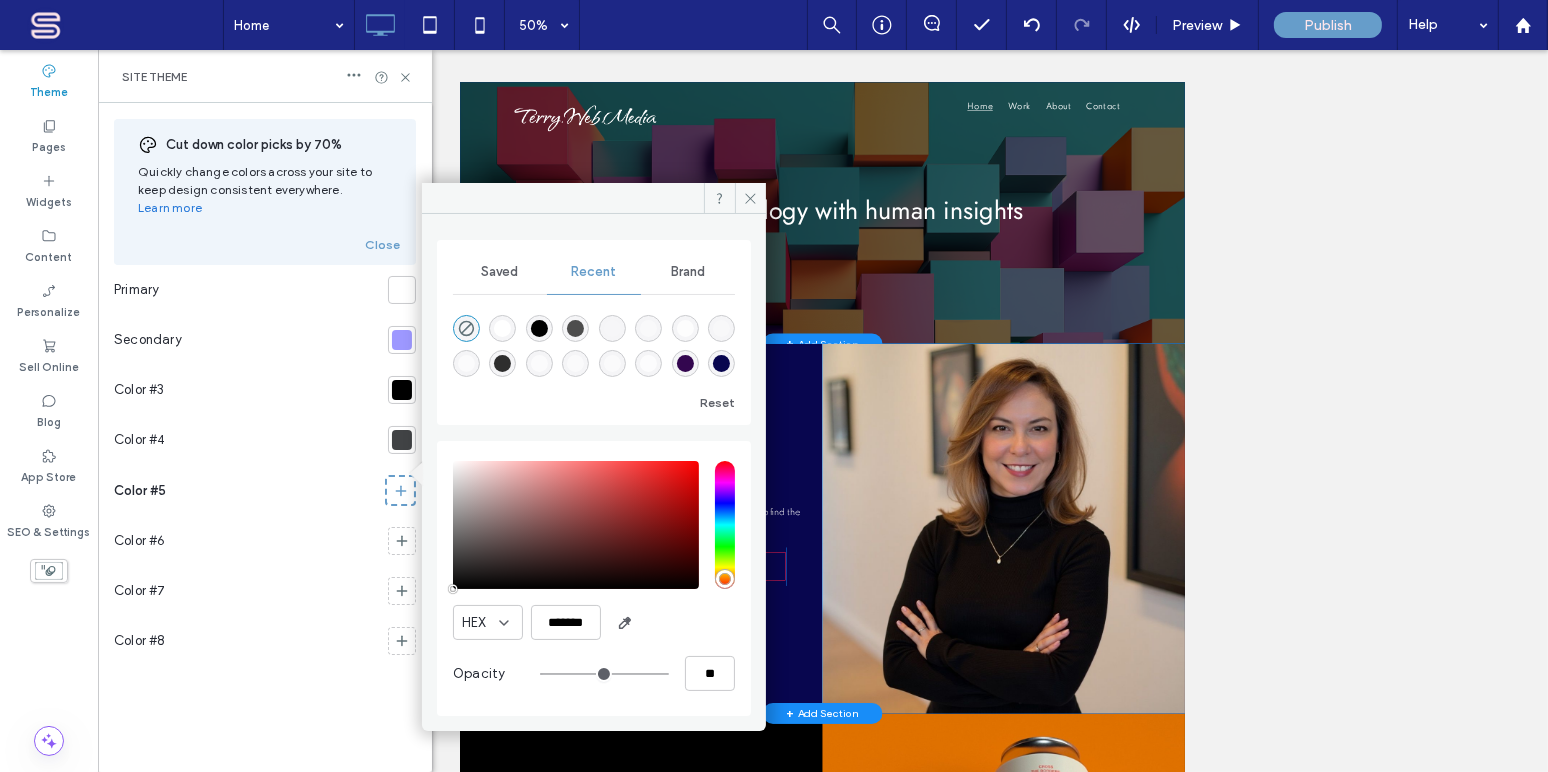 click at bounding box center (612, 328) 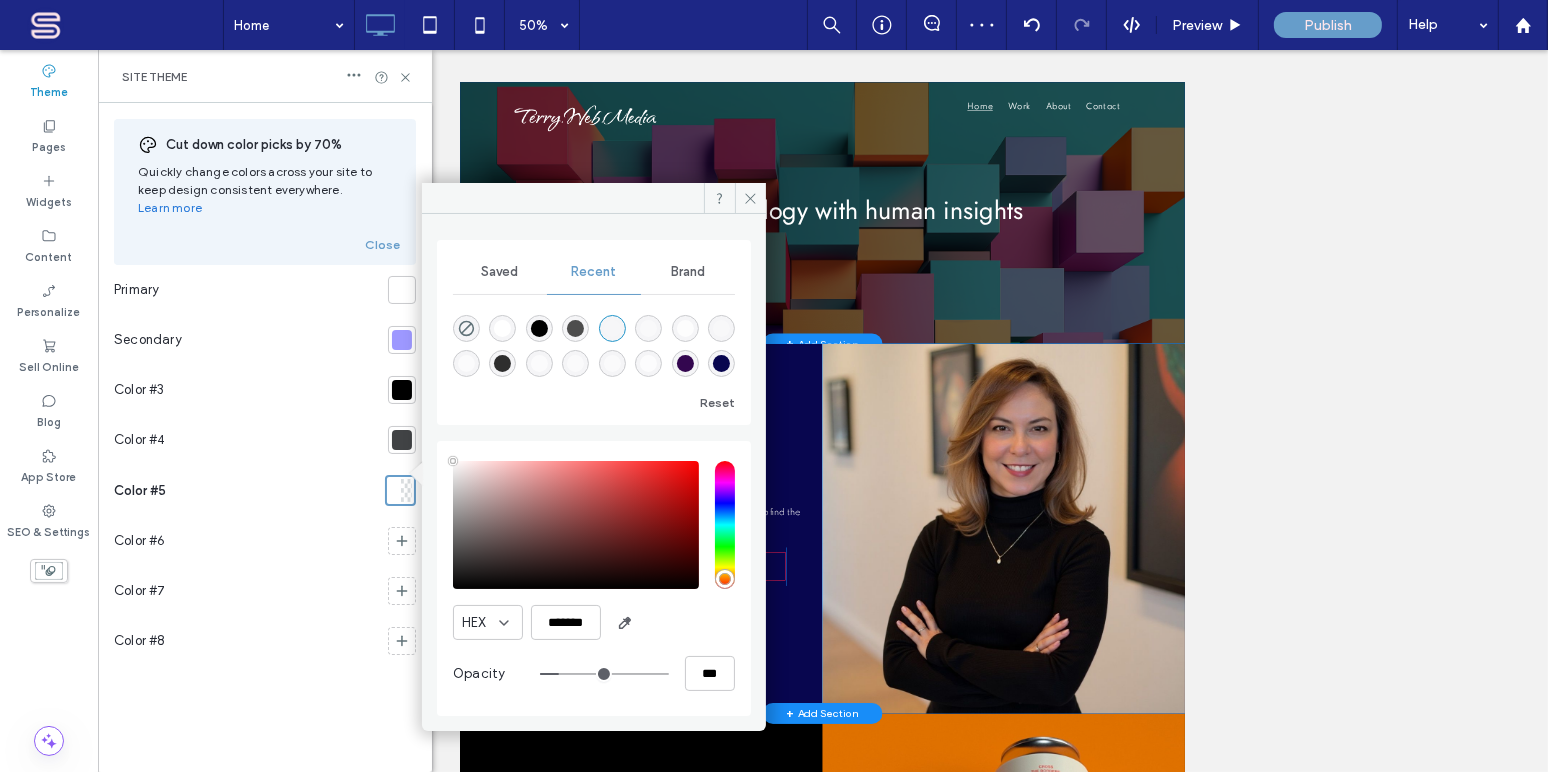 type on "**" 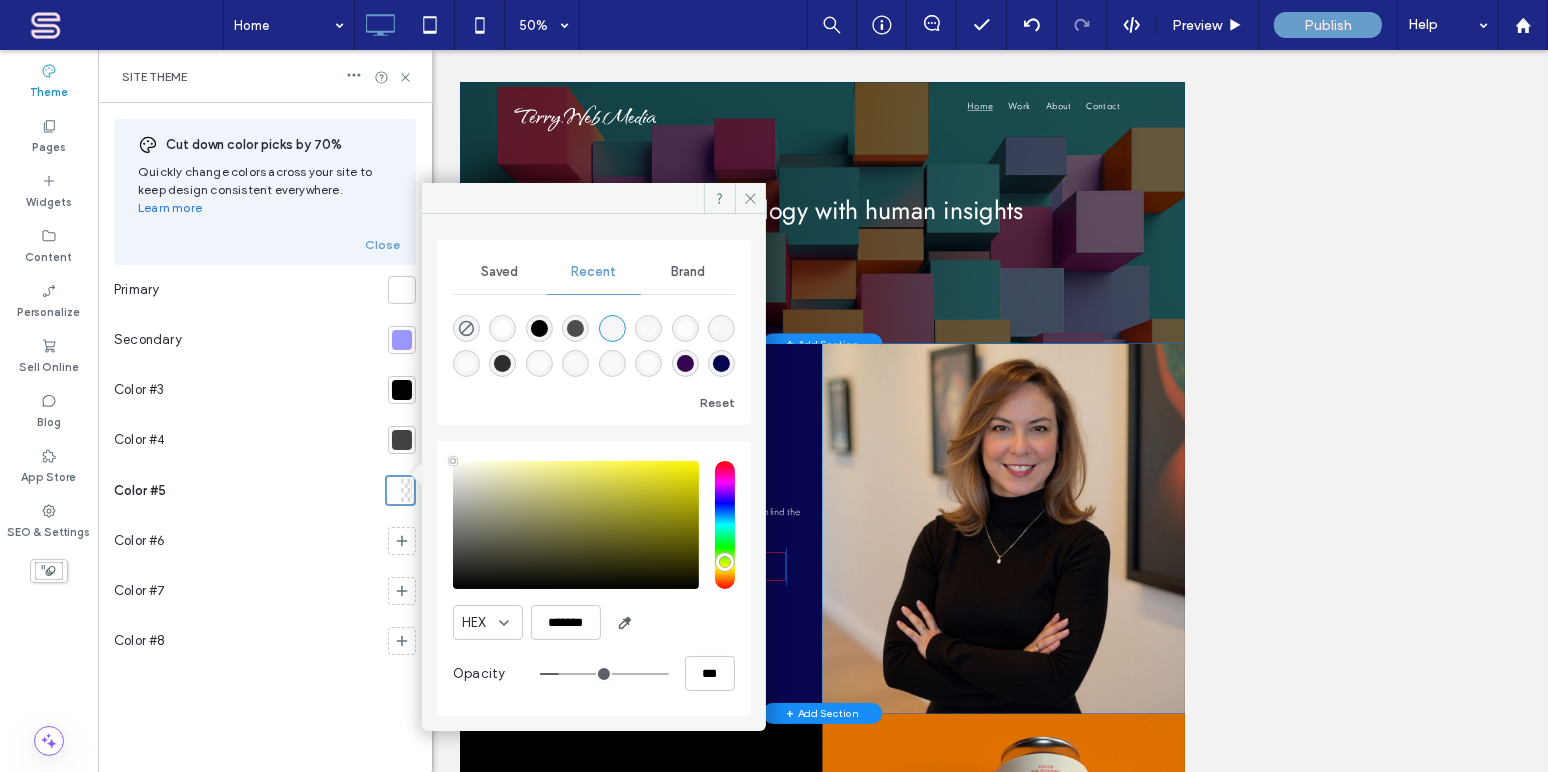click at bounding box center (576, 525) 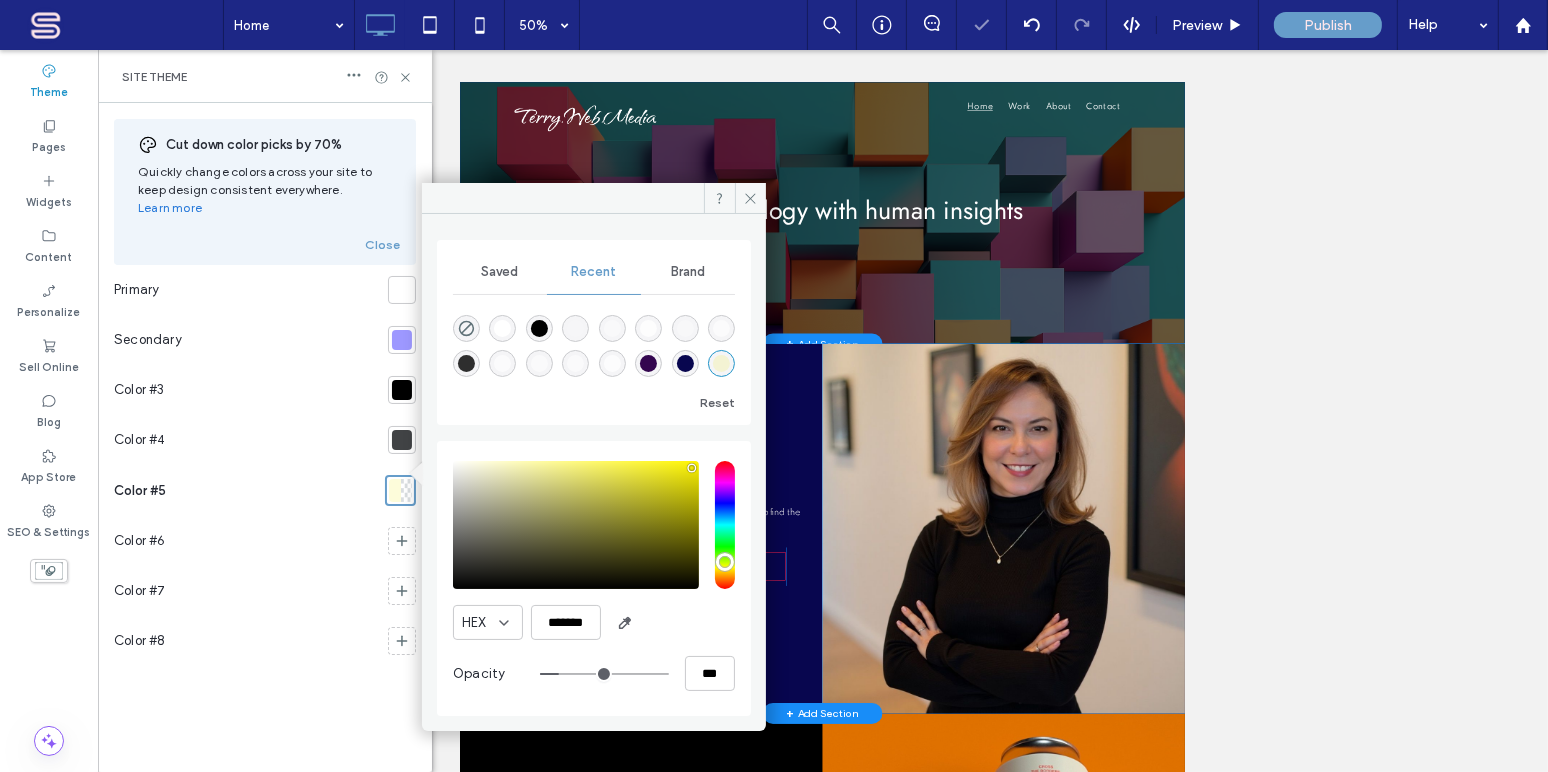 type on "**" 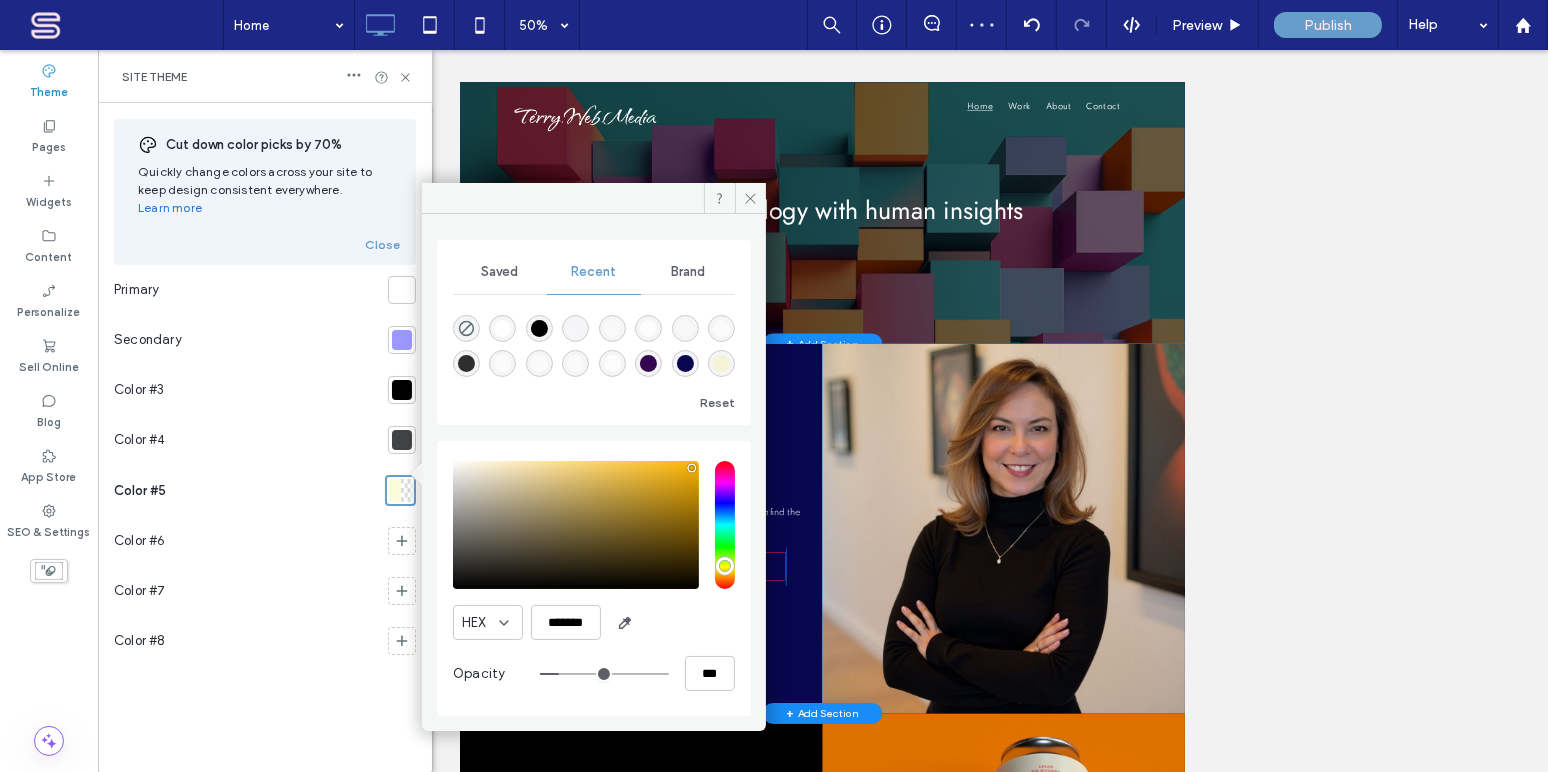 type on "**" 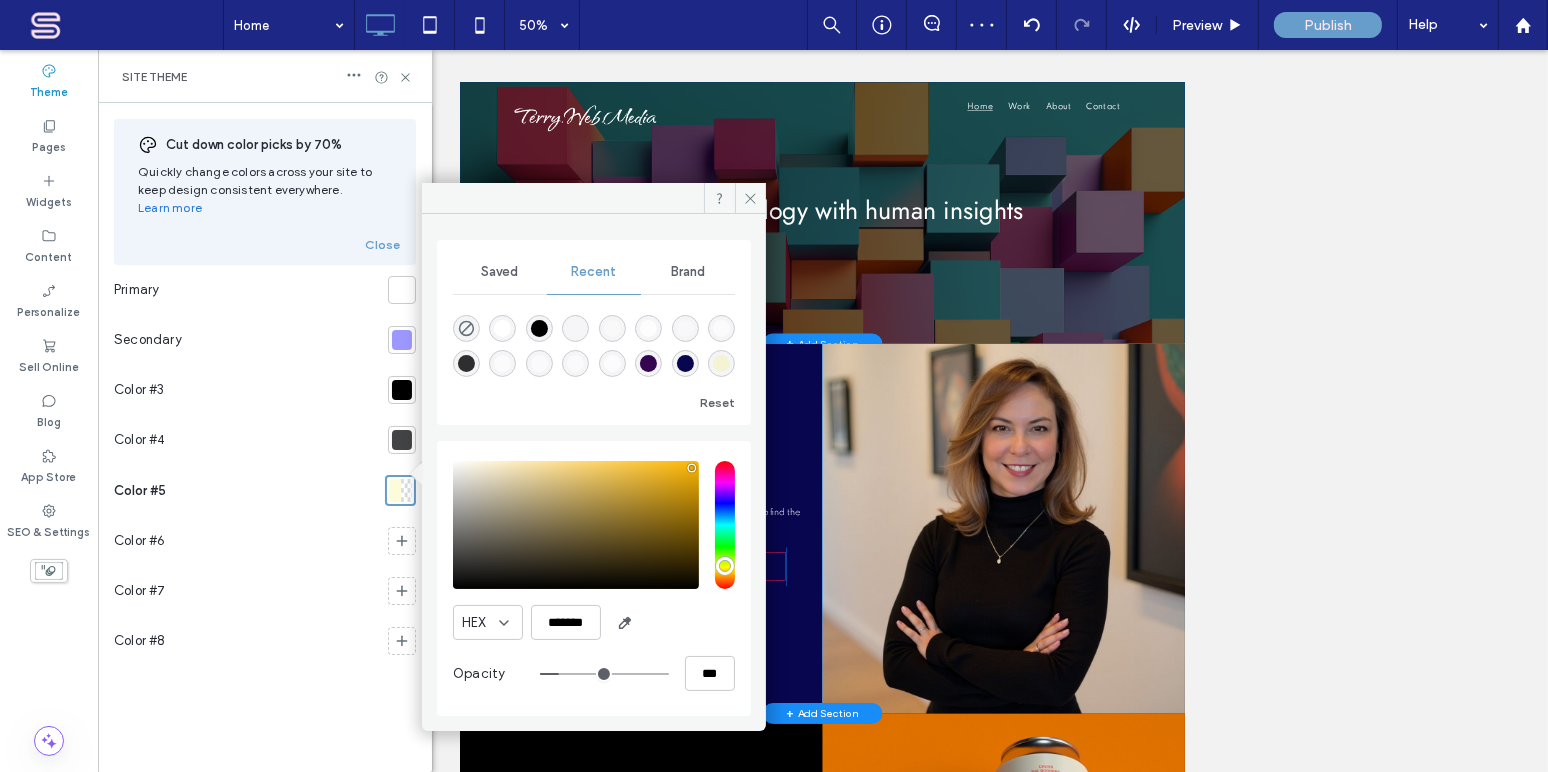type on "*******" 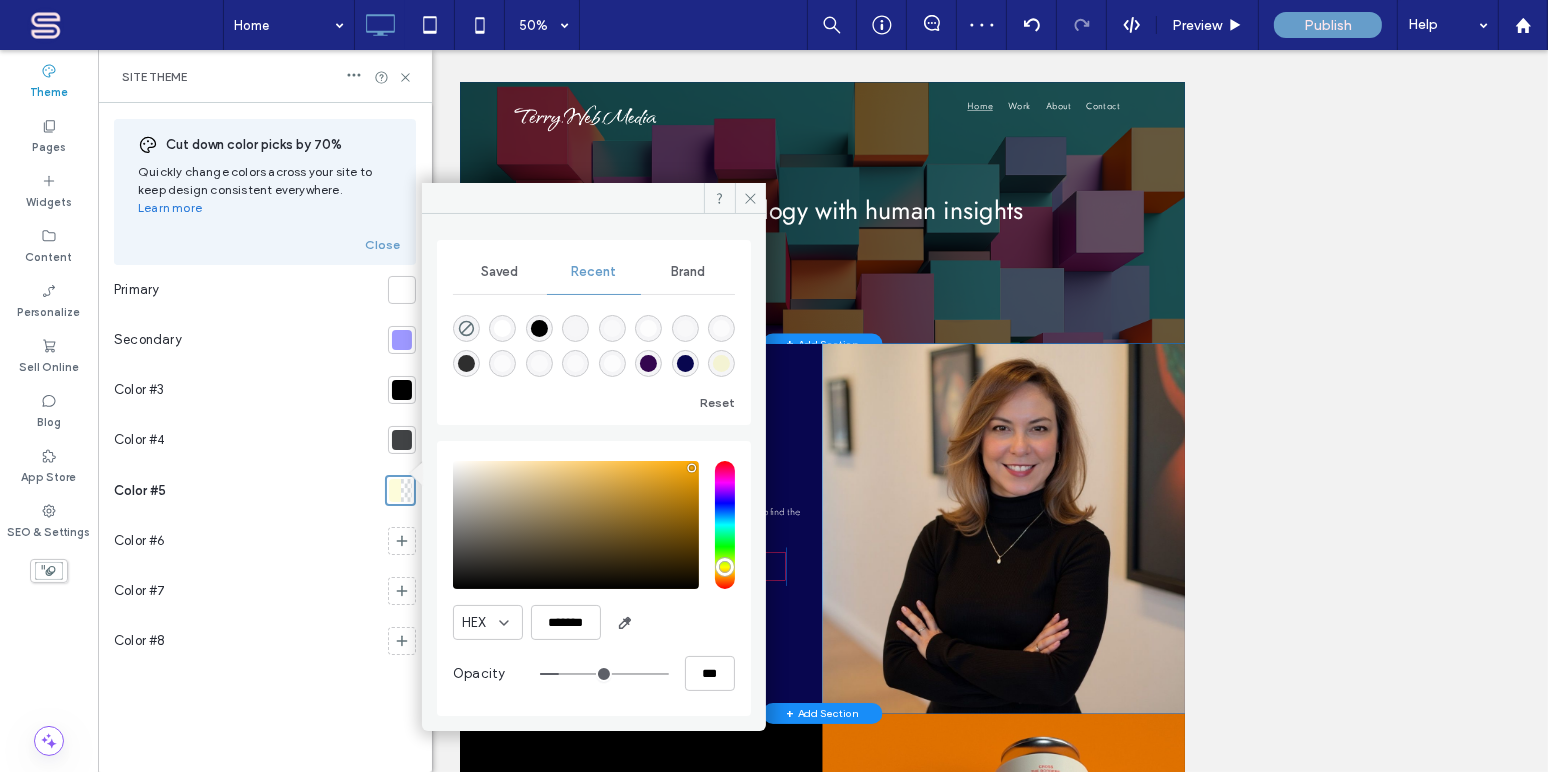 type on "**" 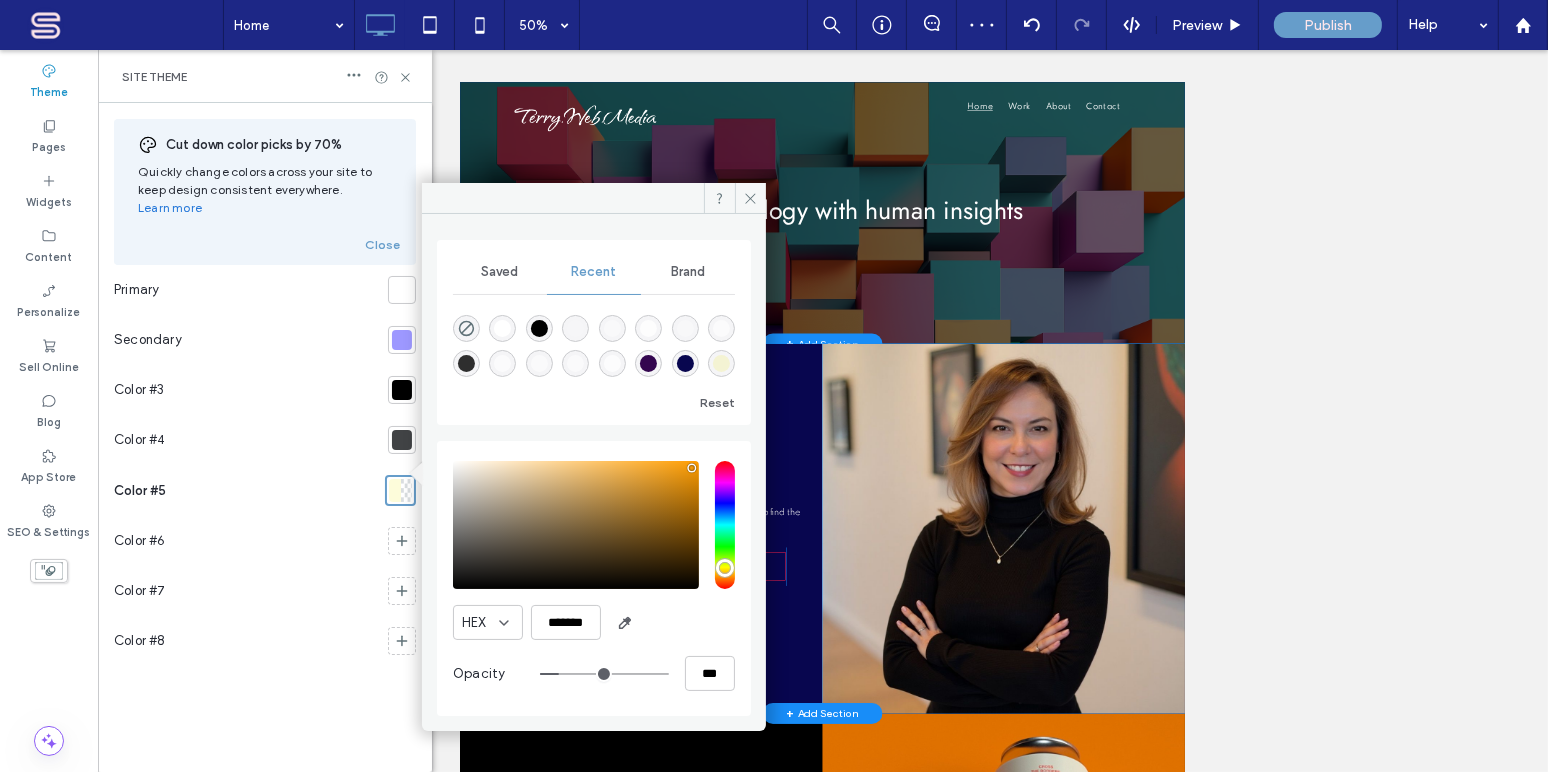 type on "**" 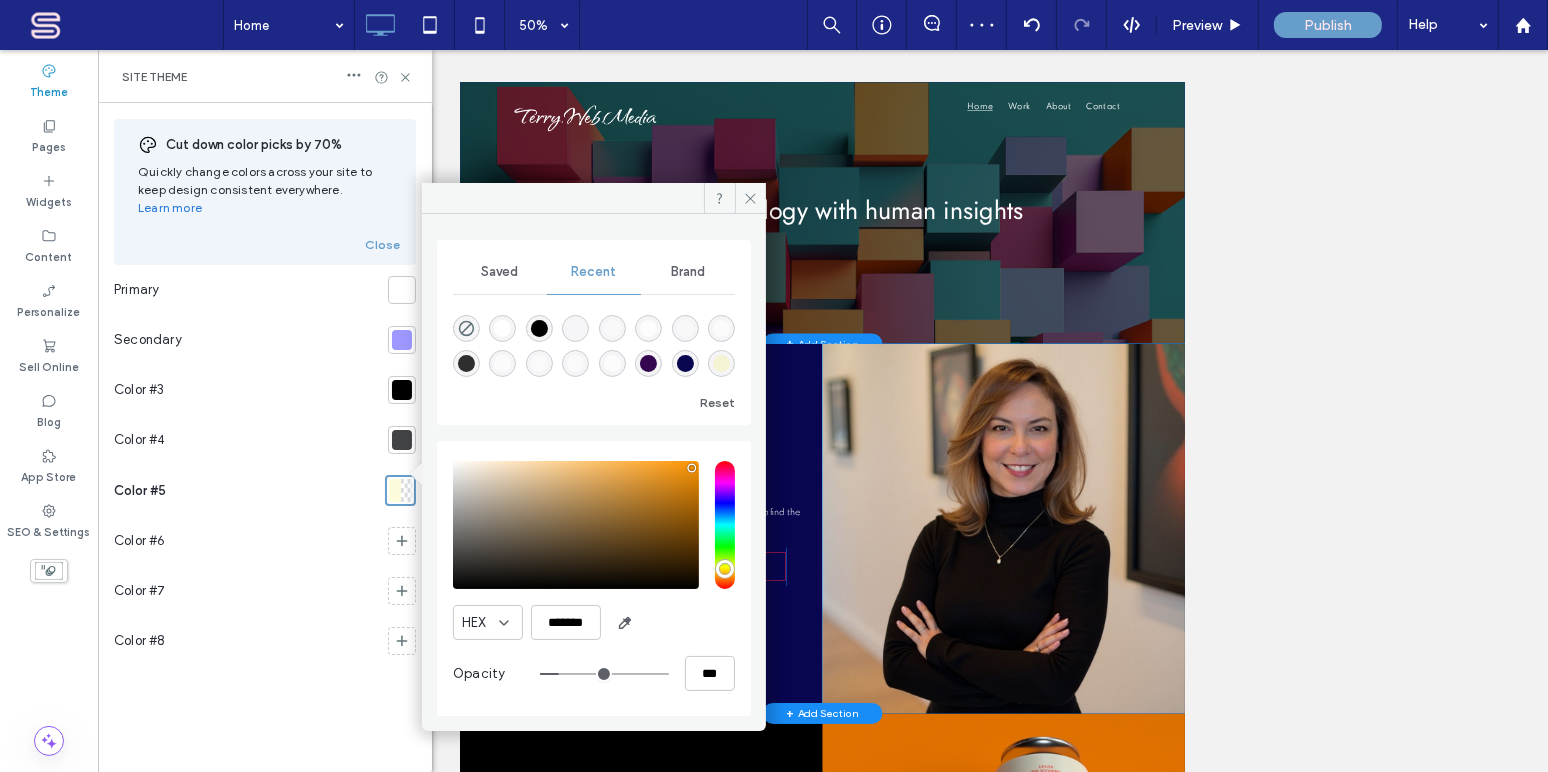 drag, startPoint x: 723, startPoint y: 558, endPoint x: 723, endPoint y: 570, distance: 12 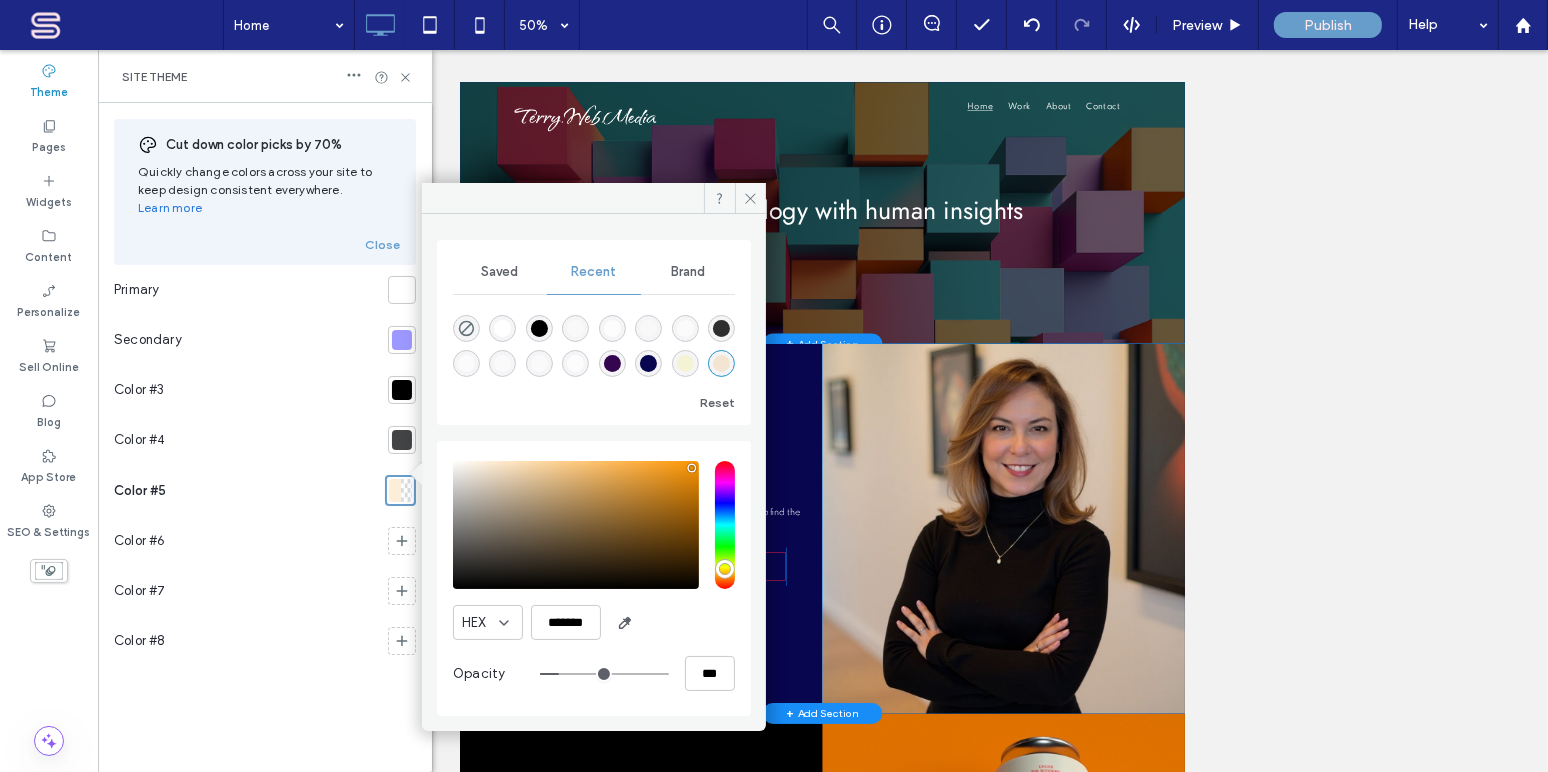 type on "**" 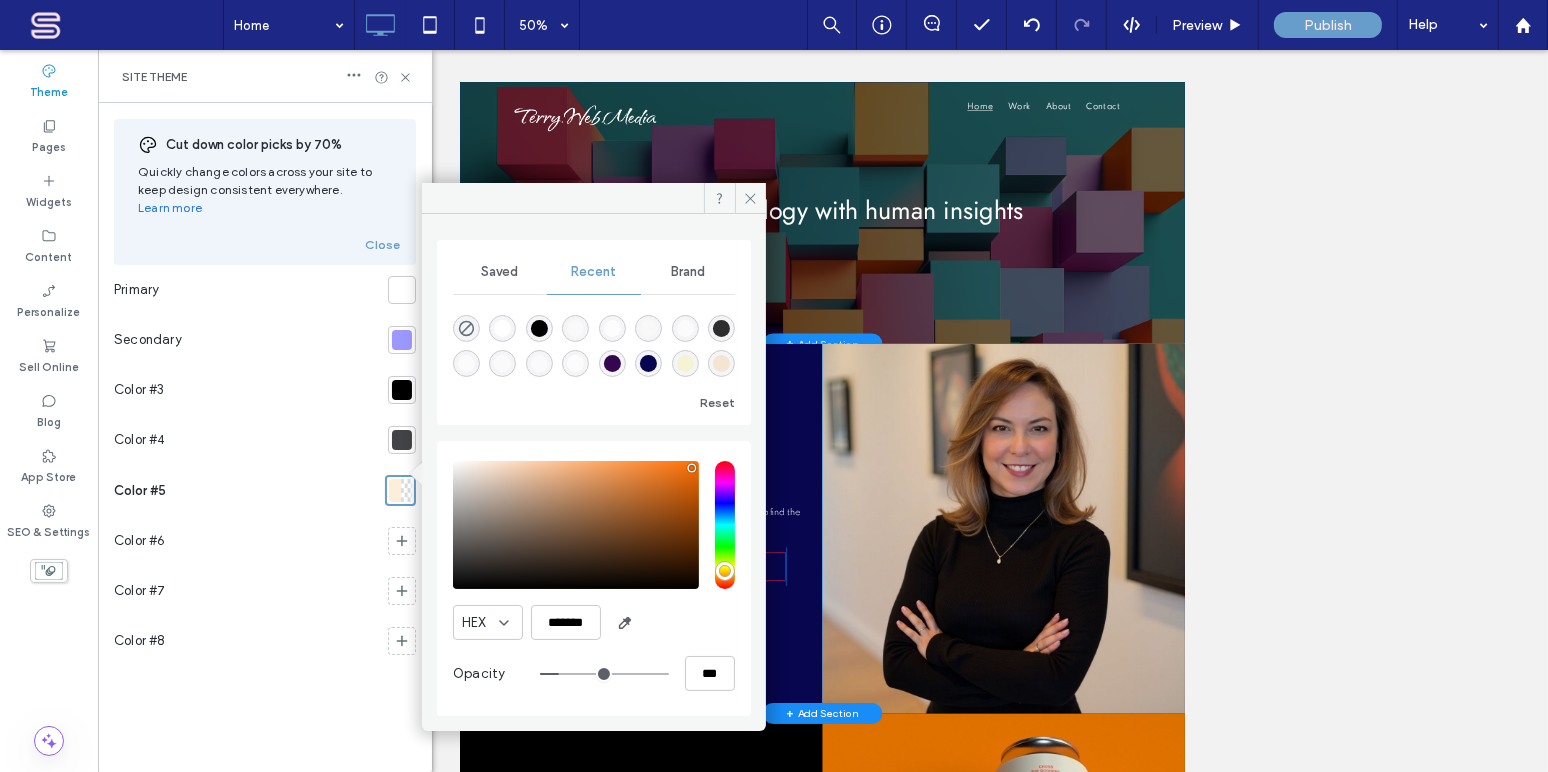 click at bounding box center [725, 525] 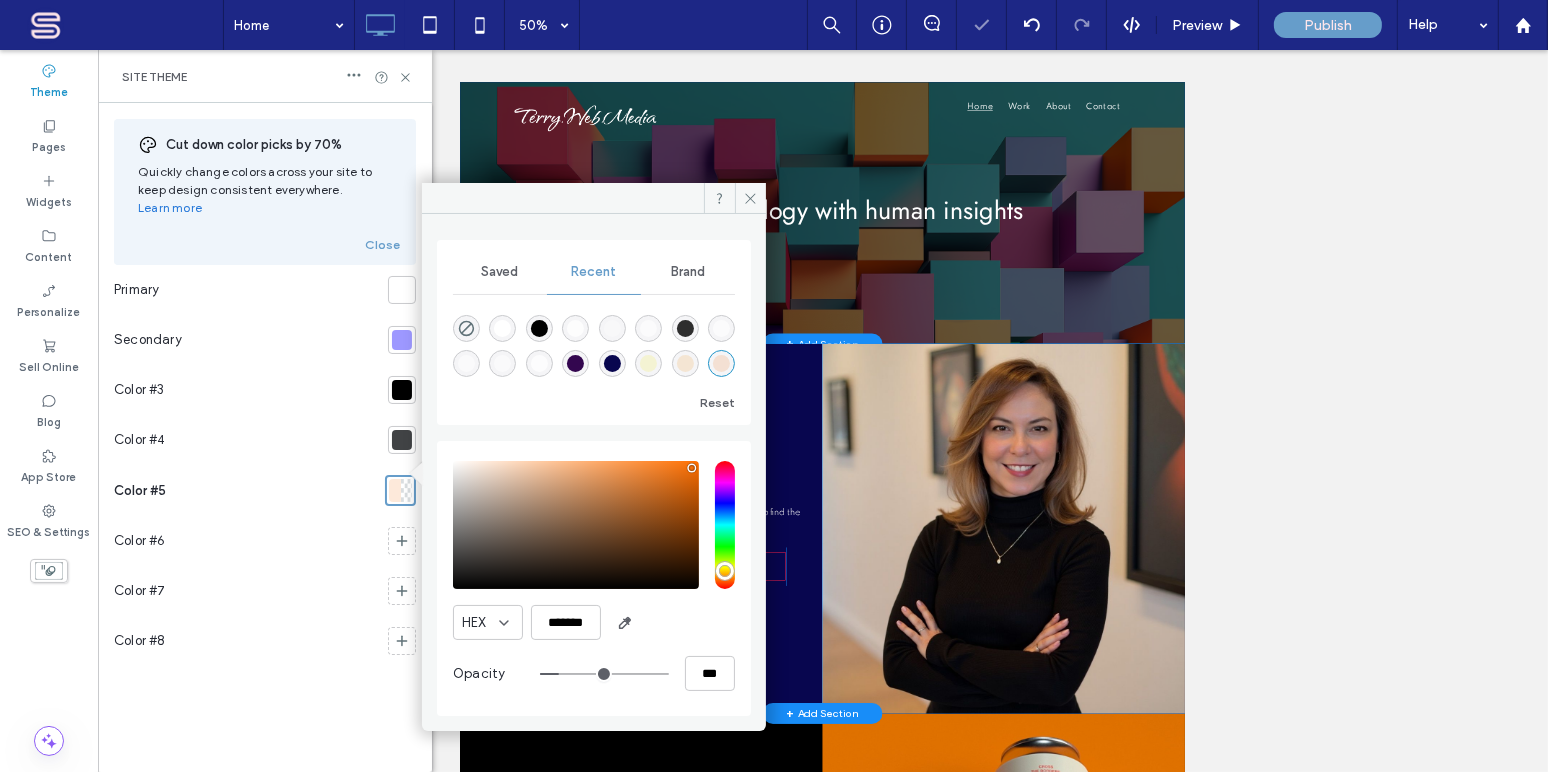 type on "**" 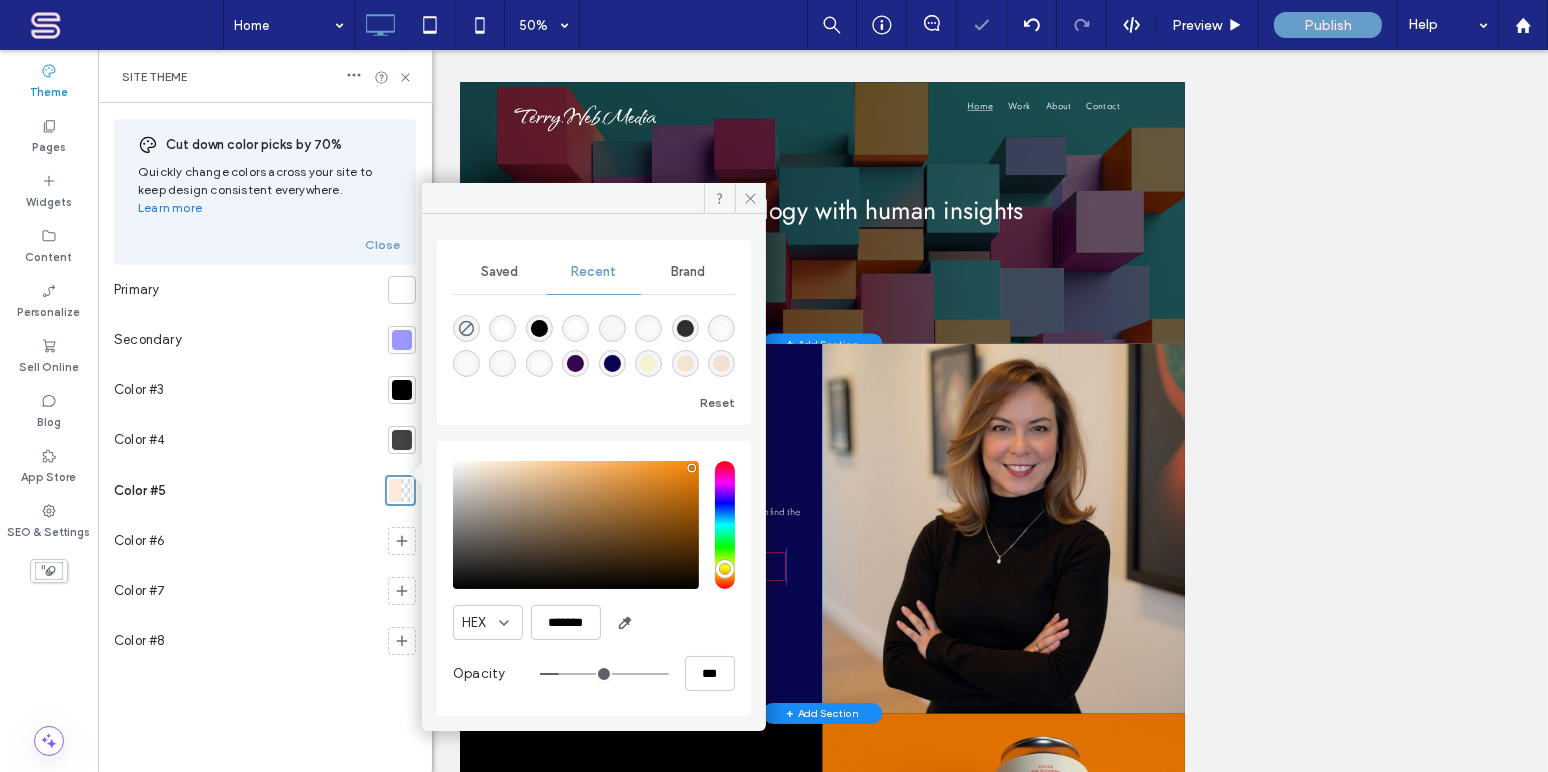 type on "**" 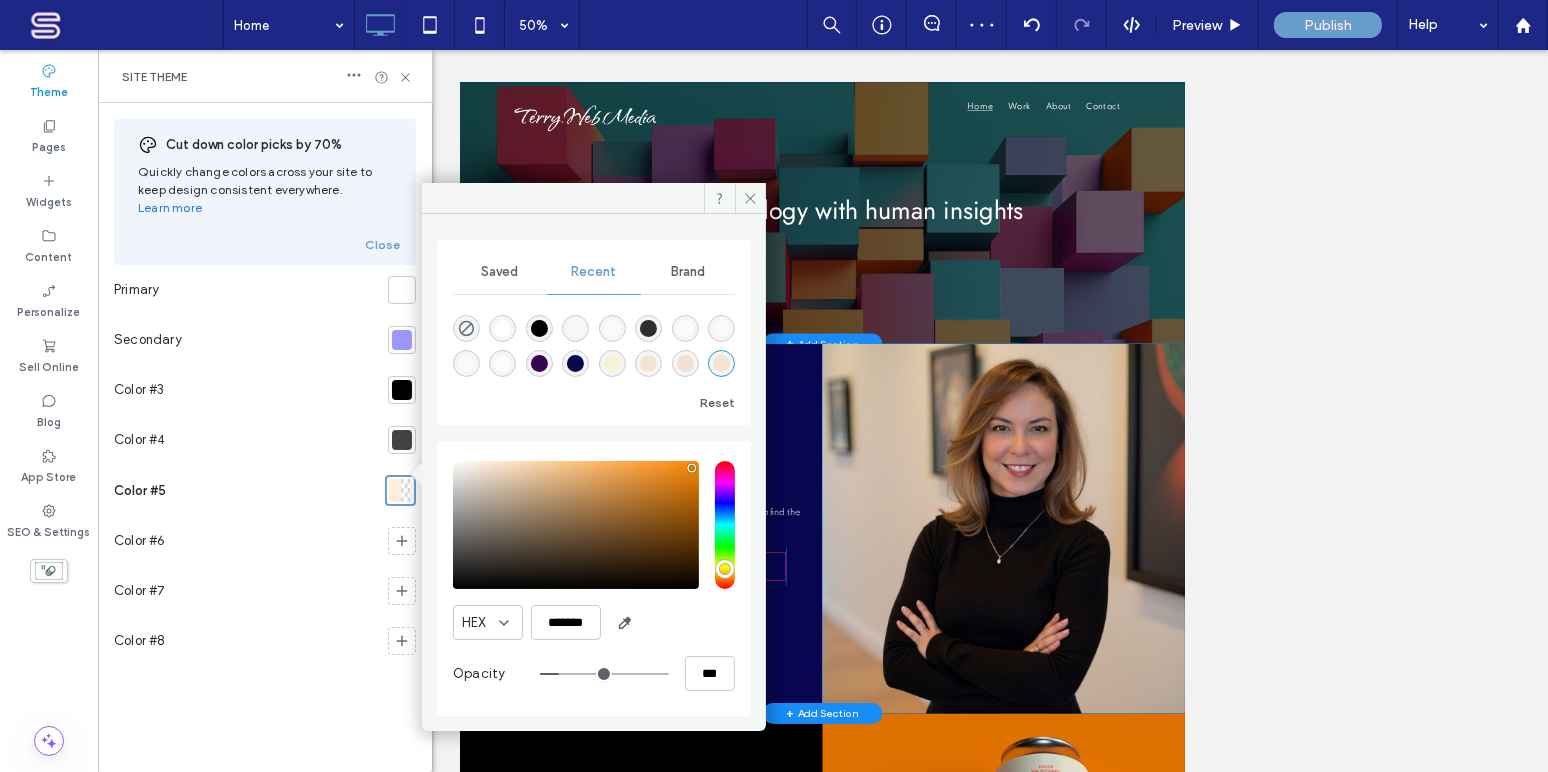 type on "**" 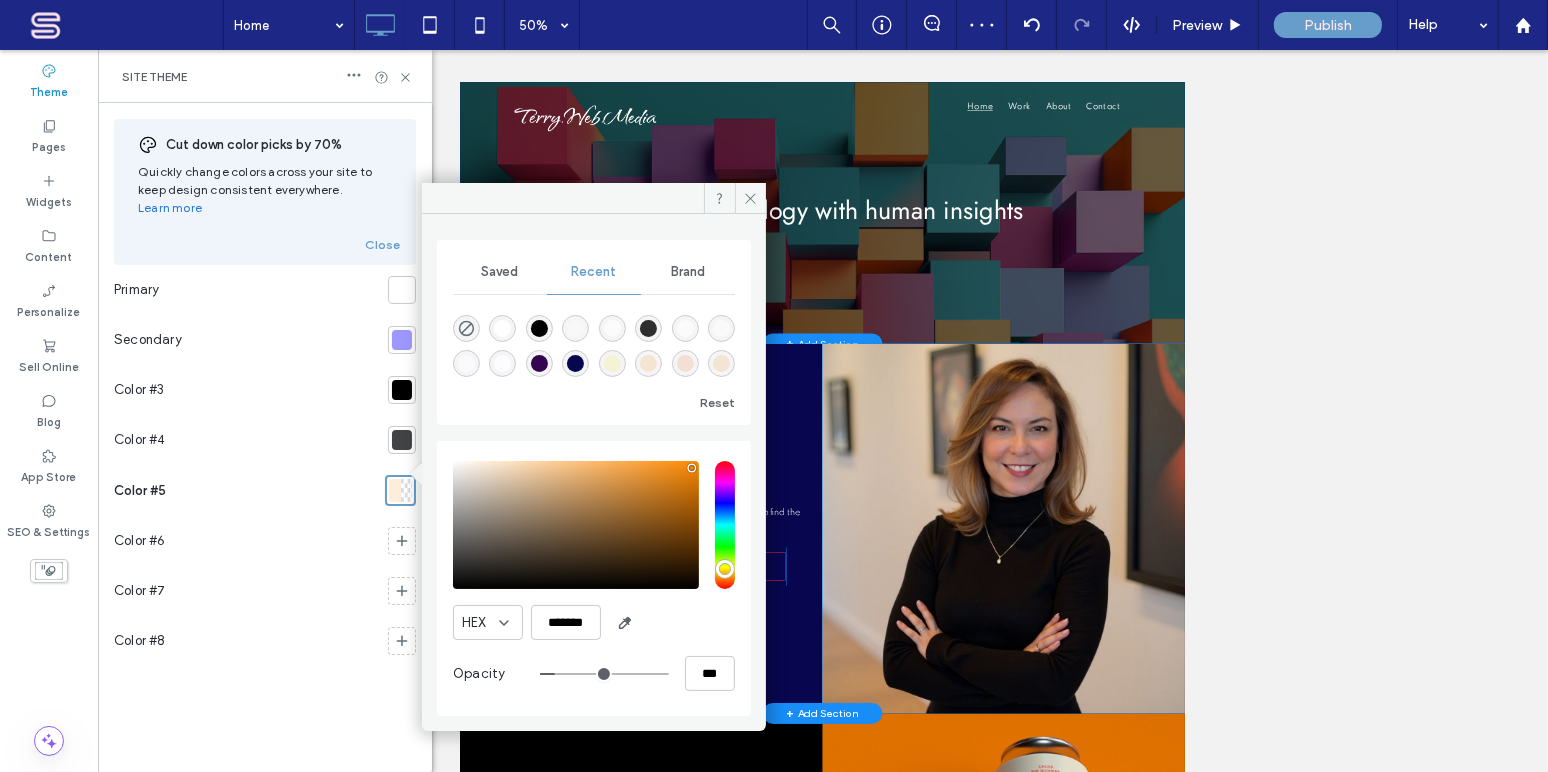 type on "**" 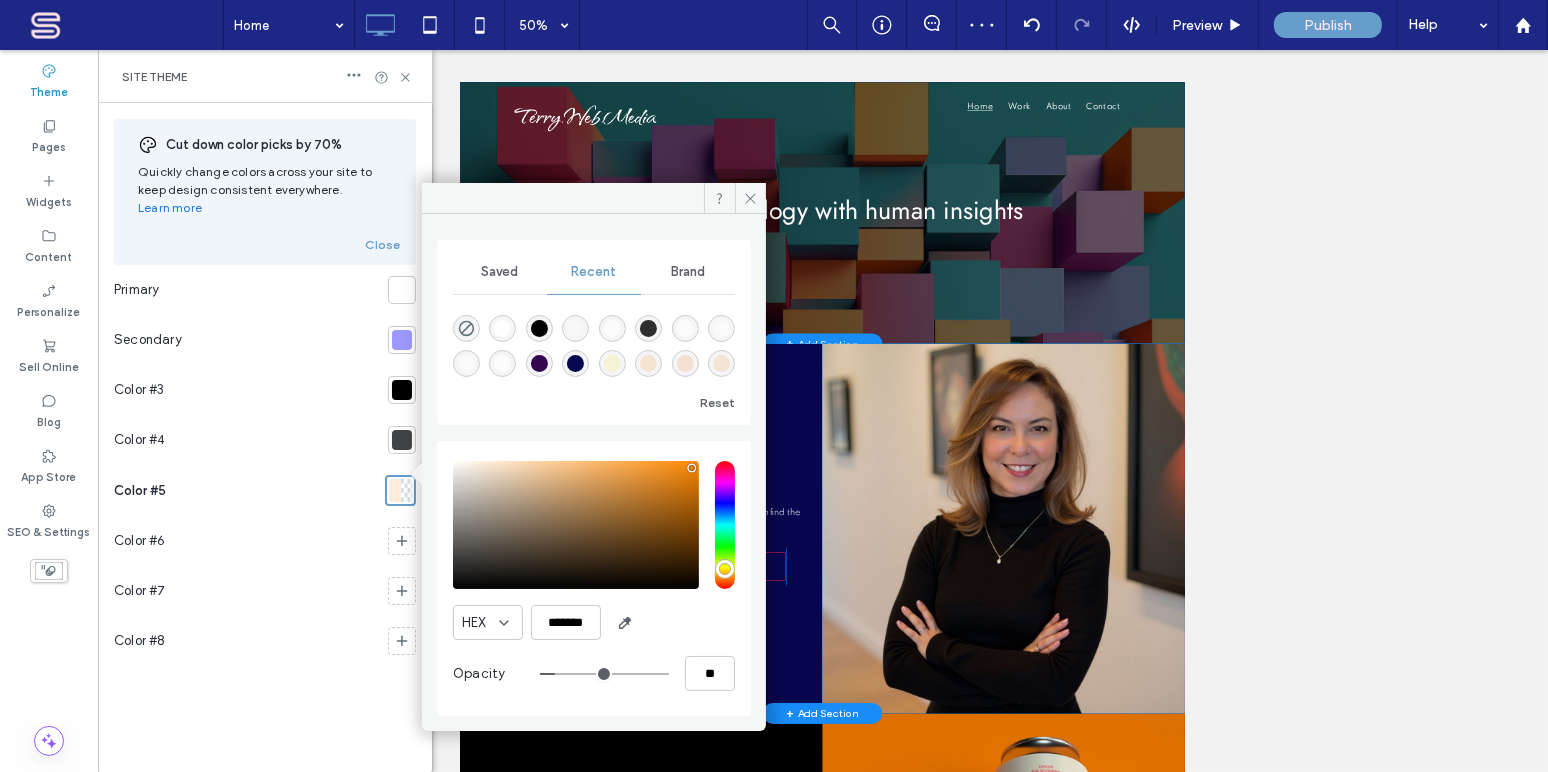type on "*" 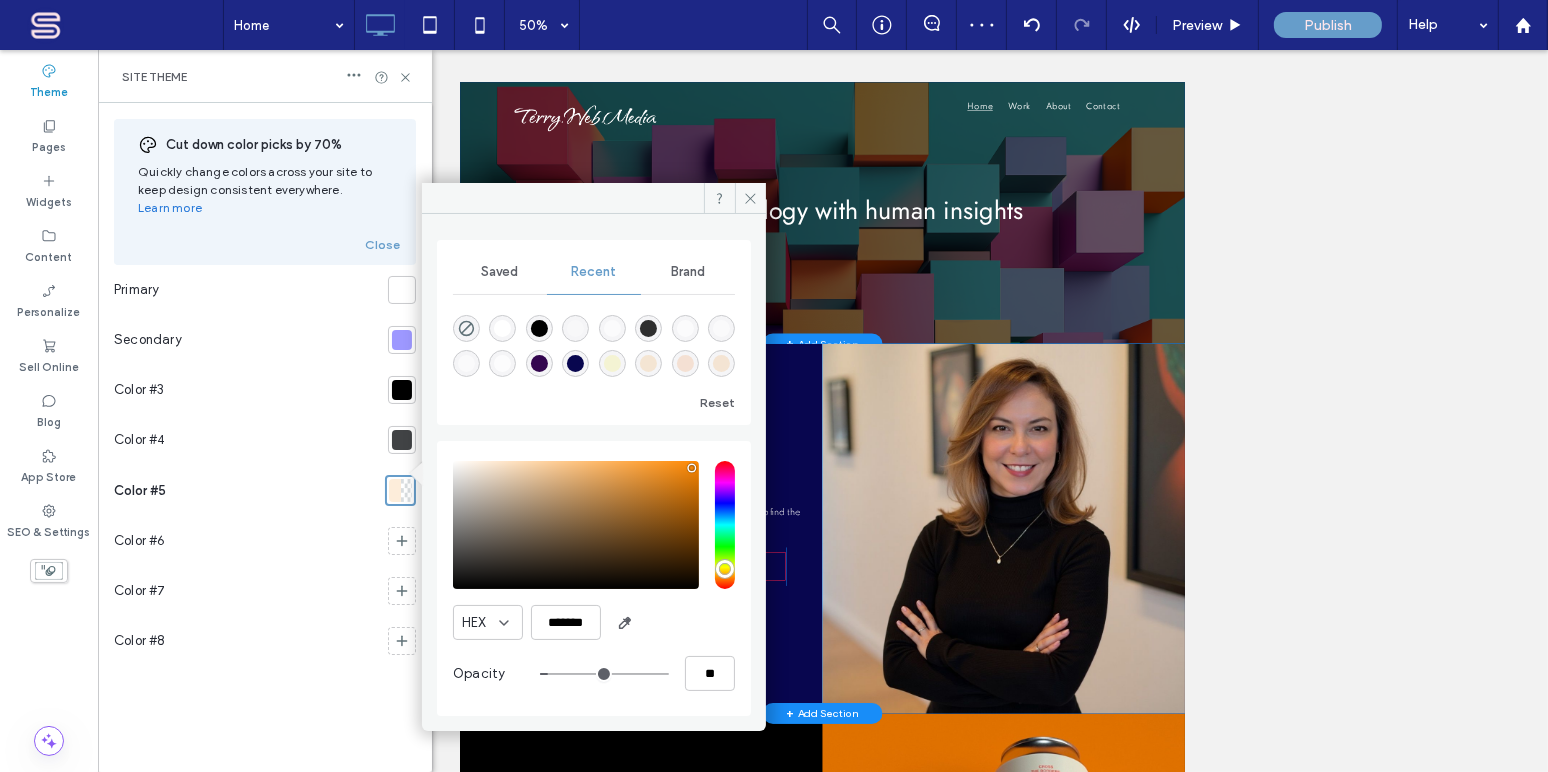 drag, startPoint x: 567, startPoint y: 670, endPoint x: 554, endPoint y: 669, distance: 13.038404 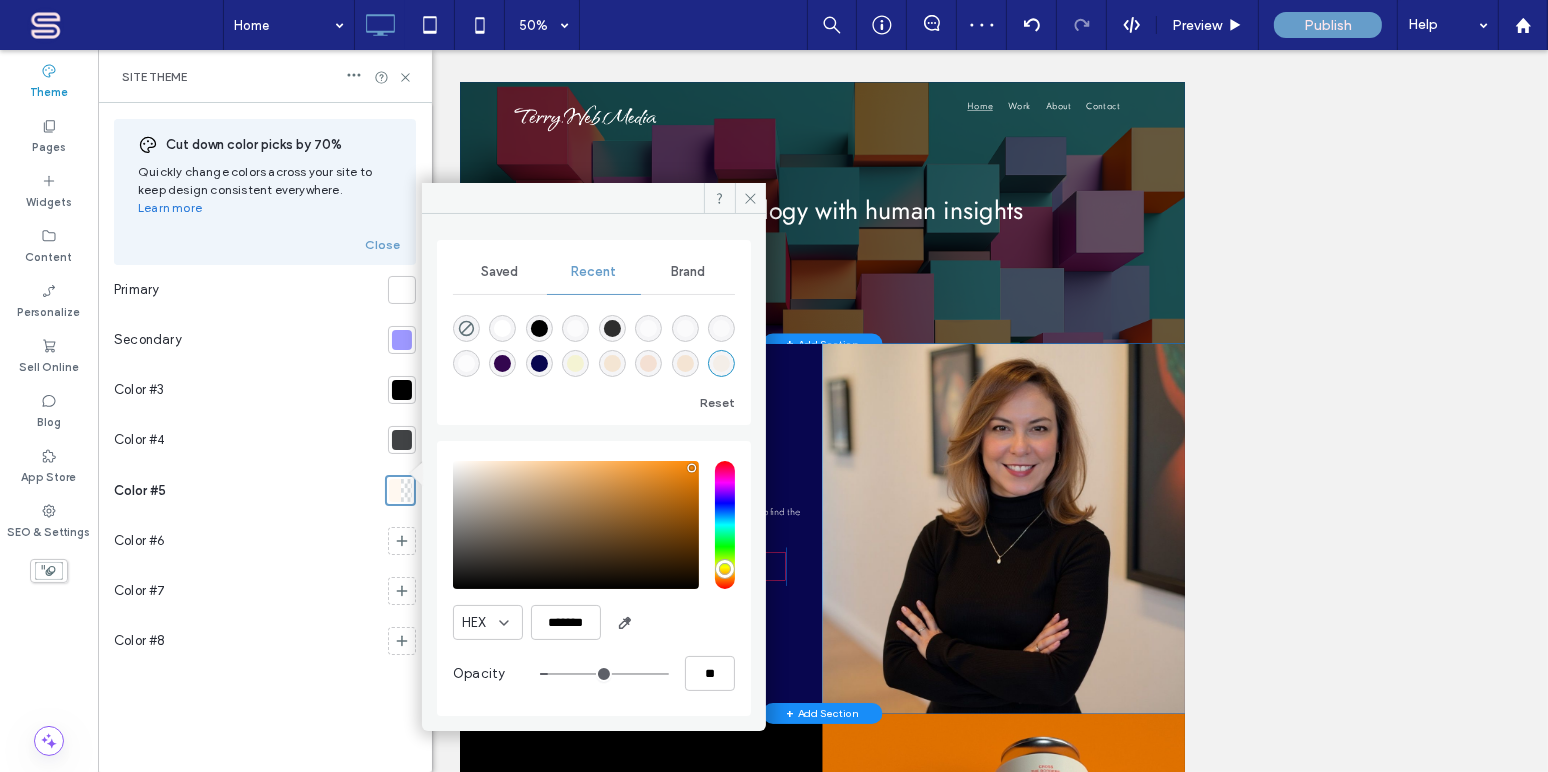 type on "**" 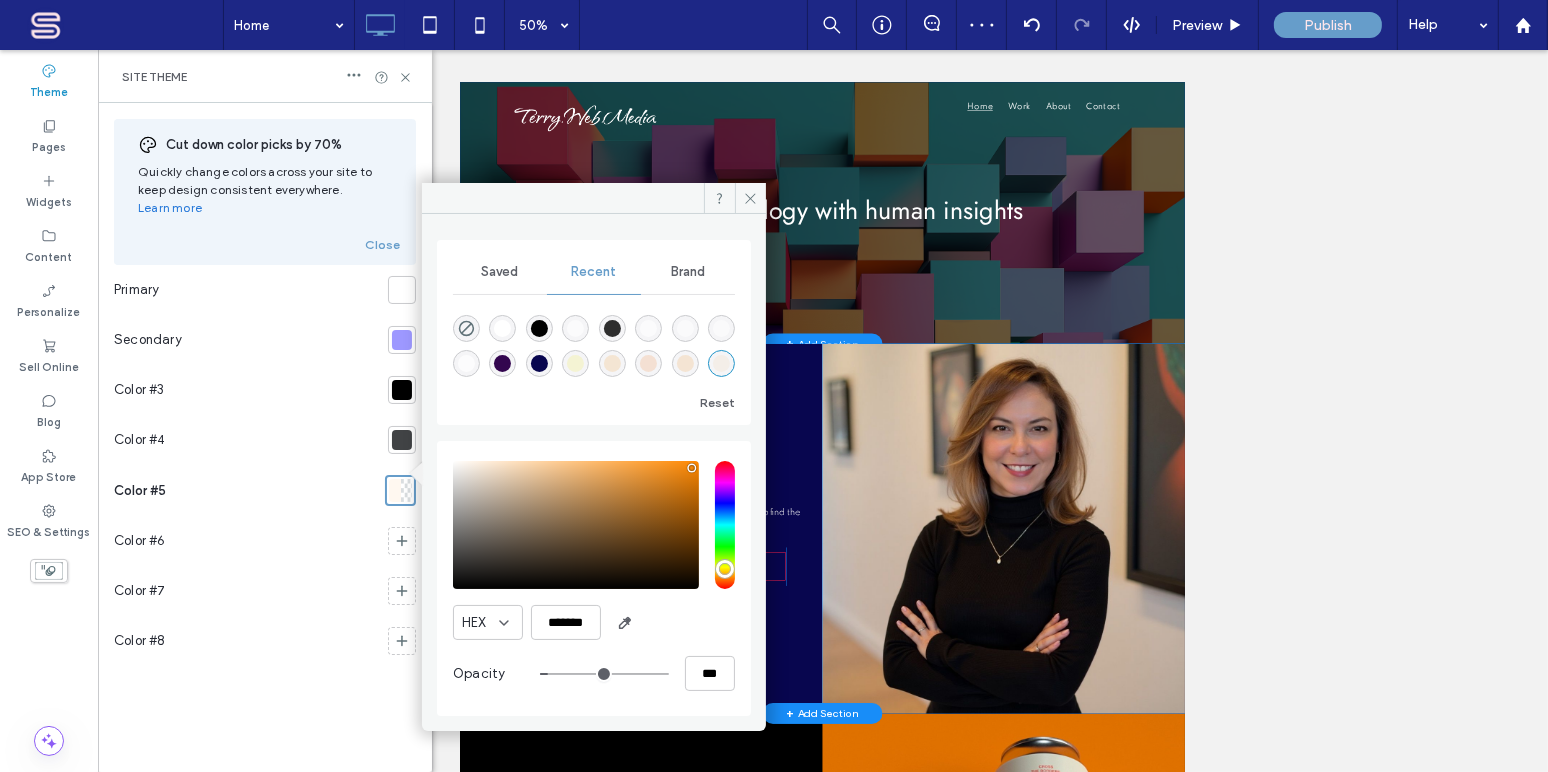 type on "**" 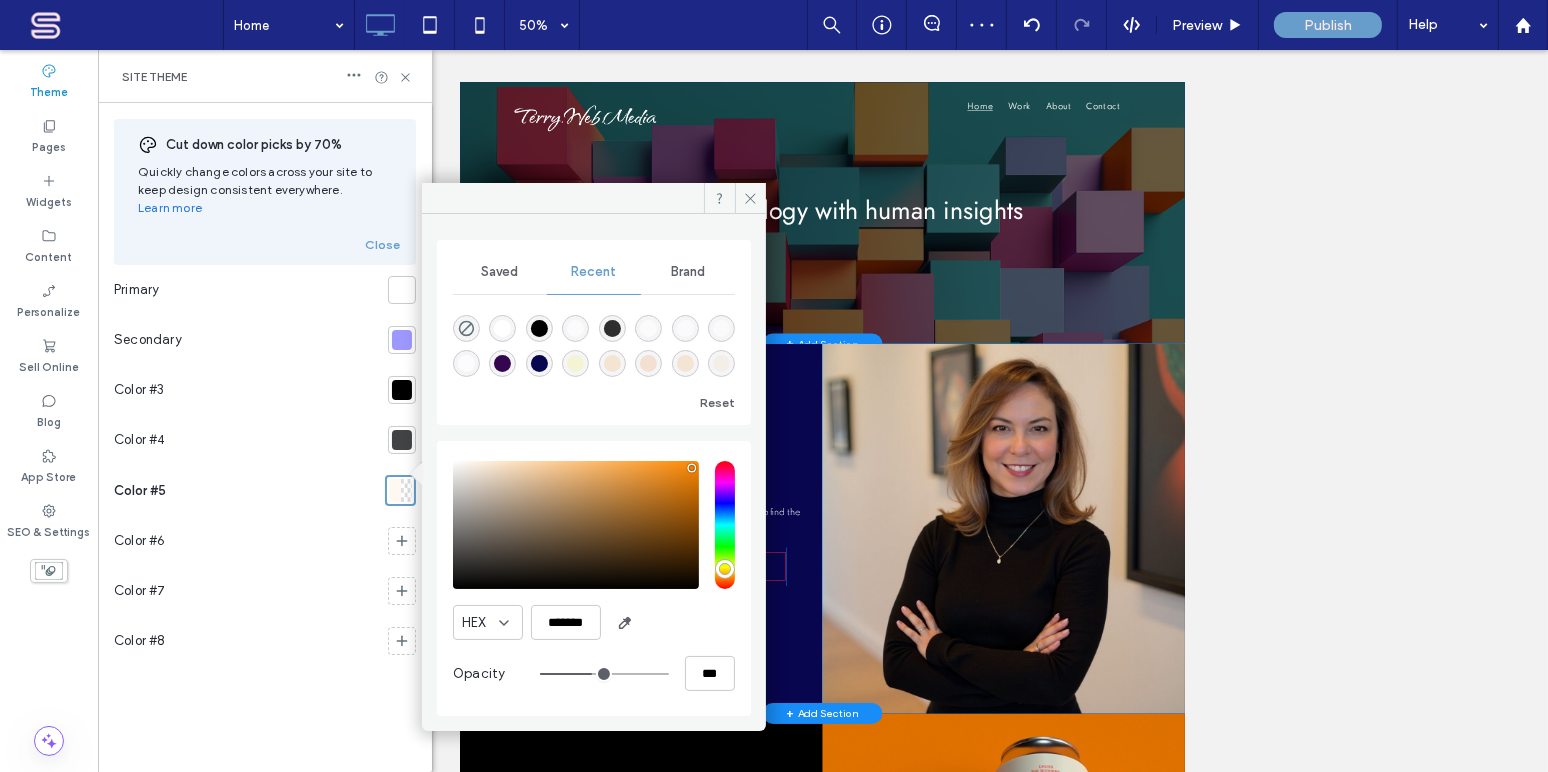 type on "**" 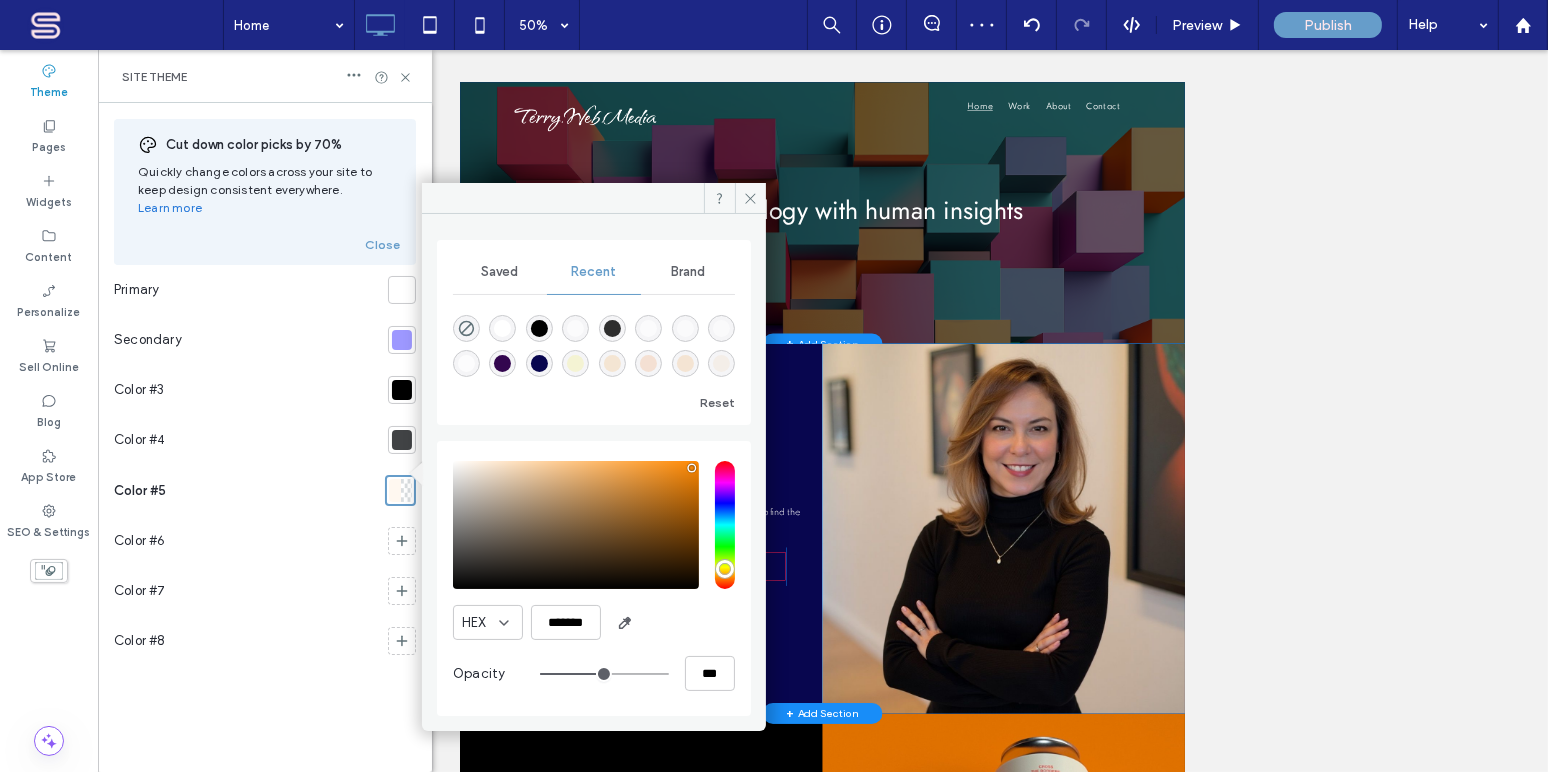 type on "**" 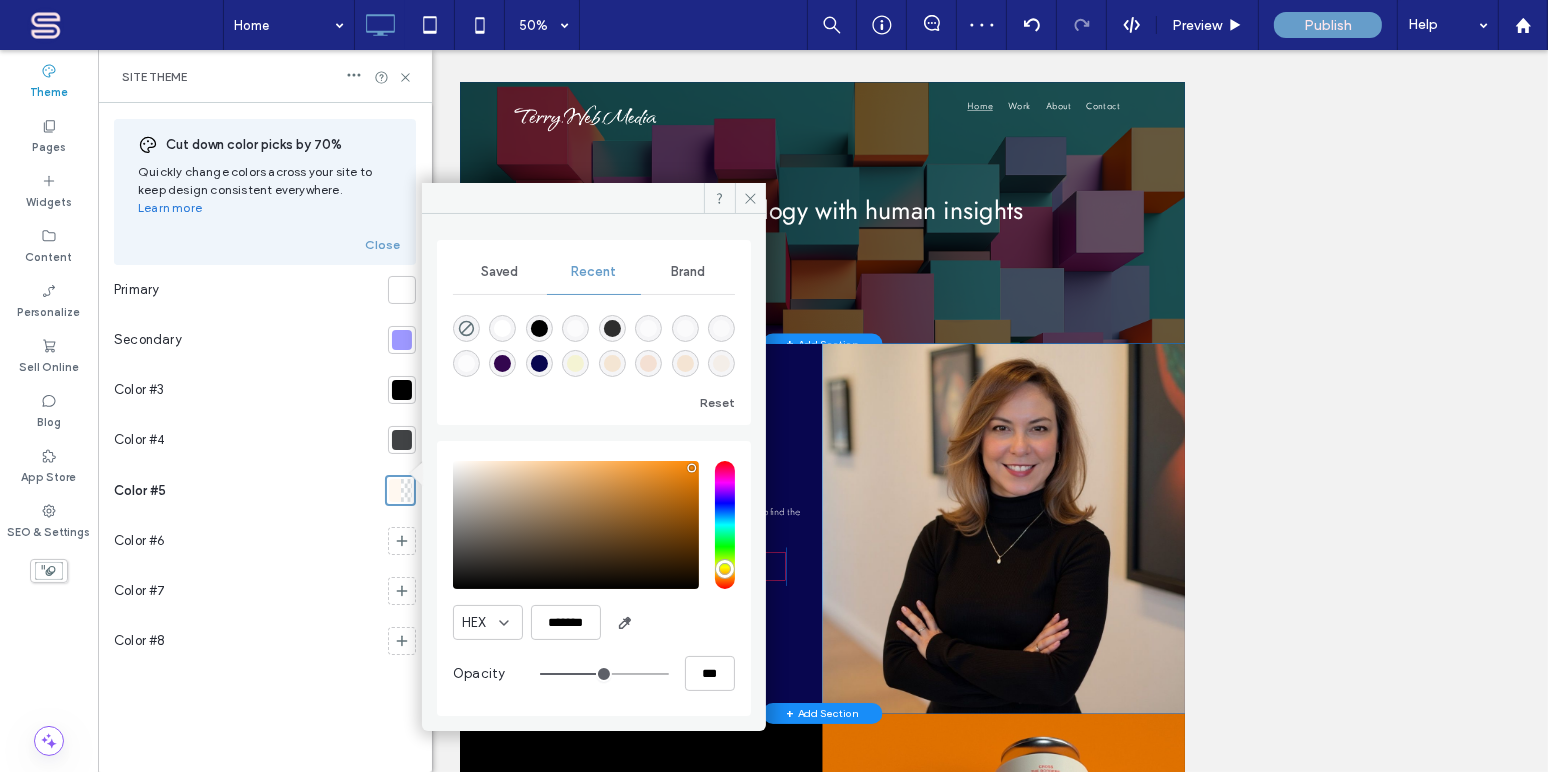 type on "***" 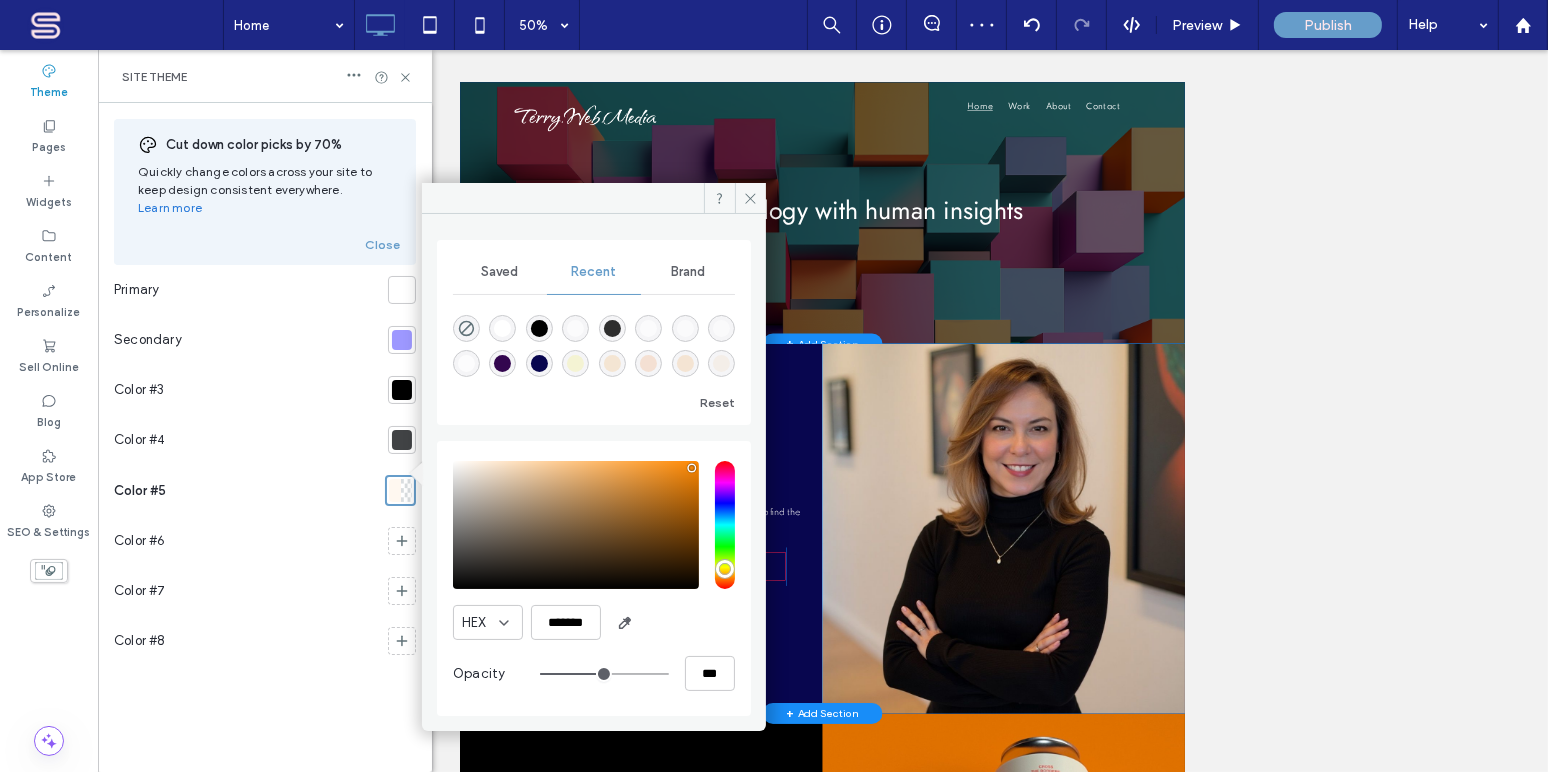type on "**" 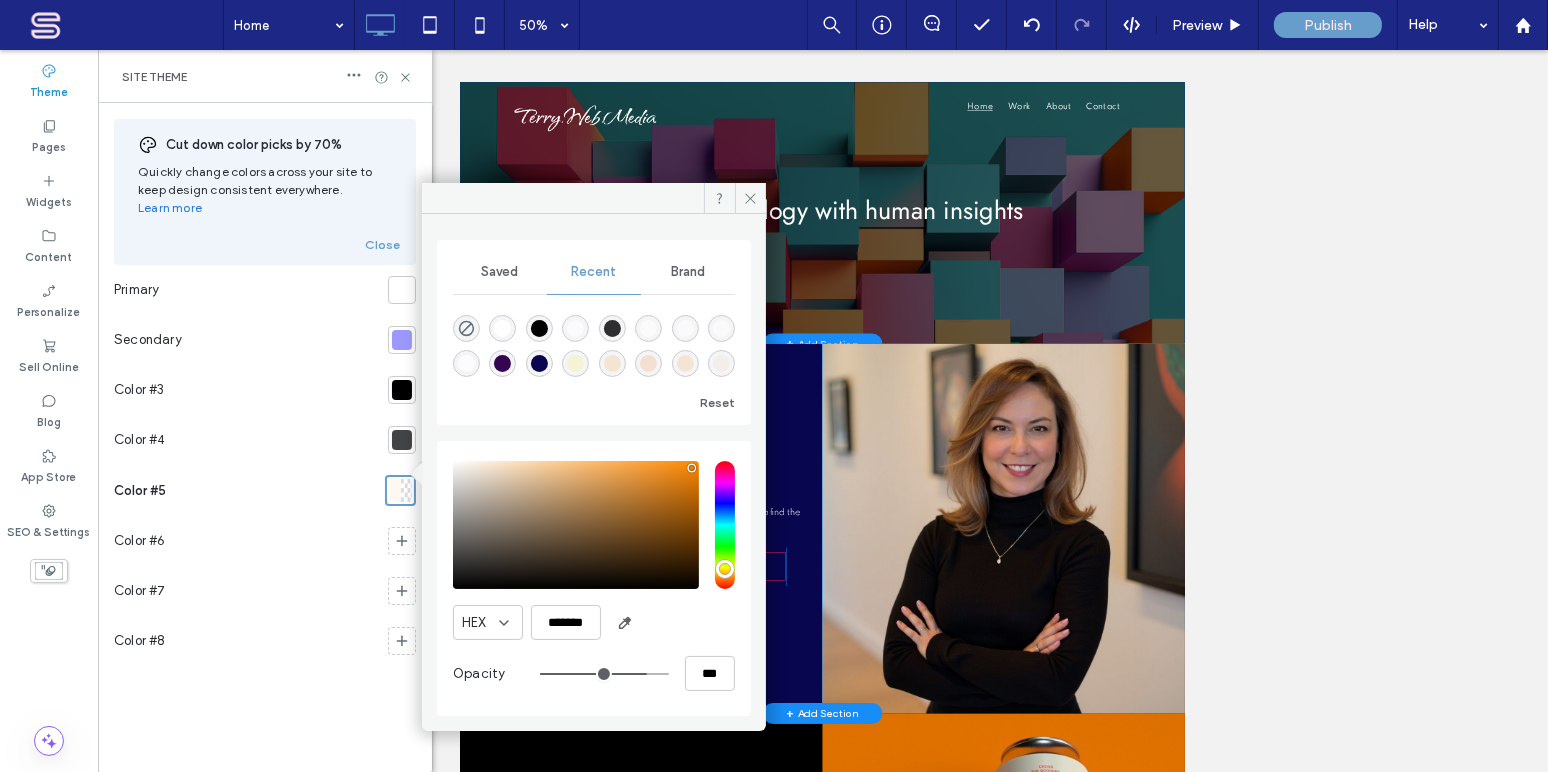 drag, startPoint x: 554, startPoint y: 668, endPoint x: 641, endPoint y: 670, distance: 87.02299 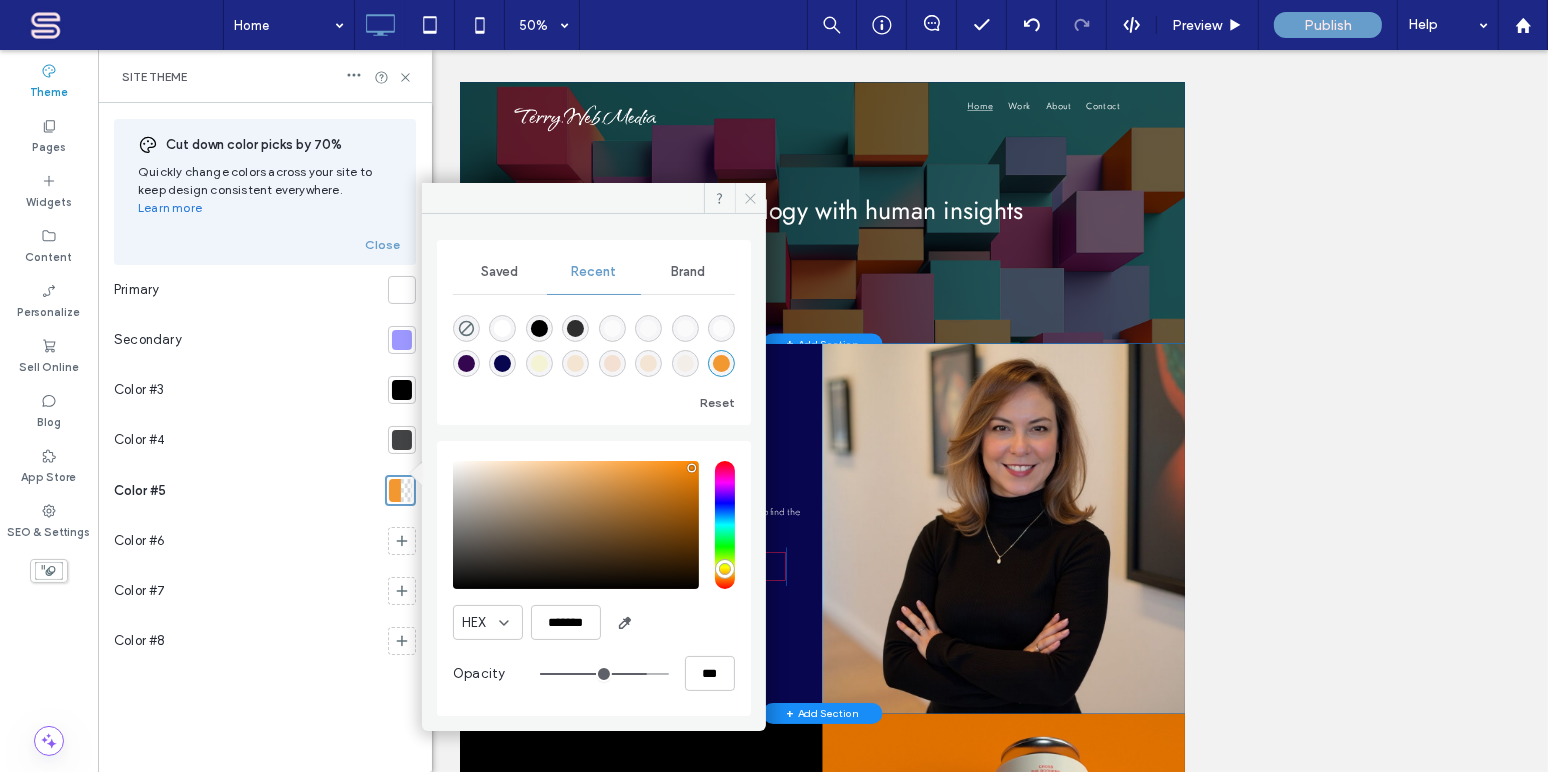click 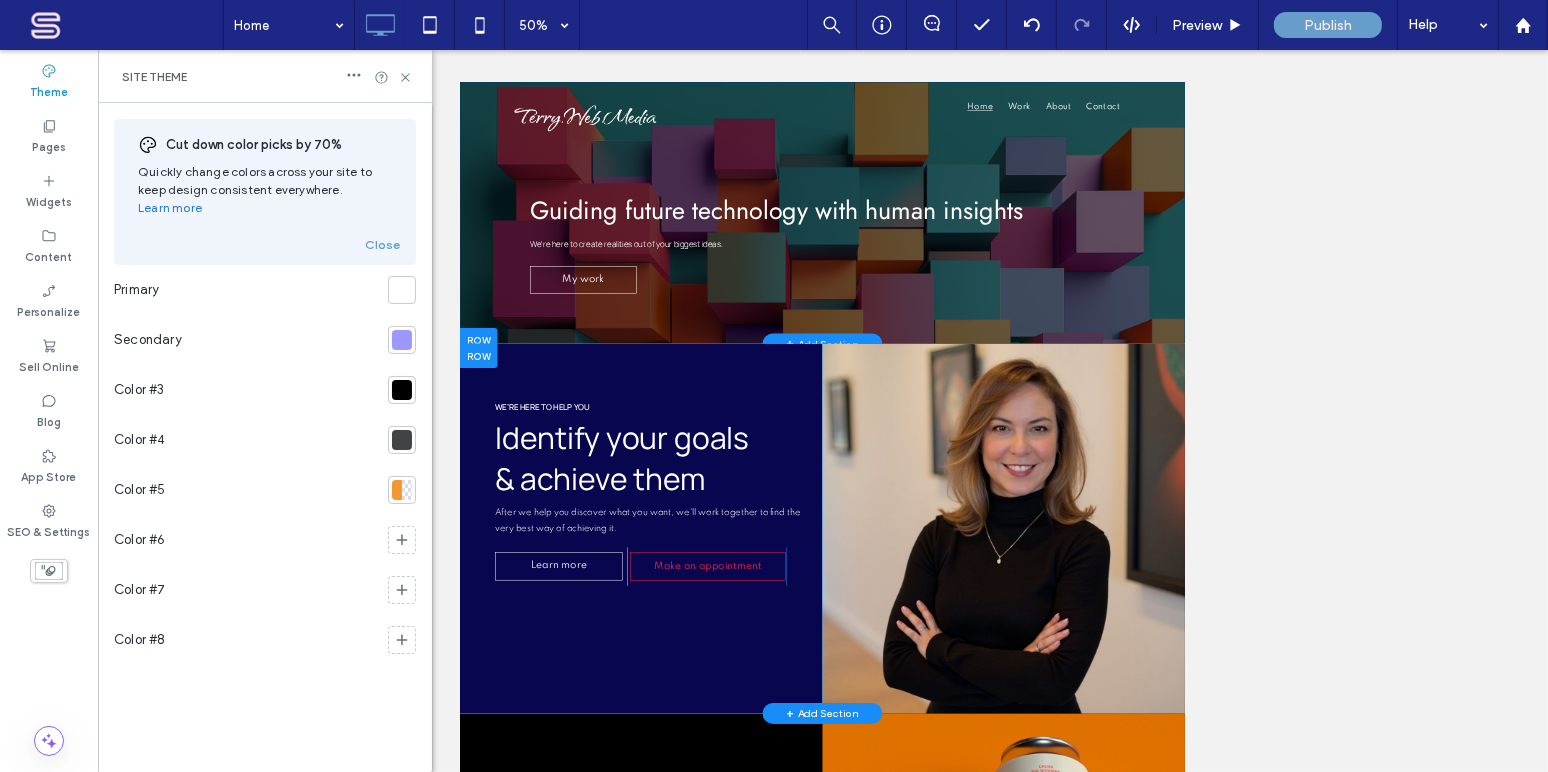 click at bounding box center (407, 490) 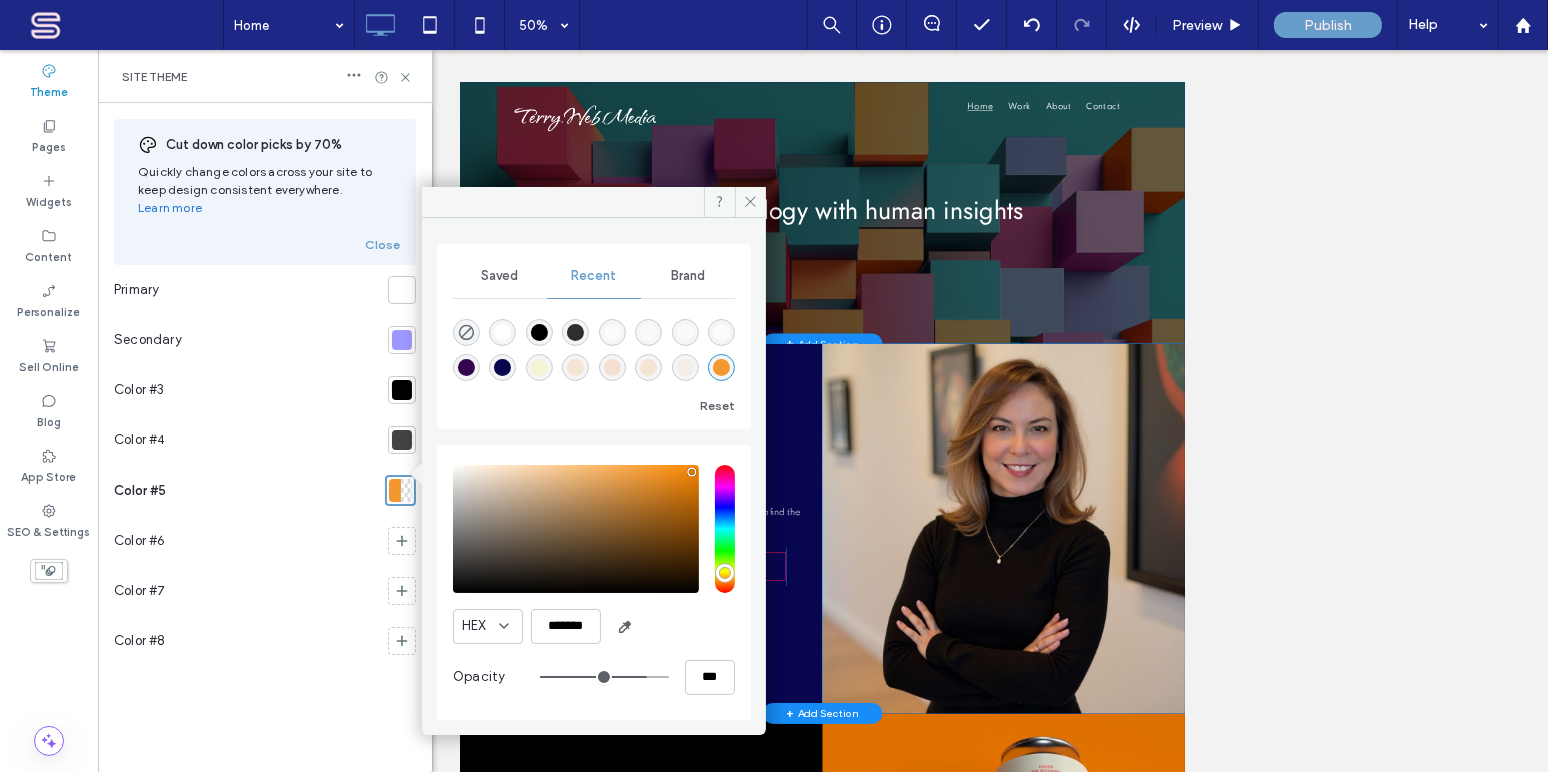 click at bounding box center [721, 367] 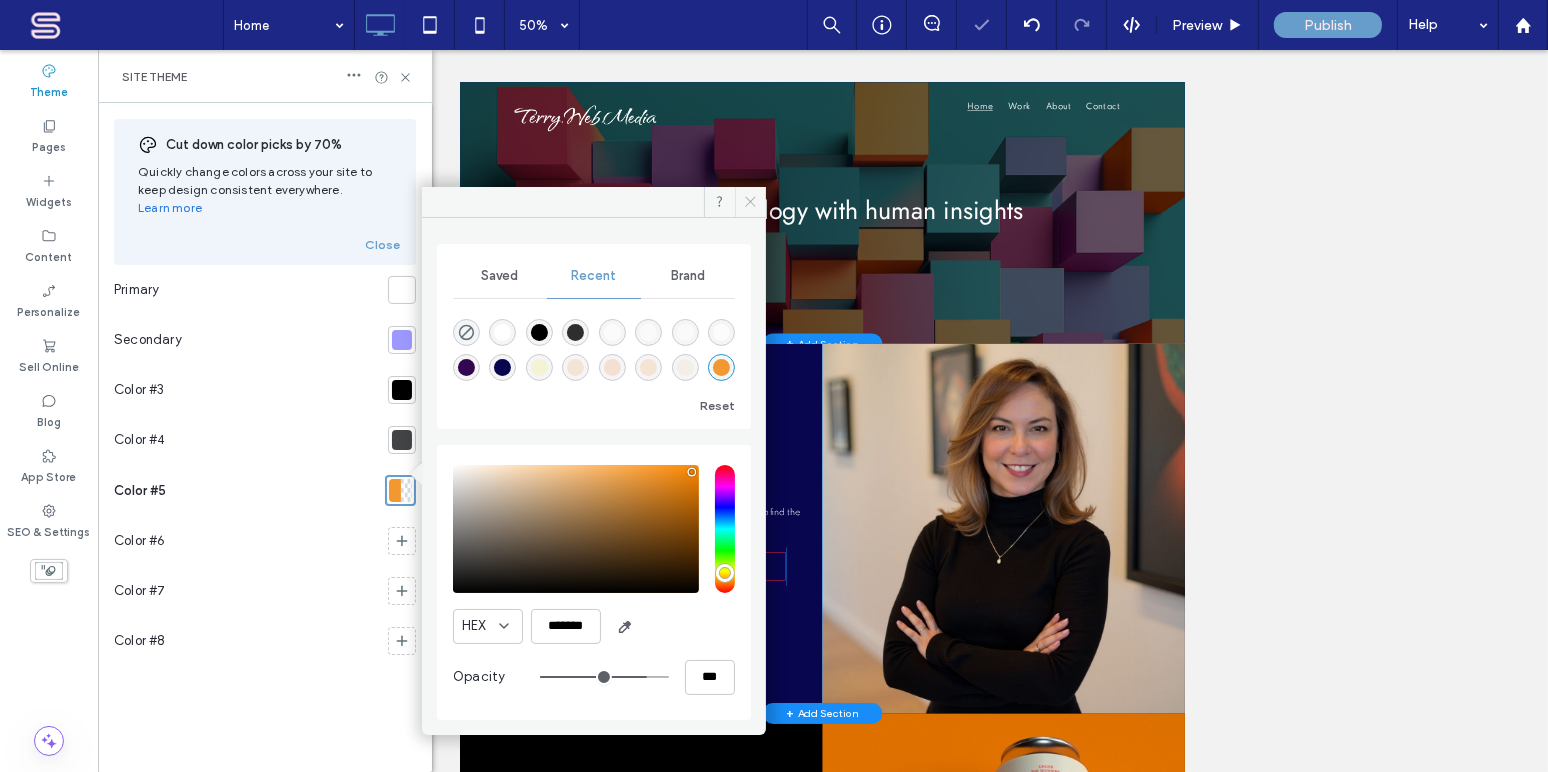 click 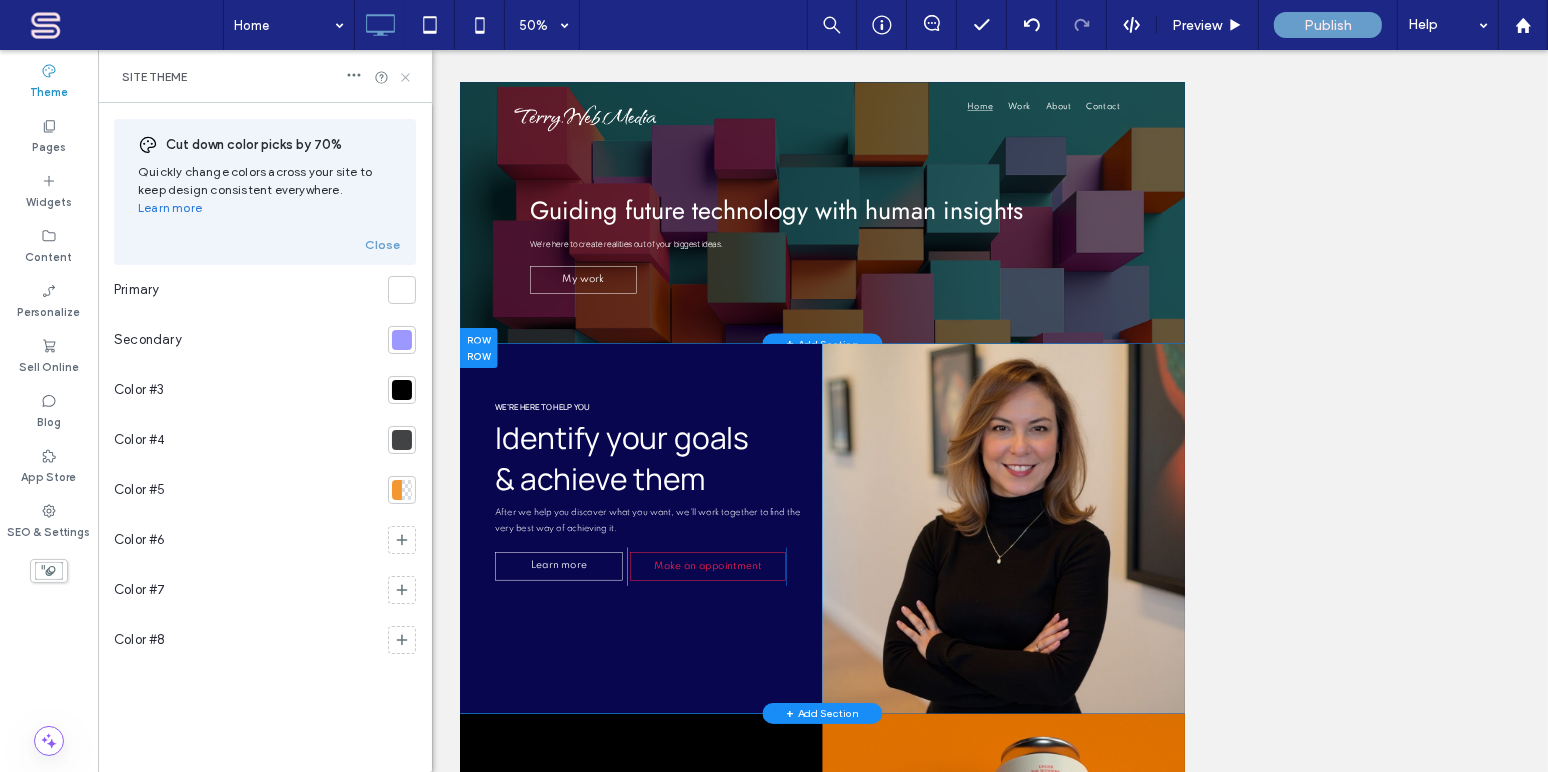 click 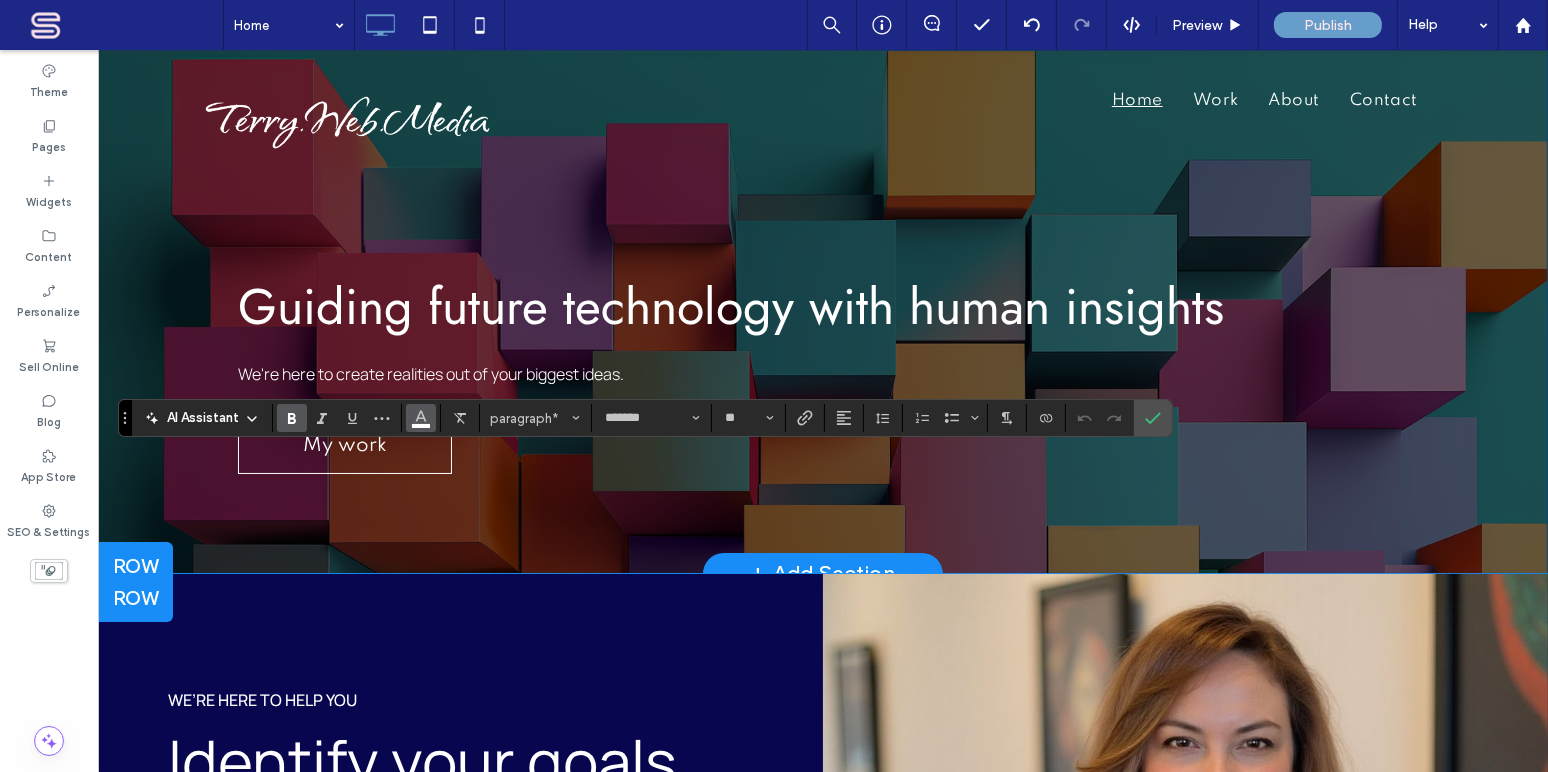 click 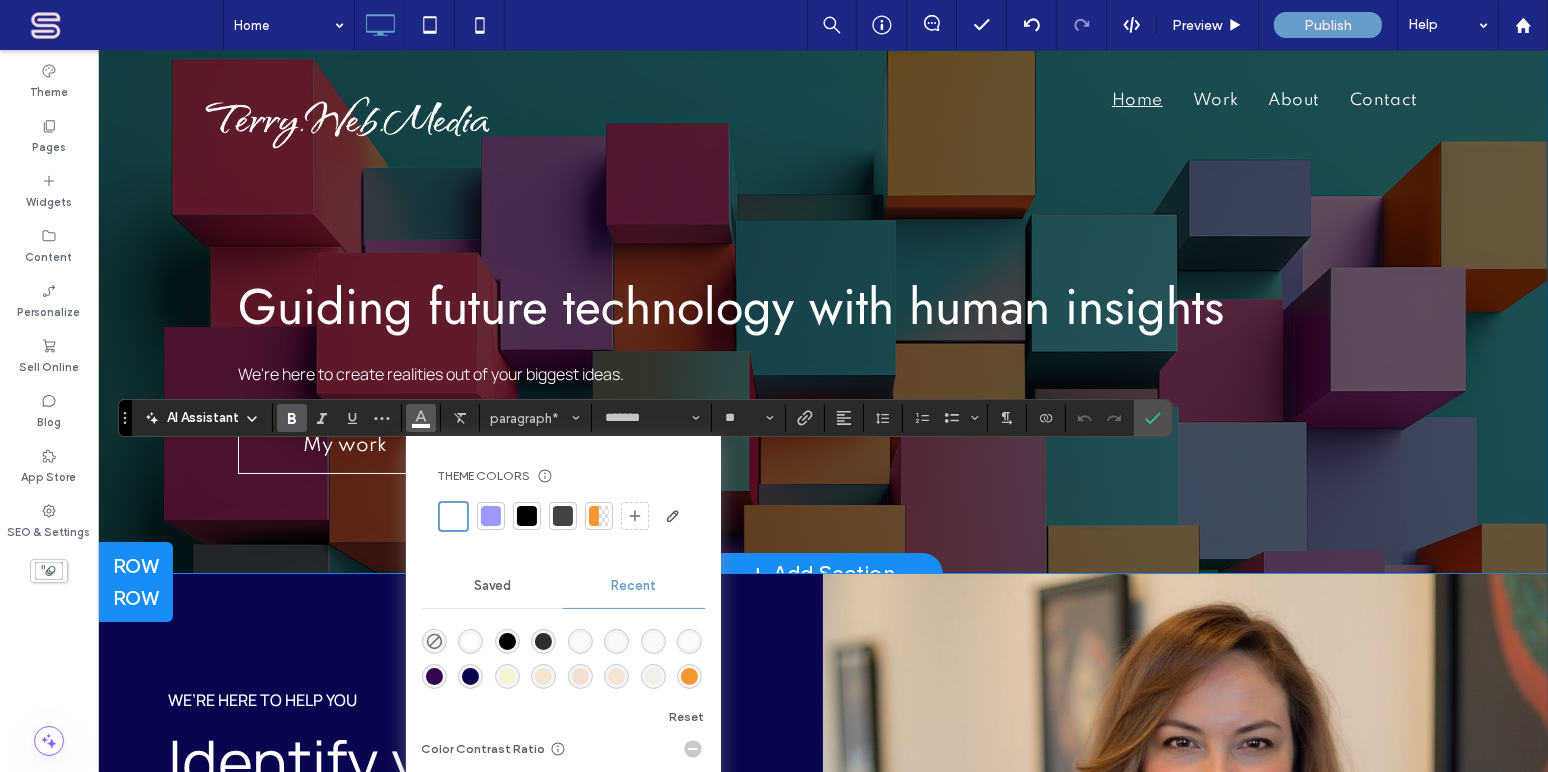 click at bounding box center [689, 676] 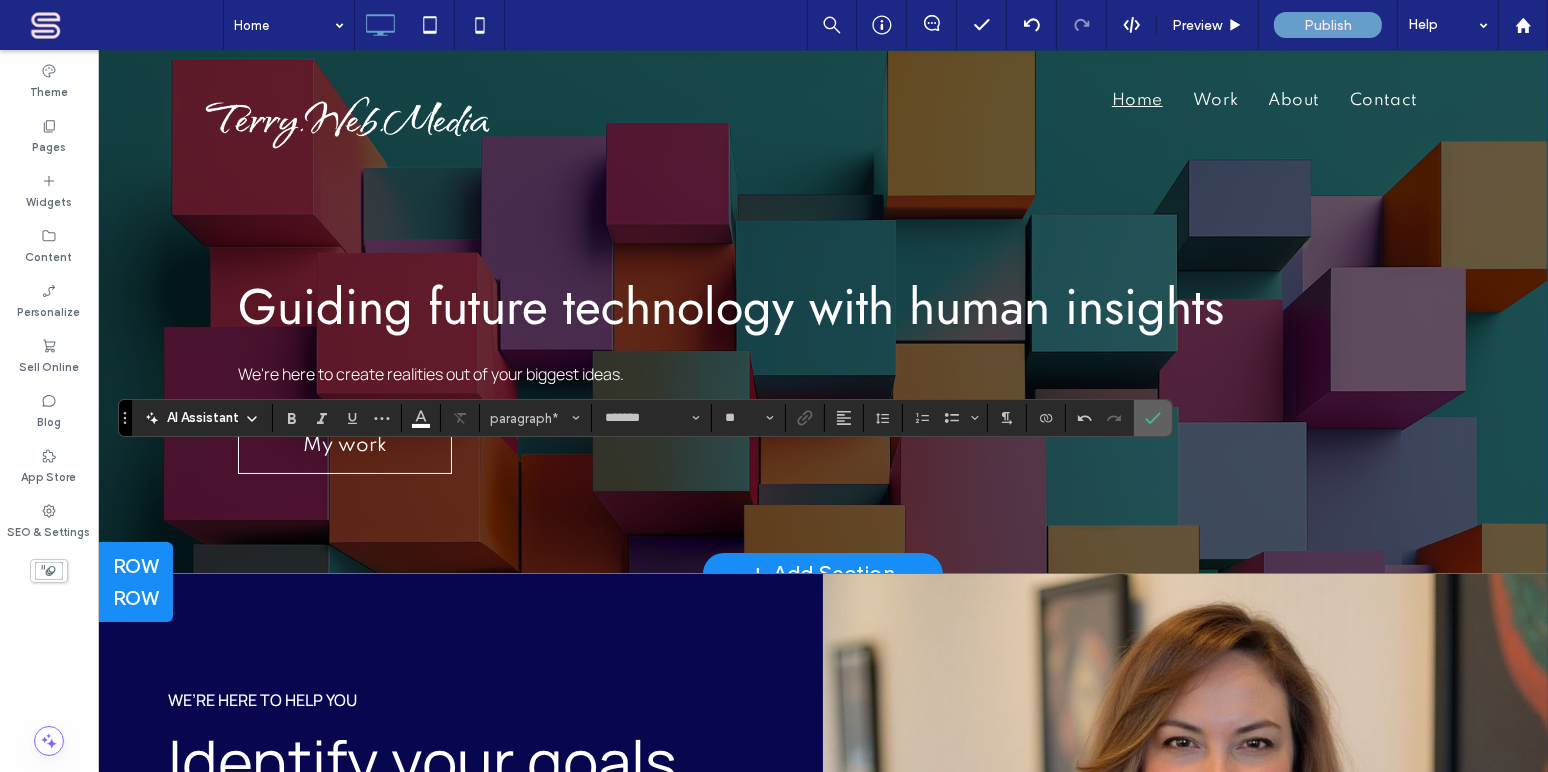 click 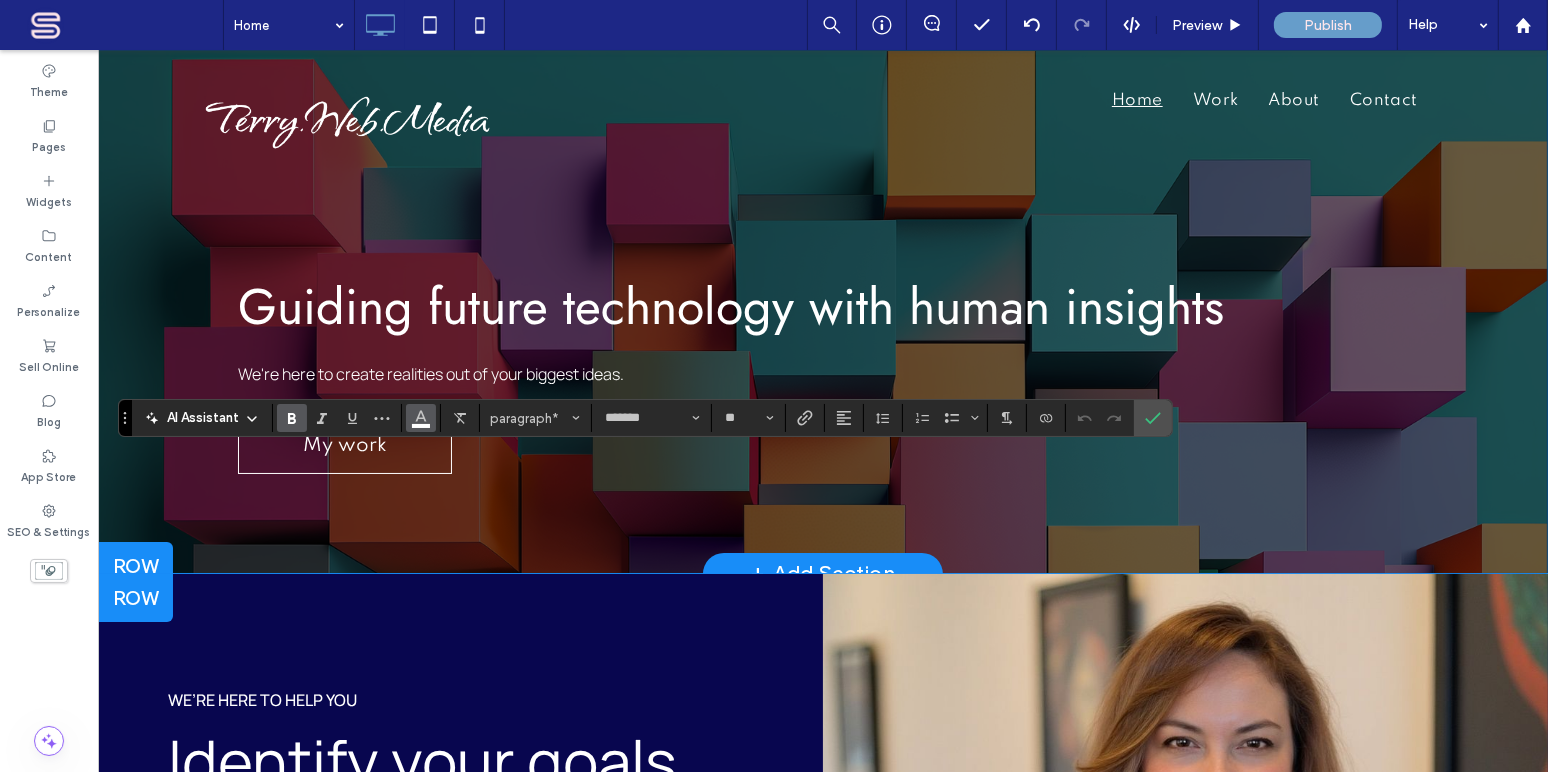 click 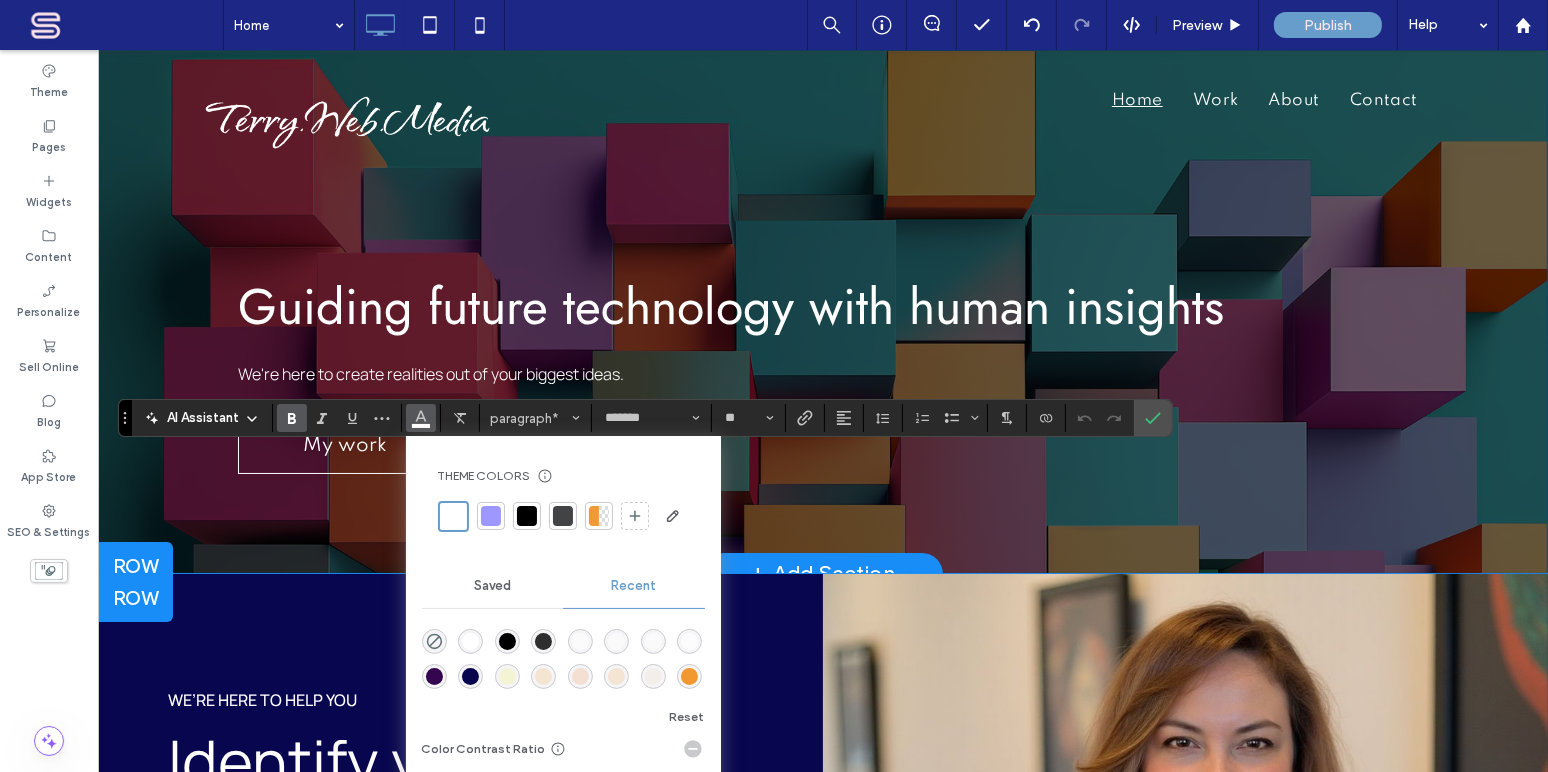 click at bounding box center [689, 676] 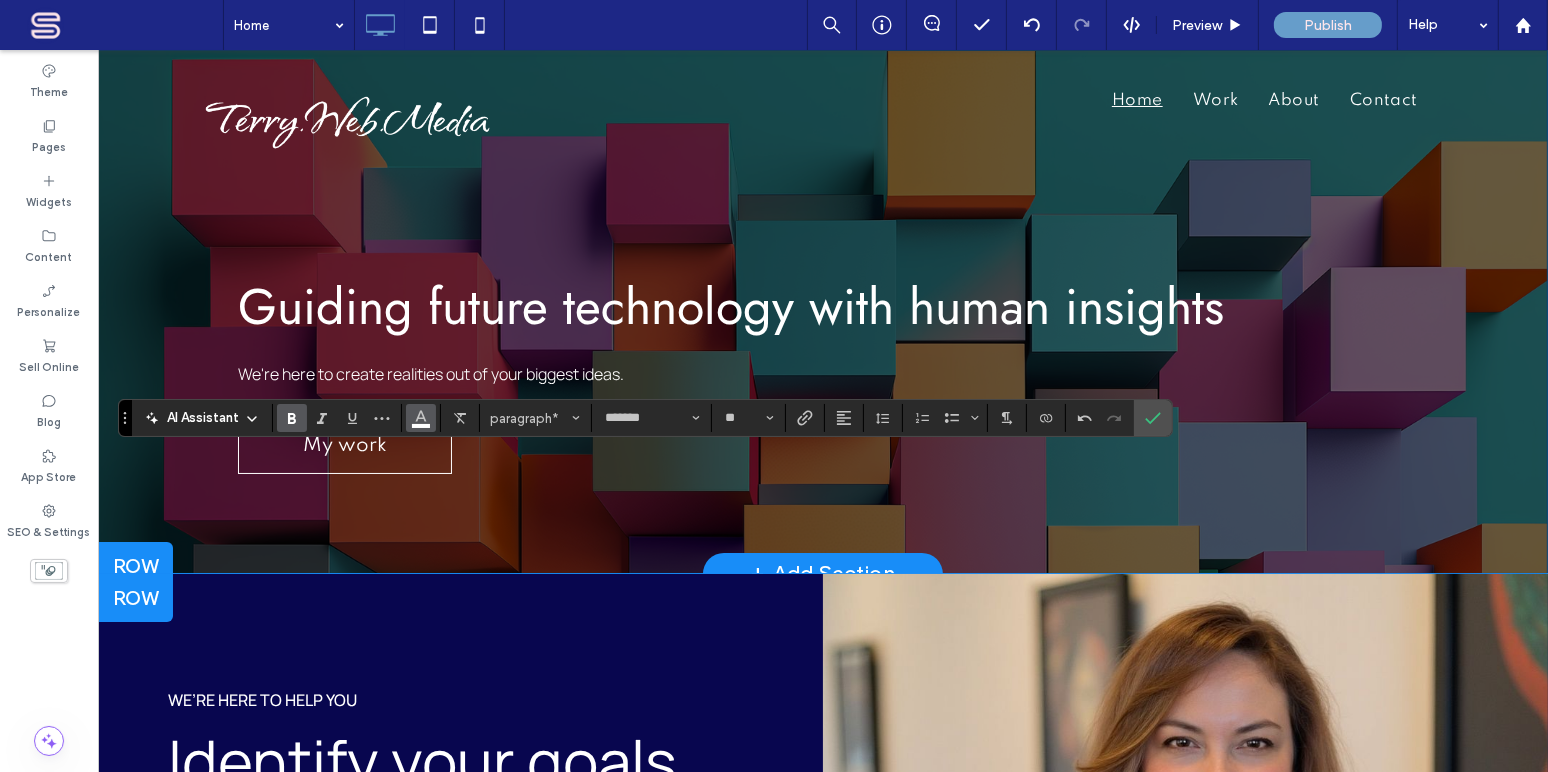 click at bounding box center (421, 416) 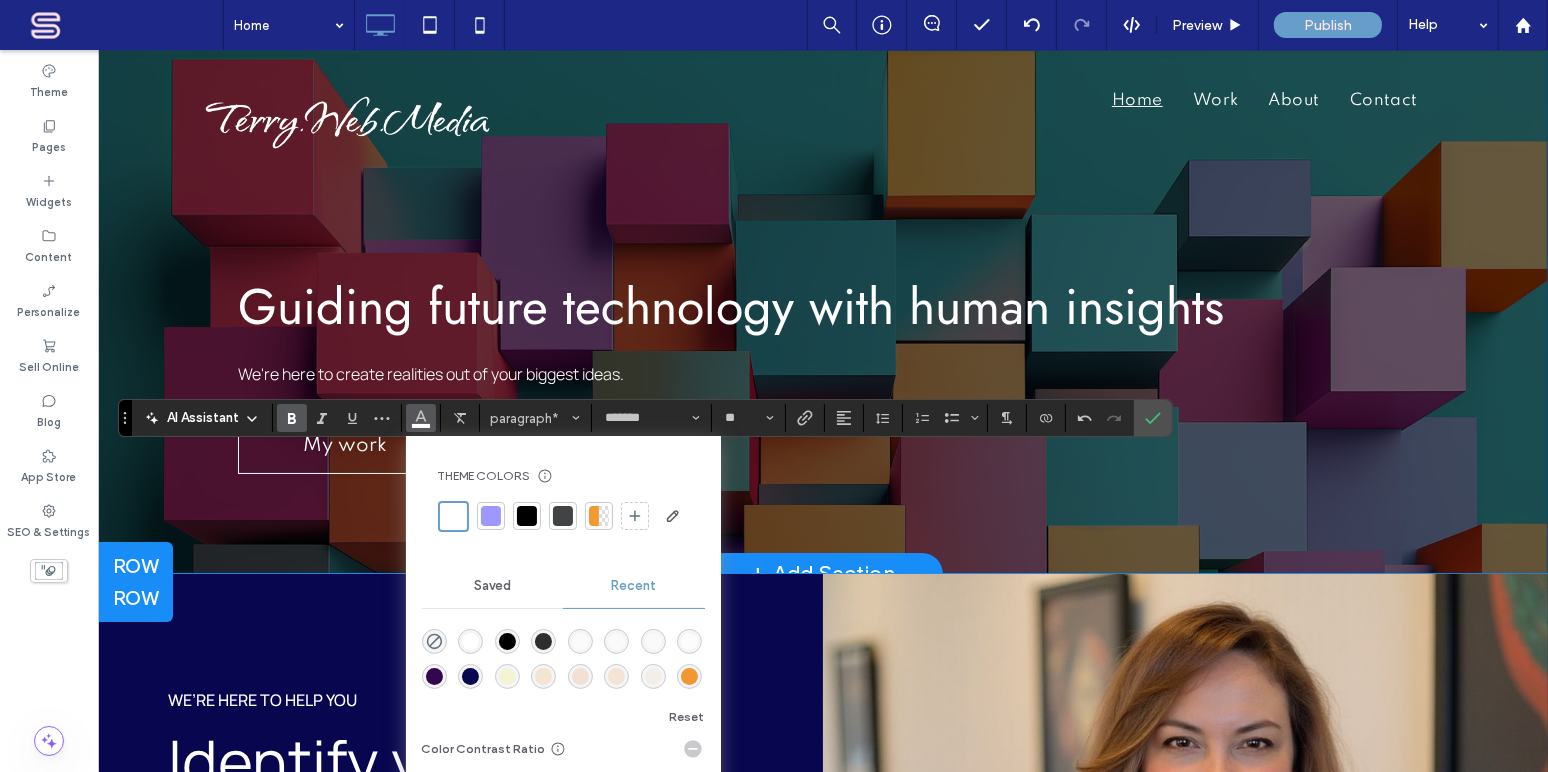 click at bounding box center (689, 676) 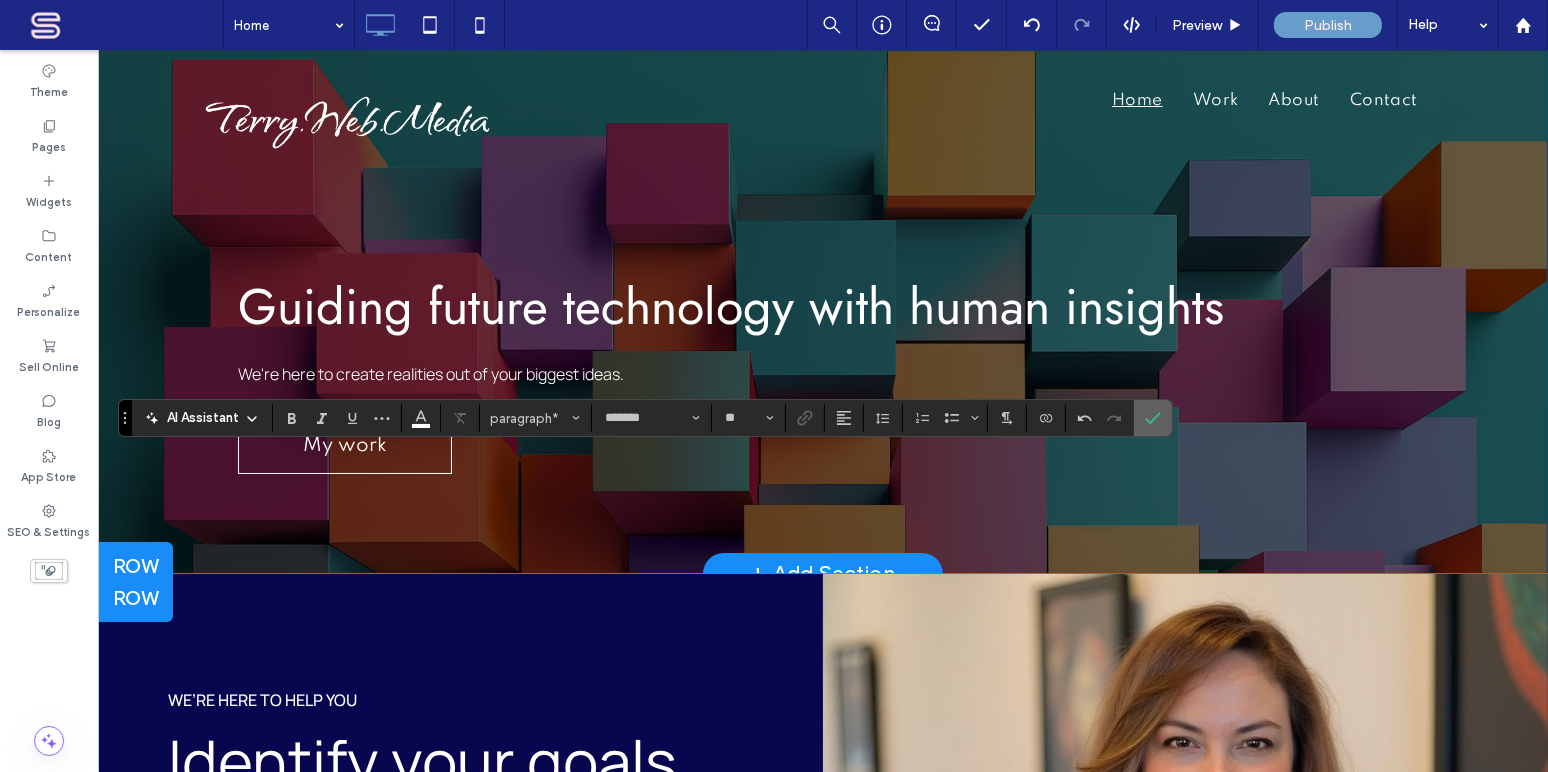 click 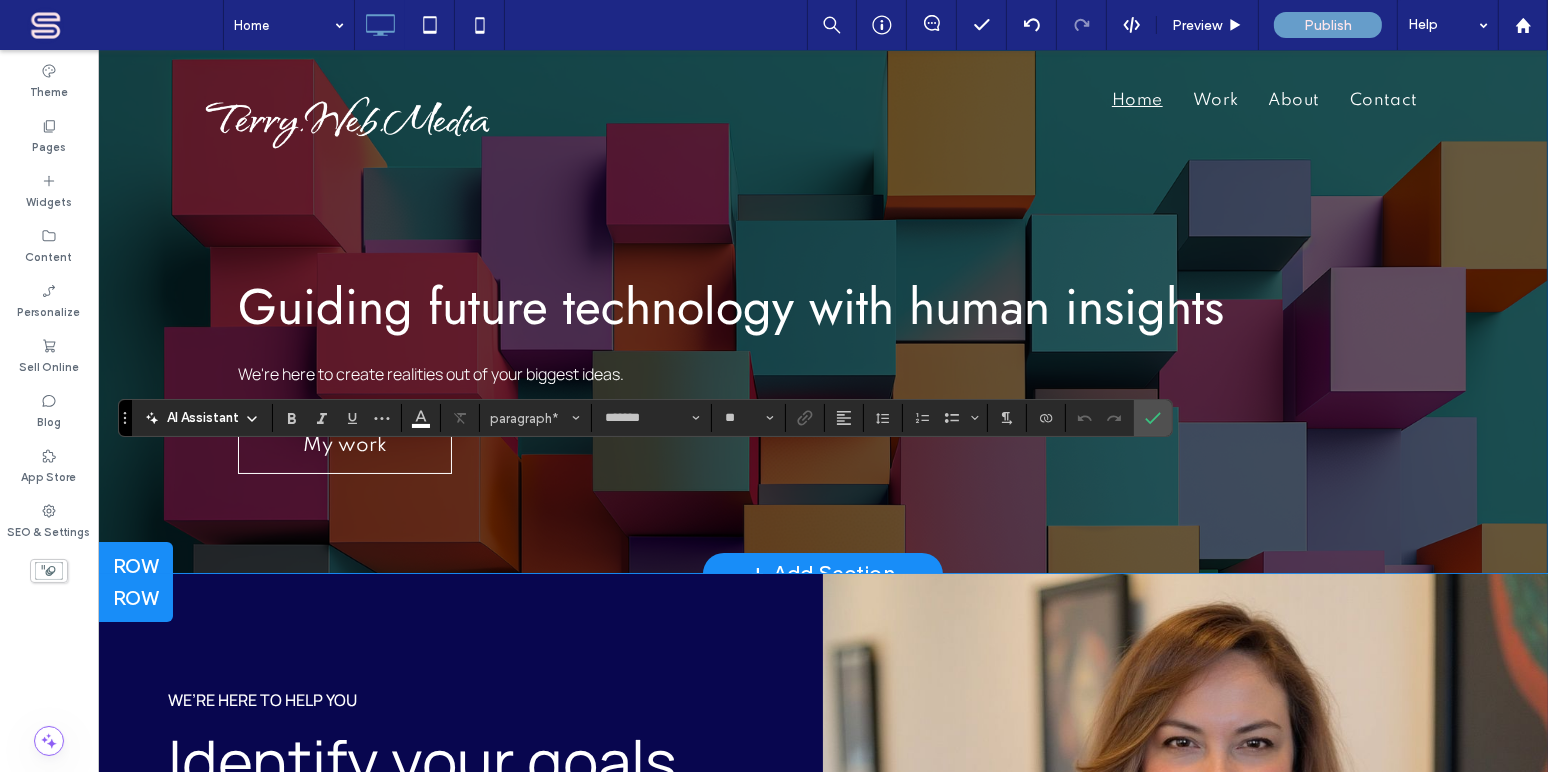 click 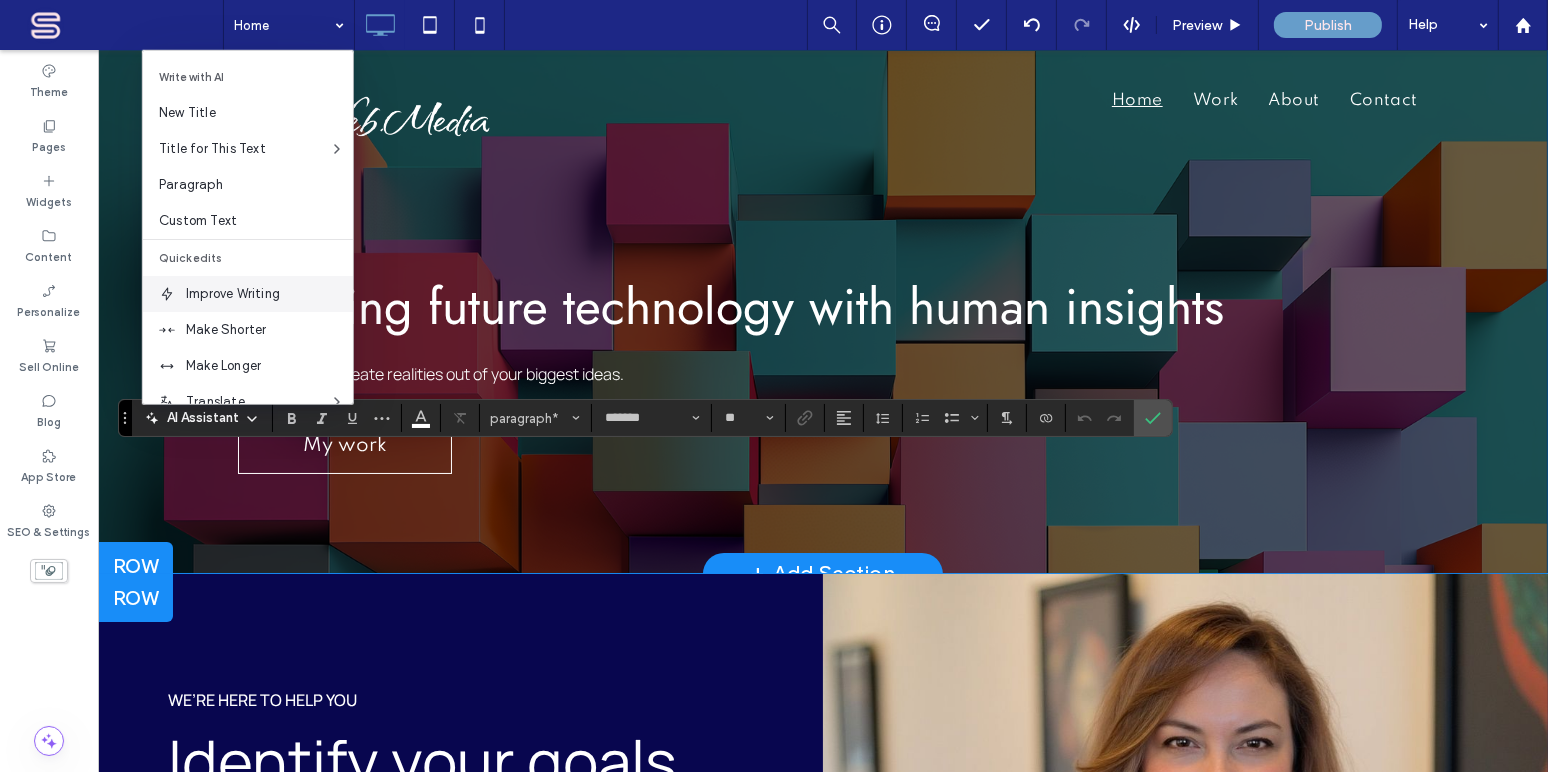 scroll, scrollTop: 131, scrollLeft: 0, axis: vertical 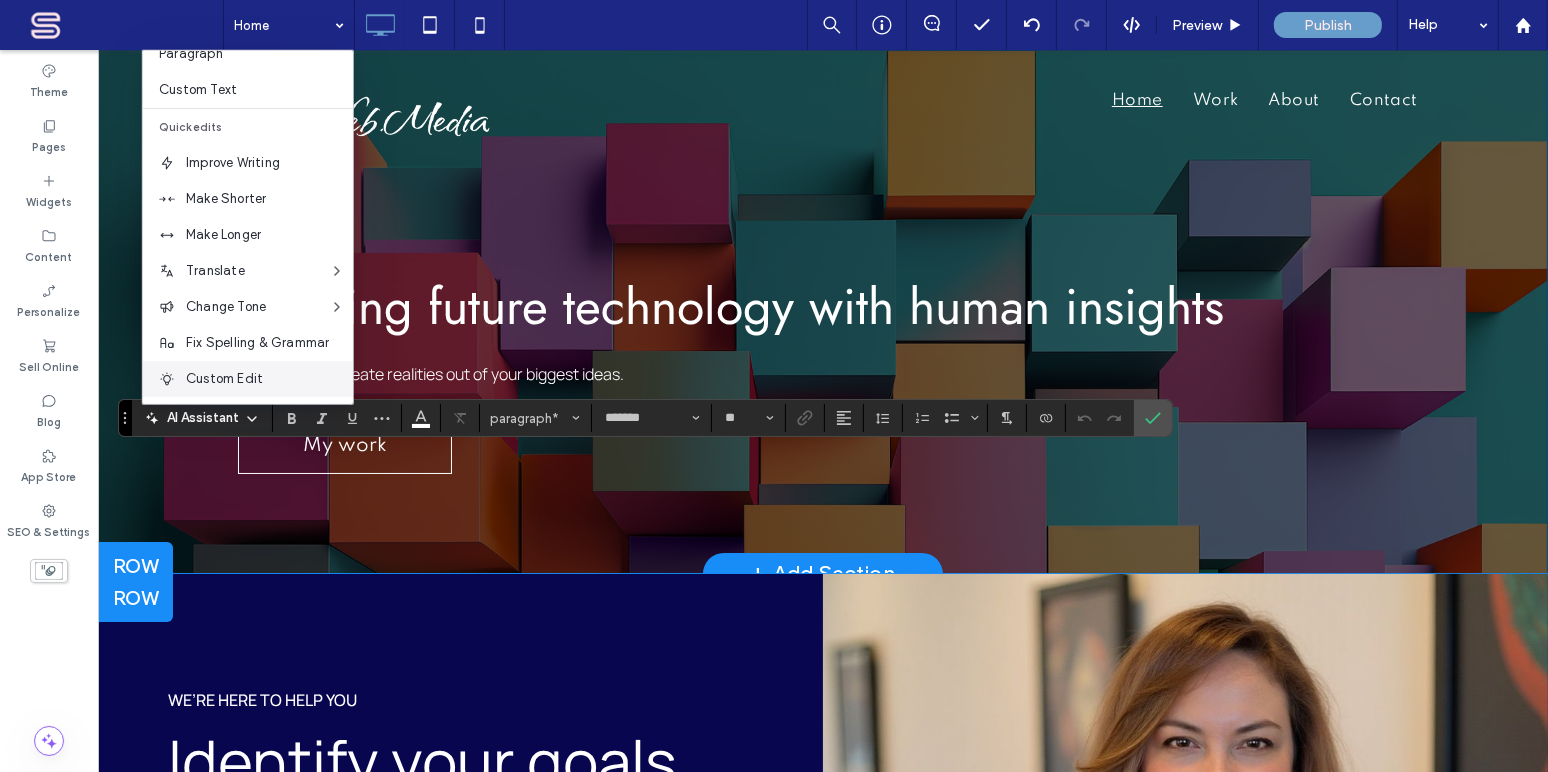 click on "Custom Edit" at bounding box center (269, 379) 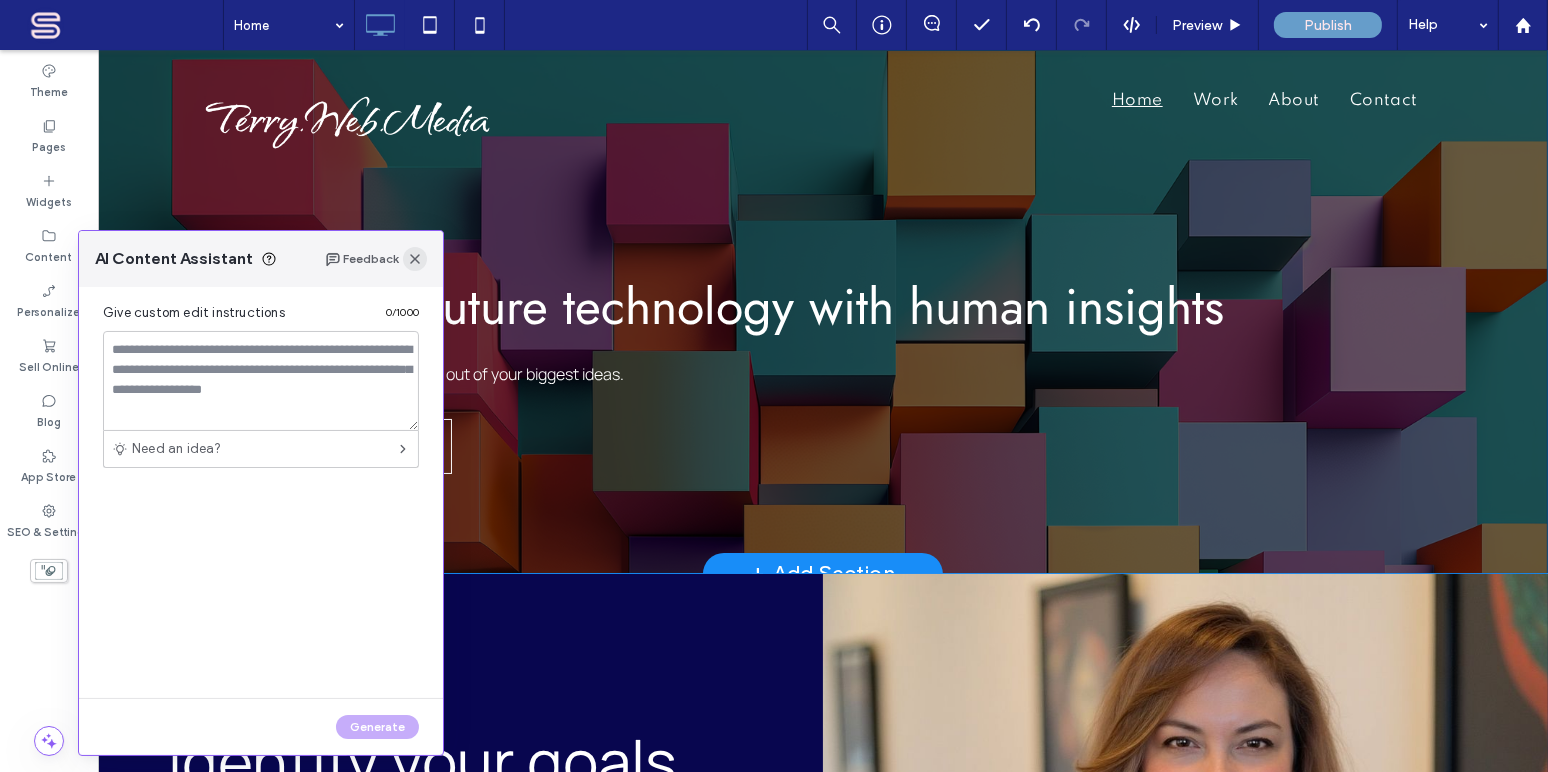 click 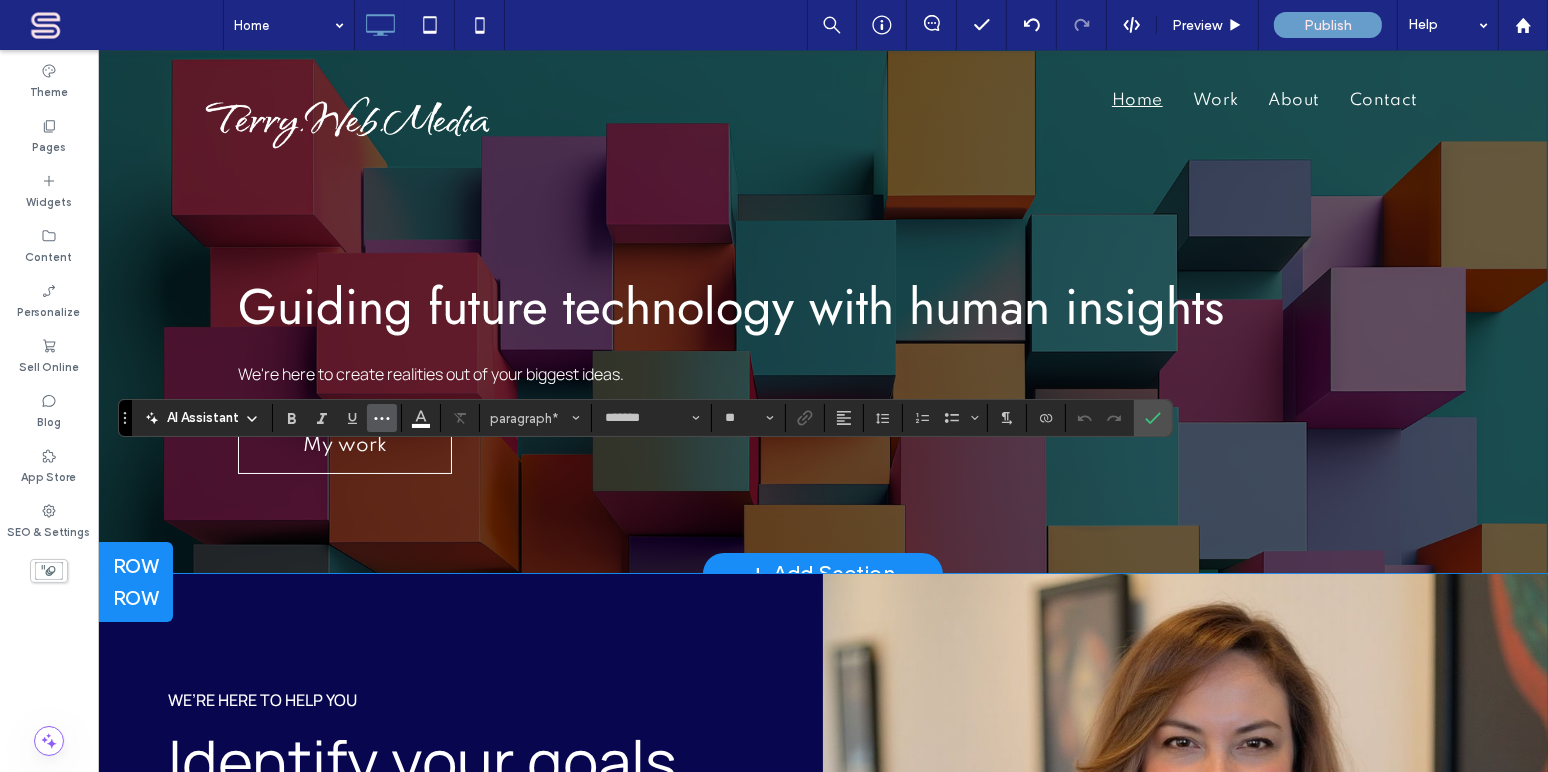 click 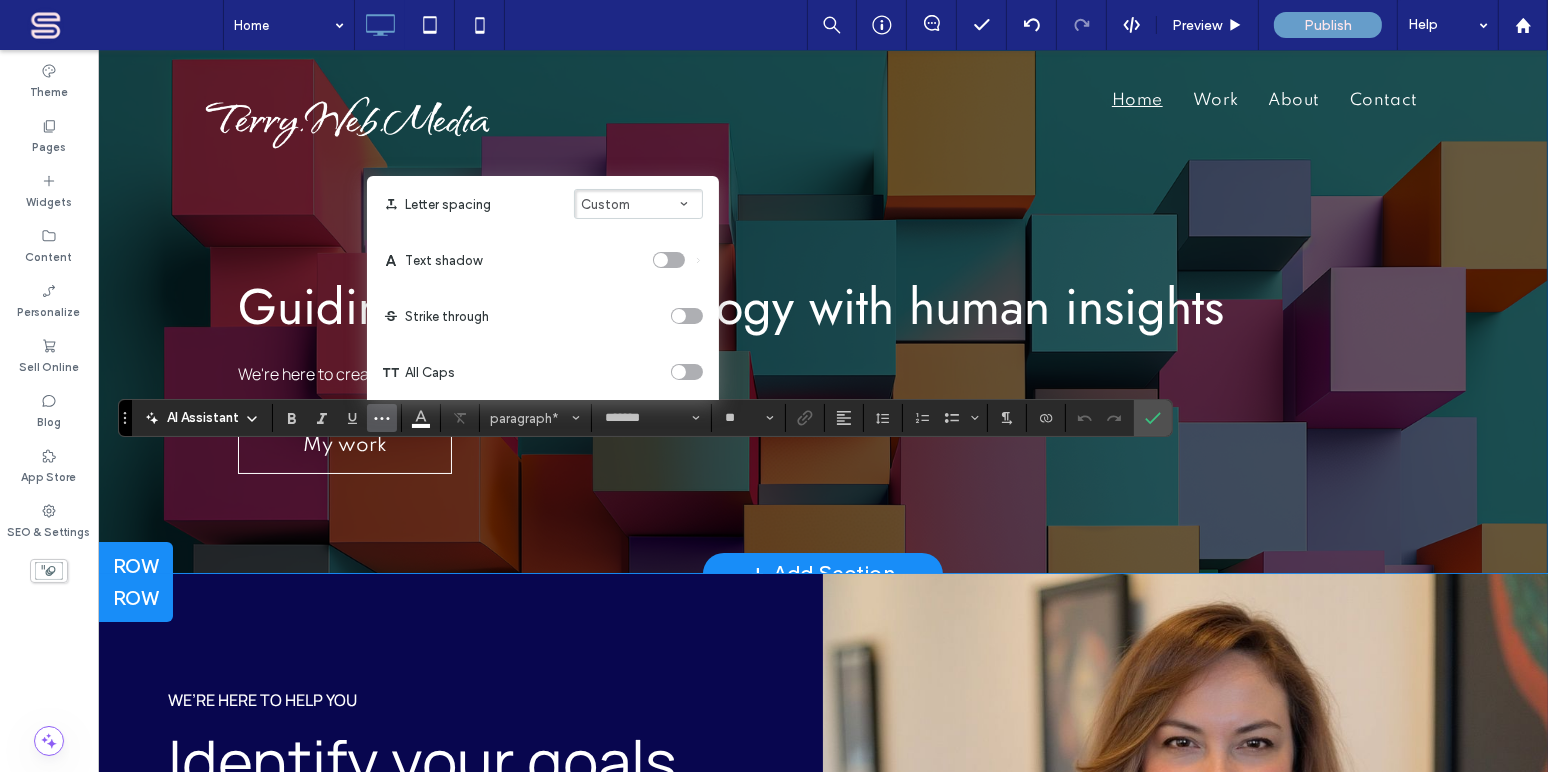 click at bounding box center (669, 260) 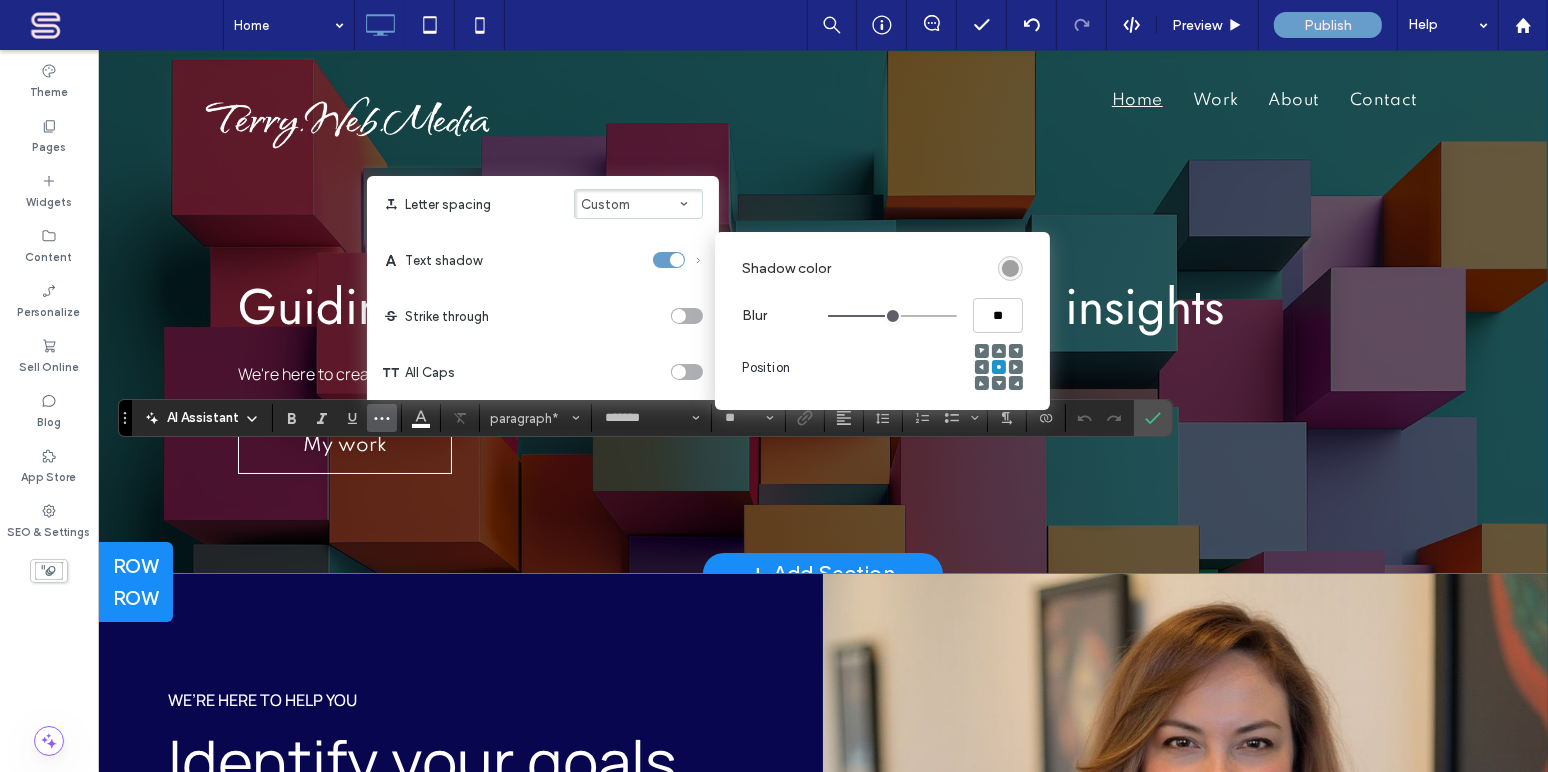click at bounding box center [1010, 268] 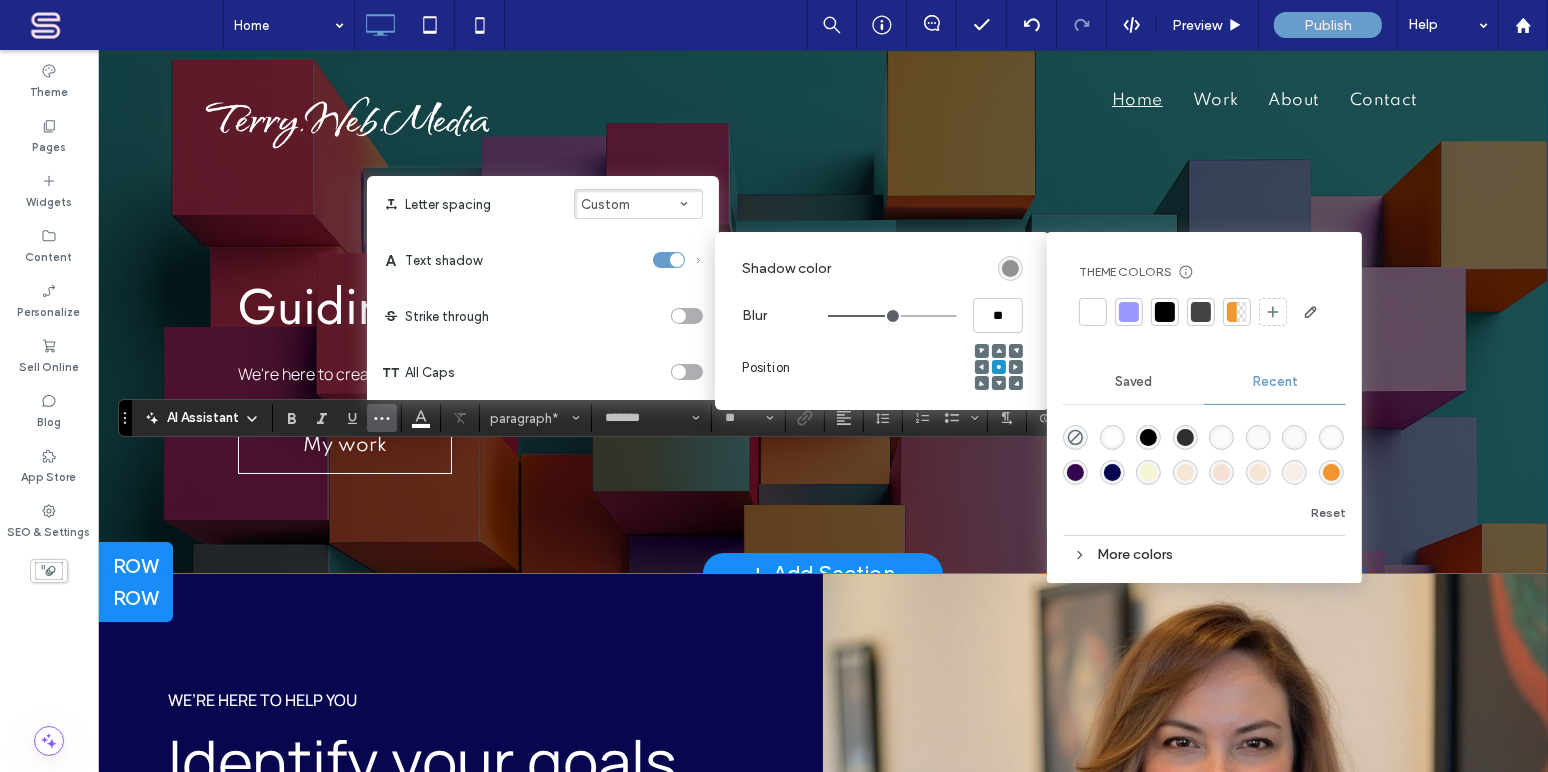click at bounding box center [1148, 437] 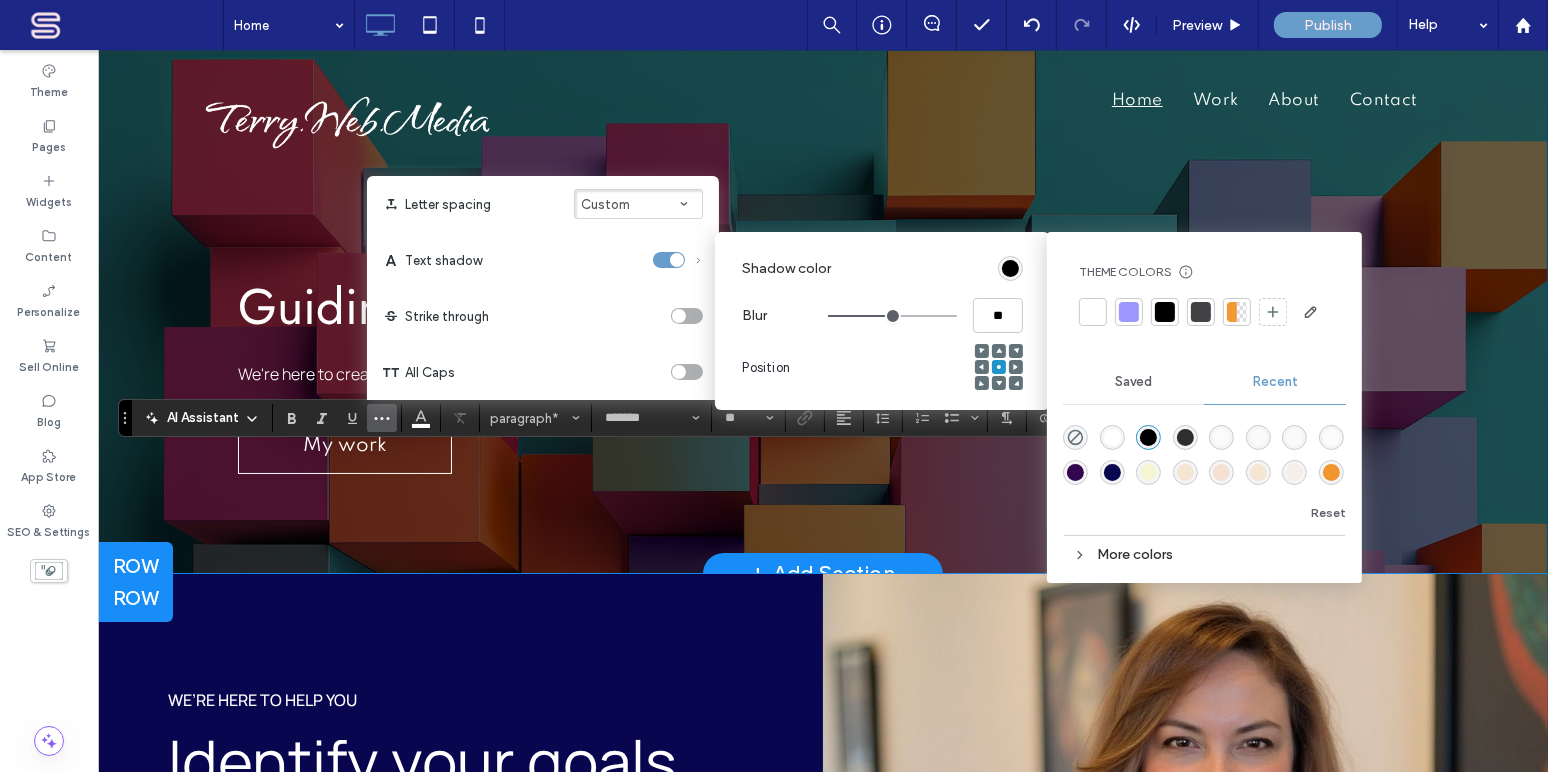 click at bounding box center [1185, 437] 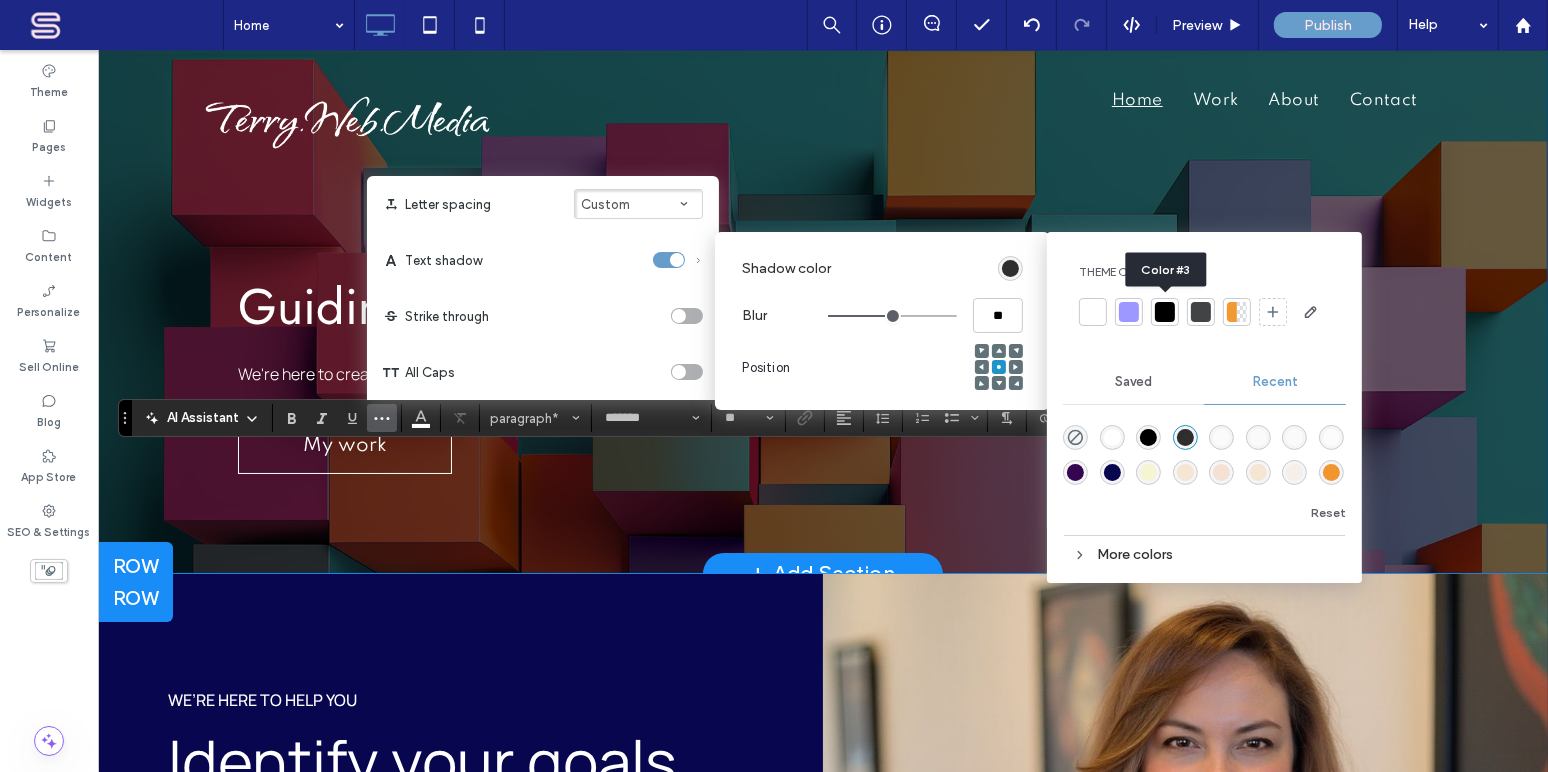 click at bounding box center [1165, 312] 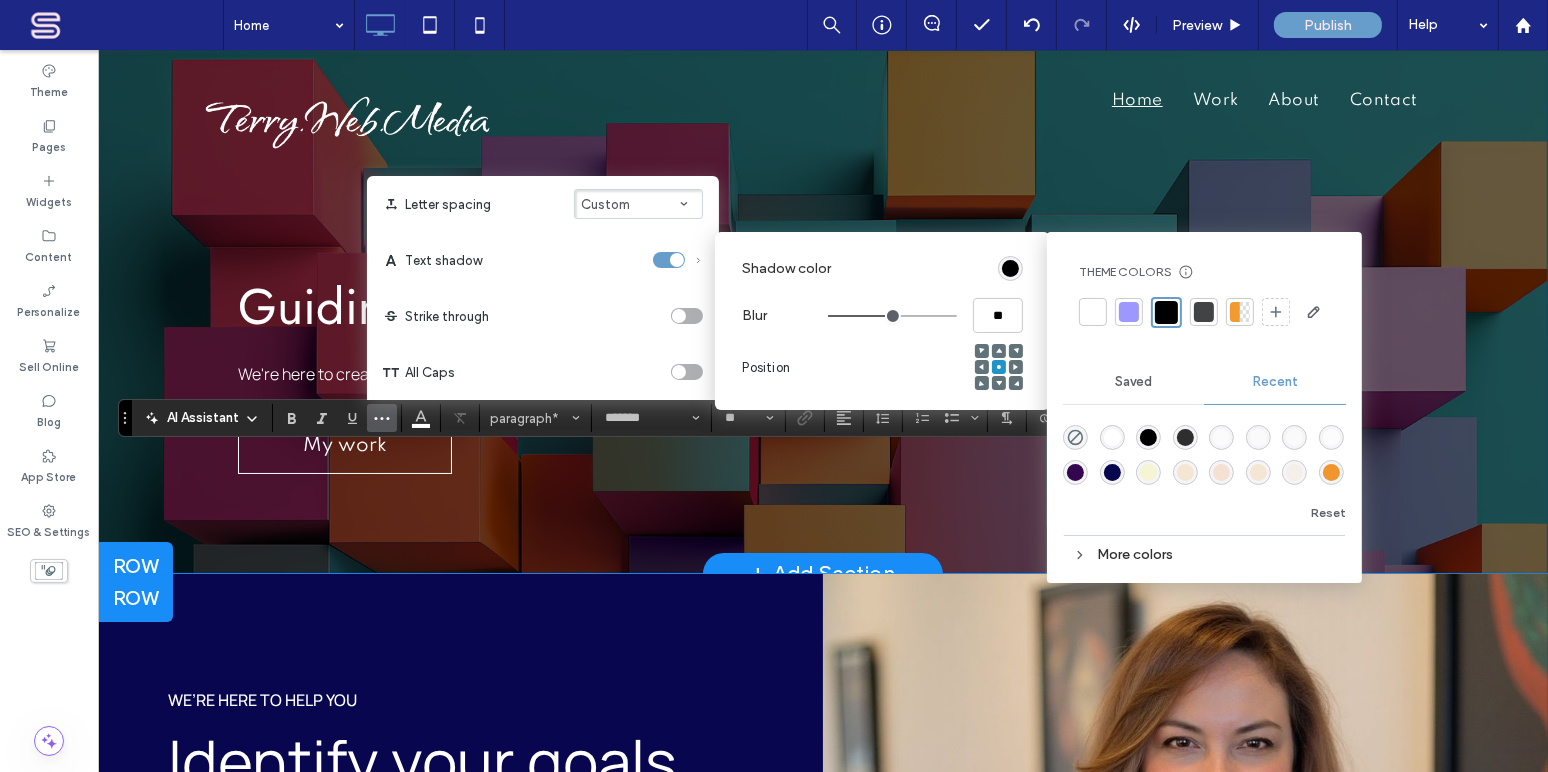 type on "****" 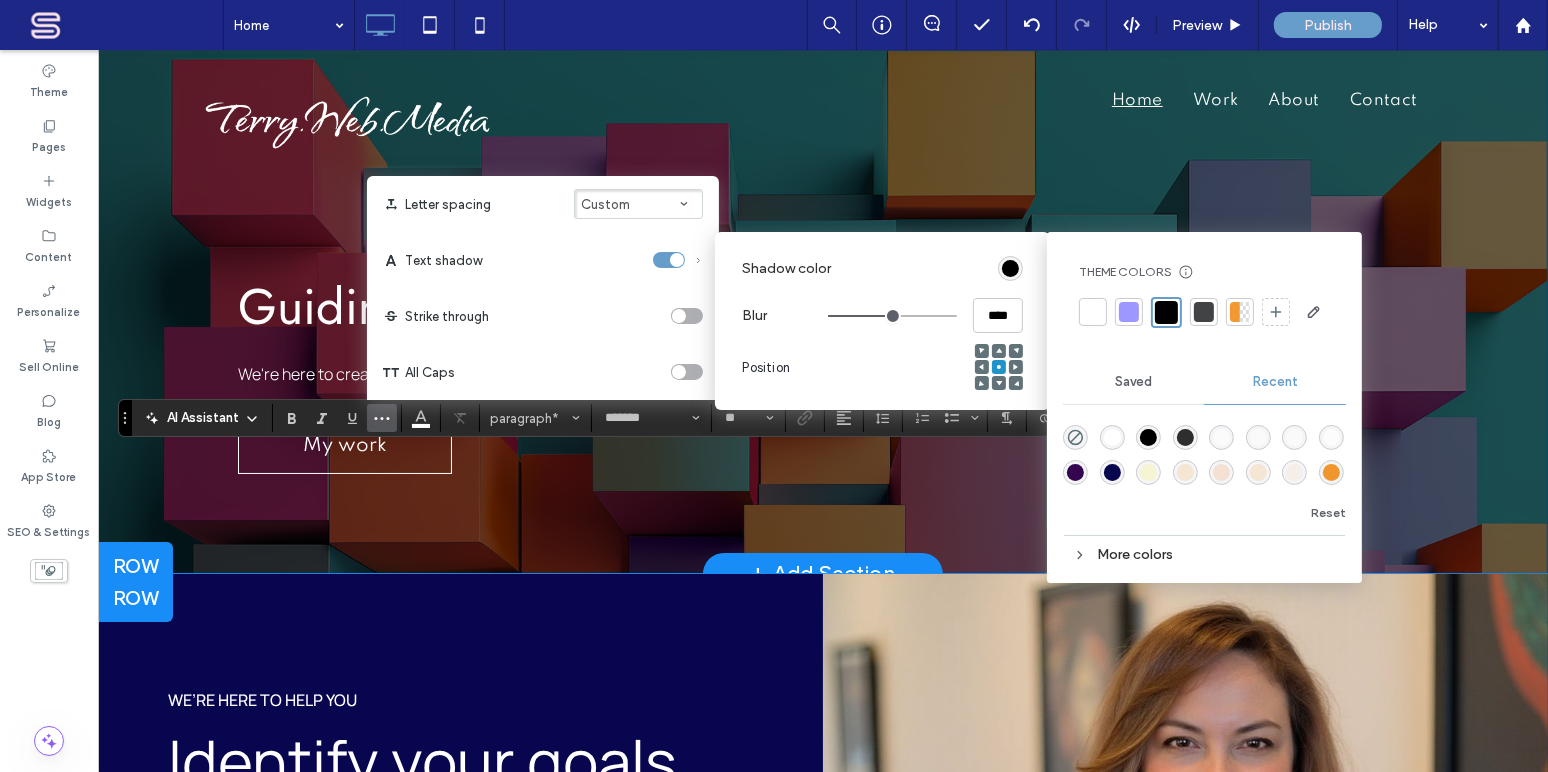 type on "****" 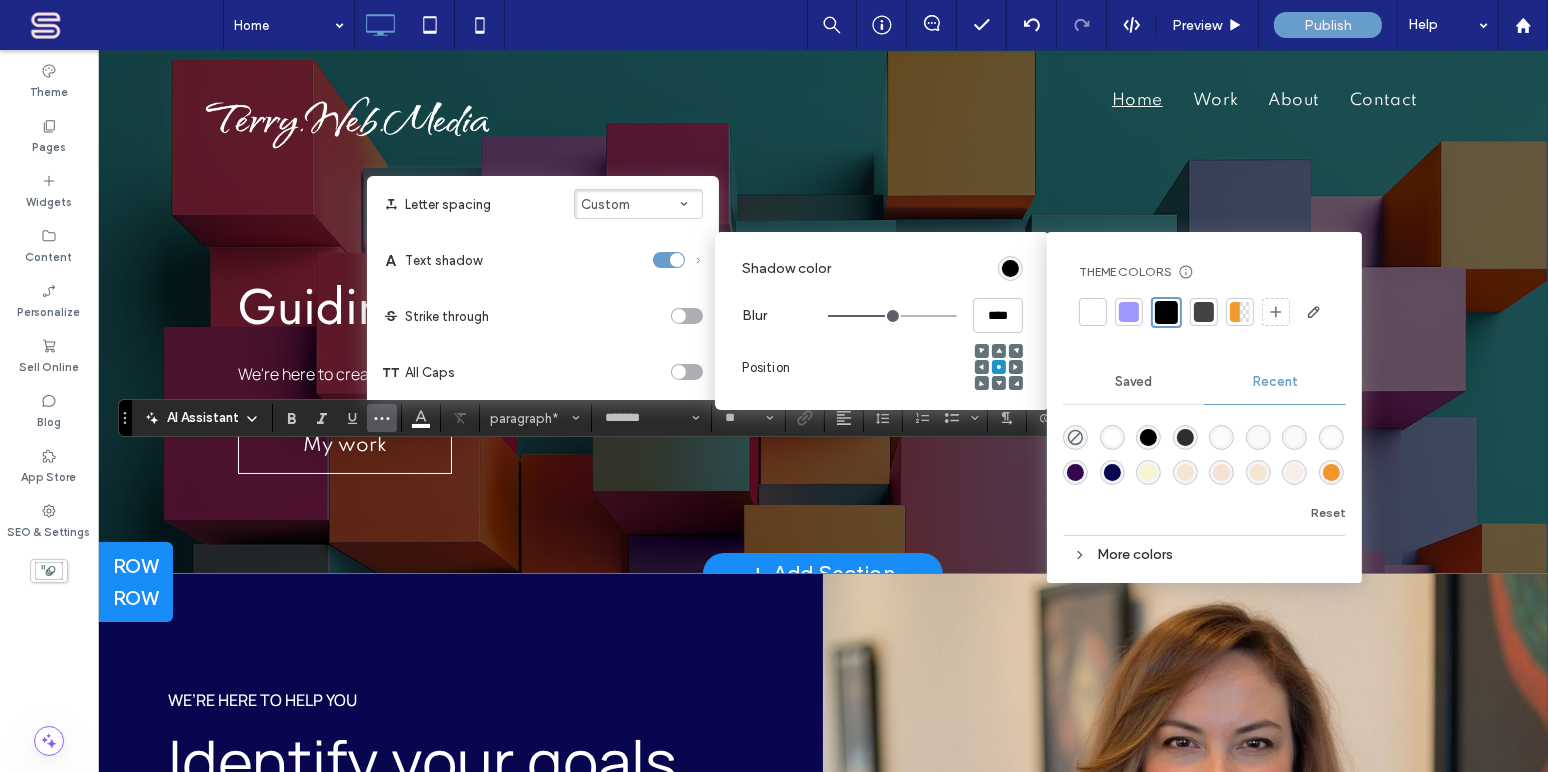type on "****" 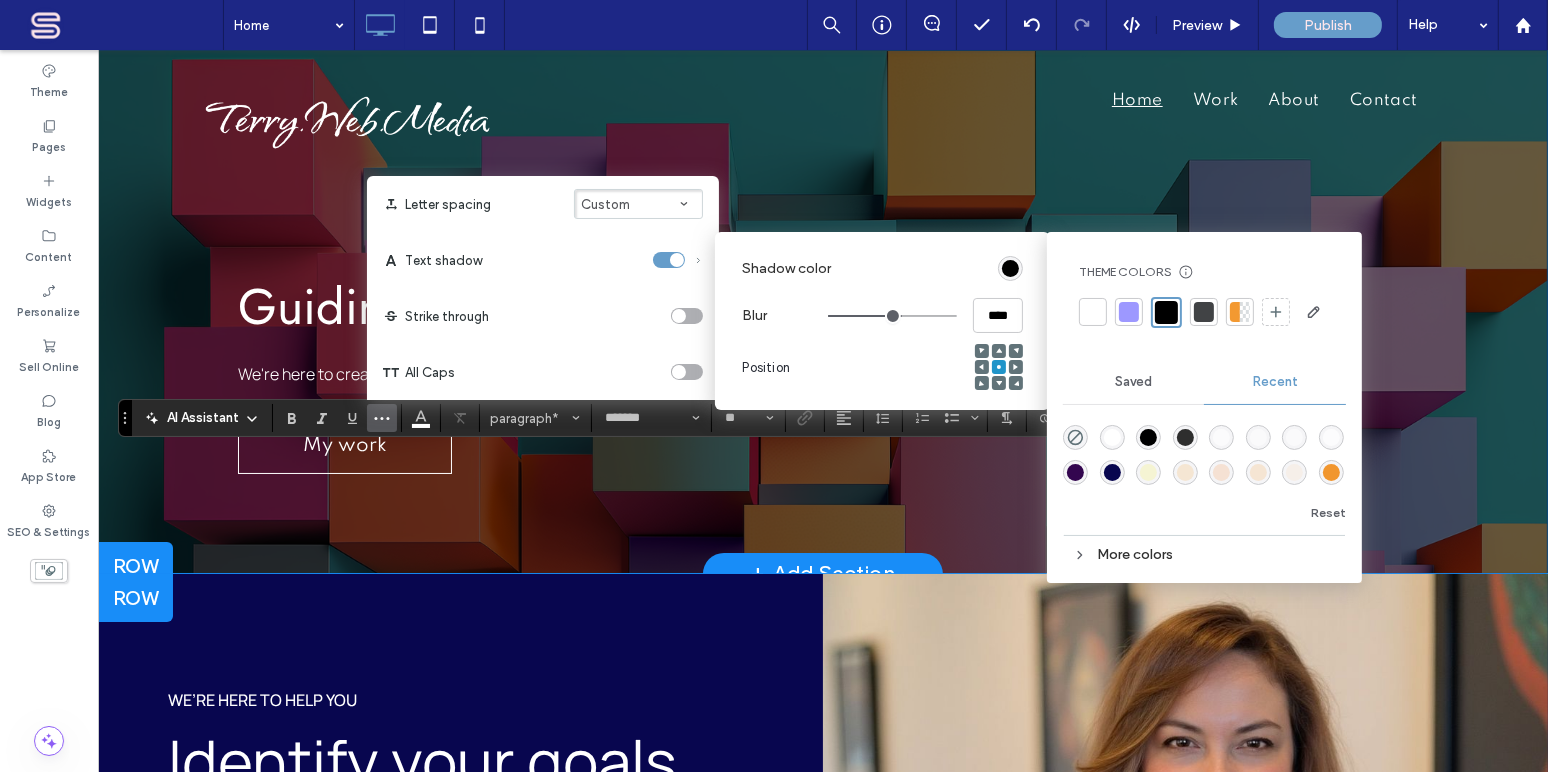 click at bounding box center (892, 316) 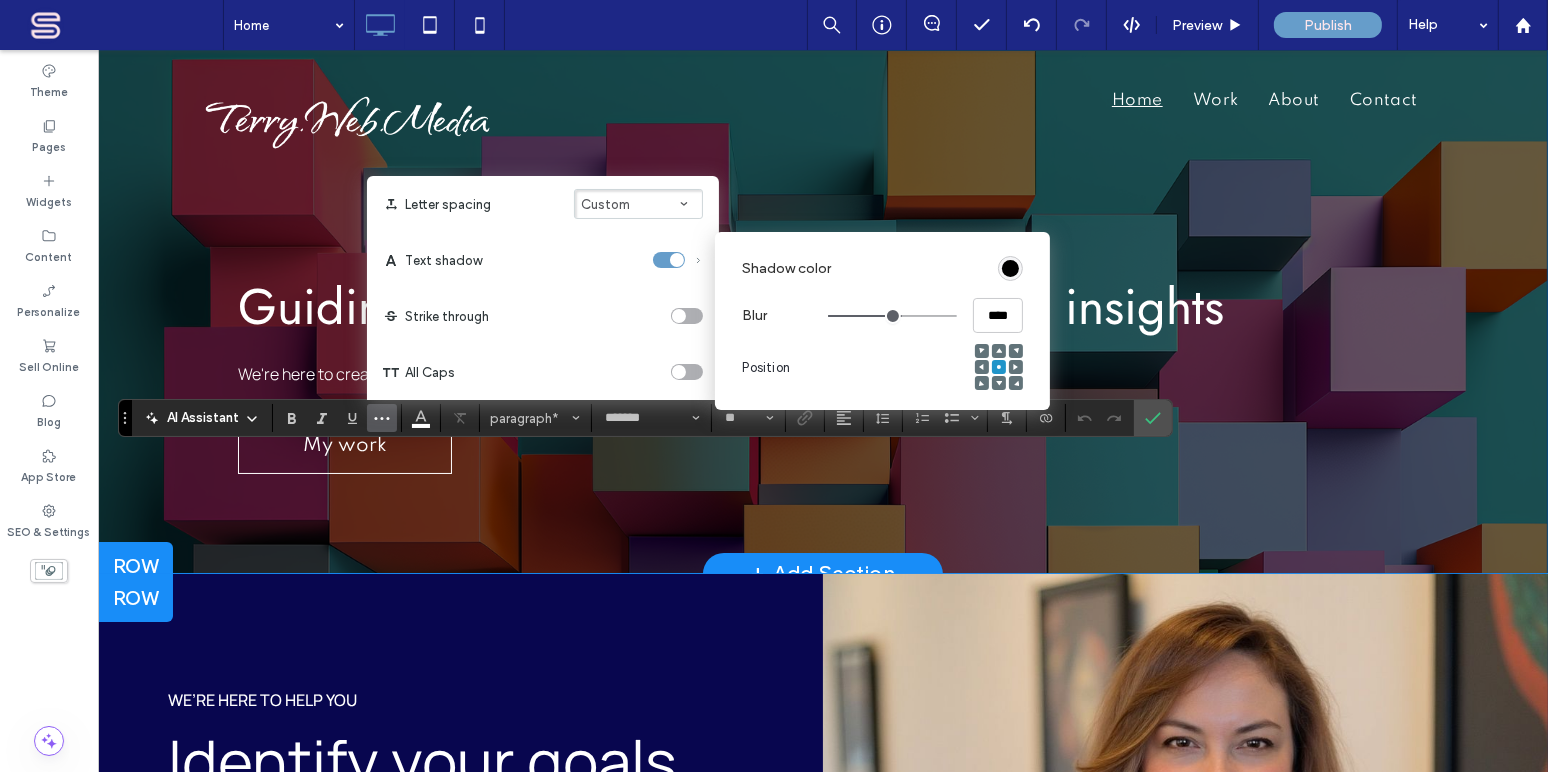 click at bounding box center [1016, 383] 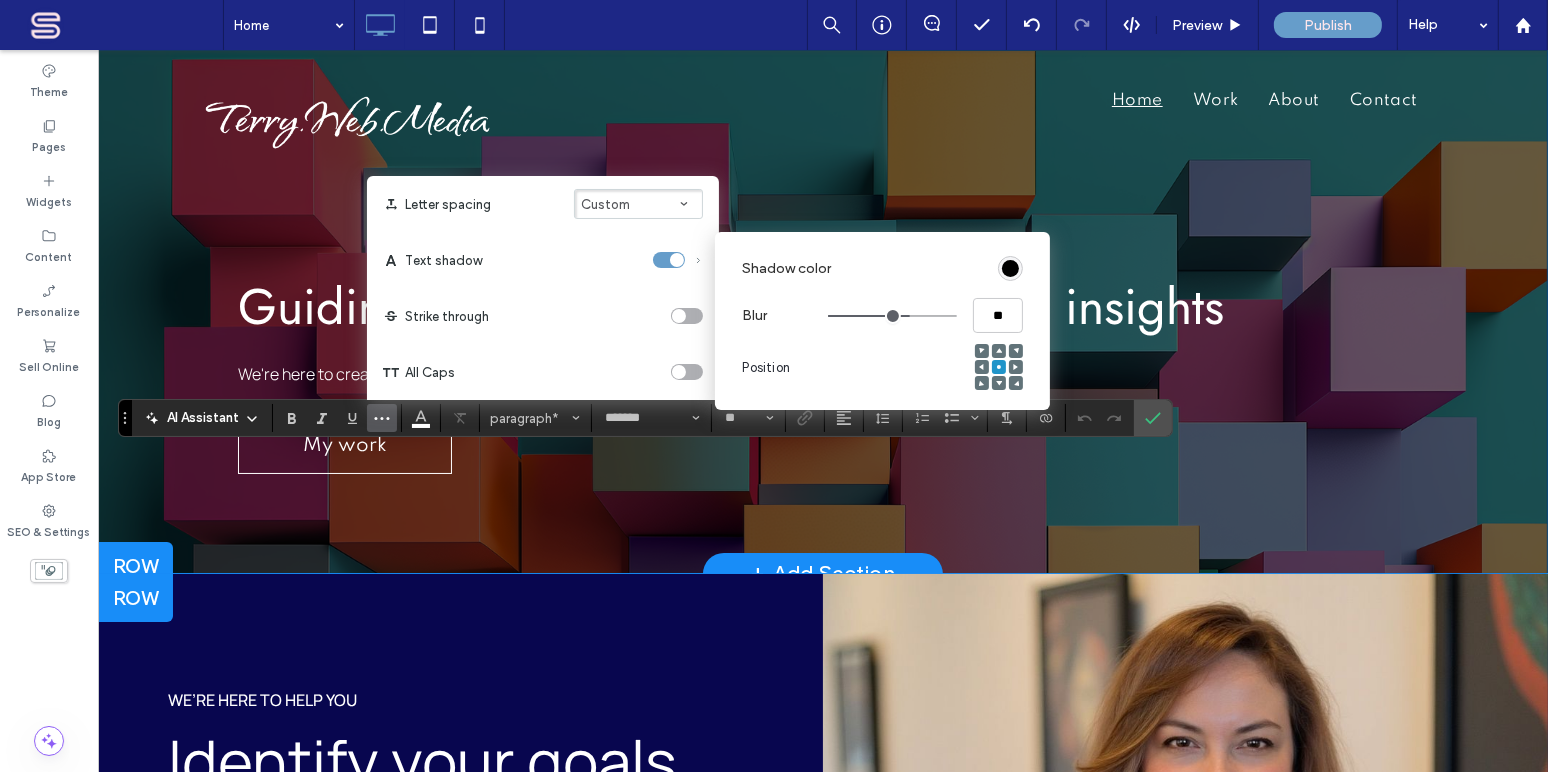 click at bounding box center [892, 316] 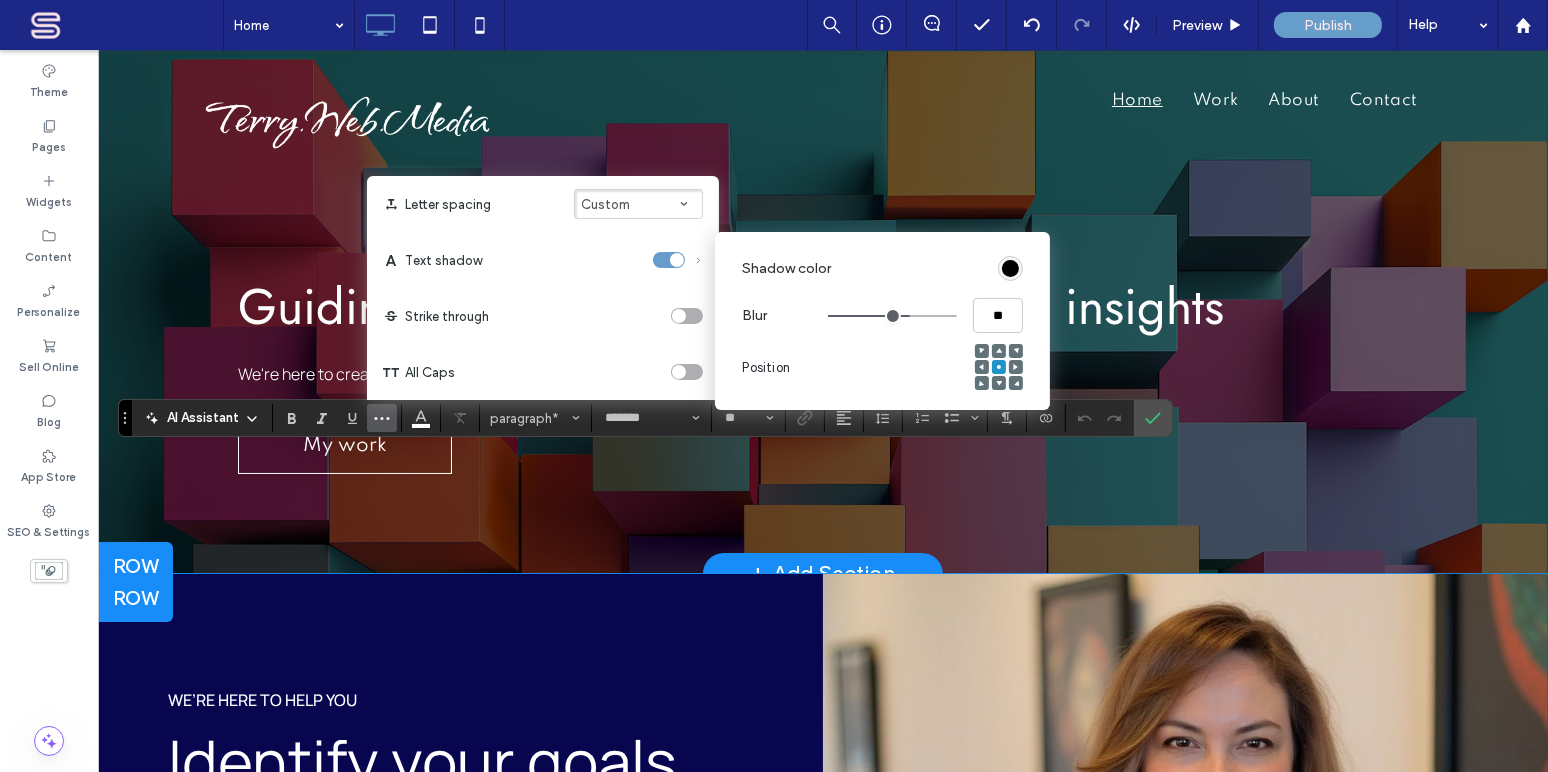 type on "****" 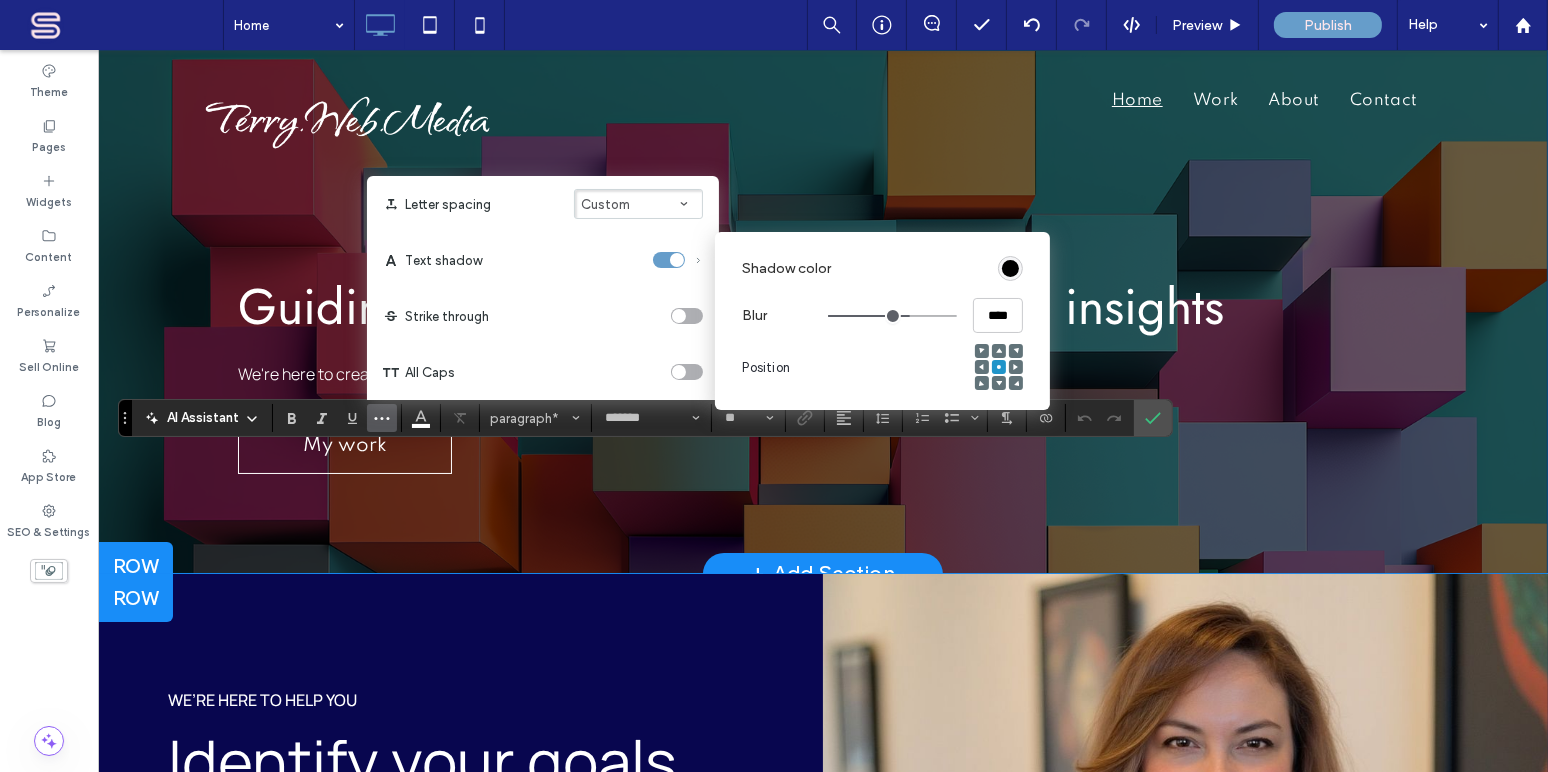 type on "****" 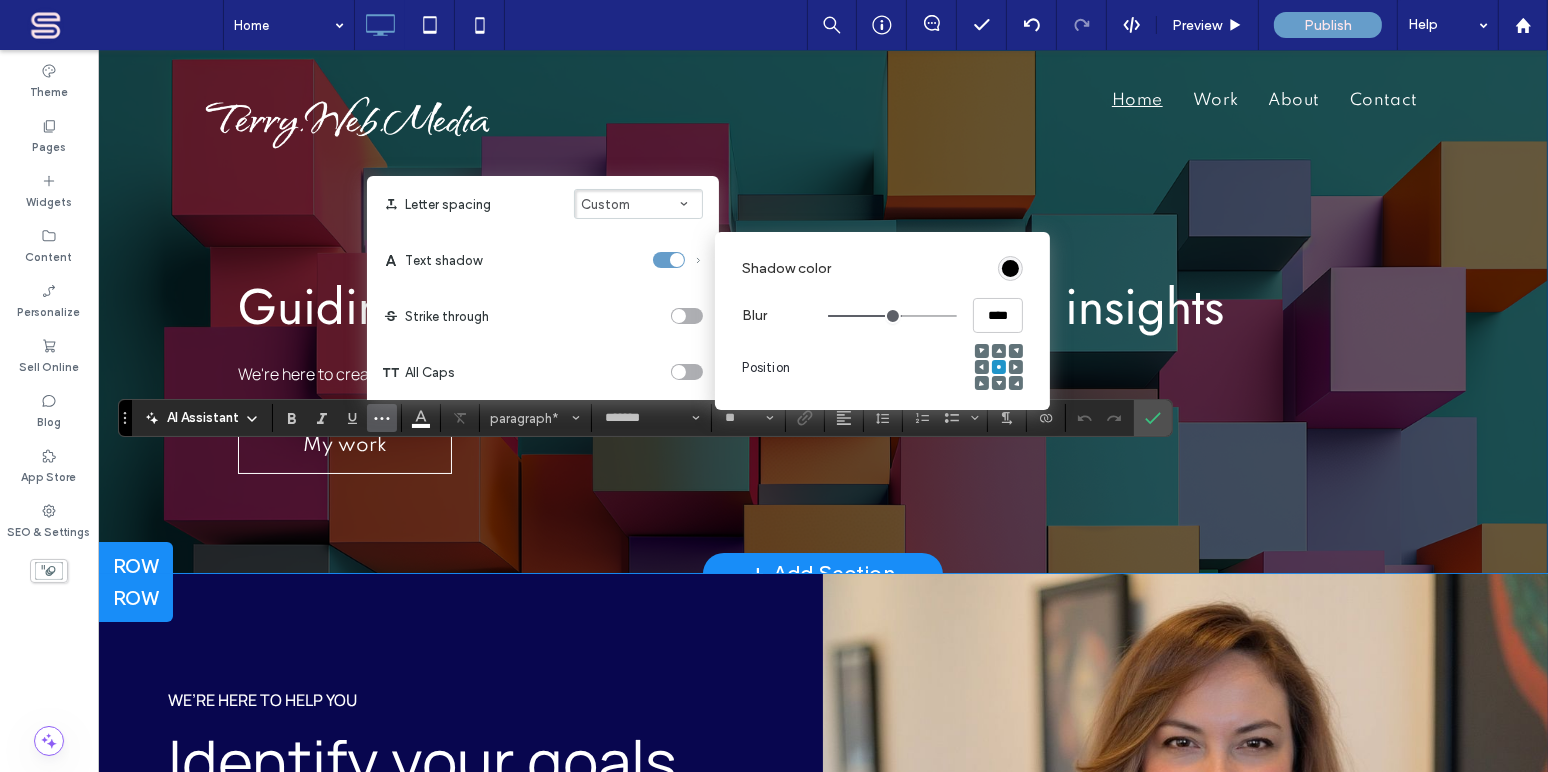 type on "****" 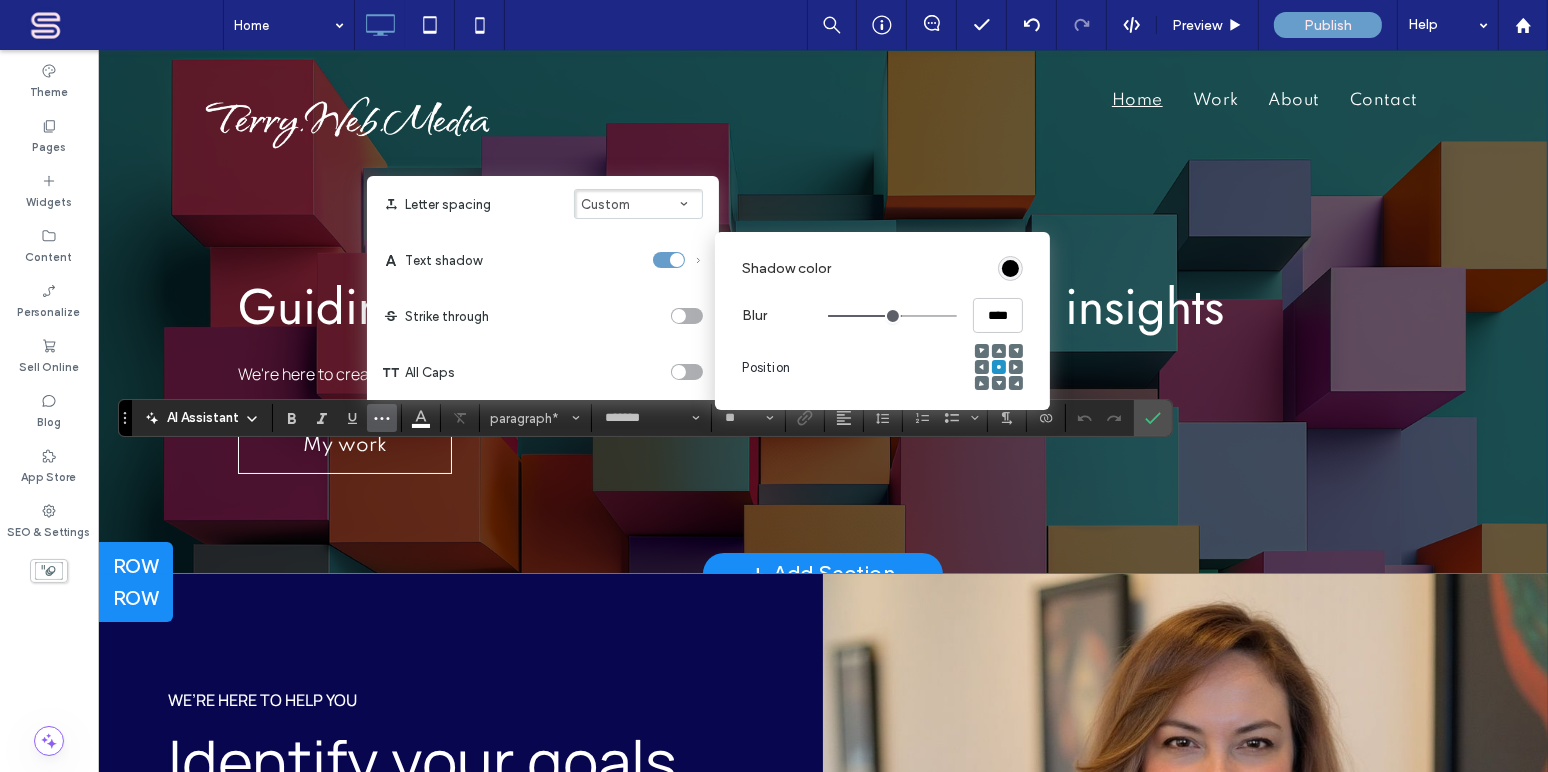 type on "****" 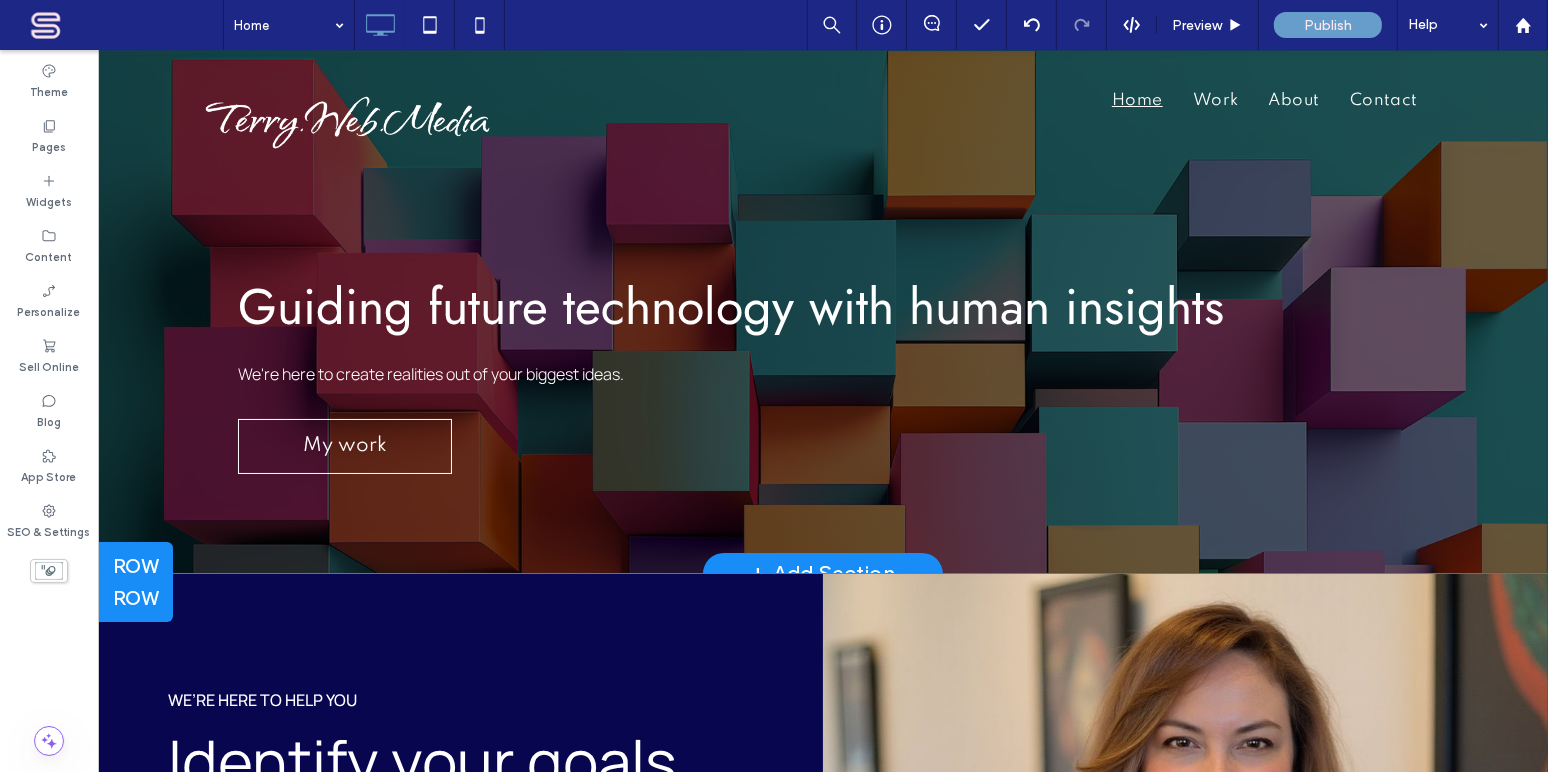 type on "*******" 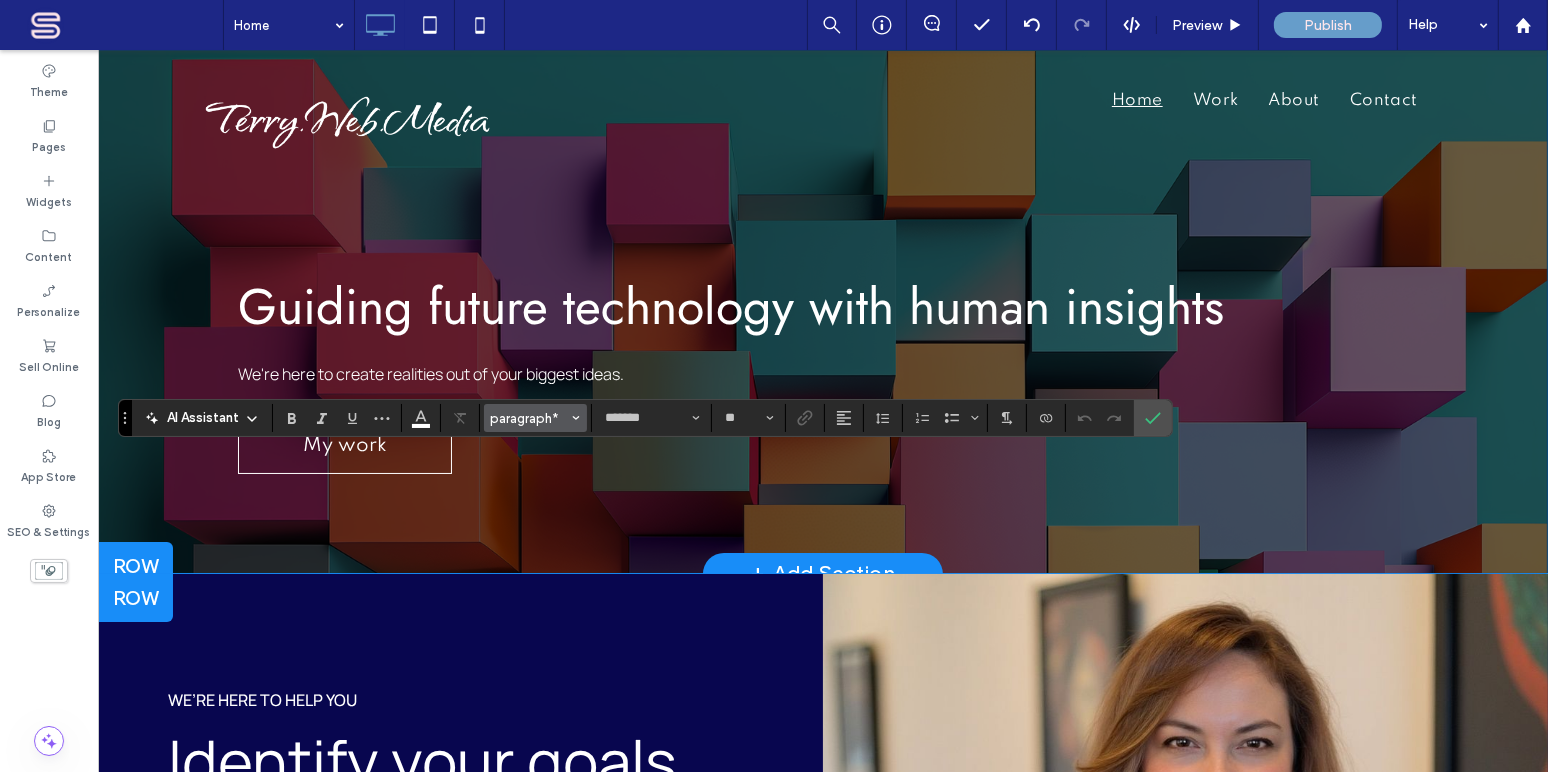 click on "paragraph*" at bounding box center (530, 418) 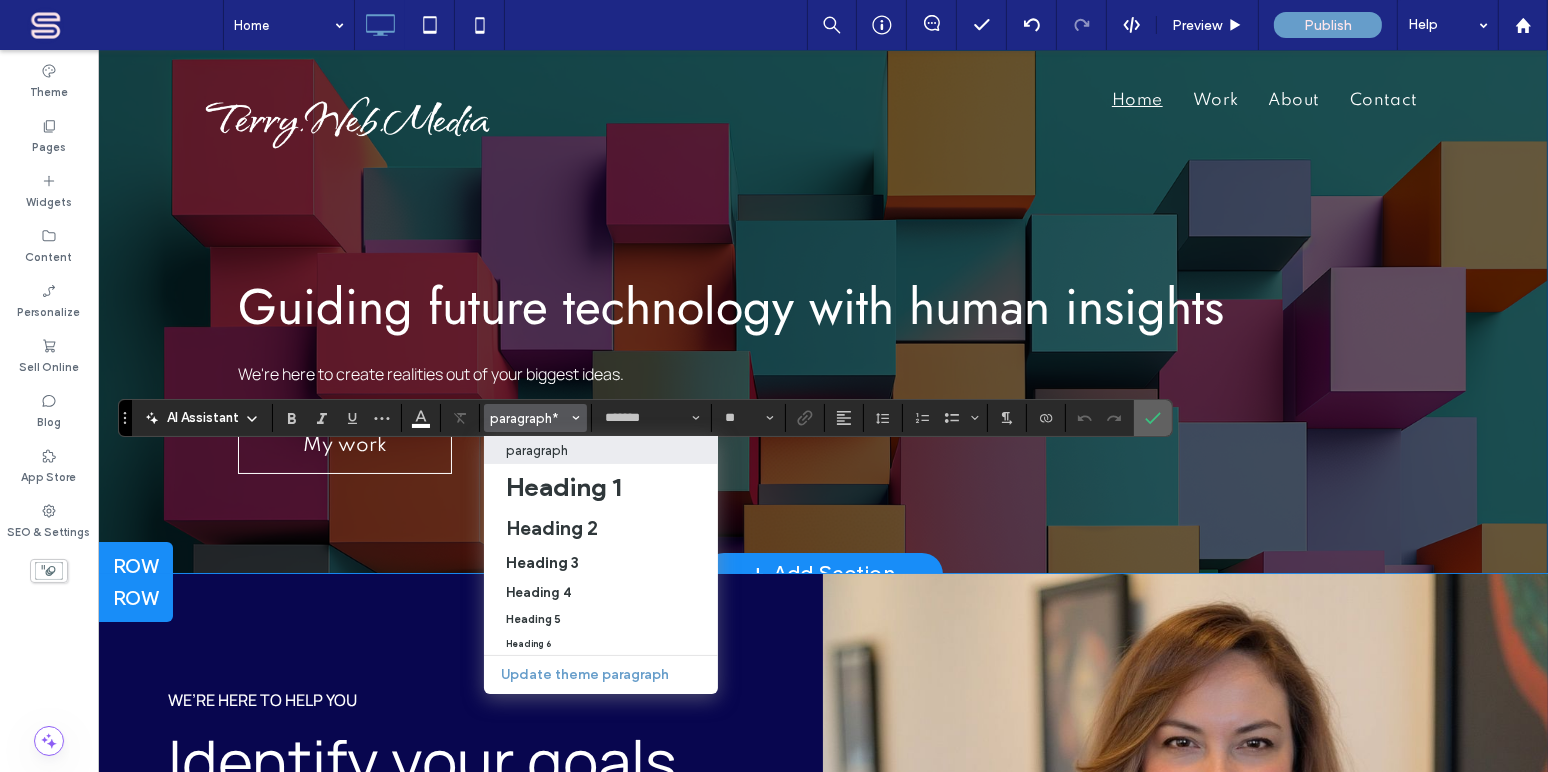 click 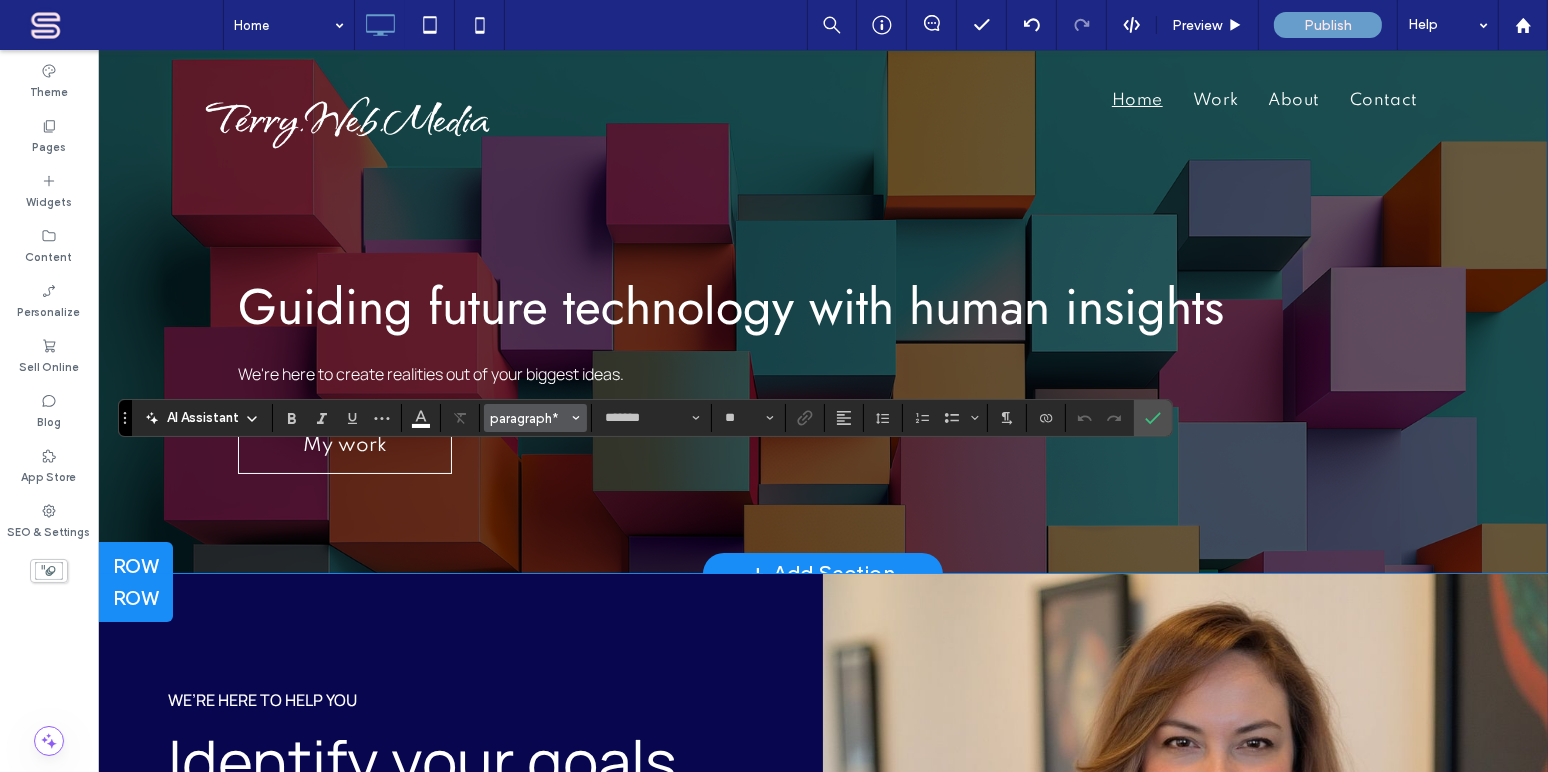 click 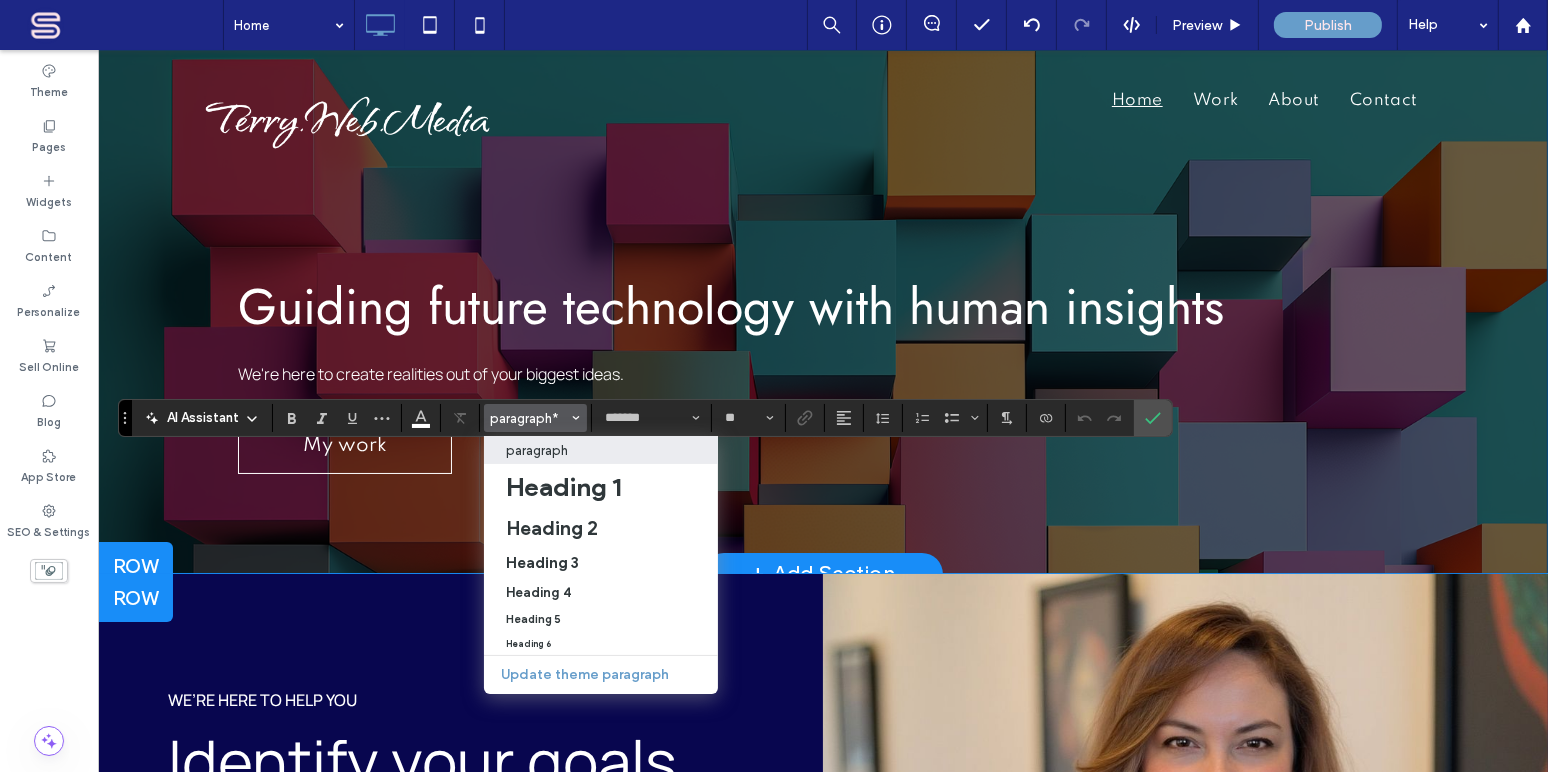 click on "paragraph" at bounding box center (601, 450) 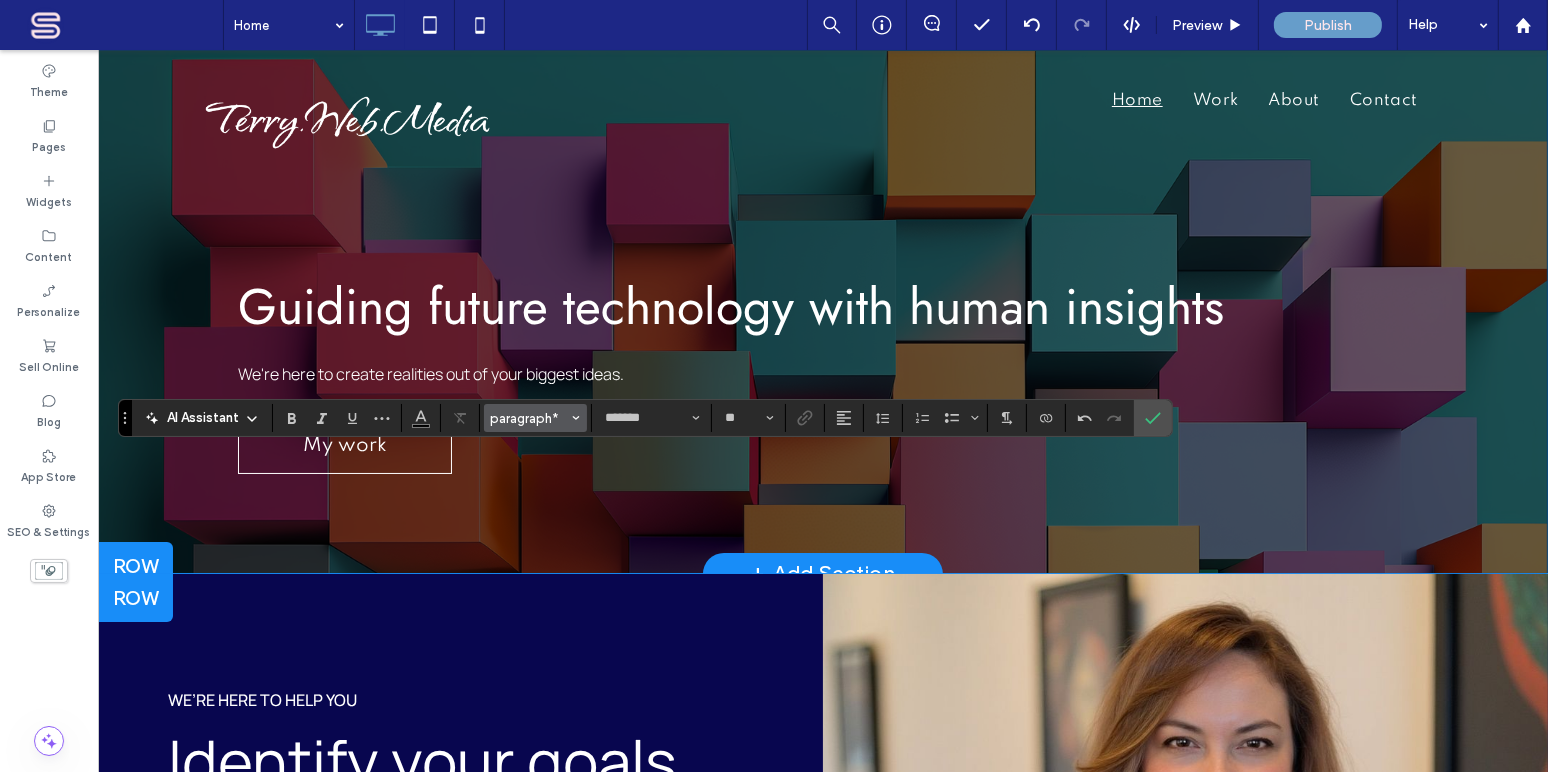 click on "paragraph*" at bounding box center [530, 418] 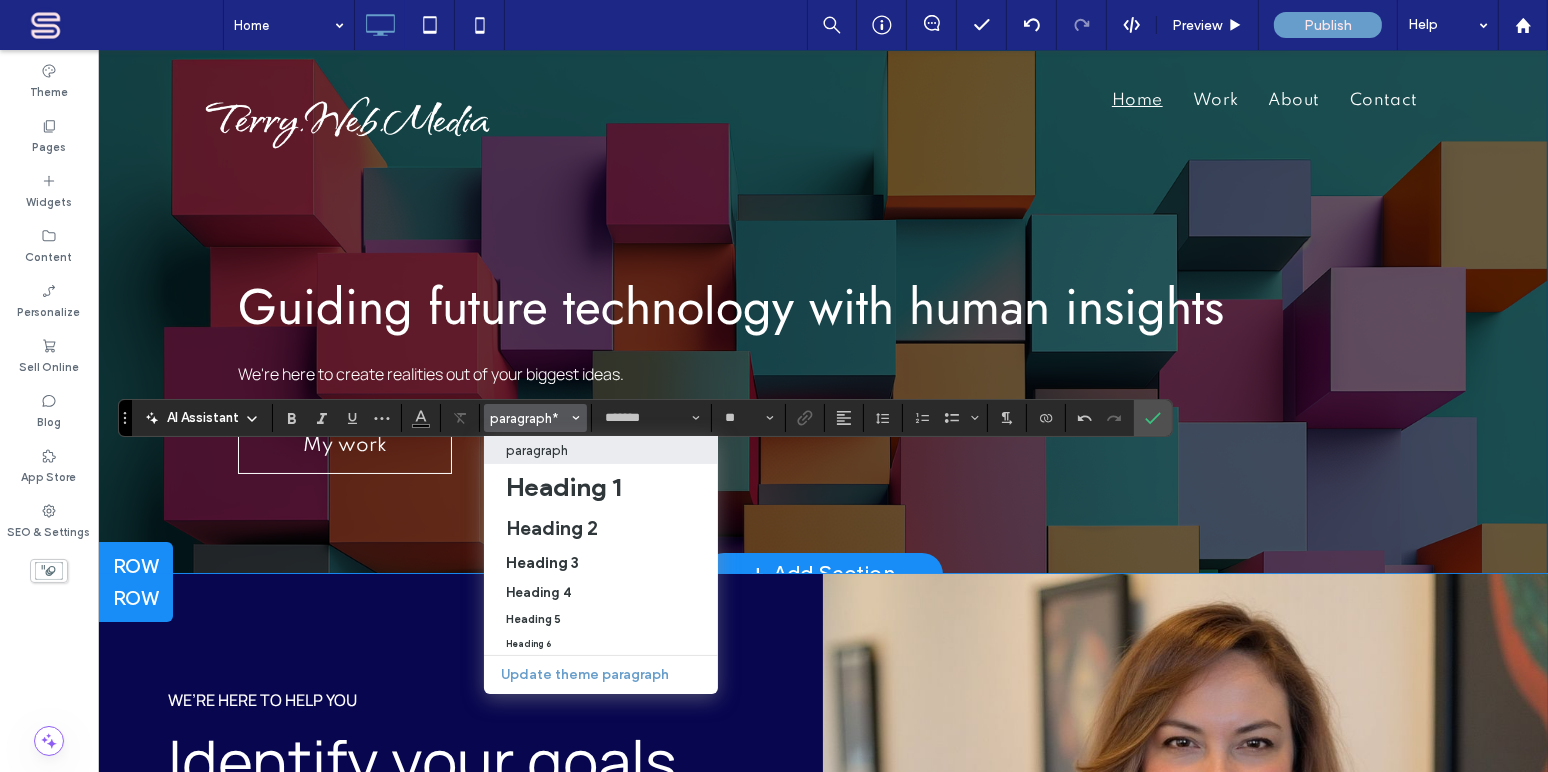 click on "paragraph" at bounding box center (537, 450) 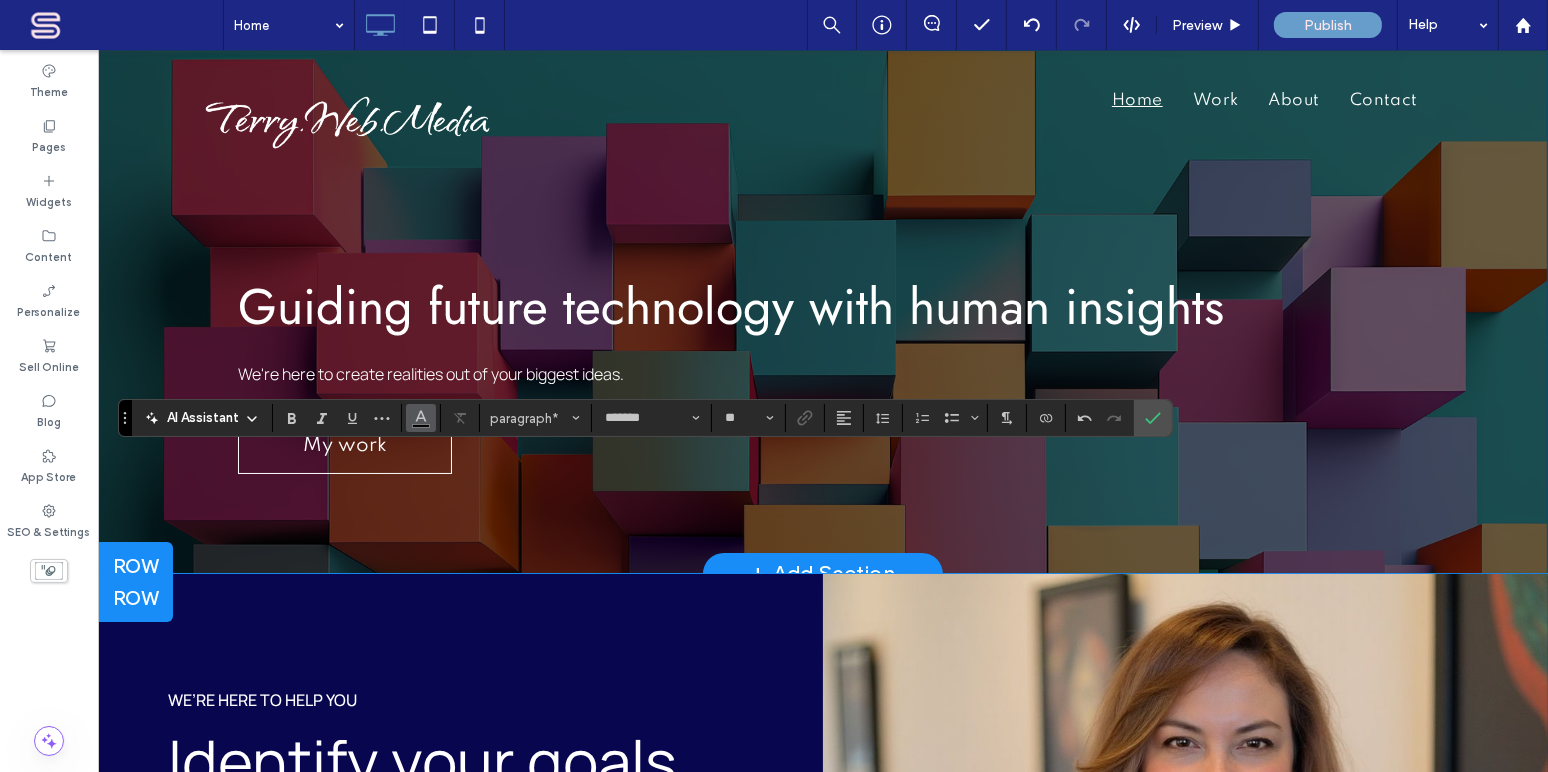 click 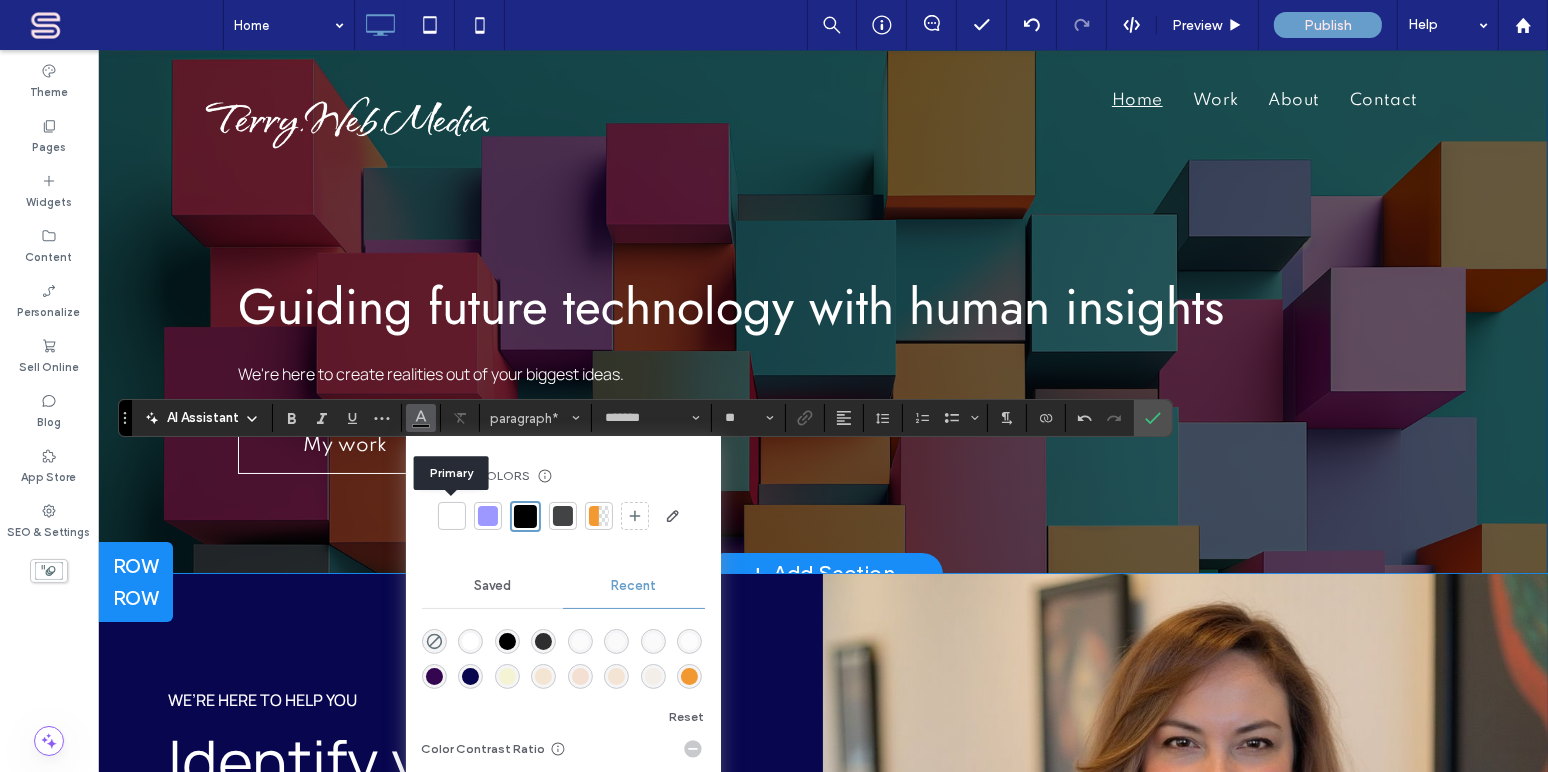 click at bounding box center (452, 516) 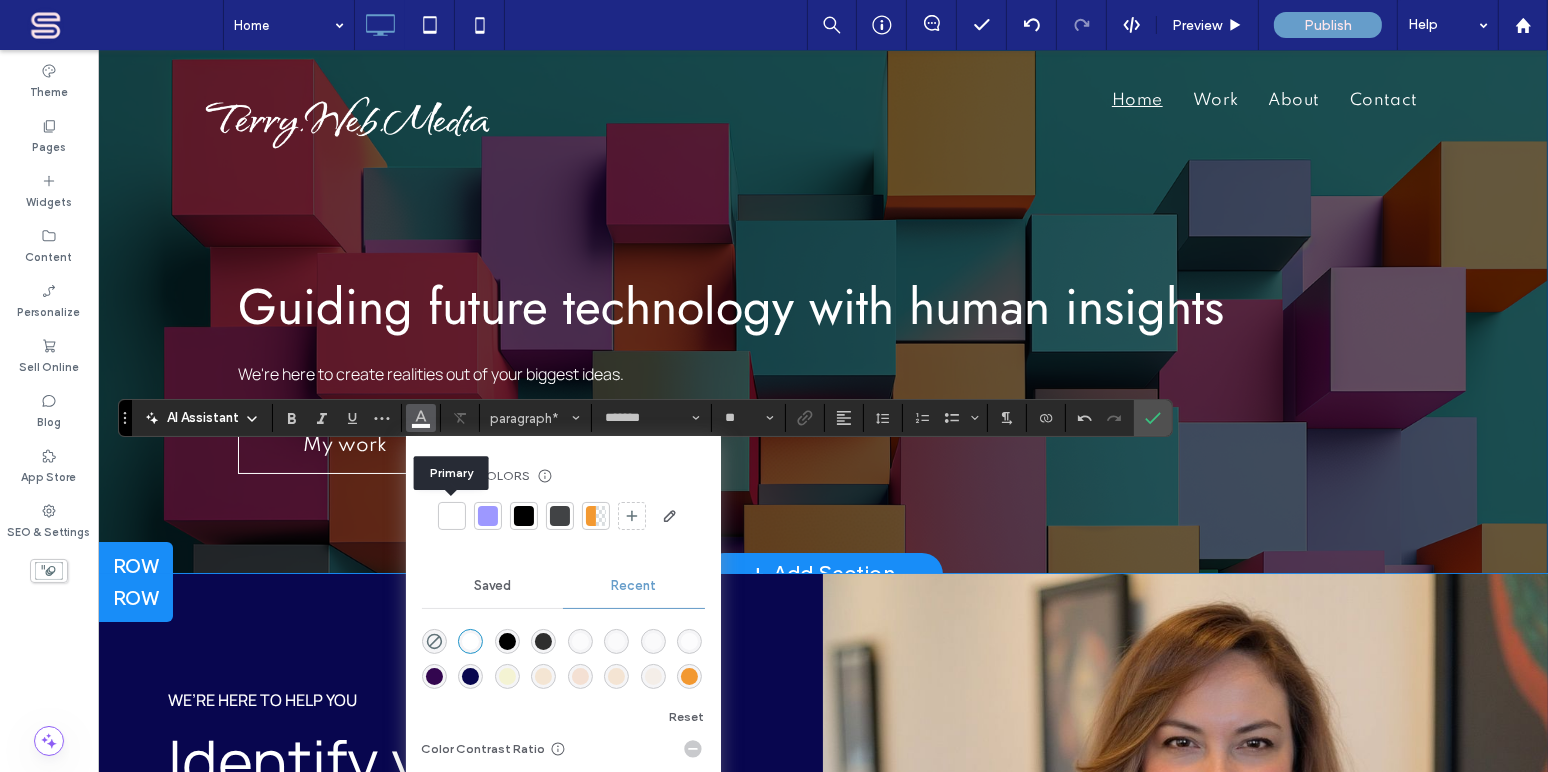 click at bounding box center (452, 516) 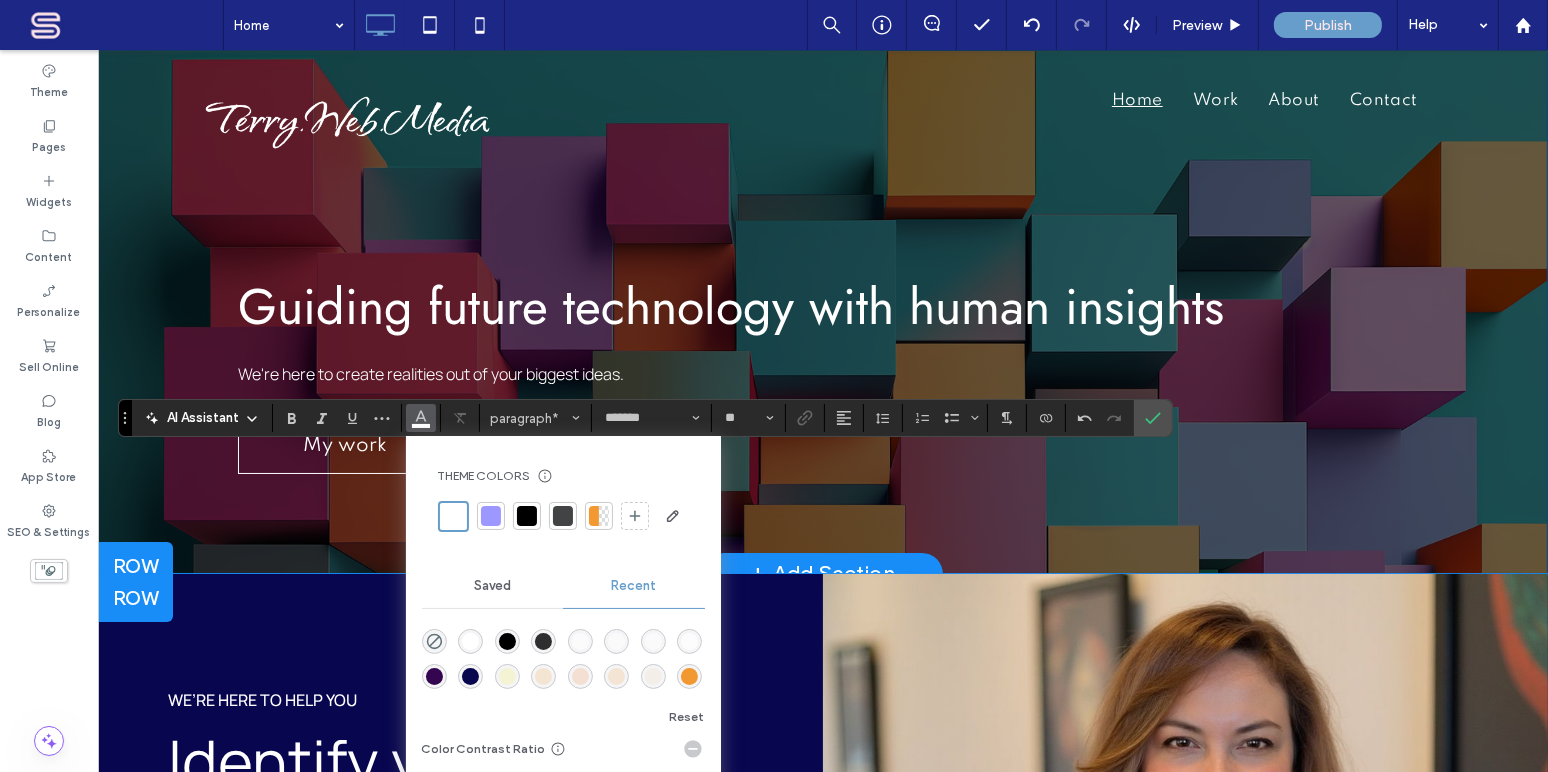 click at bounding box center [470, 641] 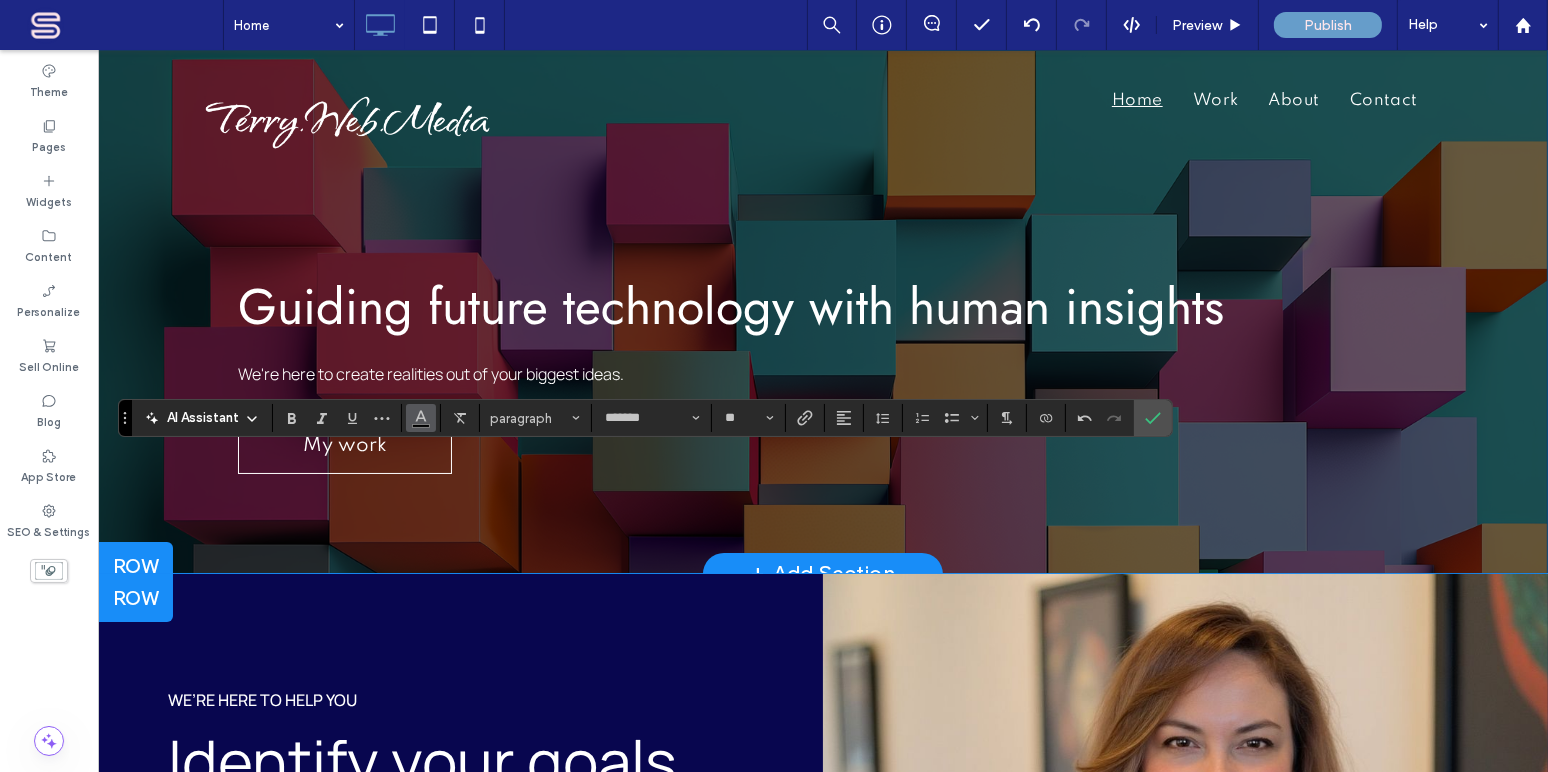 click 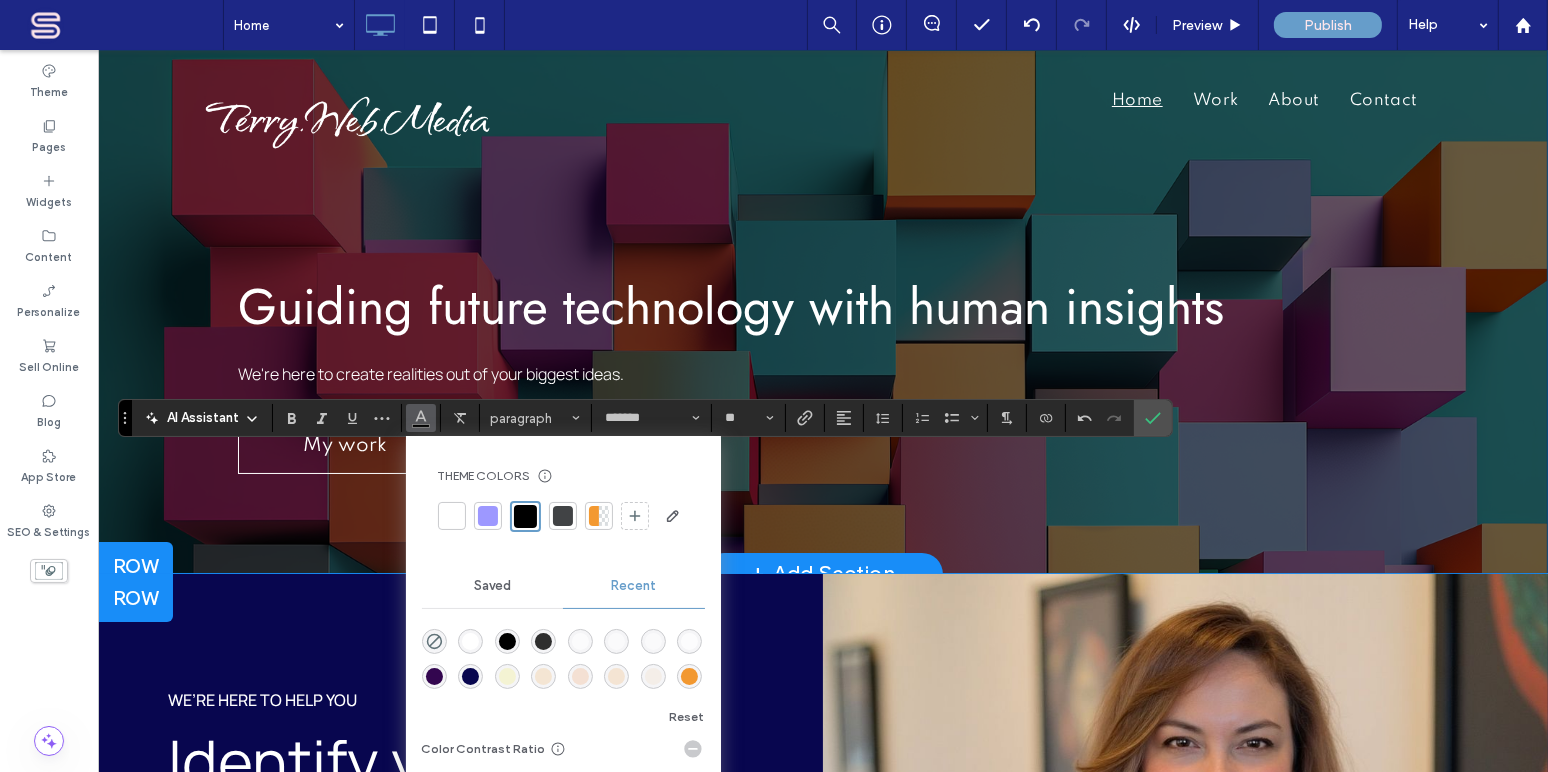 click at bounding box center (452, 516) 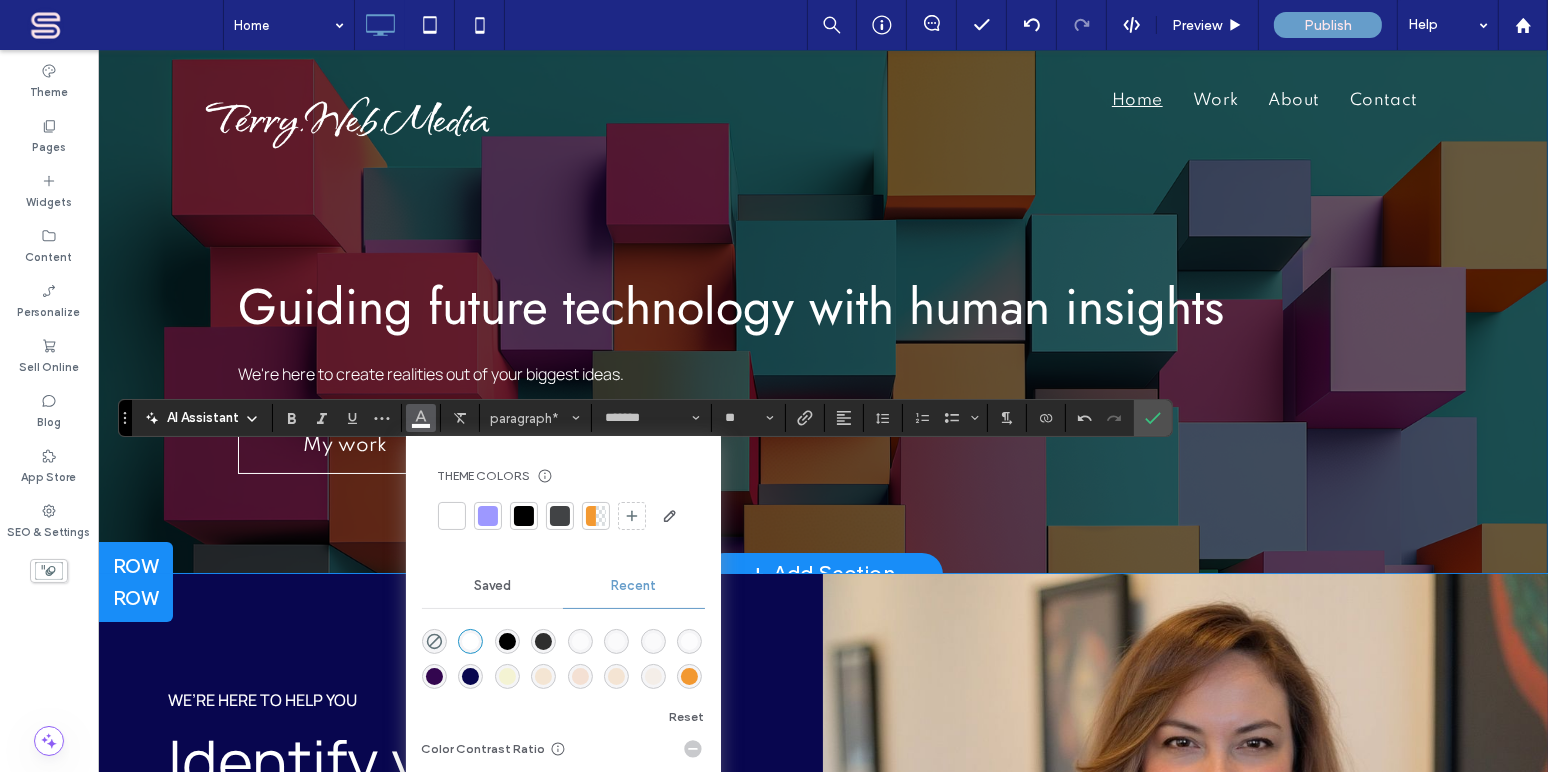 click at bounding box center (470, 641) 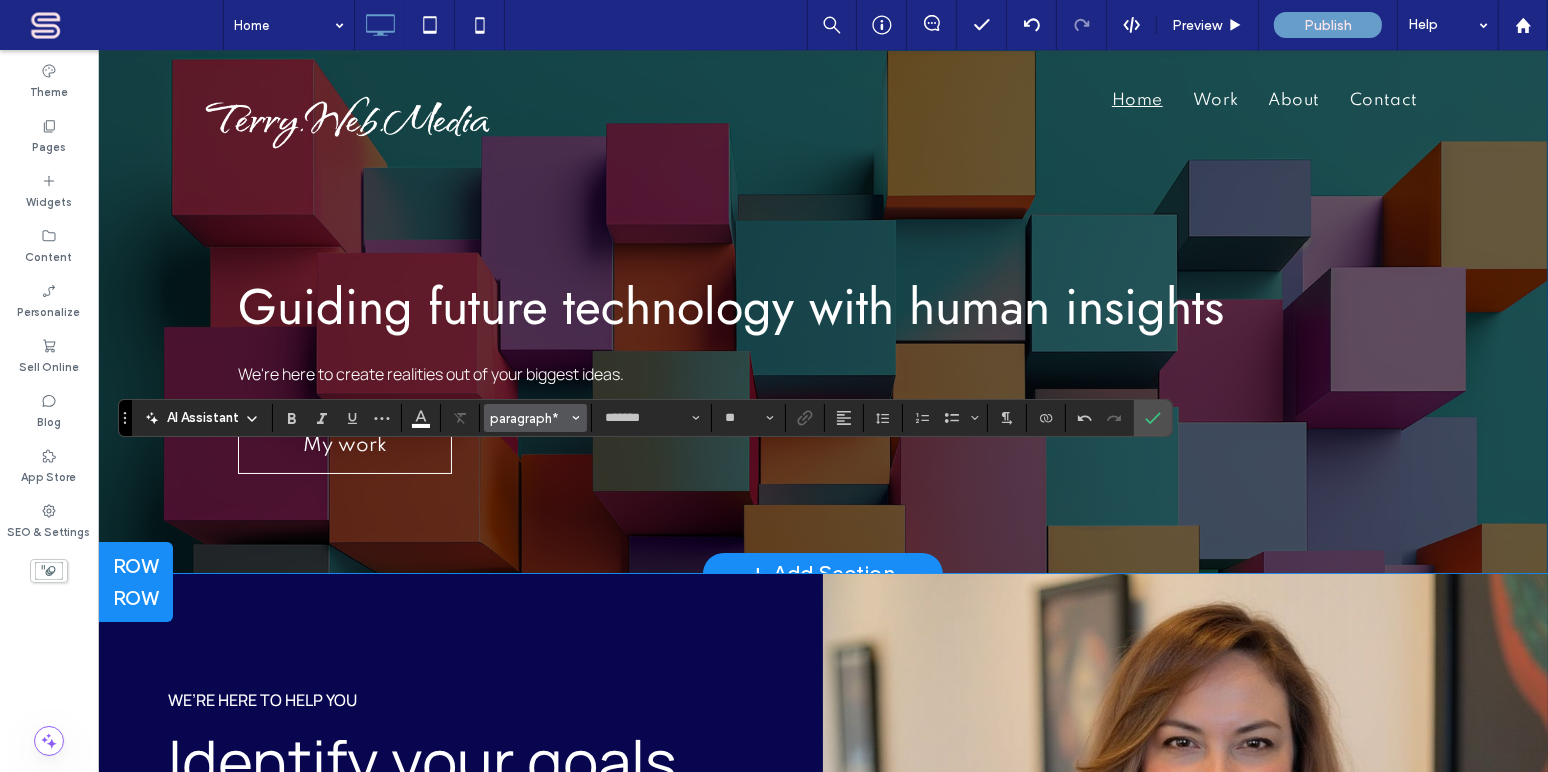 click on "paragraph*" at bounding box center (530, 418) 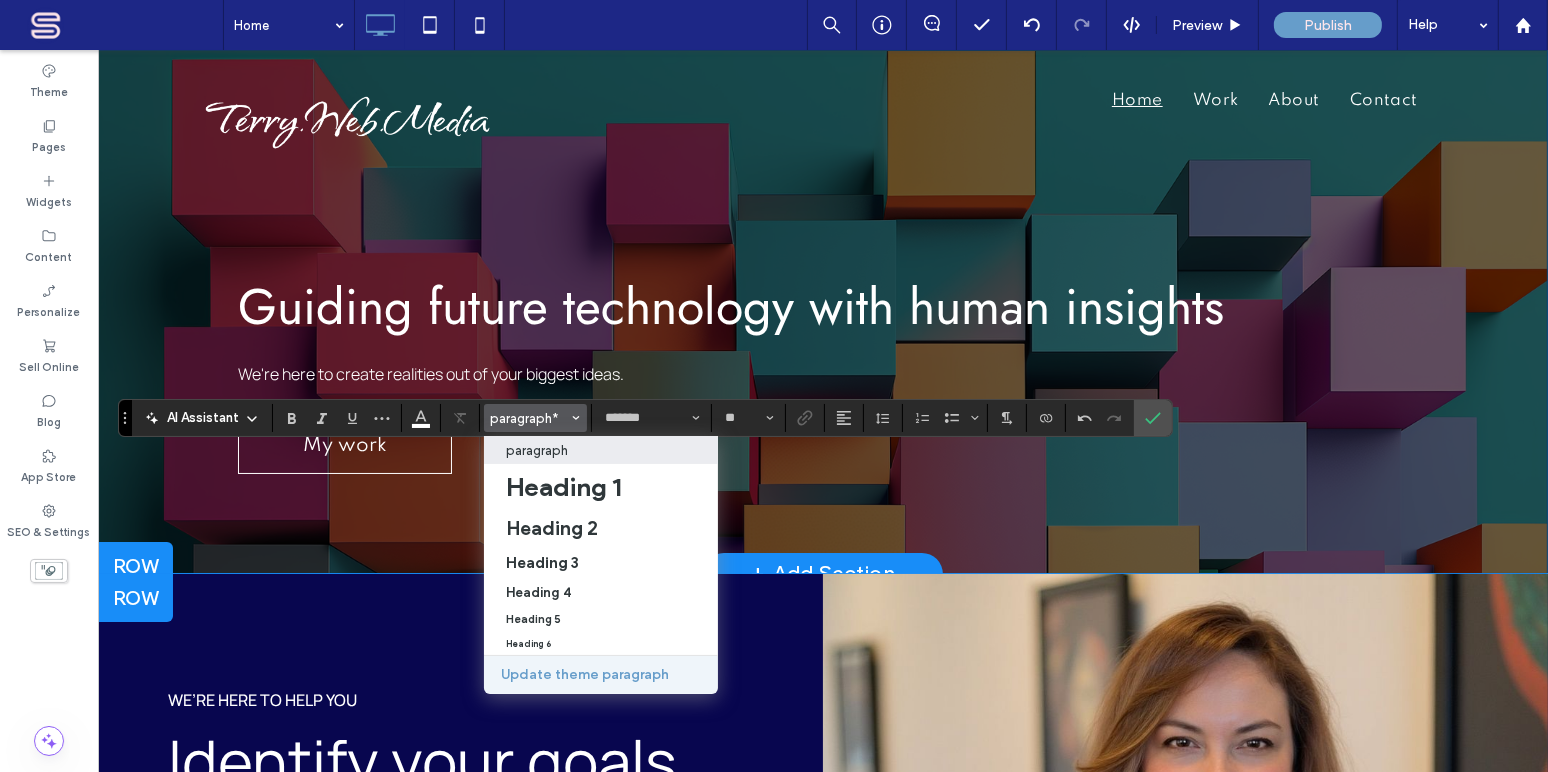 click on "Update theme paragraph" at bounding box center [601, 675] 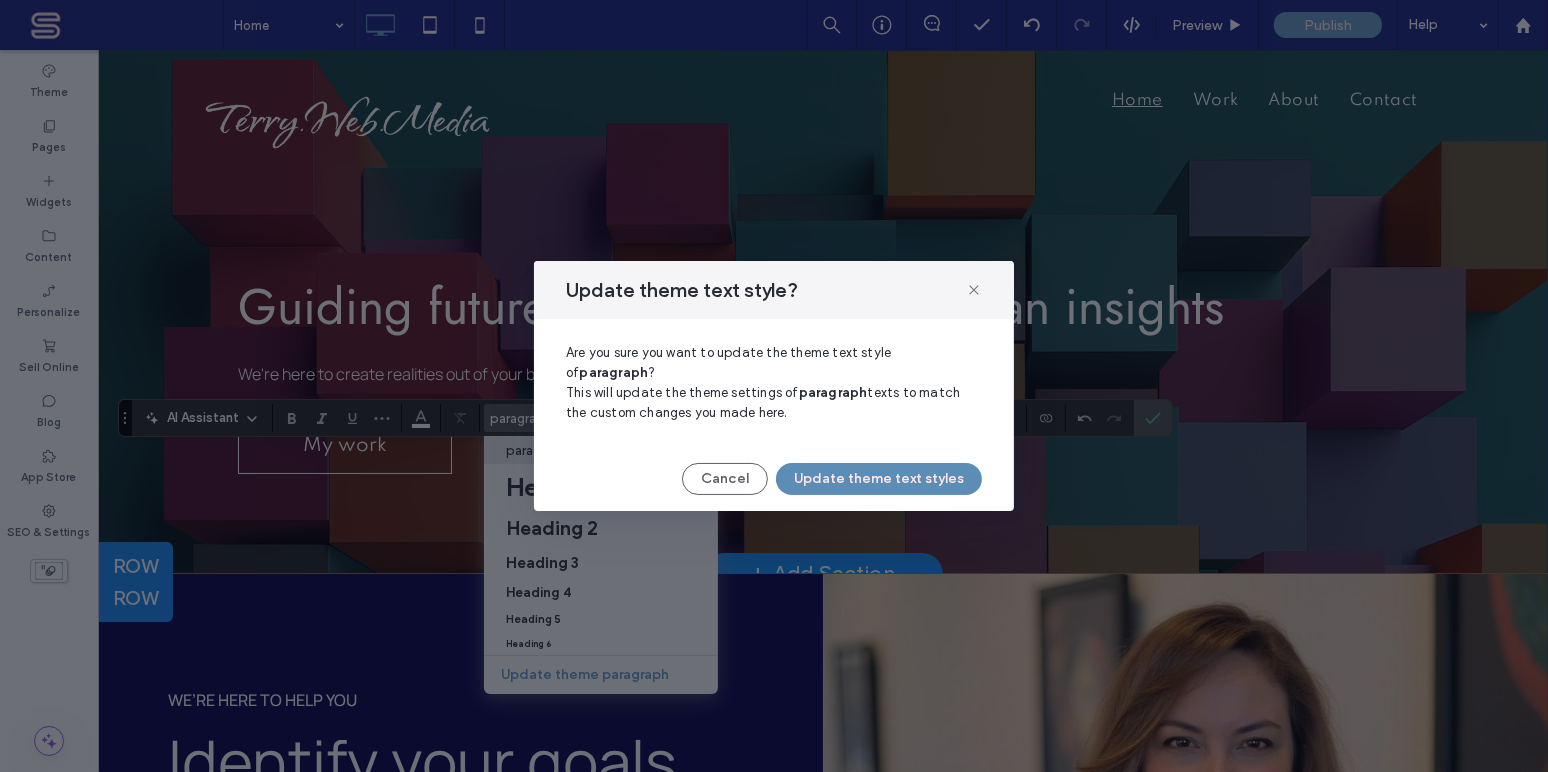 click on "Update theme text styles" at bounding box center [879, 479] 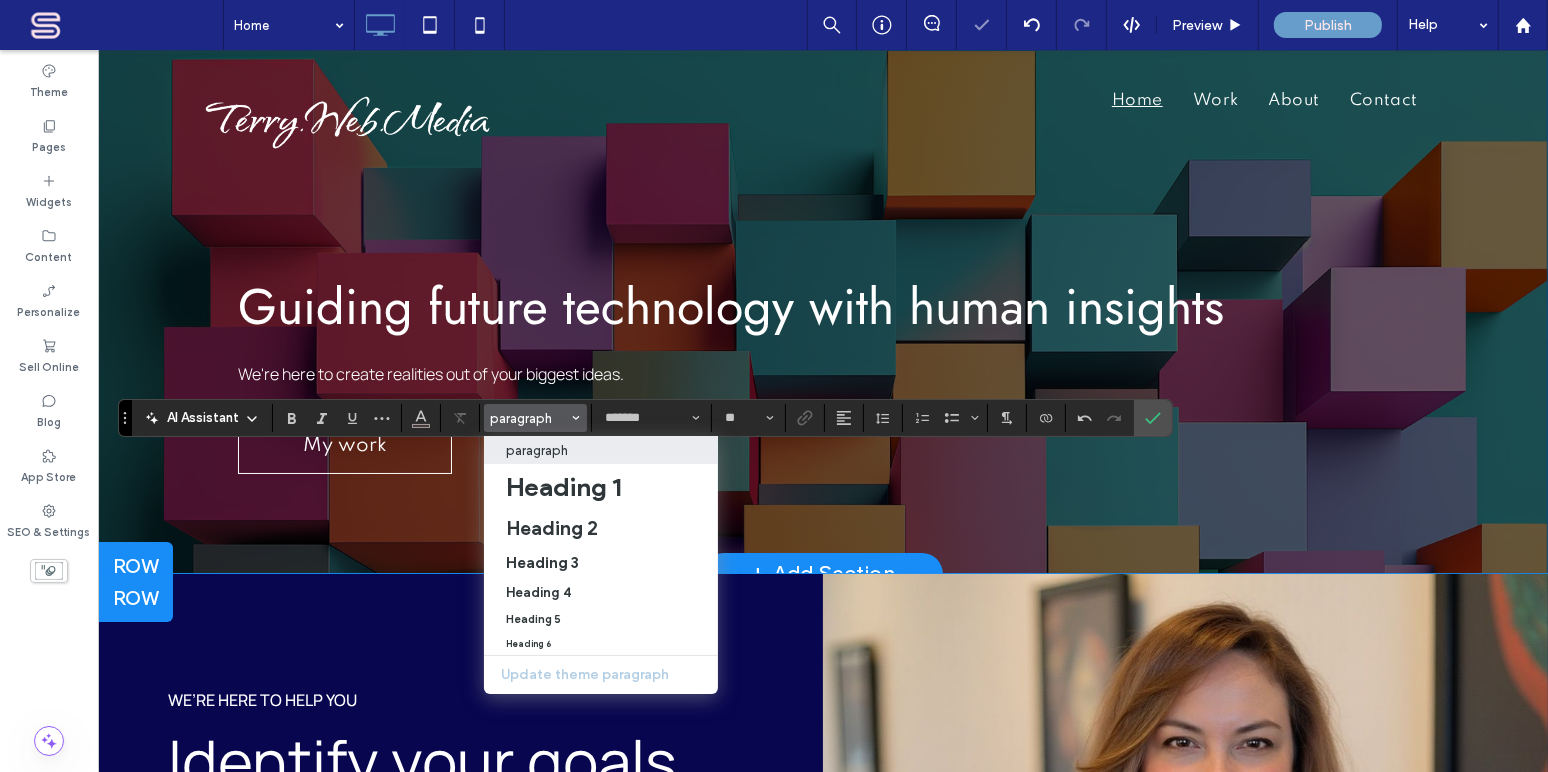 type on "*******" 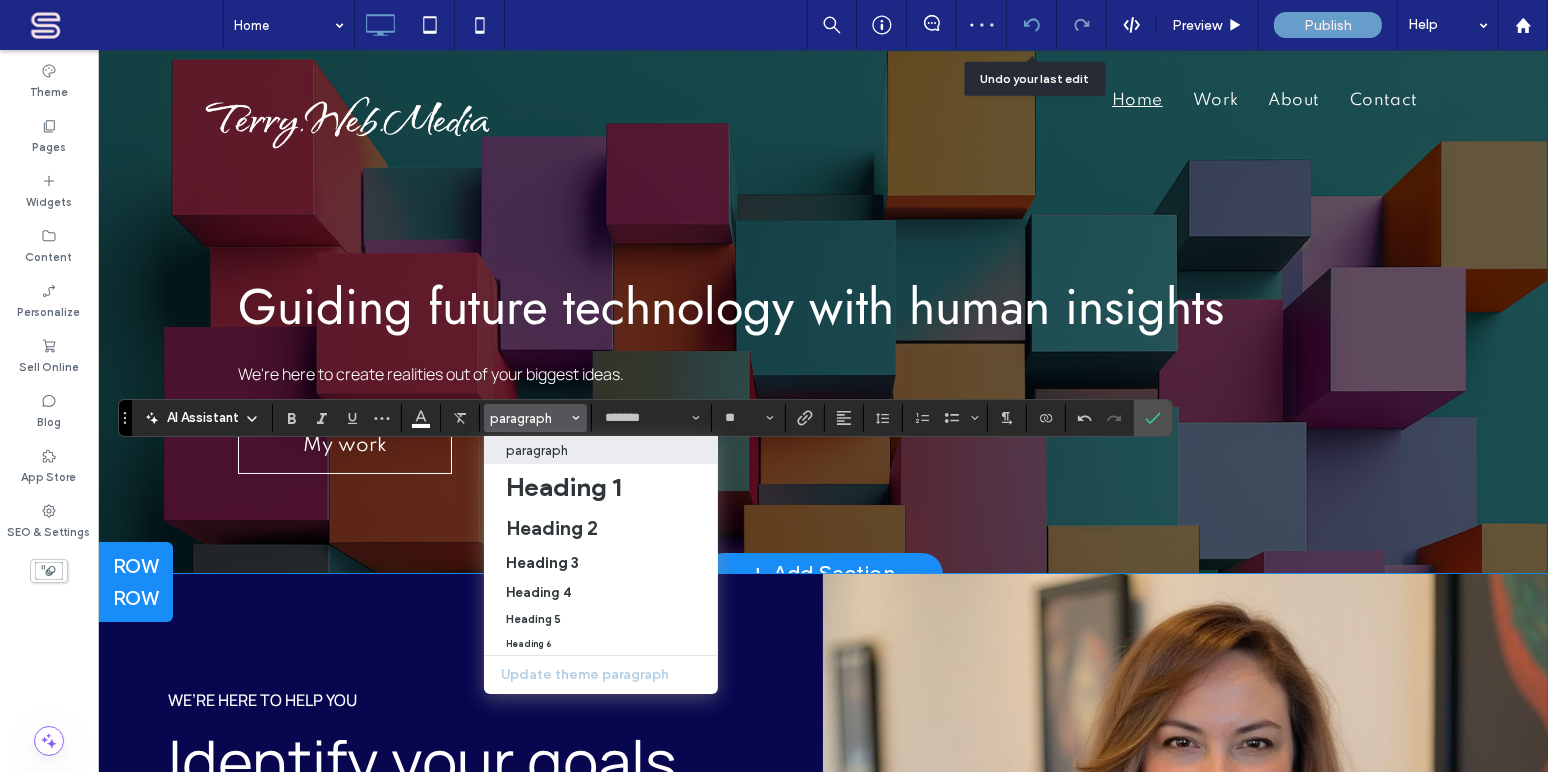 click 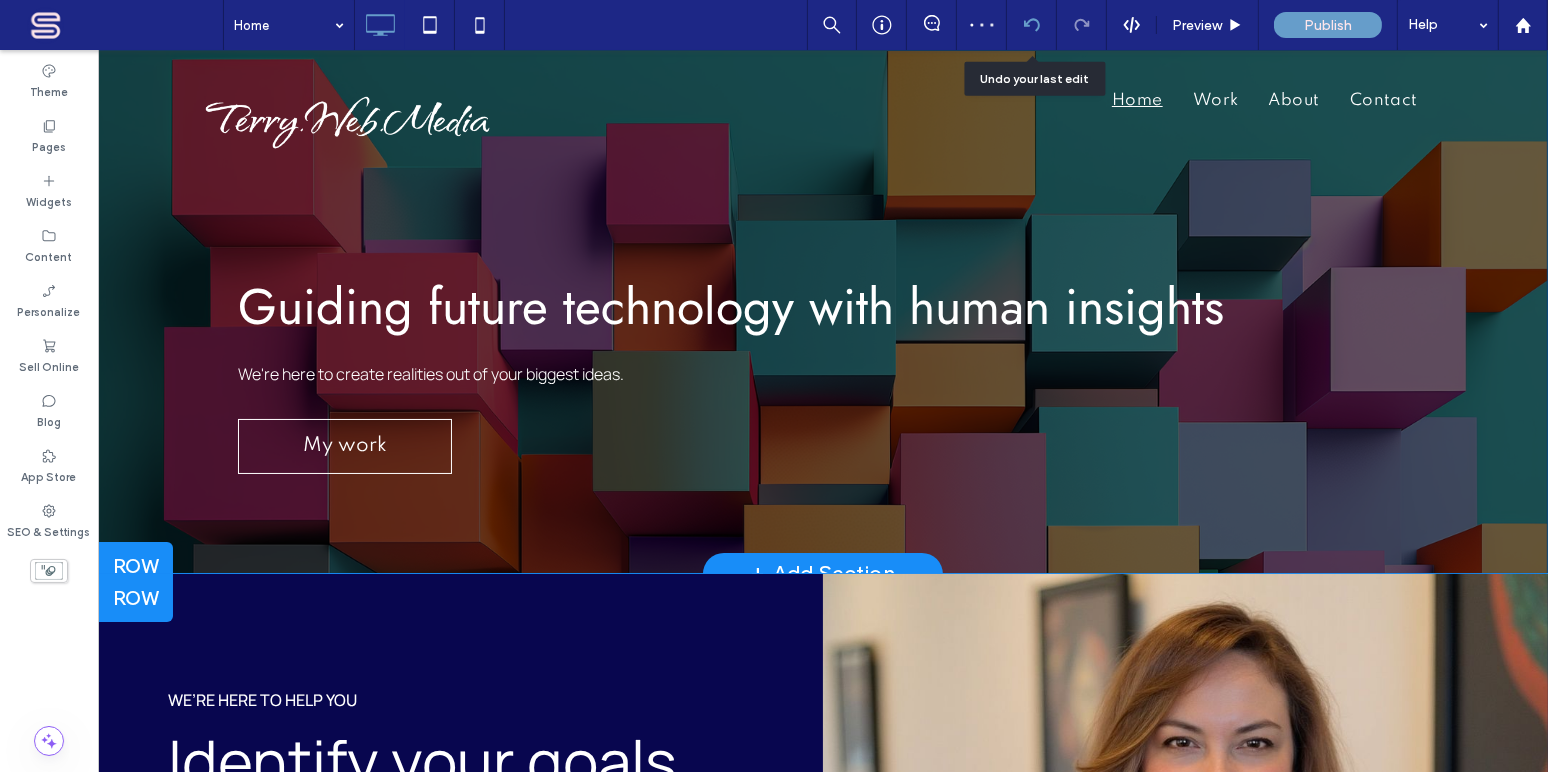 click 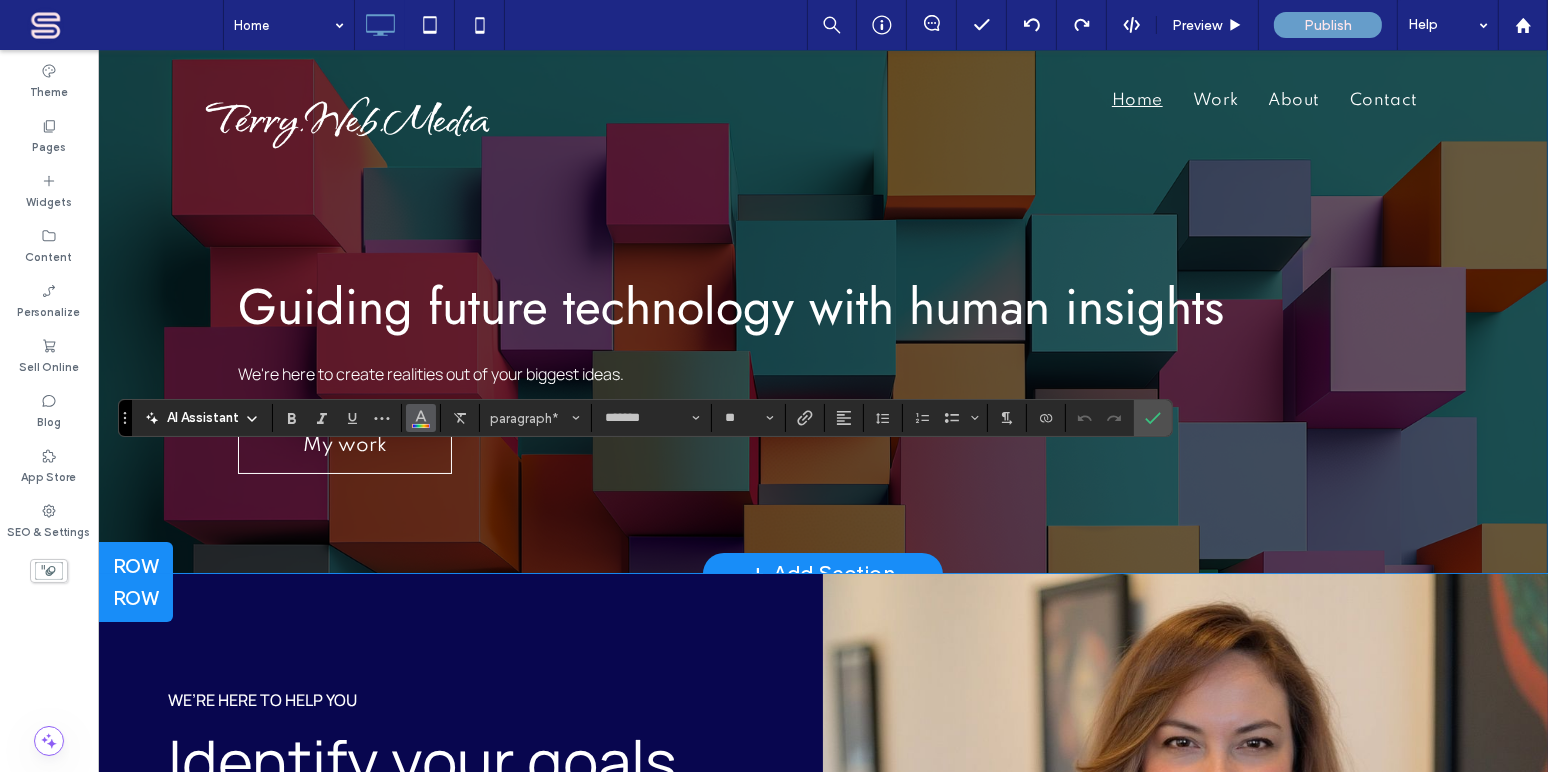 click 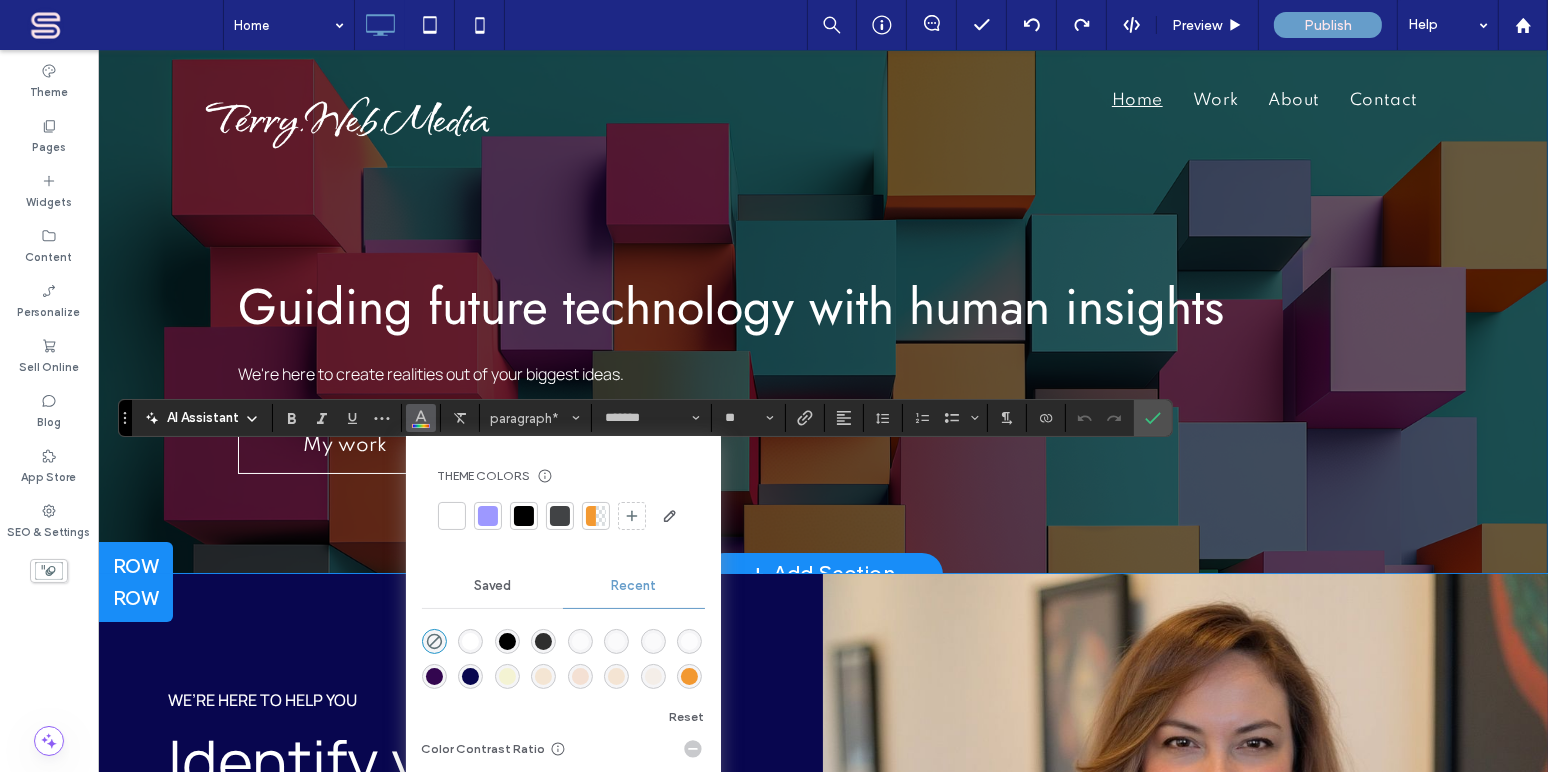 click at bounding box center [452, 516] 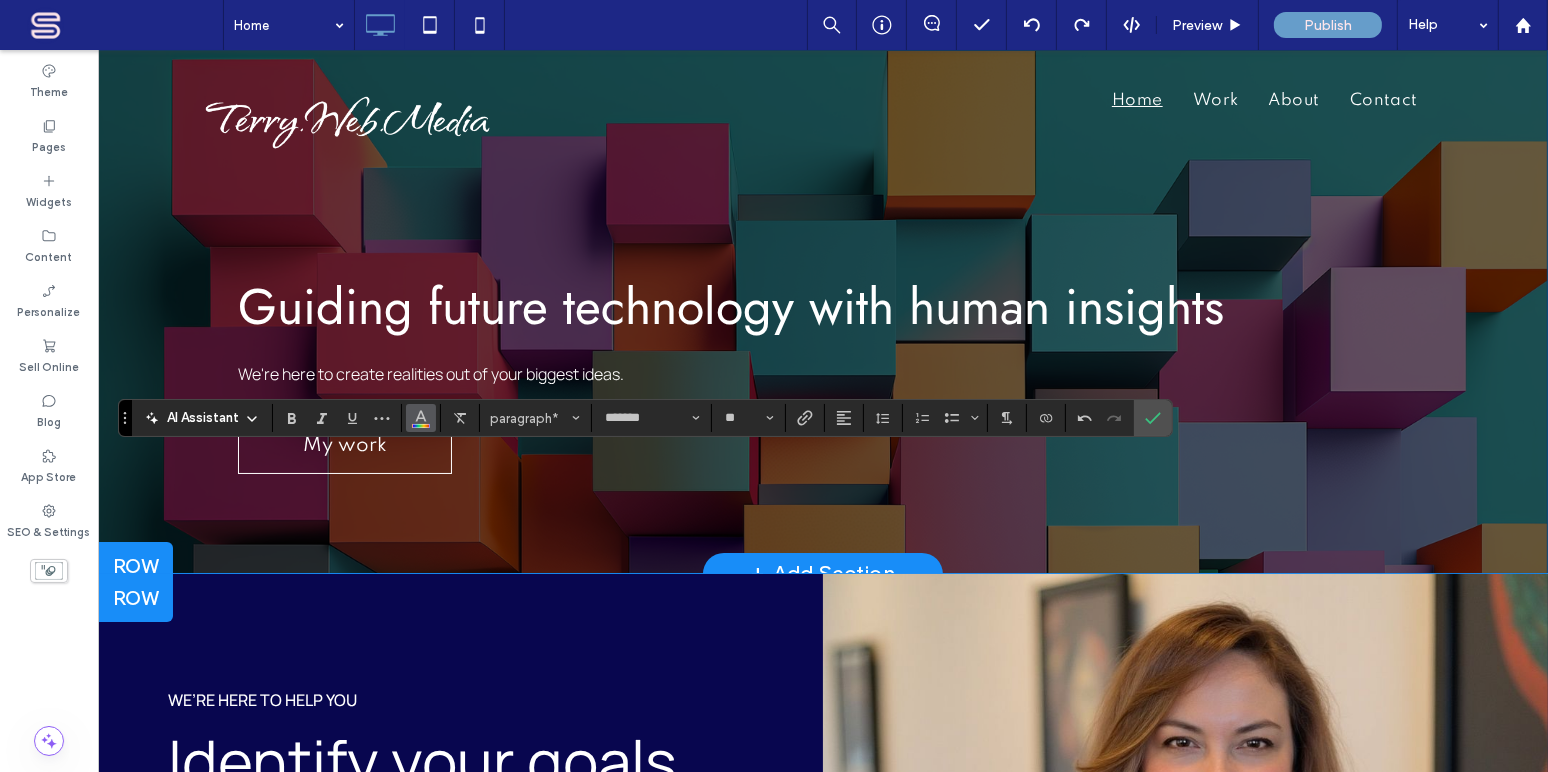 click 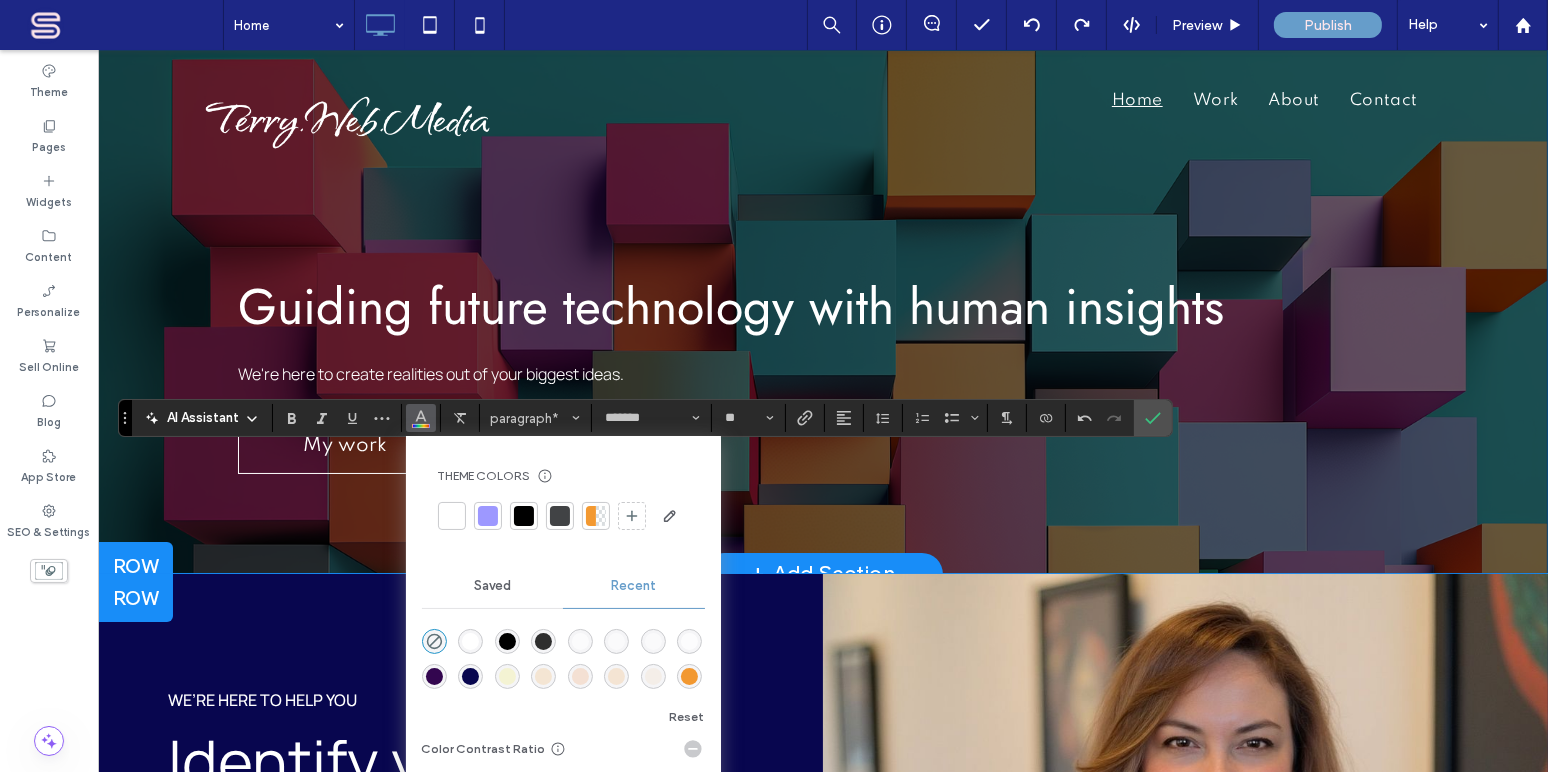 click at bounding box center (452, 516) 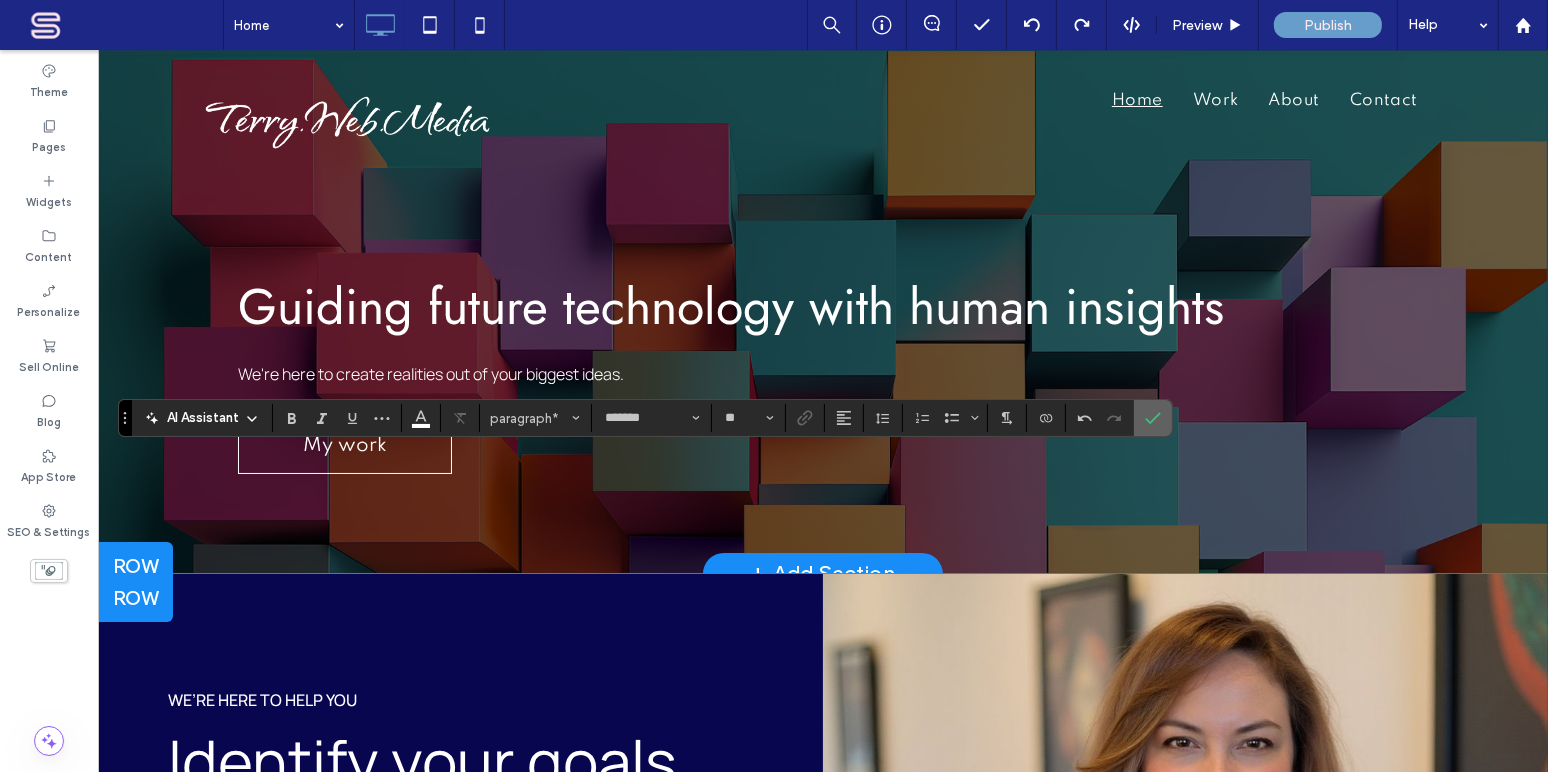 click 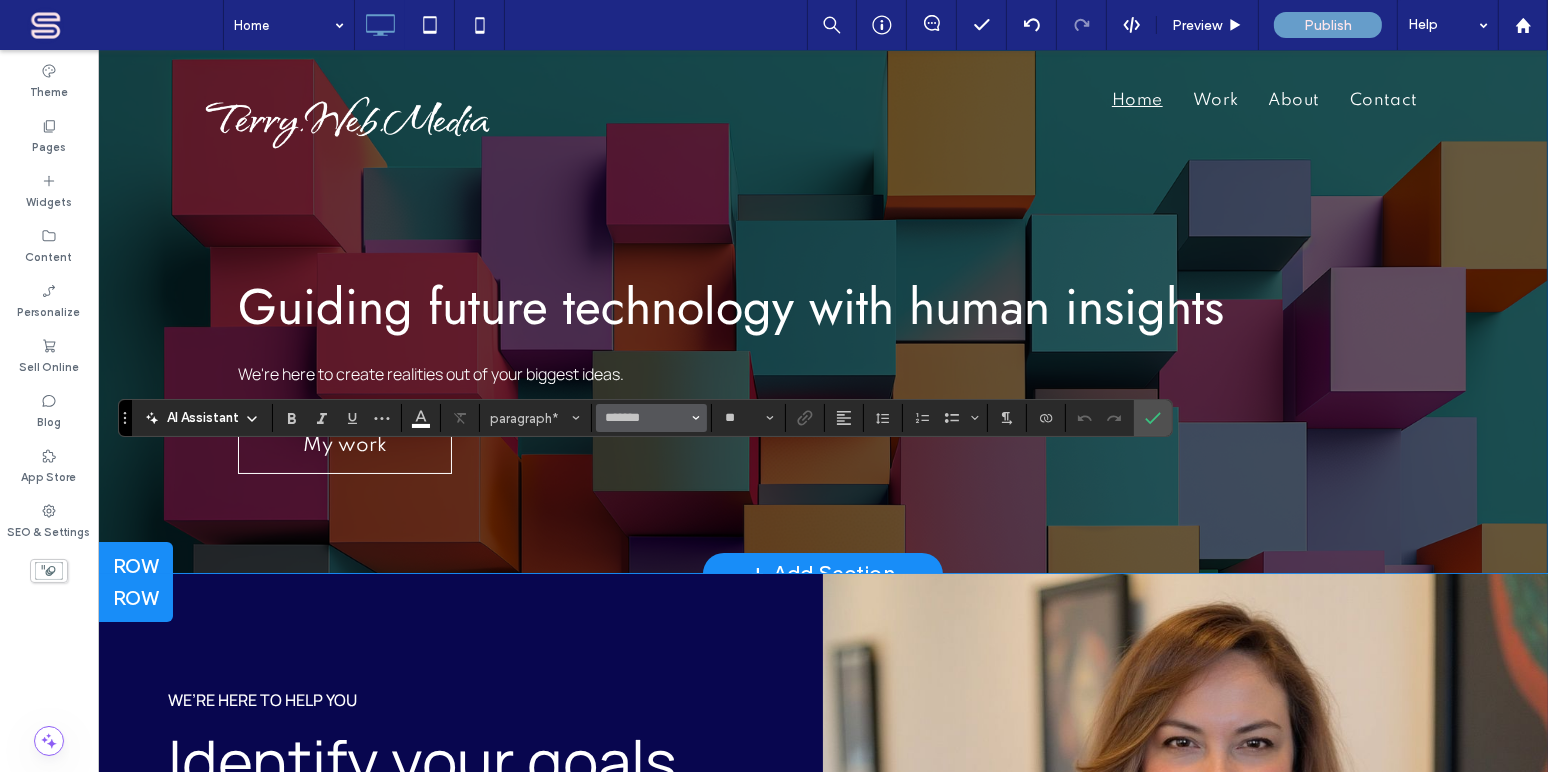 click at bounding box center (696, 418) 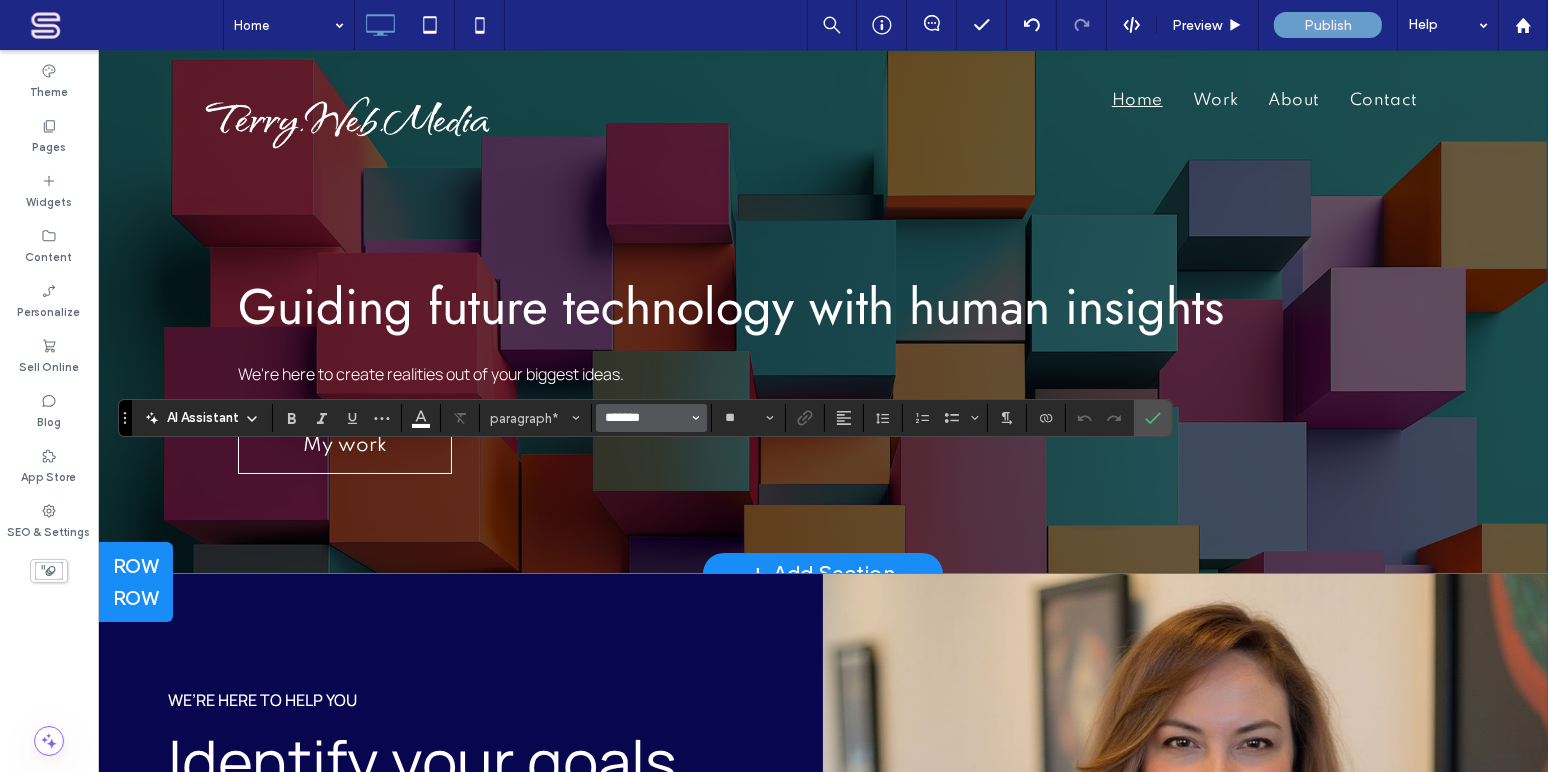 type 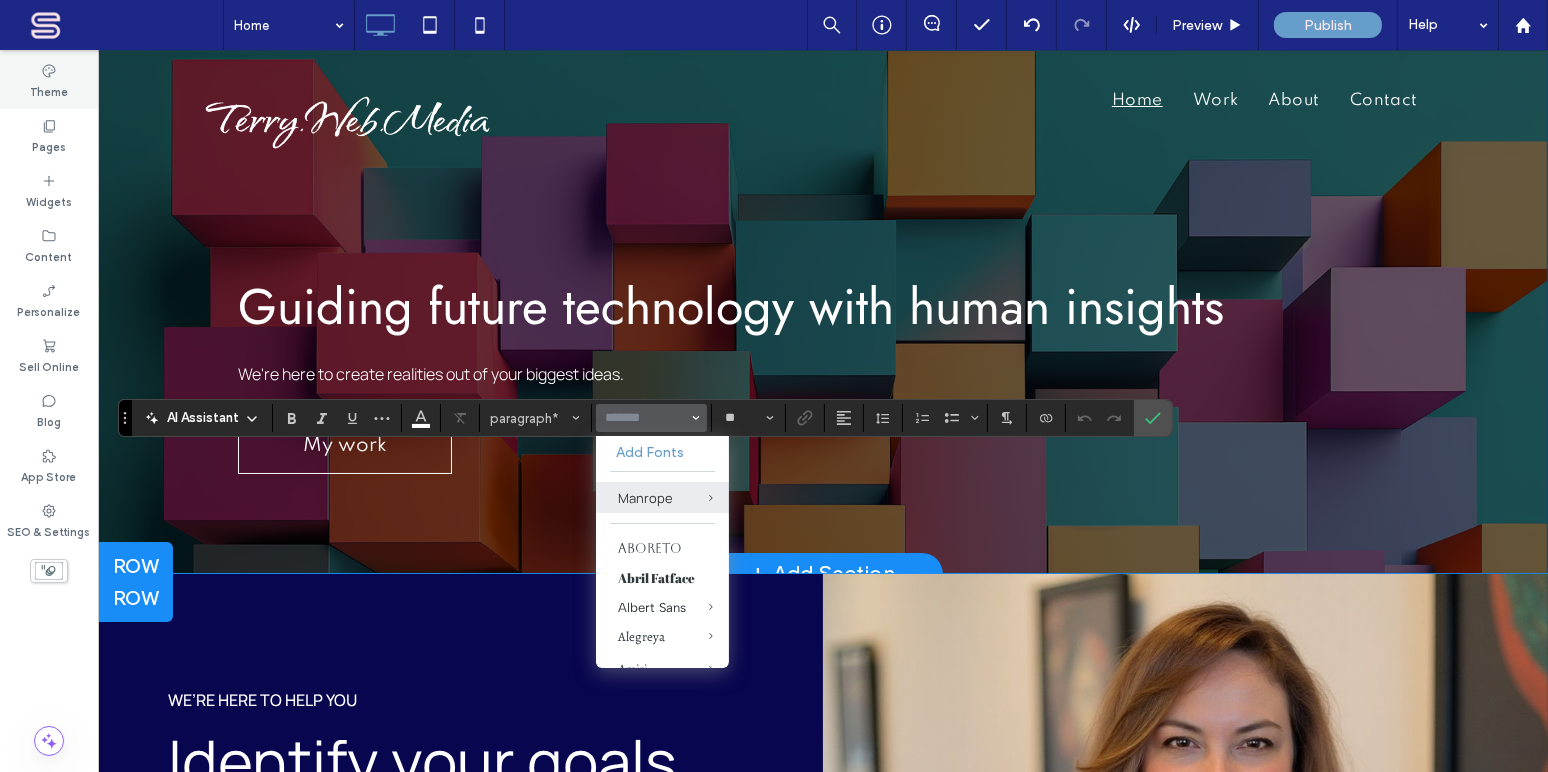 click 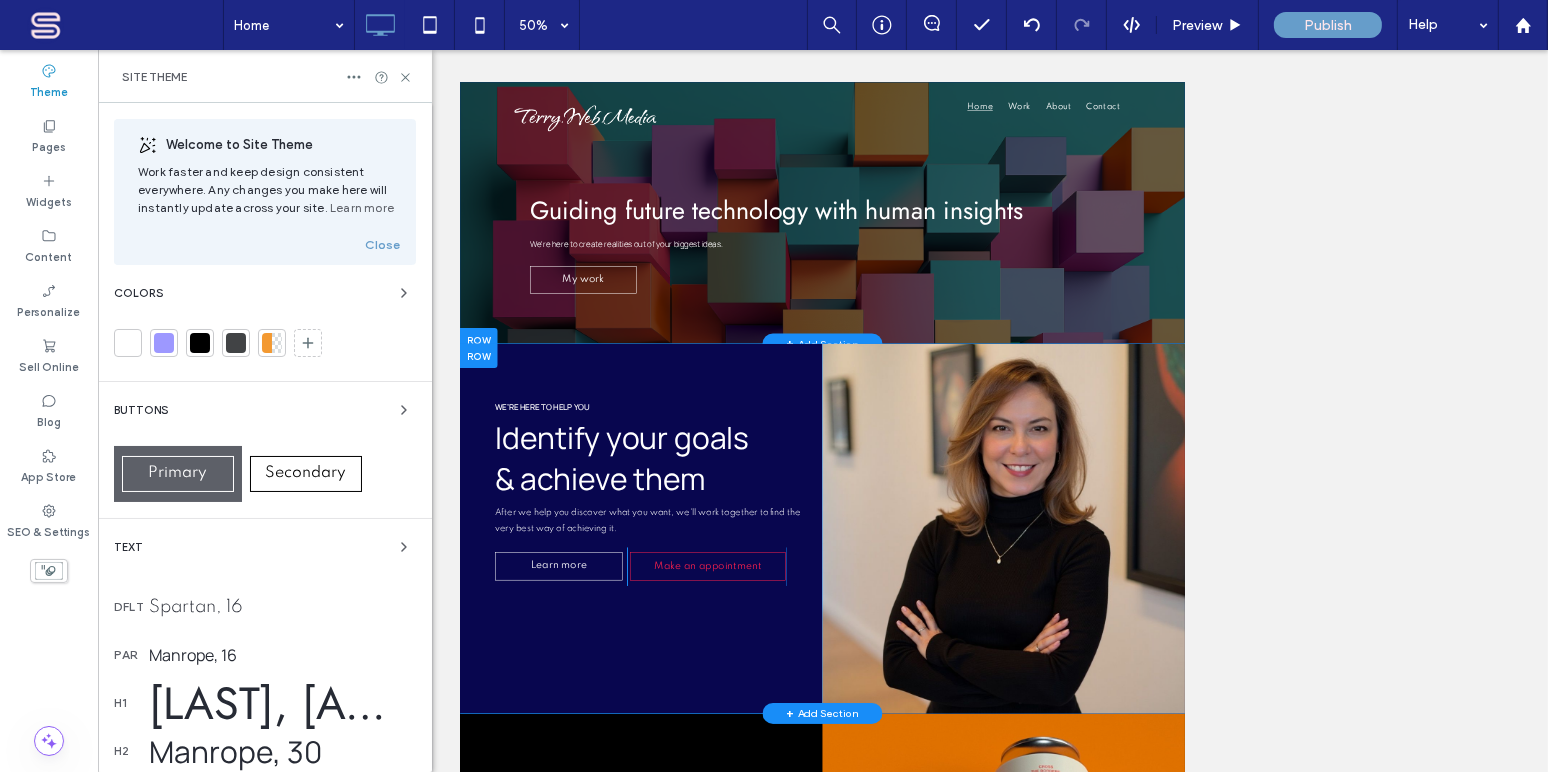 scroll, scrollTop: 242, scrollLeft: 0, axis: vertical 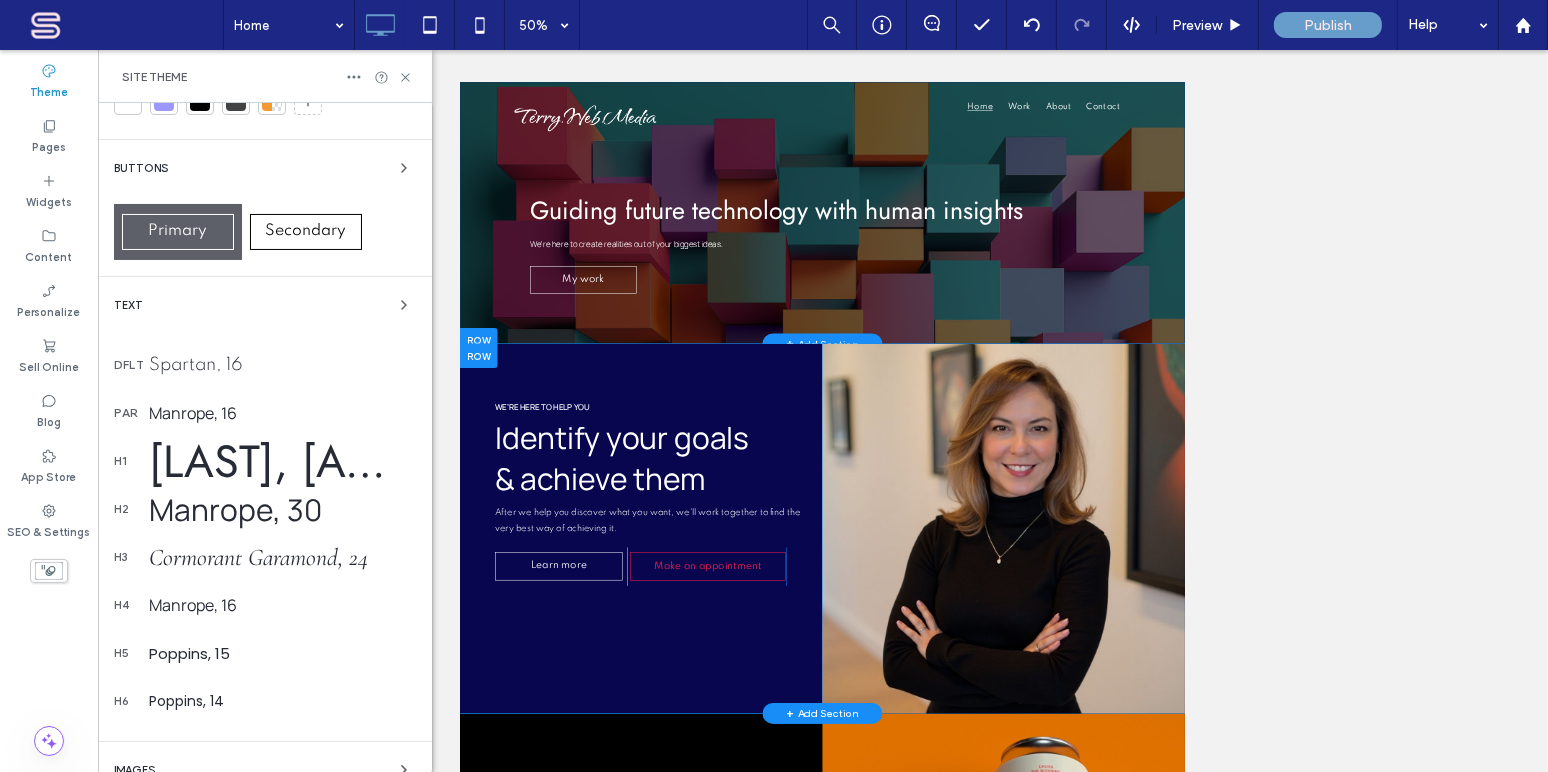 click on "Manrope, 16" at bounding box center [282, 413] 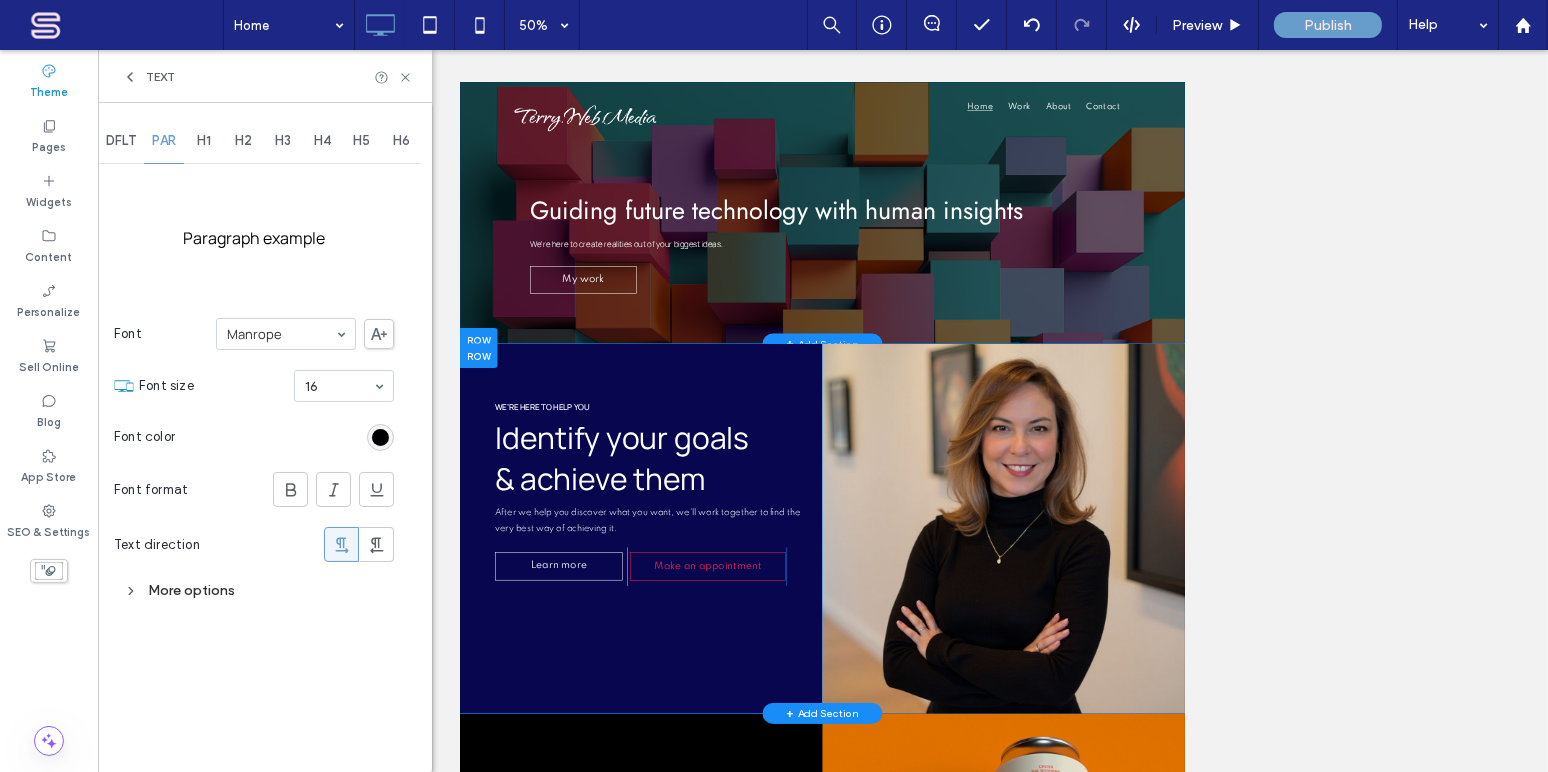 scroll, scrollTop: 0, scrollLeft: 0, axis: both 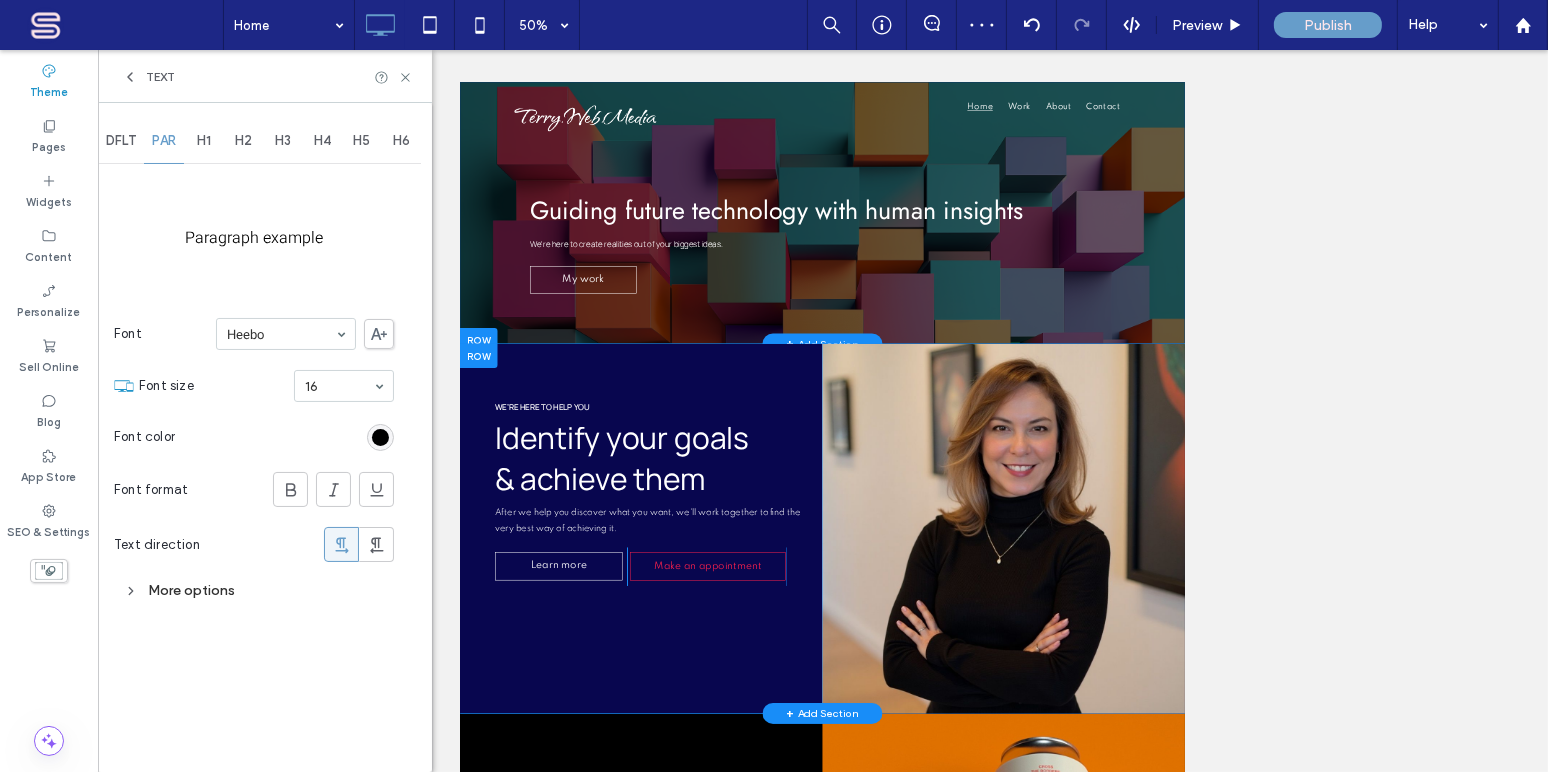 click on "Heebo" at bounding box center [286, 334] 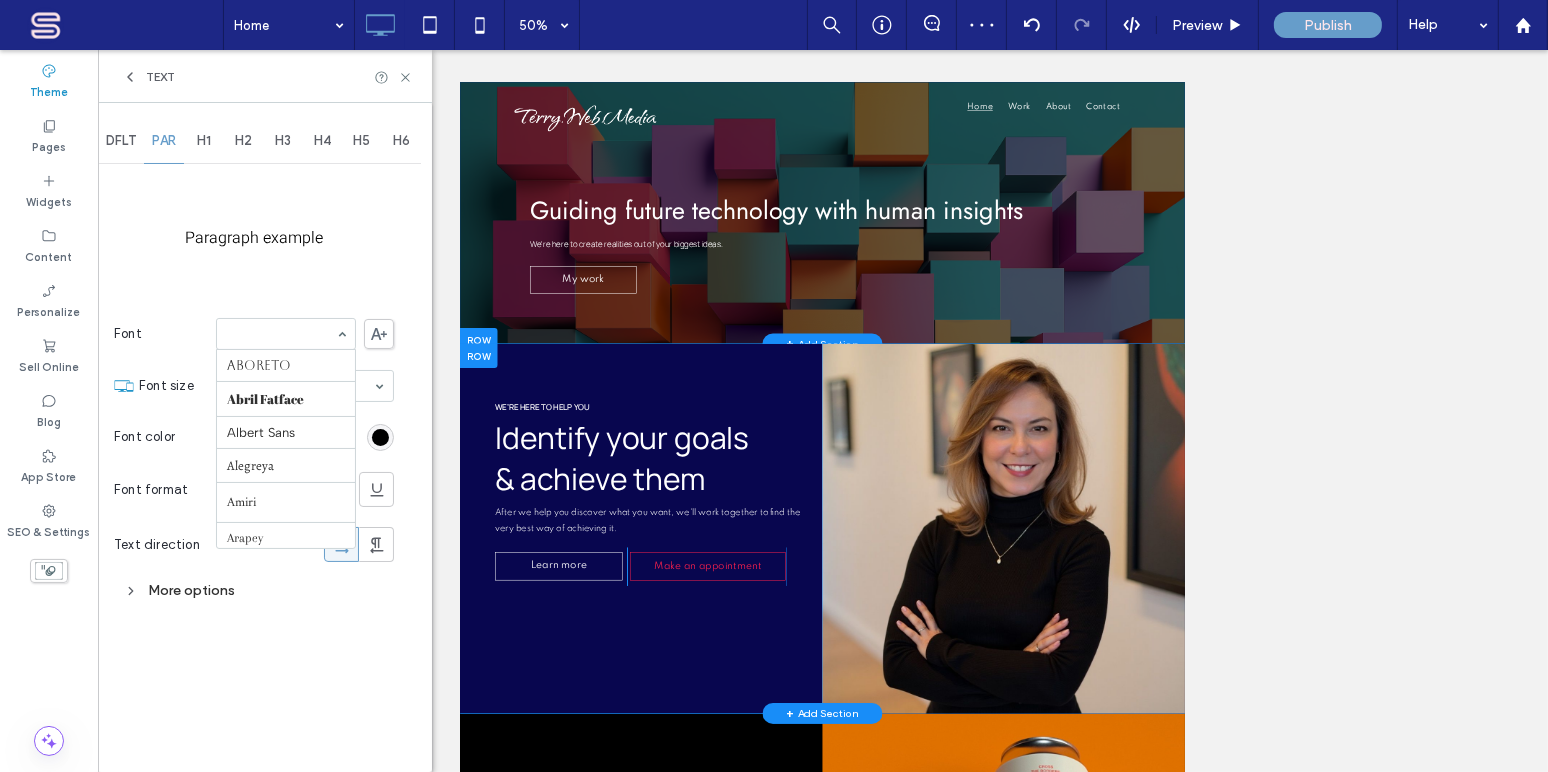 scroll, scrollTop: 811, scrollLeft: 0, axis: vertical 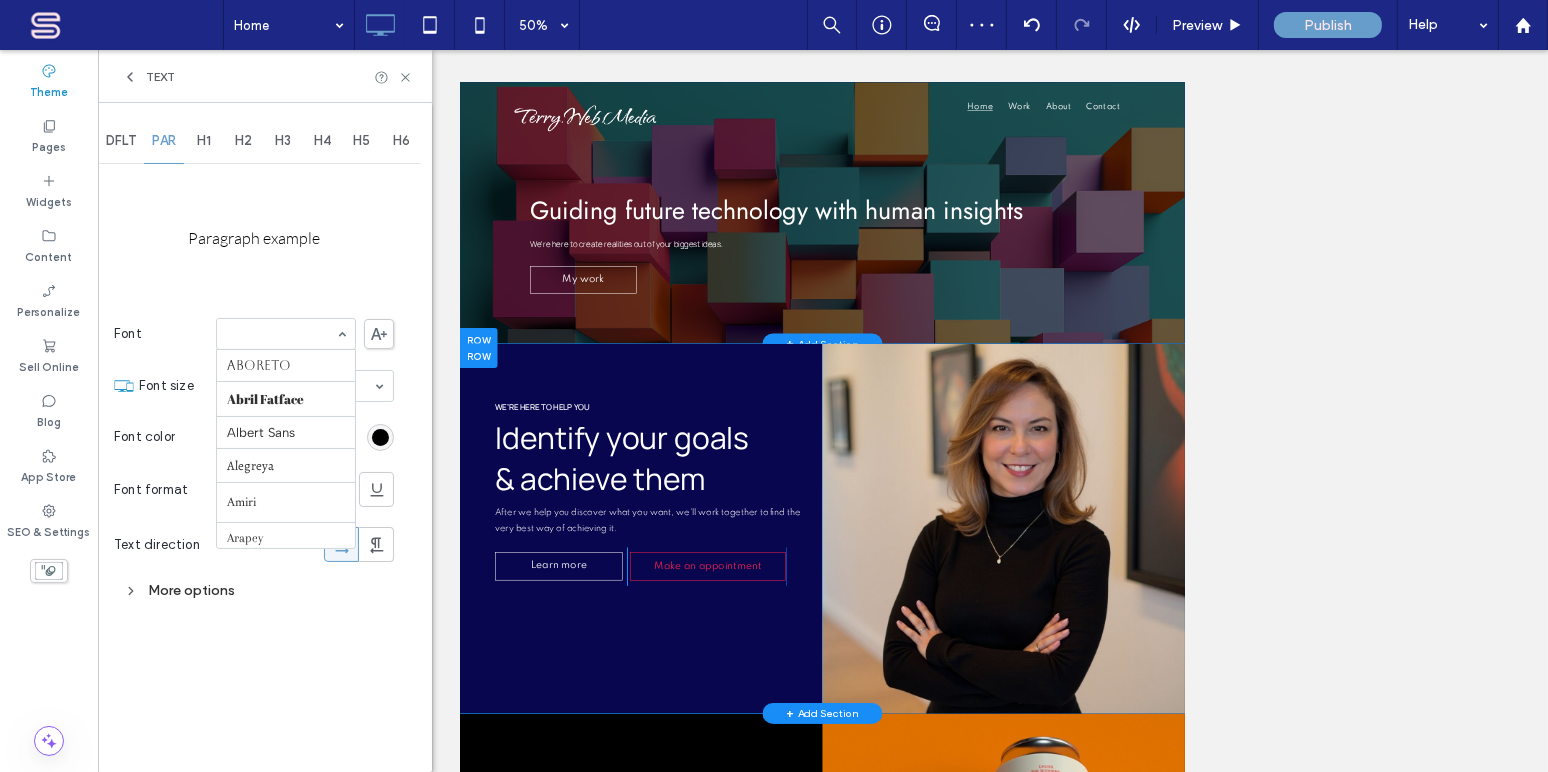 click on "Aboreto Abril Fatface Albert Sans Alegreya Amiri Arapey Arial Barlow Be Vietnam Bebas Neue Comfortaa Cormorant Garamond Dancing Script DM Sans DM Serif Display Droid Sans Droid Sans Mono Droid Serif Epilogue Fjalla One Fraunces Georgia Hedvig Letters Serif Heebo Helvetica Inter Jost Lato Libre Baskerville Lora Manrope Marcellus Merriweather Montserrat Muli Mulish Noto Sans Noto Serif Nunito Sans Old Standard TT Open Sans Oswald Outfit Petit Formal Script Playfair Display Poppins Prata Prompt PT Sans Quattrocento Sans Questrial Quicksand Raleway Red Hat Display Red Hat Text Red Rose Roboto Roboto Mono Roboto Slab Rock Salt Rubik Shadows Into Light Slabo 27px Source Sans Pro Space Grotesk Spartan Sulphur Point Tahoma Ubuntu Verdana Vidaloka Work Sans Yeseva One" at bounding box center (286, 334) 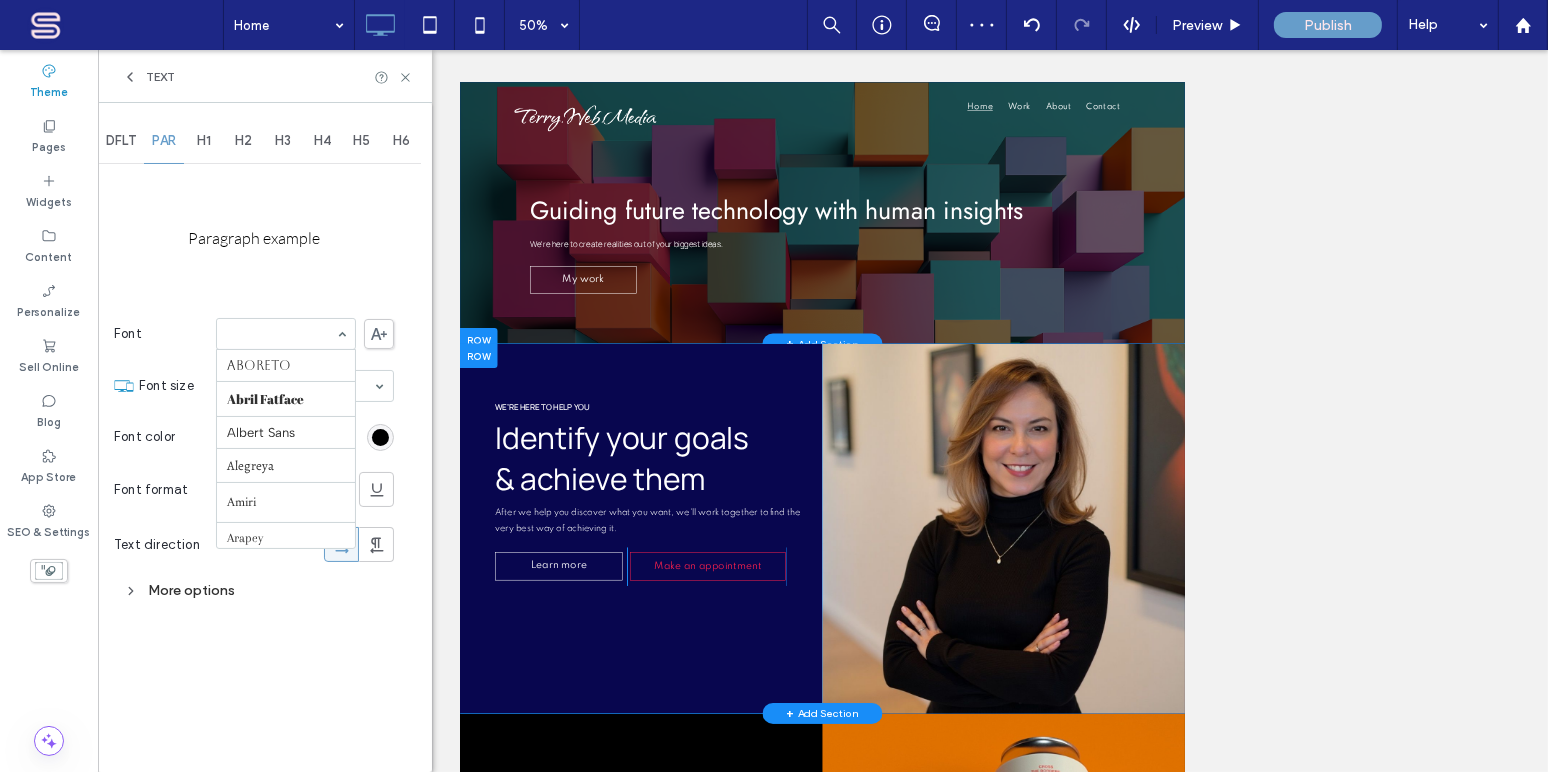 scroll, scrollTop: 947, scrollLeft: 0, axis: vertical 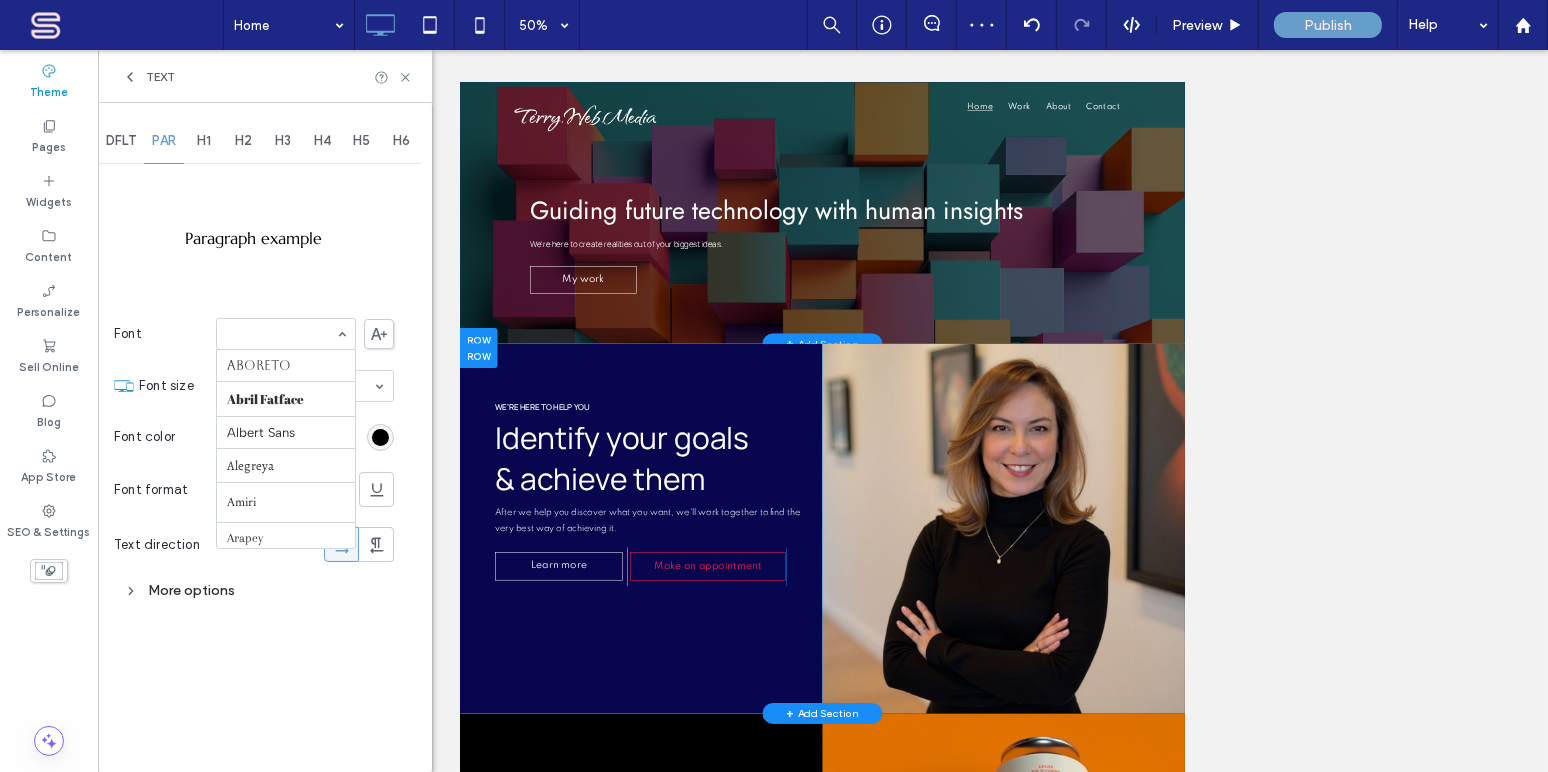 click on "Aboreto Abril Fatface Albert Sans Alegreya Amiri Arapey Arial Barlow Be Vietnam Bebas Neue Comfortaa Cormorant Garamond Dancing Script DM Sans DM Serif Display Droid Sans Droid Sans Mono Droid Serif Epilogue Fjalla One Fraunces Georgia Hedvig Letters Serif Heebo Helvetica Inter Jost Lato Libre Baskerville Lora Manrope Marcellus Merriweather Montserrat Muli Mulish Noto Sans Noto Serif Nunito Sans Old Standard TT Open Sans Oswald Outfit Petit Formal Script Playfair Display Poppins Prata Prompt PT Sans Quattrocento Sans Questrial Quicksand Raleway Red Hat Display Red Hat Text Red Rose Roboto Roboto Mono Roboto Slab Rock Salt Rubik Shadows Into Light Slabo 27px Source Sans Pro Space Grotesk Spartan Sulphur Point Tahoma Ubuntu Verdana Vidaloka Work Sans Yeseva One" at bounding box center (286, 334) 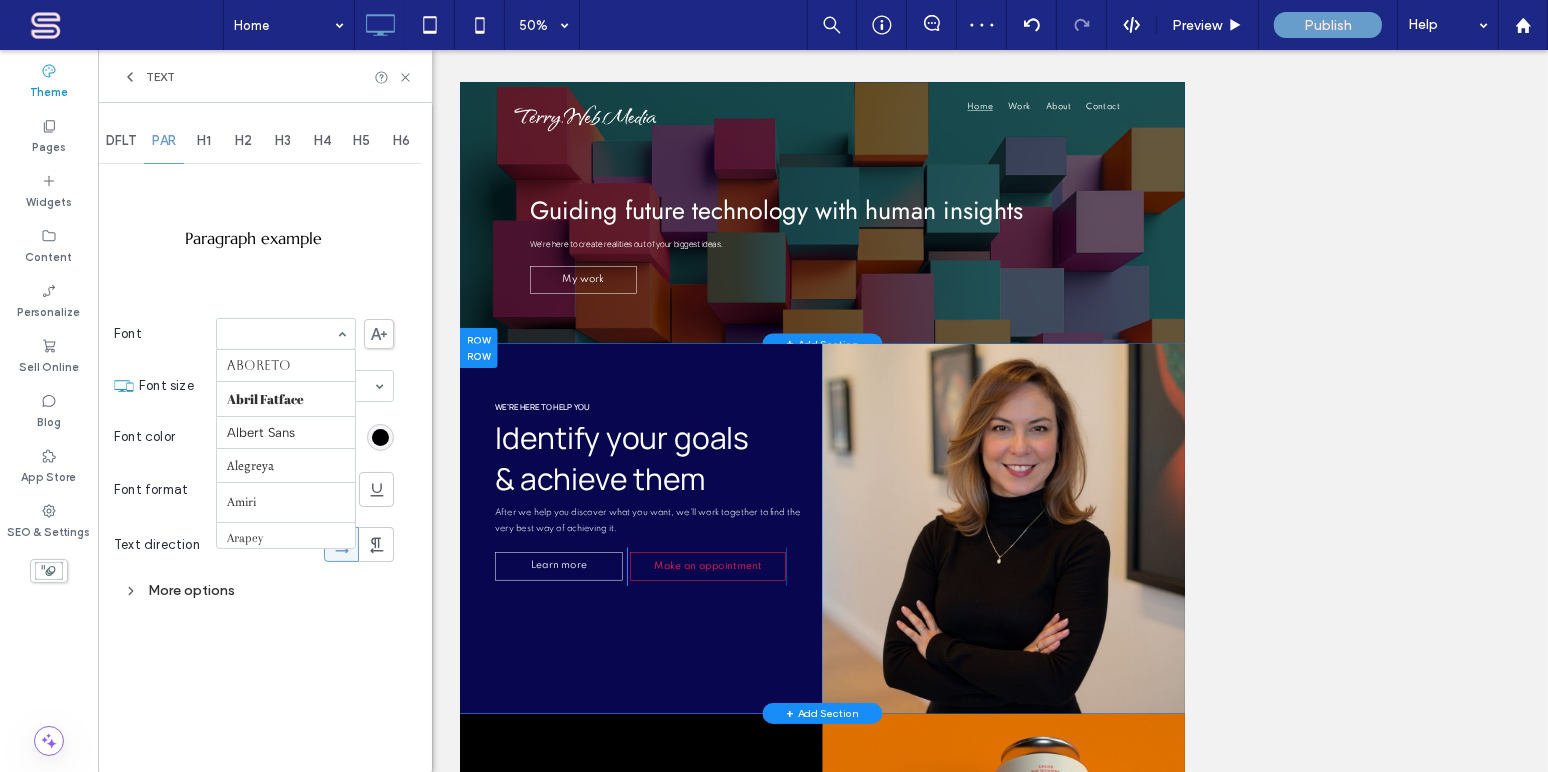 scroll, scrollTop: 1097, scrollLeft: 0, axis: vertical 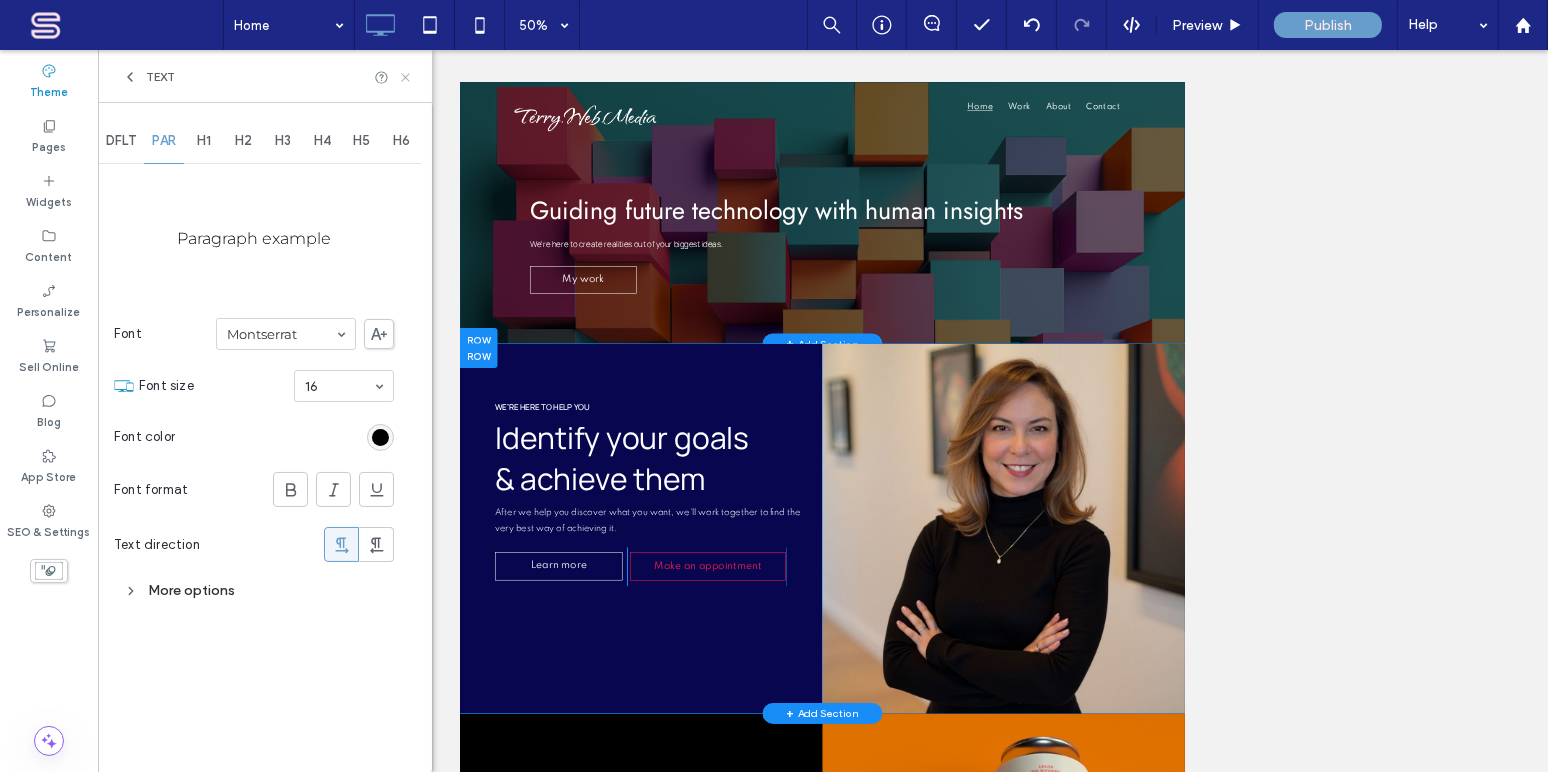 click 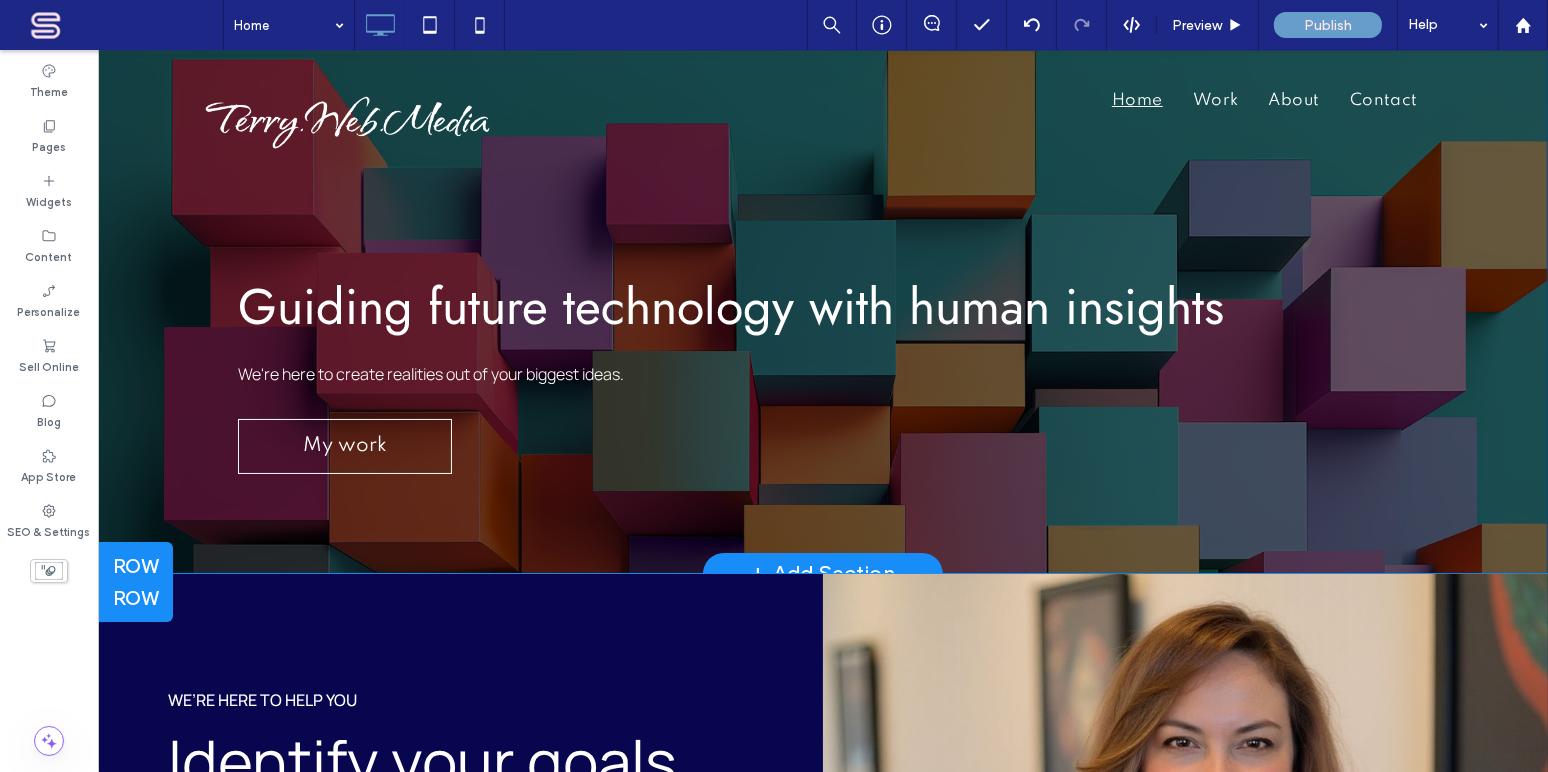 type on "**********" 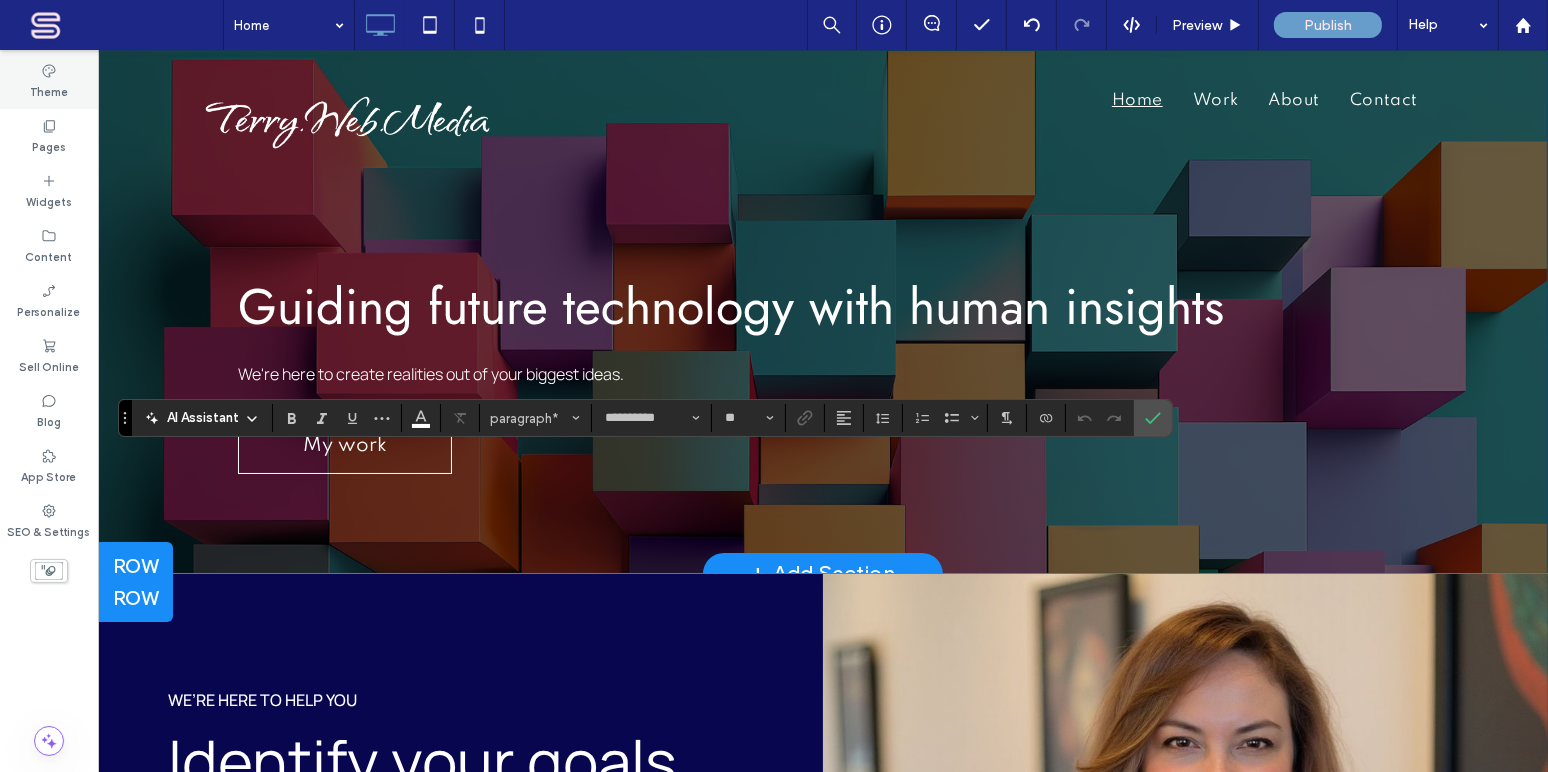 click on "Theme" at bounding box center (49, 90) 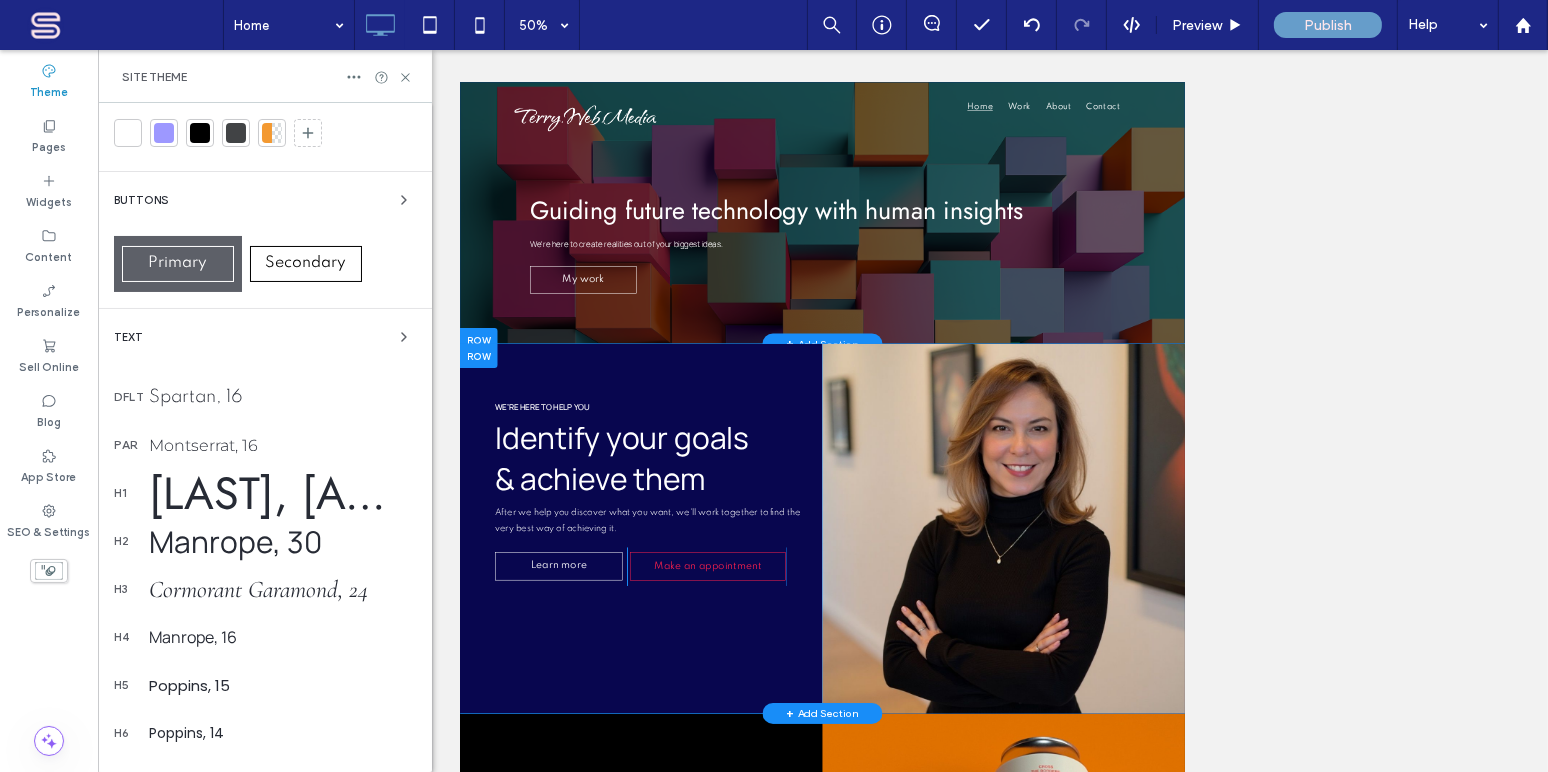 scroll, scrollTop: 242, scrollLeft: 0, axis: vertical 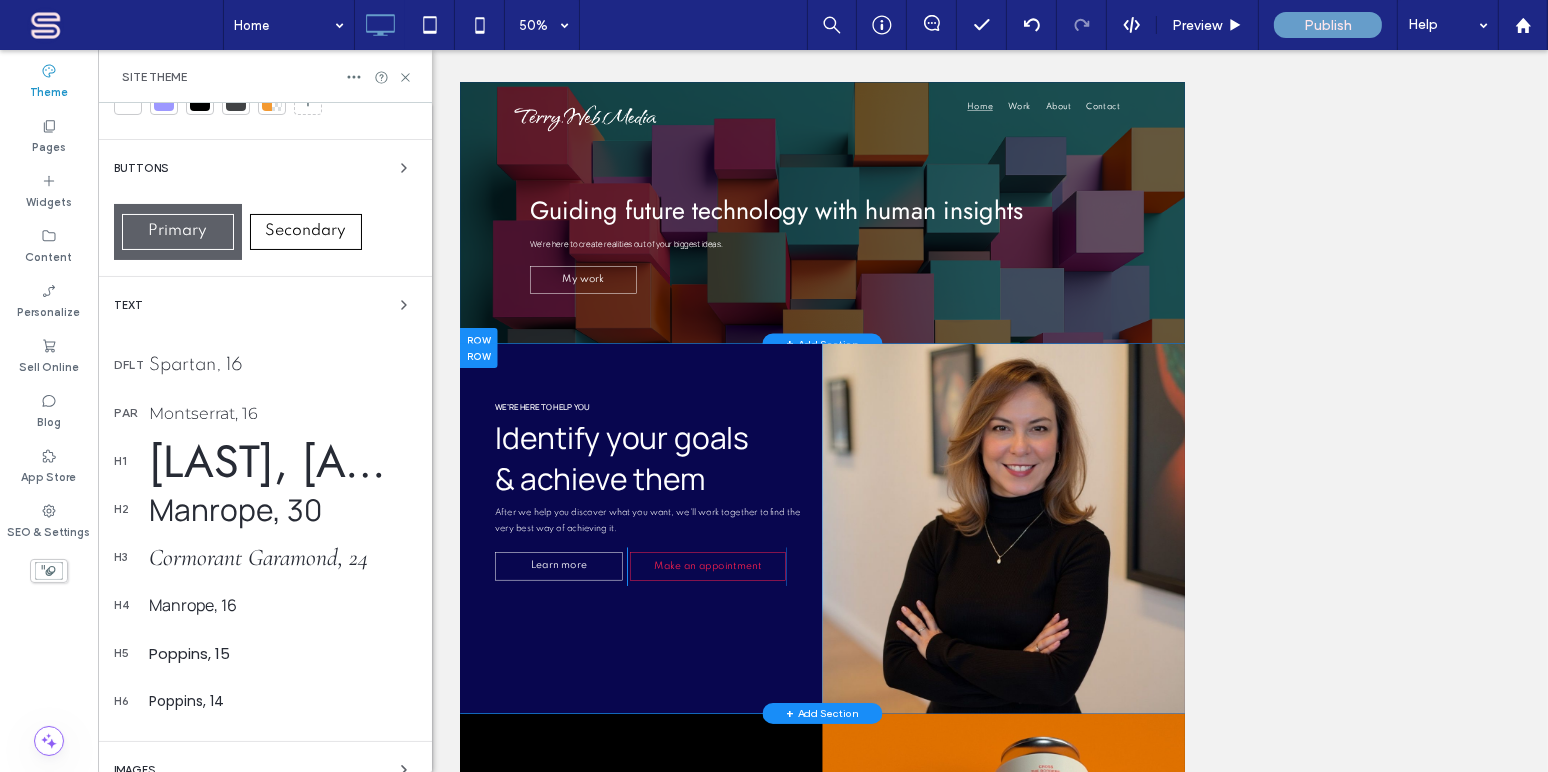 click on "Montserrat, 16" at bounding box center (282, 413) 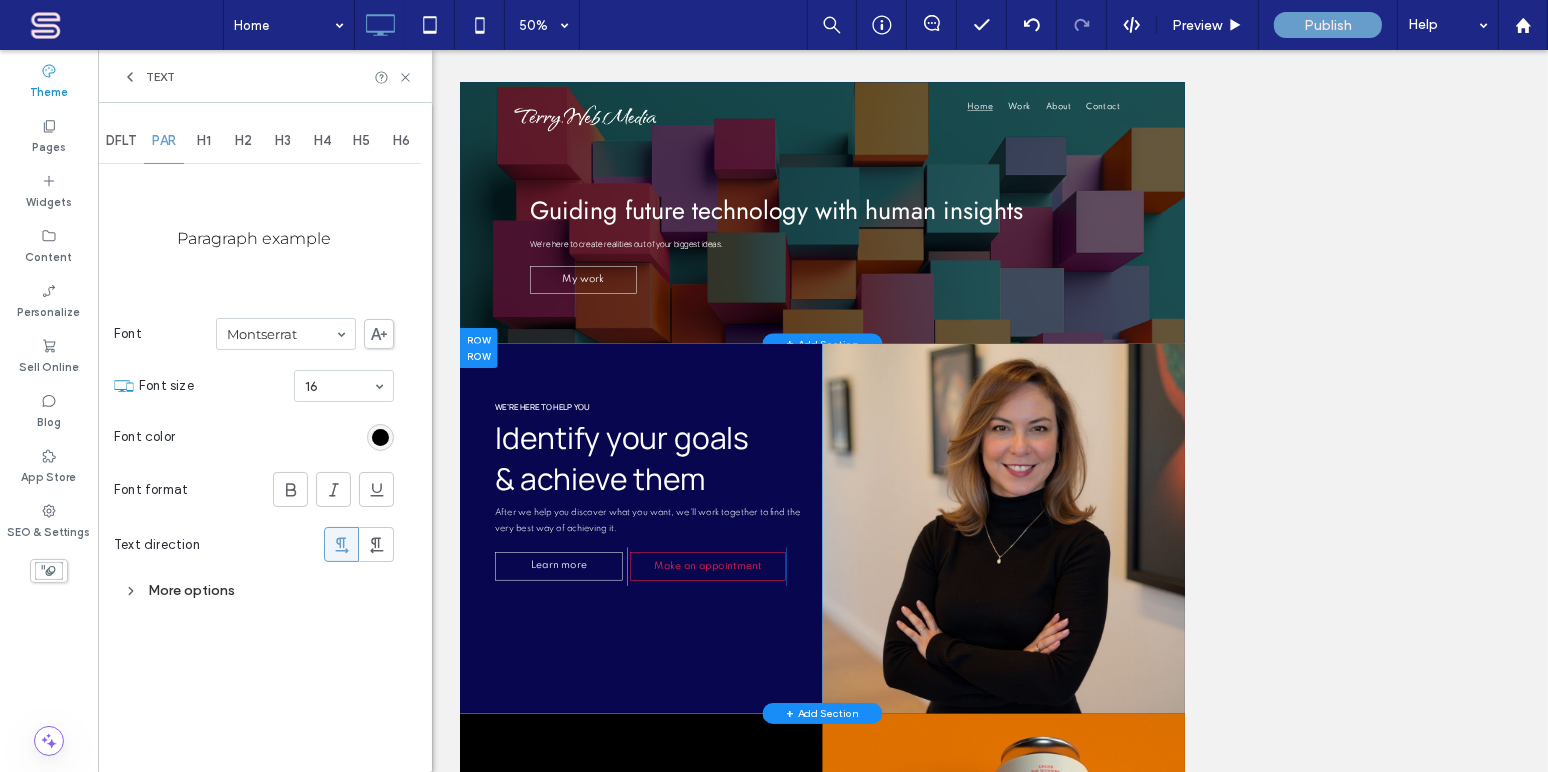 scroll, scrollTop: 0, scrollLeft: 0, axis: both 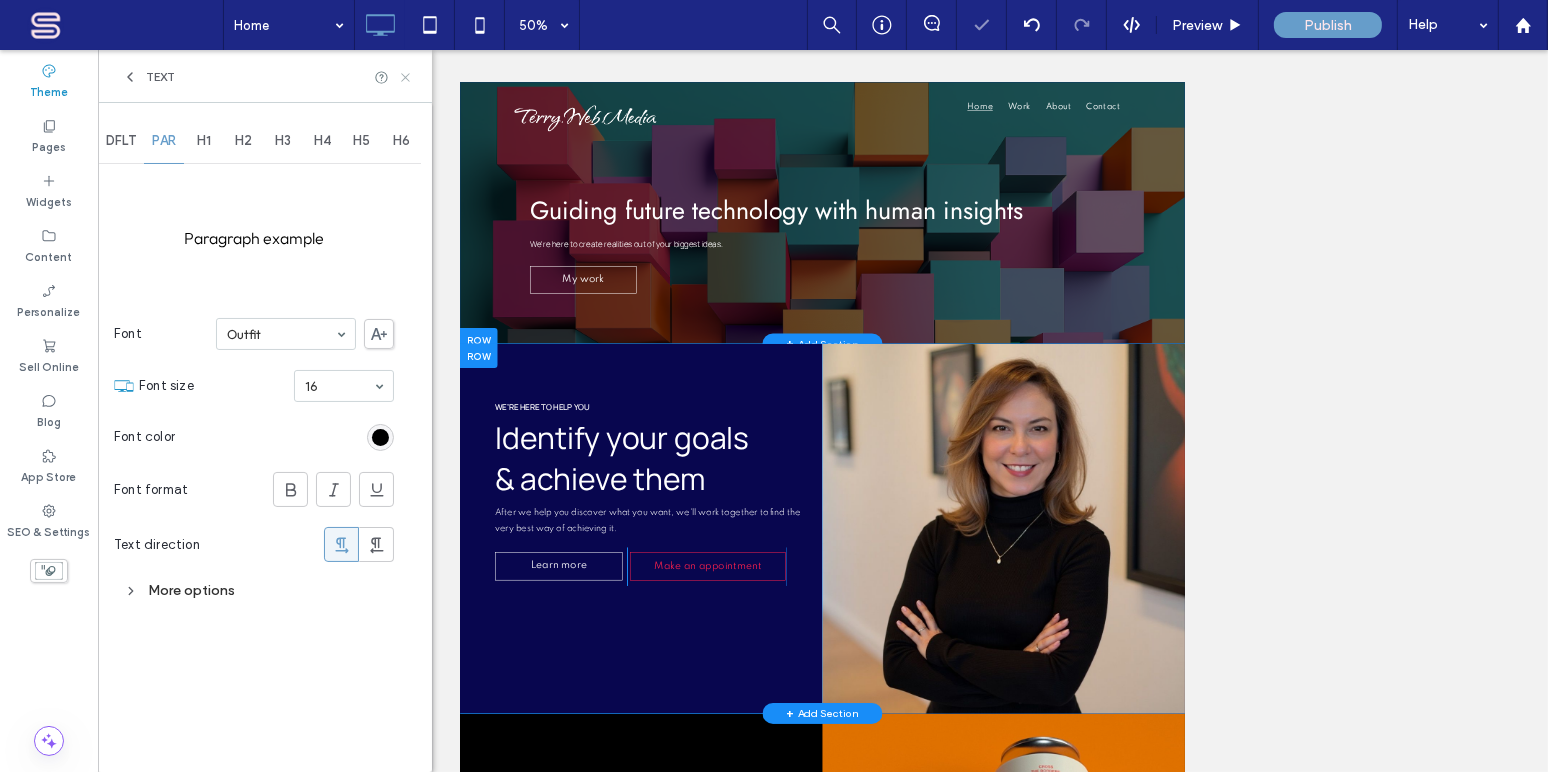 click 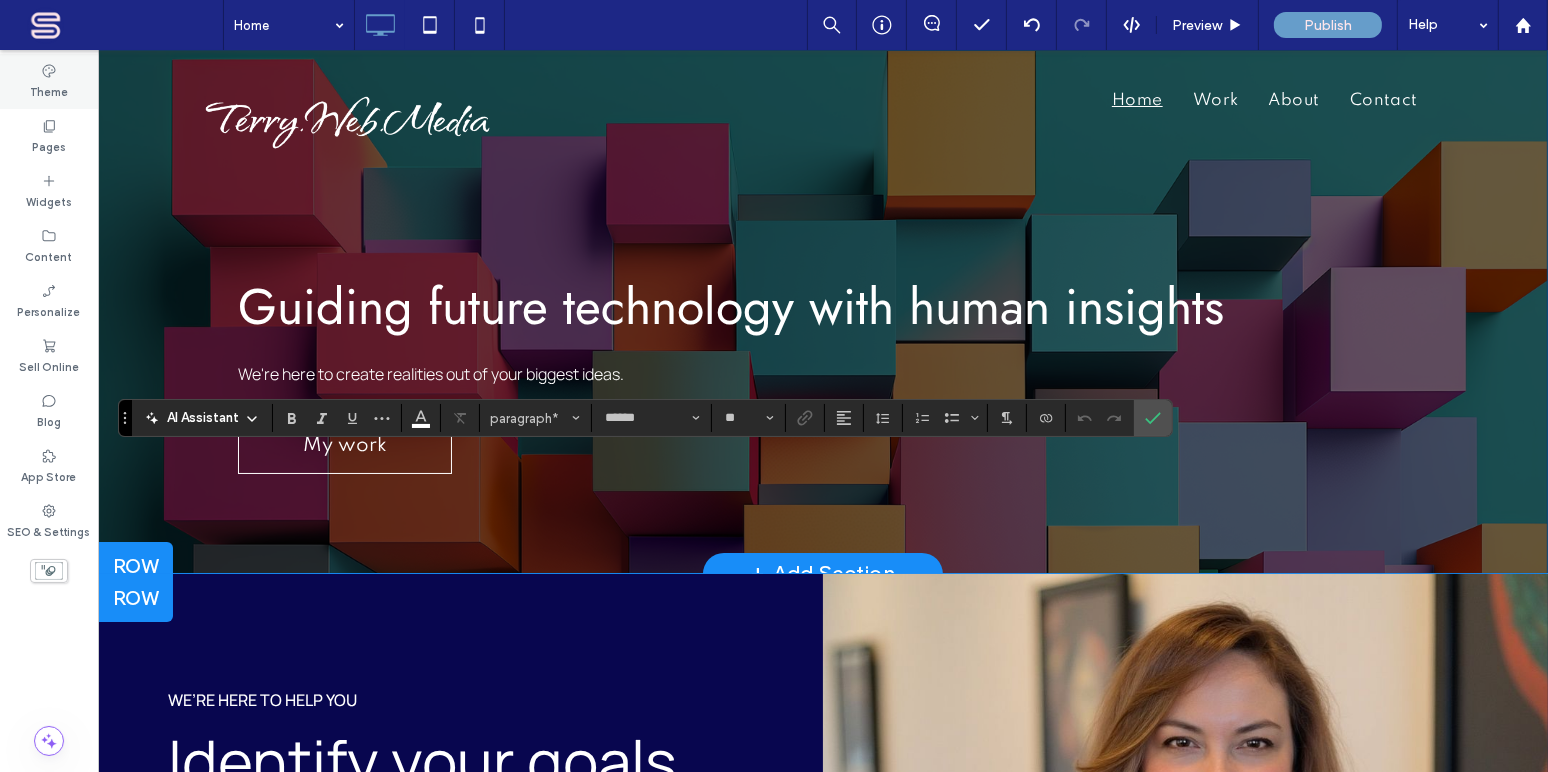 click 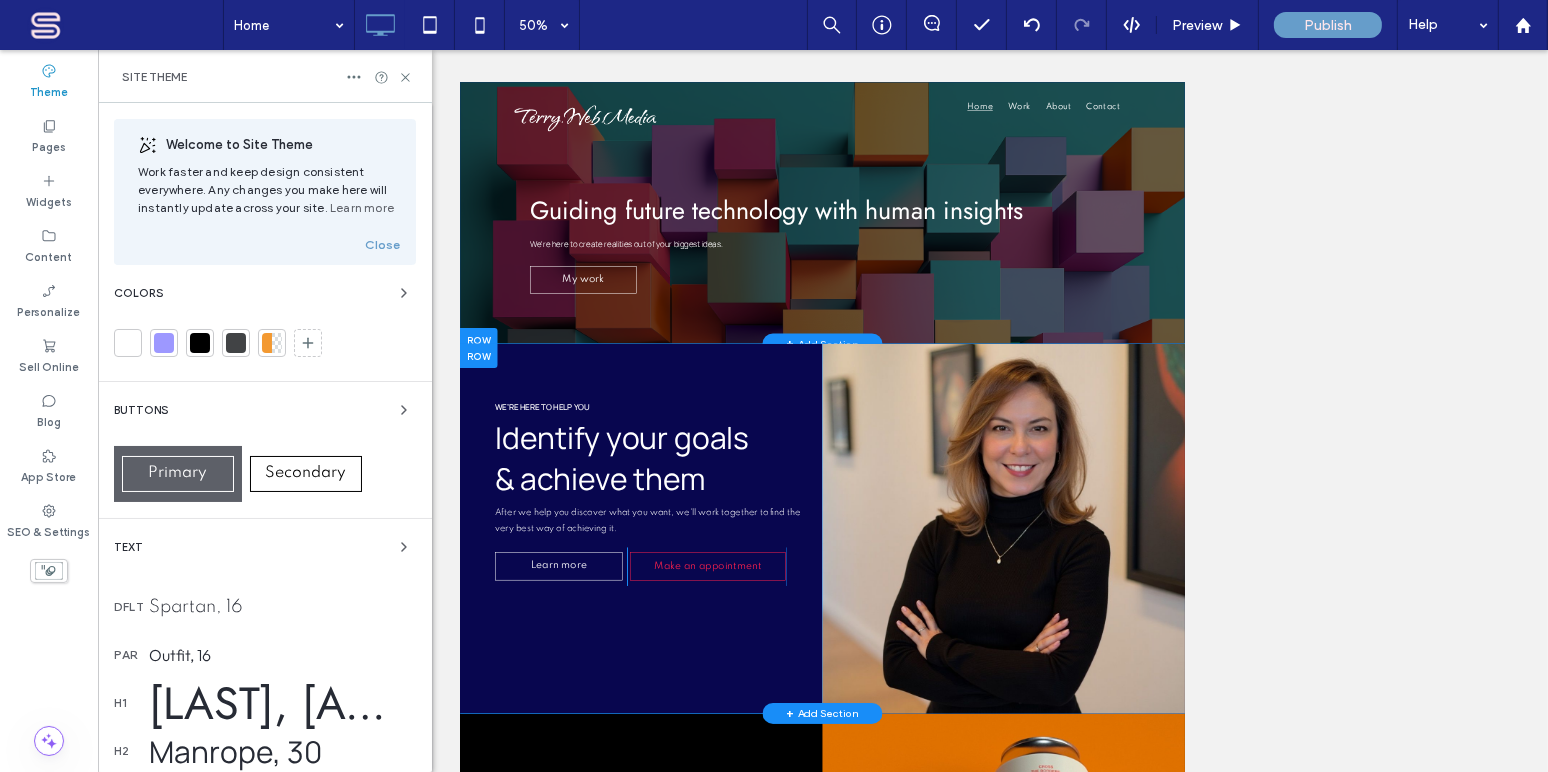 click on "Outfit, 16" at bounding box center [282, 655] 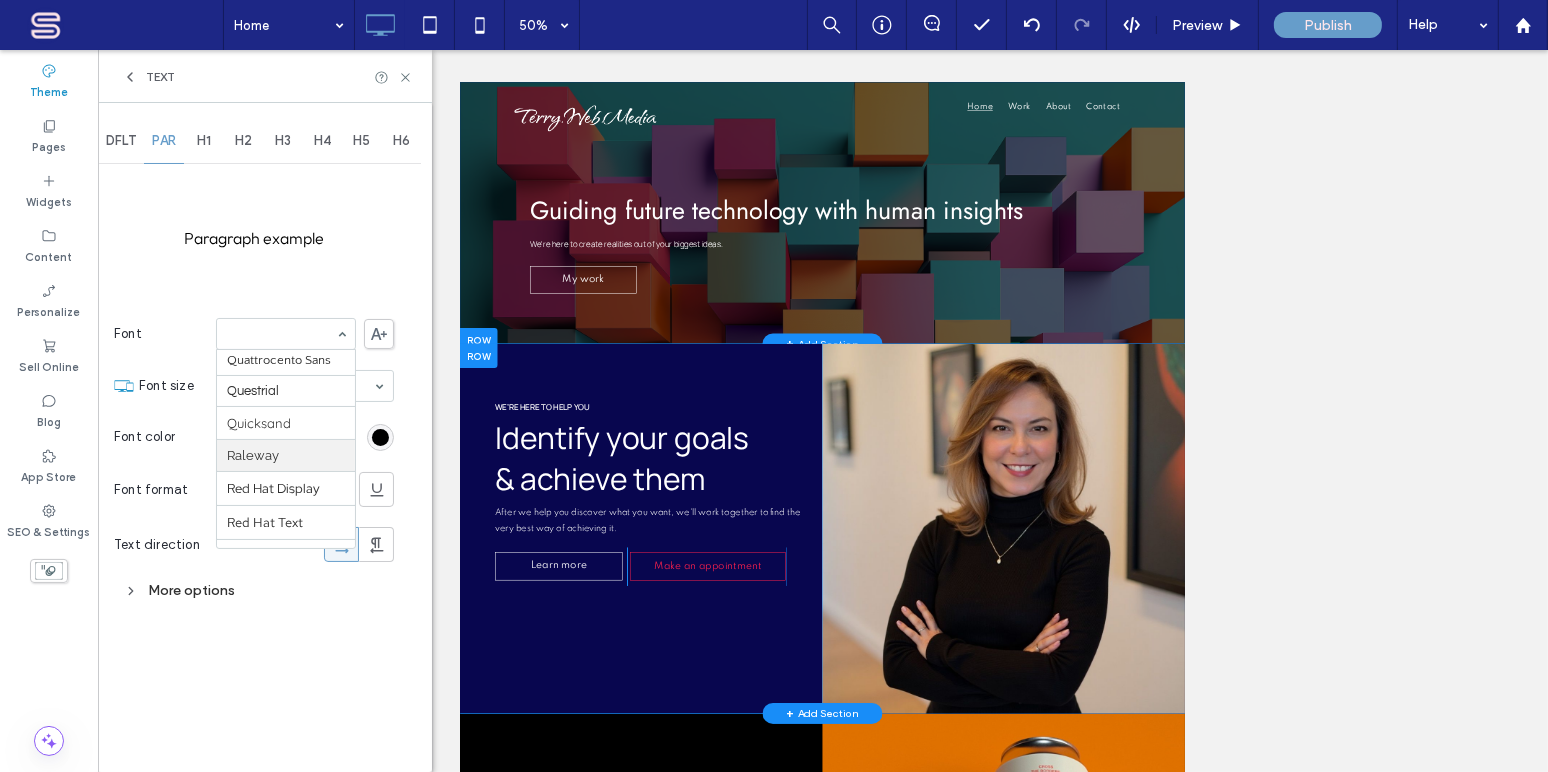 scroll, scrollTop: 1950, scrollLeft: 0, axis: vertical 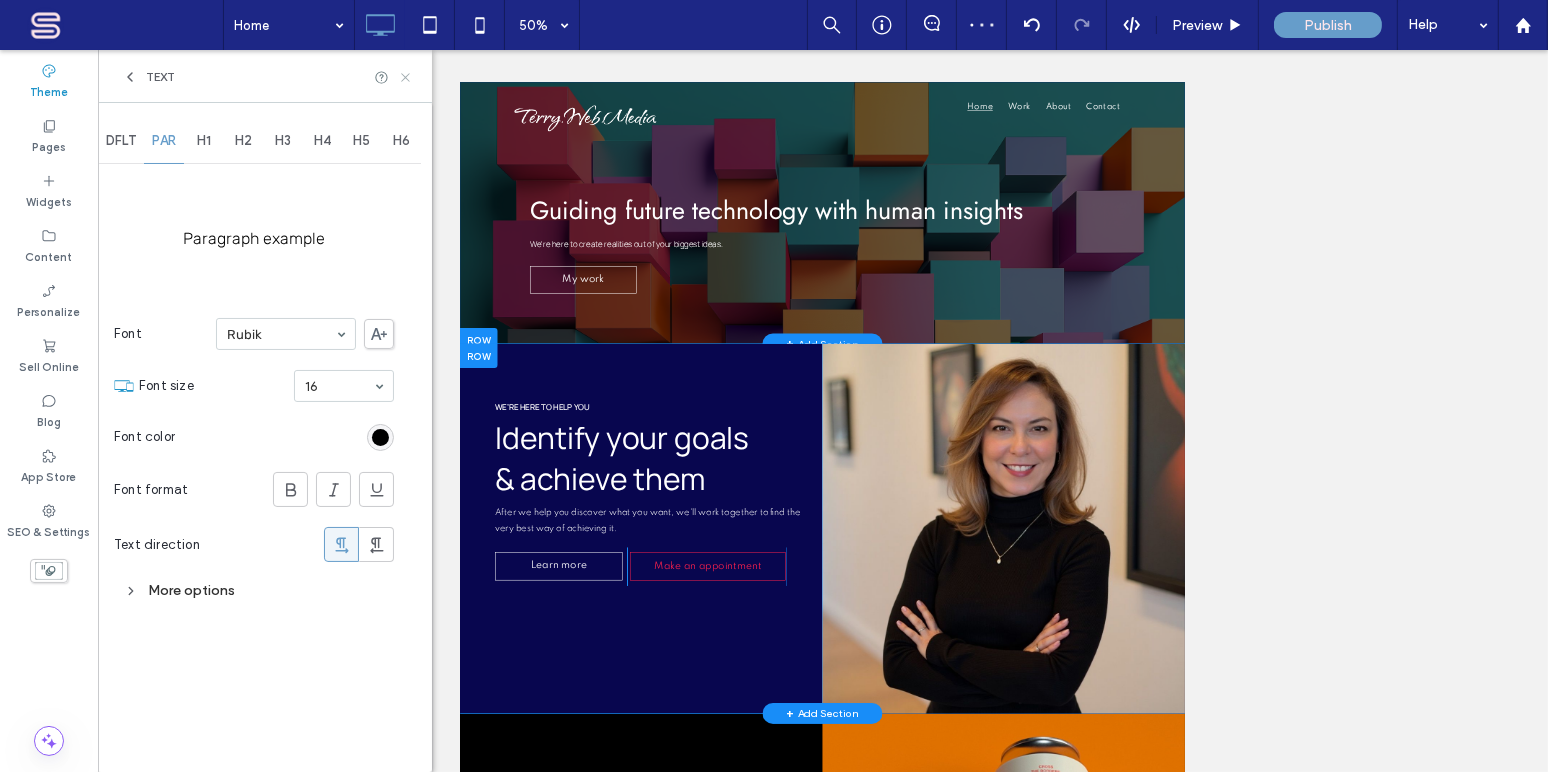click 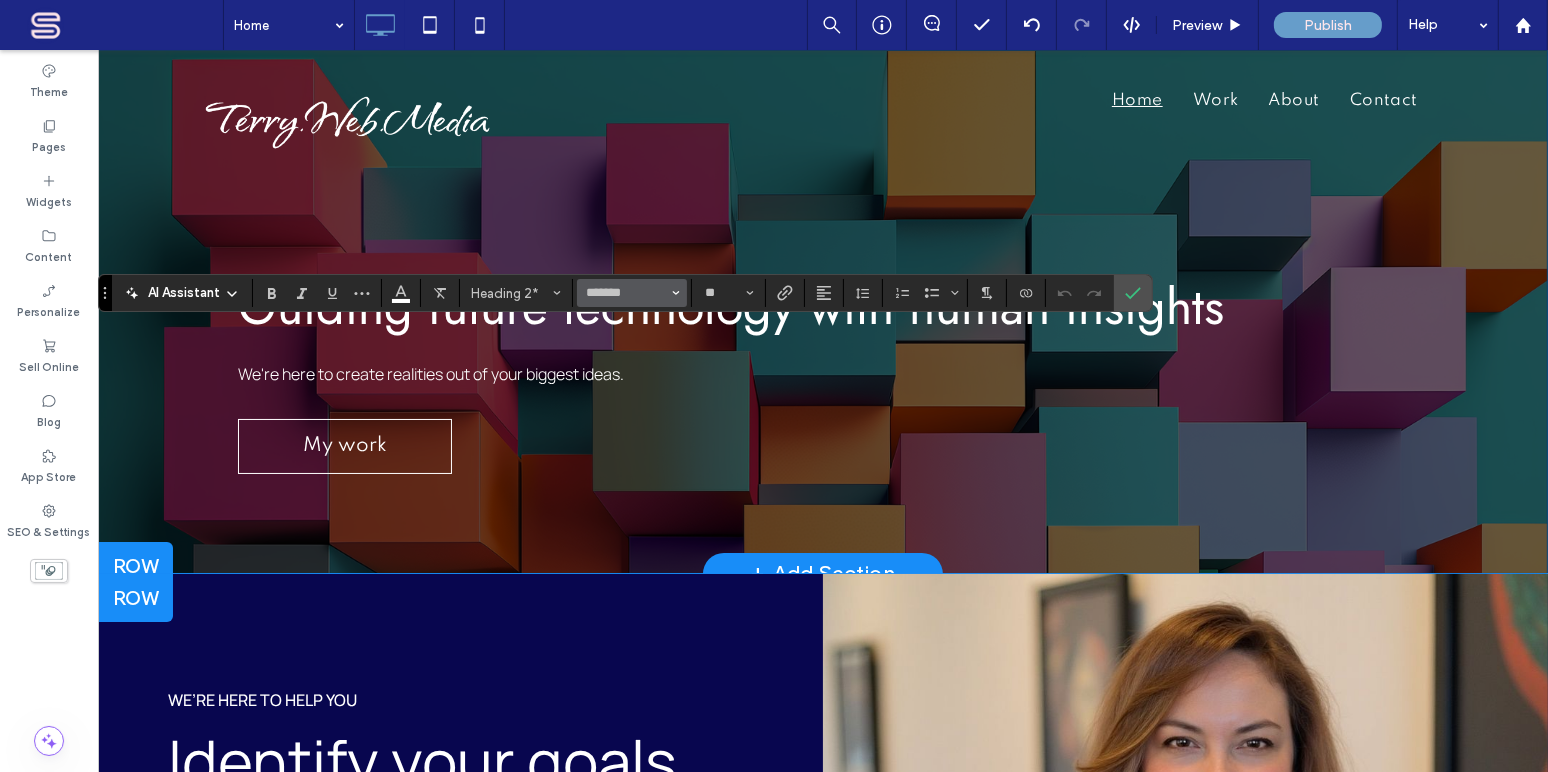 click on "*******" at bounding box center (632, 293) 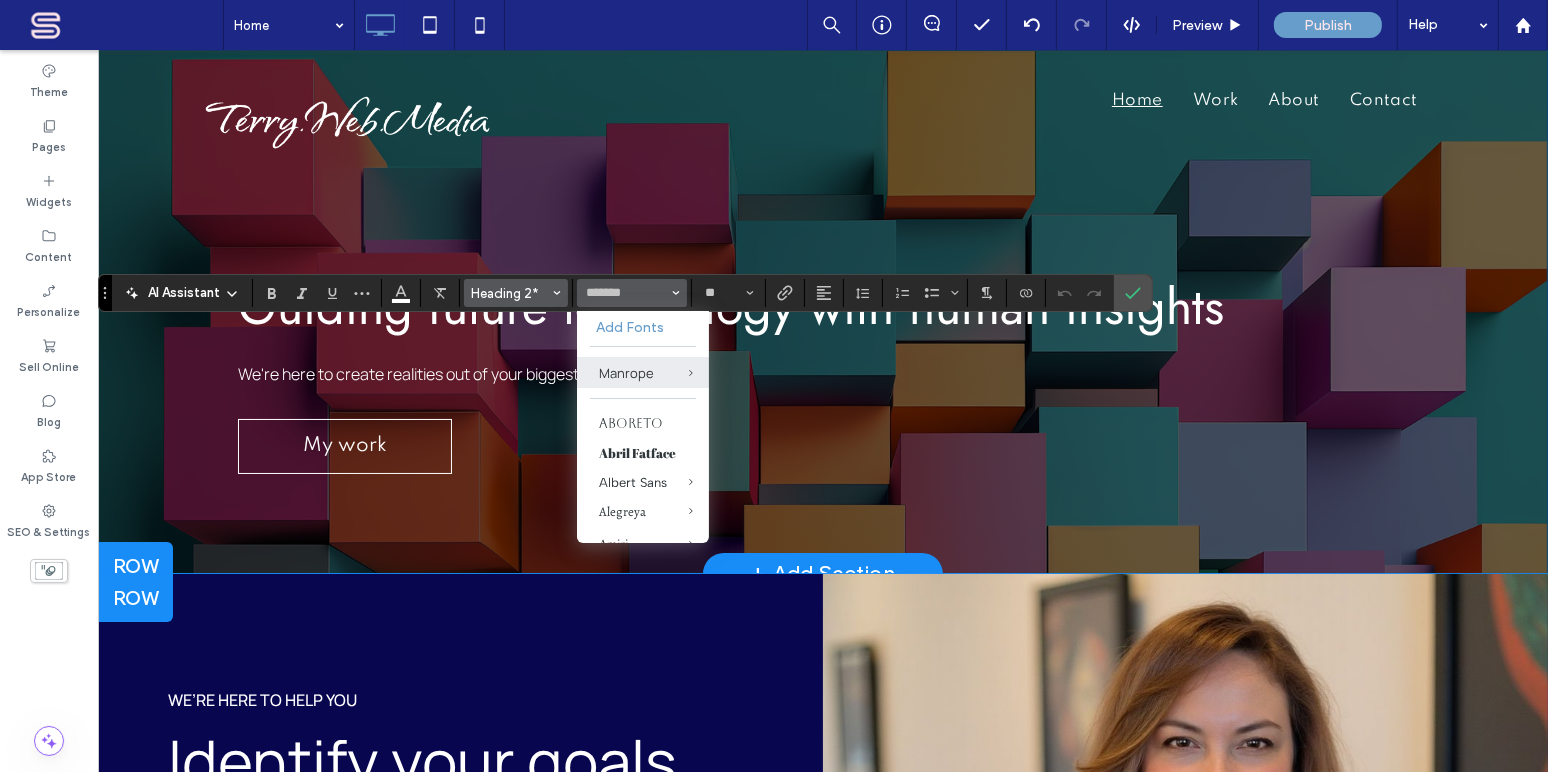 click on "Heading 2*" at bounding box center (510, 293) 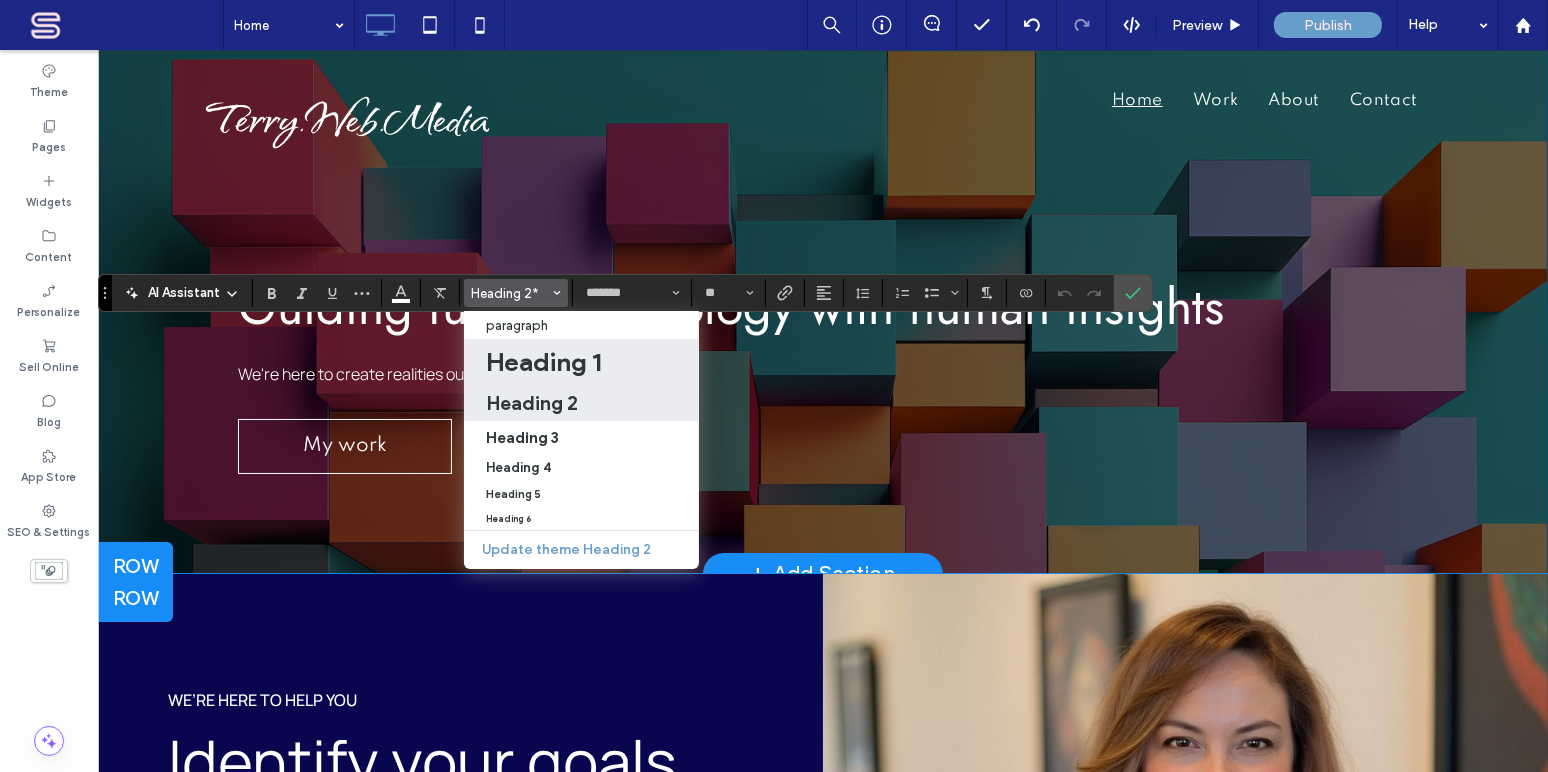 click on "Heading 1" at bounding box center (543, 362) 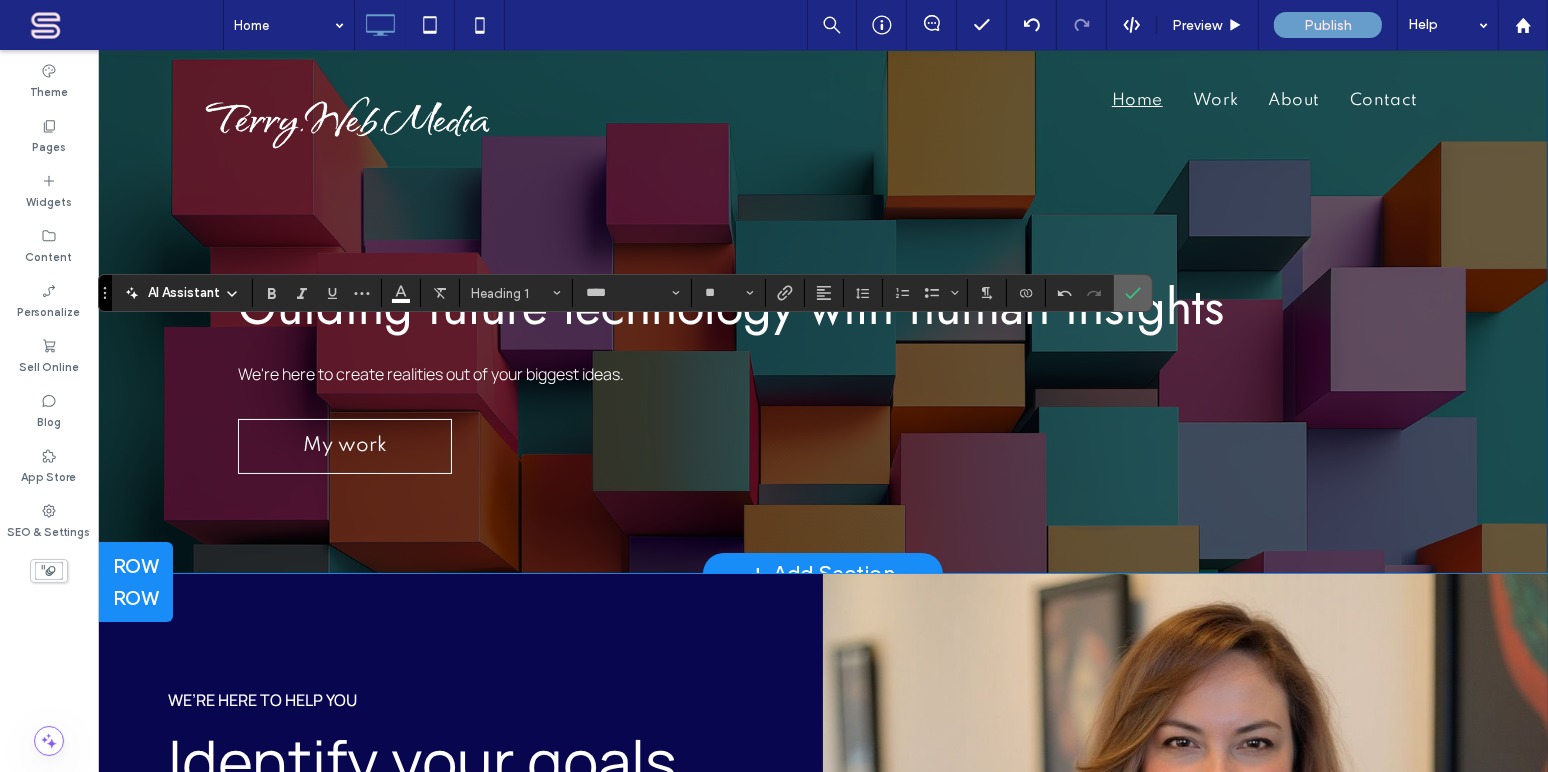 click 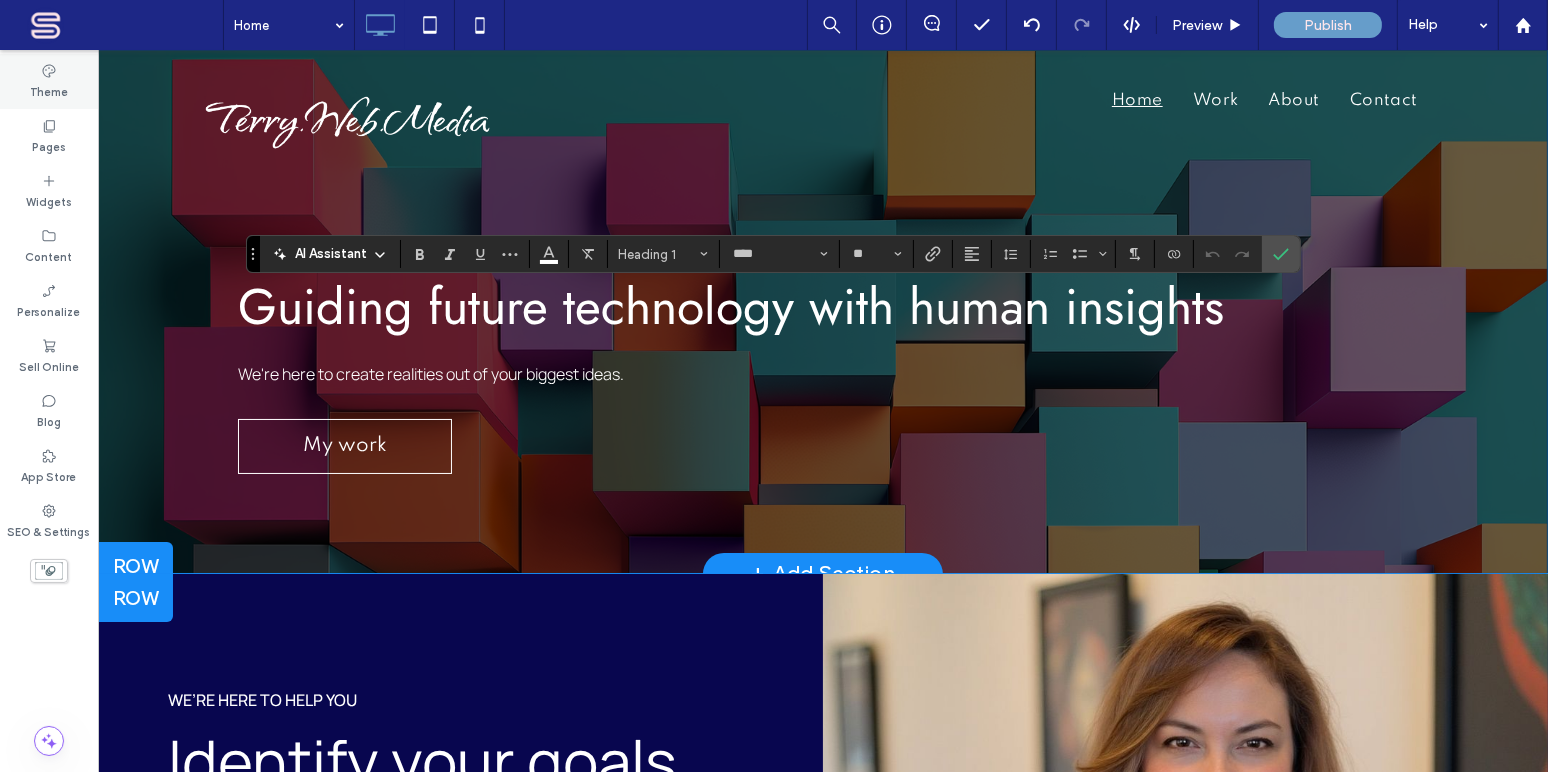 click 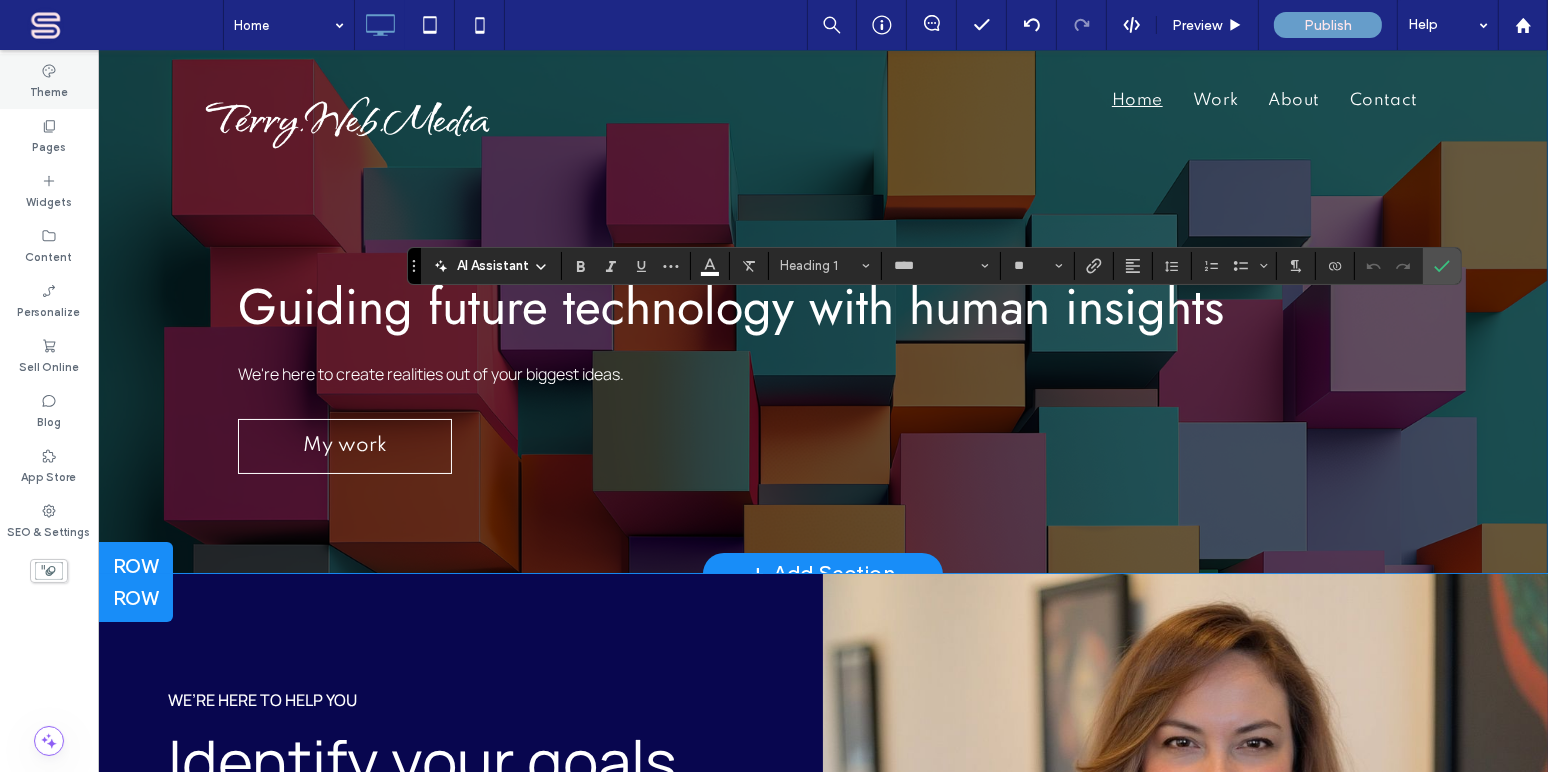 click on "Theme" at bounding box center [49, 90] 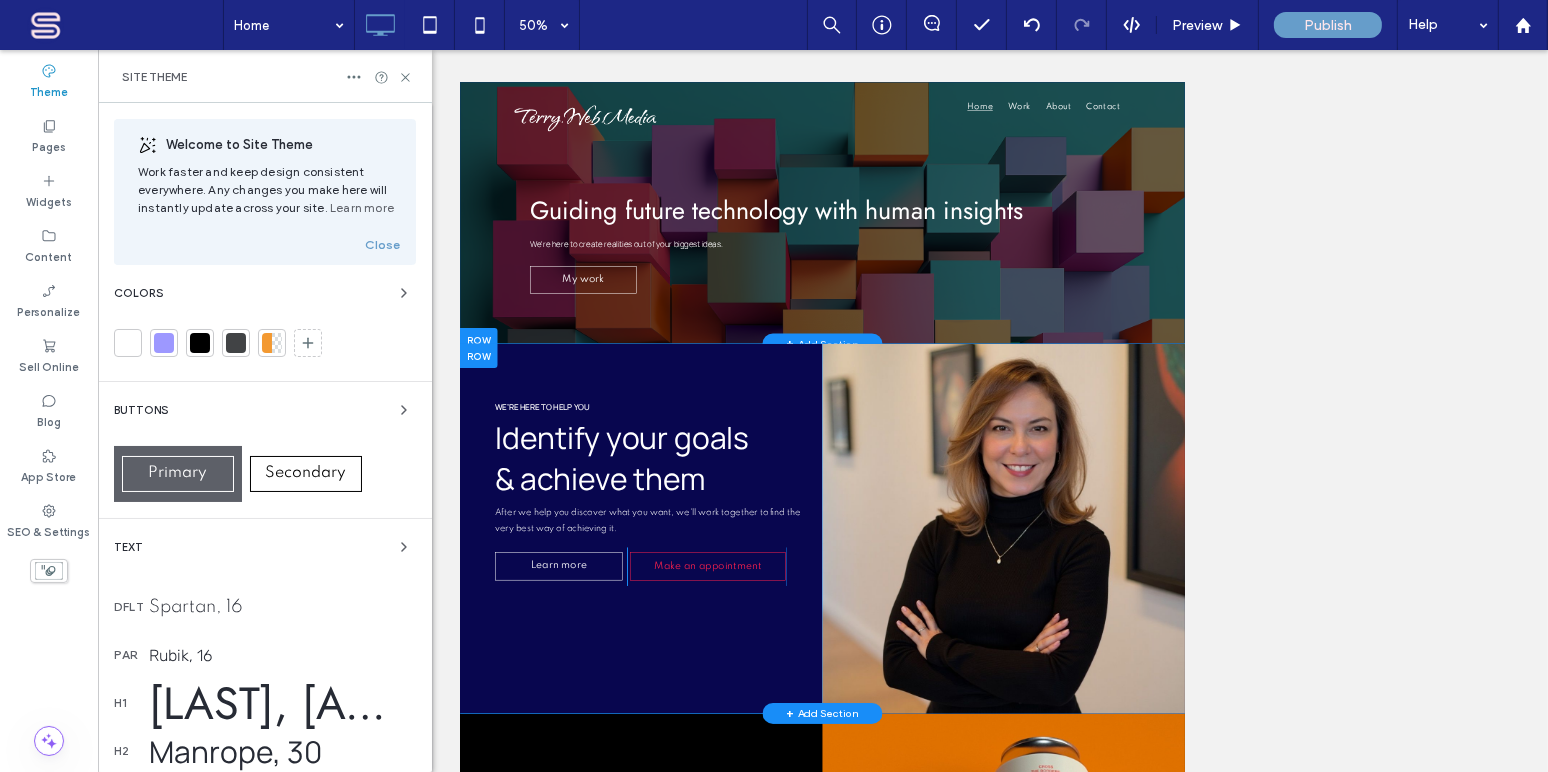 click on "Jost, 50" at bounding box center [282, 703] 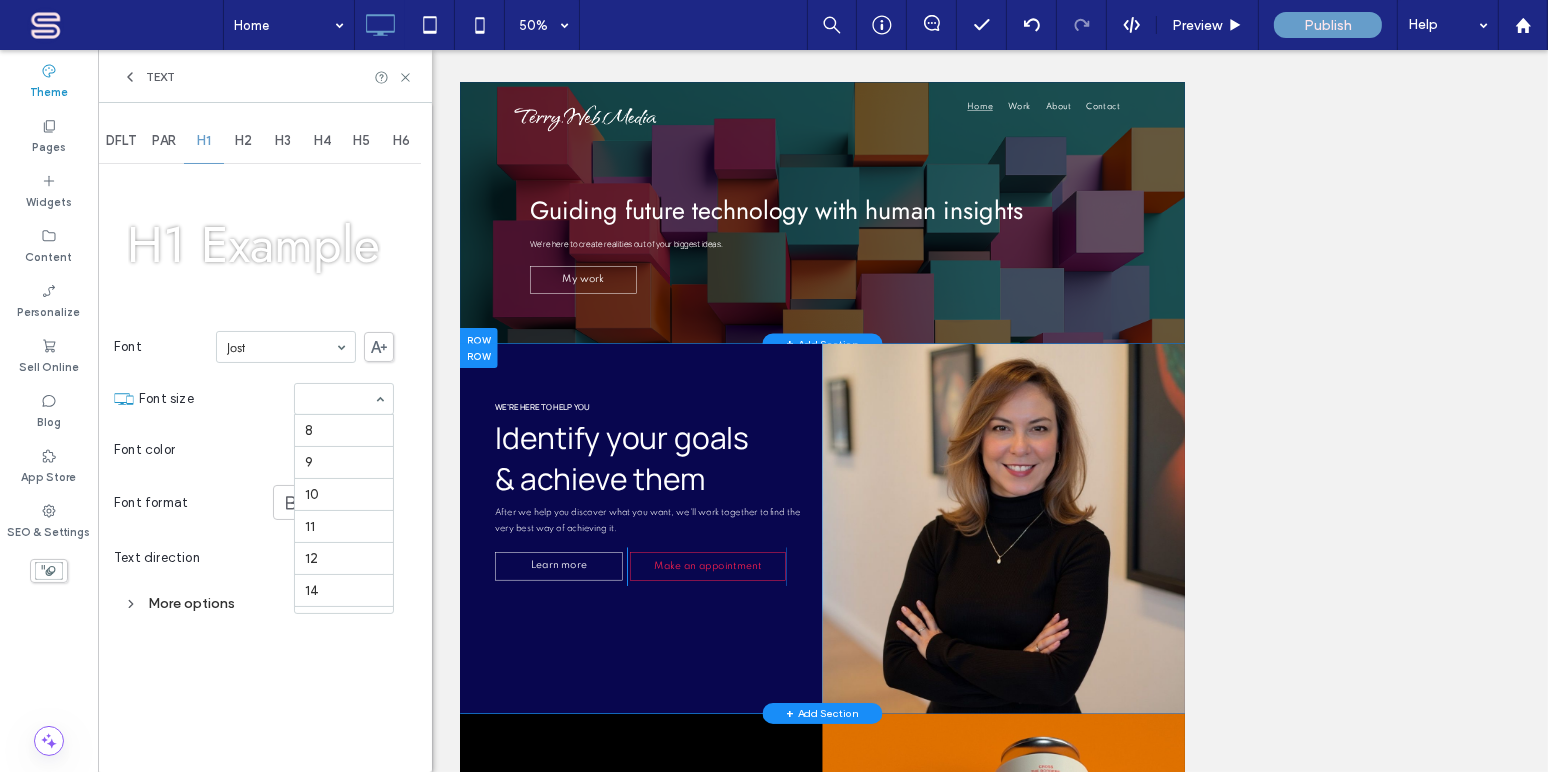 scroll, scrollTop: 366, scrollLeft: 0, axis: vertical 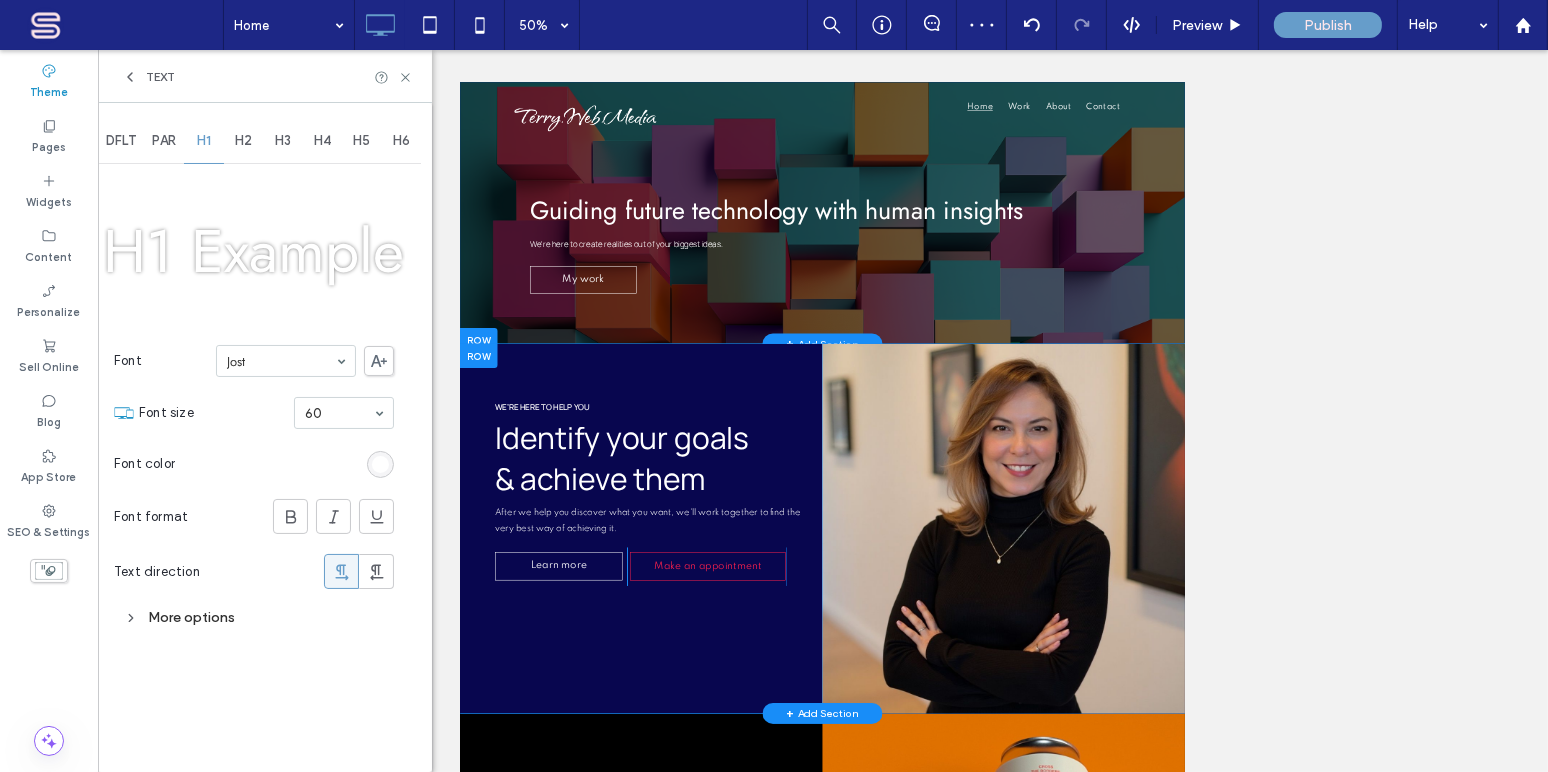 click on "Unhide?
Yes
Unhide?
Yes
Unhide?
Yes
Unhide?
Yes
Unhide?
Yes" at bounding box center [823, 411] 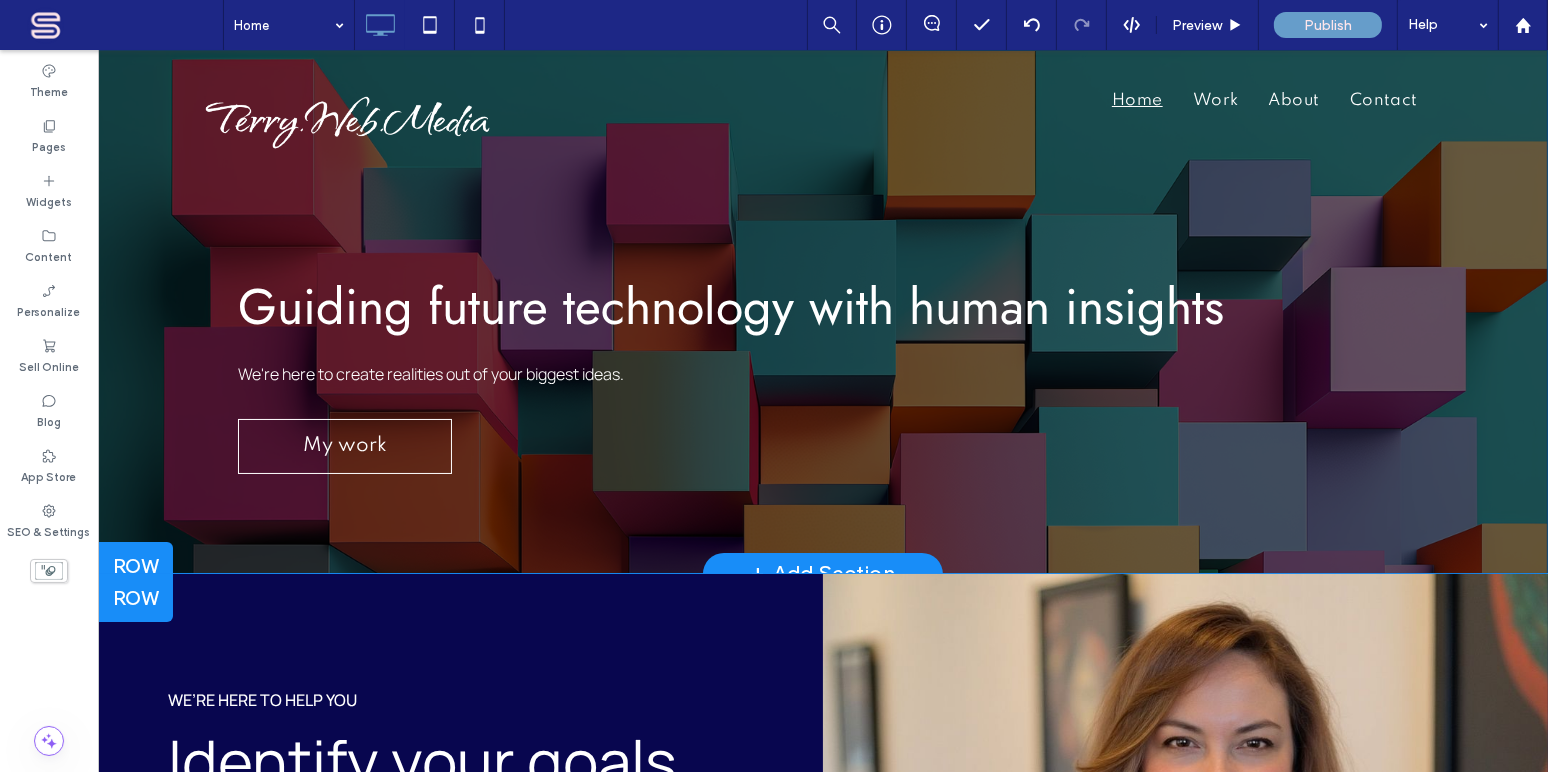type on "*****" 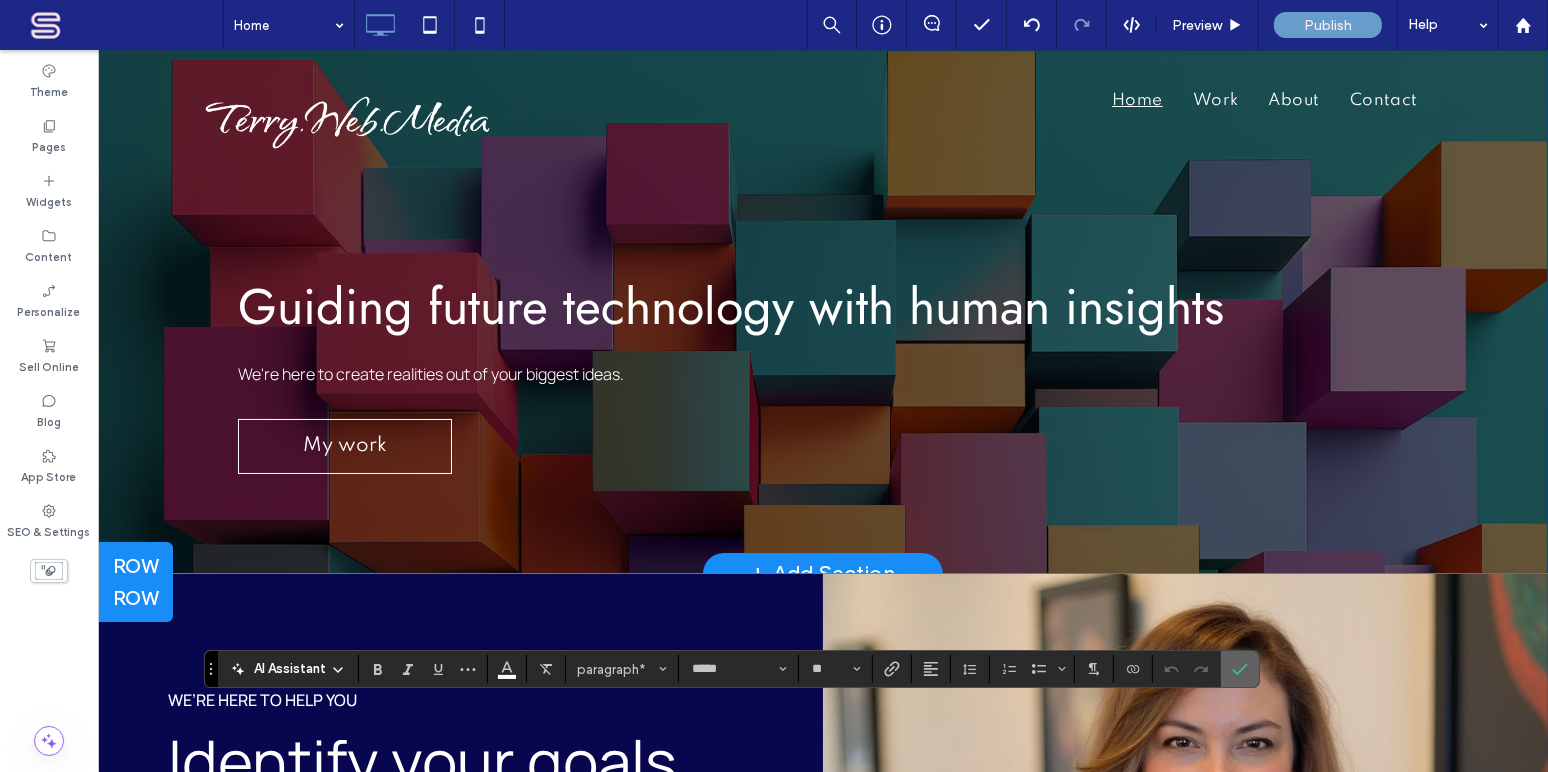 click 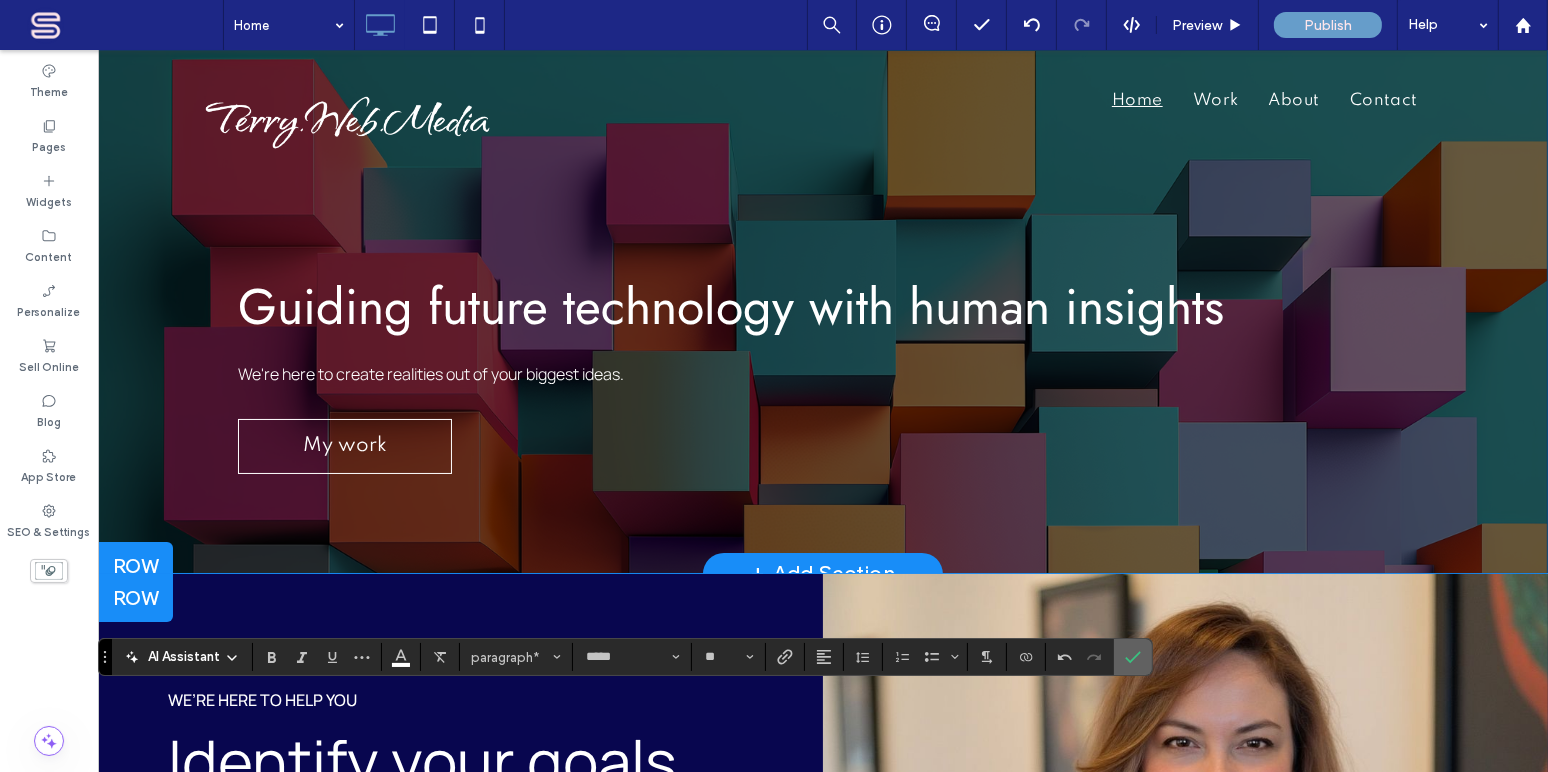 click 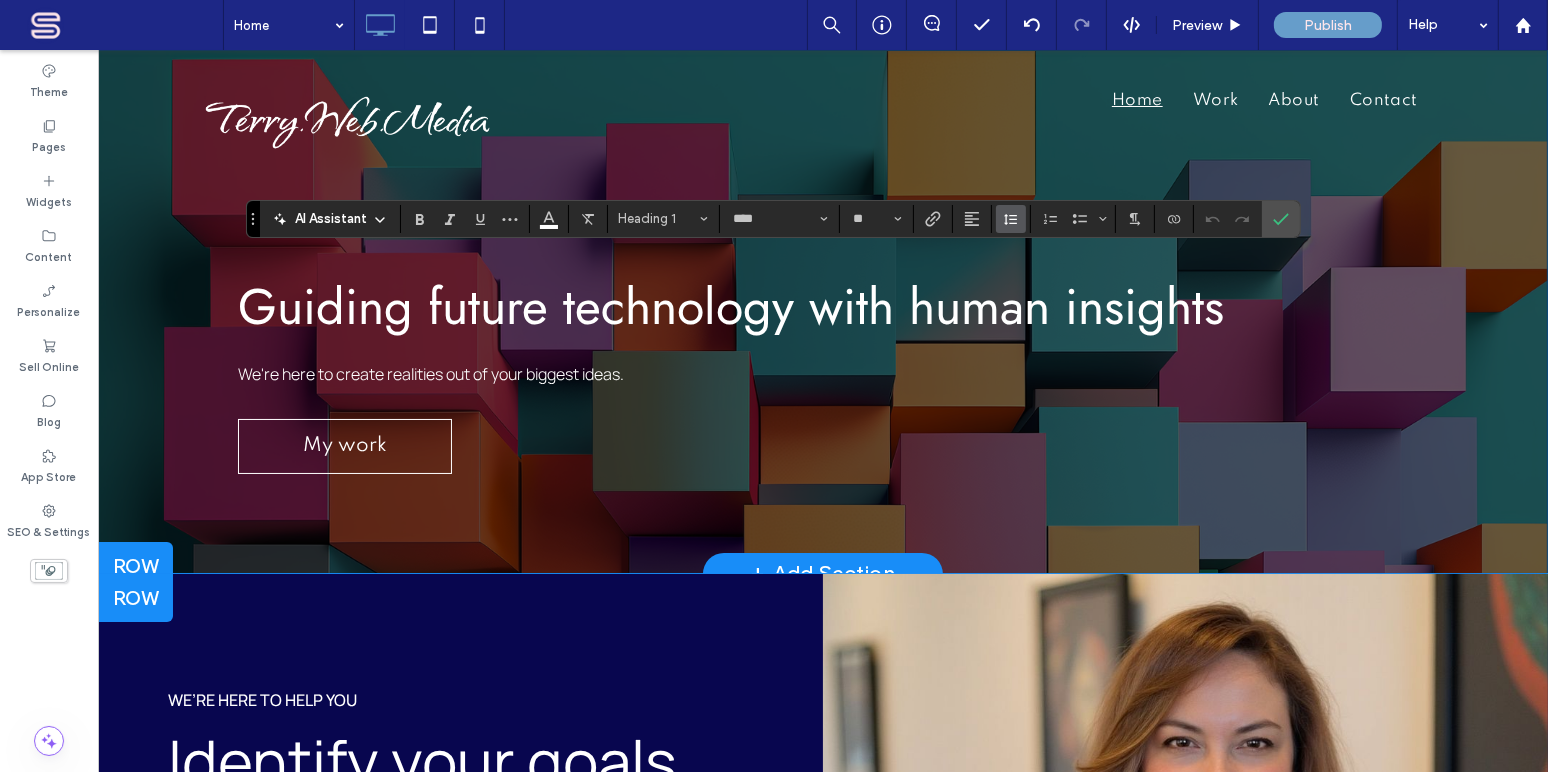 click 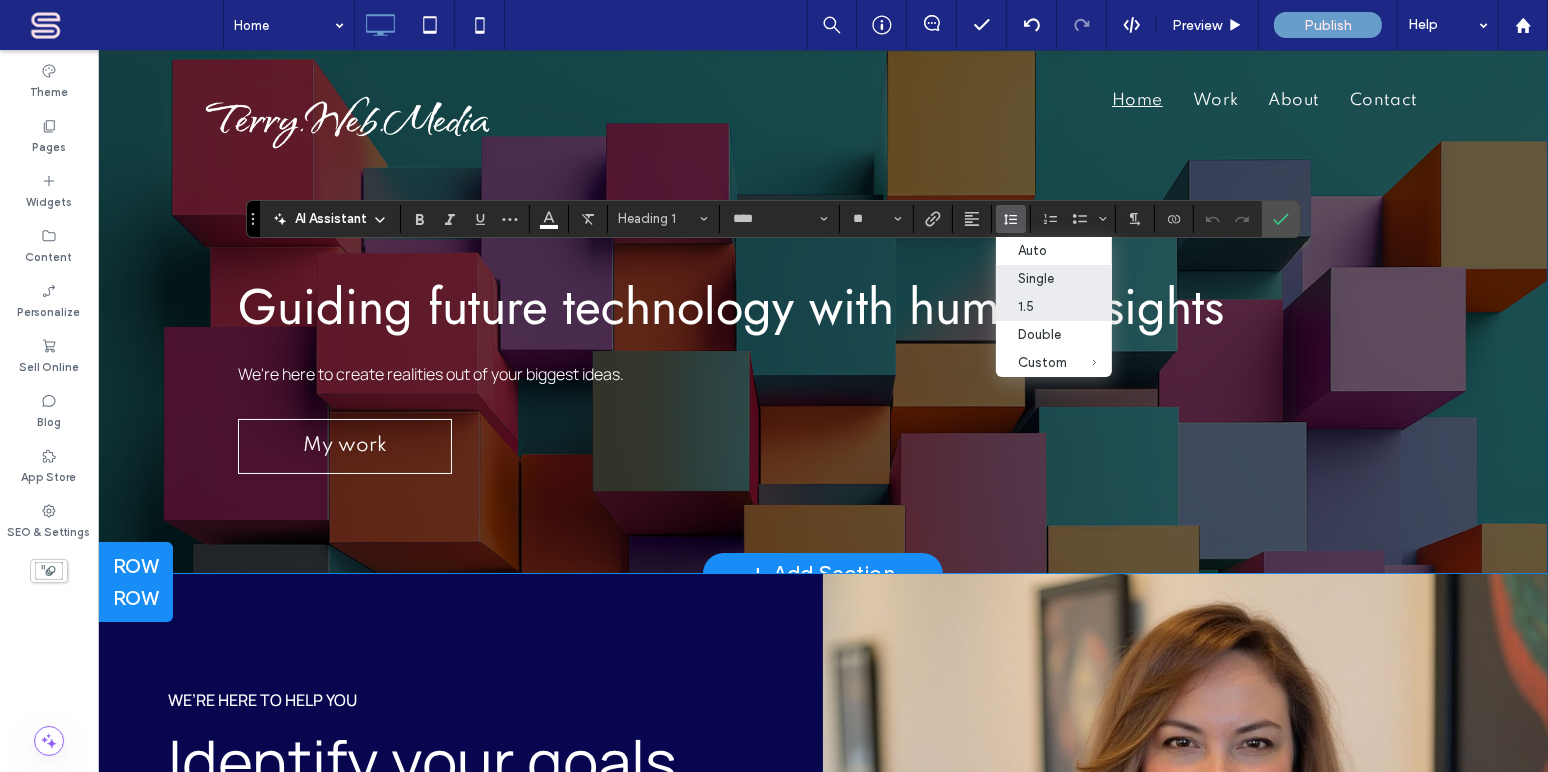 click on "1.5" at bounding box center (1042, 306) 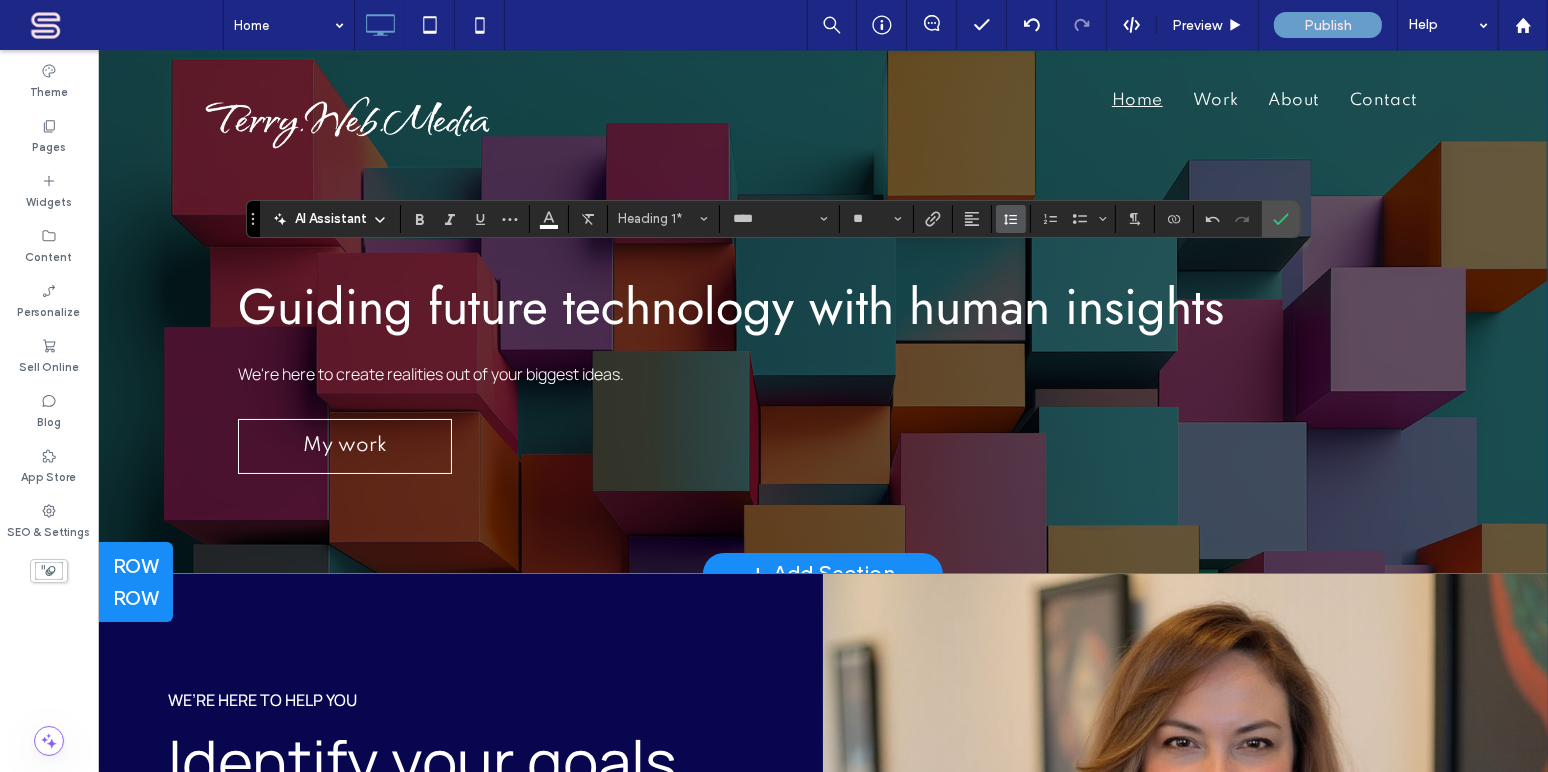 click 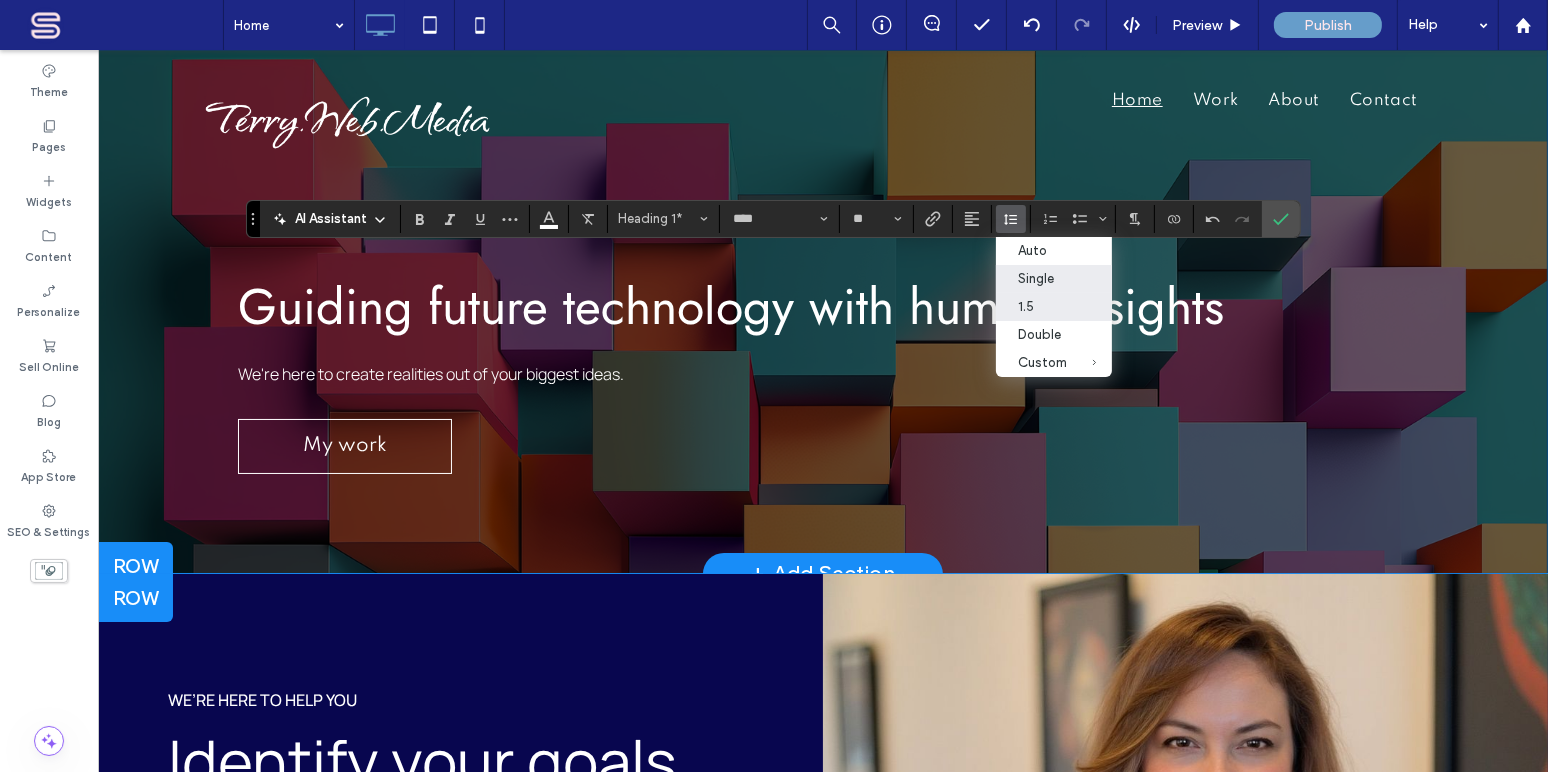 click on "Single" at bounding box center (1042, 278) 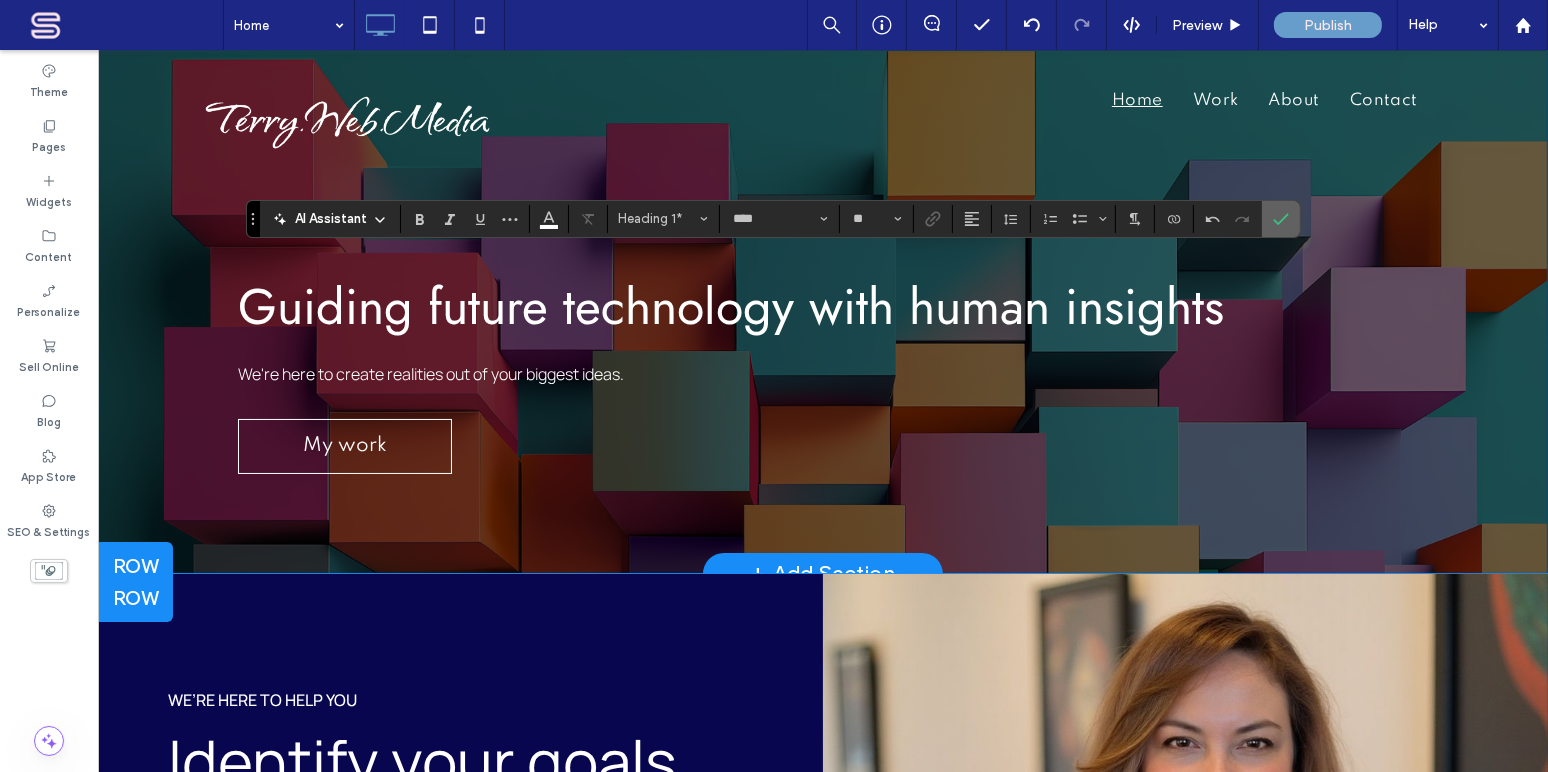 click 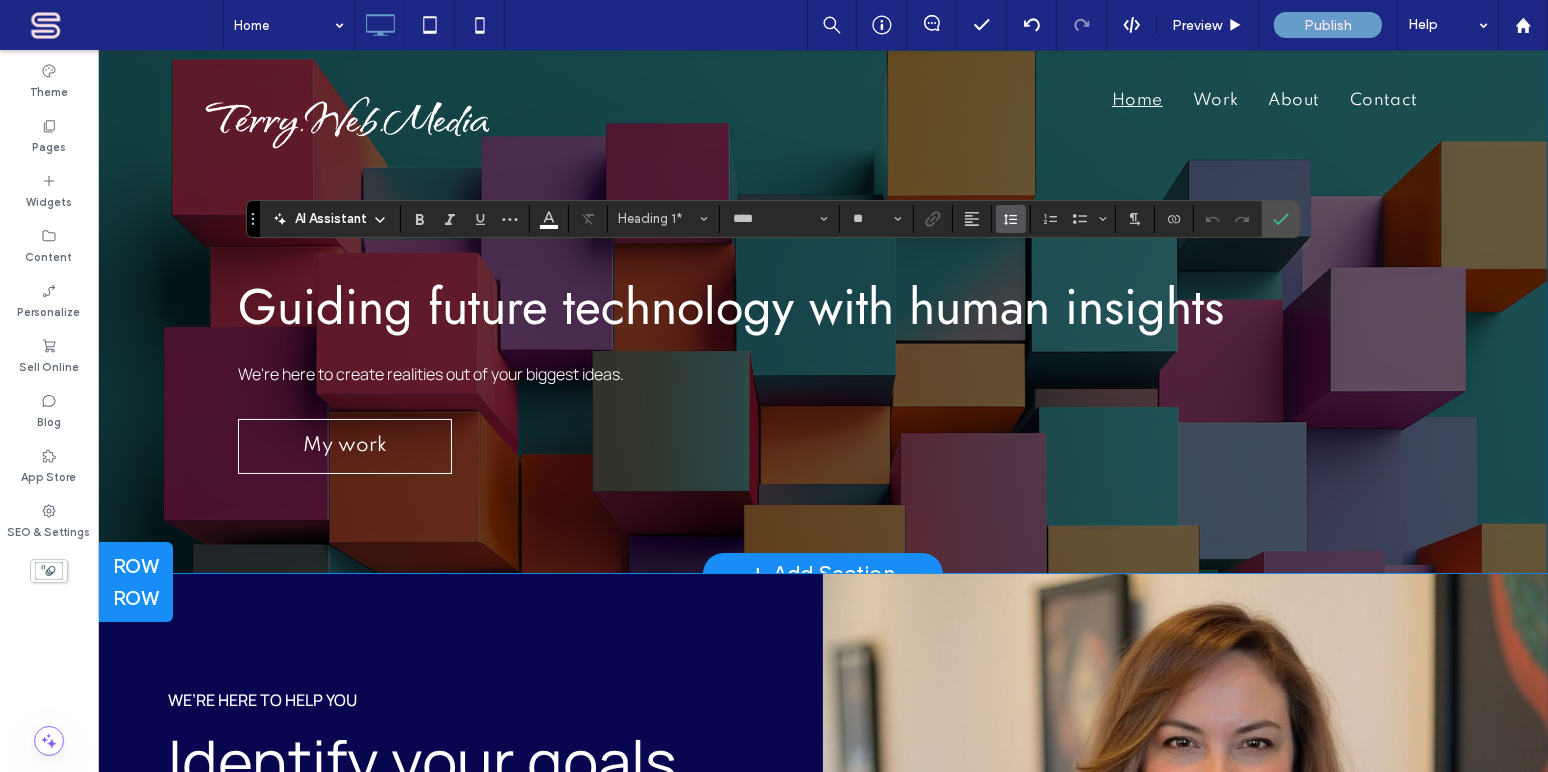 click 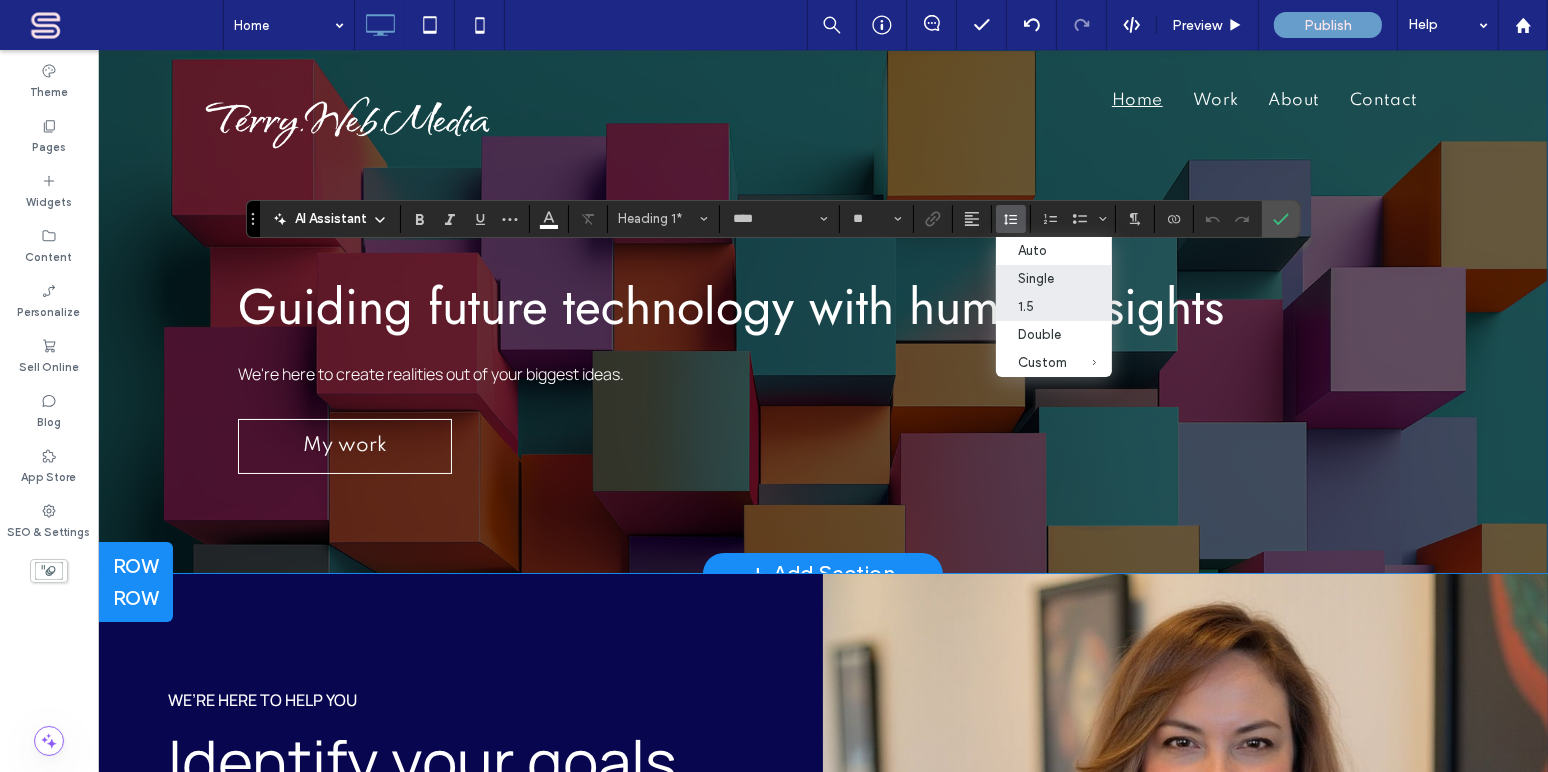 click on "1.5" at bounding box center (1042, 306) 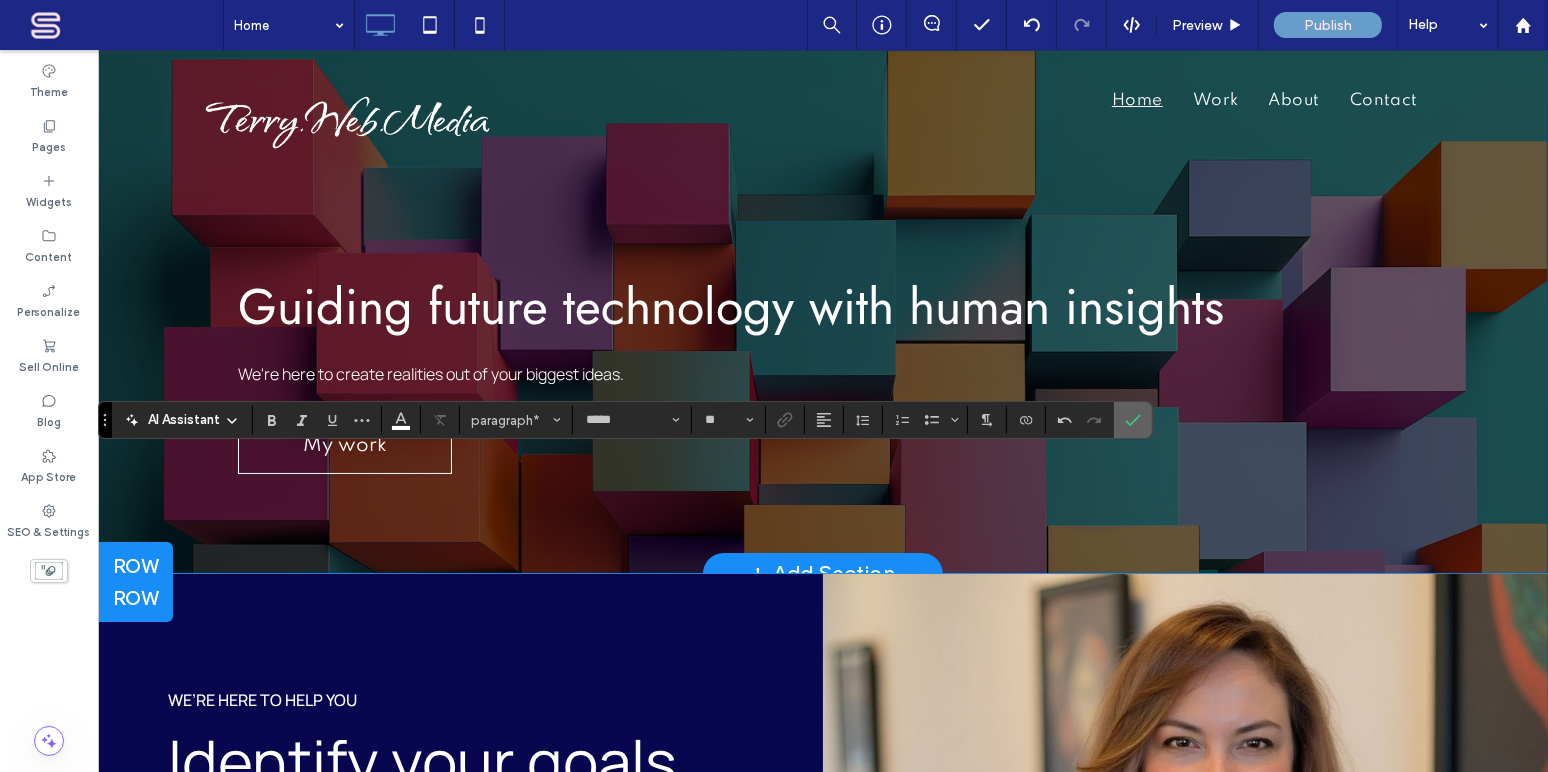 click 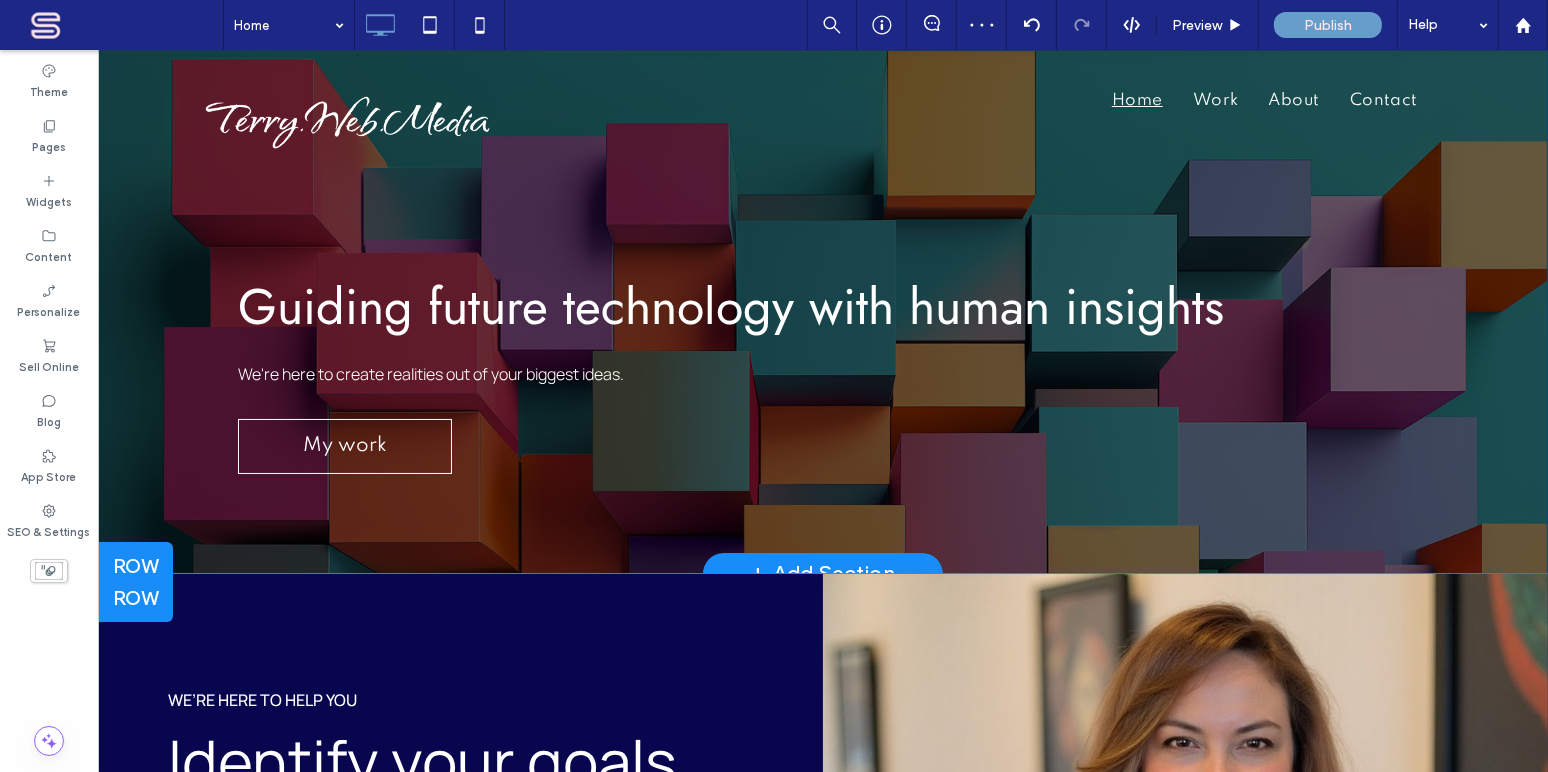 click on "Home Preview Publish Help" at bounding box center (885, 25) 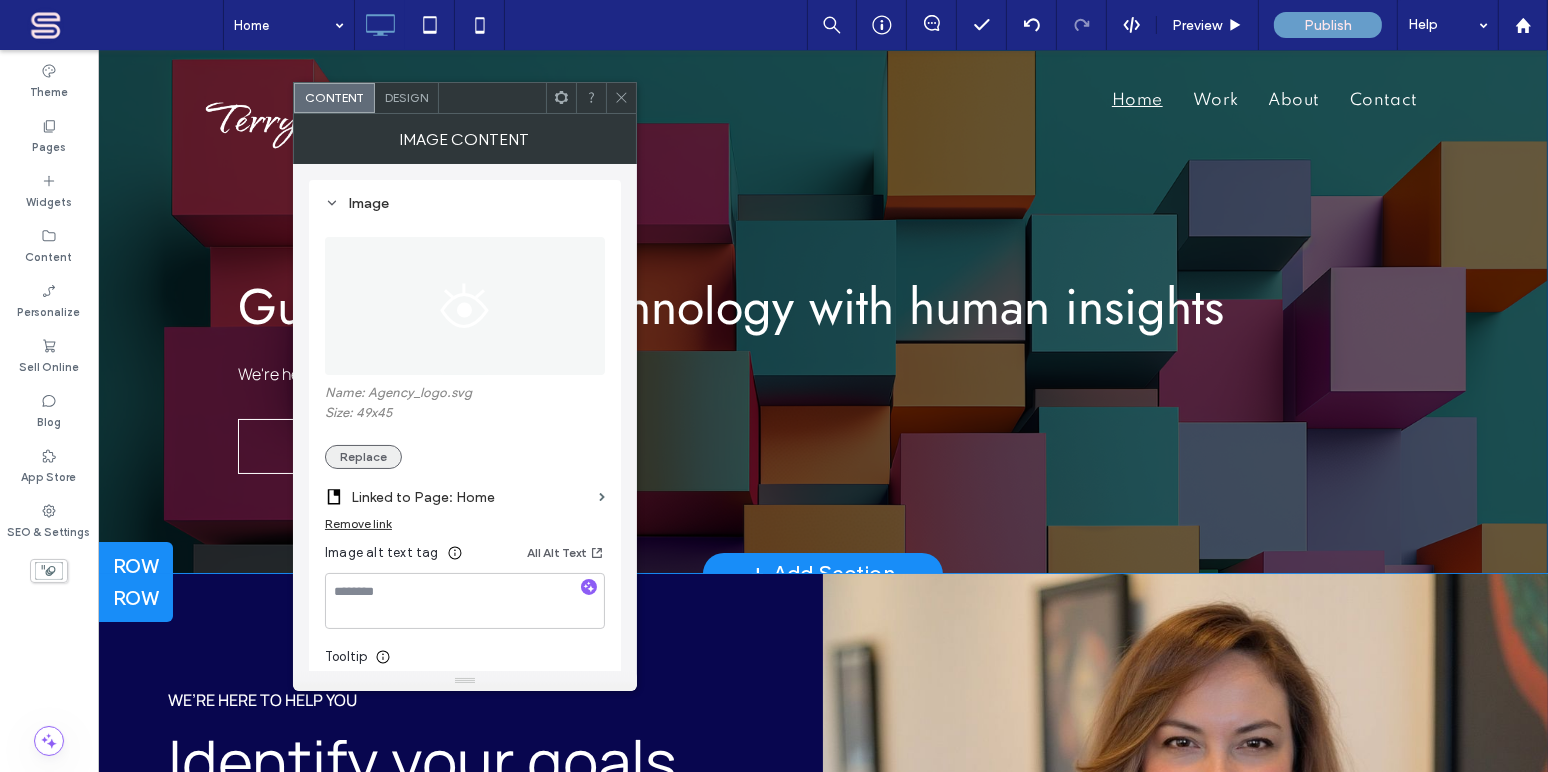 click on "Replace" at bounding box center [363, 457] 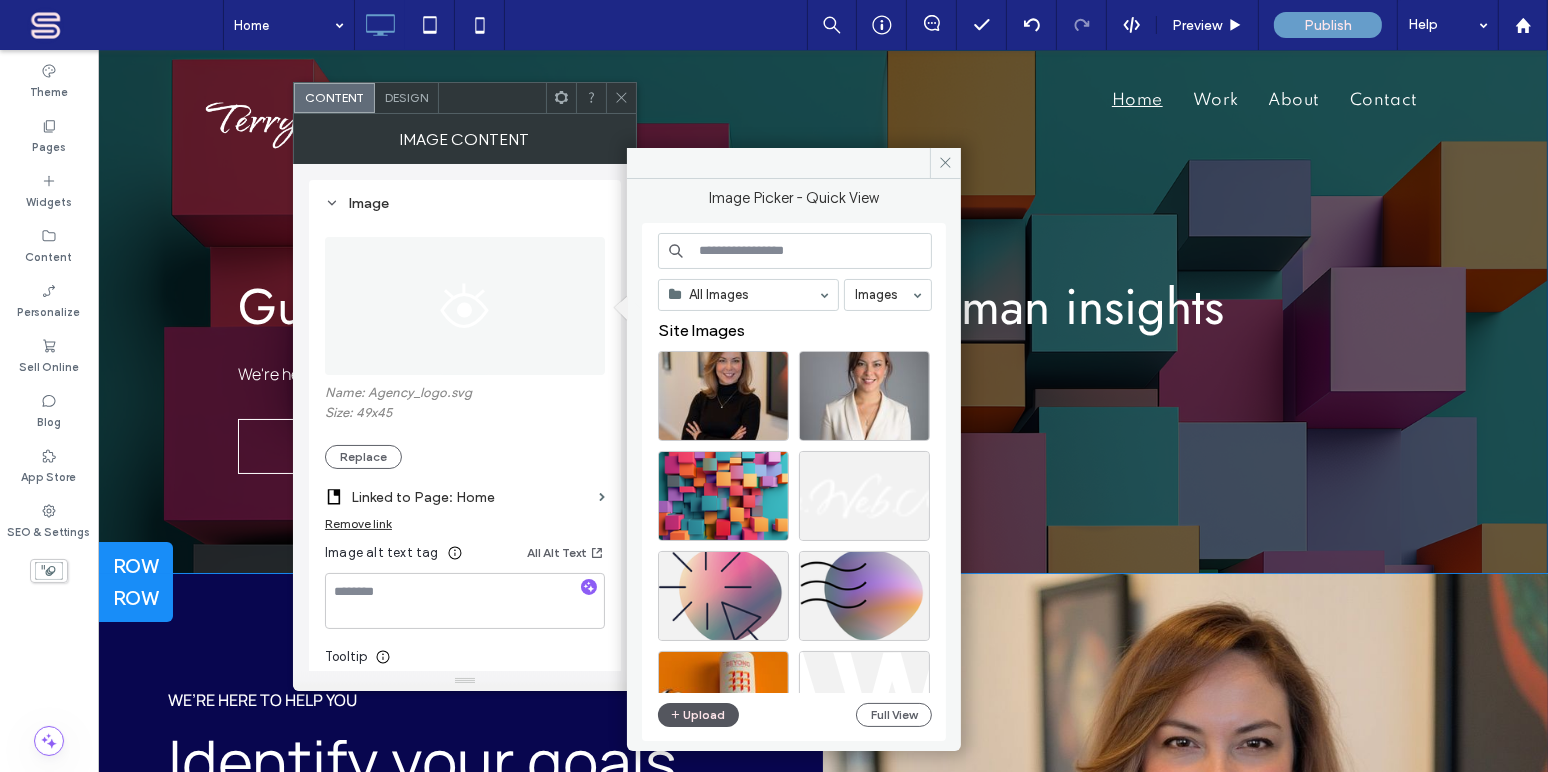 click on "Upload" at bounding box center [699, 715] 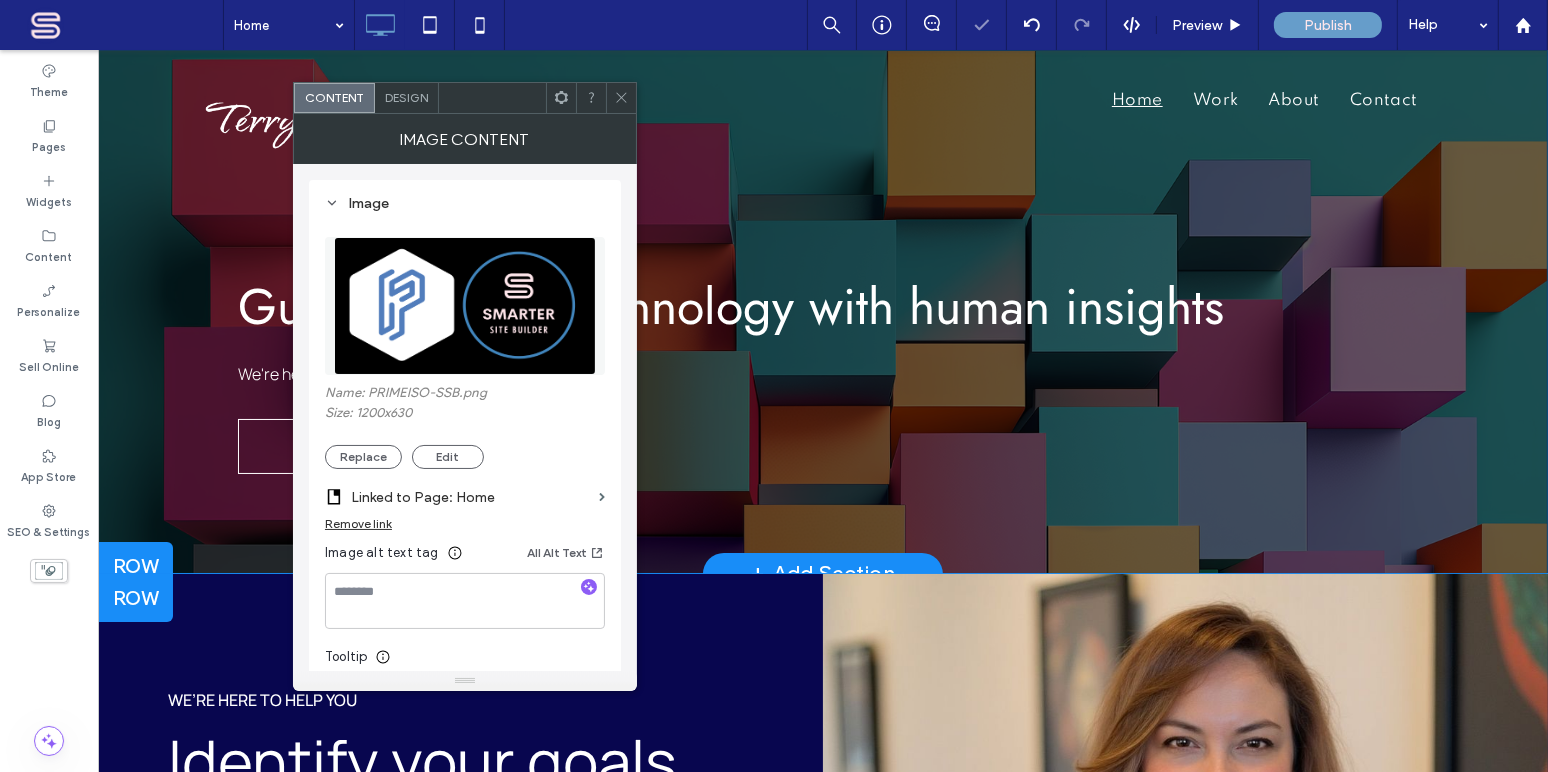 click 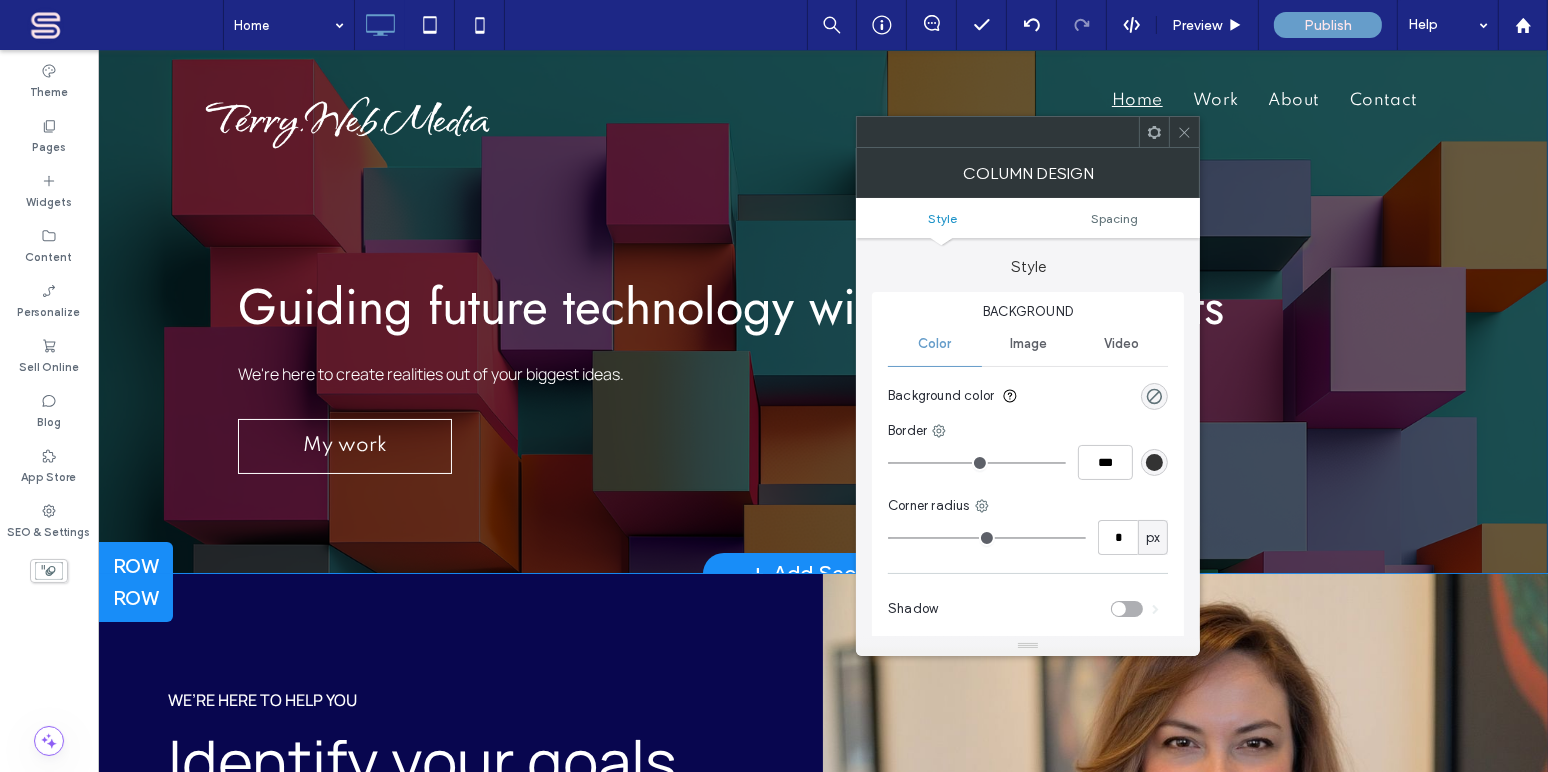 click 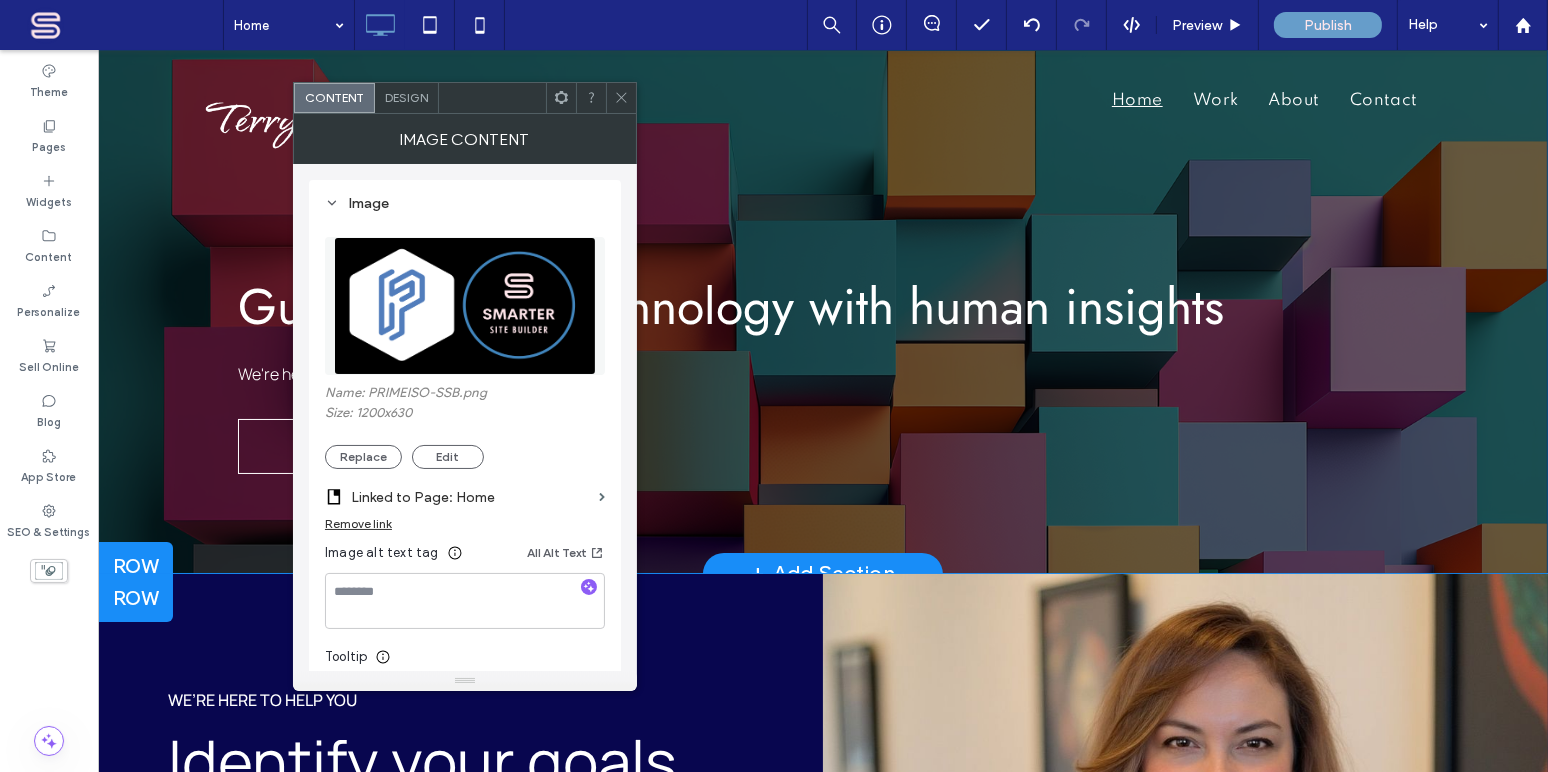click at bounding box center (774, 386) 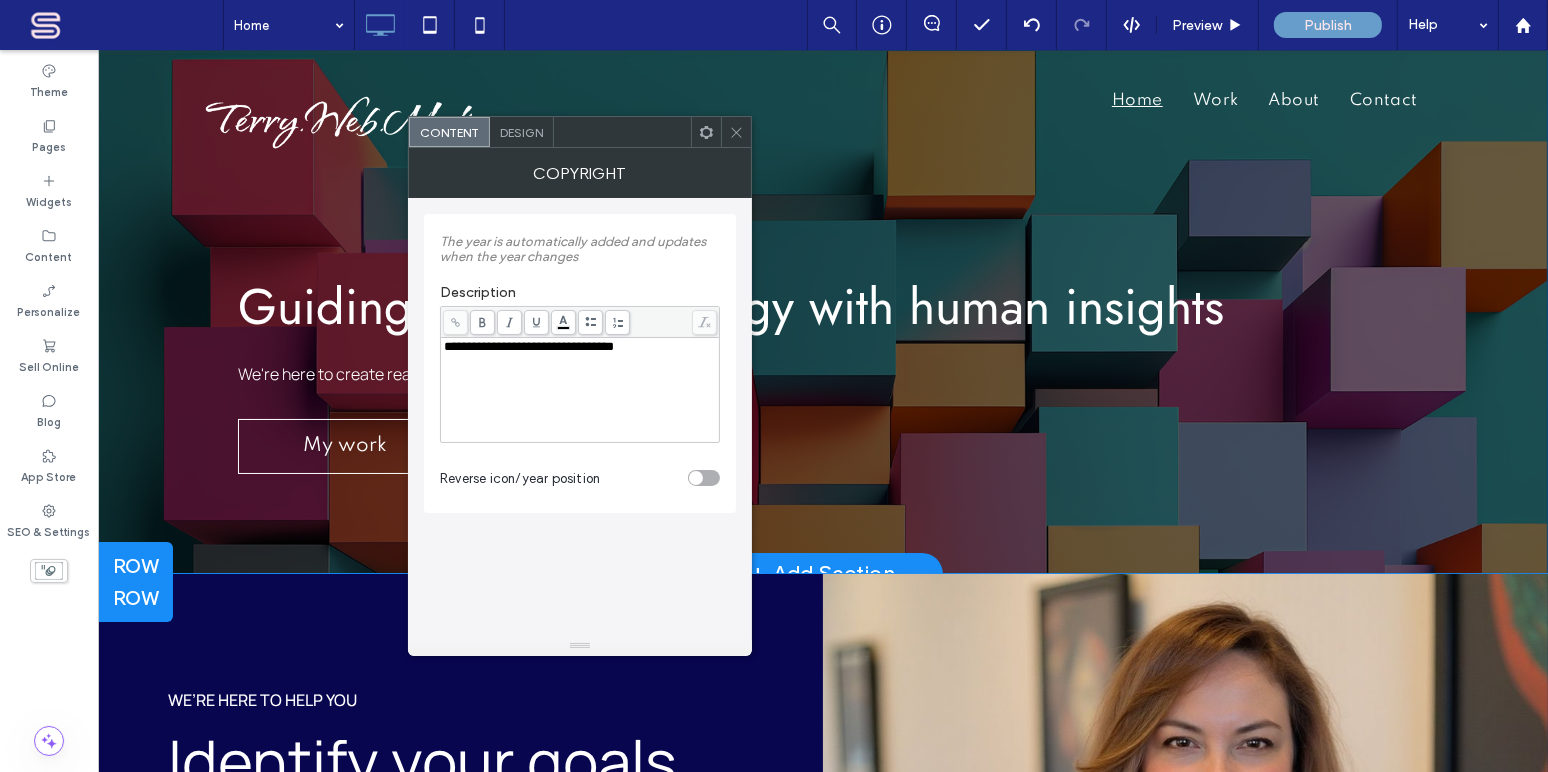 click on "**********" at bounding box center (529, 346) 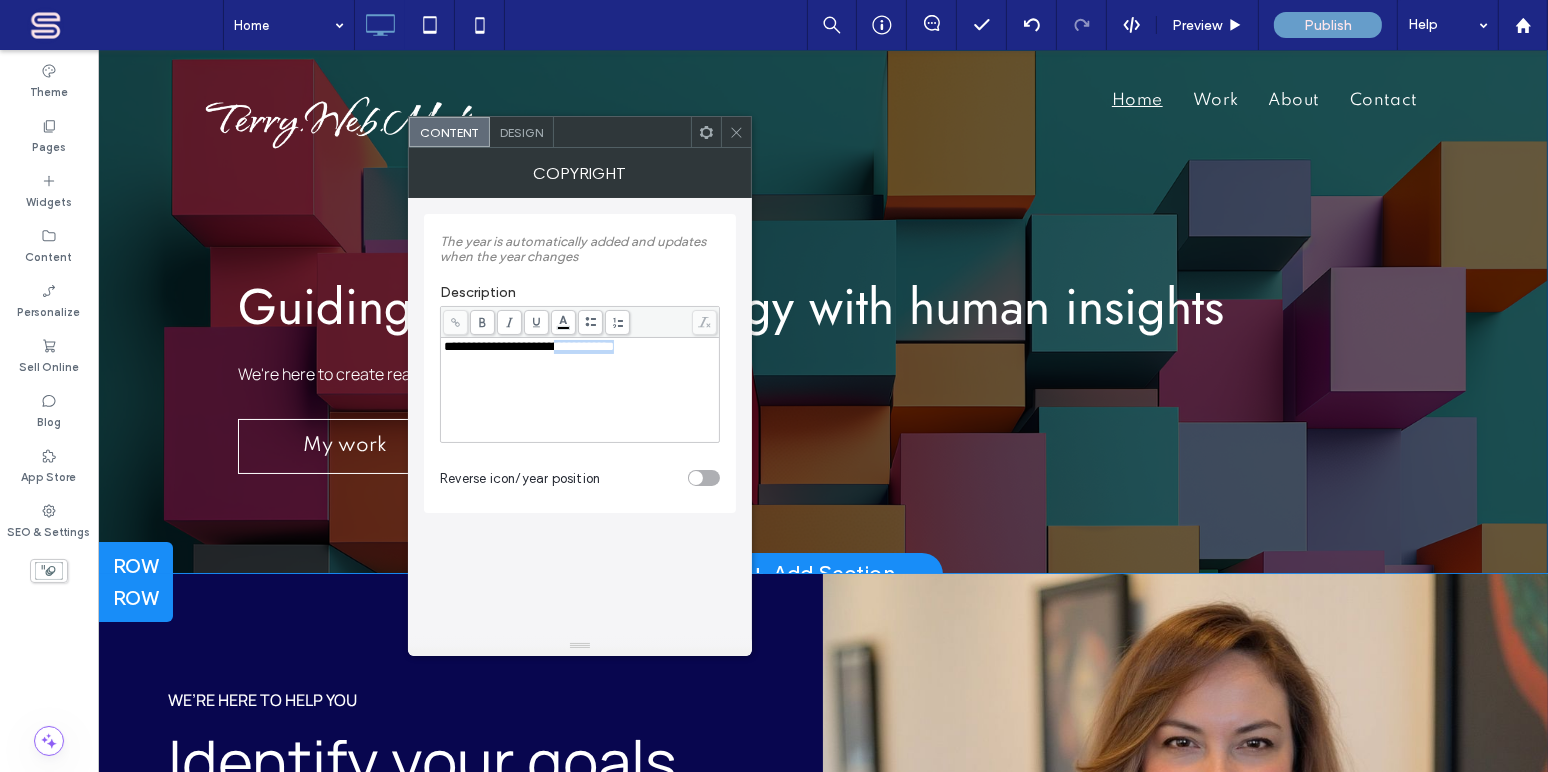 drag, startPoint x: 569, startPoint y: 351, endPoint x: 670, endPoint y: 353, distance: 101.0198 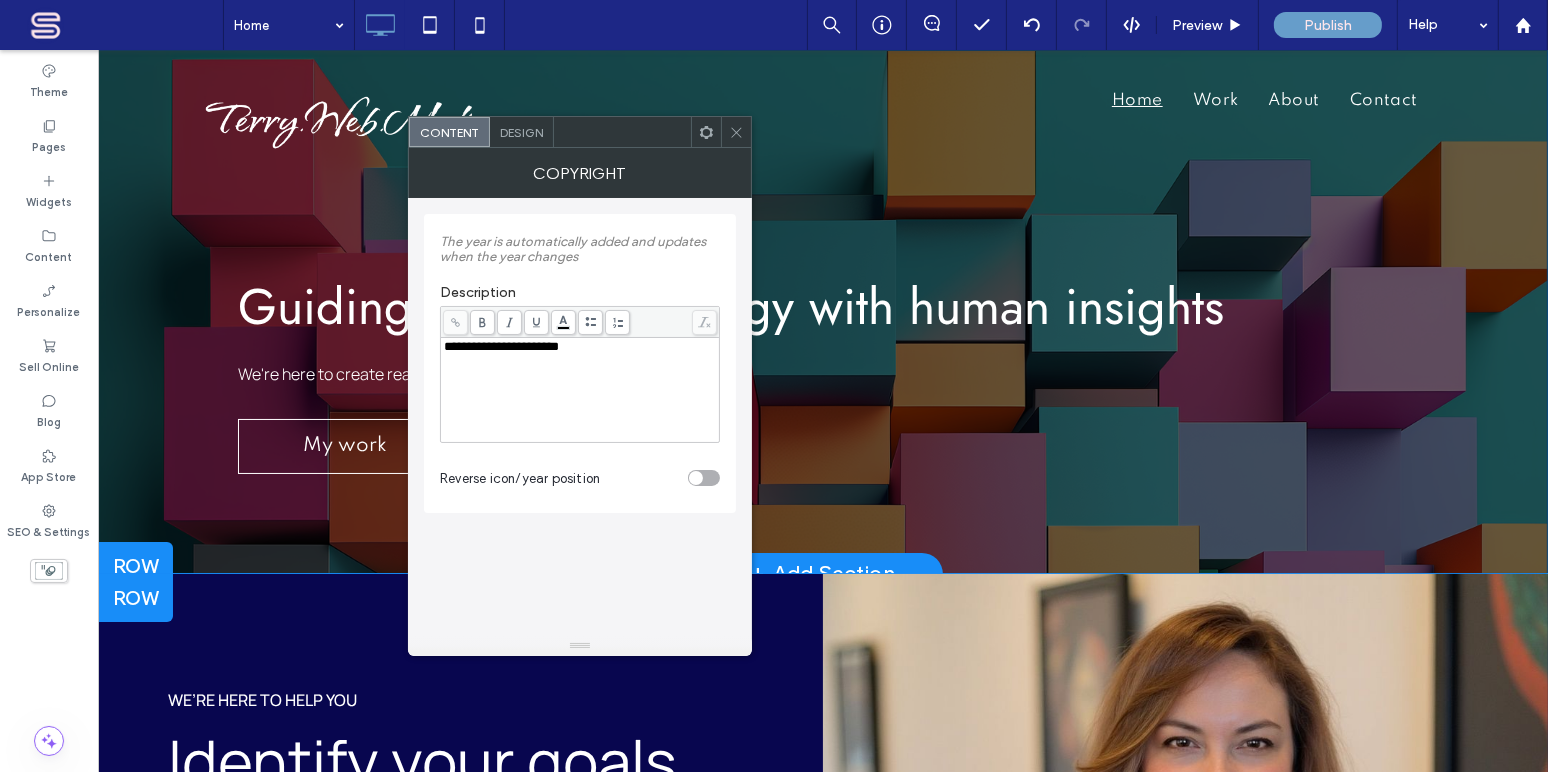 type 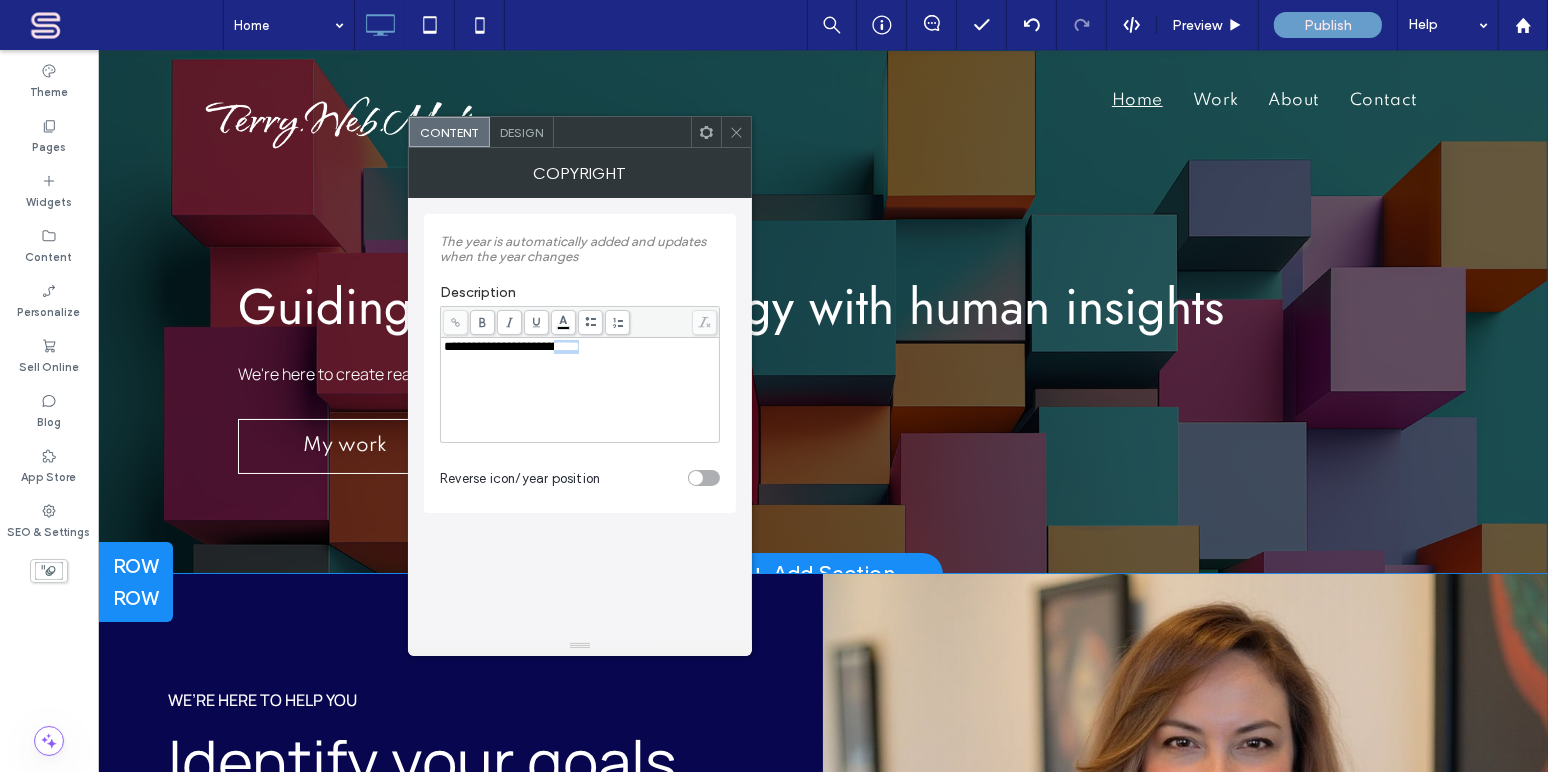 drag, startPoint x: 569, startPoint y: 350, endPoint x: 607, endPoint y: 355, distance: 38.327538 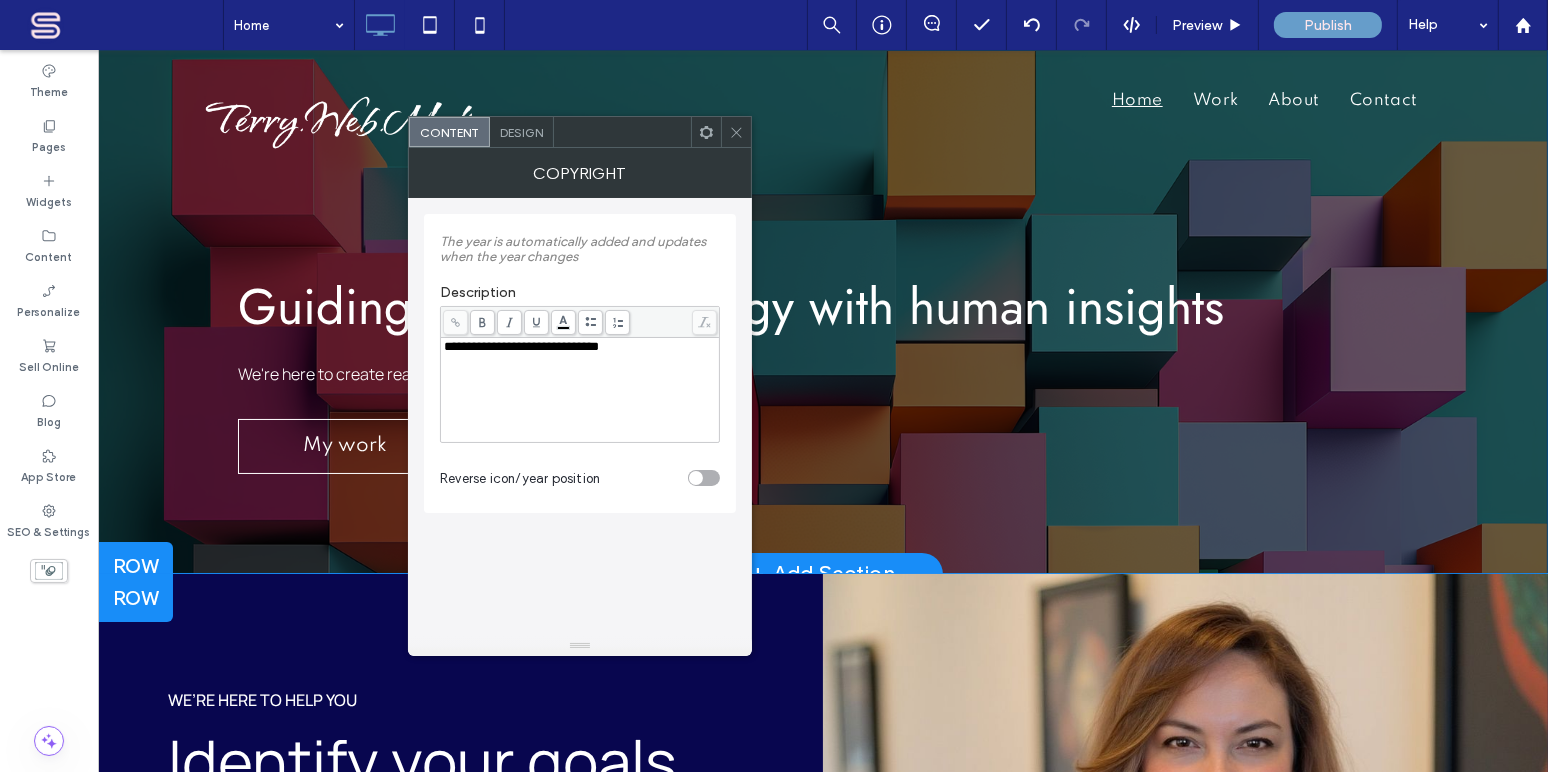 click at bounding box center [736, 132] 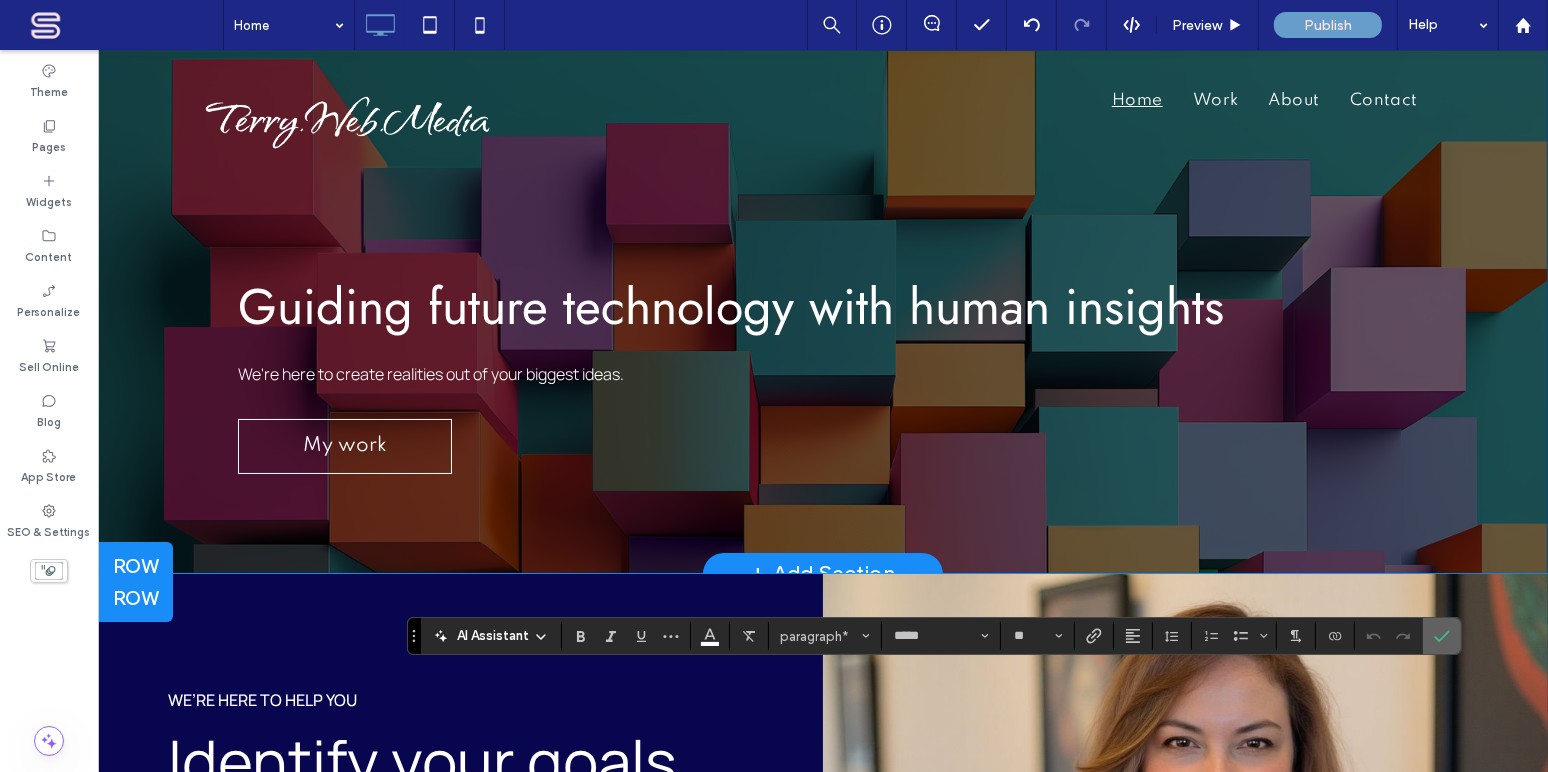 click 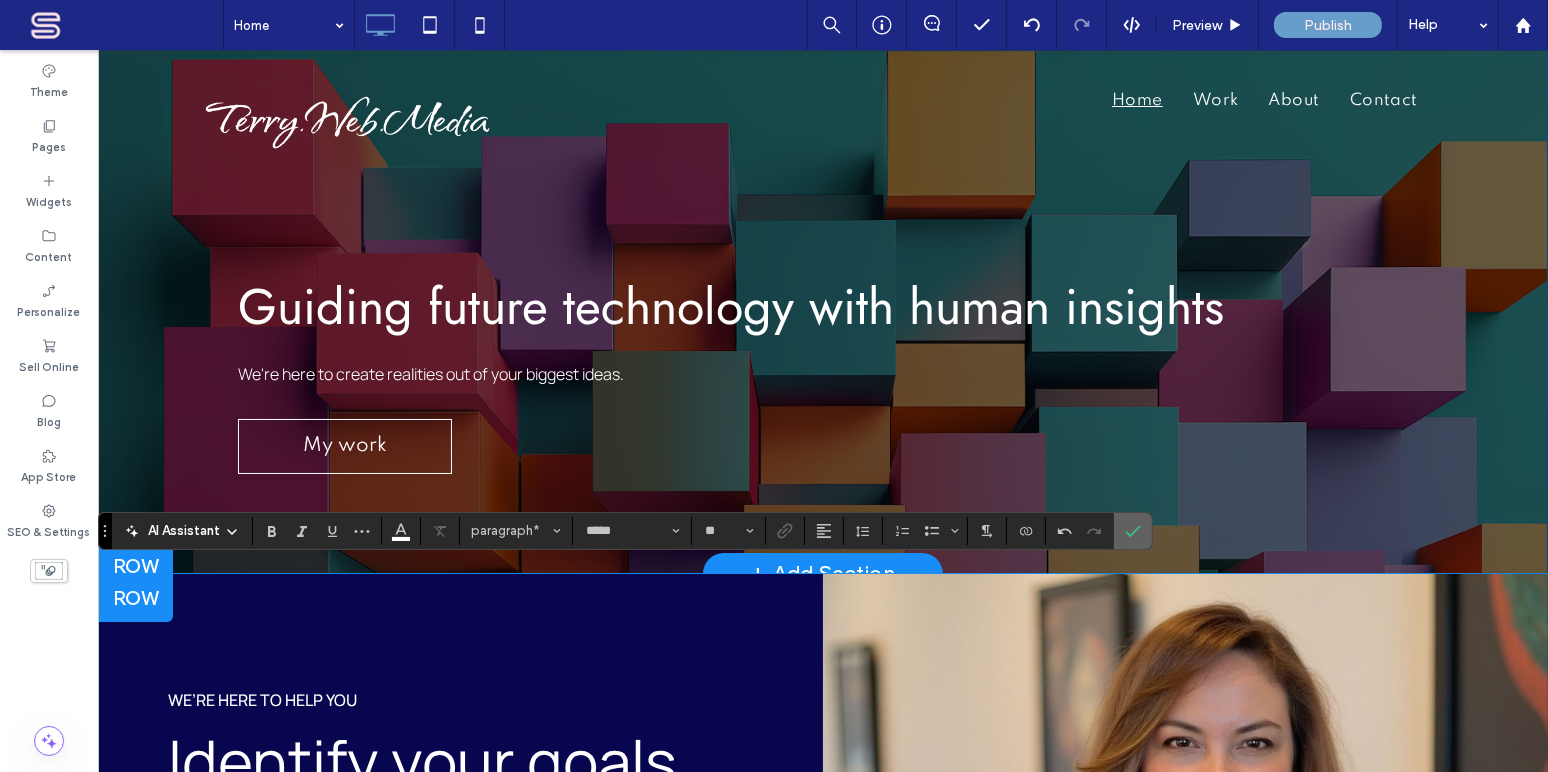 click 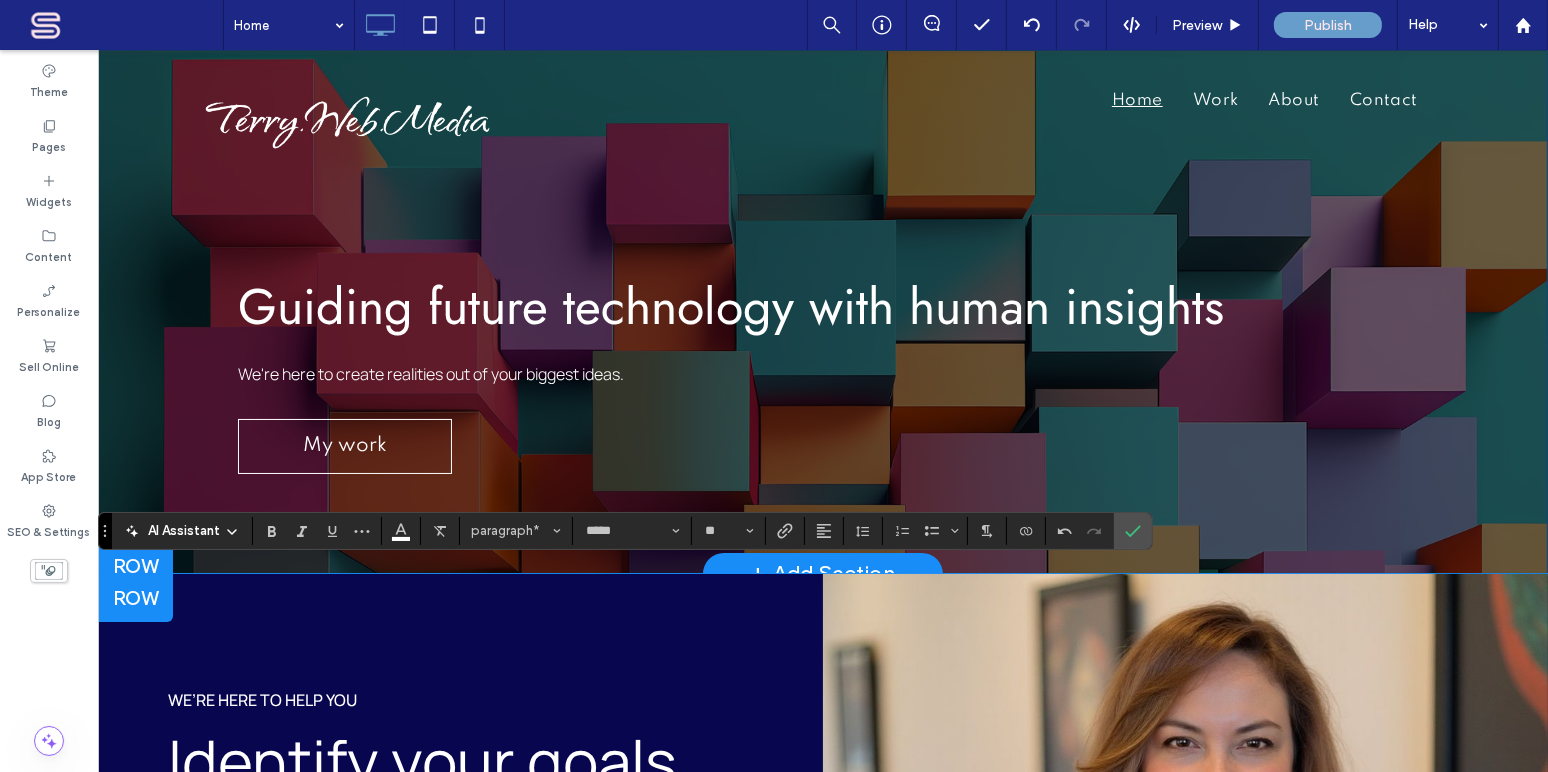 type on "*******" 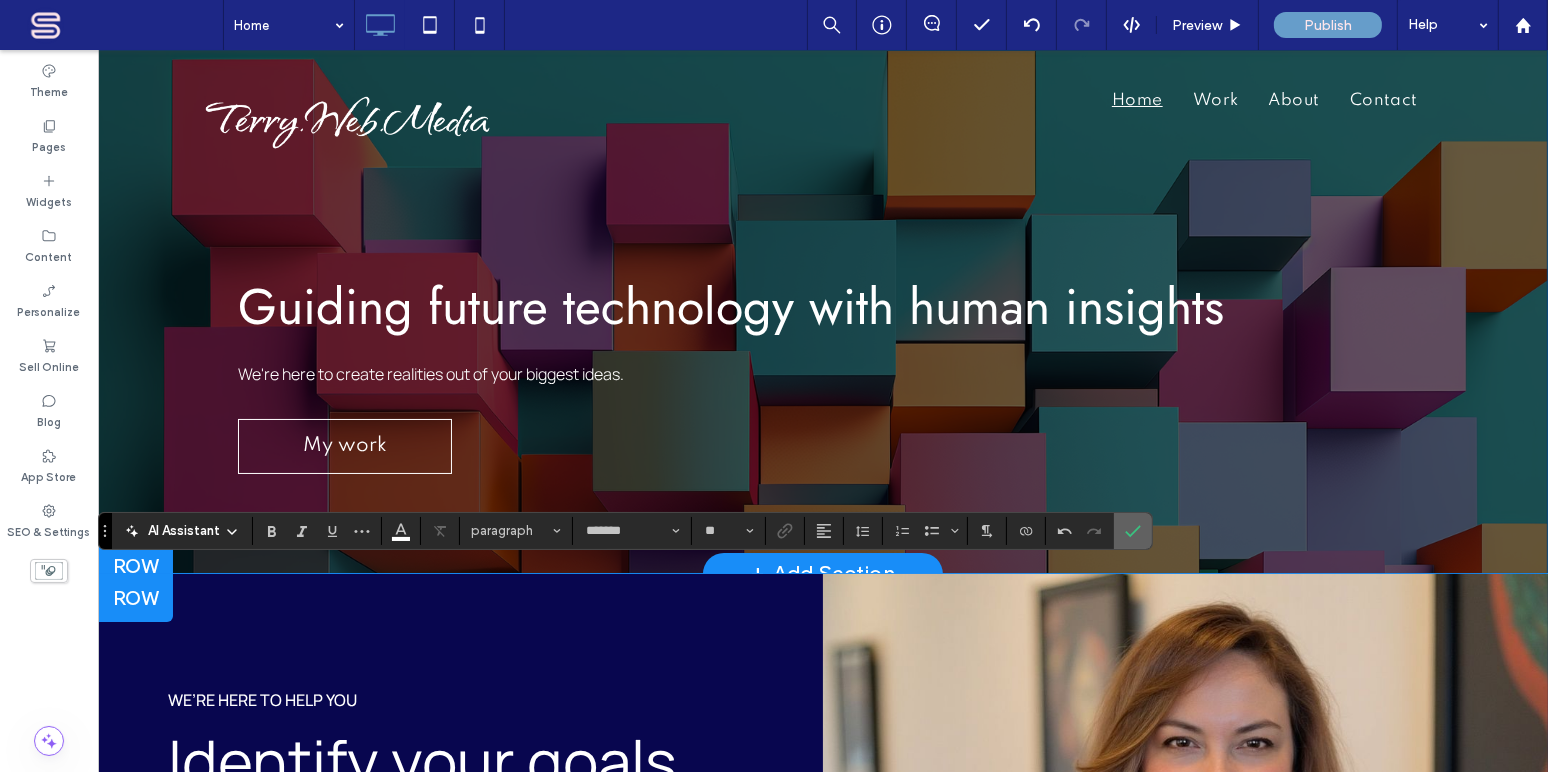 click 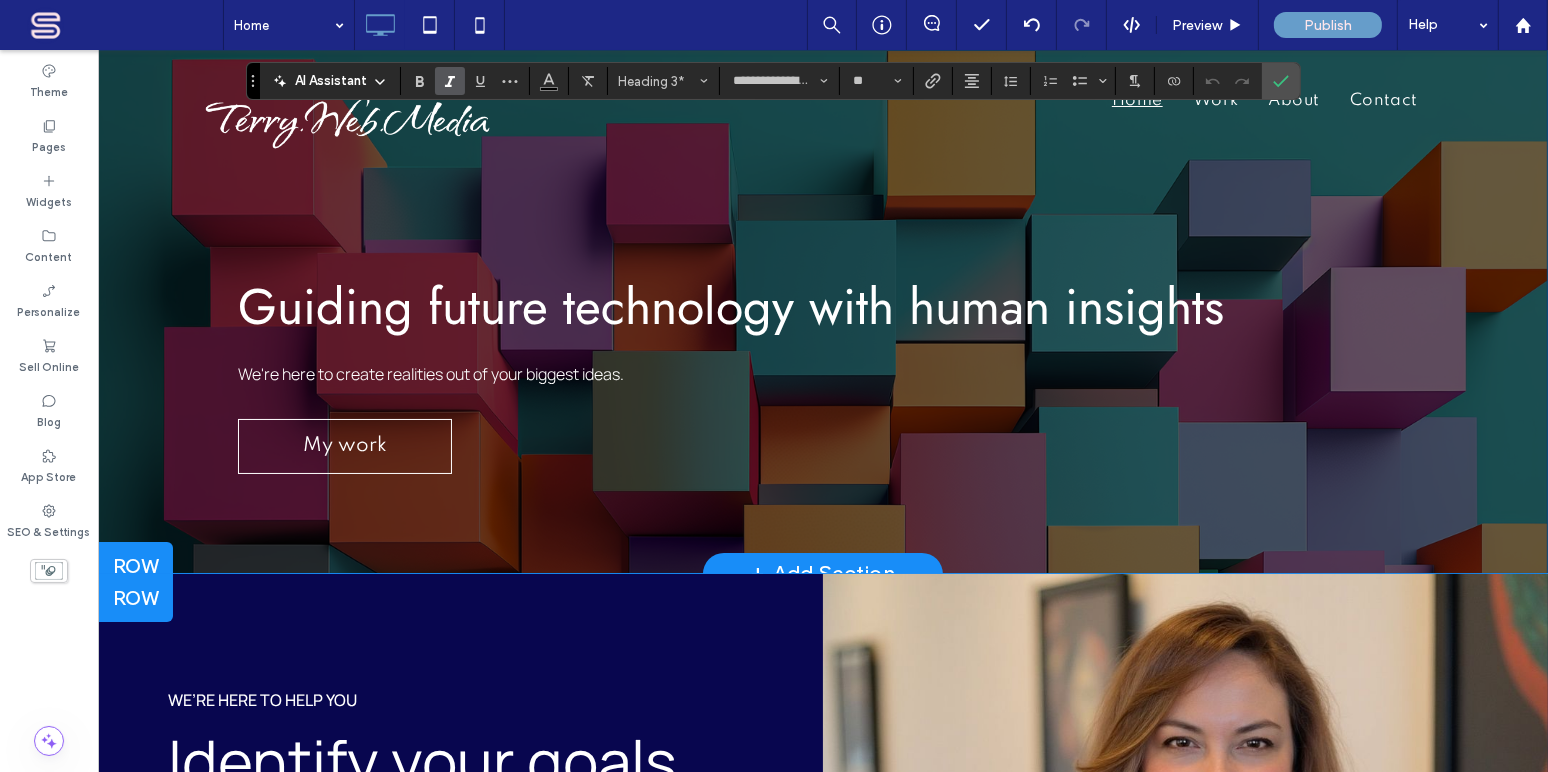 type on "*******" 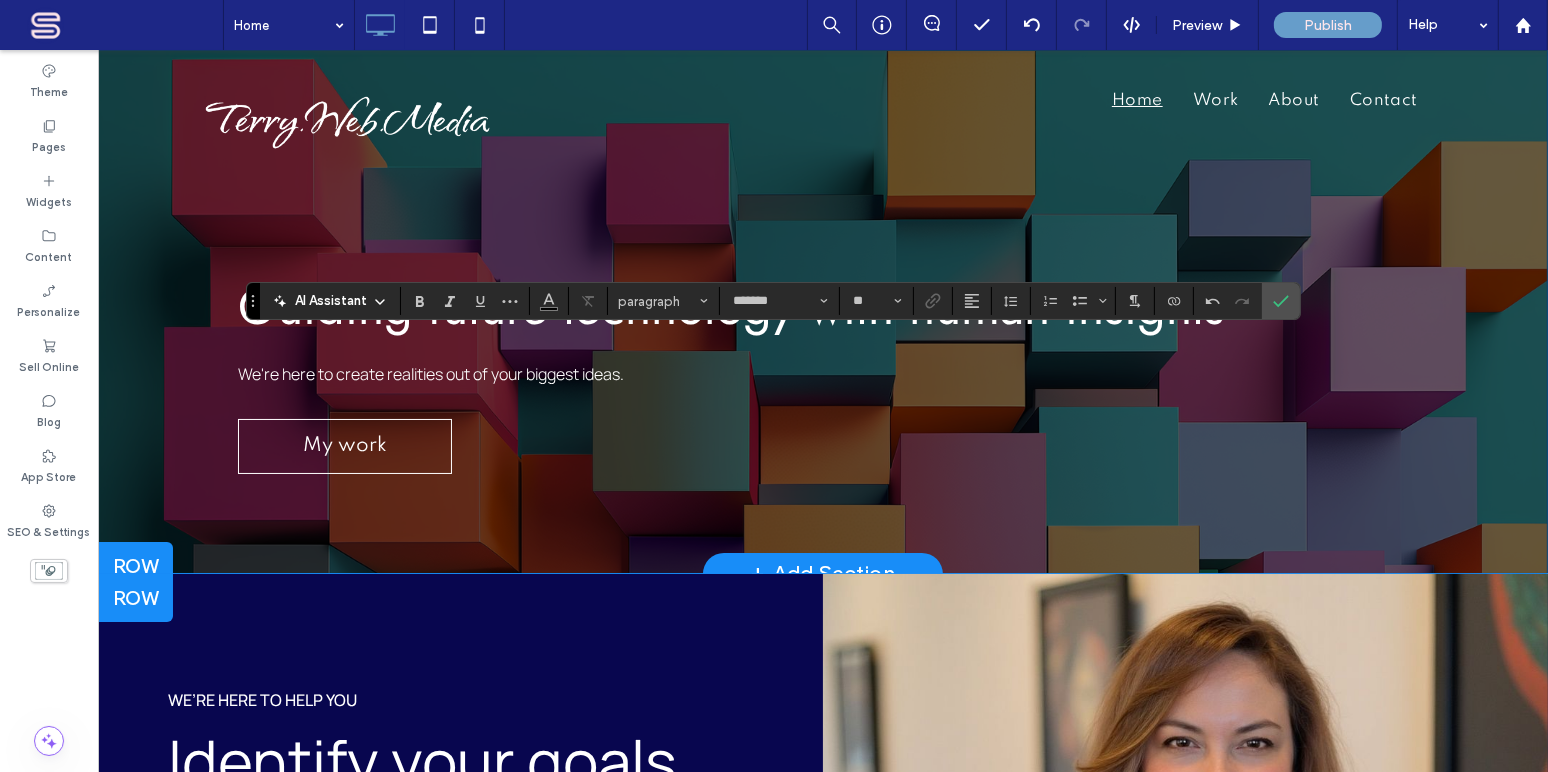 type on "**********" 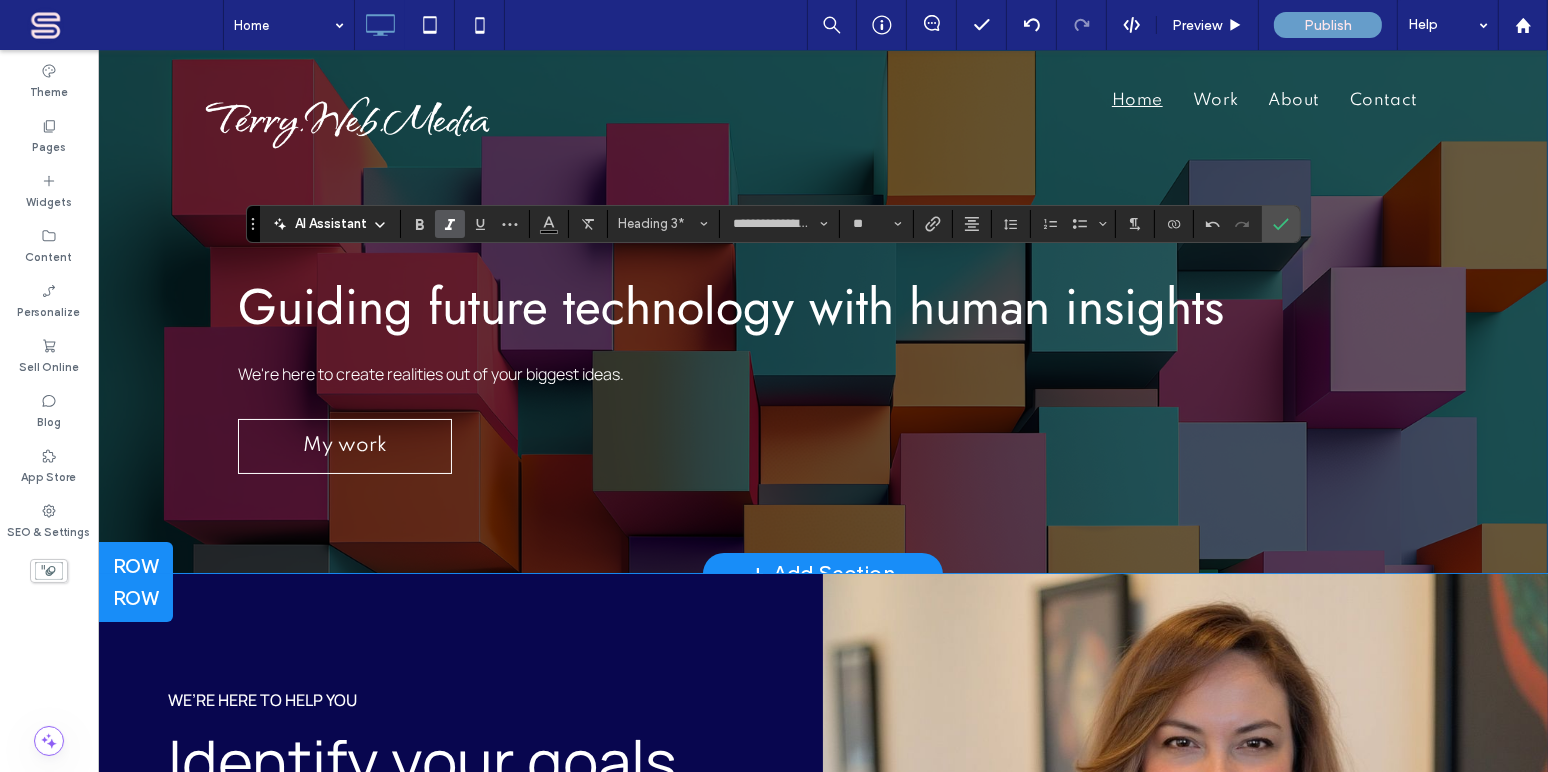 type on "*******" 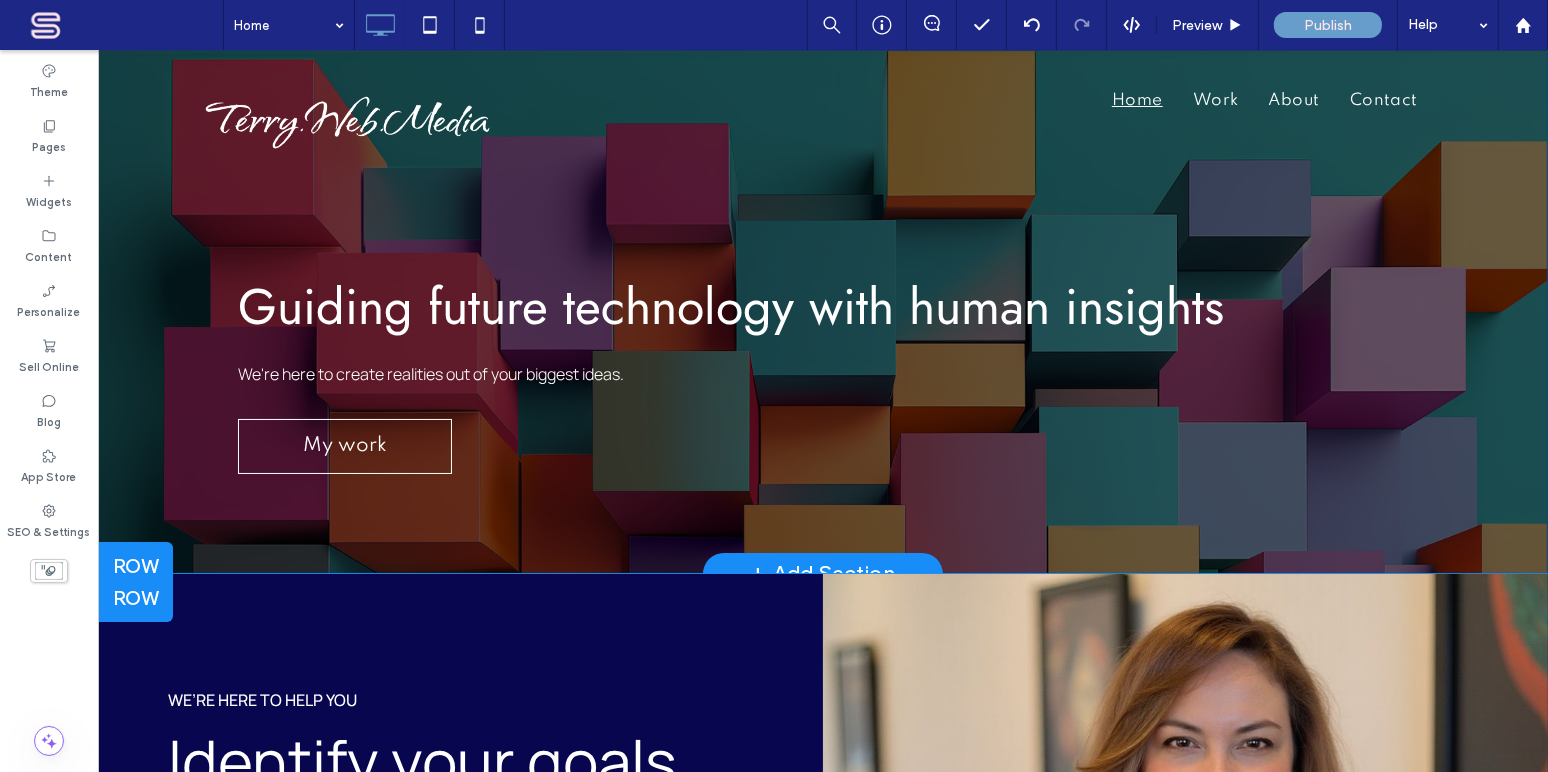 type on "**********" 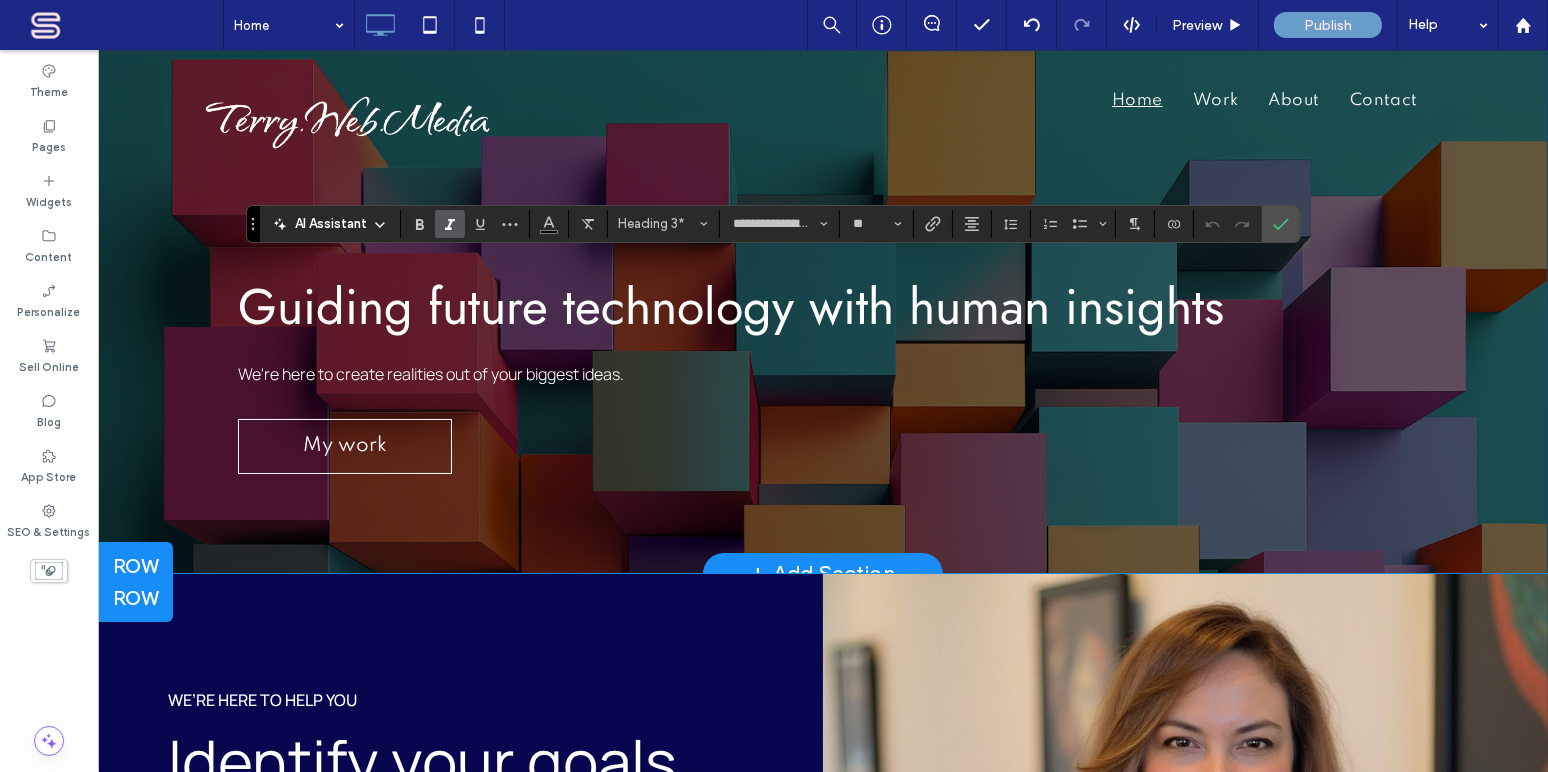 type on "*******" 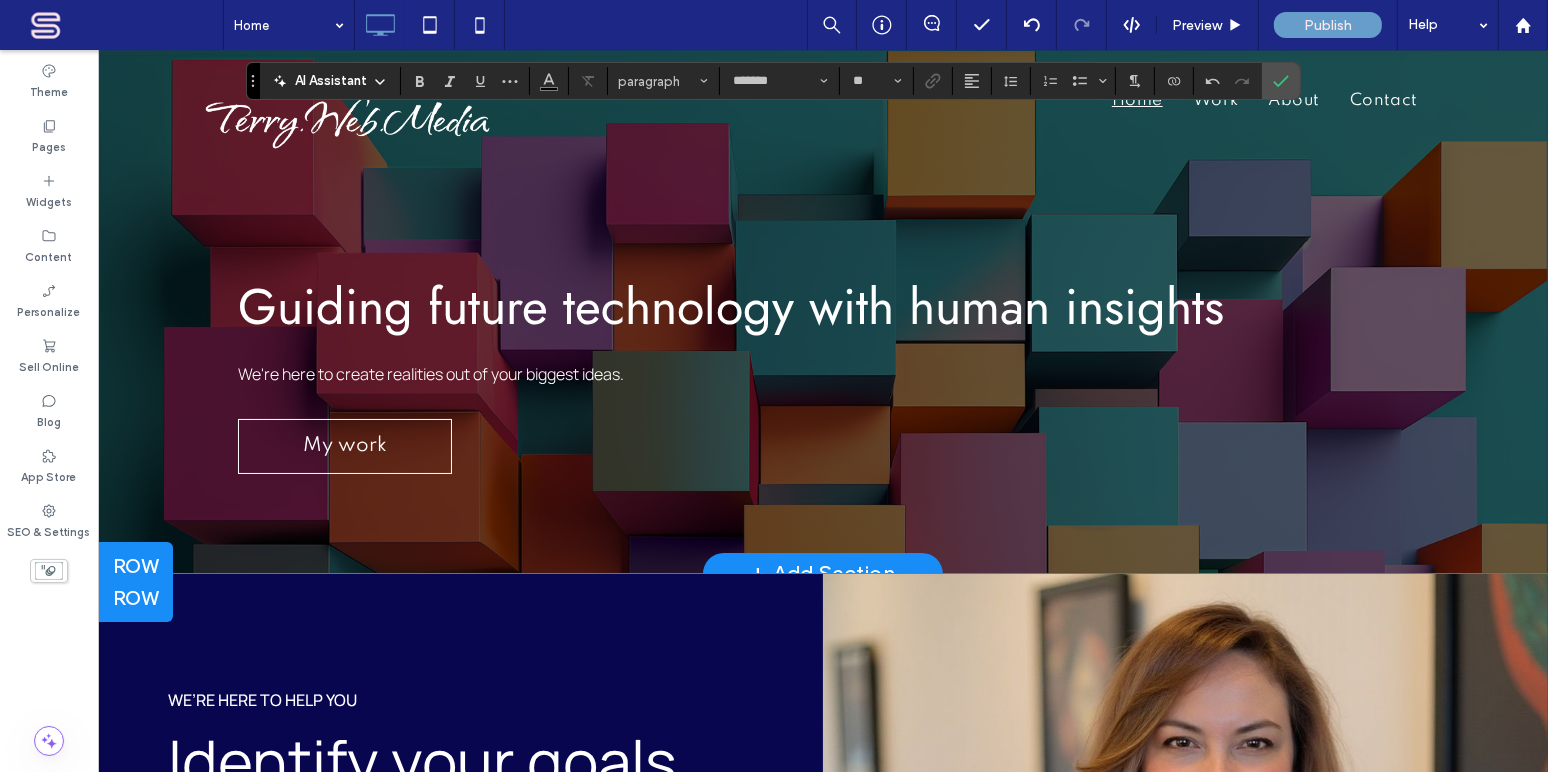 type on "**********" 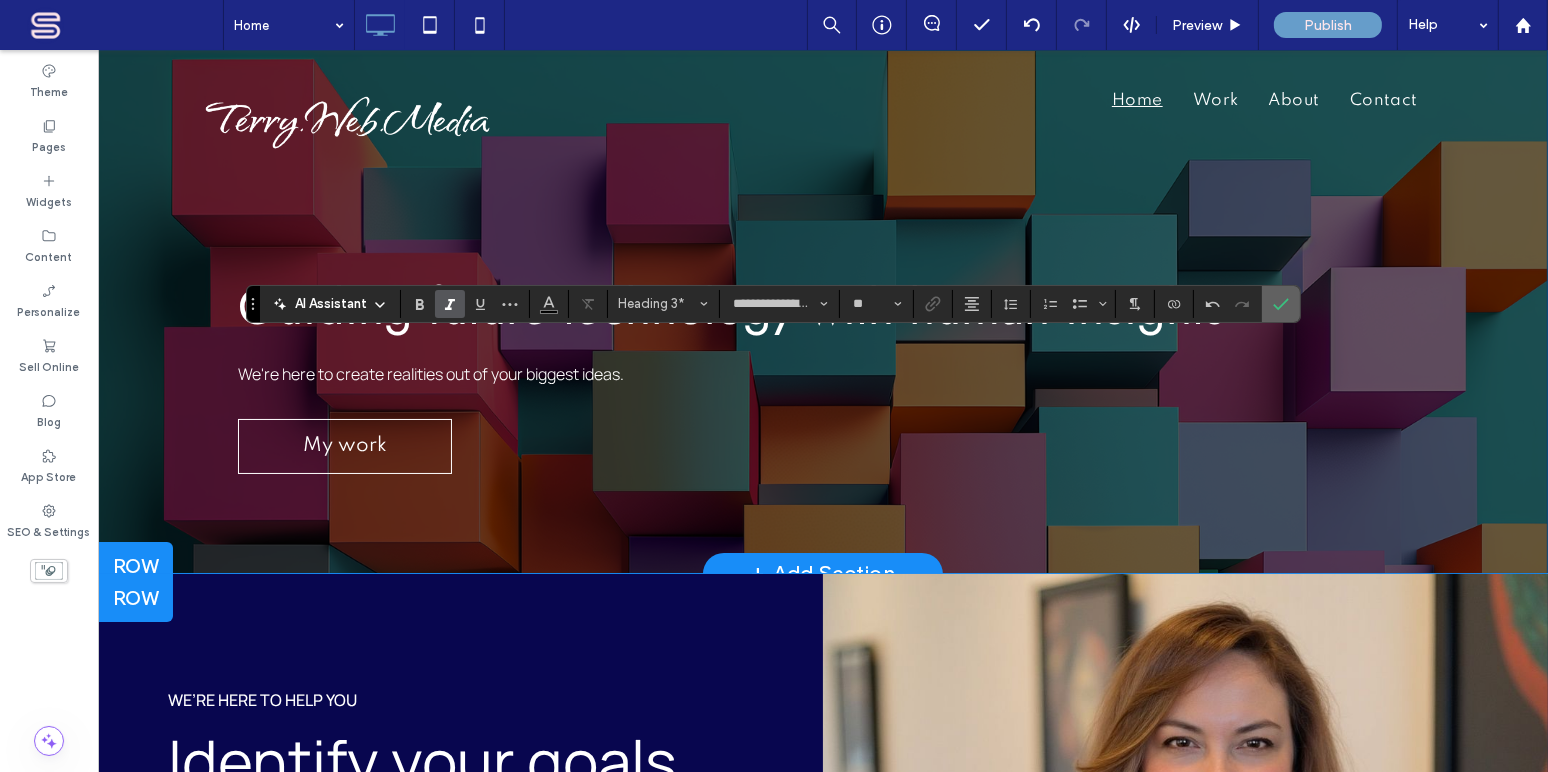 click 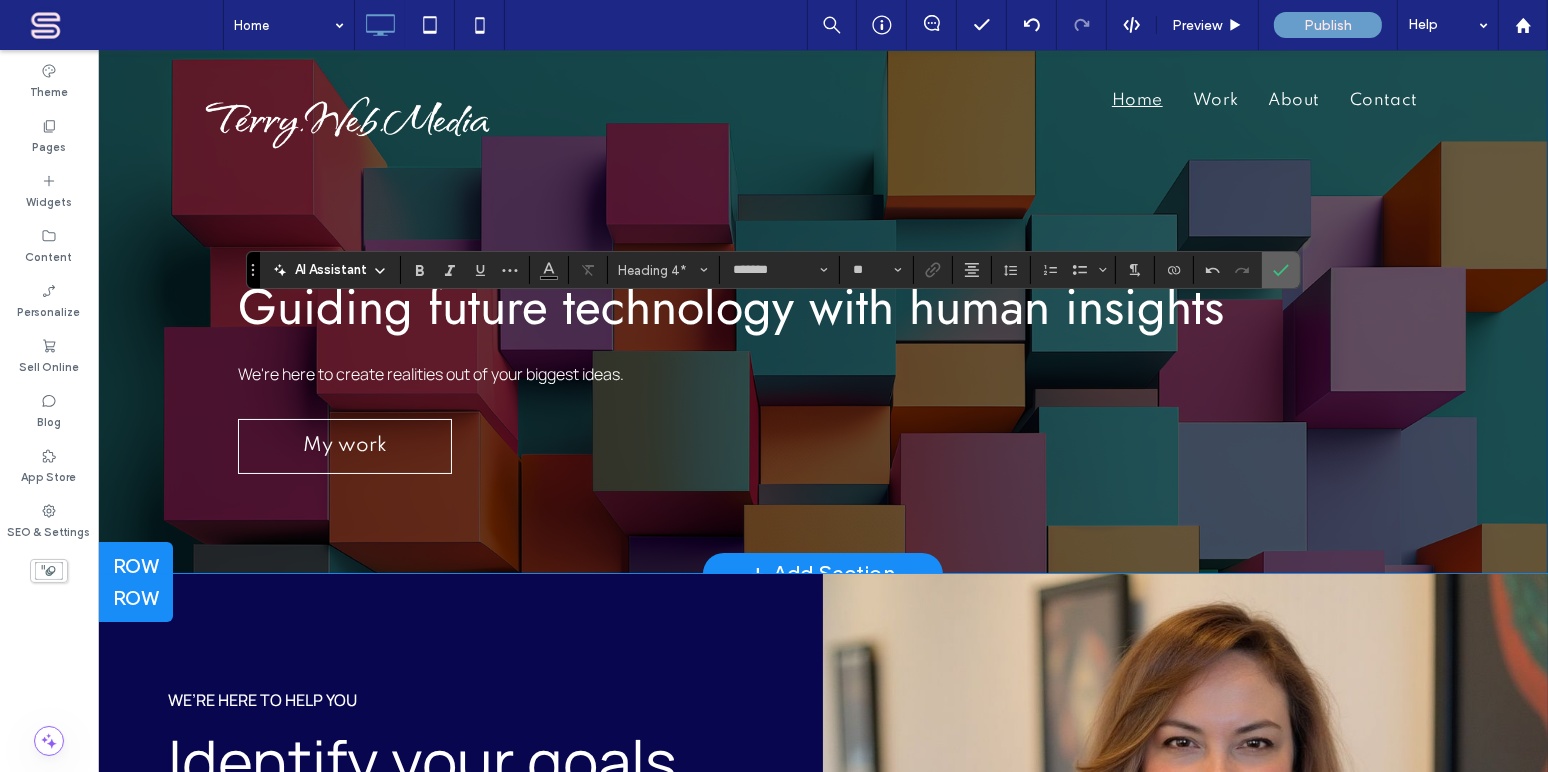 click 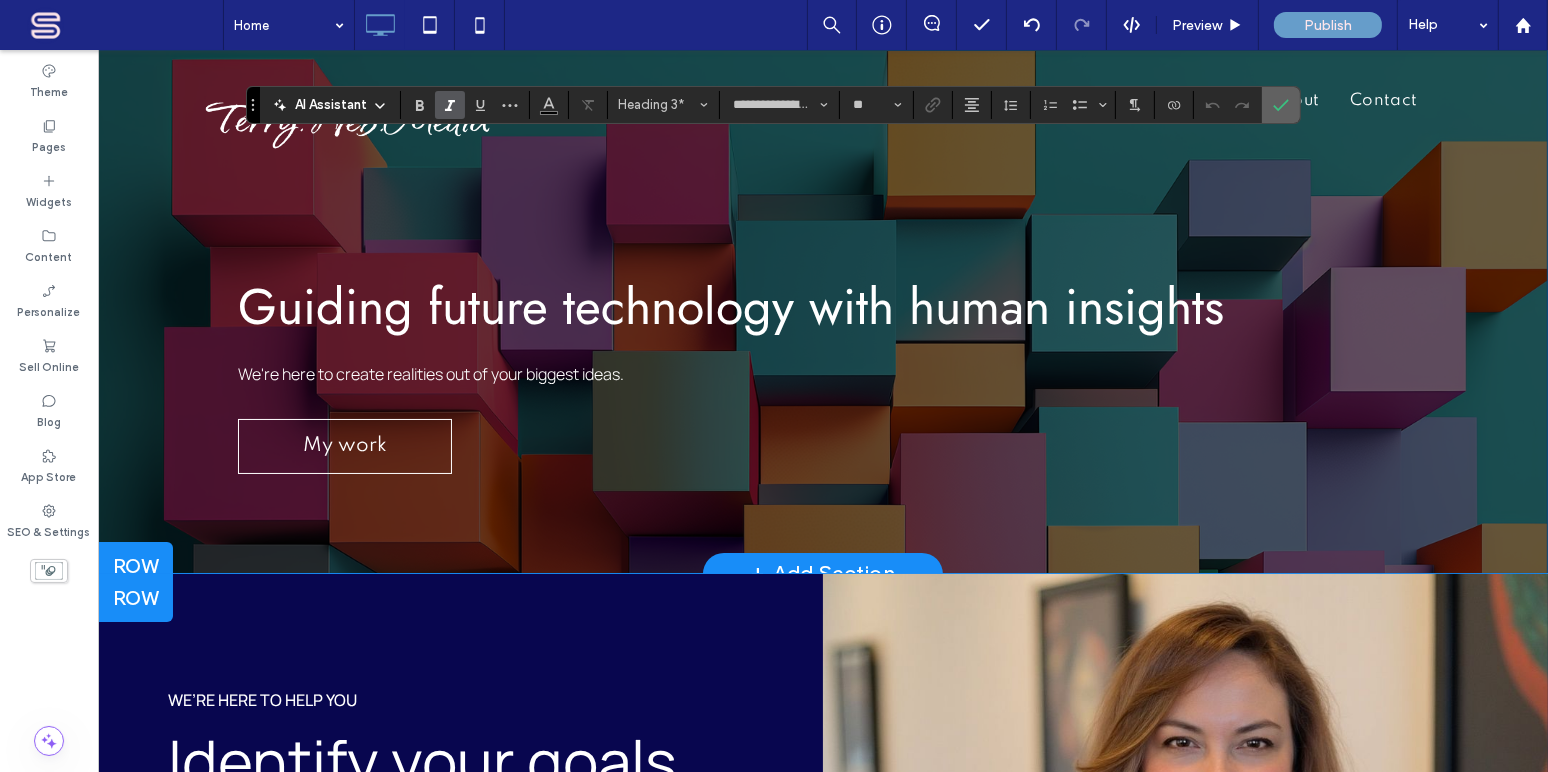 click 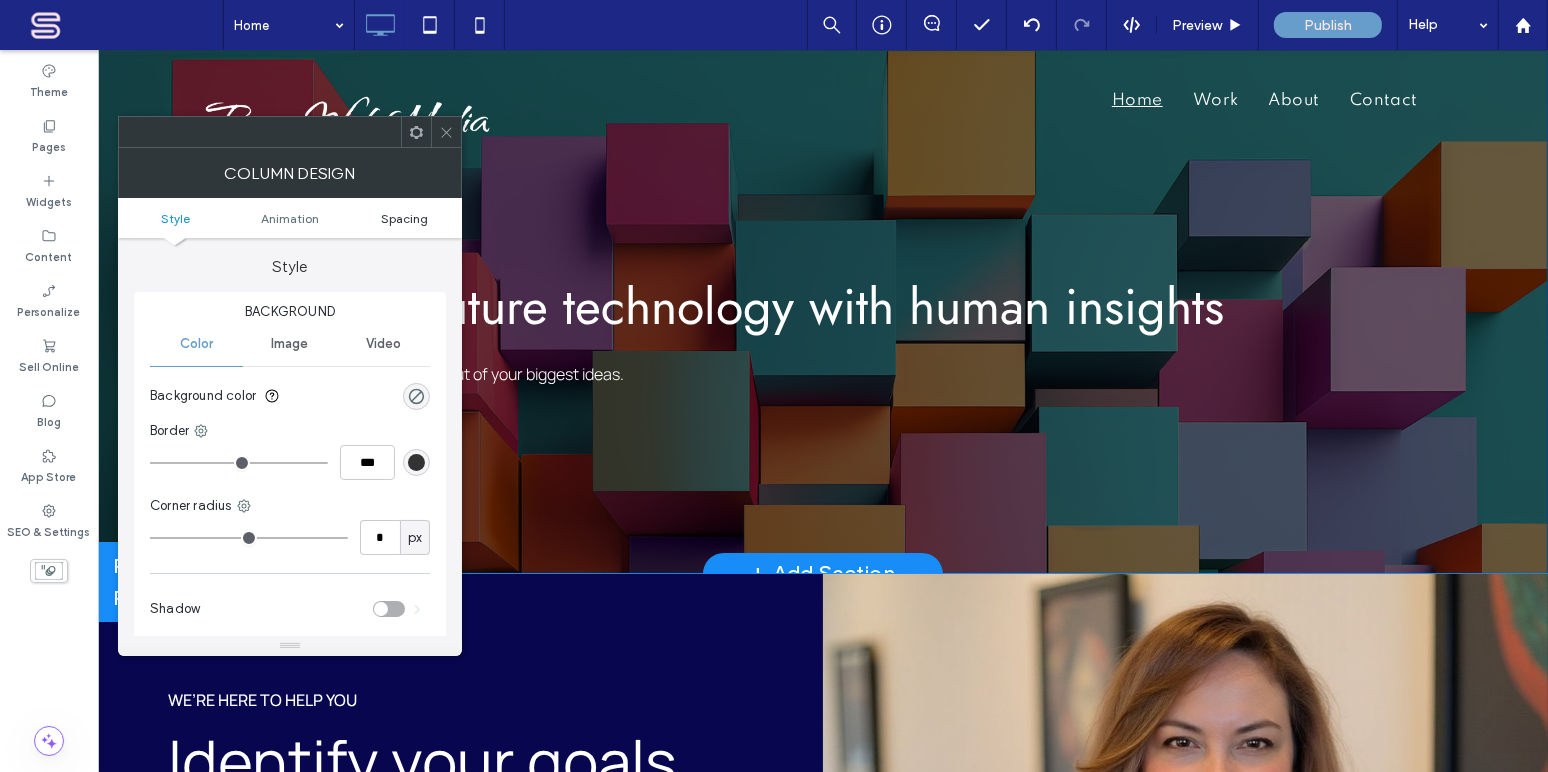 click on "Spacing" at bounding box center [404, 218] 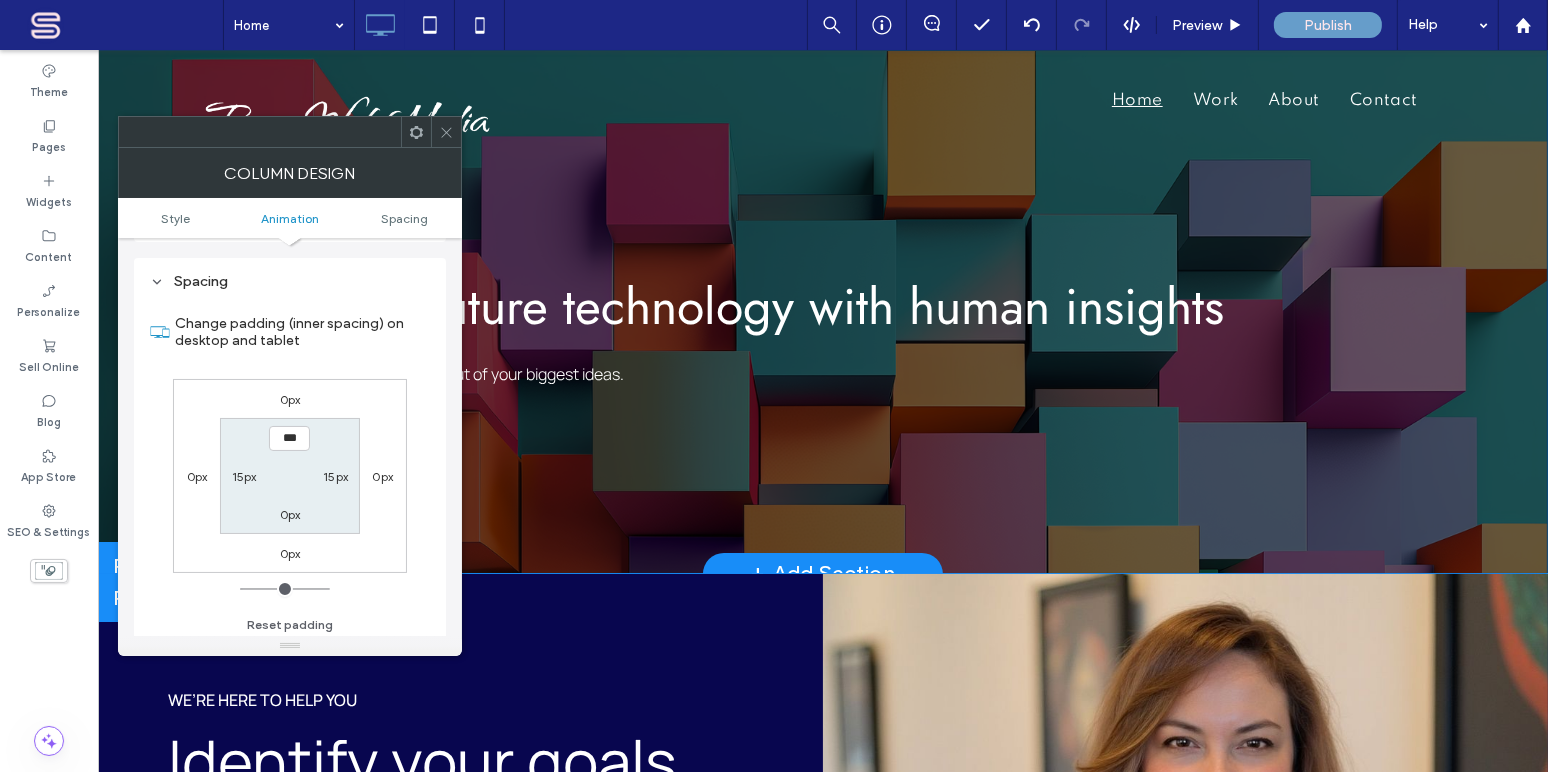 scroll, scrollTop: 469, scrollLeft: 0, axis: vertical 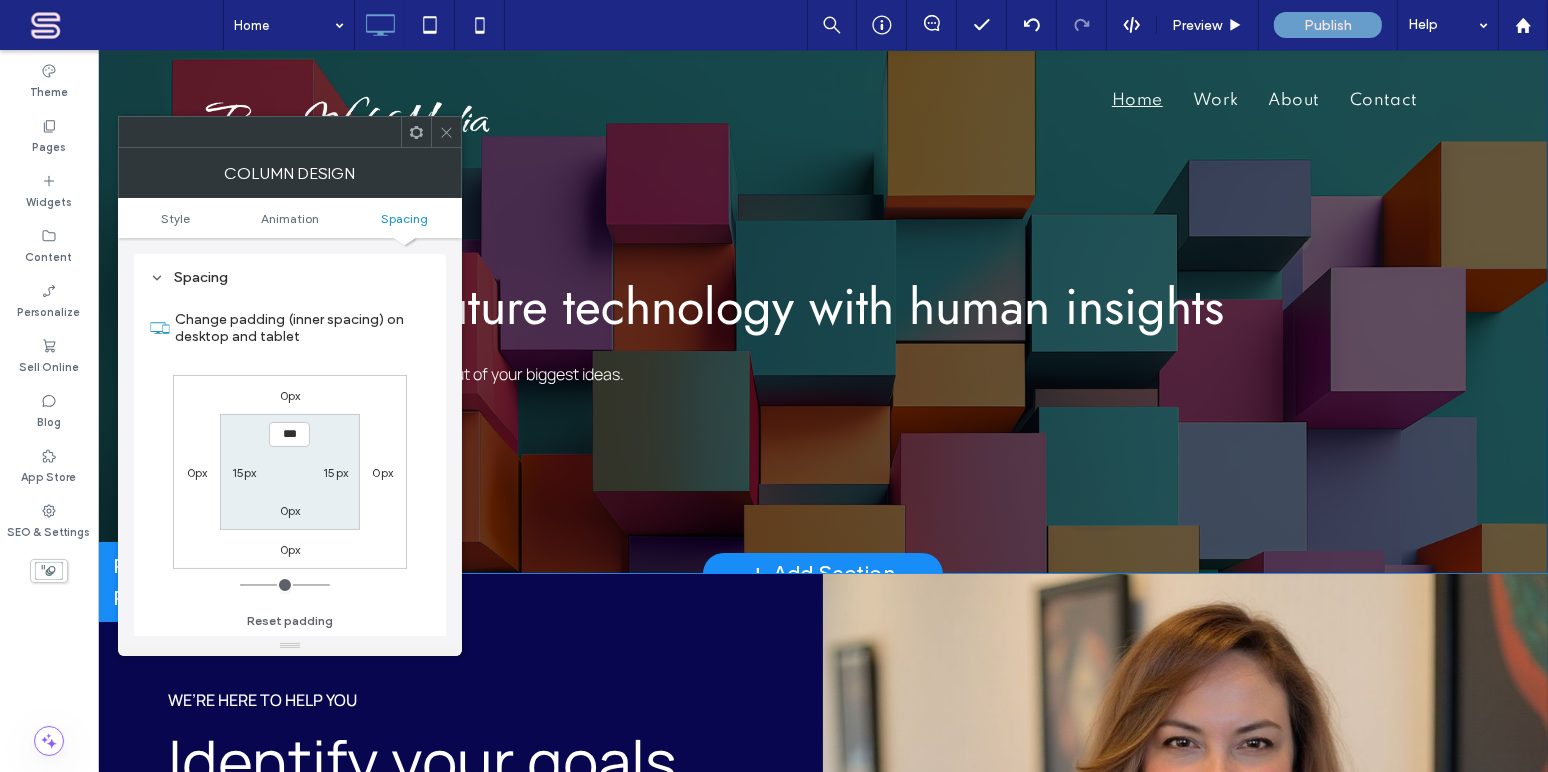 click 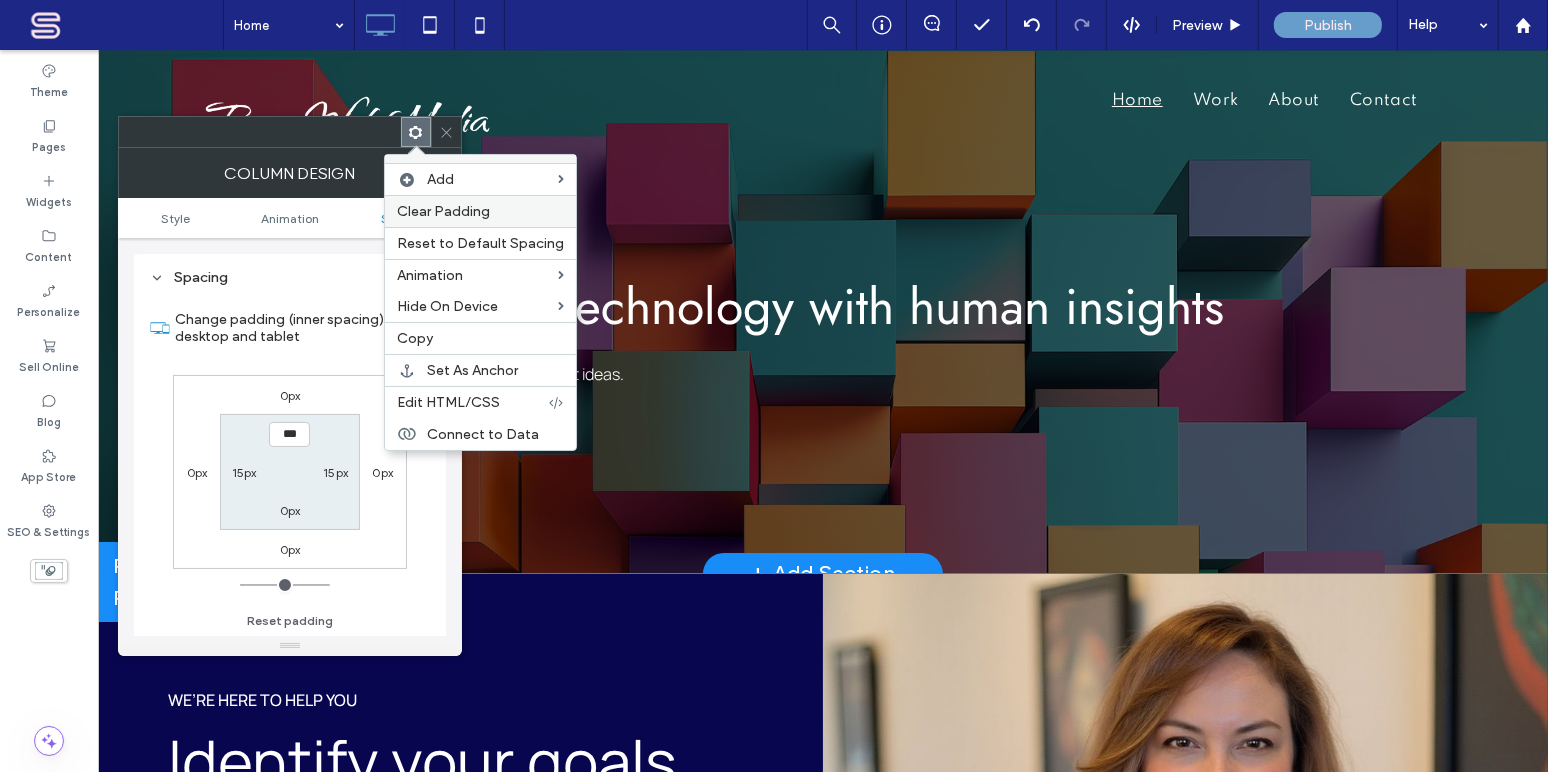 click on "Clear Padding" at bounding box center (443, 211) 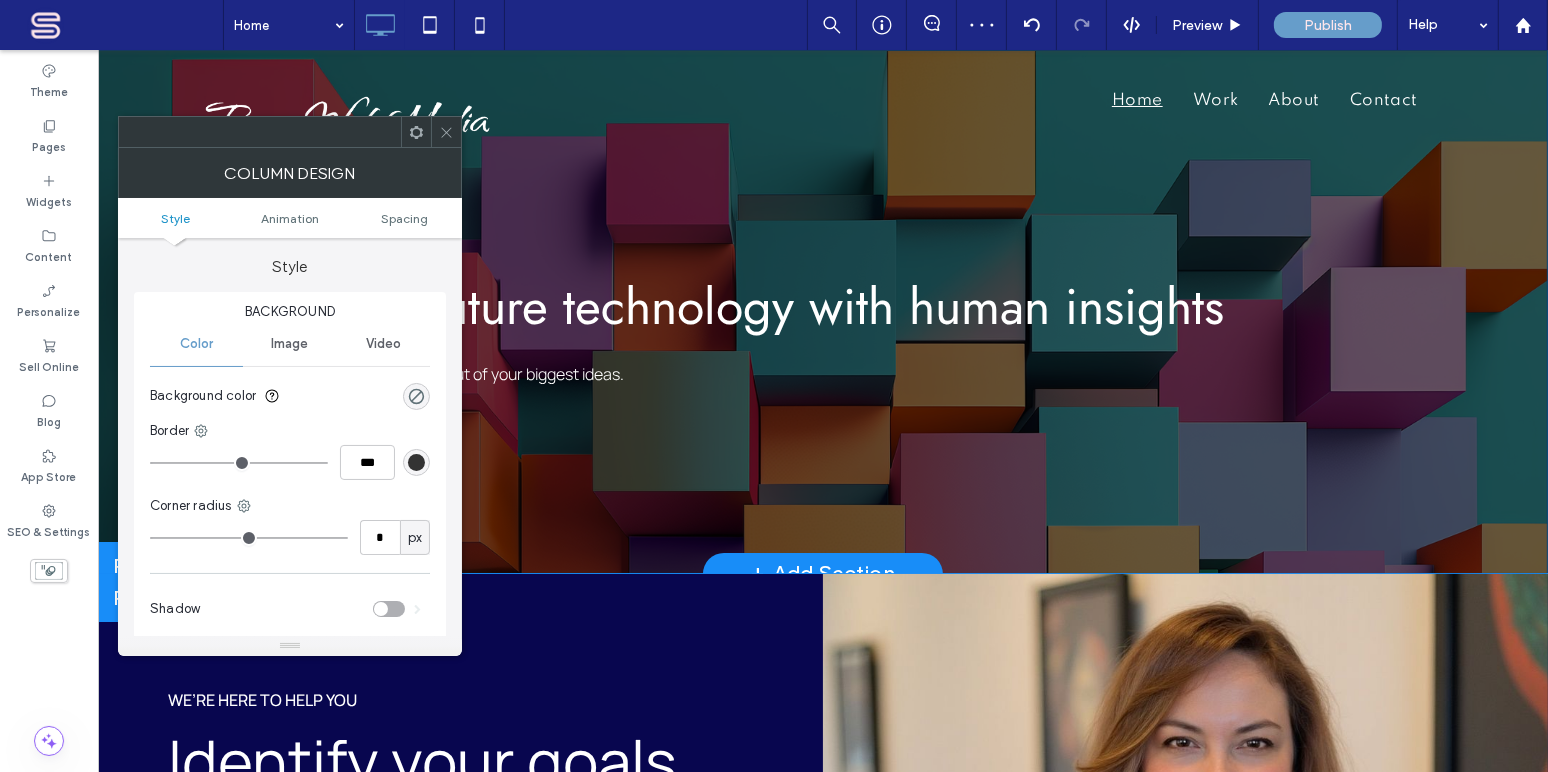 click at bounding box center [416, 132] 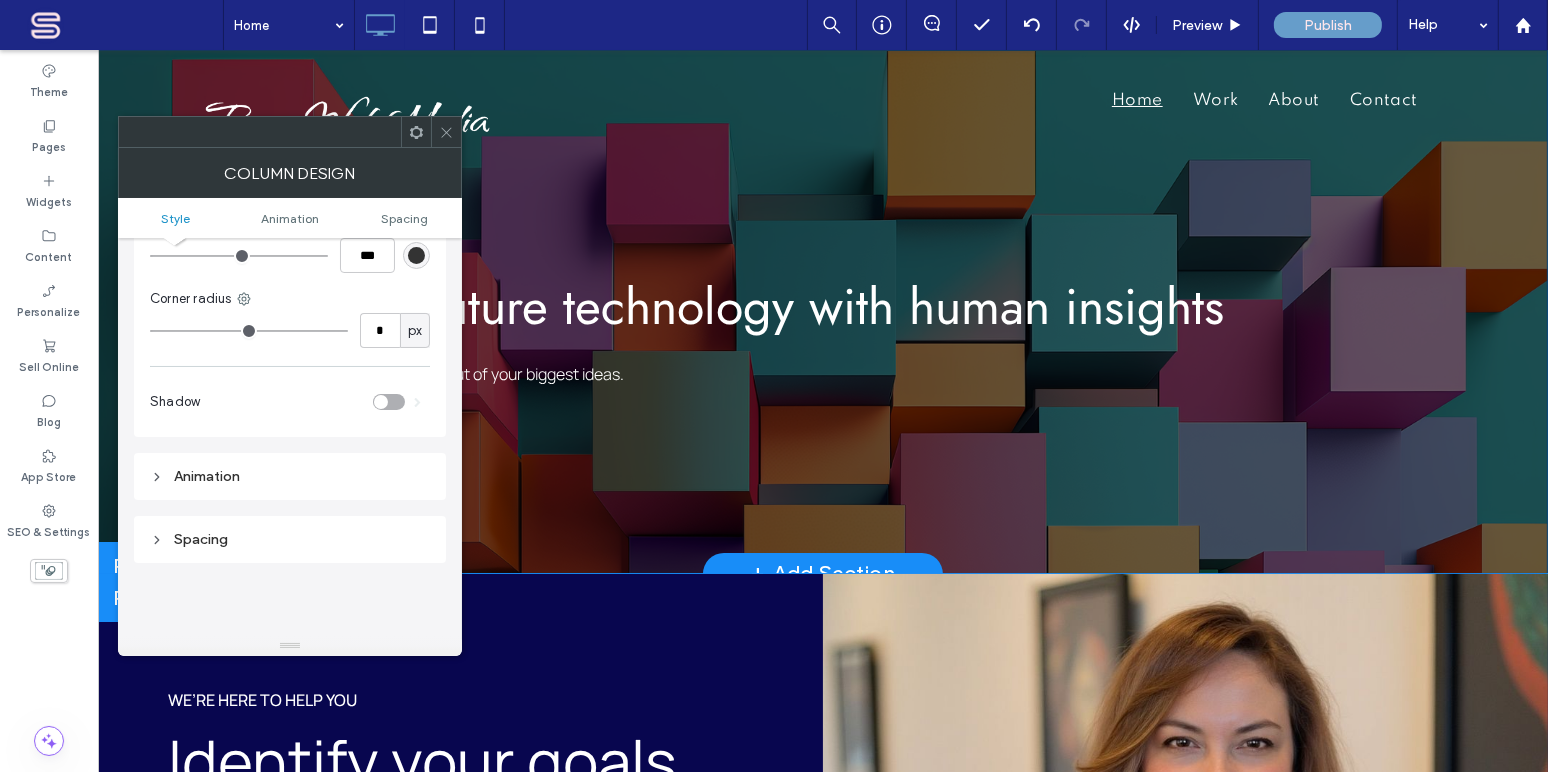 scroll, scrollTop: 242, scrollLeft: 0, axis: vertical 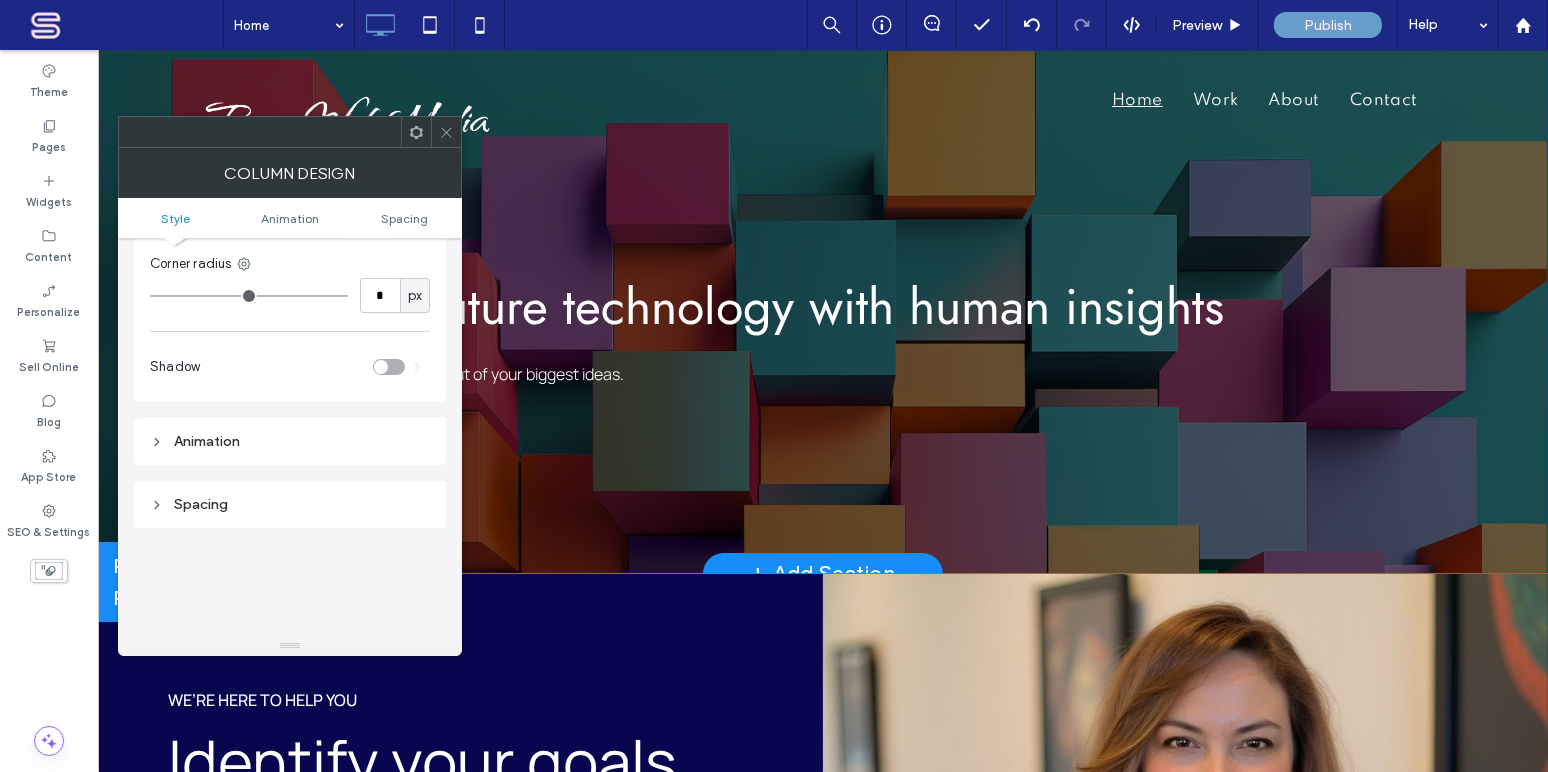 click 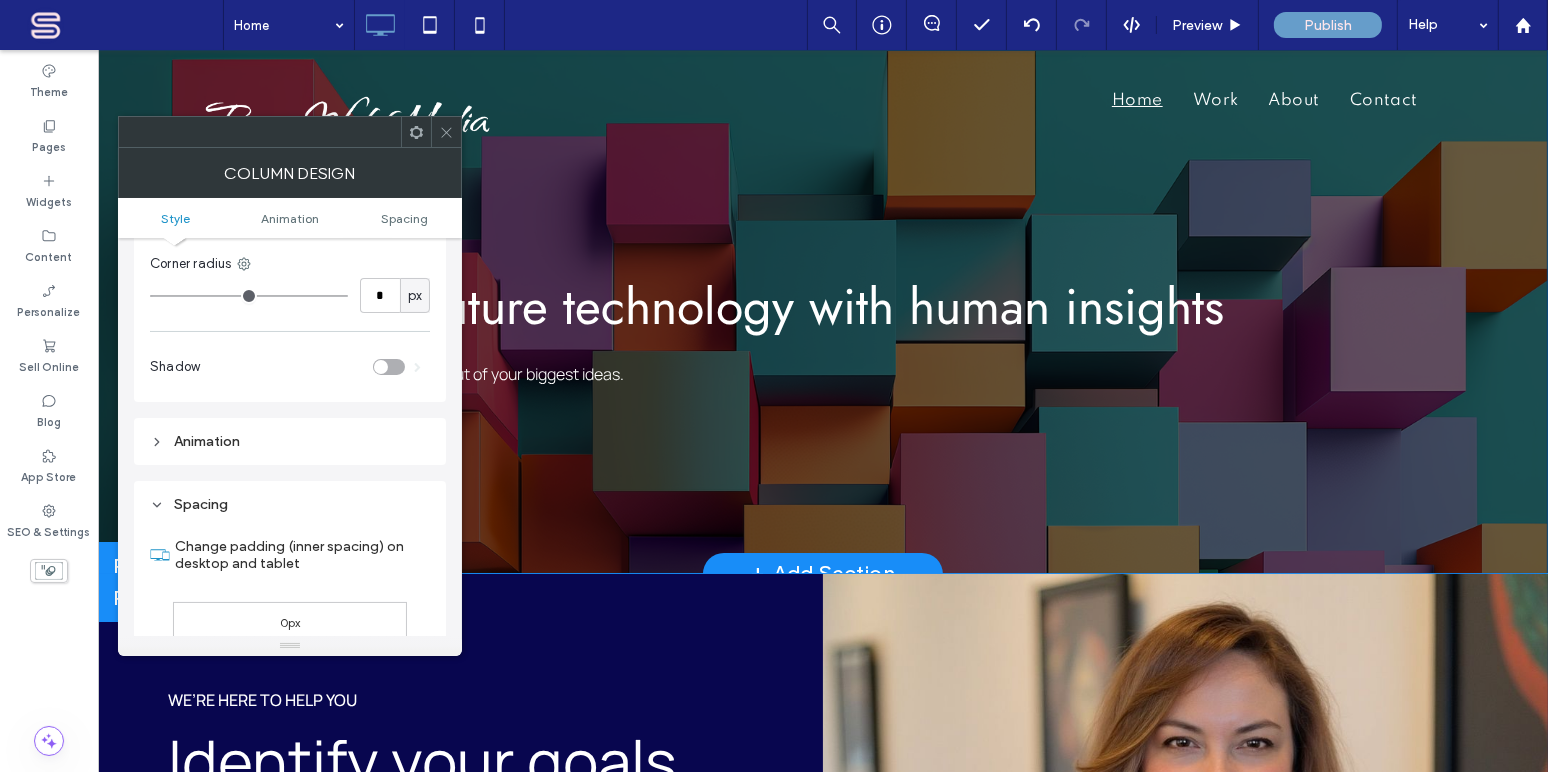 scroll, scrollTop: 0, scrollLeft: 0, axis: both 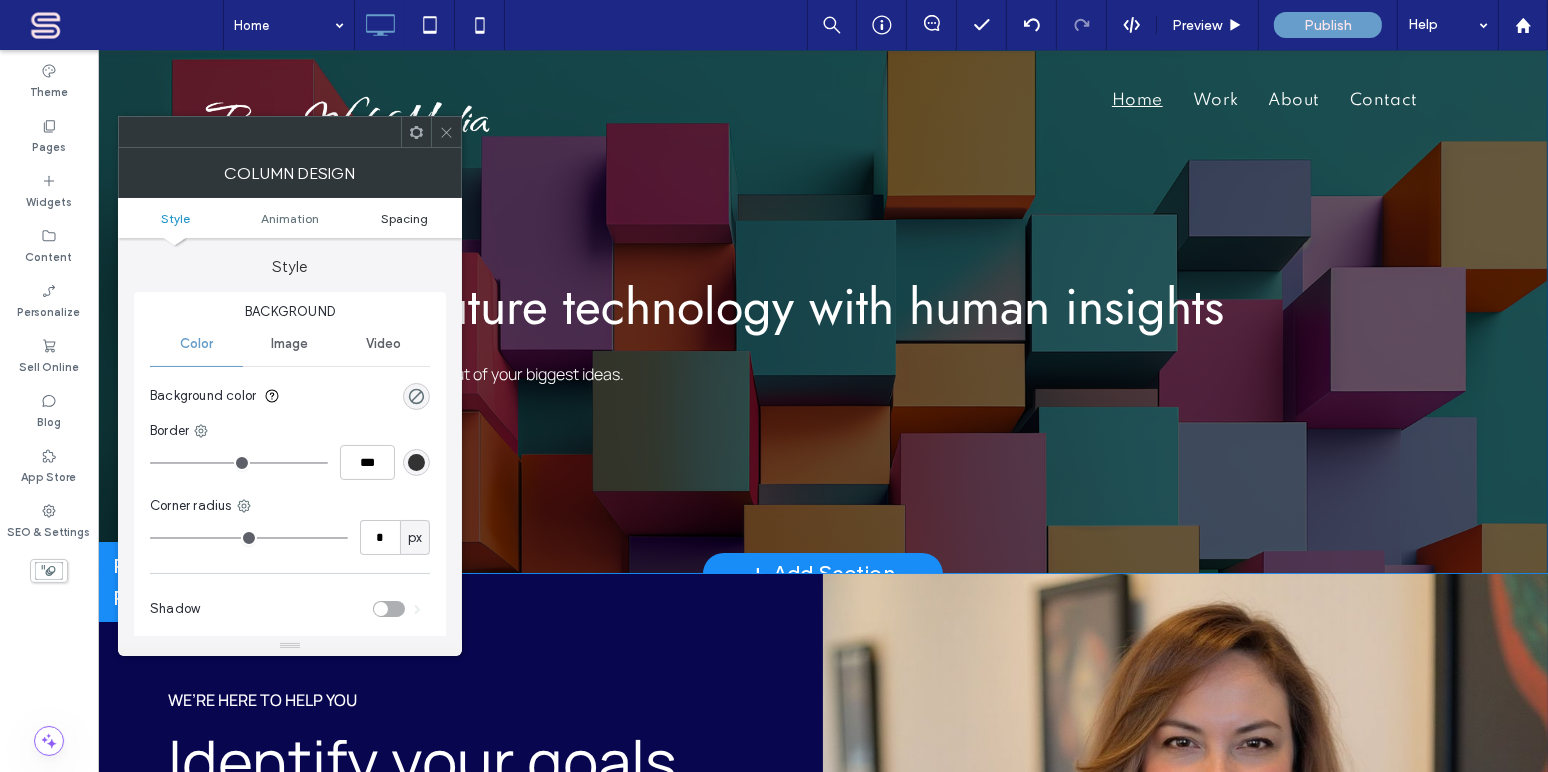 click on "Spacing" at bounding box center [404, 218] 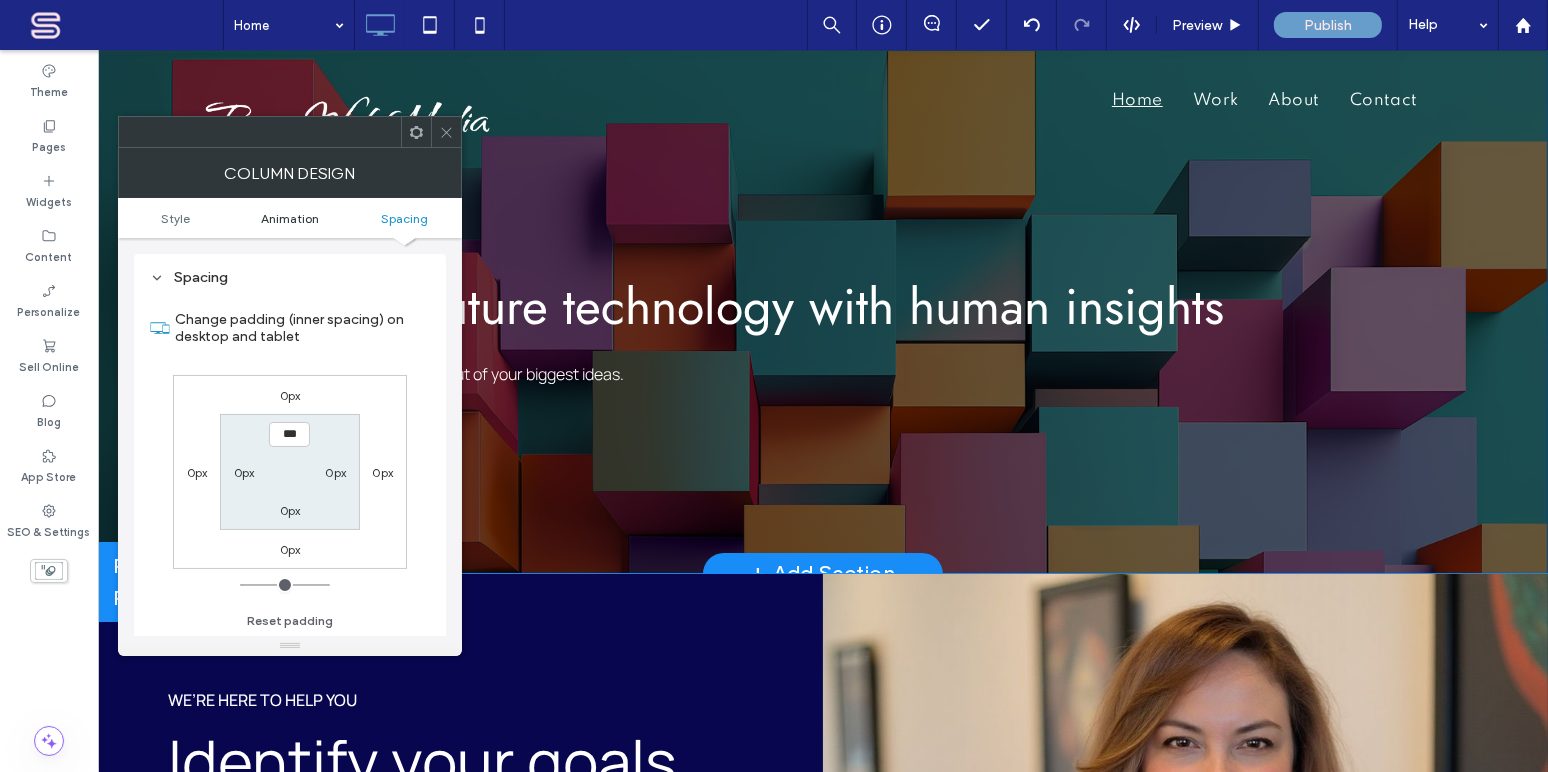 click on "Animation" at bounding box center [290, 218] 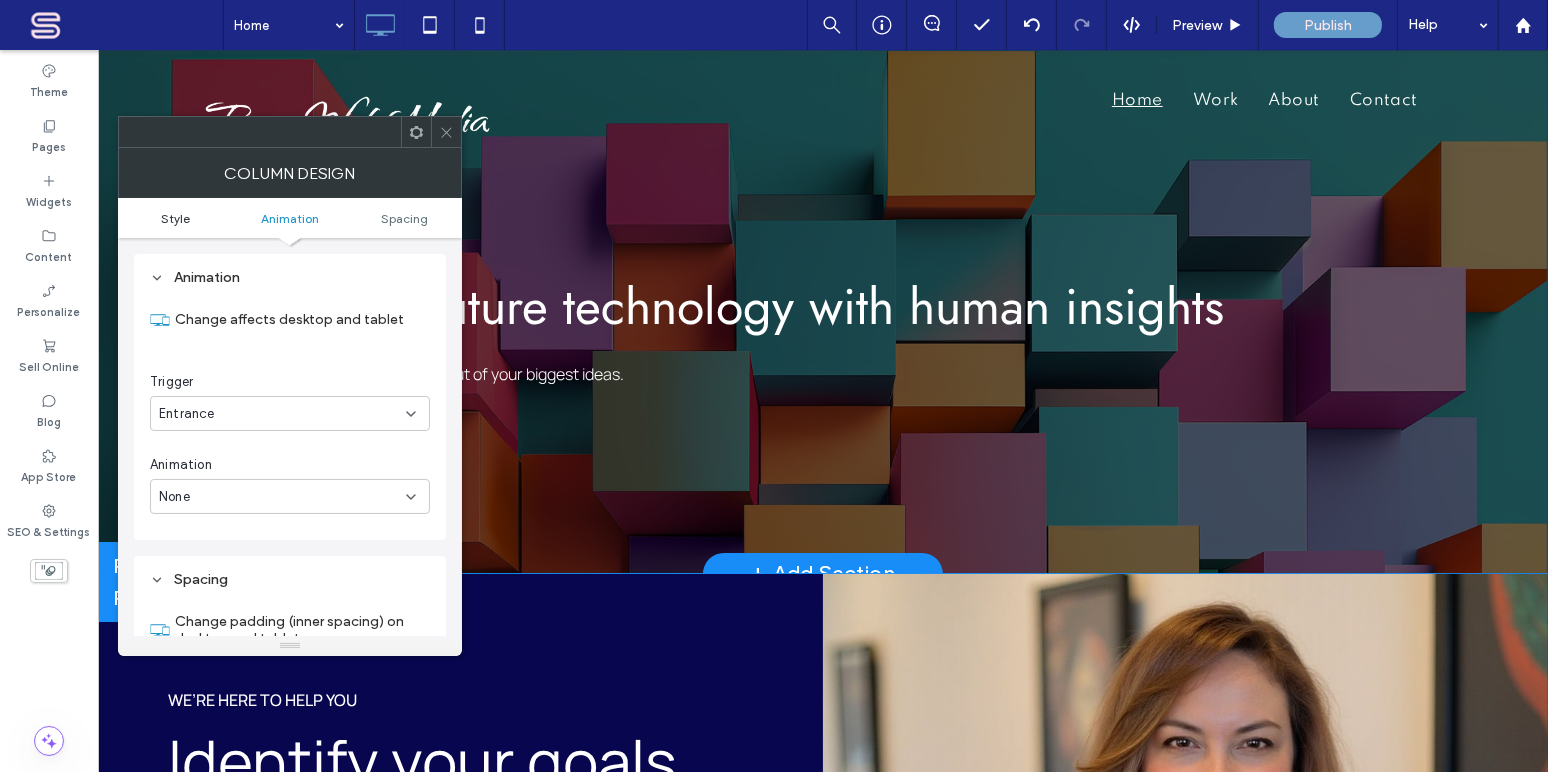 click on "Style" at bounding box center (175, 218) 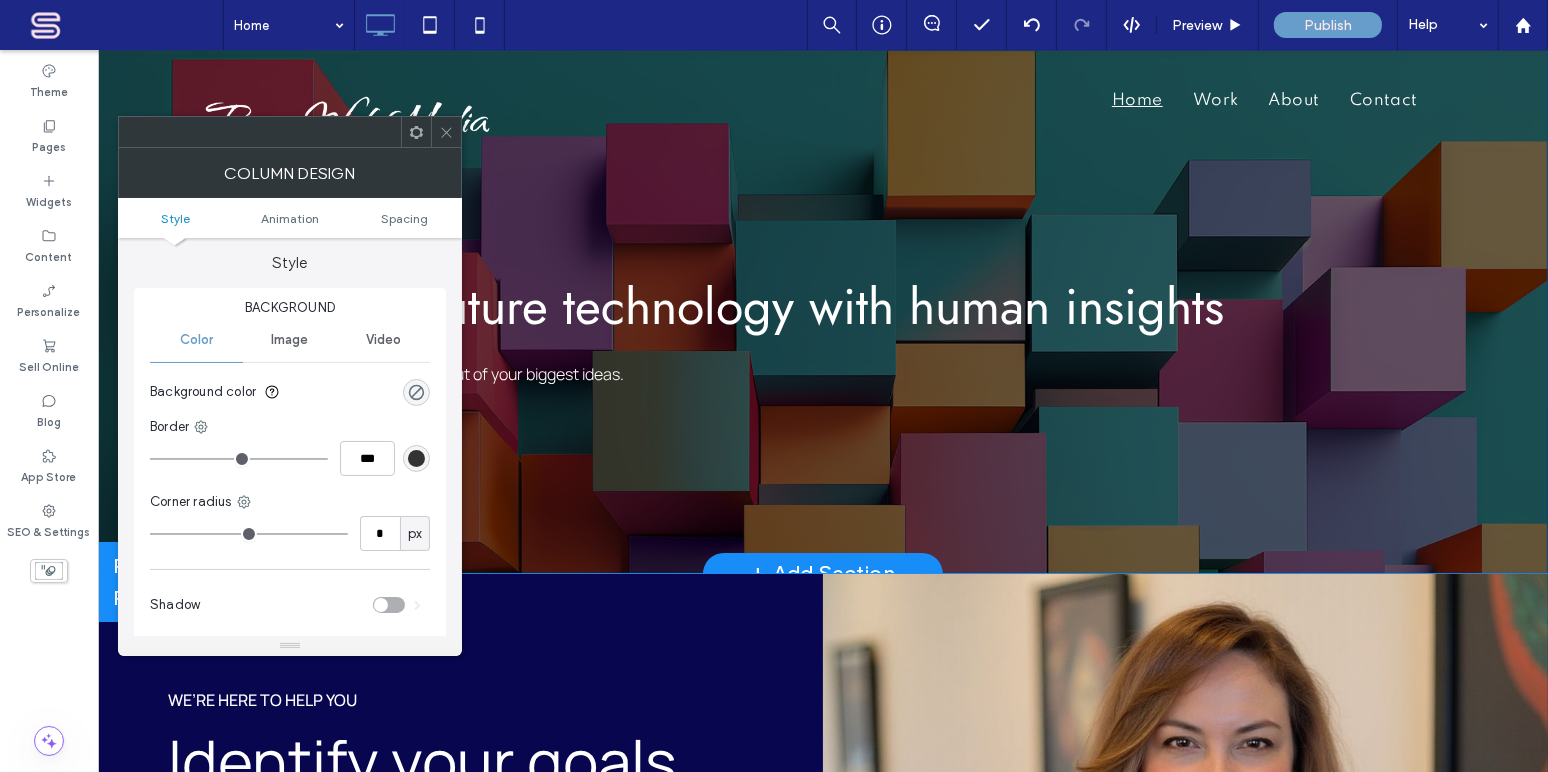 scroll, scrollTop: 0, scrollLeft: 0, axis: both 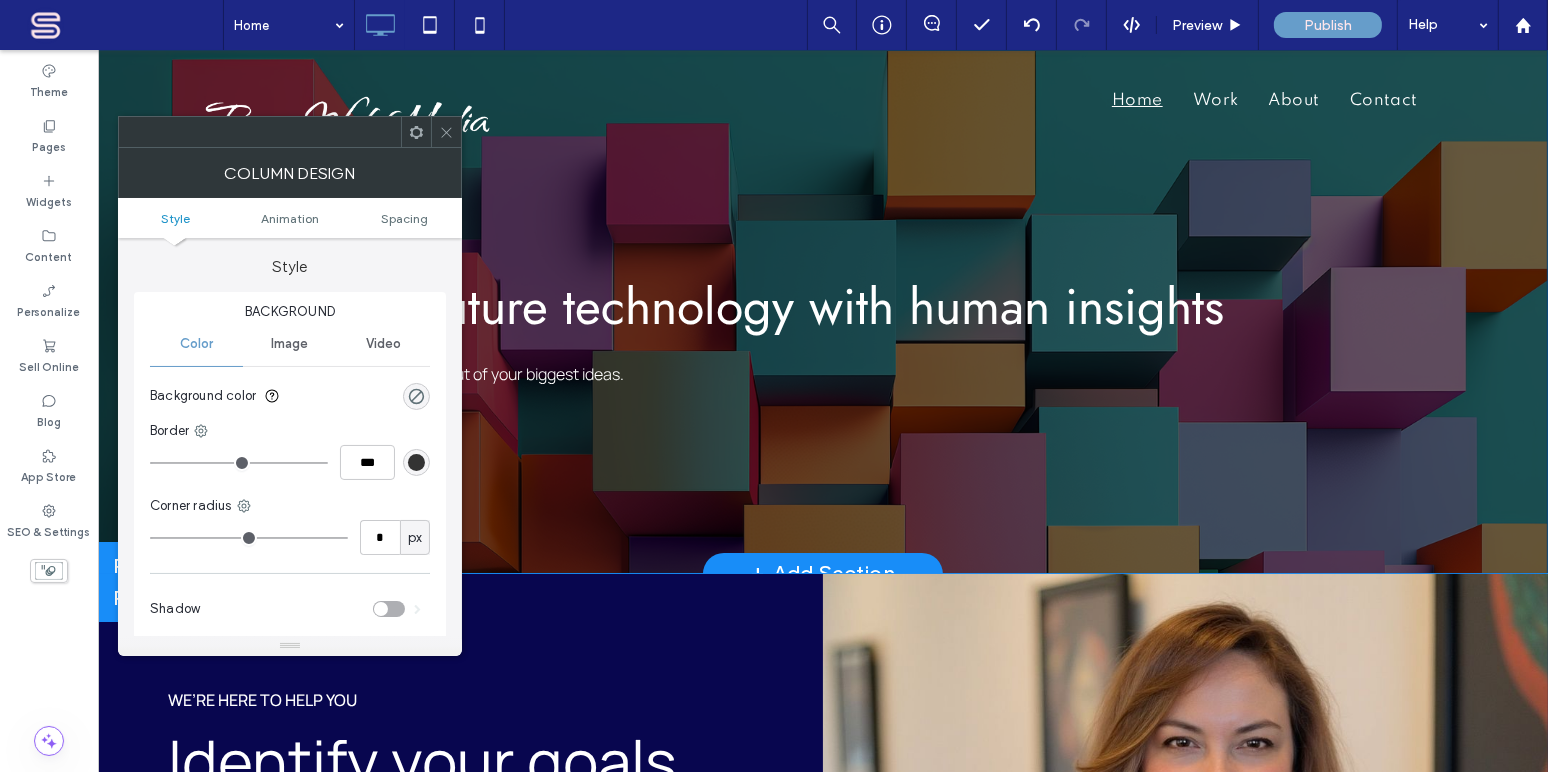 click 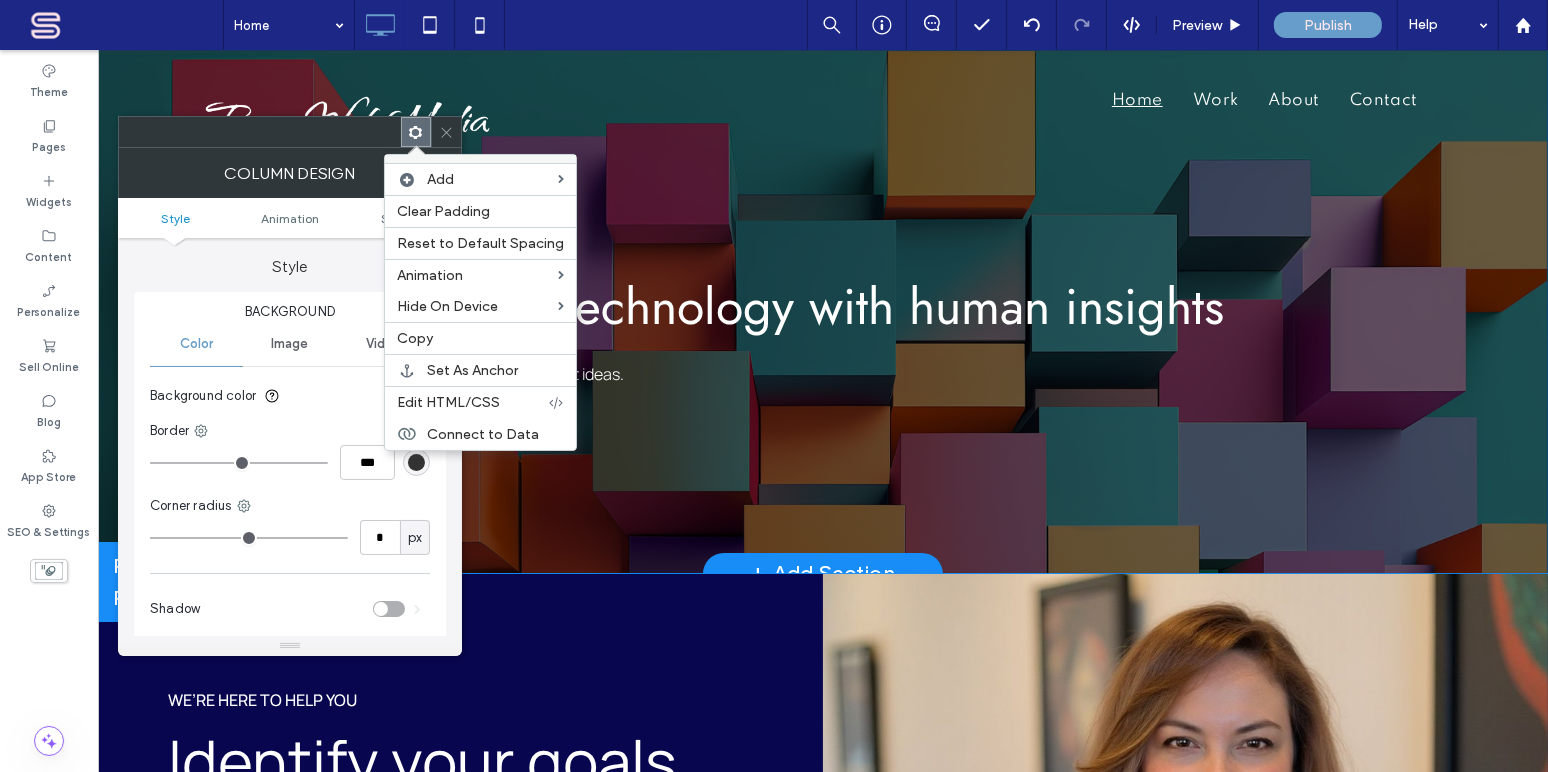 click on "Column Design" at bounding box center [290, 173] 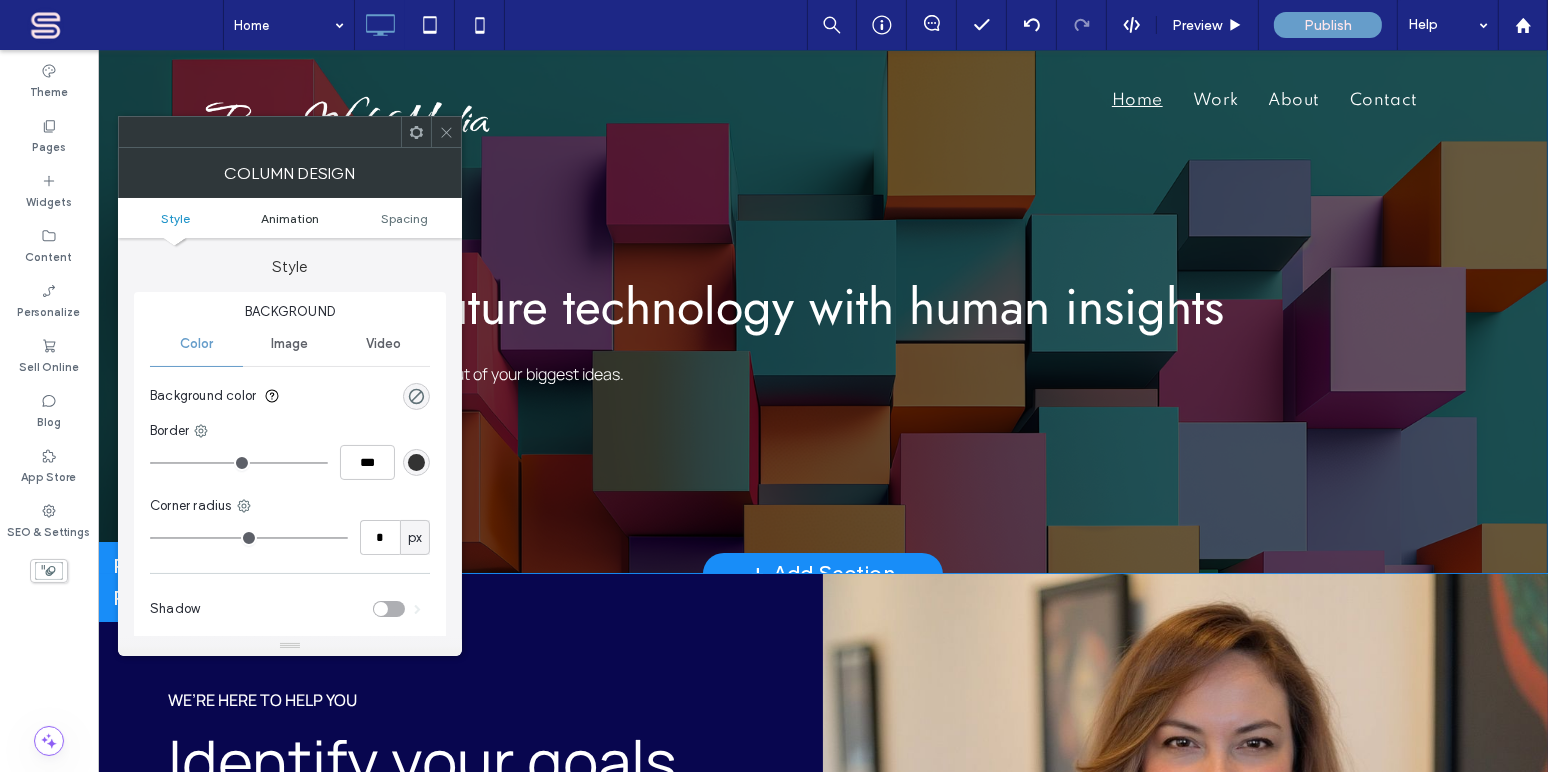 click on "Animation" at bounding box center (290, 218) 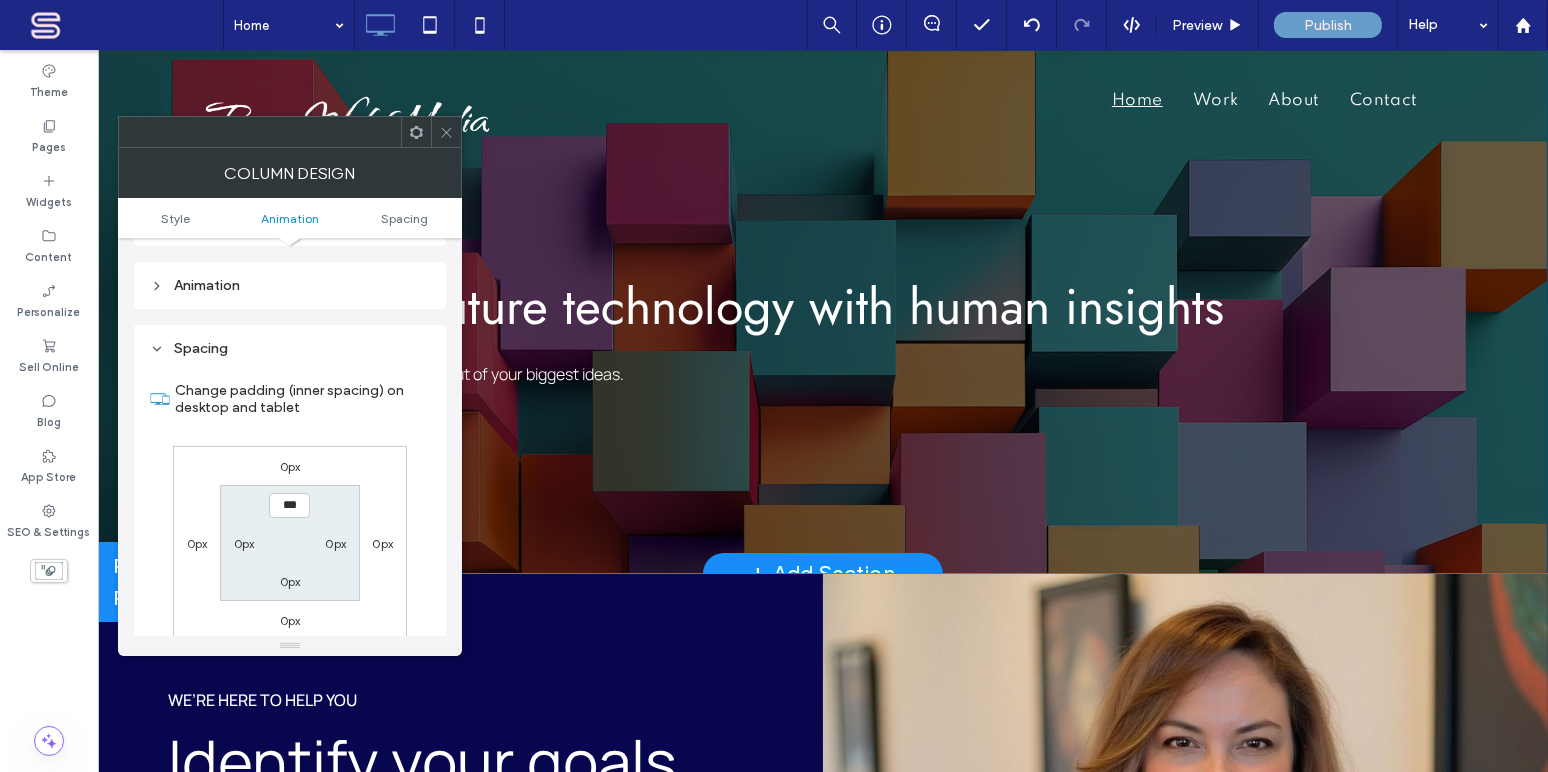 scroll, scrollTop: 406, scrollLeft: 0, axis: vertical 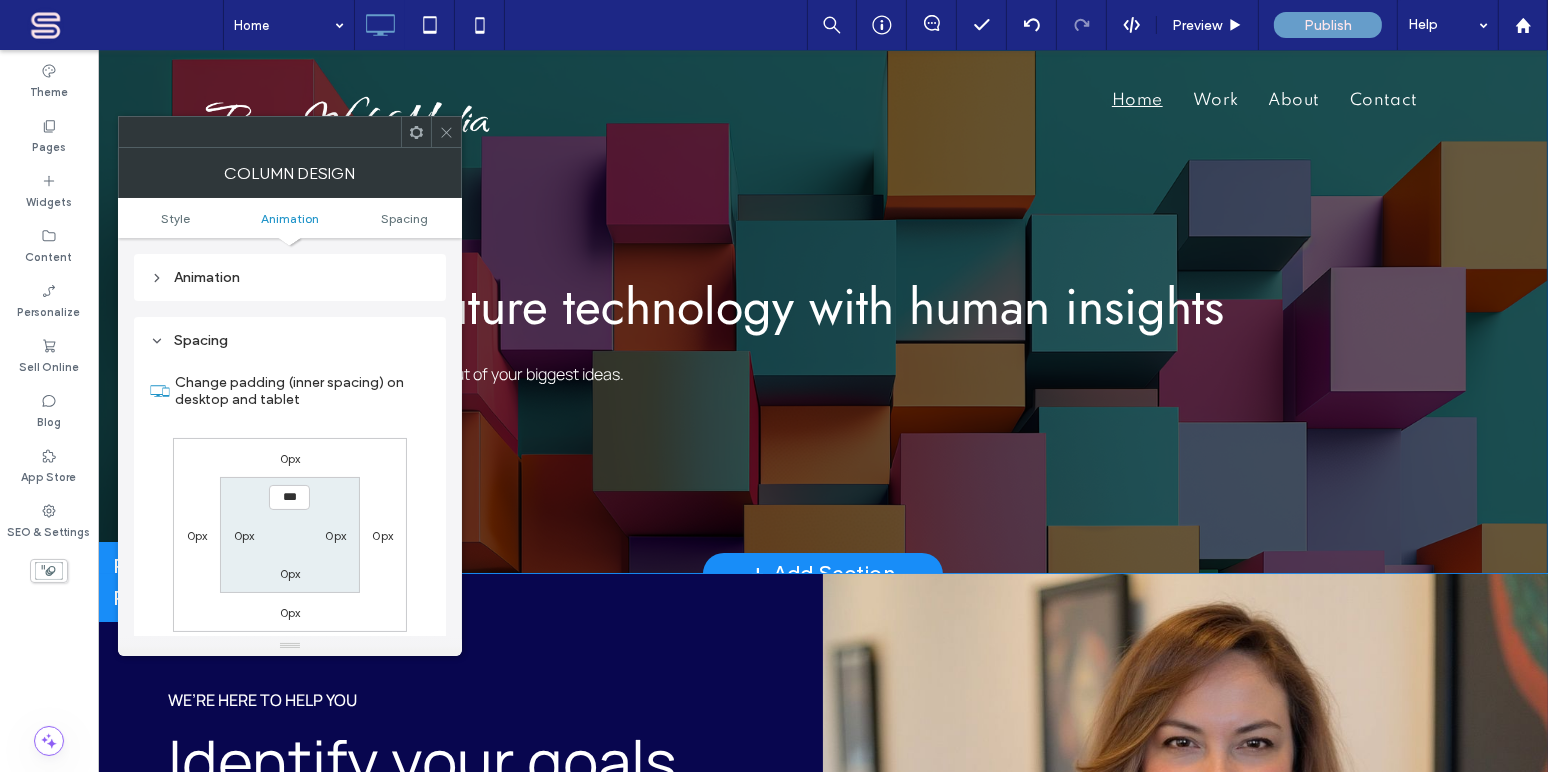 click 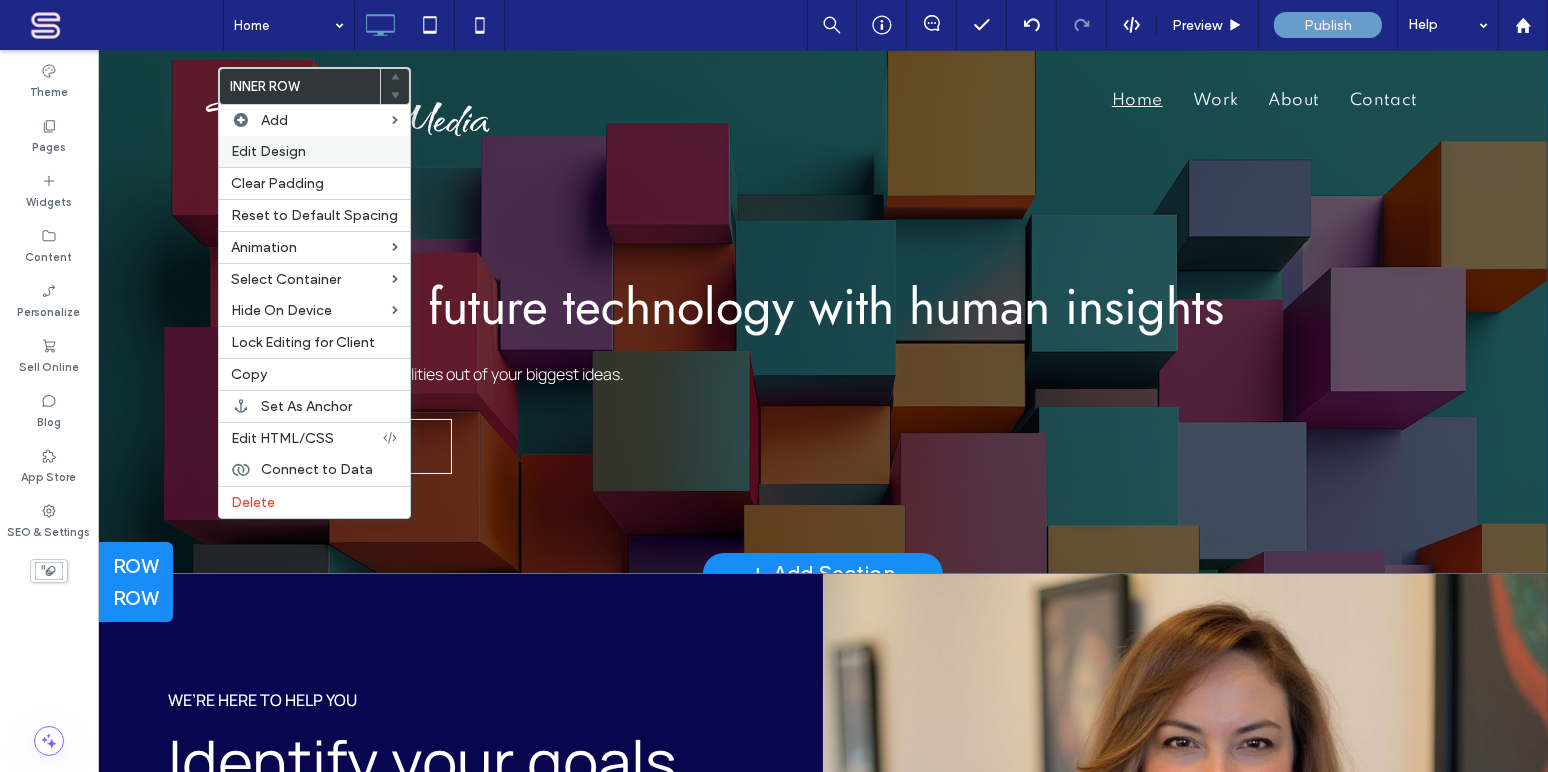 click on "Edit Design" at bounding box center (314, 151) 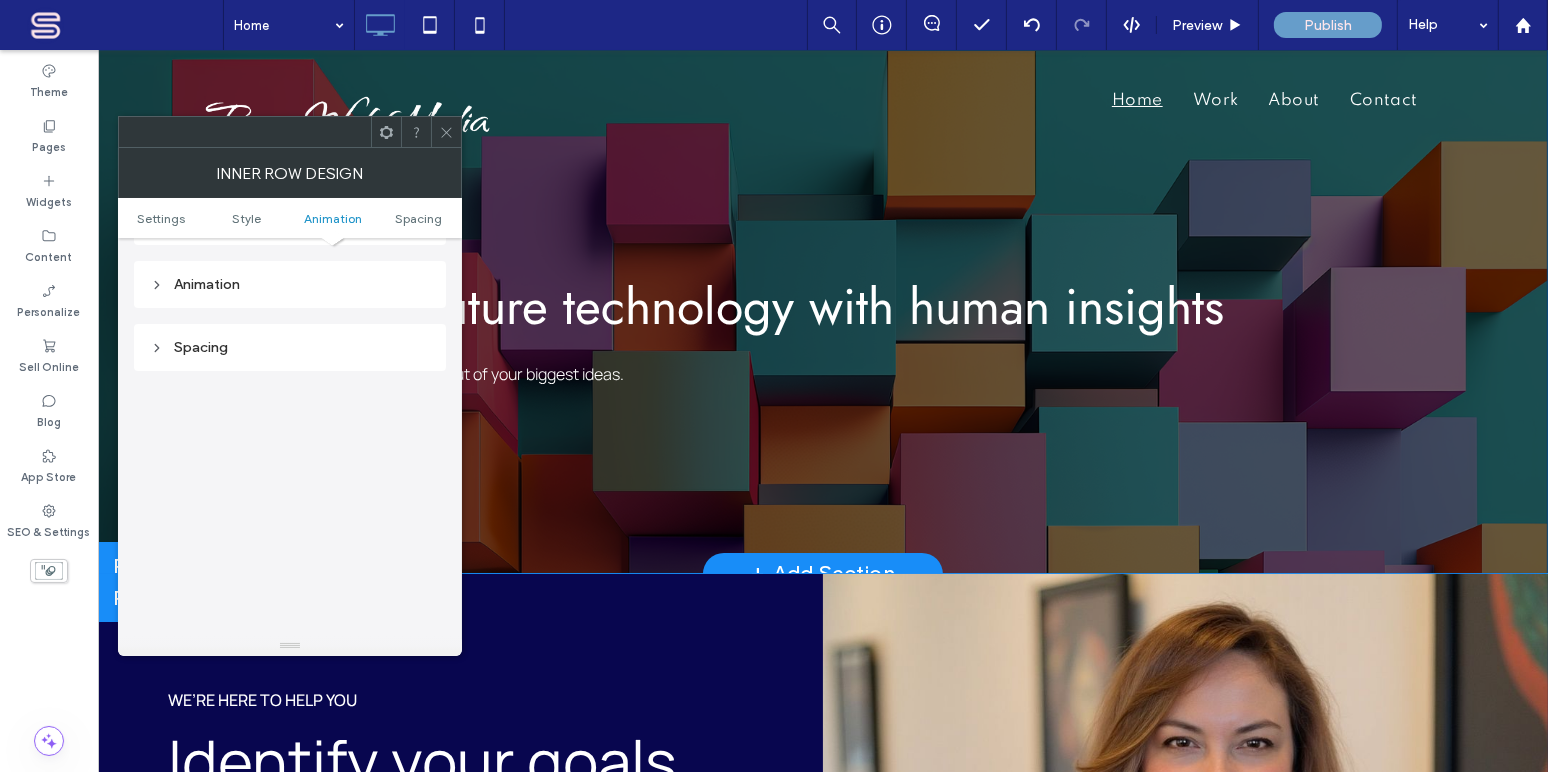 scroll, scrollTop: 640, scrollLeft: 0, axis: vertical 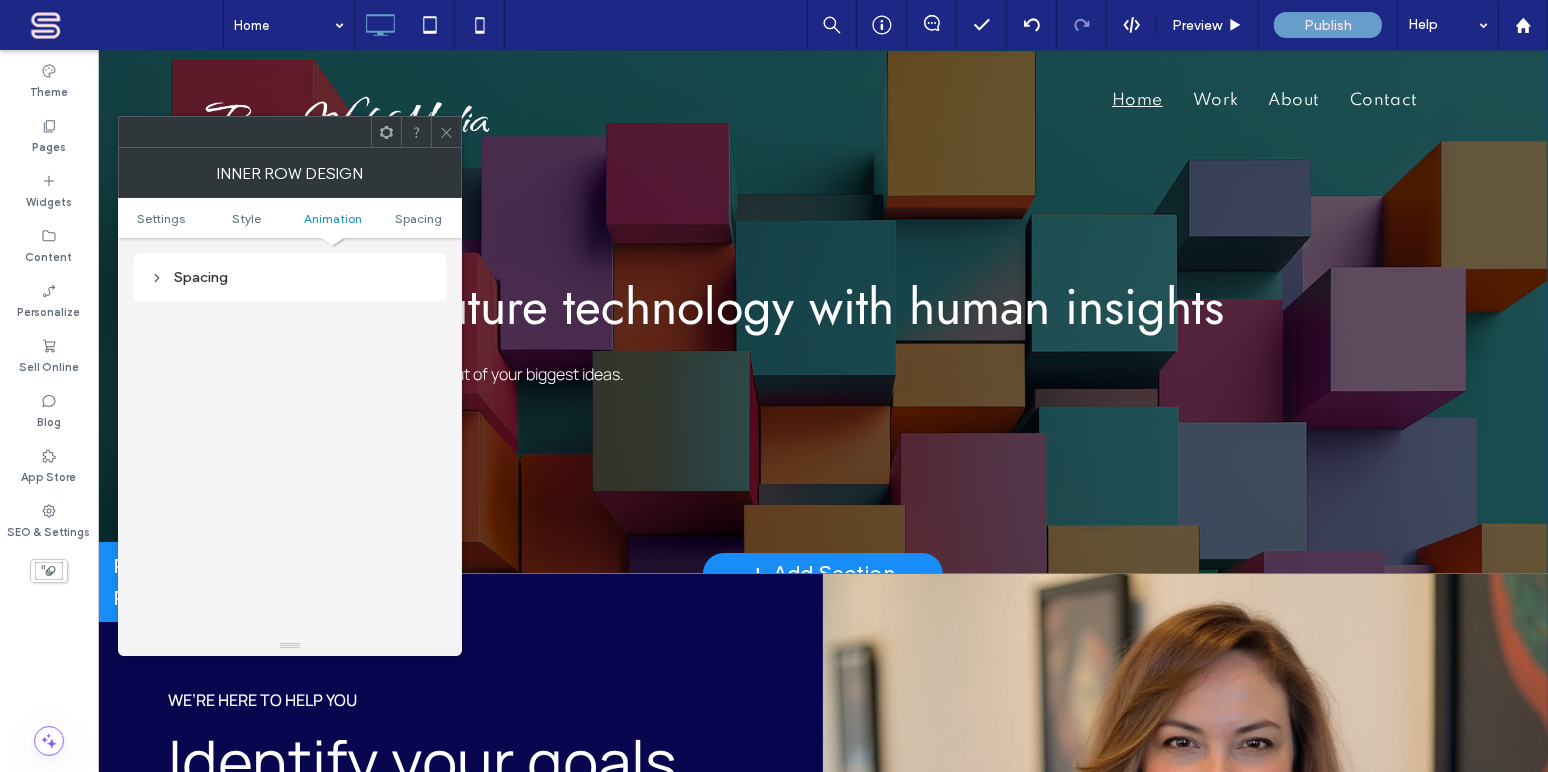 click on "Spacing" at bounding box center [290, 277] 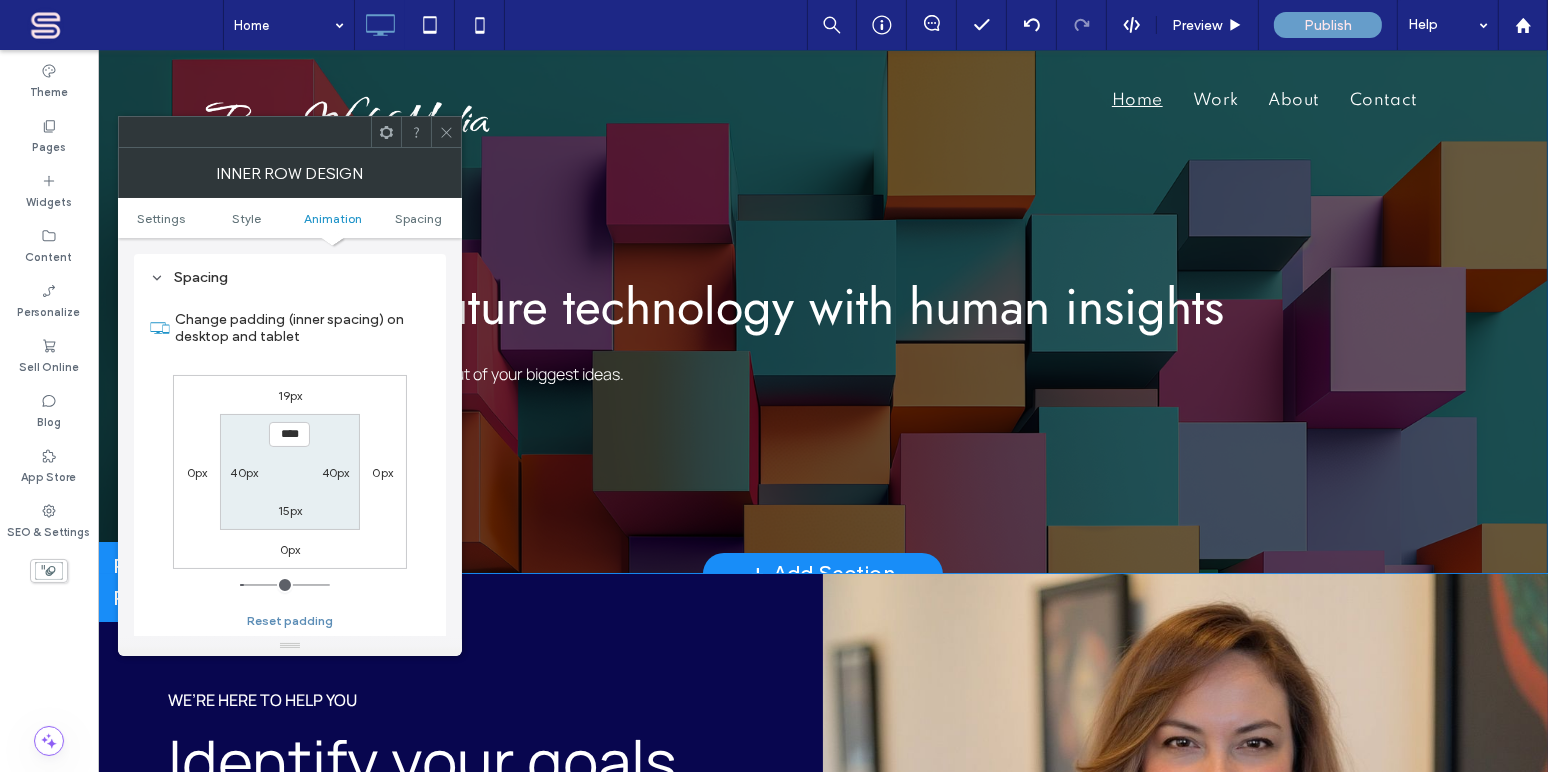click on "Reset padding" at bounding box center [290, 621] 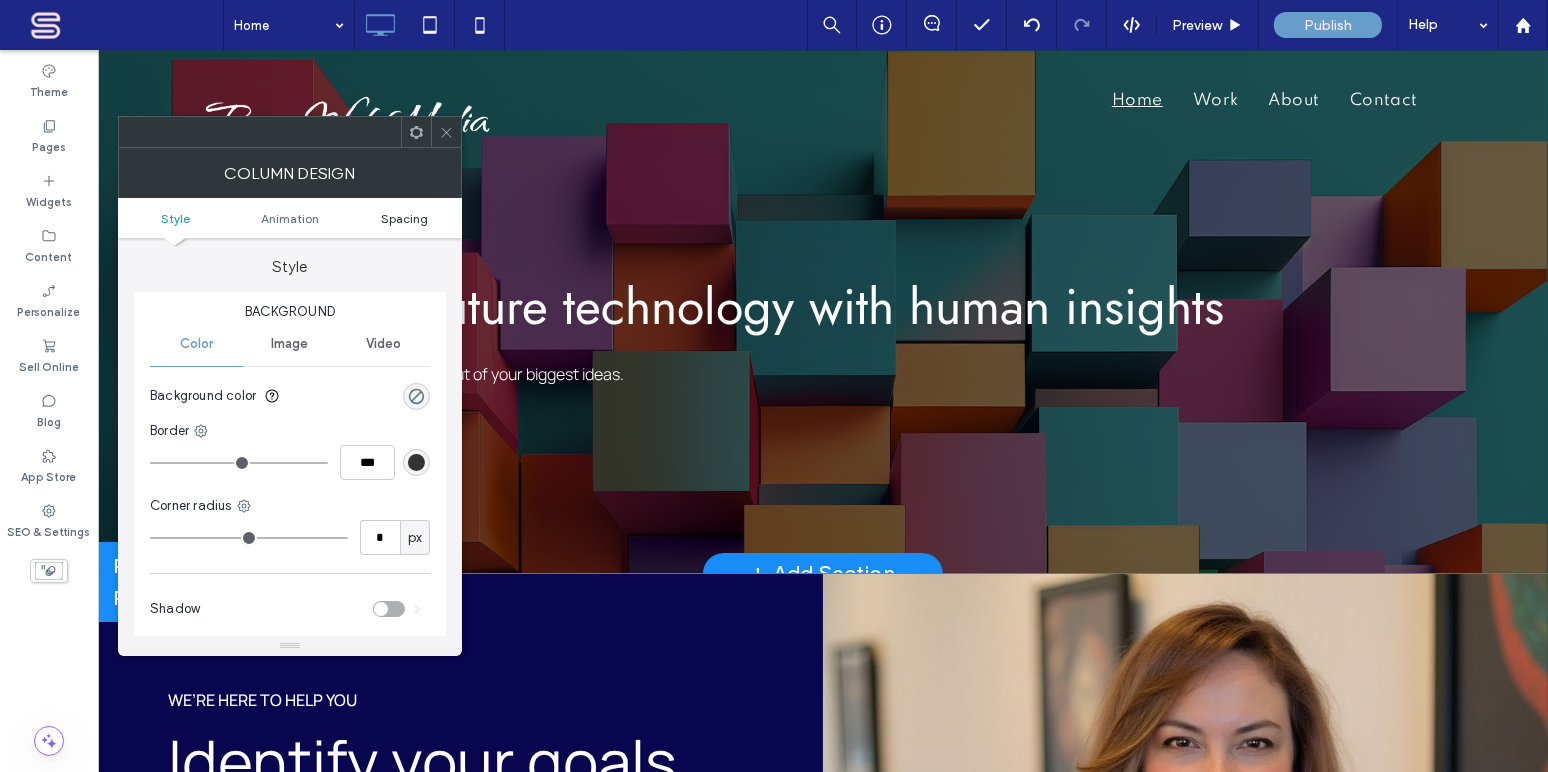 click on "Spacing" at bounding box center (404, 218) 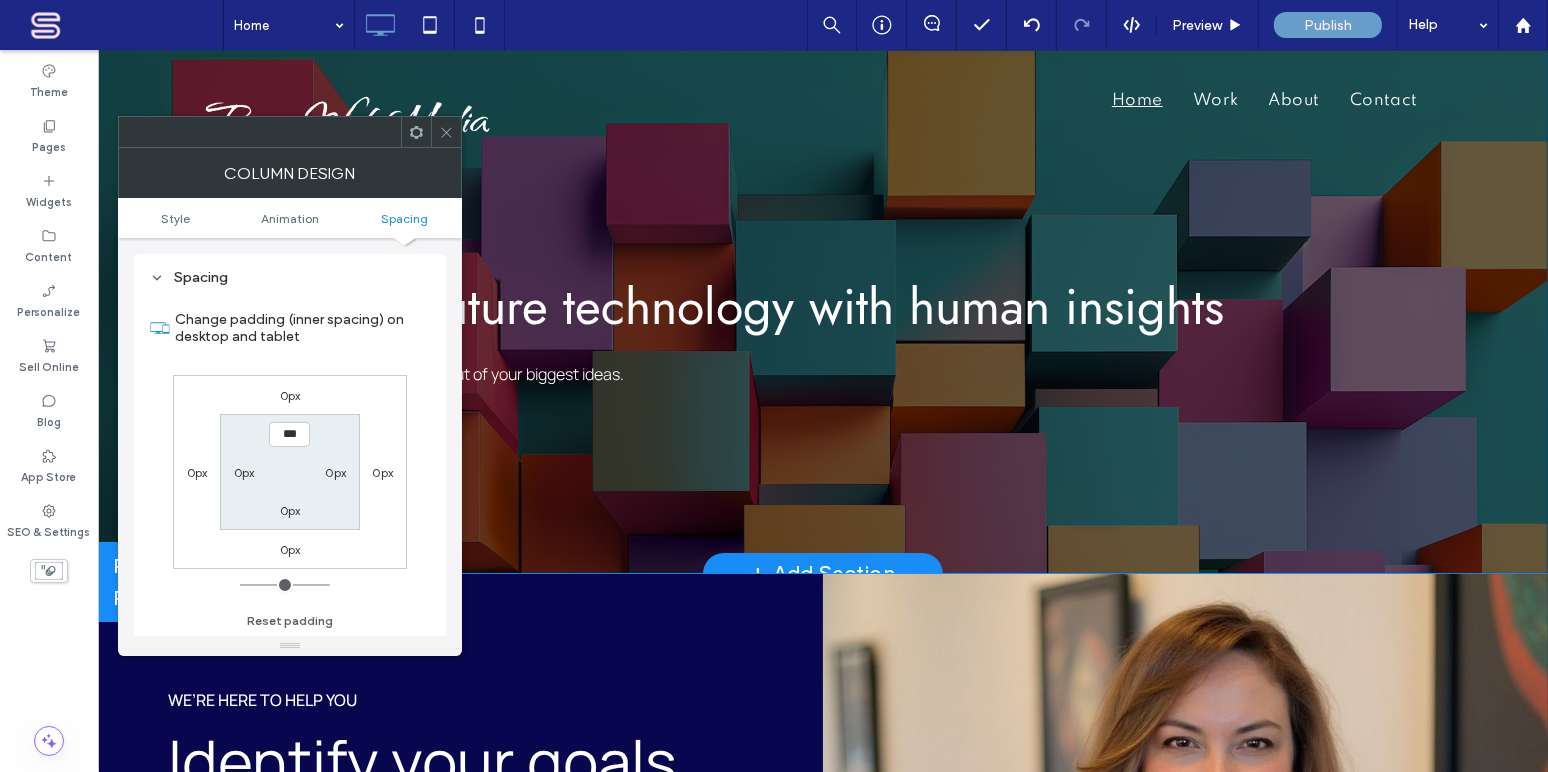 scroll, scrollTop: 469, scrollLeft: 0, axis: vertical 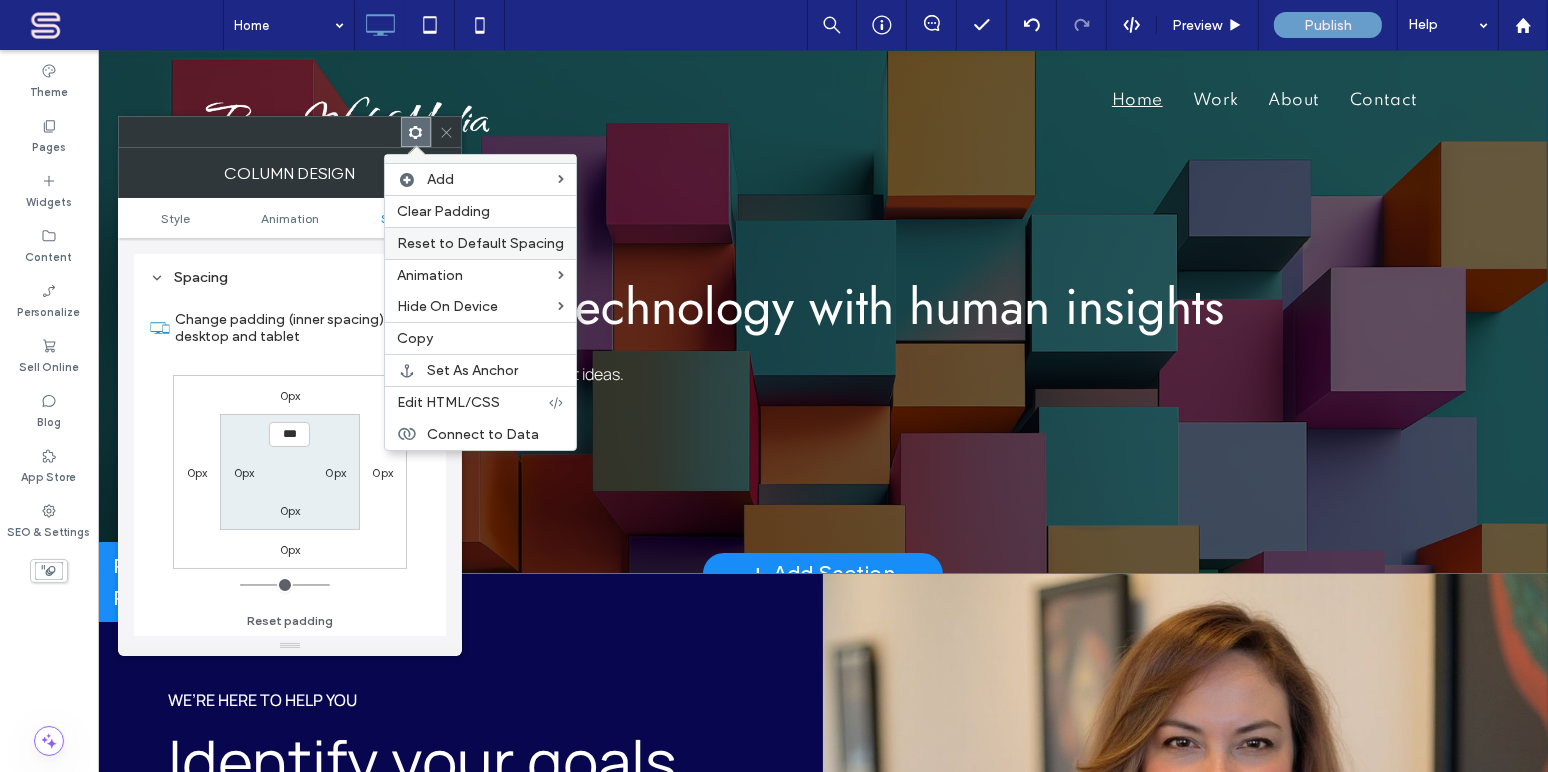 click on "Reset to Default Spacing" at bounding box center [480, 243] 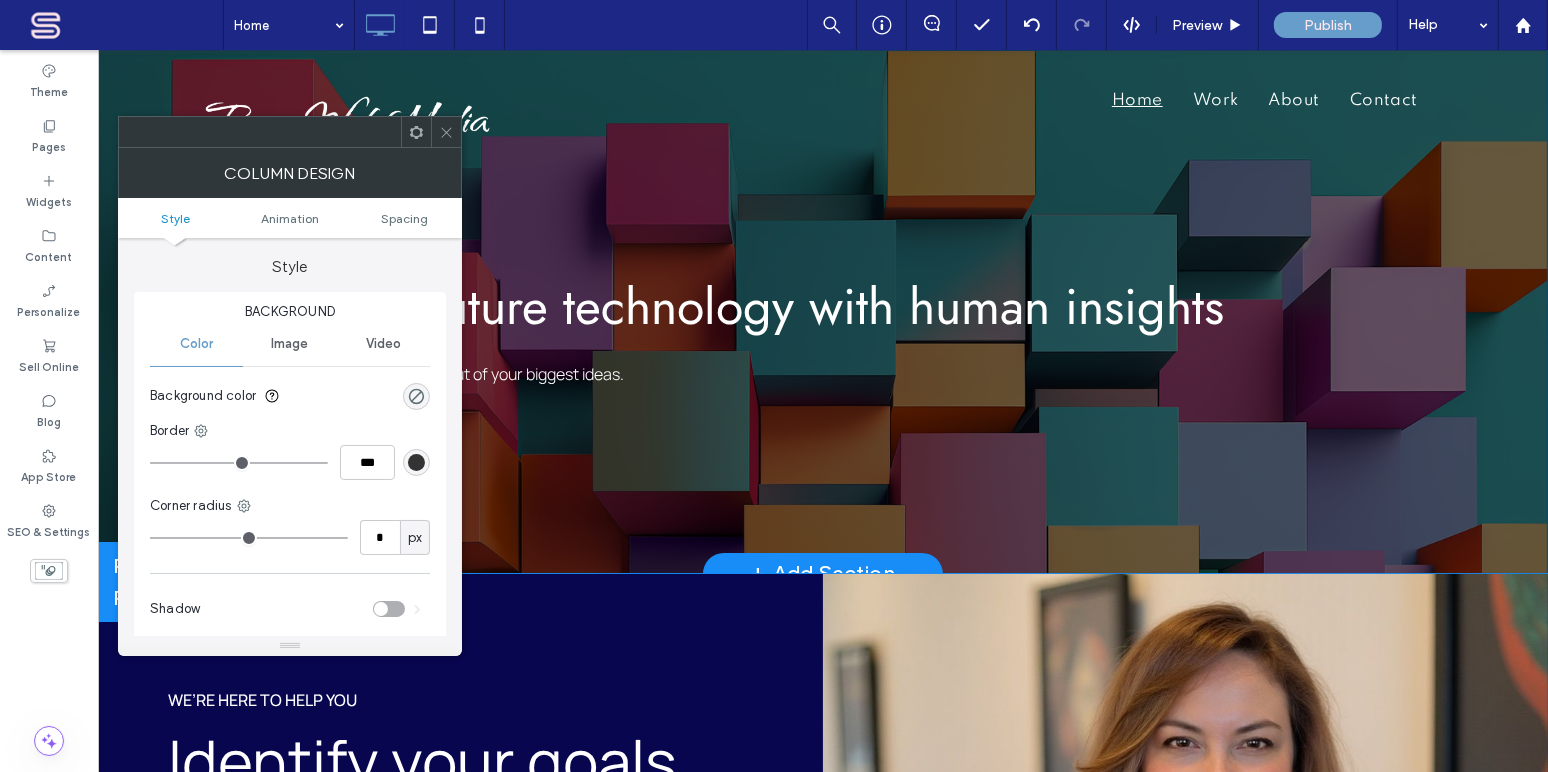 click 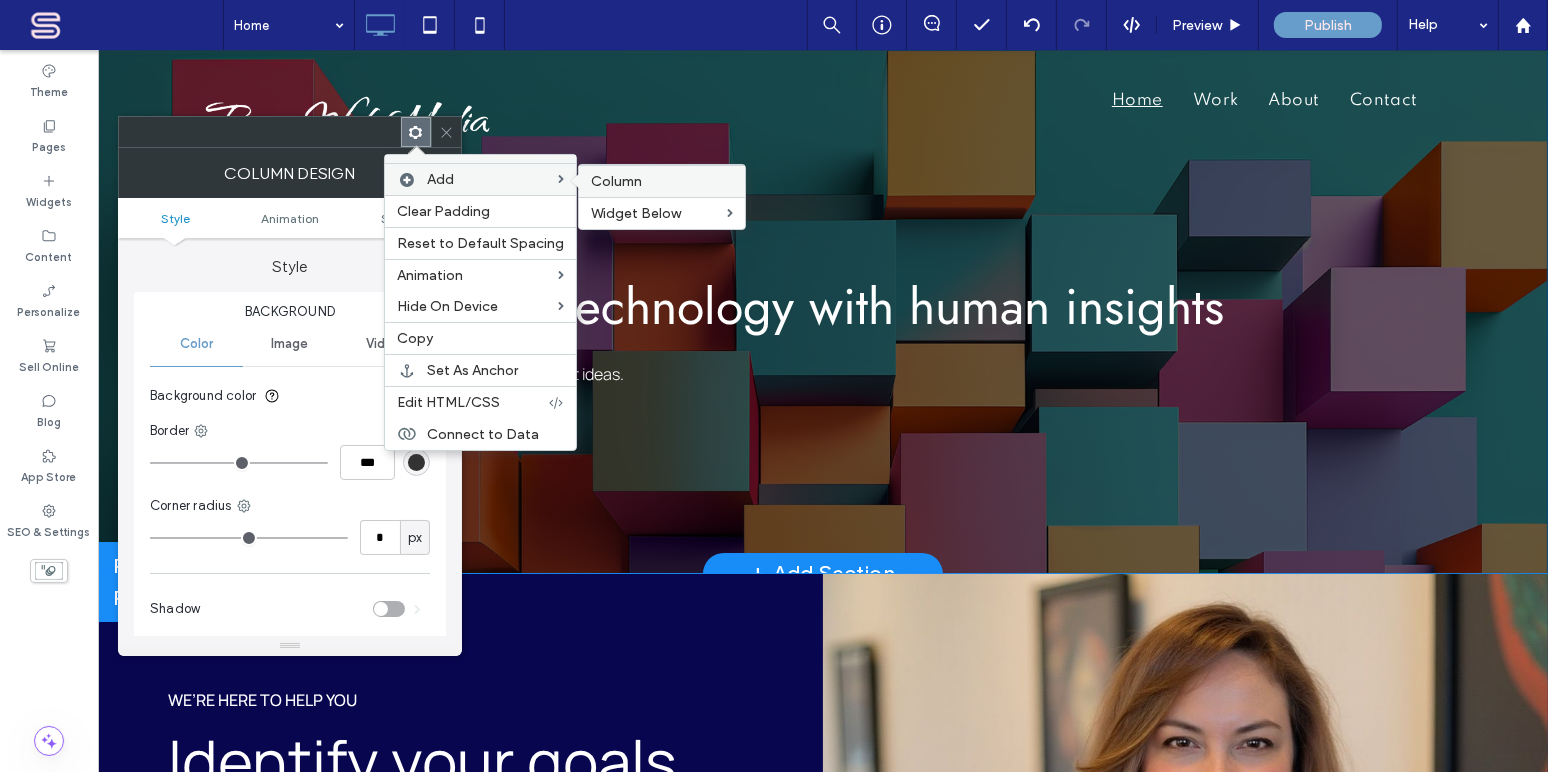 click on "Column" at bounding box center [662, 181] 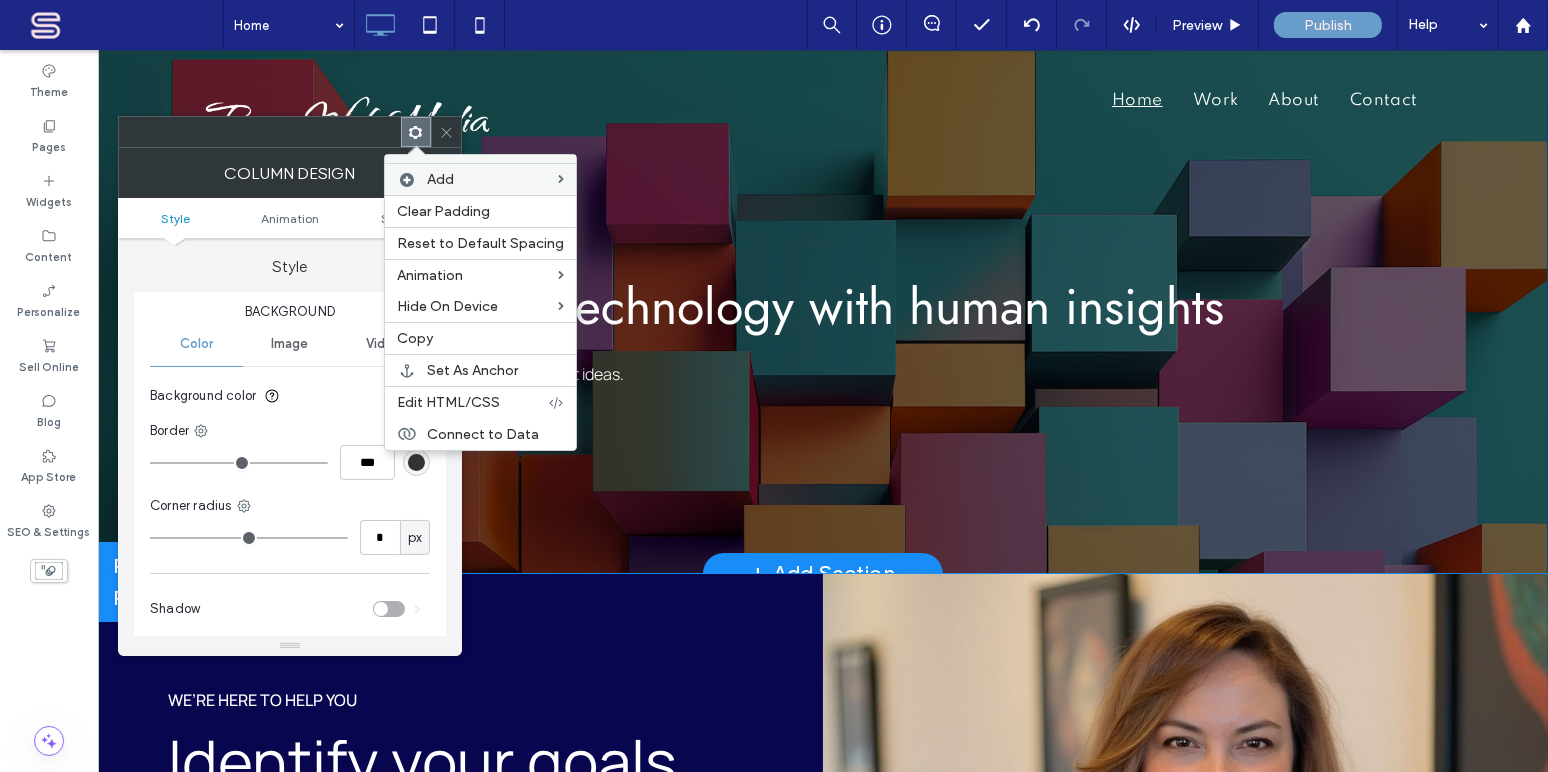 click at bounding box center (260, 132) 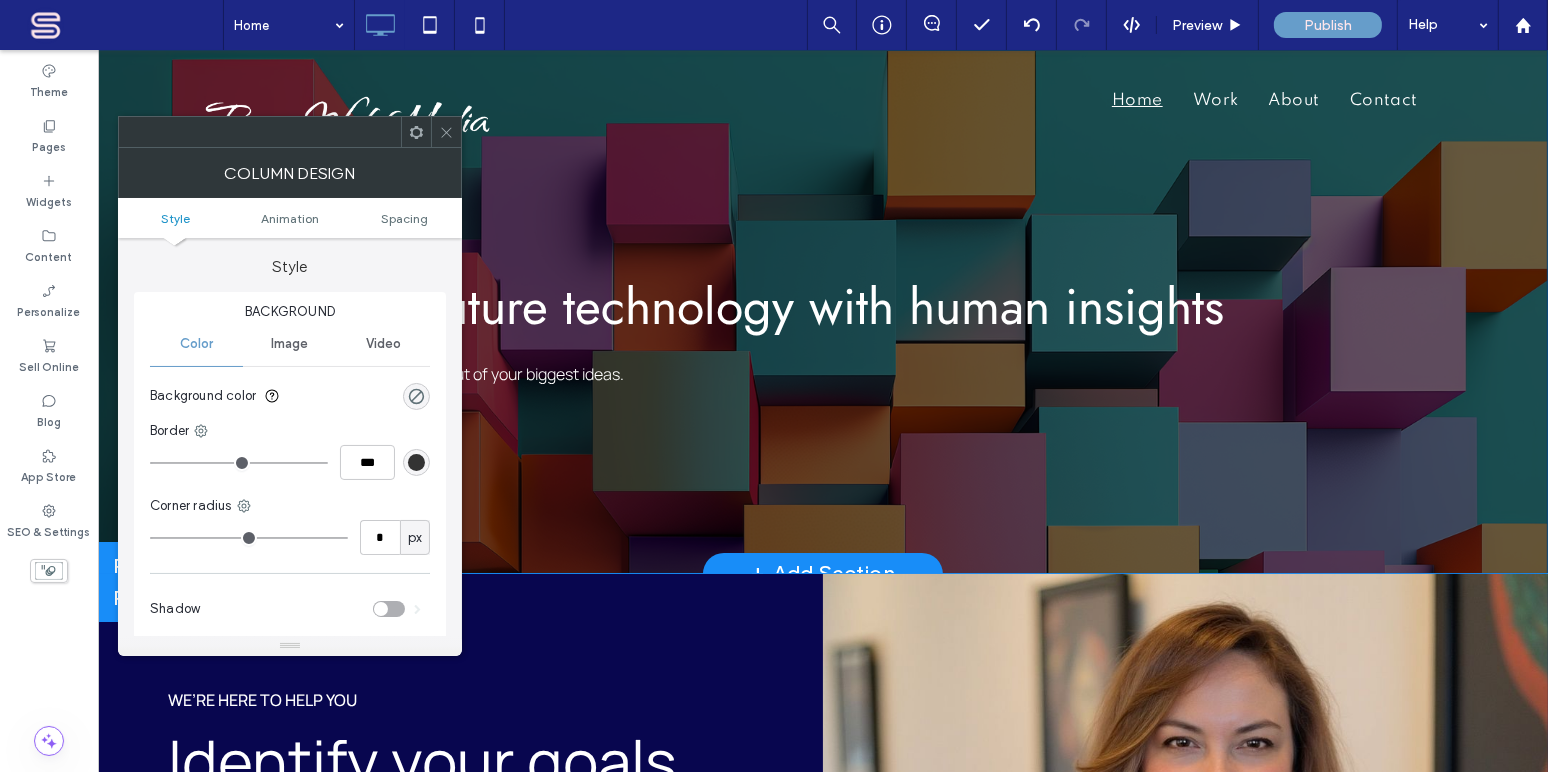 click on "Style Animation Spacing" at bounding box center [290, 218] 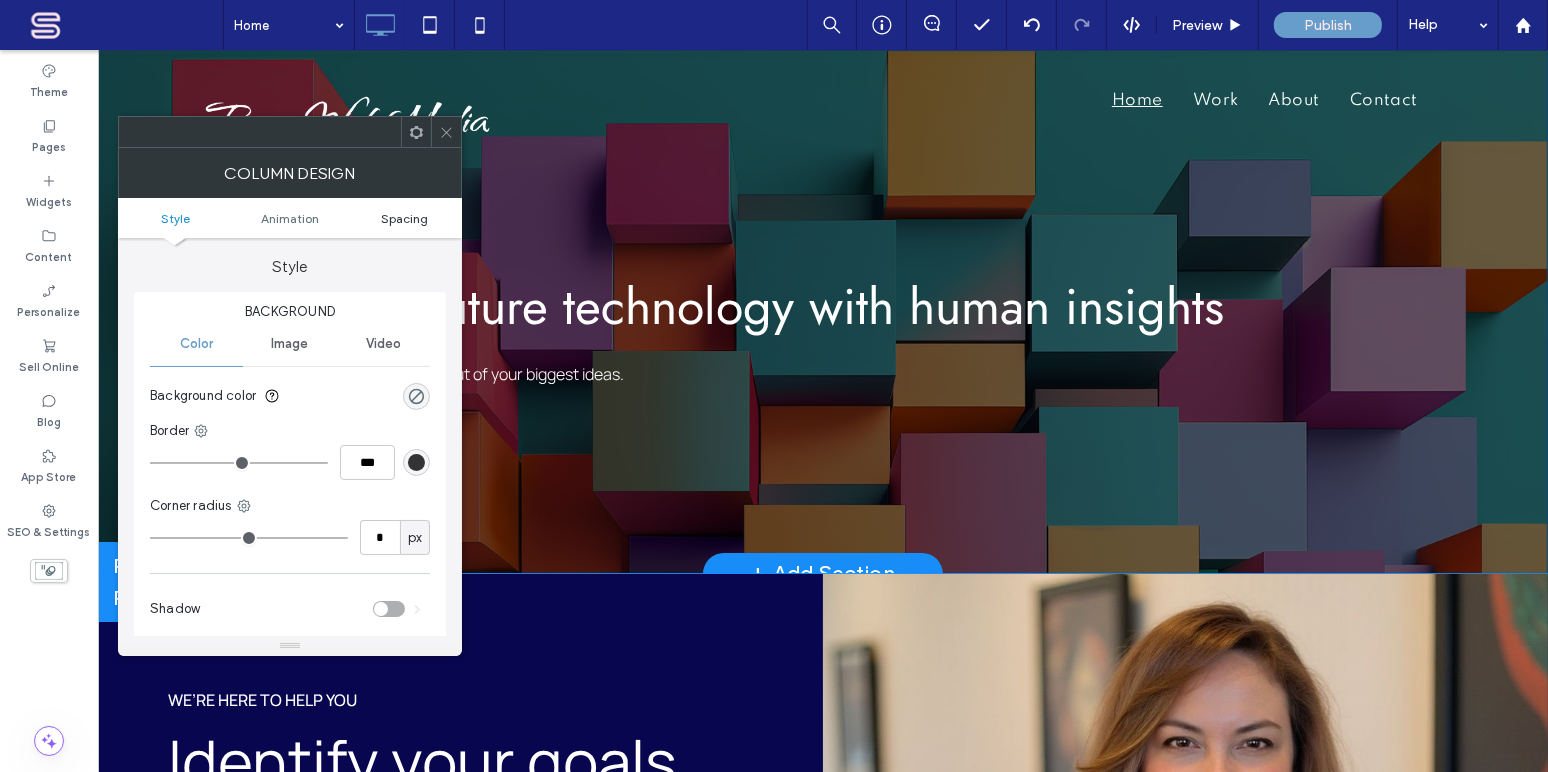 click on "Spacing" at bounding box center (404, 218) 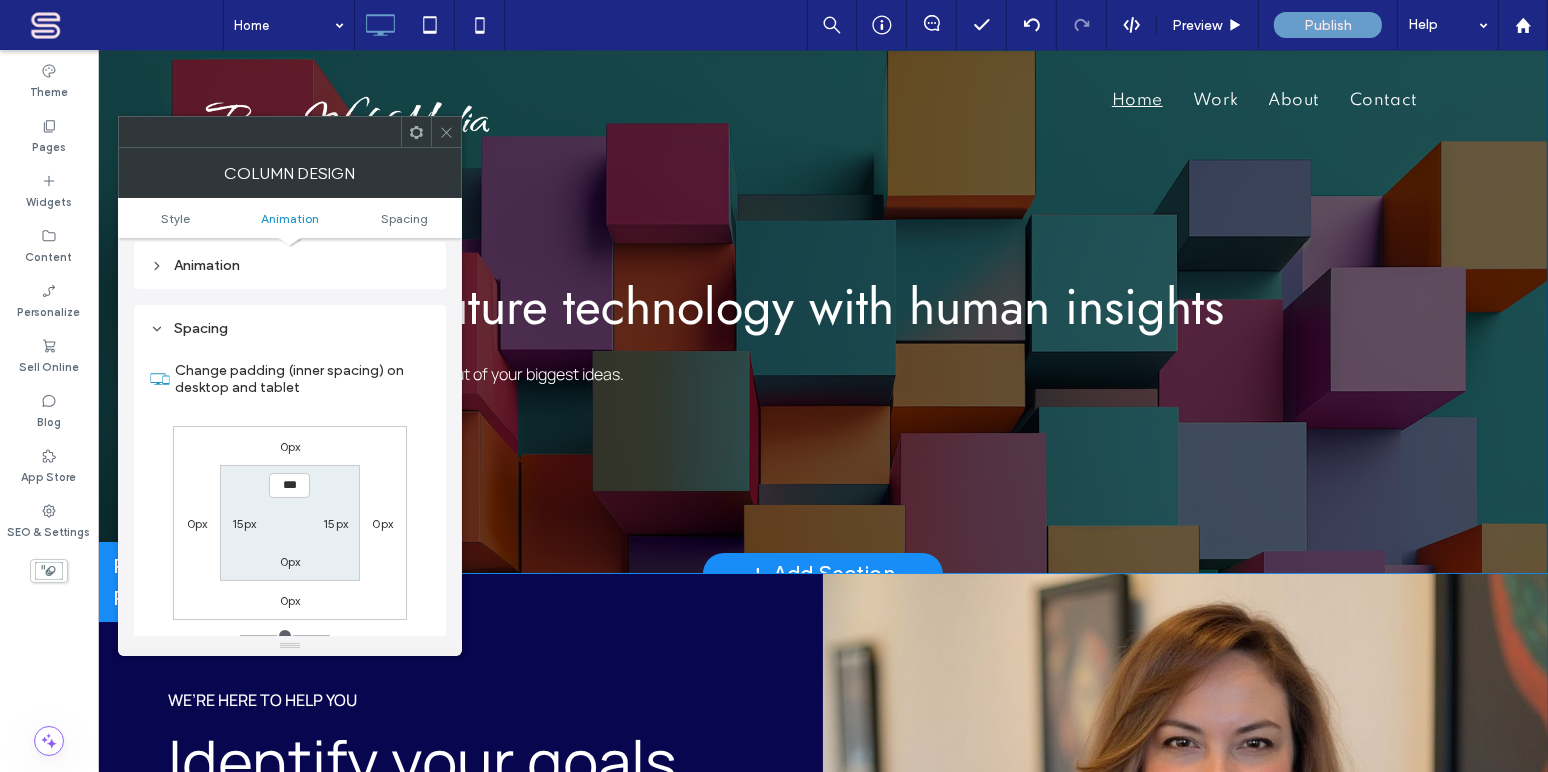 scroll, scrollTop: 469, scrollLeft: 0, axis: vertical 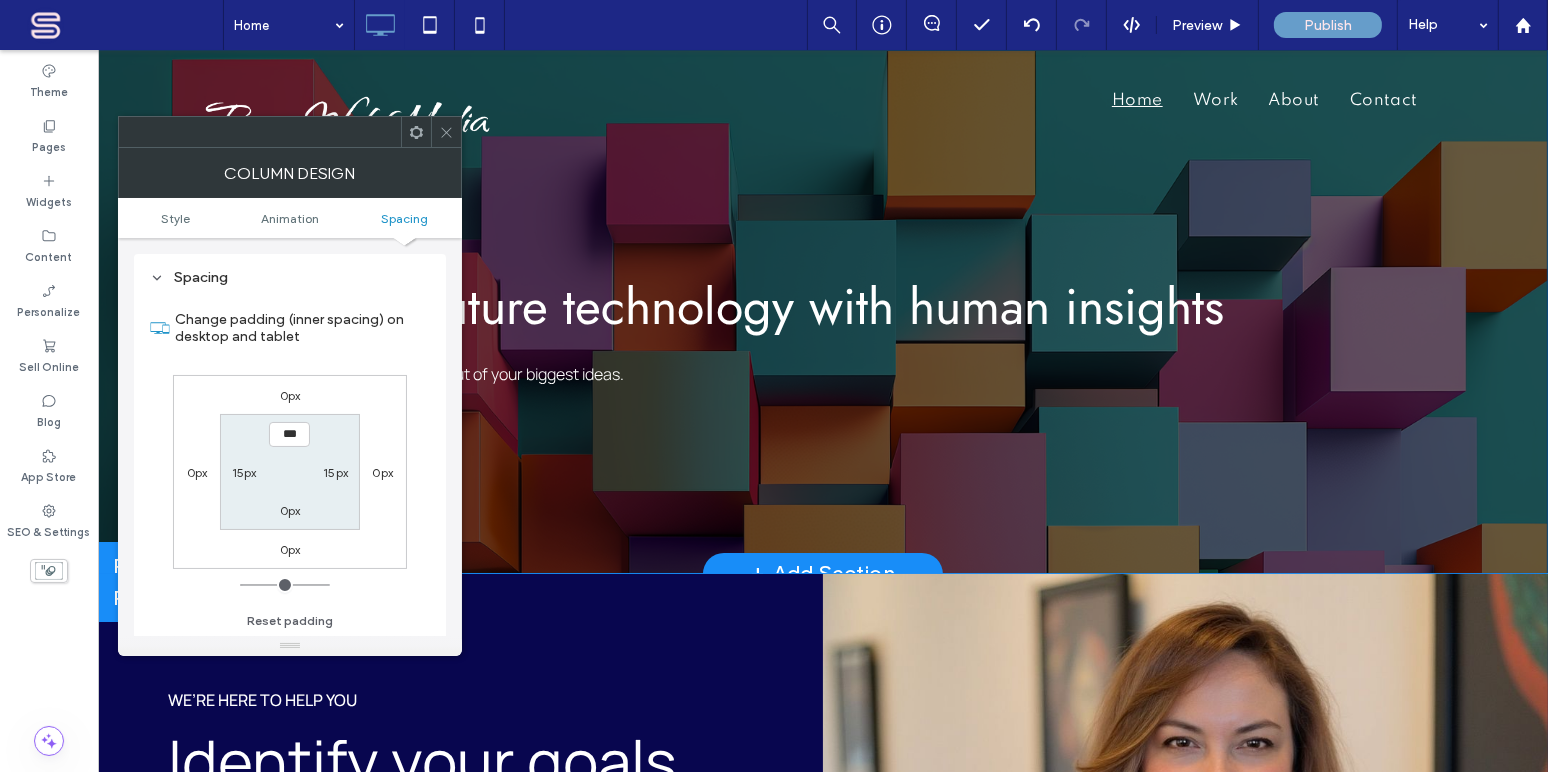 click on "Style Animation Spacing" at bounding box center [290, 218] 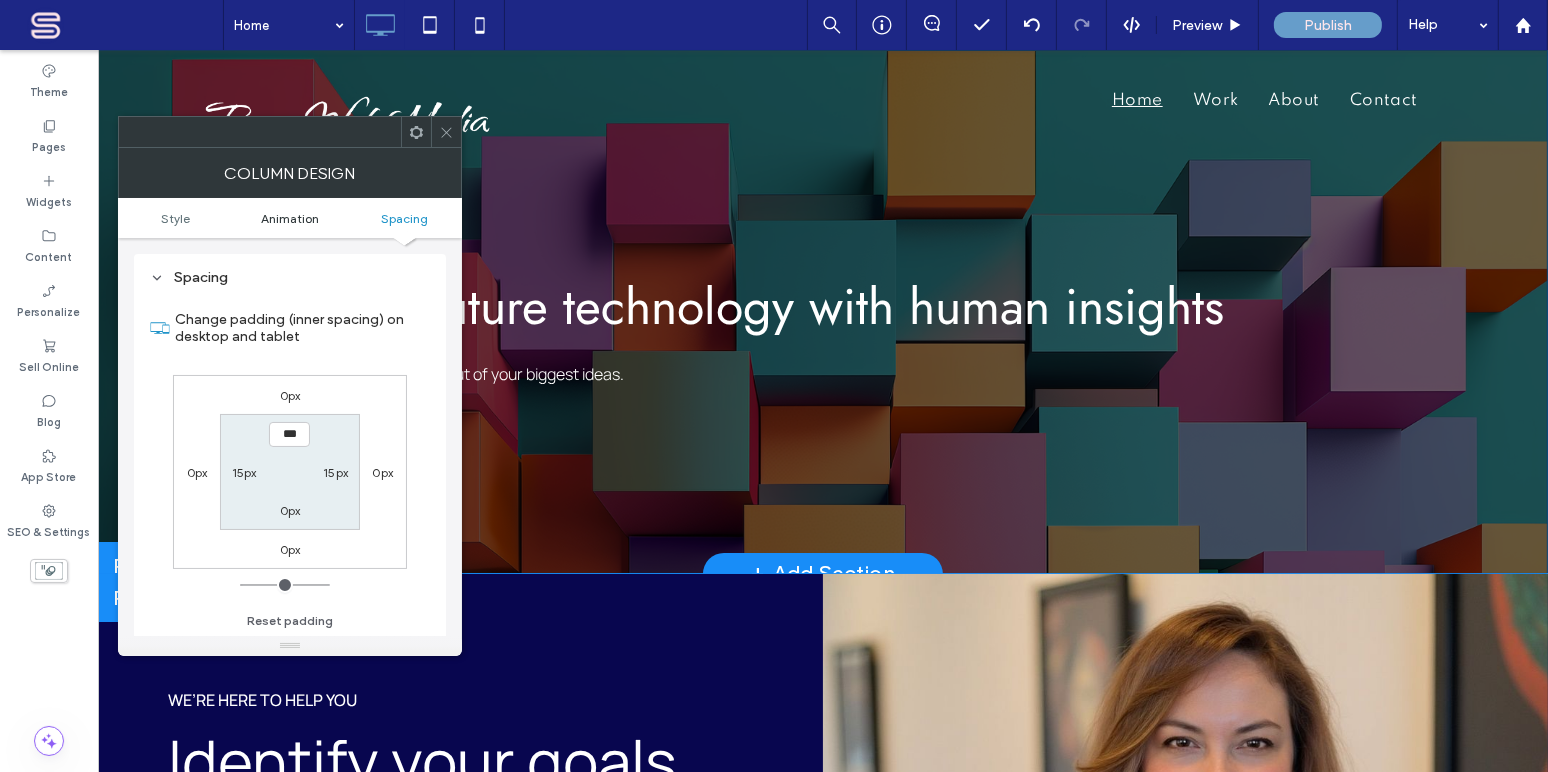 click on "Animation" at bounding box center [290, 218] 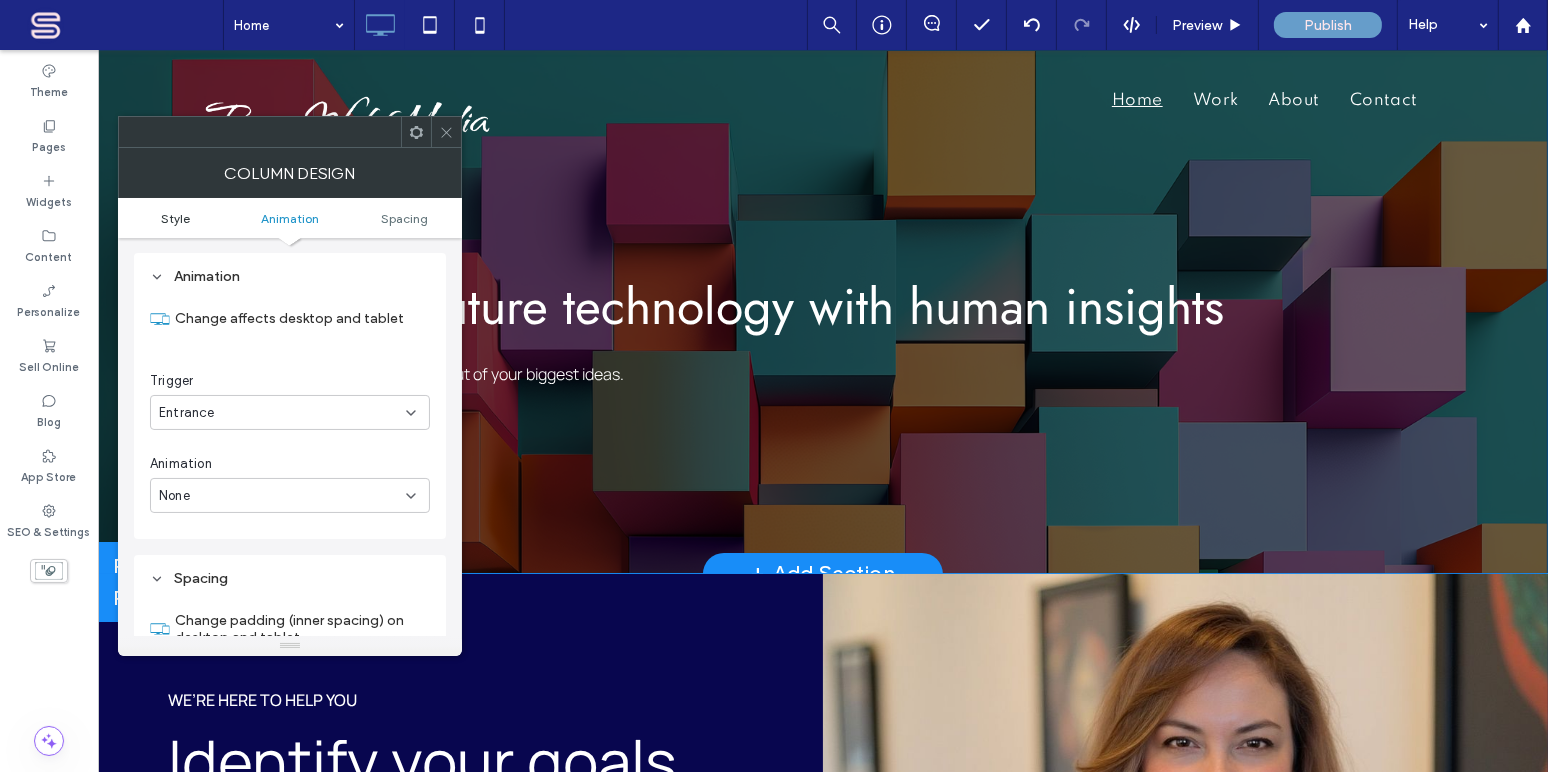 scroll, scrollTop: 406, scrollLeft: 0, axis: vertical 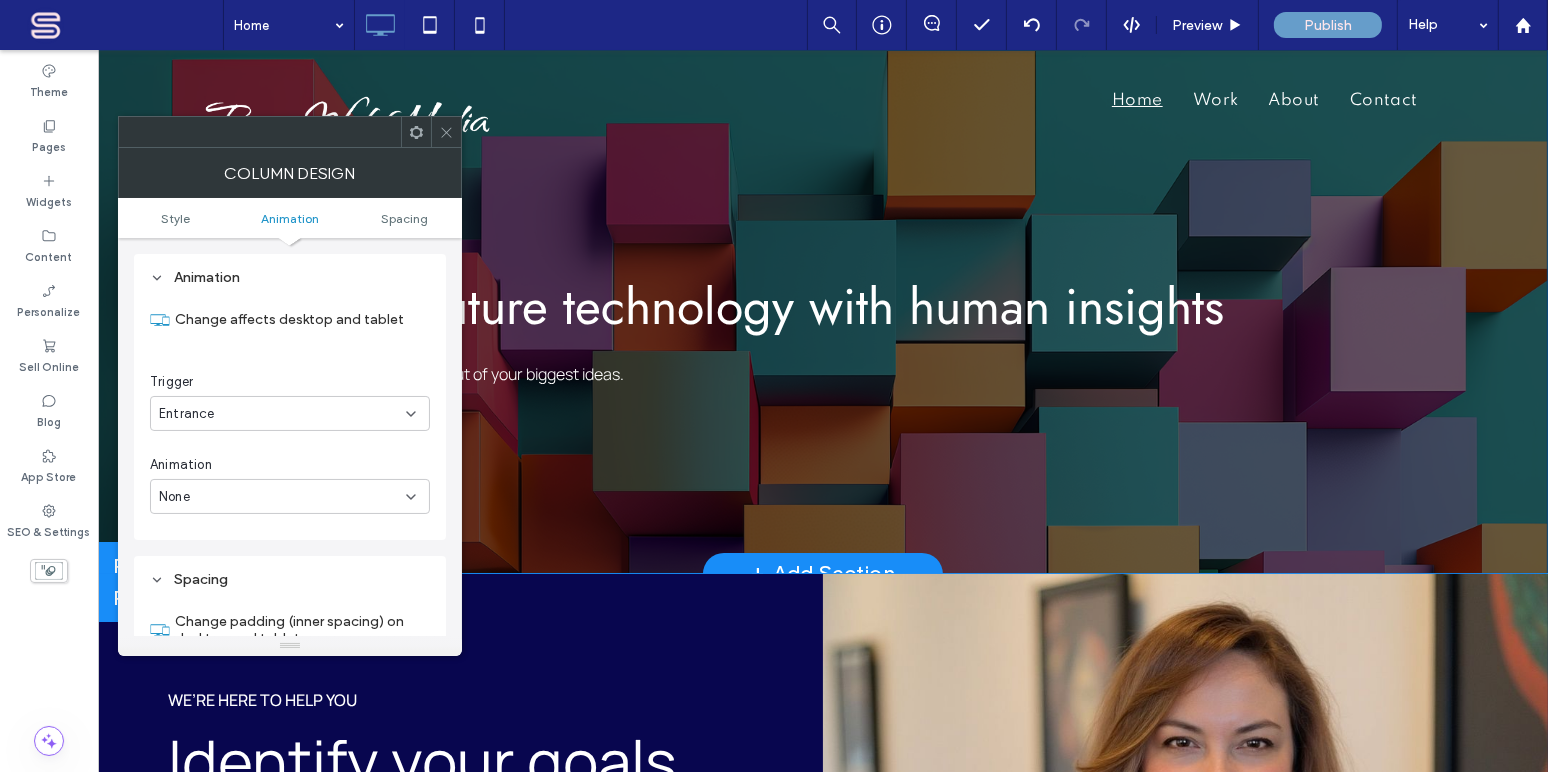 click 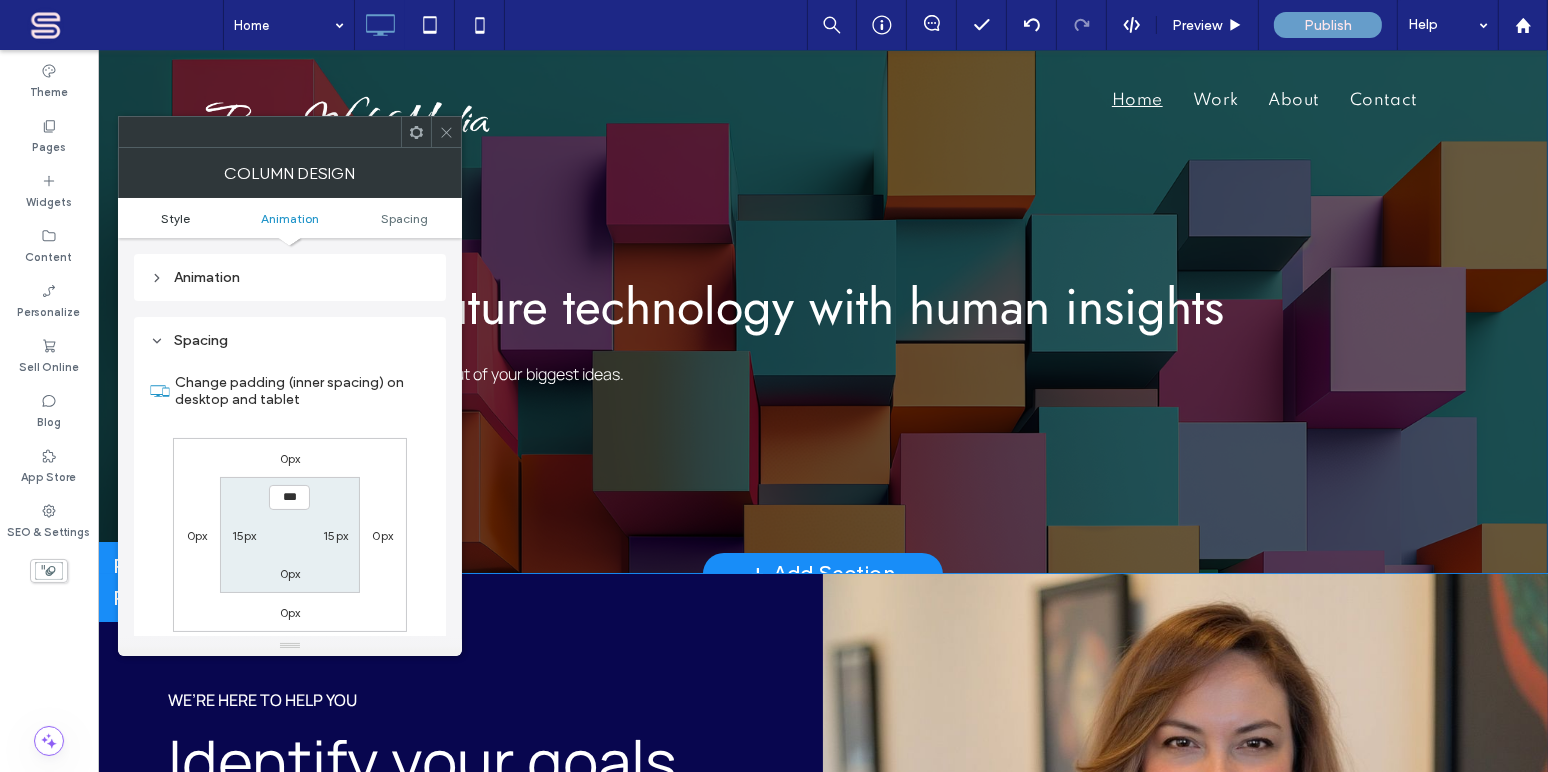 click on "Style" at bounding box center [175, 218] 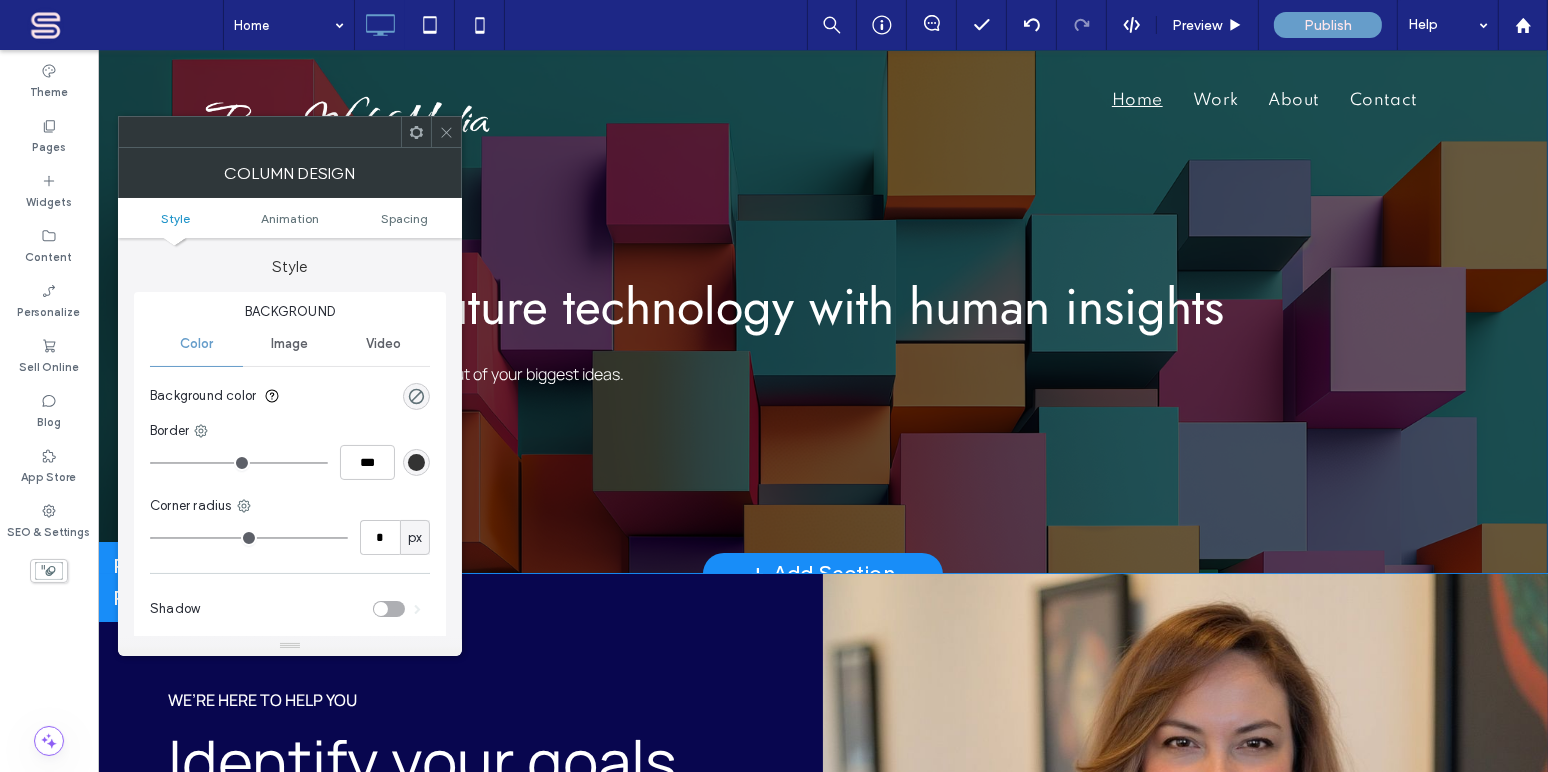 scroll, scrollTop: 0, scrollLeft: 0, axis: both 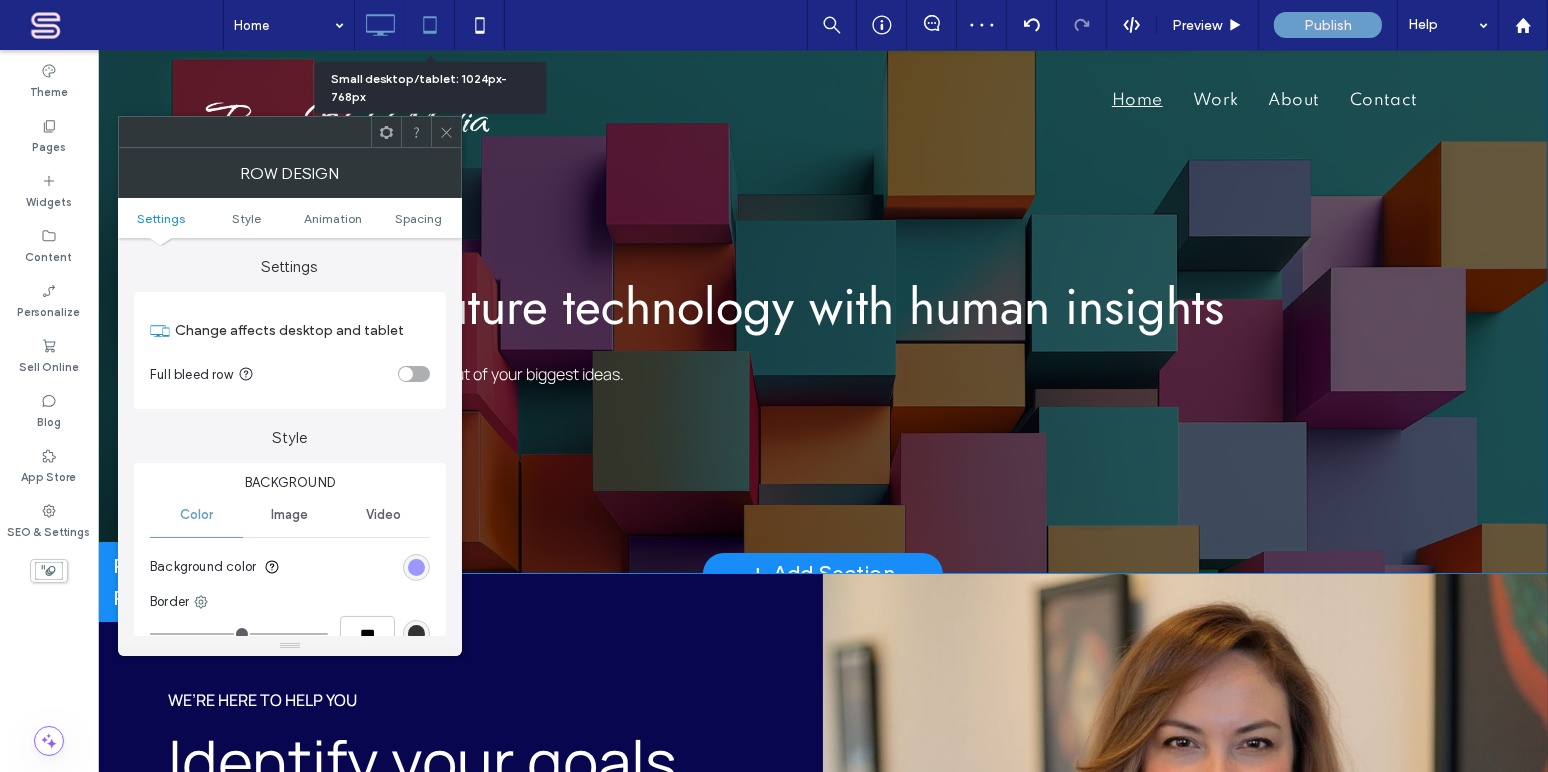 click 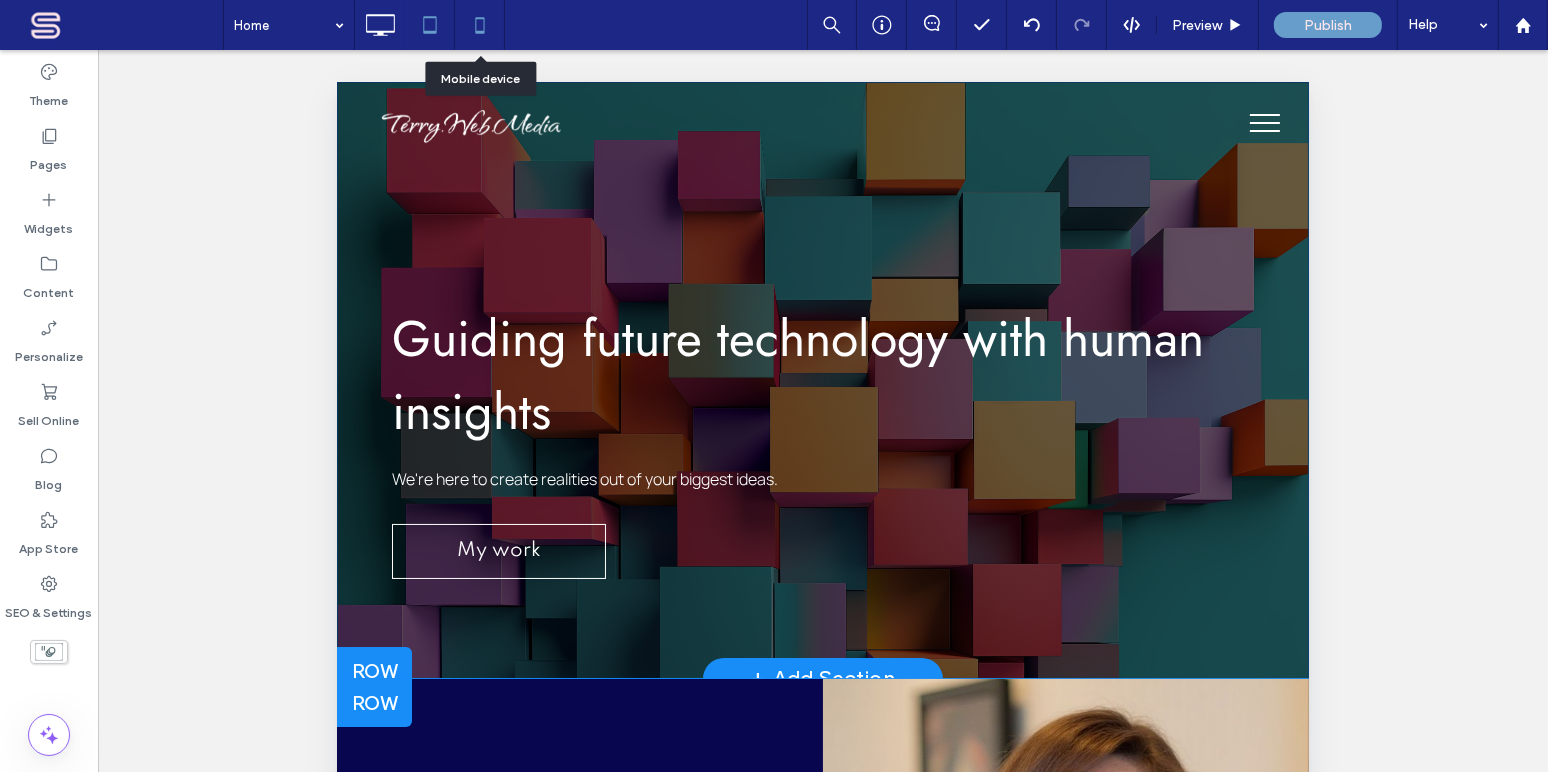 click 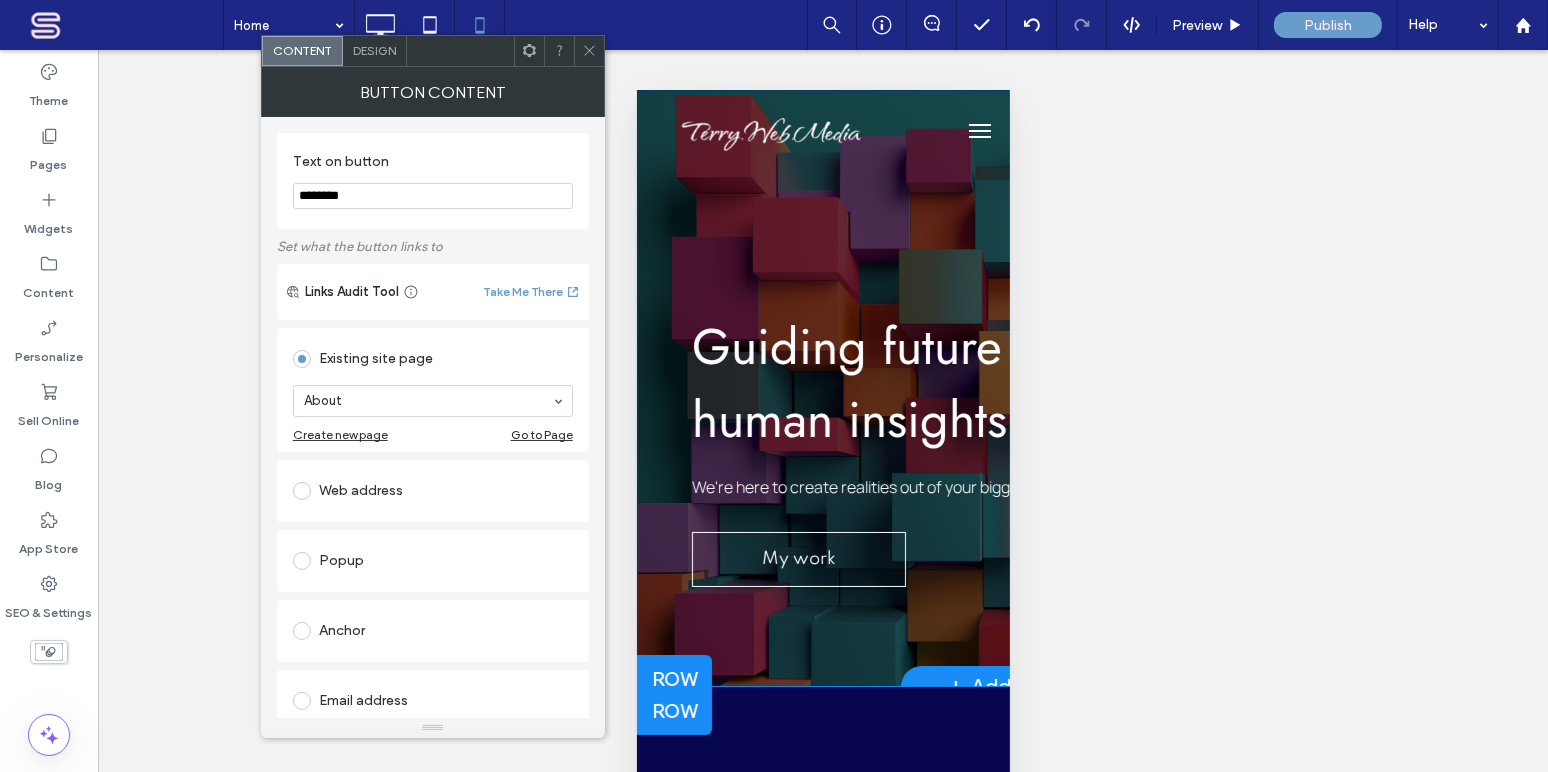 click on "********" at bounding box center [433, 196] 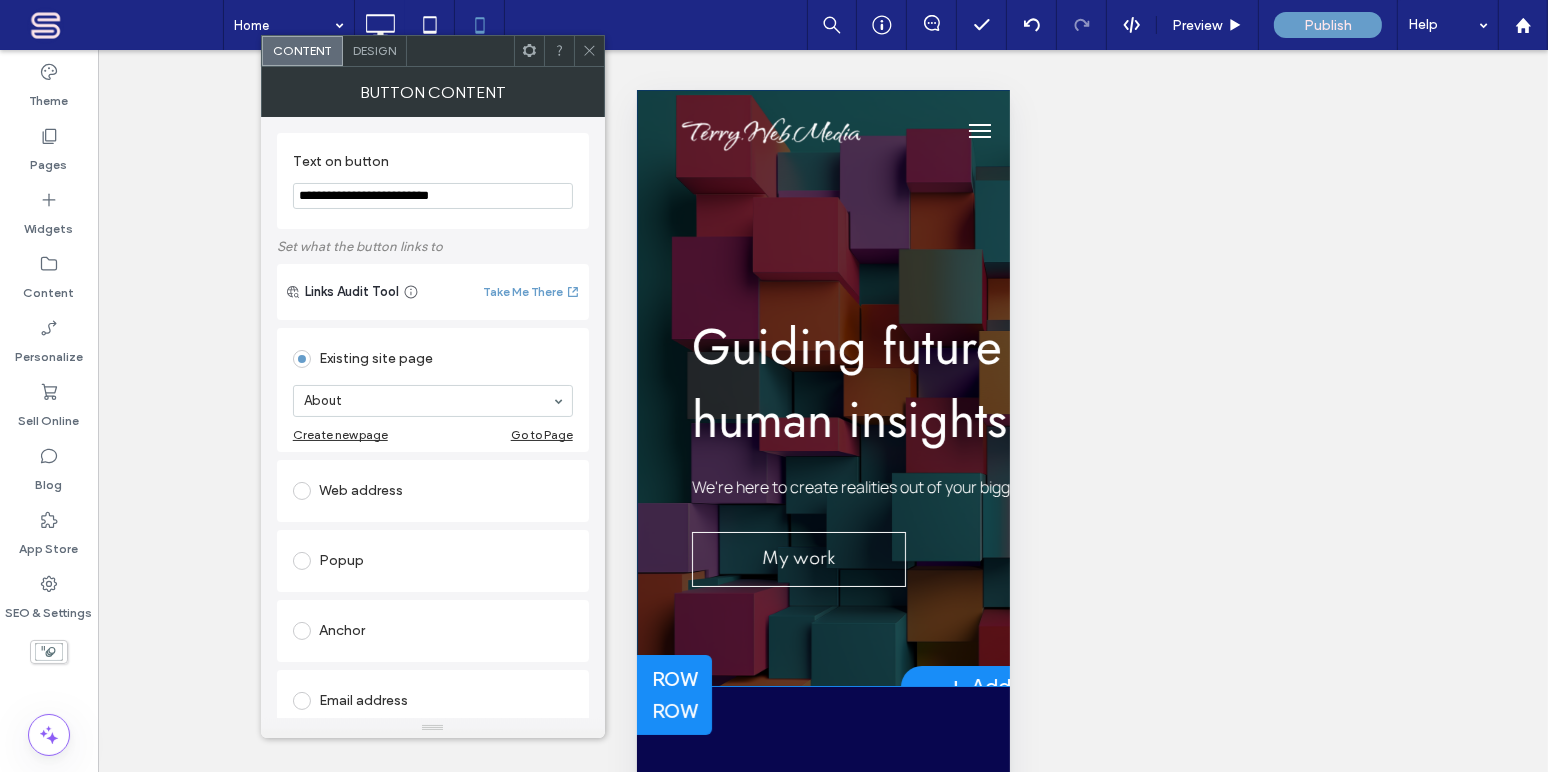 click on "**********" at bounding box center [433, 196] 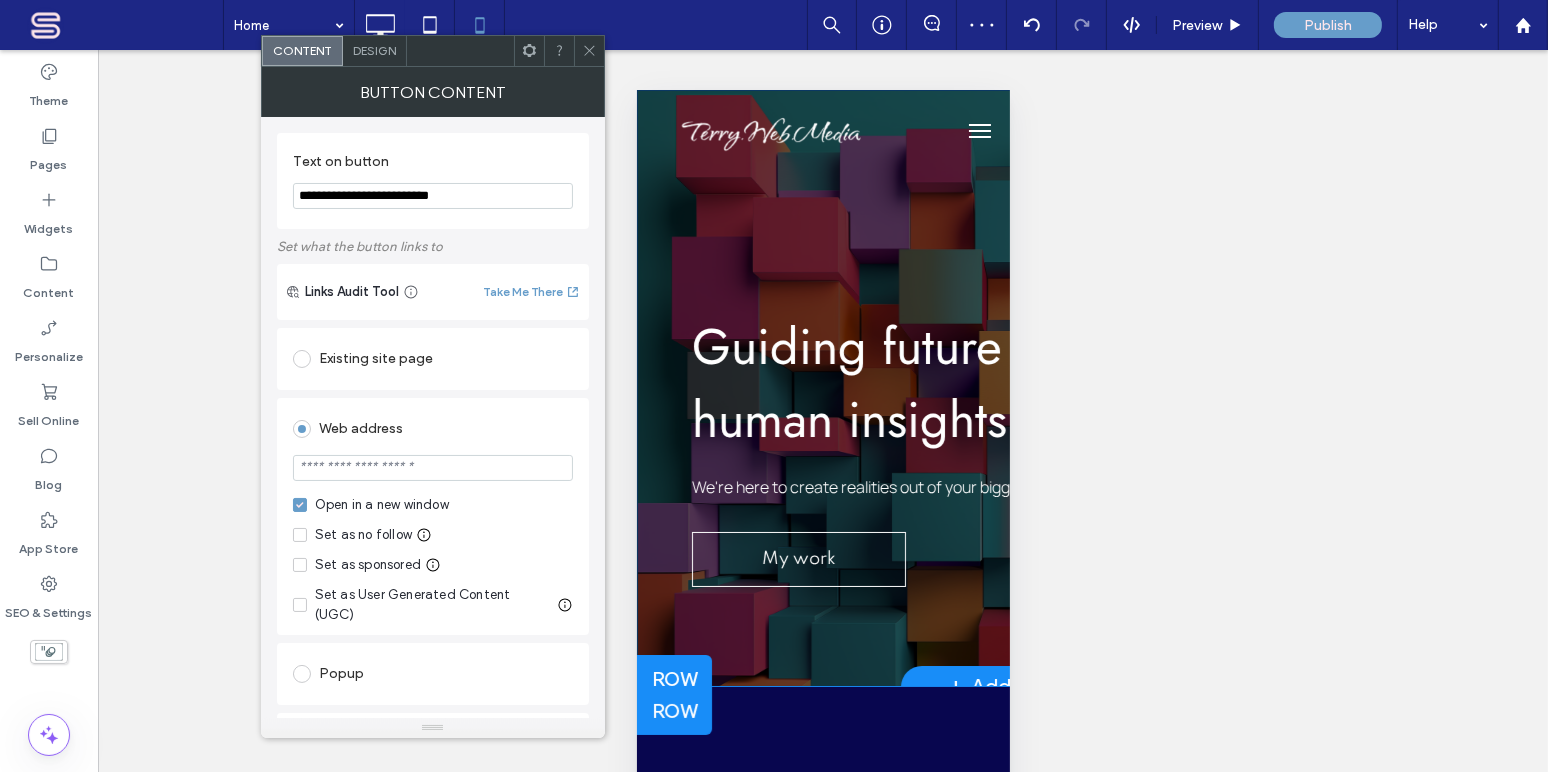 drag, startPoint x: 300, startPoint y: 471, endPoint x: 542, endPoint y: 470, distance: 242.00206 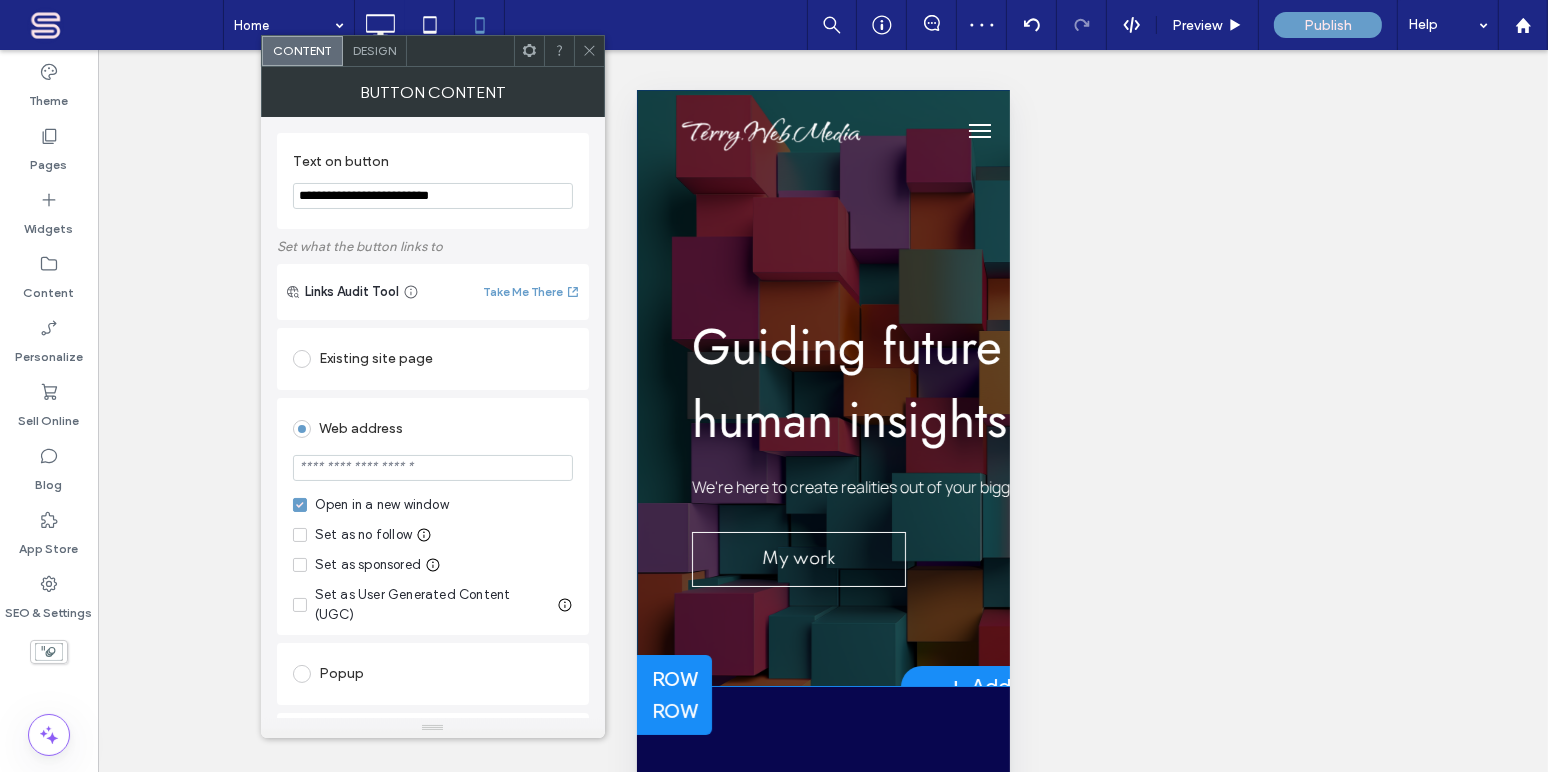 click at bounding box center (433, 468) 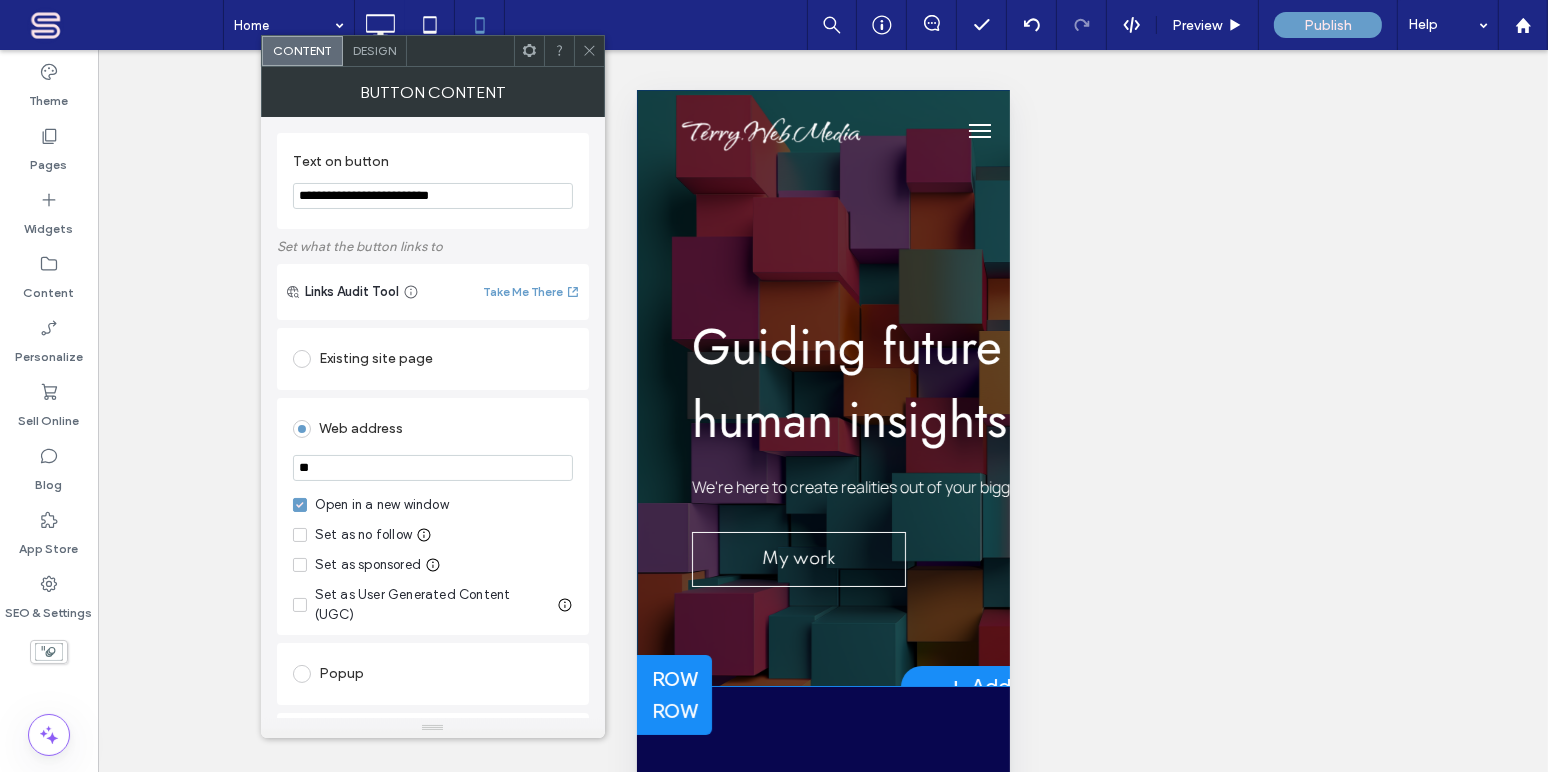 type on "*" 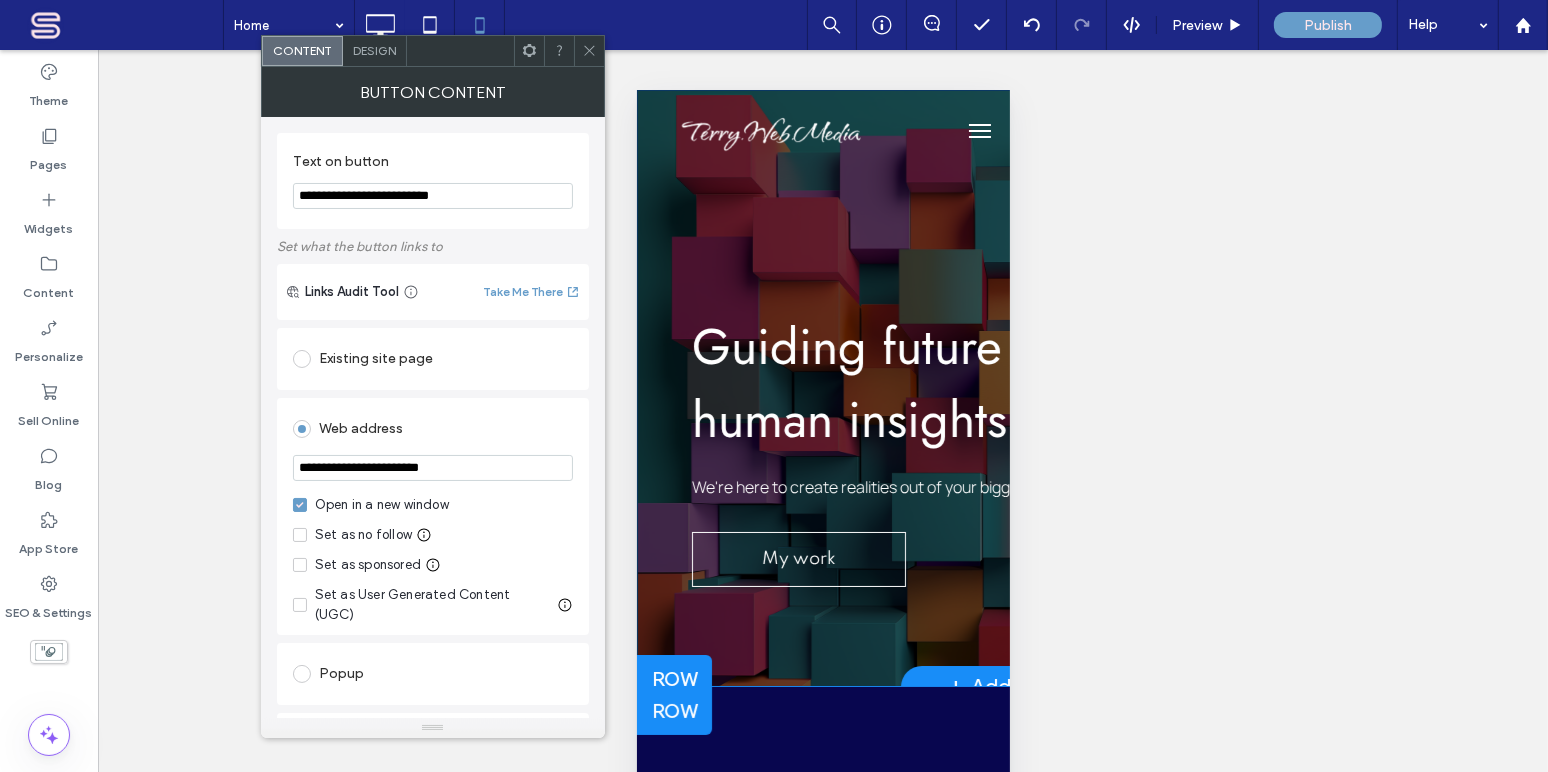 type on "**********" 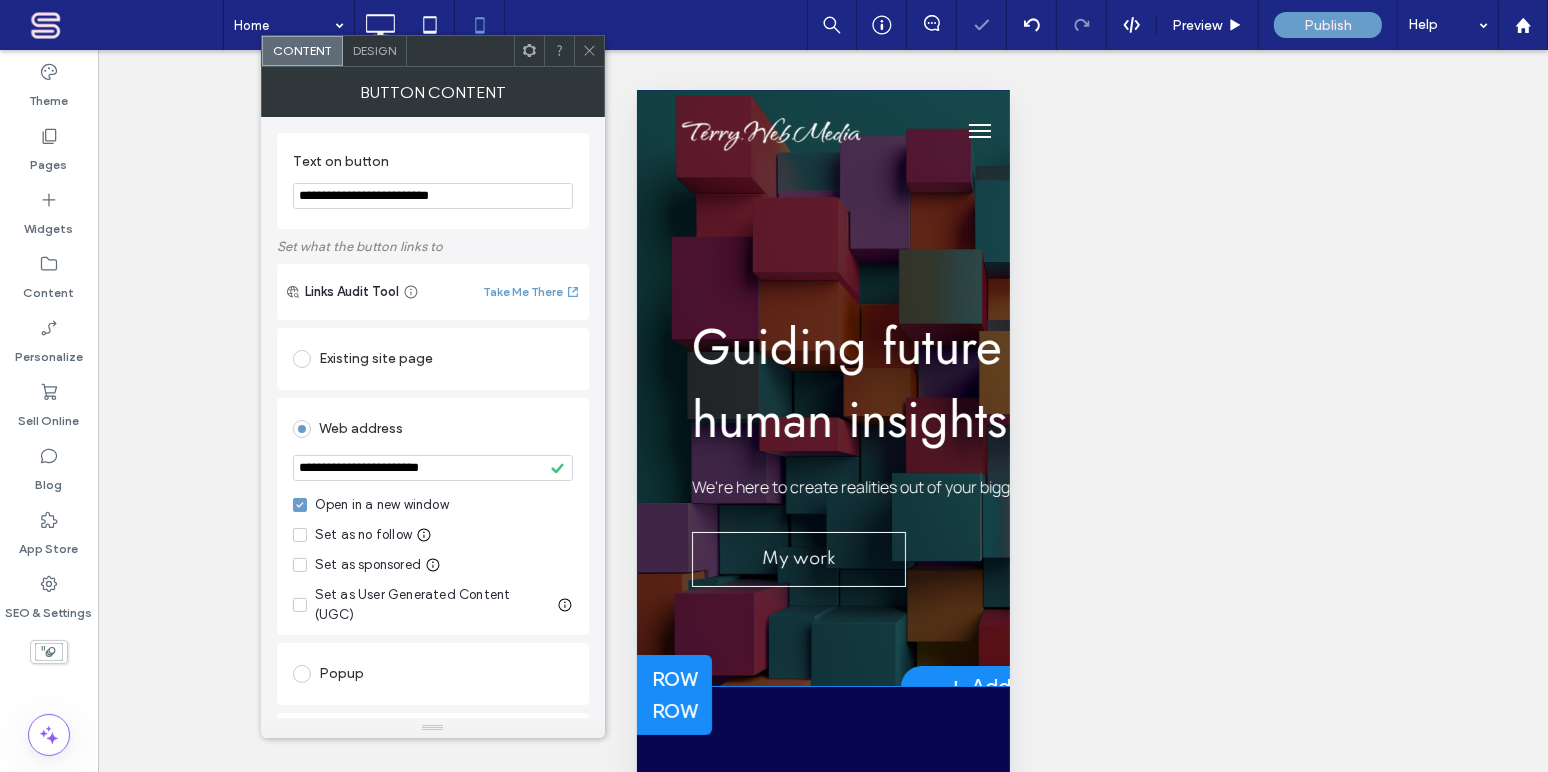 click on "**********" at bounding box center (433, 181) 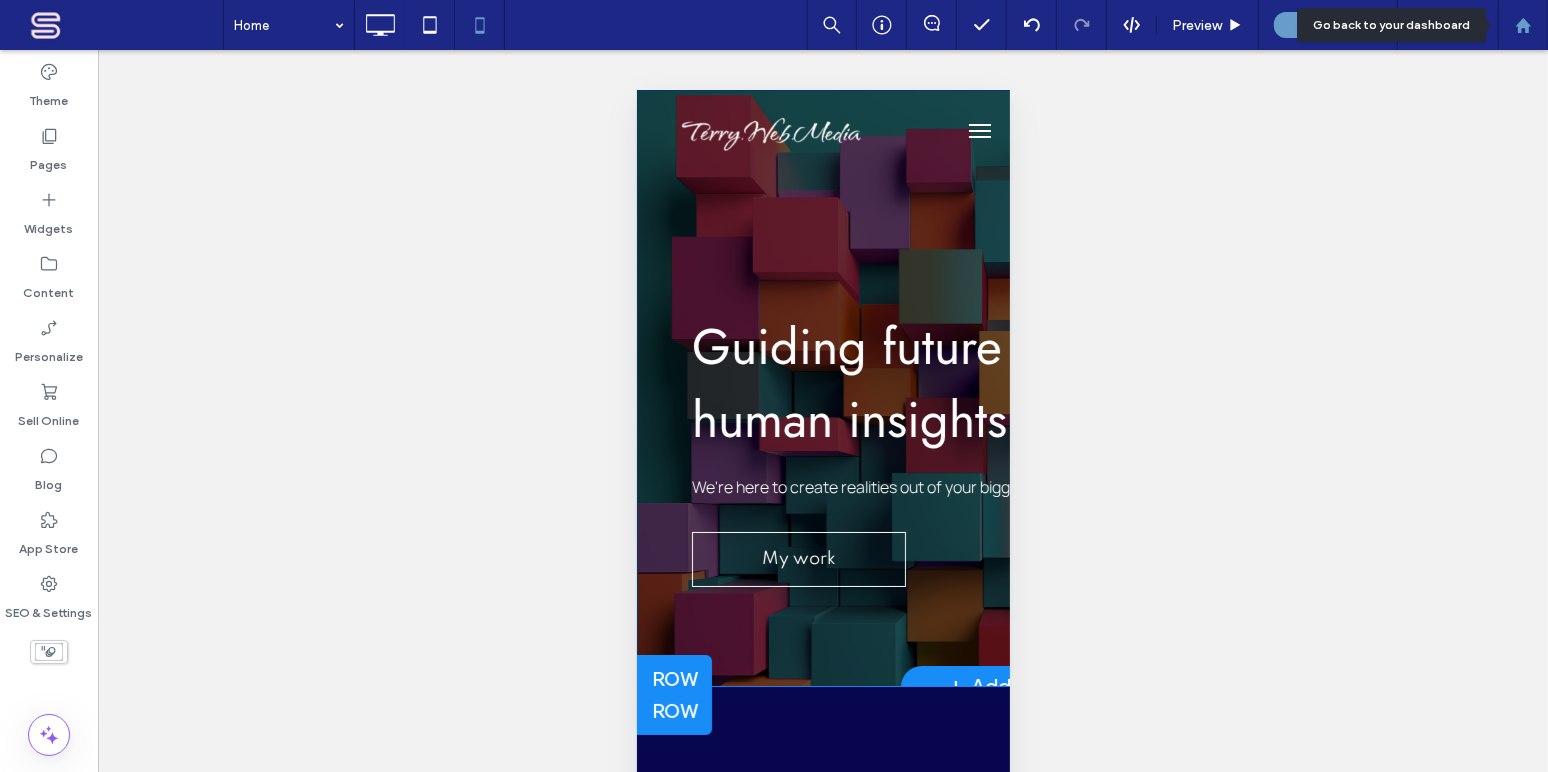 click 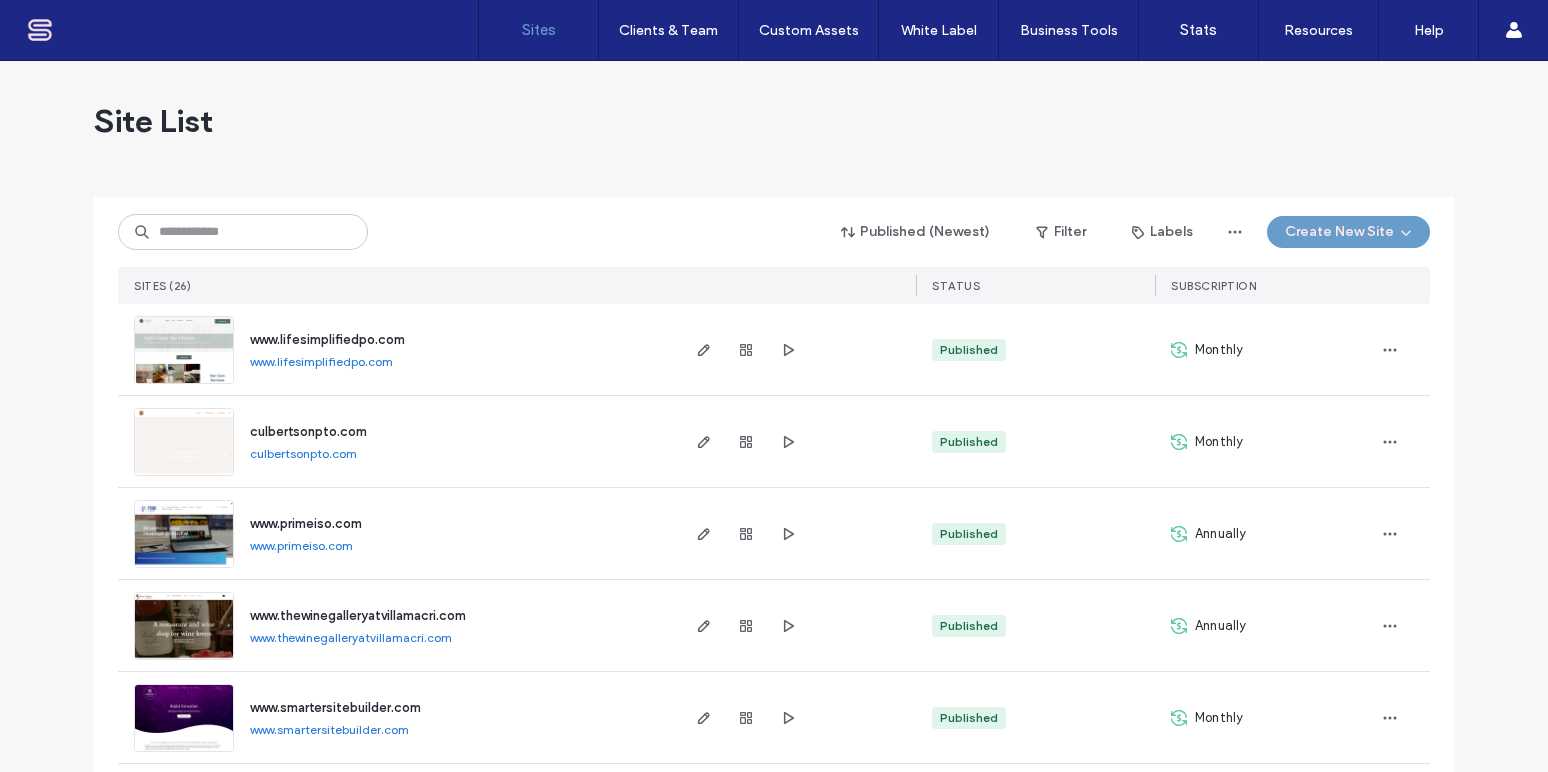 scroll, scrollTop: 0, scrollLeft: 0, axis: both 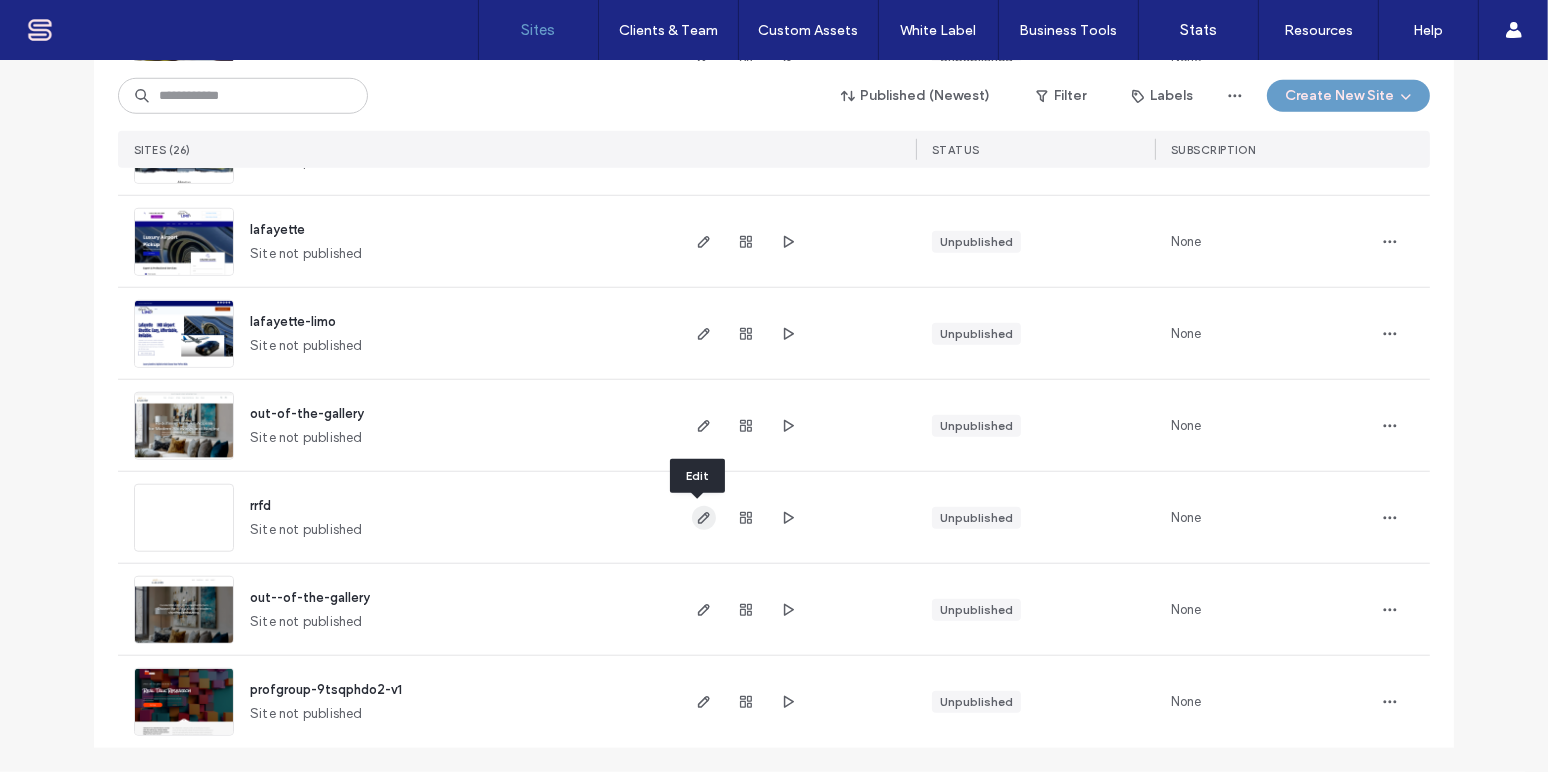 click 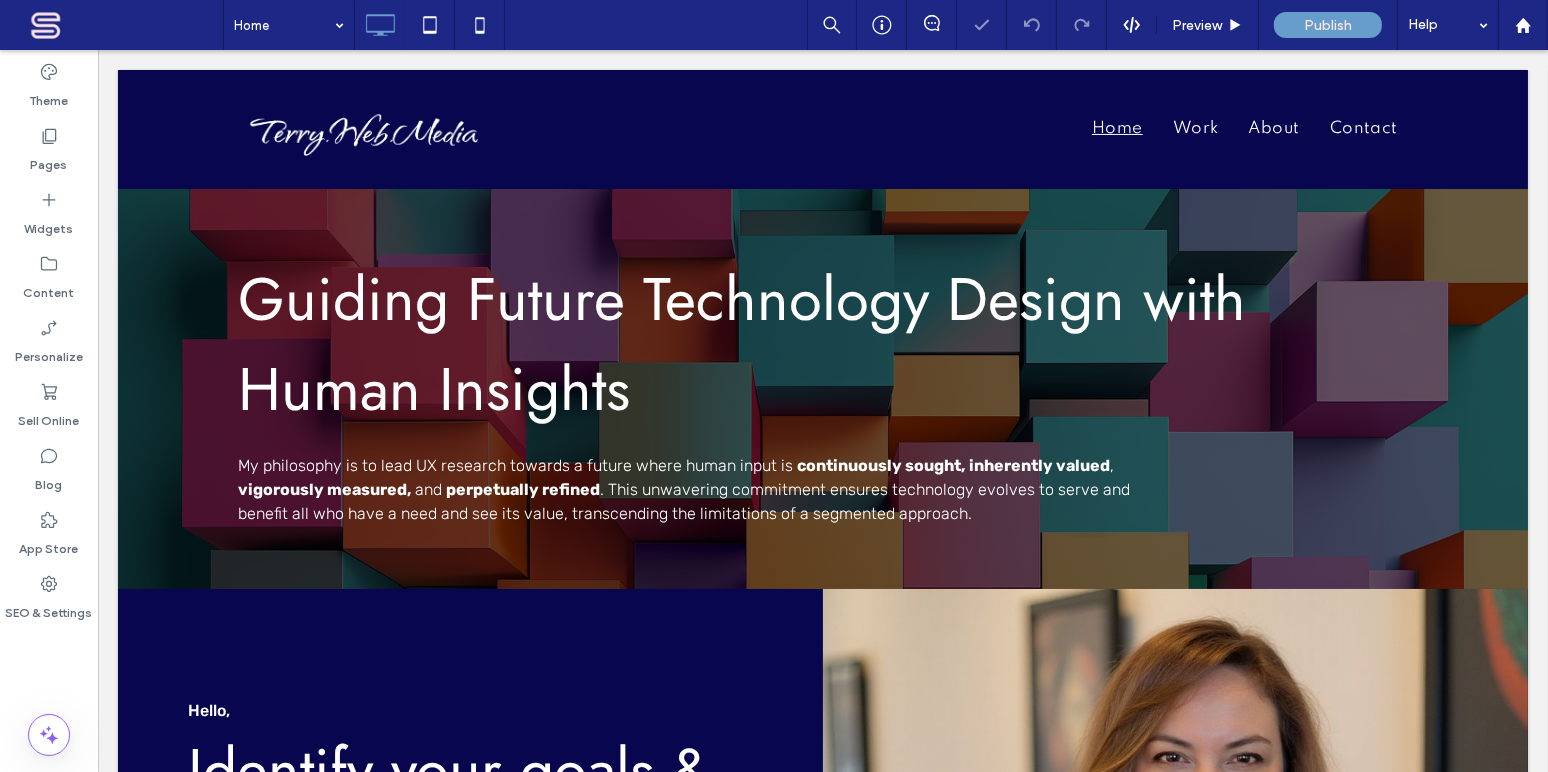 scroll, scrollTop: 700, scrollLeft: 0, axis: vertical 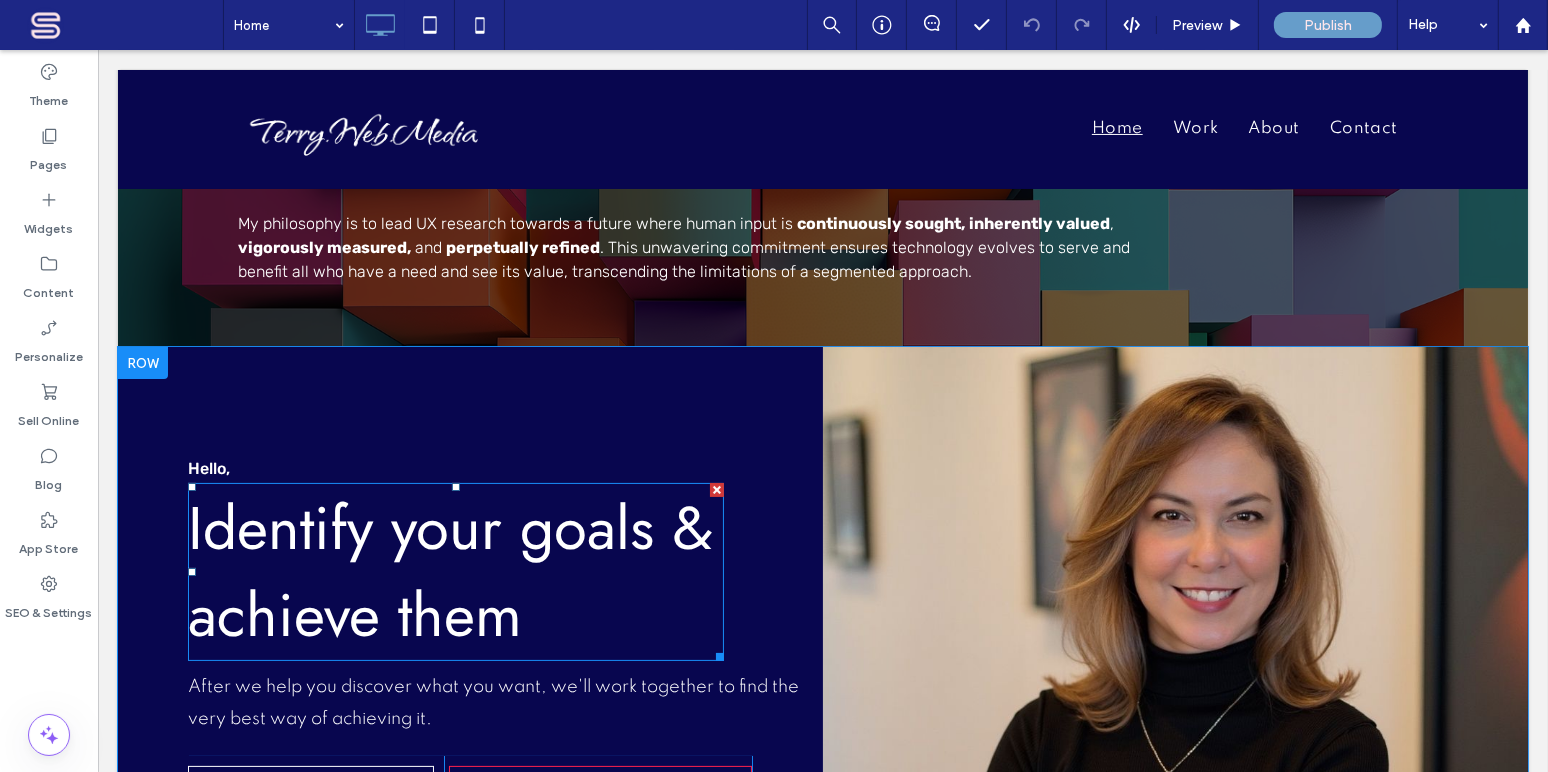 click on "Identify your goals & achieve them" at bounding box center (449, 572) 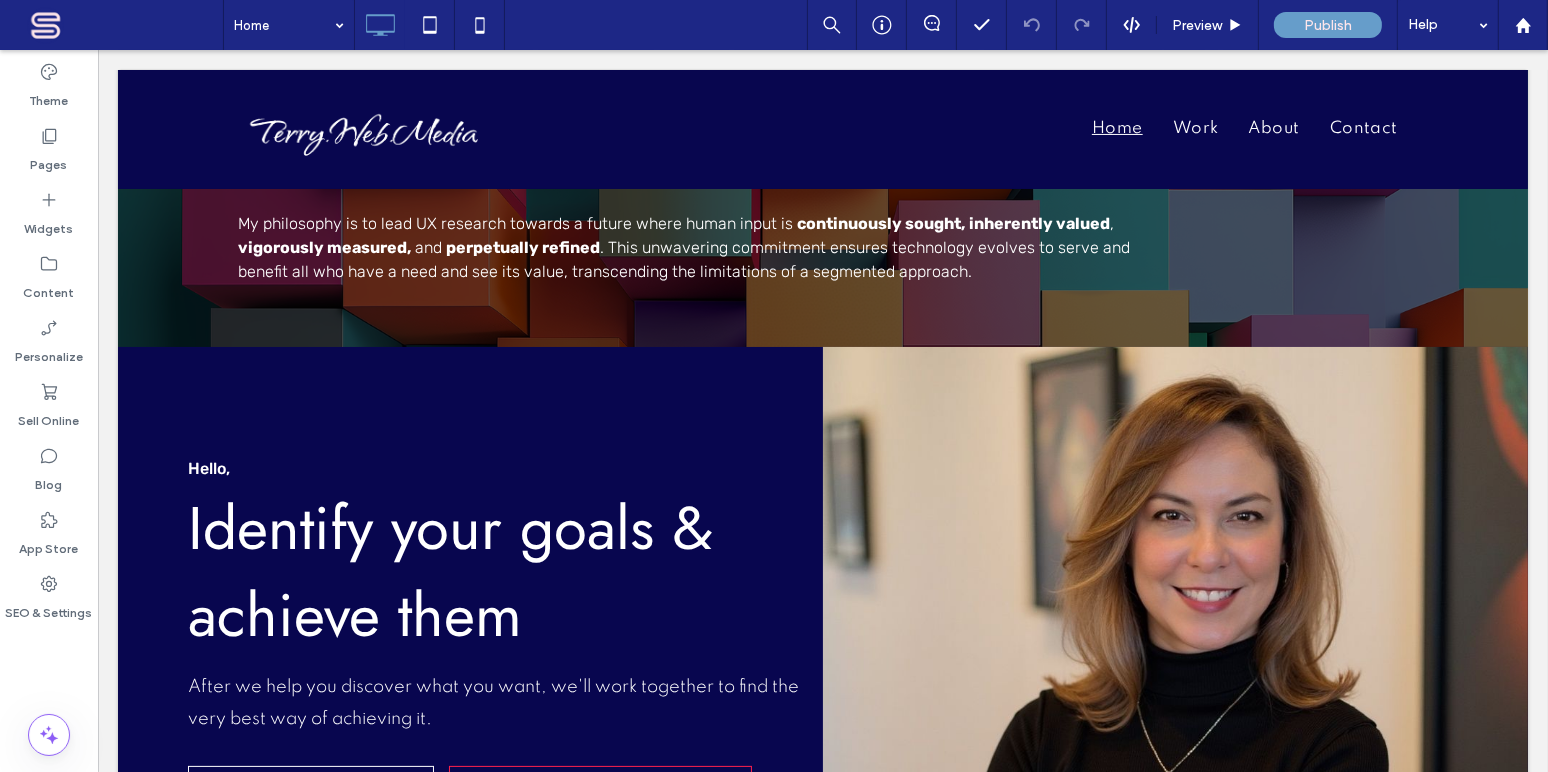 click on "Identify your goals & achieve them" at bounding box center [449, 572] 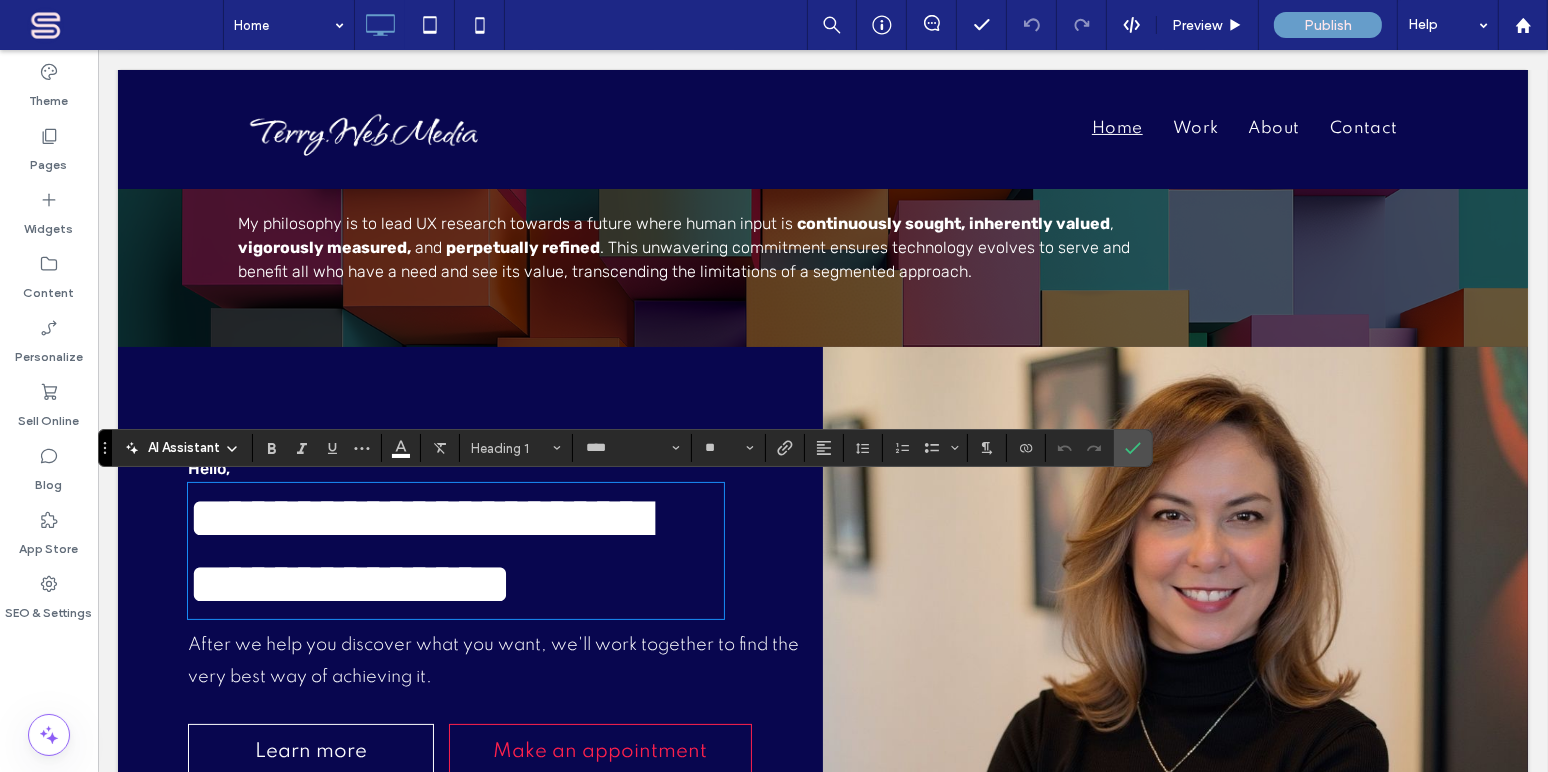 click on "**********" at bounding box center [417, 551] 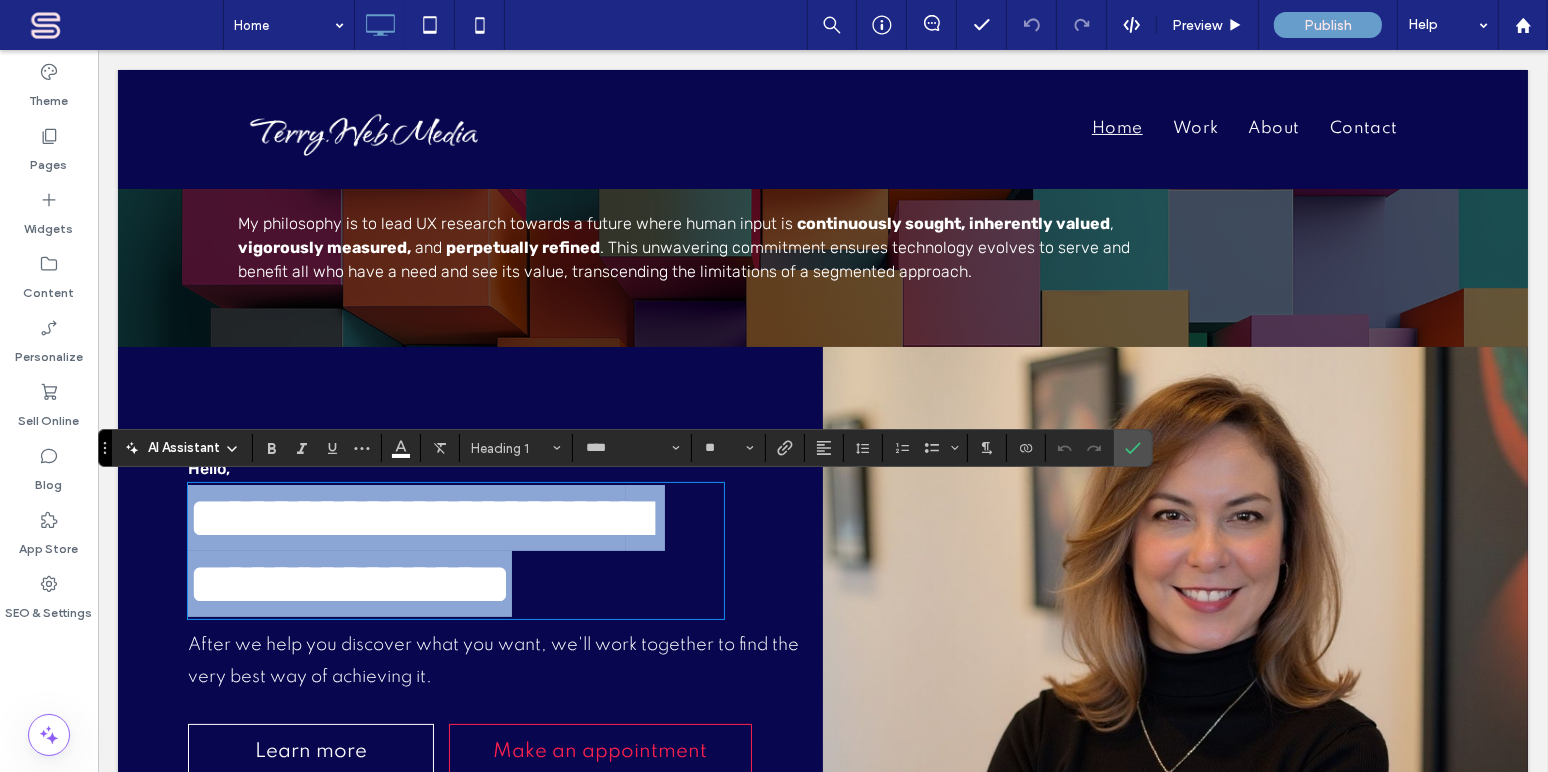 drag, startPoint x: 526, startPoint y: 617, endPoint x: 197, endPoint y: 519, distance: 343.28558 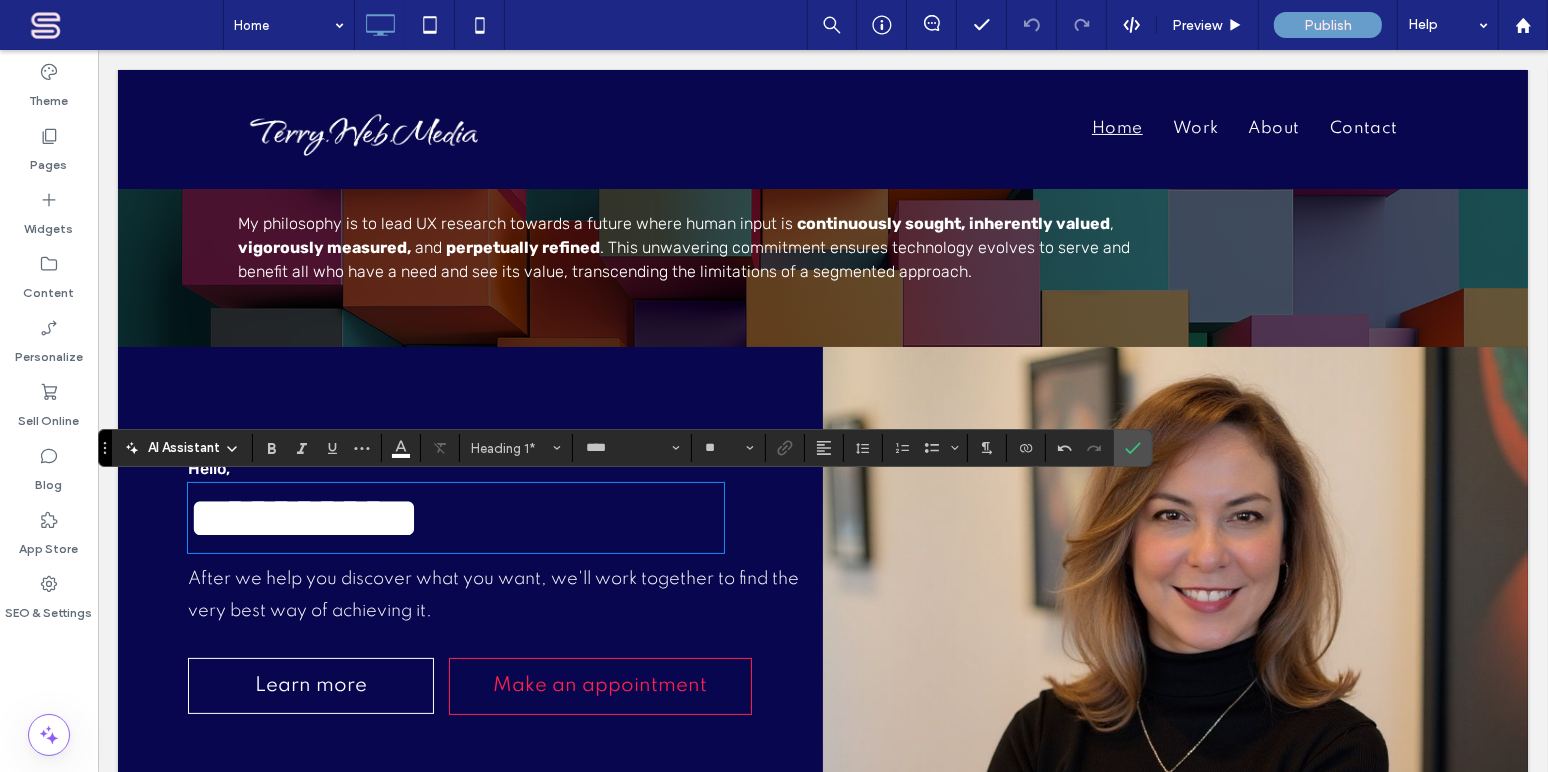 click on "After we help you discover what you want, we'll work together to find the very best way of achieving it." at bounding box center (494, 595) 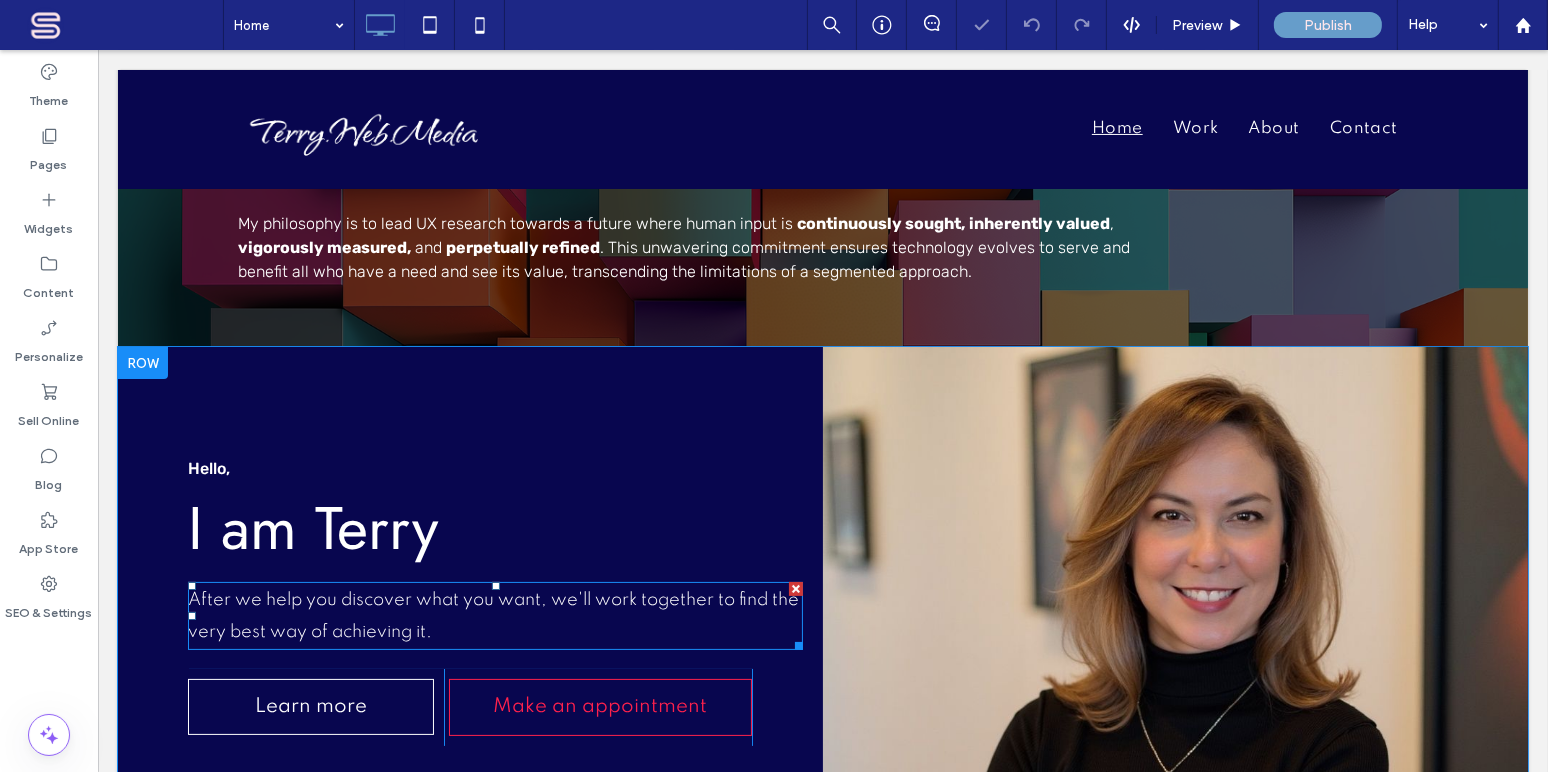 click on "After we help you discover what you want, we'll work together to find the very best way of achieving it." at bounding box center (492, 616) 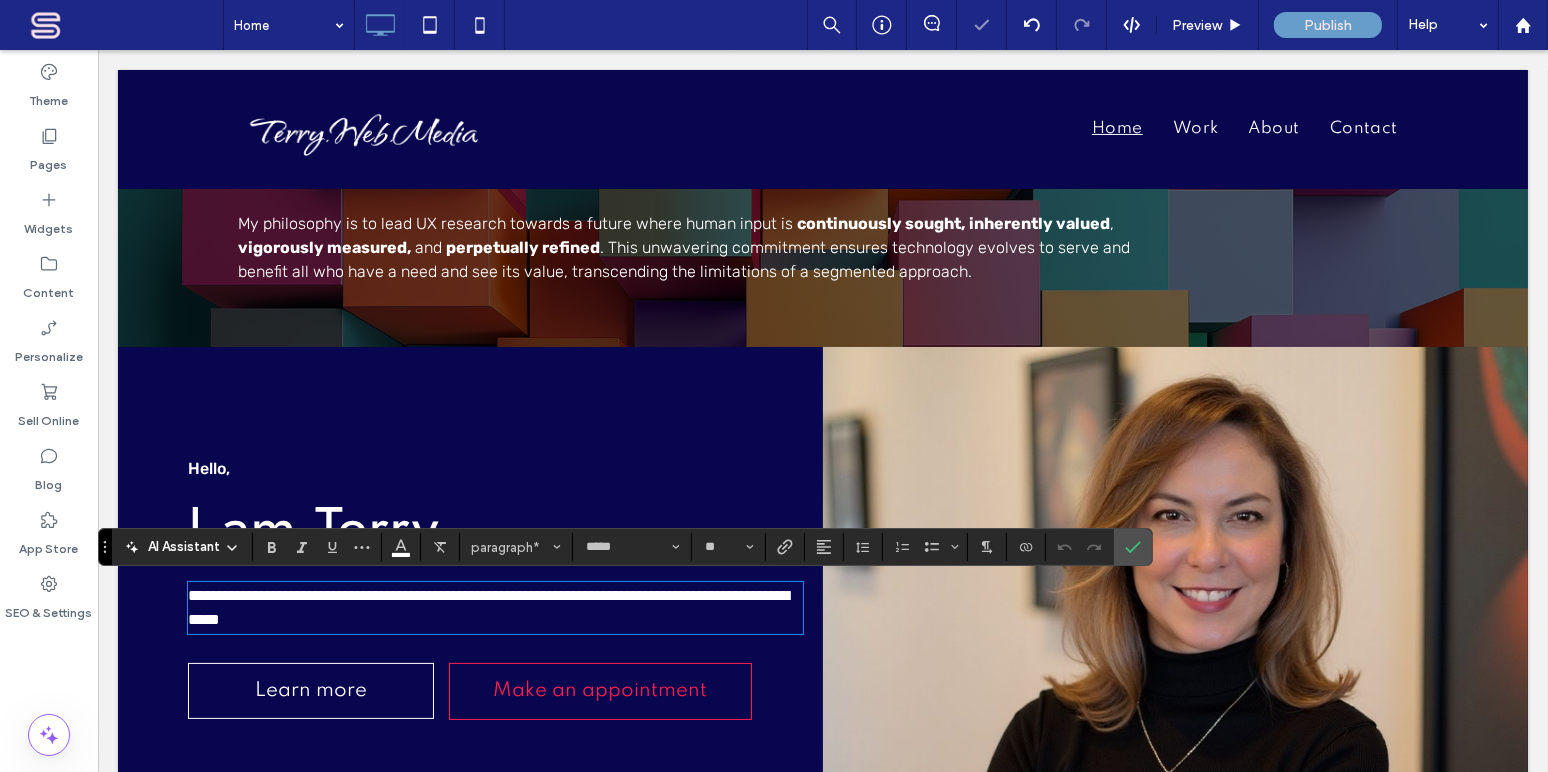 click on "**********" at bounding box center (494, 608) 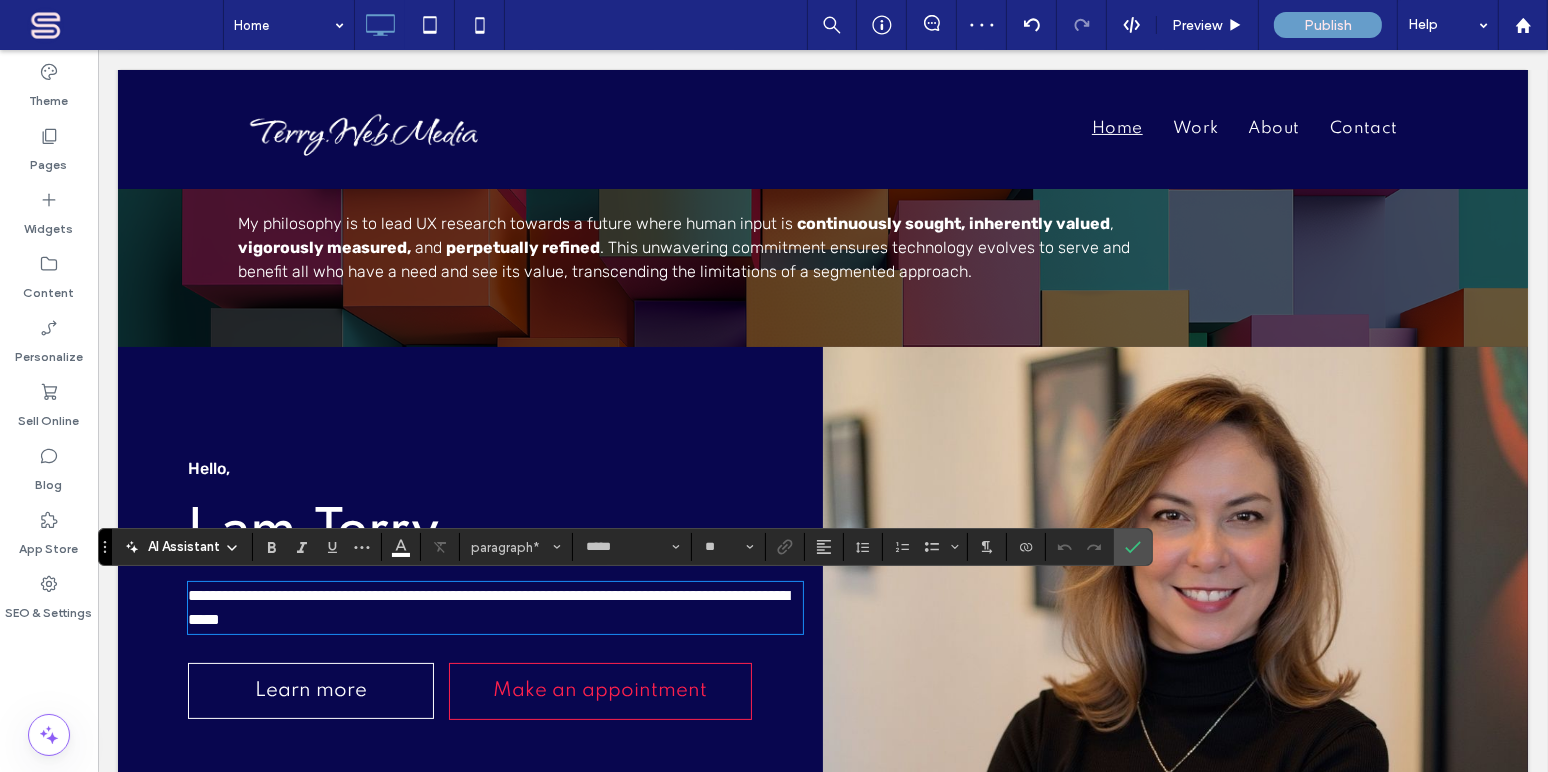 click on "**********" at bounding box center [494, 608] 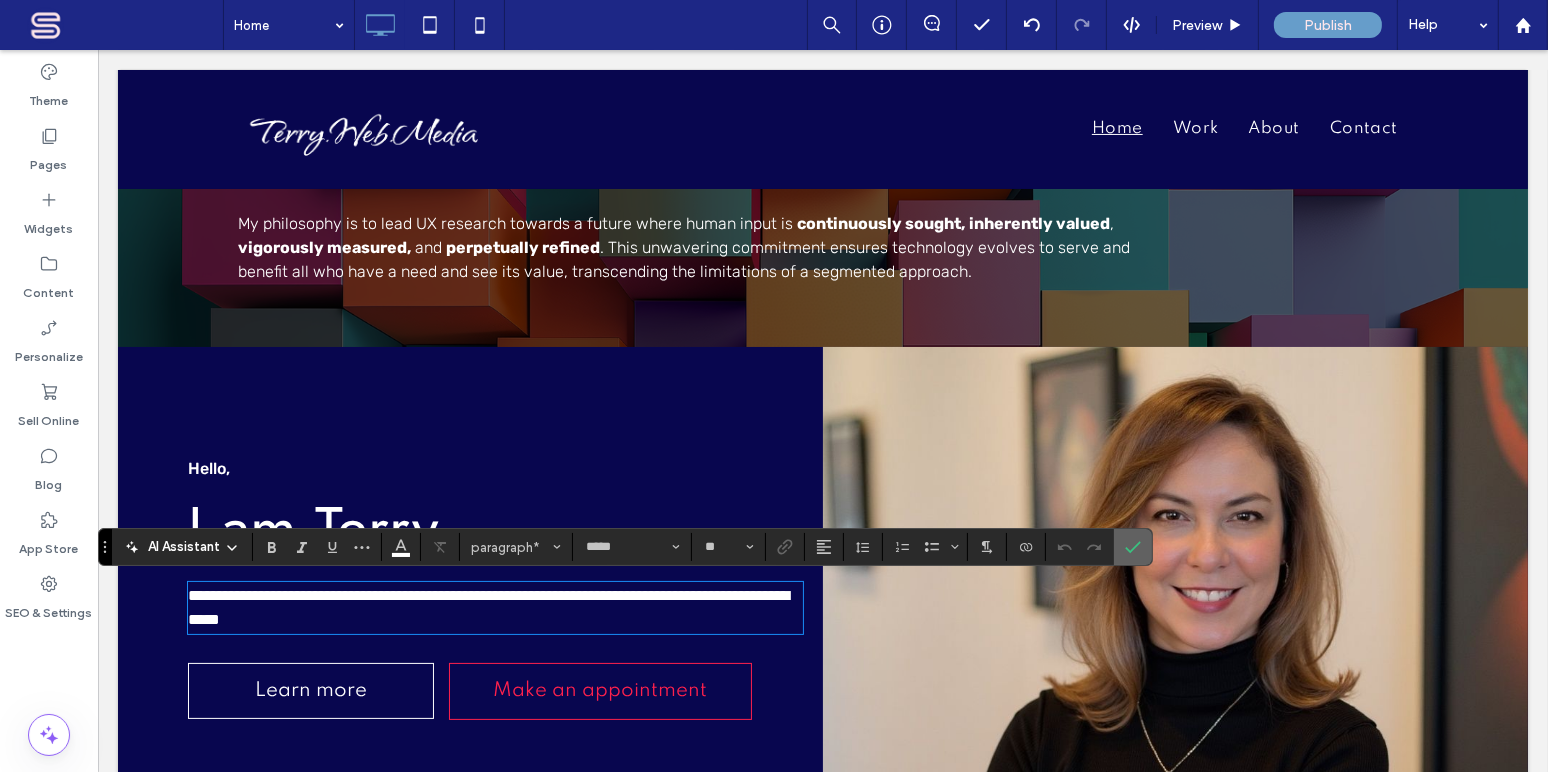 click 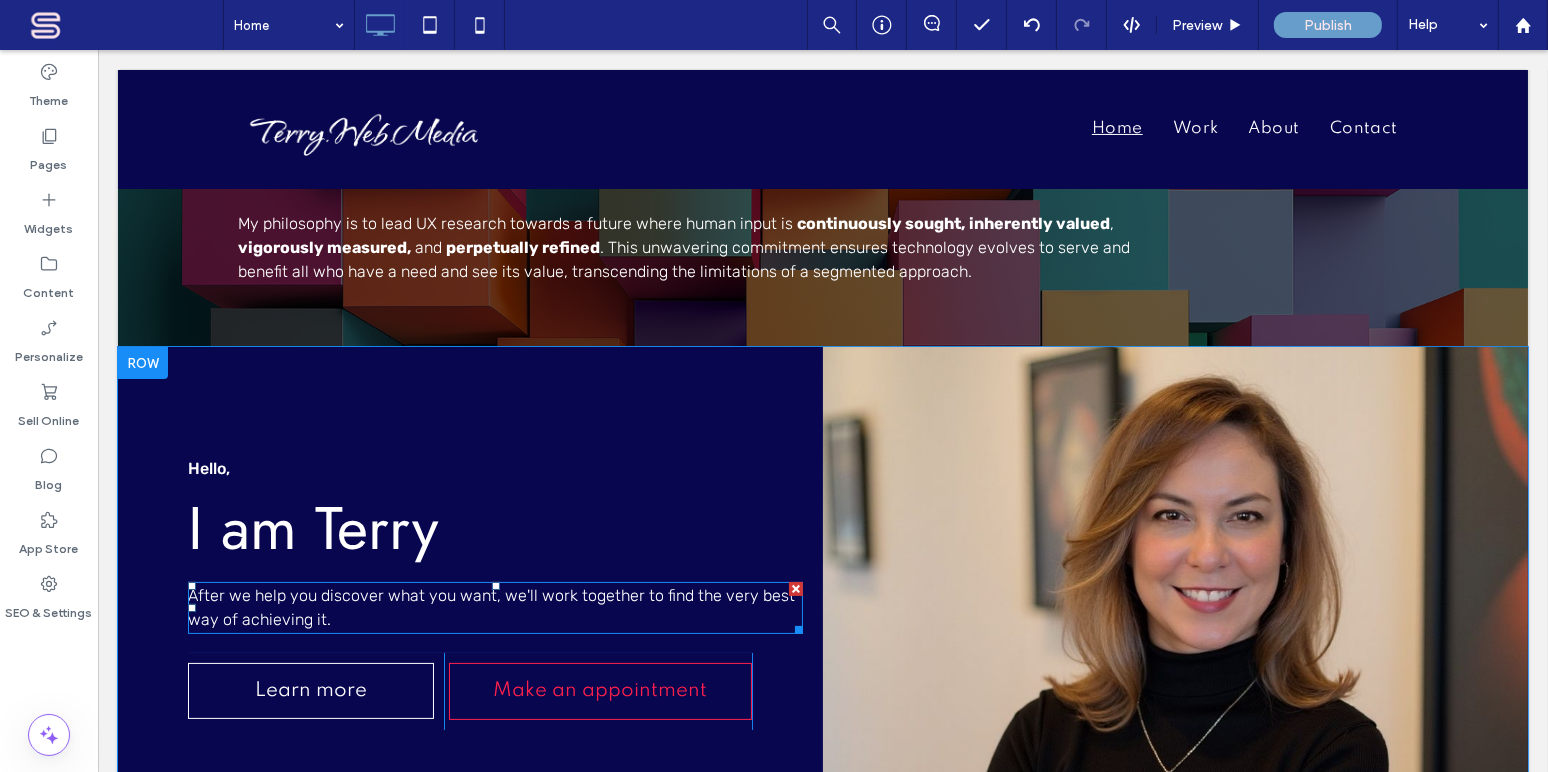 click on "After we help you discover what you want, we'll work together to find the very best way of achieving it." at bounding box center (490, 607) 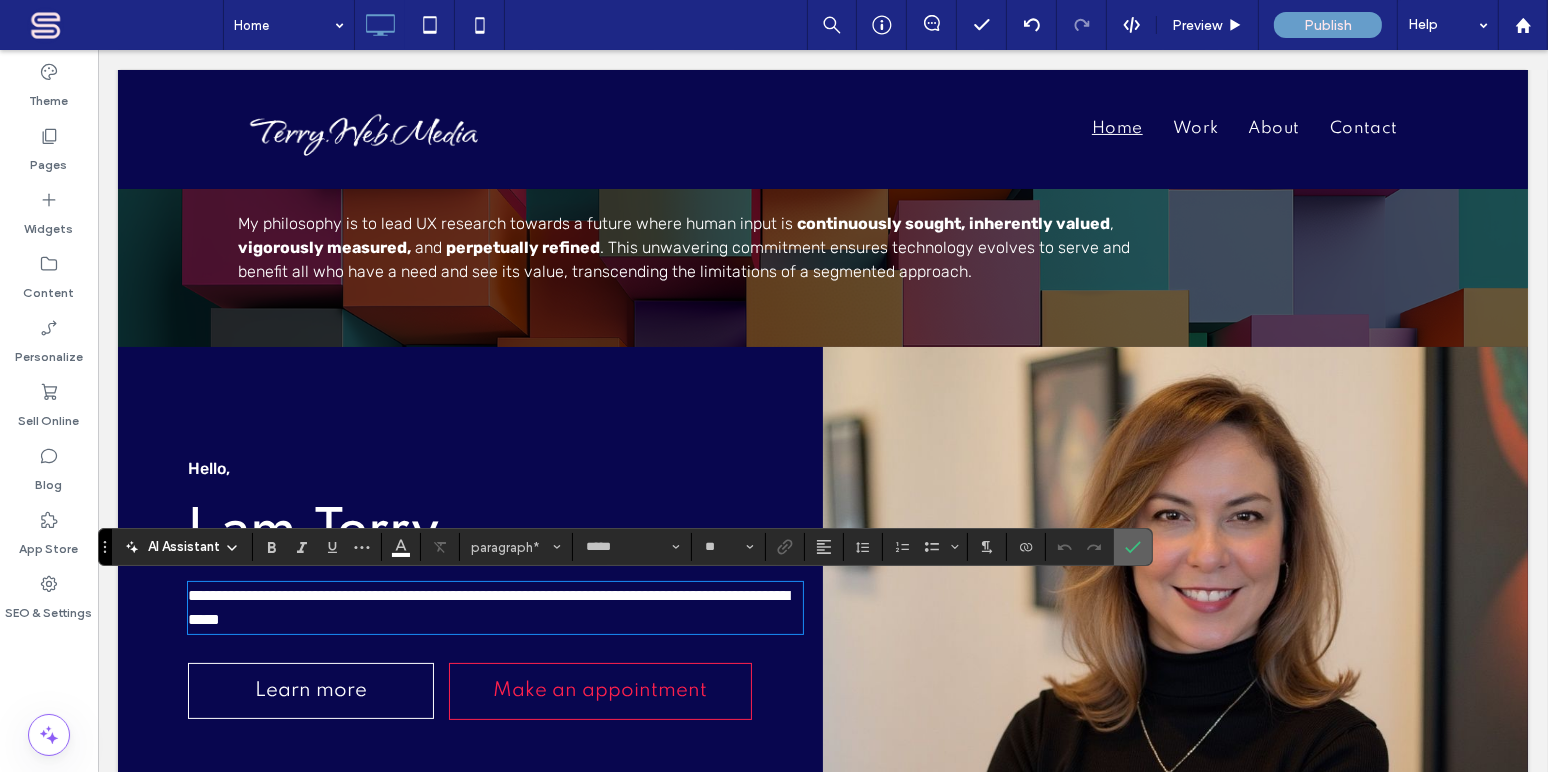 click 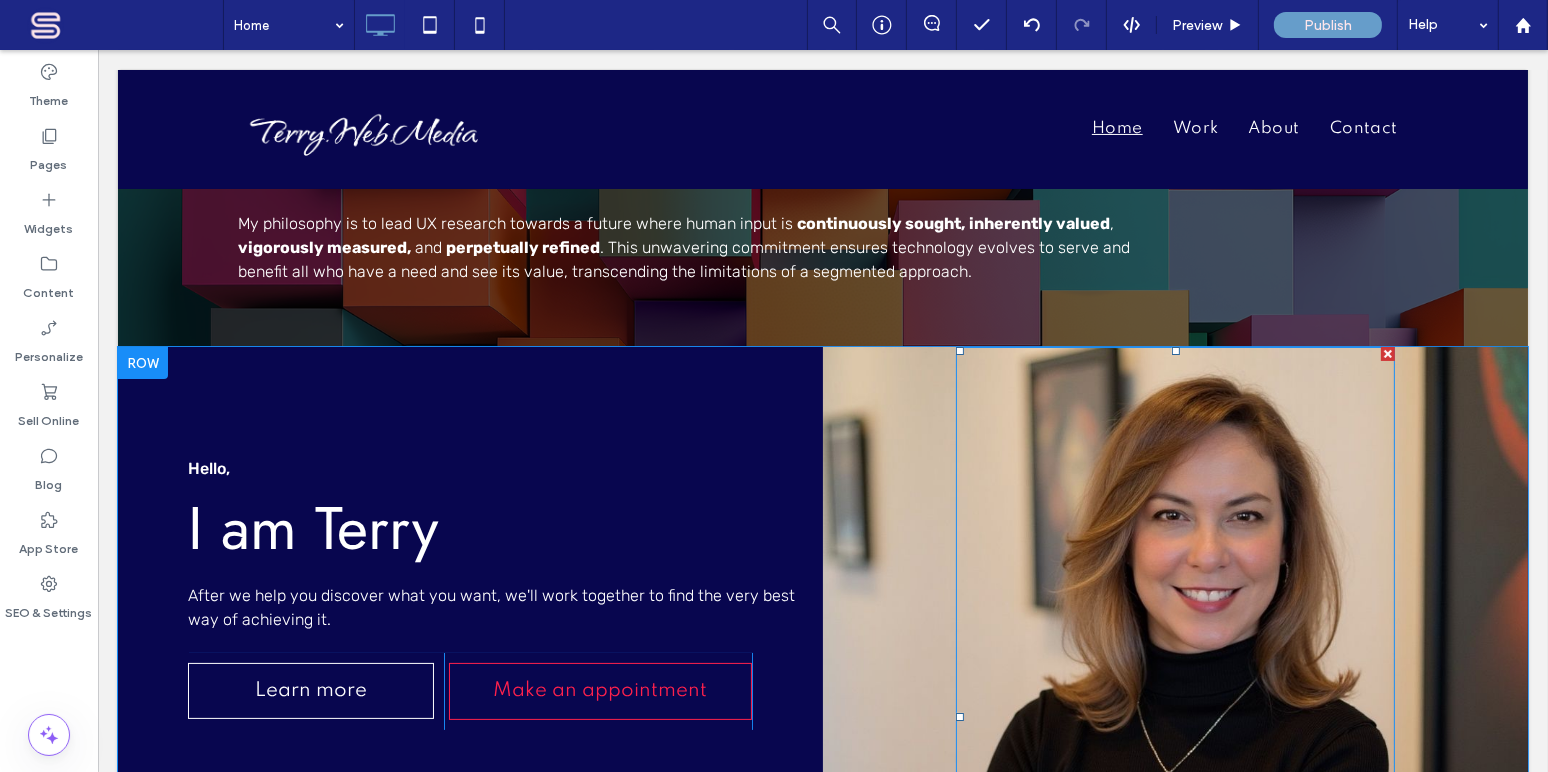 click at bounding box center (1174, 716) 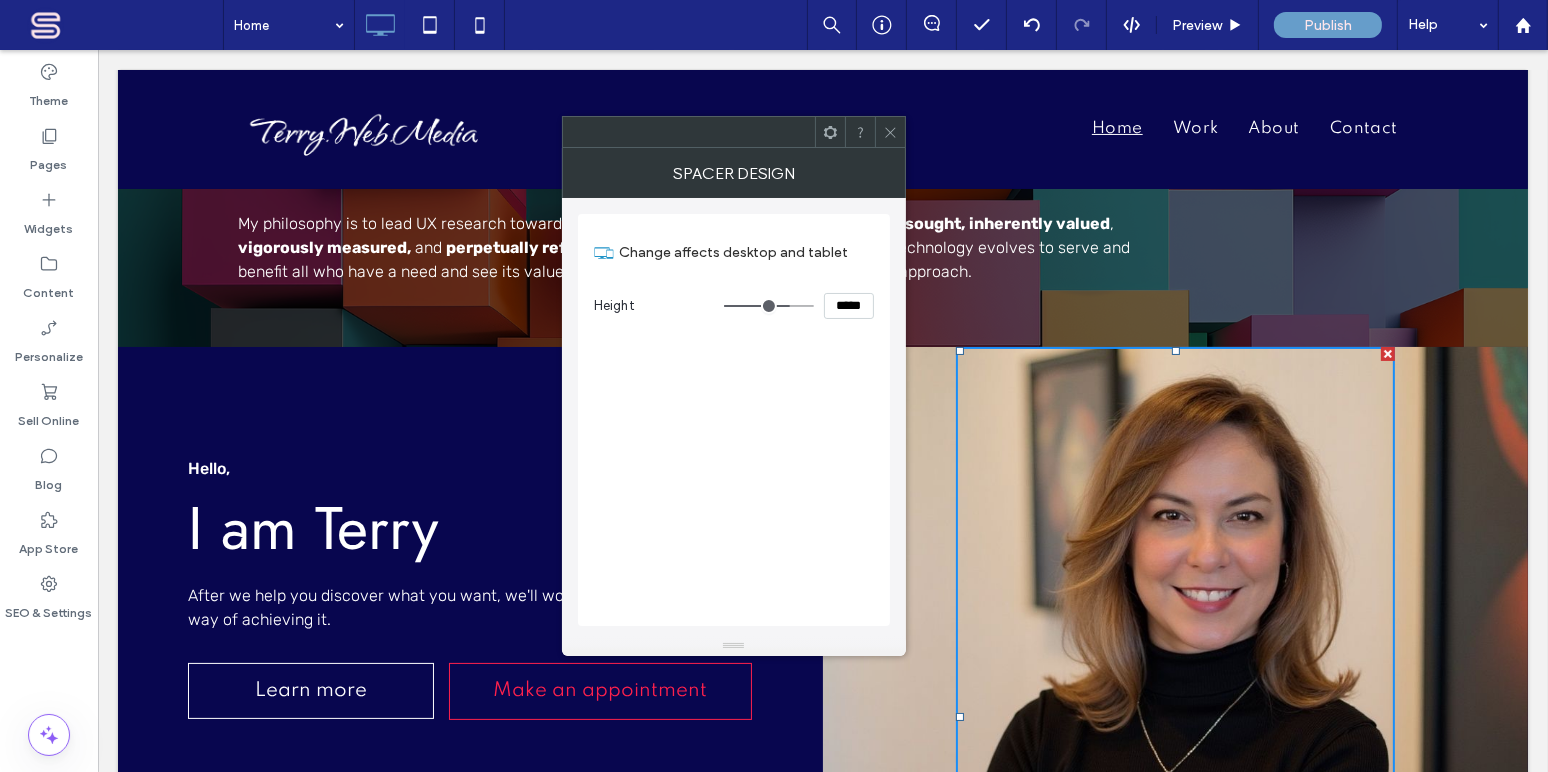 click 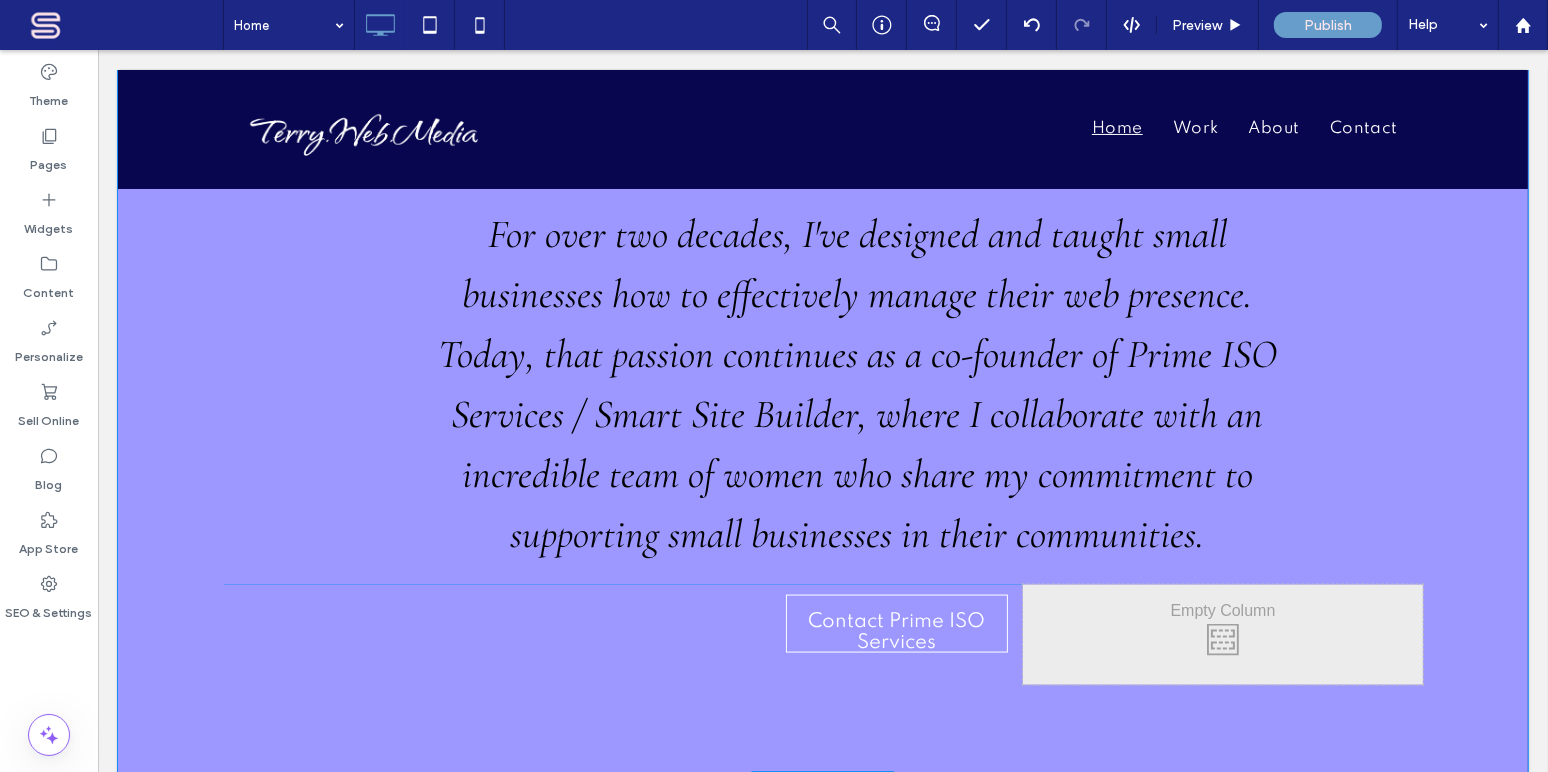 scroll, scrollTop: 3393, scrollLeft: 0, axis: vertical 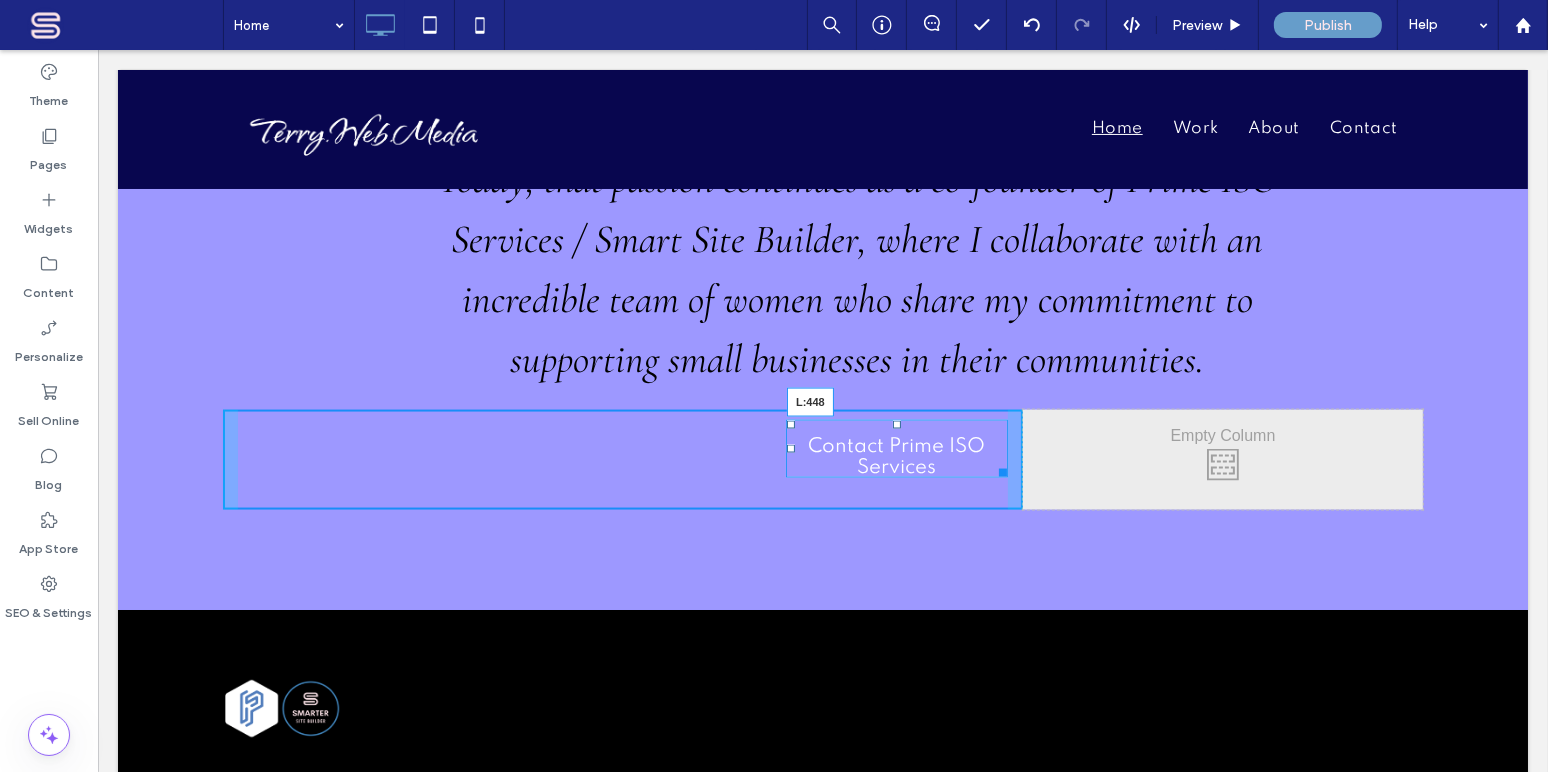drag, startPoint x: 779, startPoint y: 447, endPoint x: 678, endPoint y: 451, distance: 101.07918 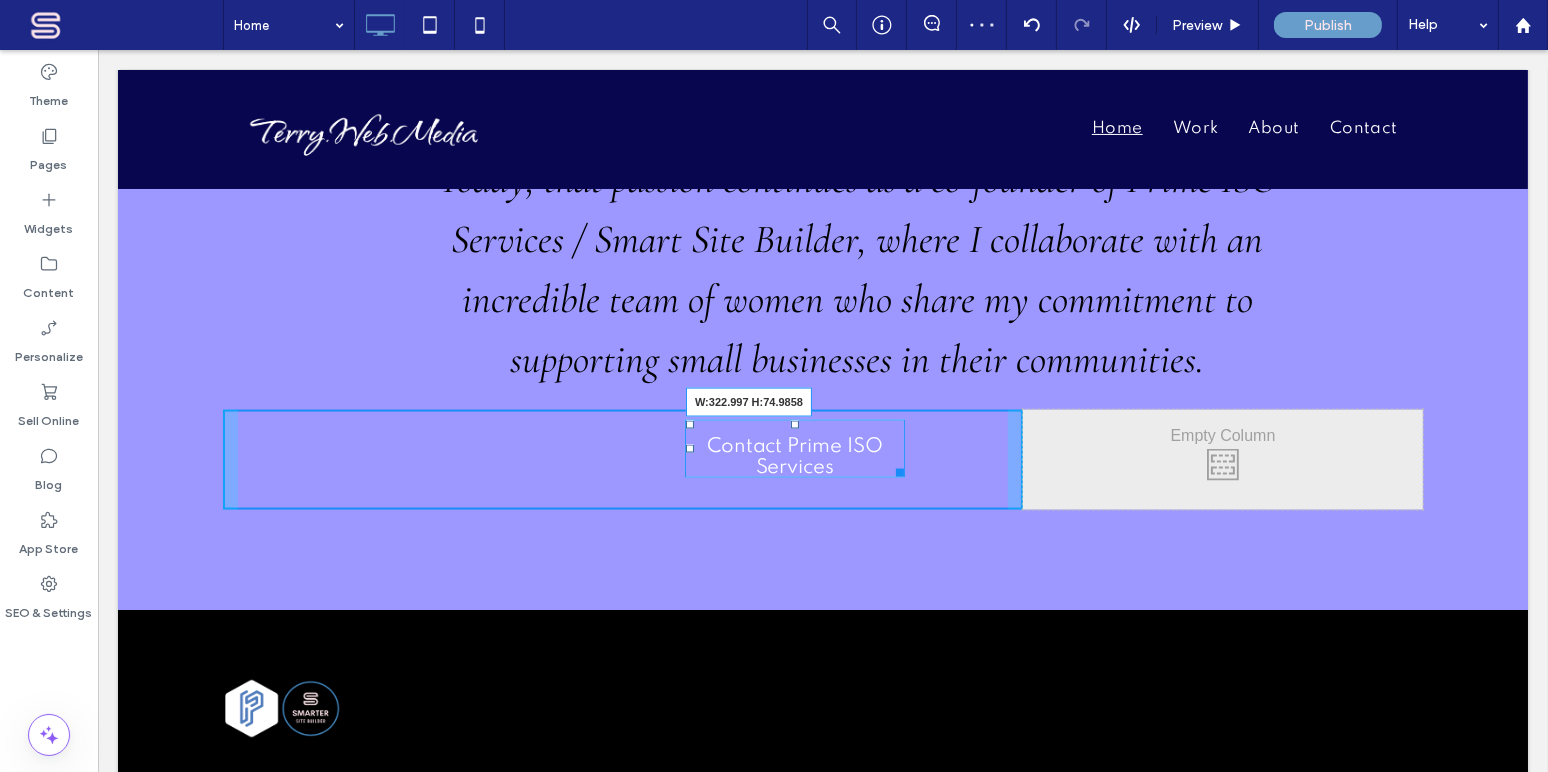 drag, startPoint x: 890, startPoint y: 469, endPoint x: 1012, endPoint y: 486, distance: 123.178734 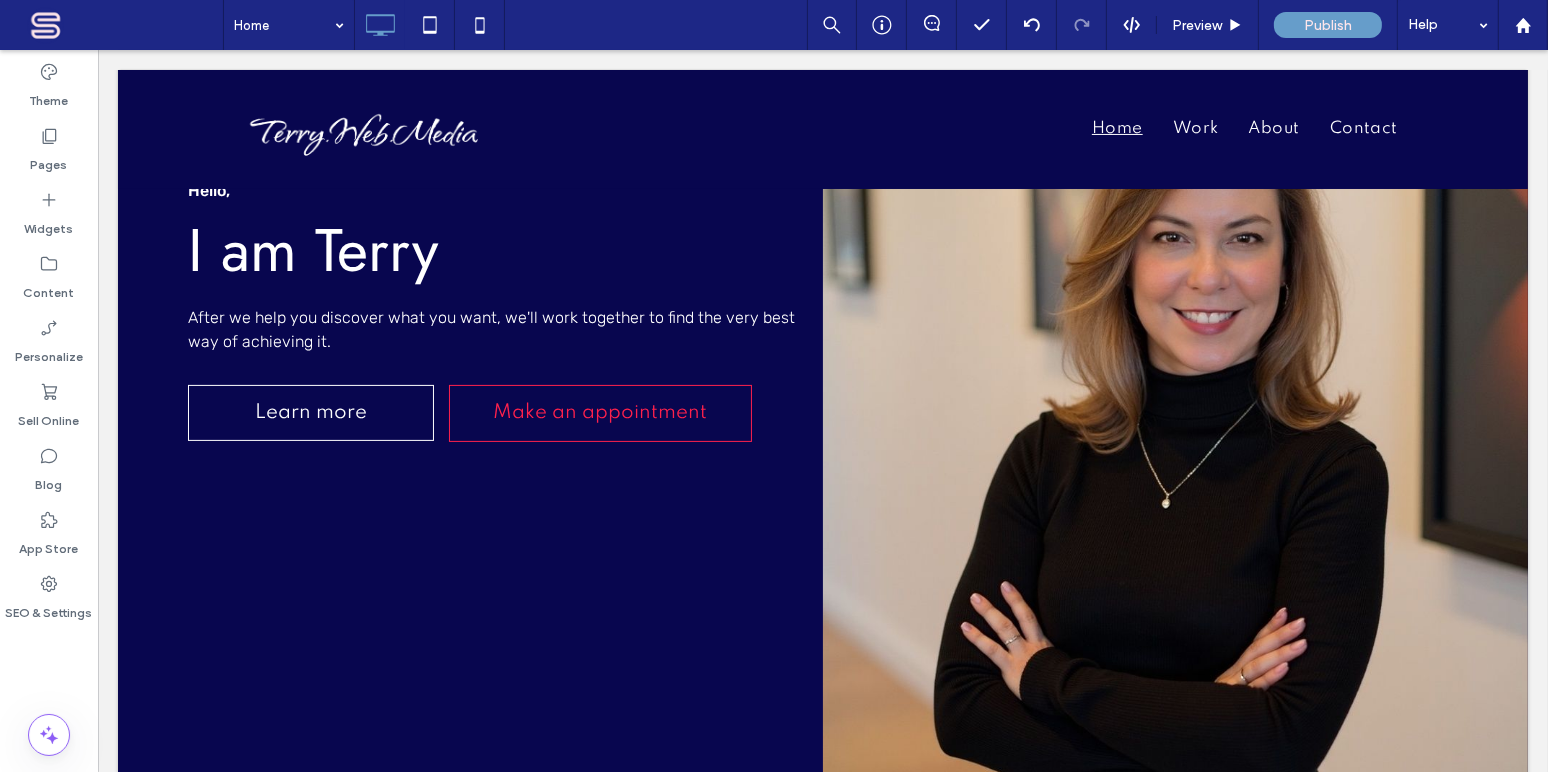 scroll, scrollTop: 484, scrollLeft: 0, axis: vertical 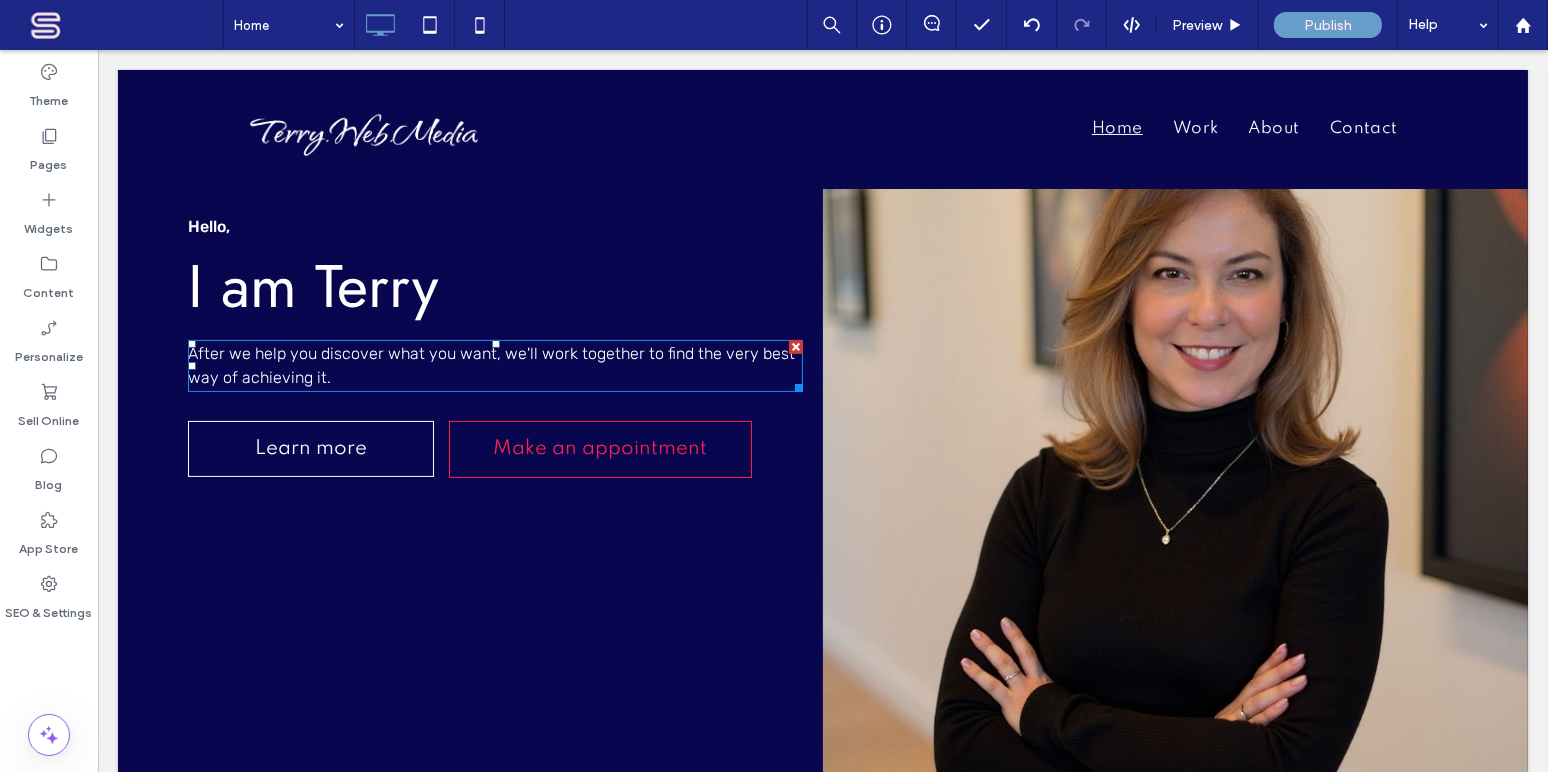 click on "After we help you discover what you want, we'll work together to find the very best way of achieving it." at bounding box center (494, 366) 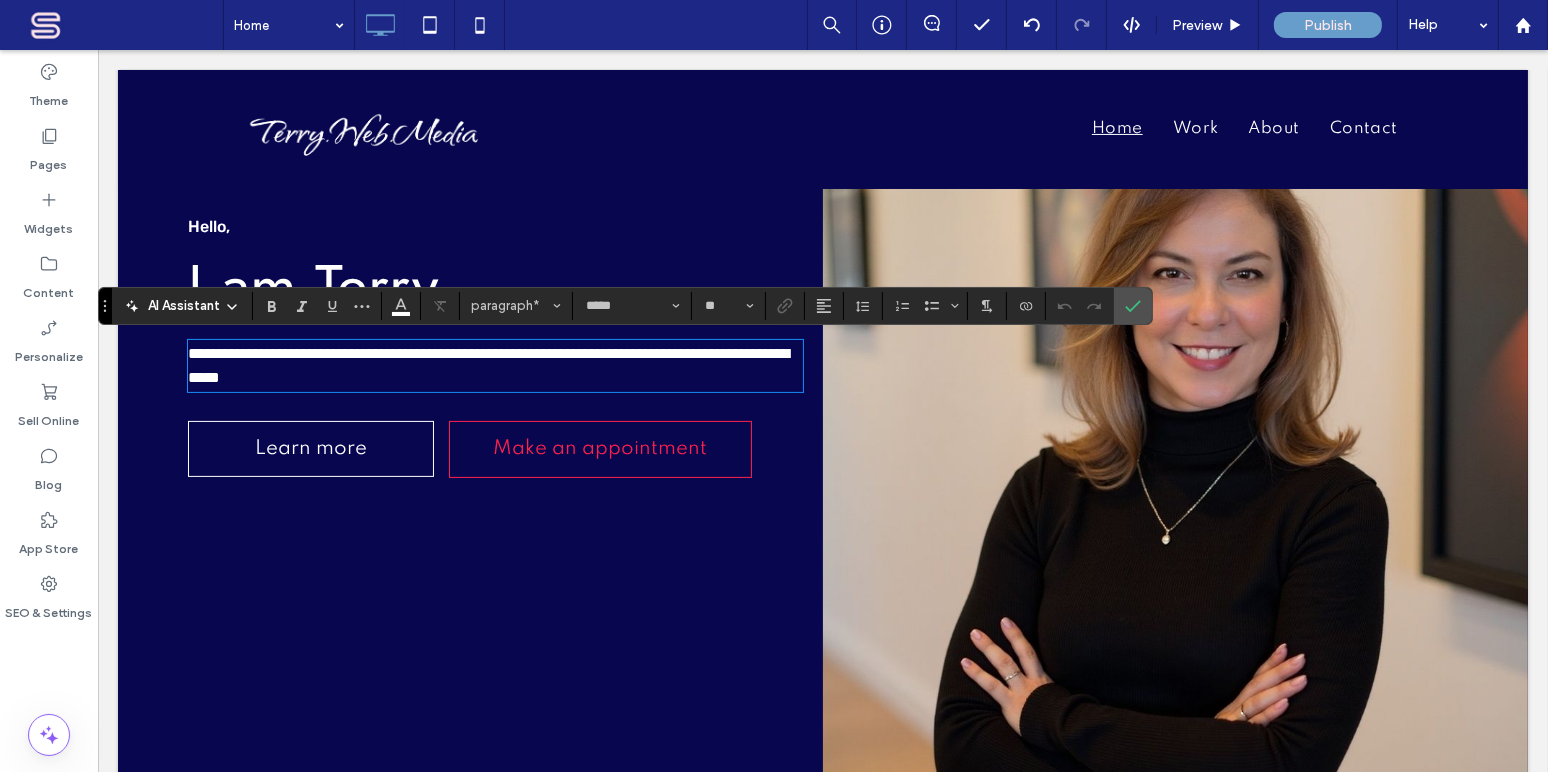 click on "**********" at bounding box center (494, 366) 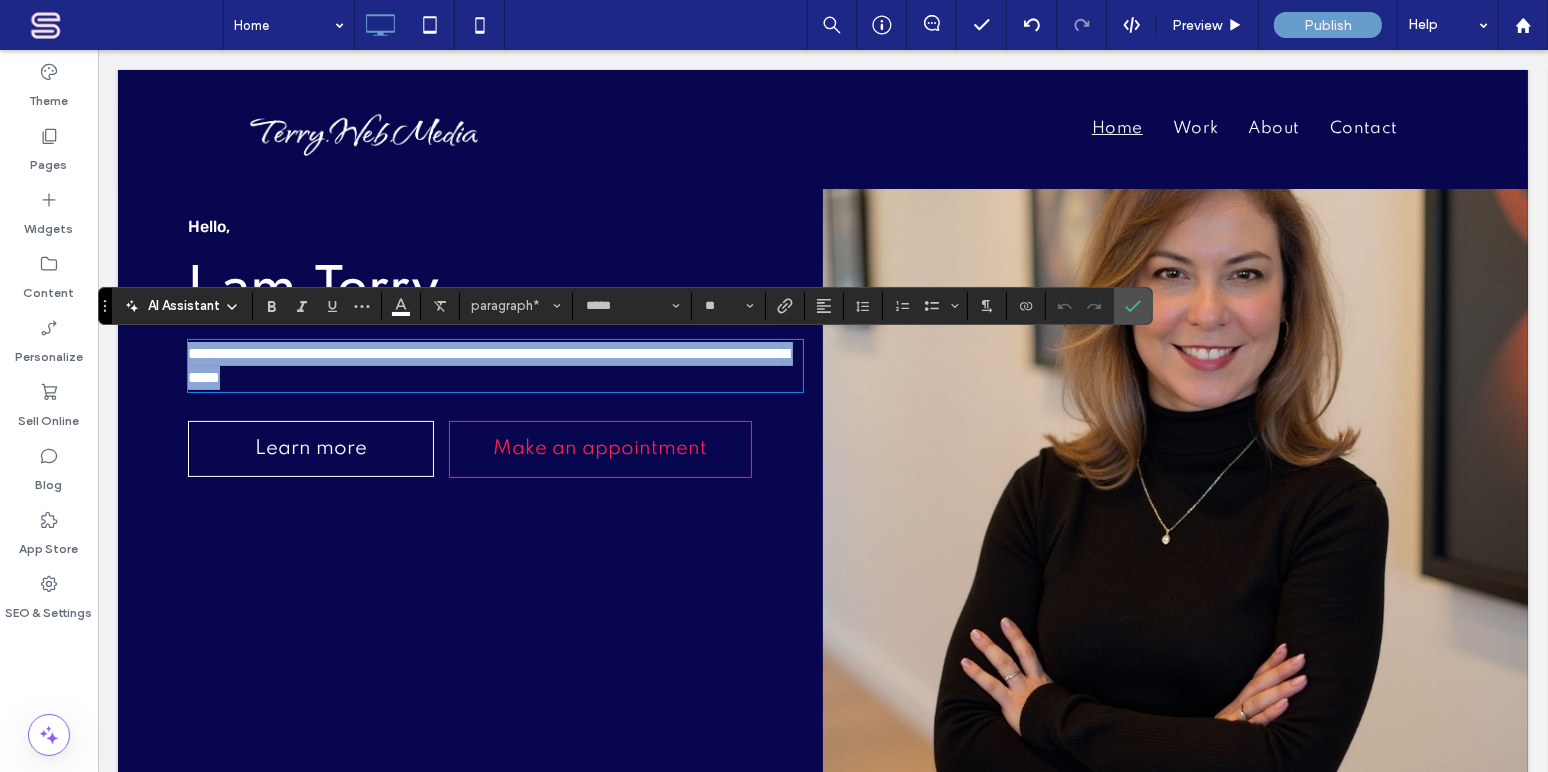 drag, startPoint x: 339, startPoint y: 380, endPoint x: 188, endPoint y: 355, distance: 153.05554 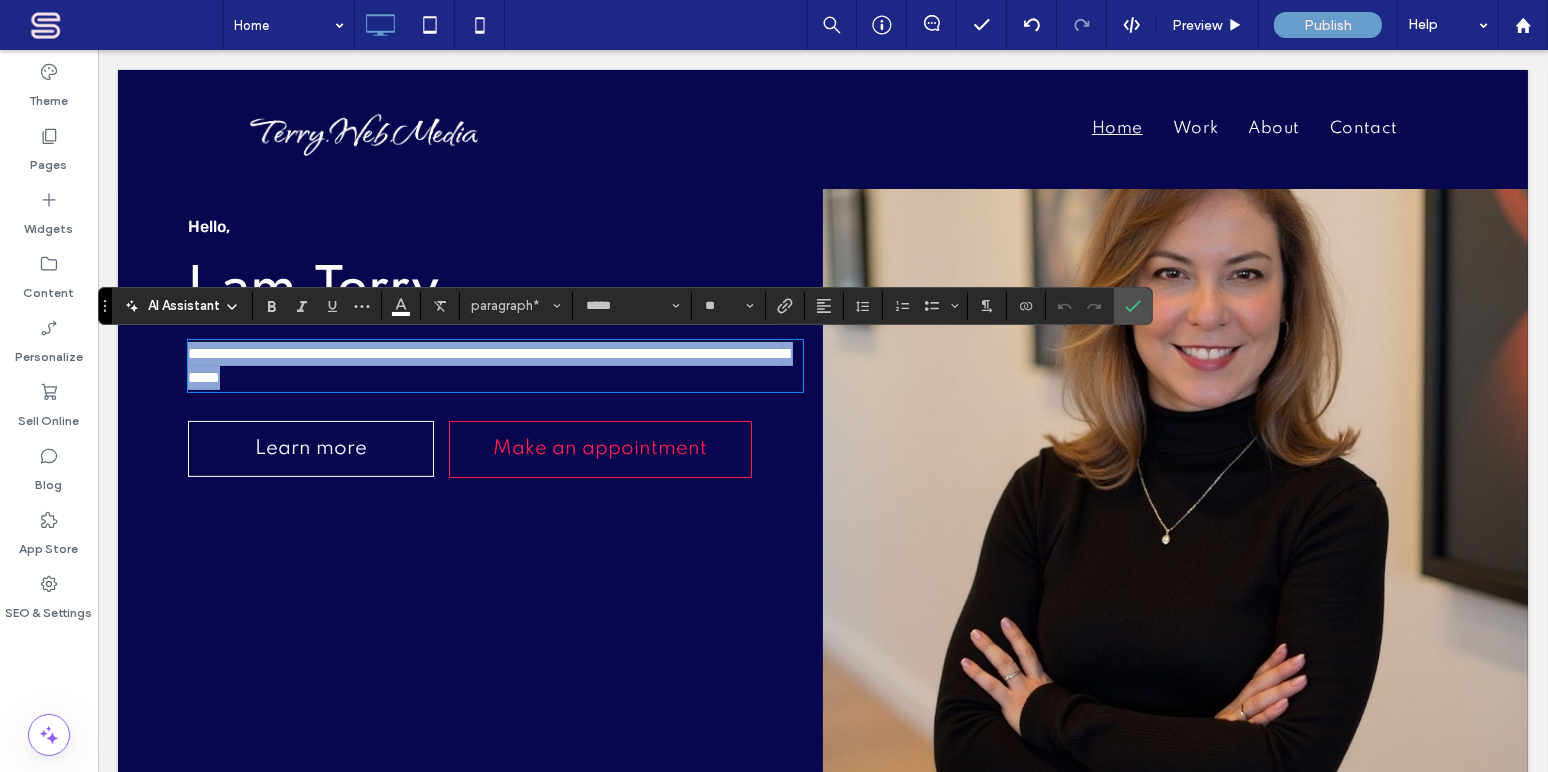 type 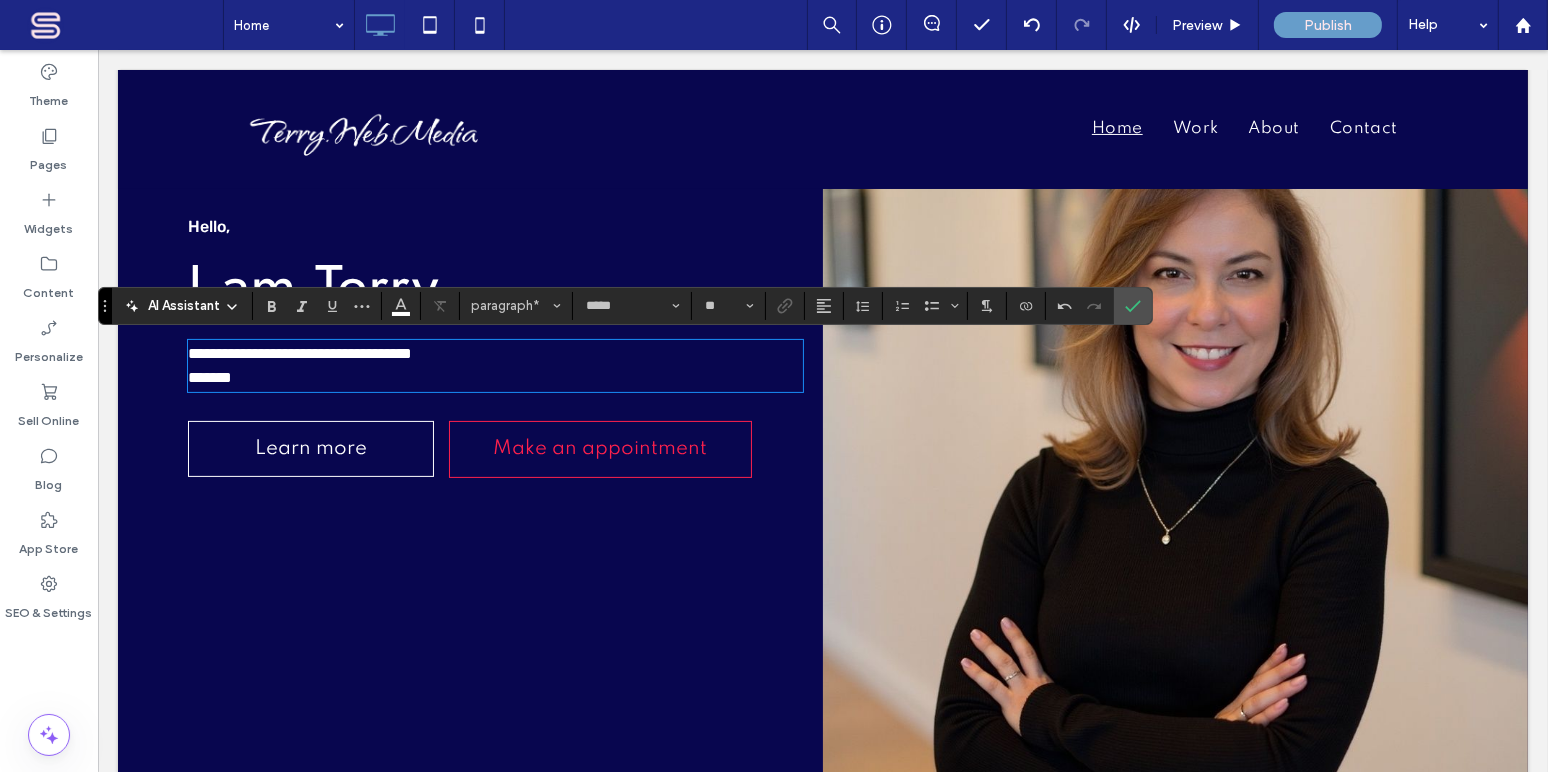 click on "**********" at bounding box center (469, 474) 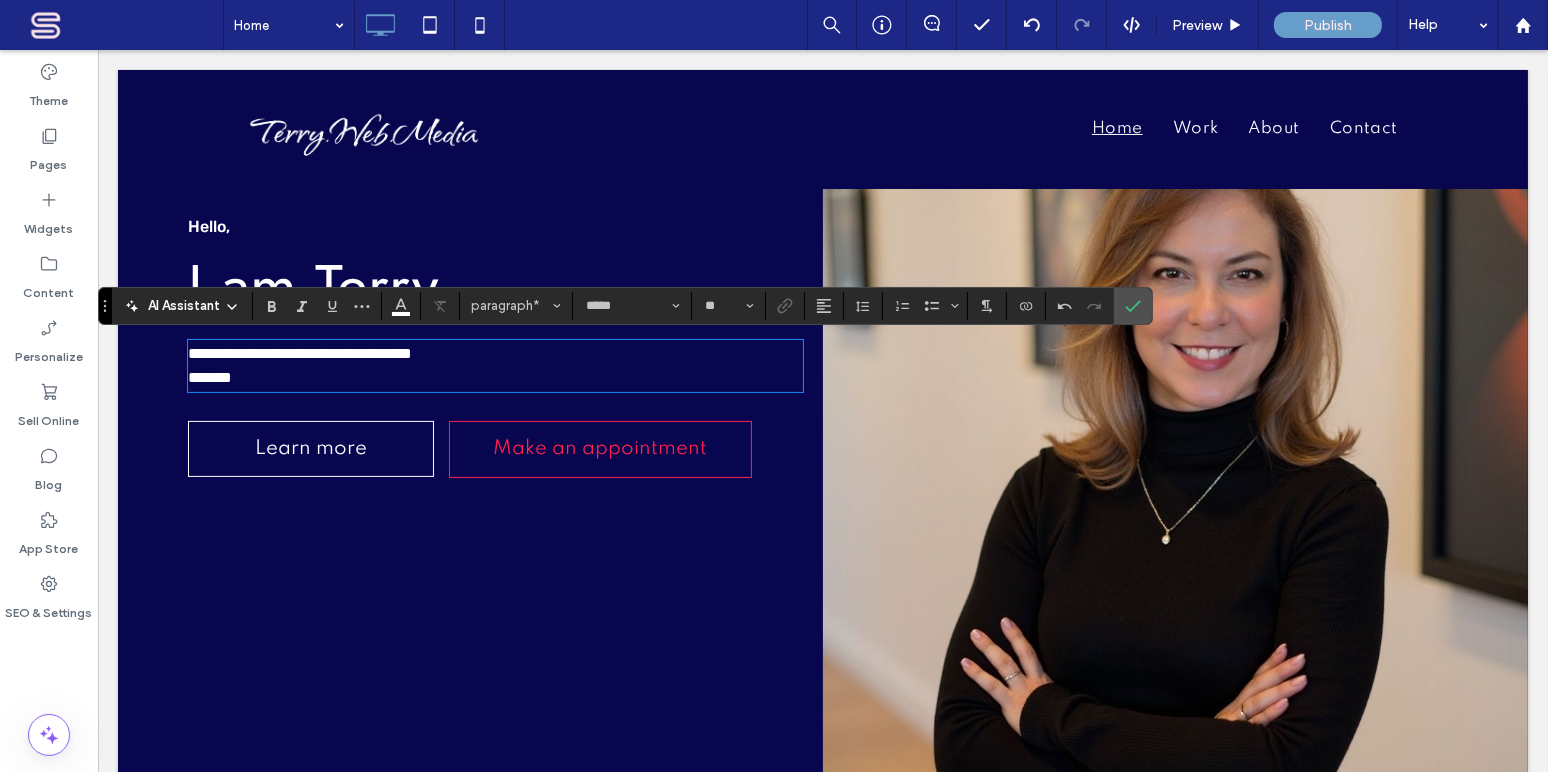click on "**********" at bounding box center (469, 474) 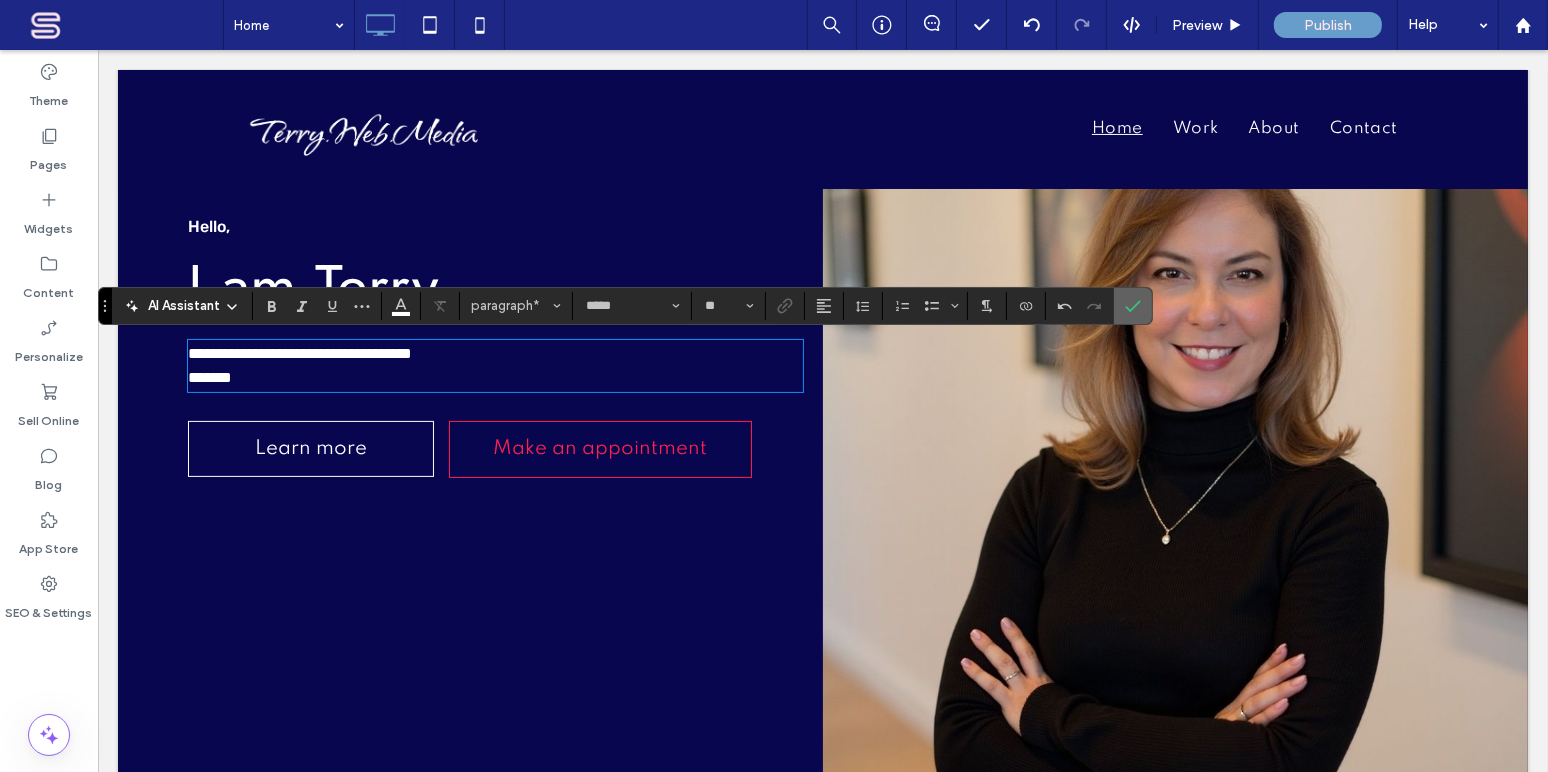 drag, startPoint x: 1130, startPoint y: 304, endPoint x: 1031, endPoint y: 255, distance: 110.46266 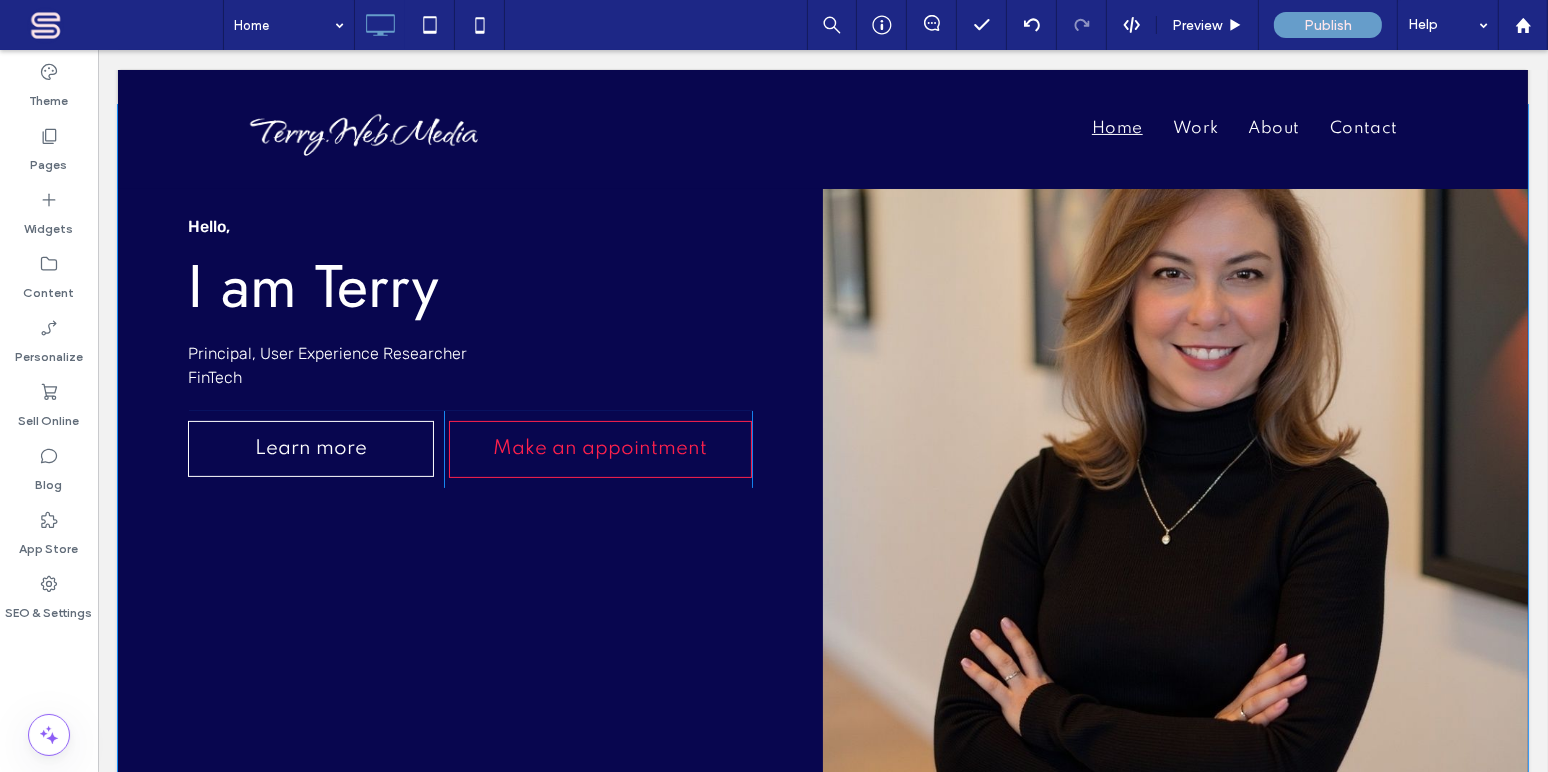 click on "Hello,
I am [FIRST]   Principal, User Experience Researcher FinTech
Learn more
Click To Paste
Make an appointment
Click To Paste
Click To Paste
Click To Paste" at bounding box center (469, 474) 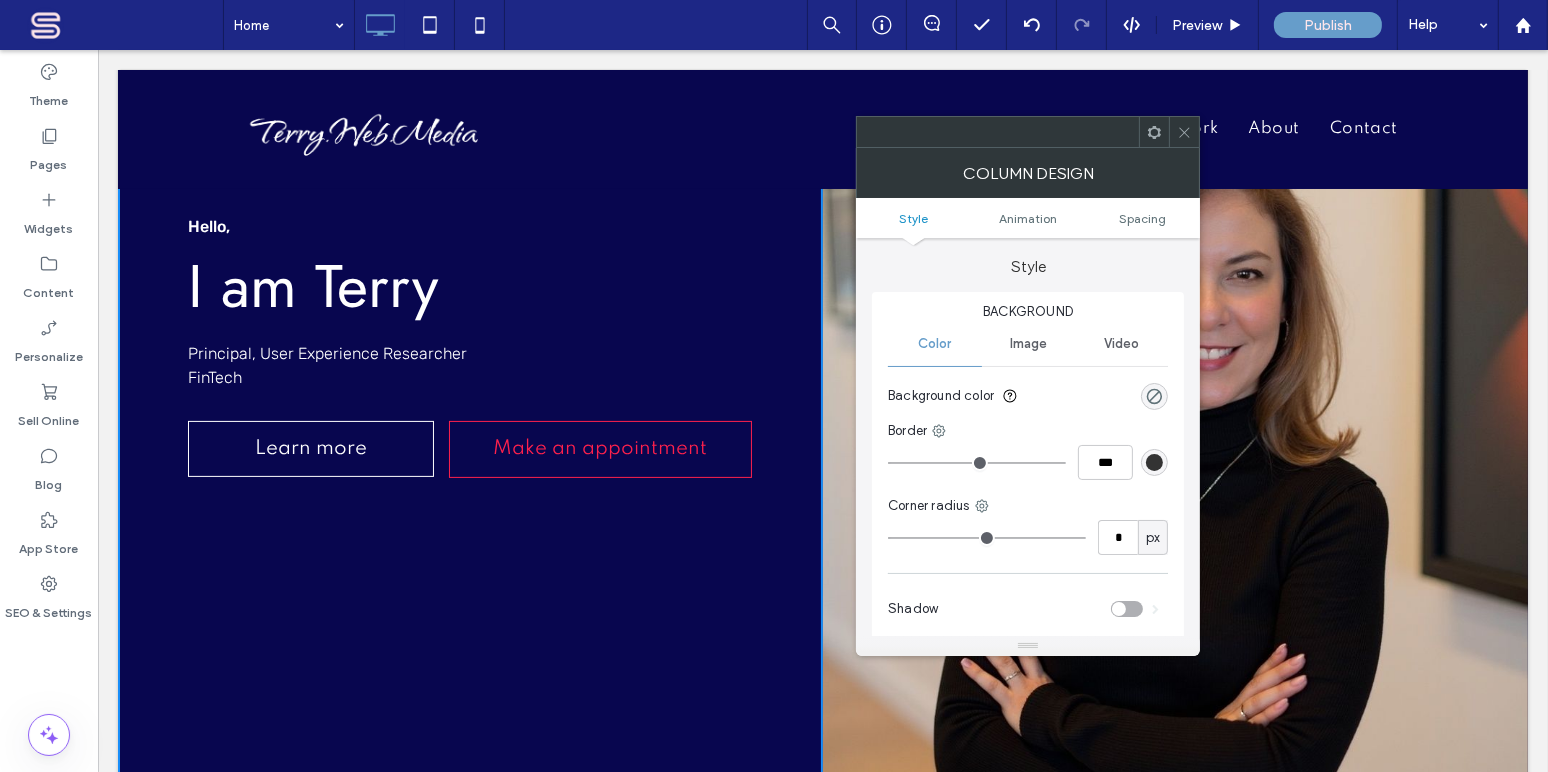 click 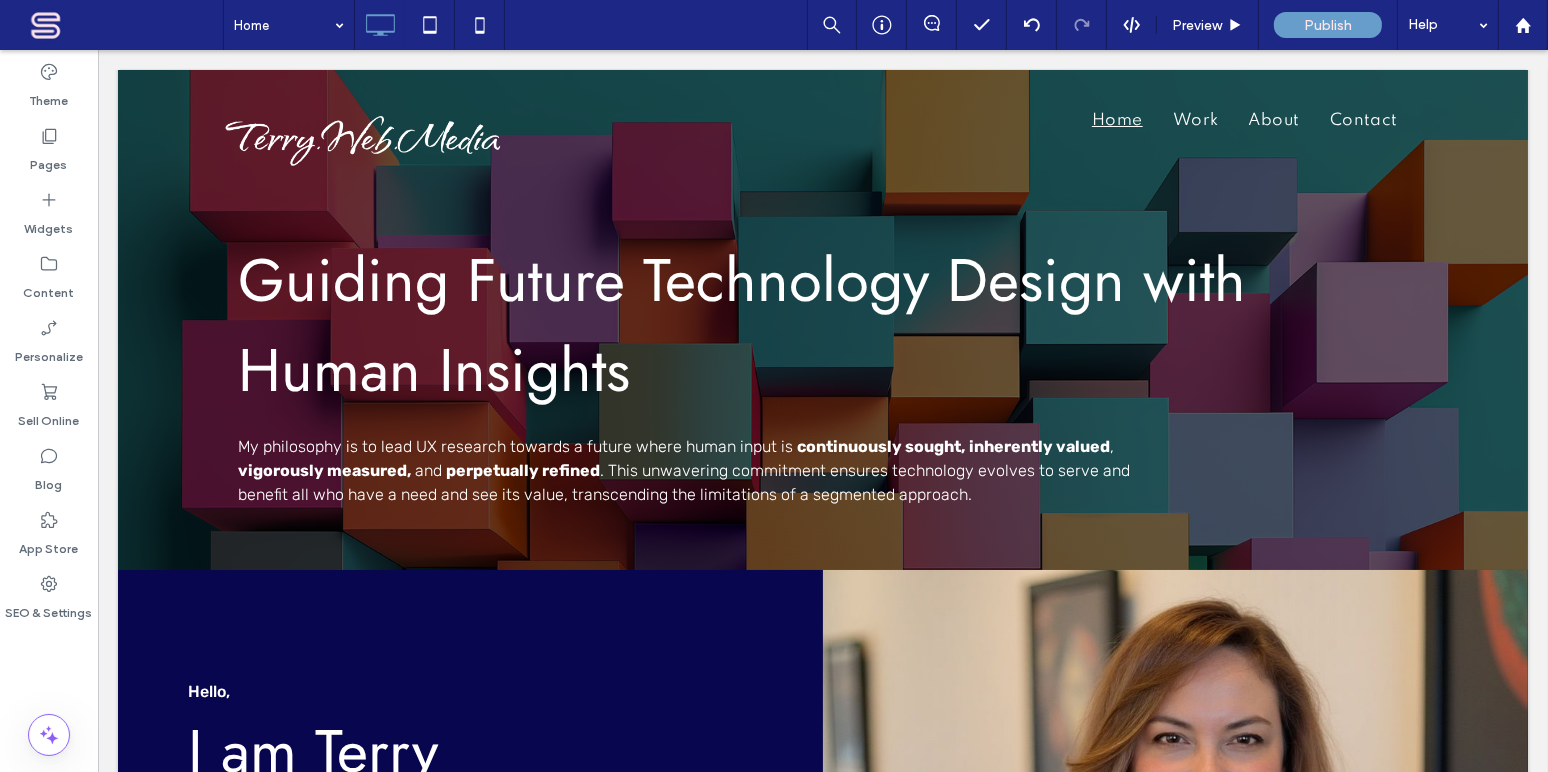 scroll, scrollTop: 0, scrollLeft: 0, axis: both 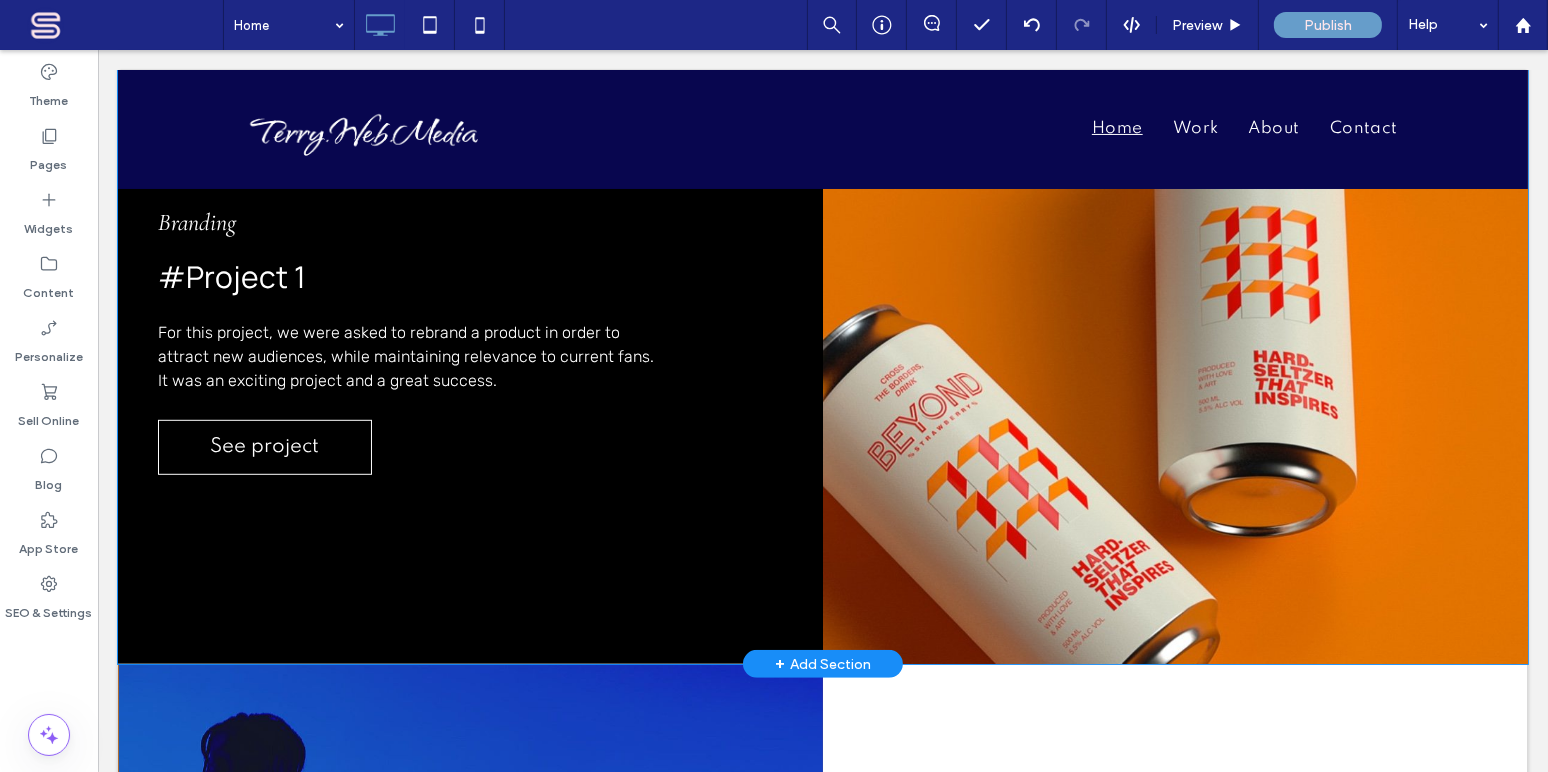 click on "Click To Paste" at bounding box center (1174, 339) 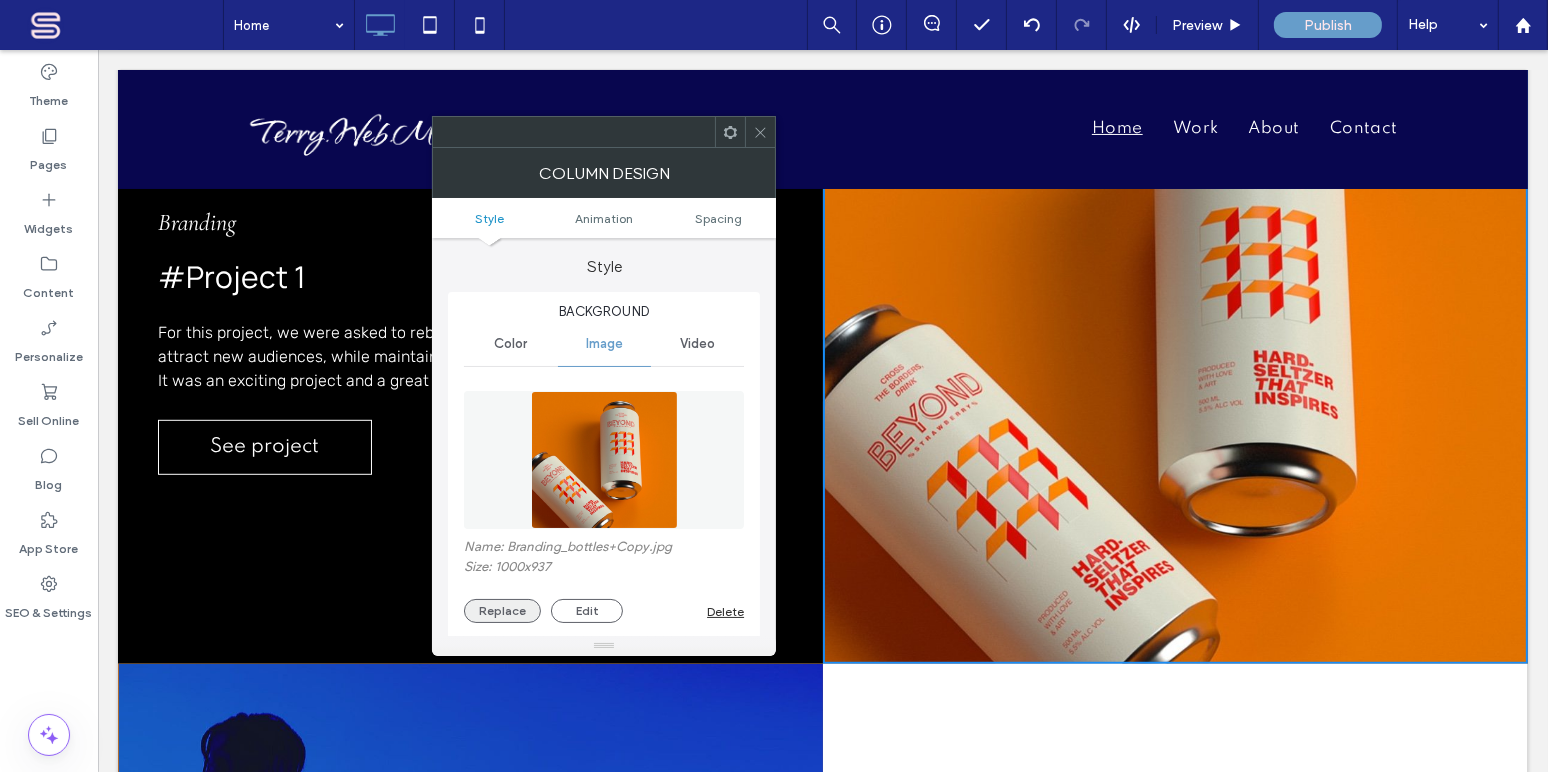 click on "Replace" at bounding box center [502, 611] 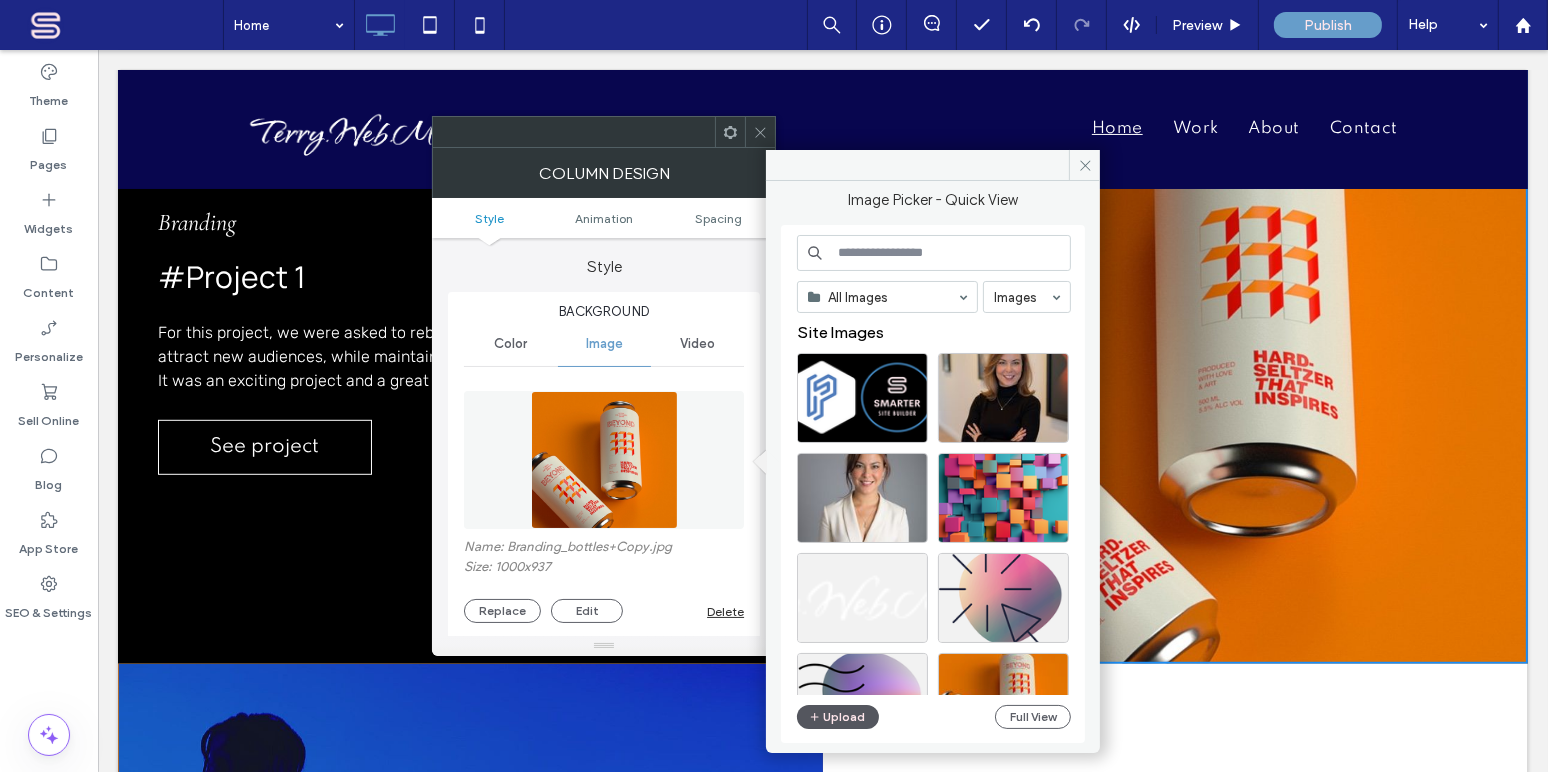 click on "Upload" at bounding box center (838, 717) 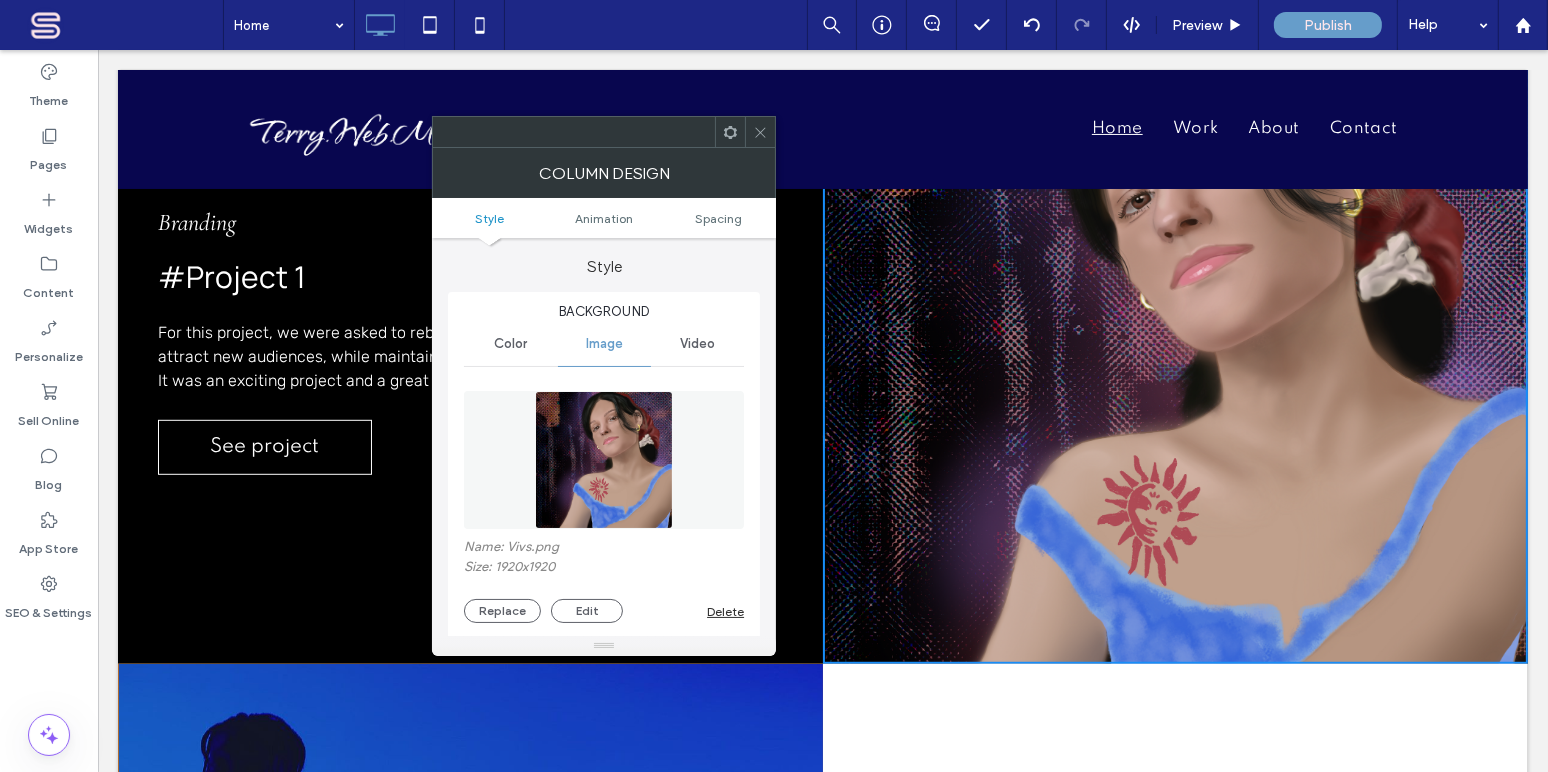 click 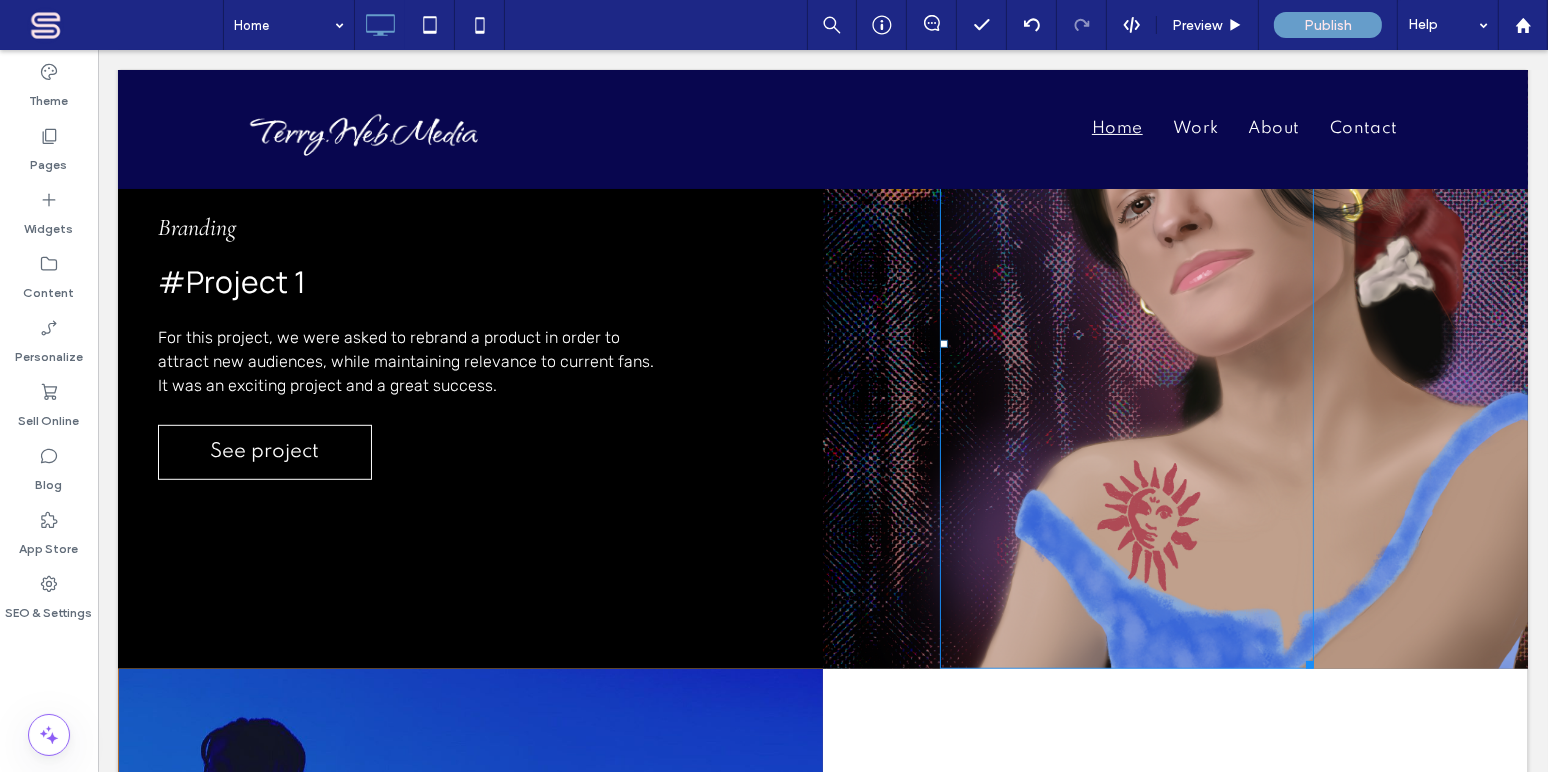 scroll, scrollTop: 1314, scrollLeft: 0, axis: vertical 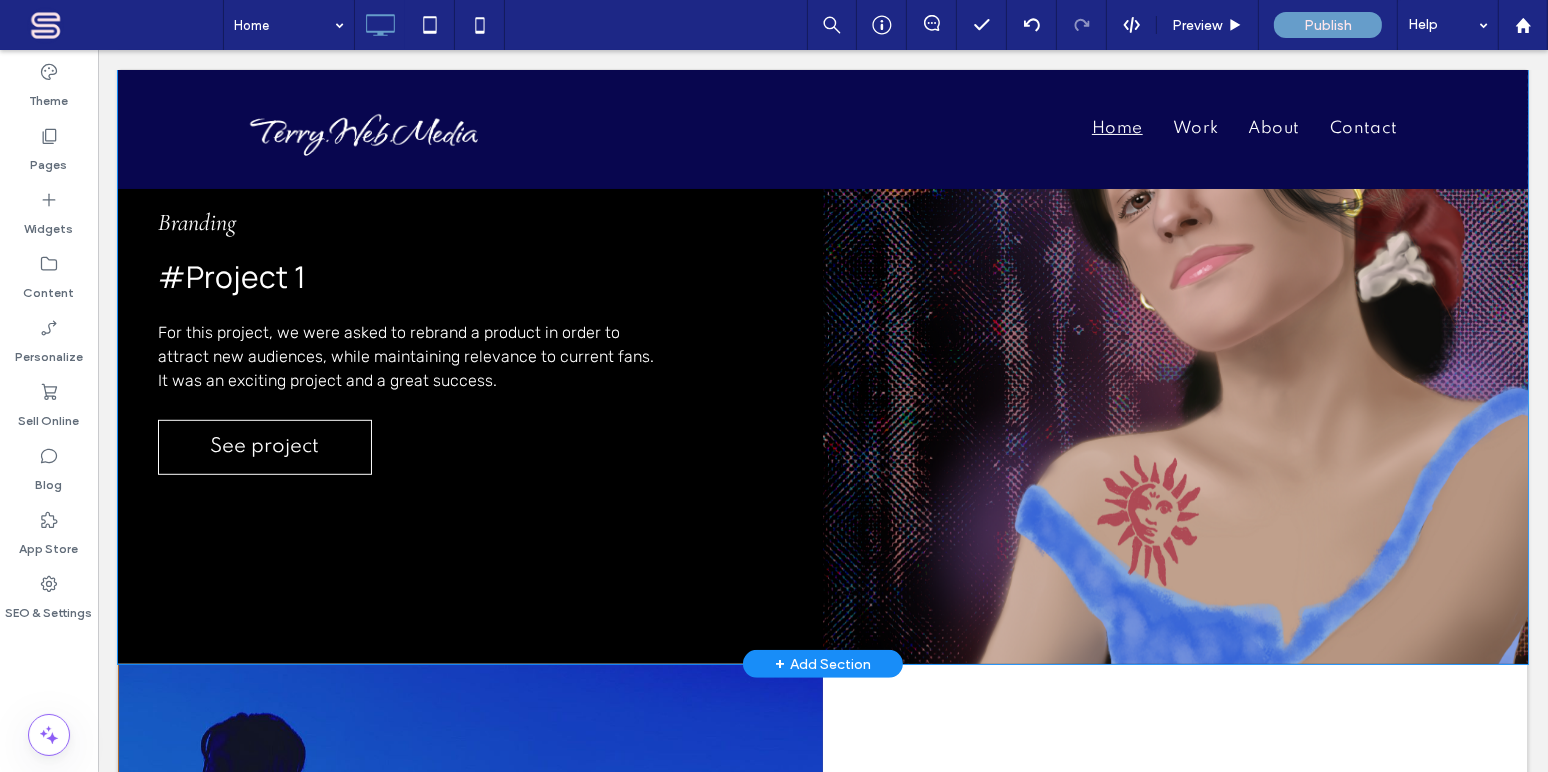 click on "Branding
#Project 1
For this project, we were asked to rebrand a product in order to attract new audiences, while maintaining relevance to current fans. It was an exciting project and a great success.
See project
Click To Paste" at bounding box center [469, 339] 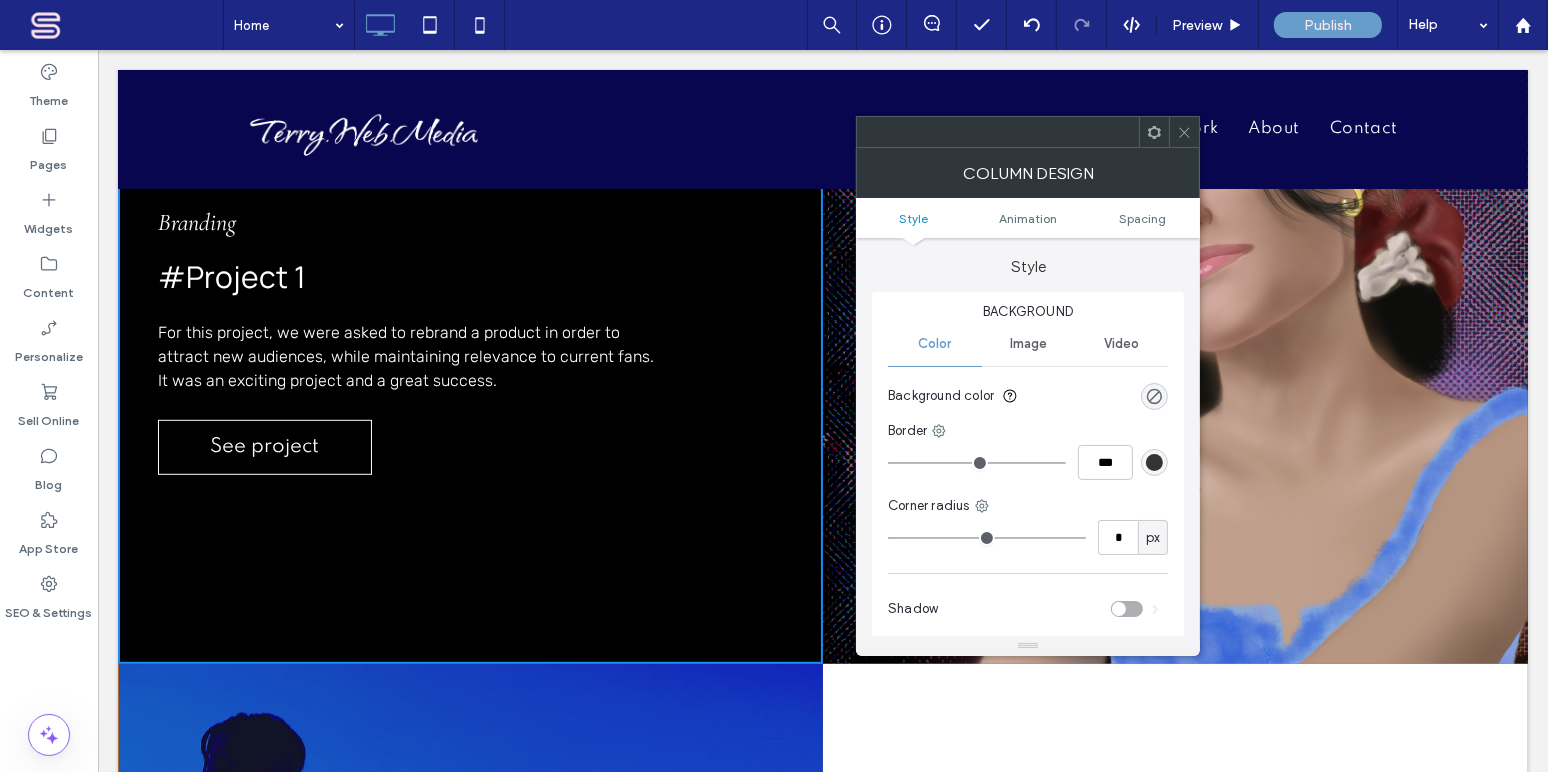 scroll, scrollTop: 1557, scrollLeft: 0, axis: vertical 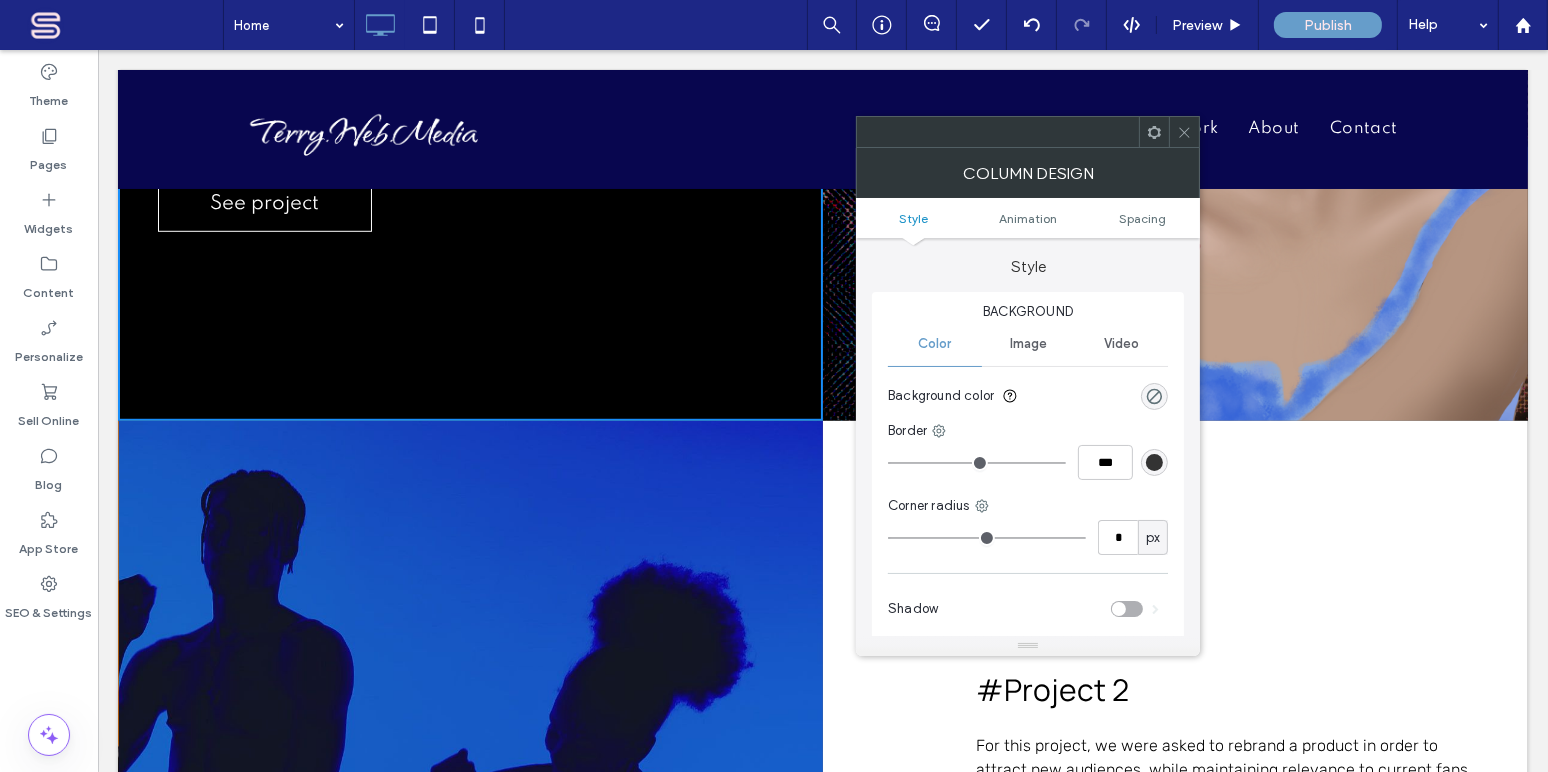click at bounding box center (412, 746) 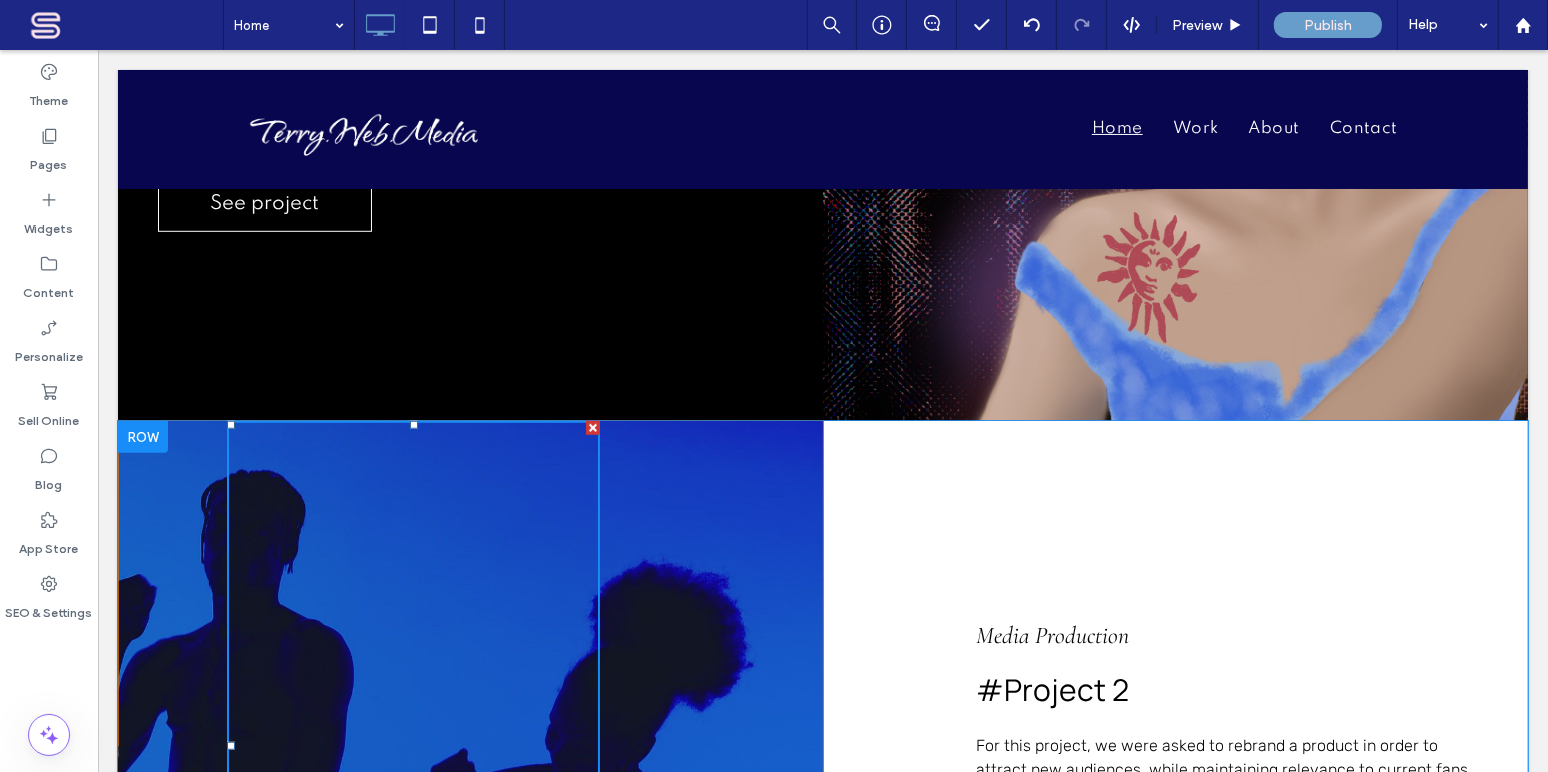 click at bounding box center [142, 437] 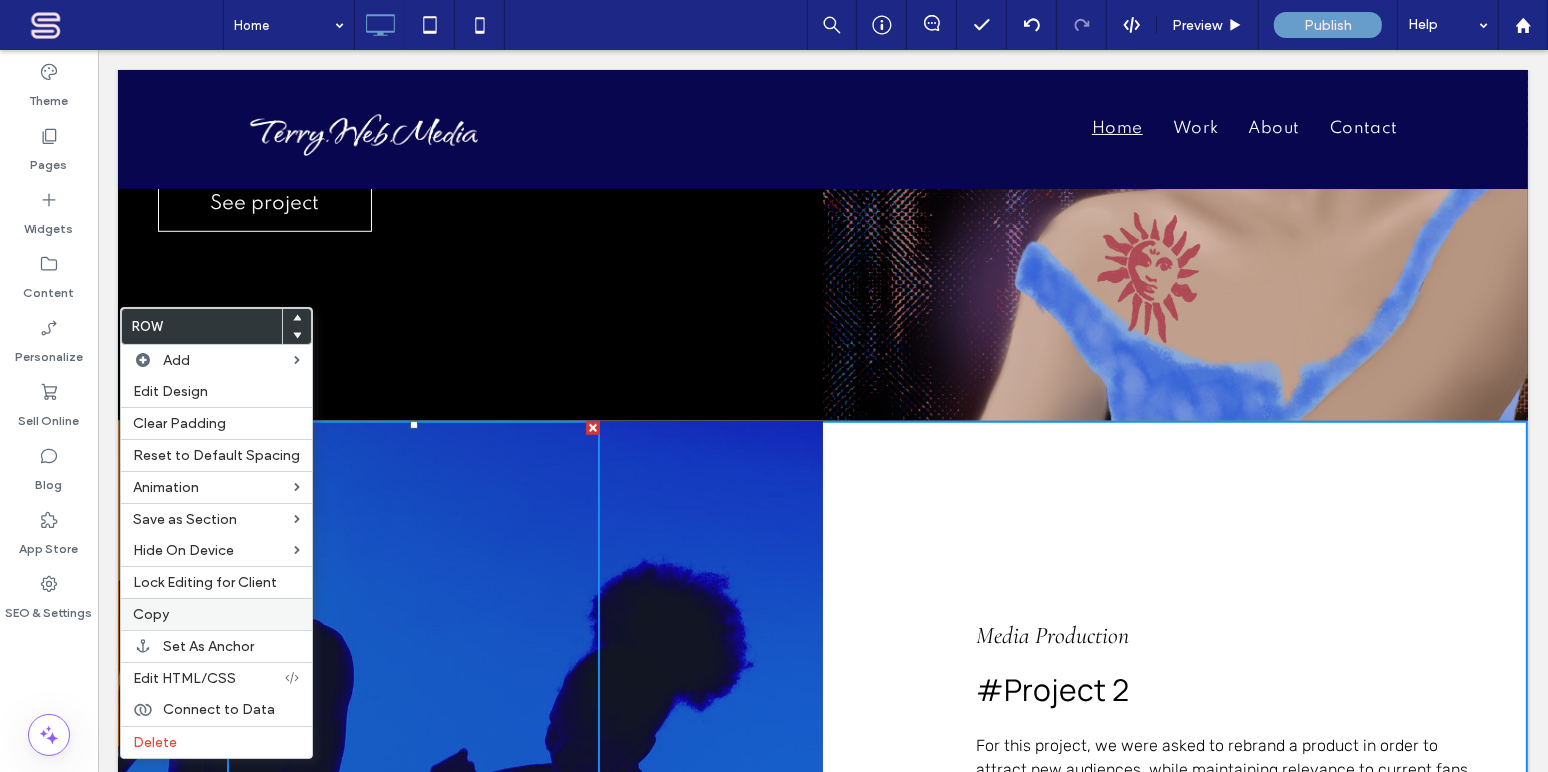 click on "Copy" at bounding box center [151, 614] 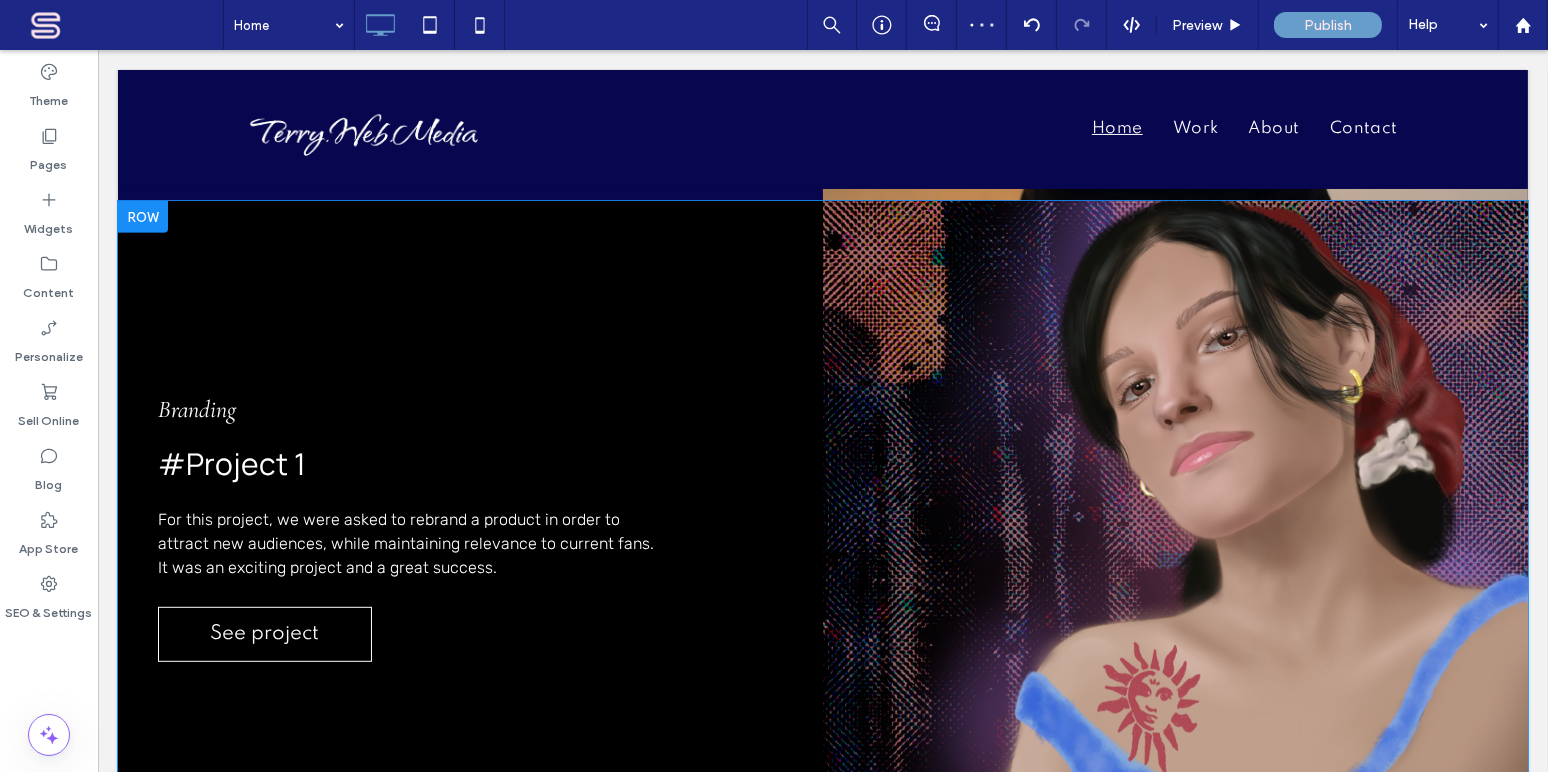 scroll, scrollTop: 1072, scrollLeft: 0, axis: vertical 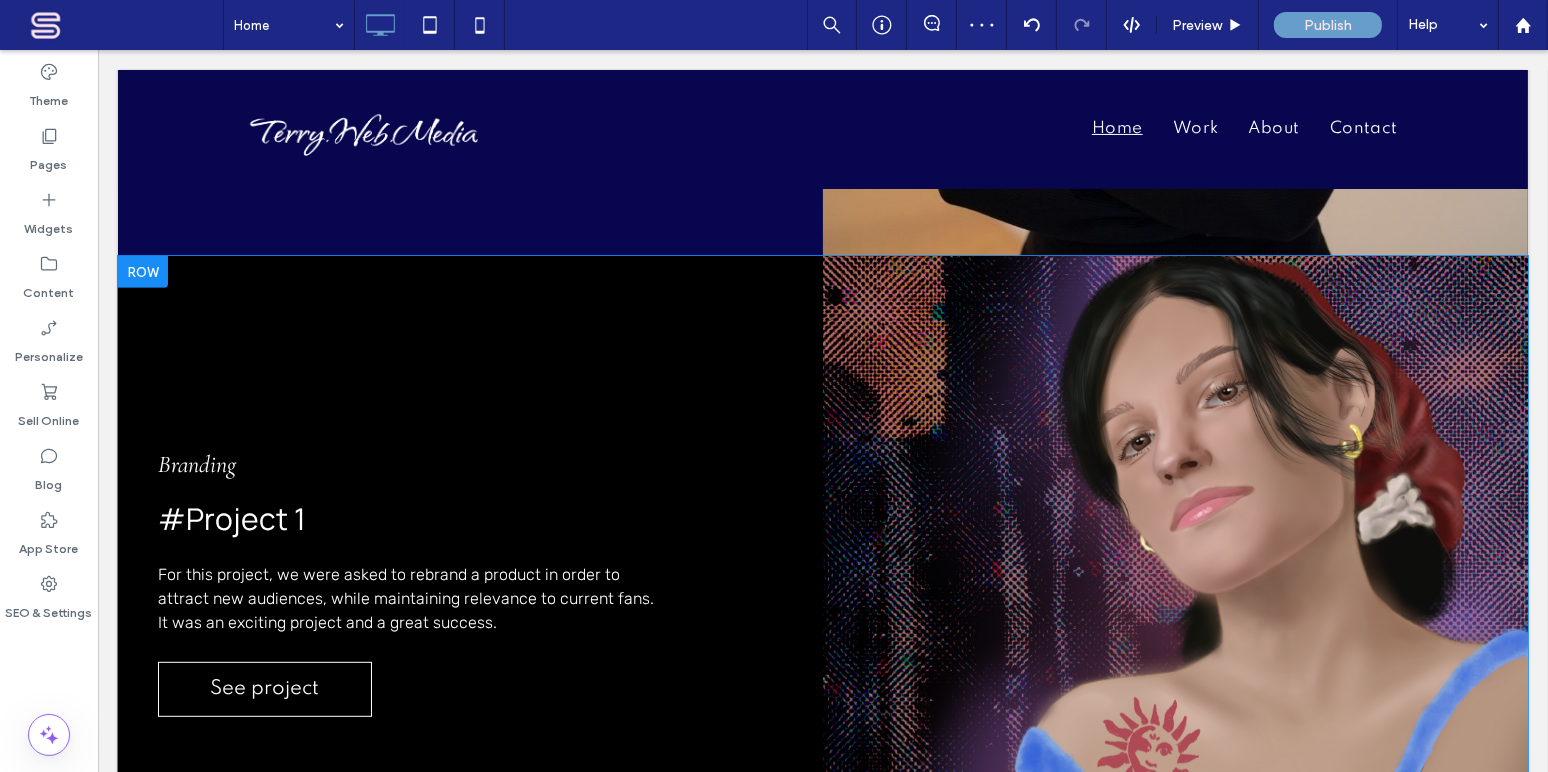 click at bounding box center (142, 272) 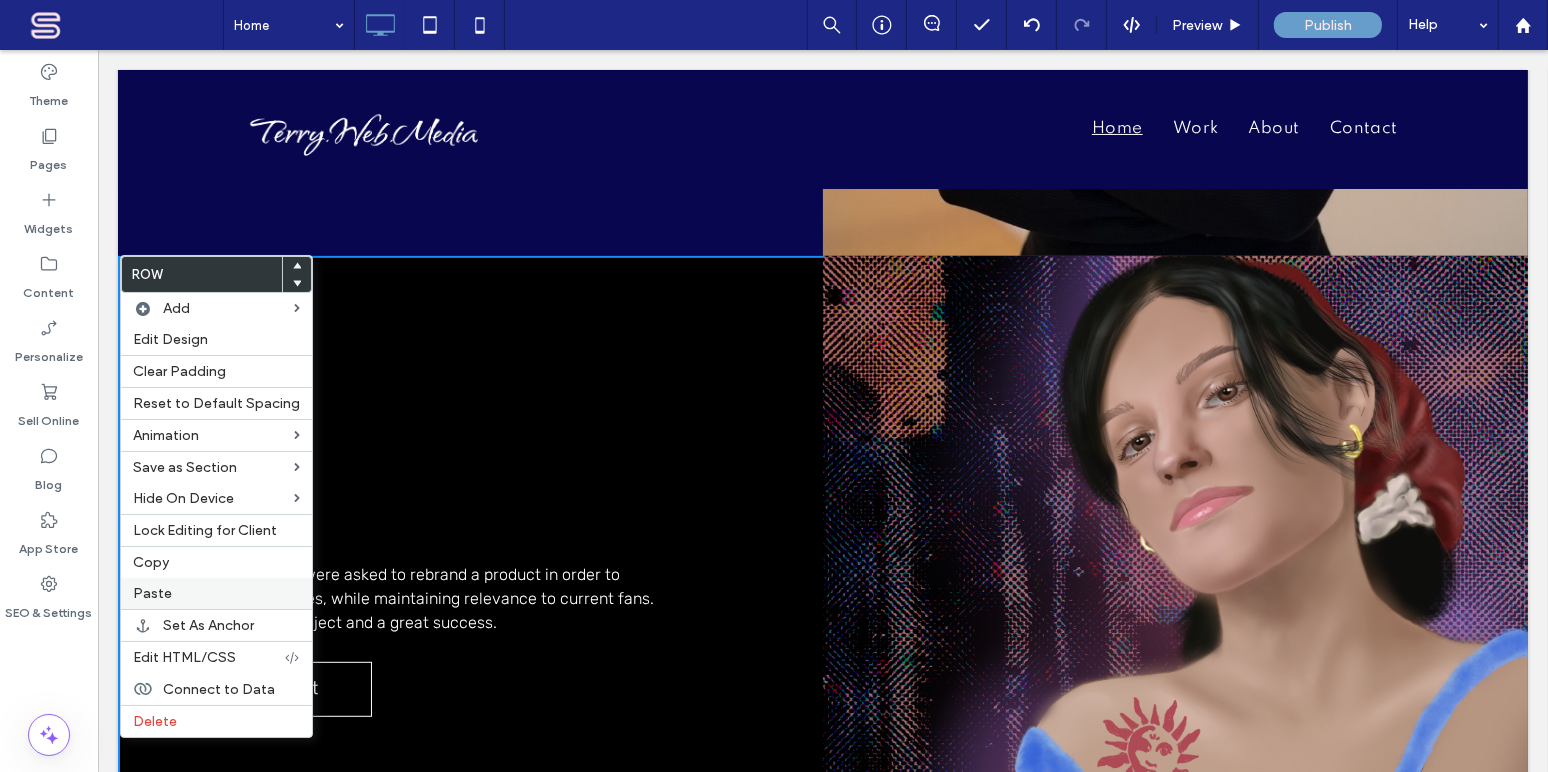 click on "Paste" at bounding box center [152, 593] 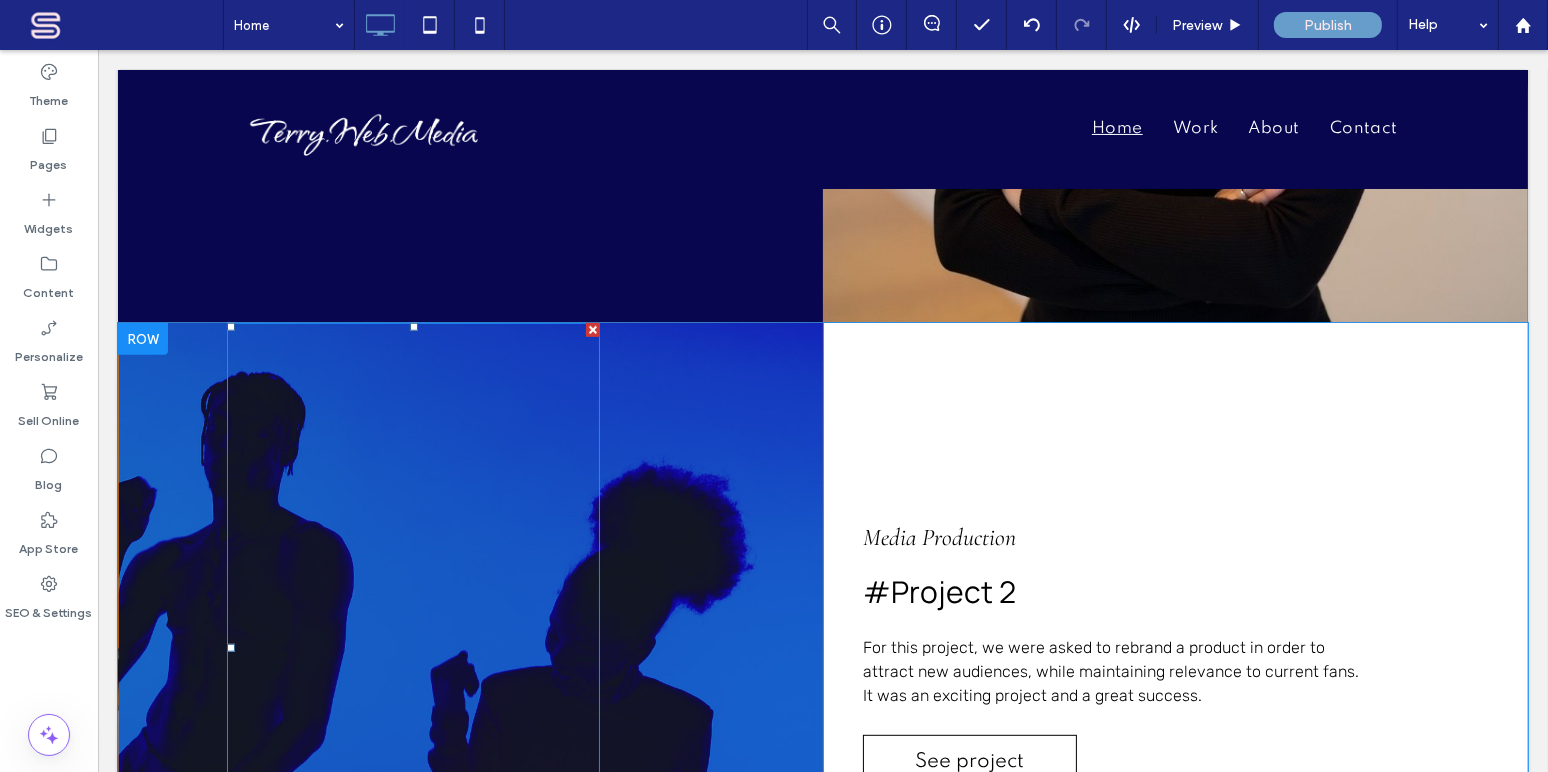 scroll, scrollTop: 1072, scrollLeft: 0, axis: vertical 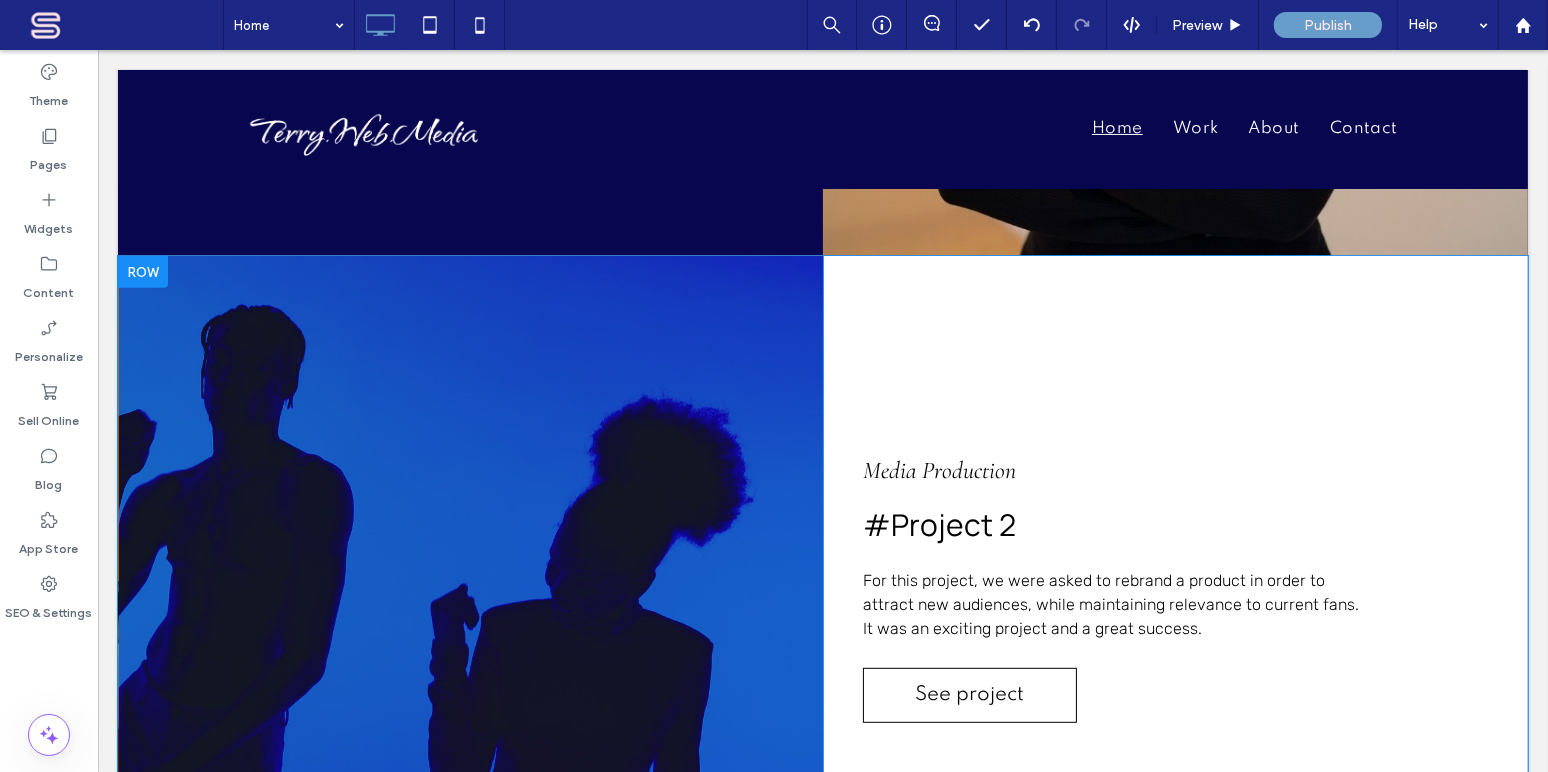 click on "Click To Paste     Click To Paste" at bounding box center (469, 581) 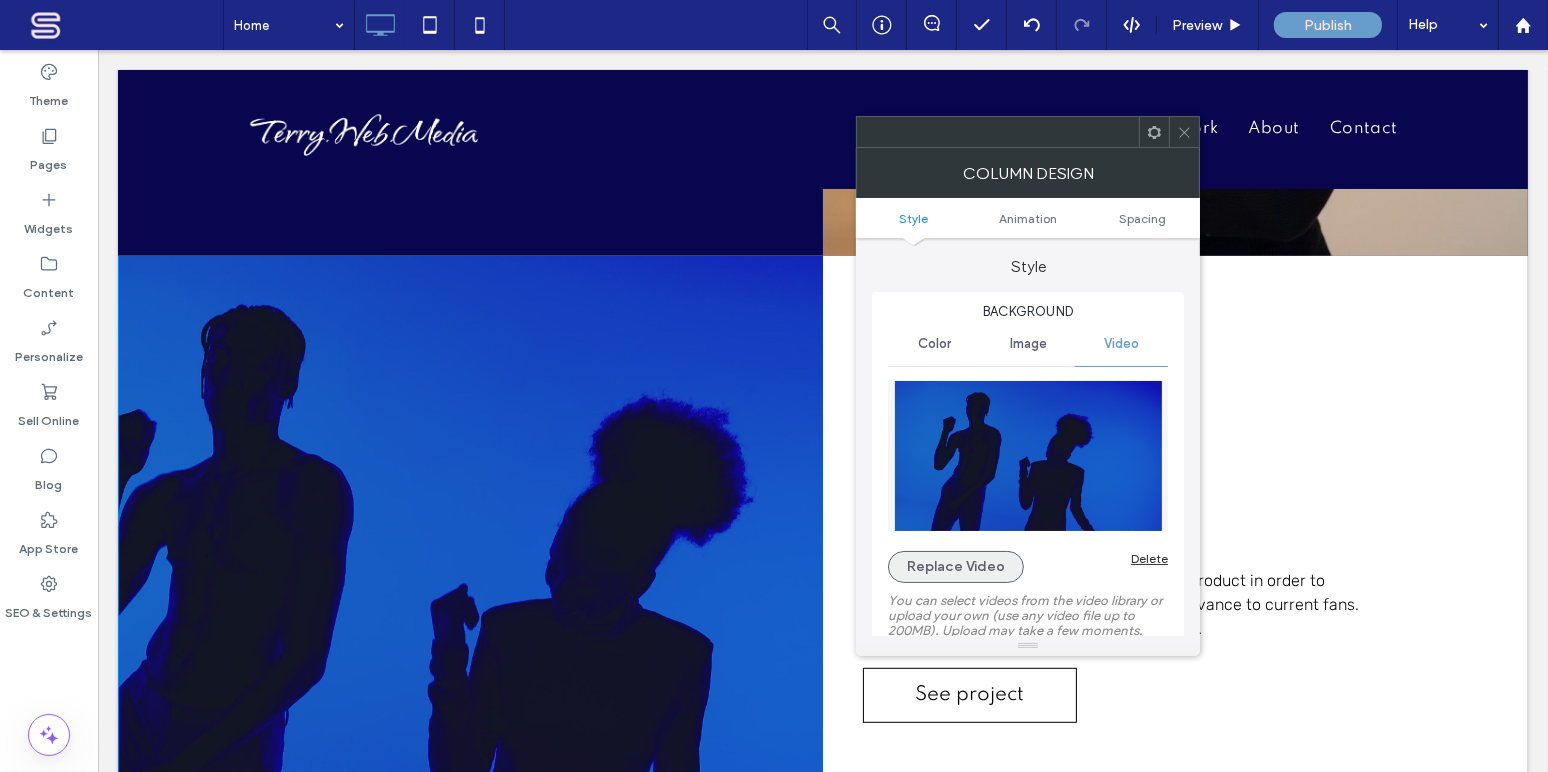 click on "Replace Video" at bounding box center [956, 567] 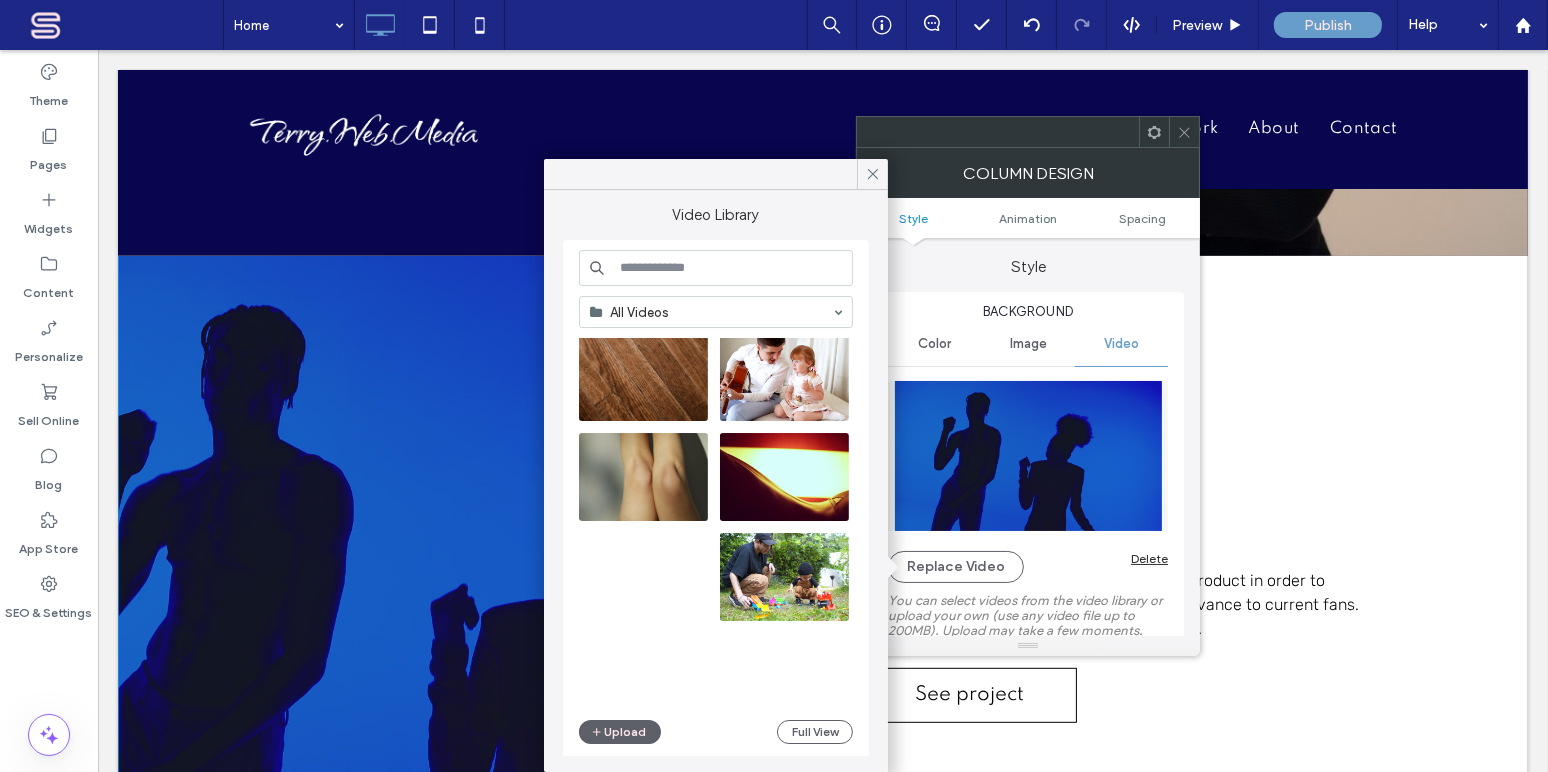 scroll, scrollTop: 858, scrollLeft: 0, axis: vertical 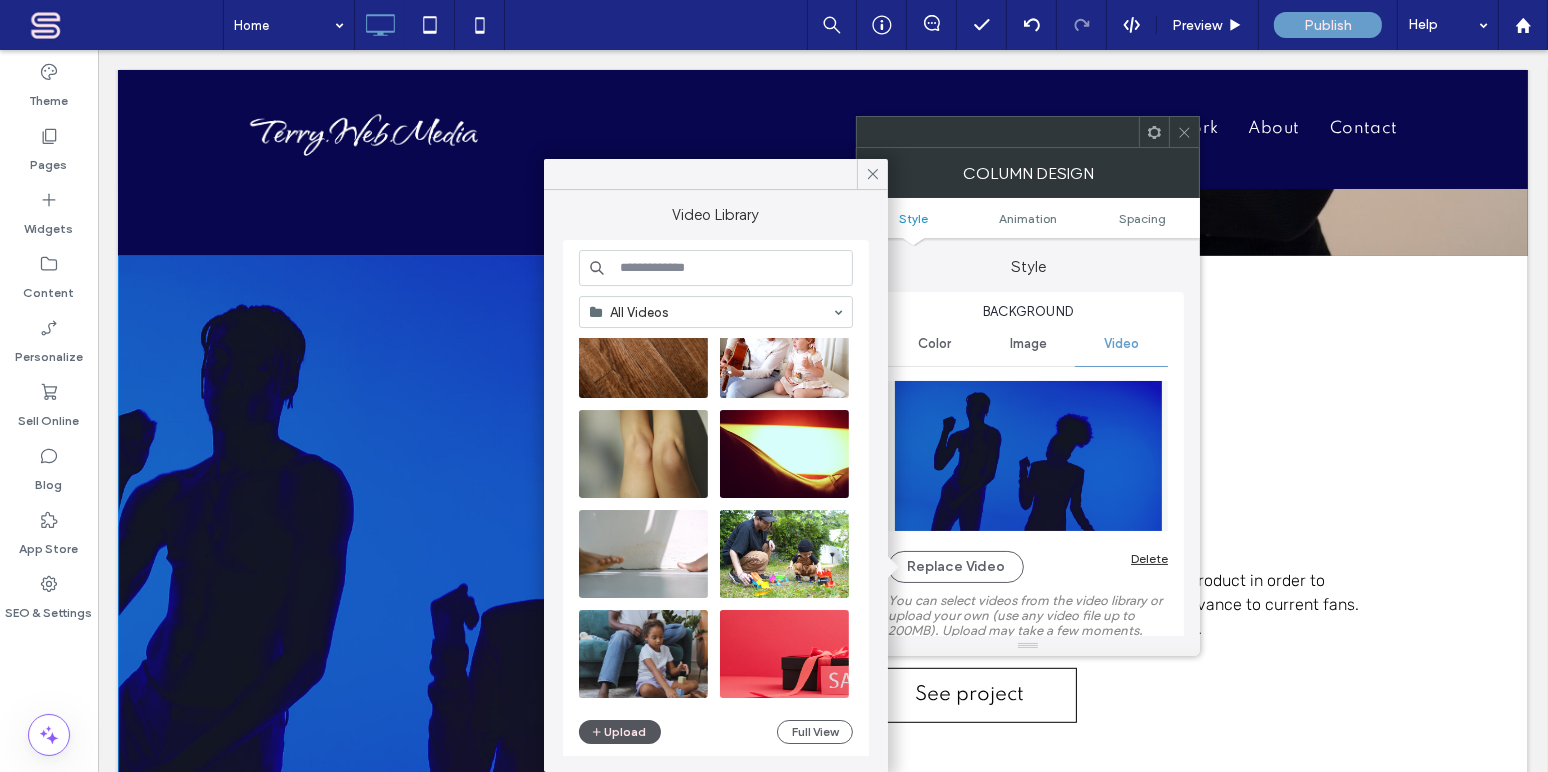 click on "Upload" at bounding box center (620, 732) 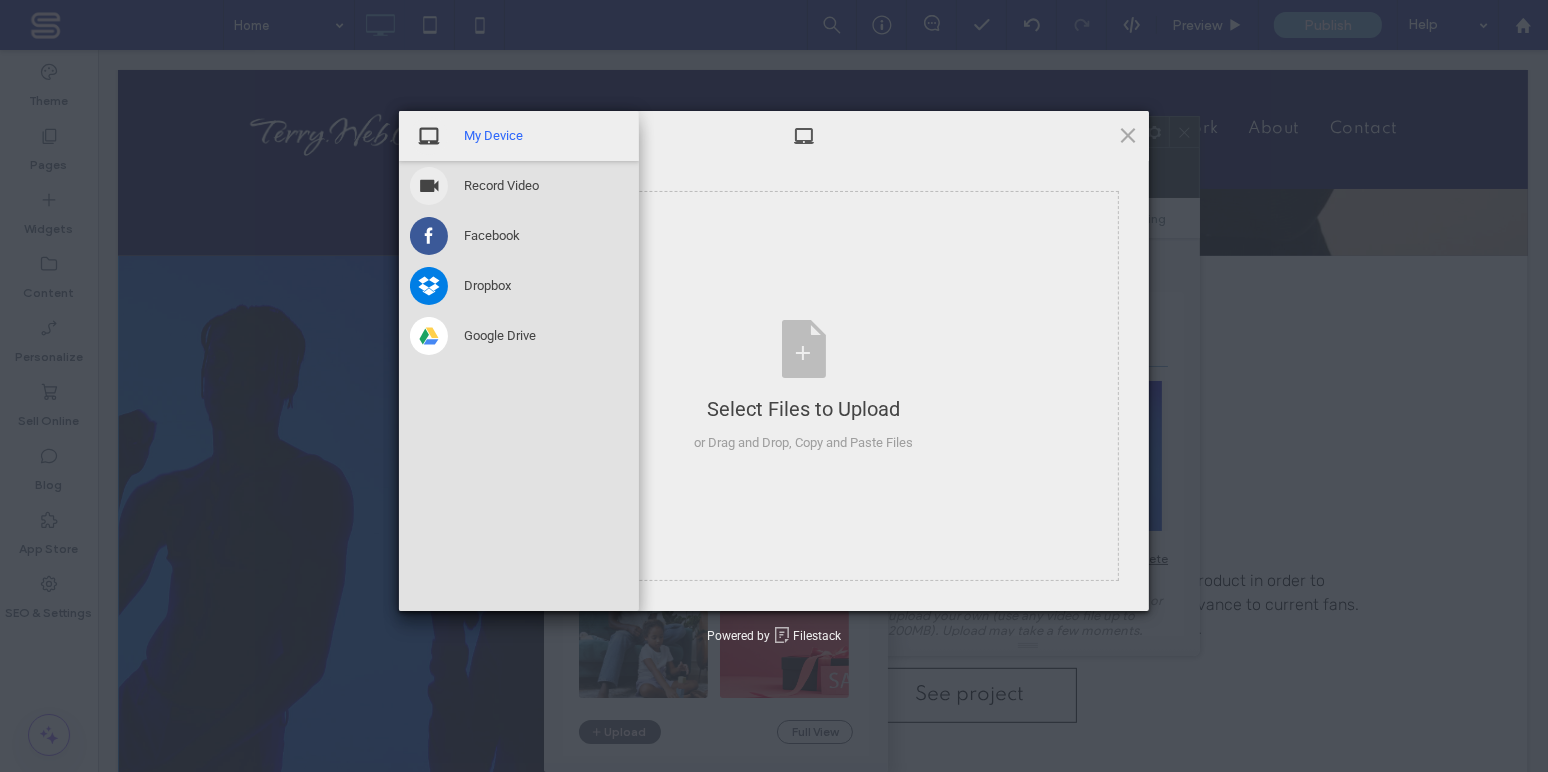 click on "My Device" at bounding box center [493, 136] 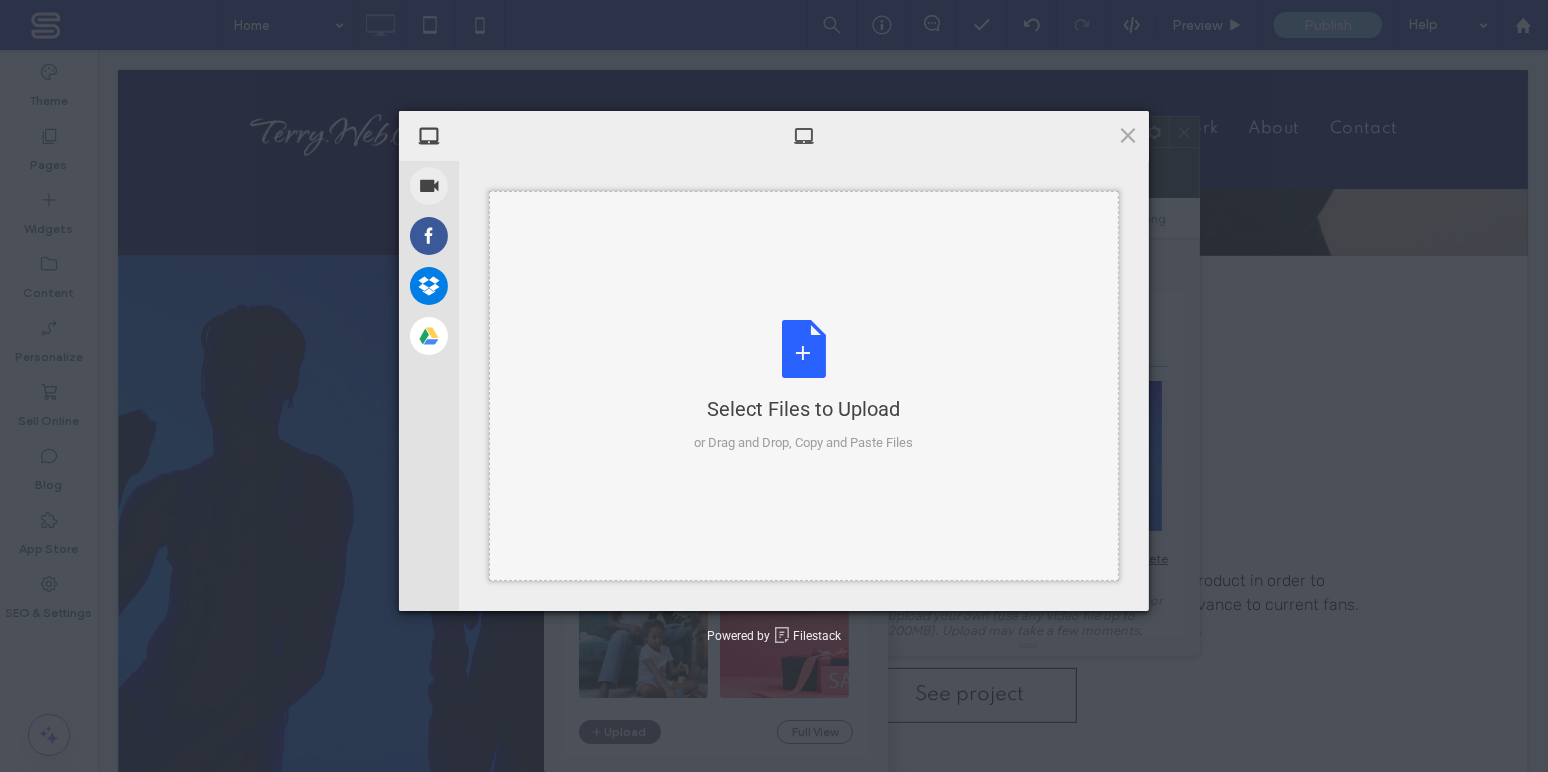 click on "Select Files to Upload
or Drag and Drop, Copy and Paste Files" at bounding box center [804, 386] 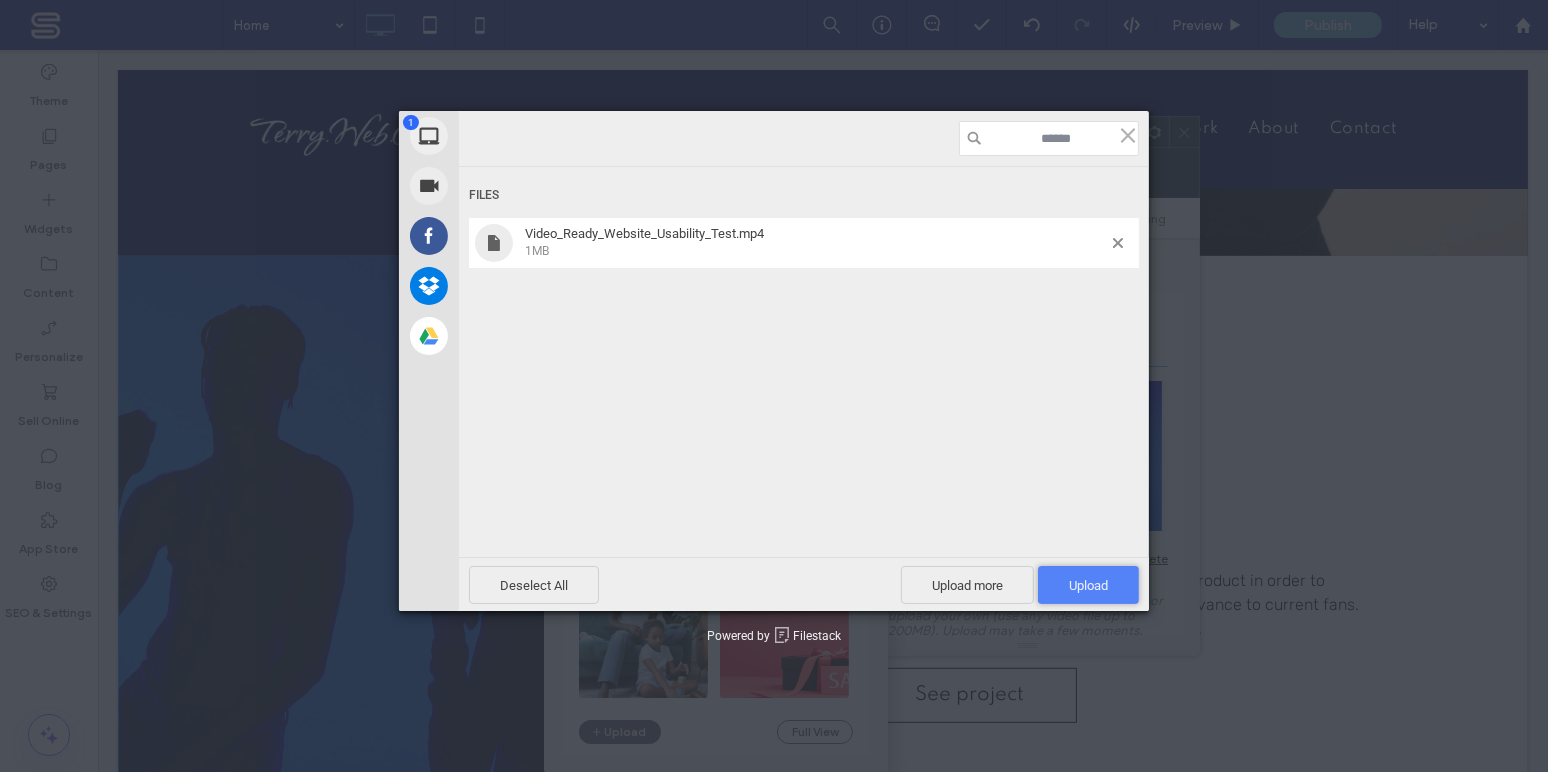 click on "Upload
1" at bounding box center [1088, 585] 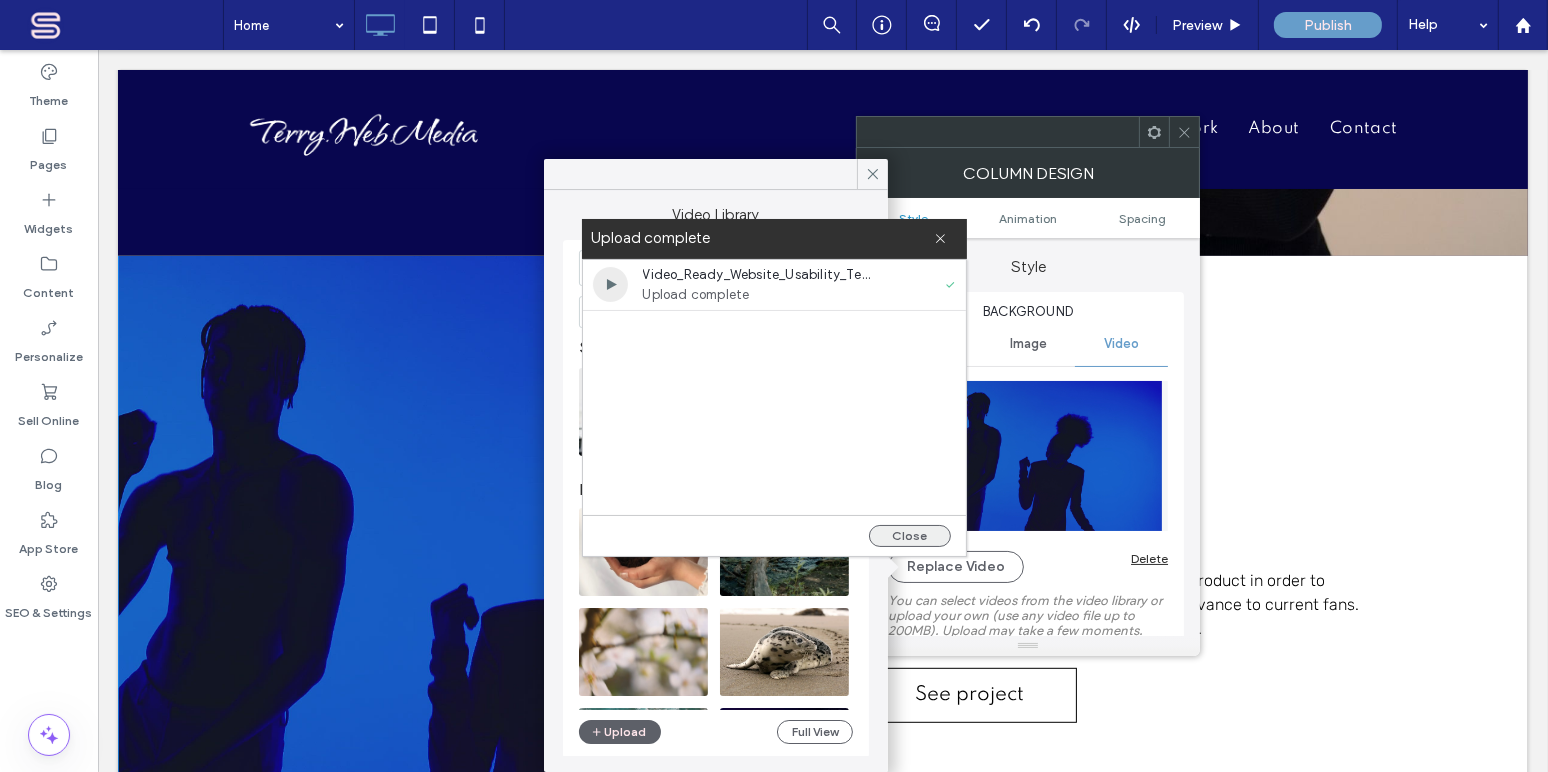 click on "Close" at bounding box center [910, 536] 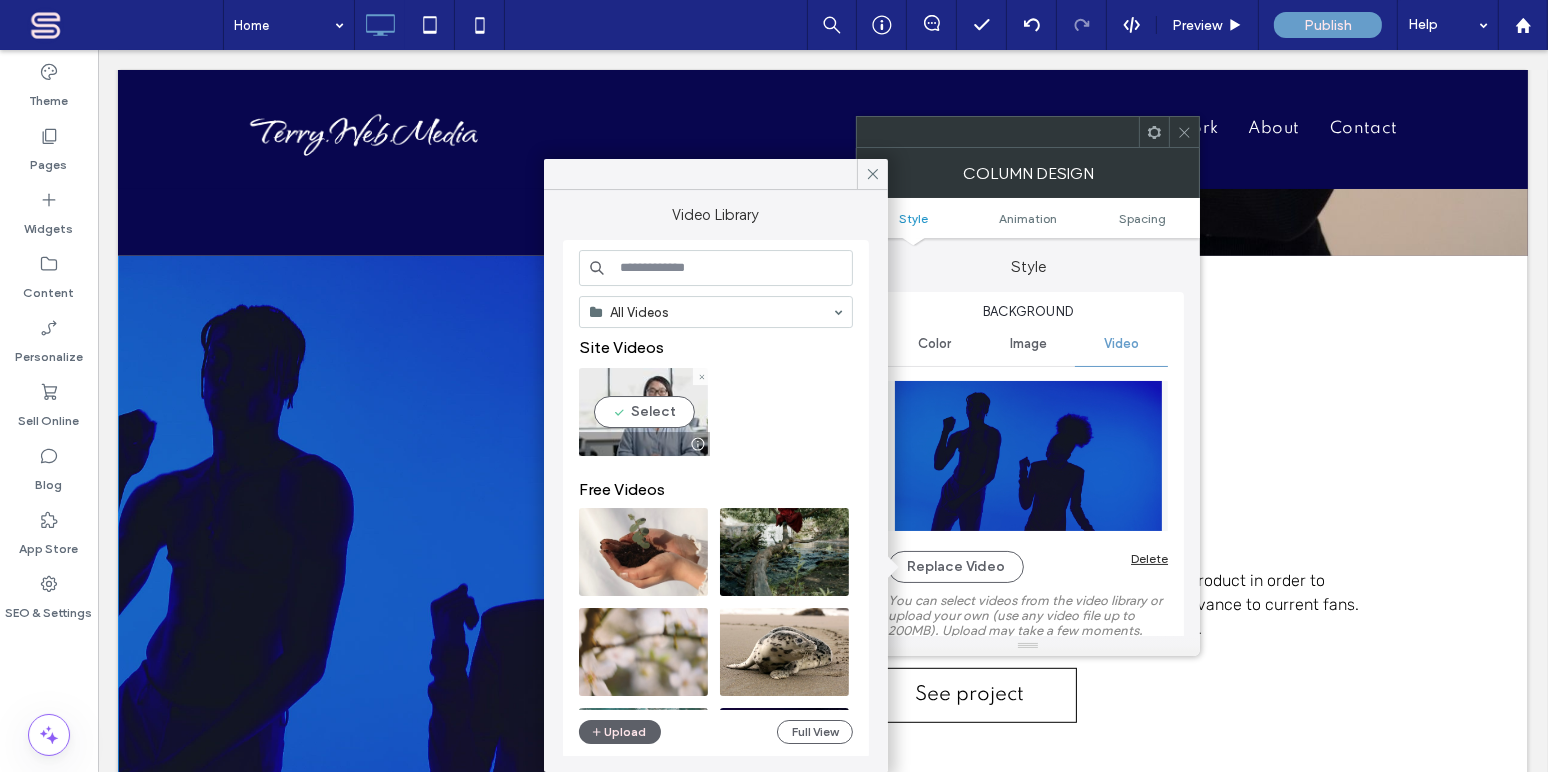 click at bounding box center (643, 412) 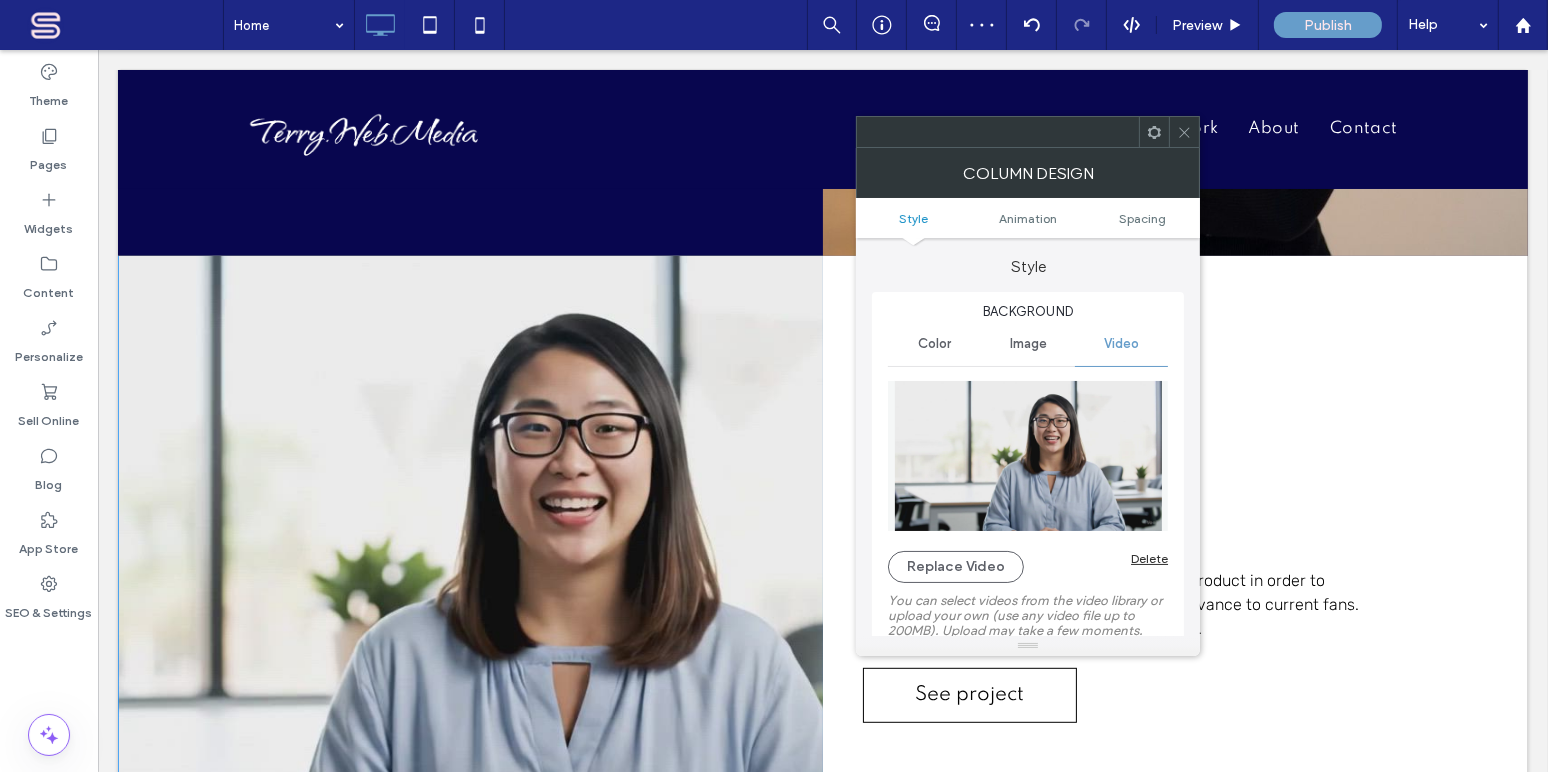 click 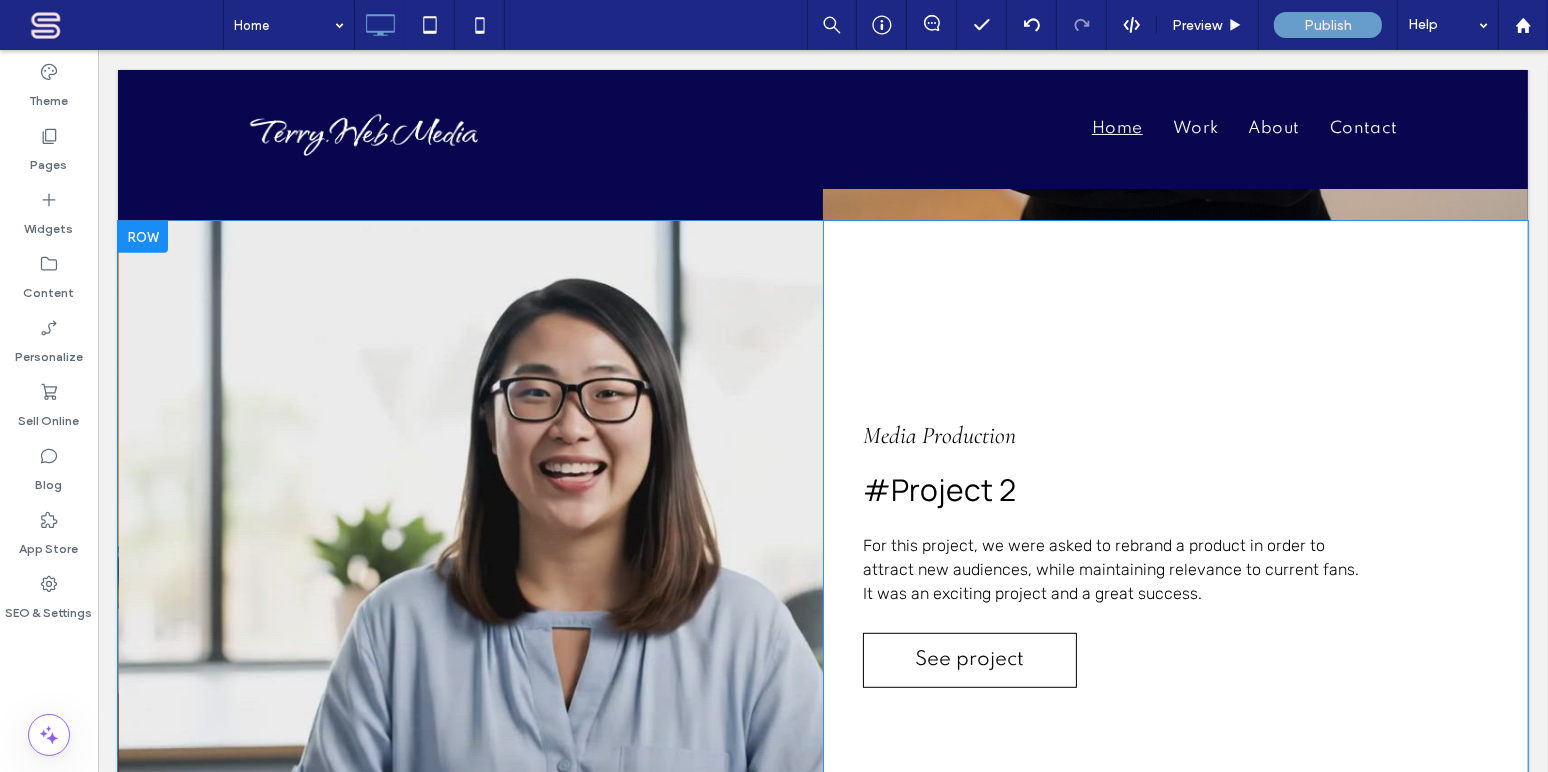scroll, scrollTop: 1072, scrollLeft: 0, axis: vertical 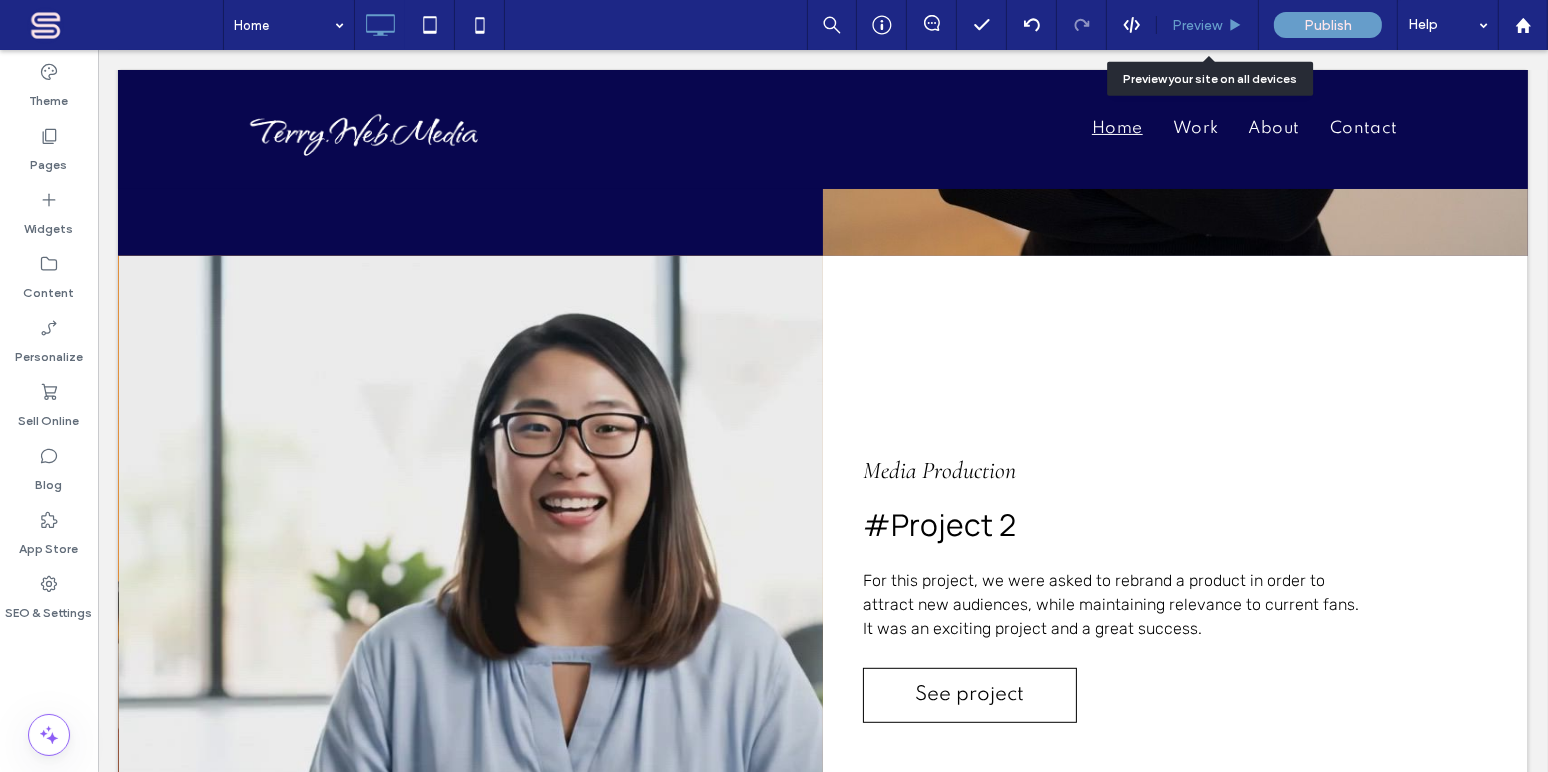 click on "Preview" at bounding box center [1197, 25] 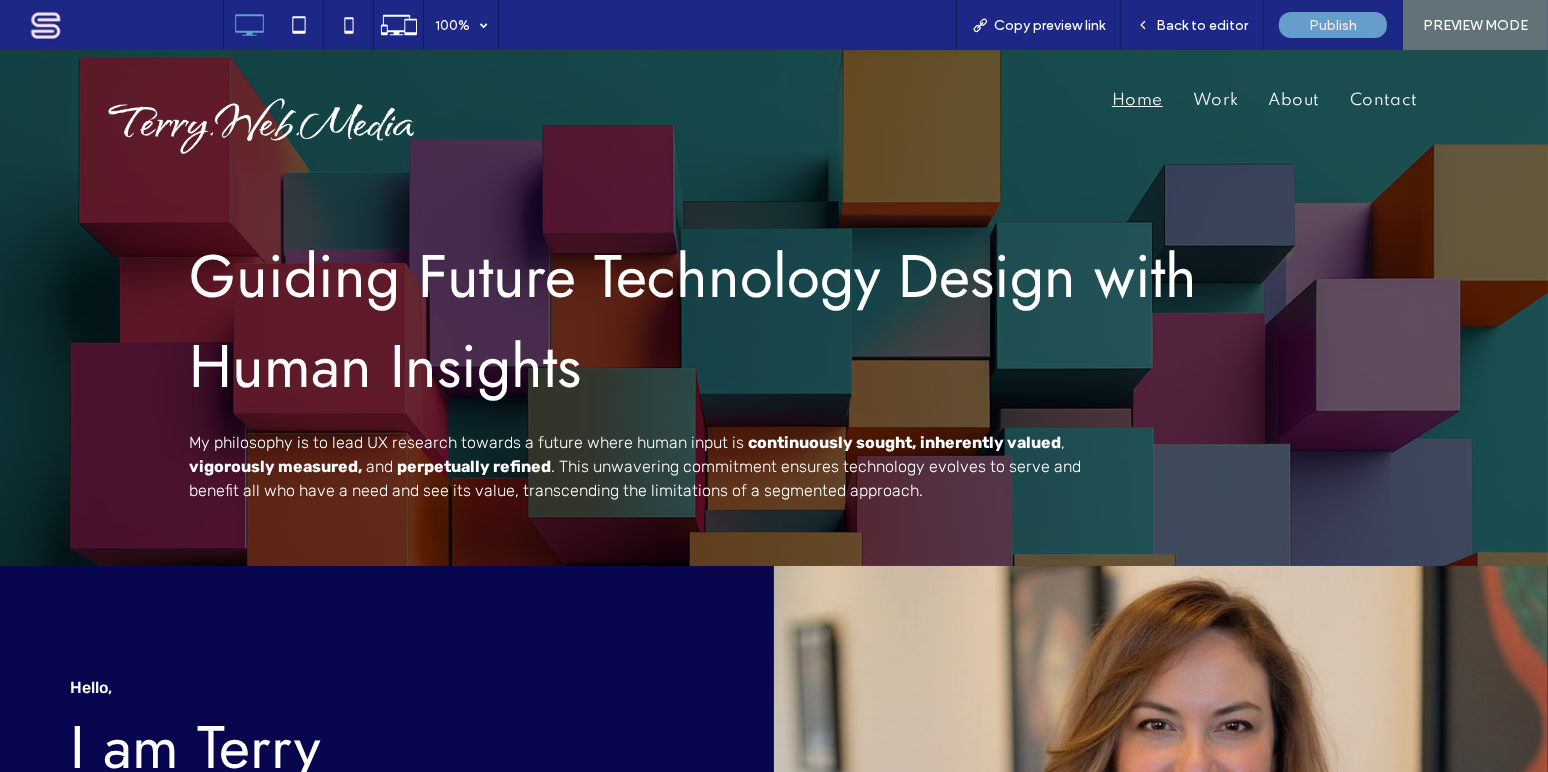 scroll, scrollTop: 0, scrollLeft: 0, axis: both 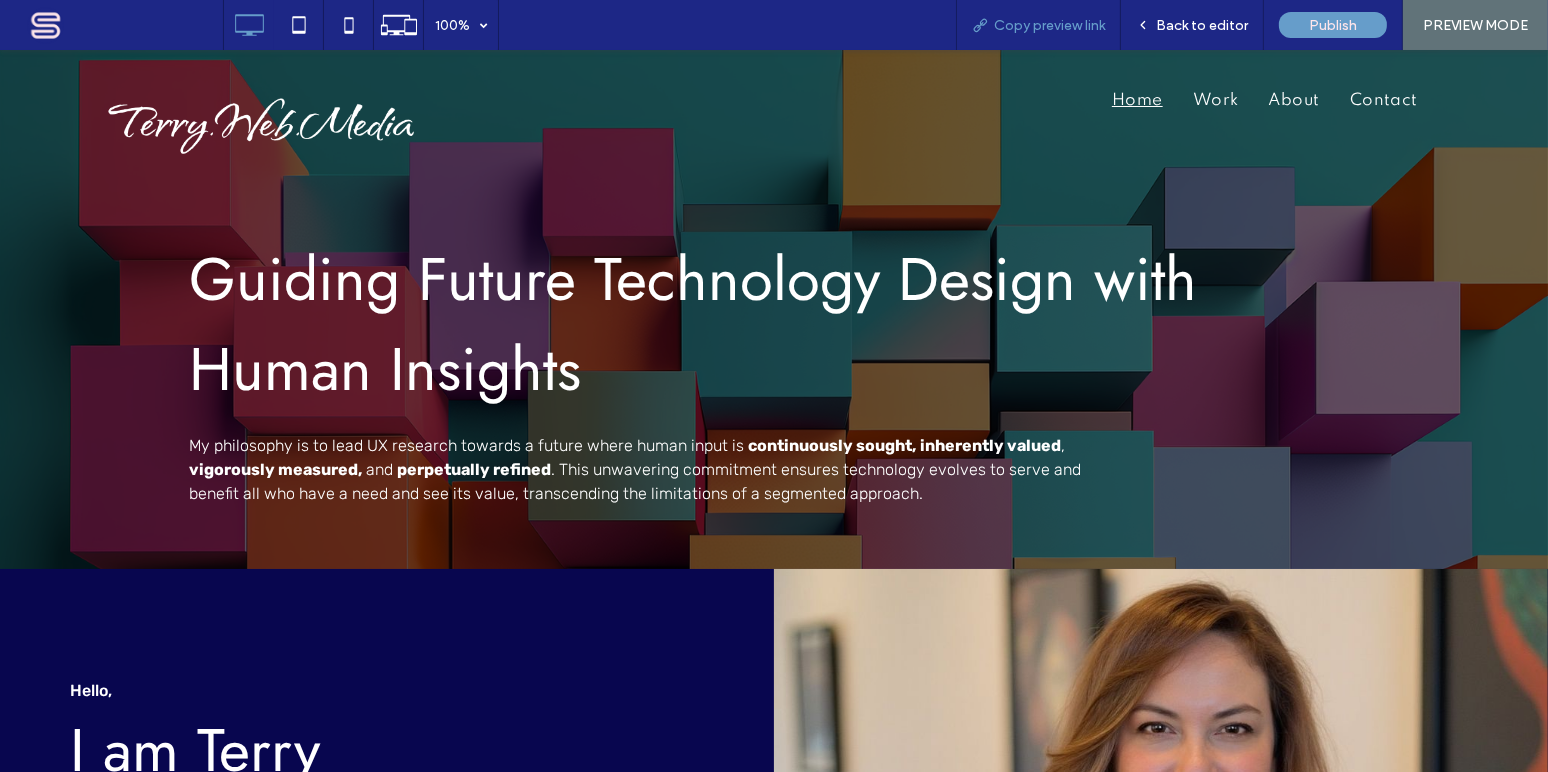 click on "Copy preview link" at bounding box center (1049, 25) 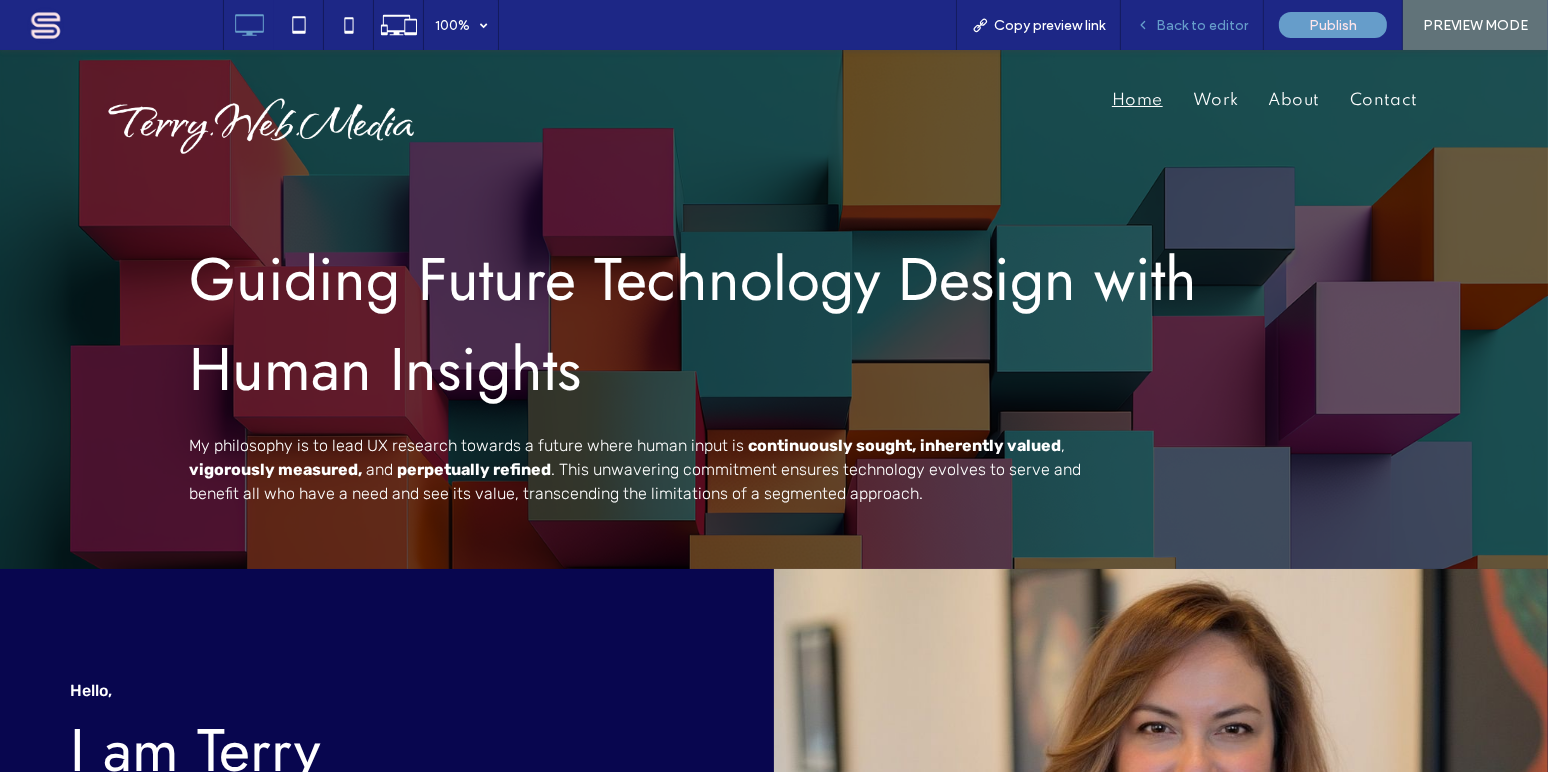 click on "Back to editor" at bounding box center (1202, 25) 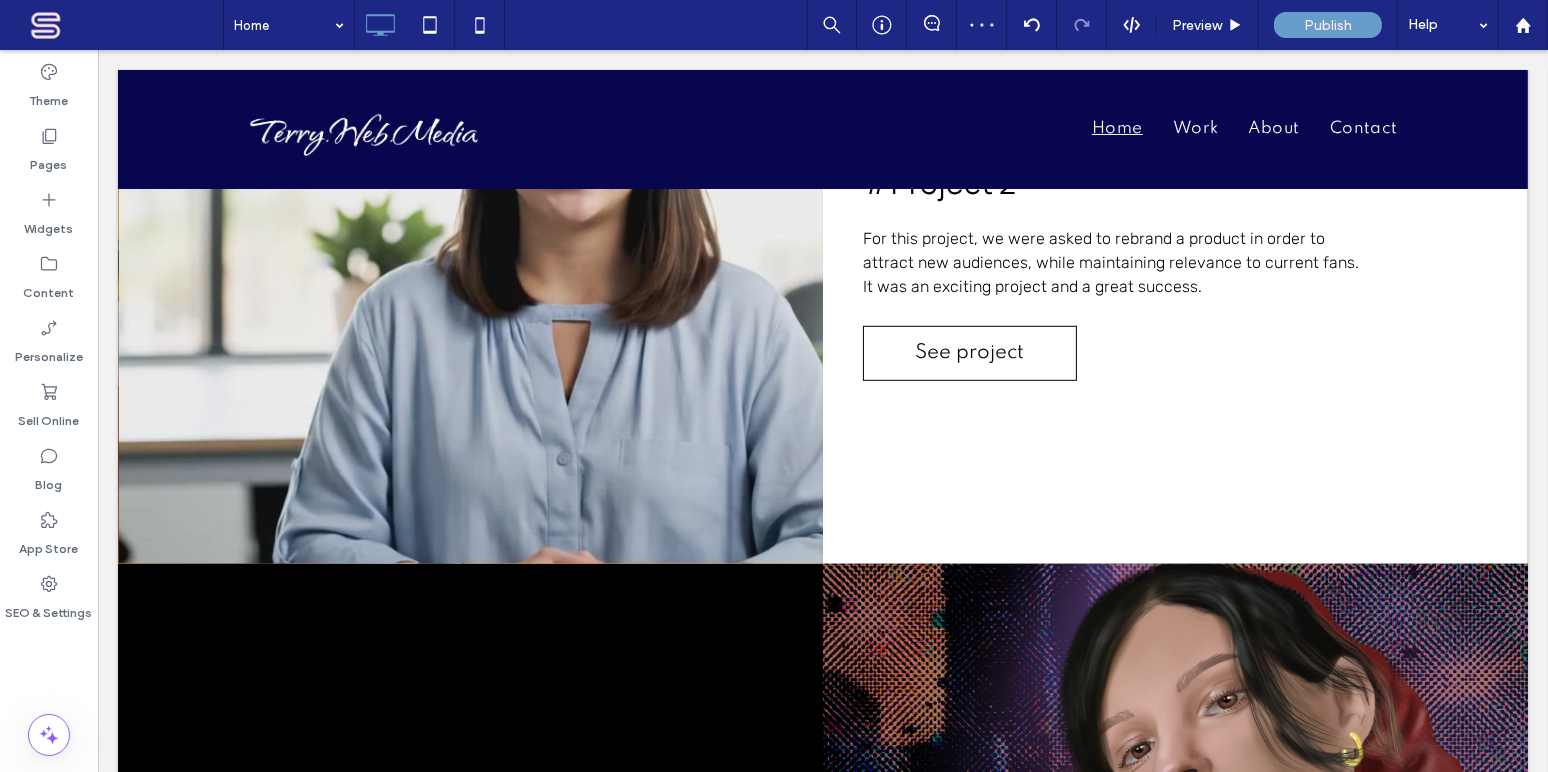scroll, scrollTop: 1203, scrollLeft: 0, axis: vertical 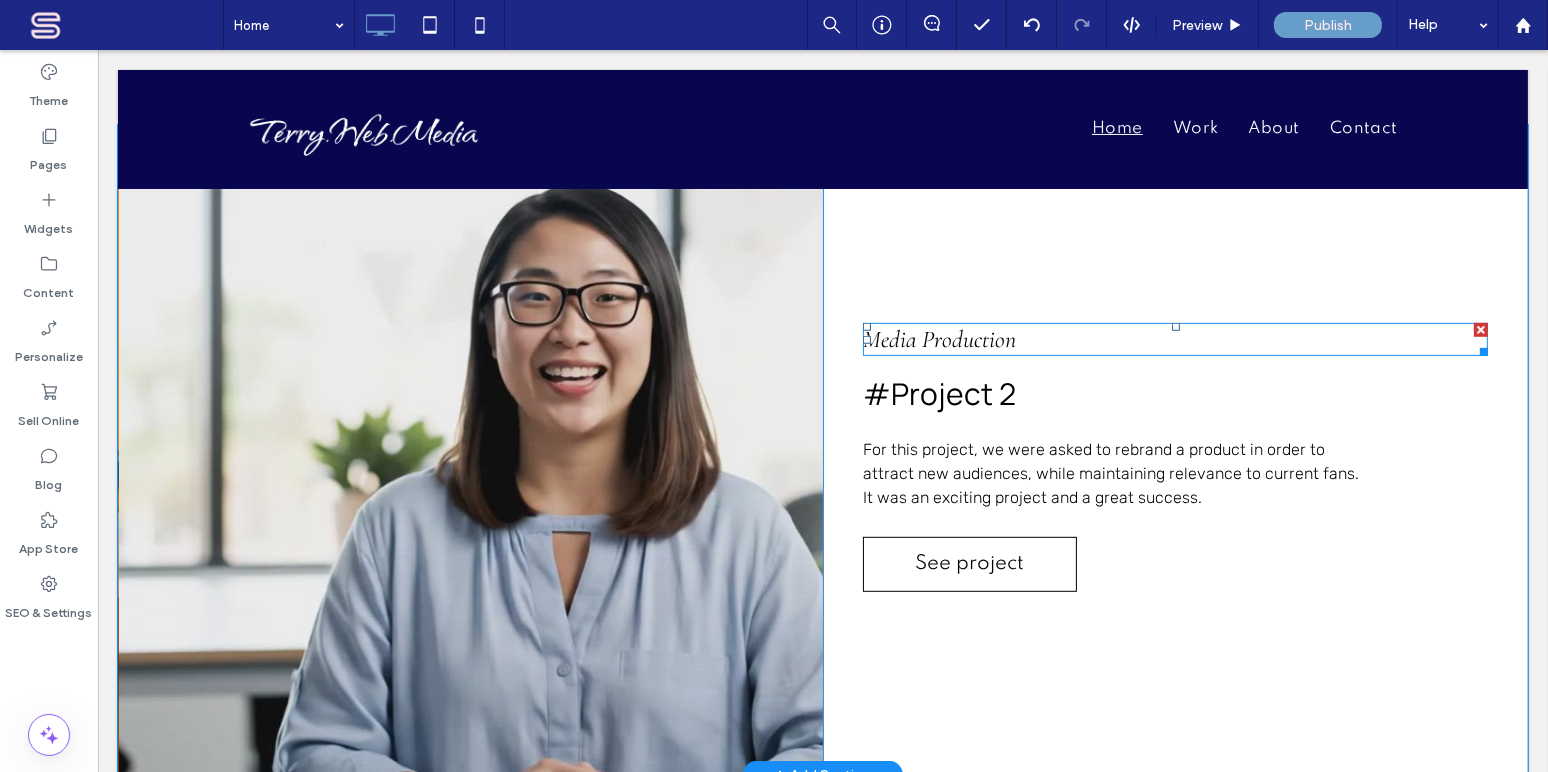 click on "Media Production" at bounding box center [938, 339] 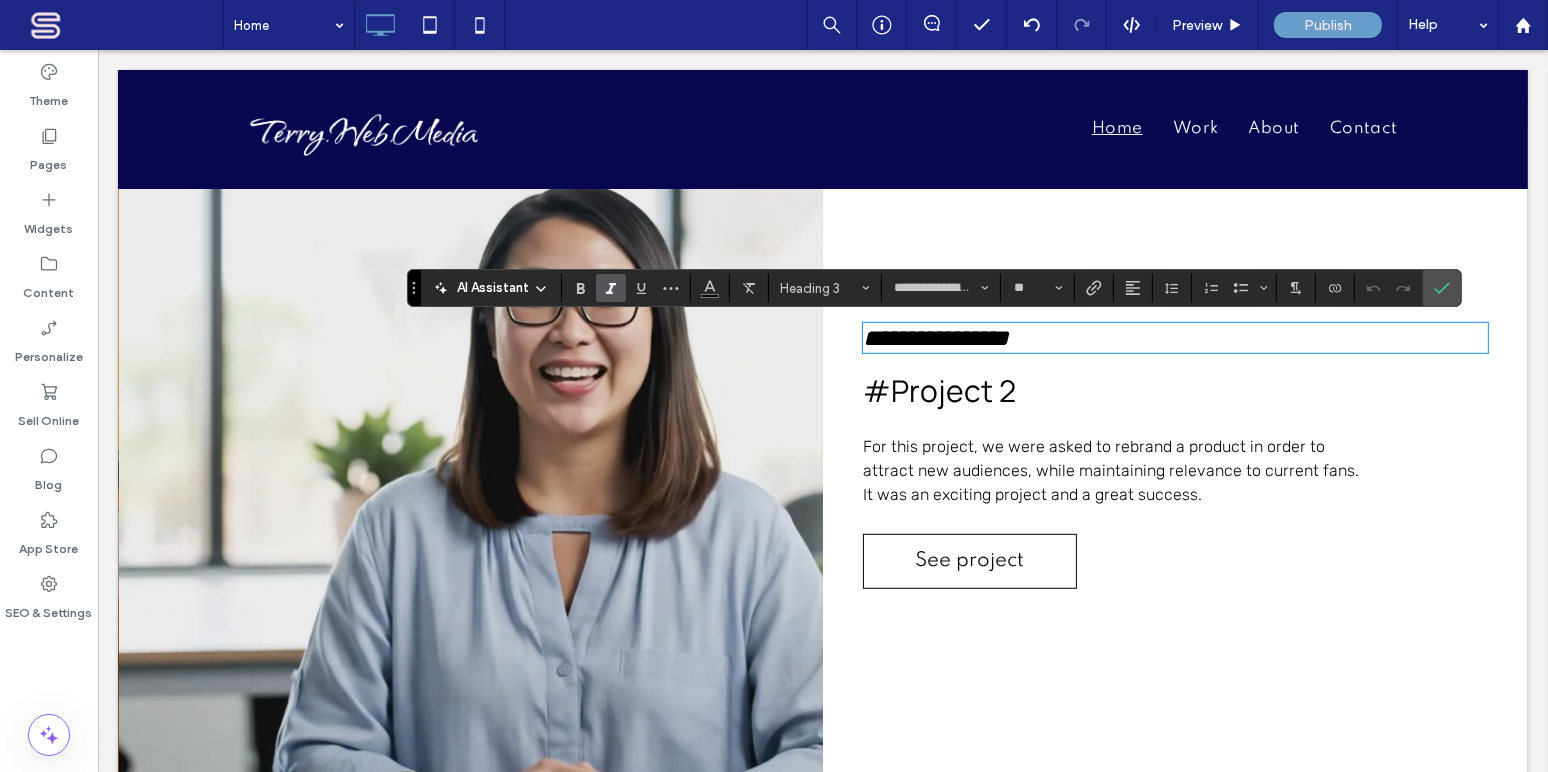 click on "**********" at bounding box center (1174, 338) 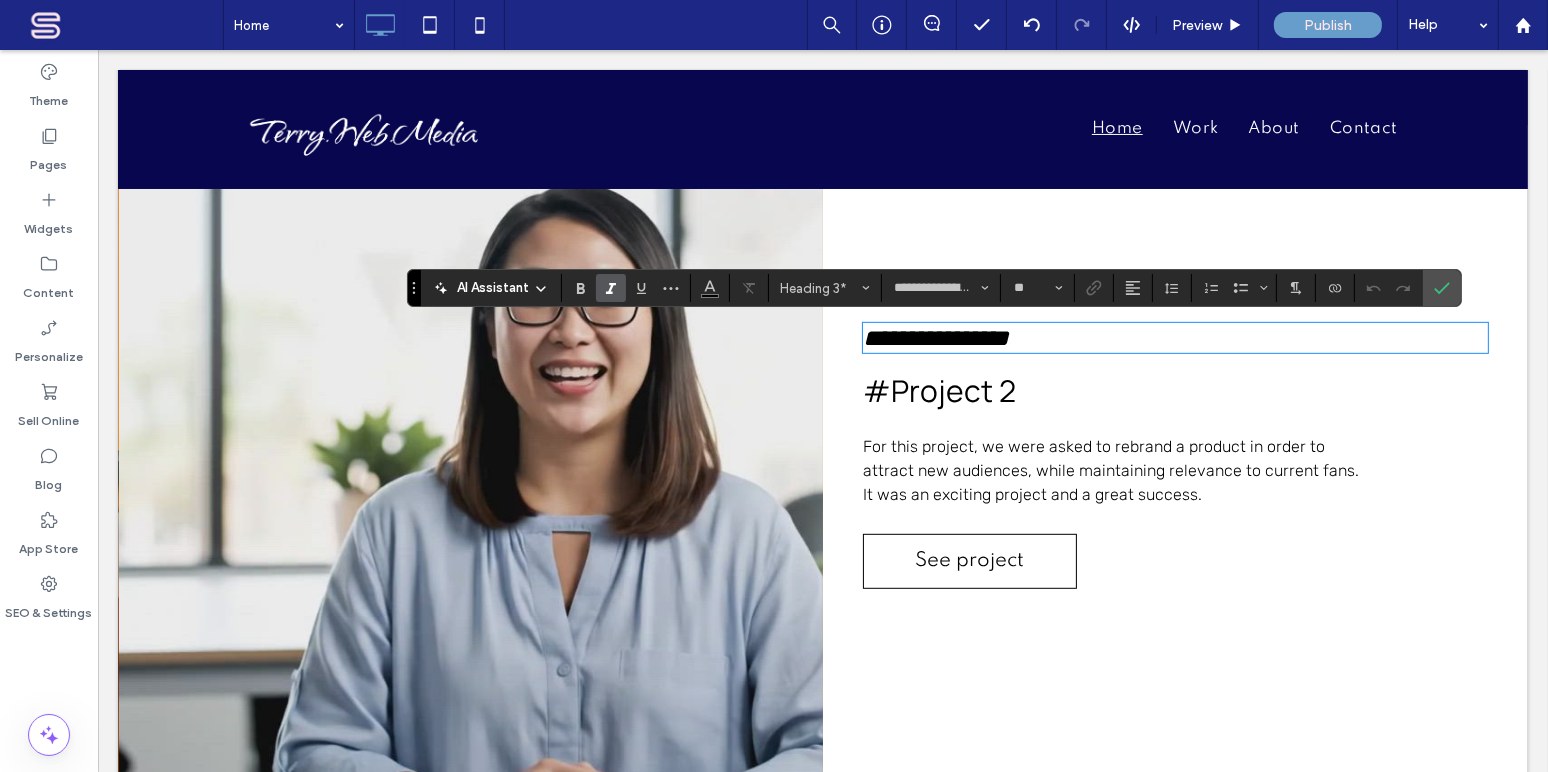 click on "**********" at bounding box center [935, 338] 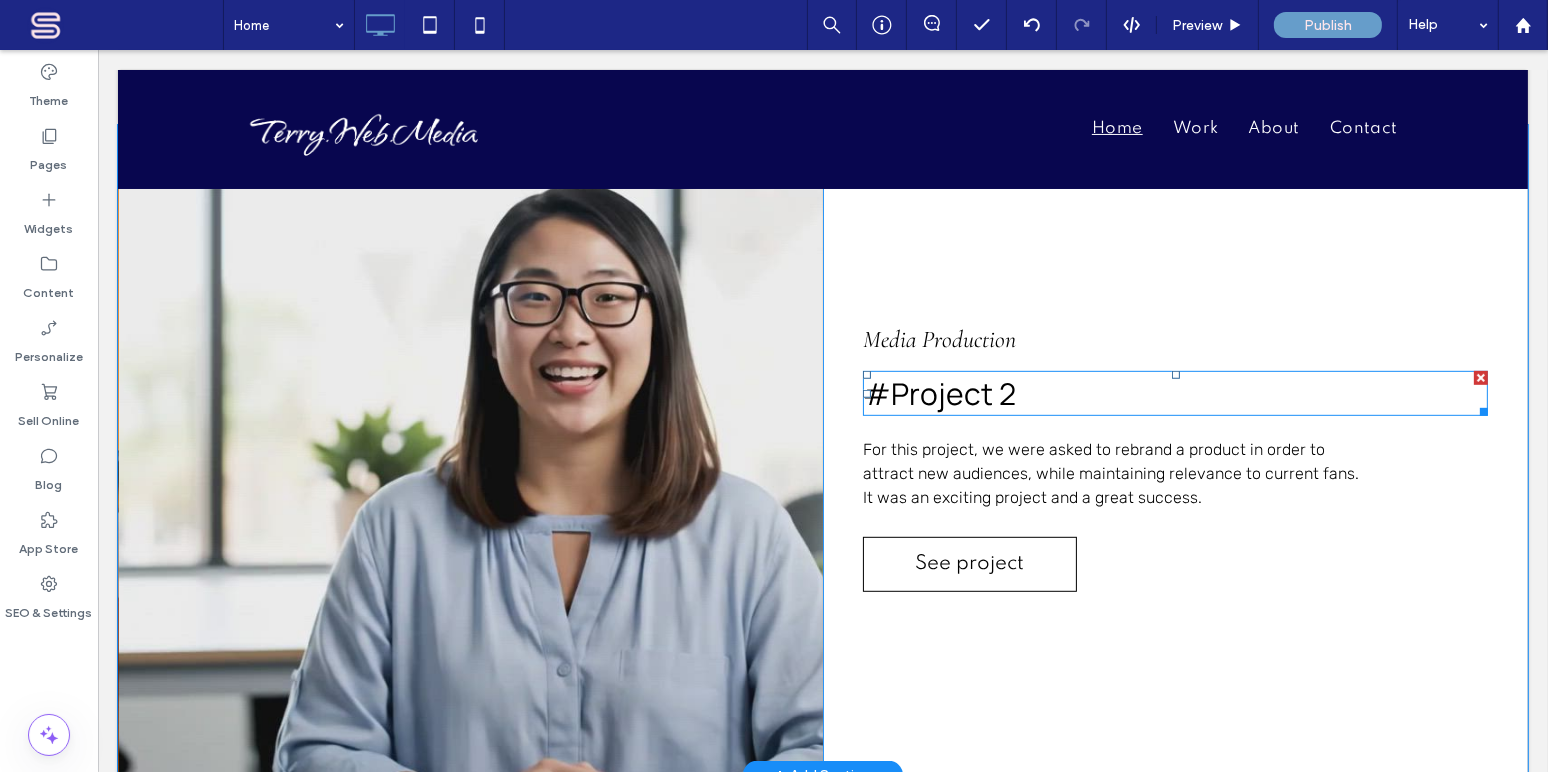 click on "#Project 2" at bounding box center [938, 393] 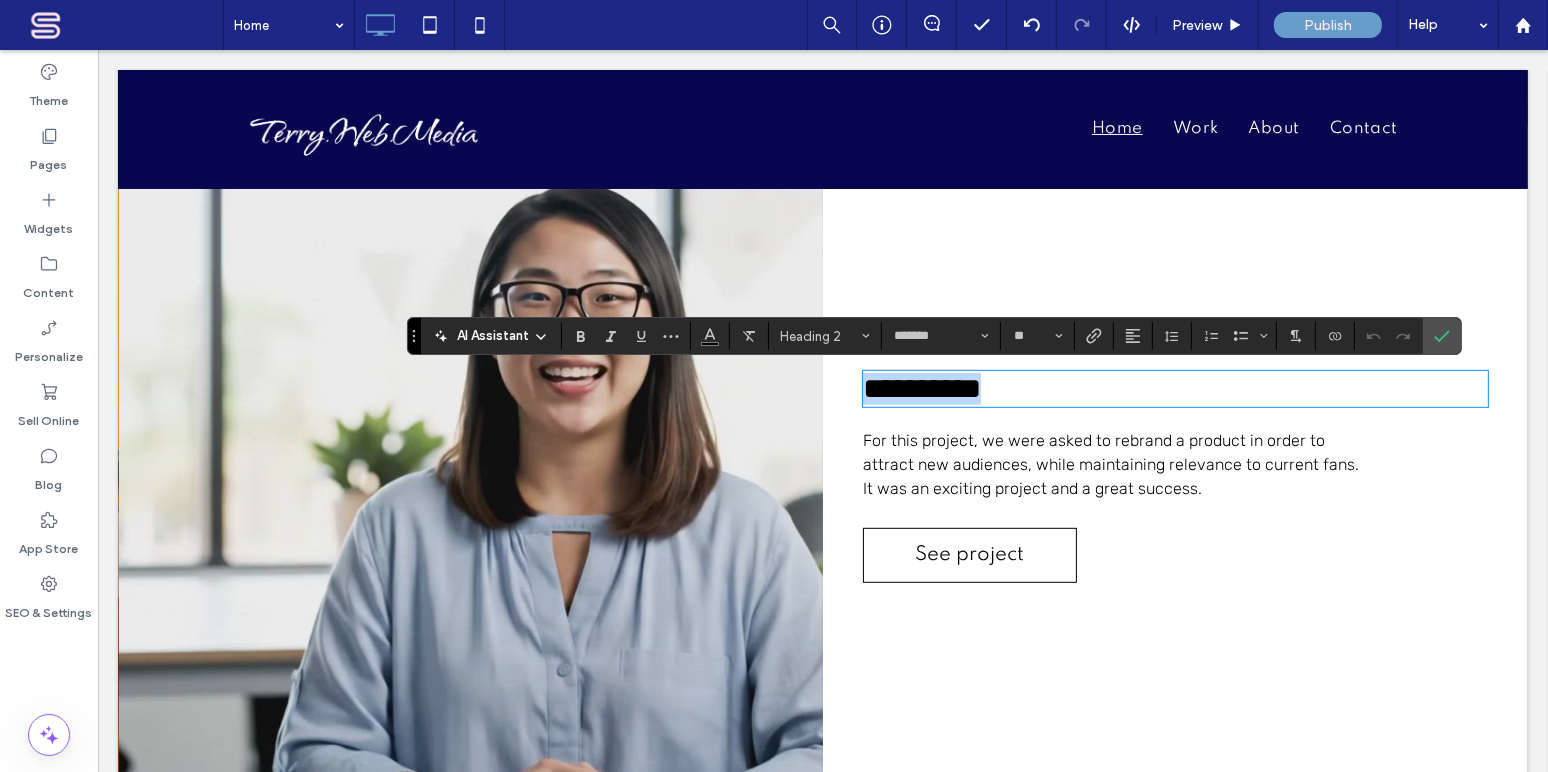 click on "**********" at bounding box center [921, 388] 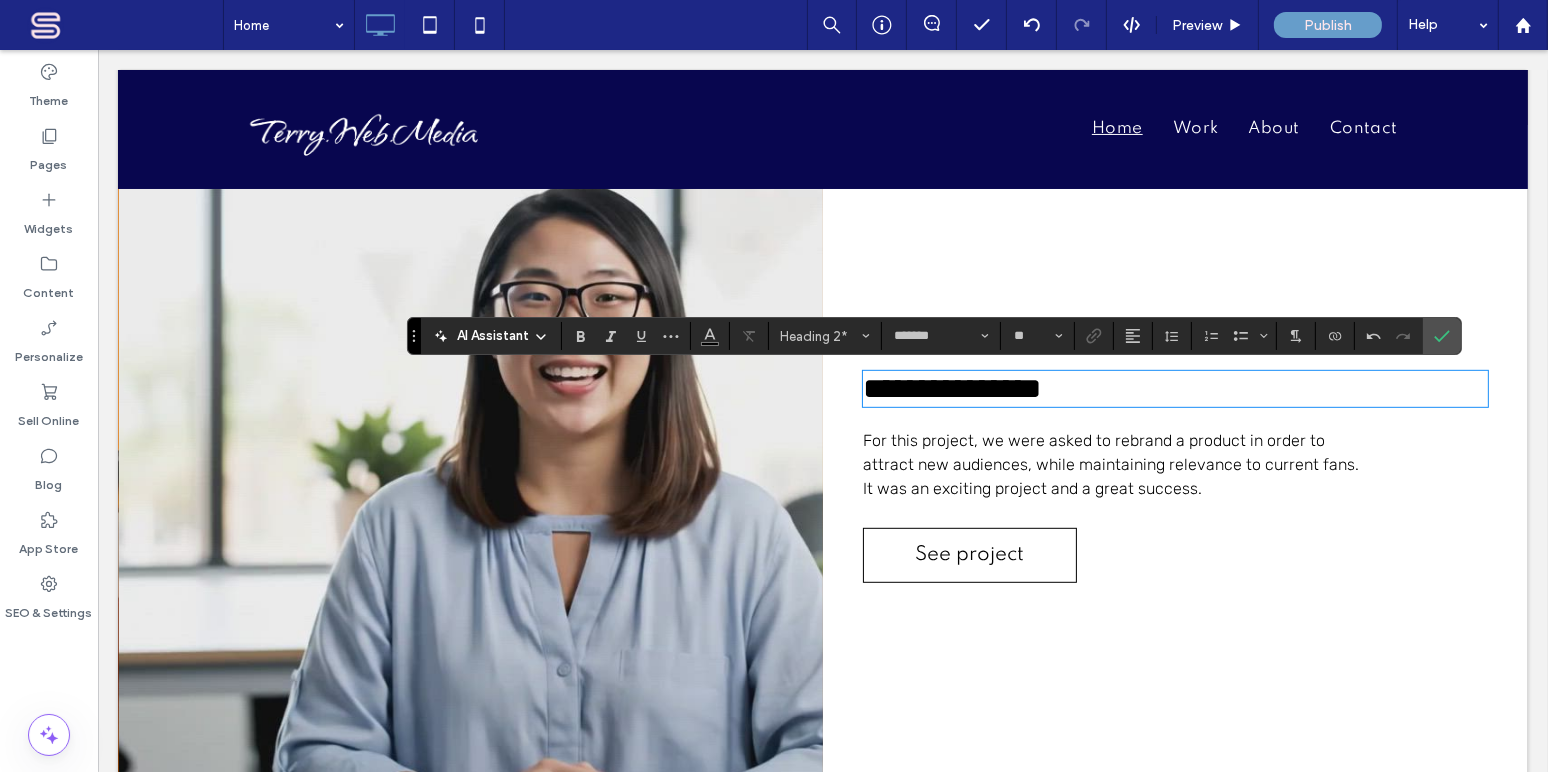 click on "**********" at bounding box center (951, 388) 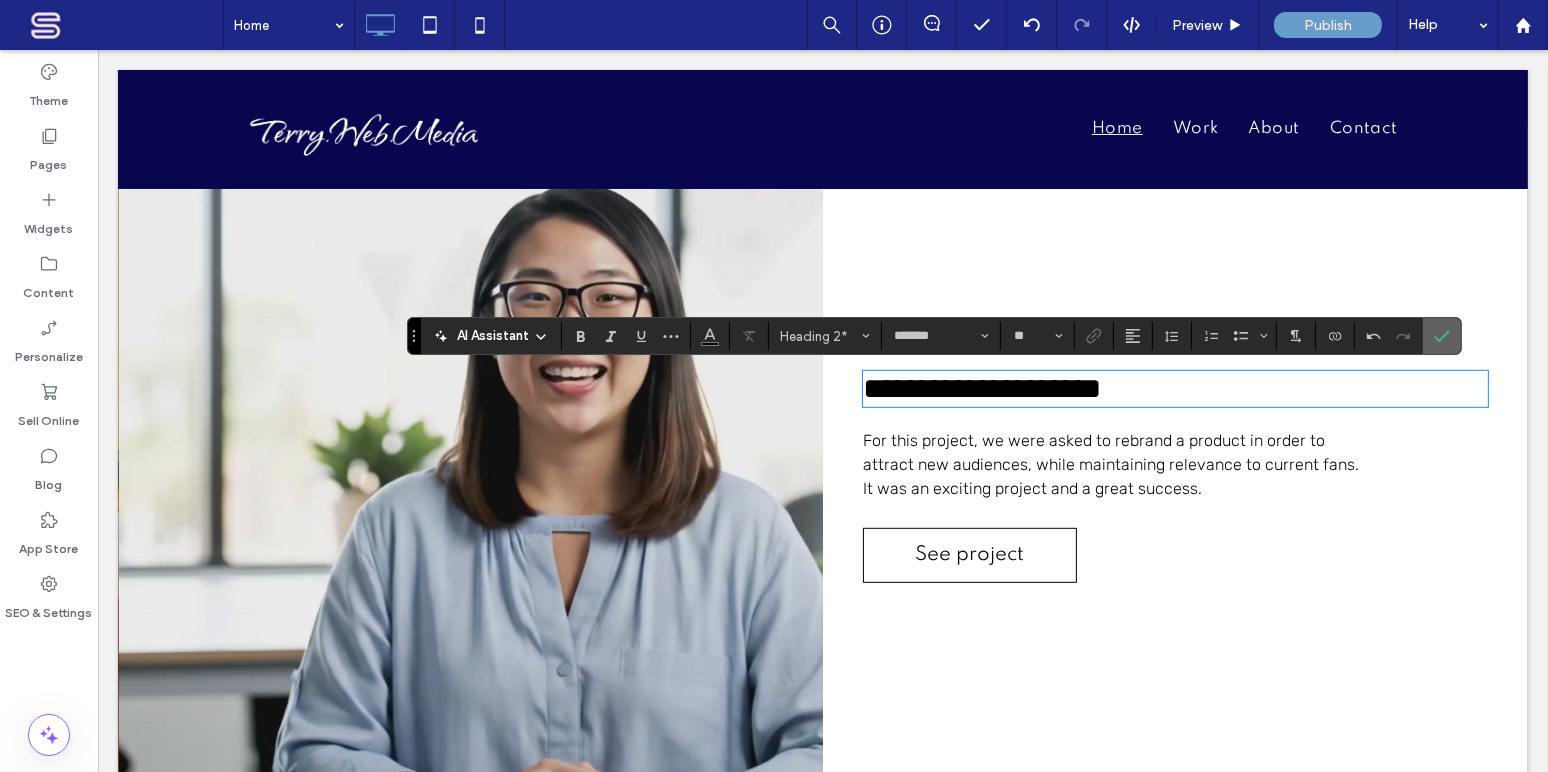 click 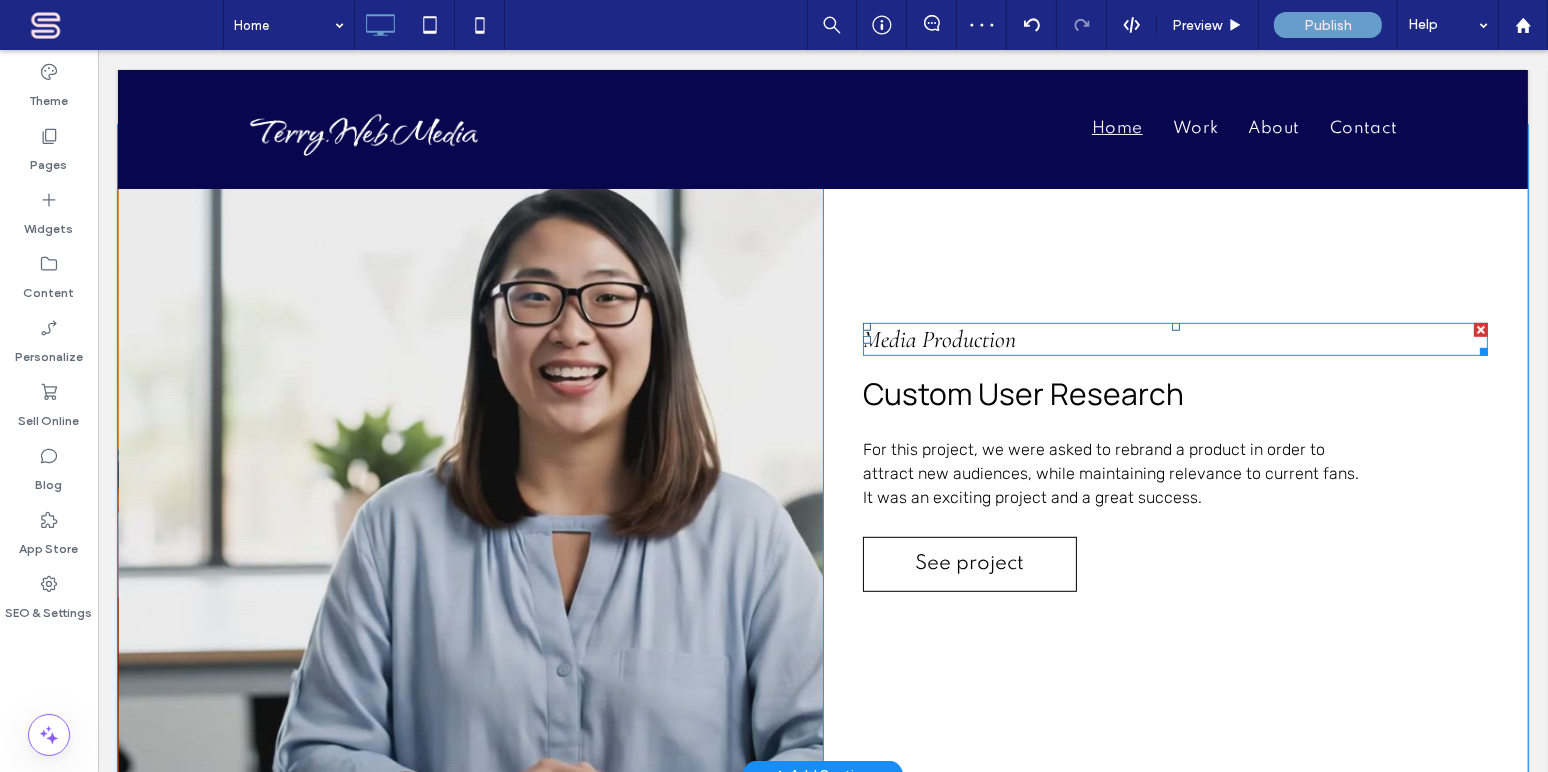click on "Media Production" at bounding box center [938, 339] 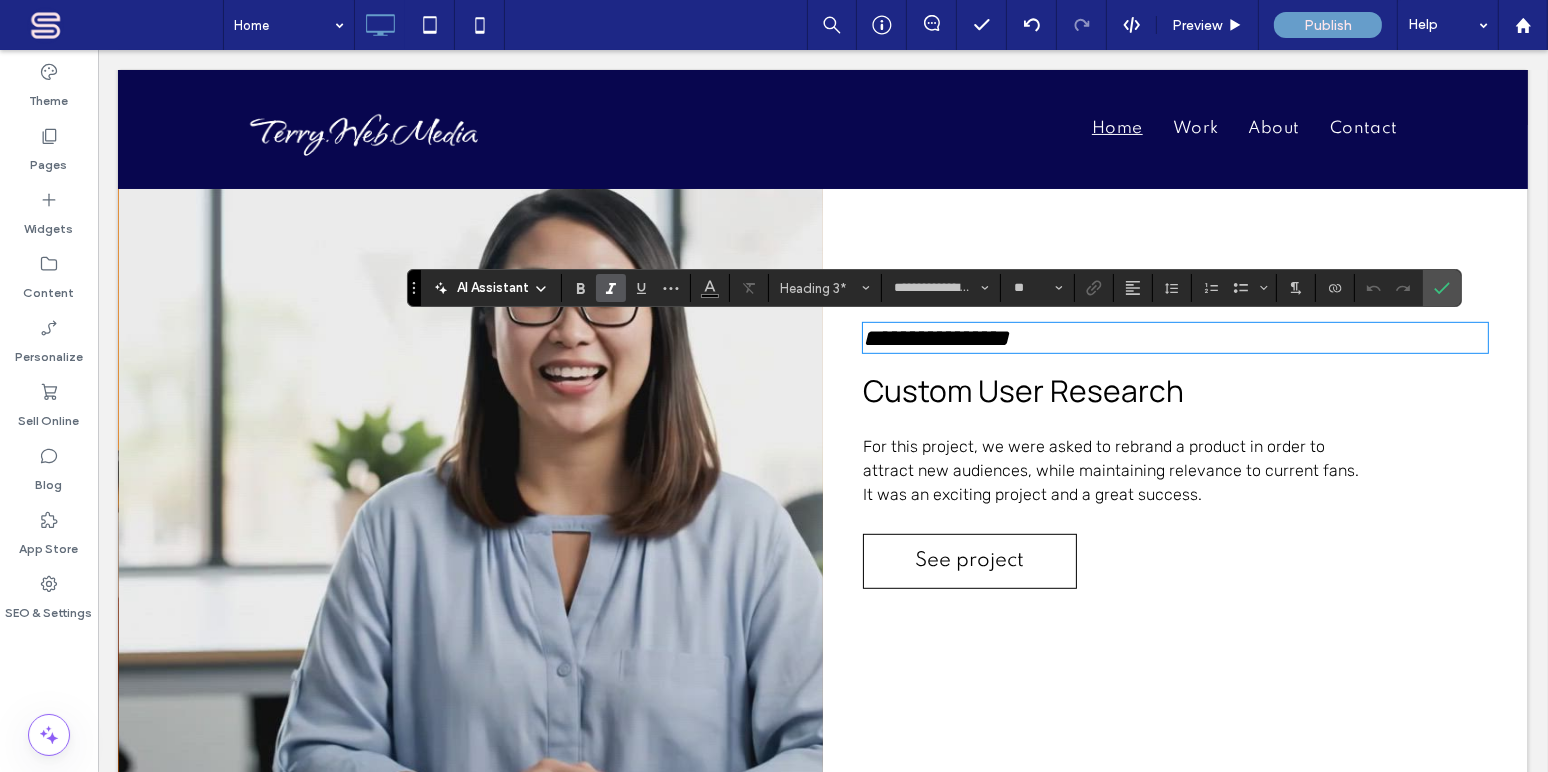 click on "**********" at bounding box center [1174, 338] 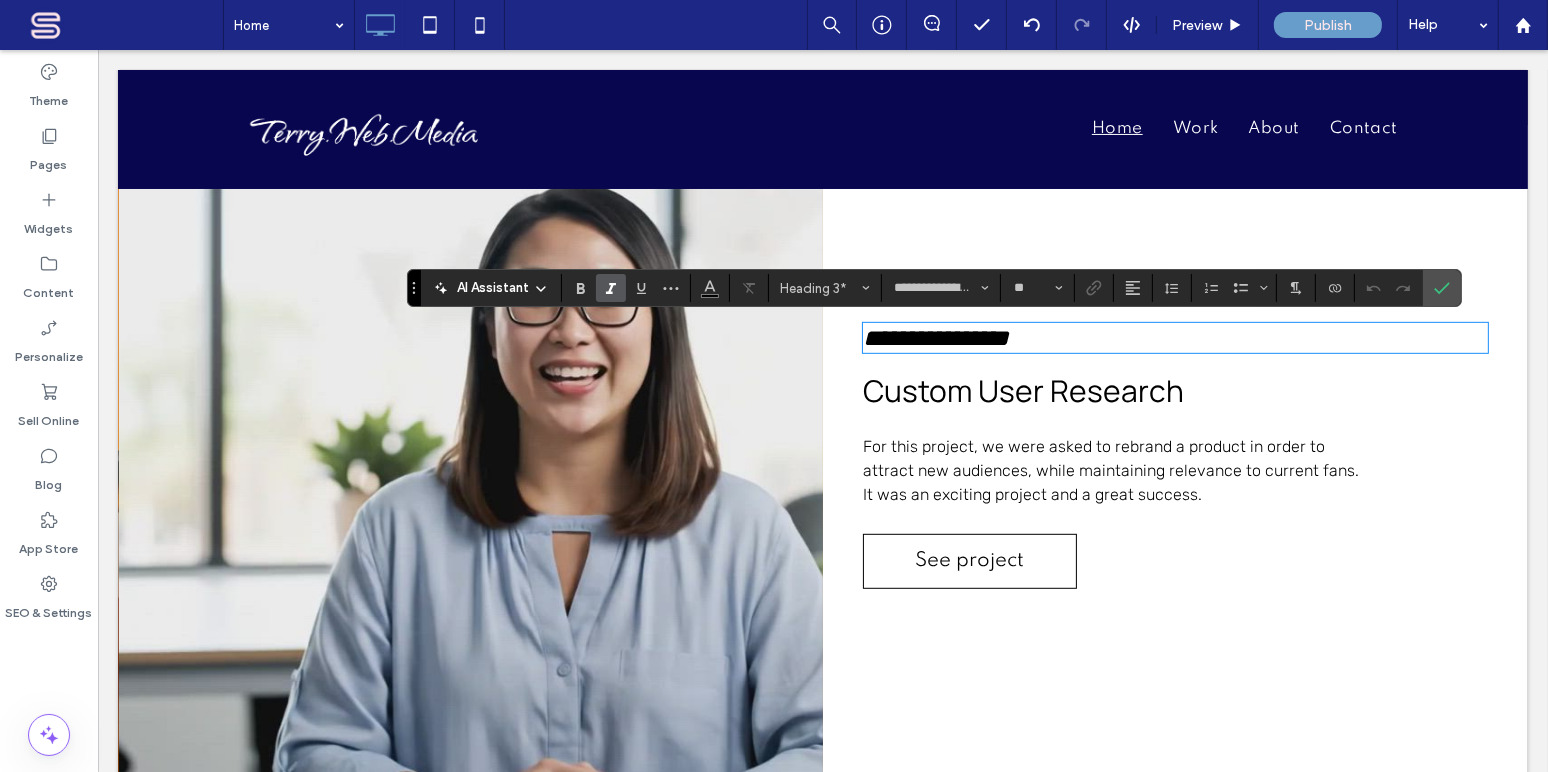 click on "**********" at bounding box center (935, 338) 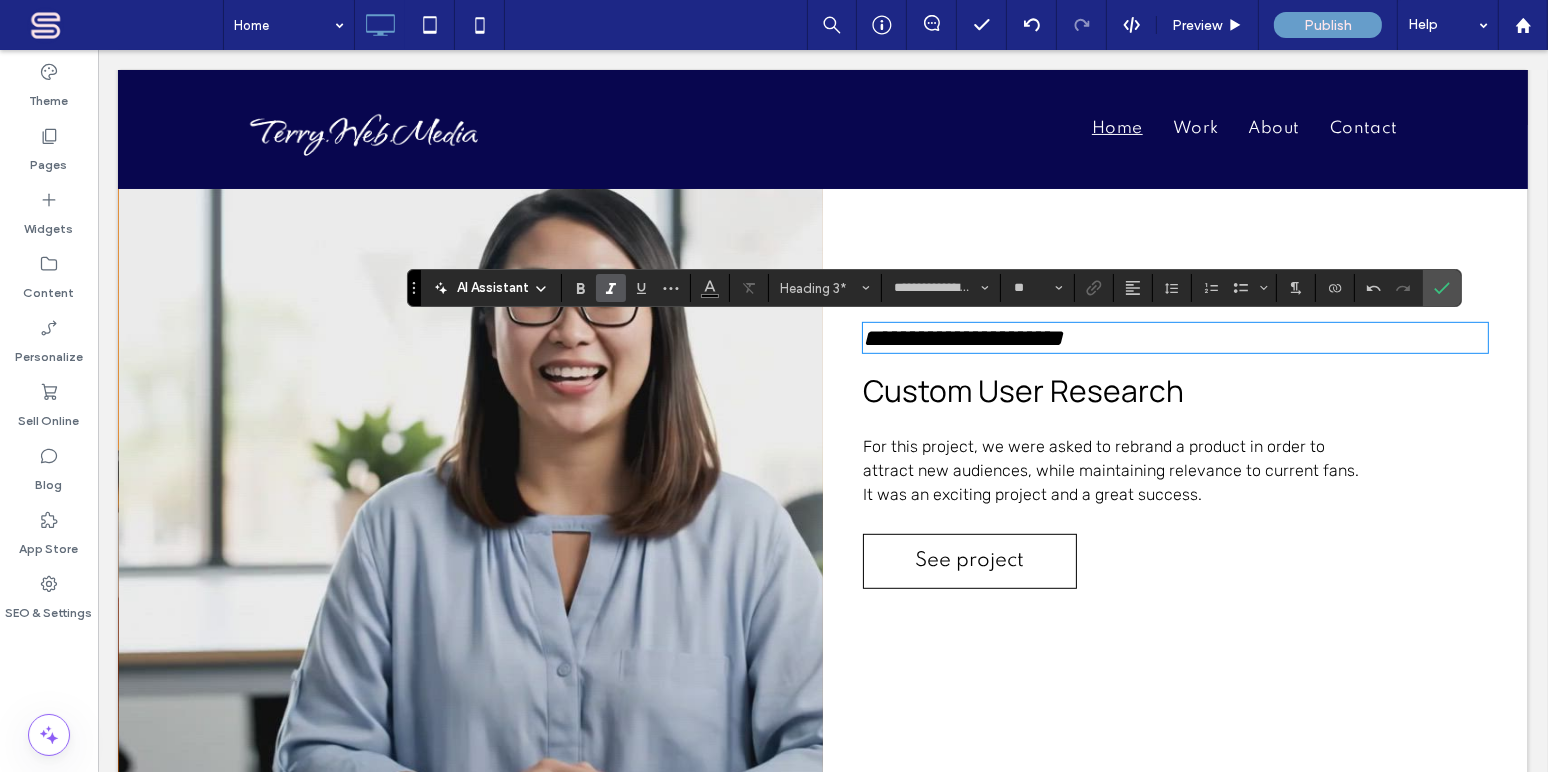 click on "Custom User Research" at bounding box center (1022, 390) 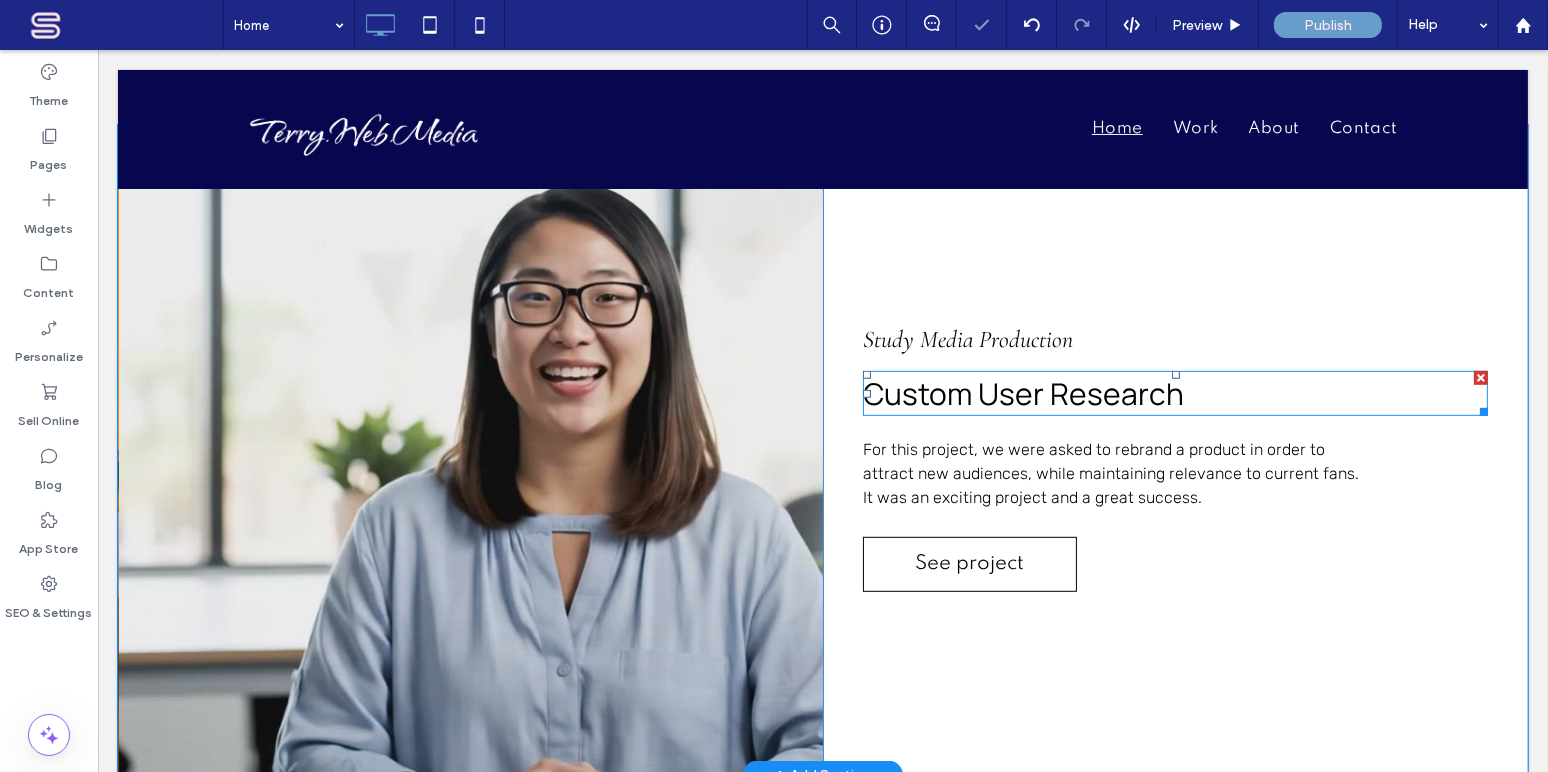 click on "Custom User Research" at bounding box center [1022, 393] 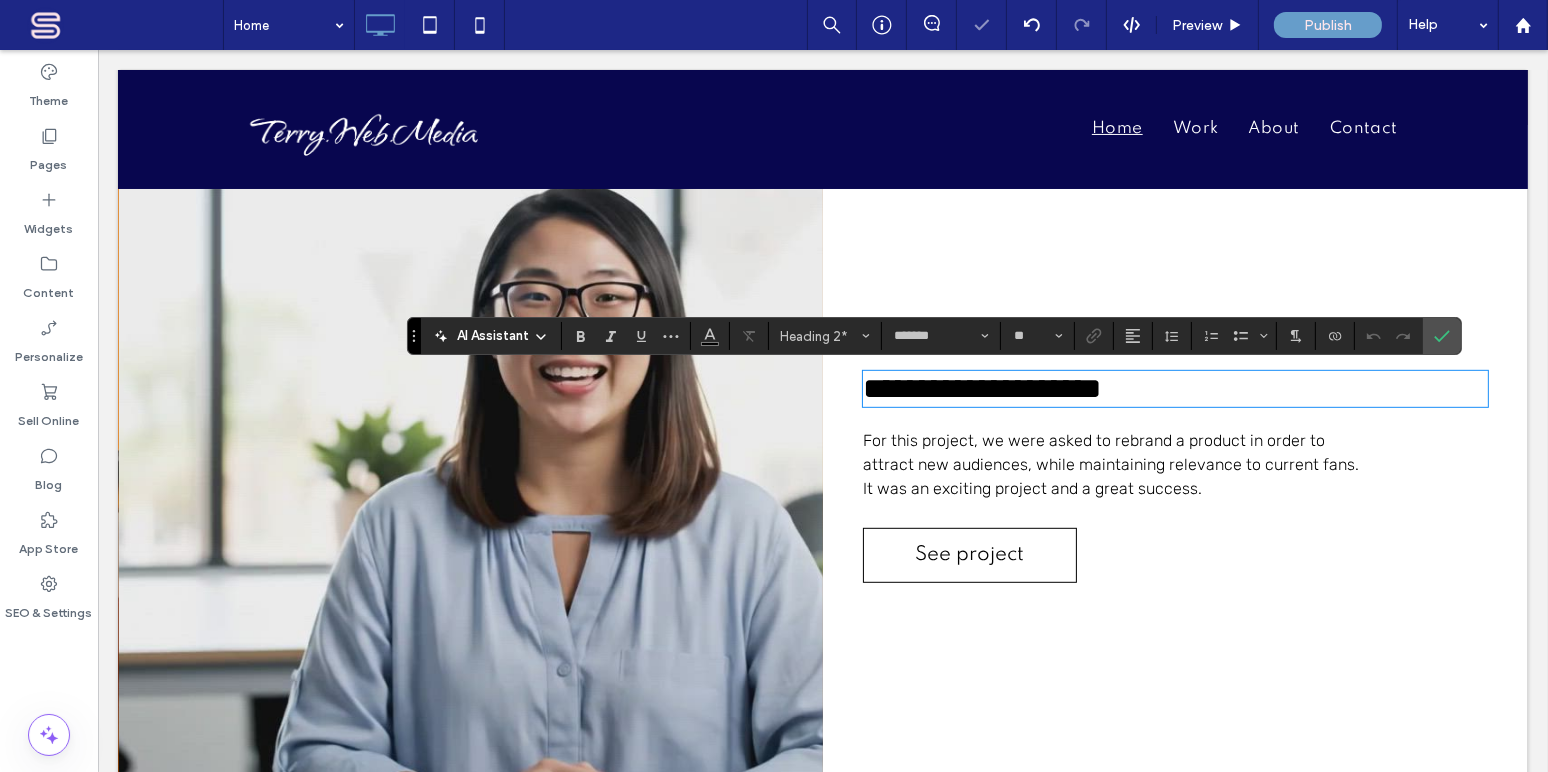 click on "**********" at bounding box center (981, 388) 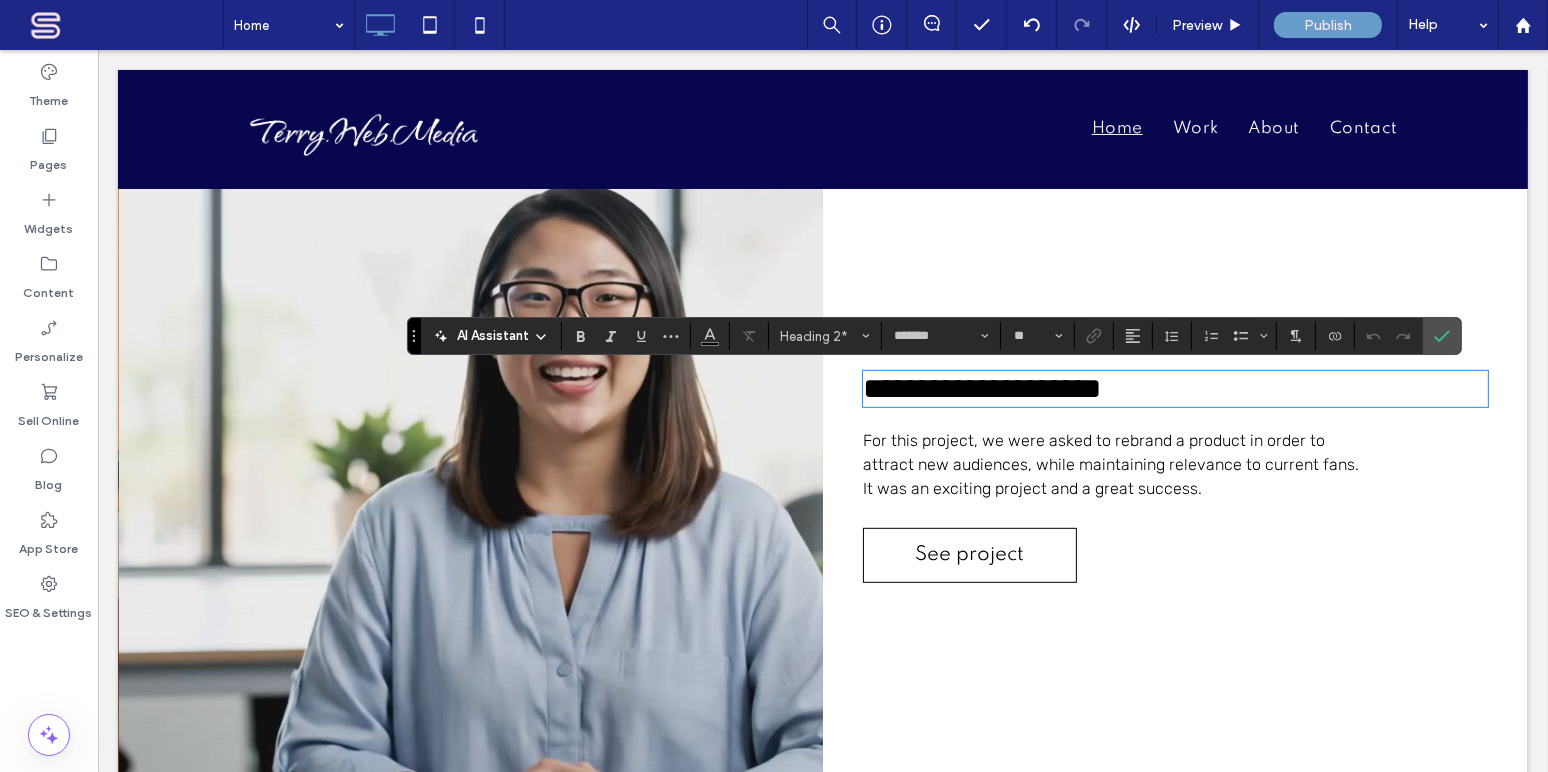 click on "For this project, we were asked to rebrand a product in order to attract new audiences, while maintaining relevance to current fans. It was an exciting project and a great success." at bounding box center (1110, 464) 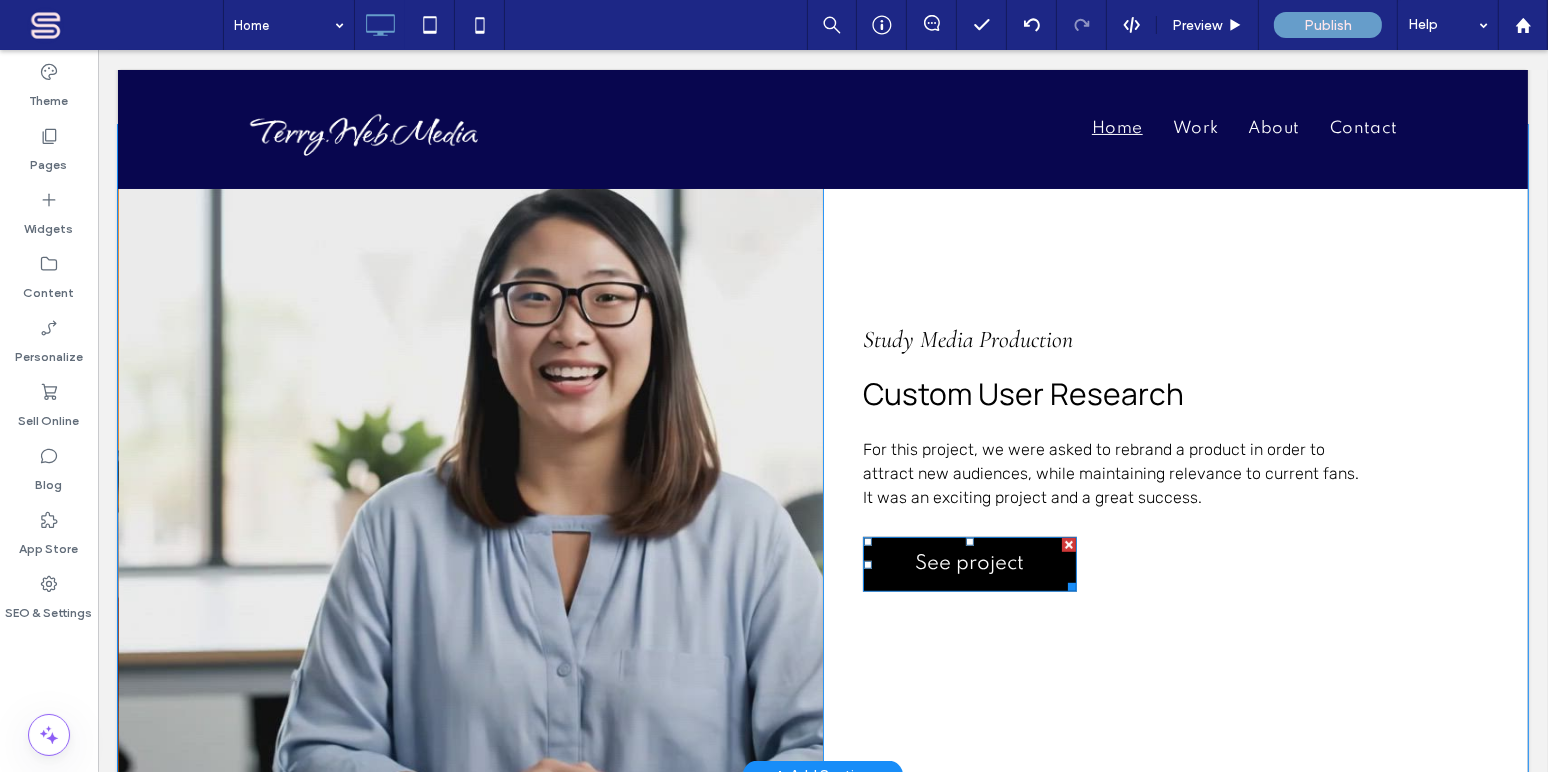 click on "See project" at bounding box center [969, 564] 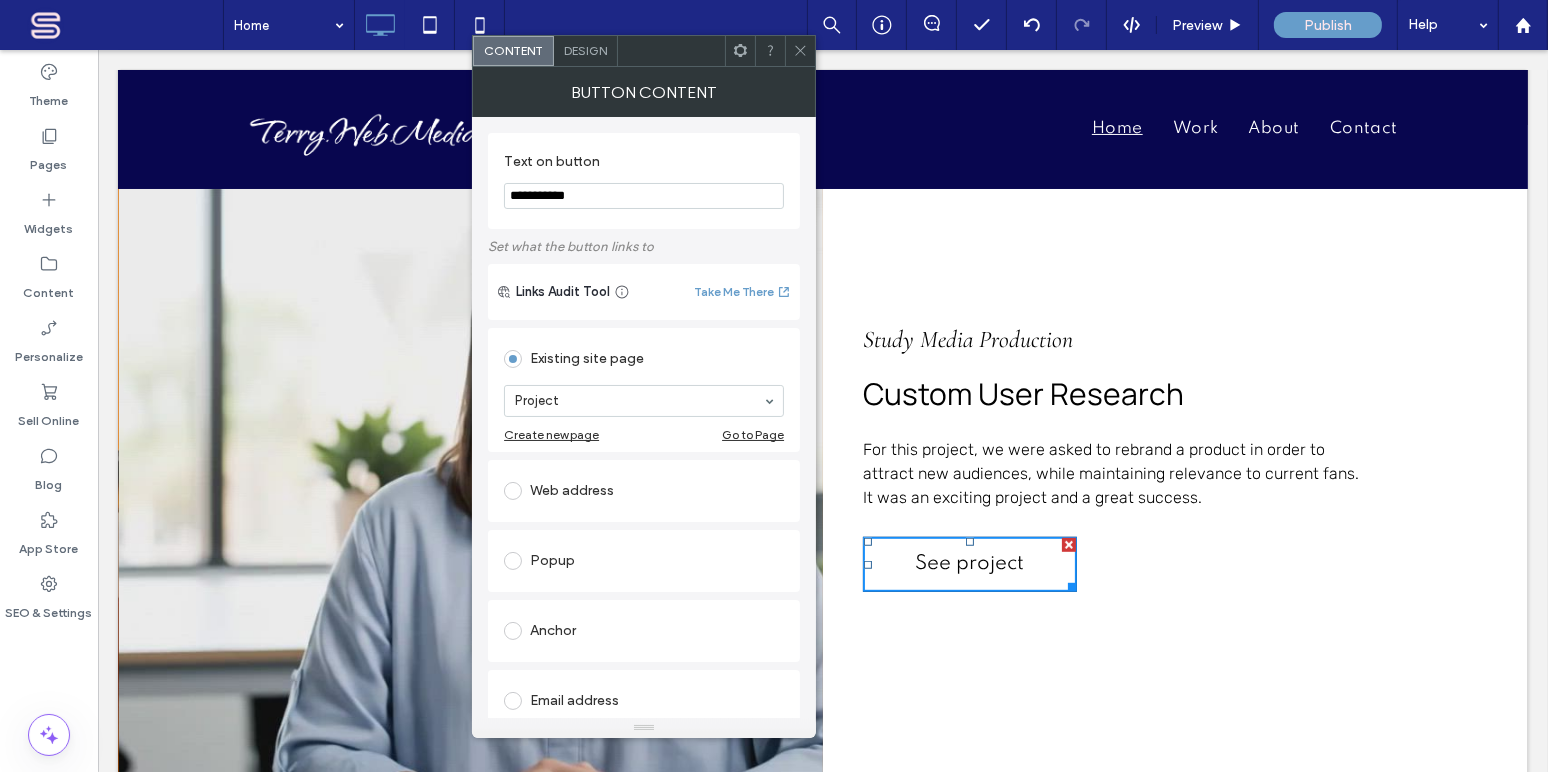 click 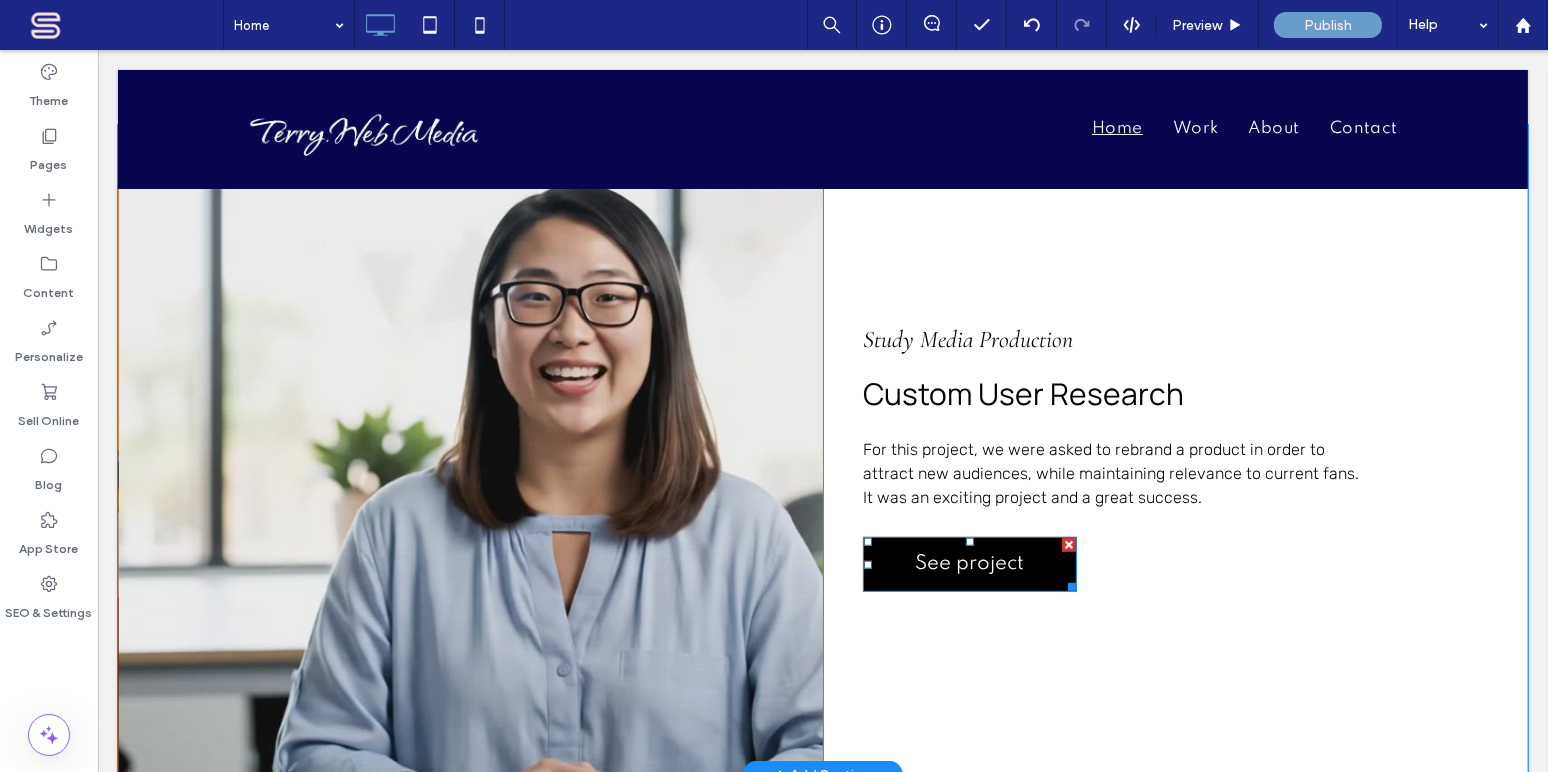 drag, startPoint x: 1059, startPoint y: 543, endPoint x: 1157, endPoint y: 593, distance: 110.01818 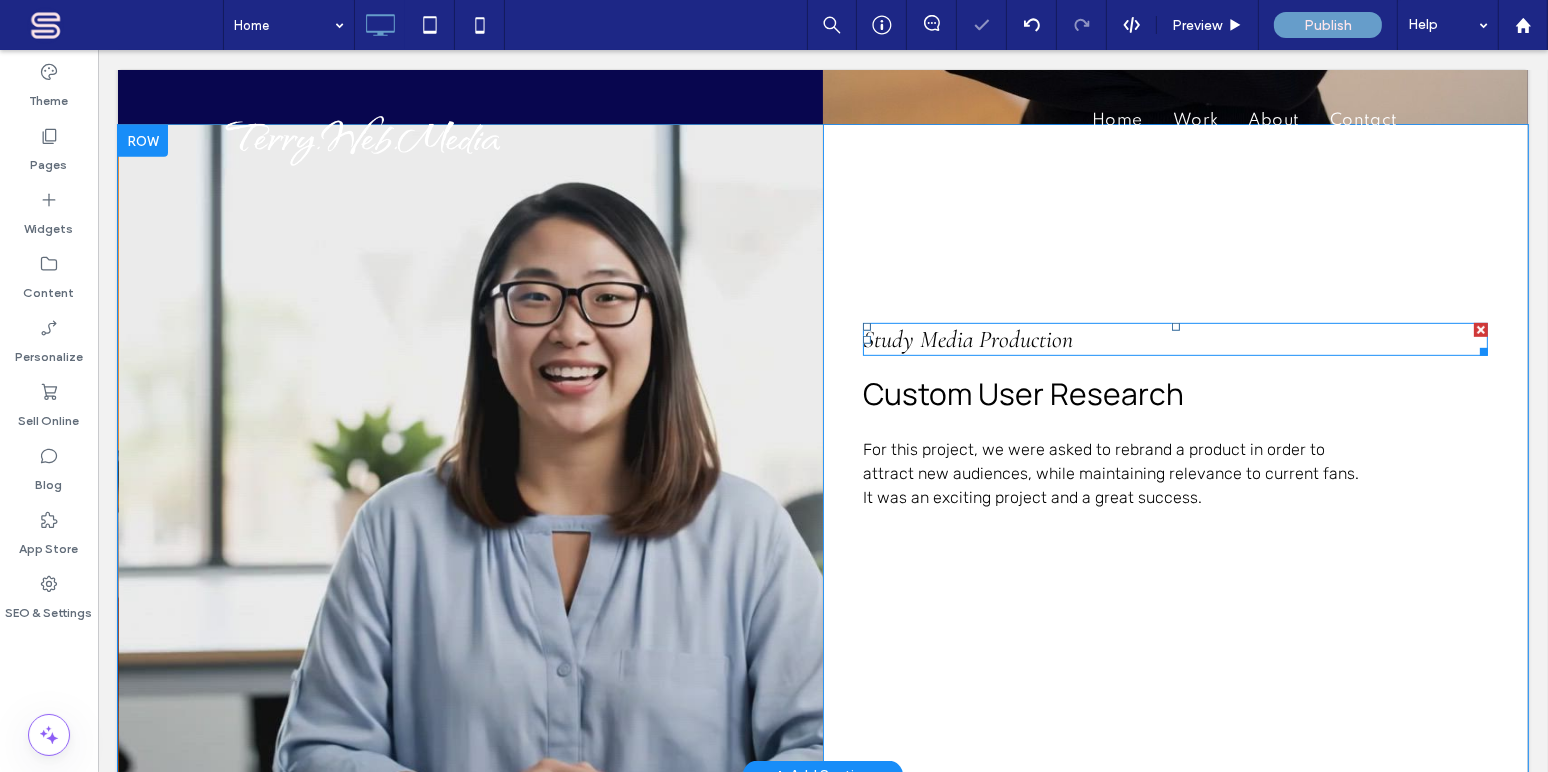 click on "Study Media Production" at bounding box center (967, 339) 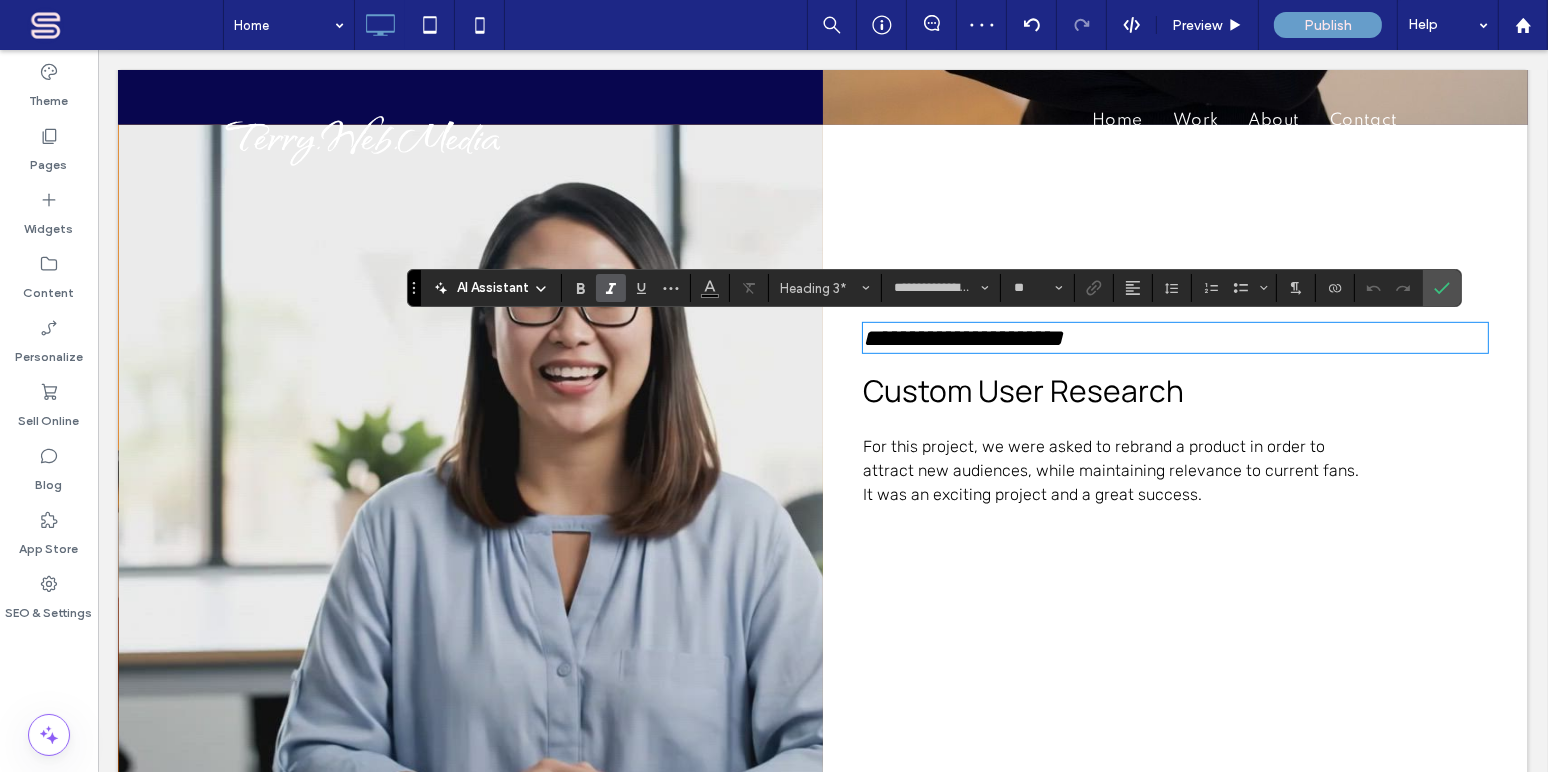 click on "**********" at bounding box center (962, 338) 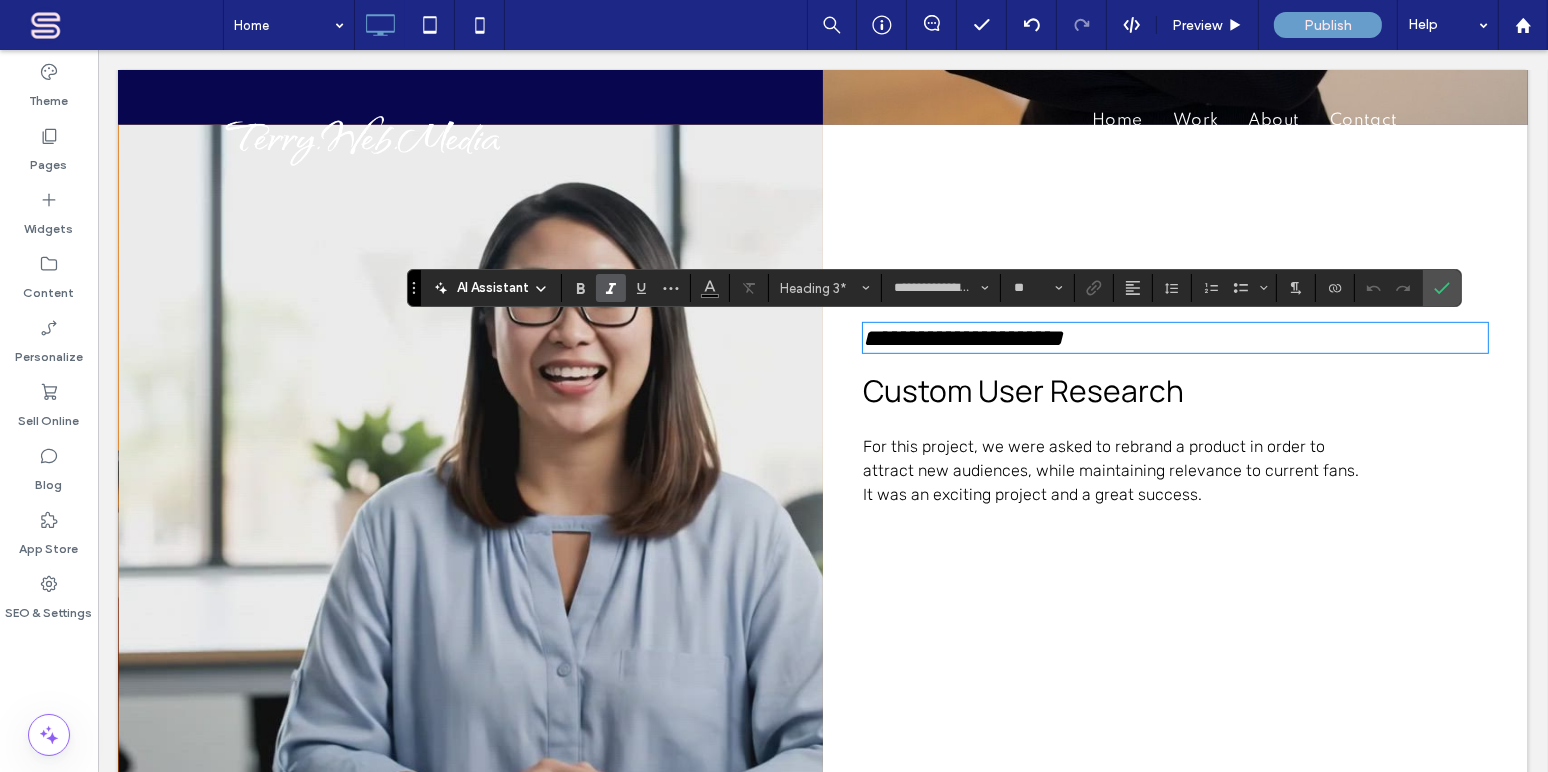 click on "For this project, we were asked to rebrand a product in order to attract new audiences, while maintaining relevance to current fans. It was an exciting project and a great success." at bounding box center (1110, 470) 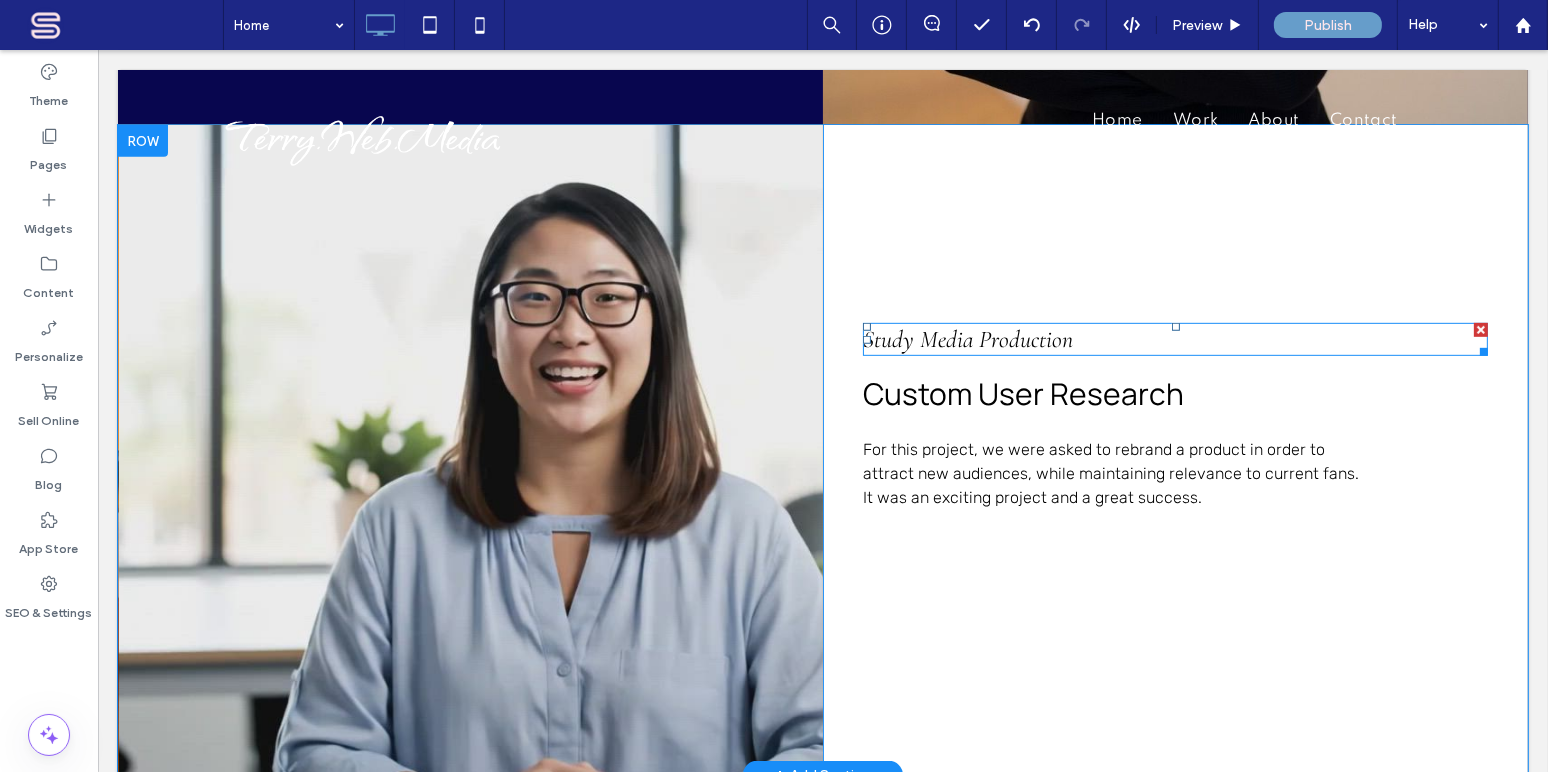 click on "Study Media Production" at bounding box center (967, 339) 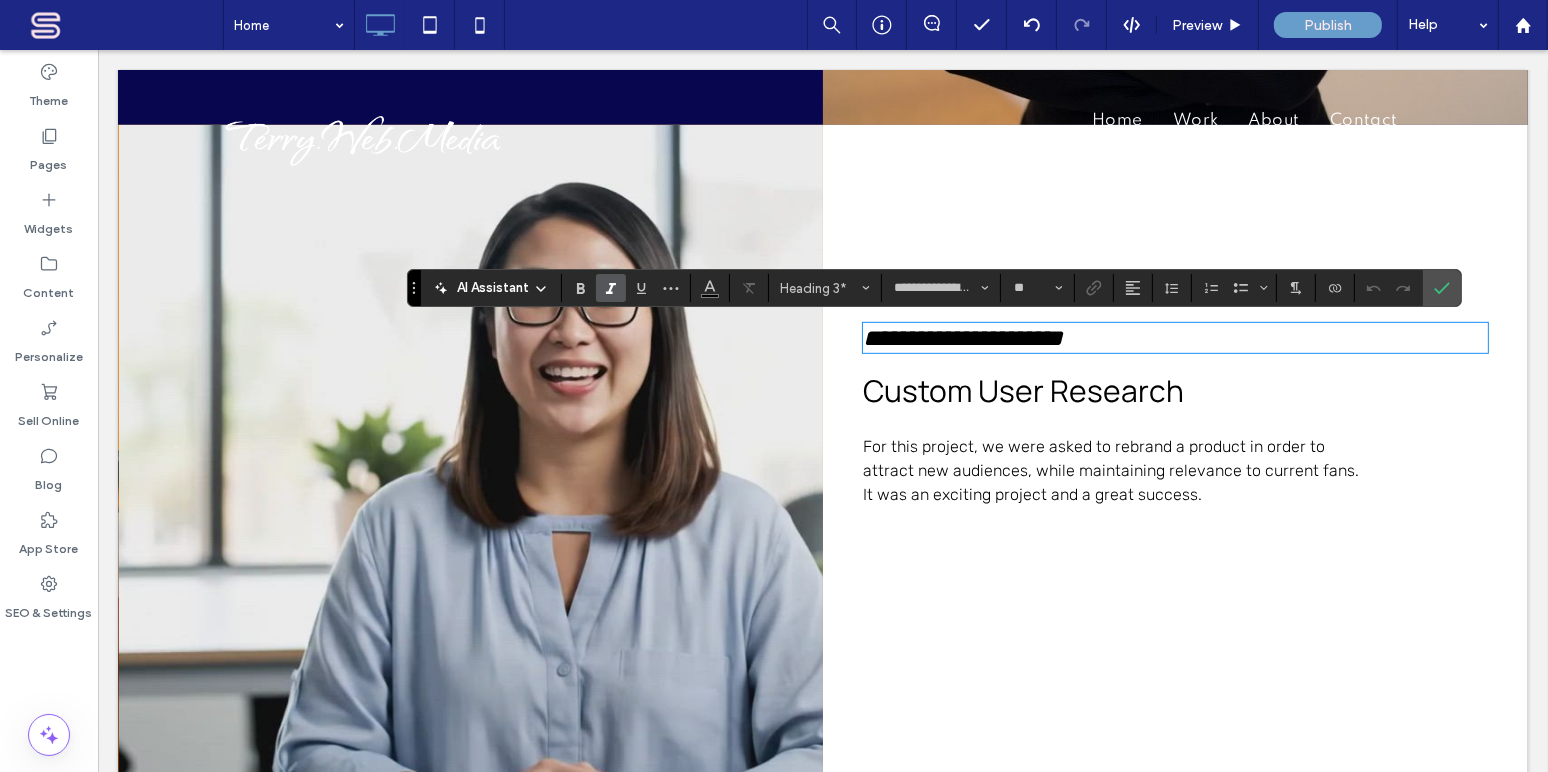 click on "**********" at bounding box center (962, 338) 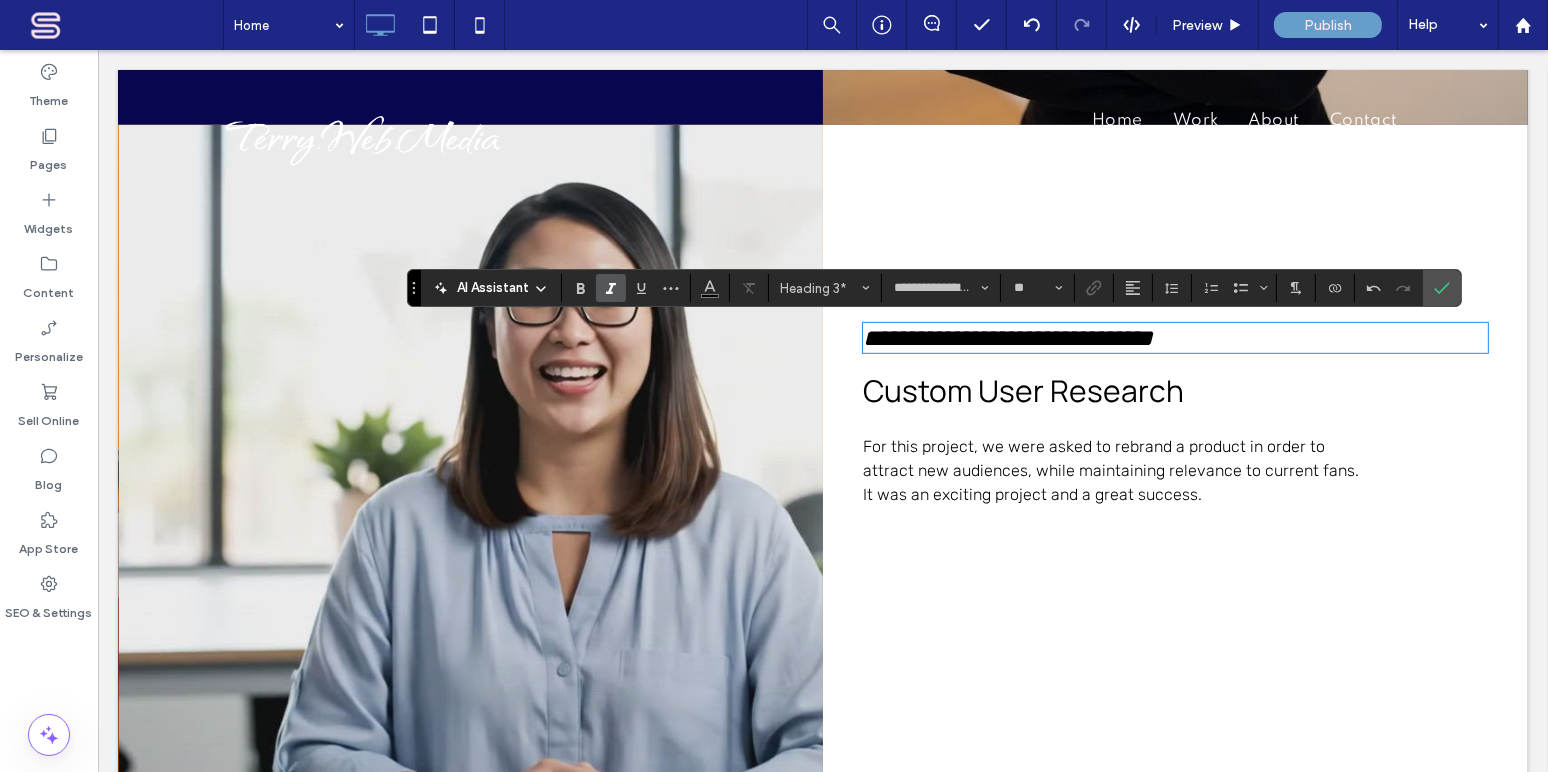 click on "**********" at bounding box center (1007, 338) 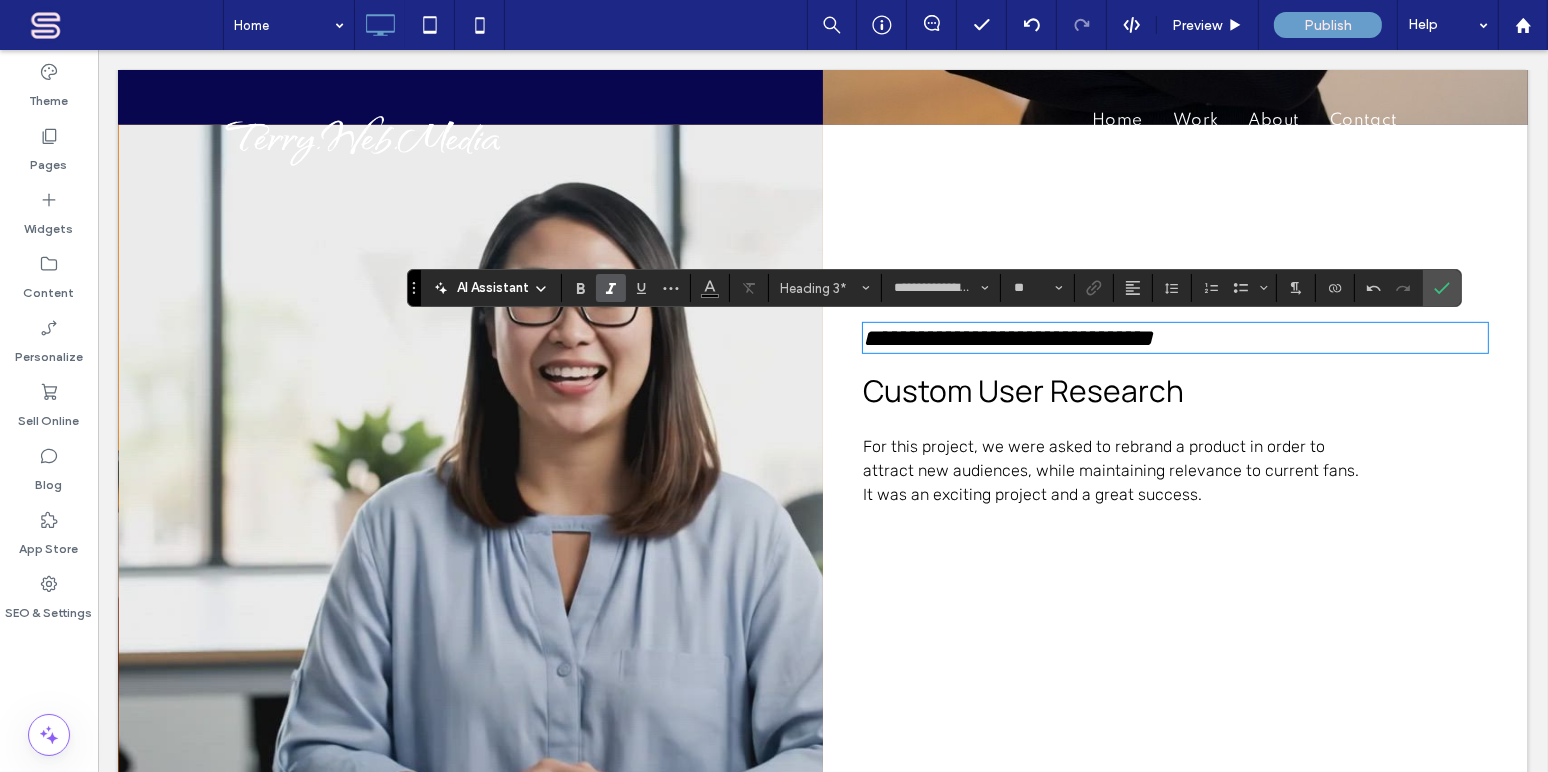 click on "**********" at bounding box center [1007, 338] 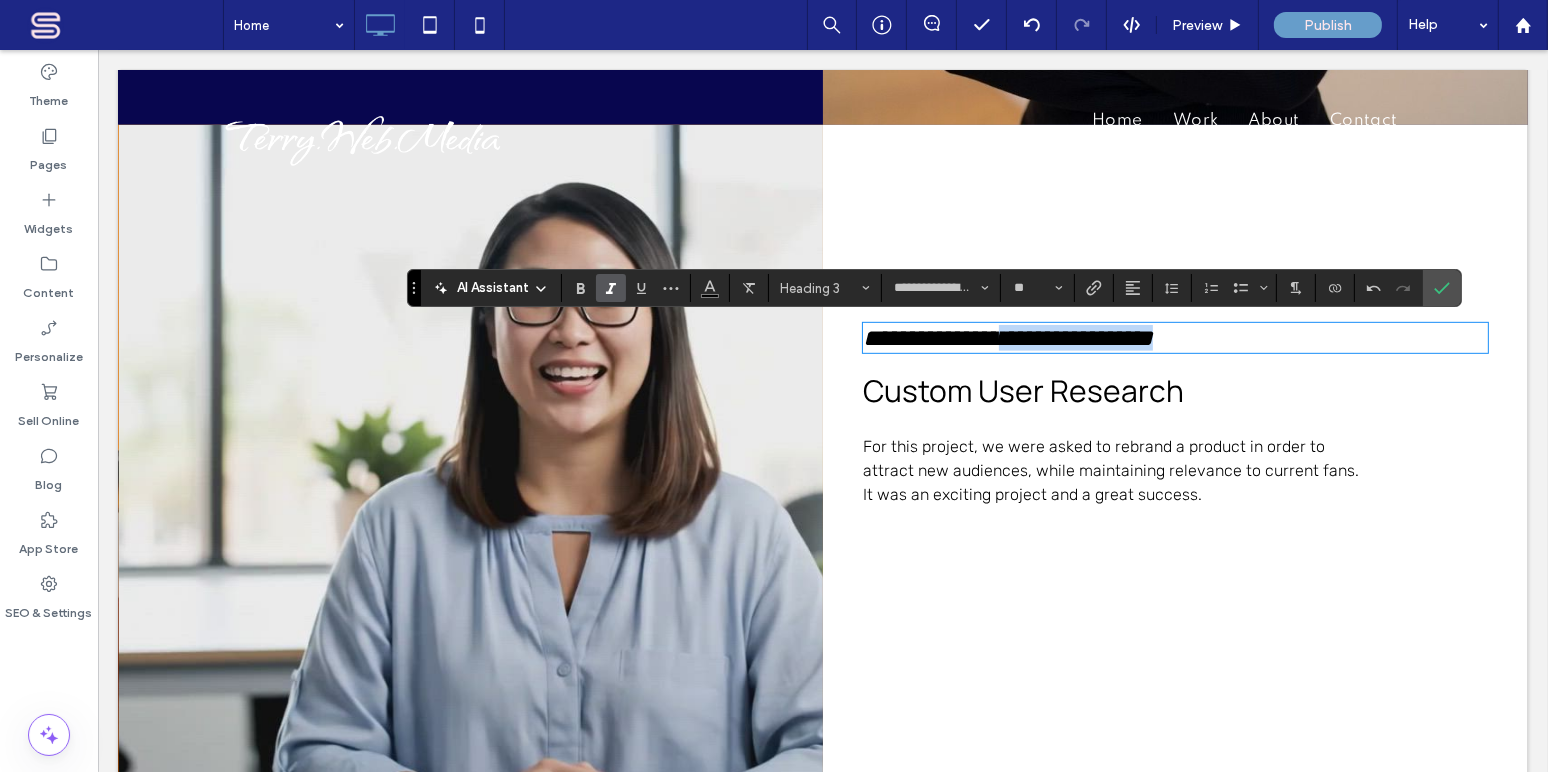 drag, startPoint x: 991, startPoint y: 340, endPoint x: 1161, endPoint y: 342, distance: 170.01176 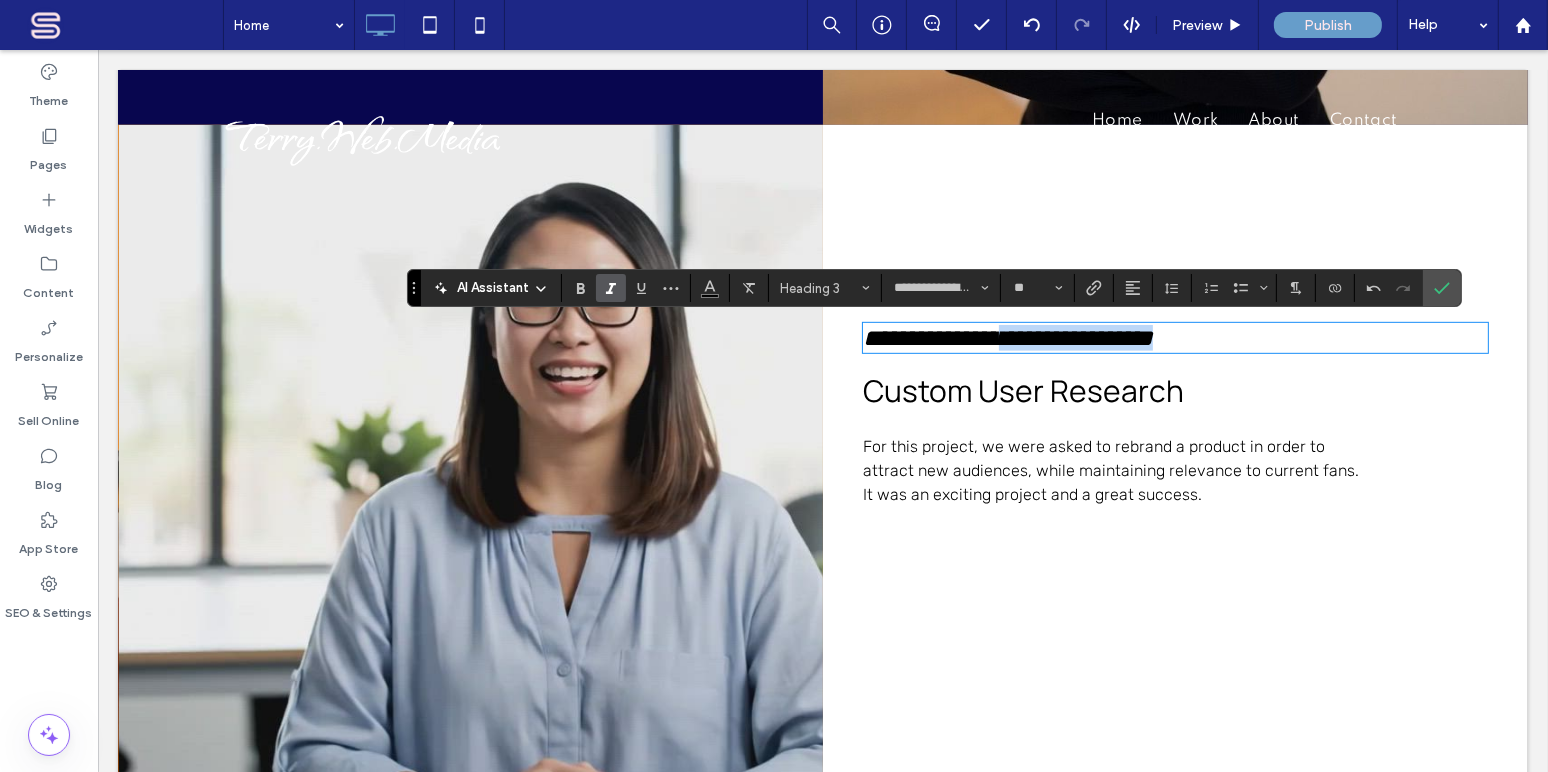 click on "**********" at bounding box center (1007, 338) 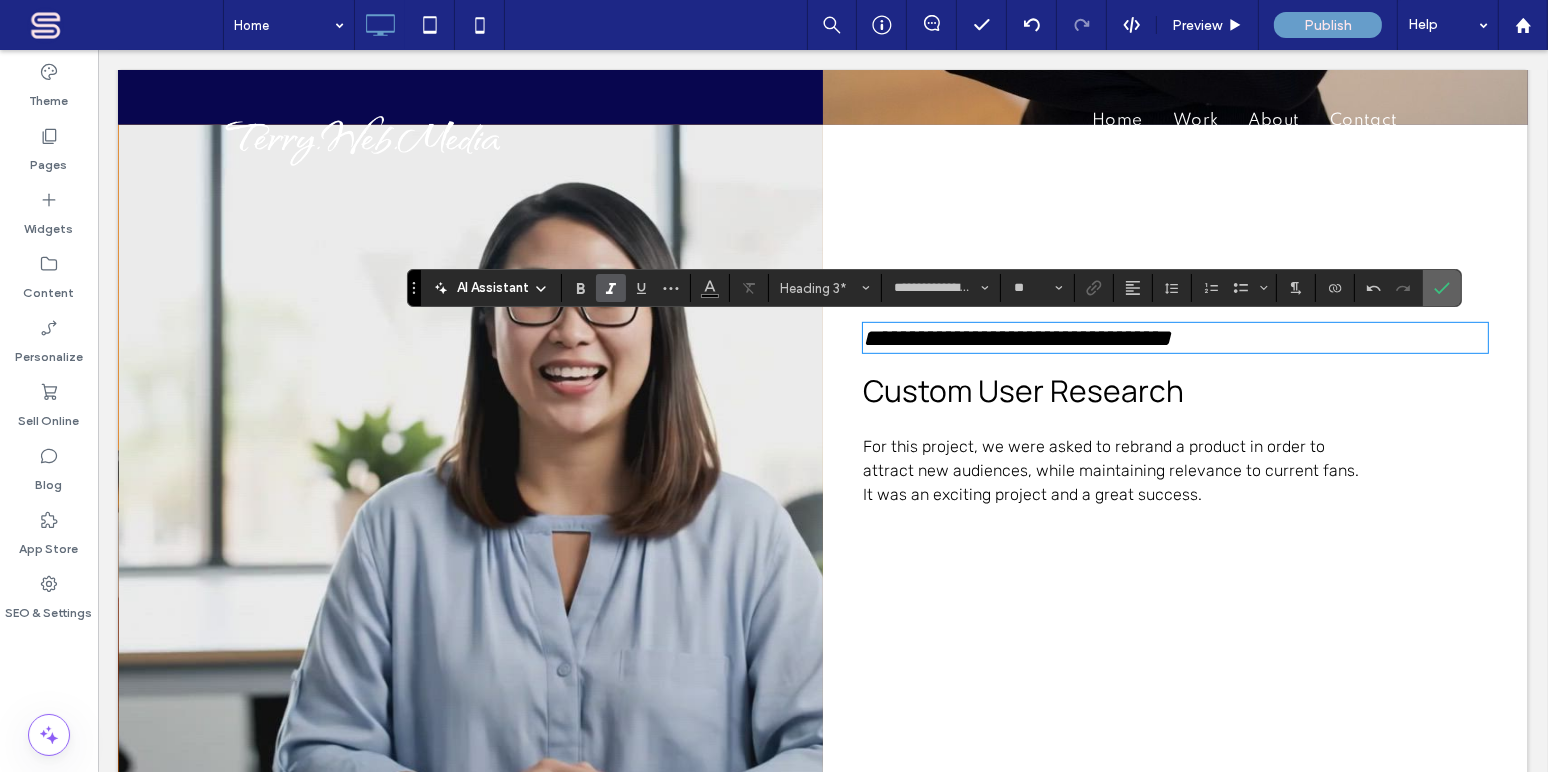 click 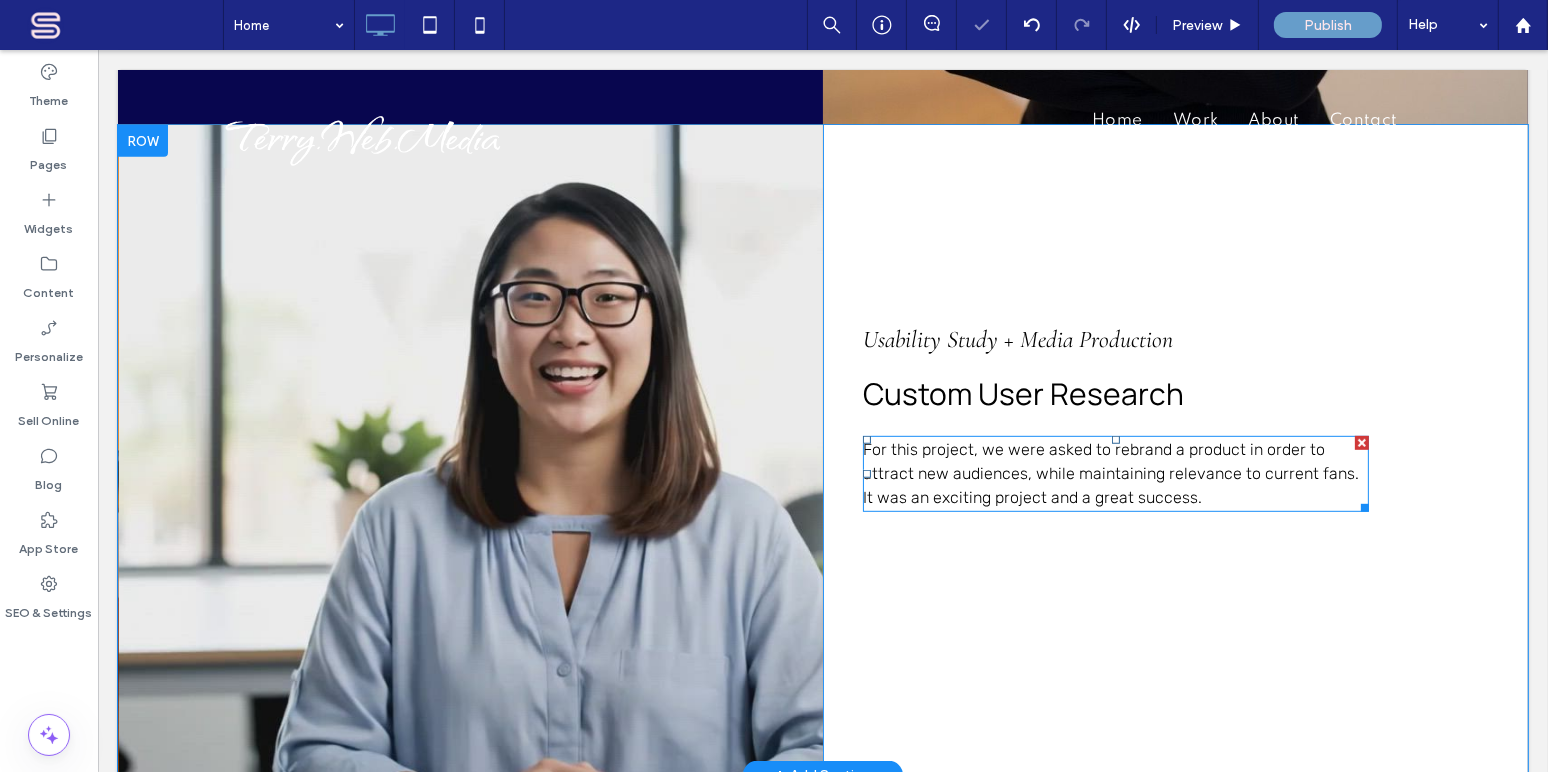 click on "For this project, we were asked to rebrand a product in order to attract new audiences, while maintaining relevance to current fans. It was an exciting project and a great success." at bounding box center (1110, 473) 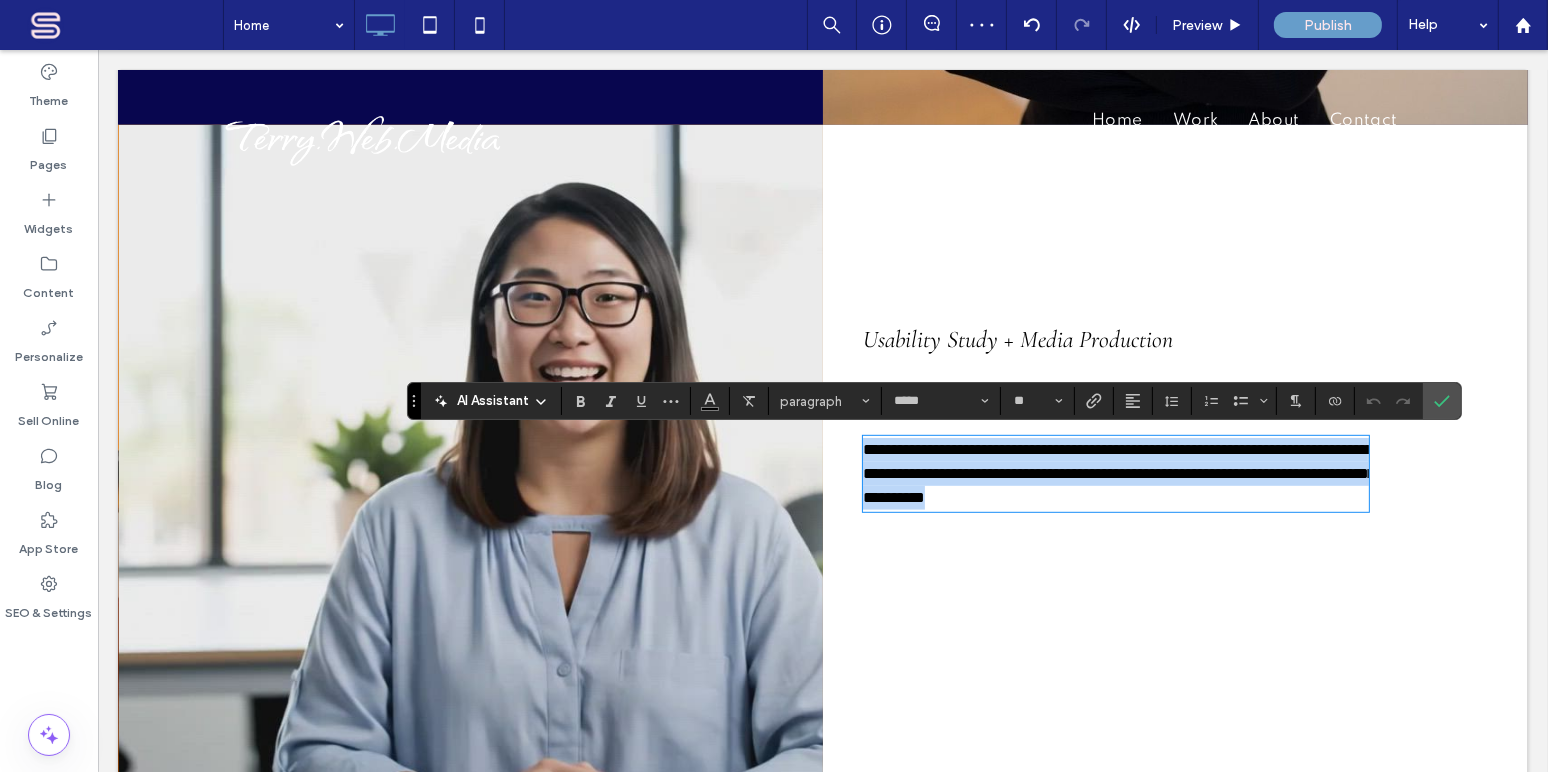 click on "**********" at bounding box center [1118, 473] 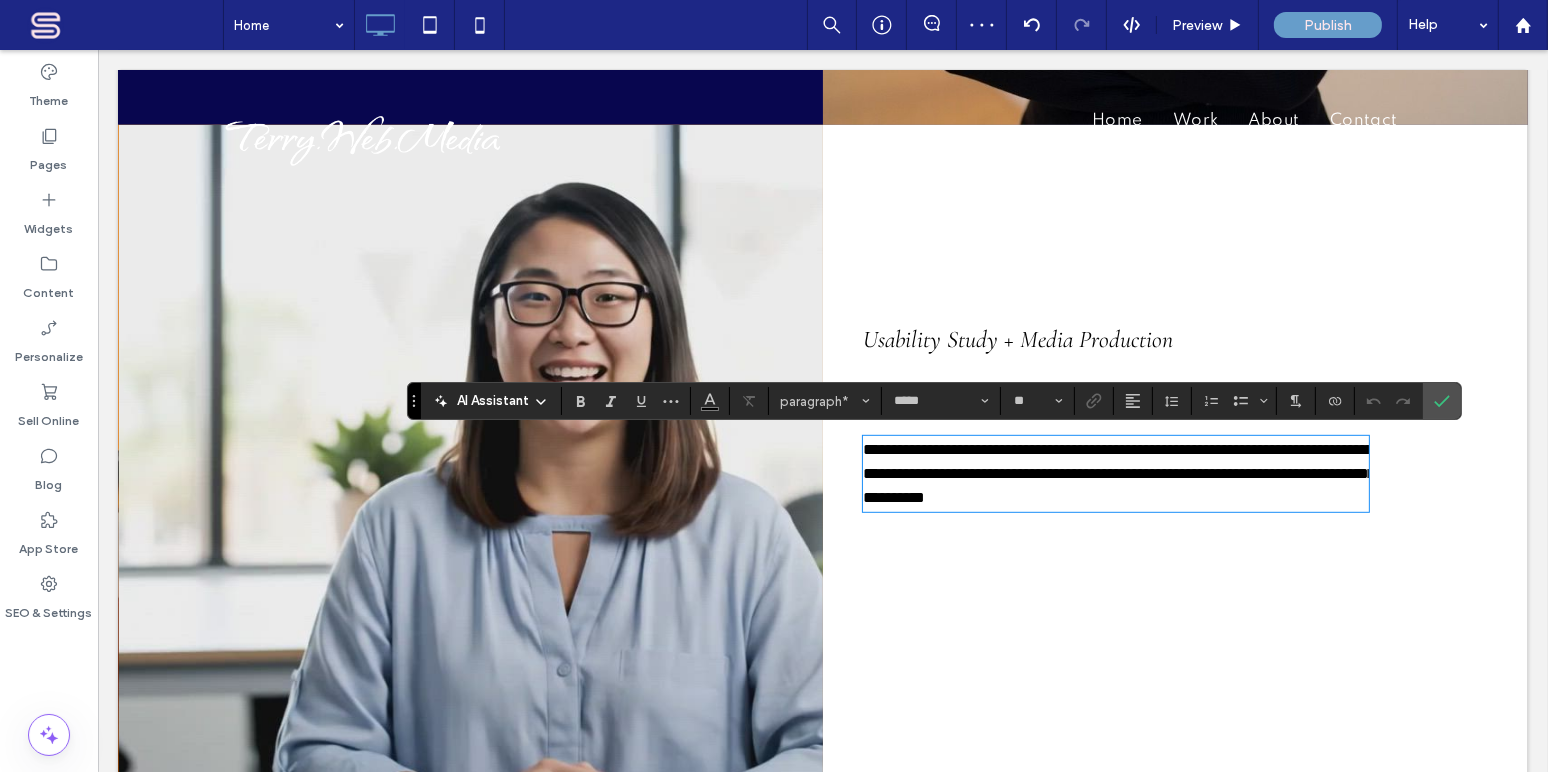 click on "**********" at bounding box center (1118, 473) 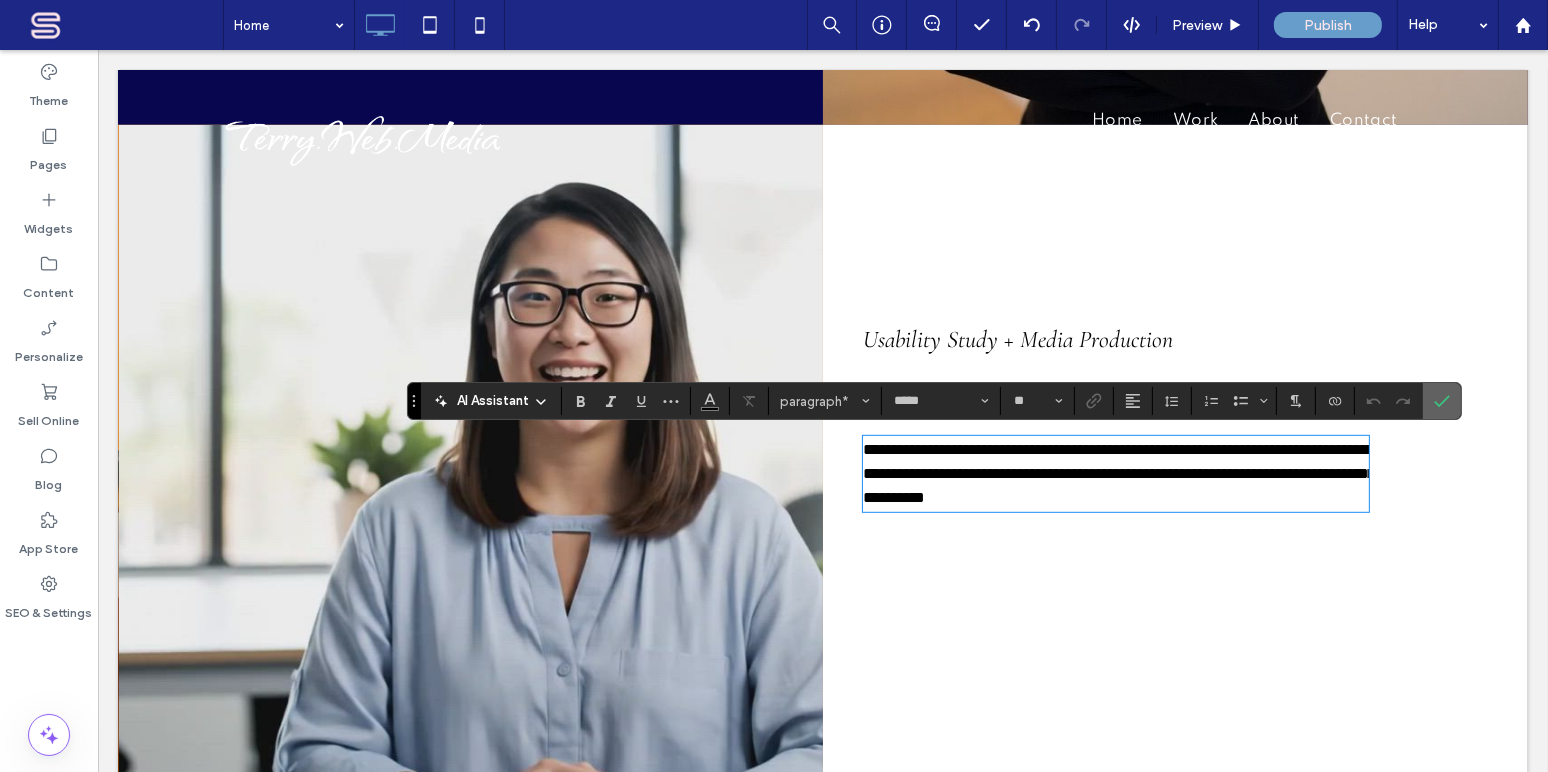 click 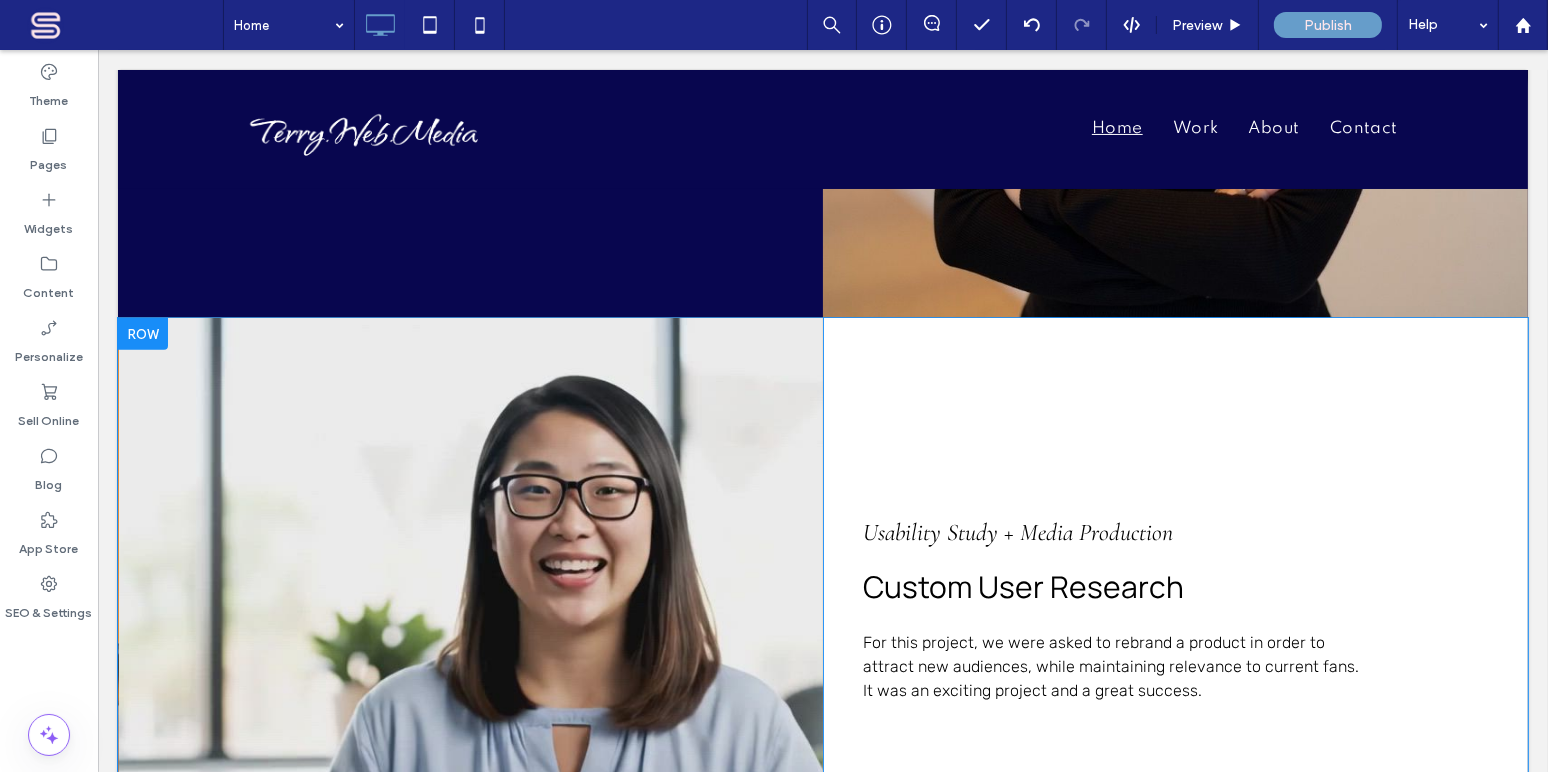 scroll, scrollTop: 1203, scrollLeft: 0, axis: vertical 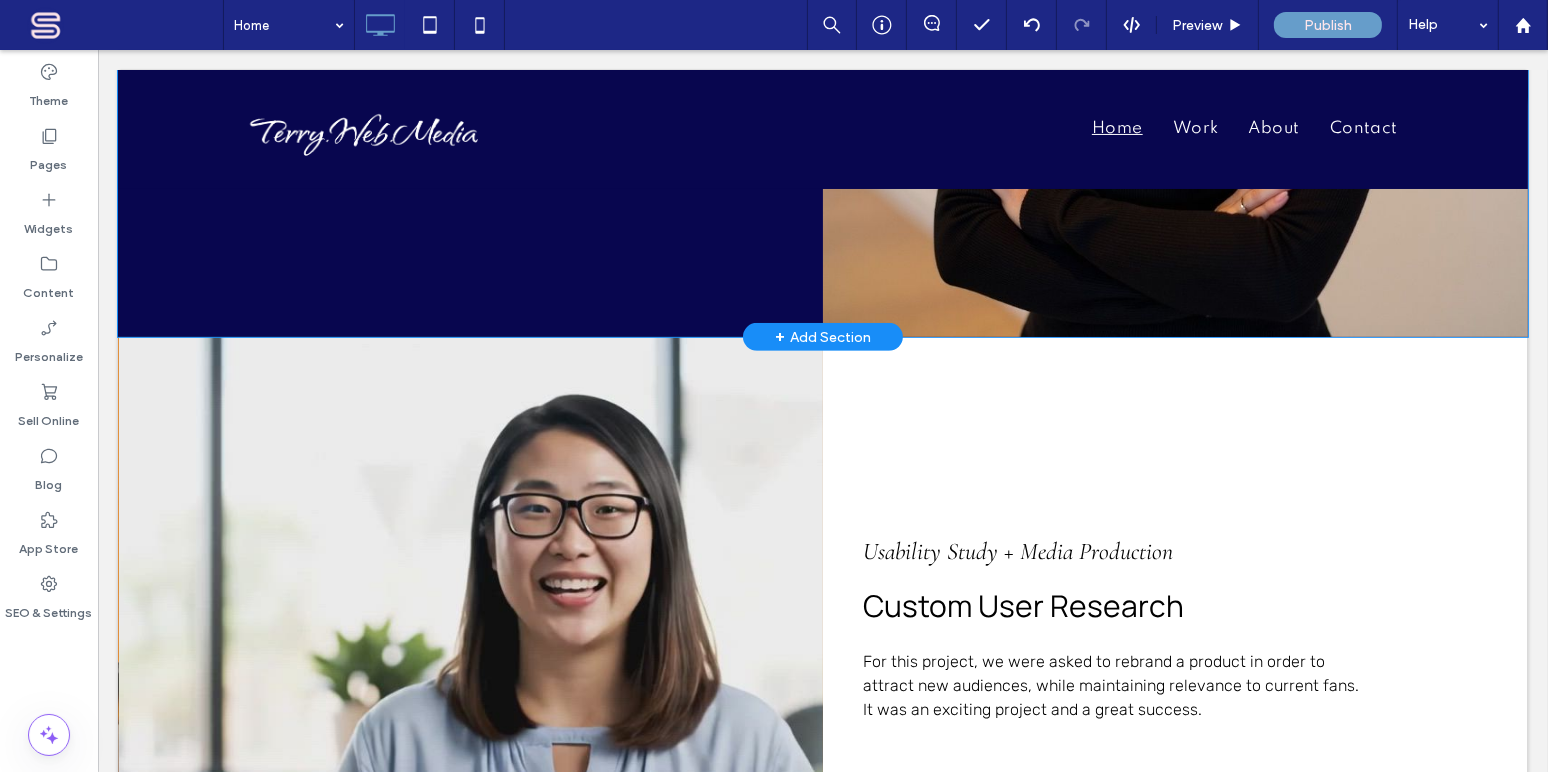 click on "+" at bounding box center (779, 337) 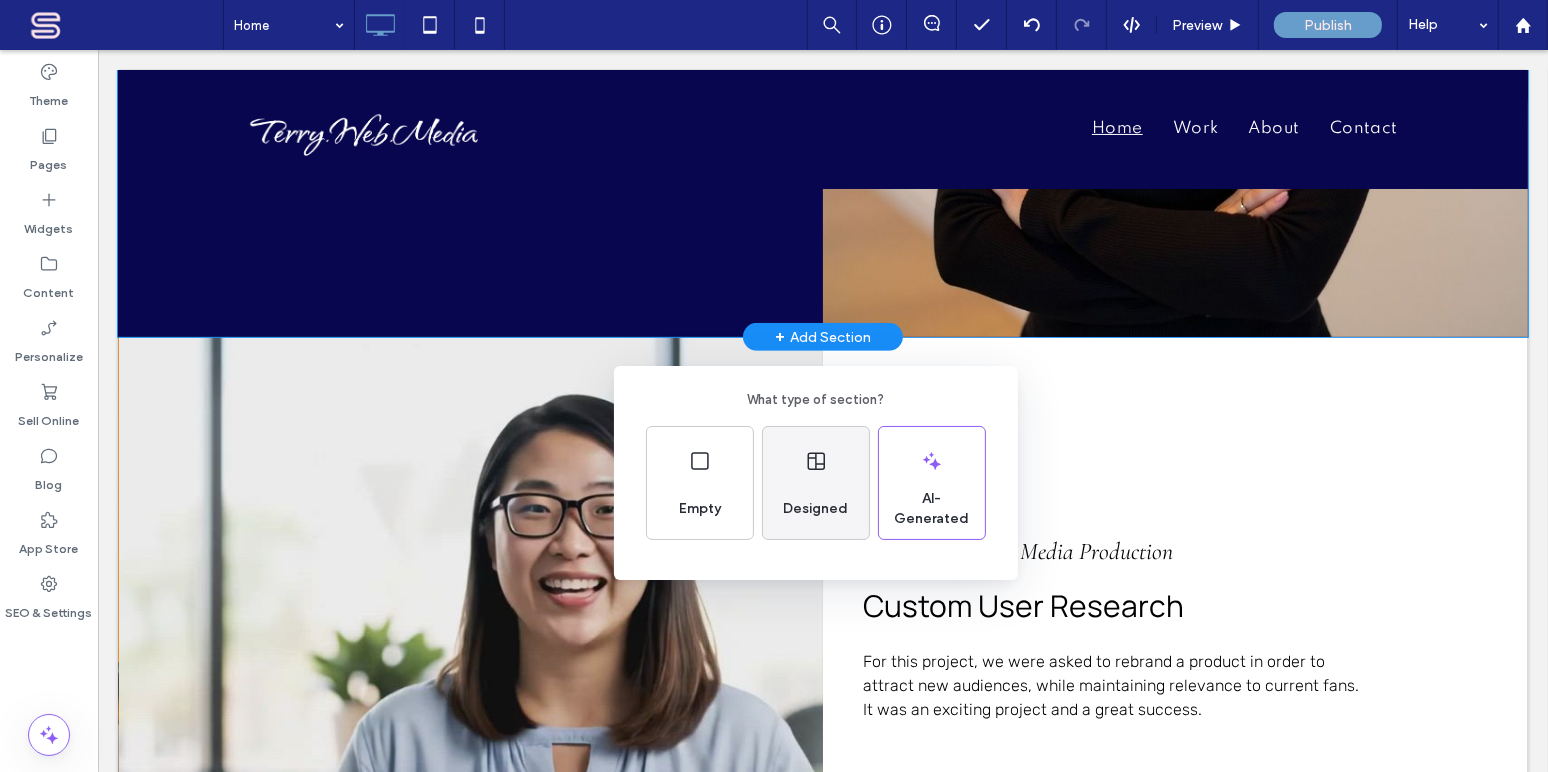 click on "Designed" at bounding box center [816, 483] 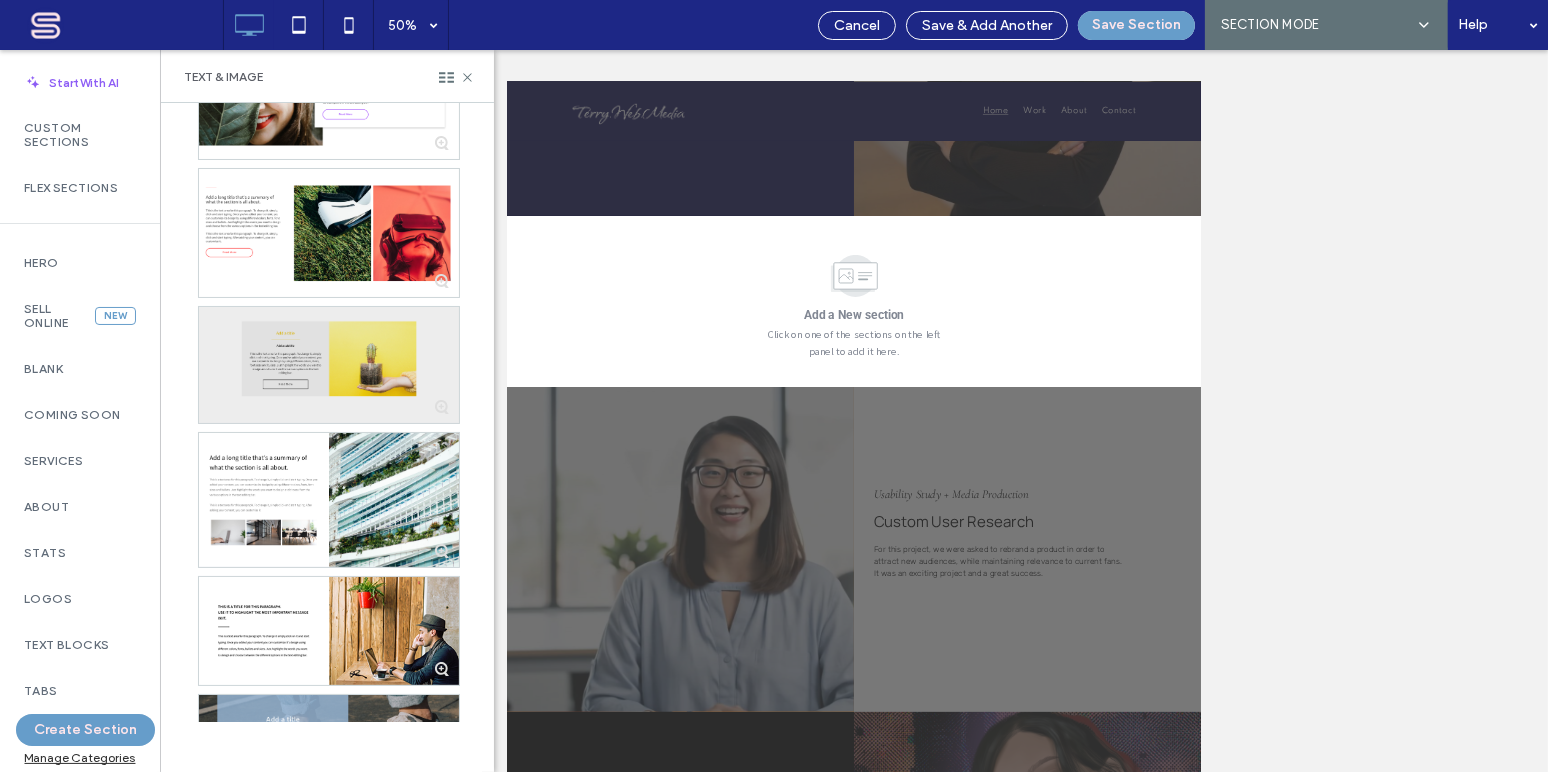 scroll, scrollTop: 1665, scrollLeft: 0, axis: vertical 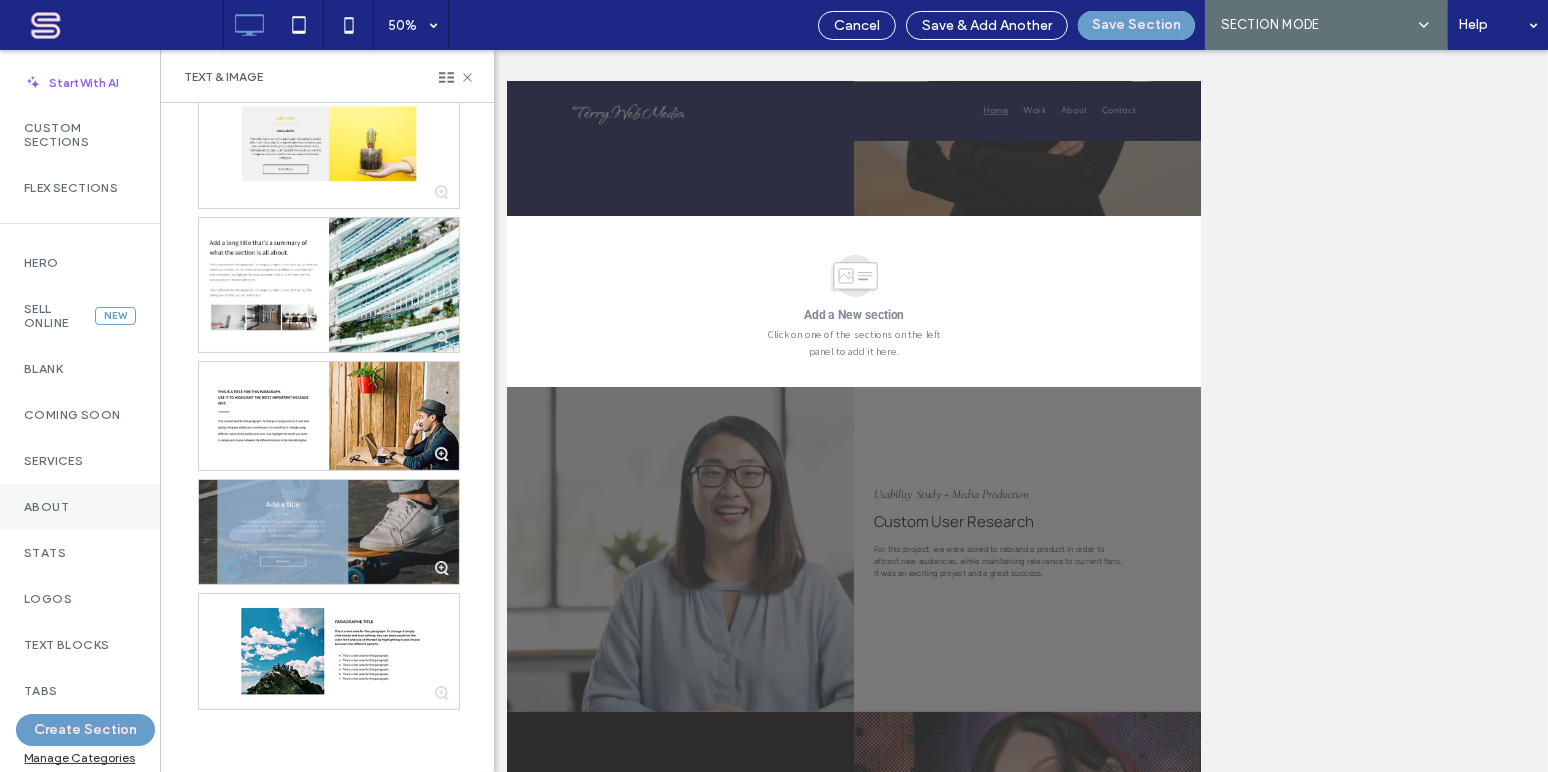 click on "About" at bounding box center [80, 507] 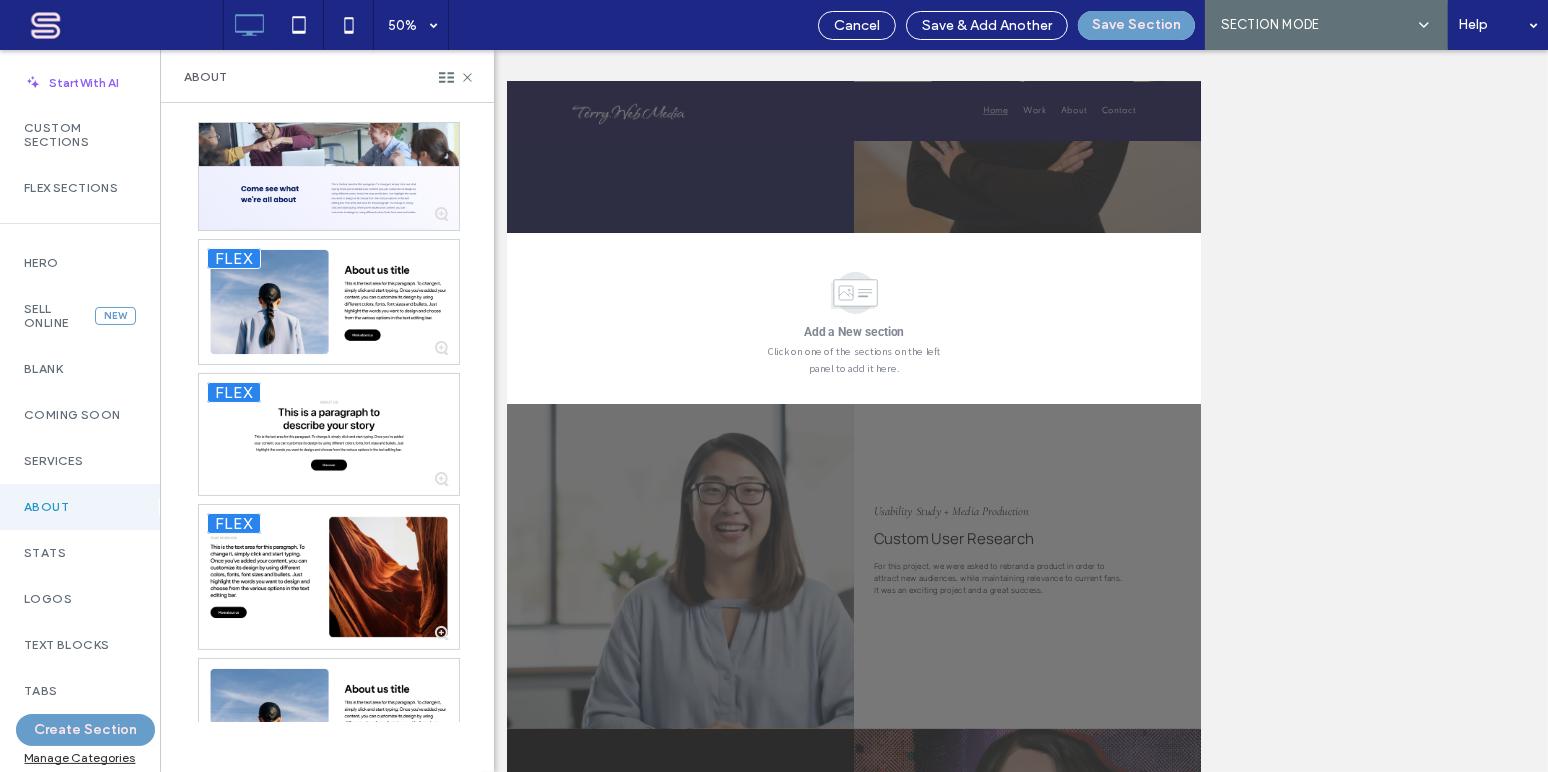 scroll, scrollTop: 991, scrollLeft: 0, axis: vertical 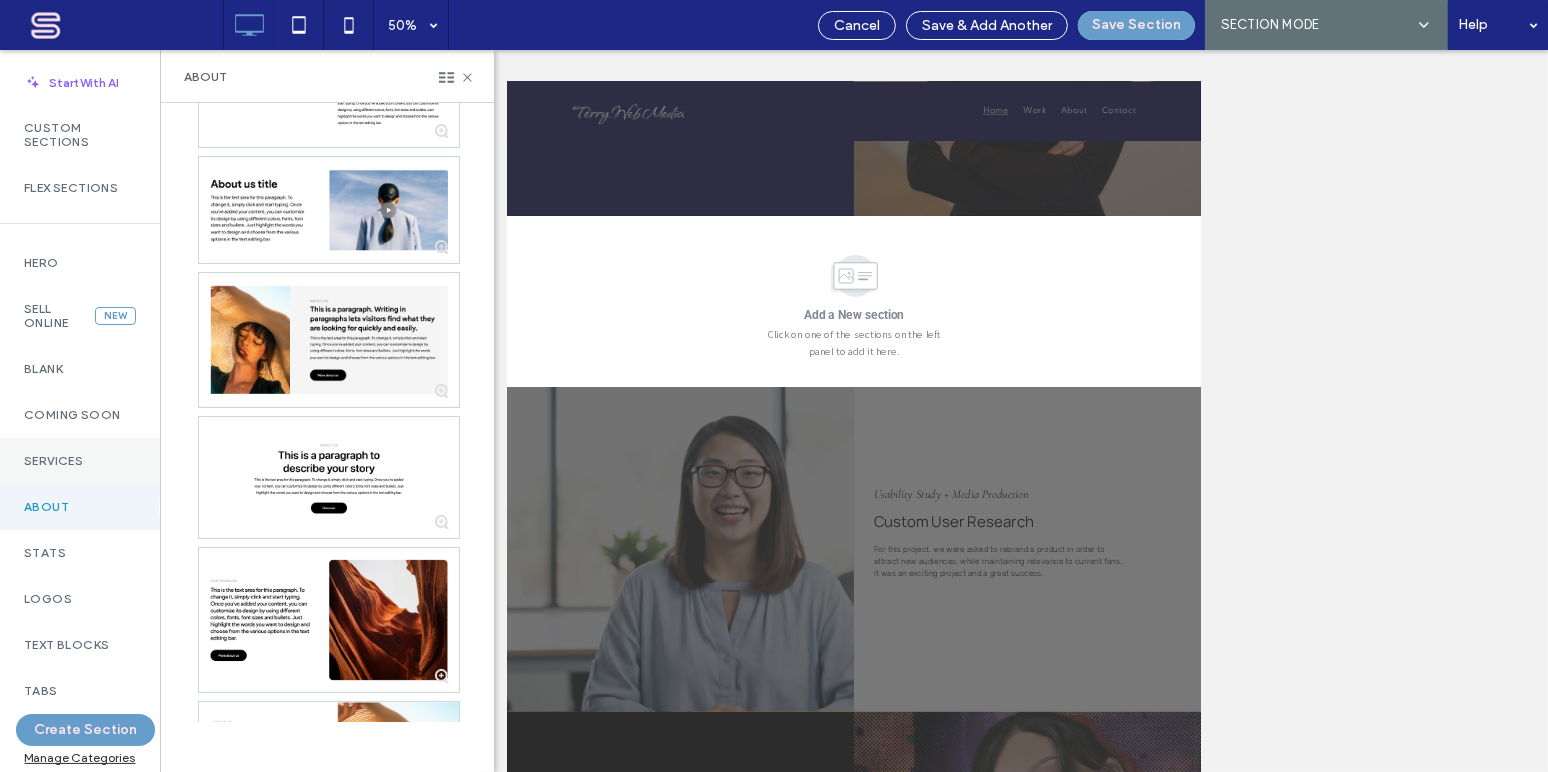 click on "Services" at bounding box center [80, 461] 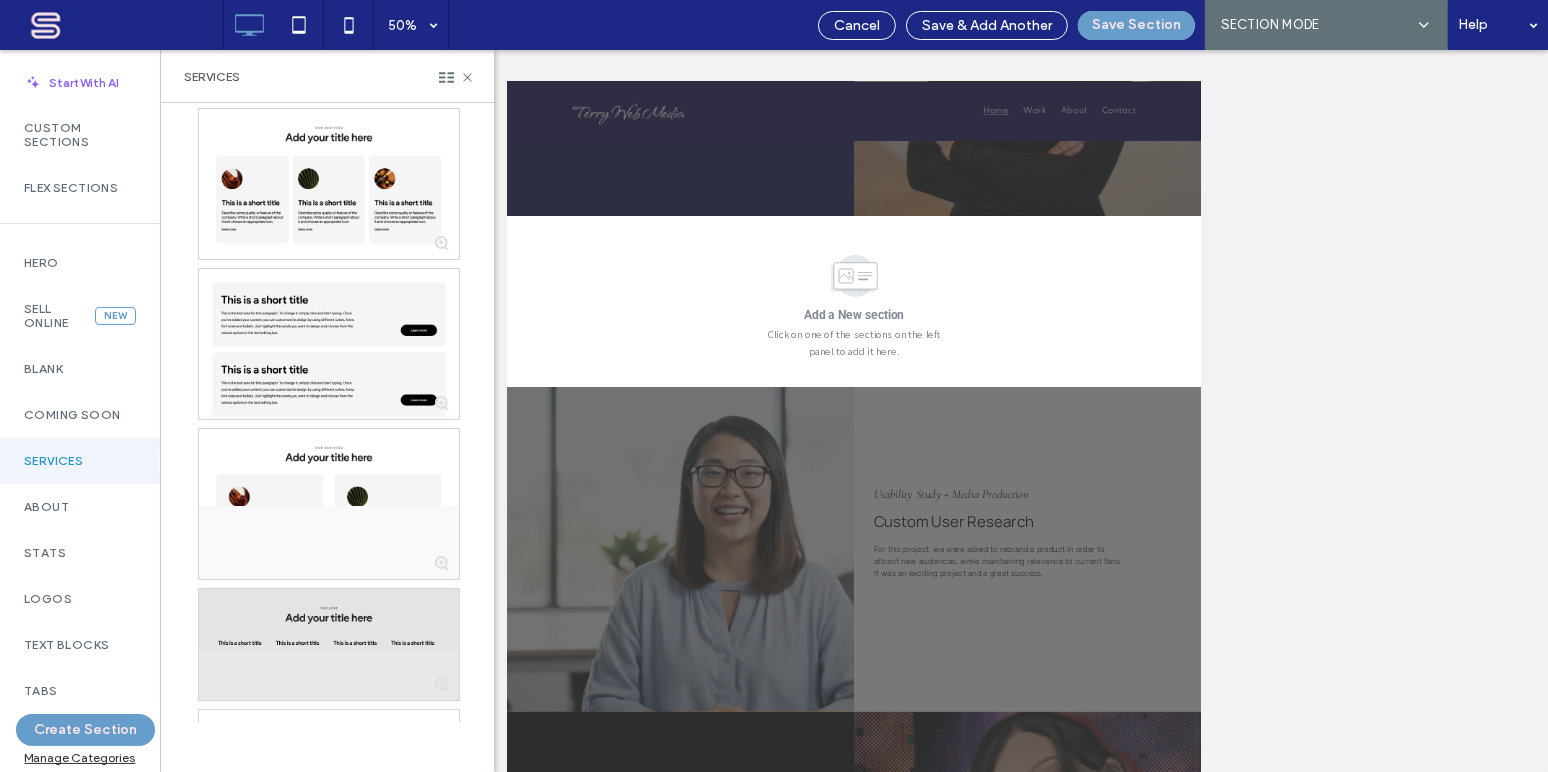 scroll, scrollTop: 1939, scrollLeft: 0, axis: vertical 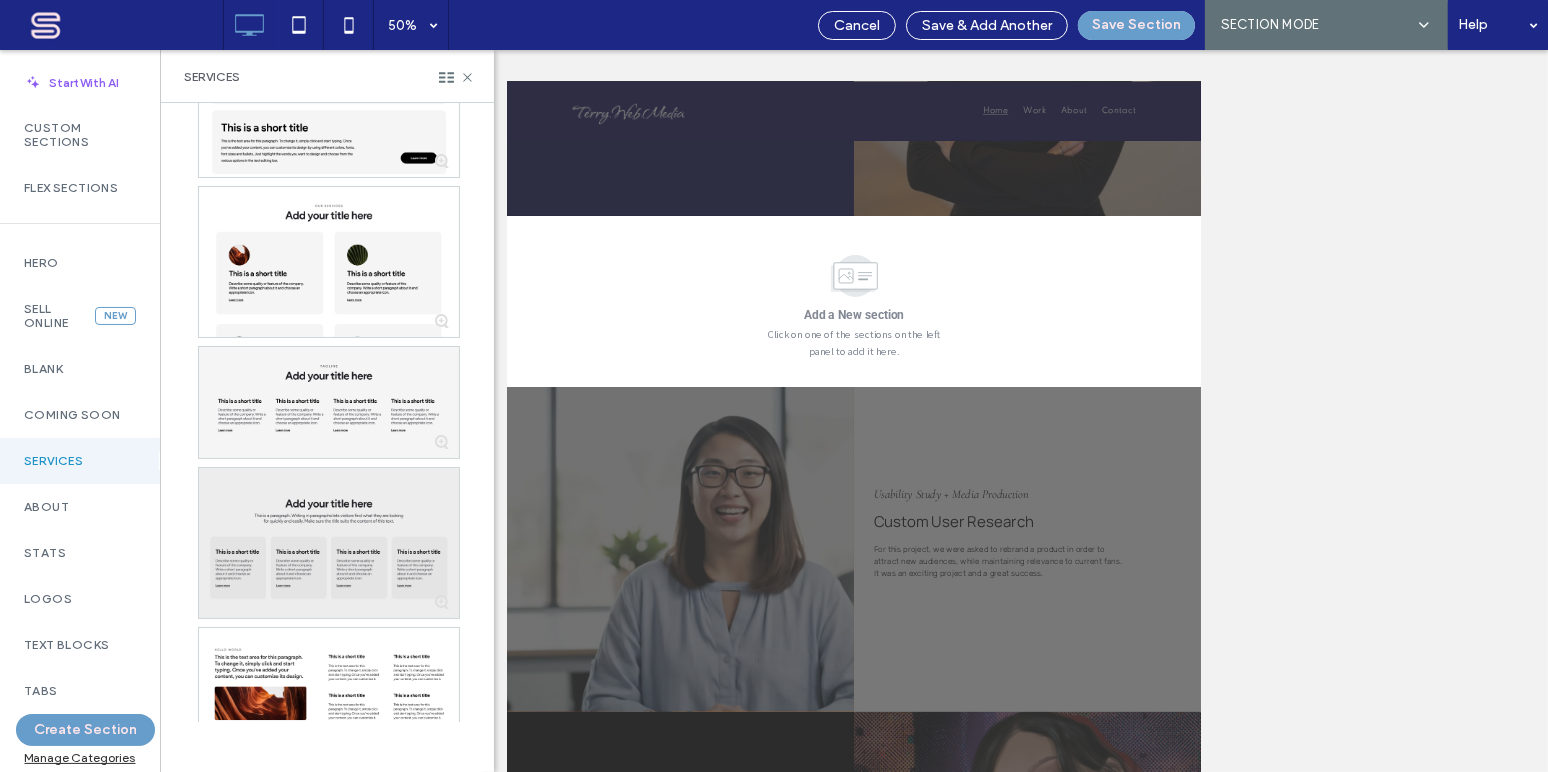 click at bounding box center [329, 543] 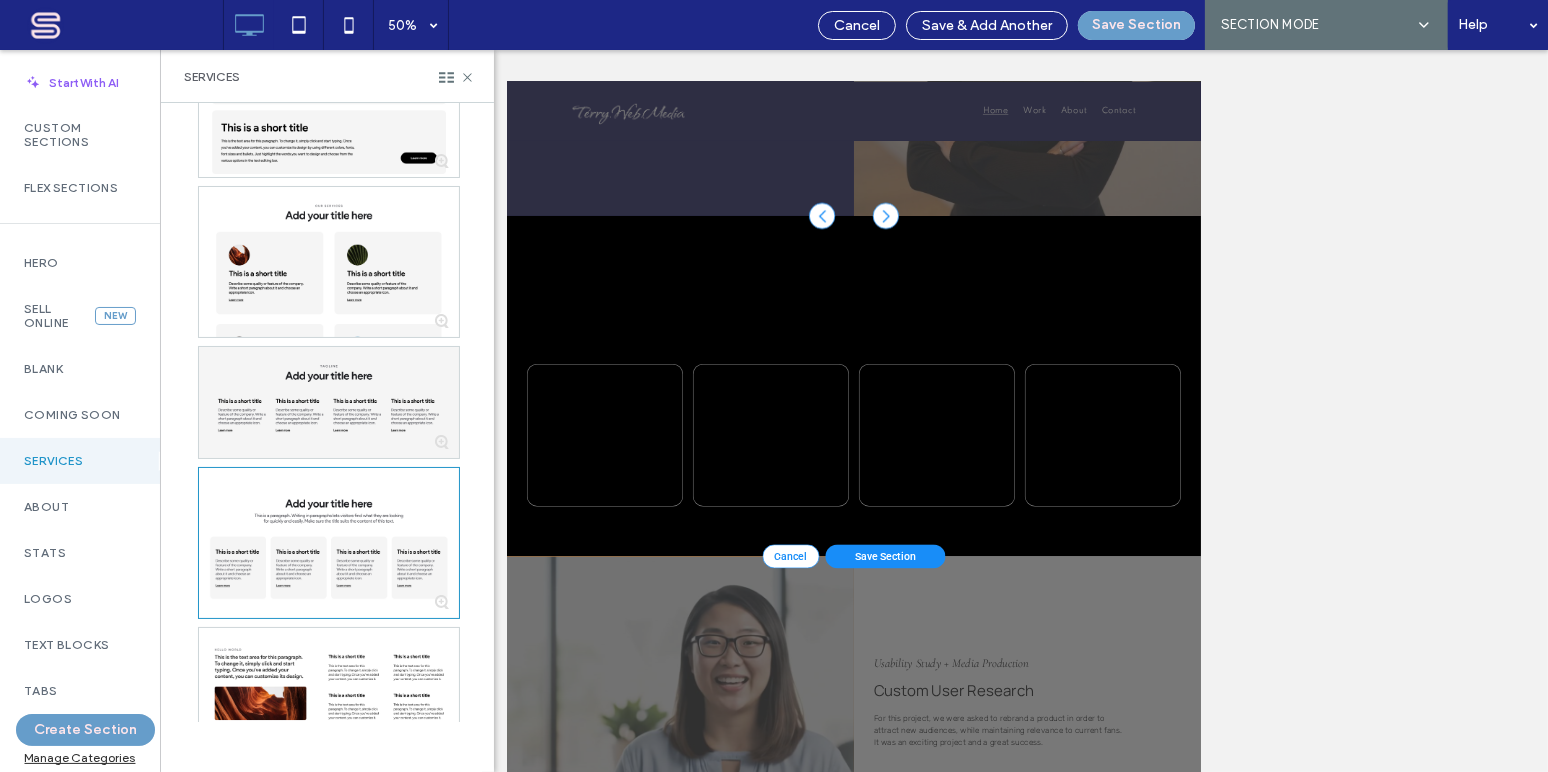 scroll, scrollTop: 1098, scrollLeft: 0, axis: vertical 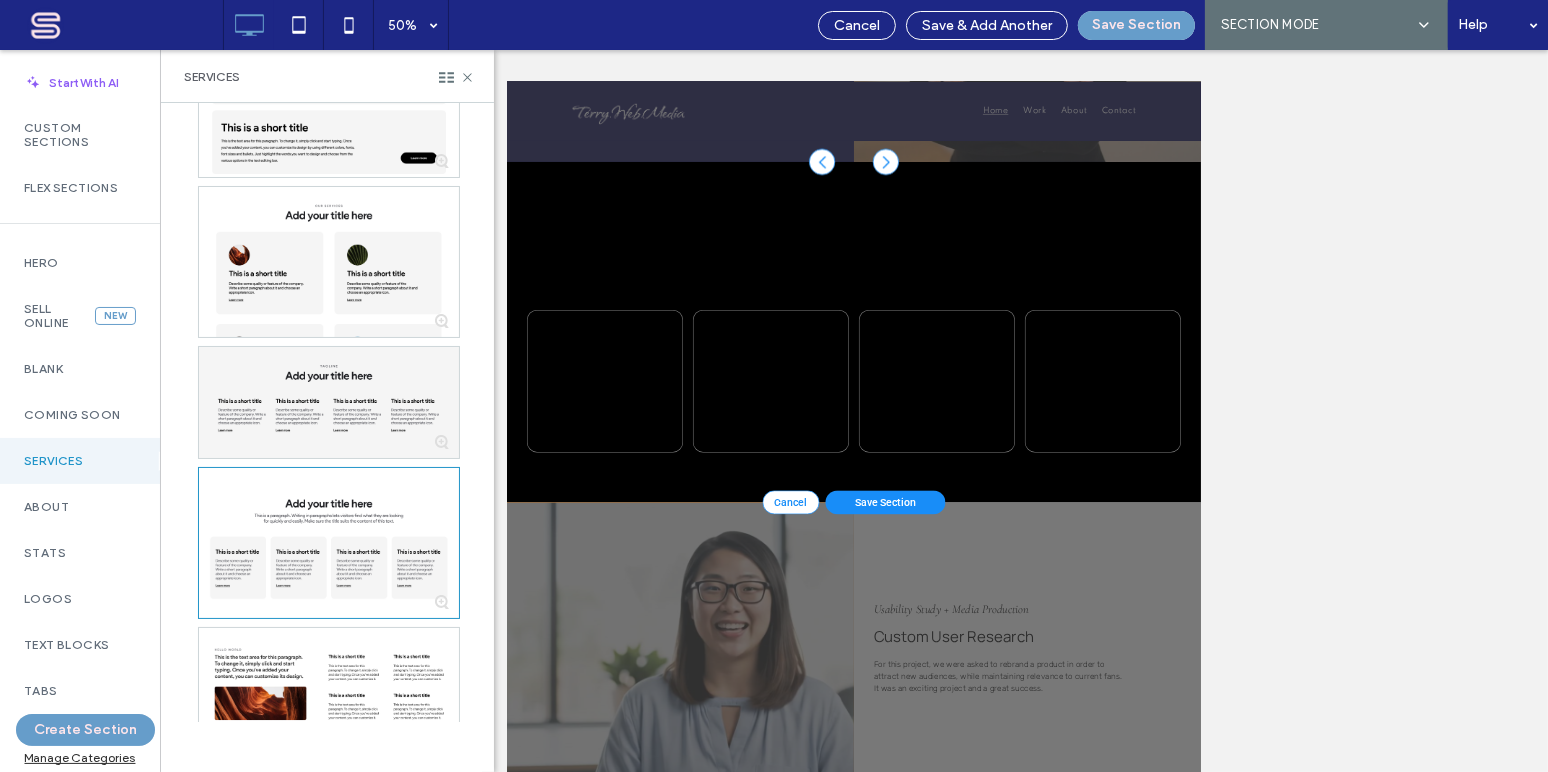 click on "Save Section" at bounding box center [1263, 922] 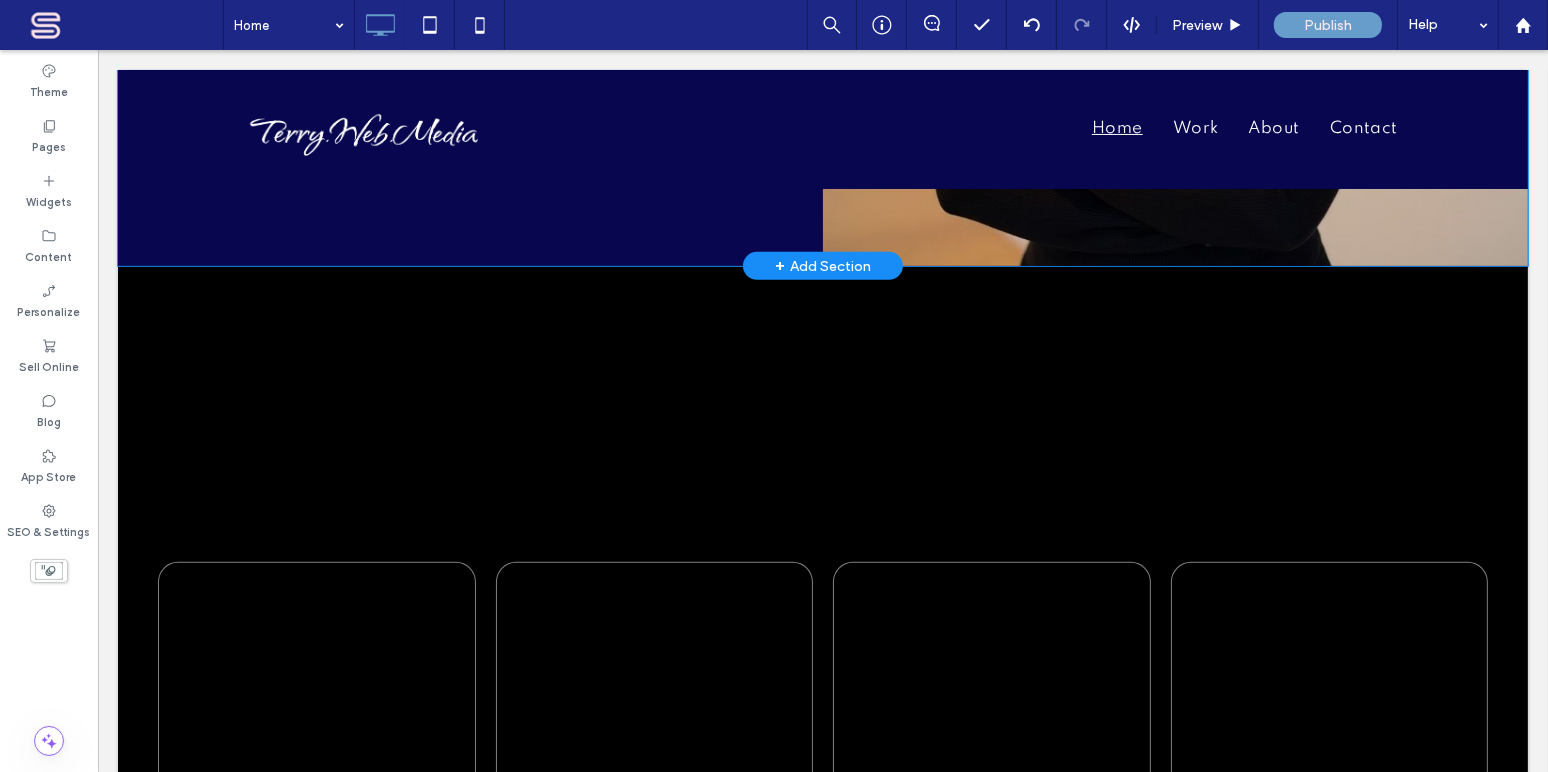 scroll, scrollTop: 1098, scrollLeft: 0, axis: vertical 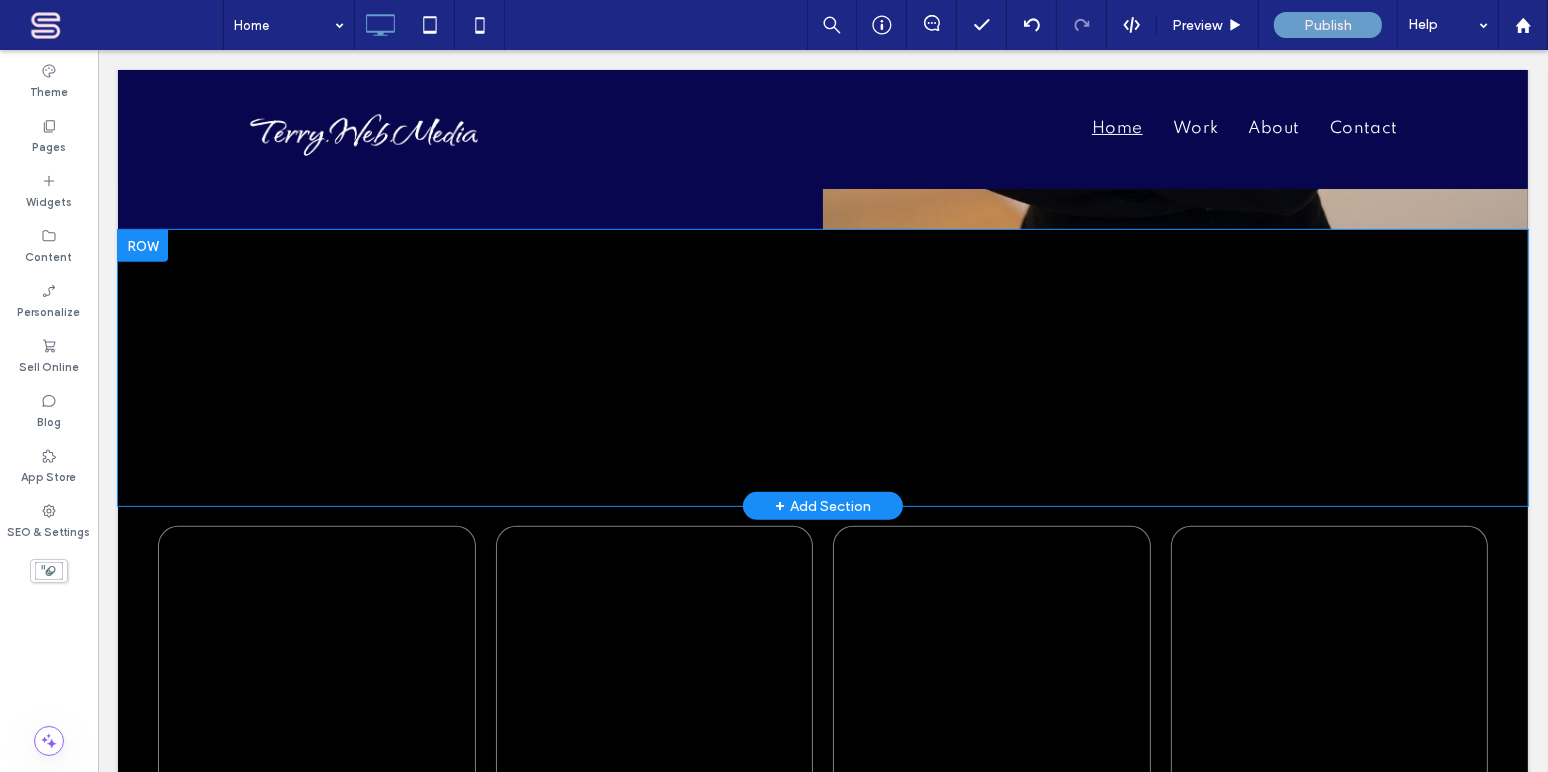 click at bounding box center [142, 246] 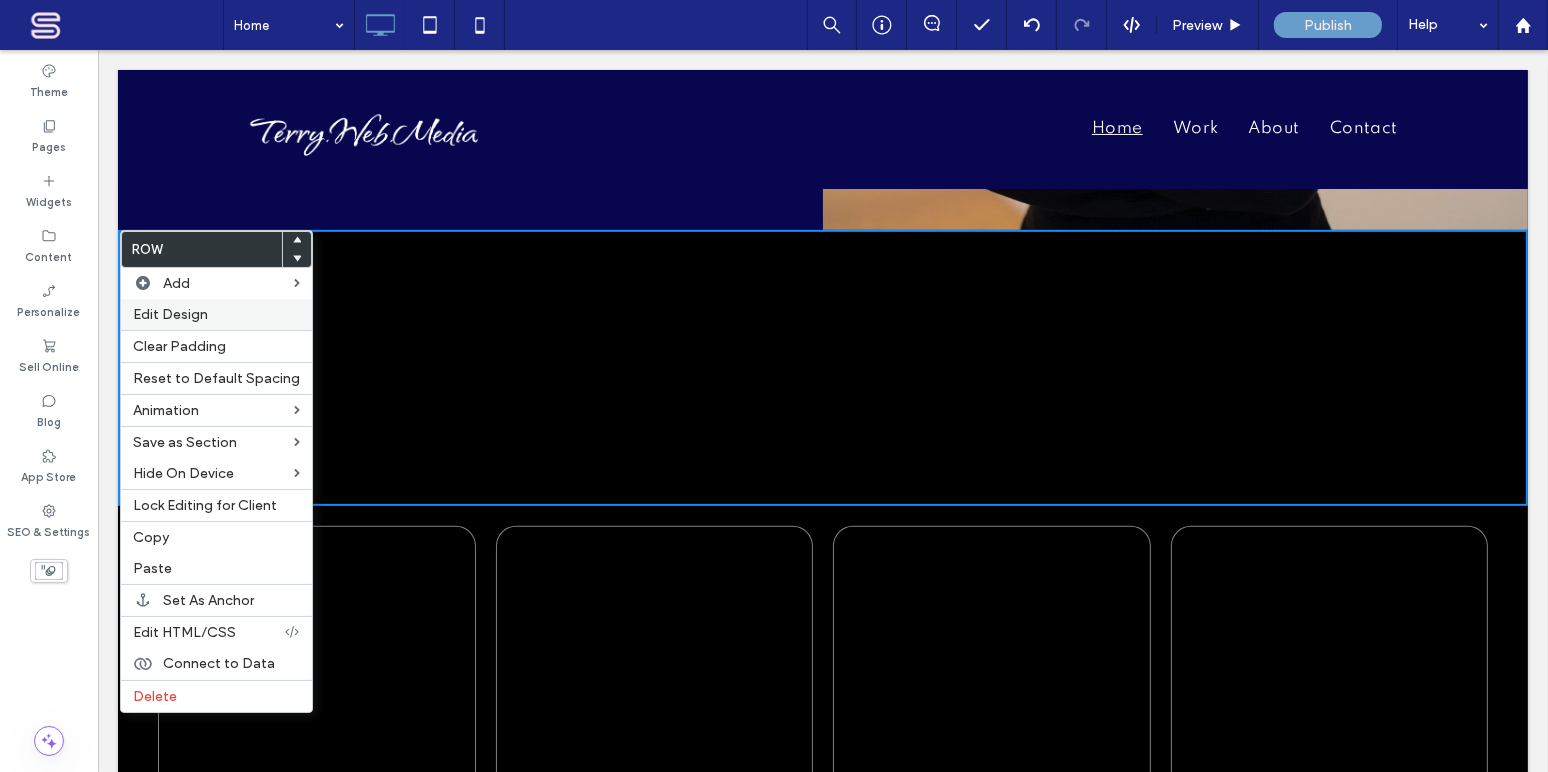 click on "Edit Design" at bounding box center [170, 314] 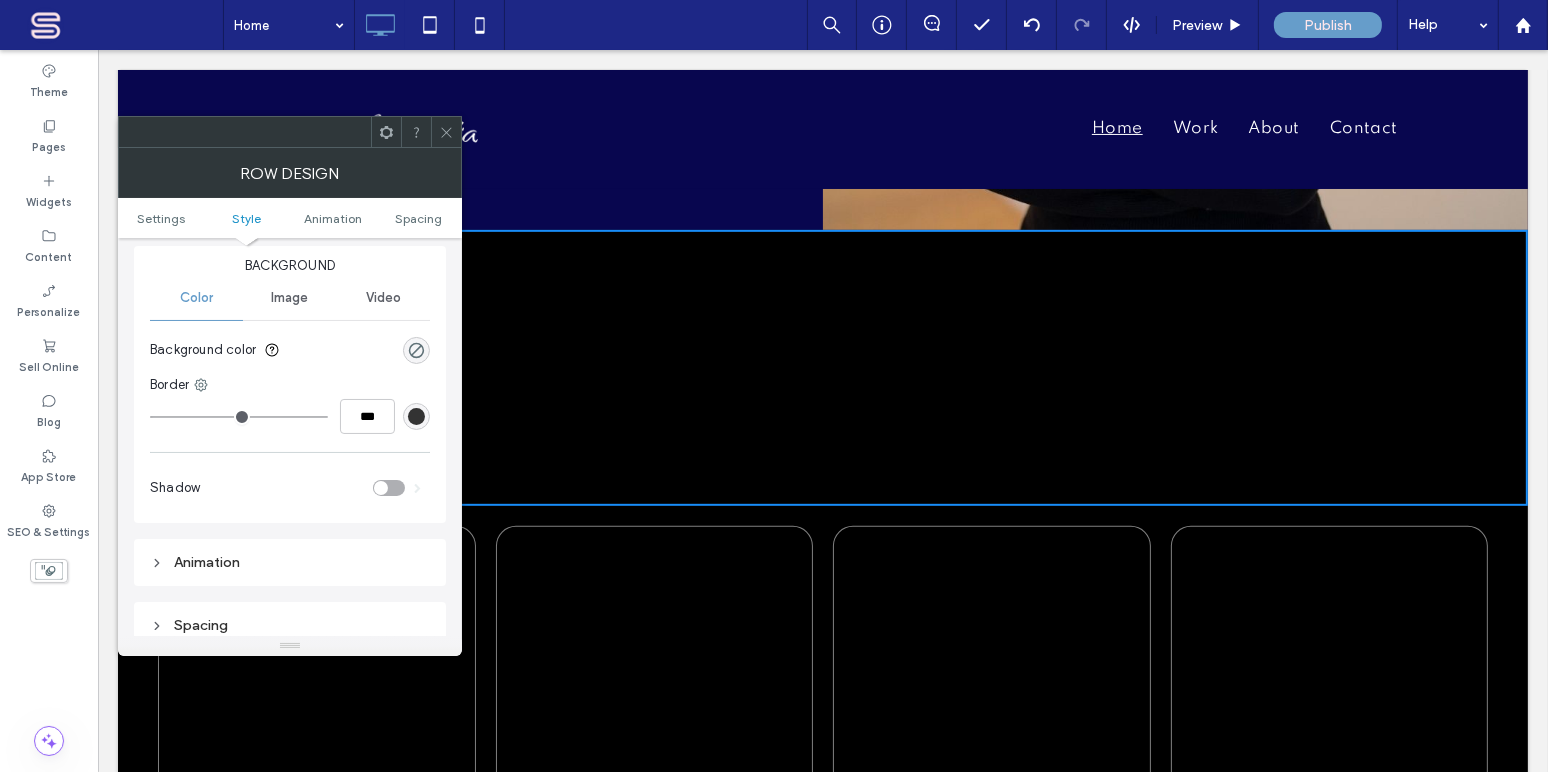 scroll, scrollTop: 242, scrollLeft: 0, axis: vertical 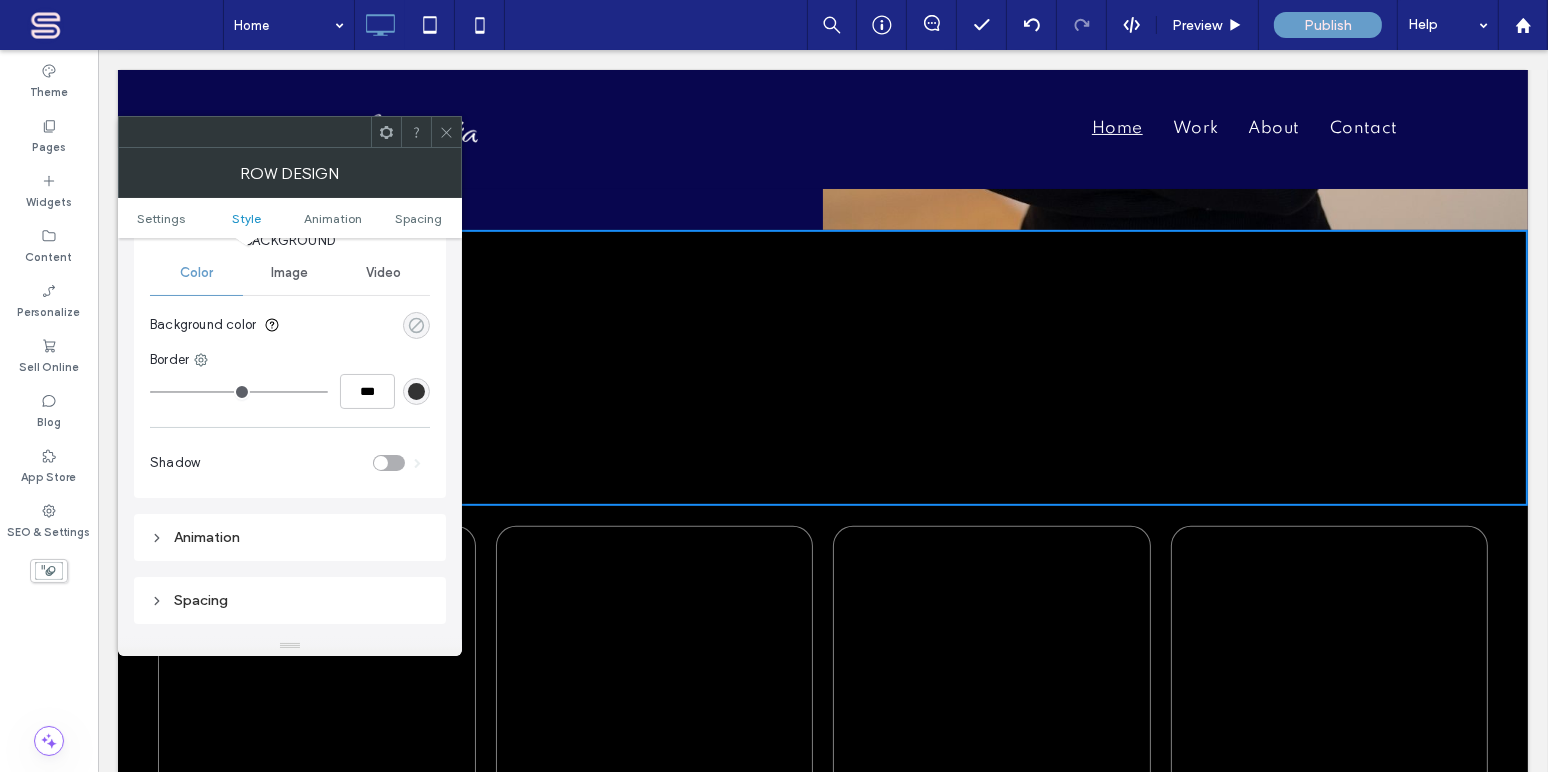 click at bounding box center (416, 325) 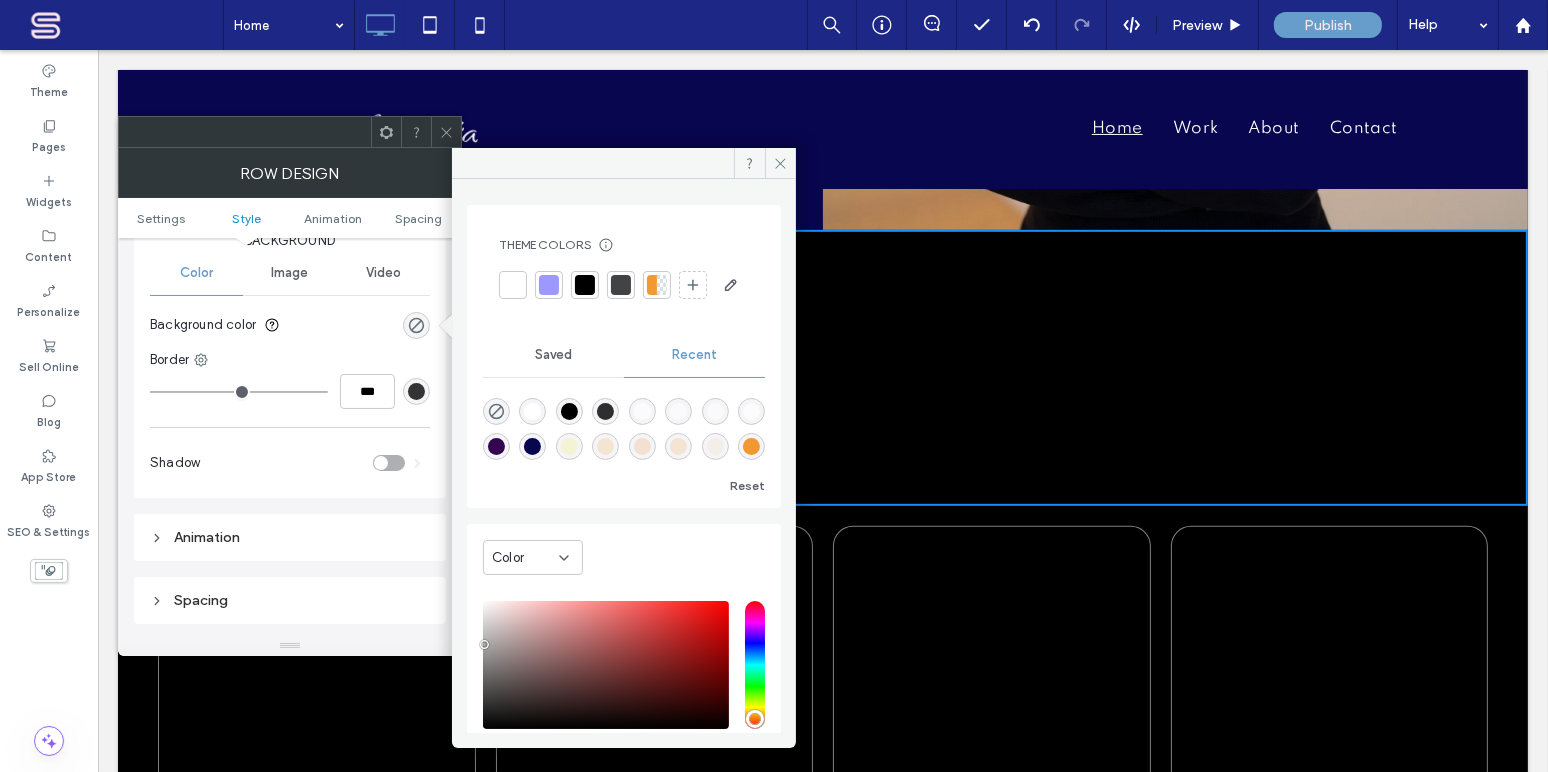 click at bounding box center [532, 411] 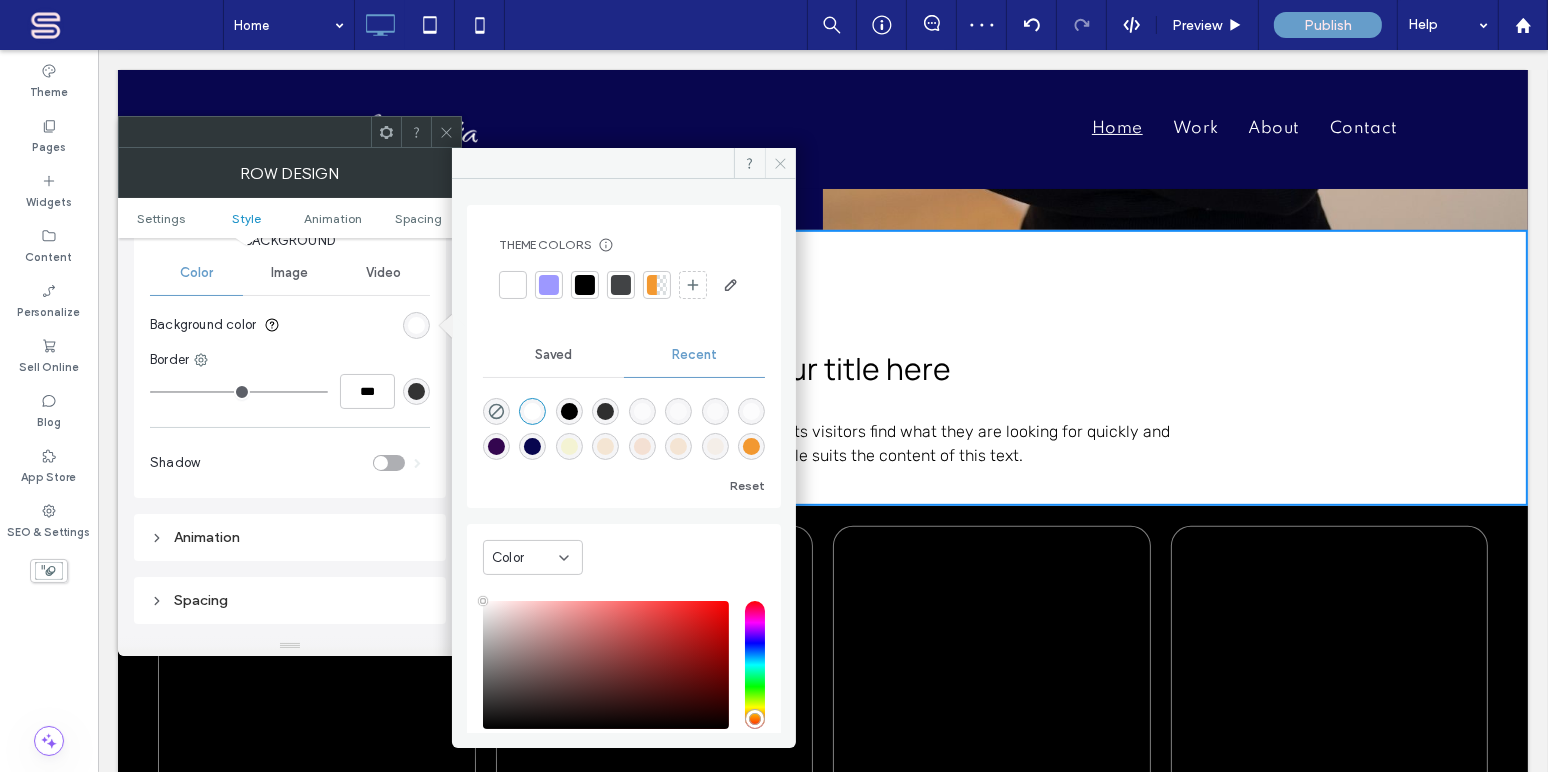 click 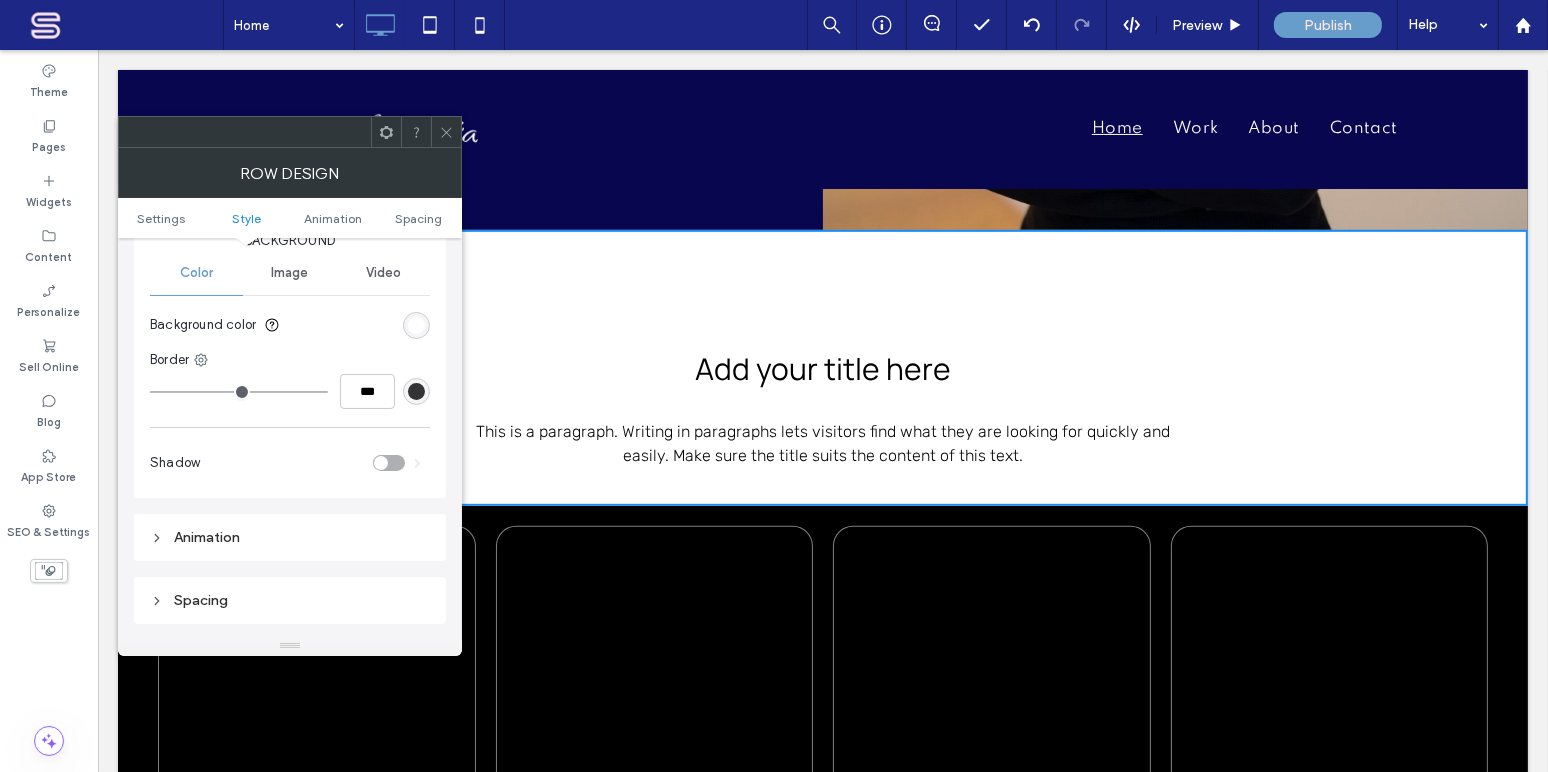 click 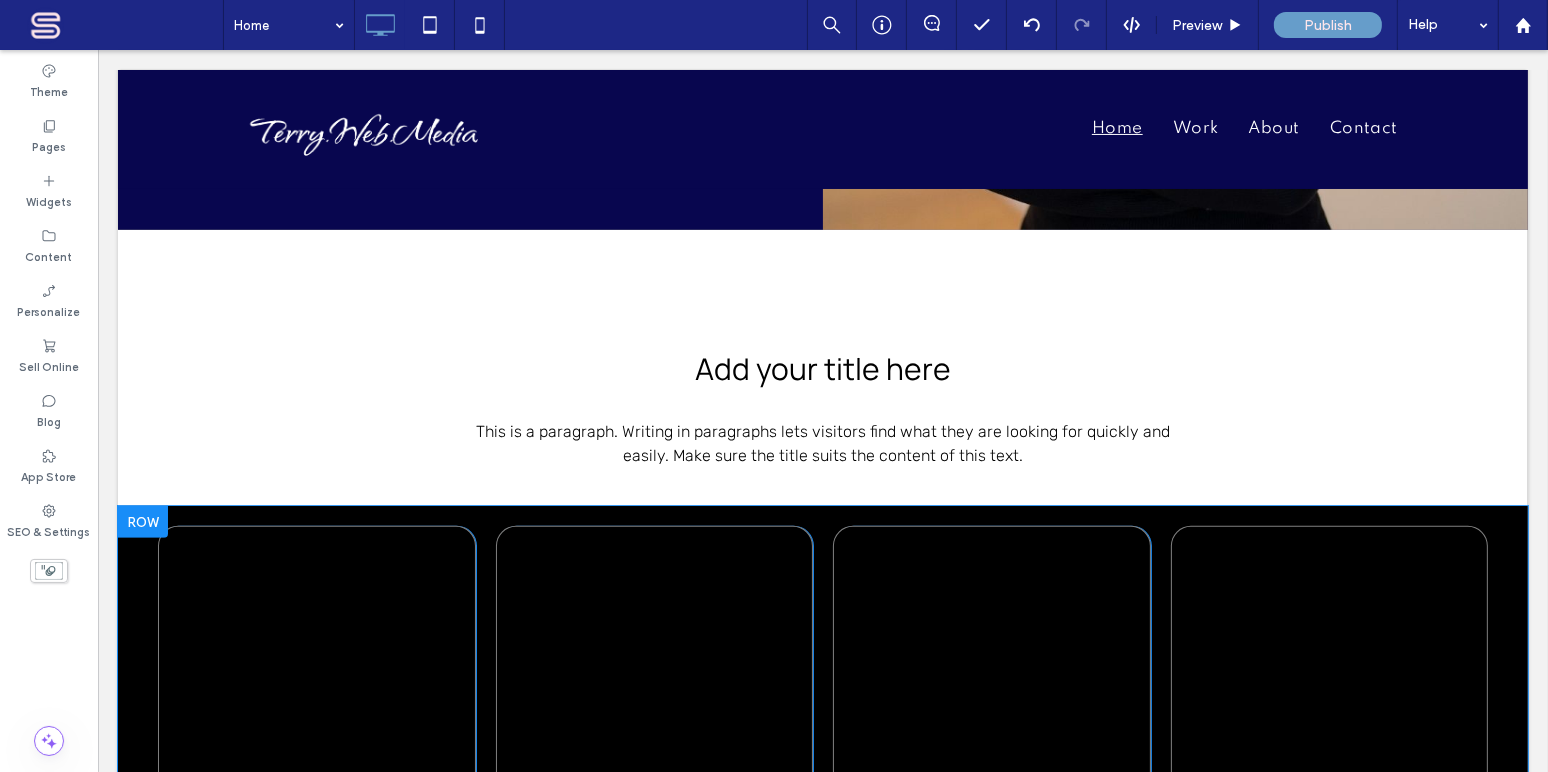 click at bounding box center (142, 522) 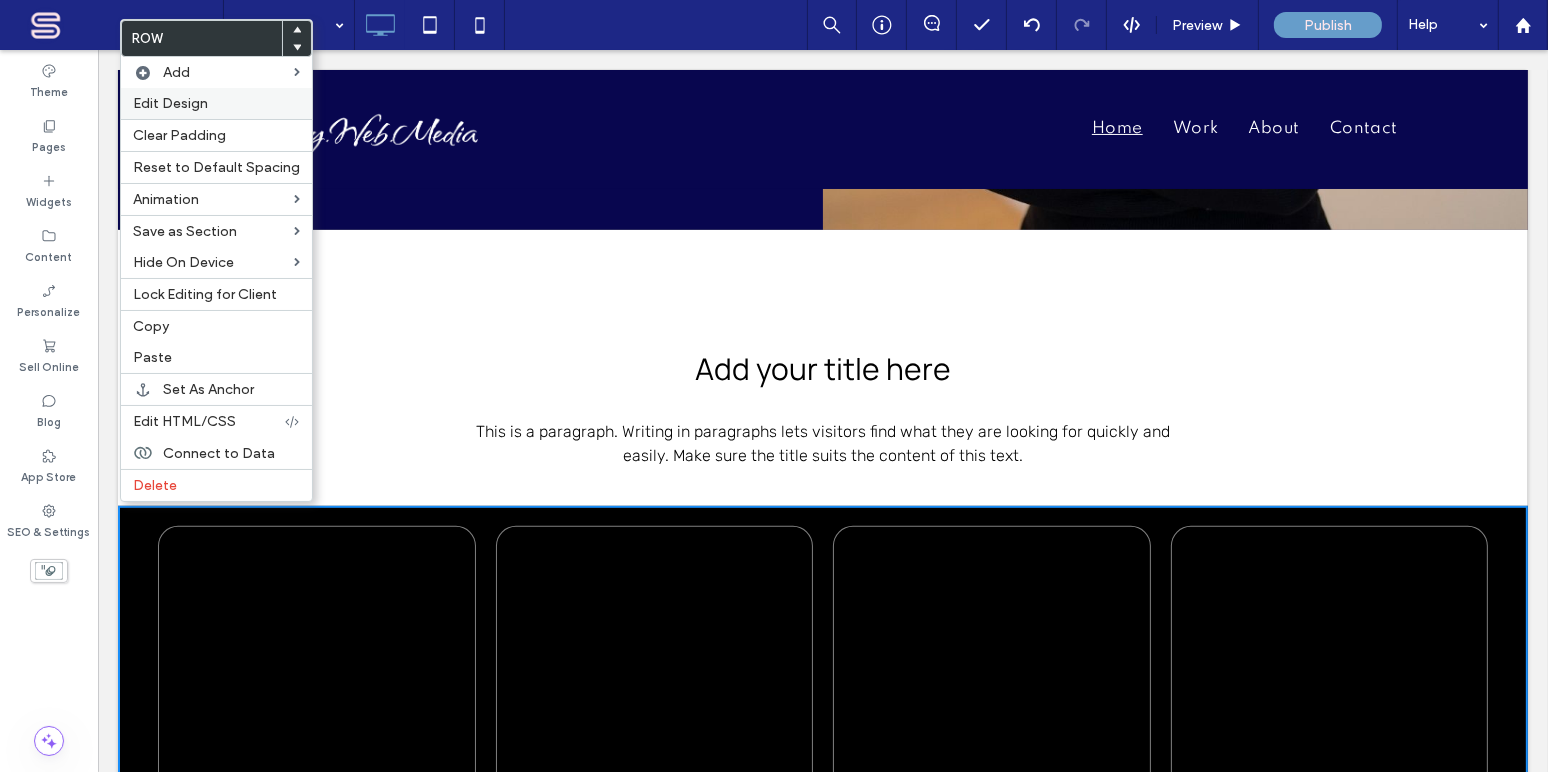 click on "Edit Design" at bounding box center [170, 103] 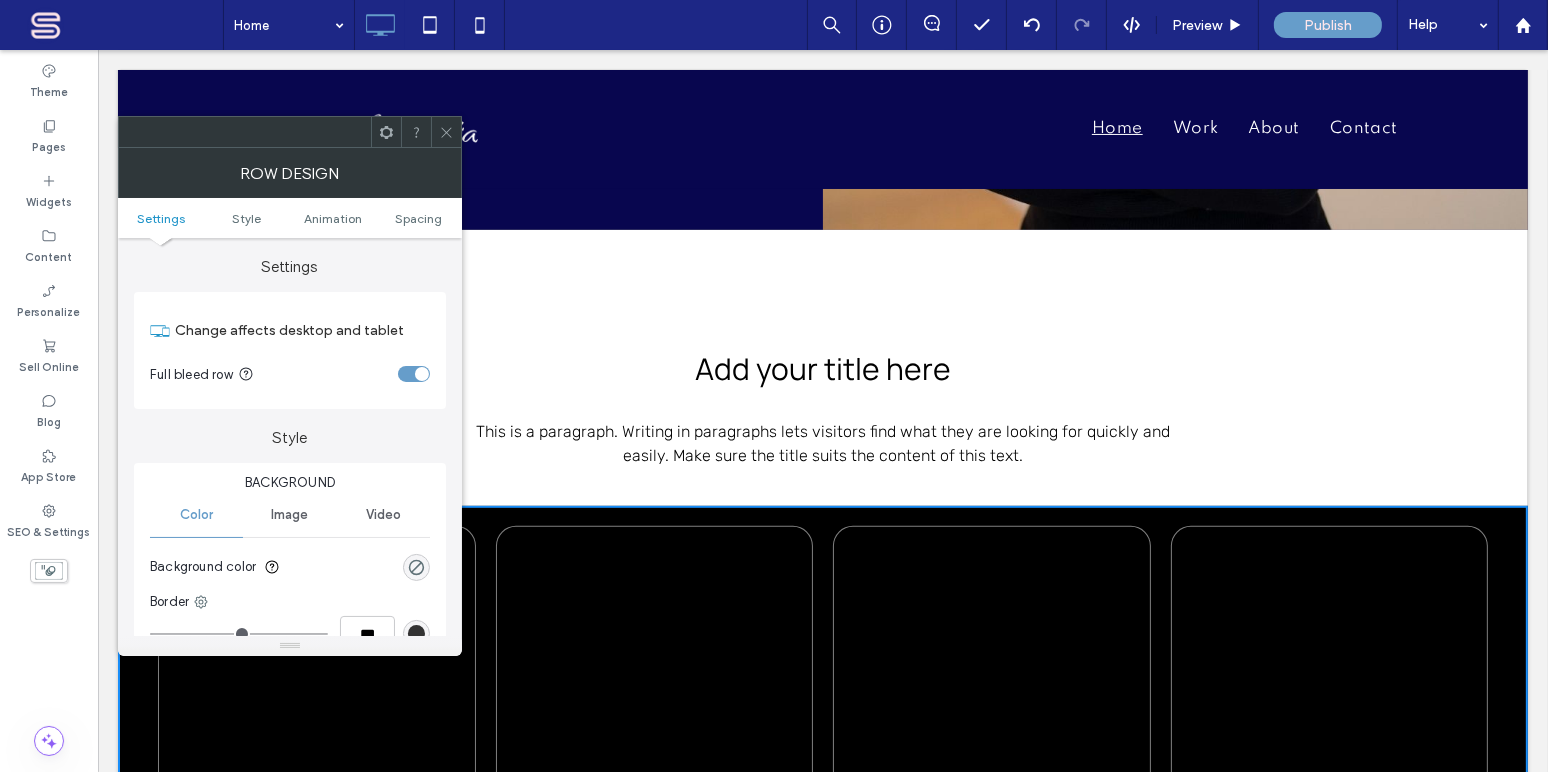 scroll, scrollTop: 242, scrollLeft: 0, axis: vertical 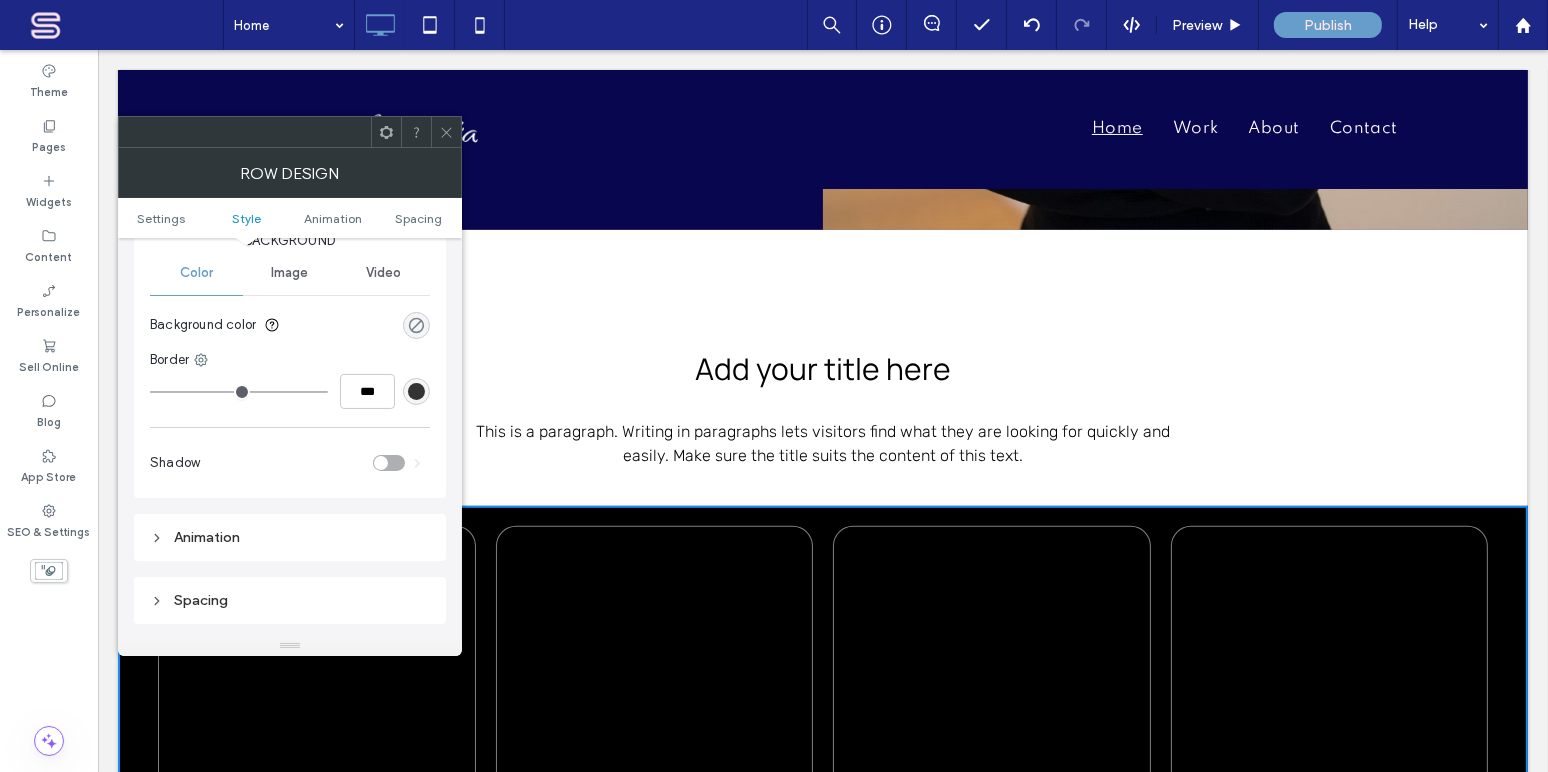 click at bounding box center [416, 325] 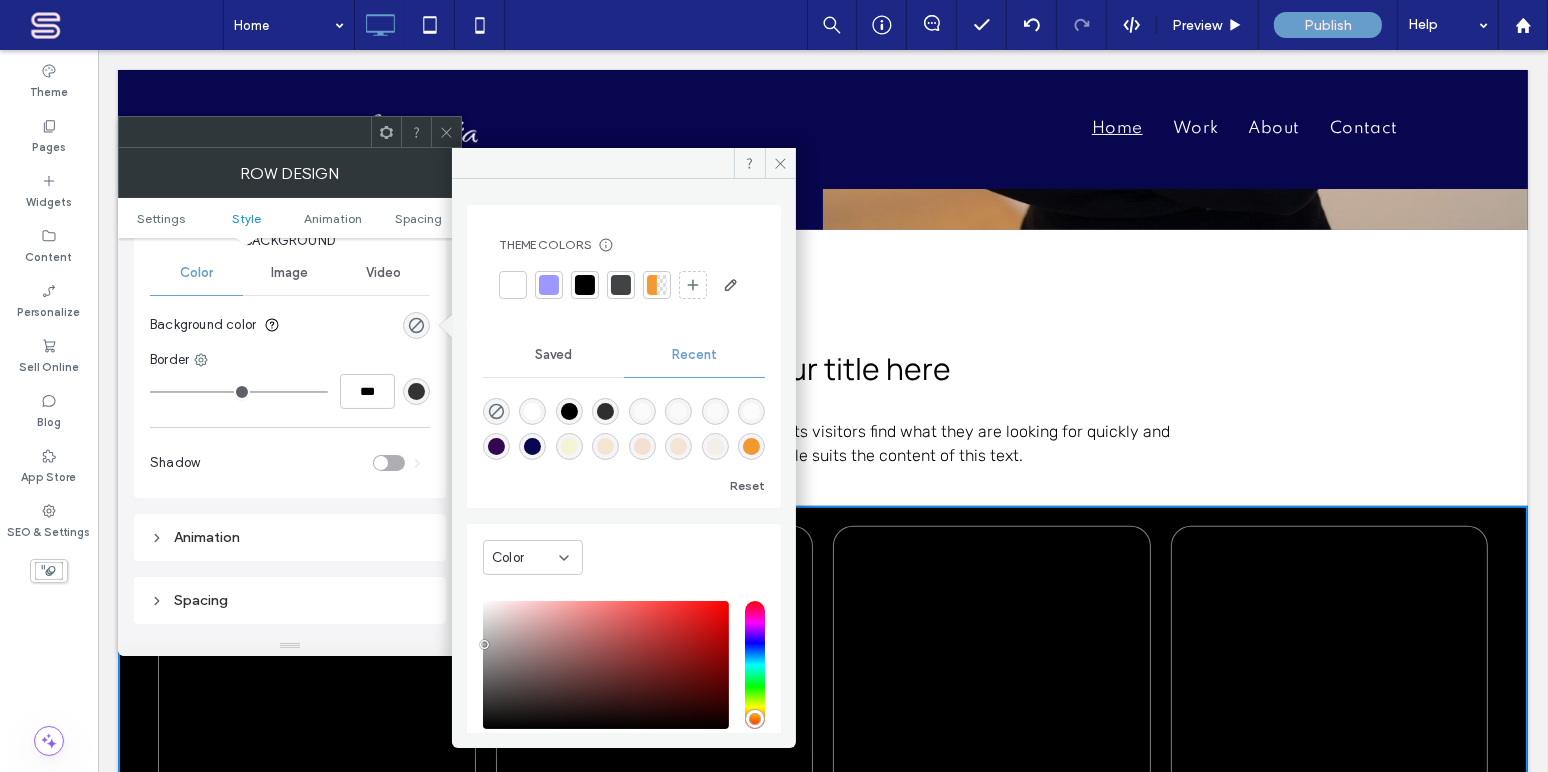click at bounding box center (532, 411) 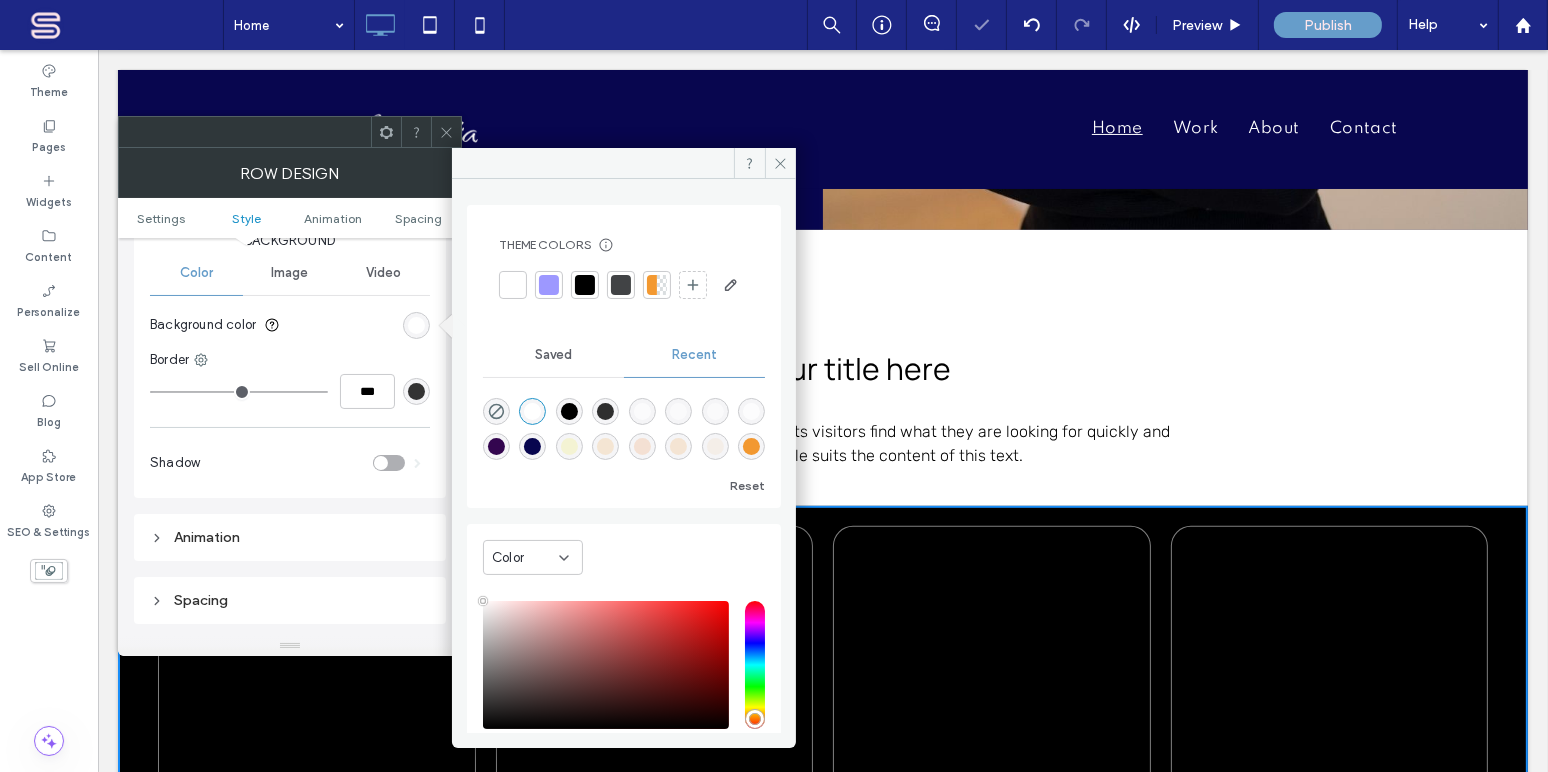 type on "*******" 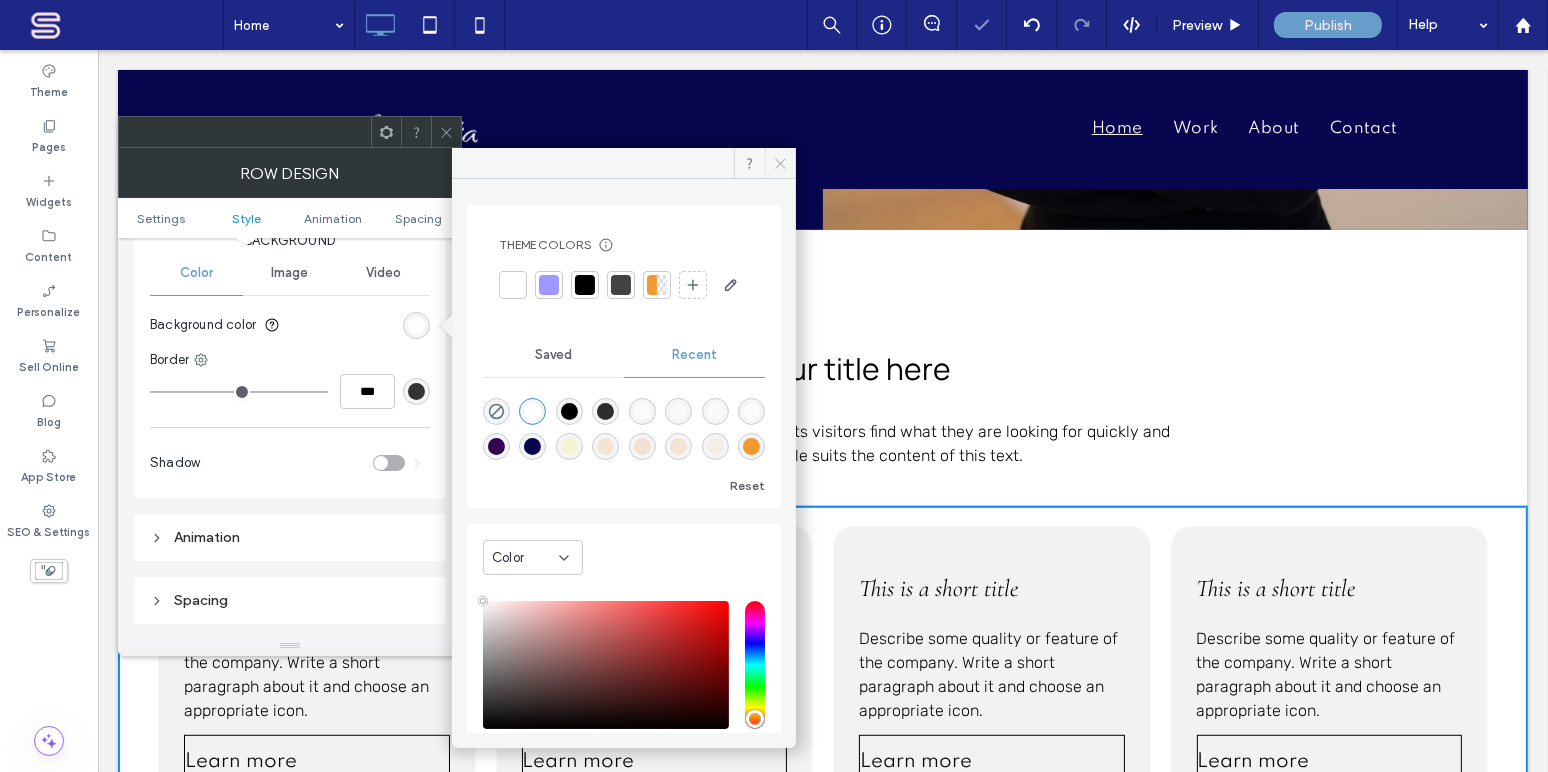 click 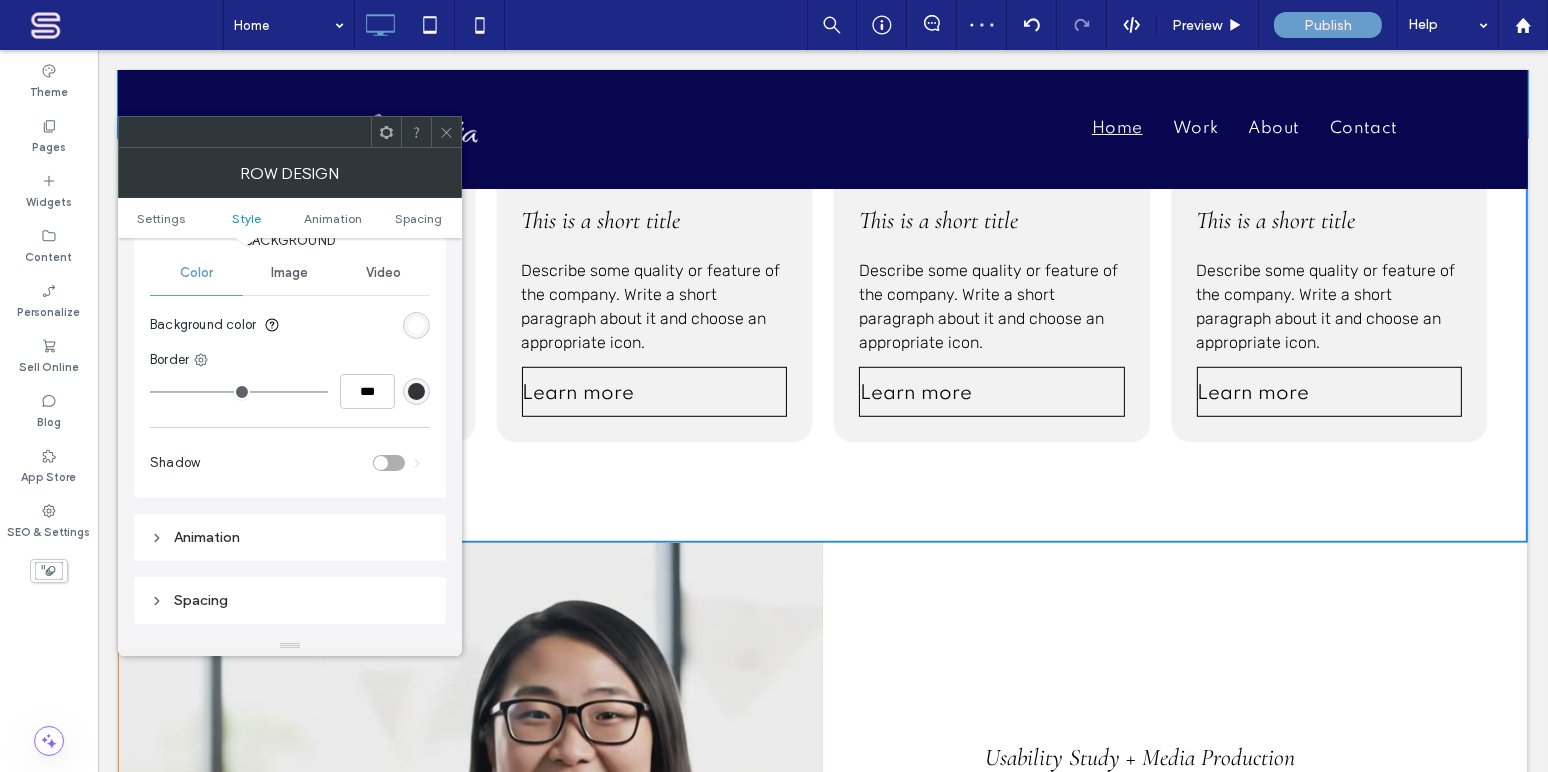 scroll, scrollTop: 1582, scrollLeft: 0, axis: vertical 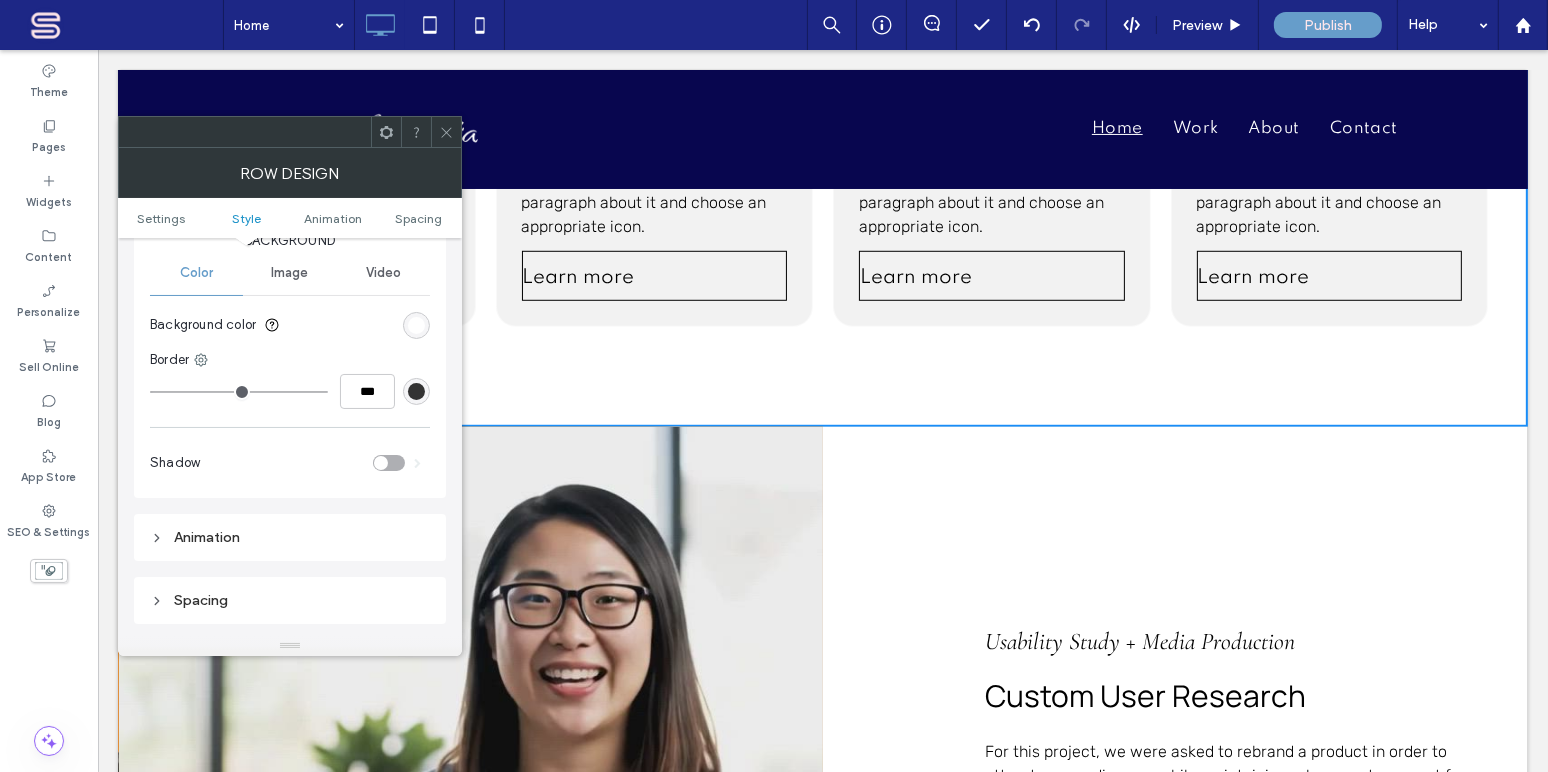 click 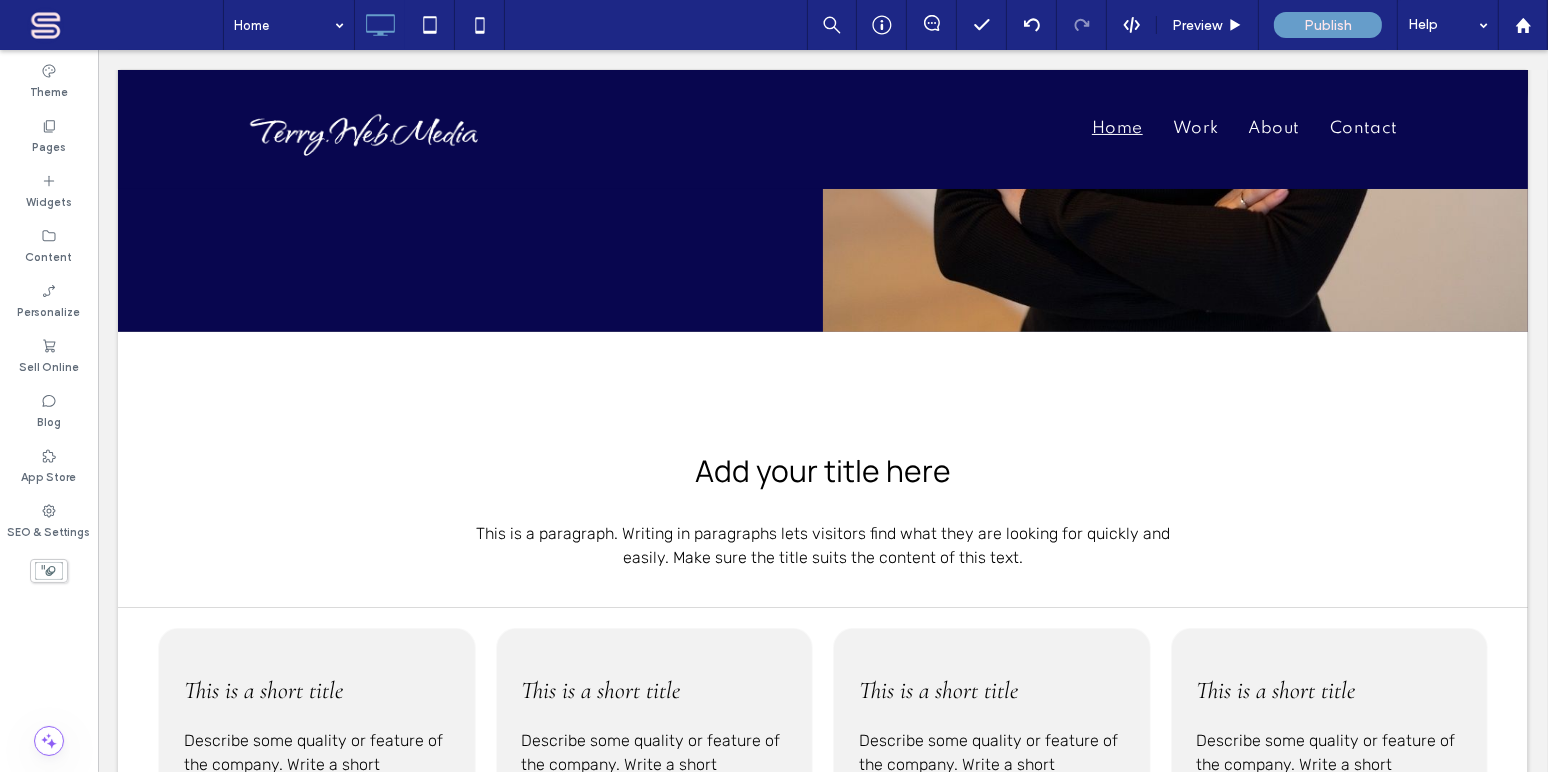 scroll, scrollTop: 970, scrollLeft: 0, axis: vertical 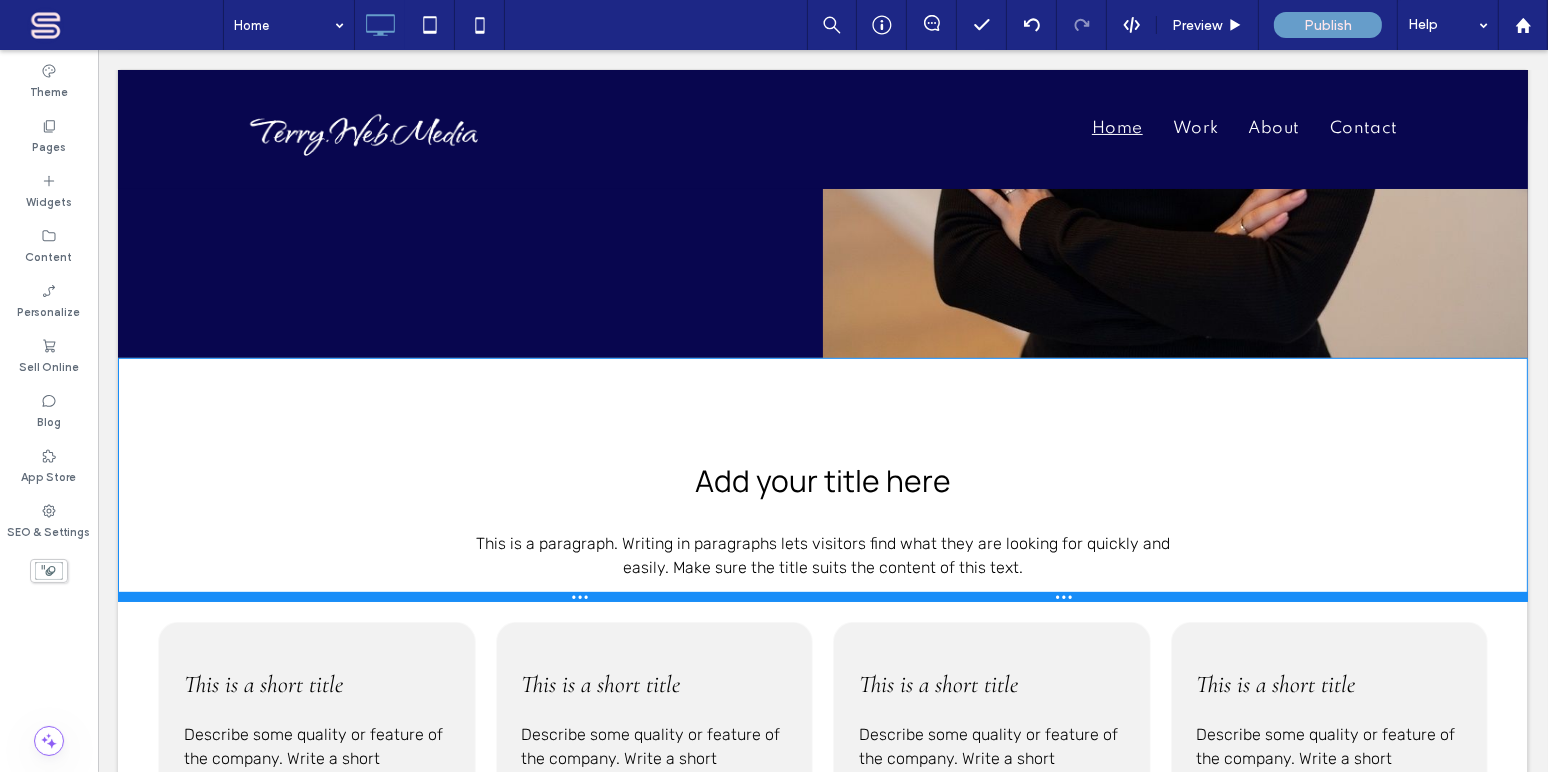 drag, startPoint x: 159, startPoint y: 630, endPoint x: 281, endPoint y: 593, distance: 127.48725 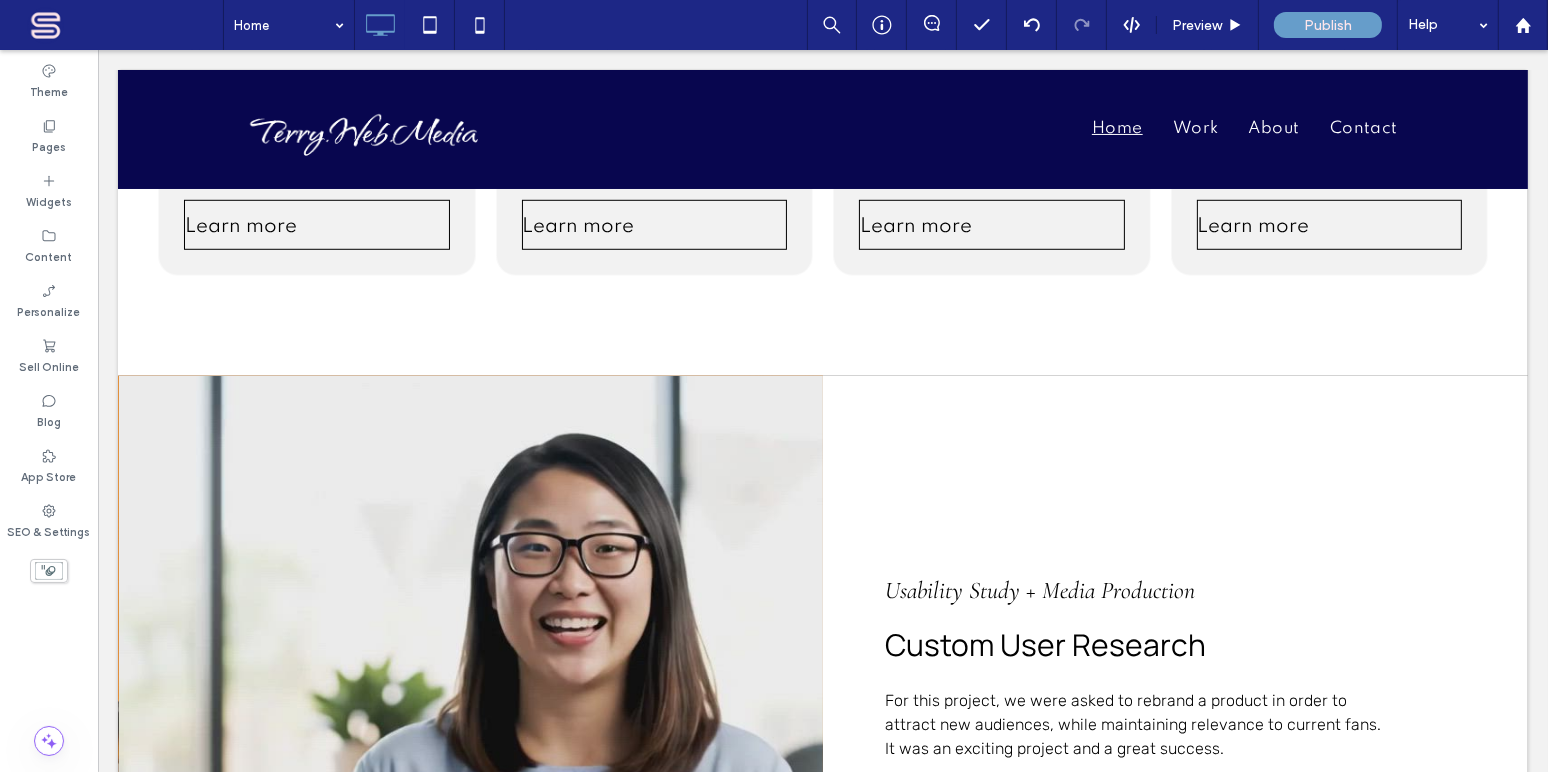 scroll, scrollTop: 1617, scrollLeft: 0, axis: vertical 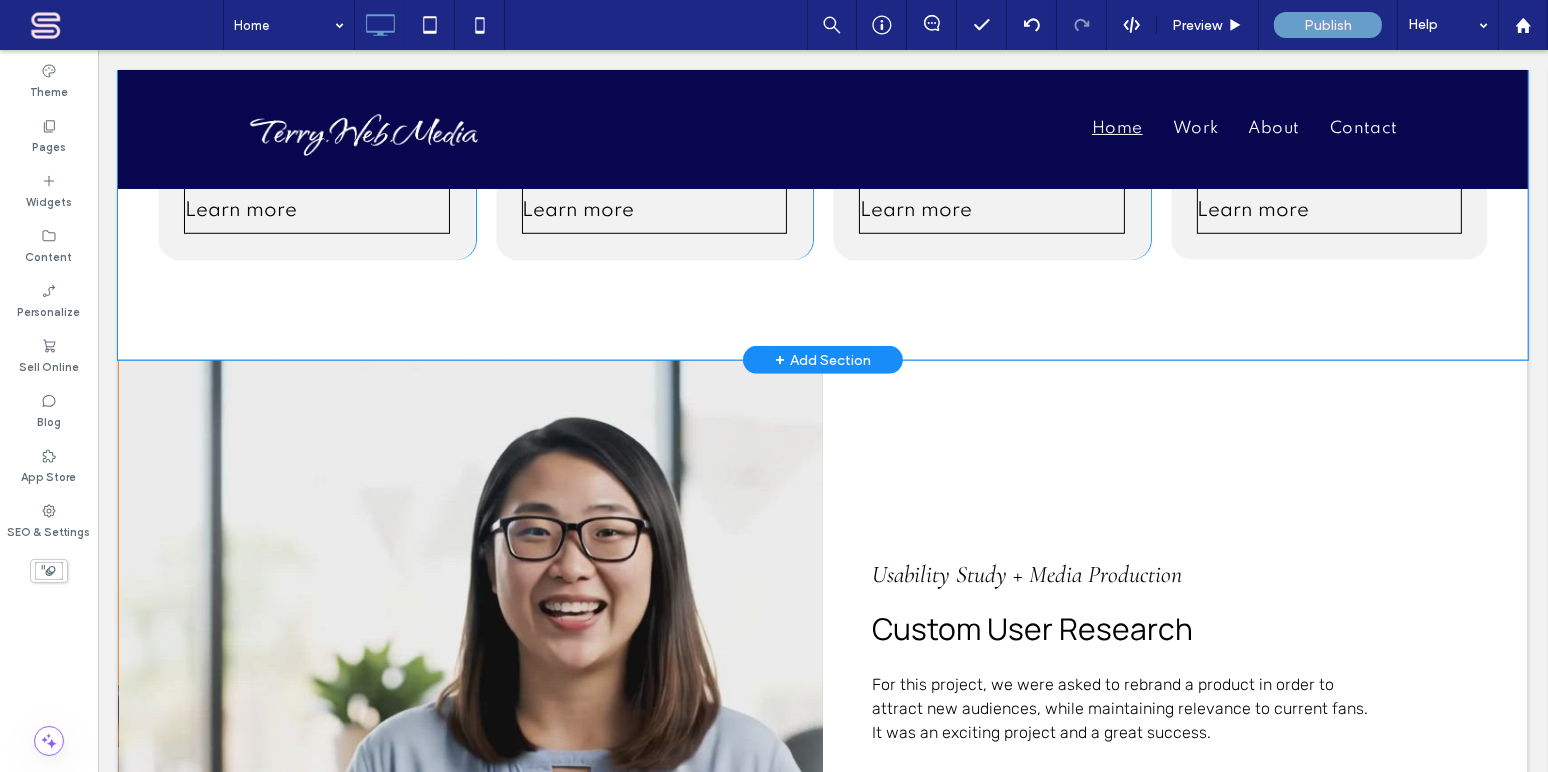 click on "+" at bounding box center [779, 360] 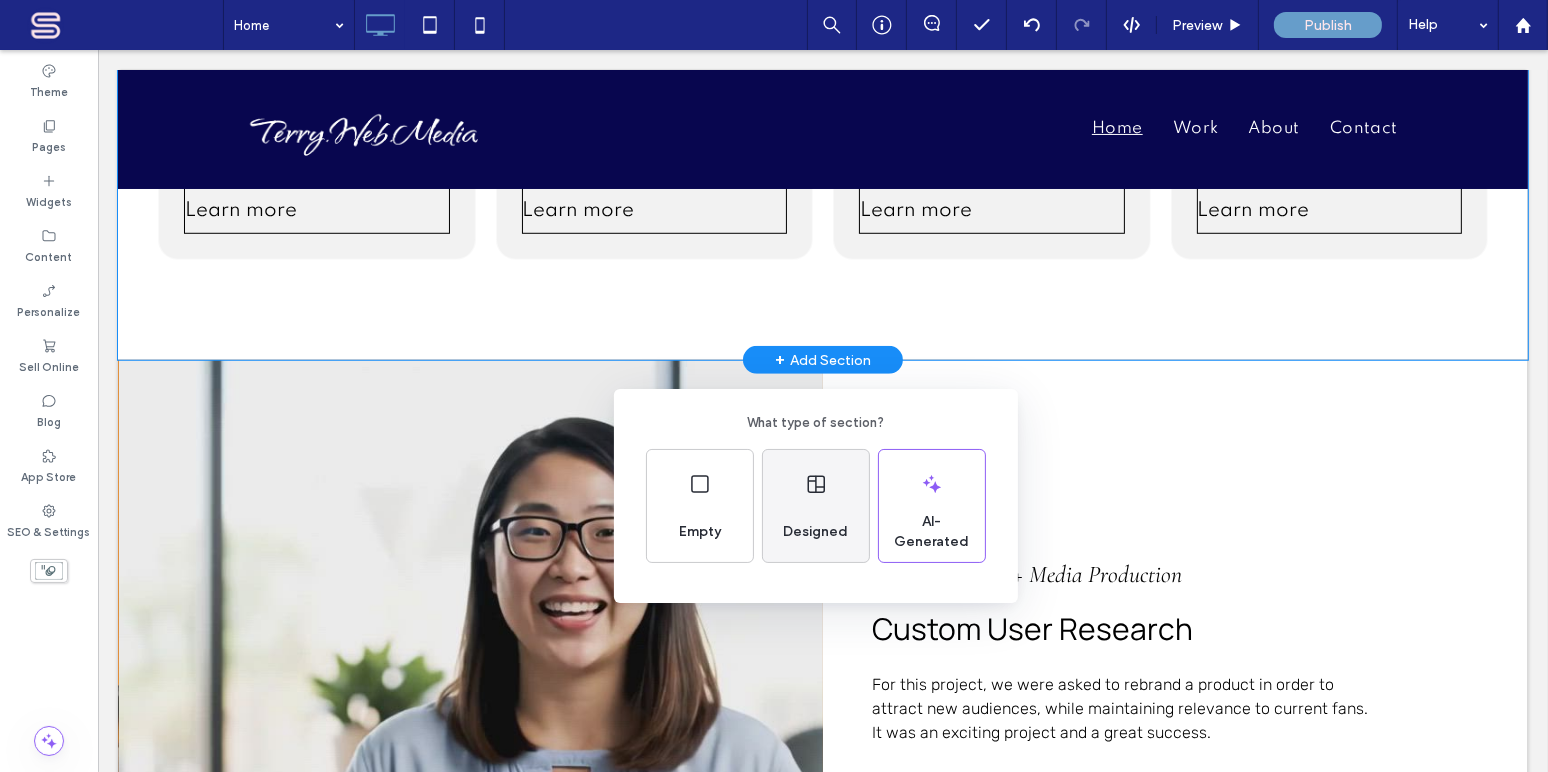 click on "Designed" at bounding box center [816, 506] 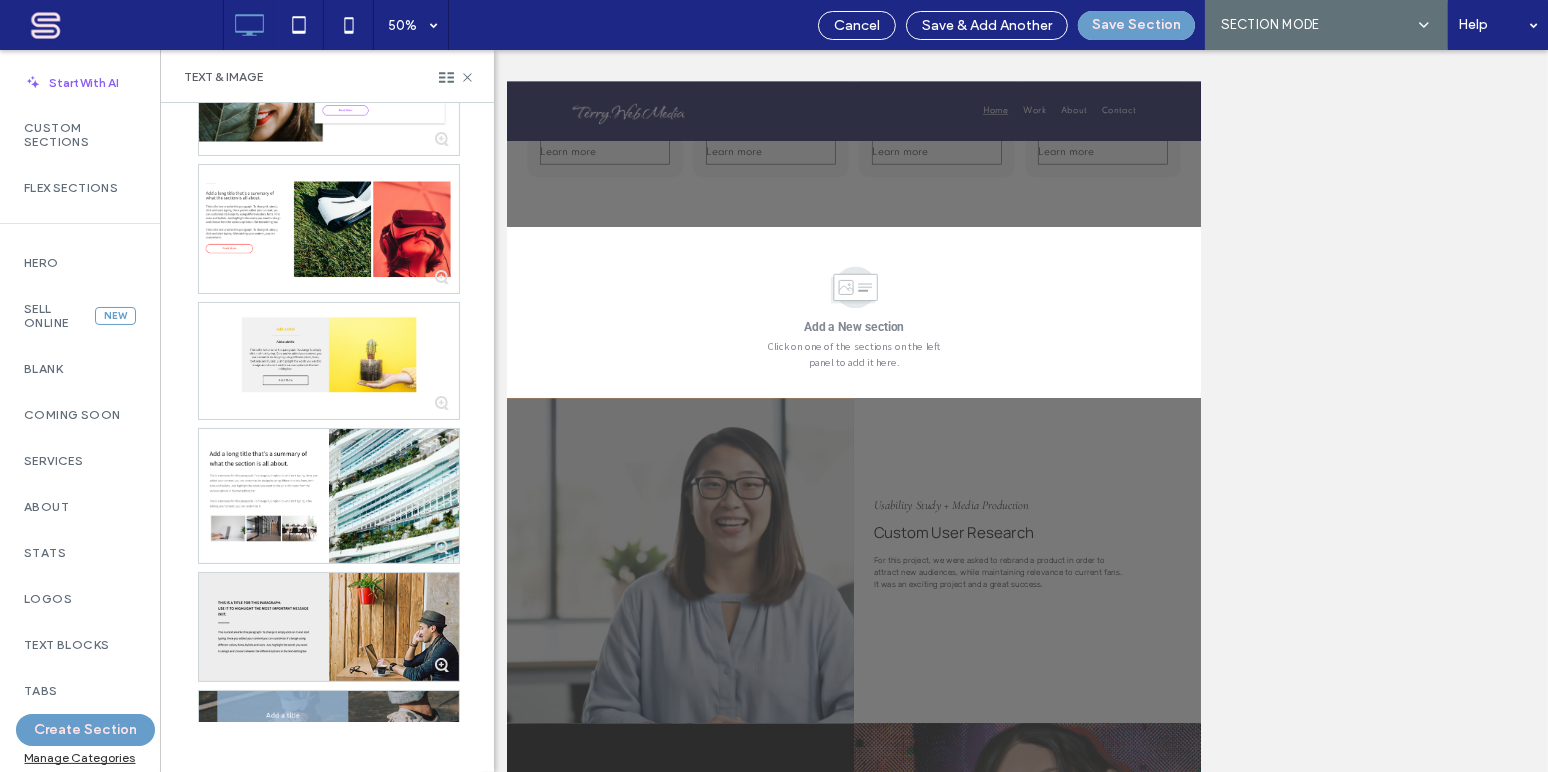 scroll, scrollTop: 1665, scrollLeft: 0, axis: vertical 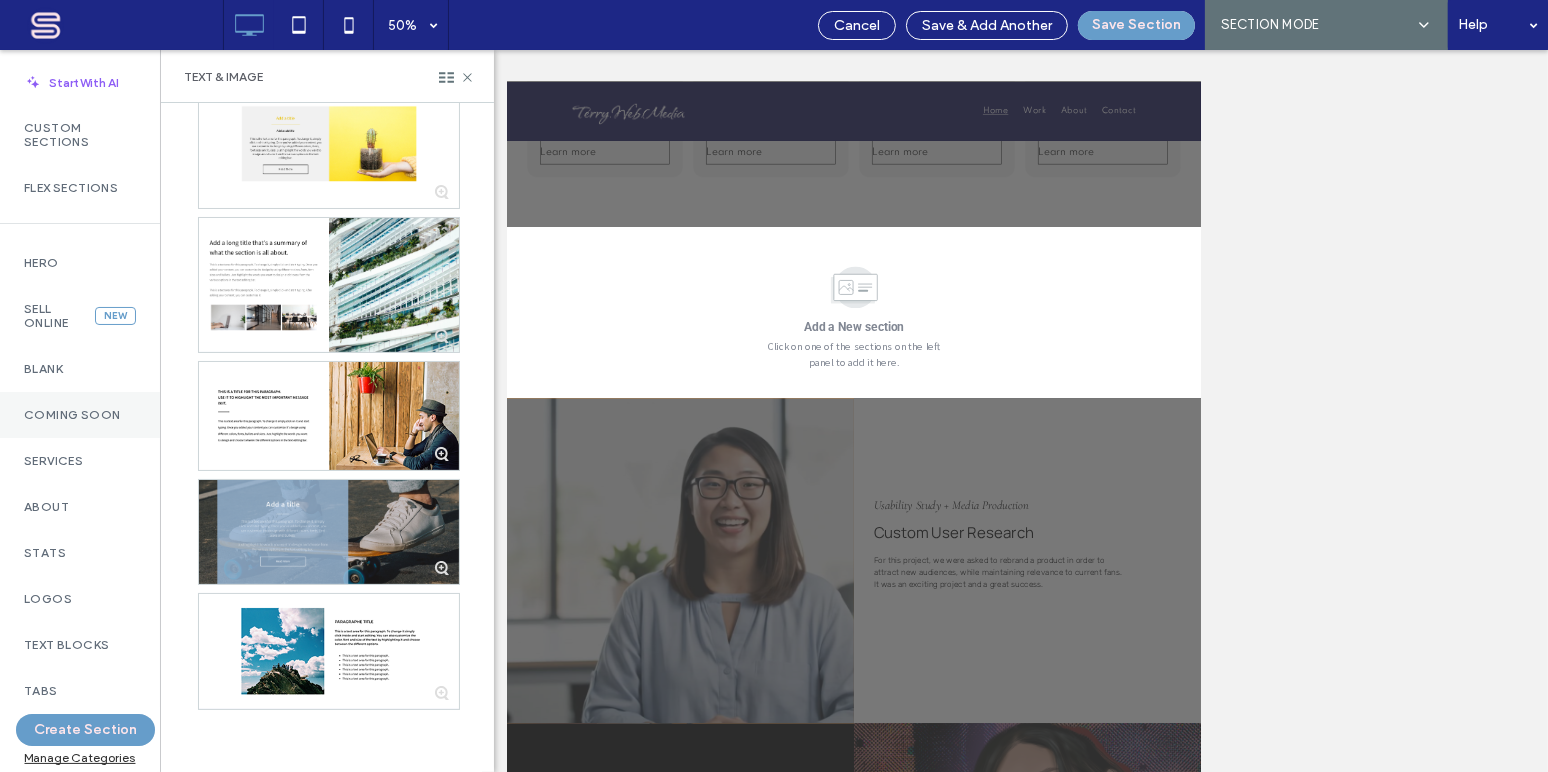 click on "Coming Soon" at bounding box center [80, 415] 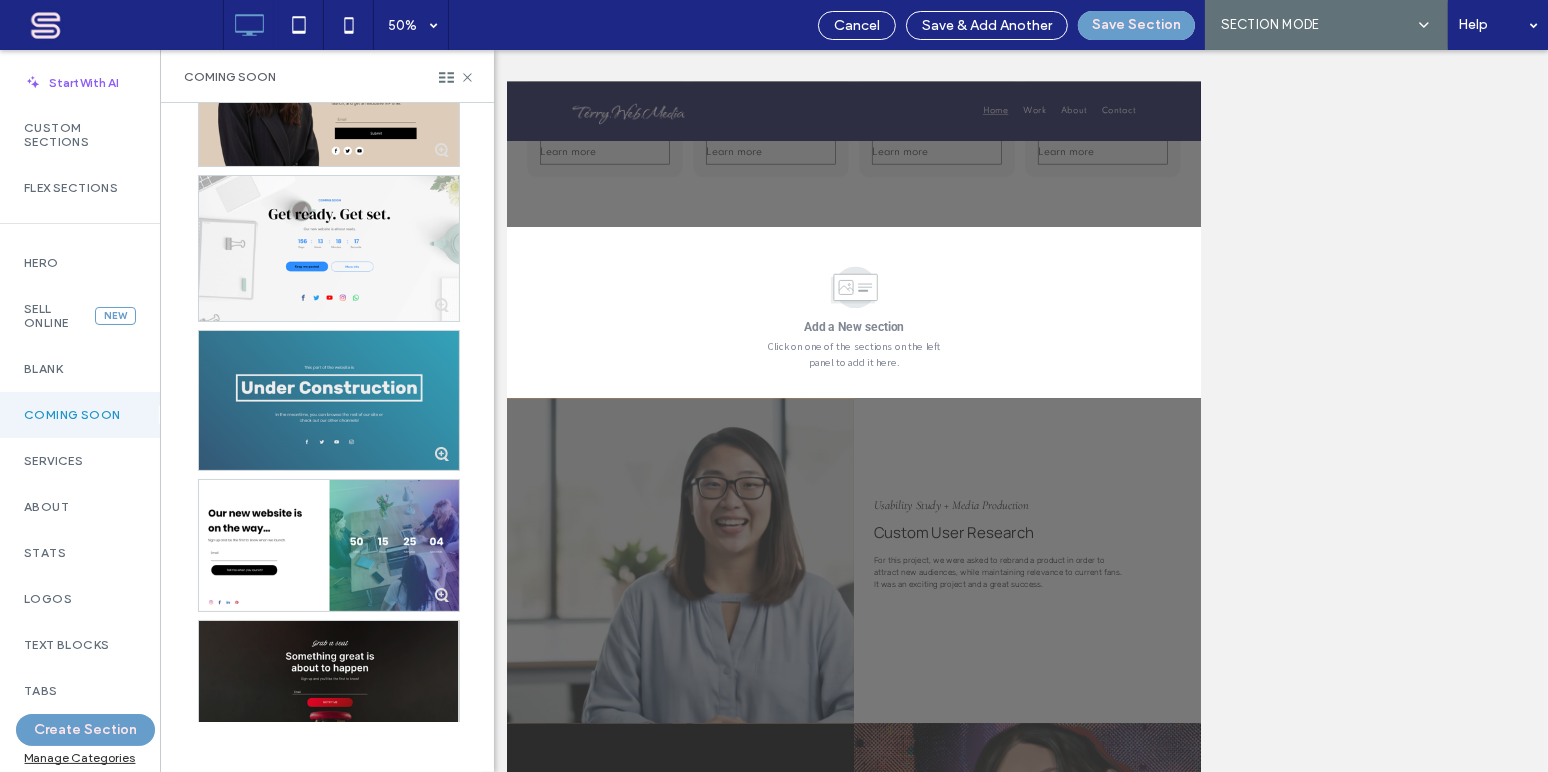scroll, scrollTop: 624, scrollLeft: 0, axis: vertical 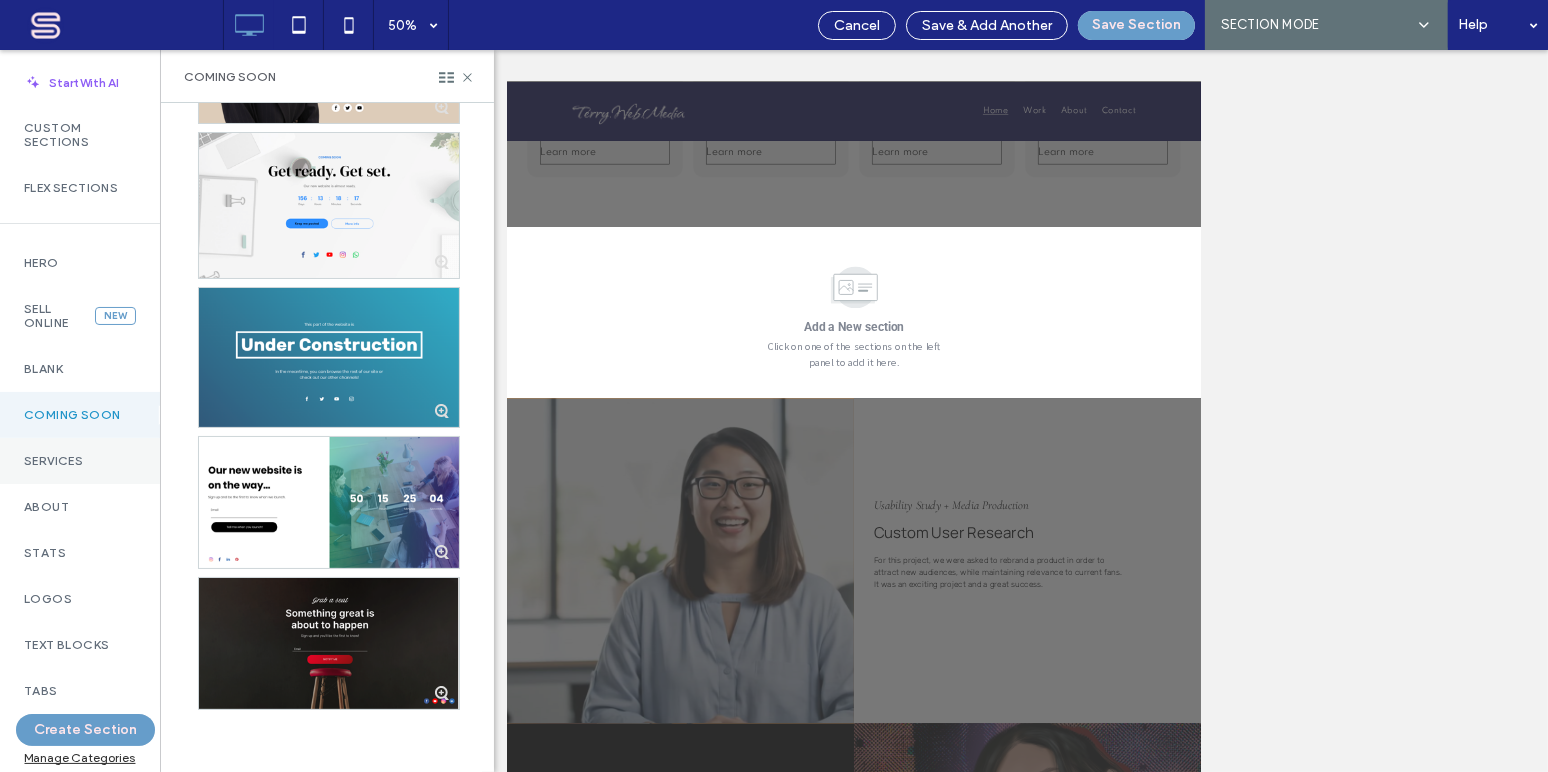 click on "Services" at bounding box center [80, 461] 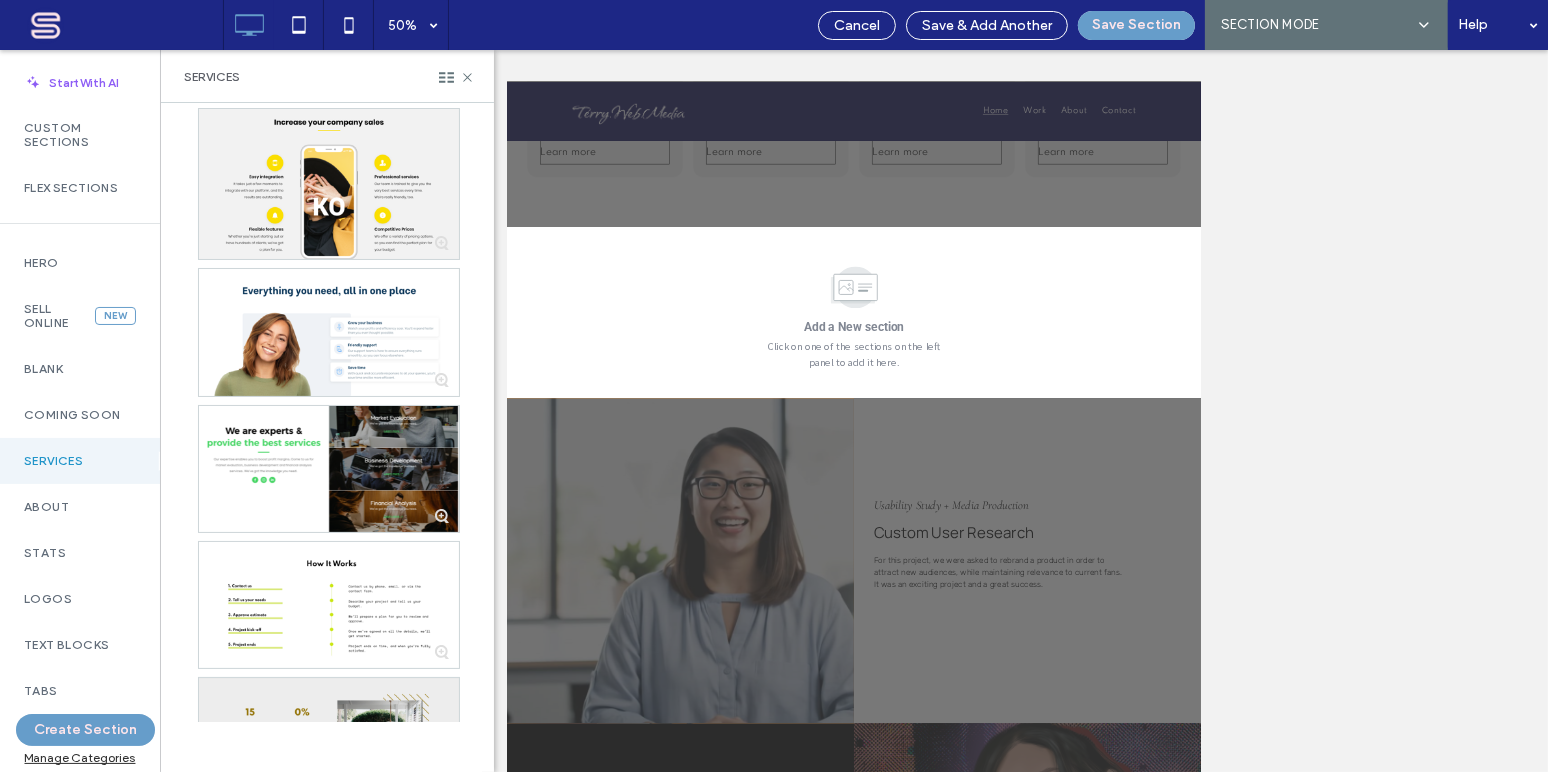scroll, scrollTop: 4363, scrollLeft: 0, axis: vertical 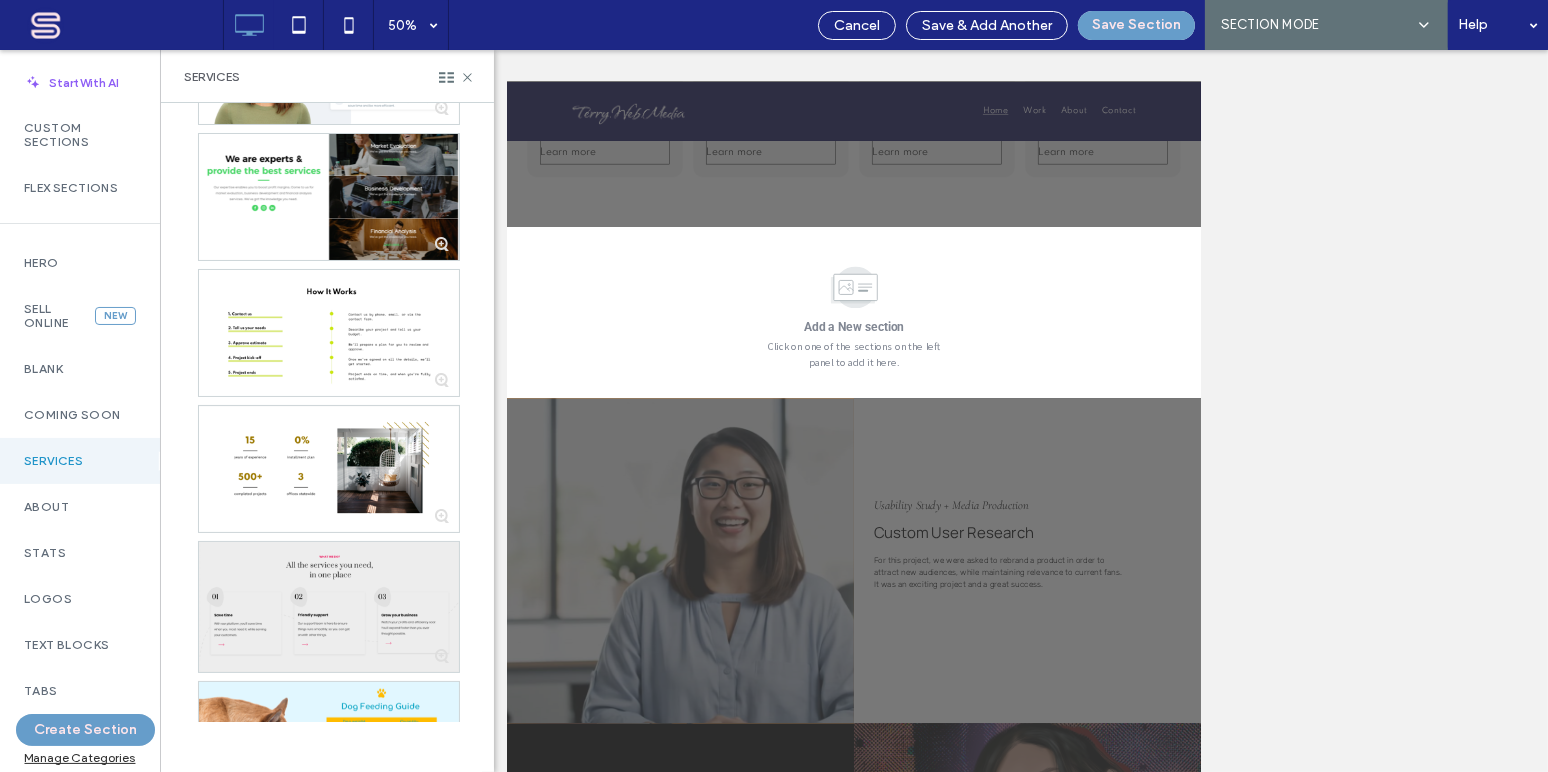 click at bounding box center [329, 607] 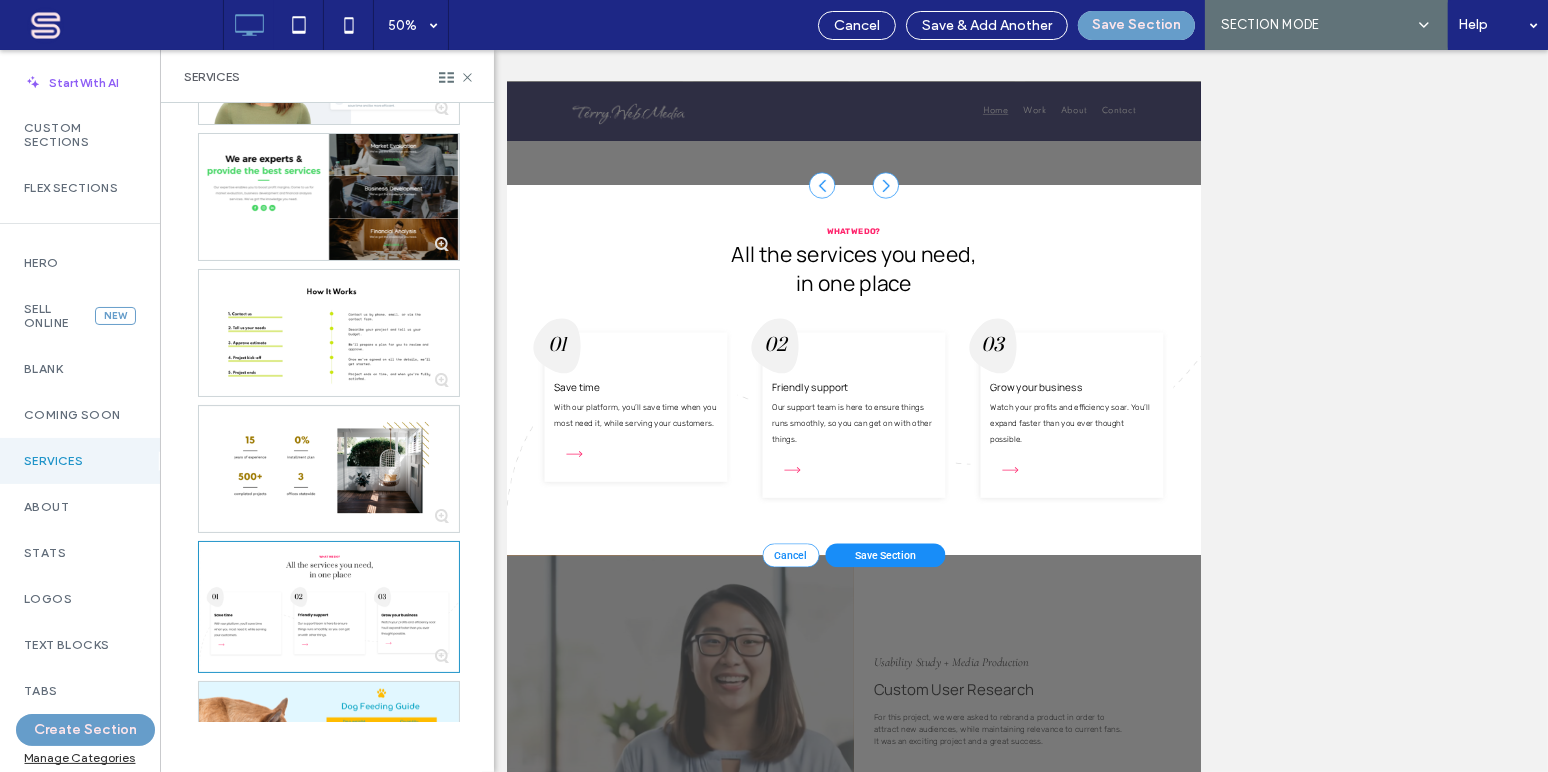 scroll, scrollTop: 1746, scrollLeft: 0, axis: vertical 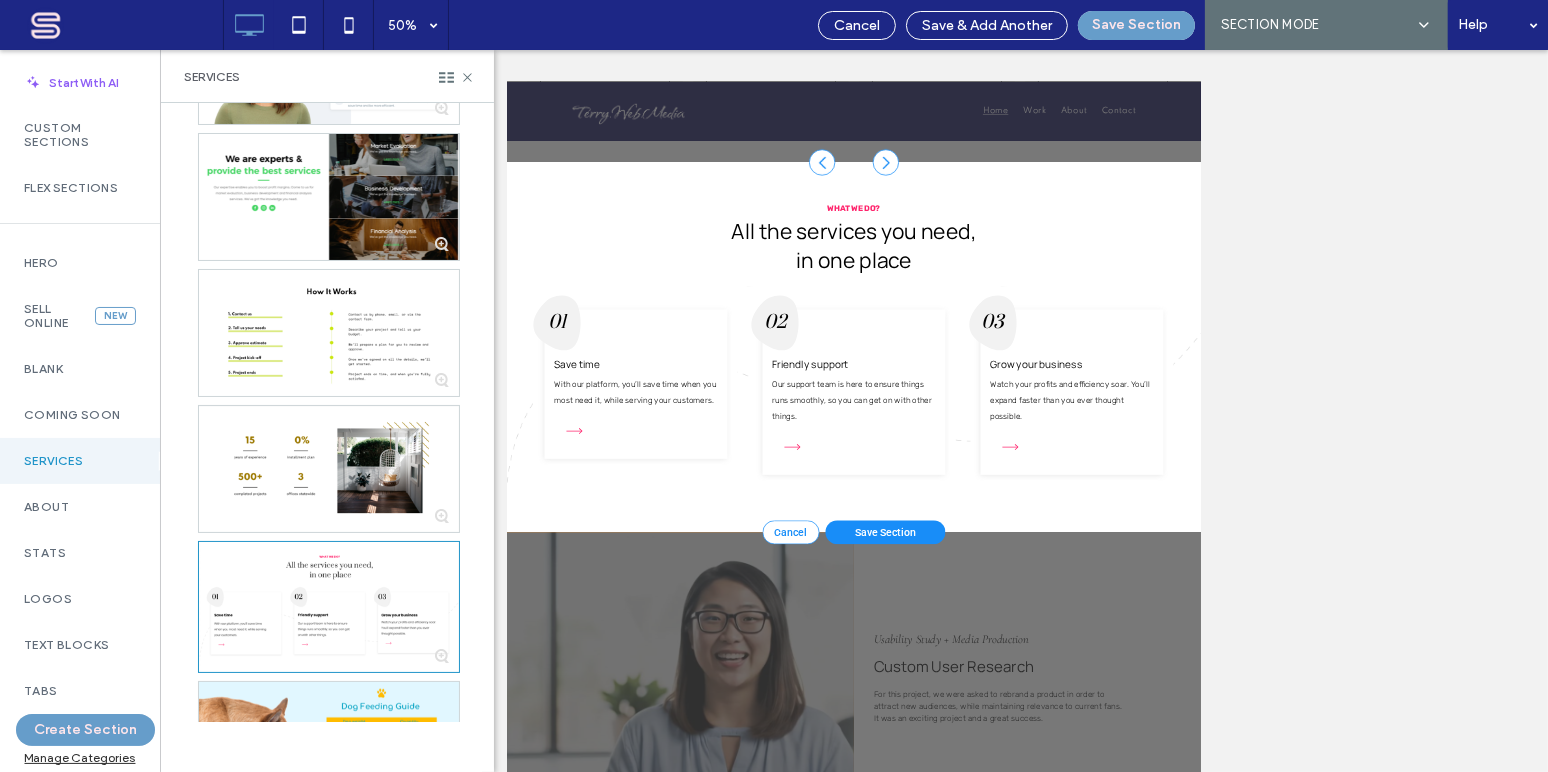 click on "All the services you need," at bounding box center [1200, 379] 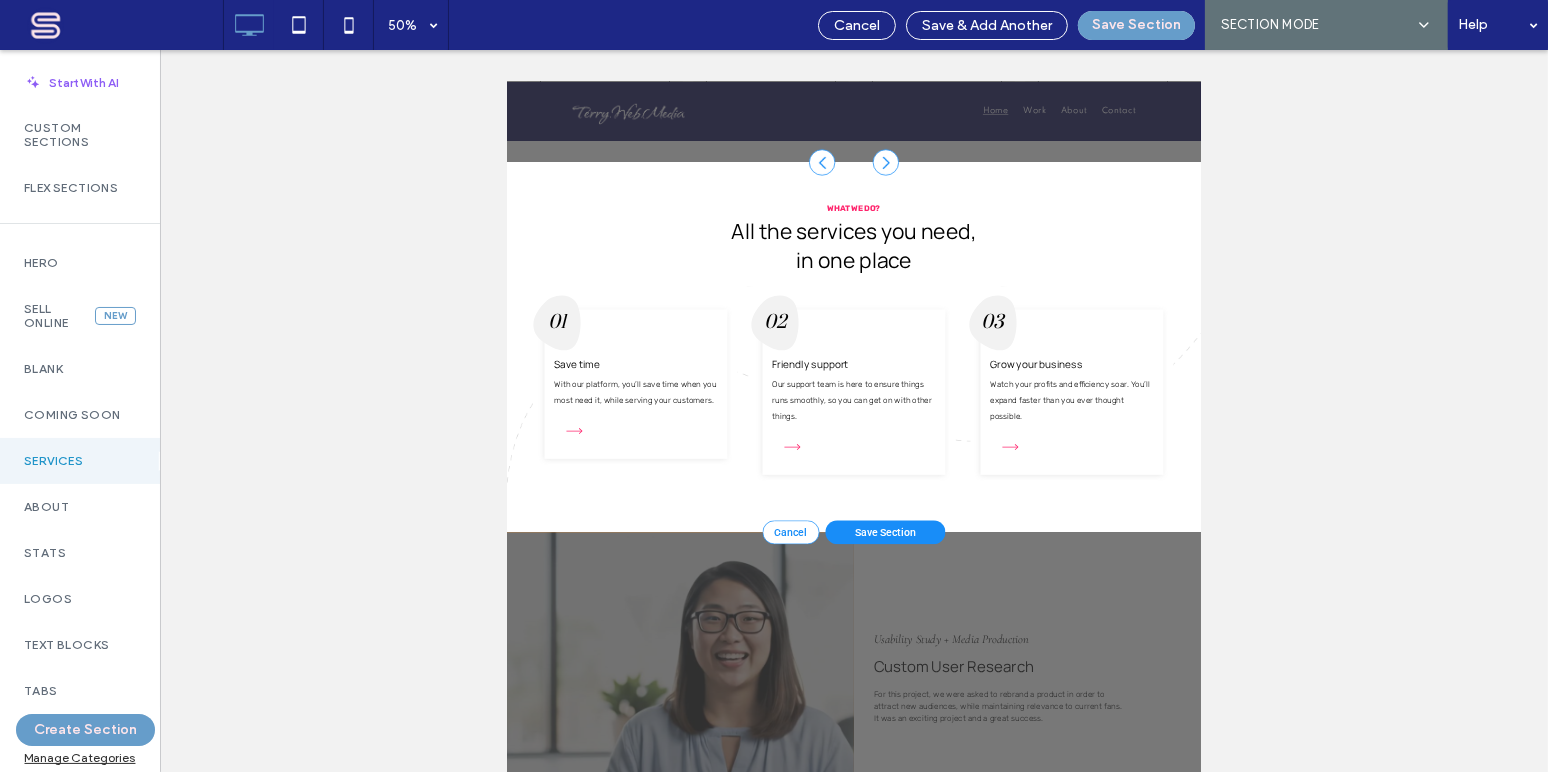 click on "in one place" at bounding box center (1200, 437) 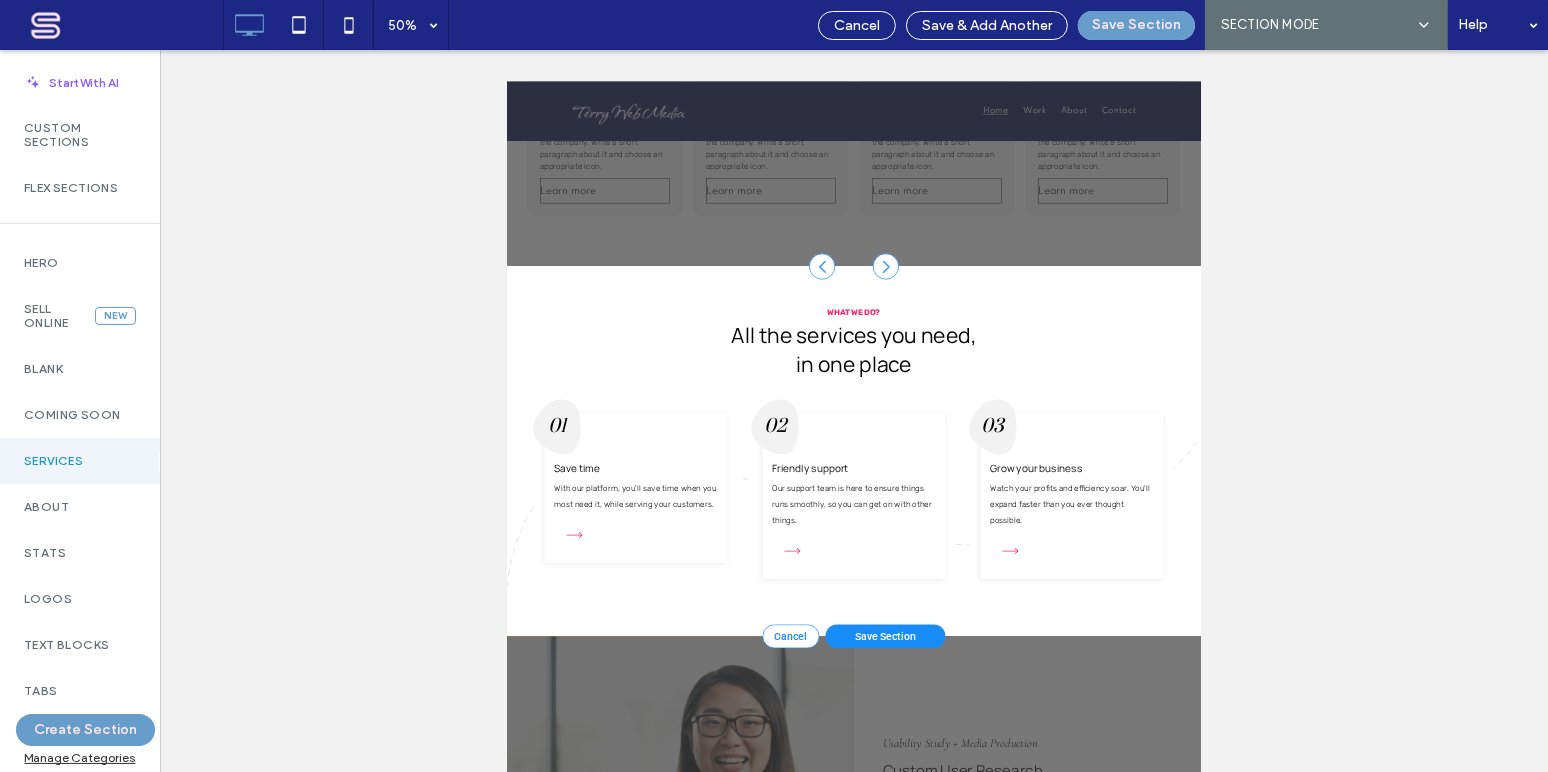 scroll, scrollTop: 1503, scrollLeft: 0, axis: vertical 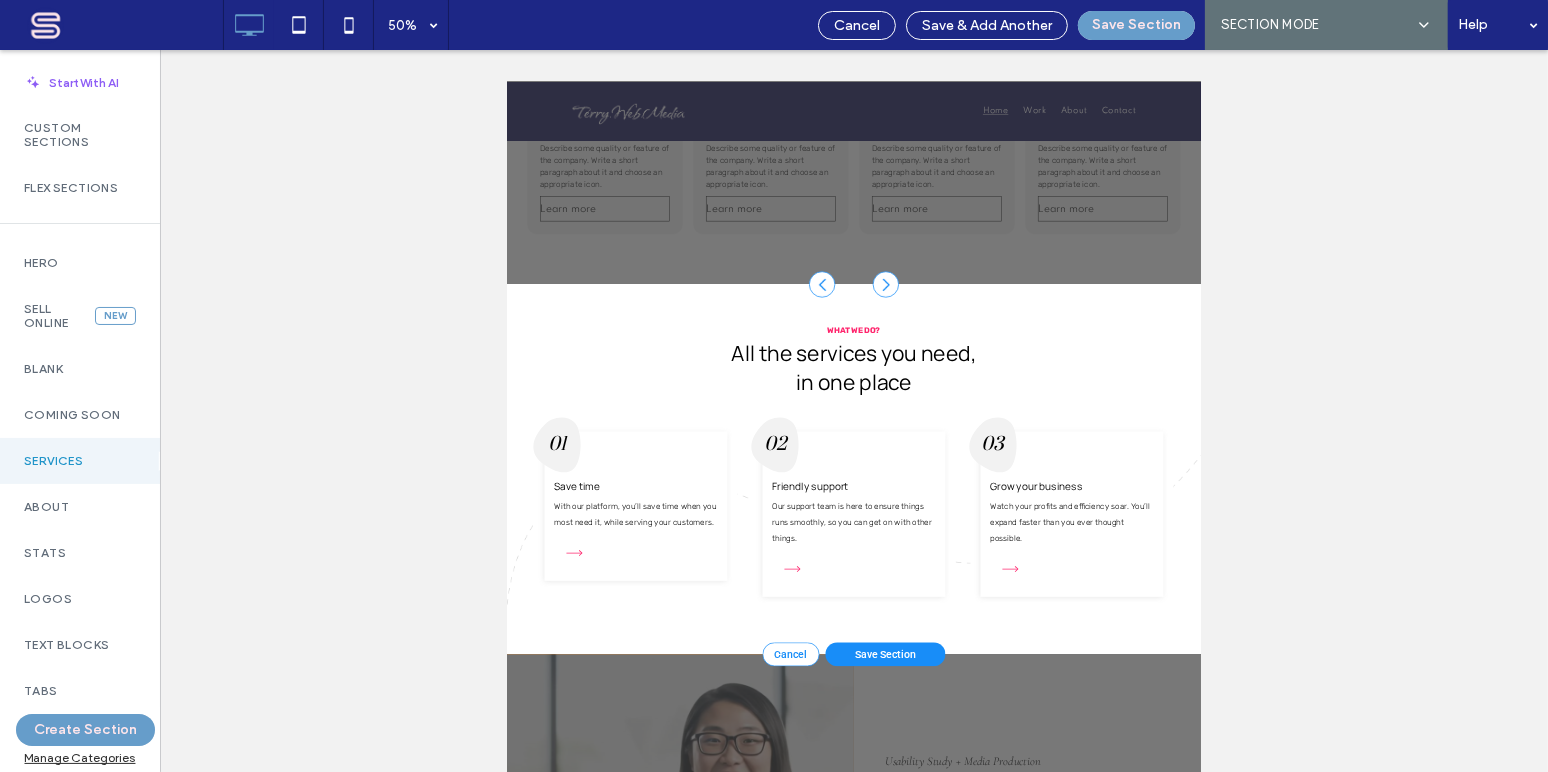 click on "Save Section" at bounding box center [1263, 1225] 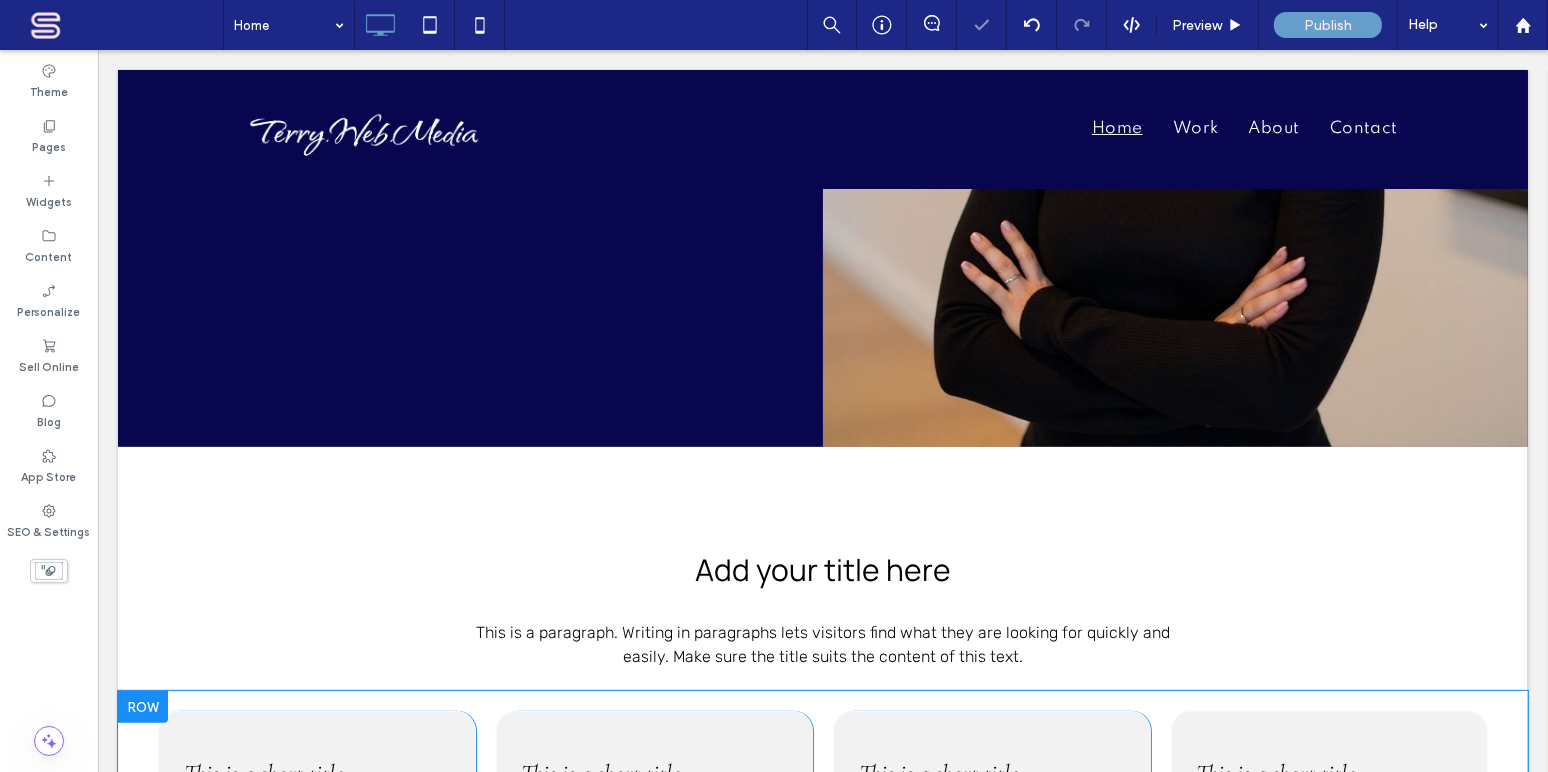 scroll, scrollTop: 776, scrollLeft: 0, axis: vertical 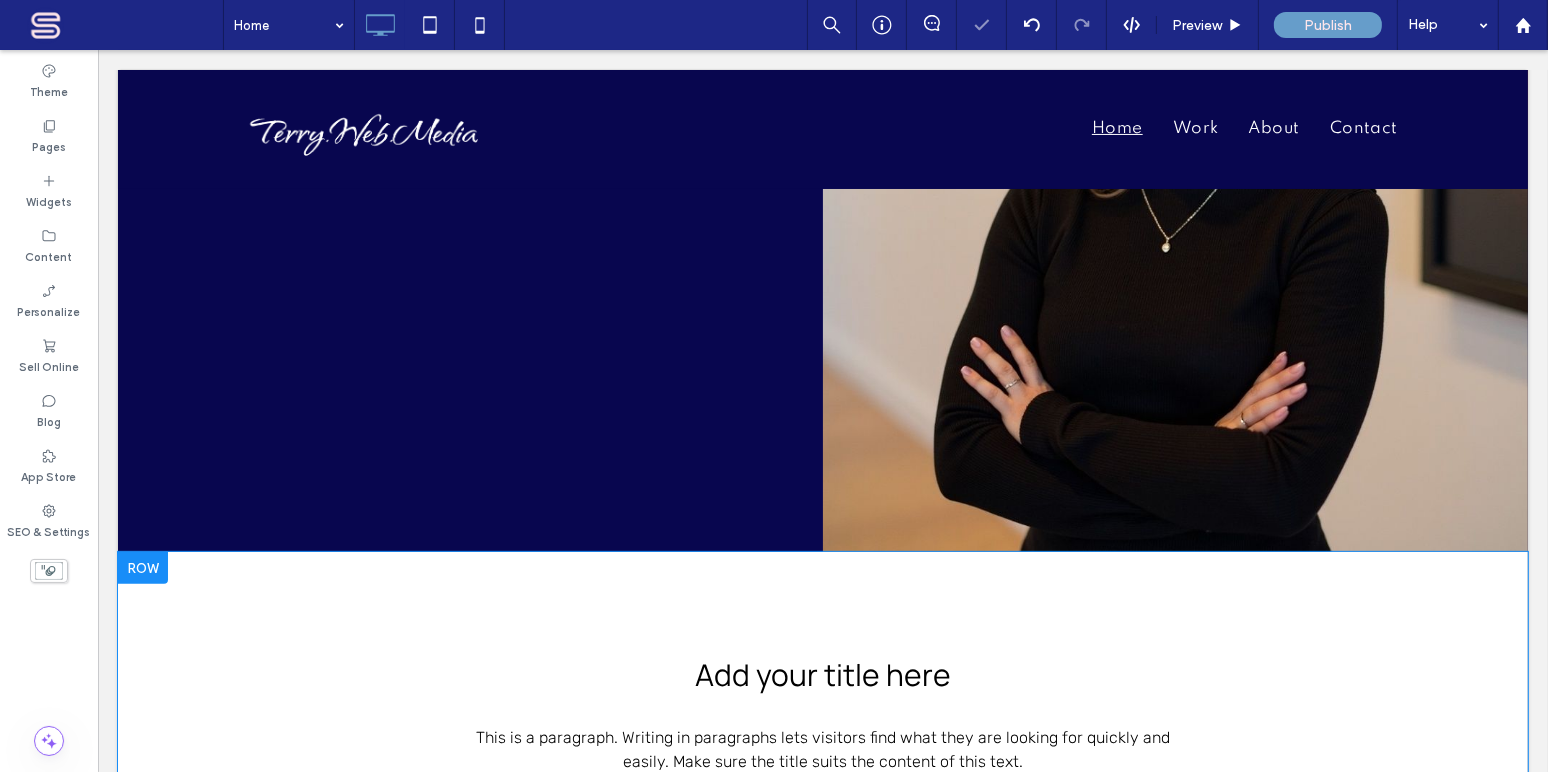 click at bounding box center [142, 568] 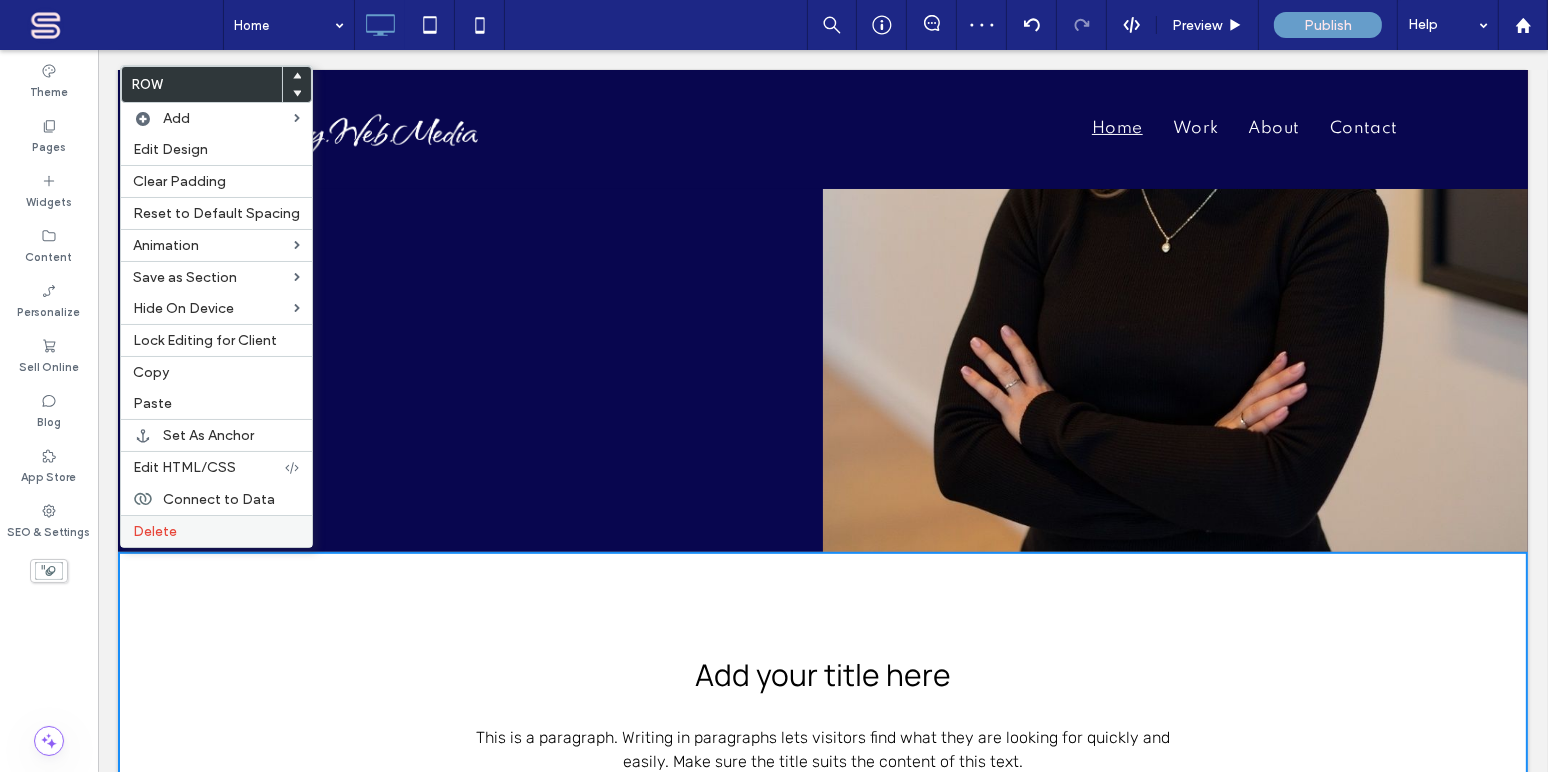 click on "Delete" at bounding box center (155, 531) 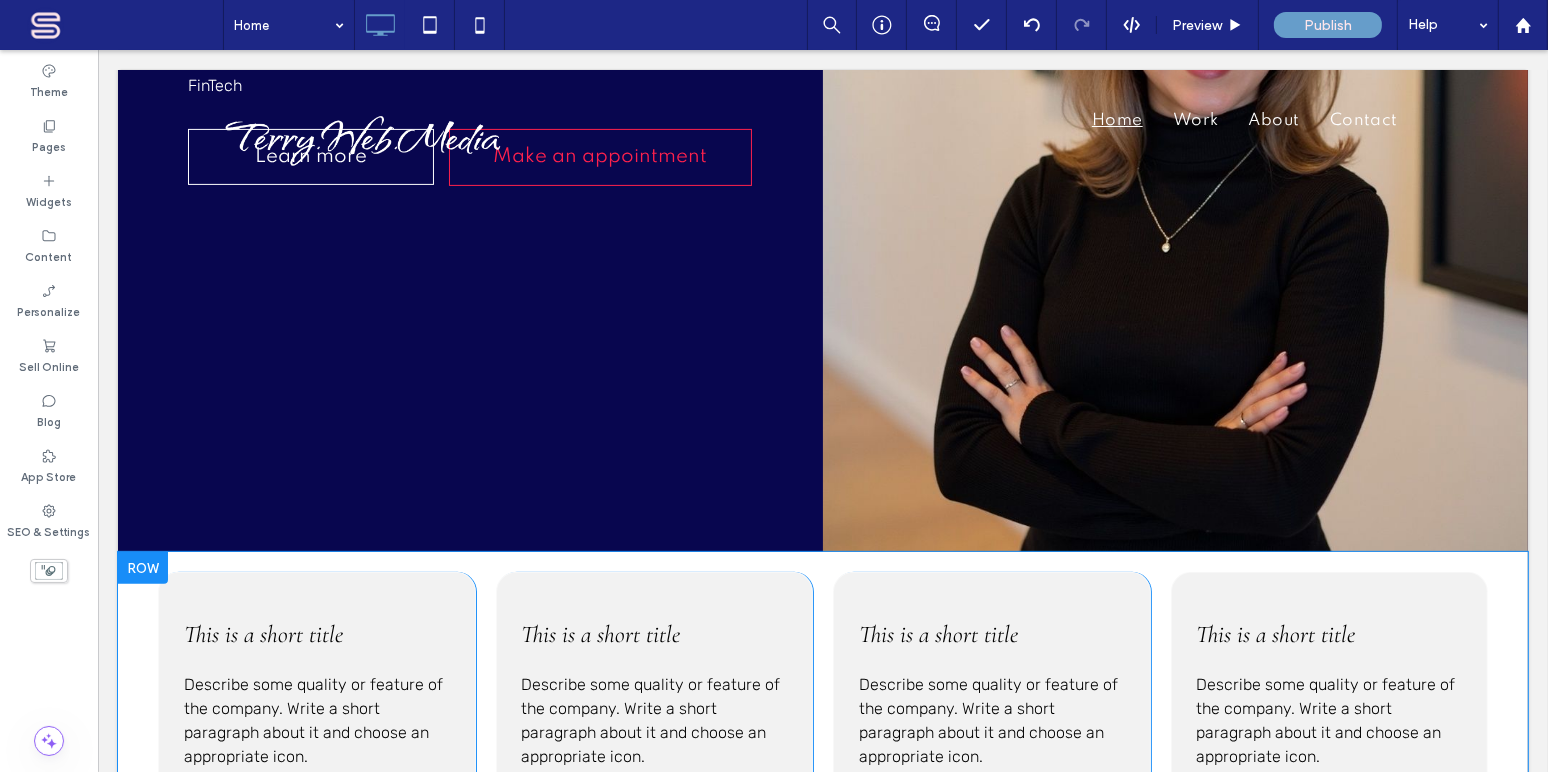 click at bounding box center [142, 568] 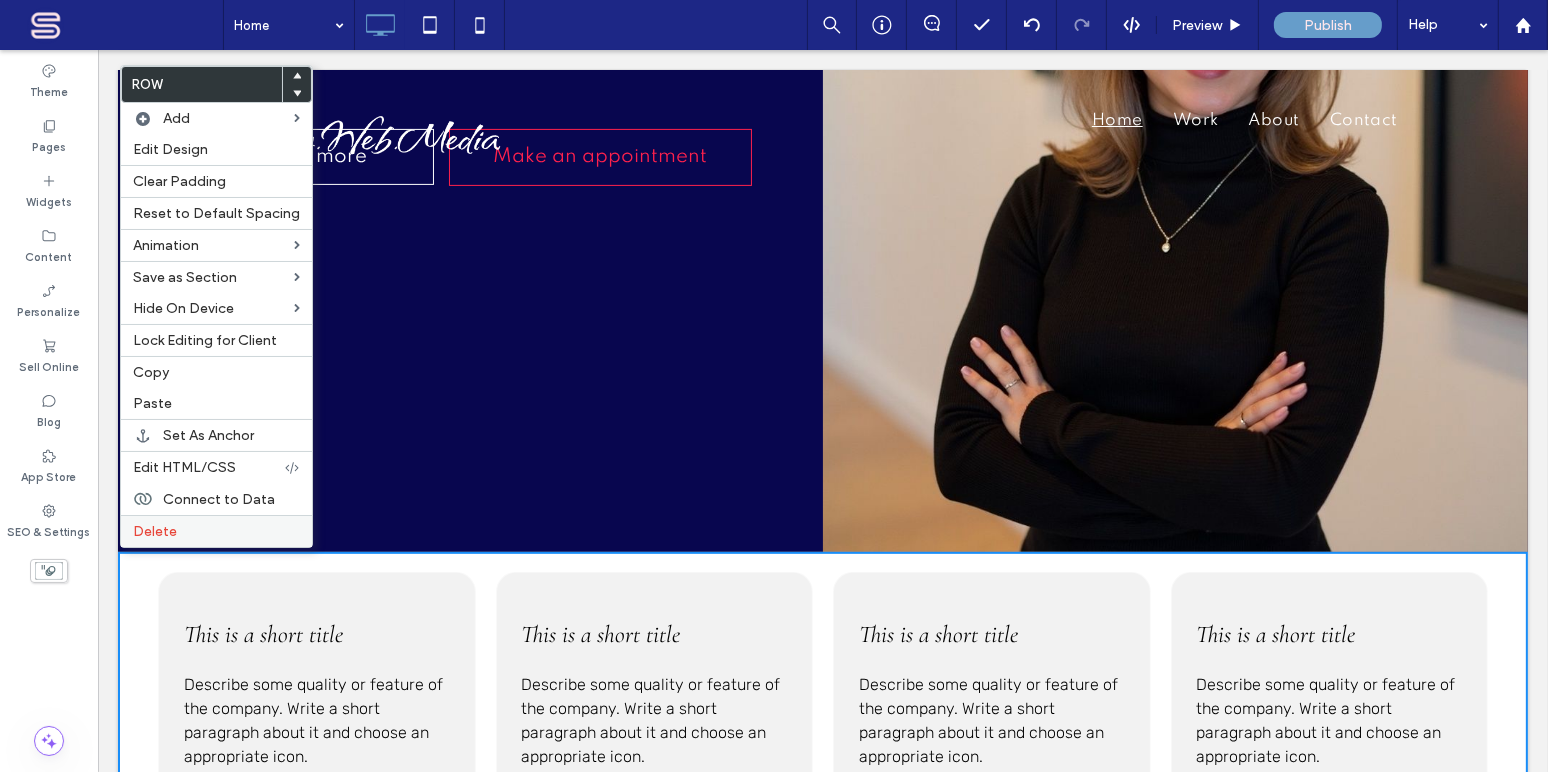 click on "Delete" at bounding box center (155, 531) 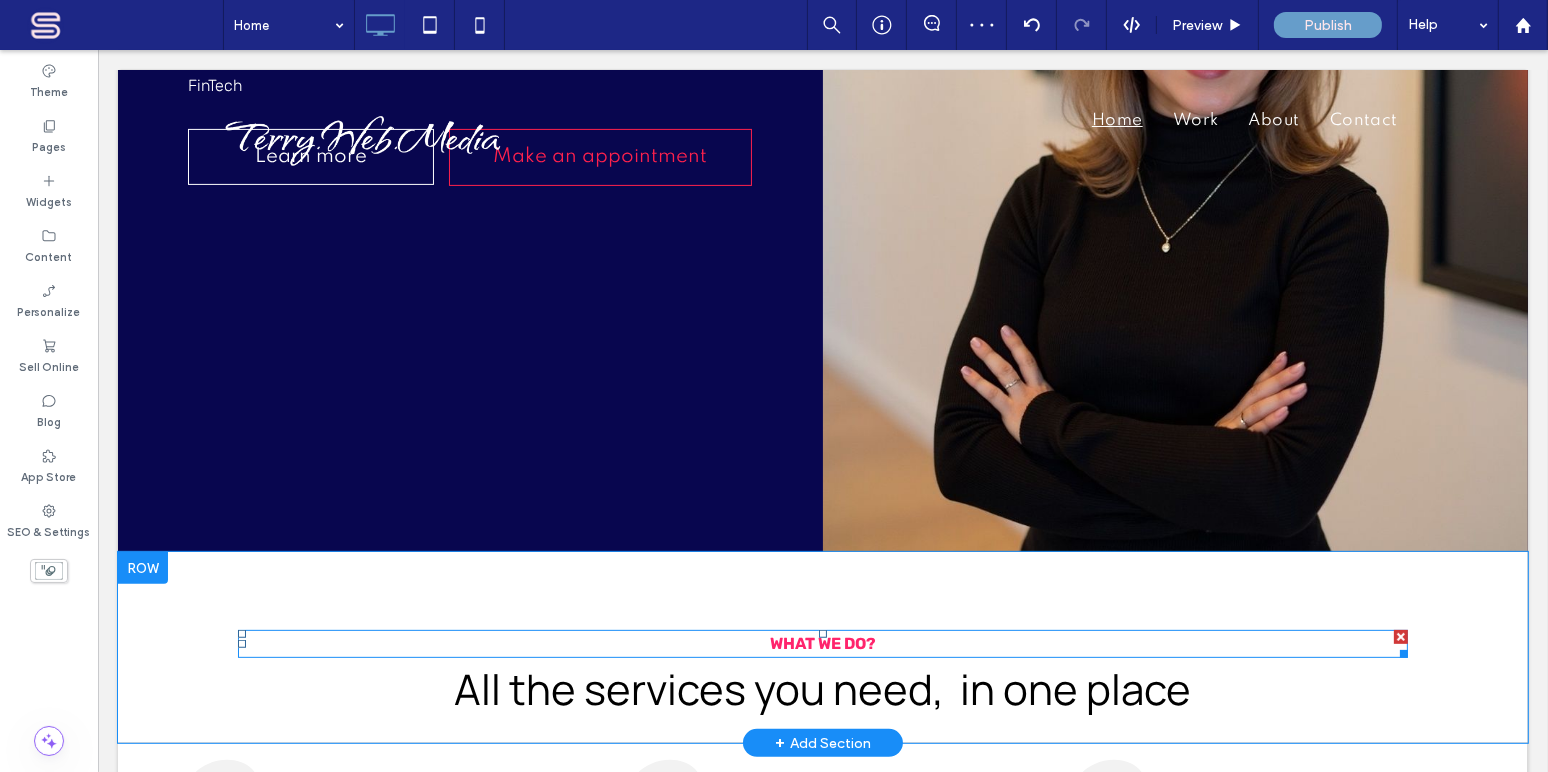 click on "WHAT WE DO?" at bounding box center (822, 643) 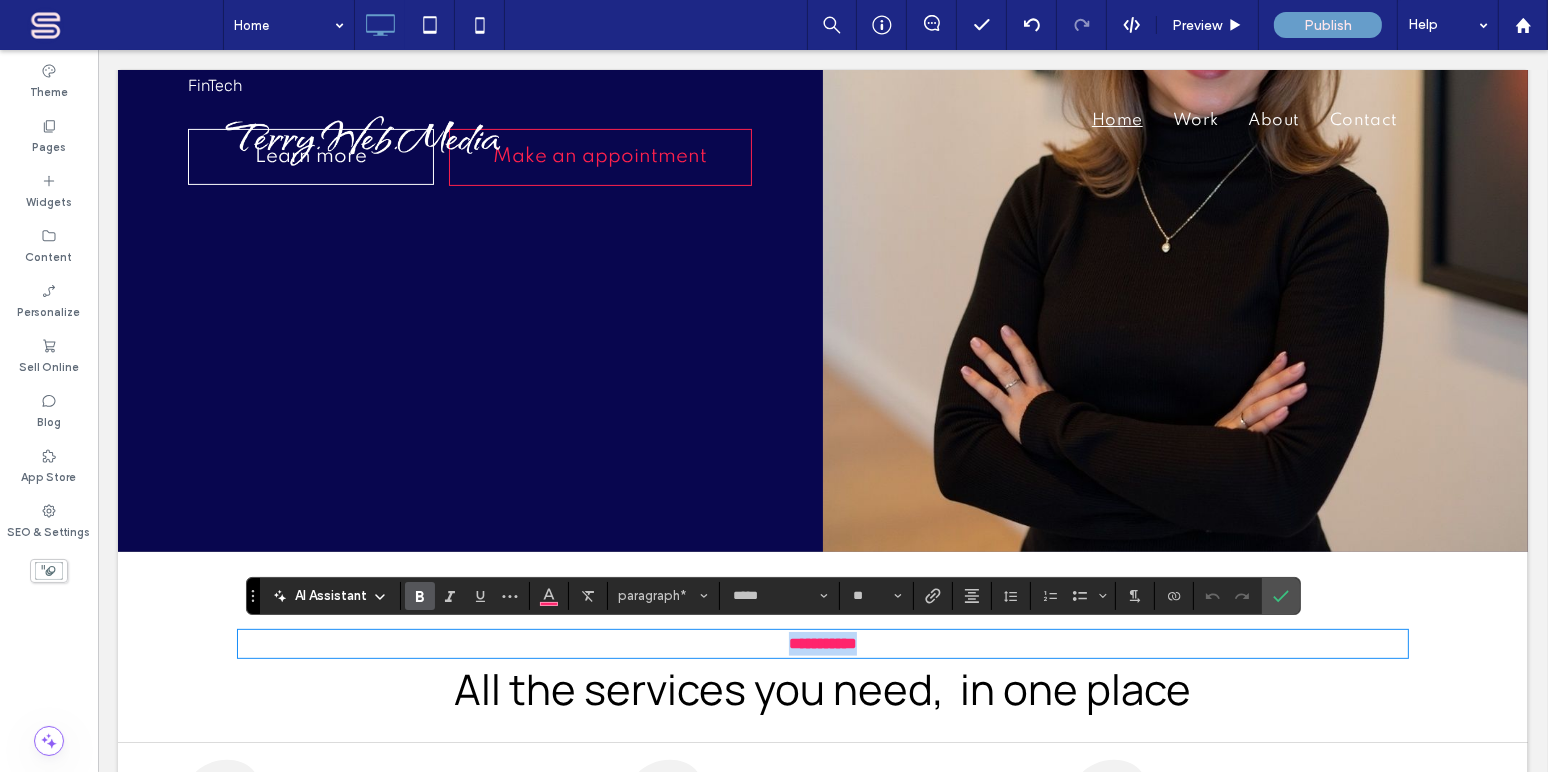 click on "**********" at bounding box center (822, 643) 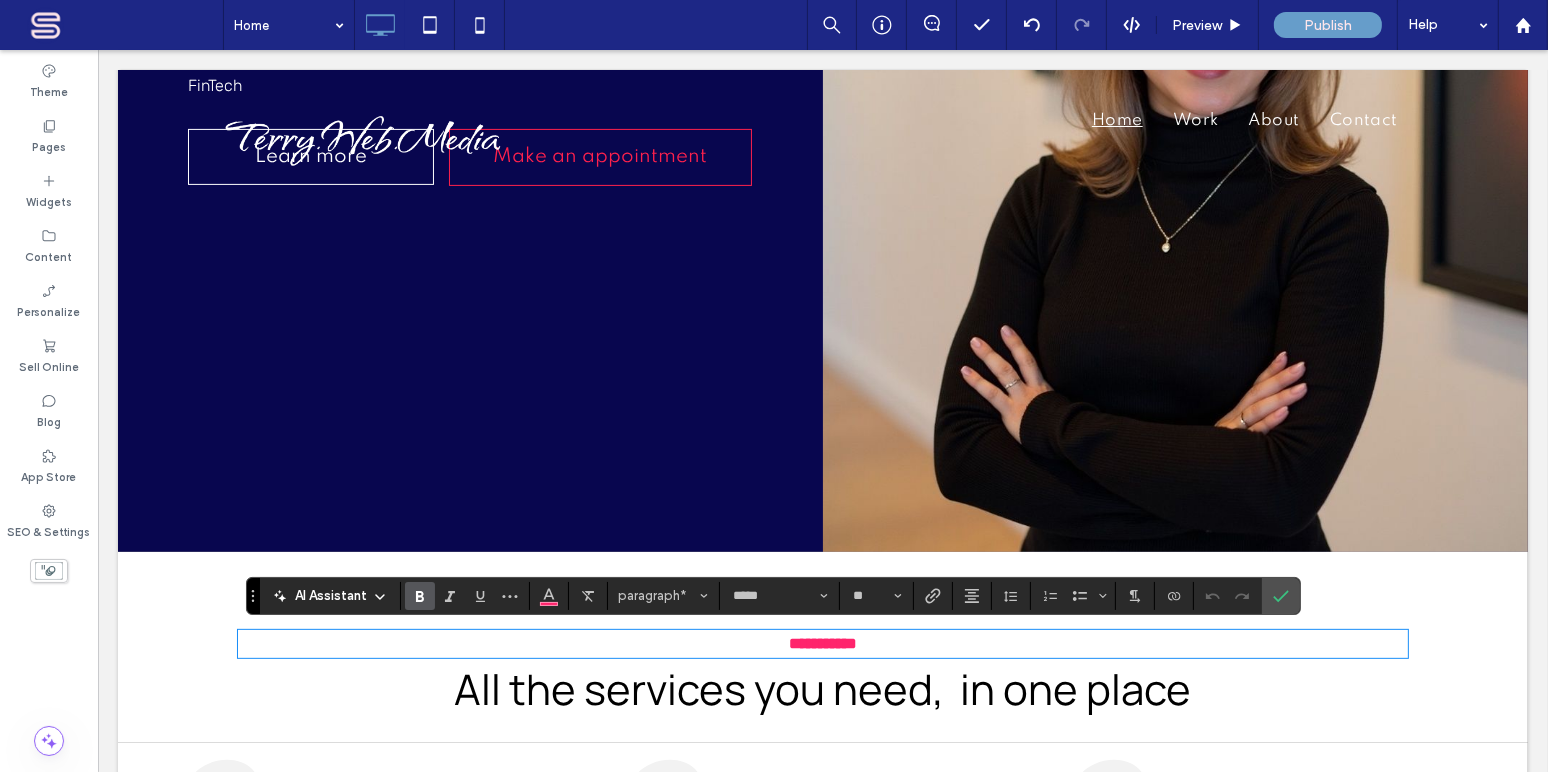 click on "All the services you need,
in one place" at bounding box center (822, 689) 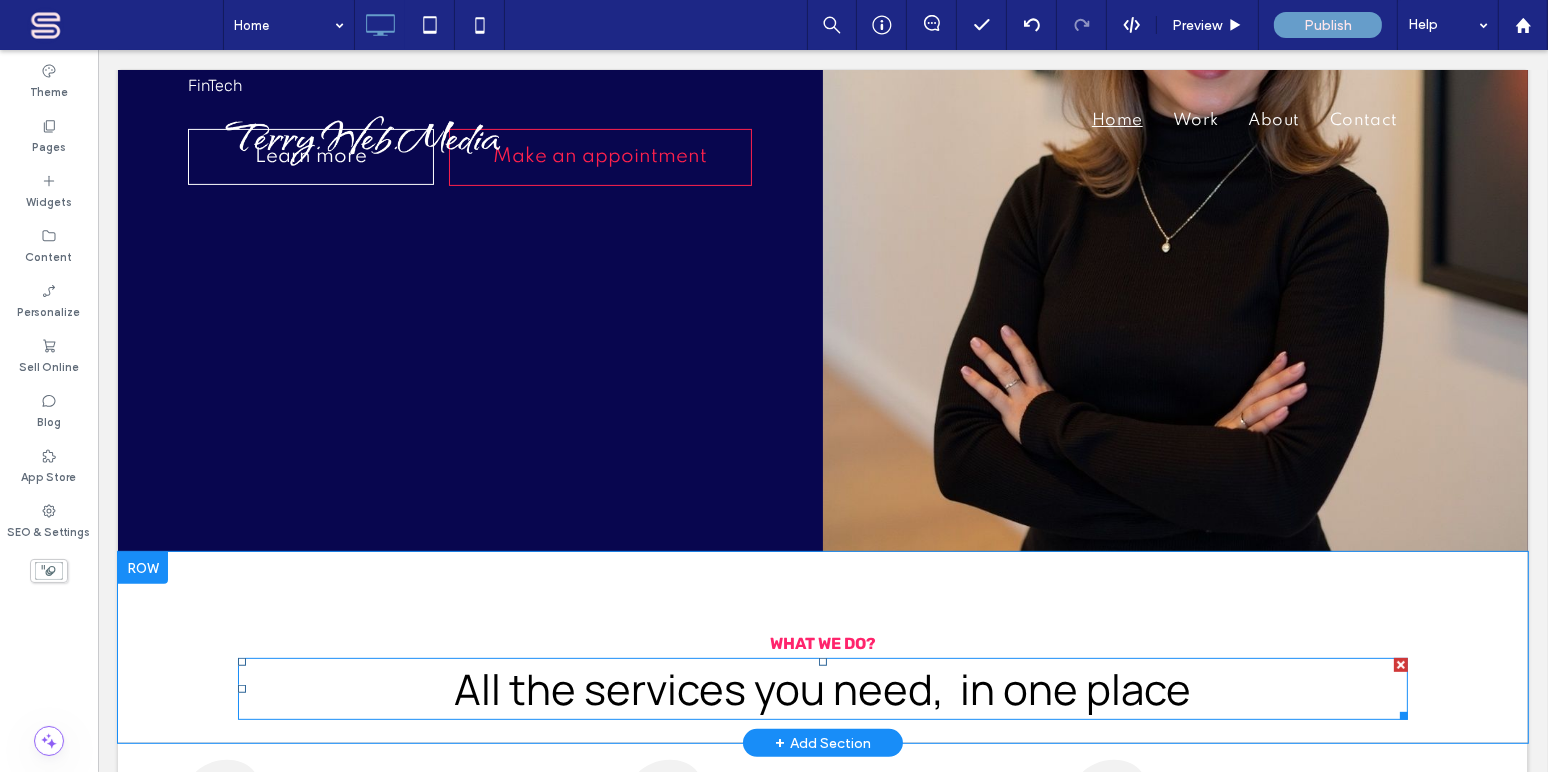 click on "All the services you need,
in one place" at bounding box center [822, 689] 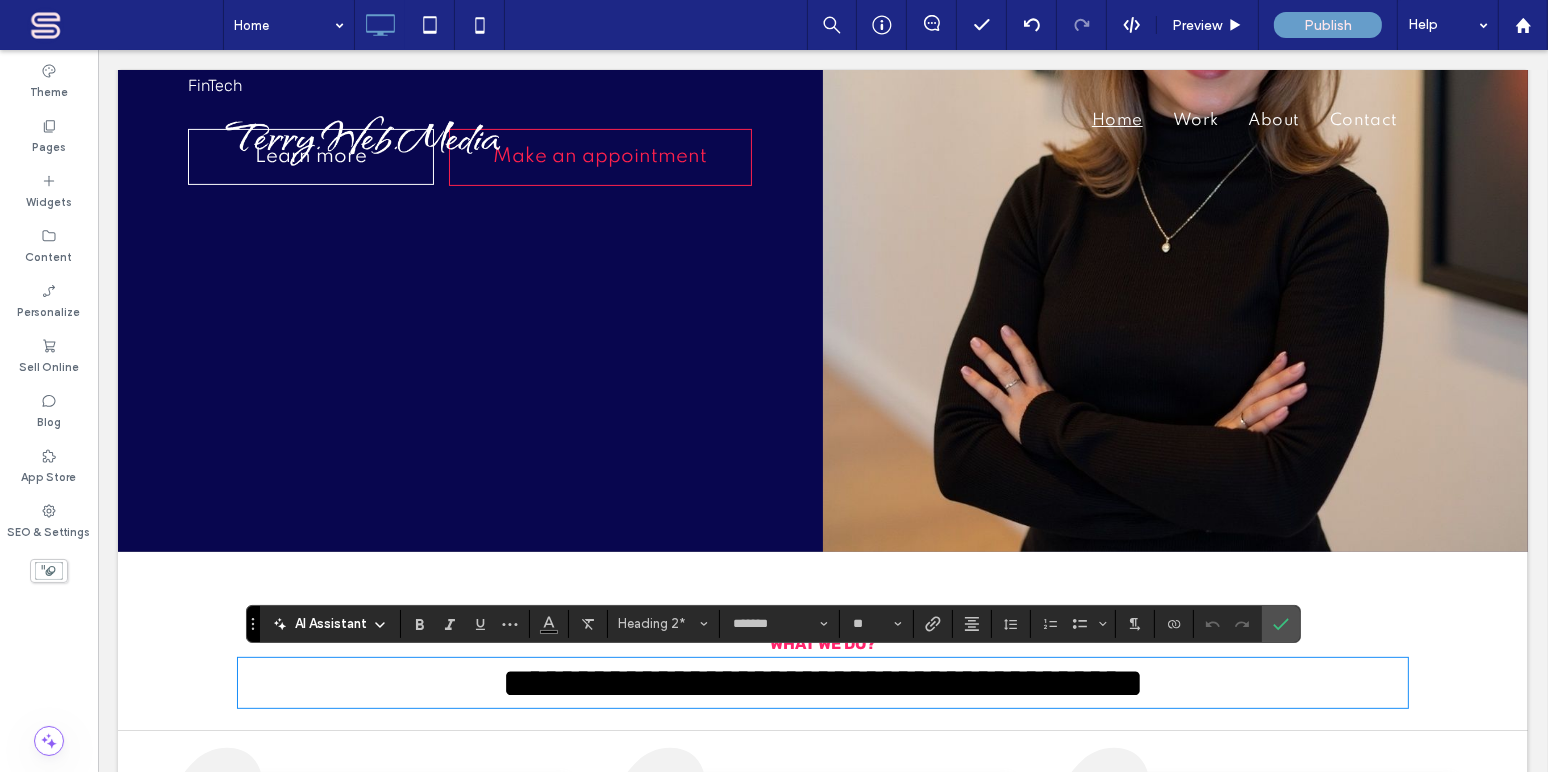 click on "**********" at bounding box center (822, 683) 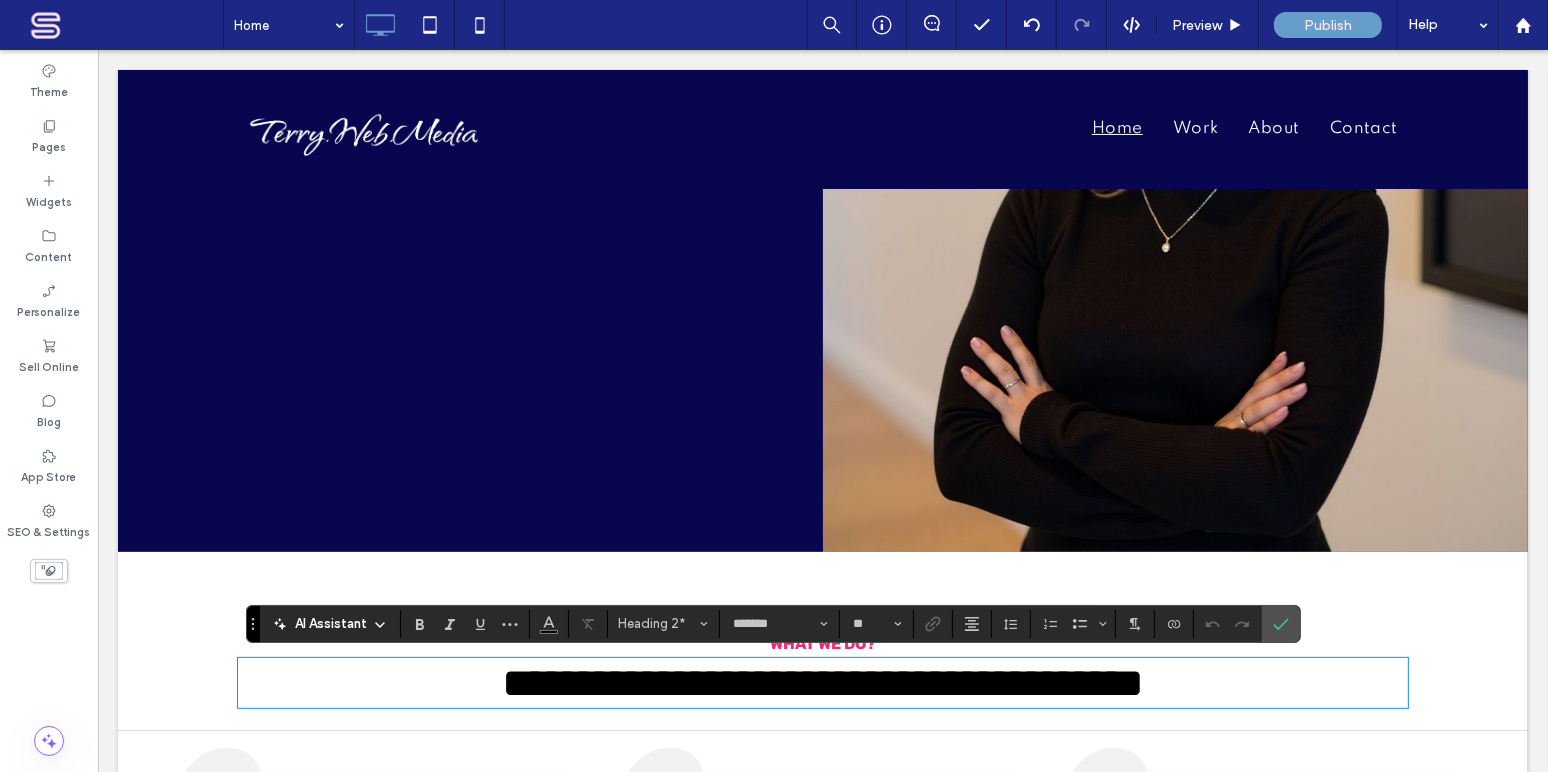 scroll, scrollTop: 1019, scrollLeft: 0, axis: vertical 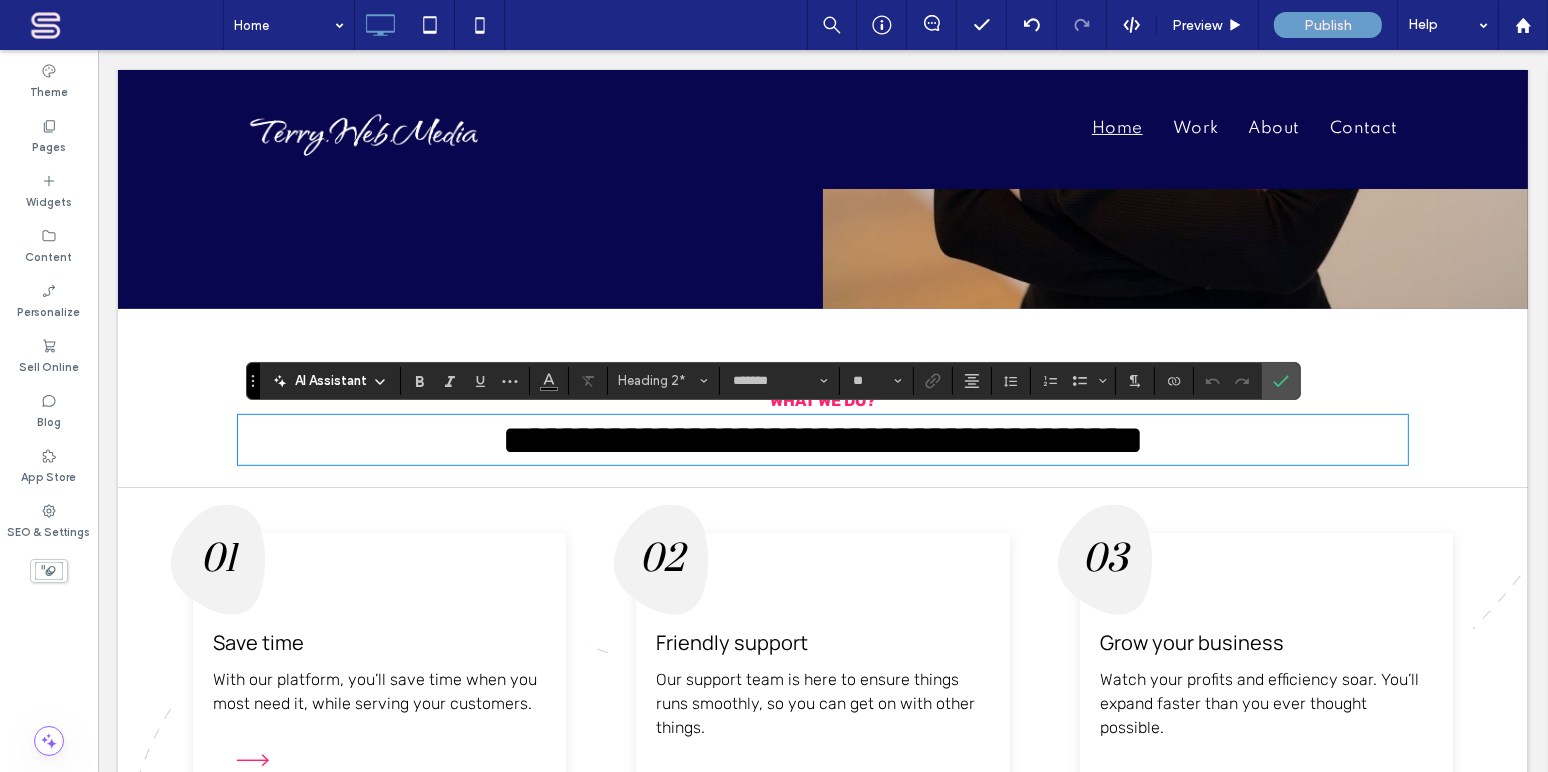 click on "**********" at bounding box center (822, 440) 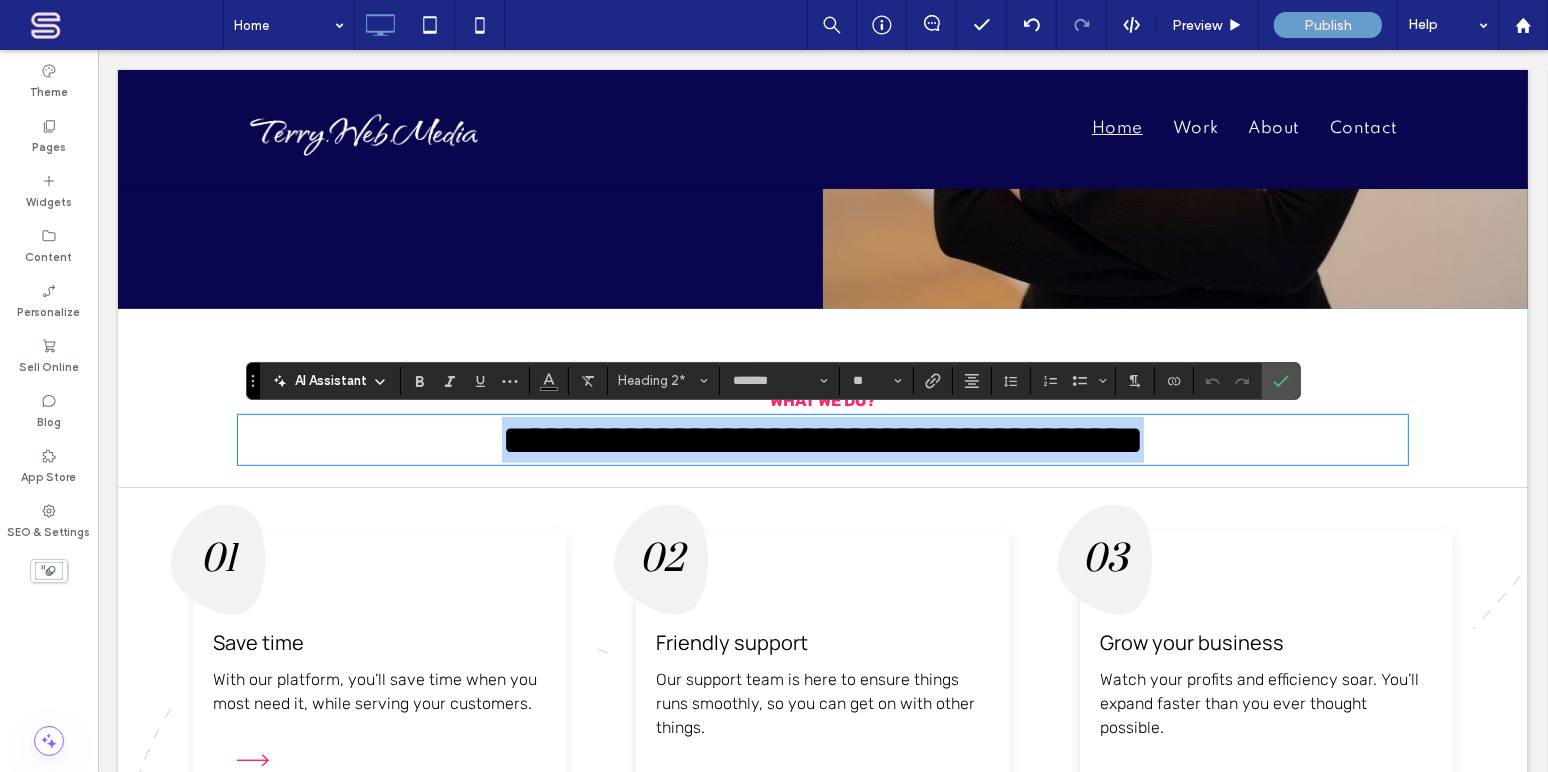 drag, startPoint x: 452, startPoint y: 445, endPoint x: 1183, endPoint y: 453, distance: 731.04376 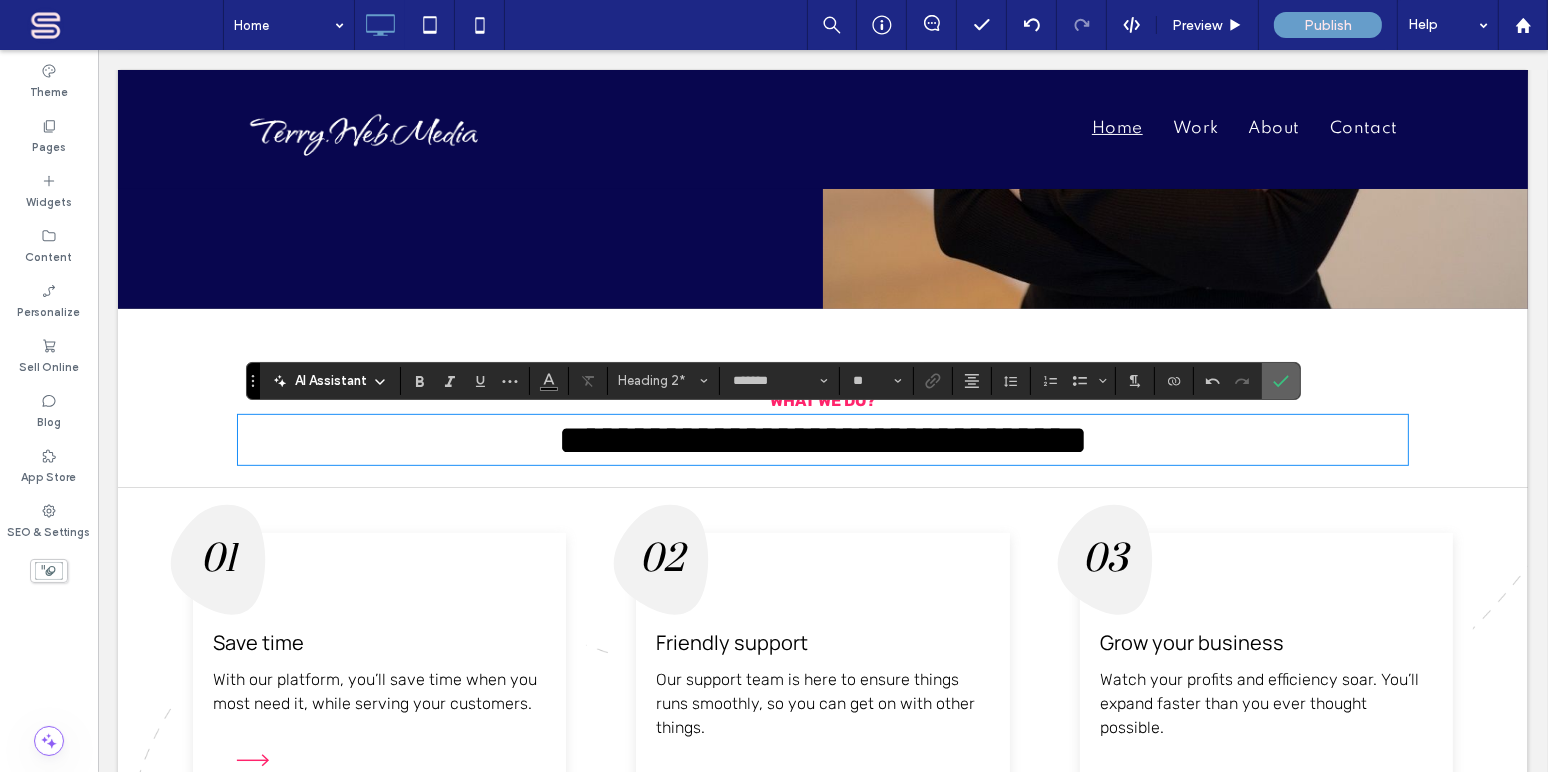 drag, startPoint x: 1285, startPoint y: 378, endPoint x: 1184, endPoint y: 328, distance: 112.698715 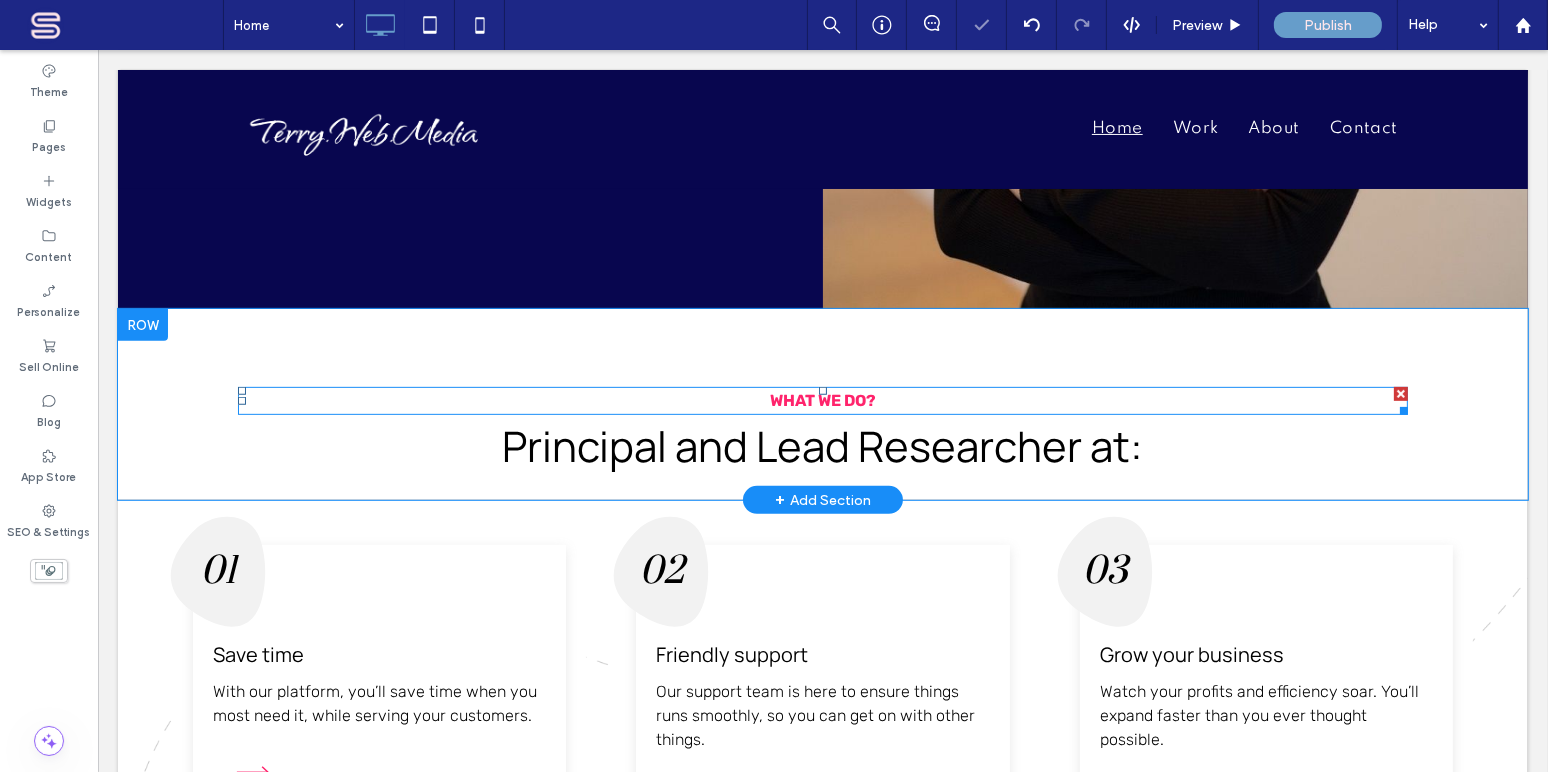 click on "WHAT WE DO?" at bounding box center [822, 400] 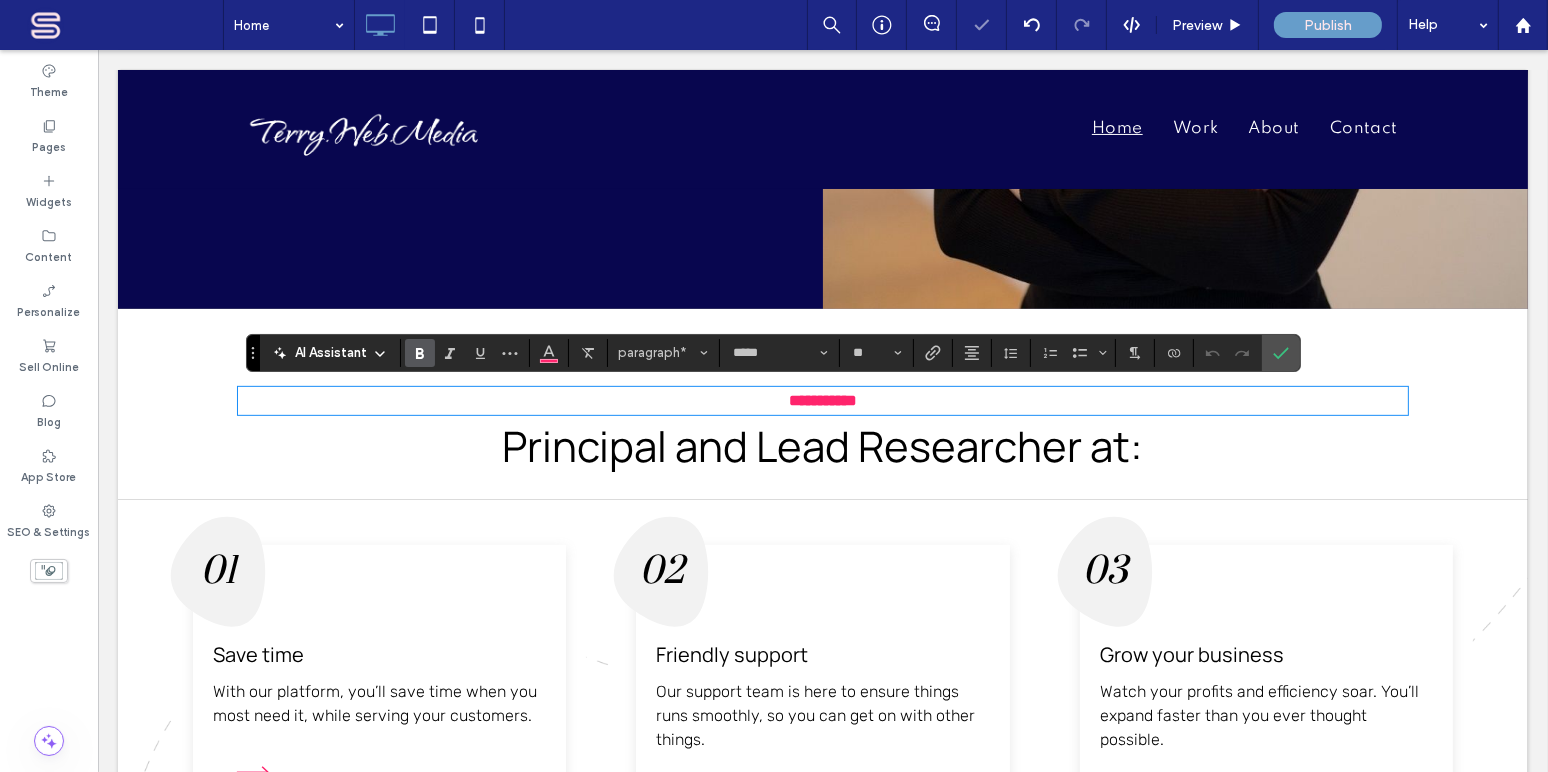 click on "**********" at bounding box center [822, 400] 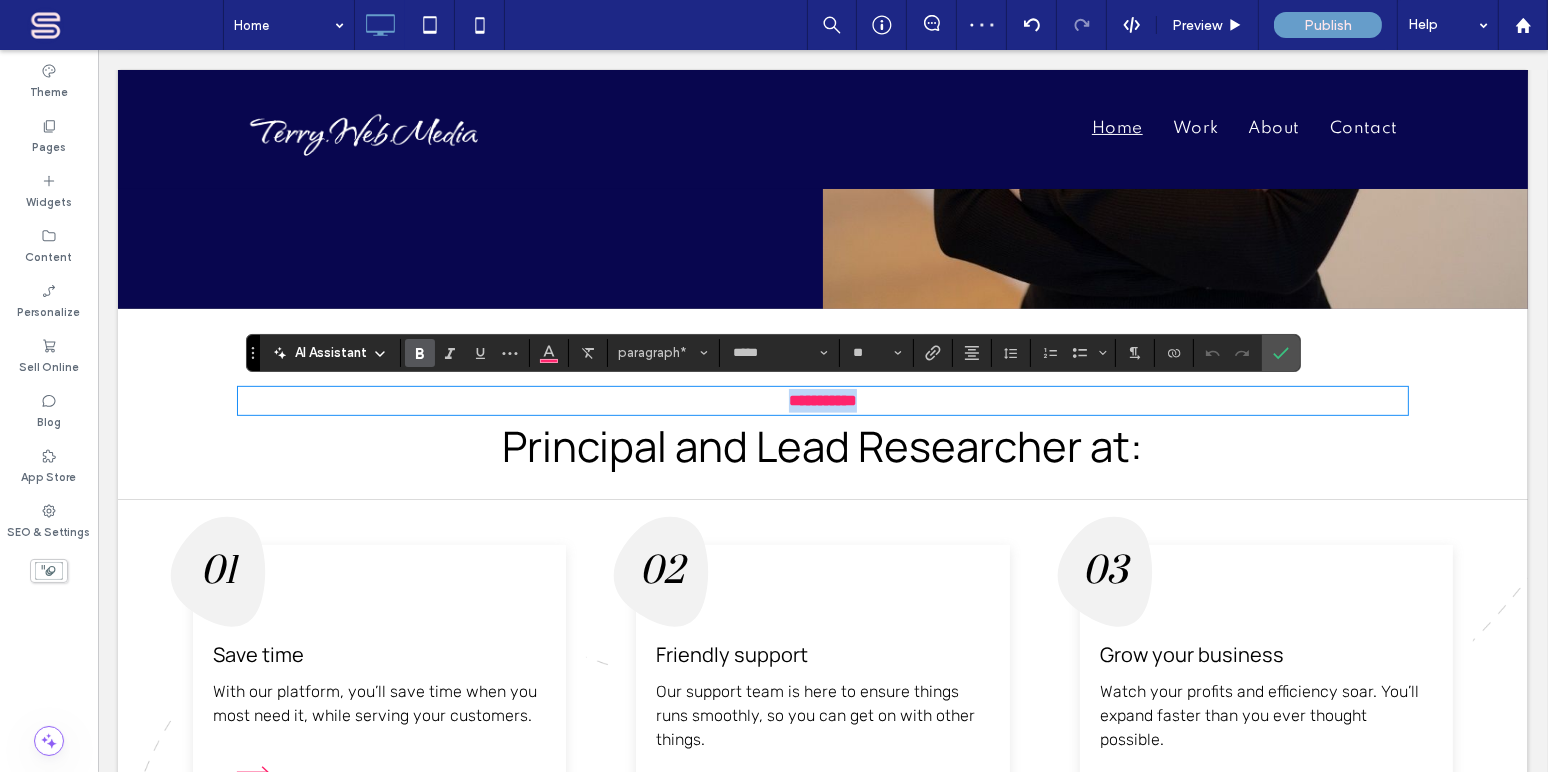 drag, startPoint x: 763, startPoint y: 399, endPoint x: 882, endPoint y: 400, distance: 119.0042 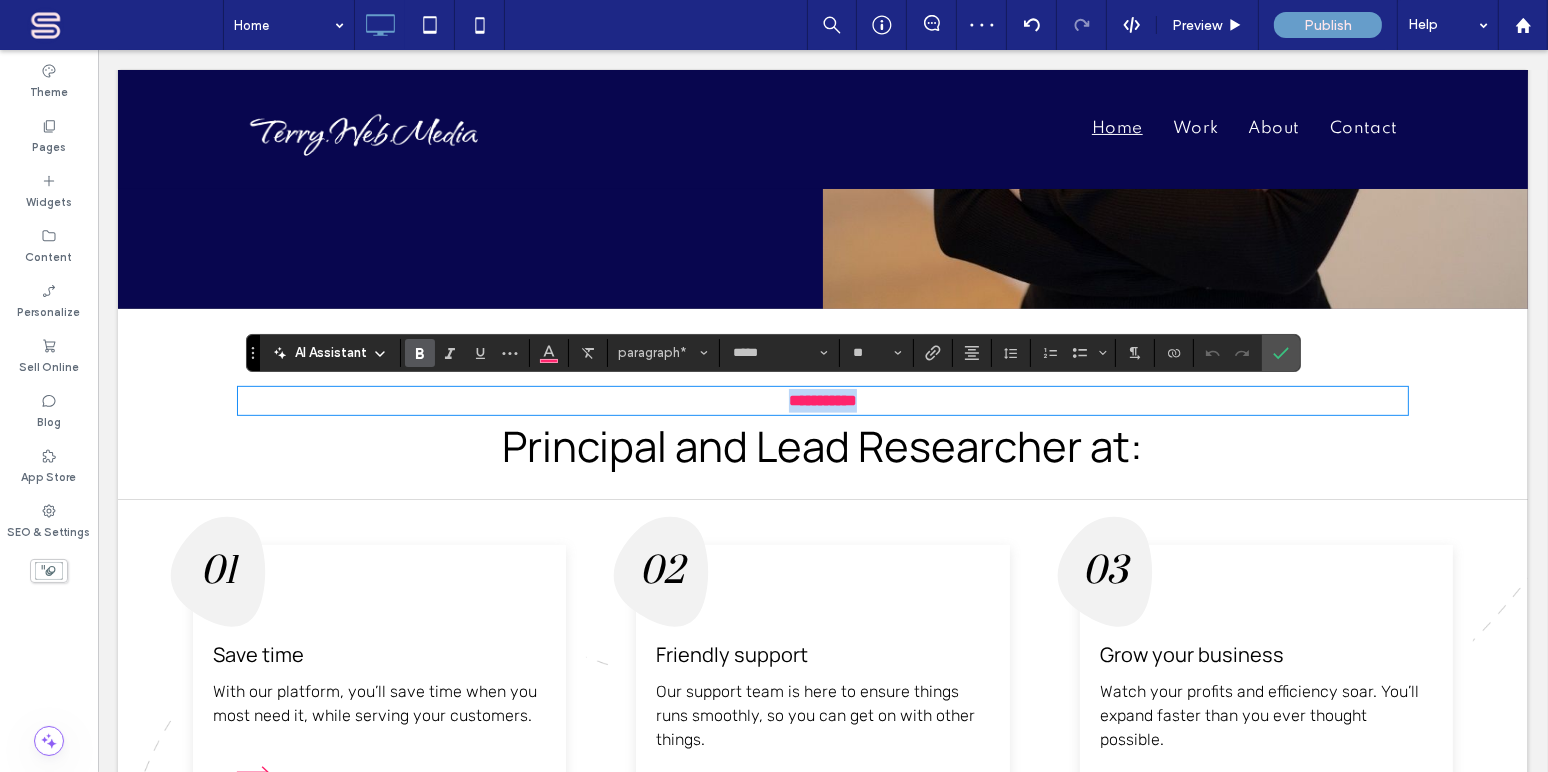 click on "**********" at bounding box center [822, 401] 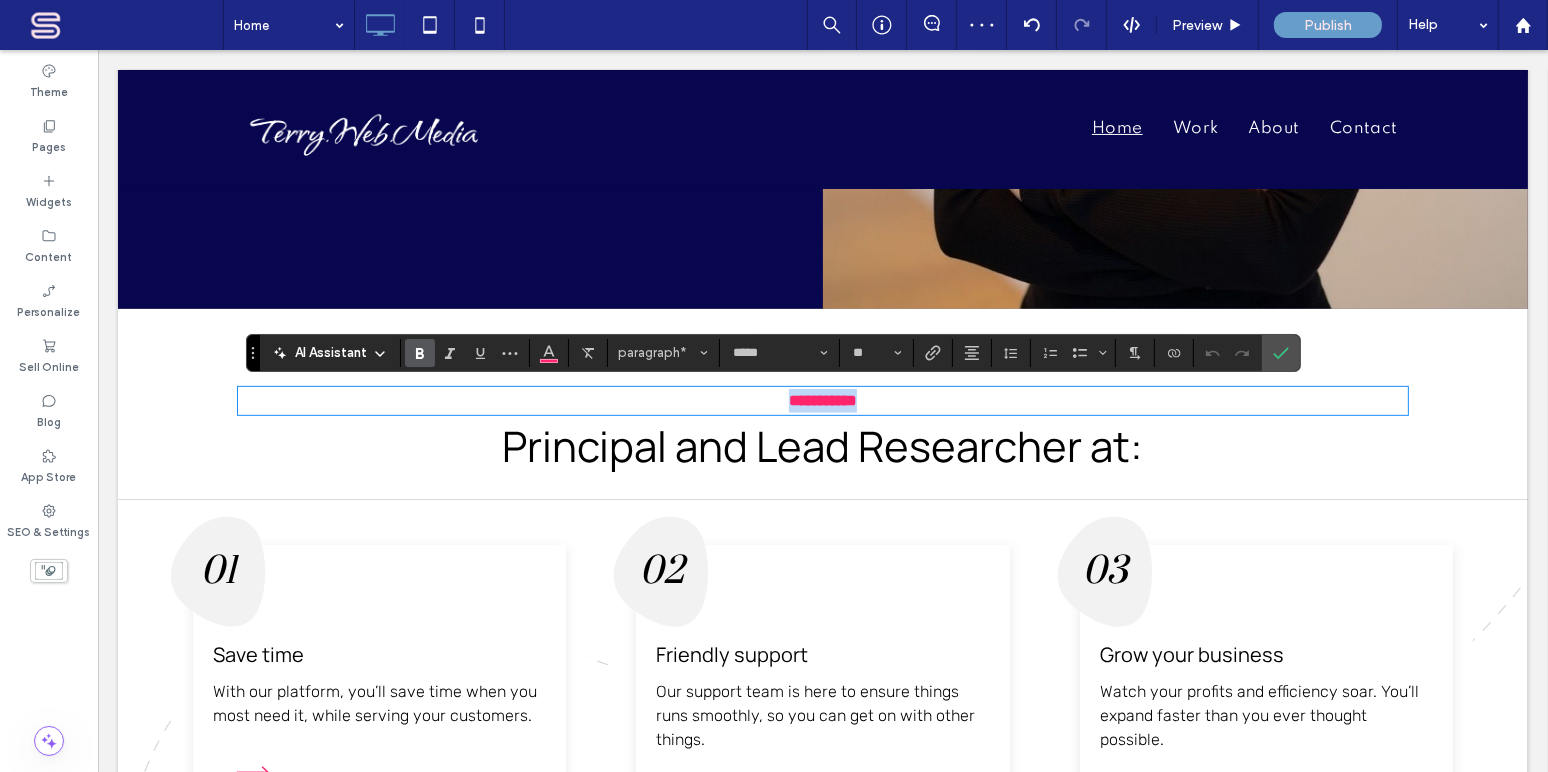 type 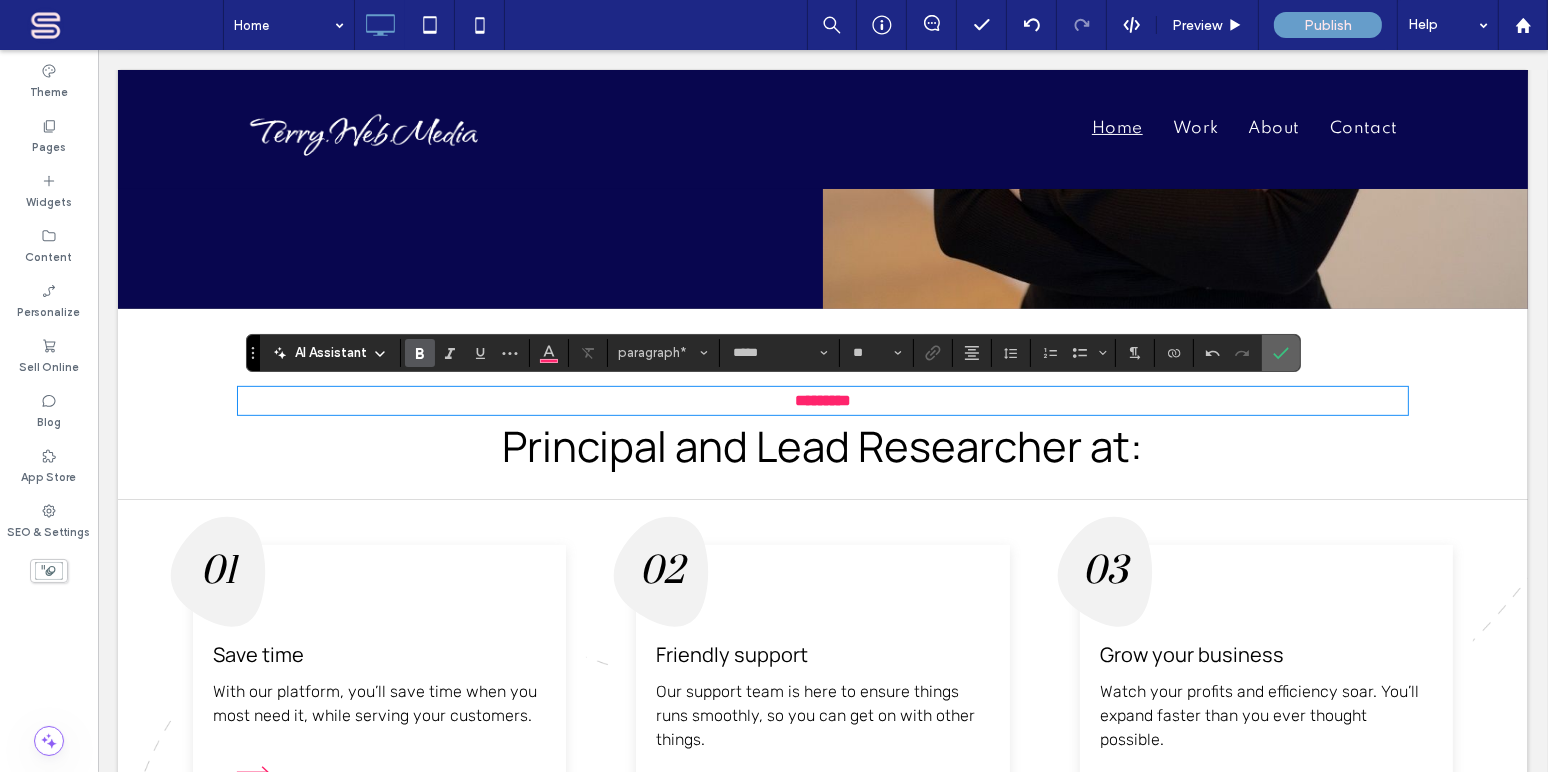 drag, startPoint x: 1284, startPoint y: 353, endPoint x: 1129, endPoint y: 323, distance: 157.87654 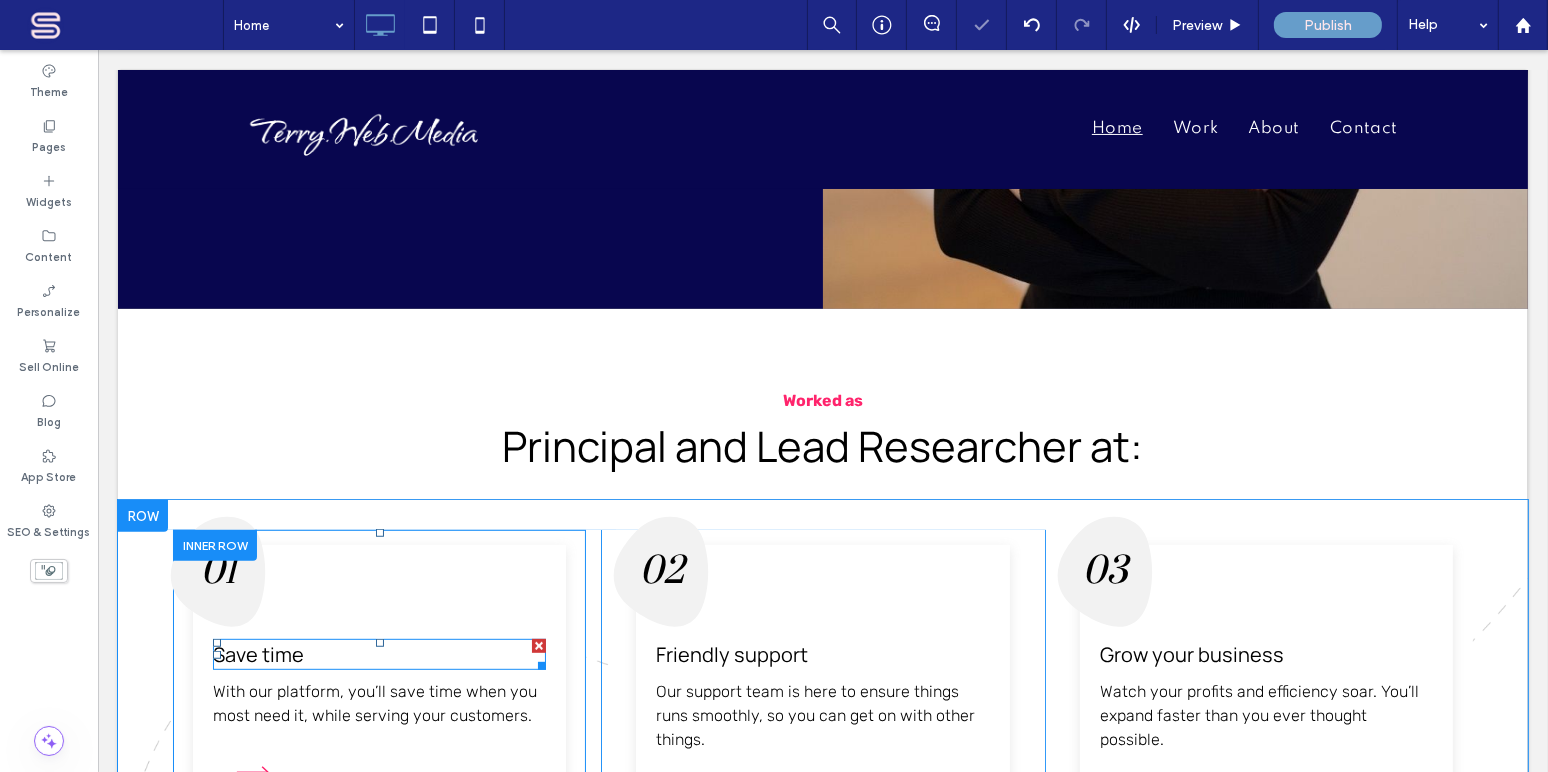 click on "Save time" at bounding box center [257, 654] 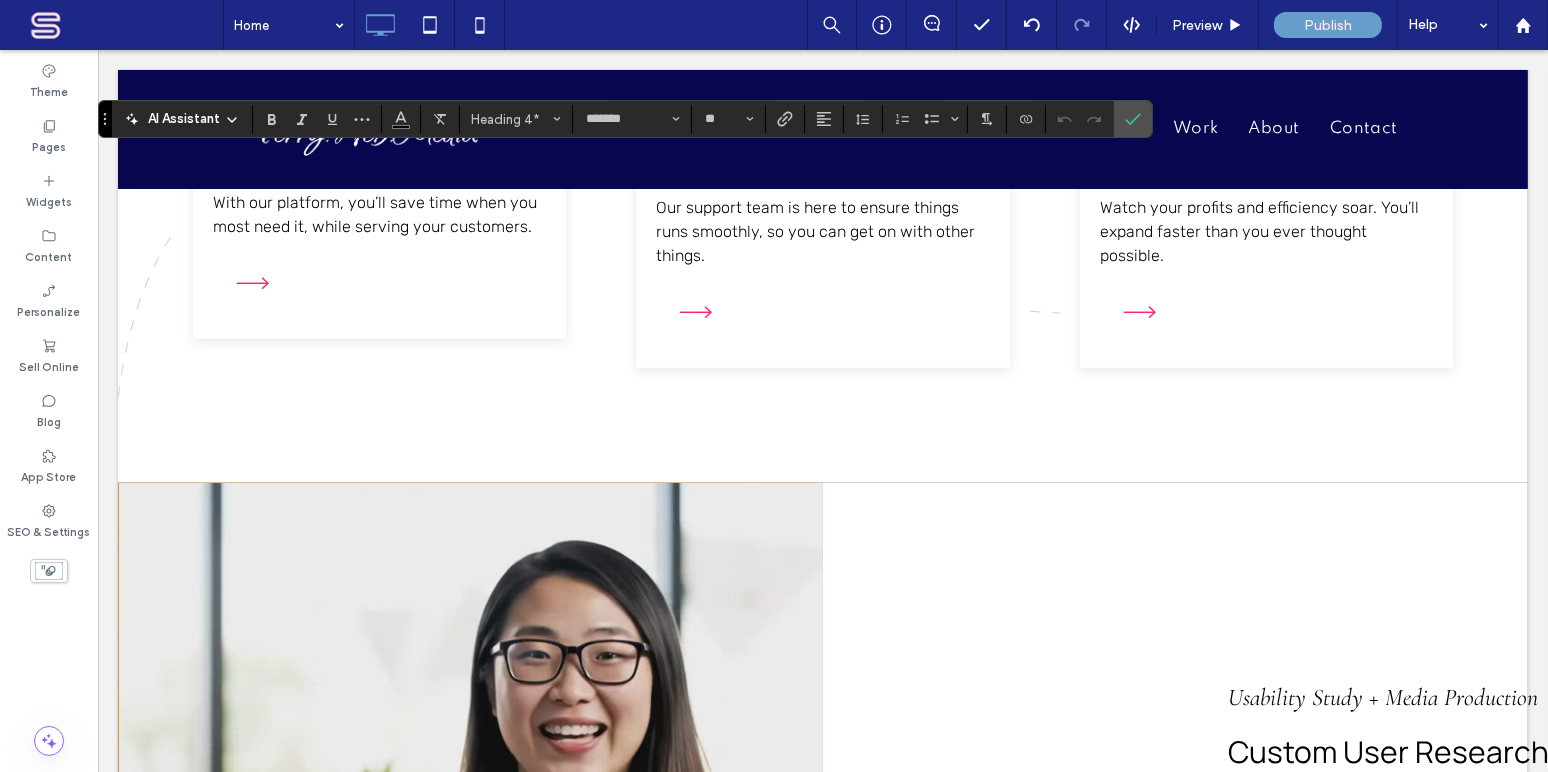 scroll, scrollTop: 1261, scrollLeft: 0, axis: vertical 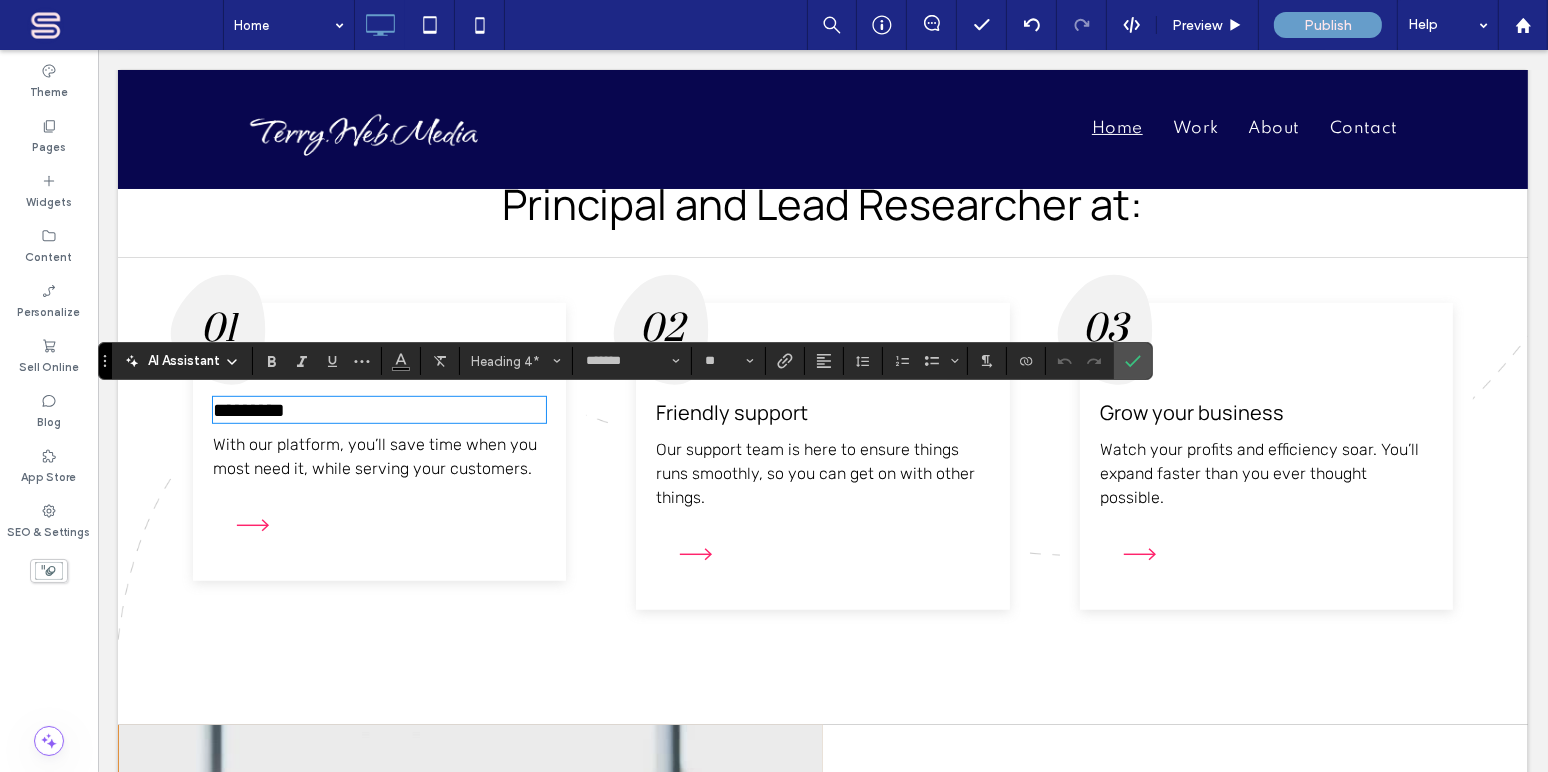 click on "With our platform, you’ll save time when you most need it, while serving your customers." at bounding box center [378, 457] 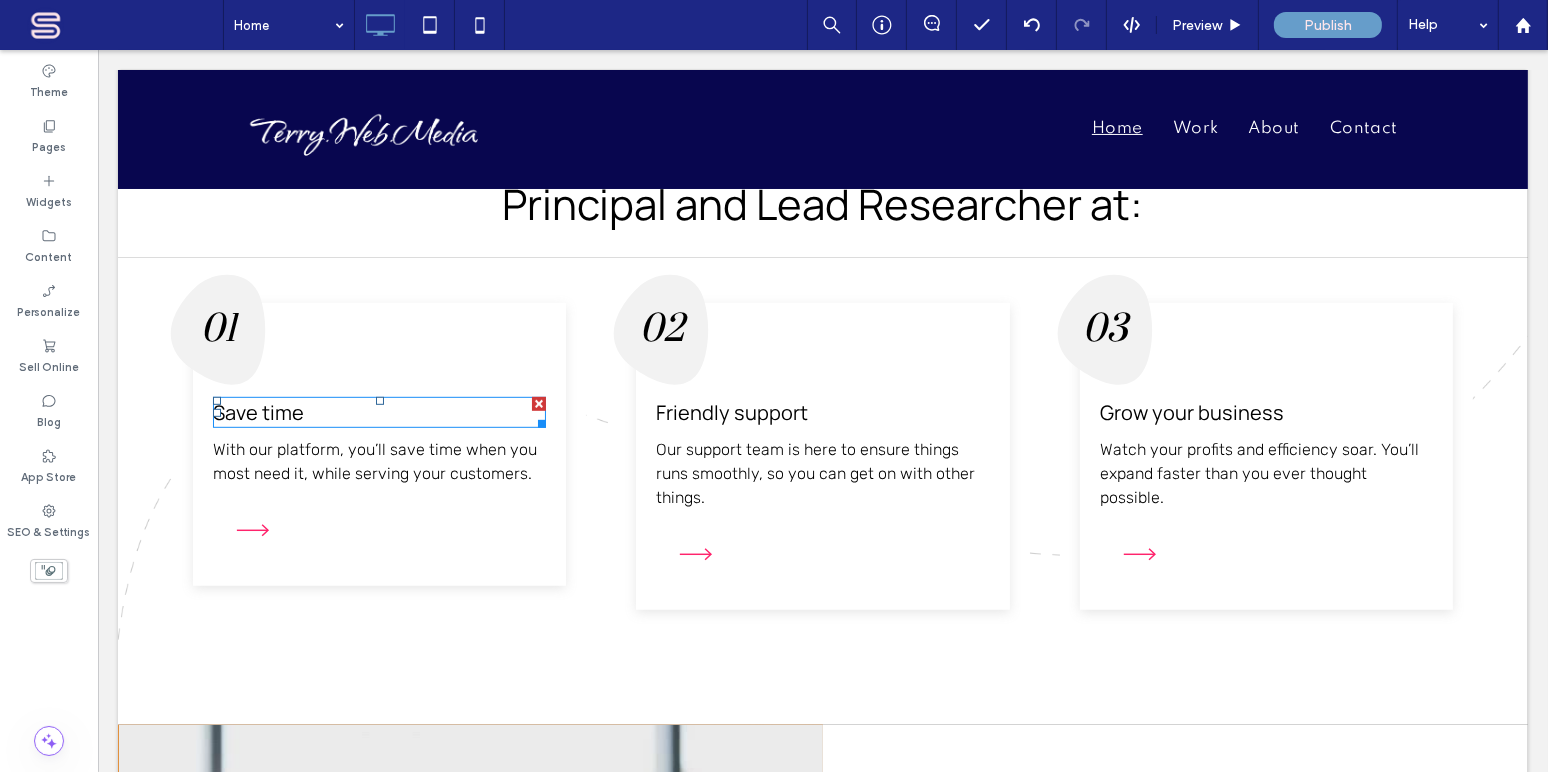 click on "Save time" at bounding box center [257, 412] 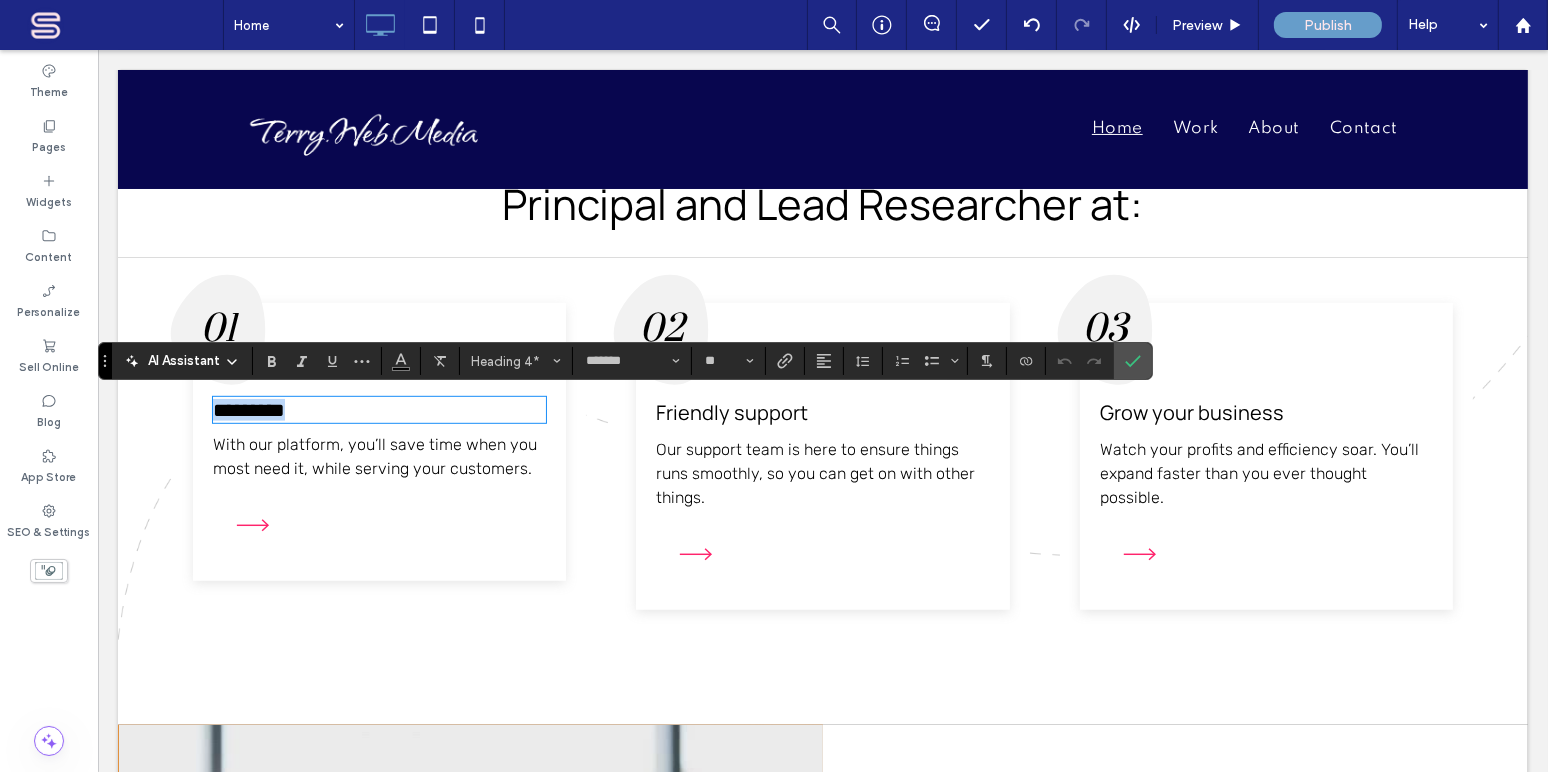 type 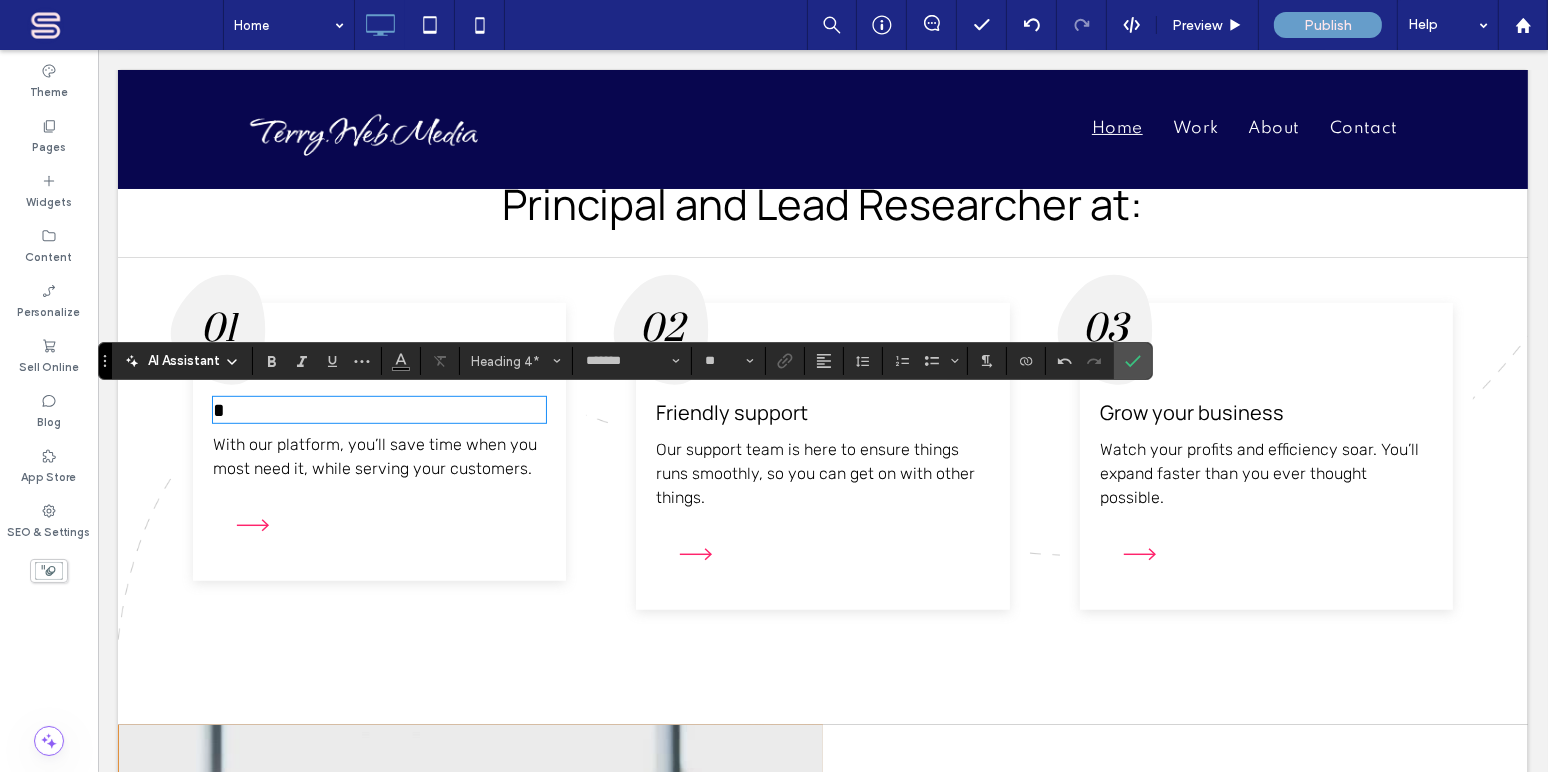 type on "**" 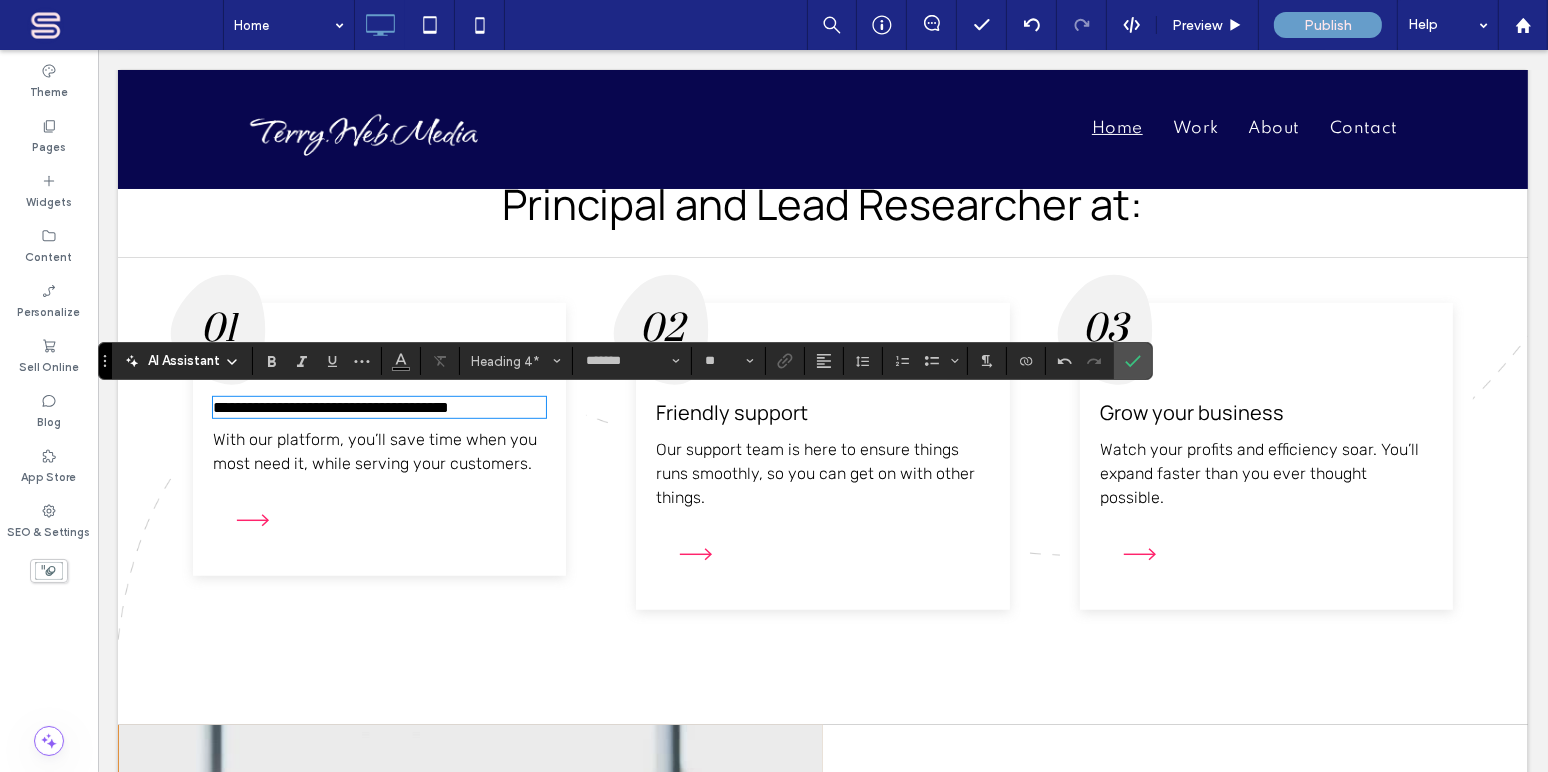 click on "Friendly support" at bounding box center (731, 412) 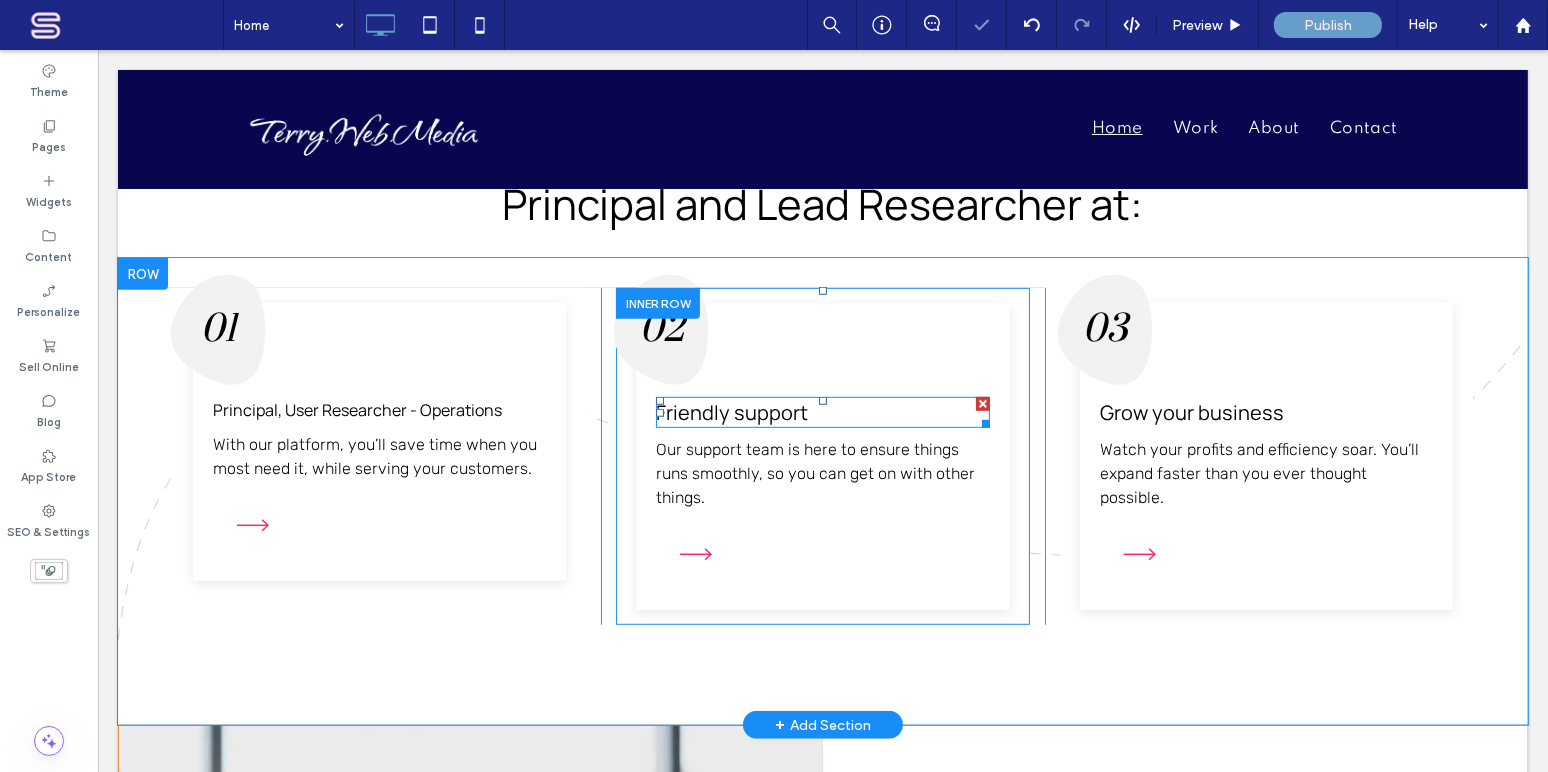 click on "Friendly support" at bounding box center (731, 412) 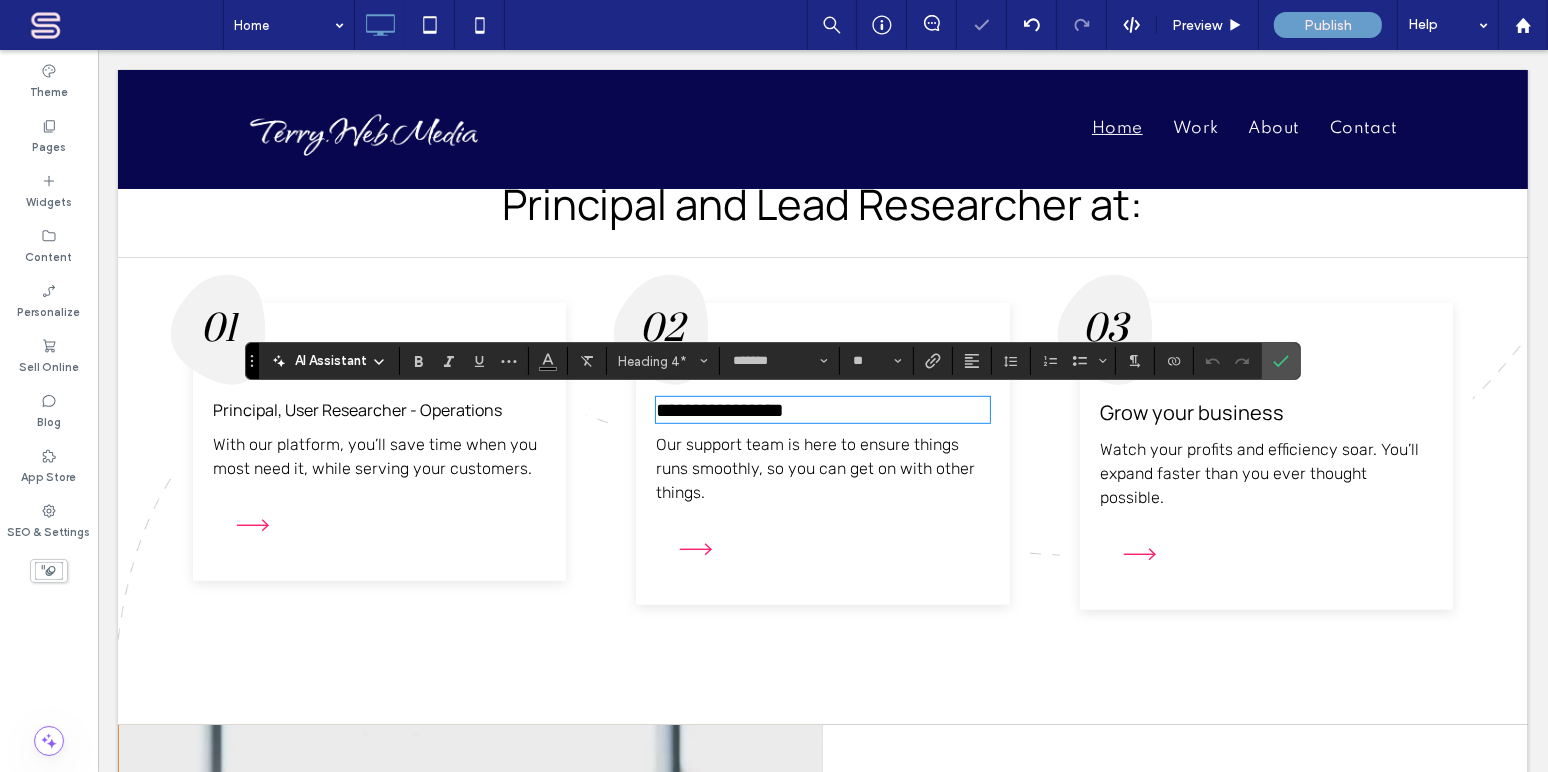 type 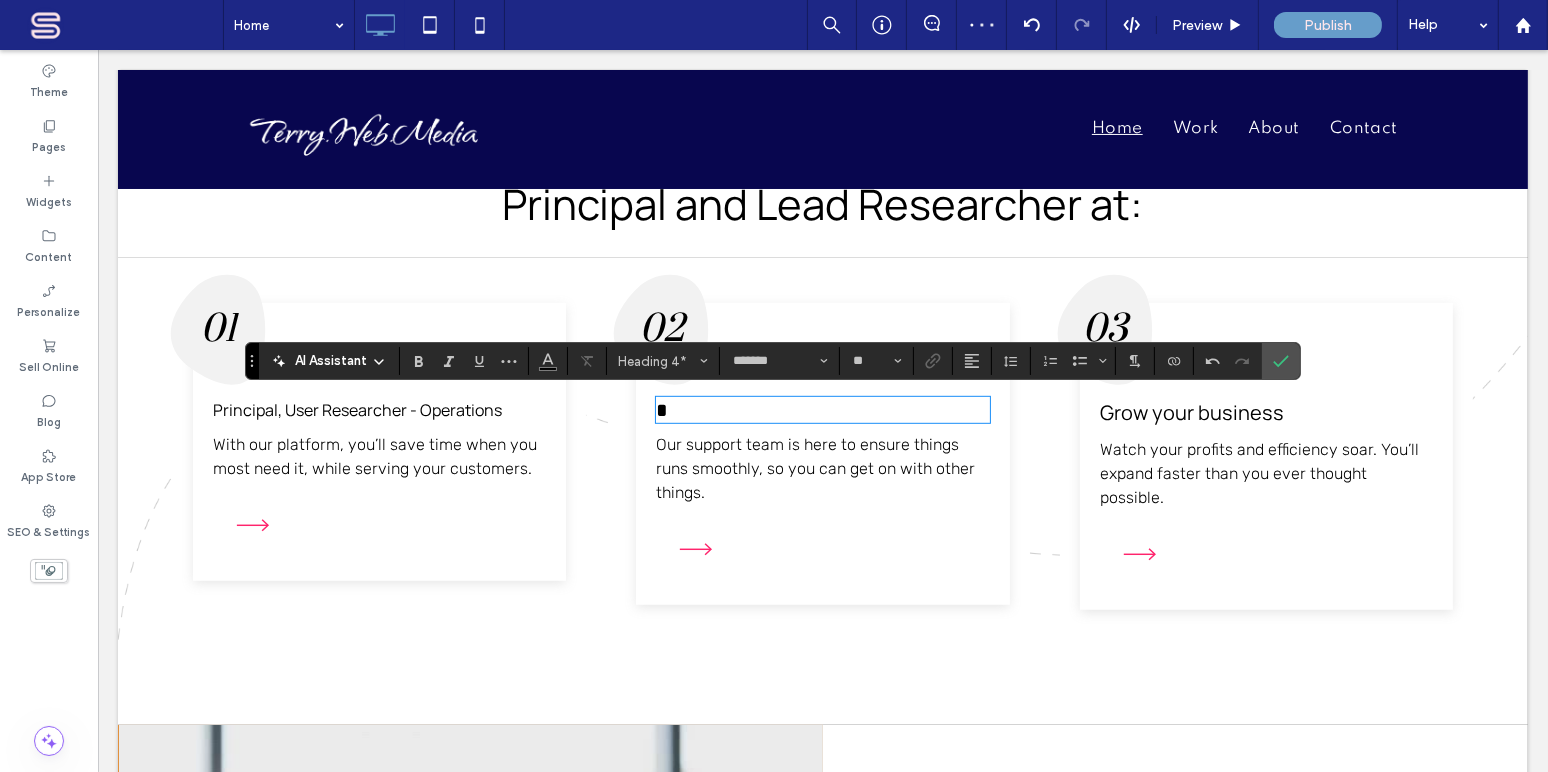 type on "**" 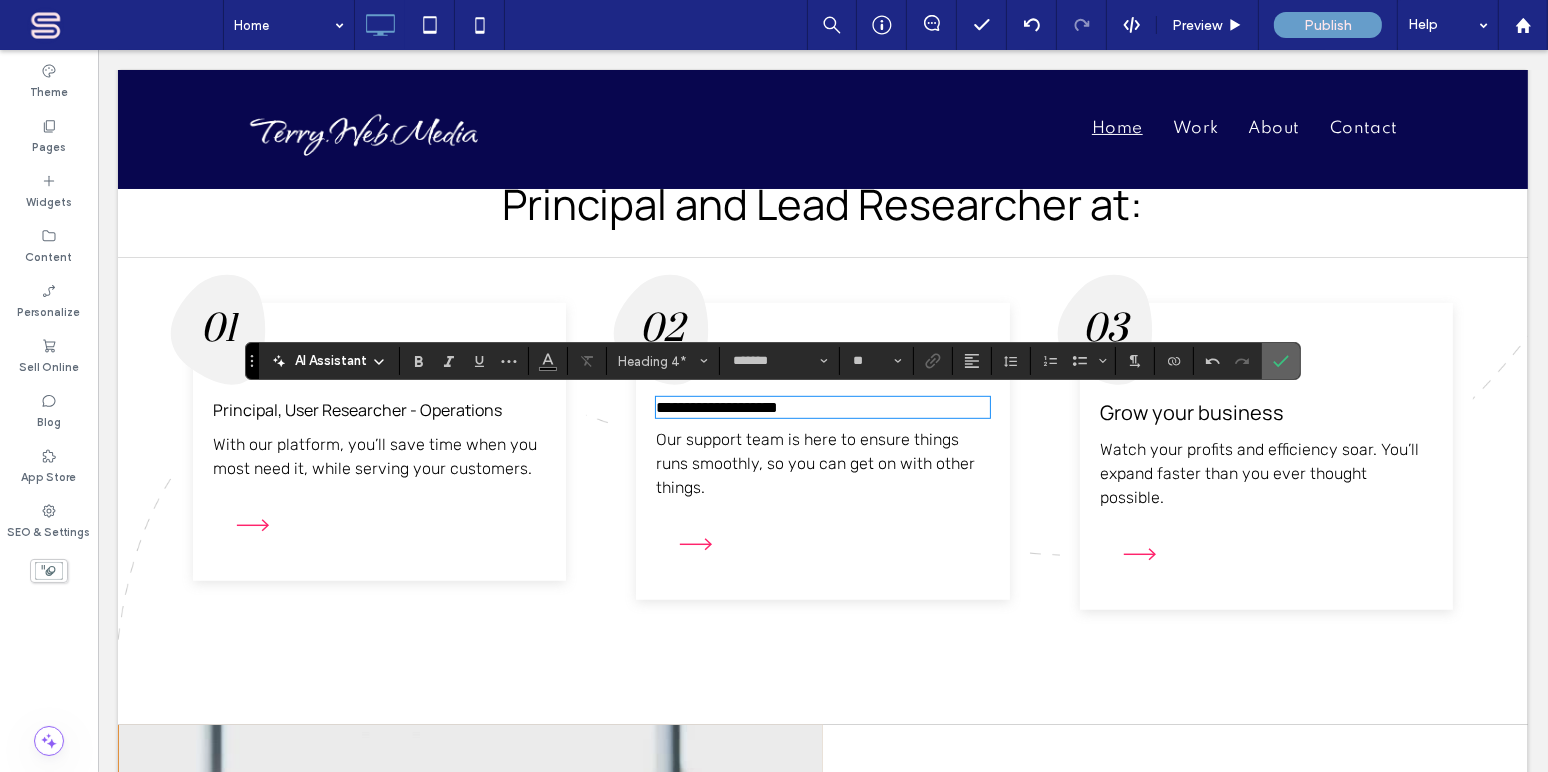 drag, startPoint x: 1280, startPoint y: 361, endPoint x: 1092, endPoint y: 352, distance: 188.2153 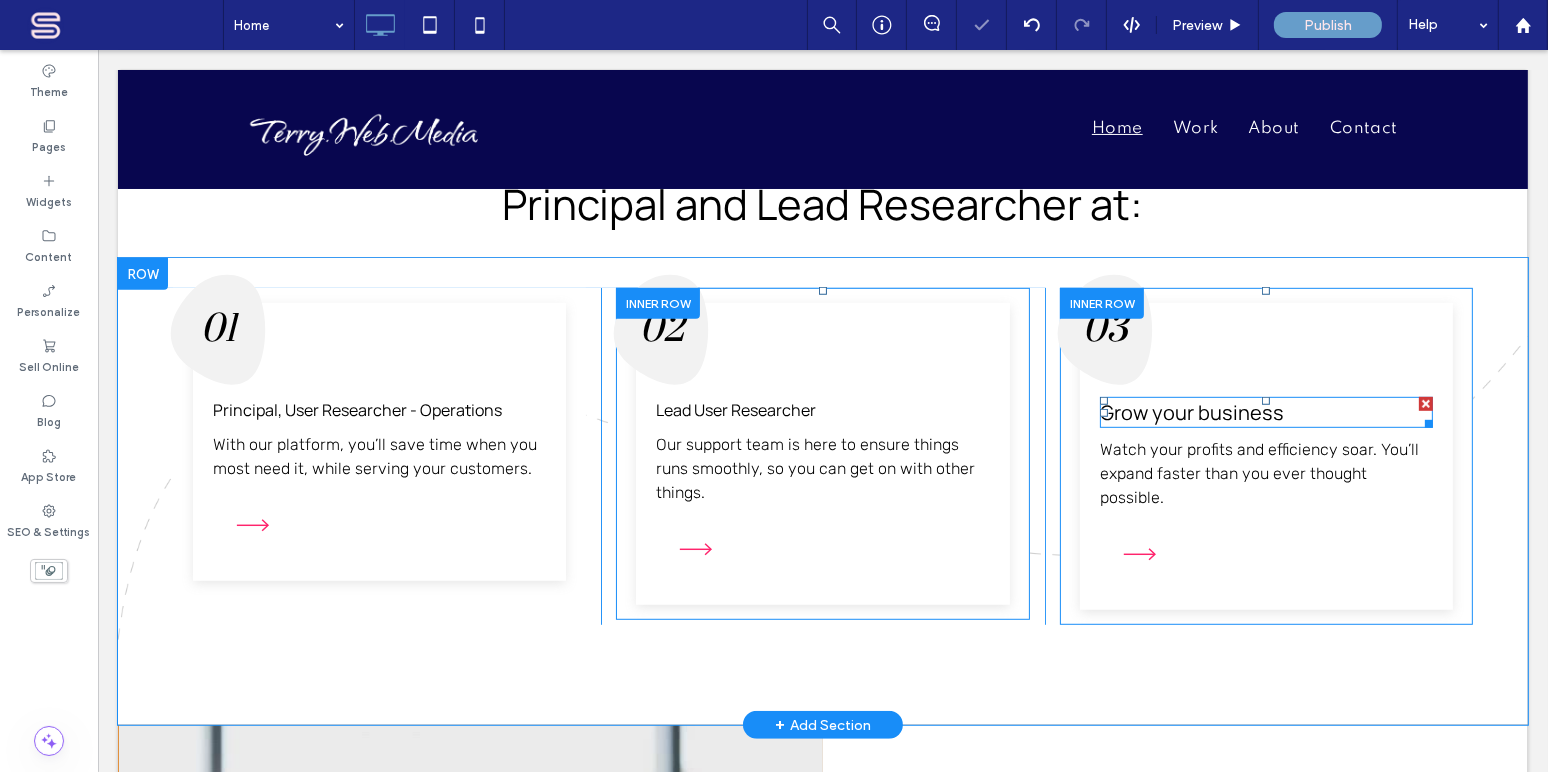 click on "Grow your business" at bounding box center (1191, 412) 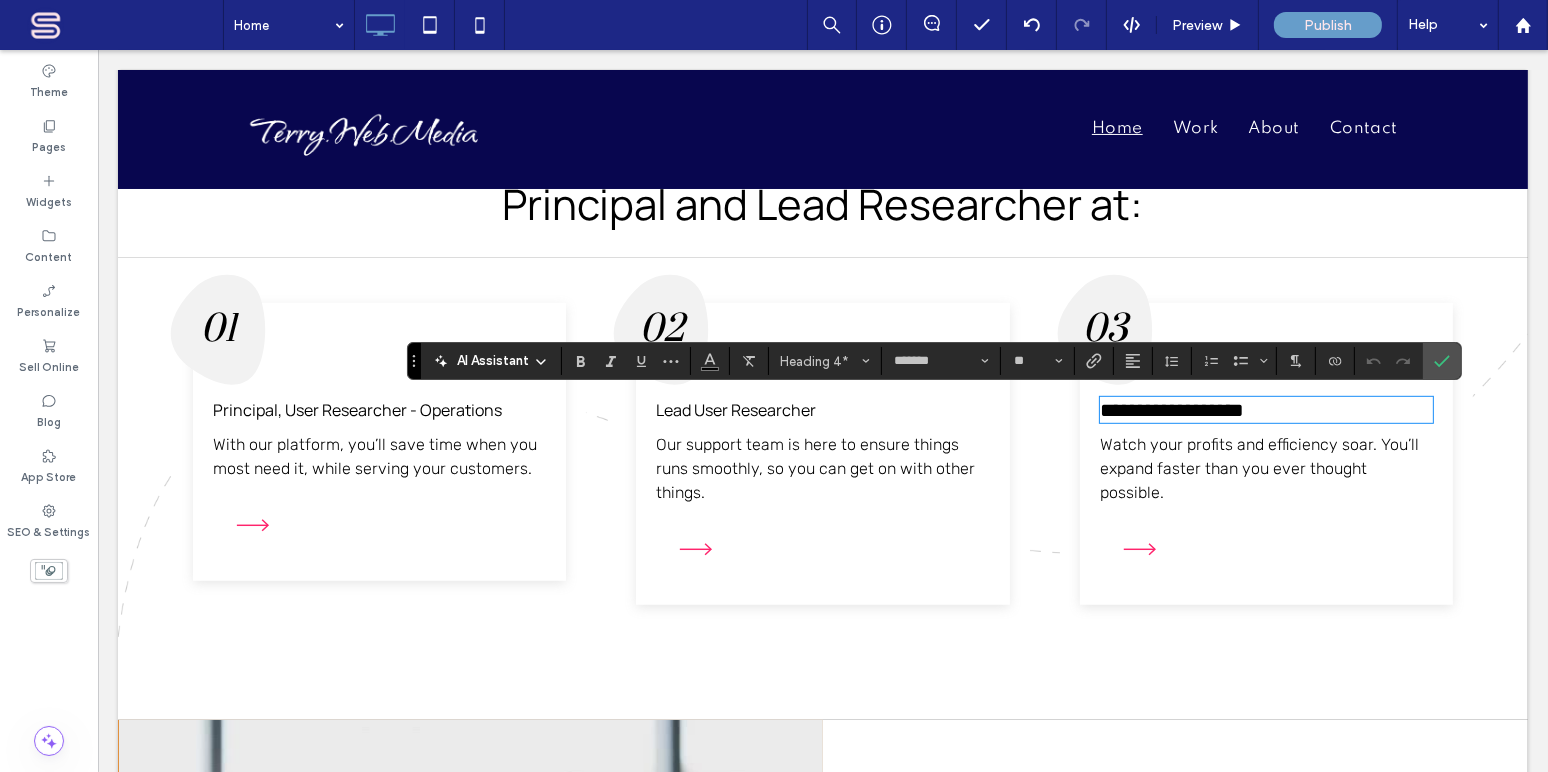 type 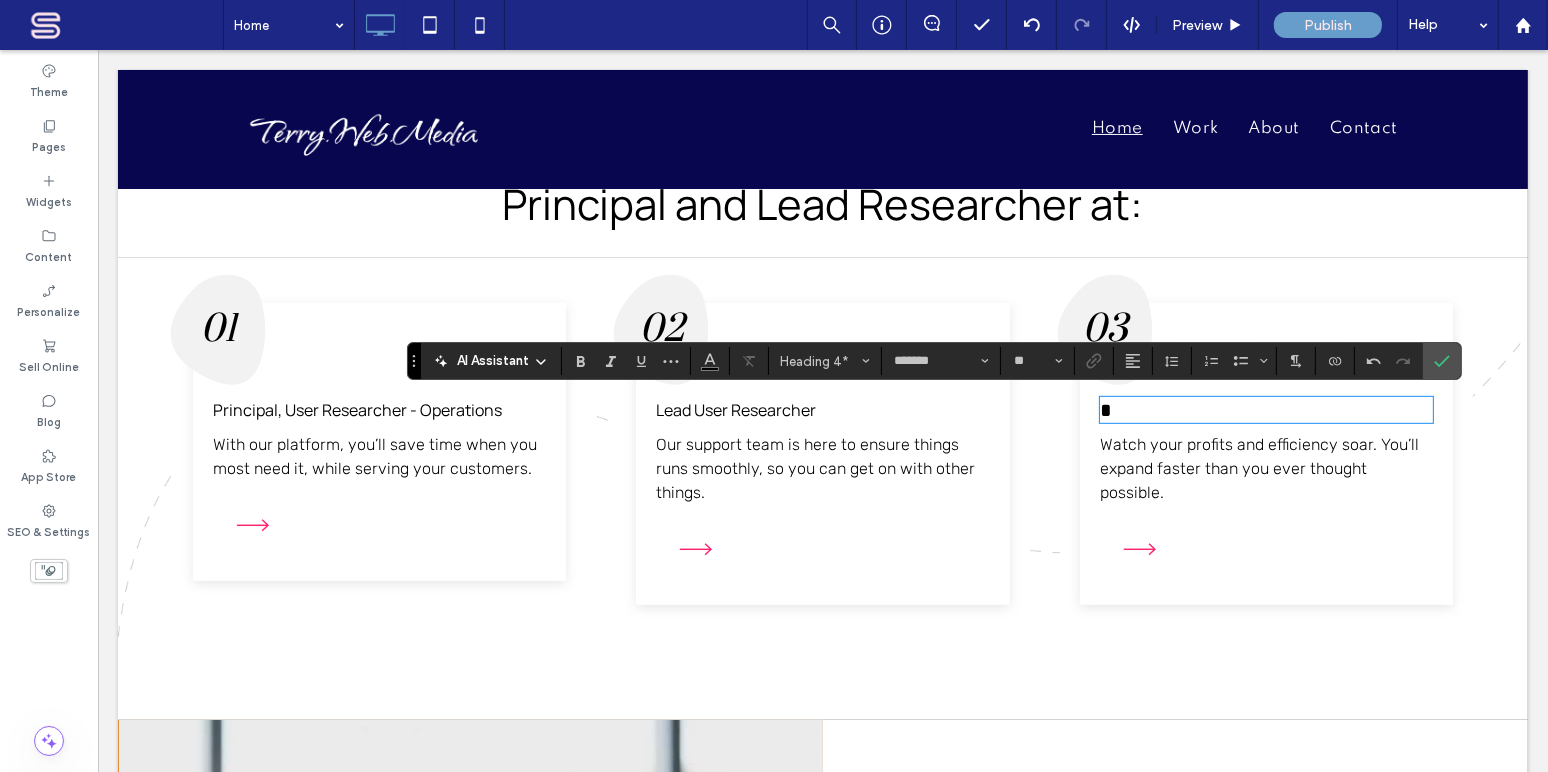 type on "**" 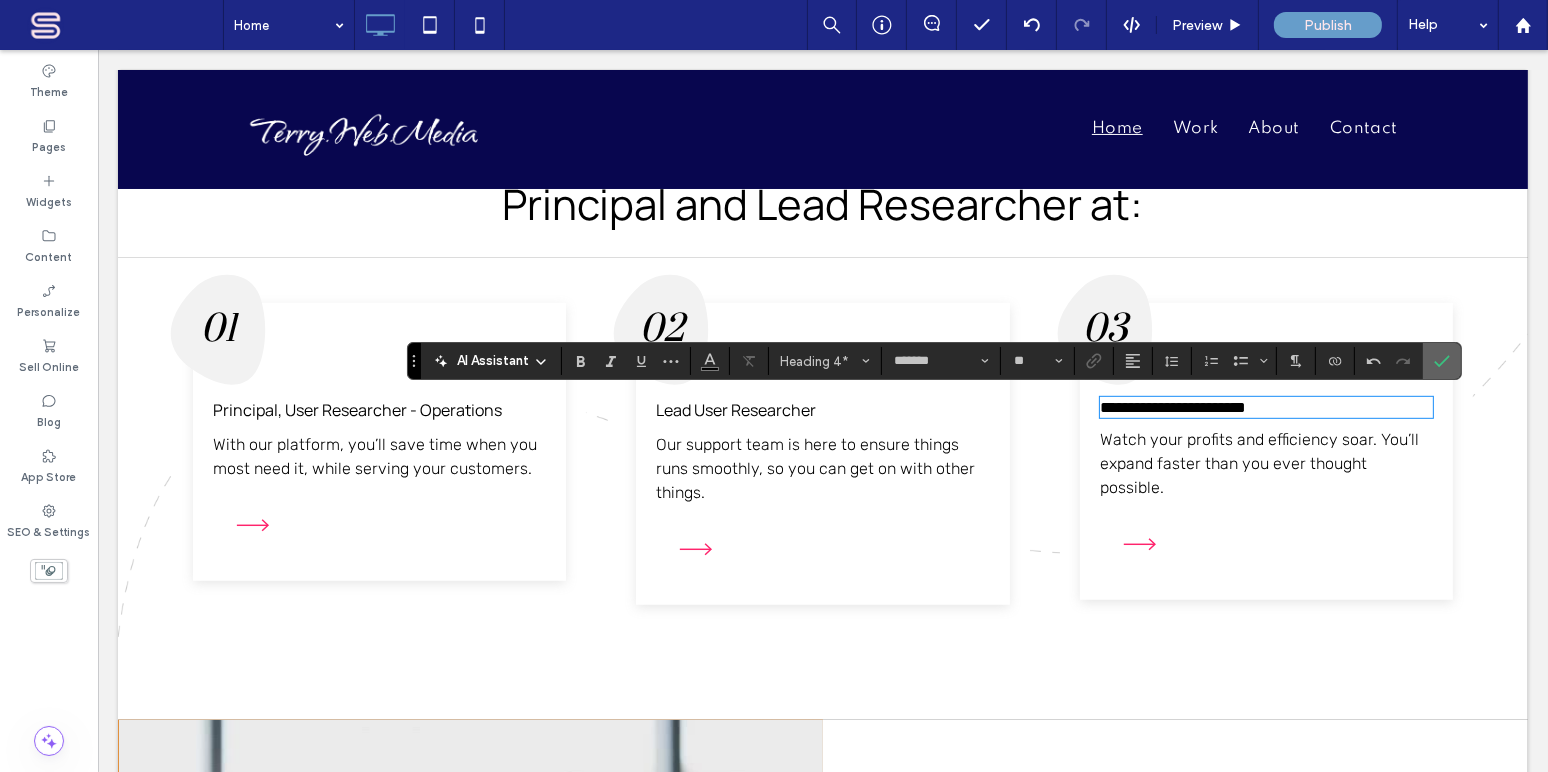 click 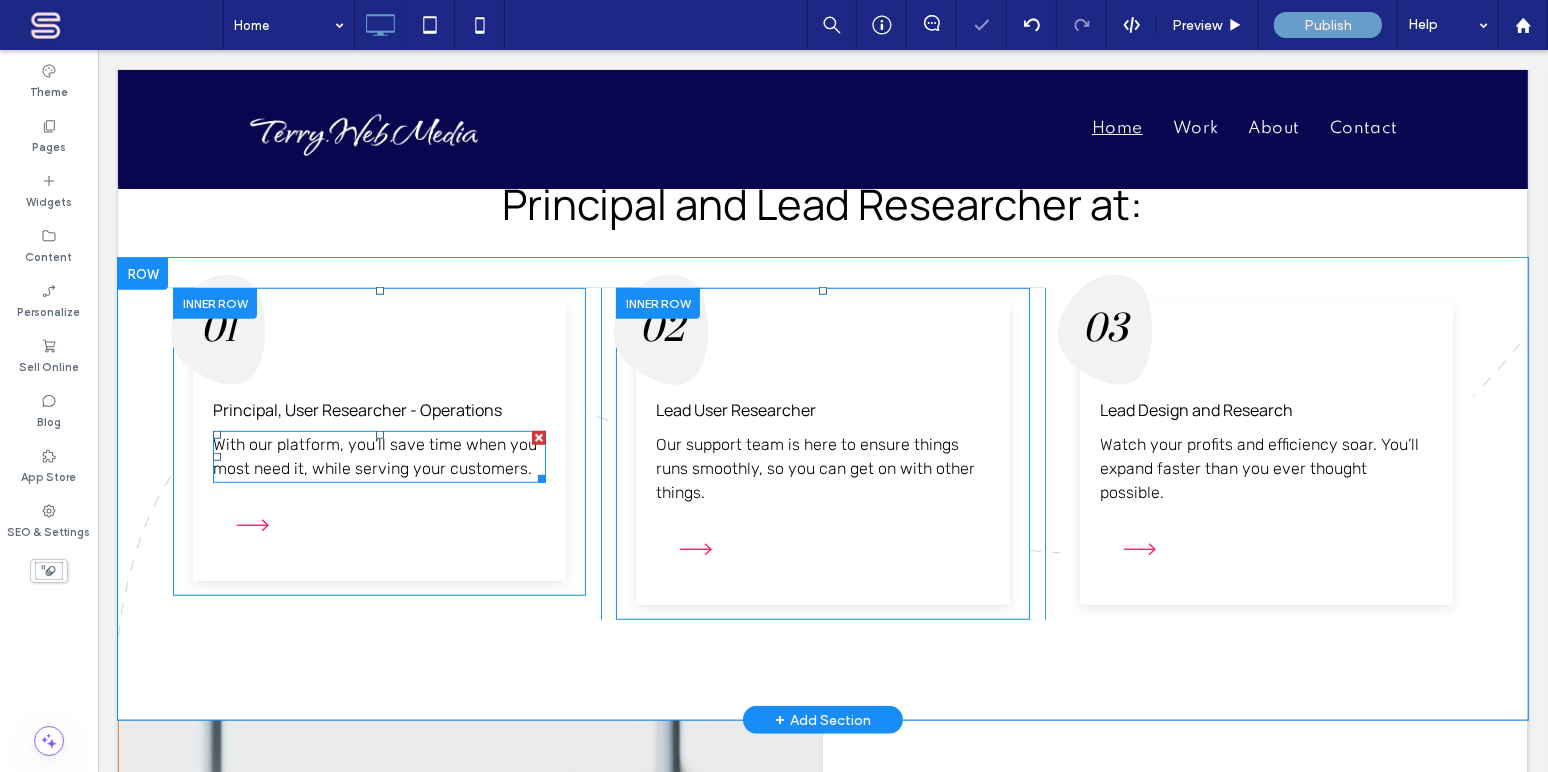 click on "With our platform, you’ll save time when you most need it, while serving your customers." at bounding box center (378, 457) 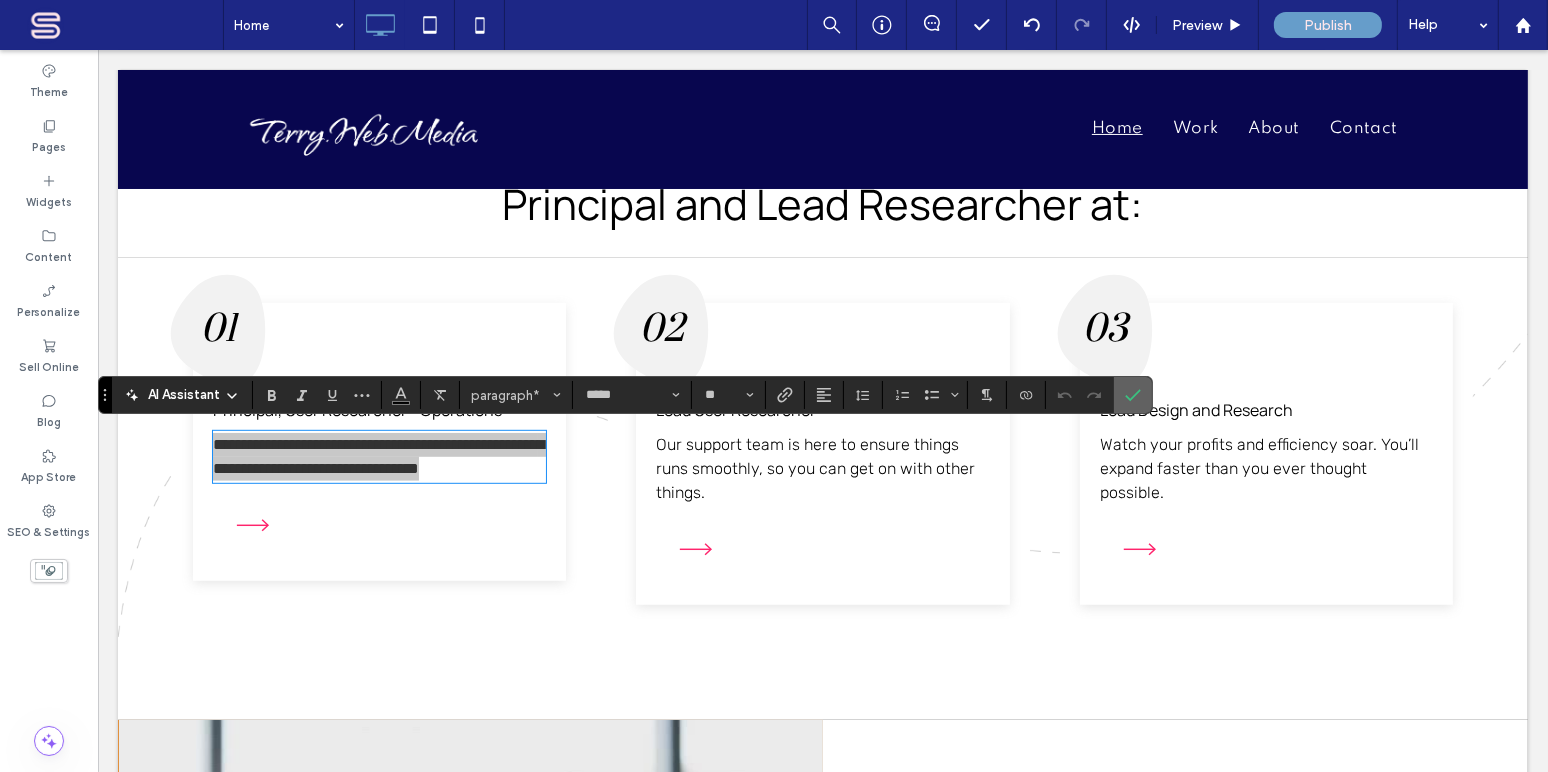 click 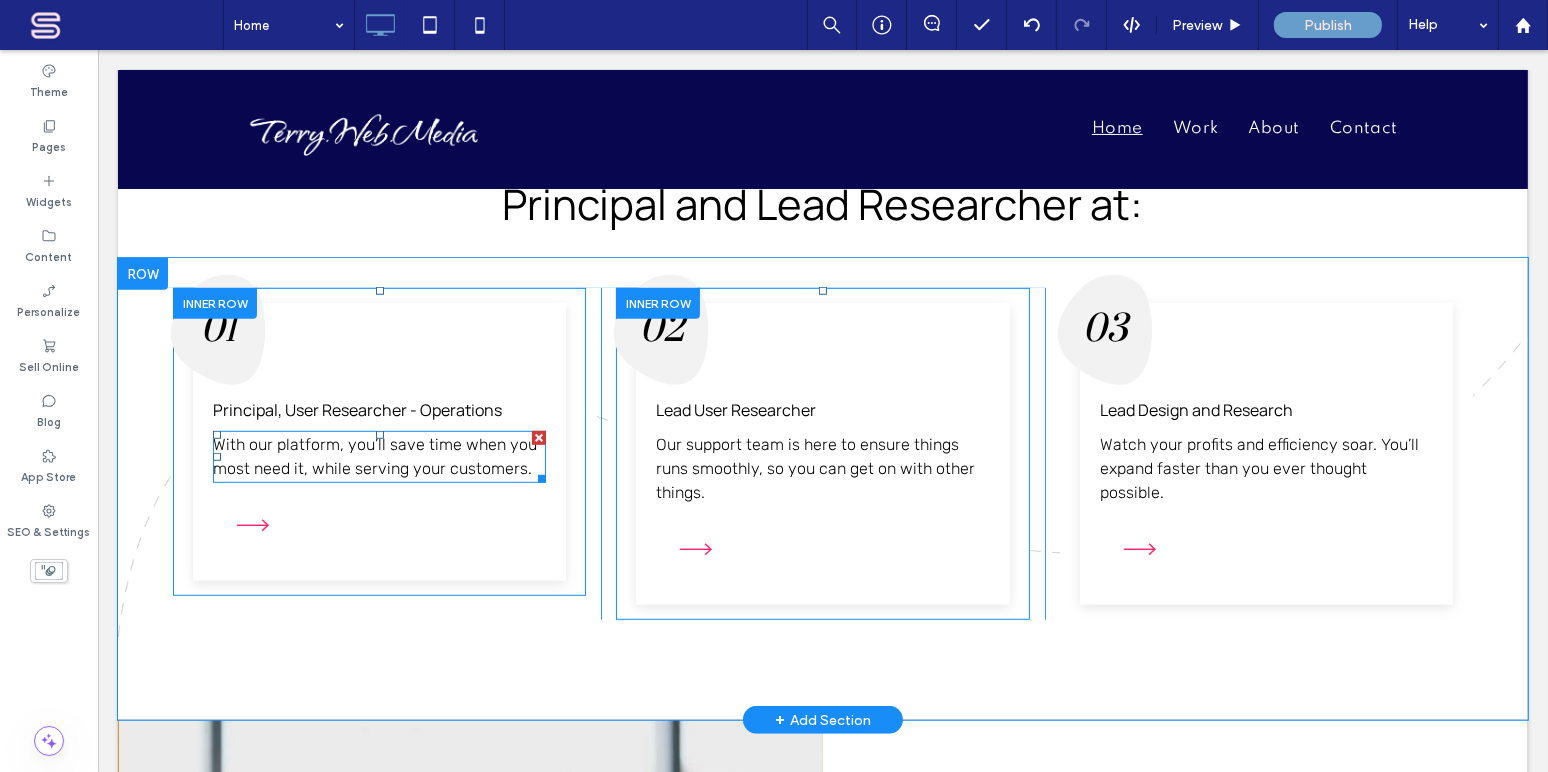 click on "With our platform, you’ll save time when you most need it, while serving your customers." at bounding box center [378, 457] 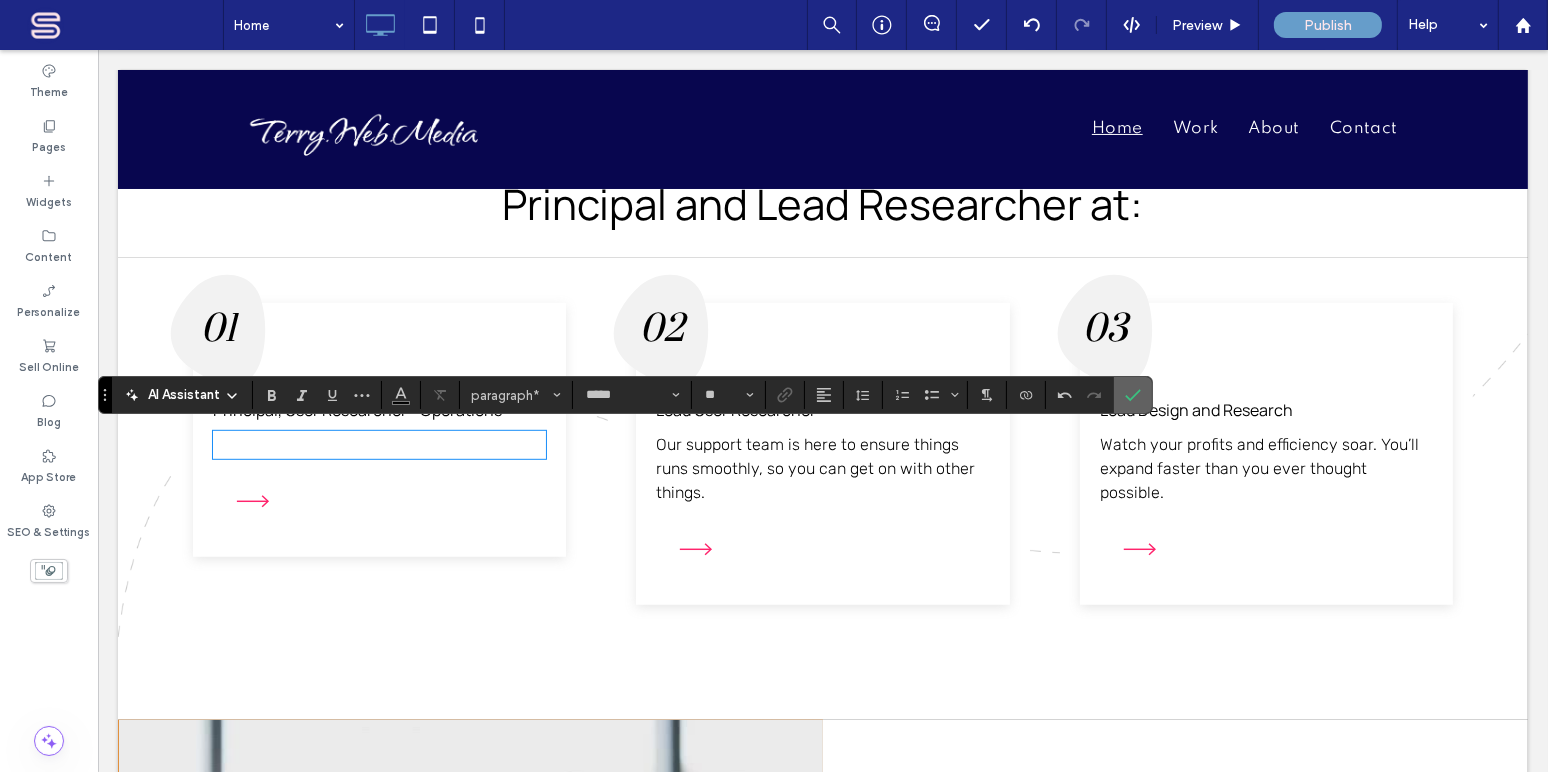 click 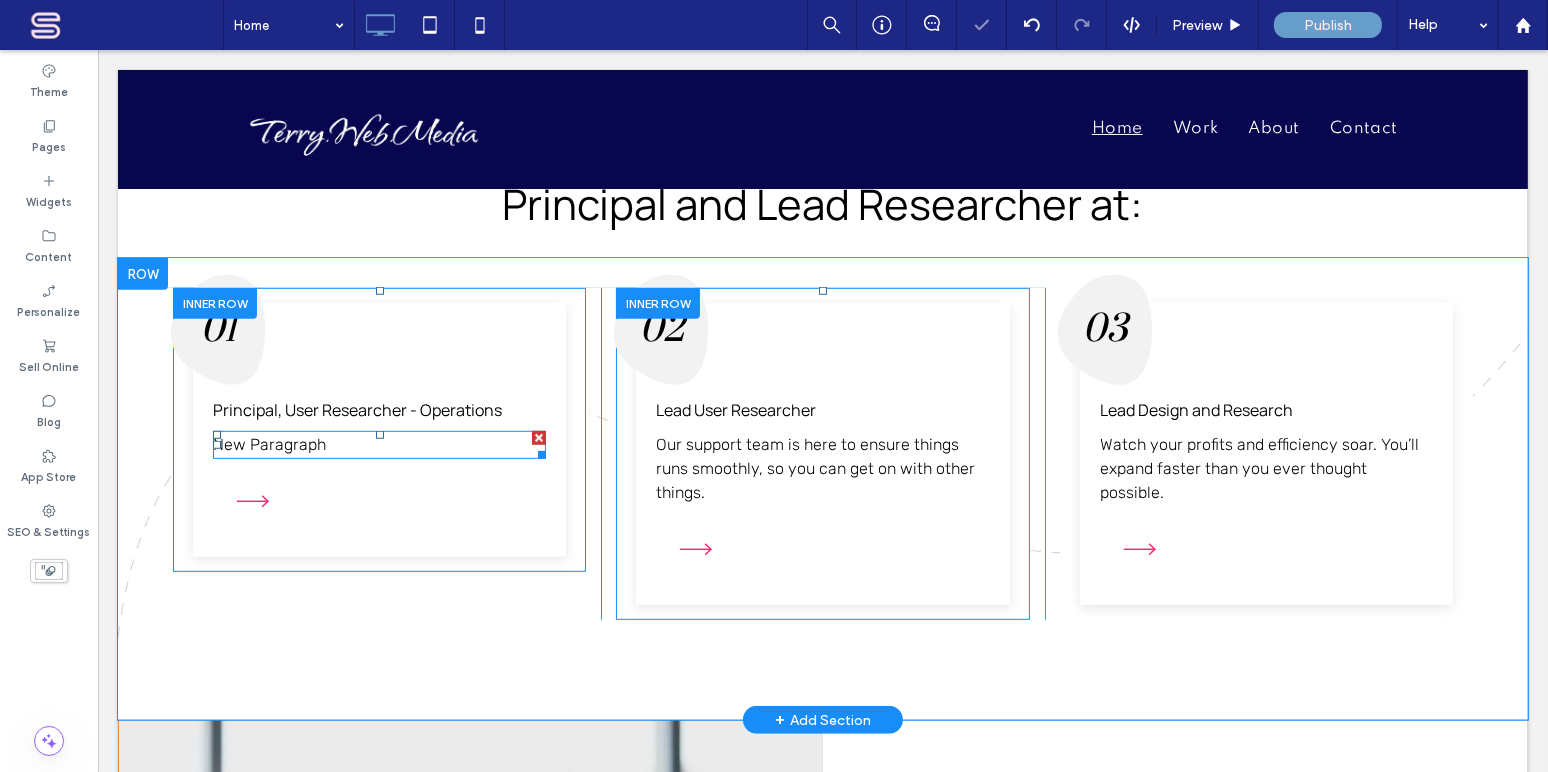 click on "New Paragraph" at bounding box center [378, 445] 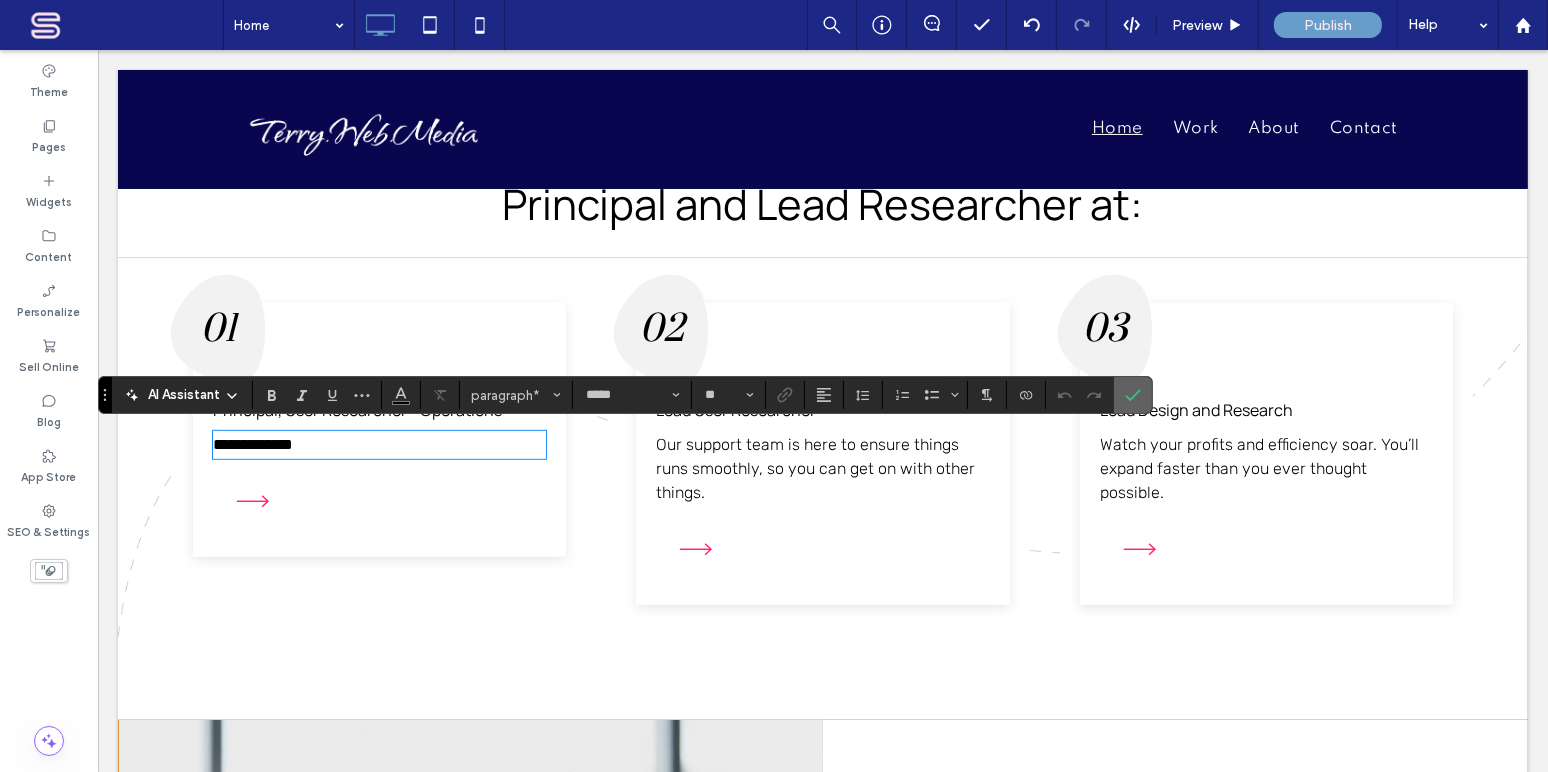 click 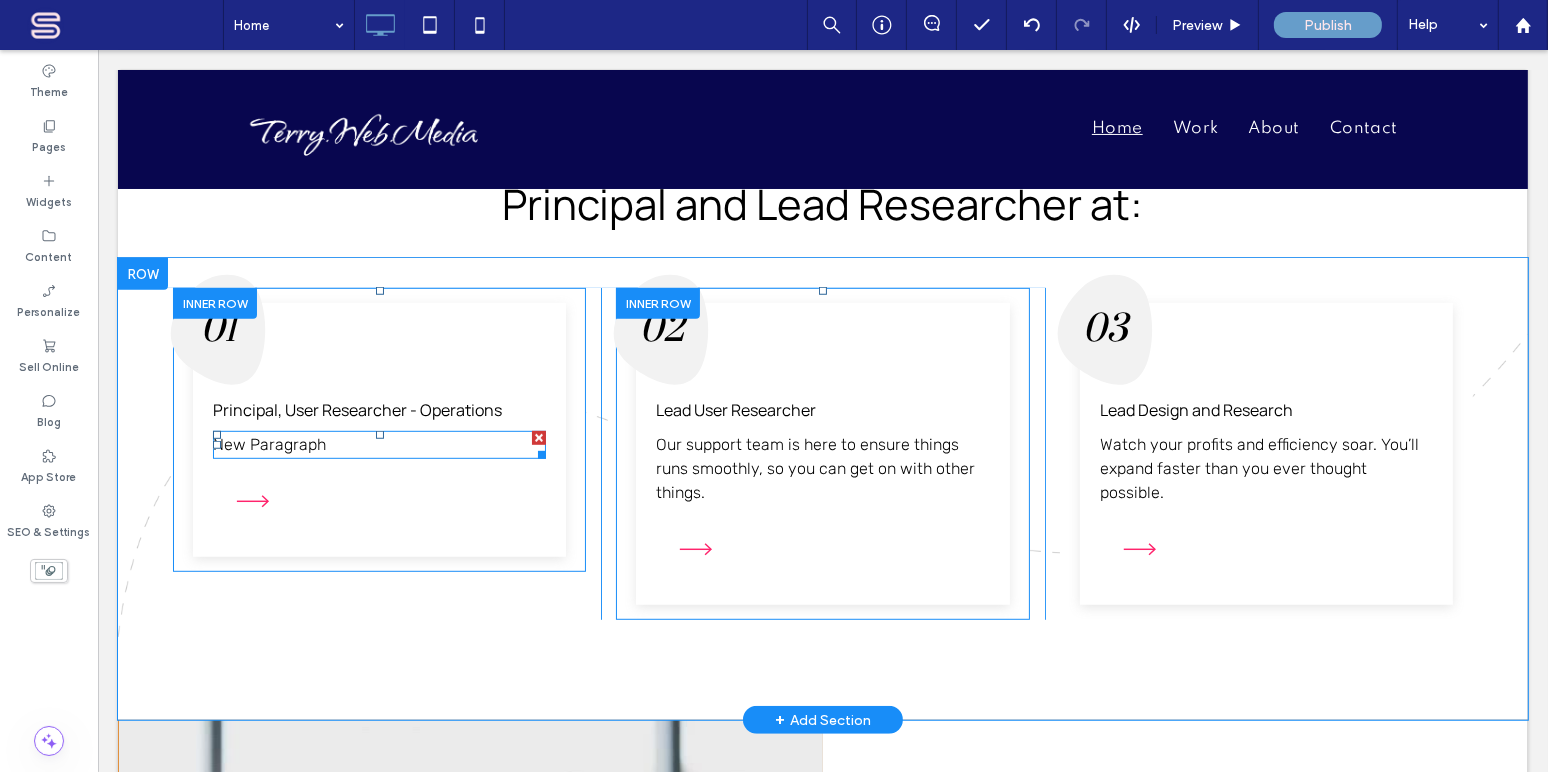 click on "New Paragraph" at bounding box center [268, 444] 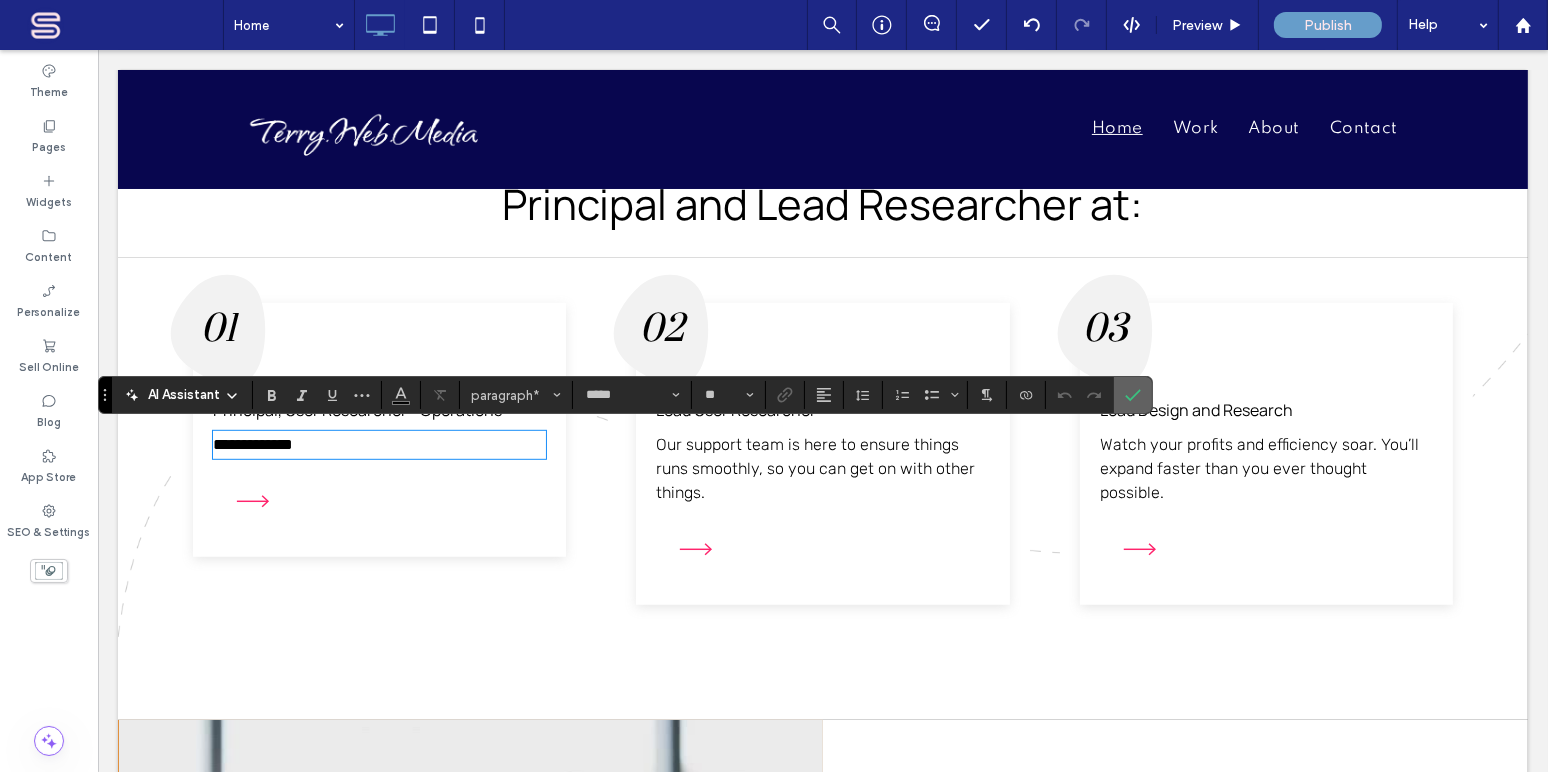 click 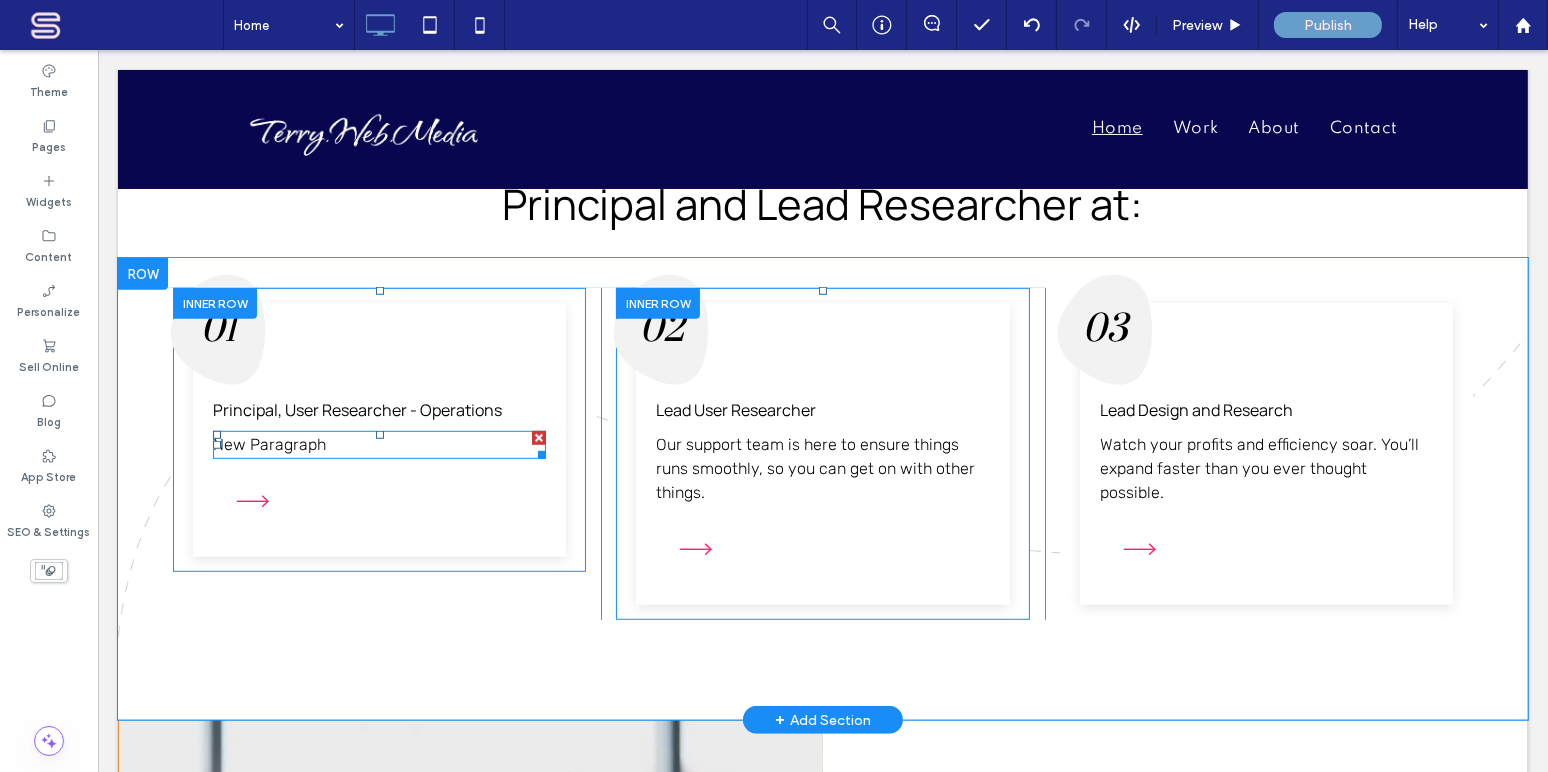 click on "New Paragraph" at bounding box center [268, 444] 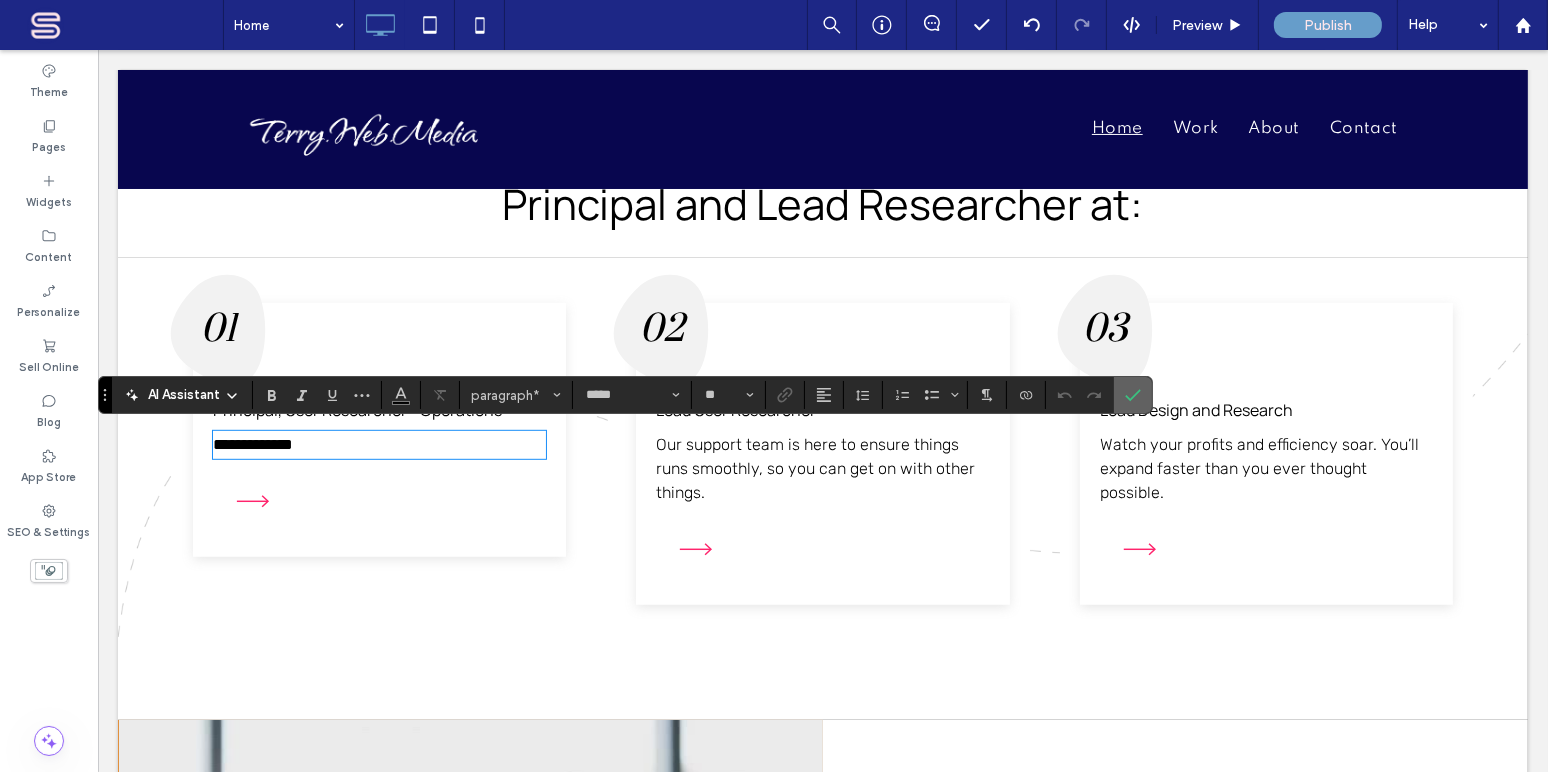 click at bounding box center [1133, 395] 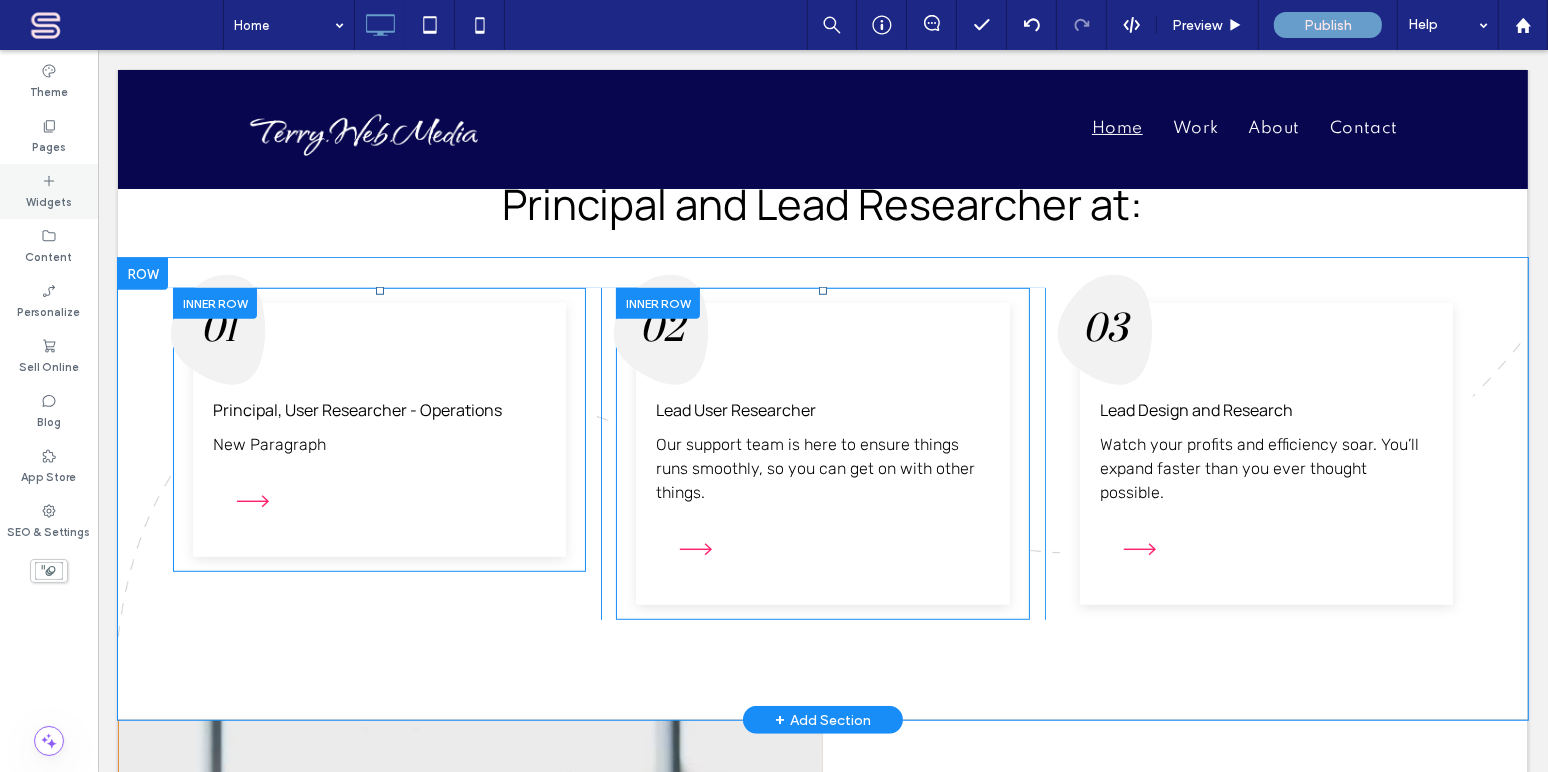 click 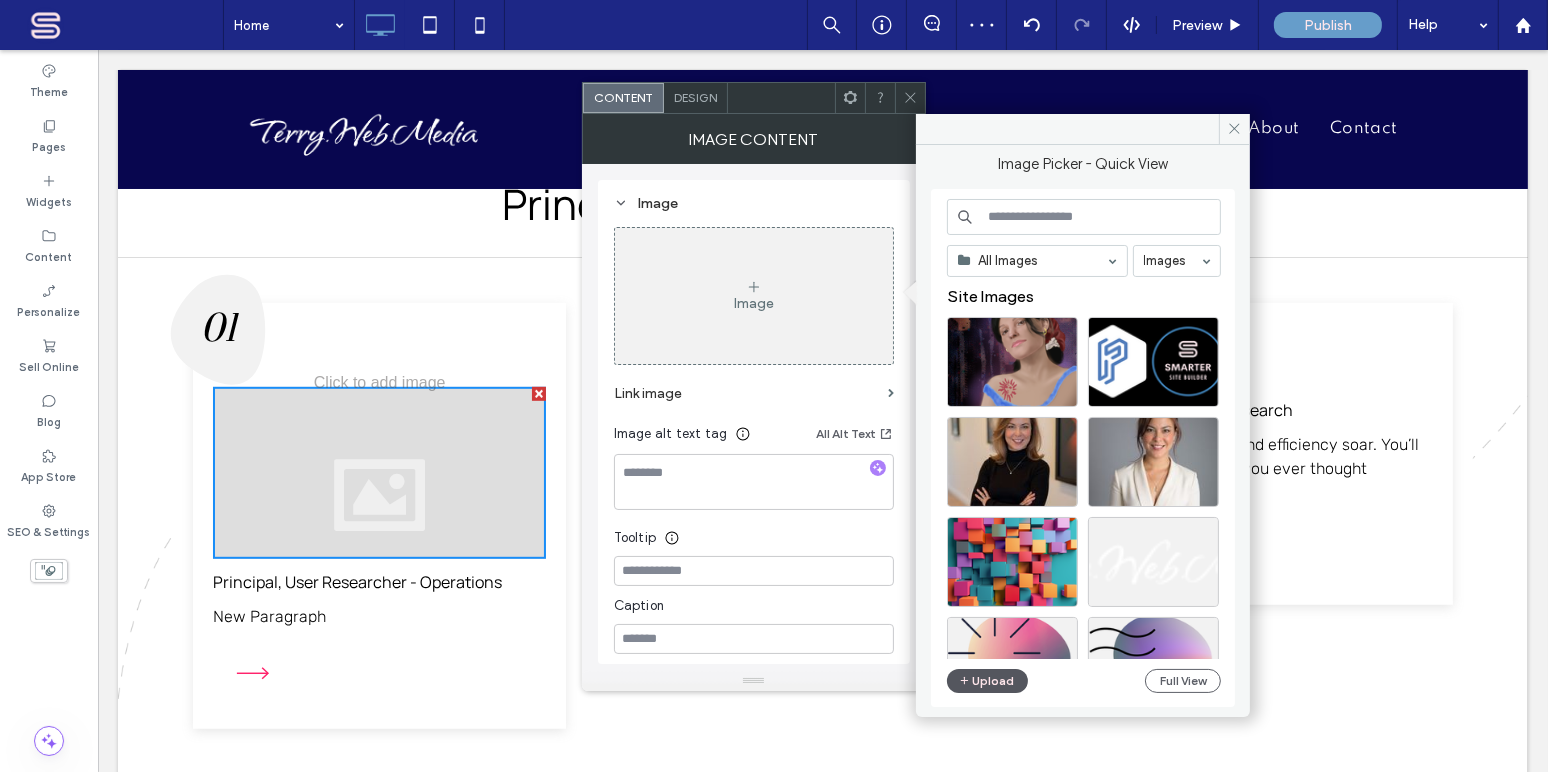 click on "Upload" at bounding box center (988, 681) 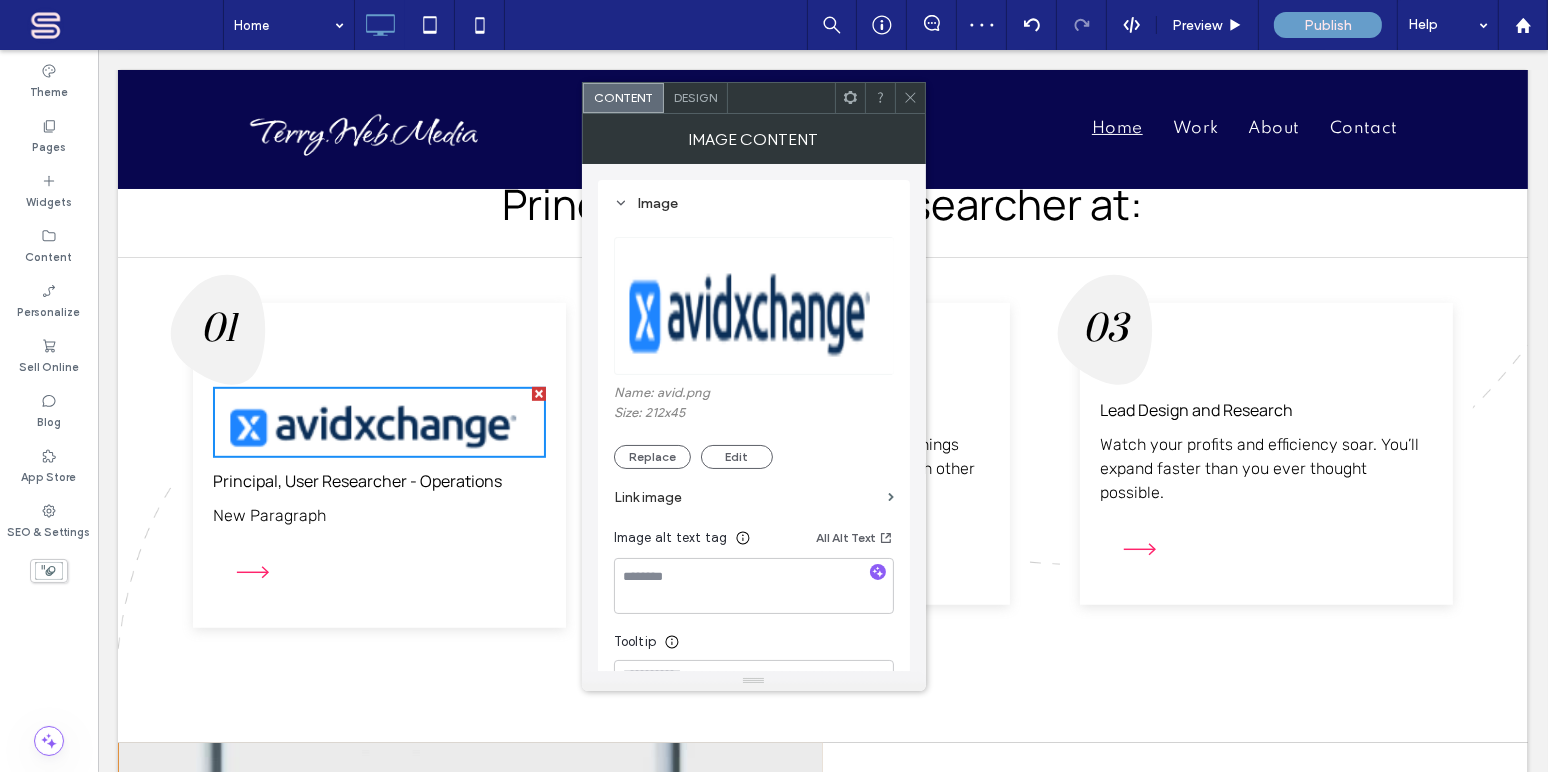 click 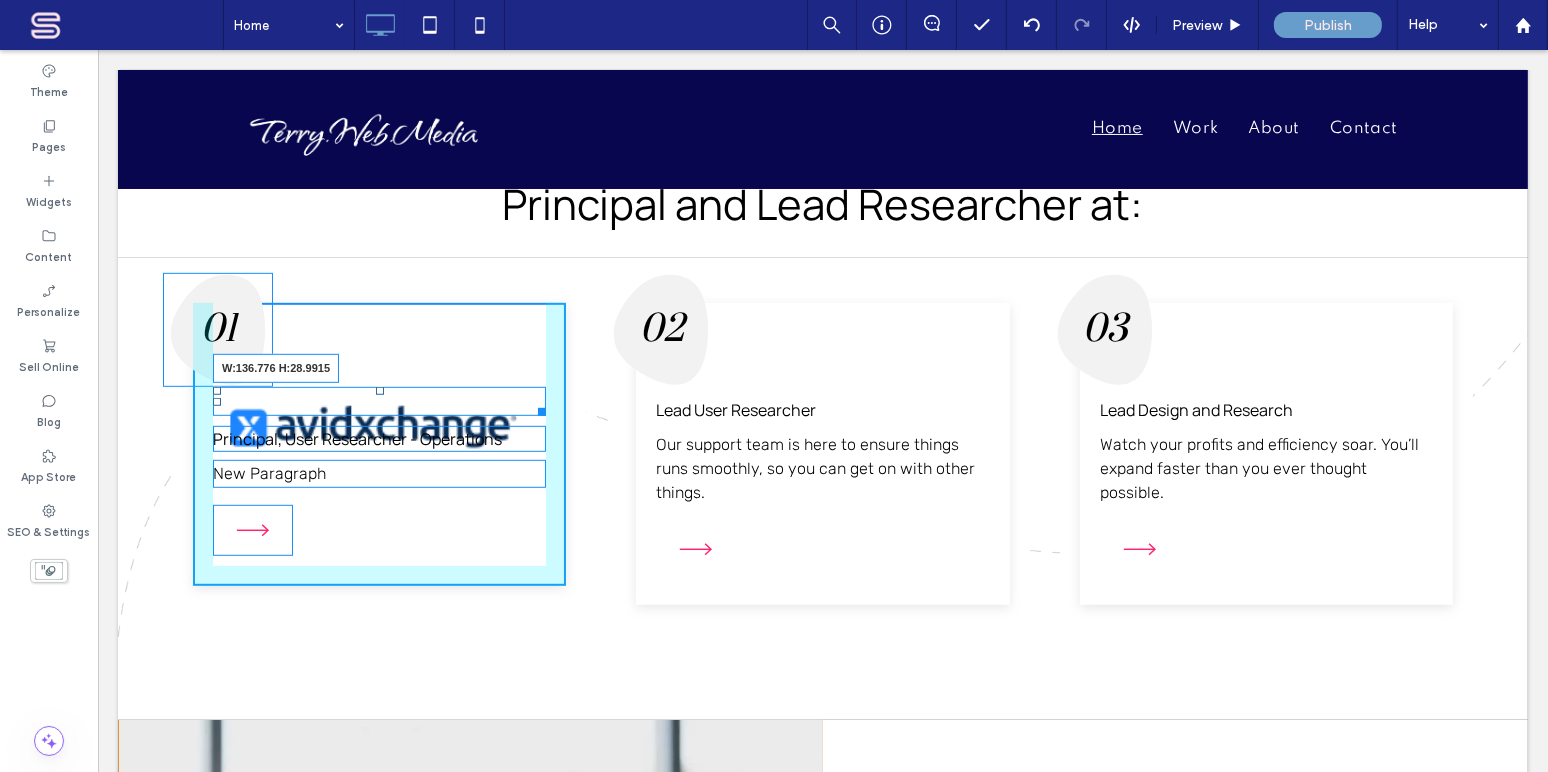 drag, startPoint x: 537, startPoint y: 445, endPoint x: 441, endPoint y: 419, distance: 99.458534 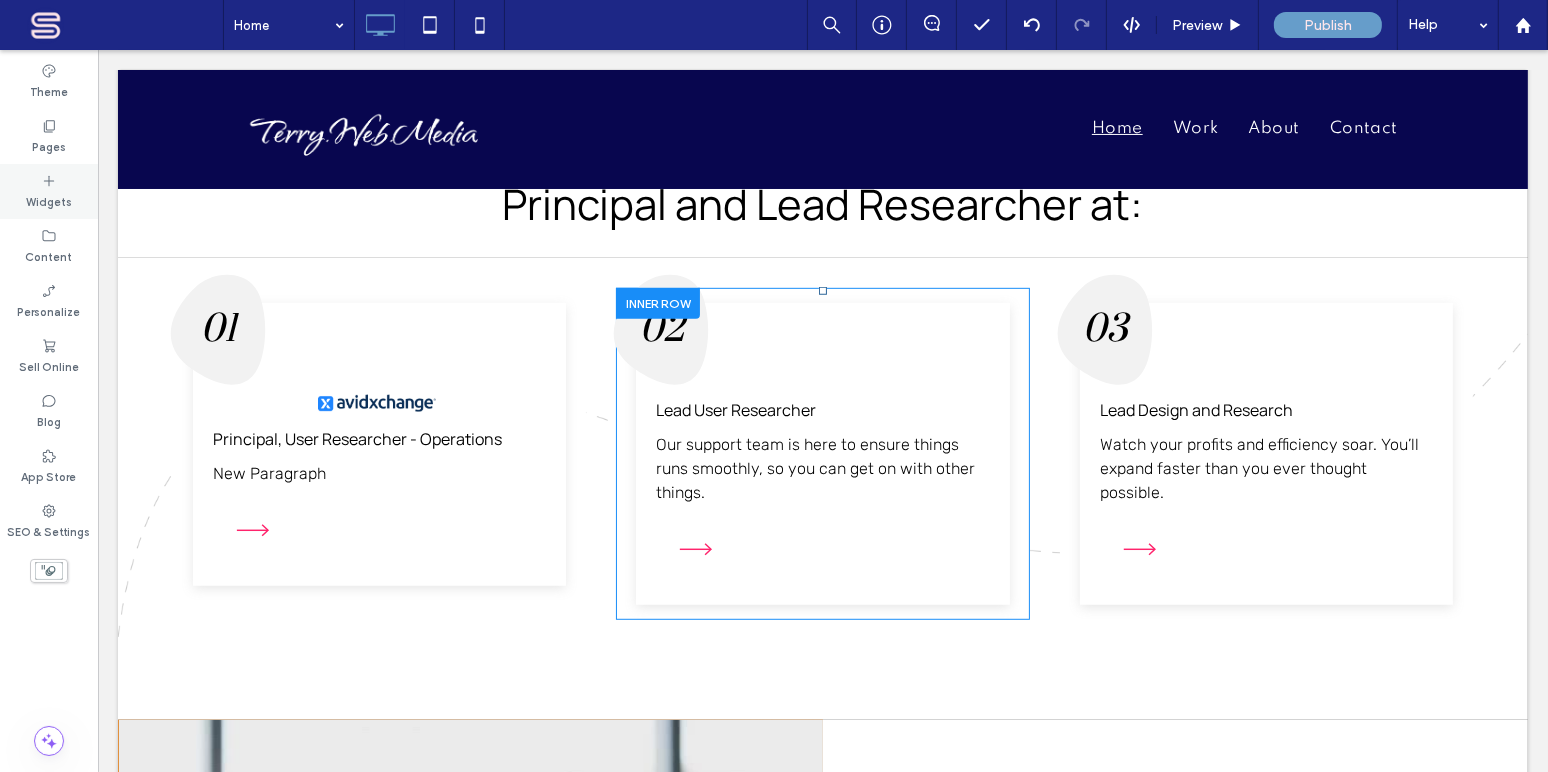click 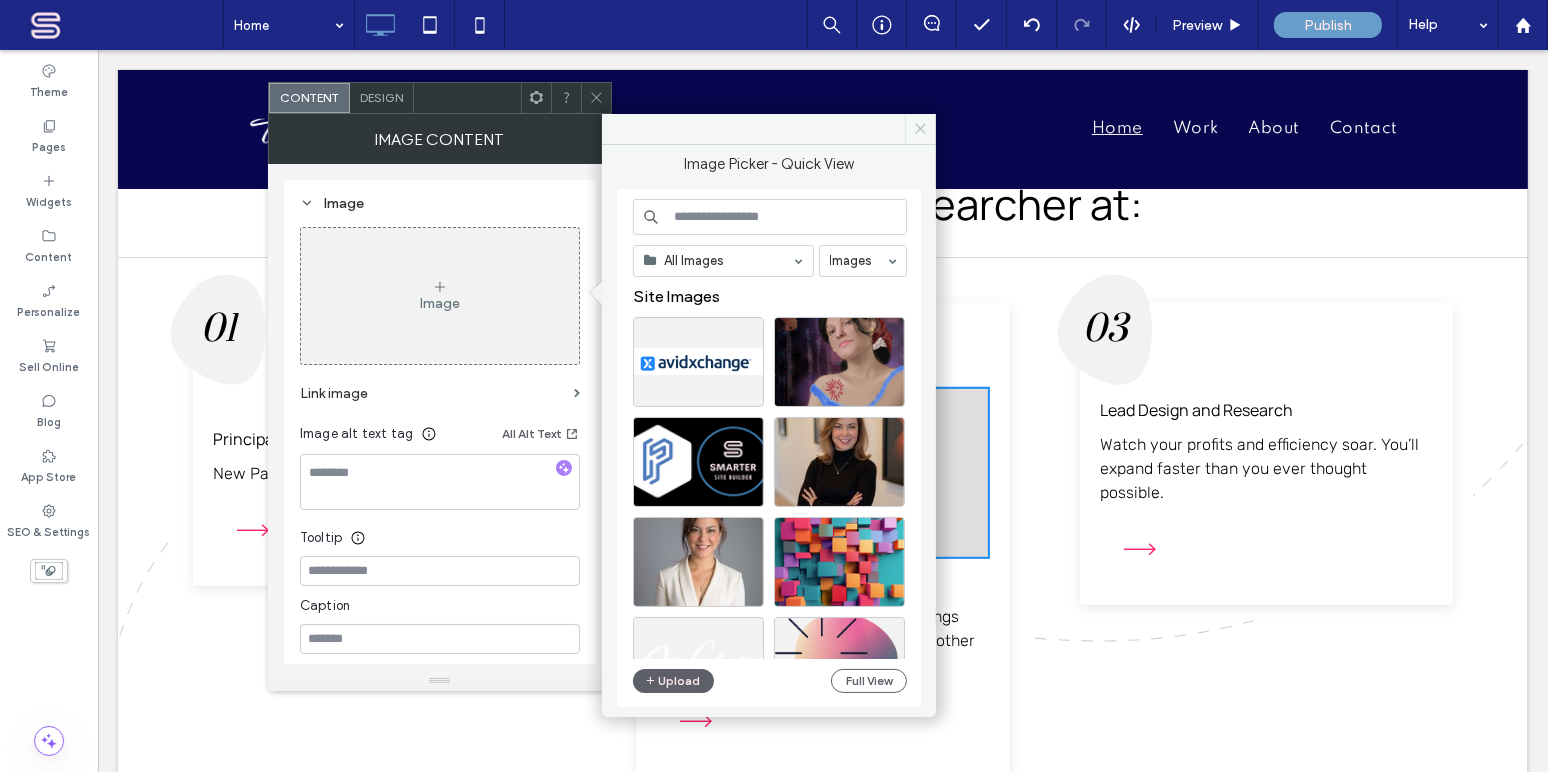 click 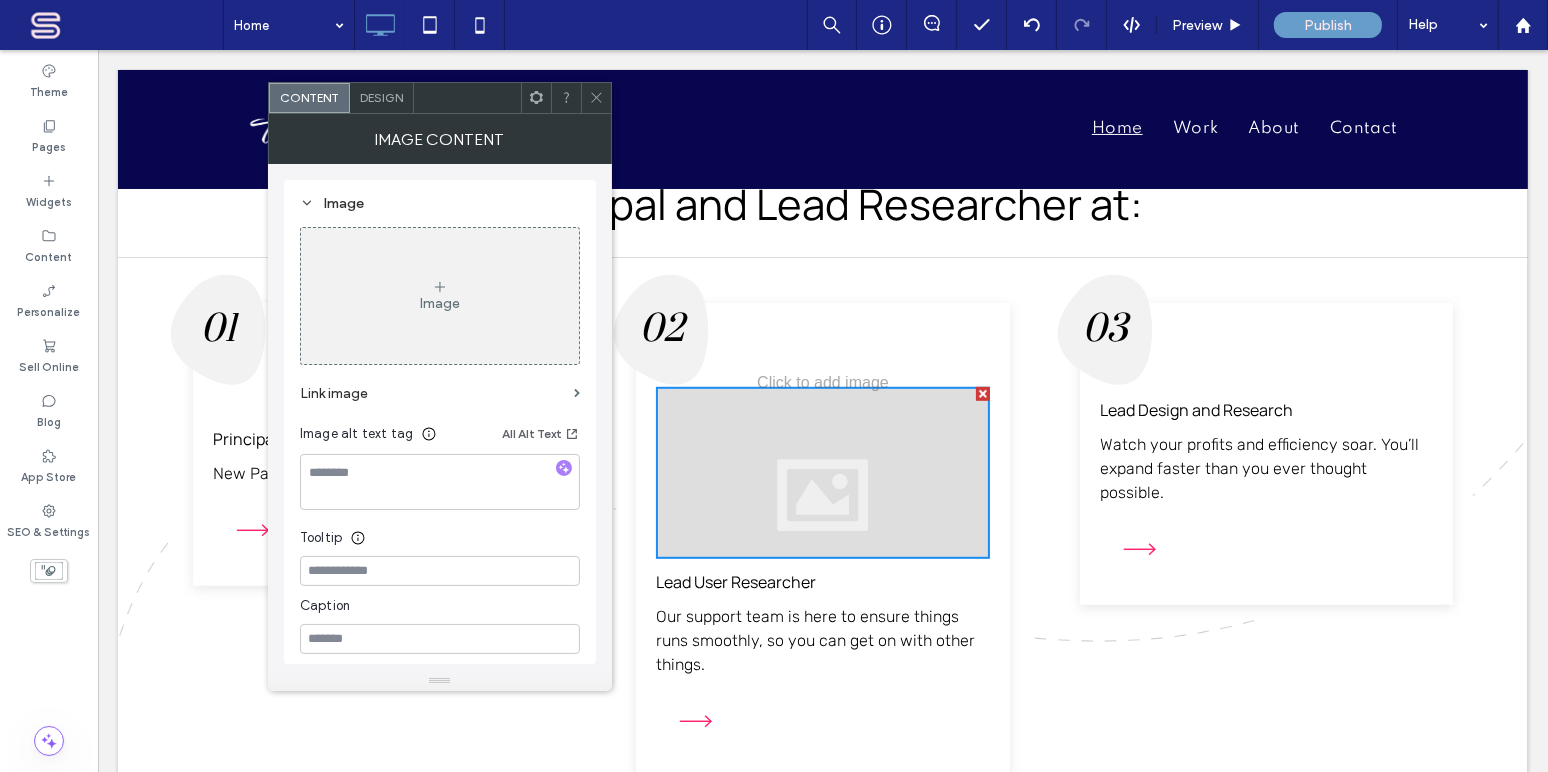 click 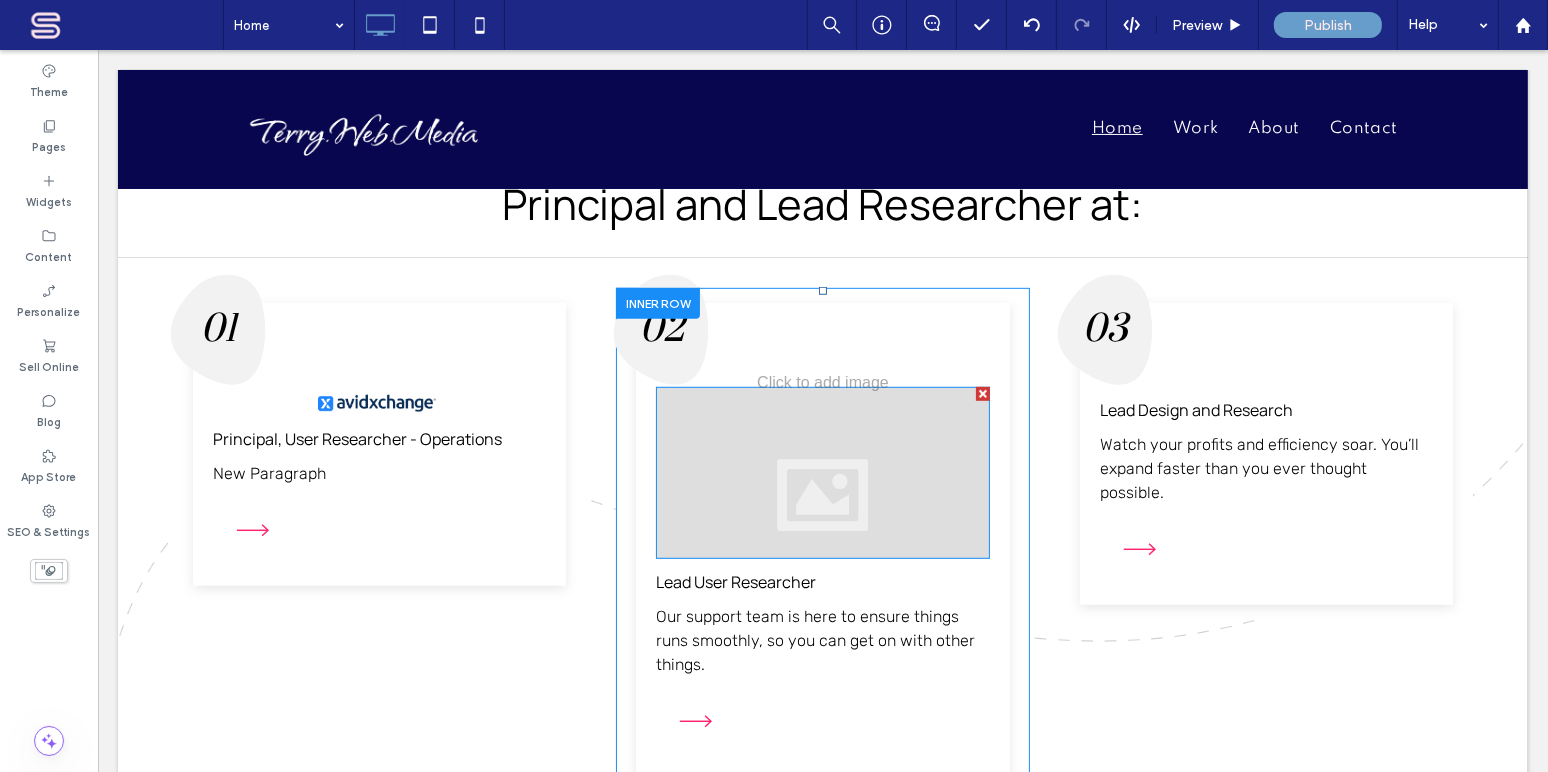 click at bounding box center (982, 394) 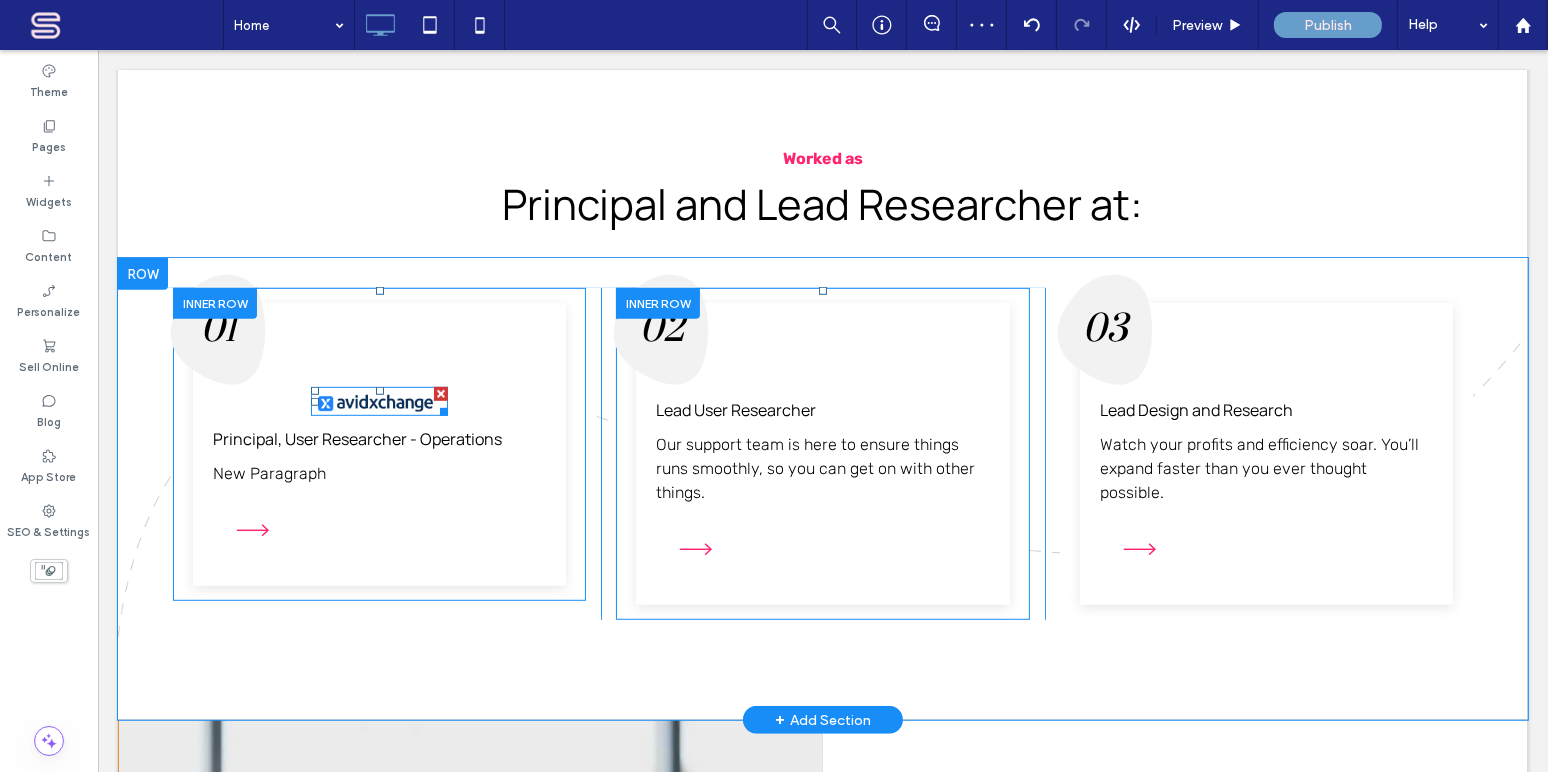 click at bounding box center [440, 394] 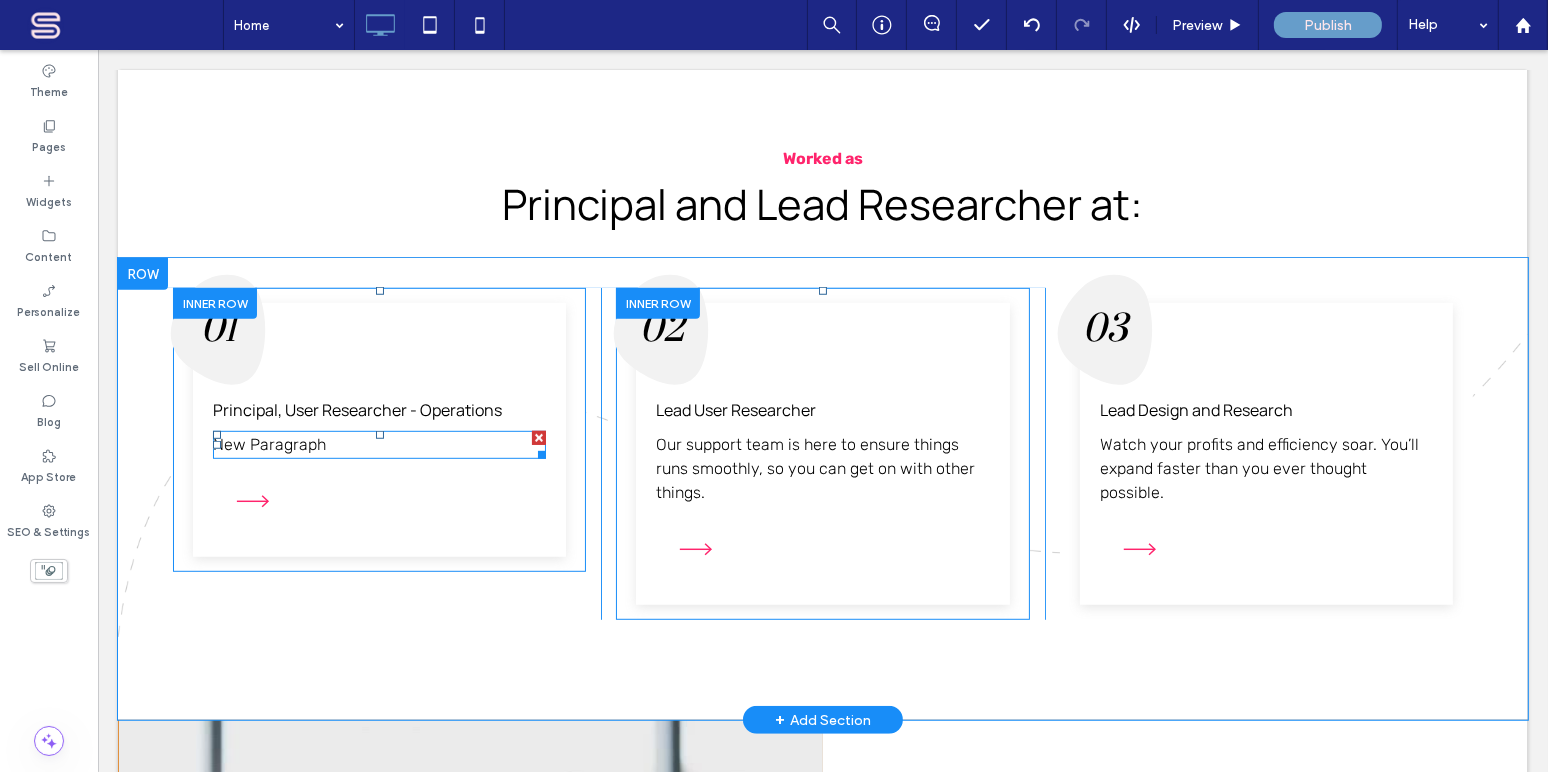 click on "New Paragraph" at bounding box center (268, 444) 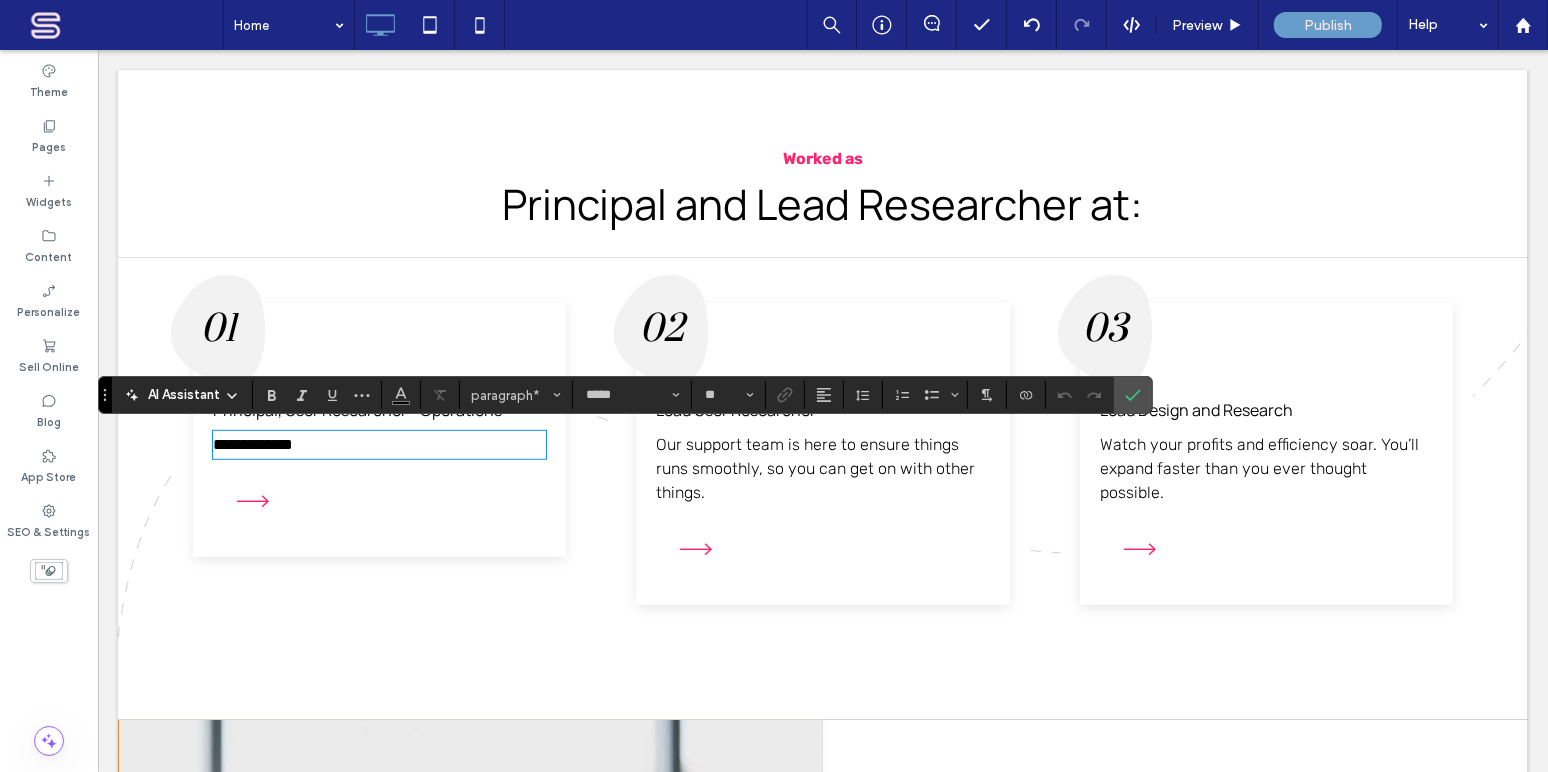 type 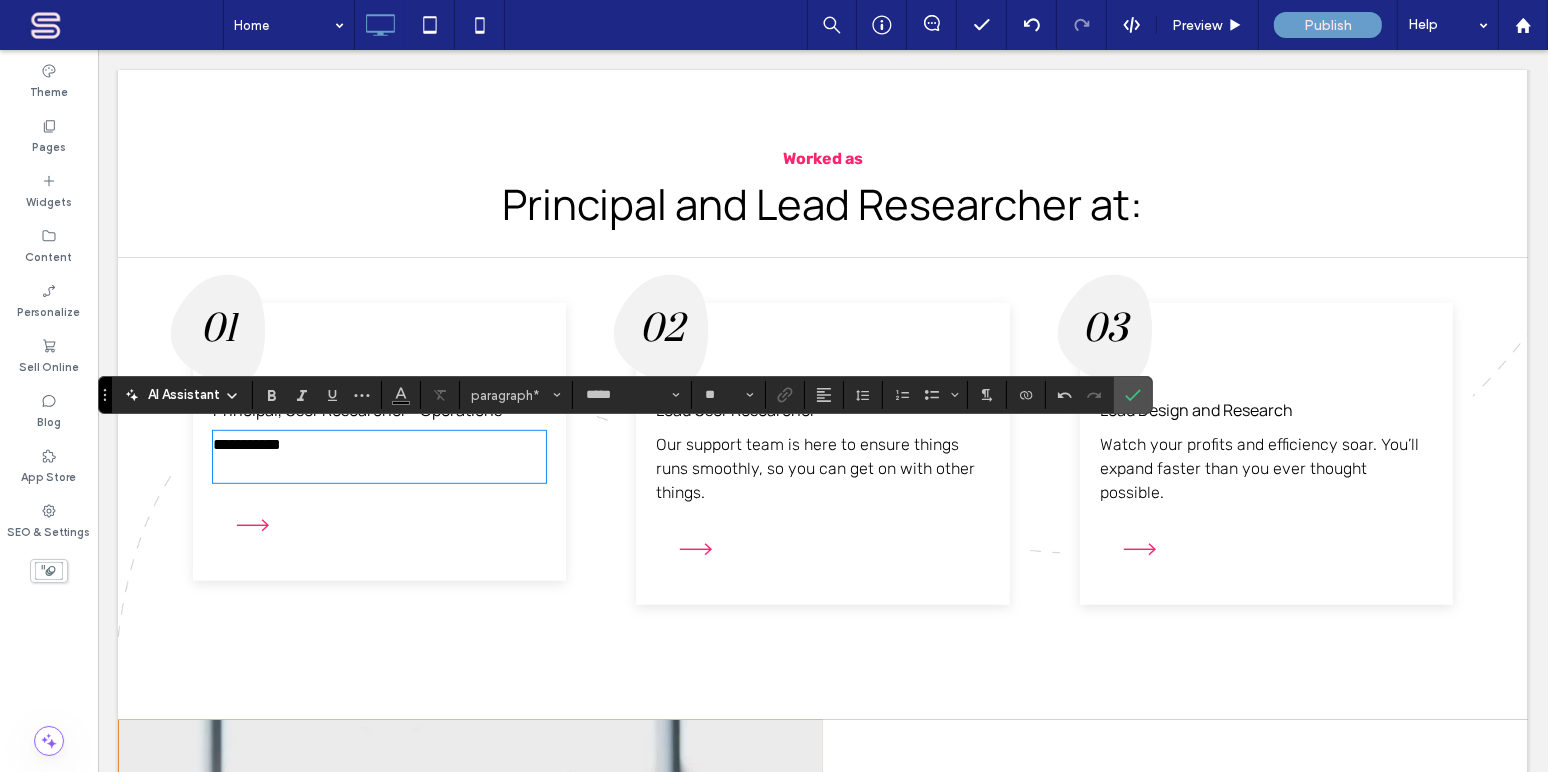 click on "Our support team is here to ensure things runs smoothly, so you can get on with other things." at bounding box center (814, 468) 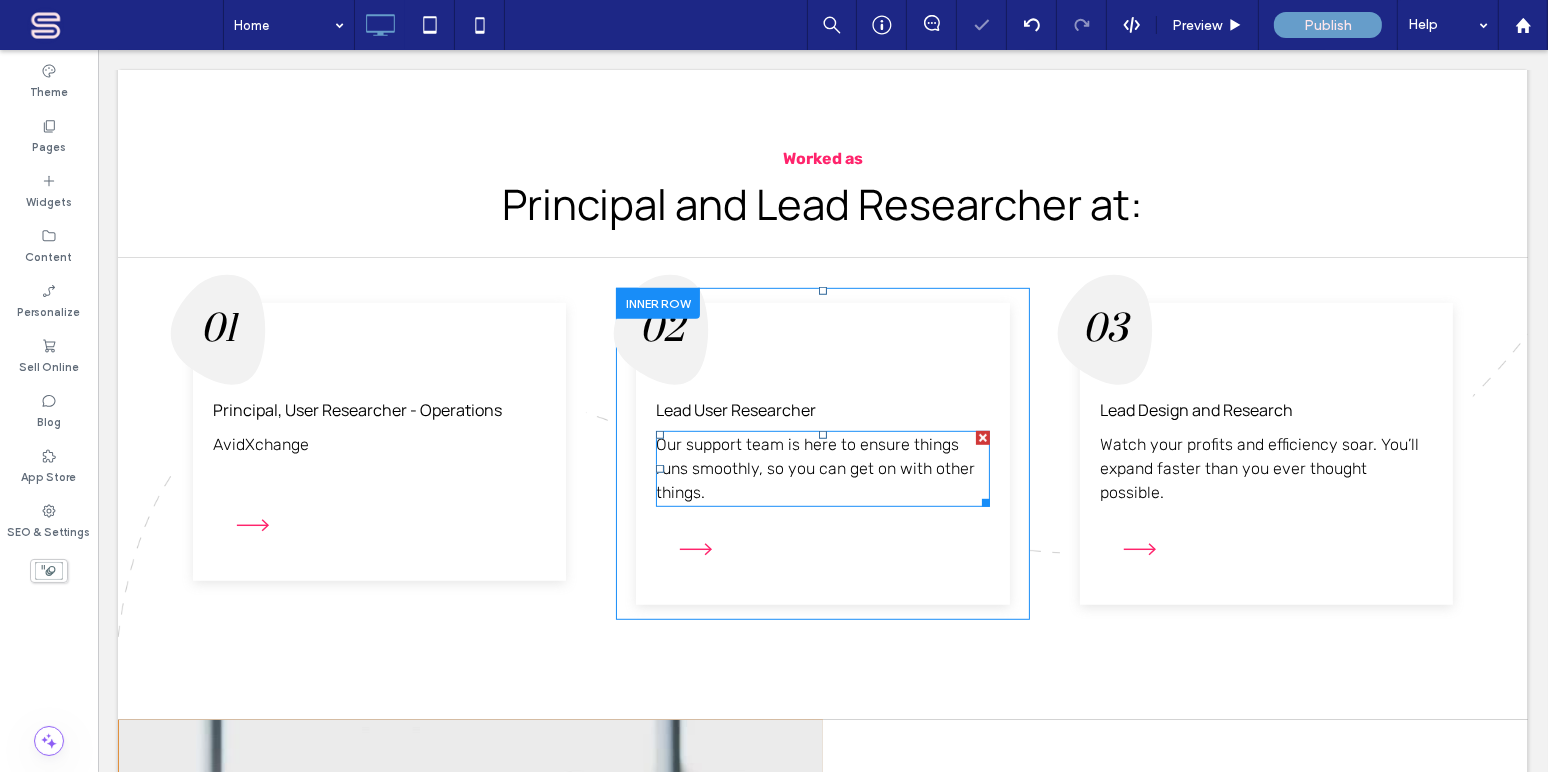 click on "Our support team is here to ensure things runs smoothly, so you can get on with other things." at bounding box center (814, 468) 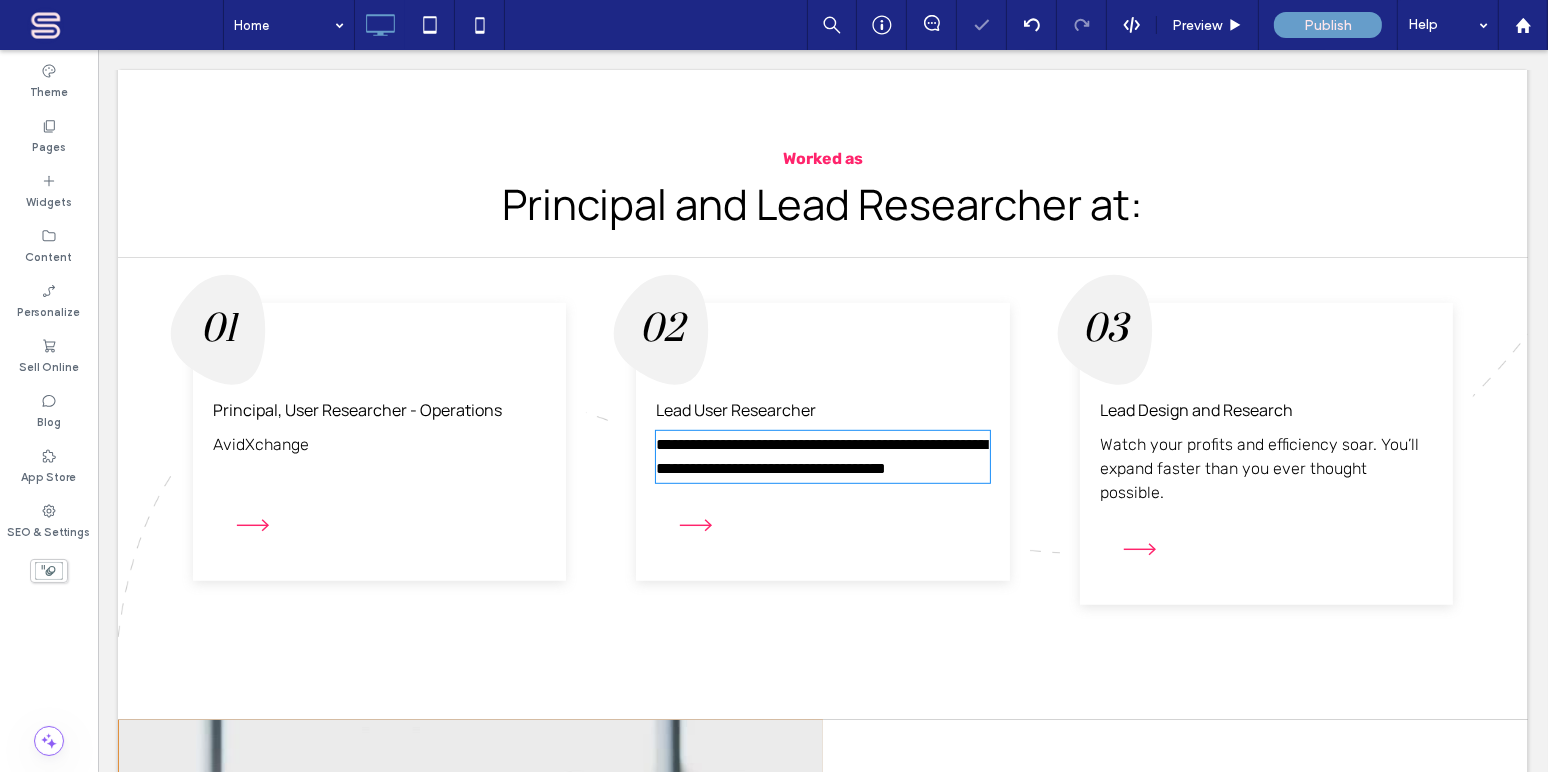 click on "**********" at bounding box center [820, 456] 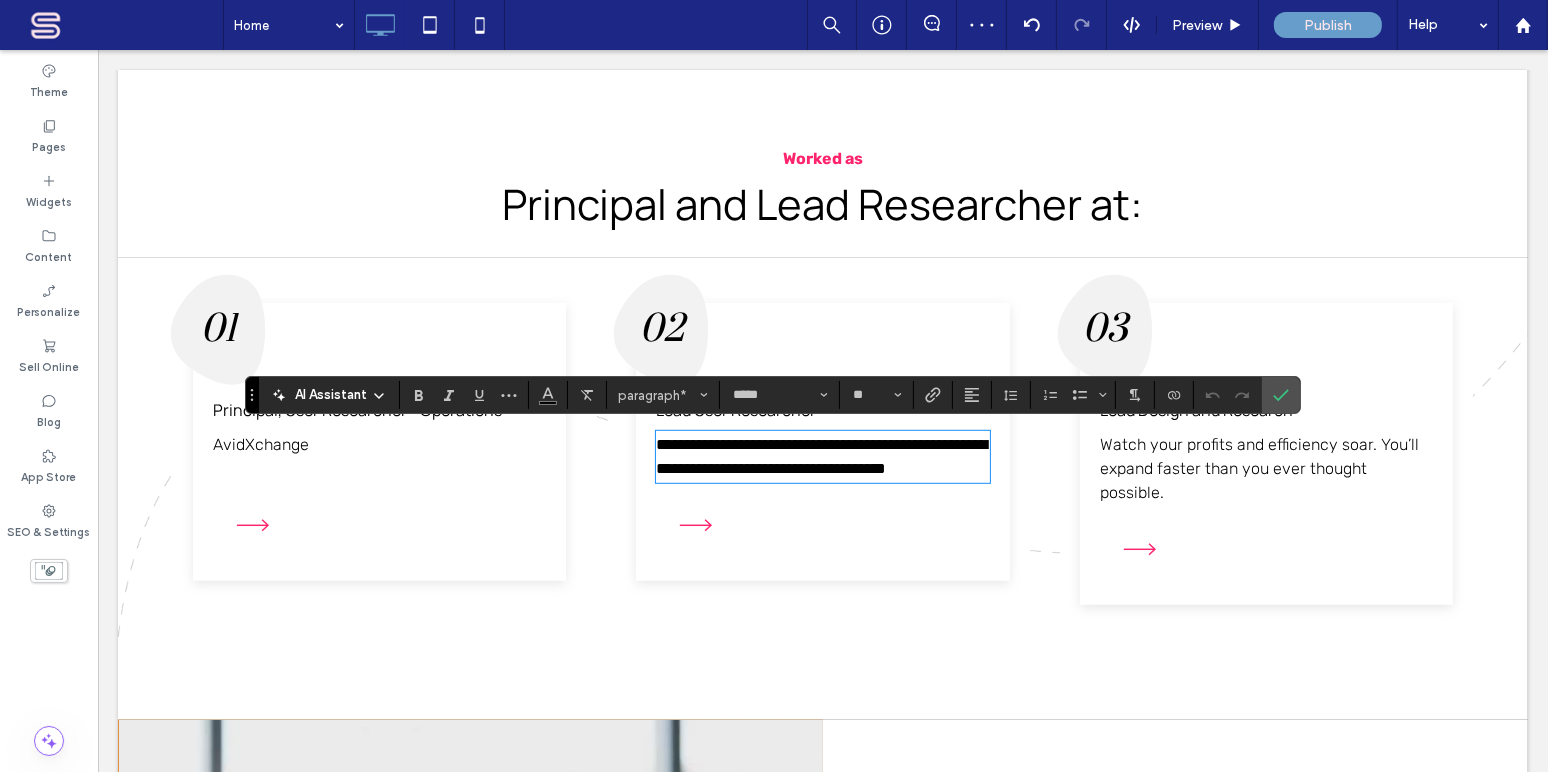 click on "**********" at bounding box center (821, 457) 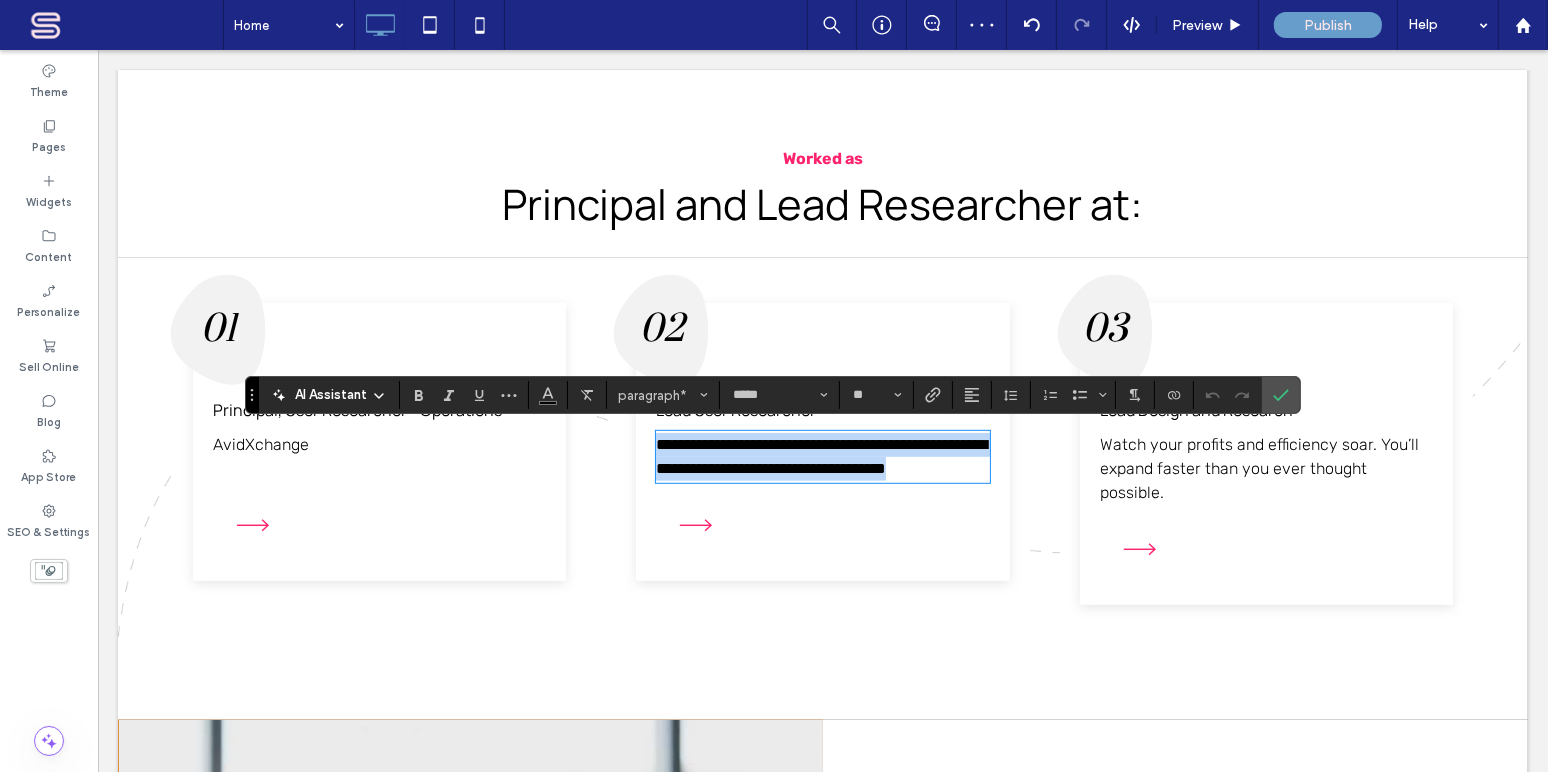 drag, startPoint x: 718, startPoint y: 494, endPoint x: 649, endPoint y: 443, distance: 85.8021 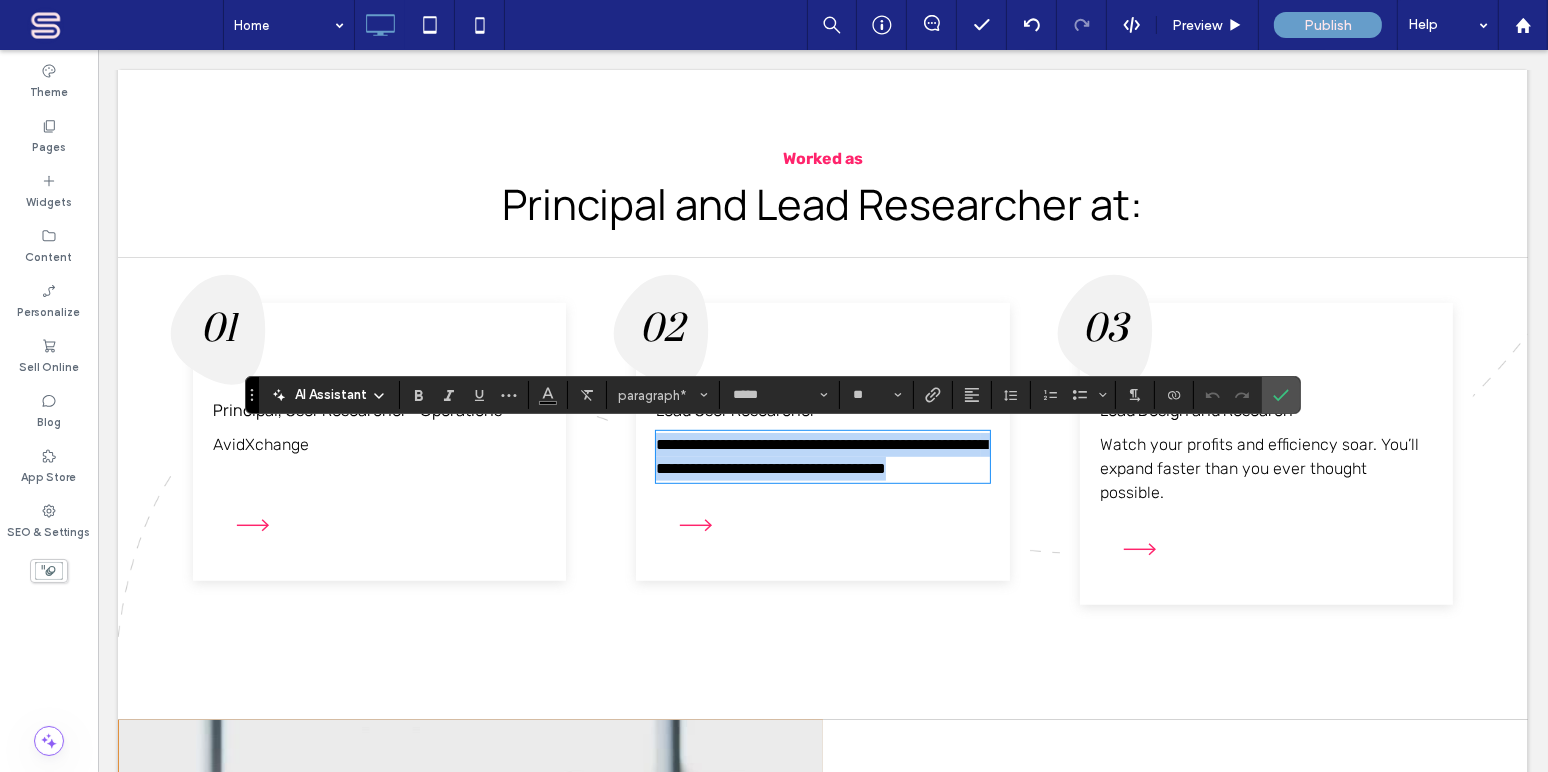 type 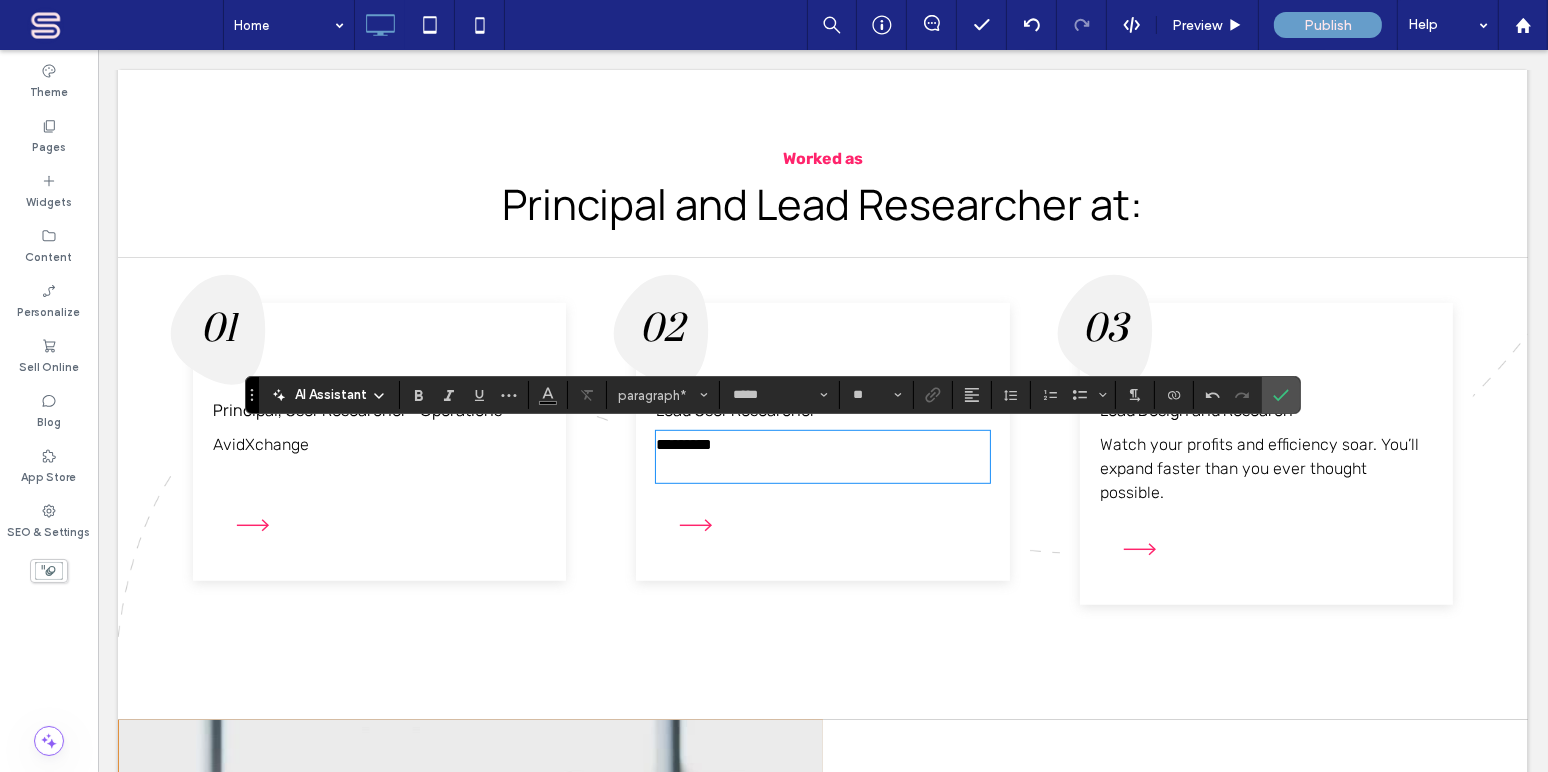 click on "Watch your profits and efficiency soar. You’ll expand faster than you ever thought possible." at bounding box center (1258, 468) 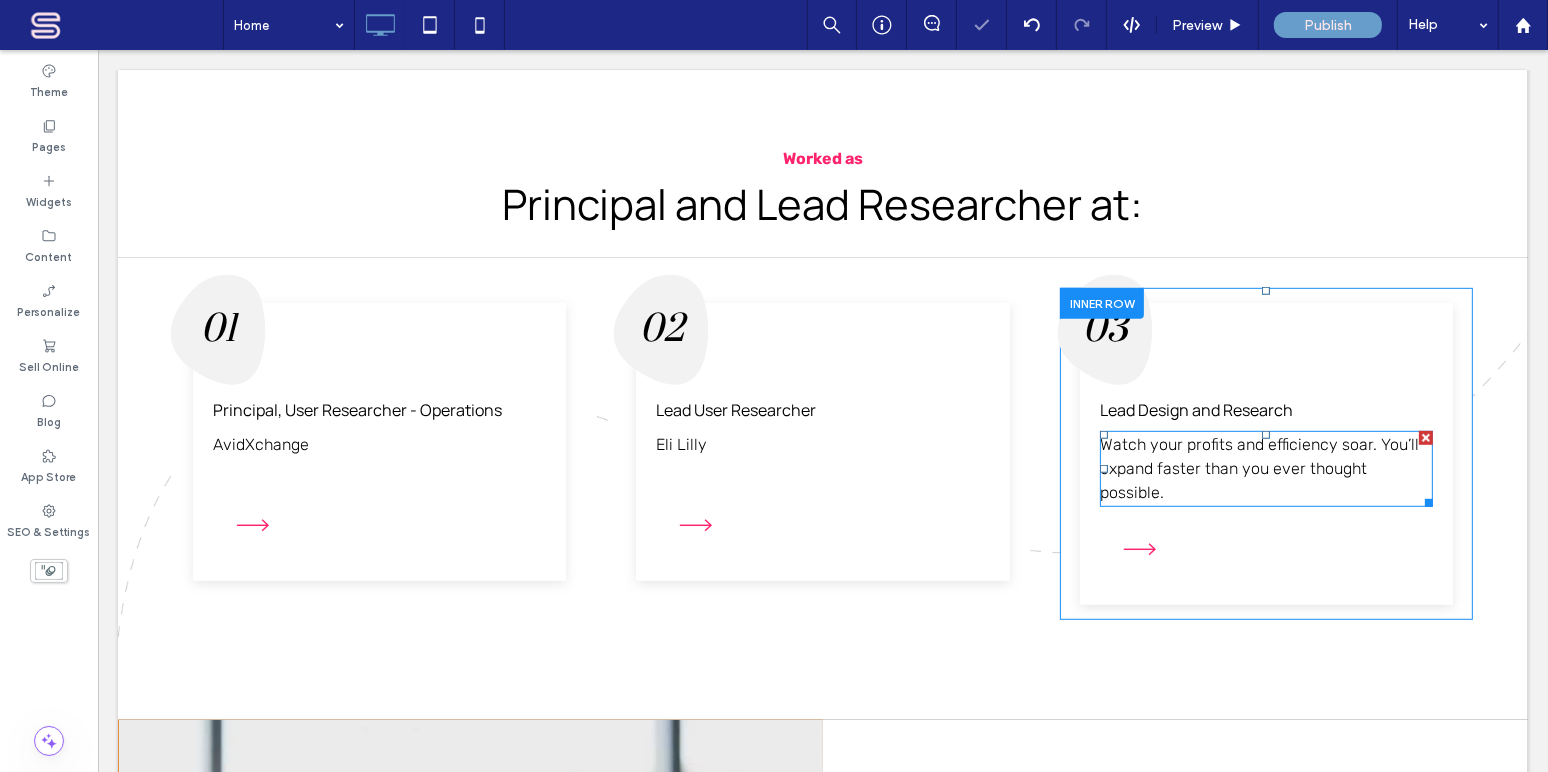 click on "Watch your profits and efficiency soar. You’ll expand faster than you ever thought possible." at bounding box center [1265, 469] 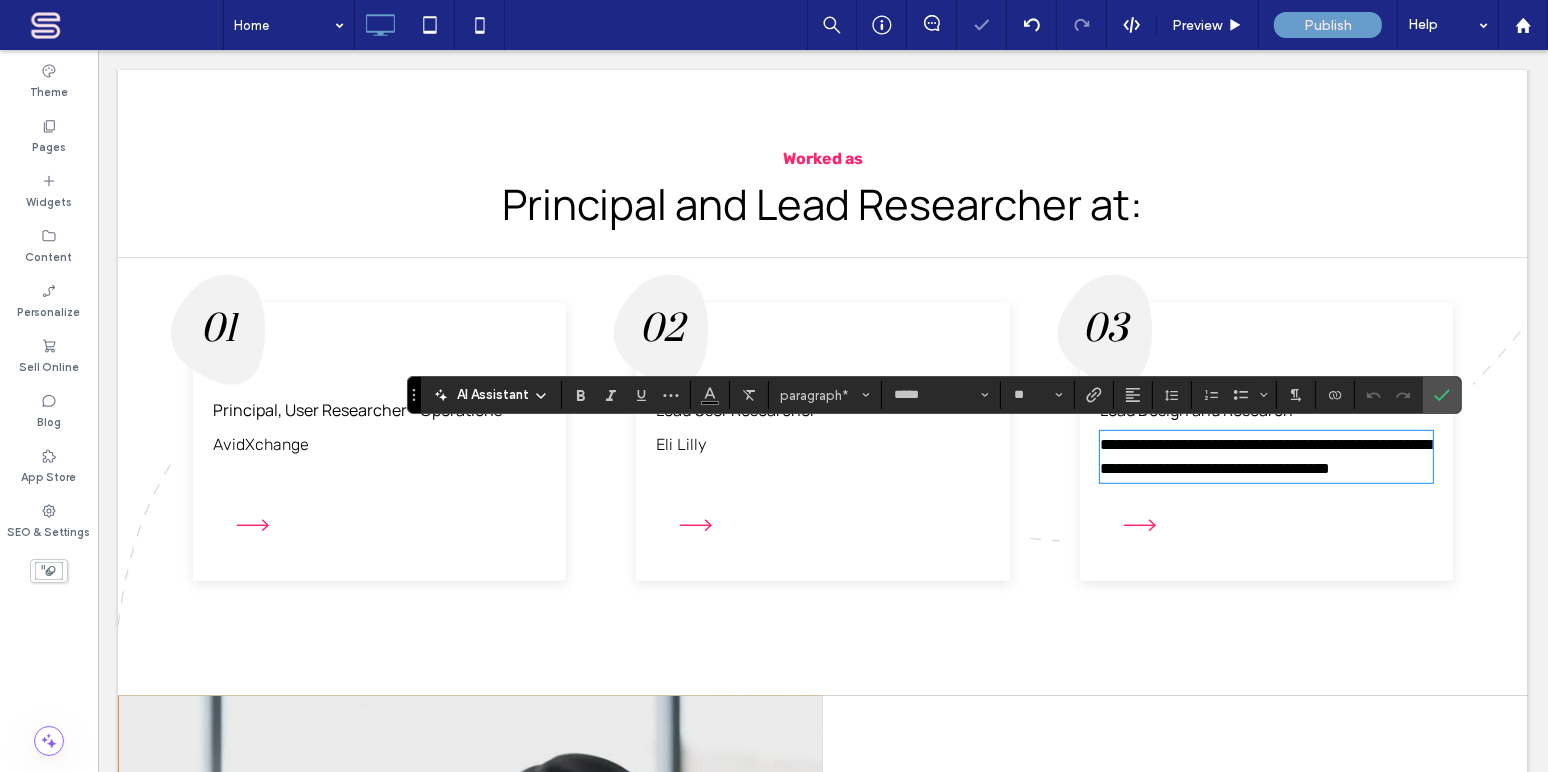 click on "**********" at bounding box center [1265, 457] 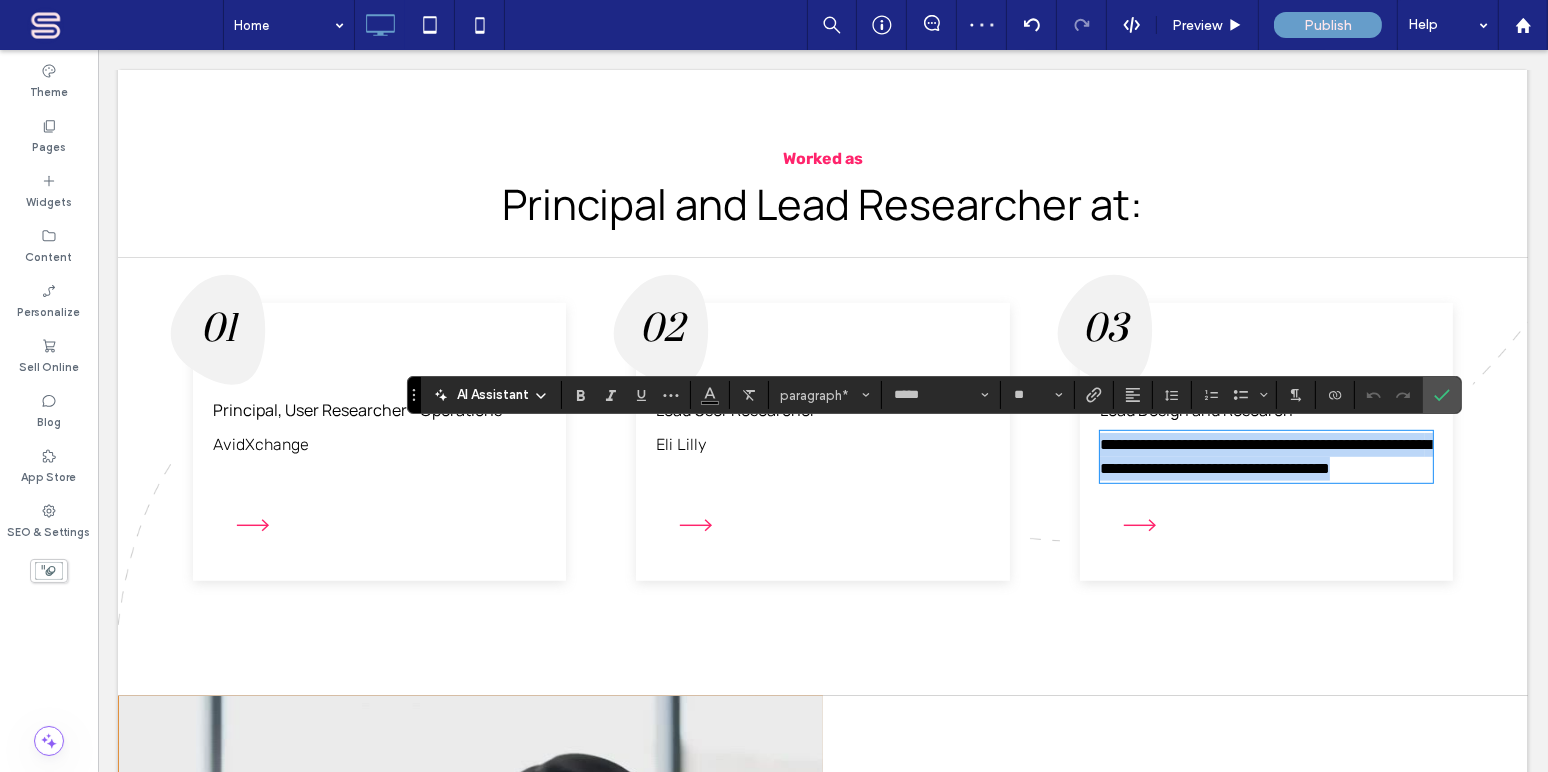 drag, startPoint x: 1164, startPoint y: 495, endPoint x: 1083, endPoint y: 441, distance: 97.349884 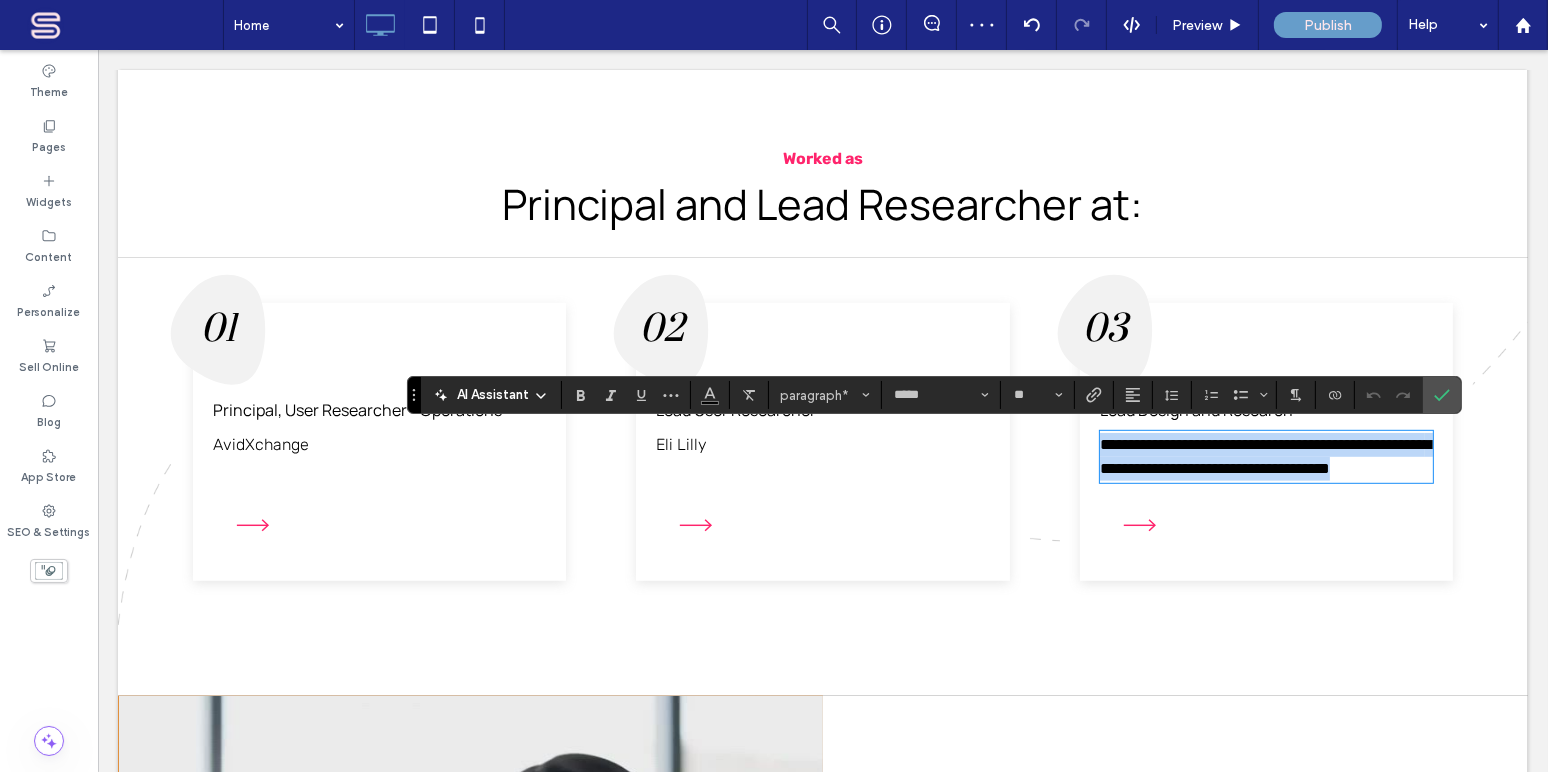 click on "**********" at bounding box center [1265, 442] 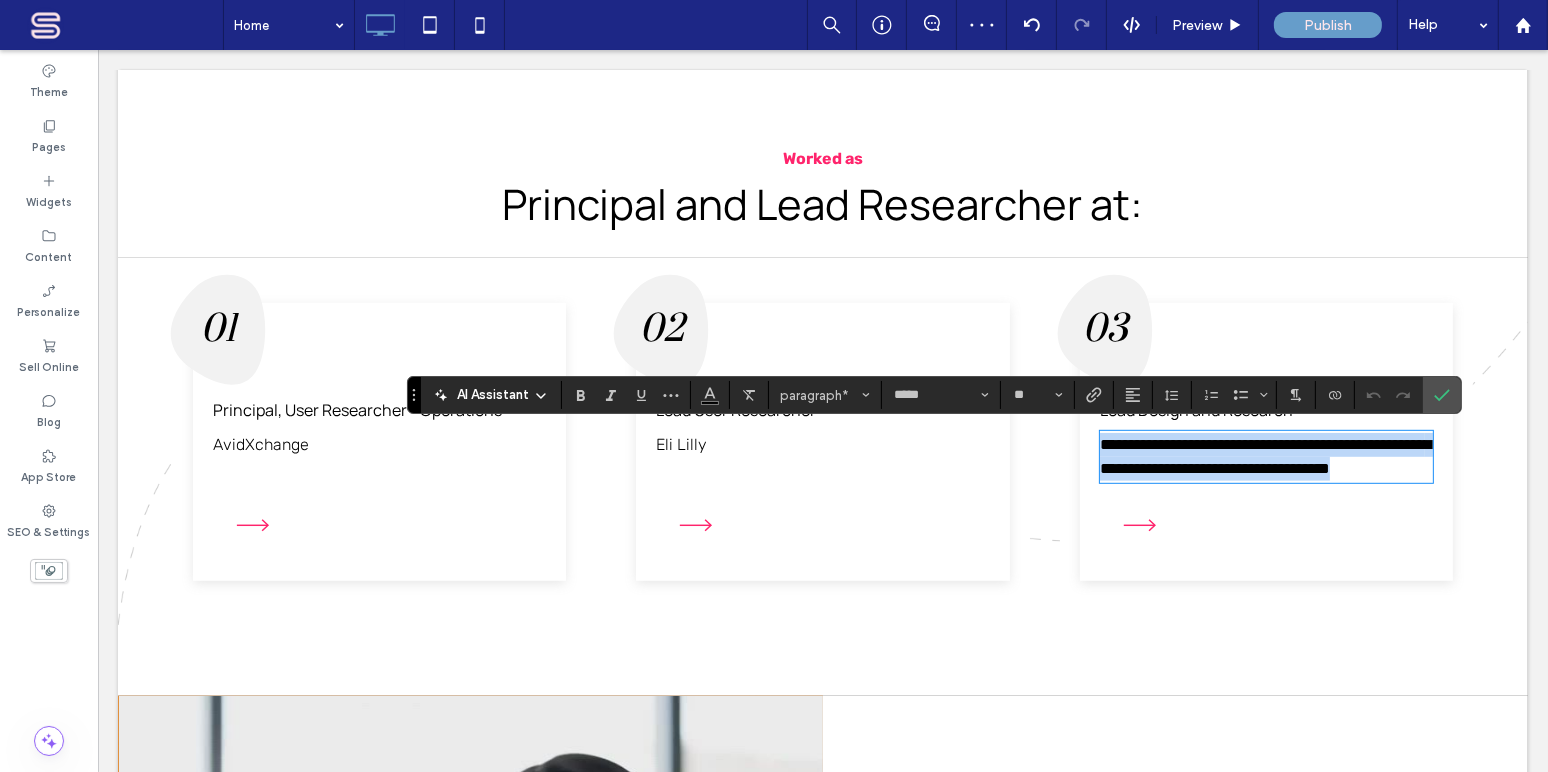 type 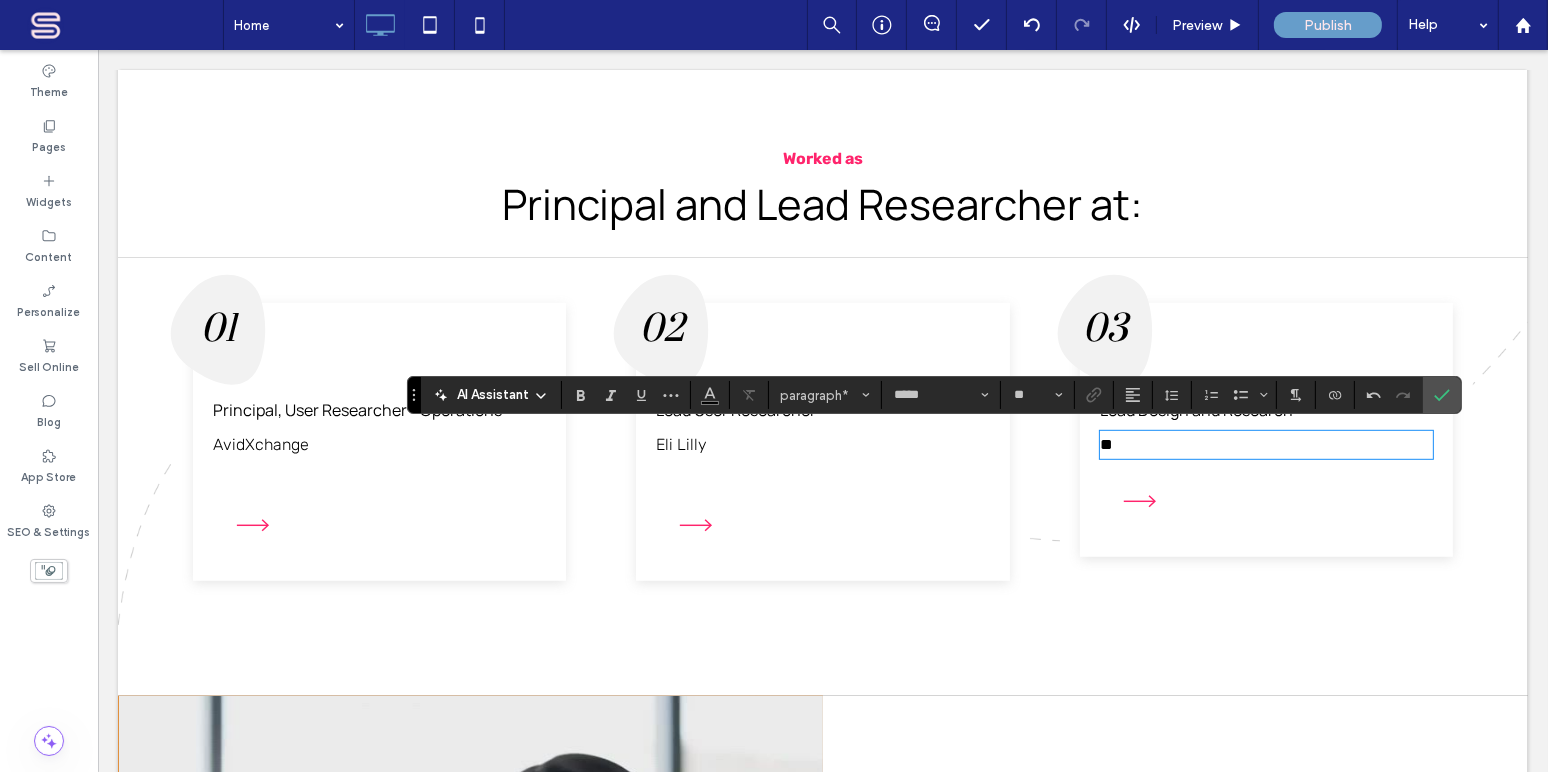 click on "**" at bounding box center [1265, 445] 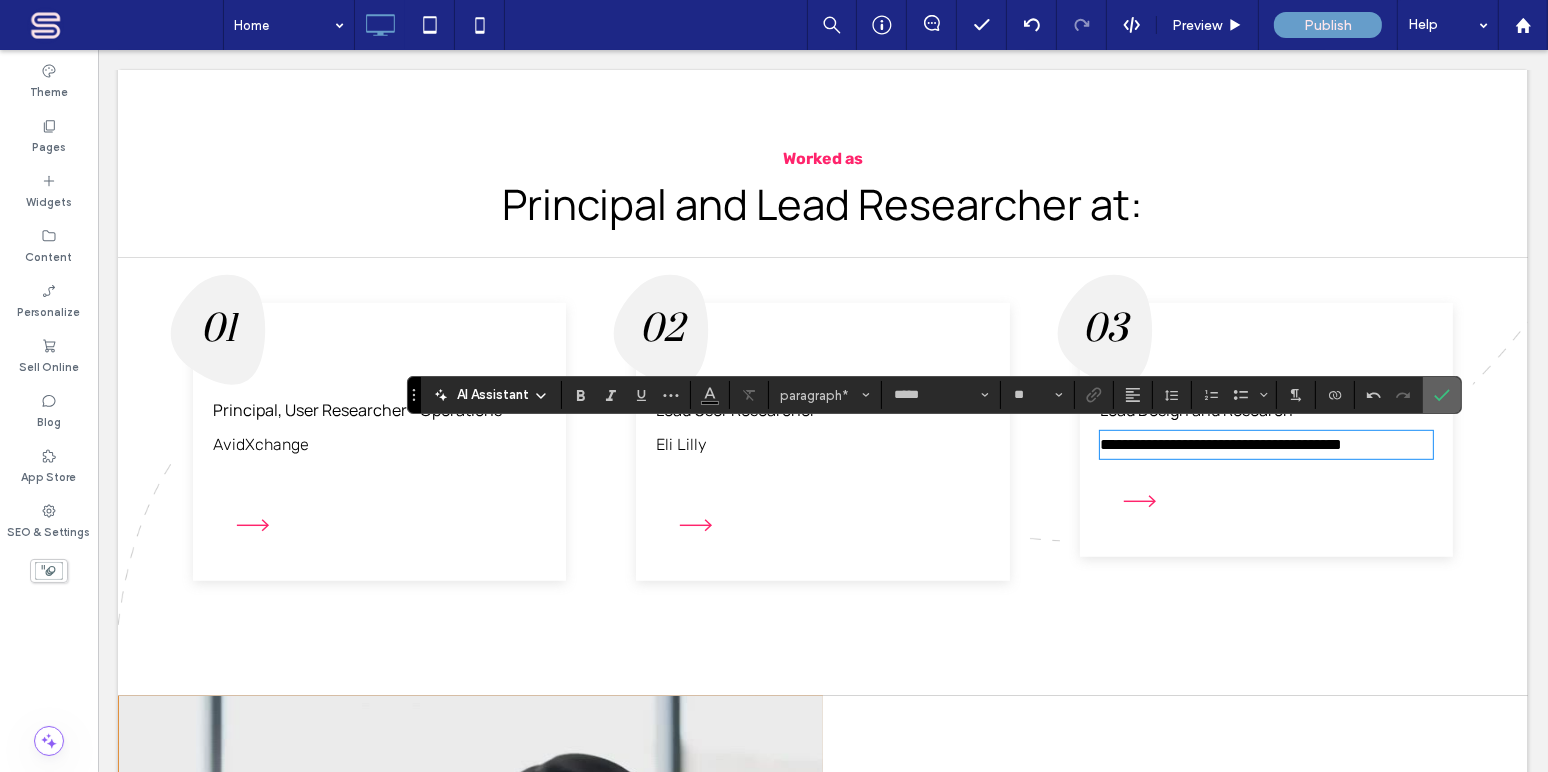 click 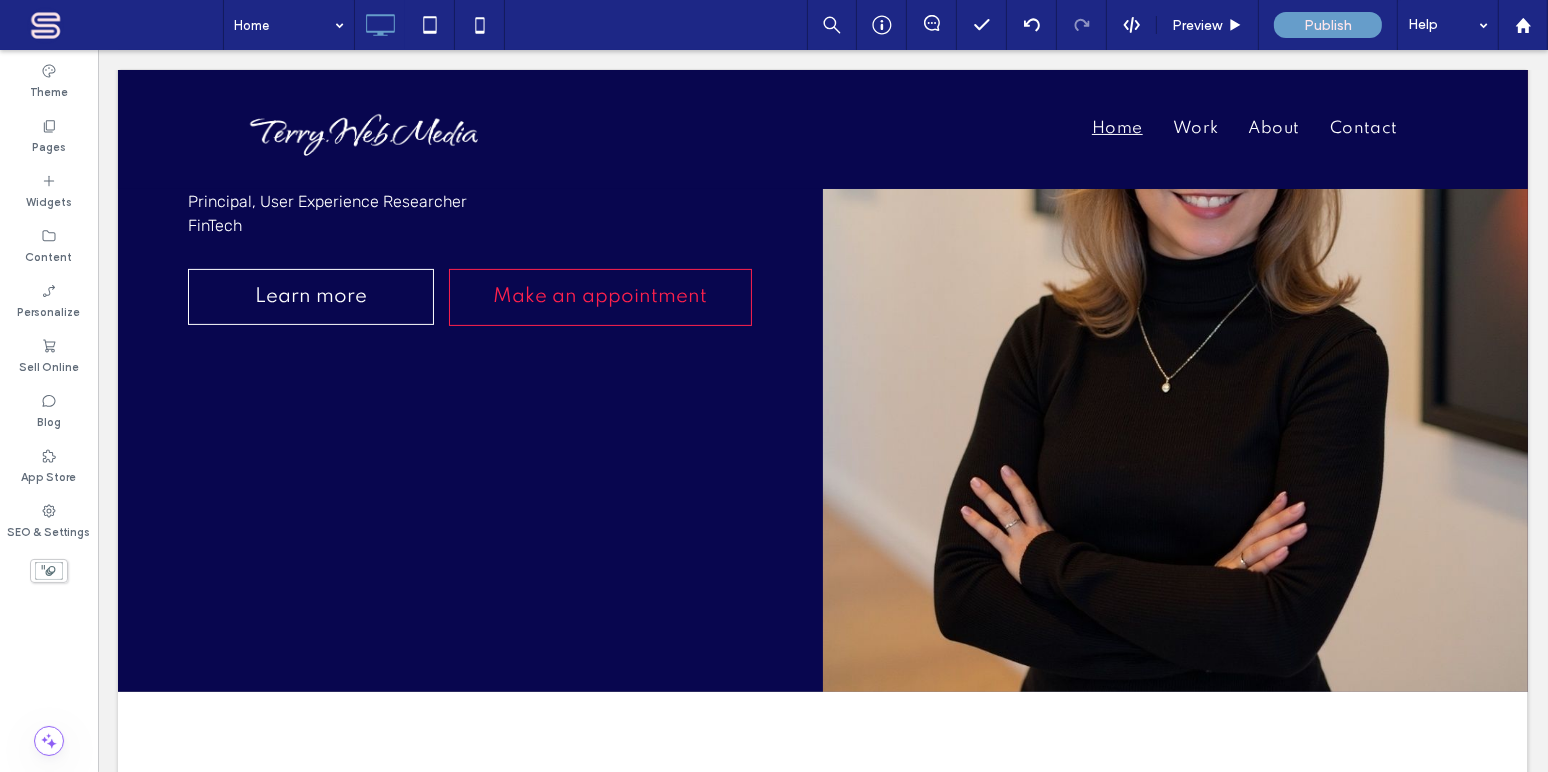 scroll, scrollTop: 643, scrollLeft: 0, axis: vertical 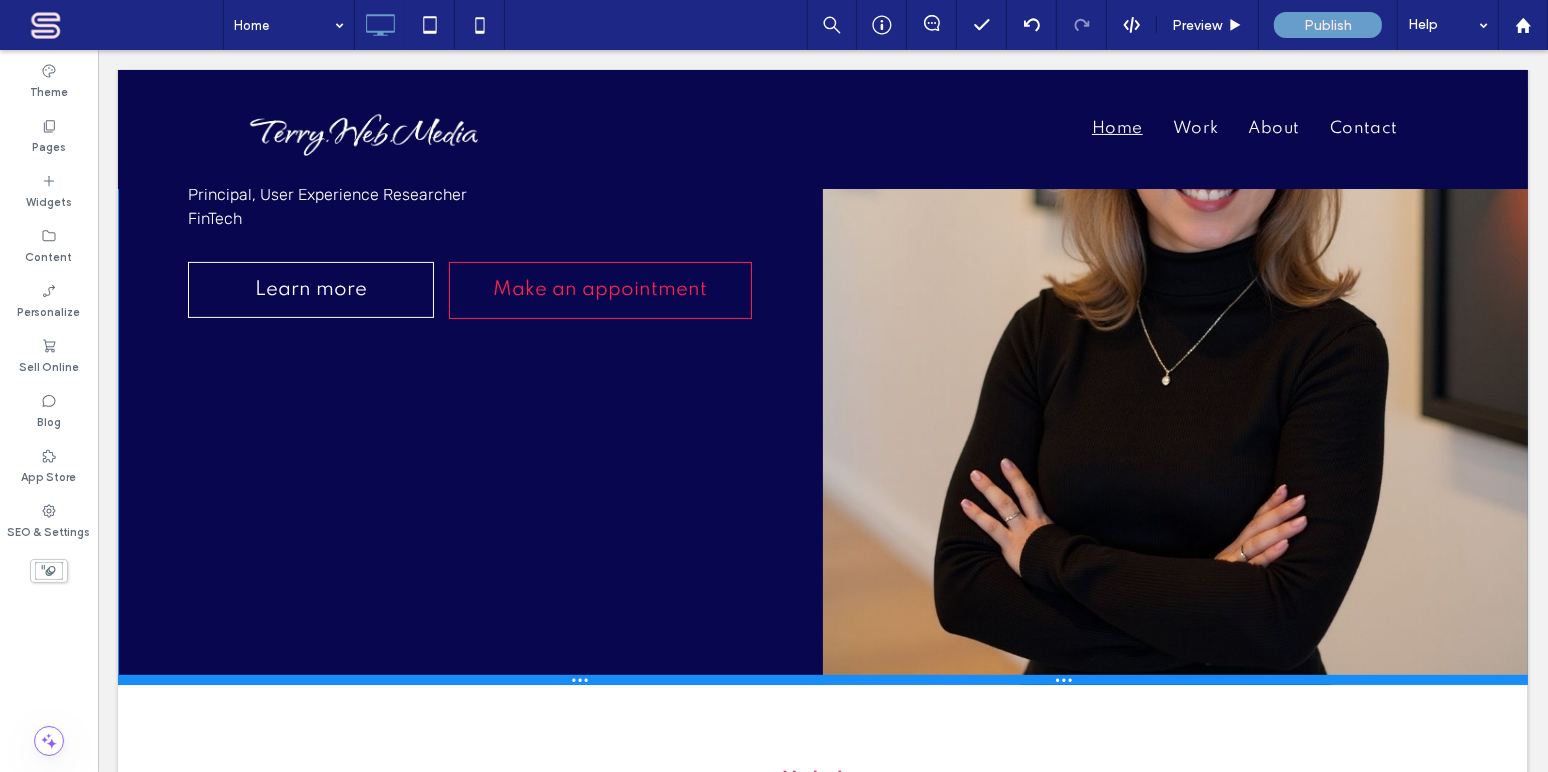 drag, startPoint x: 708, startPoint y: 677, endPoint x: 731, endPoint y: 647, distance: 37.802116 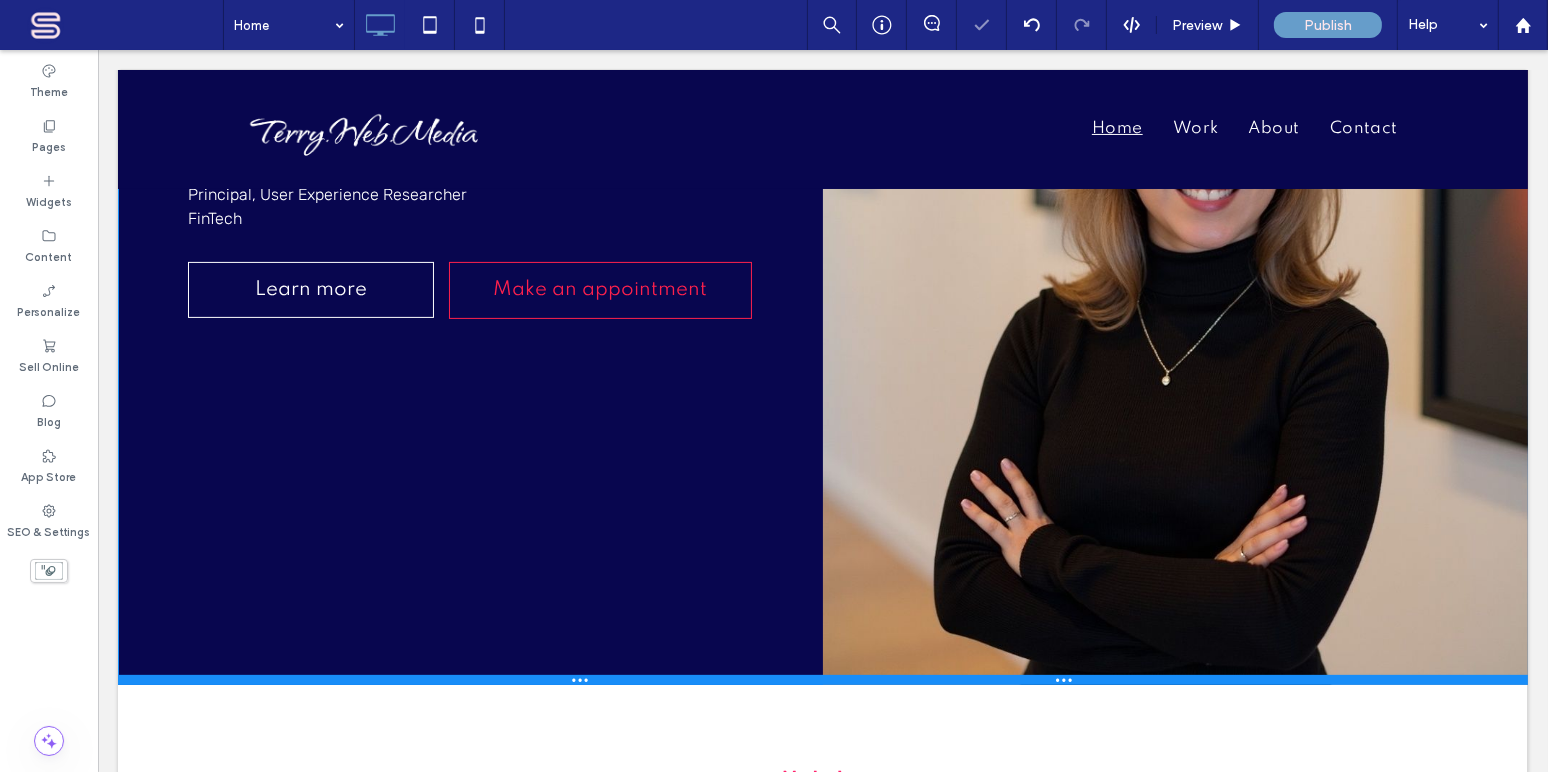 drag, startPoint x: 124, startPoint y: 680, endPoint x: 239, endPoint y: 664, distance: 116.10771 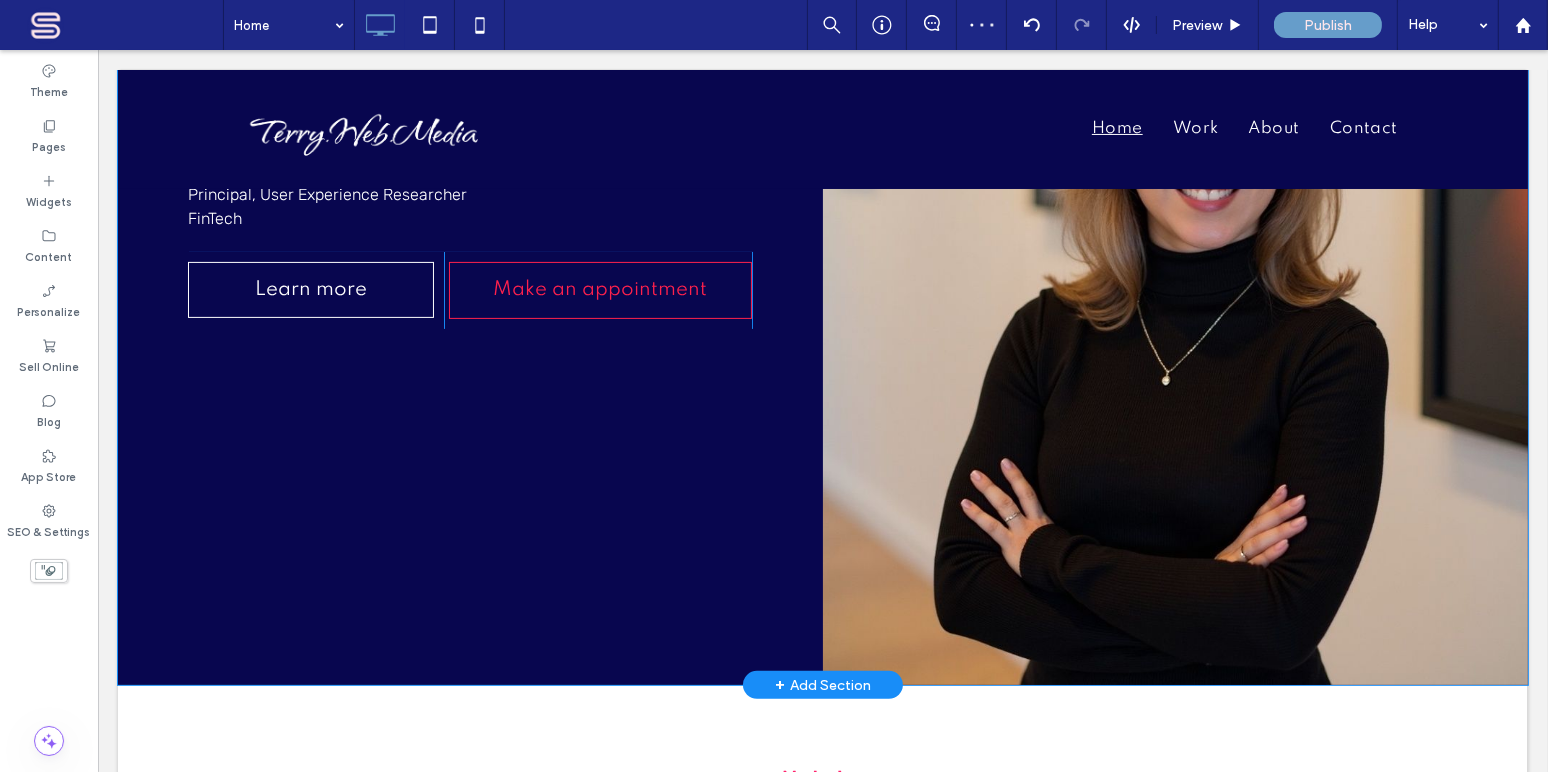scroll, scrollTop: 401, scrollLeft: 0, axis: vertical 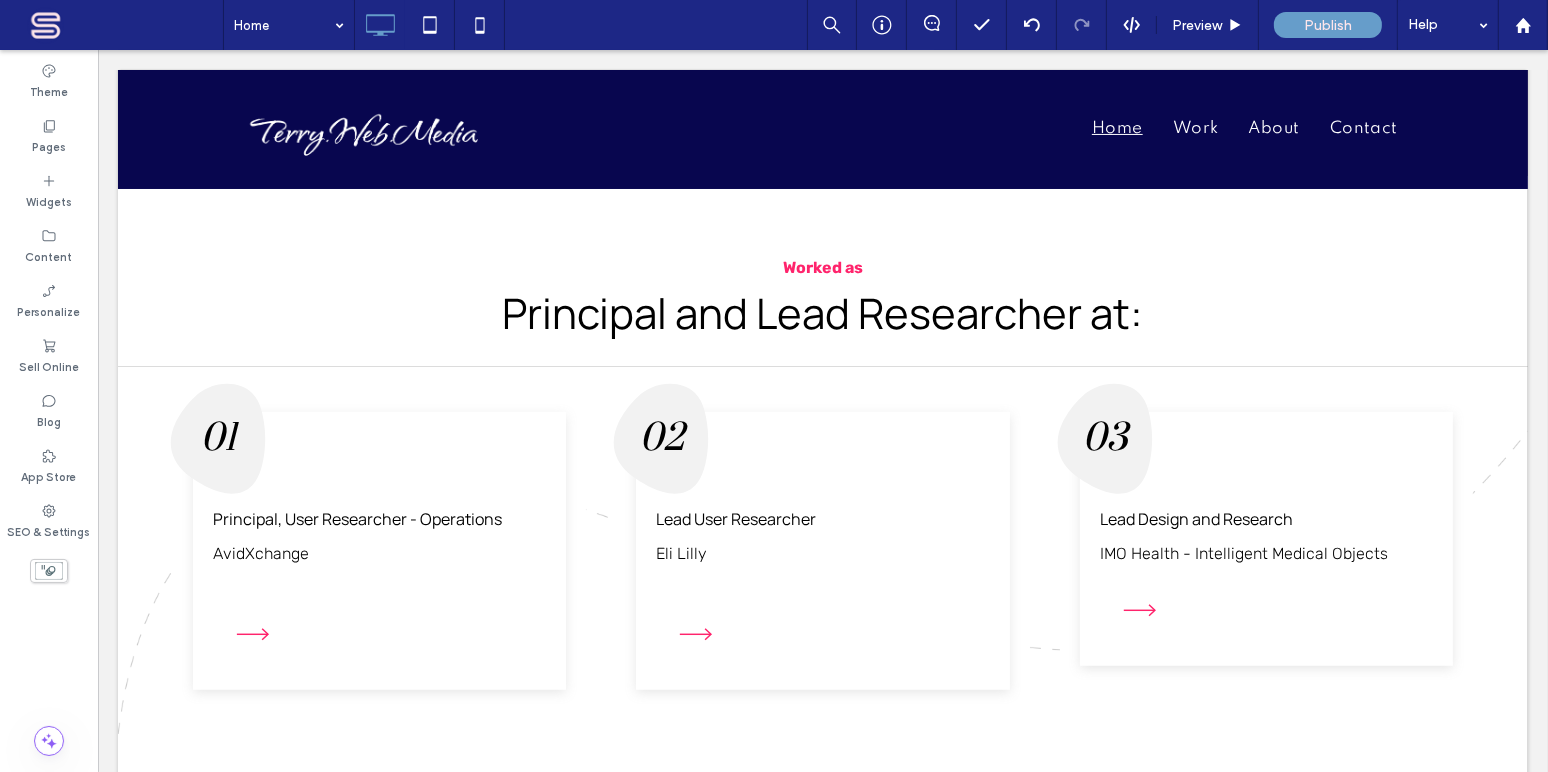 click on "Home Preview Publish Help" at bounding box center (885, 25) 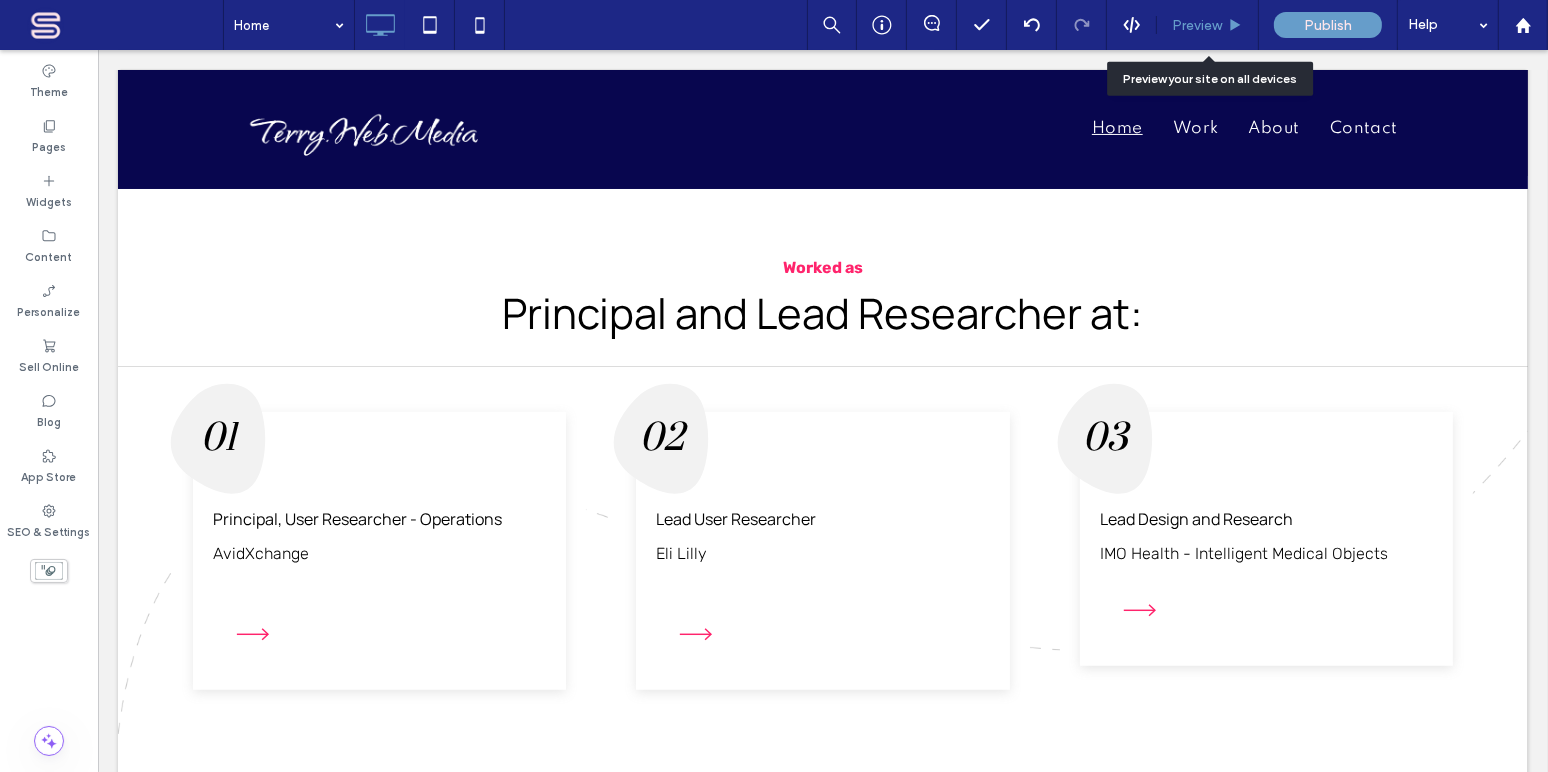 click on "Preview" at bounding box center (1197, 25) 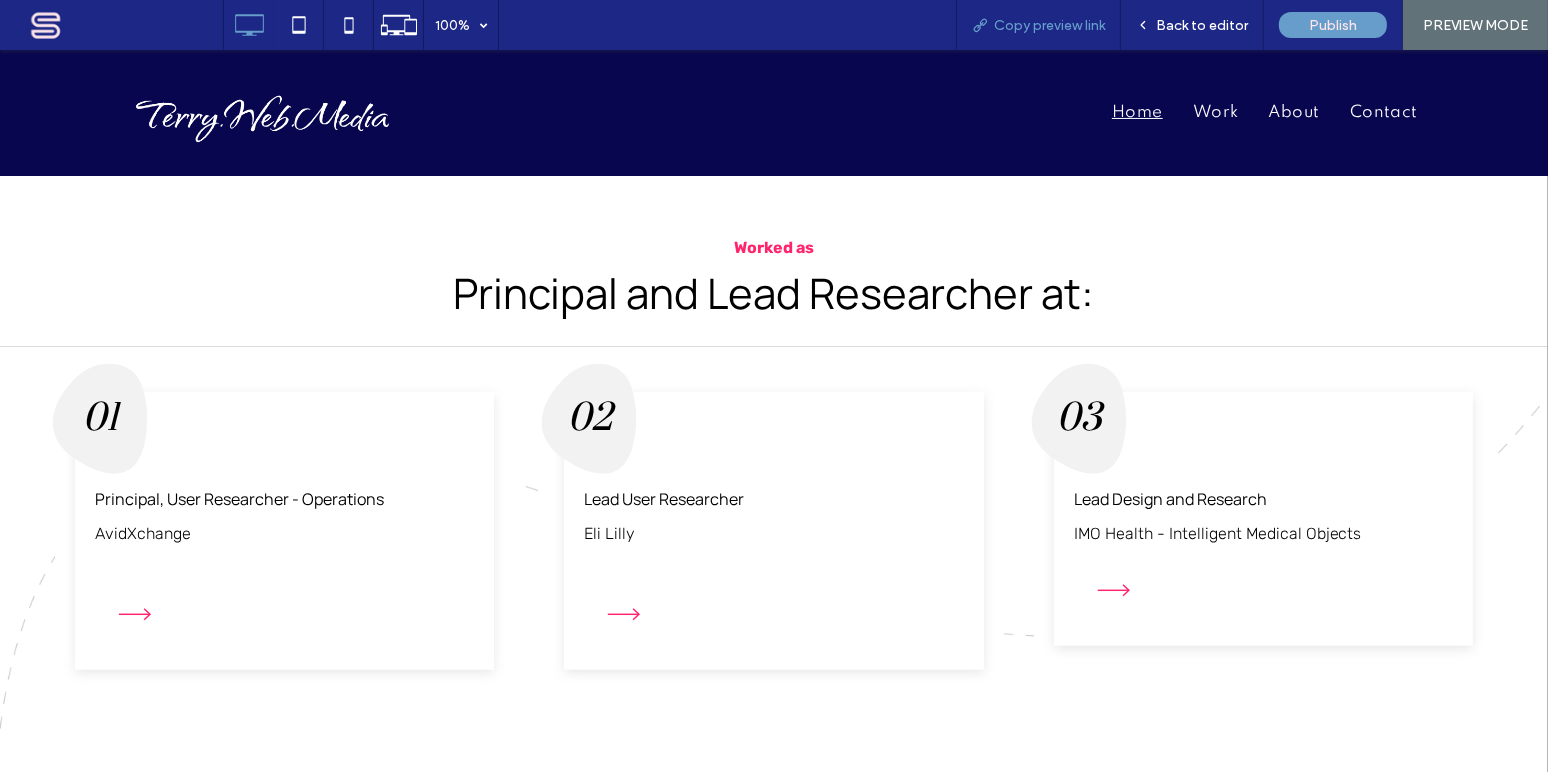 click on "Copy preview link" at bounding box center [1049, 25] 